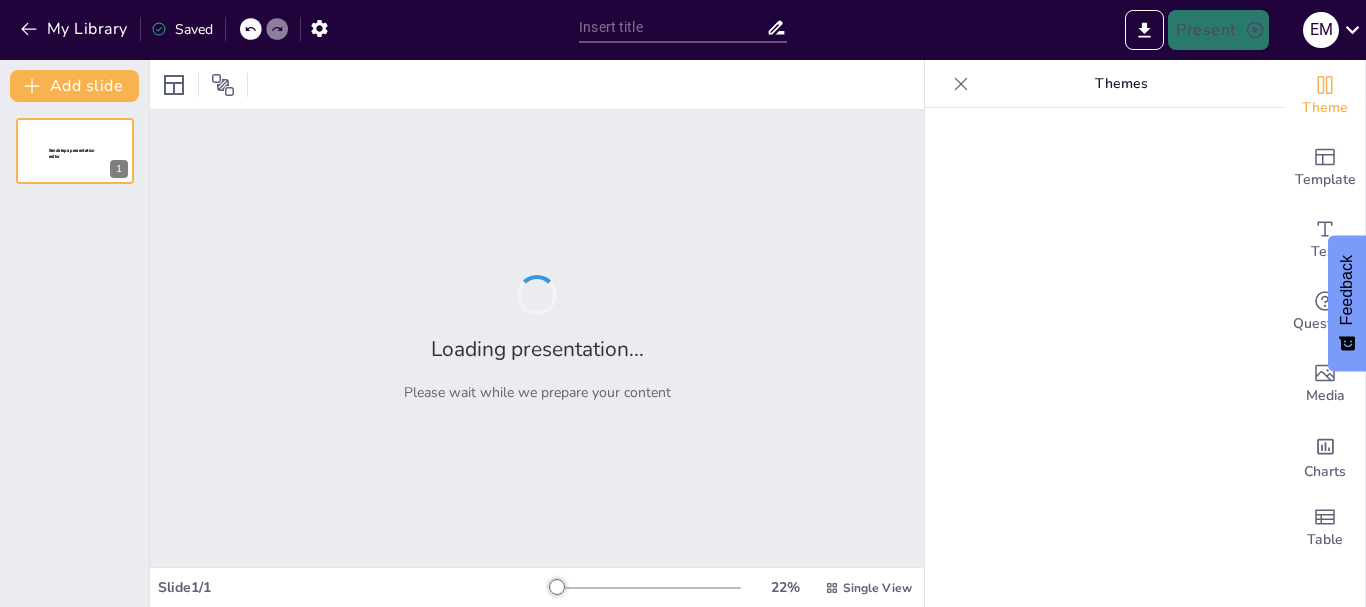 type on "Contenidos Ciencias de la Tierra" 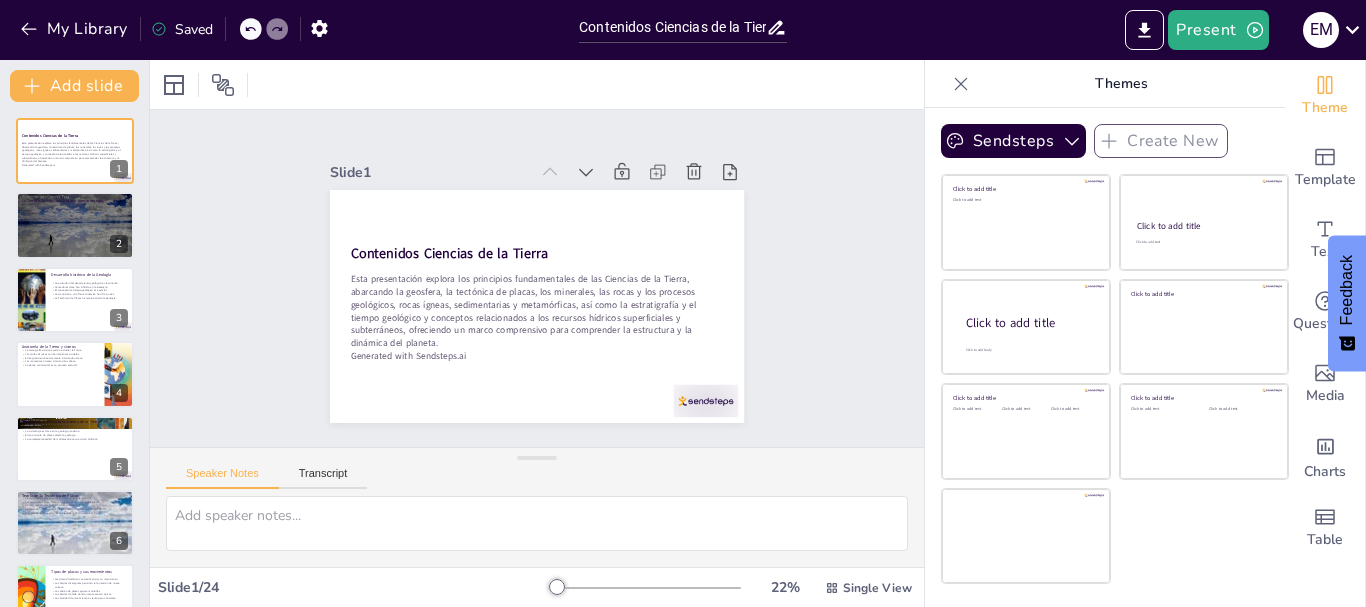 scroll, scrollTop: 0, scrollLeft: 0, axis: both 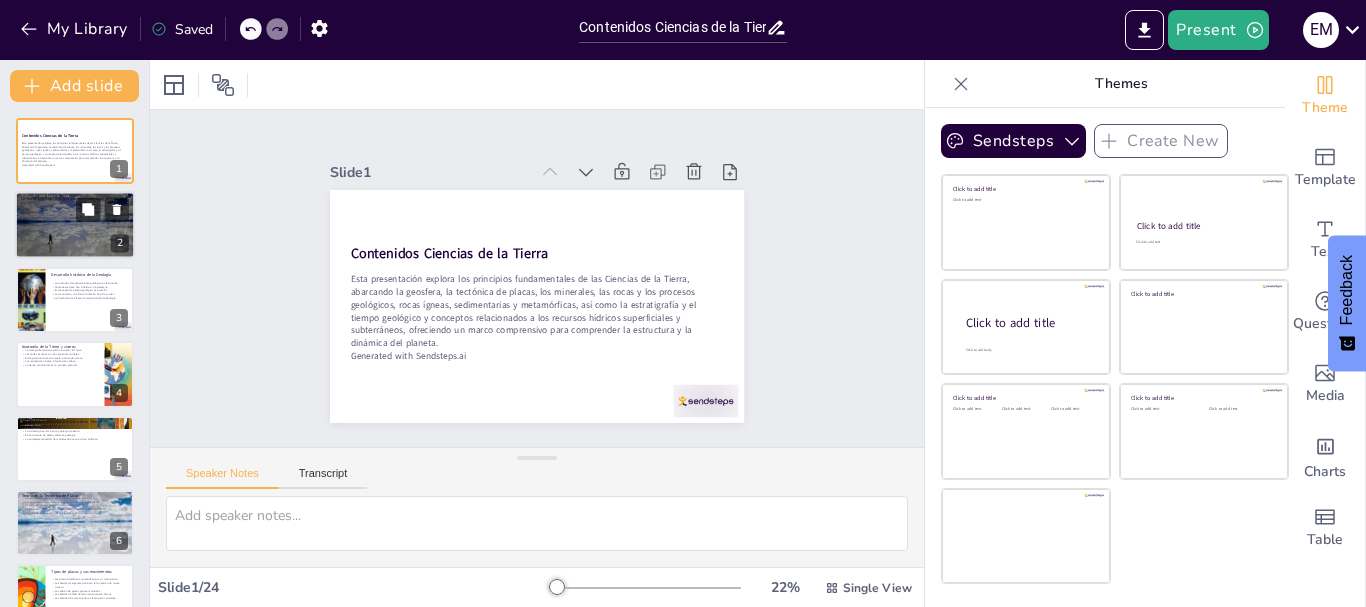 click on "La geología afecta la biodiversidad." at bounding box center (75, 216) 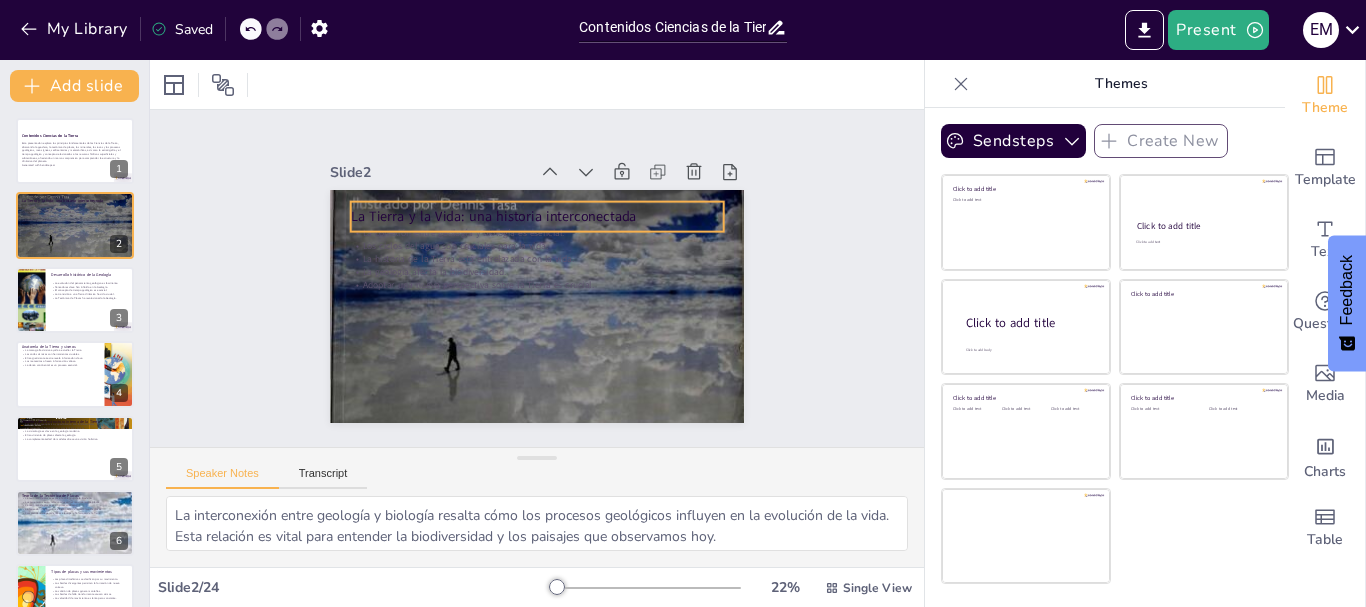 click on "La Tierra y la Vida: una historia interconectada" at bounding box center (543, 217) 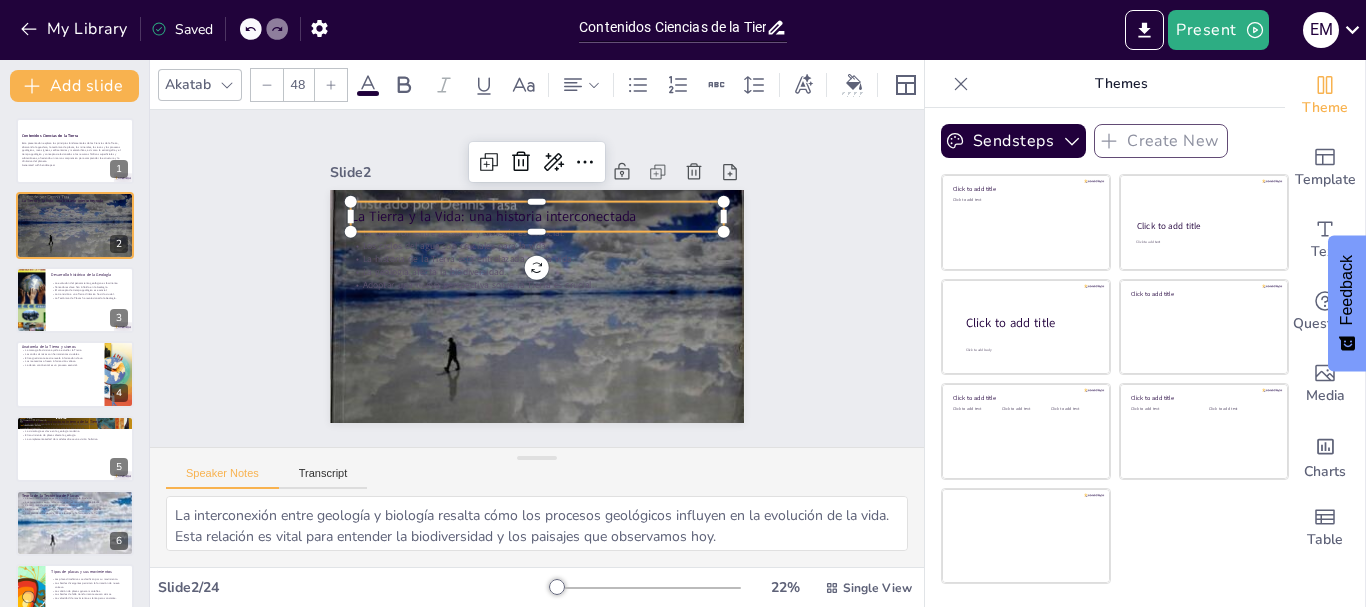 click 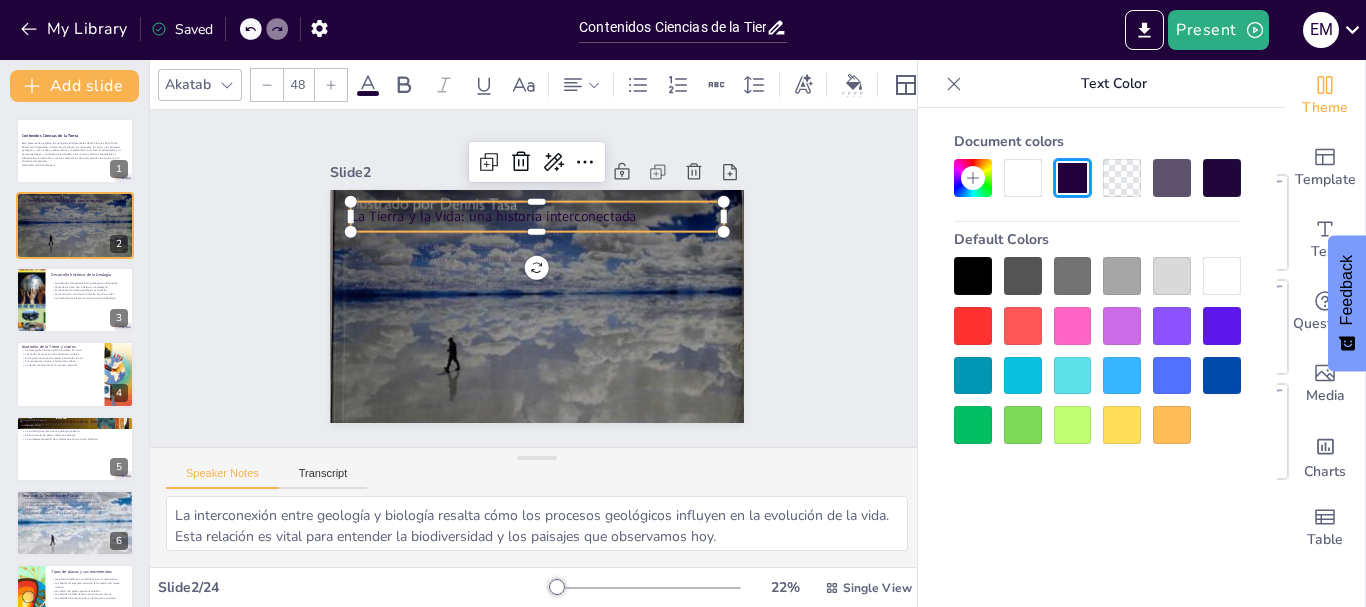 click at bounding box center [1222, 276] 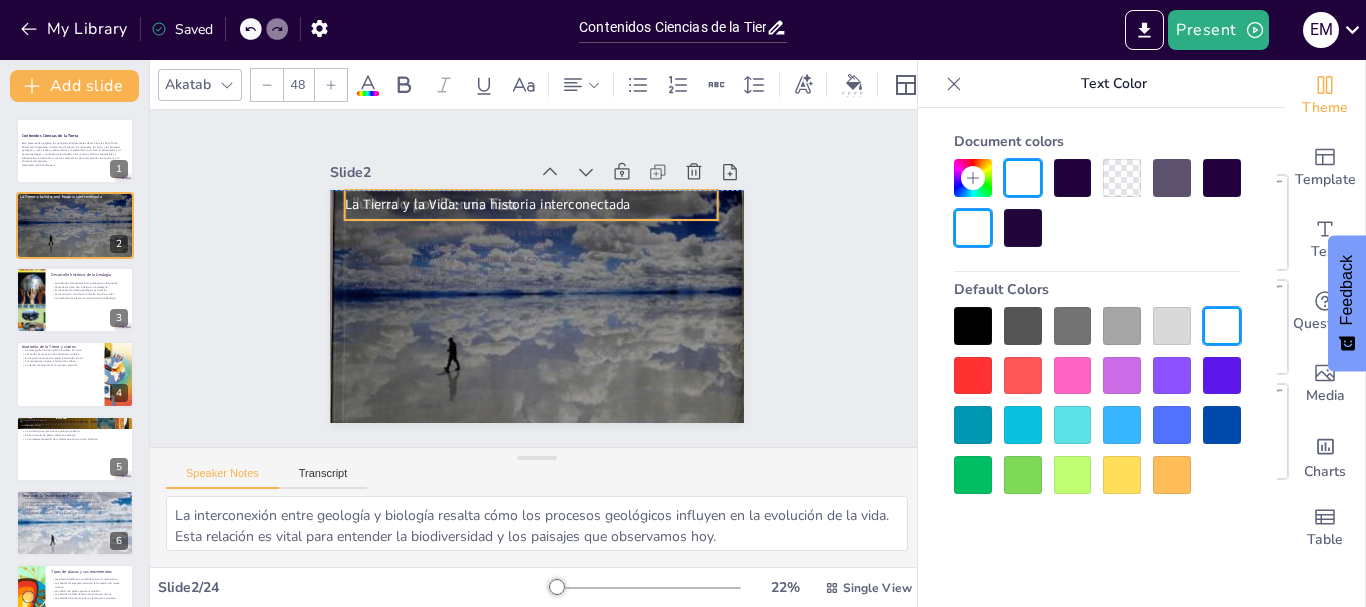 drag, startPoint x: 457, startPoint y: 202, endPoint x: 451, endPoint y: 191, distance: 12.529964 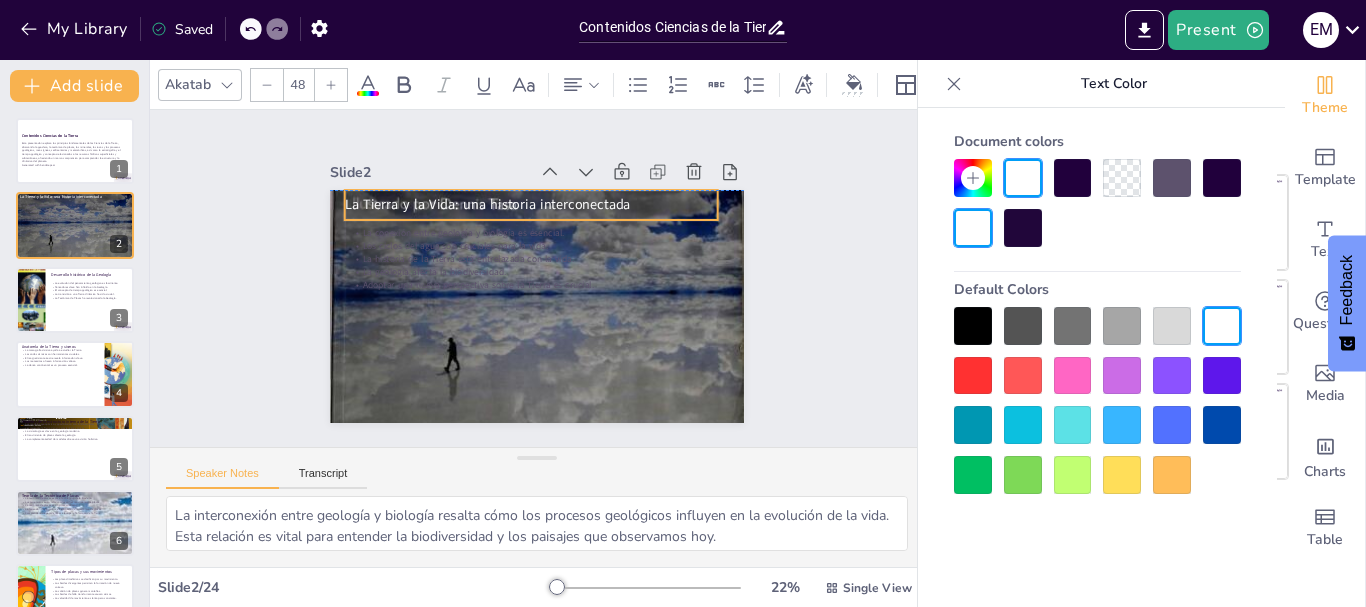 click on "La Tierra y la Vida: una historia interconectada" at bounding box center [549, 190] 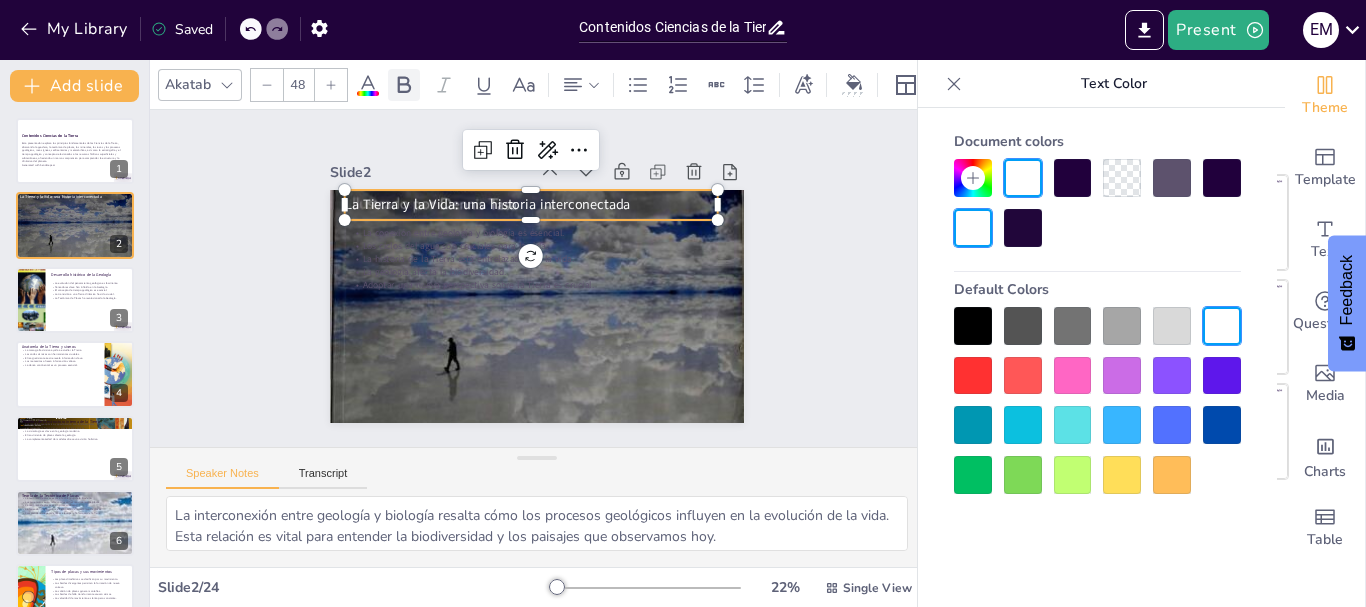 click 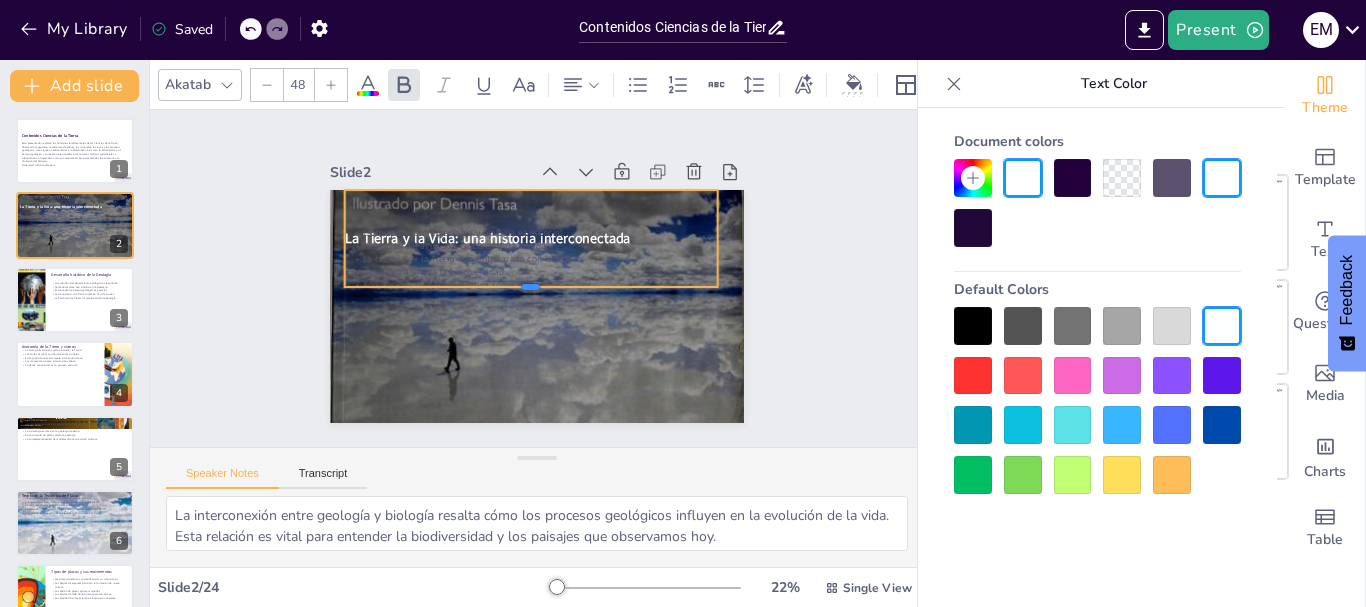 drag, startPoint x: 510, startPoint y: 213, endPoint x: 513, endPoint y: 280, distance: 67.06713 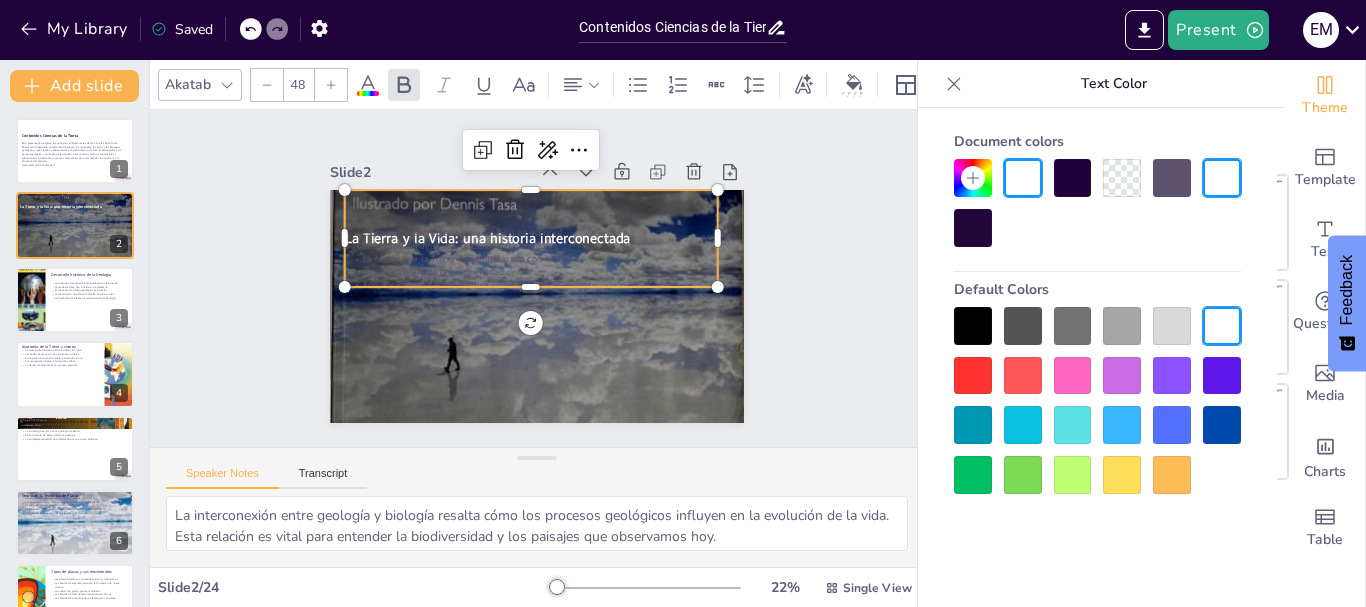 click 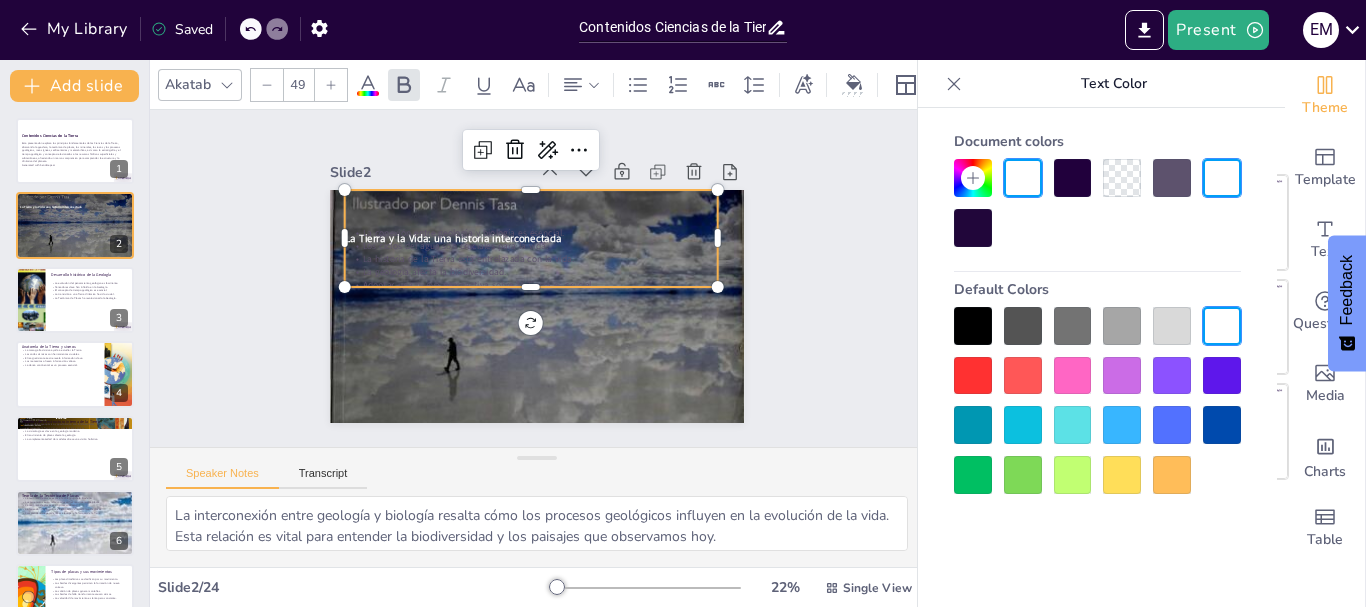 click 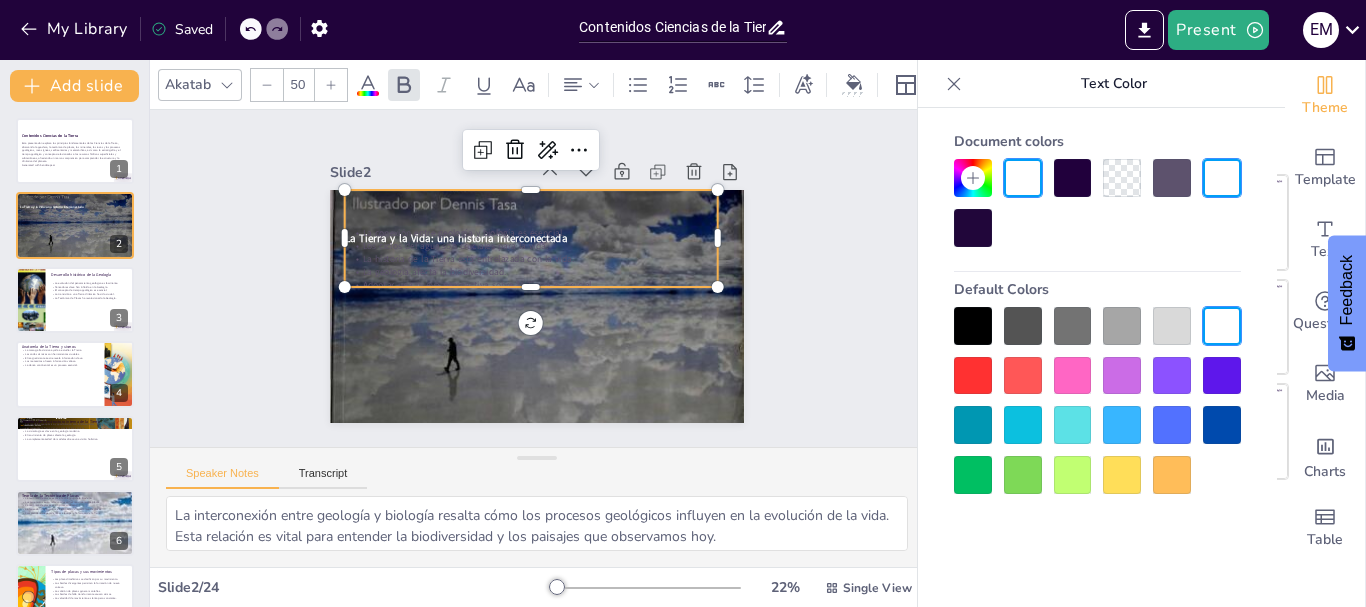 click 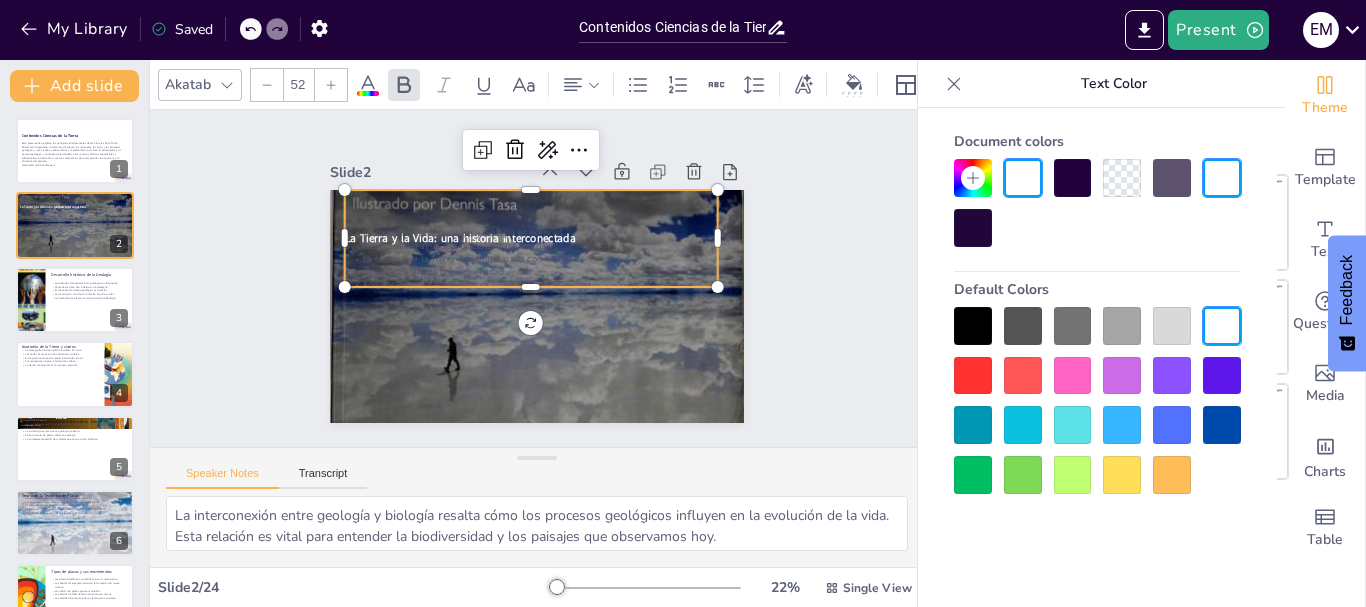 click 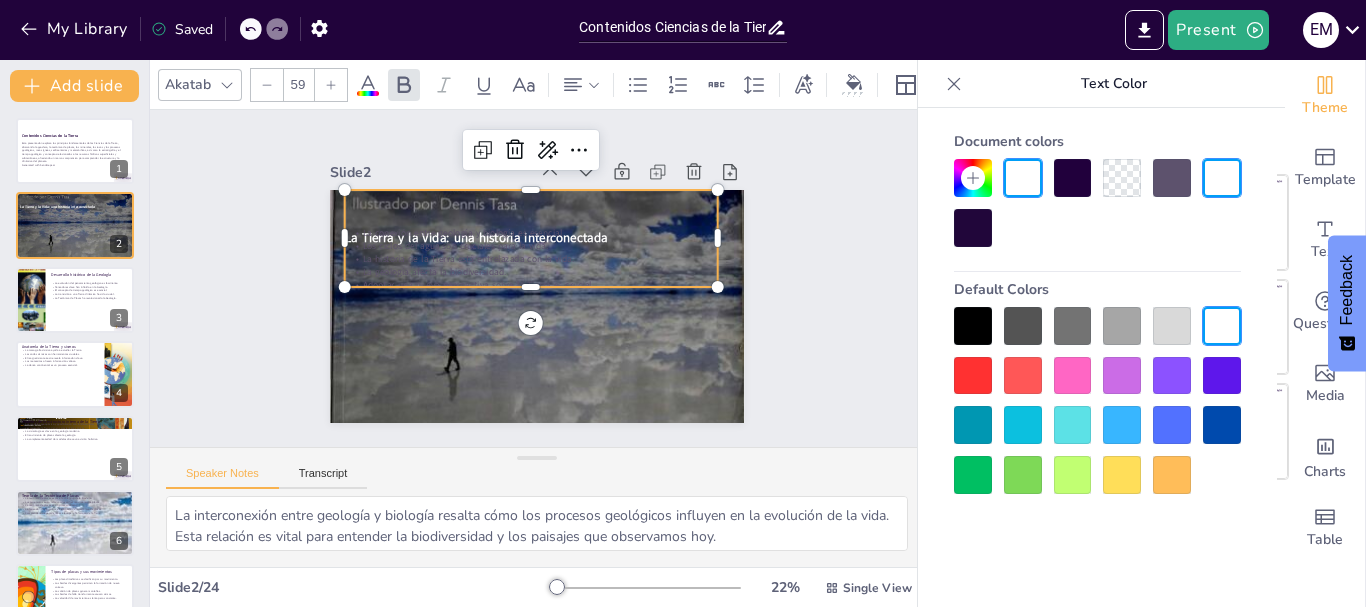 click 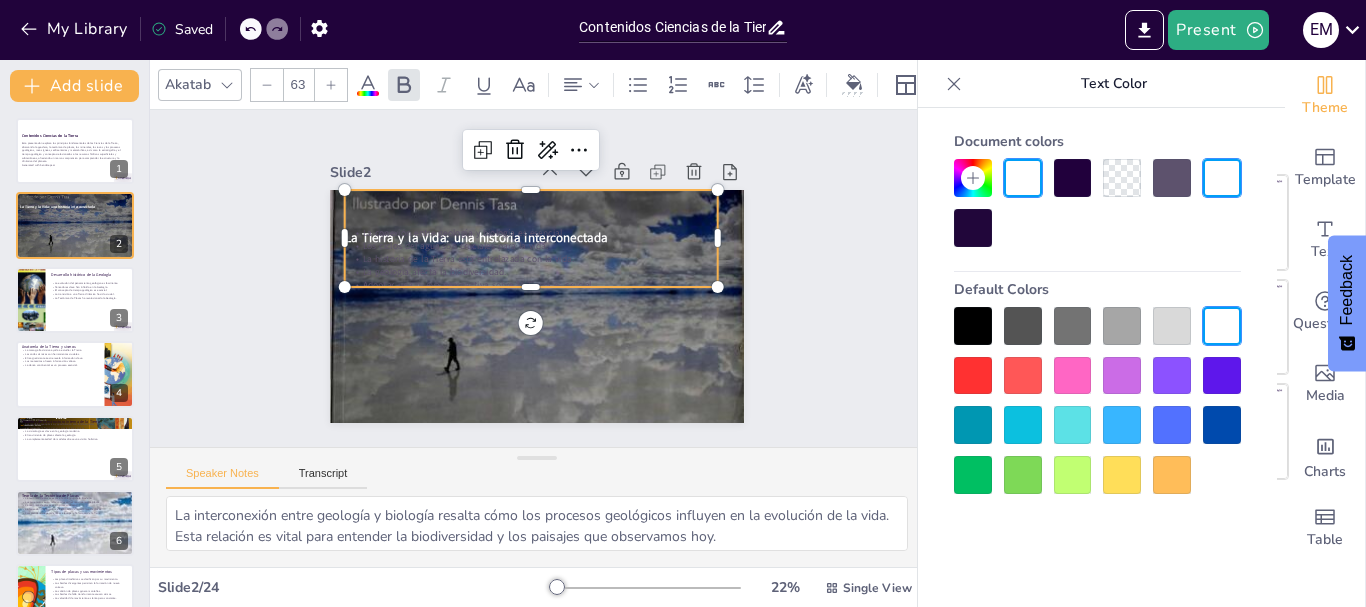 click 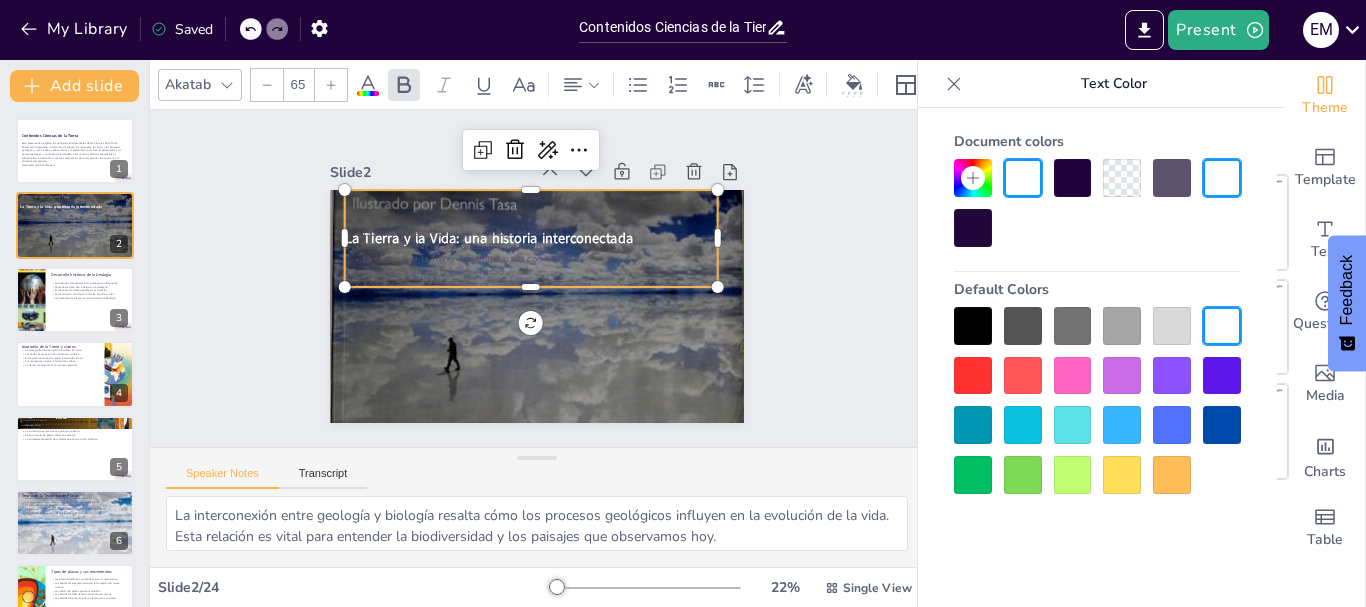click 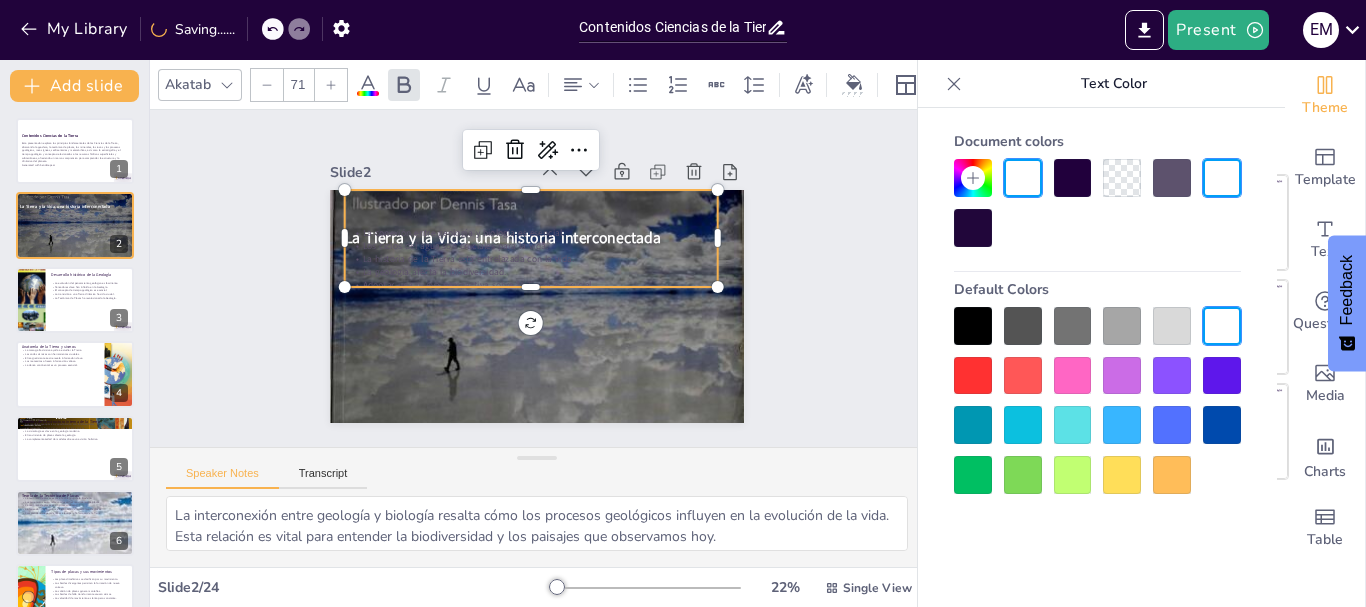 click 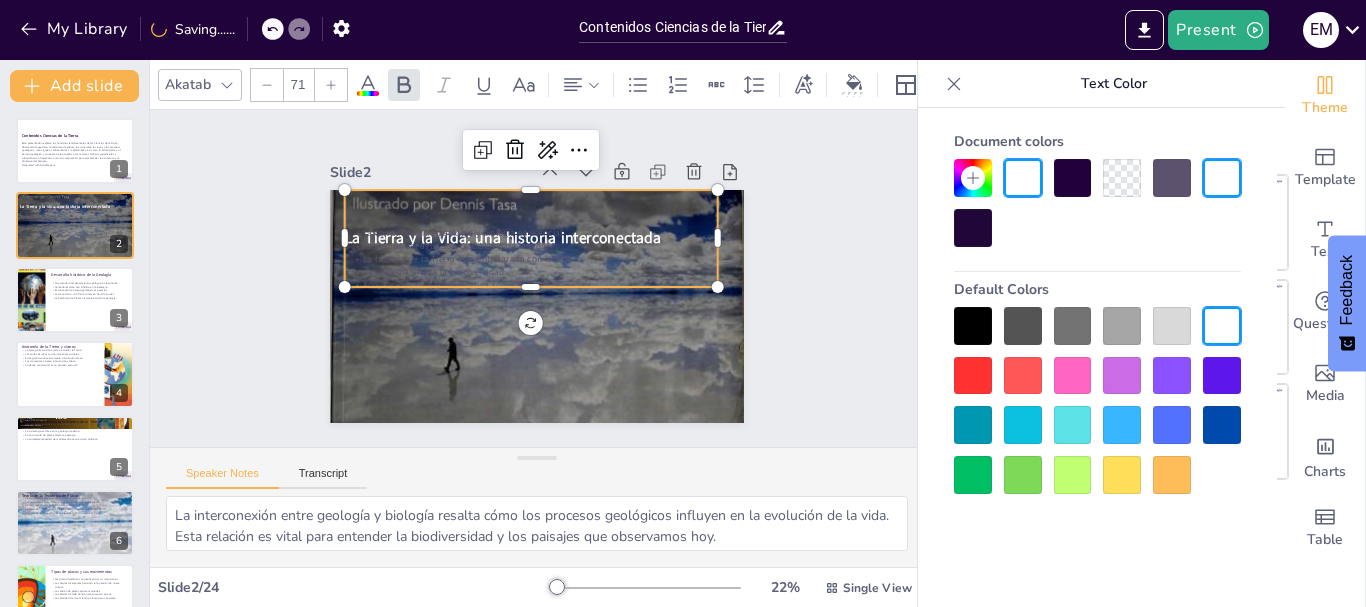 click 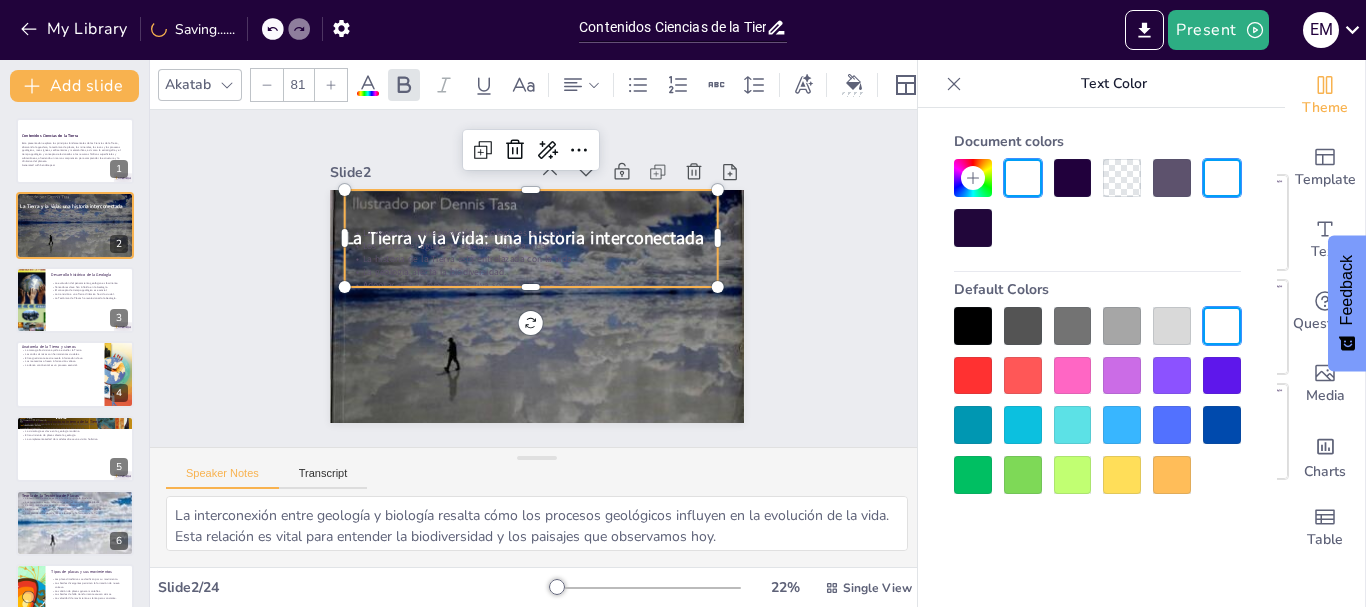 click 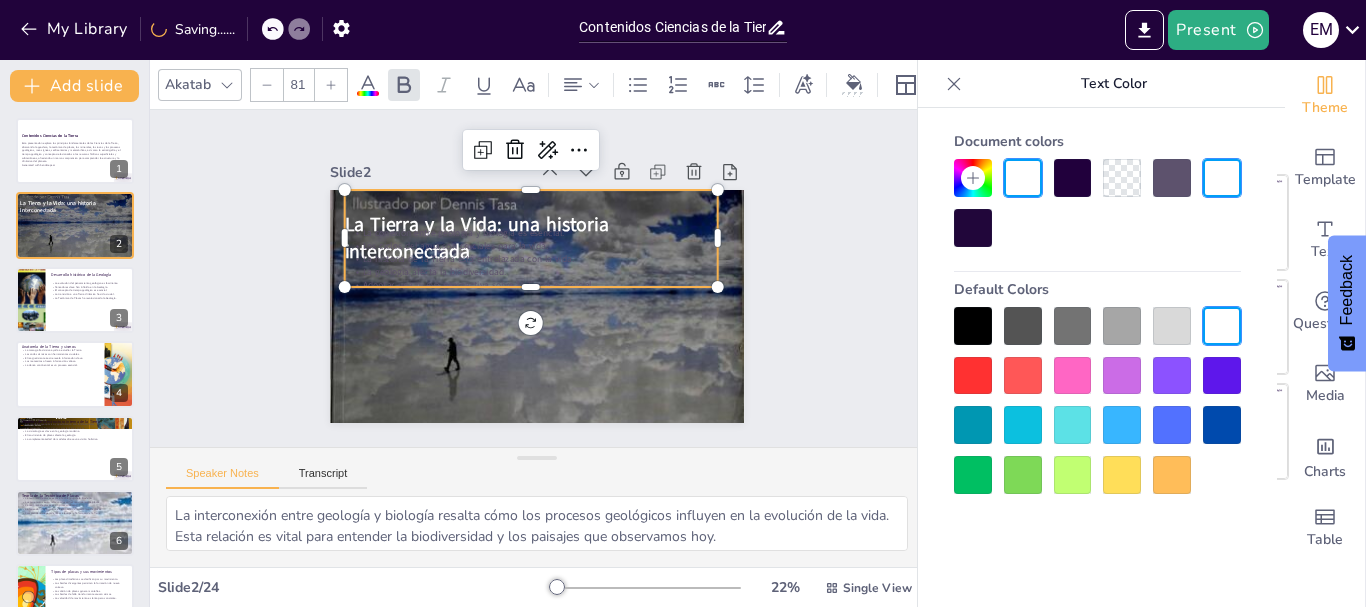 type on "89" 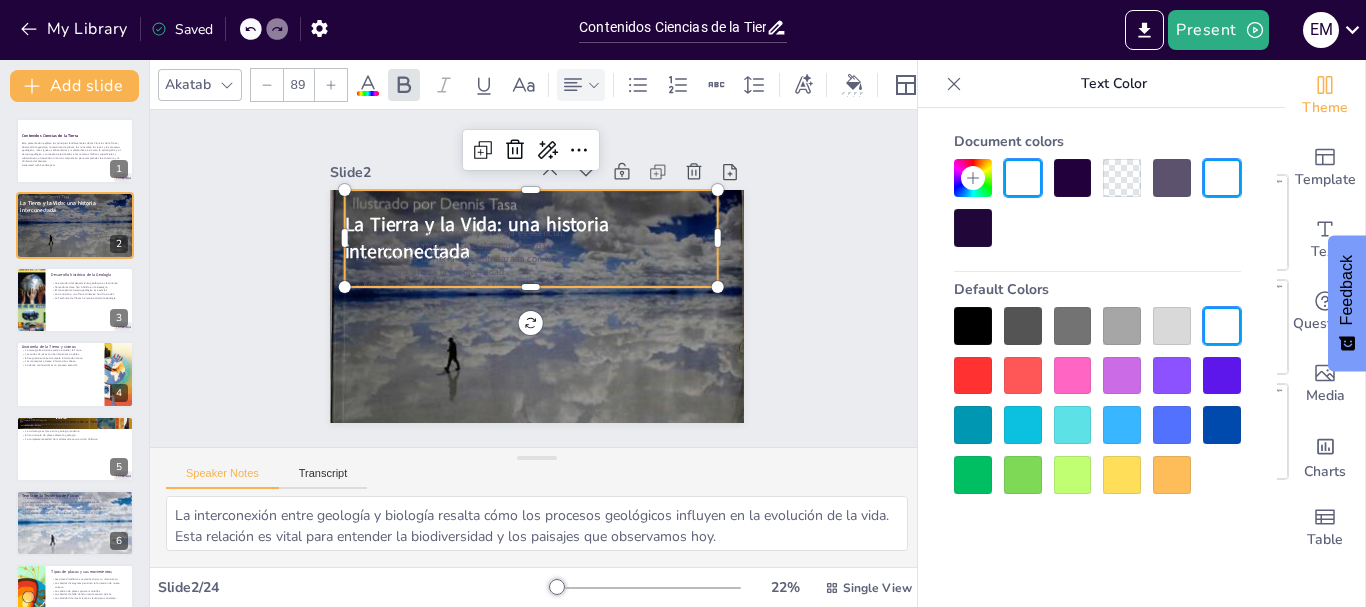 click at bounding box center (581, 85) 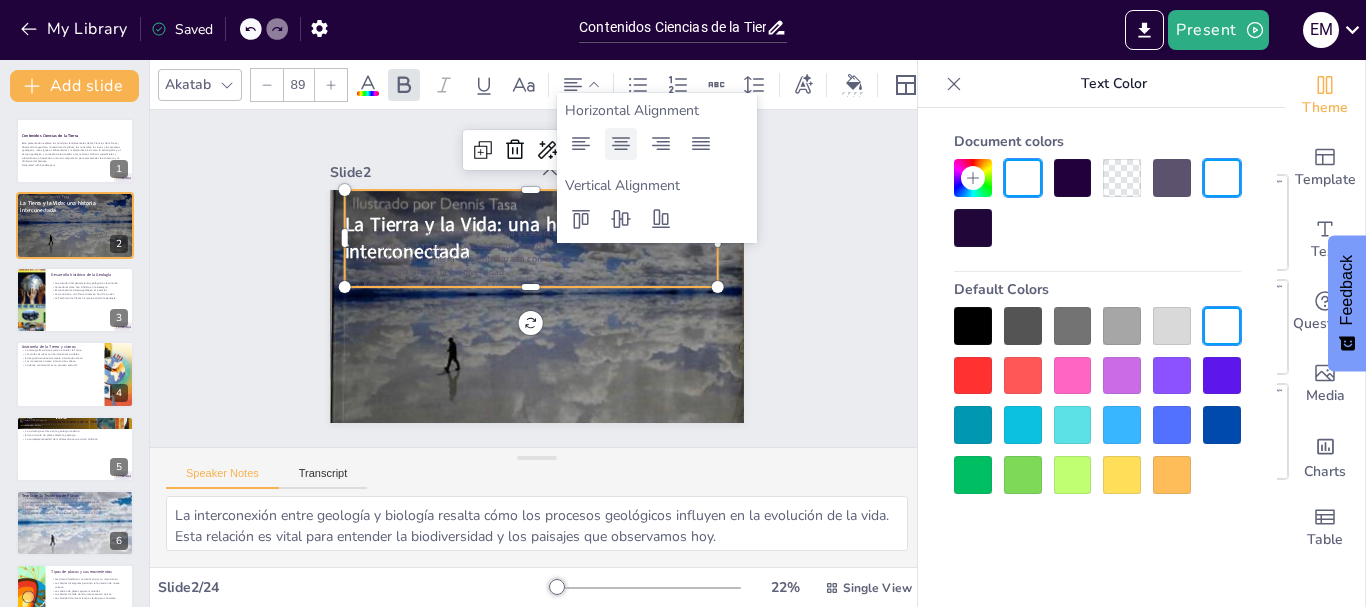 click 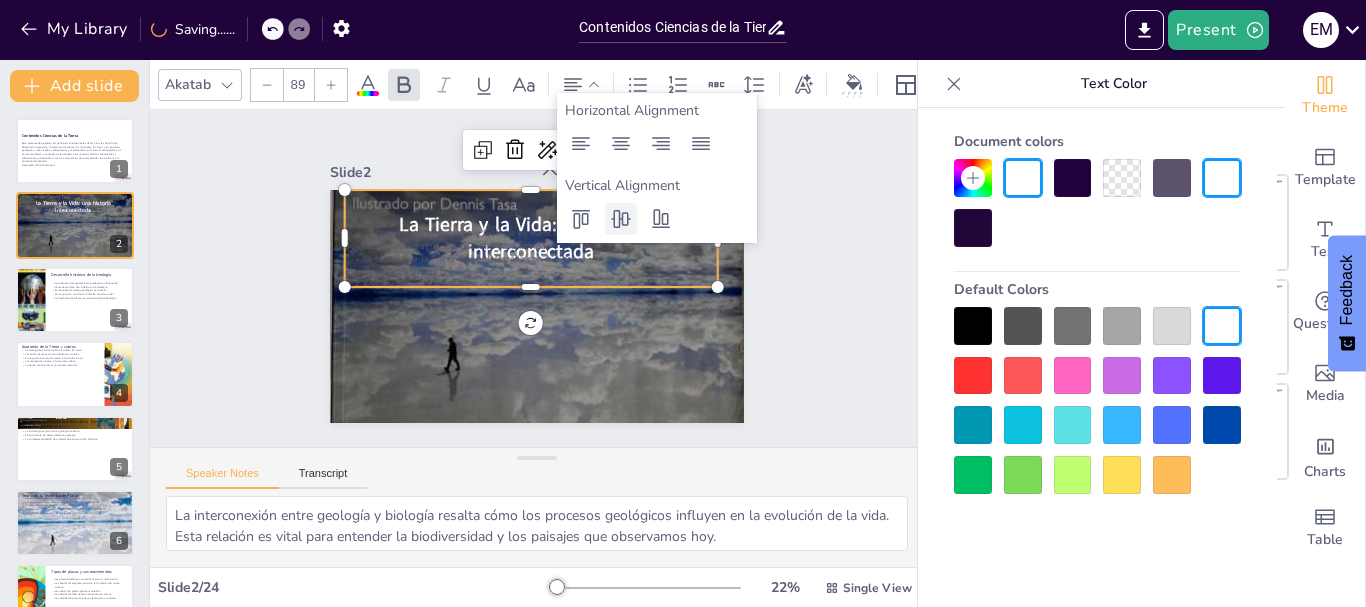 click 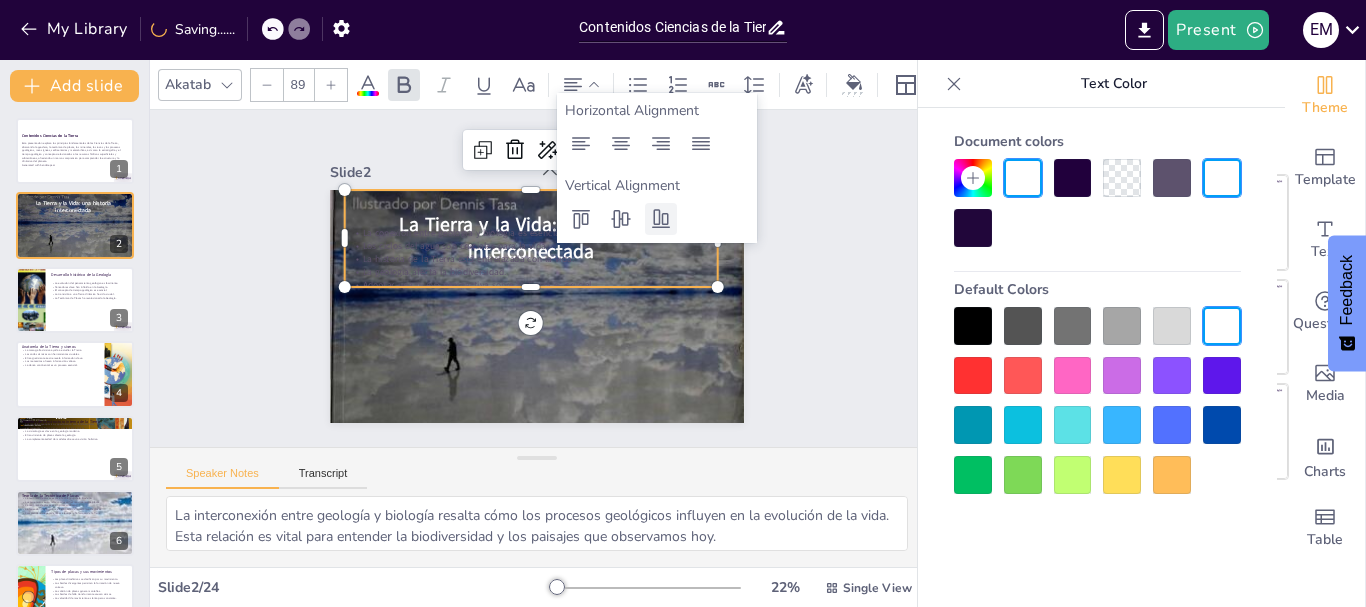 click 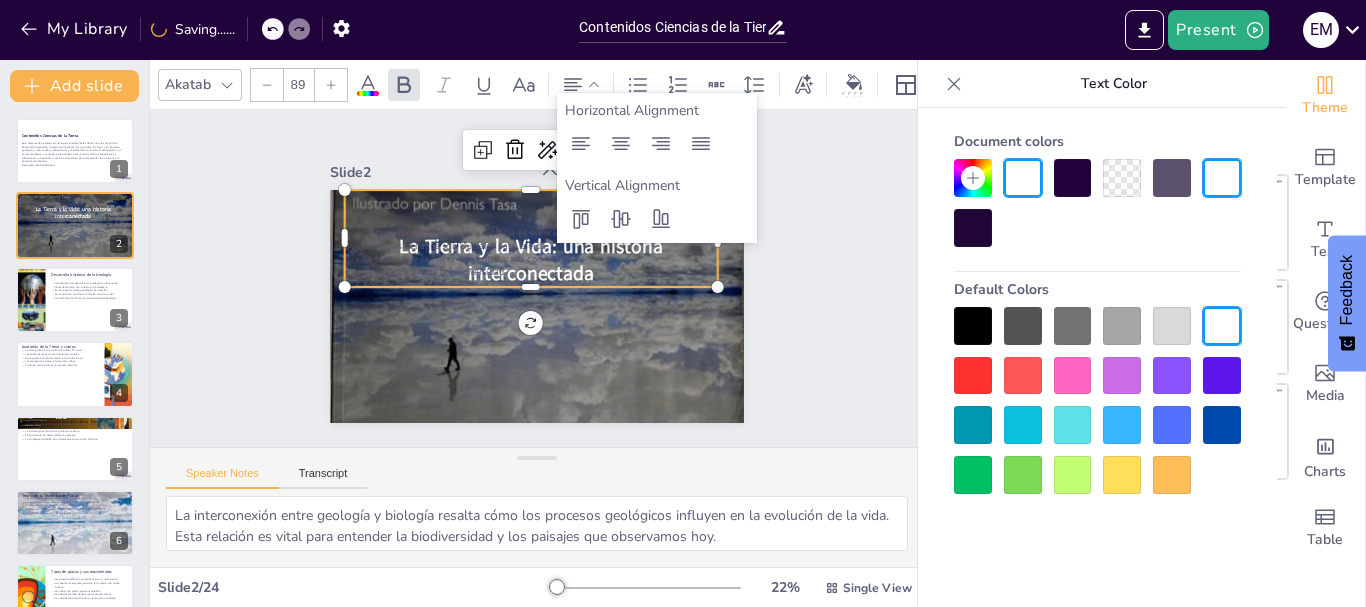 click on "Slide  1 Contenidos Ciencias de la Tierra Esta presentación explora los principios fundamentales de las Ciencias de la Tierra, abarcando la geosfera, la tectónica de placas, los minerales, las rocas y los procesos geológicos, rocas ígneas, sedimentarias y metamórficas, así como la estratigrafía y el tiempo geológico y conceptos relacionados a los recursos hídricos superficiales y subterráneos, ofreciendo un marco comprensivo para comprender la estructura y la dinámica del planeta. Generated with Sendsteps.ai Slide  2 La Tierra y la Vida: una historia interconectada La conexión entre geología y biología es esencial. Los ciclos del agua son cruciales para la vida. La historia de la Tierra está entrelazada con la vida. La geología afecta la biodiversidad. Adoptar una nueva perspectiva sobre la Tierra es crucial. Slide  3 Desarrollo histórico de la Geología La evolución del pensamiento geológico es fascinante. Pensadores clave han influido en la Geología. Slide  4 Slide  5 Slide  6 Slide  7 8" at bounding box center (536, 278) 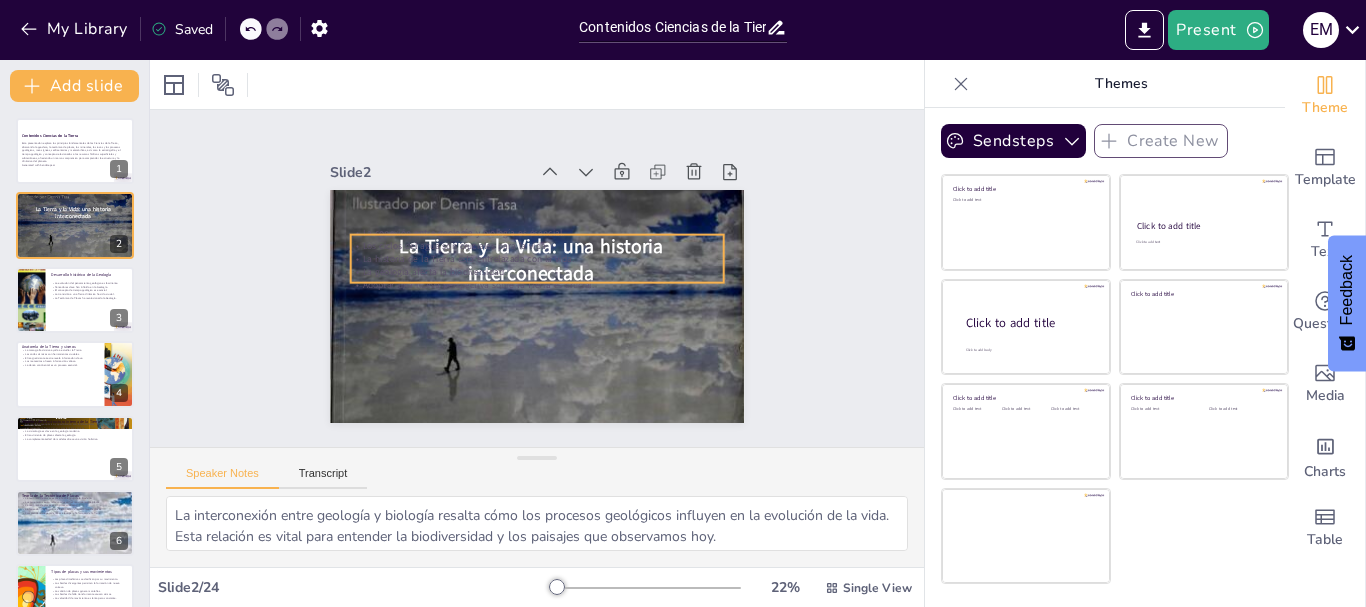 click on "Los ciclos del agua son cruciales para la vida." at bounding box center [543, 246] 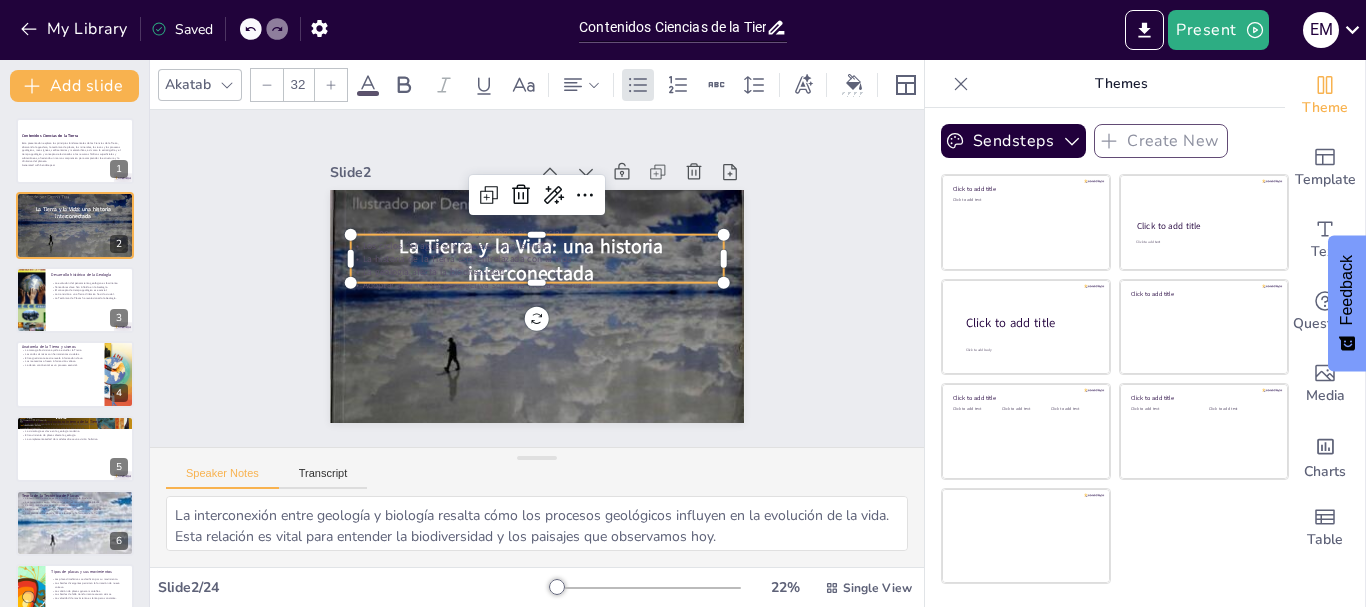click at bounding box center [563, 233] 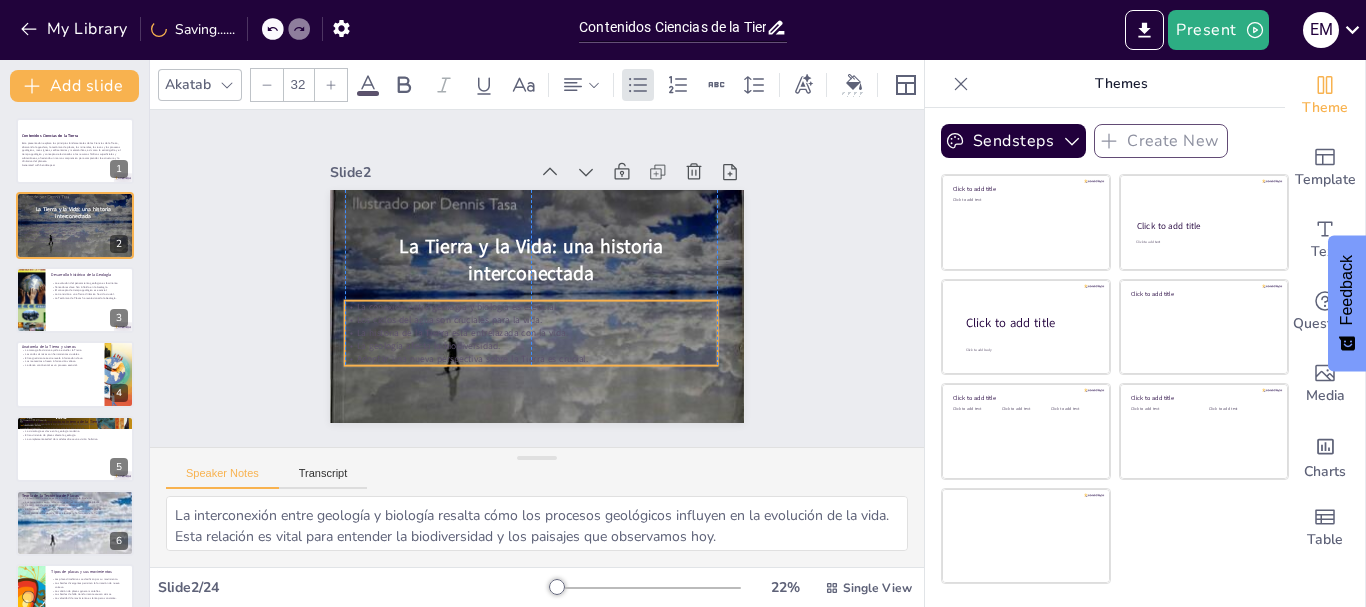 drag, startPoint x: 458, startPoint y: 228, endPoint x: 454, endPoint y: 294, distance: 66.1211 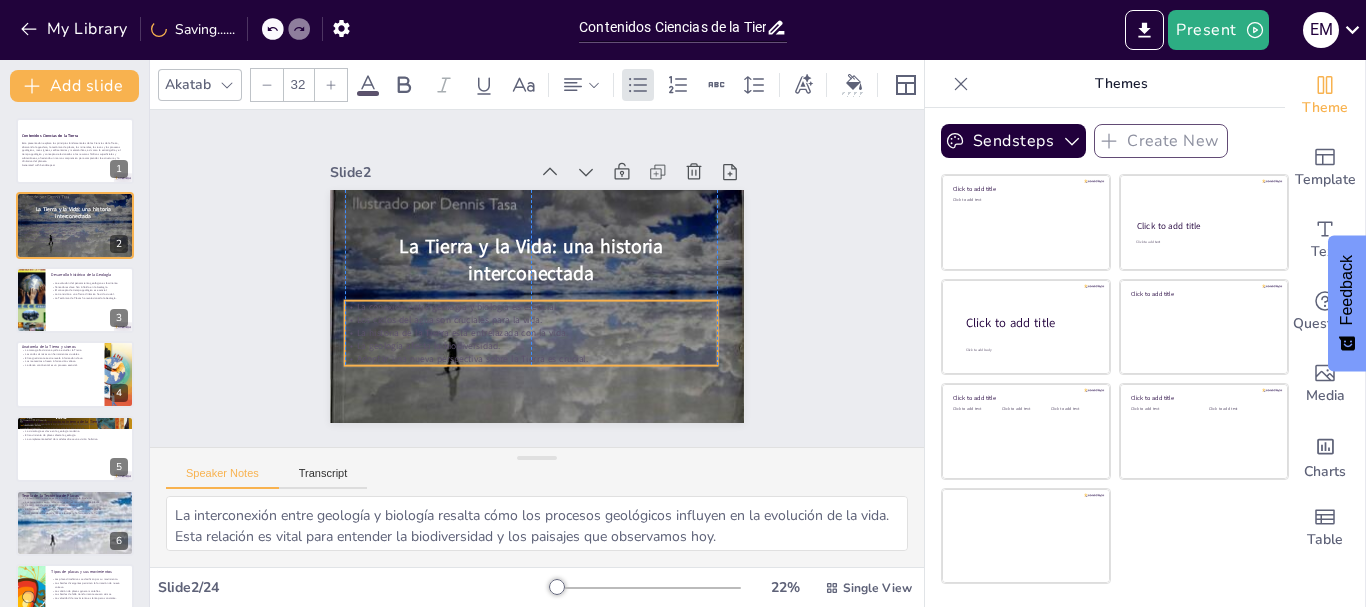 click on "La conexión entre geología y biología es esencial." at bounding box center [514, 295] 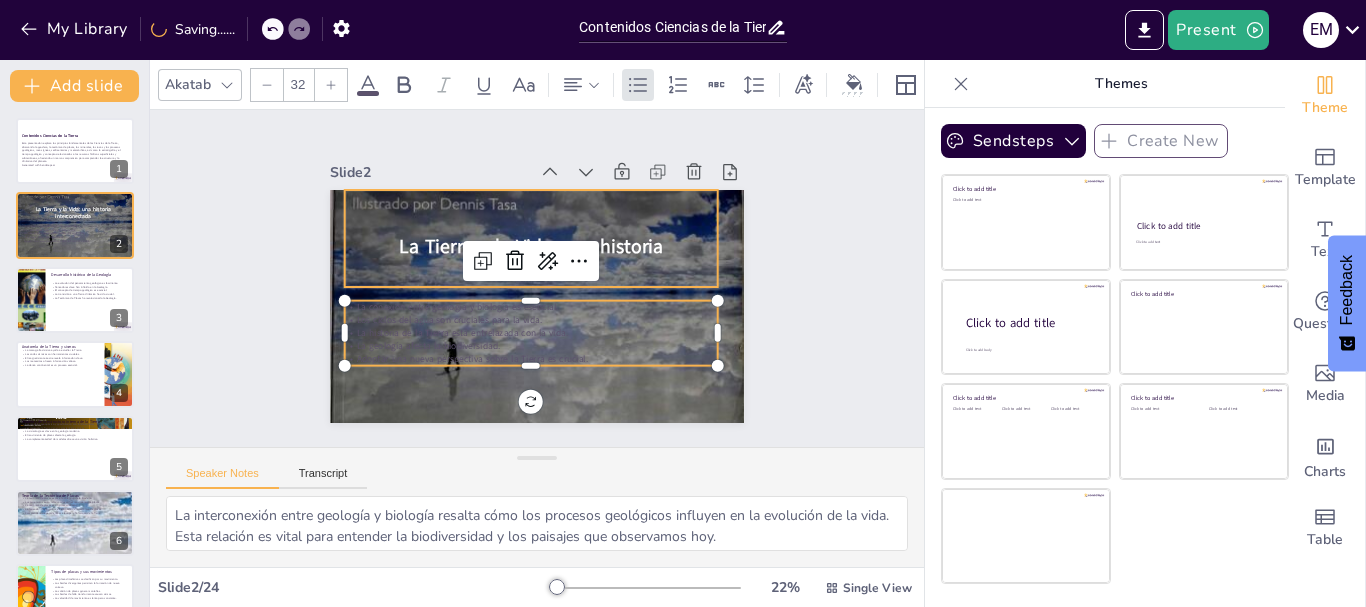 click on "La Tierra y la Vida: una historia interconectada" at bounding box center [533, 259] 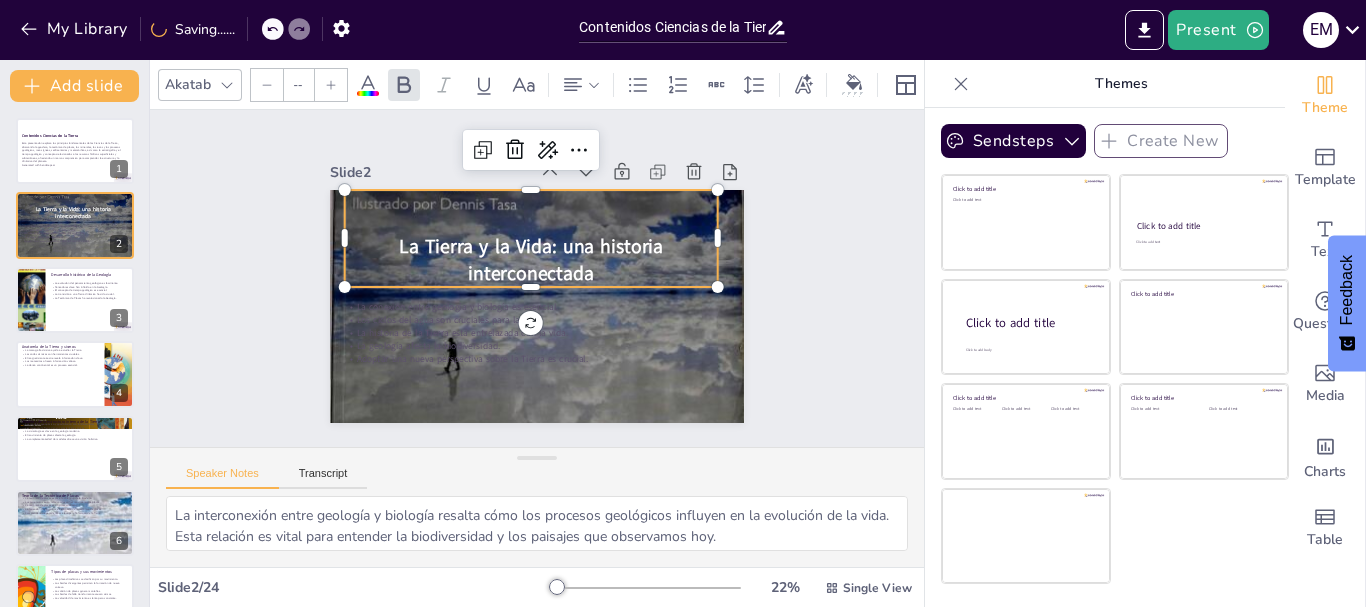type on "89" 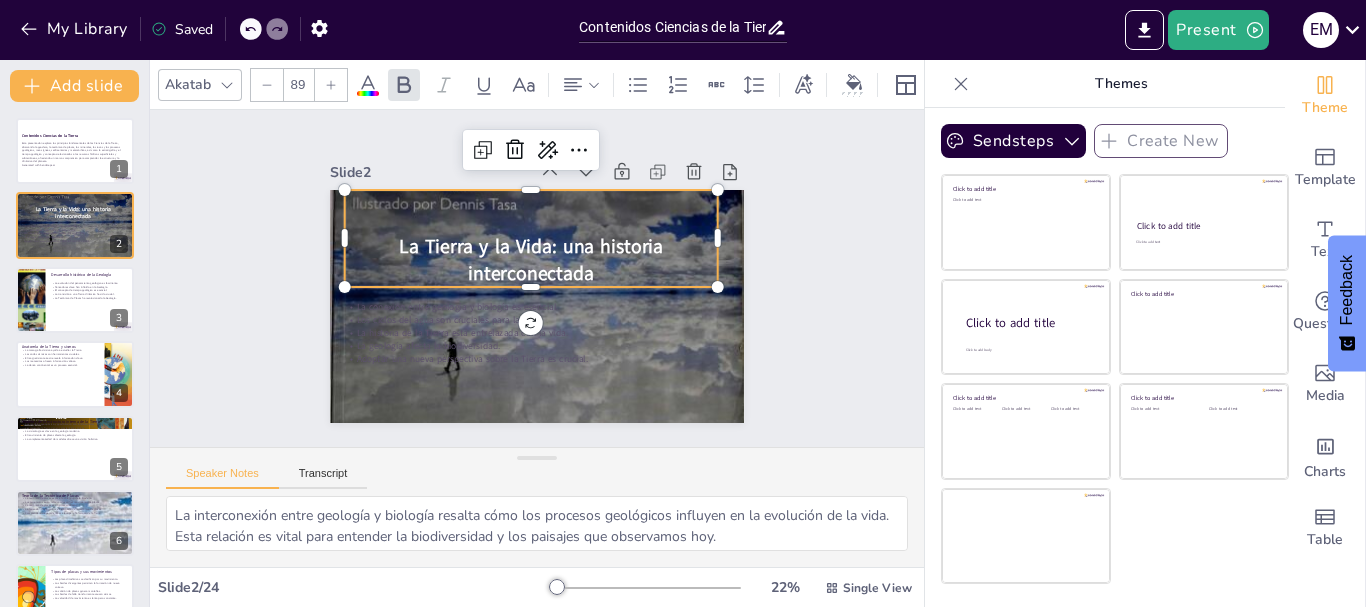 click on "La Tierra y la Vida: una historia interconectada" at bounding box center (539, 238) 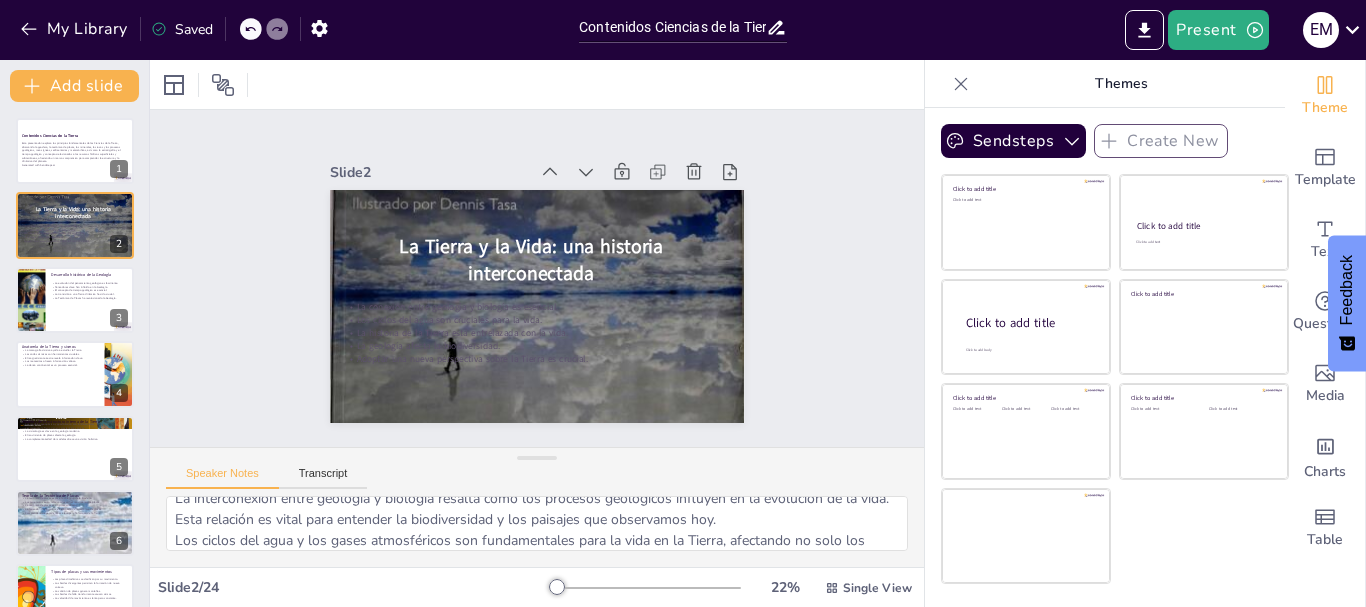 scroll, scrollTop: 0, scrollLeft: 0, axis: both 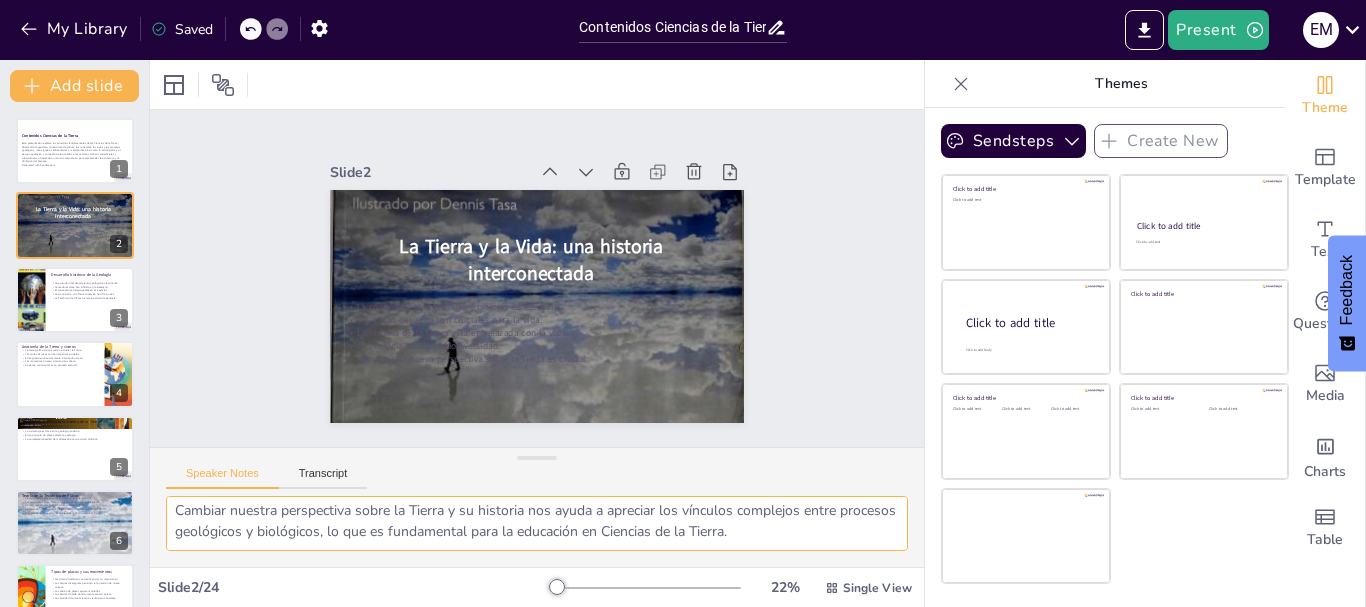 drag, startPoint x: 176, startPoint y: 516, endPoint x: 860, endPoint y: 553, distance: 685 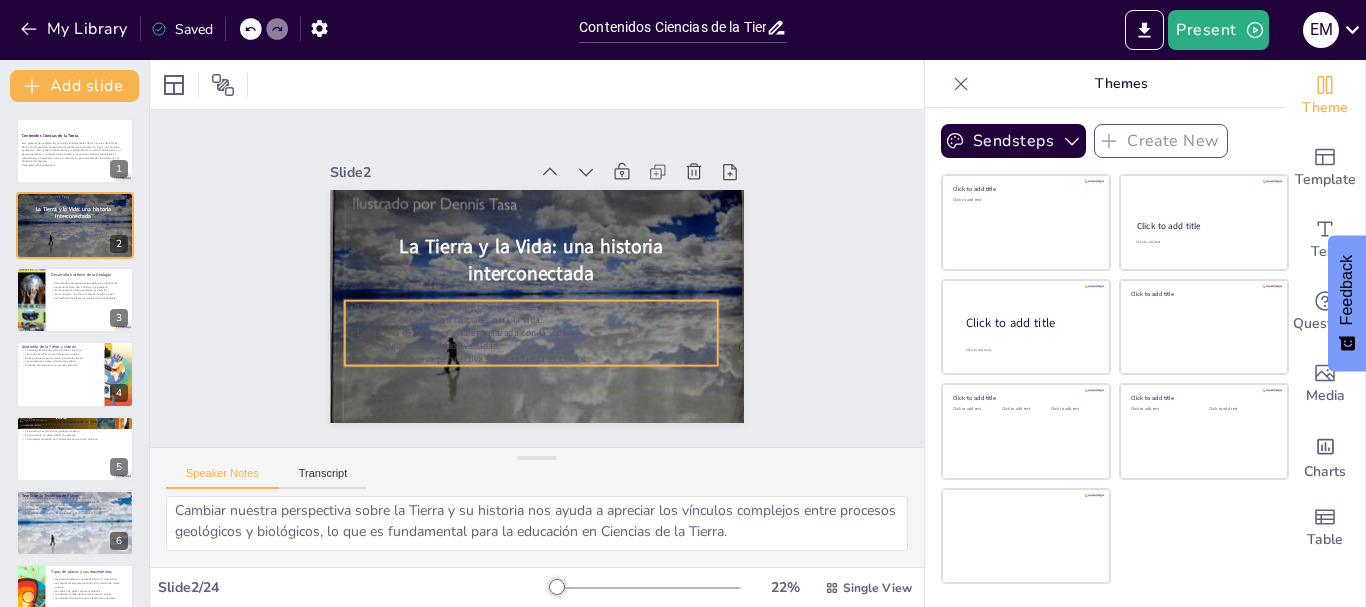 click on "La historia de la Tierra está entrelazada con la vida." at bounding box center (585, 251) 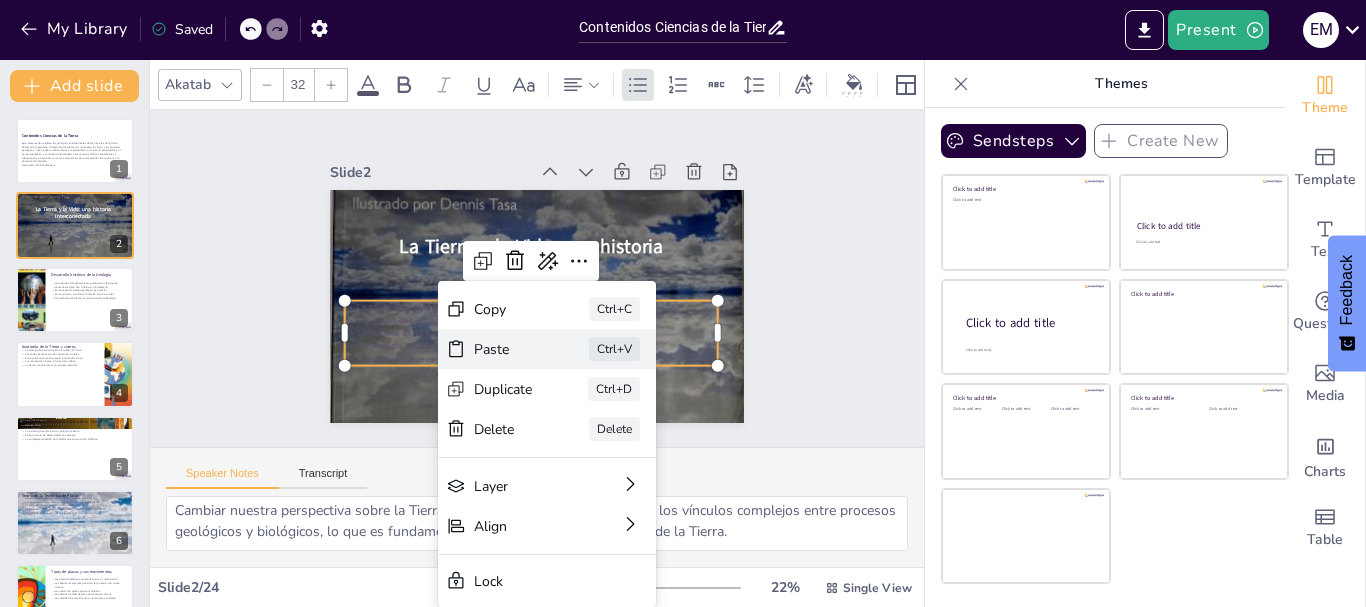 click on "Paste" at bounding box center [614, 479] 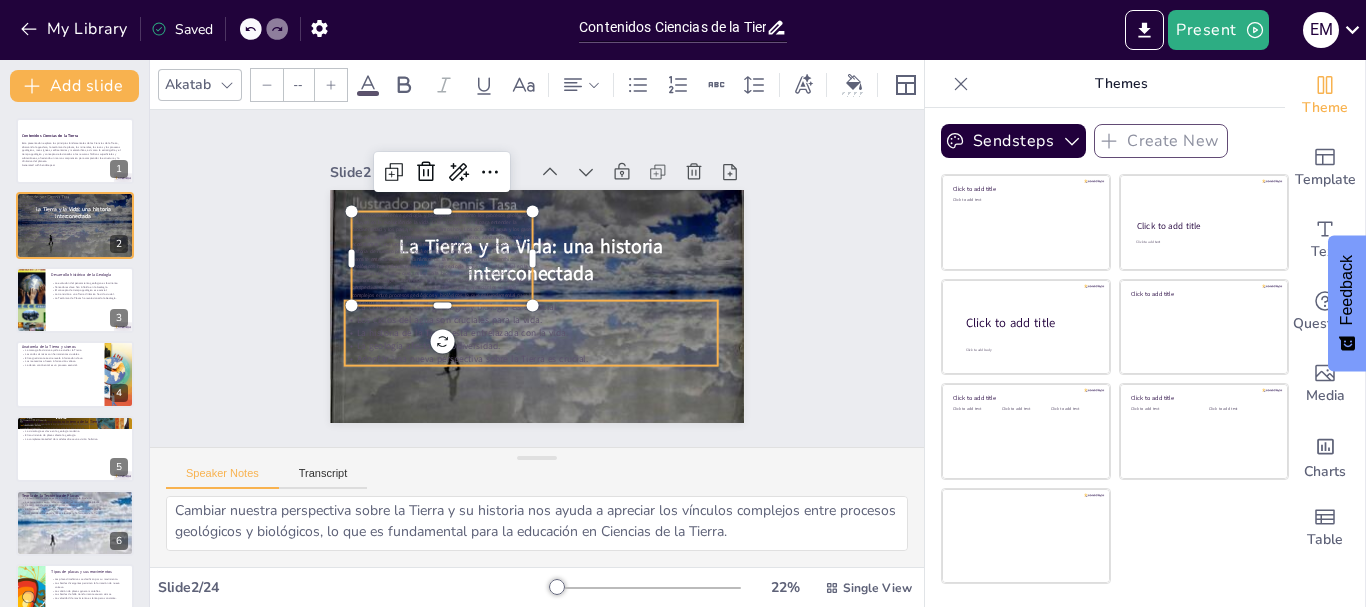 type on "24" 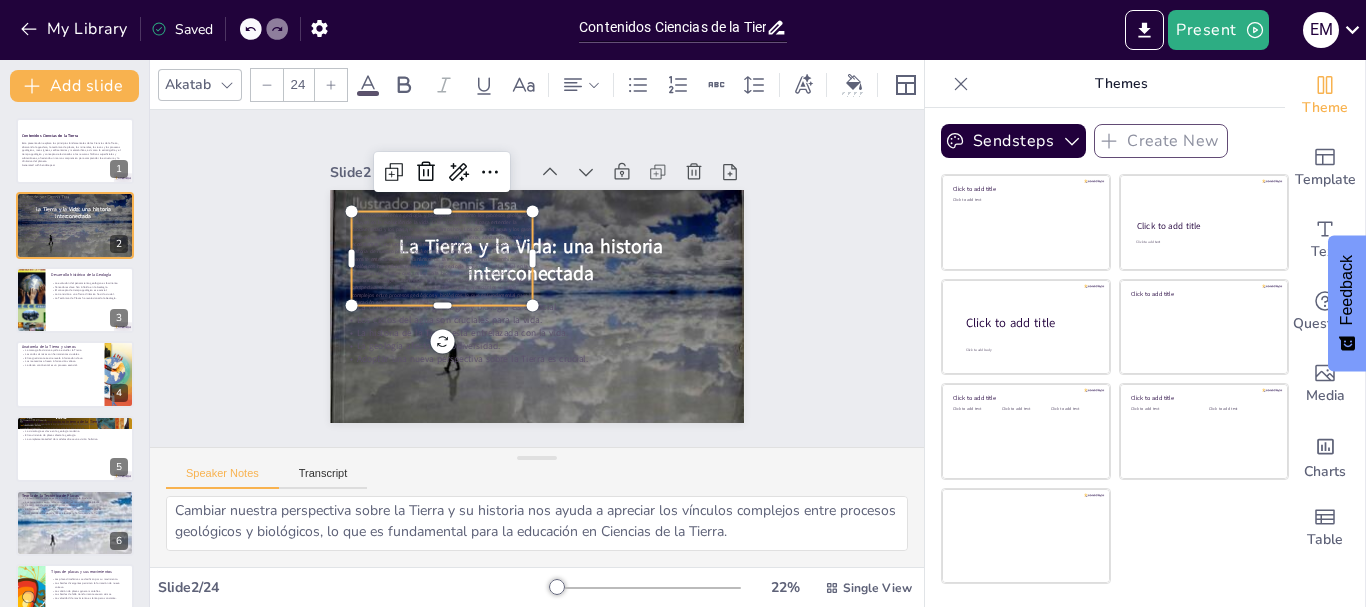 click on "Slide  1 Contenidos Ciencias de la Tierra Esta presentación explora los principios fundamentales de las Ciencias de la Tierra, abarcando la geosfera, la tectónica de placas, los minerales, las rocas y los procesos geológicos, rocas ígneas, sedimentarias y metamórficas, así como la estratigrafía y el tiempo geológico y conceptos relacionados a los recursos hídricos superficiales y subterráneos, ofreciendo un marco comprensivo para comprender la estructura y la dinámica del planeta. Generated with Sendsteps.ai Slide  2 La Tierra y la Vida: una historia interconectada La conexión entre geología y biología es esencial. Los ciclos del agua son cruciales para la vida. La historia de la Tierra está entrelazada con la vida. La geología afecta la biodiversidad. Adoptar una nueva perspectiva sobre la Tierra es crucial. Slide  3 Desarrollo histórico de la Geología La evolución del pensamiento geológico es fascinante. Pensadores clave han influido en la Geología. Slide  4 Slide  5 Slide  6 Slide  7 8" at bounding box center [537, 278] 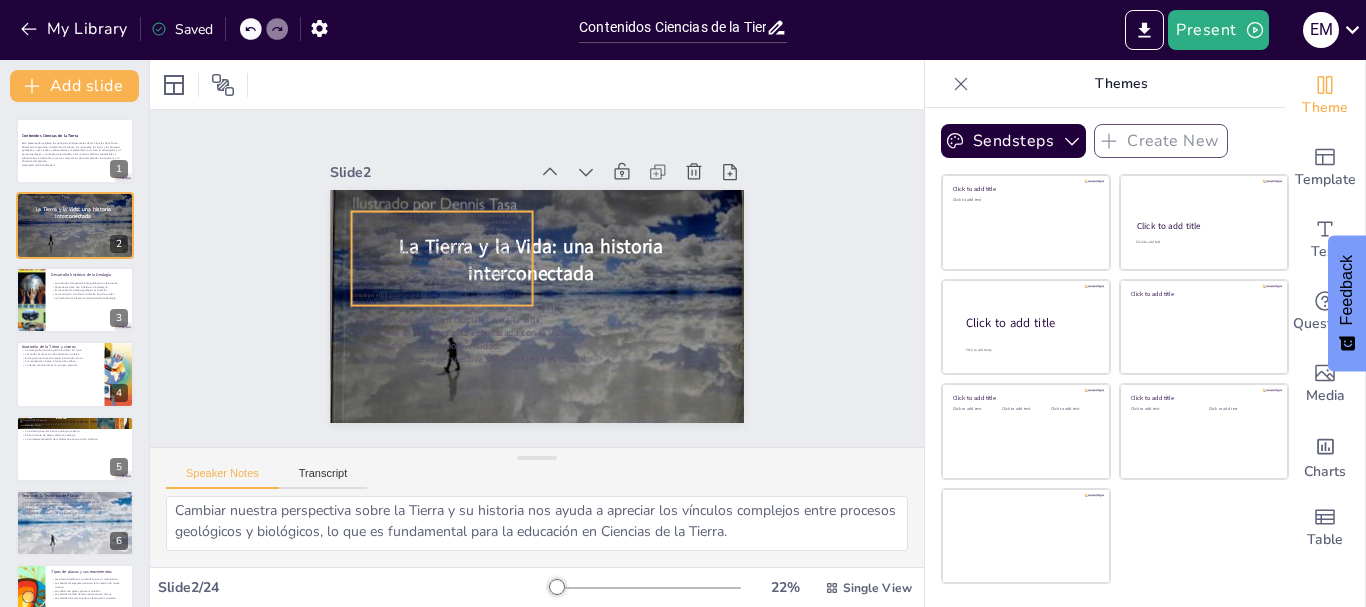 click on "La interconexión entre geología y biología resalta cómo los procesos geológicos influyen en la evolución de la vida. Esta relación es vital para entender la biodiversidad y los paisajes que observamos hoy.
Los ciclos del agua y los gases atmosféricos son fundamentales para la vida en la Tierra, afectando no solo los ecosistemas, sino también el clima y la evolución de la vida.
Reconocer que la historia de nuestro planeta está entrelazada con la historia de la vida nos permite entender mejor la dinámica de la evolución y cómo los cambios geológicos han influido en la biología.
La geología juega un papel crucial en la formación de paisajes que sostienen la biodiversidad. La diversidad de ambientes geológicos contribuye a la variedad de ecosistemas.
Cambiar nuestra perspectiva sobre la Tierra y su historia nos ayuda a apreciar los vínculos complejos entre procesos geológicos y biológicos, lo que es fundamental para la educación en Ciencias de la Tierra." at bounding box center [464, 211] 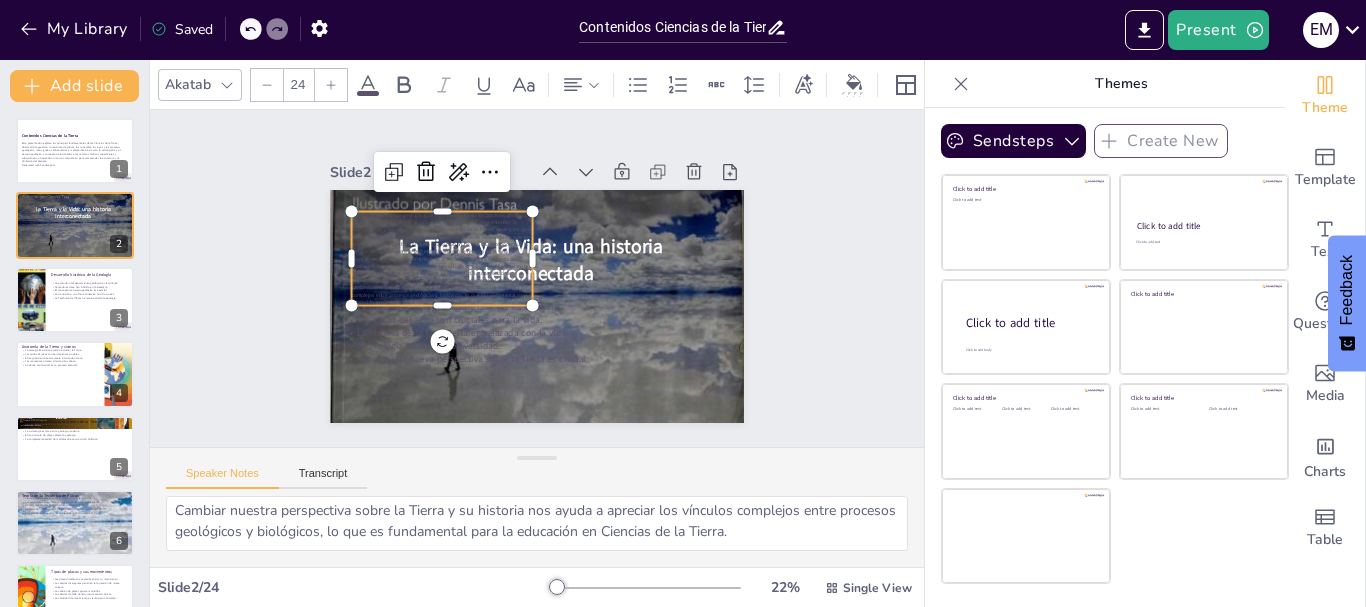 drag, startPoint x: 385, startPoint y: 306, endPoint x: 359, endPoint y: 327, distance: 33.42155 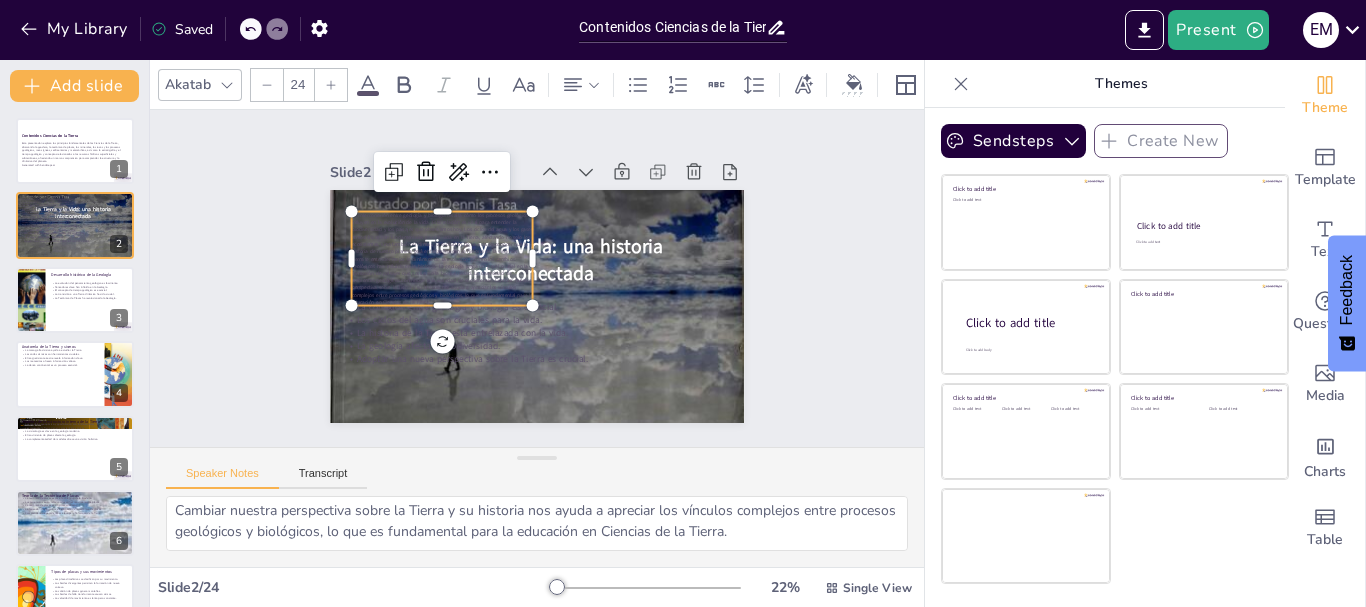click on "La Tierra y la Vida: una historia interconectada La conexión entre geología y biología es esencial. Los ciclos del agua son cruciales para la vida. La historia de la Tierra está entrelazada con la vida. La geología afecta la biodiversidad. Adoptar una nueva perspectiva sobre la Tierra es crucial." at bounding box center [531, 306] 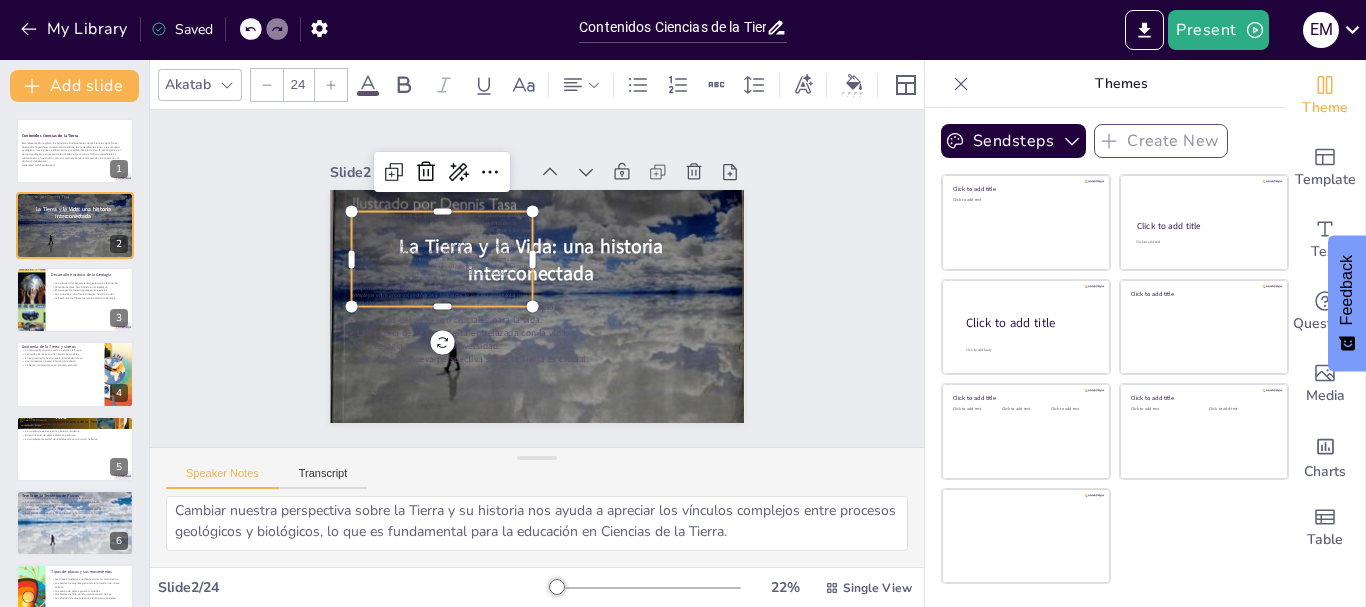 click 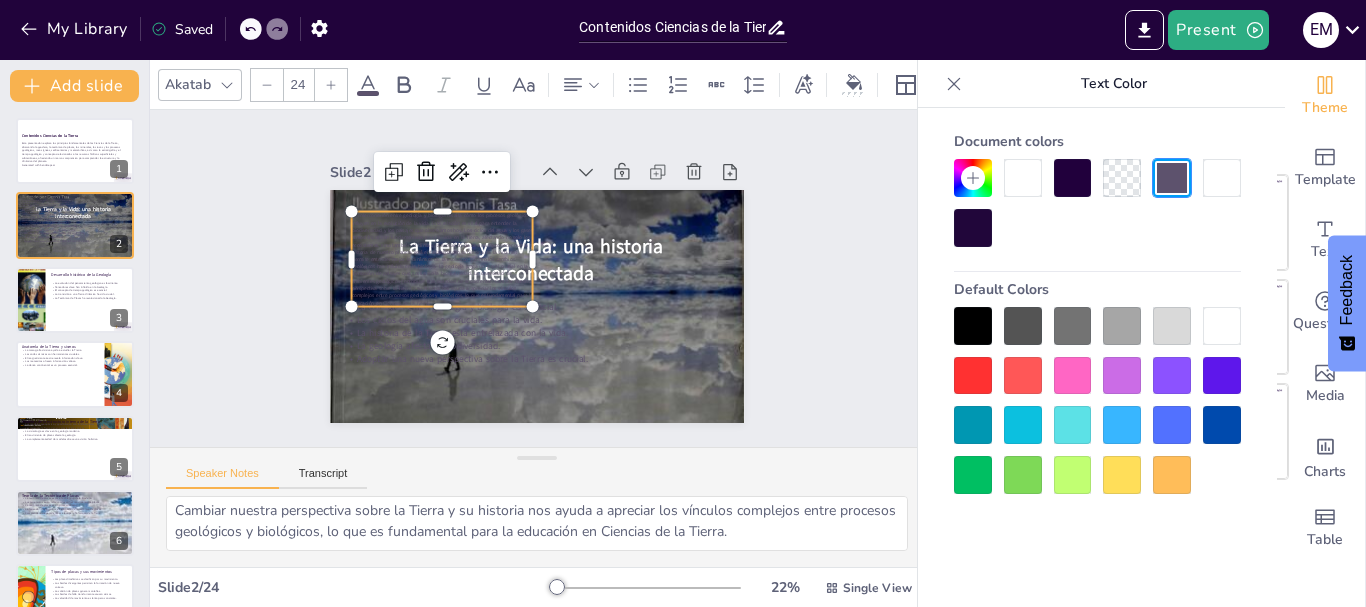 click at bounding box center (1023, 178) 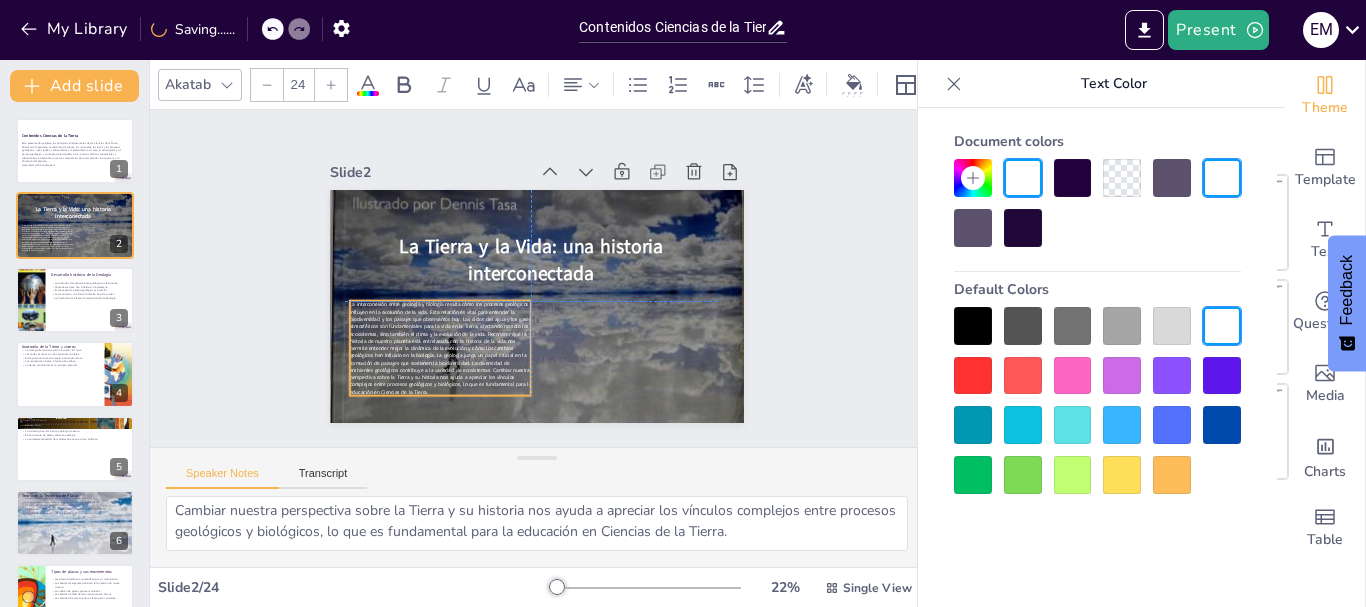 drag, startPoint x: 392, startPoint y: 207, endPoint x: 390, endPoint y: 296, distance: 89.02247 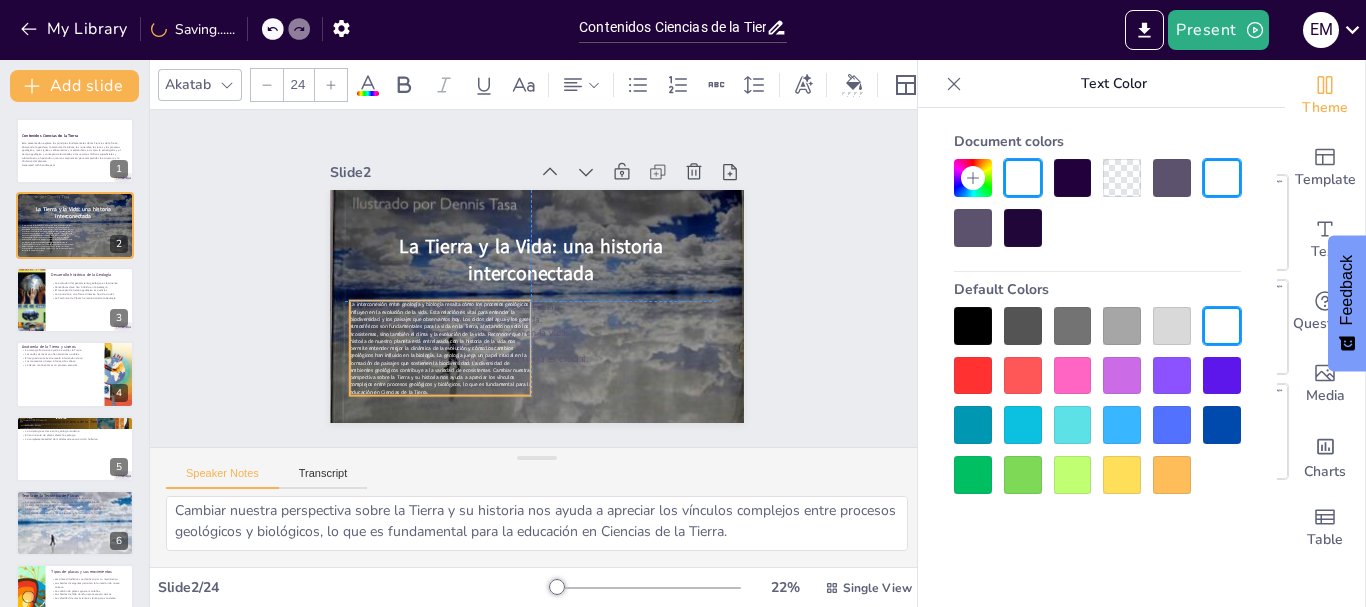 click on "La interconexión entre geología y biología resalta cómo los procesos geológicos influyen en la evolución de la vida. Esta relación es vital para entender la biodiversidad y los paisajes que observamos hoy.
Los ciclos del agua y los gases atmosféricos son fundamentales para la vida en la Tierra, afectando no solo los ecosistemas, sino también el clima y la evolución de la vida.
Reconocer que la historia de nuestro planeta está entrelazada con la historia de la vida nos permite entender mejor la dinámica de la evolución y cómo los cambios geológicos han influido en la biología.
La geología juega un papel crucial en la formación de paisajes que sostienen la biodiversidad. La diversidad de ambientes geológicos contribuye a la variedad de ecosistemas.
Cambiar nuestra perspectiva sobre la Tierra y su historia nos ayuda a apreciar los vínculos complejos entre procesos geológicos y biológicos, lo que es fundamental para la educación en Ciencias de la Tierra." at bounding box center [422, 239] 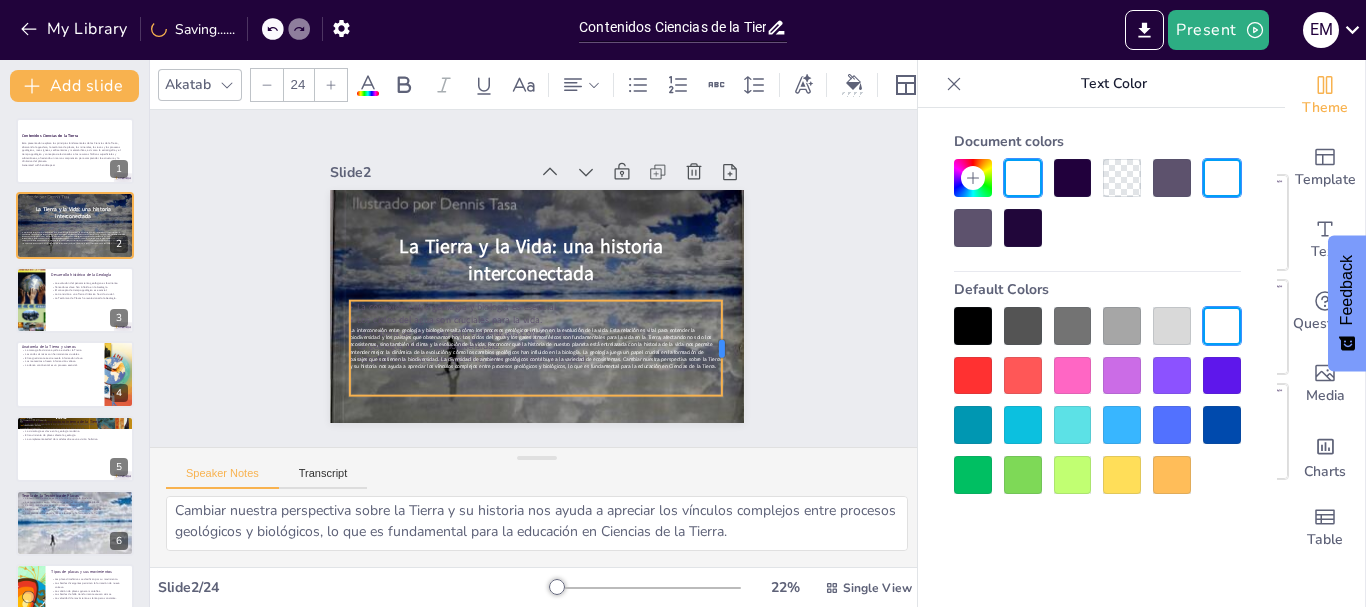 drag, startPoint x: 517, startPoint y: 341, endPoint x: 708, endPoint y: 338, distance: 191.02356 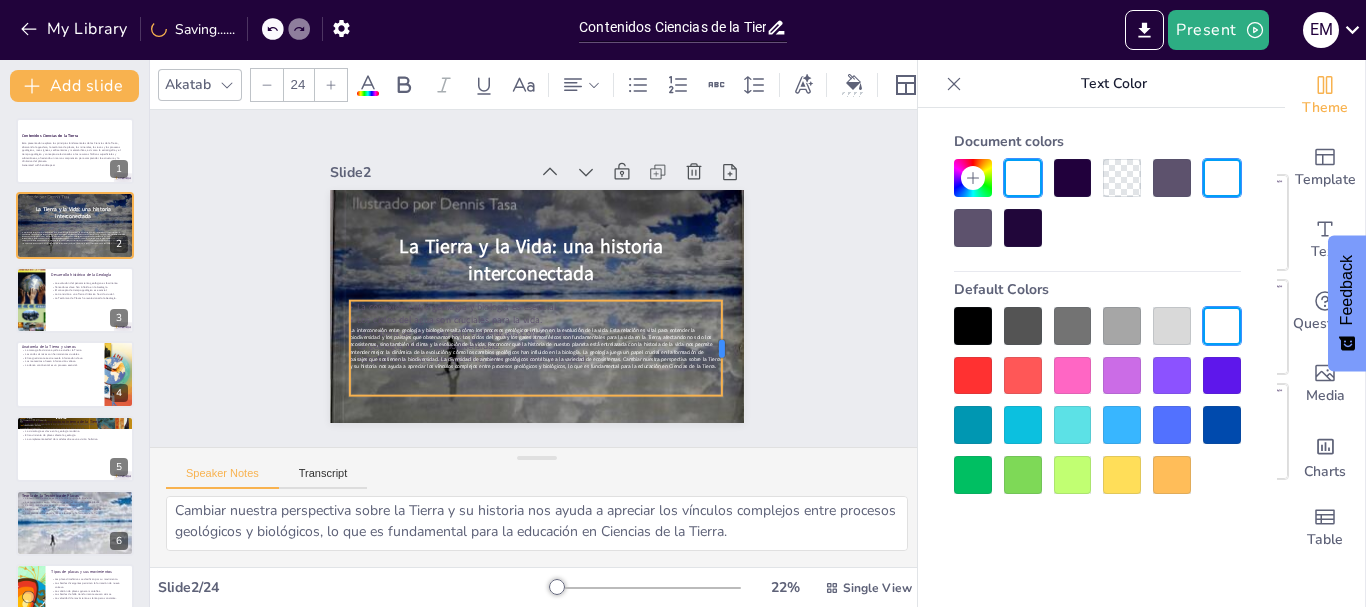 click at bounding box center (652, 448) 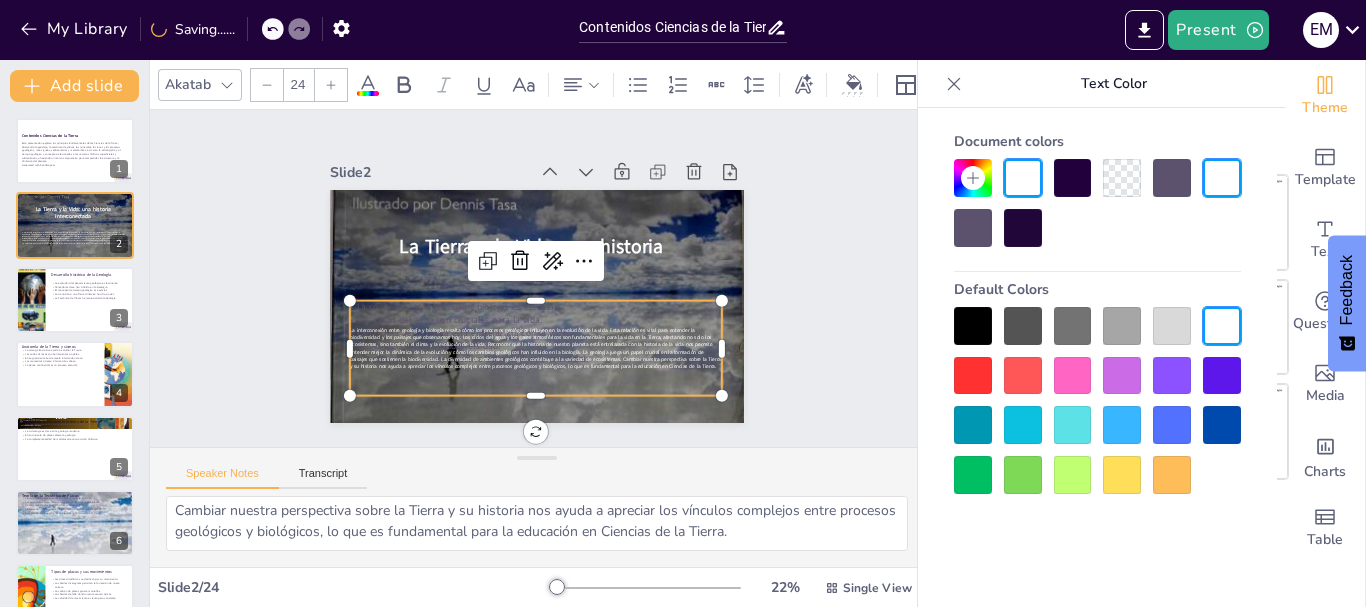 click 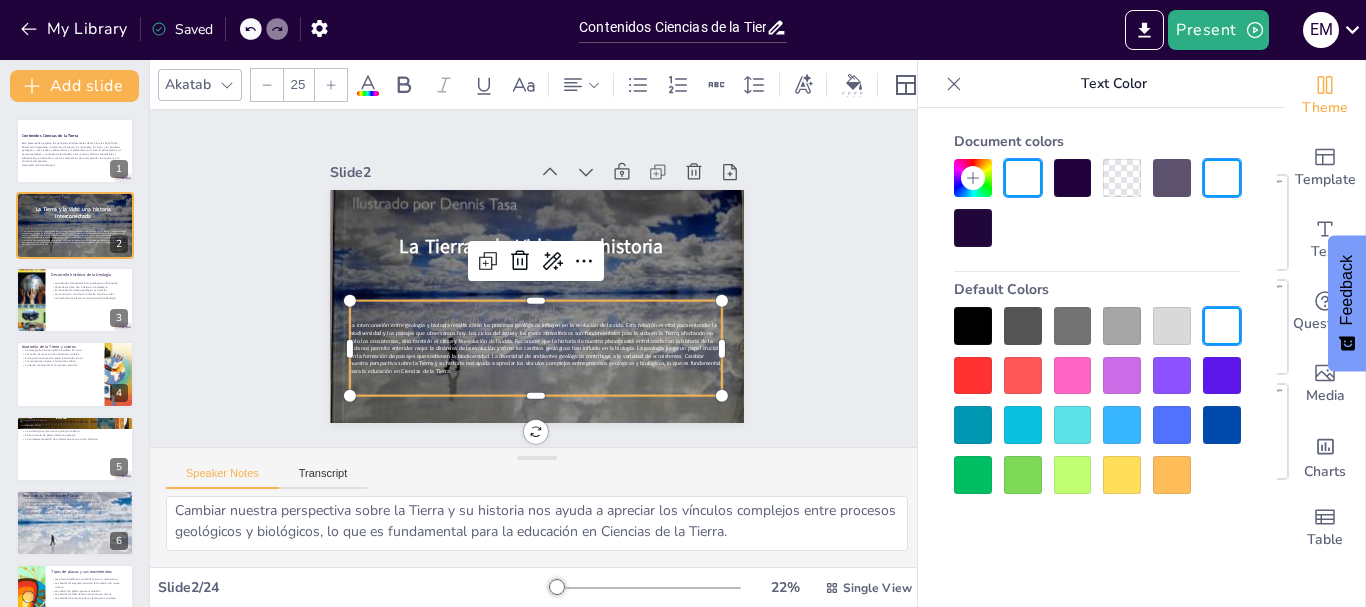 click 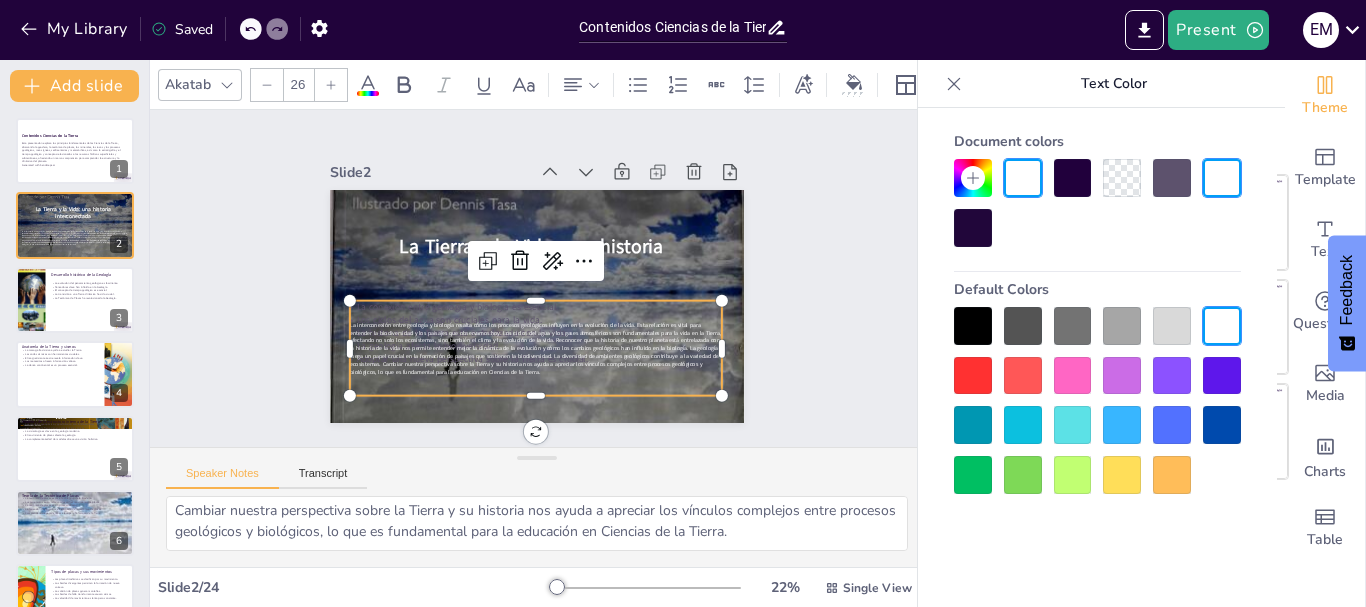click 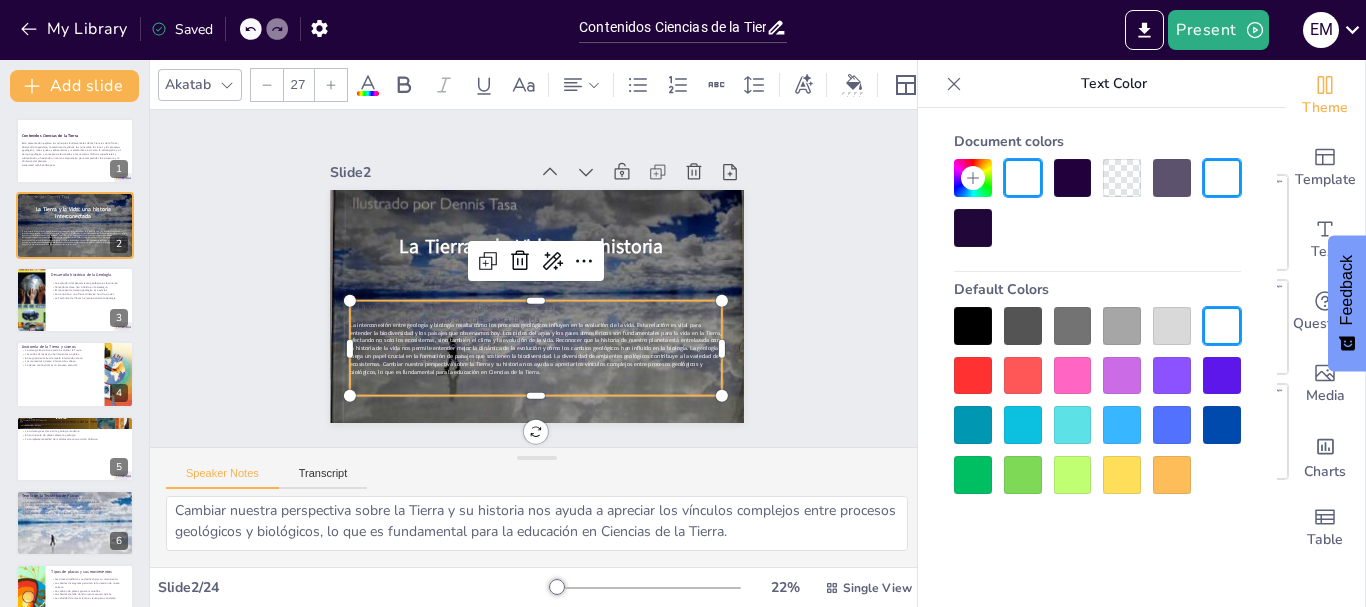 click 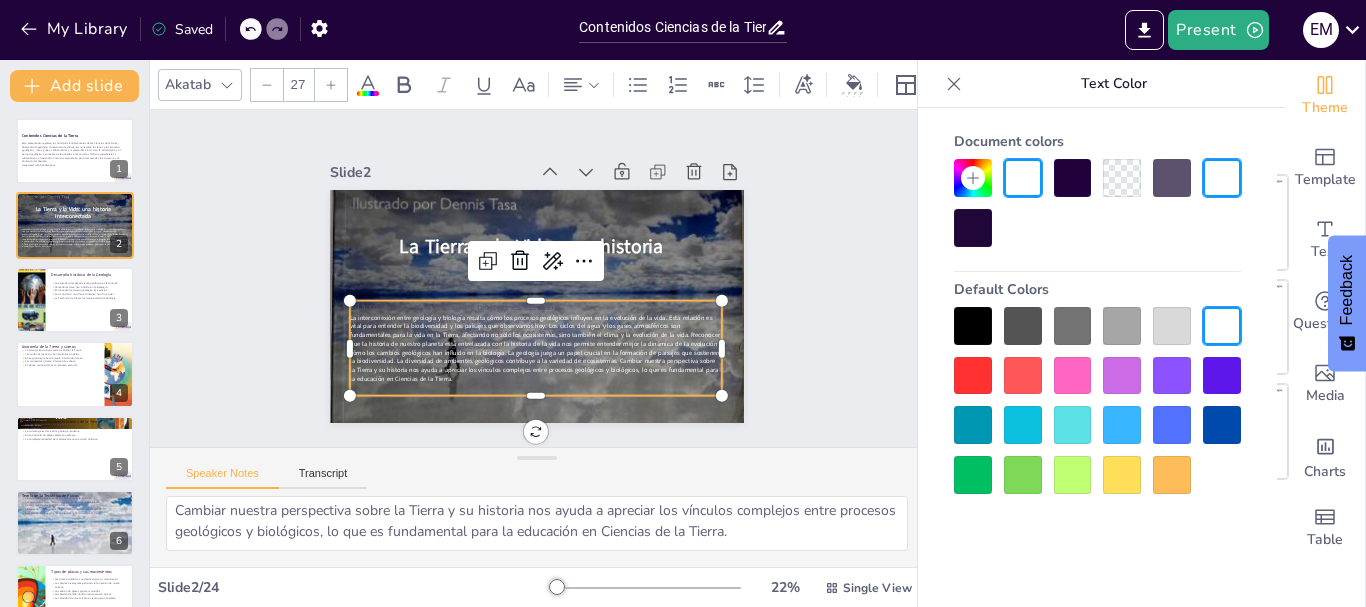 click 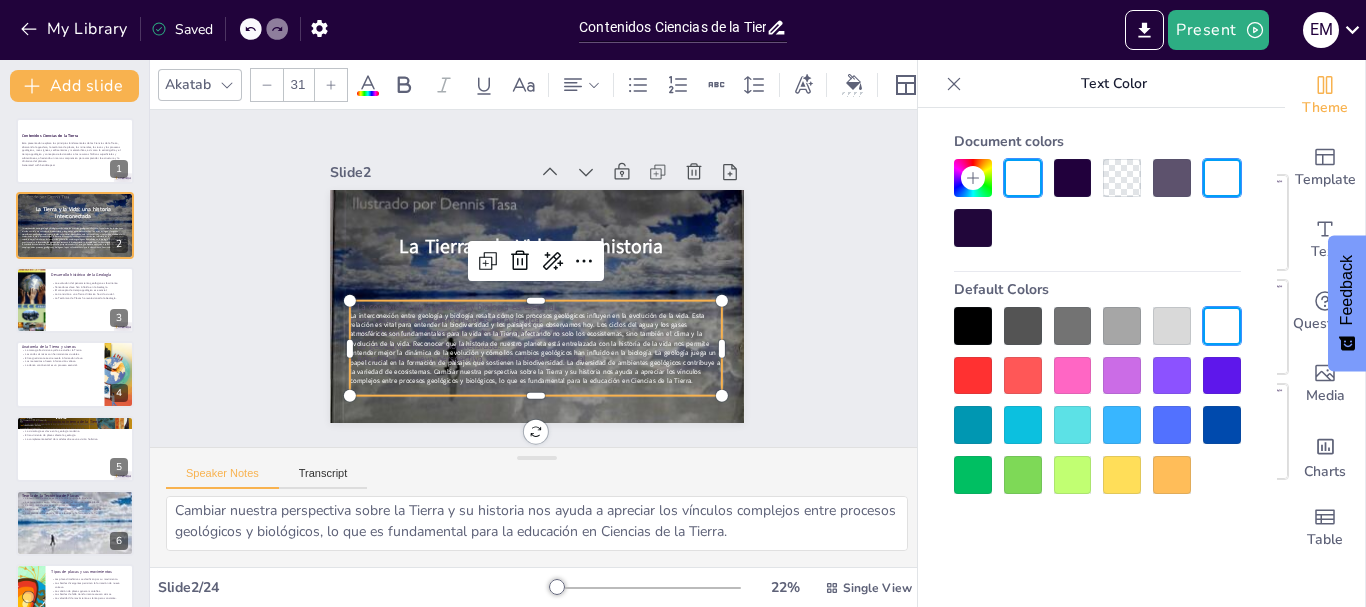 click 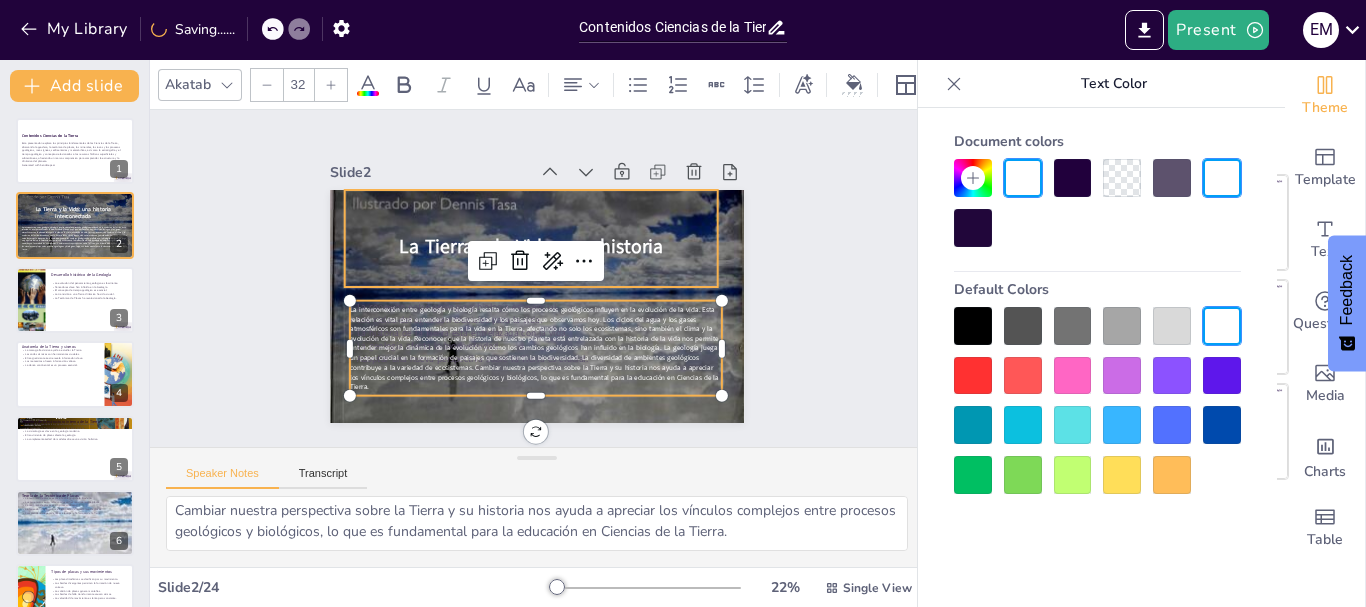 click on "La Tierra y la Vida: una historia interconectada" at bounding box center [548, 247] 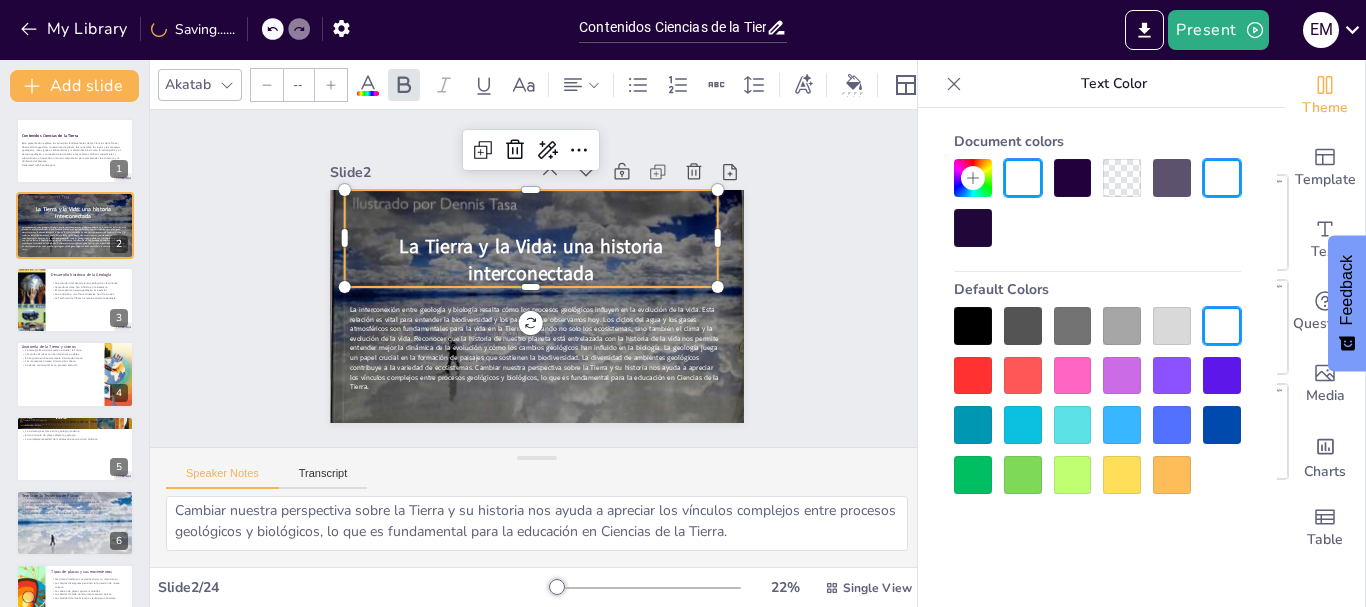 type on "89" 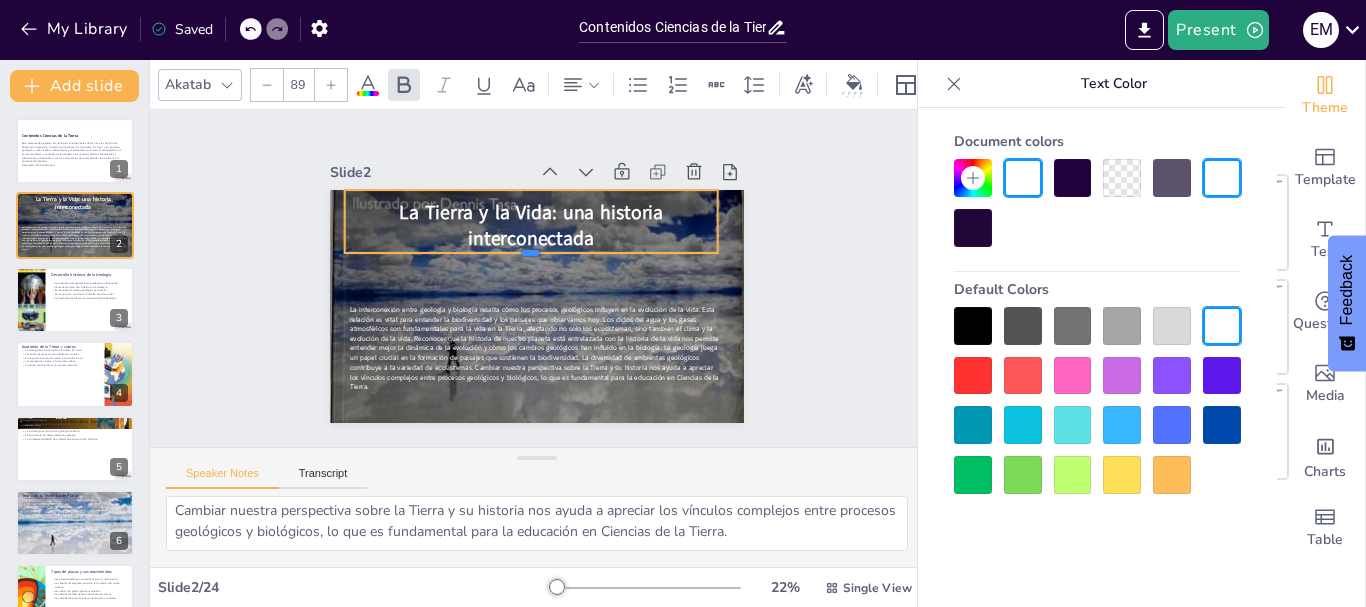 drag, startPoint x: 515, startPoint y: 280, endPoint x: 515, endPoint y: 246, distance: 34 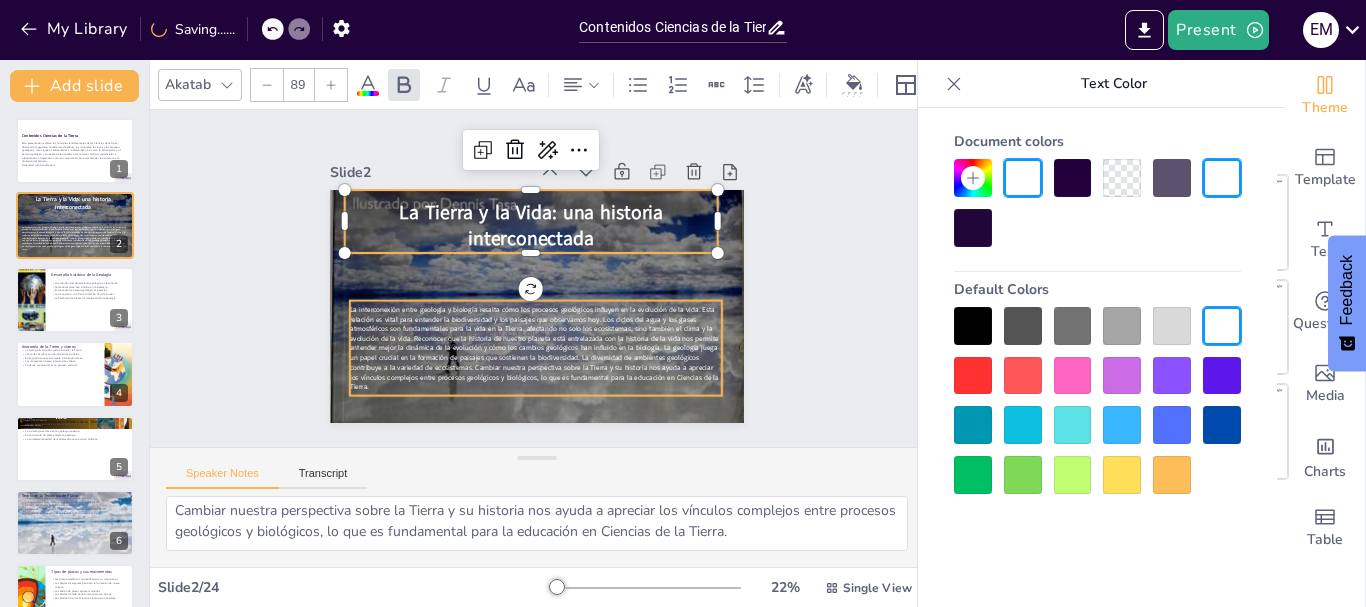 click at bounding box center (516, 297) 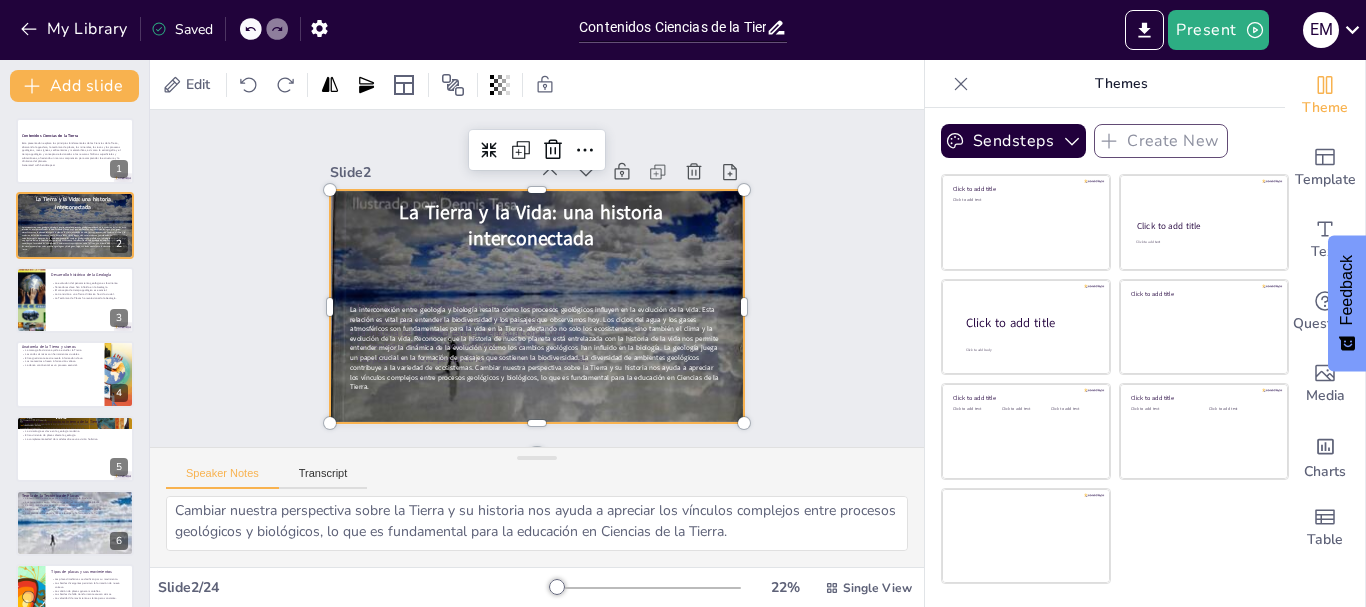 click on "La interconexión entre geología y biología resalta cómo los procesos geológicos influyen en la evolución de la vida. Esta relación es vital para entender la biodiversidad y los paisajes que observamos hoy.
Los ciclos del agua y los gases atmosféricos son fundamentales para la vida en la Tierra, afectando no solo los ecosistemas, sino también el clima y la evolución de la vida.
Reconocer que la historia de nuestro planeta está entrelazada con la historia de la vida nos permite entender mejor la dinámica de la evolución y cómo los cambios geológicos han influido en la biología.
La geología juega un papel crucial en la formación de paisajes que sostienen la biodiversidad. La diversidad de ambientes geológicos contribuye a la variedad de ecosistemas.
Cambiar nuestra perspectiva sobre la Tierra y su historia nos ayuda a apreciar los vínculos complejos entre procesos geológicos y biológicos, lo que es fundamental para la educación en Ciencias de la Tierra." at bounding box center [504, 336] 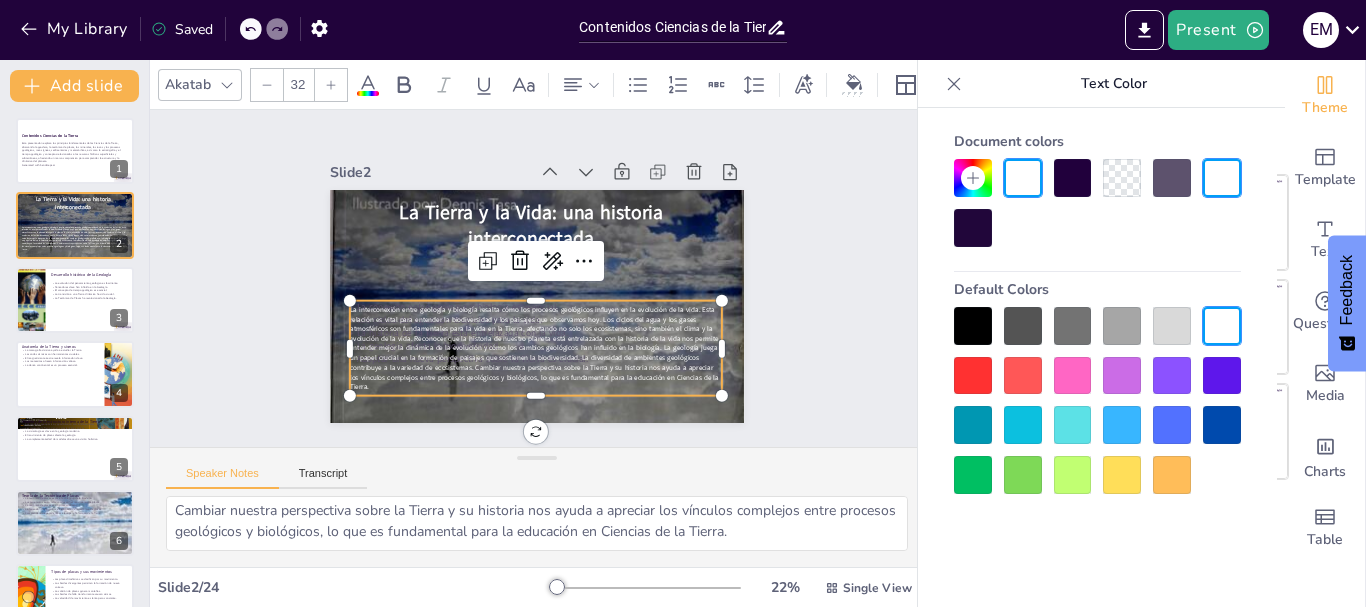 click 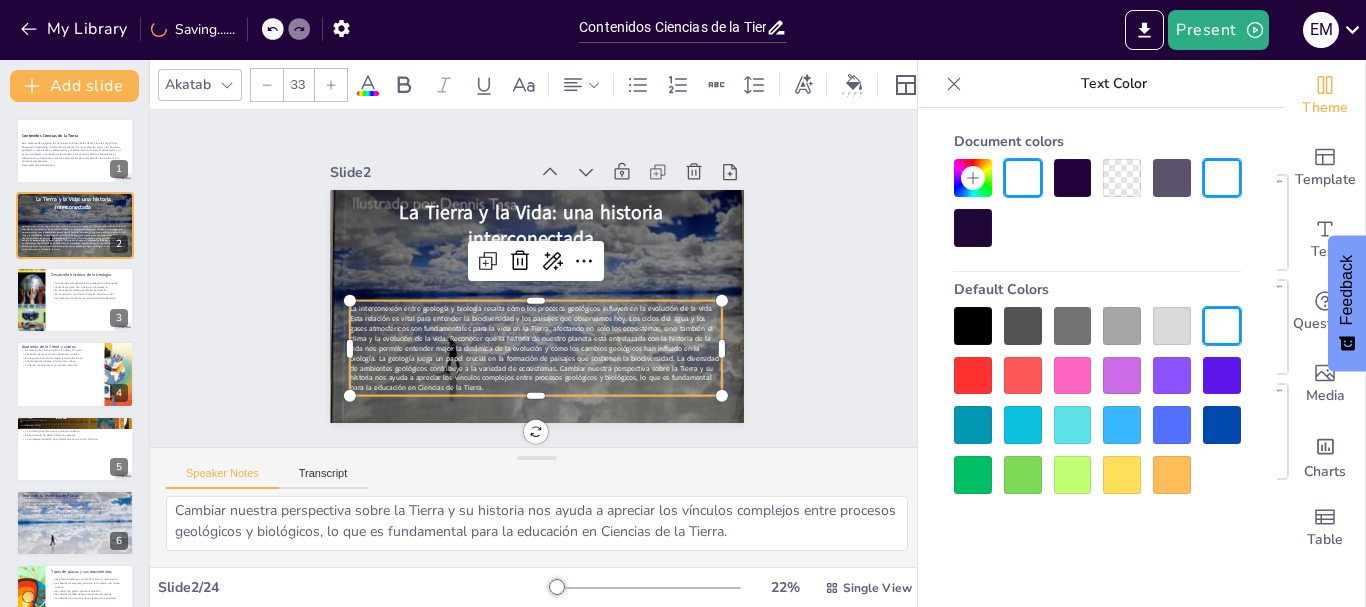 click 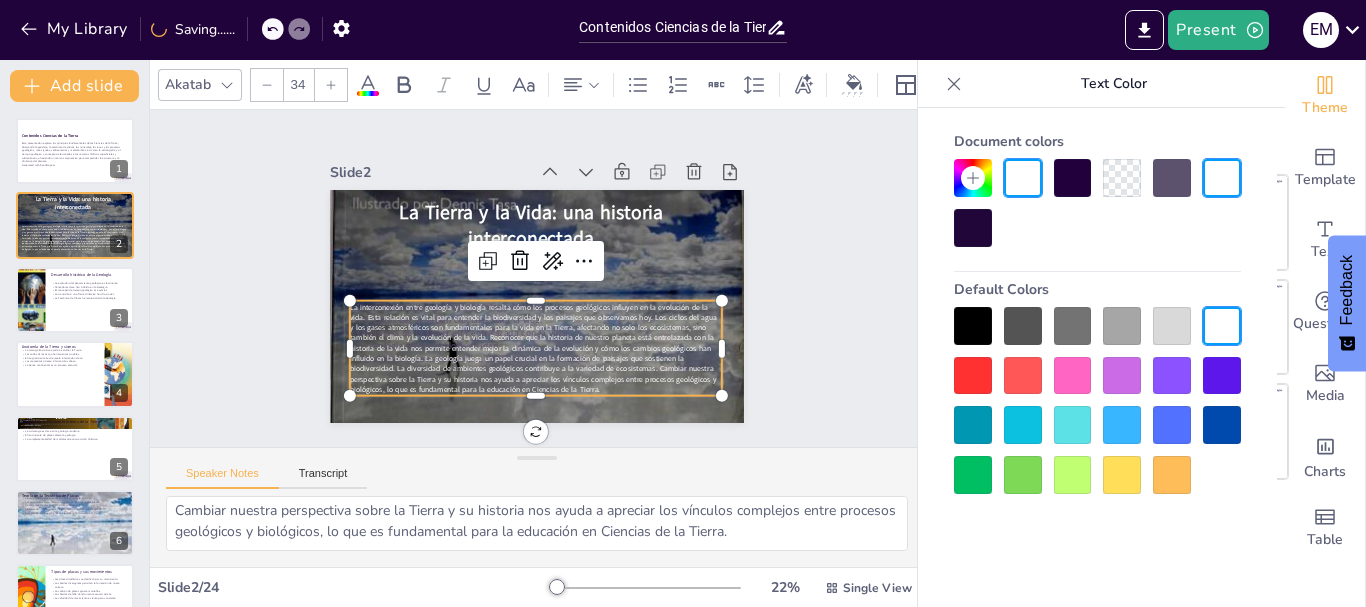 click 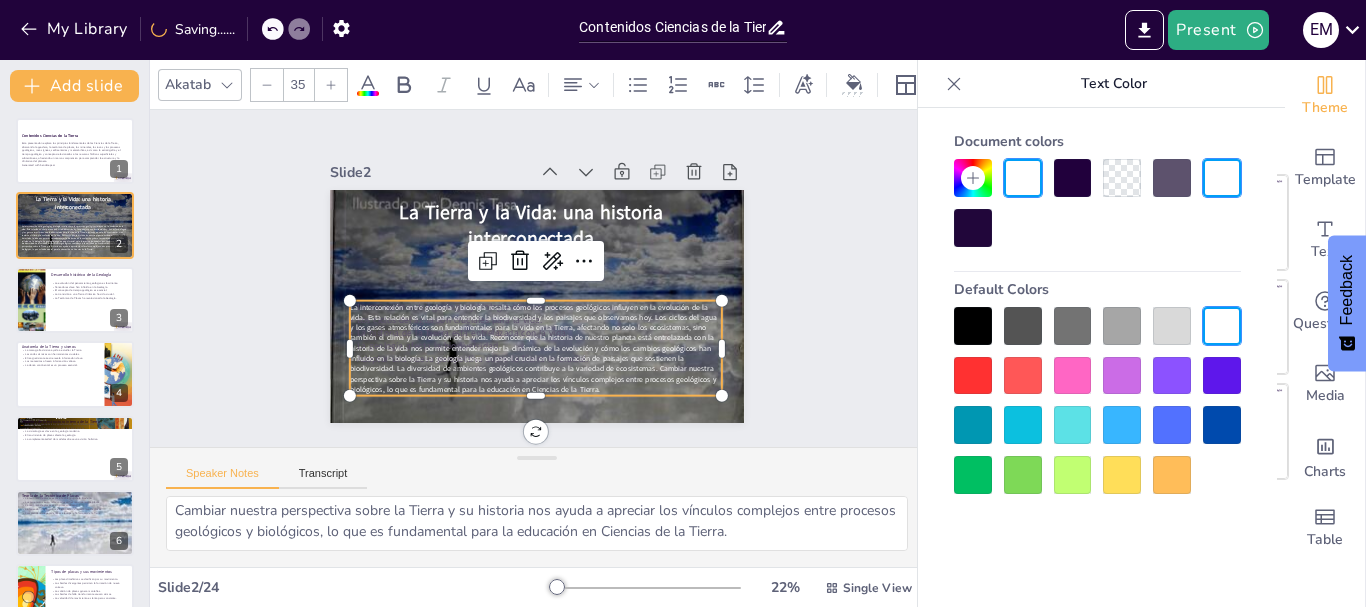 click 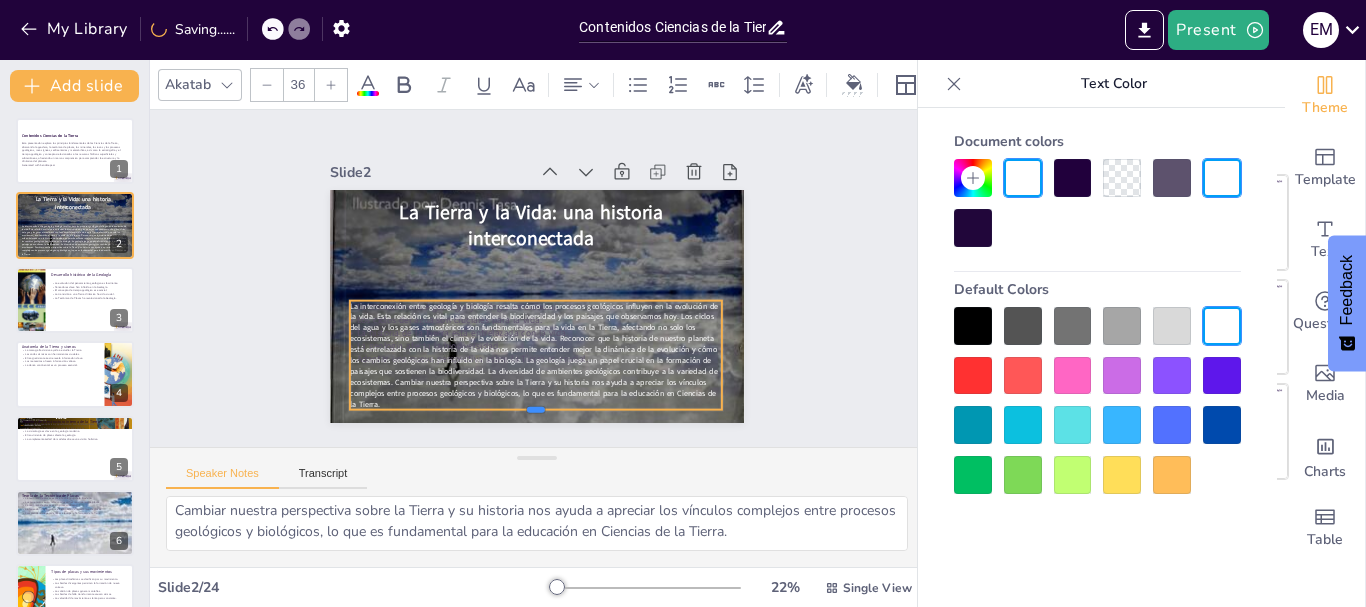 click on "La Tierra y la Vida: una historia interconectada La conexión entre geología y biología es esencial. Los ciclos del agua son cruciales para la vida. La historia de la Tierra está entrelazada con la vida. La geología afecta la biodiversidad. Adoptar una nueva perspectiva sobre la Tierra es crucial." at bounding box center (528, 305) 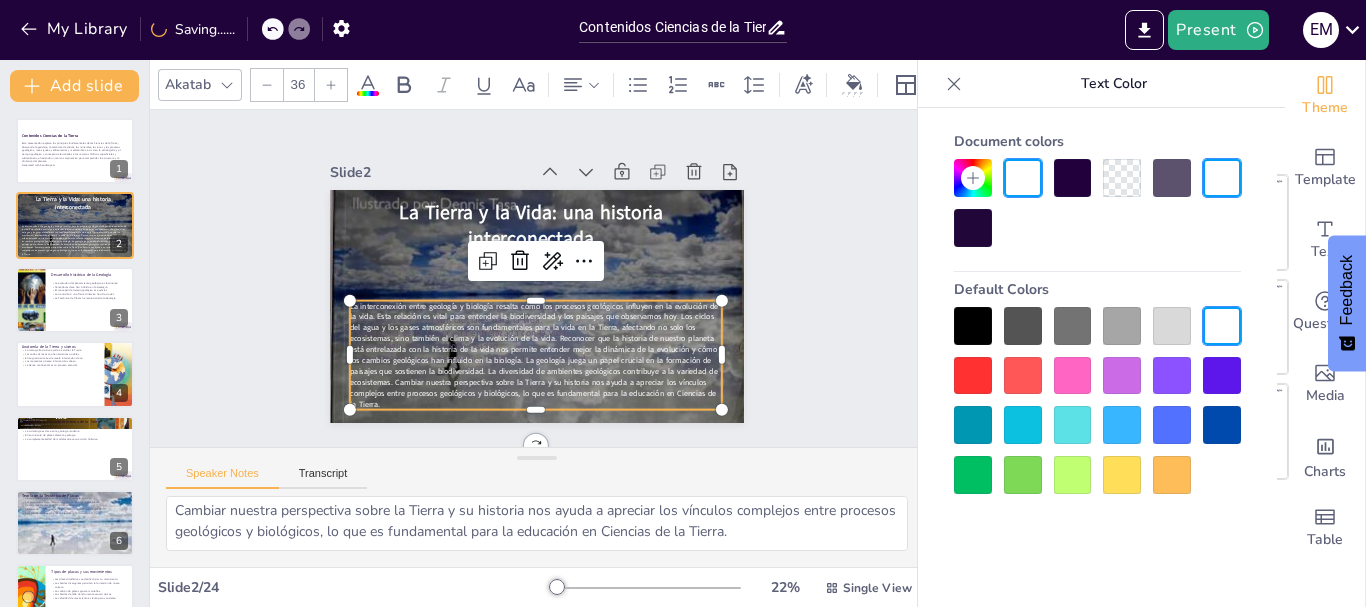 click 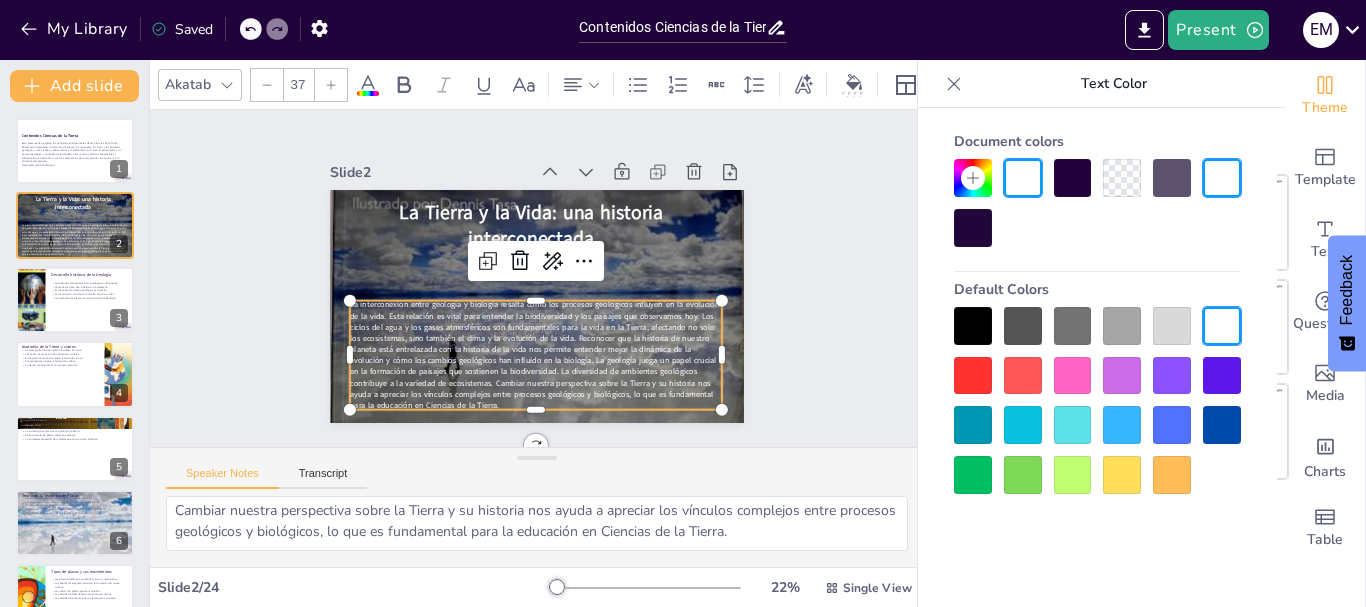 click 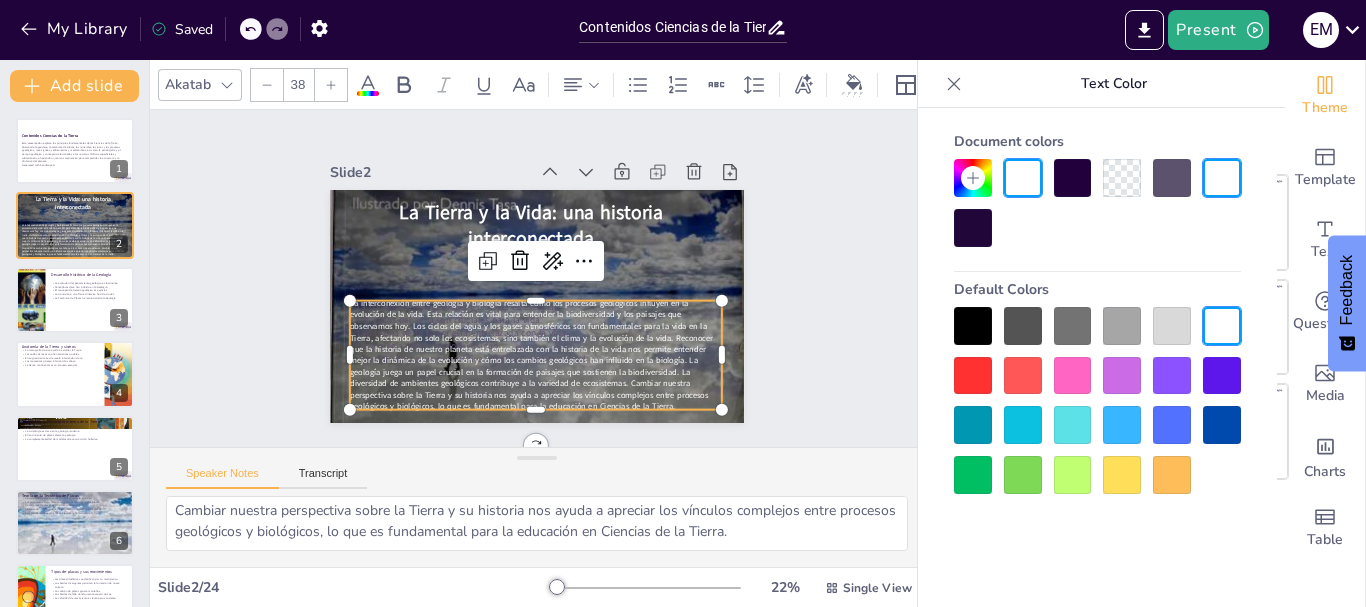 click 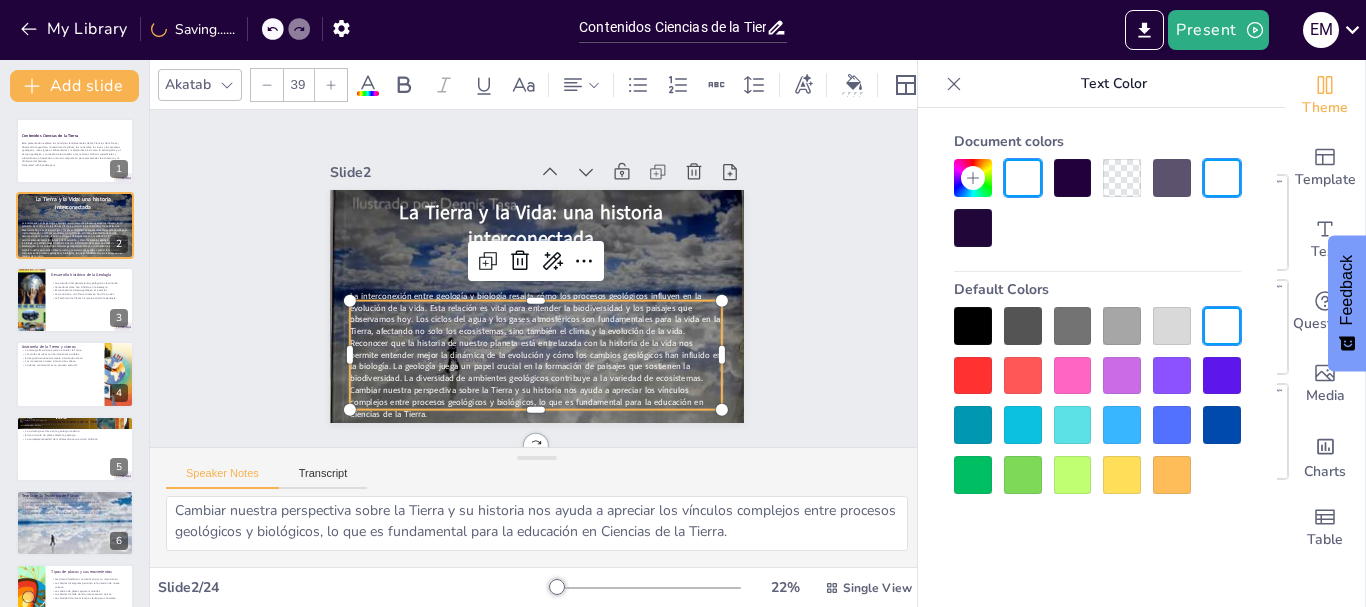 click on "Slide  1 Contenidos Ciencias de la Tierra Esta presentación explora los principios fundamentales de las Ciencias de la Tierra, abarcando la geosfera, la tectónica de placas, los minerales, las rocas y los procesos geológicos, rocas ígneas, sedimentarias y metamórficas, así como la estratigrafía y el tiempo geológico y conceptos relacionados a los recursos hídricos superficiales y subterráneos, ofreciendo un marco comprensivo para comprender la estructura y la dinámica del planeta. Generated with Sendsteps.ai Slide  2 La Tierra y la Vida: una historia interconectada La conexión entre geología y biología es esencial. Los ciclos del agua son cruciales para la vida. La historia de la Tierra está entrelazada con la vida. La geología afecta la biodiversidad. Adoptar una nueva perspectiva sobre la Tierra es crucial. Slide  3 Desarrollo histórico de la Geología La evolución del pensamiento geológico es fascinante. Pensadores clave han influido en la Geología. Slide  4 Slide  5 Slide  6 Slide  7 8" at bounding box center (536, 278) 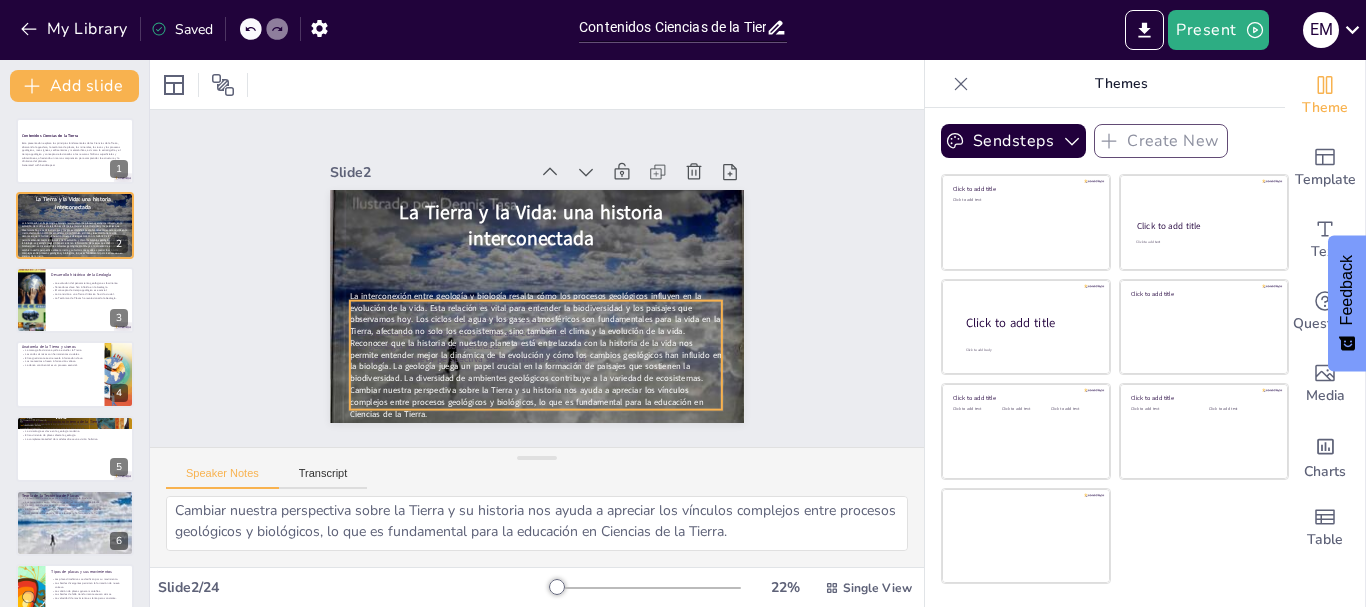 click on "La interconexión entre geología y biología resalta cómo los procesos geológicos influyen en la evolución de la vida. Esta relación es vital para entender la biodiversidad y los paisajes que observamos hoy.
Los ciclos del agua y los gases atmosféricos son fundamentales para la vida en la Tierra, afectando no solo los ecosistemas, sino también el clima y la evolución de la vida.
Reconocer que la historia de nuestro planeta está entrelazada con la historia de la vida nos permite entender mejor la dinámica de la evolución y cómo los cambios geológicos han influido en la biología.
La geología juega un papel crucial en la formación de paisajes que sostienen la biodiversidad. La diversidad de ambientes geológicos contribuye a la variedad de ecosistemas.
Cambiar nuestra perspectiva sobre la Tierra y su historia nos ayuda a apreciar los vínculos complejos entre procesos geológicos y biológicos, lo que es fundamental para la educación en Ciencias de la Tierra." at bounding box center [499, 338] 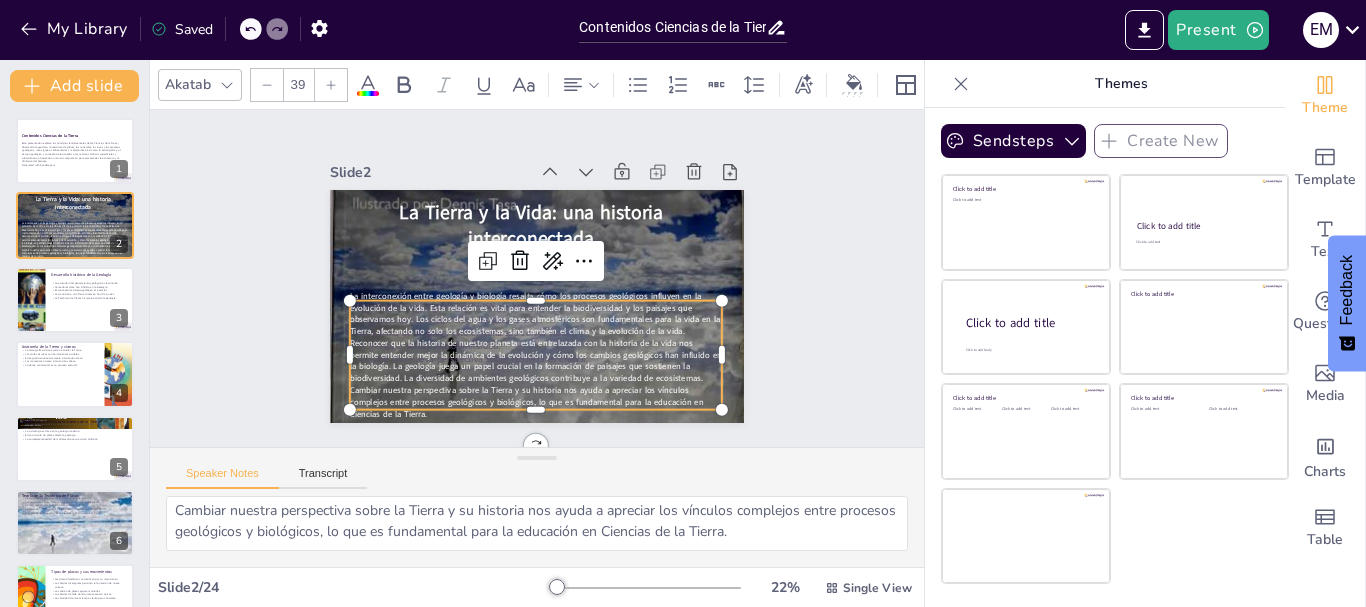 click 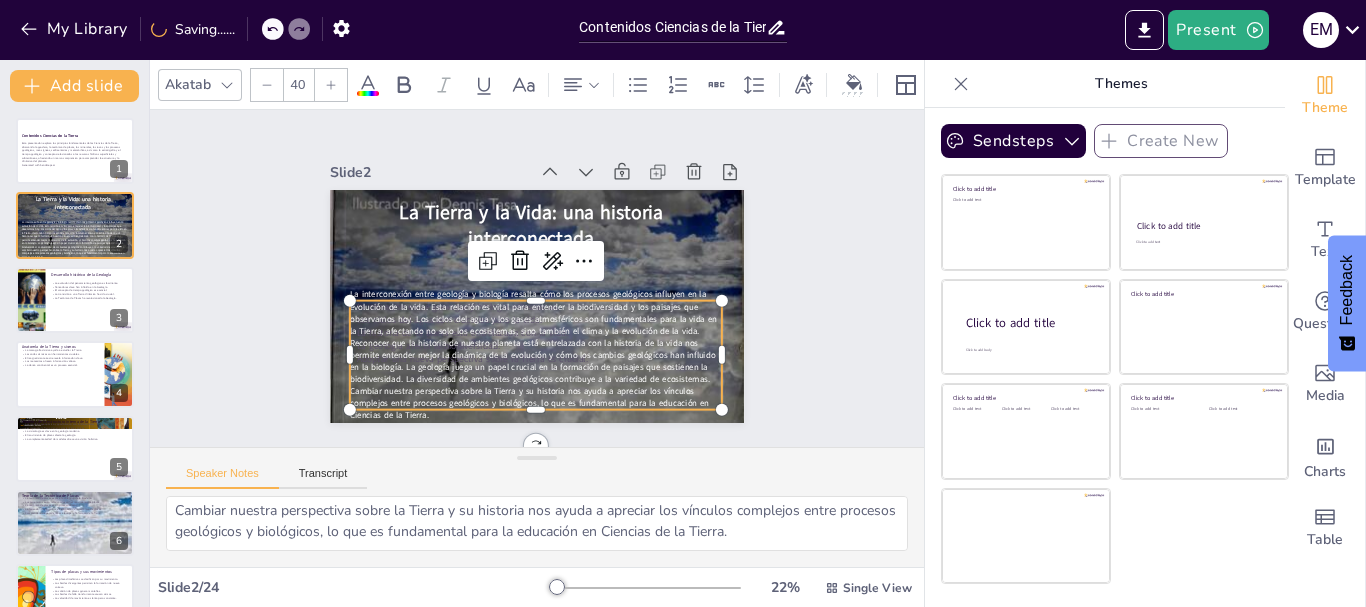 click at bounding box center (368, 93) 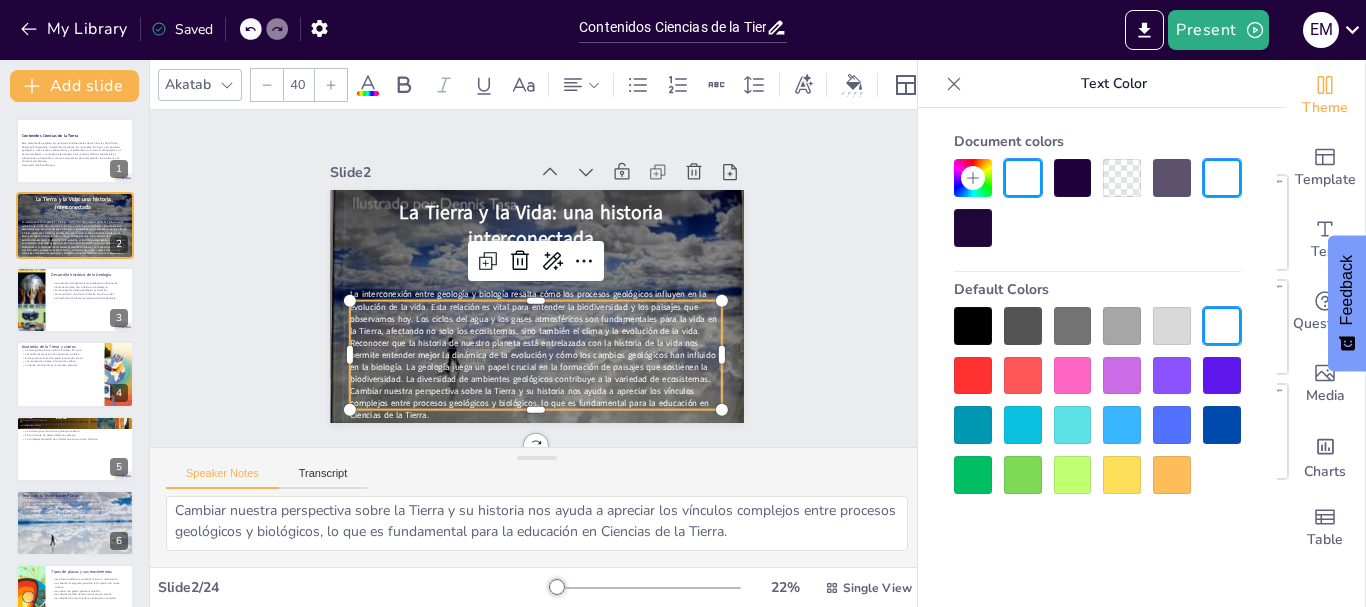 click at bounding box center (1122, 475) 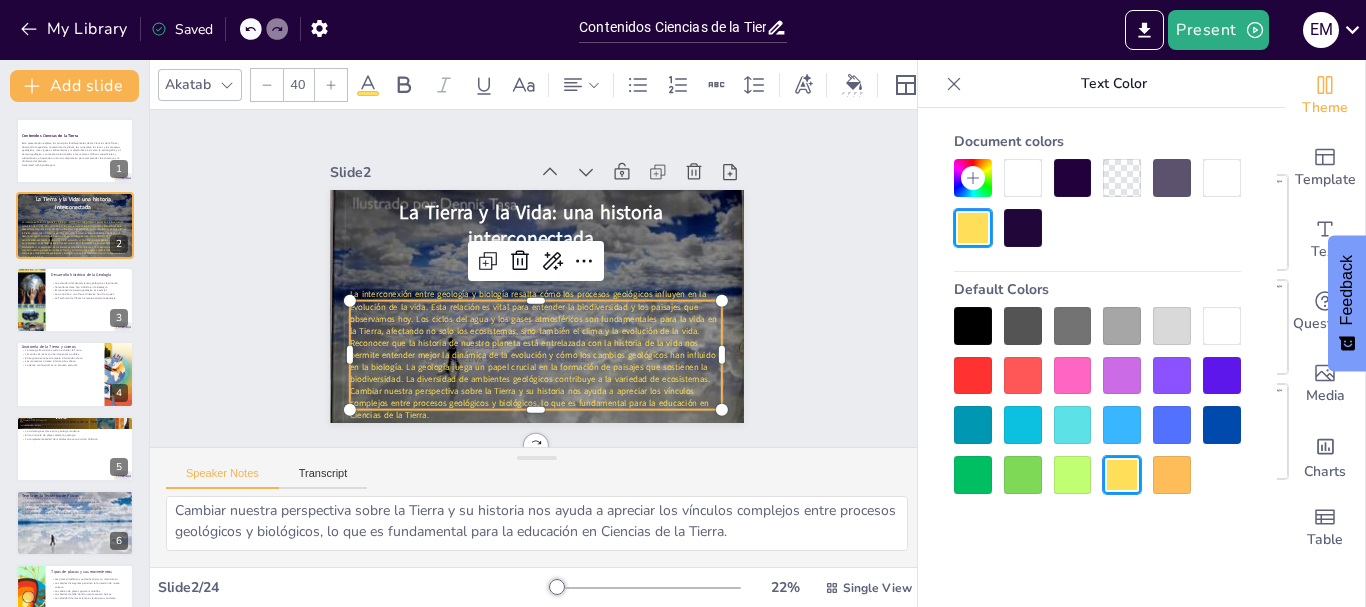 click at bounding box center [1172, 475] 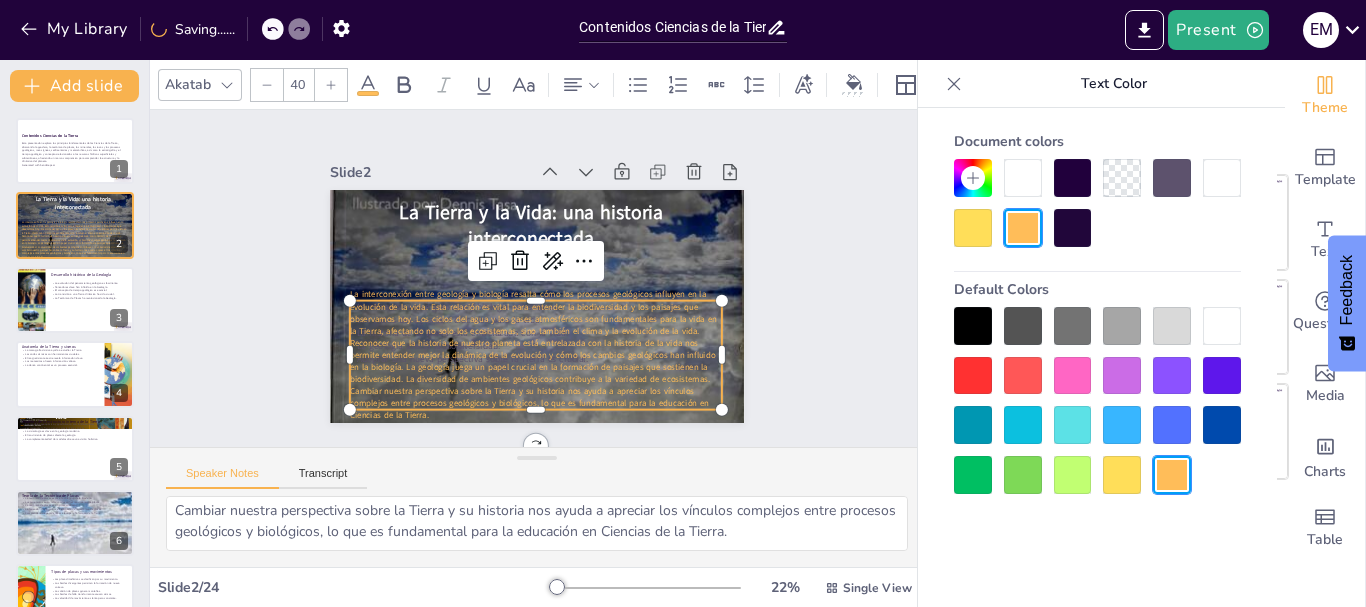 click at bounding box center (1073, 425) 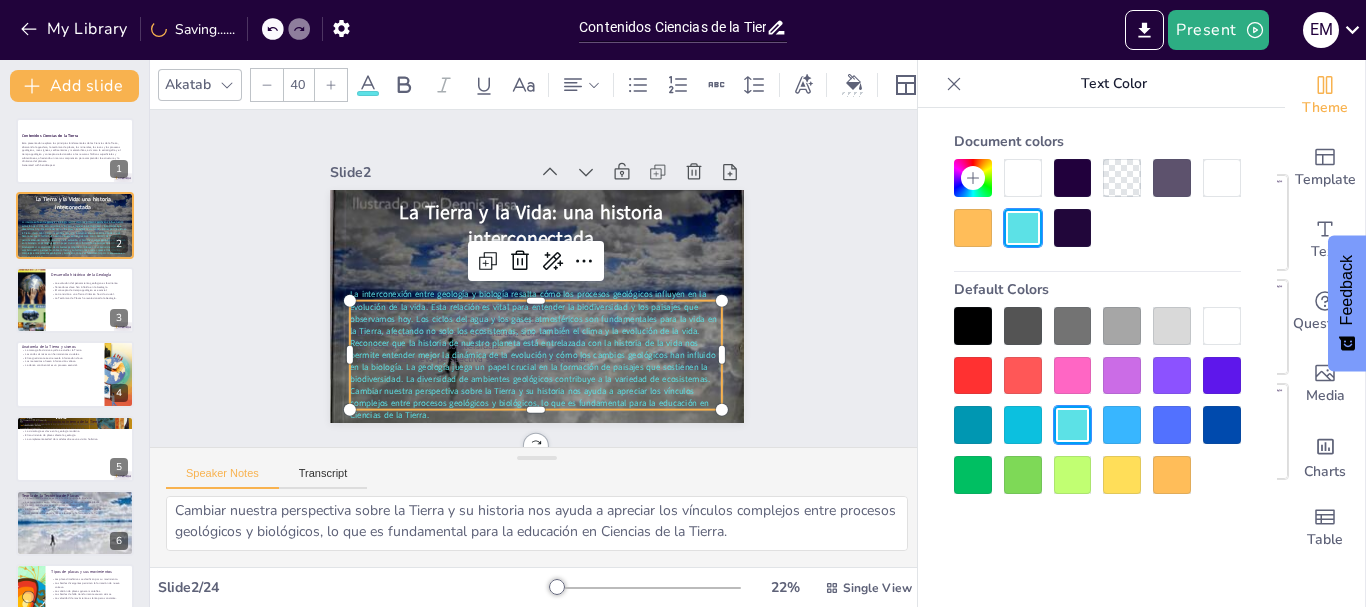 click at bounding box center [1122, 425] 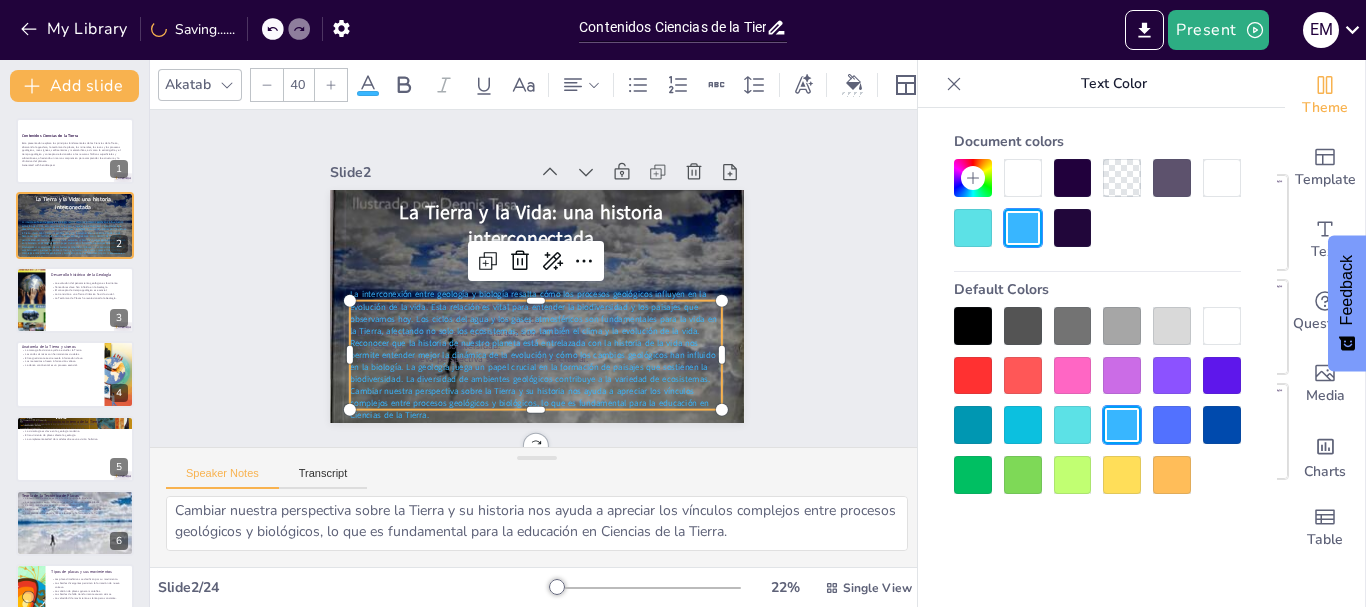 click at bounding box center [973, 376] 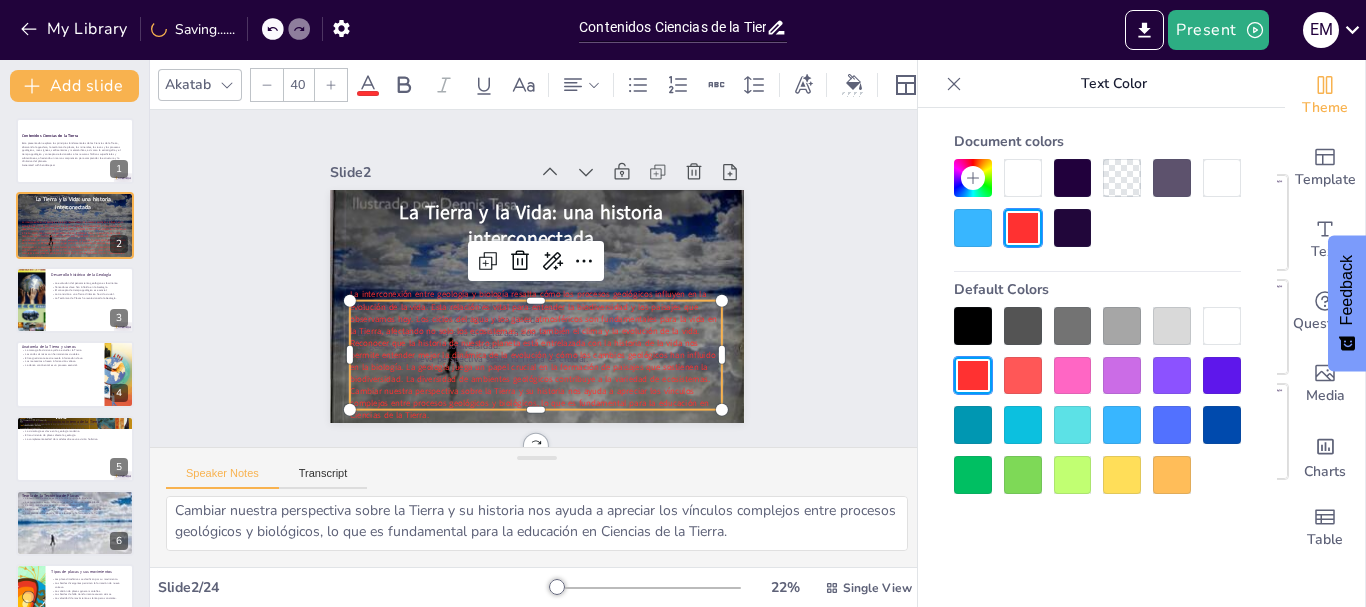 click at bounding box center [1023, 178] 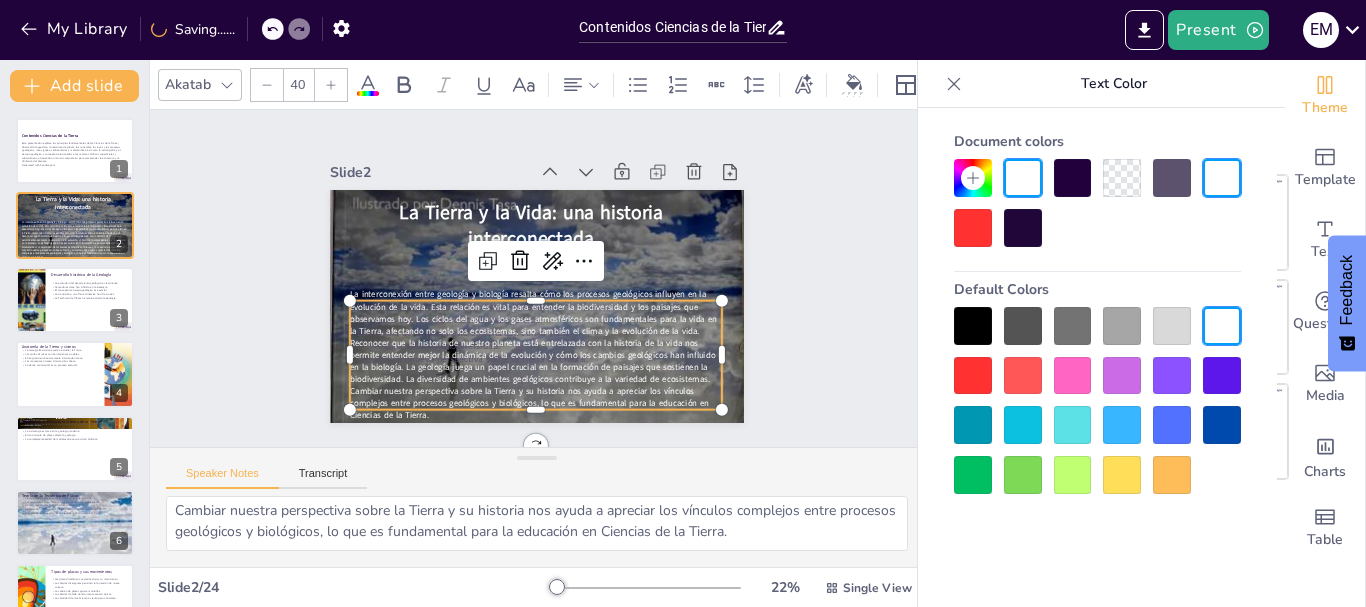 click on "Slide  1 Contenidos Ciencias de la Tierra Esta presentación explora los principios fundamentales de las Ciencias de la Tierra, abarcando la geosfera, la tectónica de placas, los minerales, las rocas y los procesos geológicos, rocas ígneas, sedimentarias y metamórficas, así como la estratigrafía y el tiempo geológico y conceptos relacionados a los recursos hídricos superficiales y subterráneos, ofreciendo un marco comprensivo para comprender la estructura y la dinámica del planeta. Generated with Sendsteps.ai Slide  2 La Tierra y la Vida: una historia interconectada La conexión entre geología y biología es esencial. Los ciclos del agua son cruciales para la vida. La historia de la Tierra está entrelazada con la vida. La geología afecta la biodiversidad. Adoptar una nueva perspectiva sobre la Tierra es crucial. Slide  3 Desarrollo histórico de la Geología La evolución del pensamiento geológico es fascinante. Pensadores clave han influido en la Geología. Slide  4 Slide  5 Slide  6 Slide  7 8" at bounding box center (537, 278) 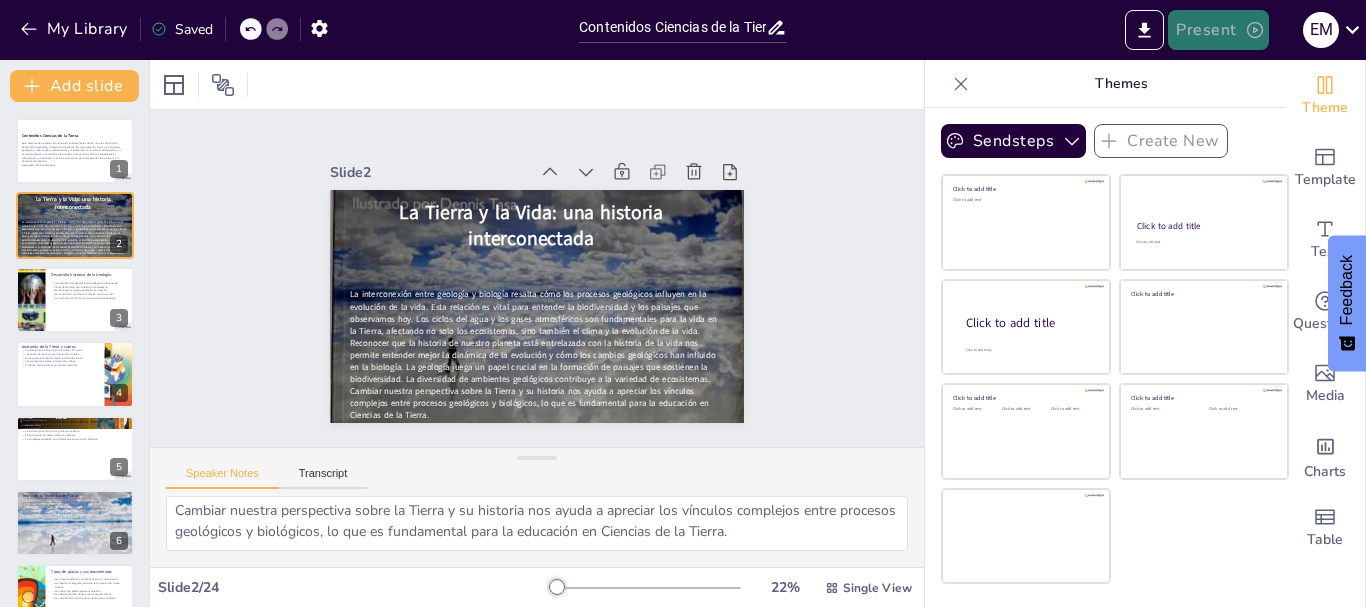 click on "Present" at bounding box center [1218, 30] 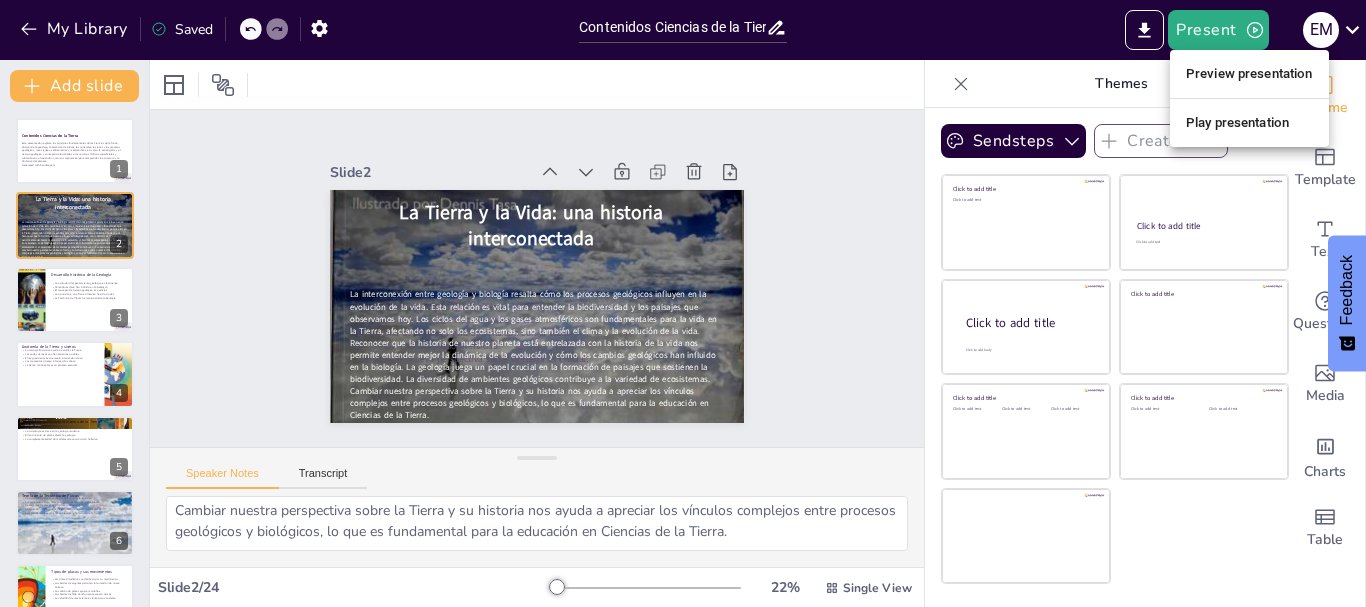 click at bounding box center (683, 303) 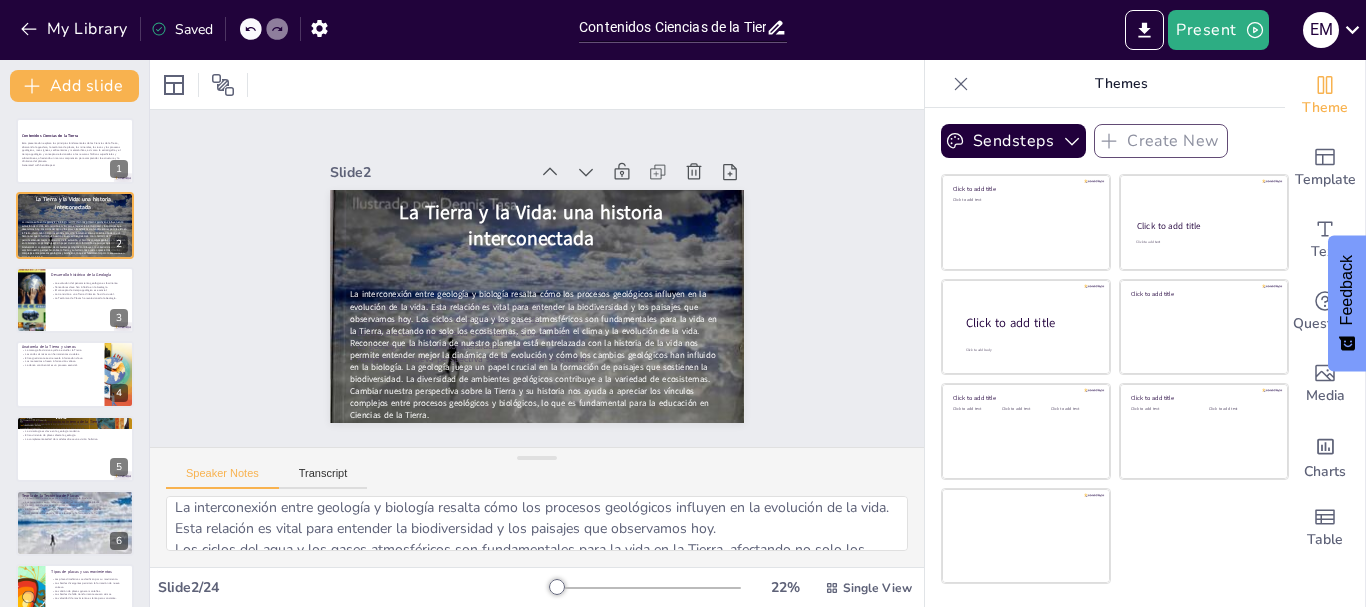 scroll, scrollTop: 0, scrollLeft: 0, axis: both 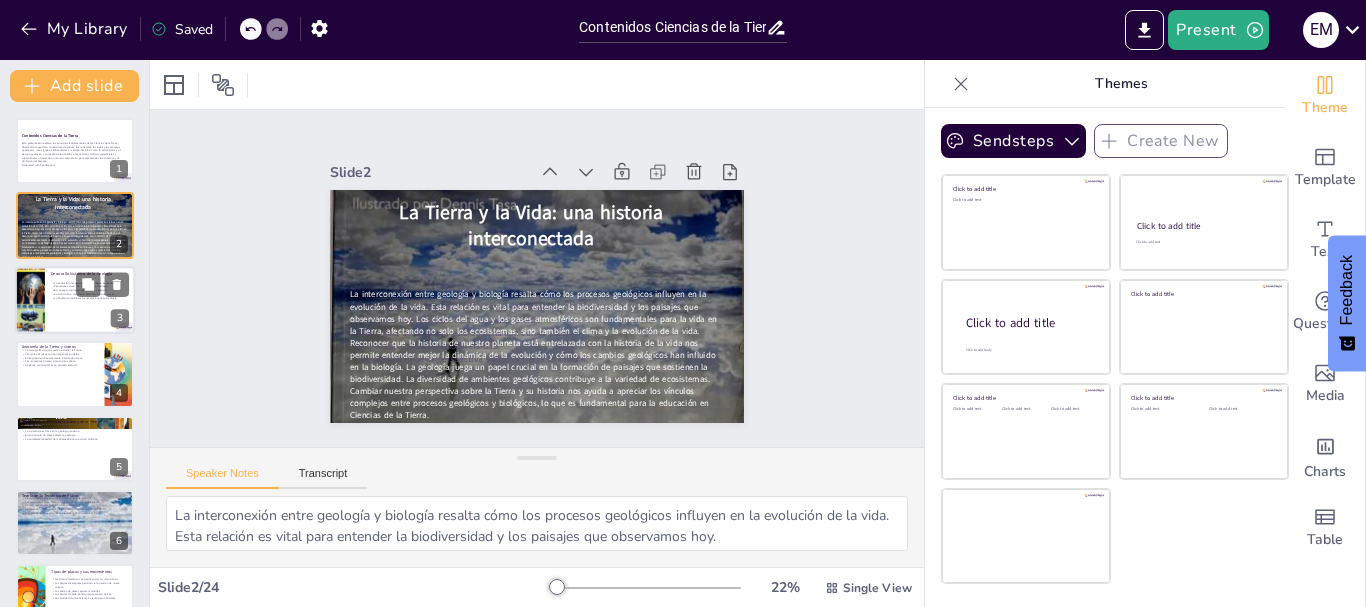 click at bounding box center (75, 300) 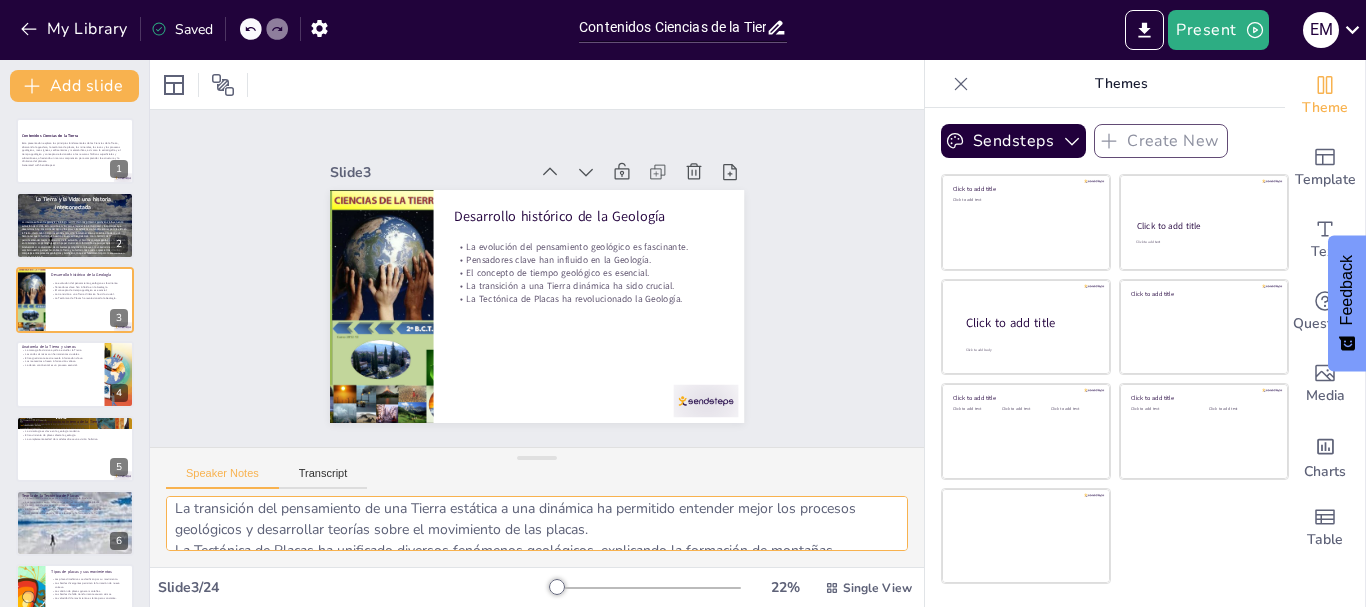 scroll, scrollTop: 173, scrollLeft: 0, axis: vertical 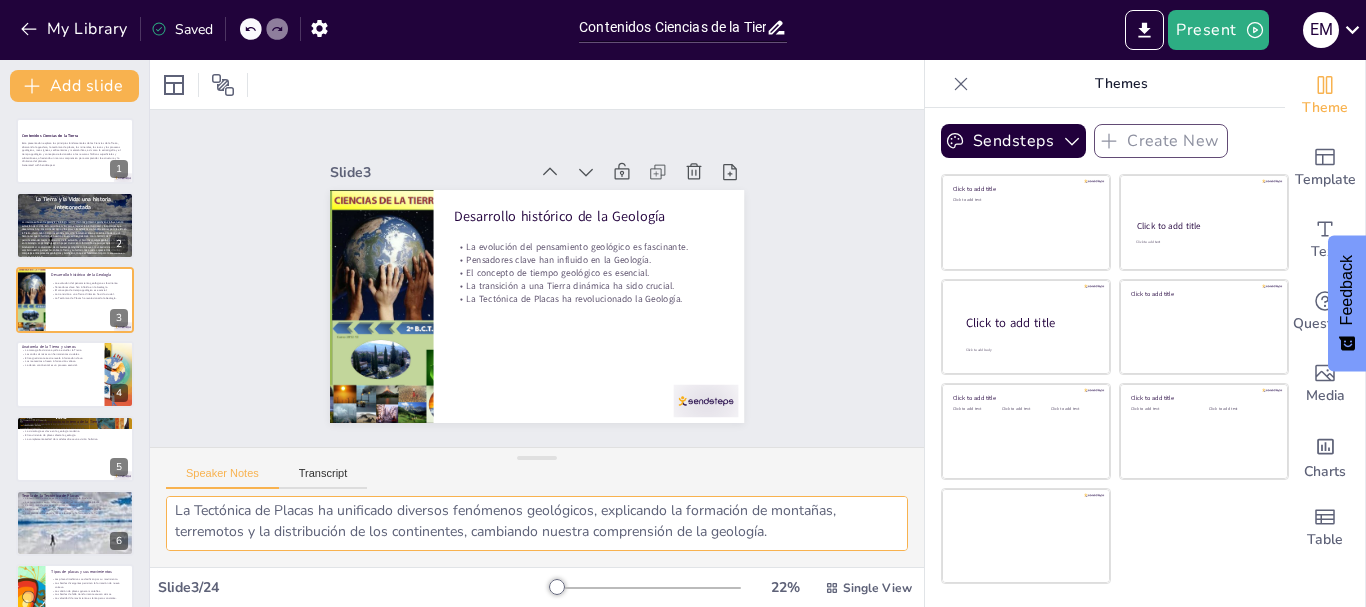 drag, startPoint x: 173, startPoint y: 512, endPoint x: 802, endPoint y: 539, distance: 629.5792 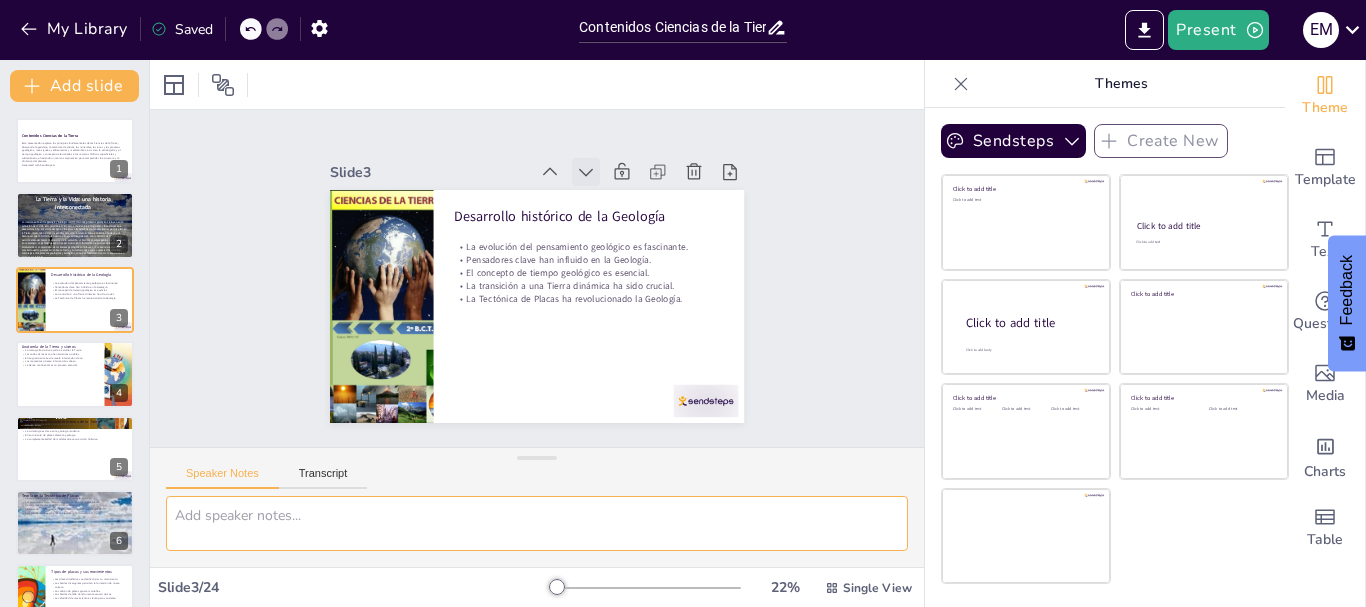 scroll, scrollTop: 0, scrollLeft: 0, axis: both 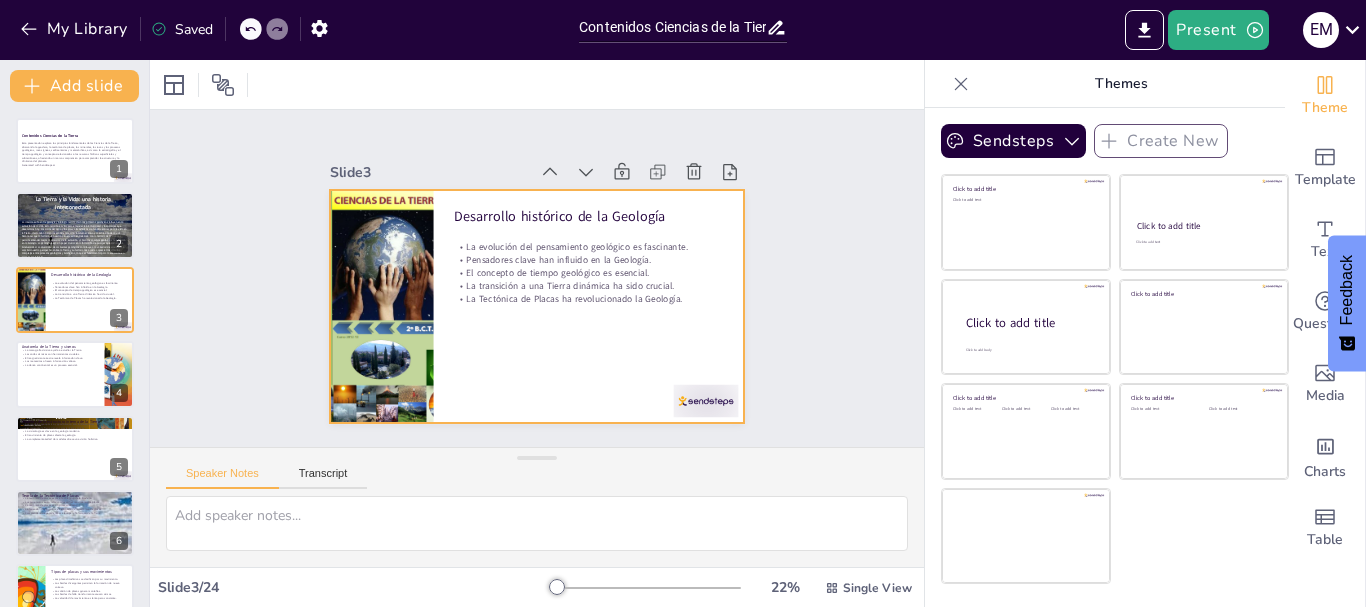 click at bounding box center [521, 301] 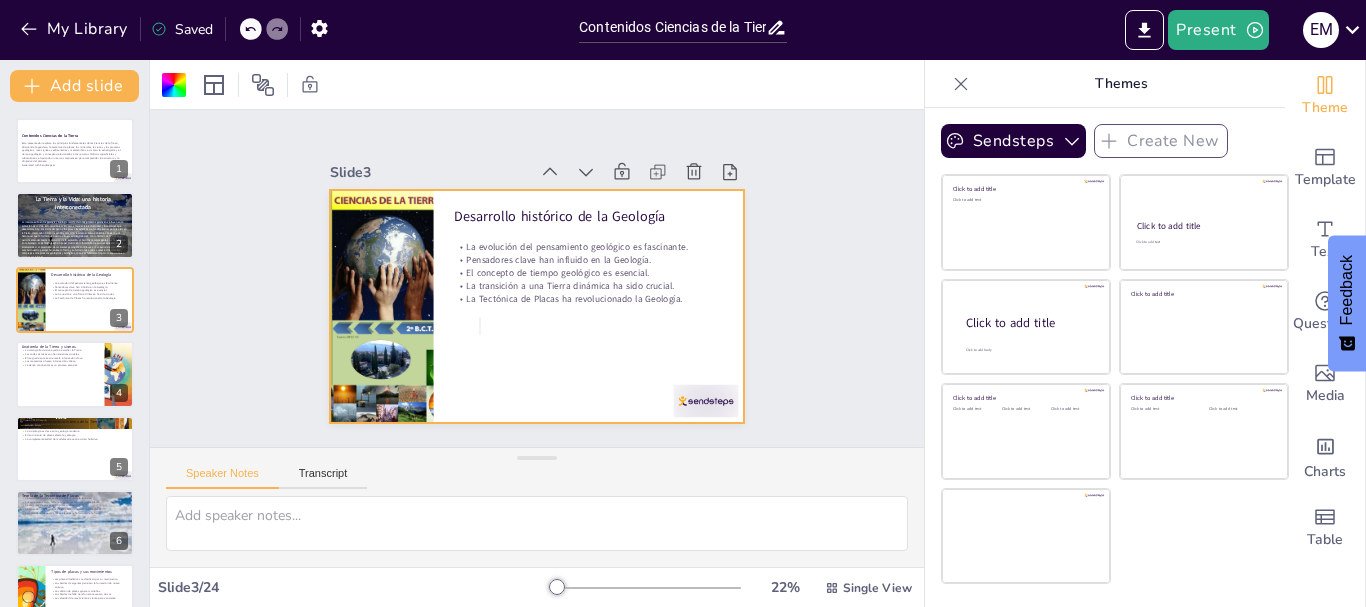 click 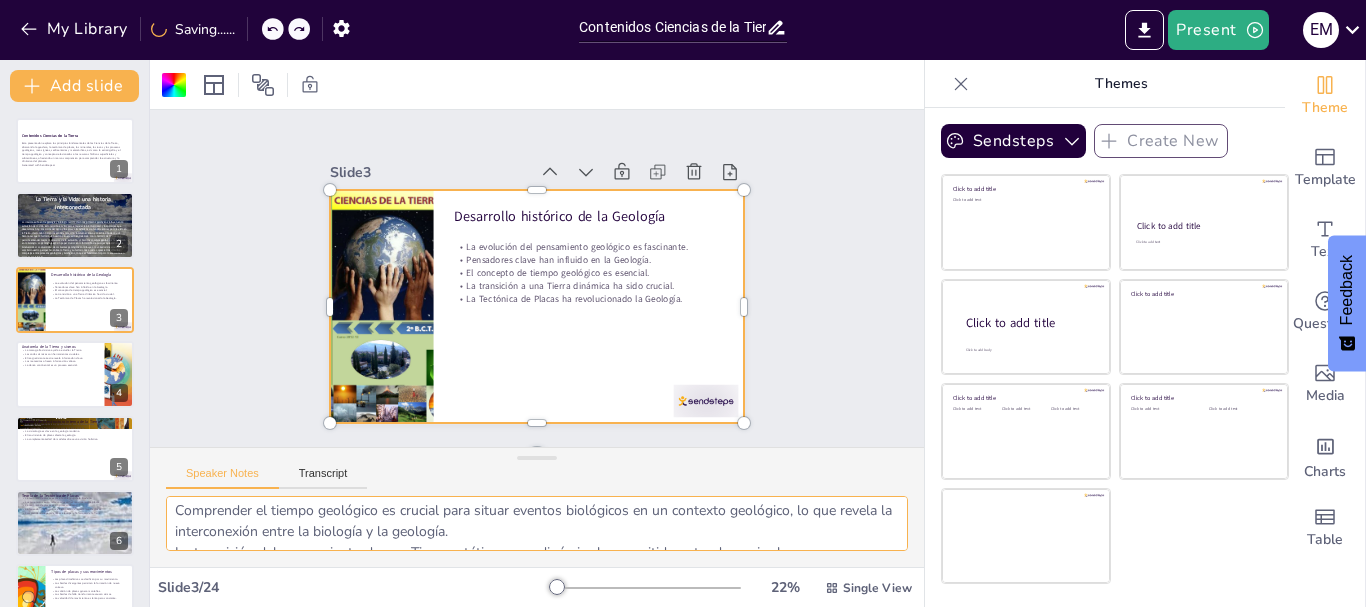 scroll, scrollTop: 173, scrollLeft: 0, axis: vertical 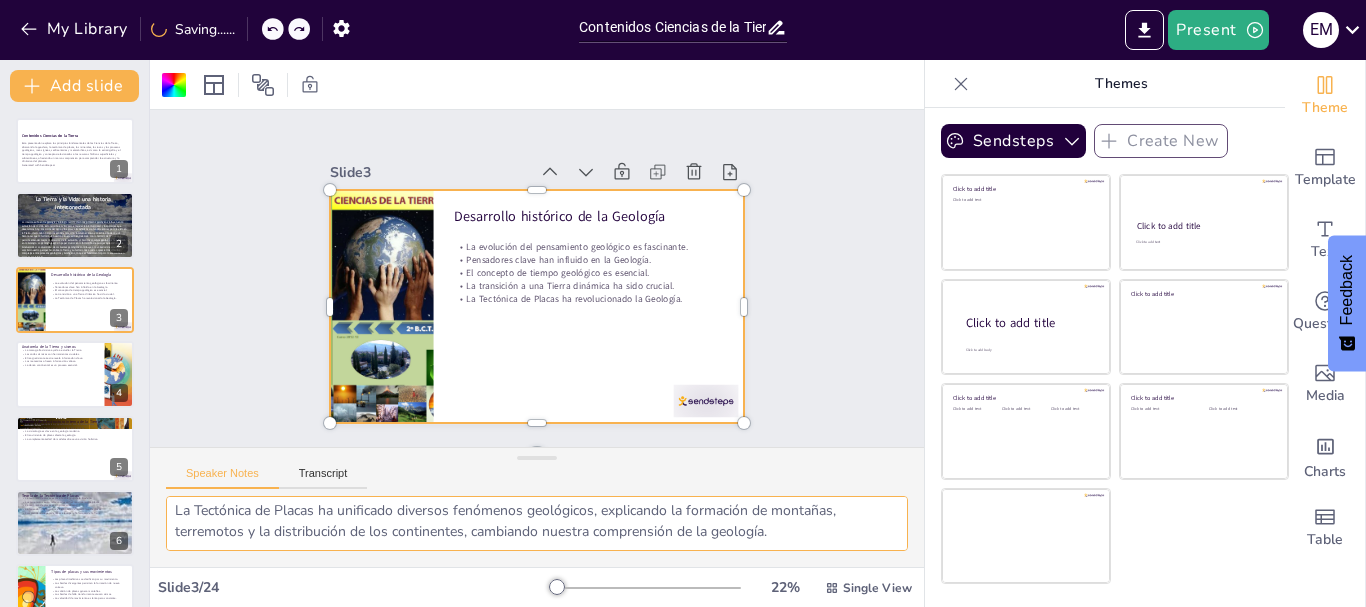 drag, startPoint x: 175, startPoint y: 515, endPoint x: 822, endPoint y: 529, distance: 647.1514 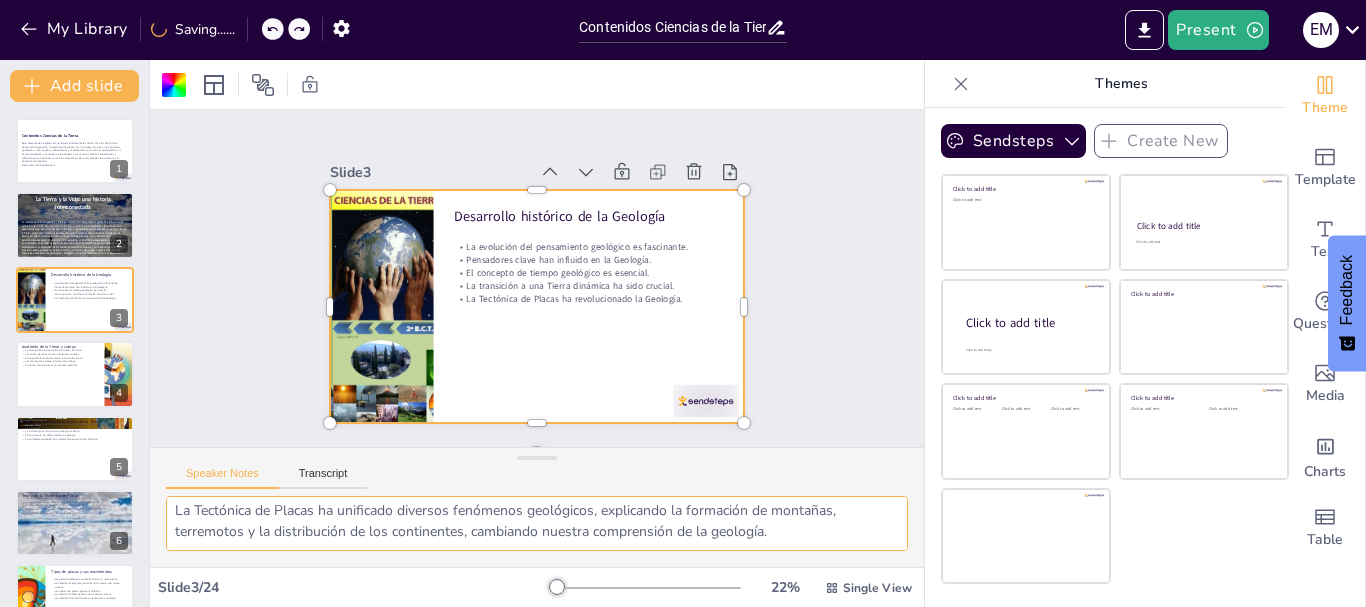 click on "La evolución del pensamiento geológico refleja el desarrollo de la ciencia y cómo las ideas han cambiado a lo largo del tiempo, desde mitologías hasta teorías modernas.
Aristóteles, Steno y Hutton son ejemplos de pensadores que han aportado significativamente al desarrollo de la Geología moderna, estableciendo conceptos fundamentales.
Comprender el tiempo geológico es crucial para situar eventos biológicos en un contexto geológico, lo que revela la interconexión entre la biología y la geología.
La transición del pensamiento de una Tierra estática a una dinámica ha permitido entender mejor los procesos geológicos y desarrollar teorías sobre el movimiento de las placas.
La Tectónica de Placas ha unificado diversos fenómenos geológicos, explicando la formación de montañas, terremotos y la distribución de los continentes, cambiando nuestra comprensión de la geología." at bounding box center [537, 523] 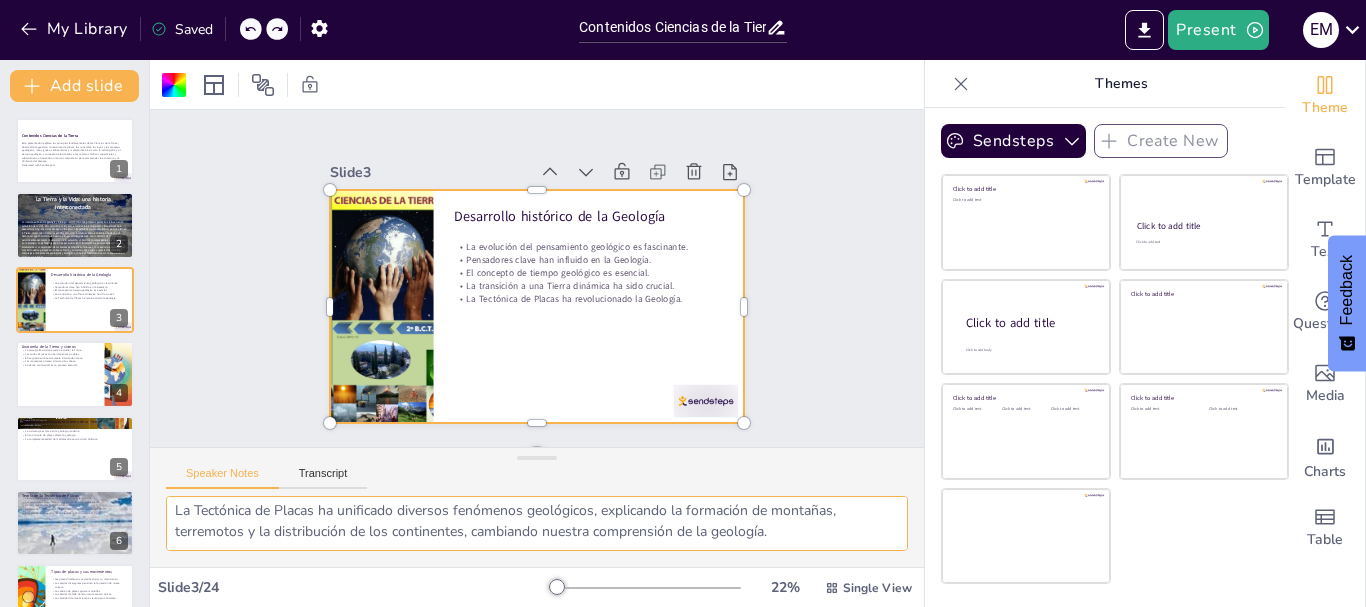 scroll, scrollTop: 164, scrollLeft: 0, axis: vertical 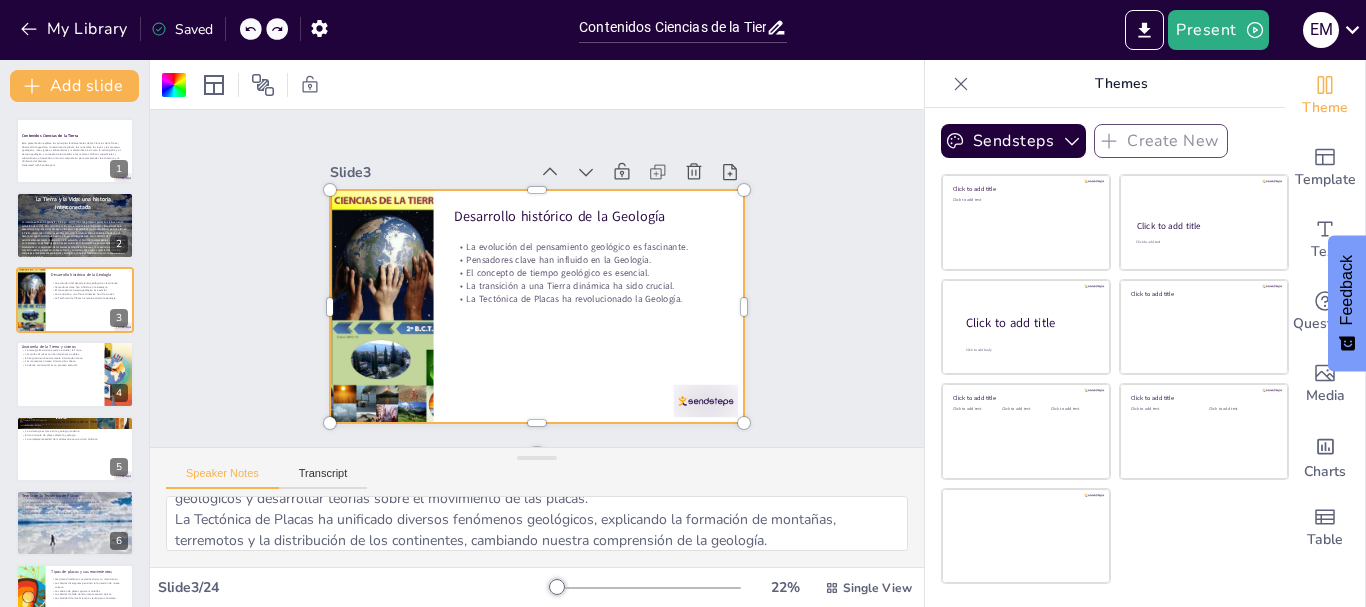 click at bounding box center [537, 306] 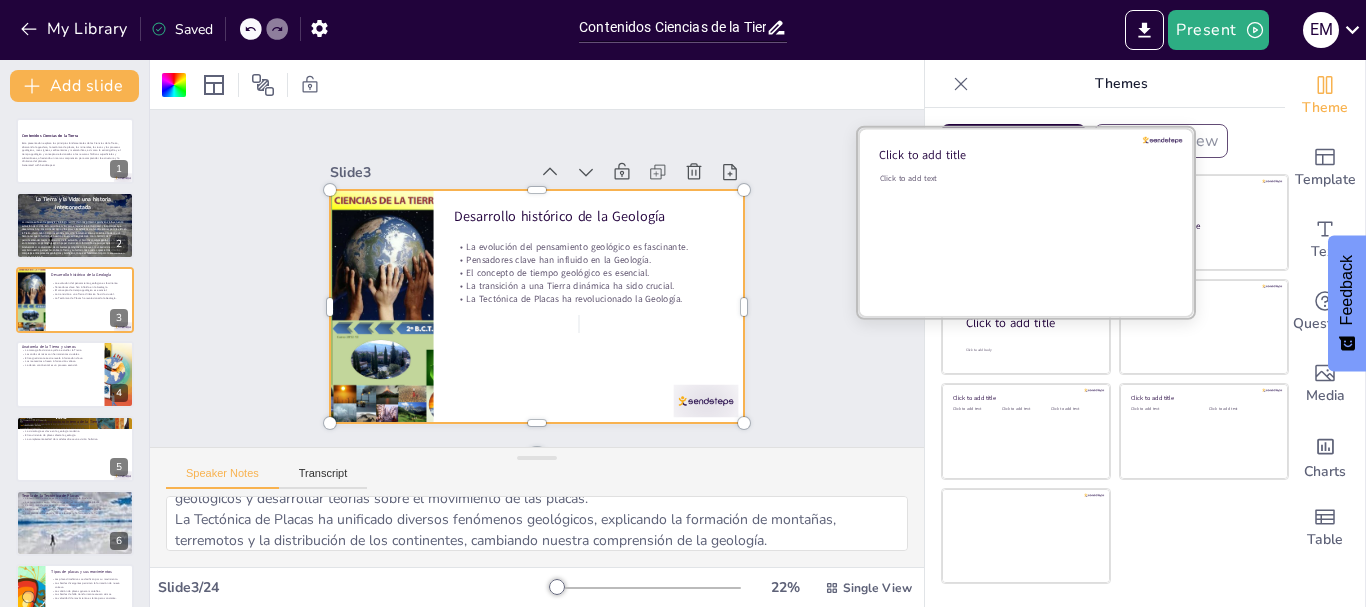 click on "Click to add text" at bounding box center (1023, 235) 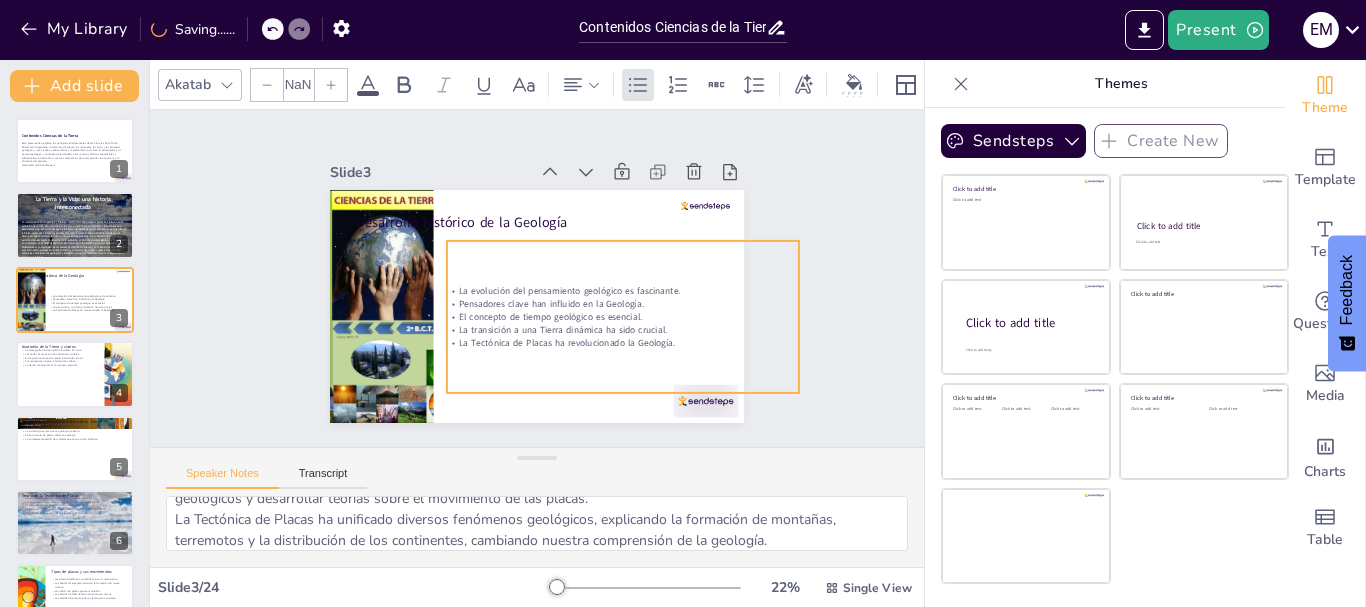 drag, startPoint x: 633, startPoint y: 251, endPoint x: 609, endPoint y: 296, distance: 51 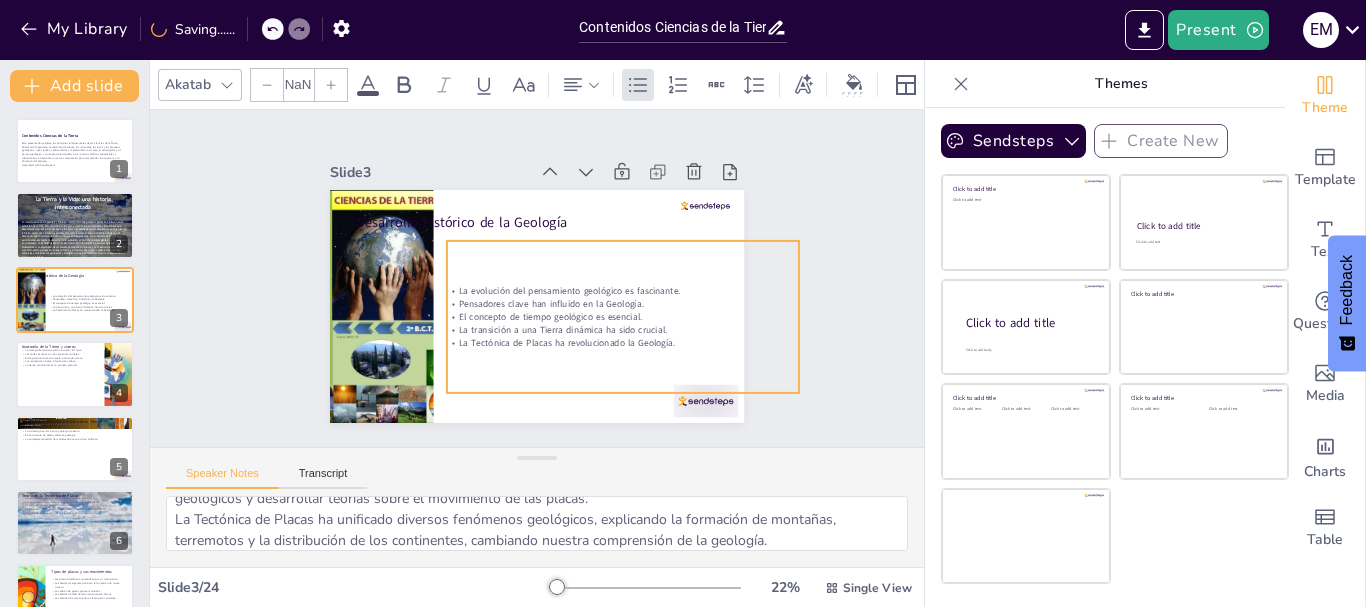 click on "La evolución del pensamiento geológico es fascinante. Pensadores clave han influido en la Geología. El concepto de tiempo geológico es esencial. La transición a una Tierra dinámica ha sido crucial. La Tectónica de Placas ha revolucionado la Geología." at bounding box center [618, 326] 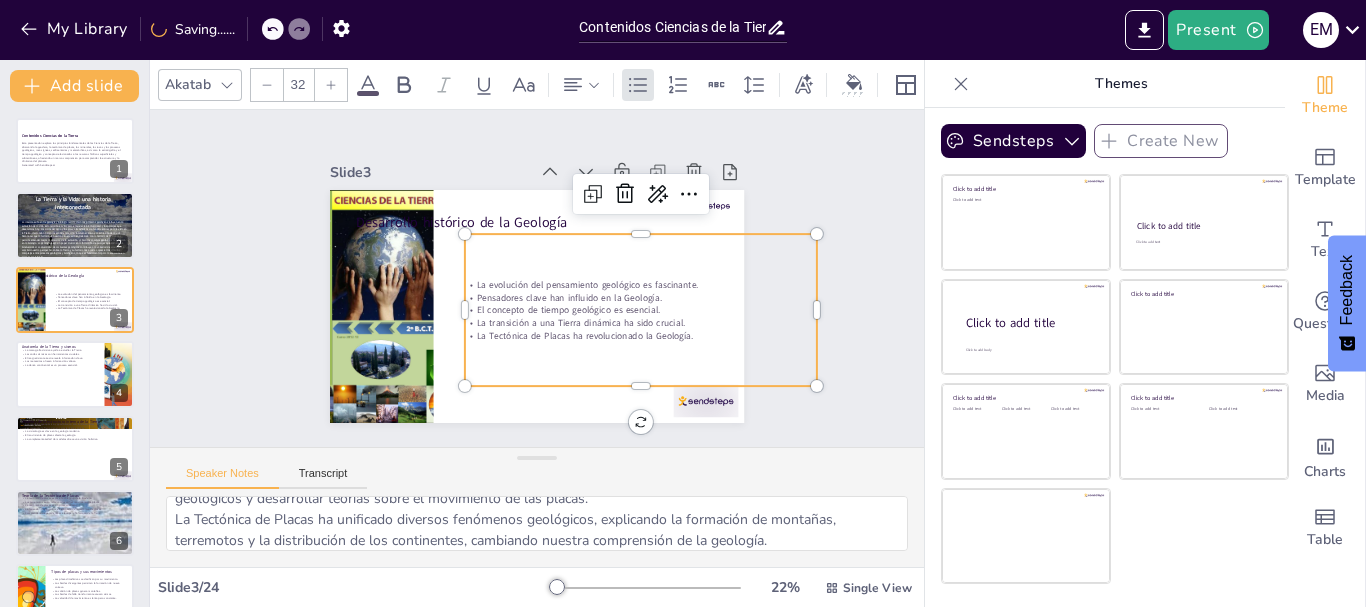 click on "Desarrollo histórico de la Geología" at bounding box center [566, 230] 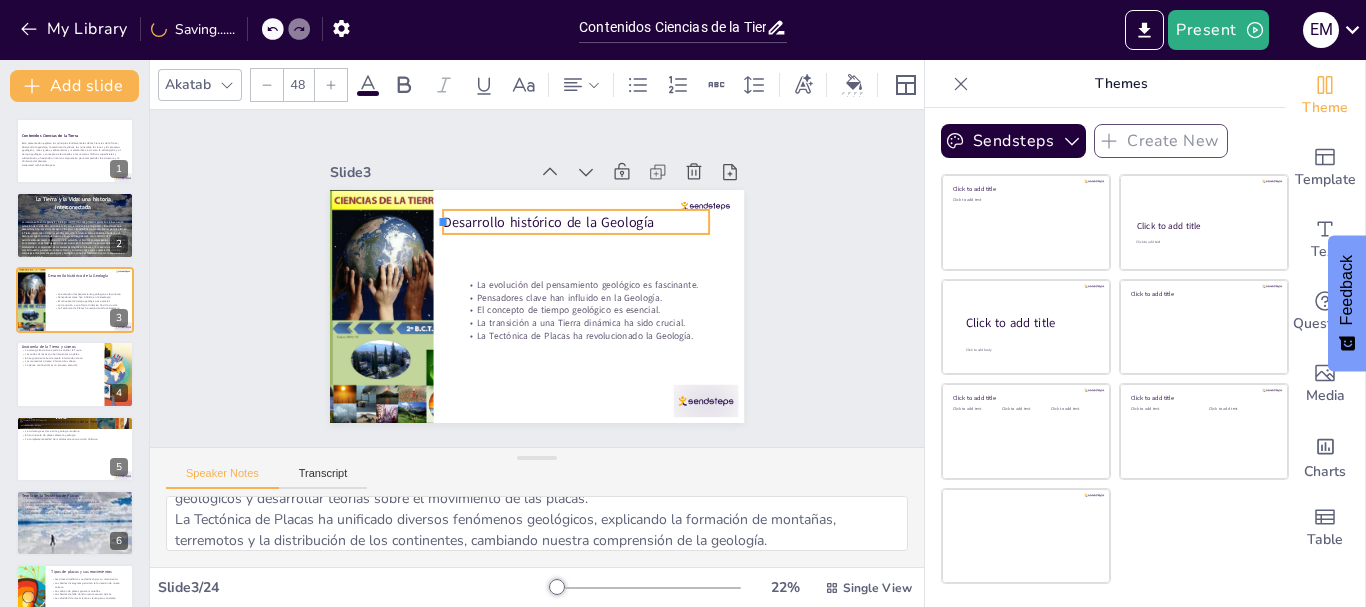 drag, startPoint x: 340, startPoint y: 213, endPoint x: 427, endPoint y: 207, distance: 87.20665 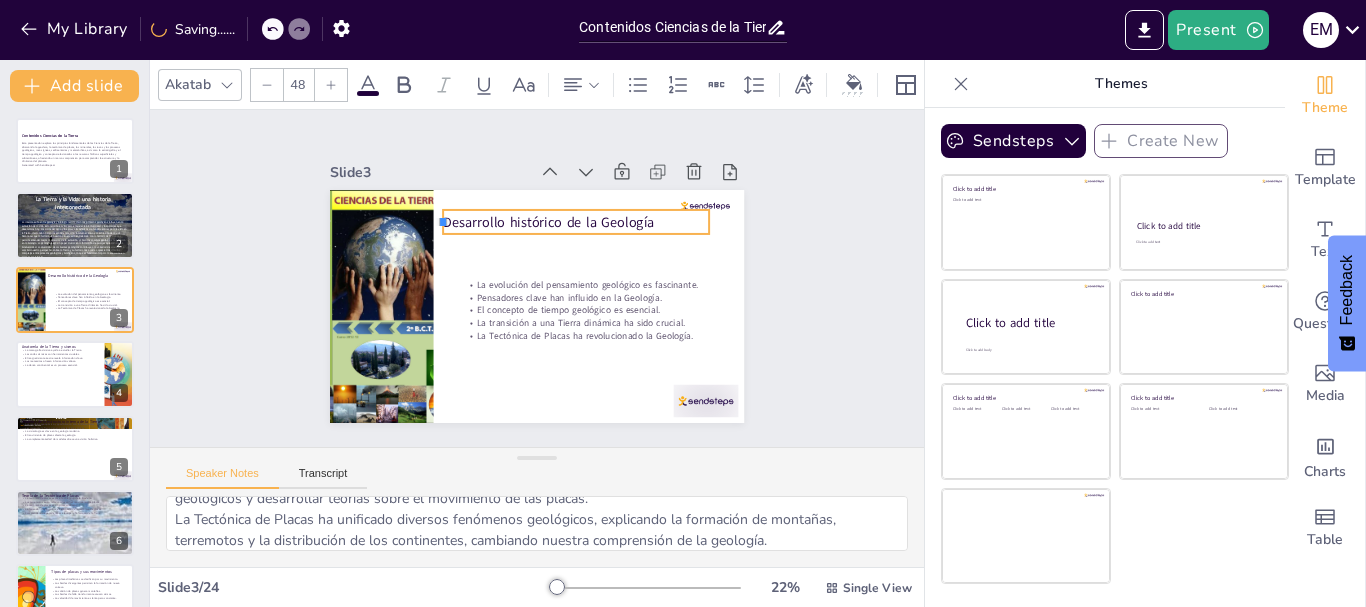 click on "Desarrollo histórico de la Geología La evolución del pensamiento geológico es fascinante. Pensadores clave han influido en la Geología. El concepto de tiempo geológico es esencial. La transición a una Tierra dinámica ha sido crucial. La Tectónica de Placas ha revolucionado la Geología." at bounding box center (531, 306) 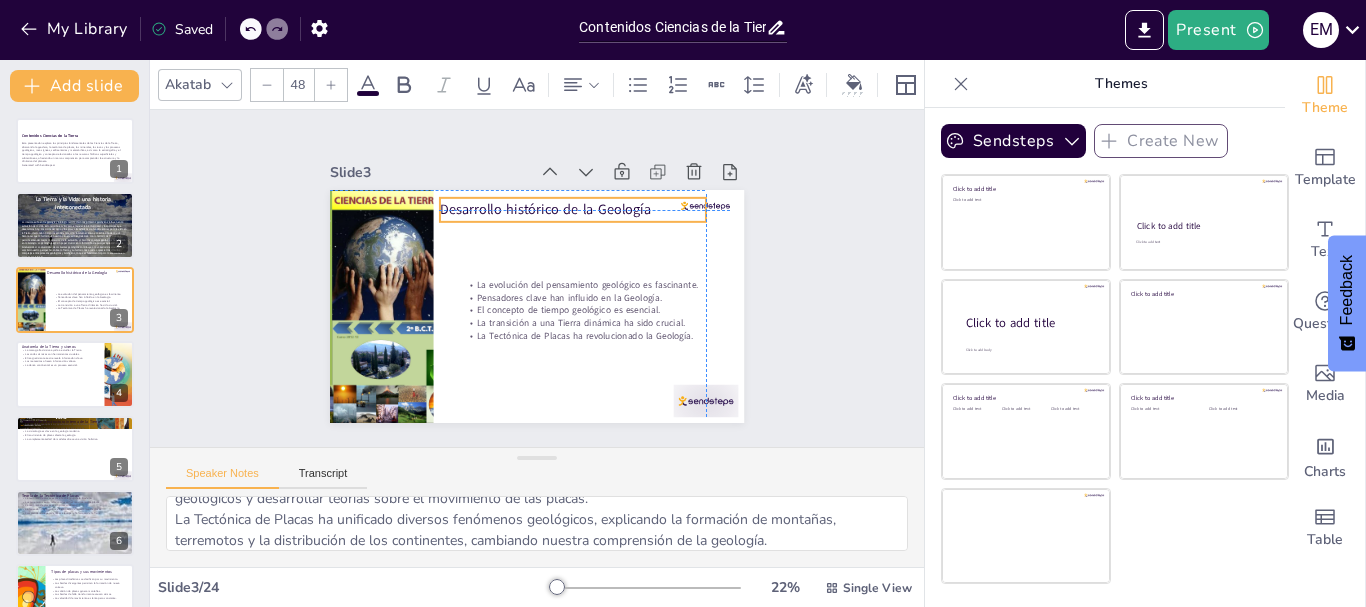 drag, startPoint x: 496, startPoint y: 203, endPoint x: 492, endPoint y: 187, distance: 16.492422 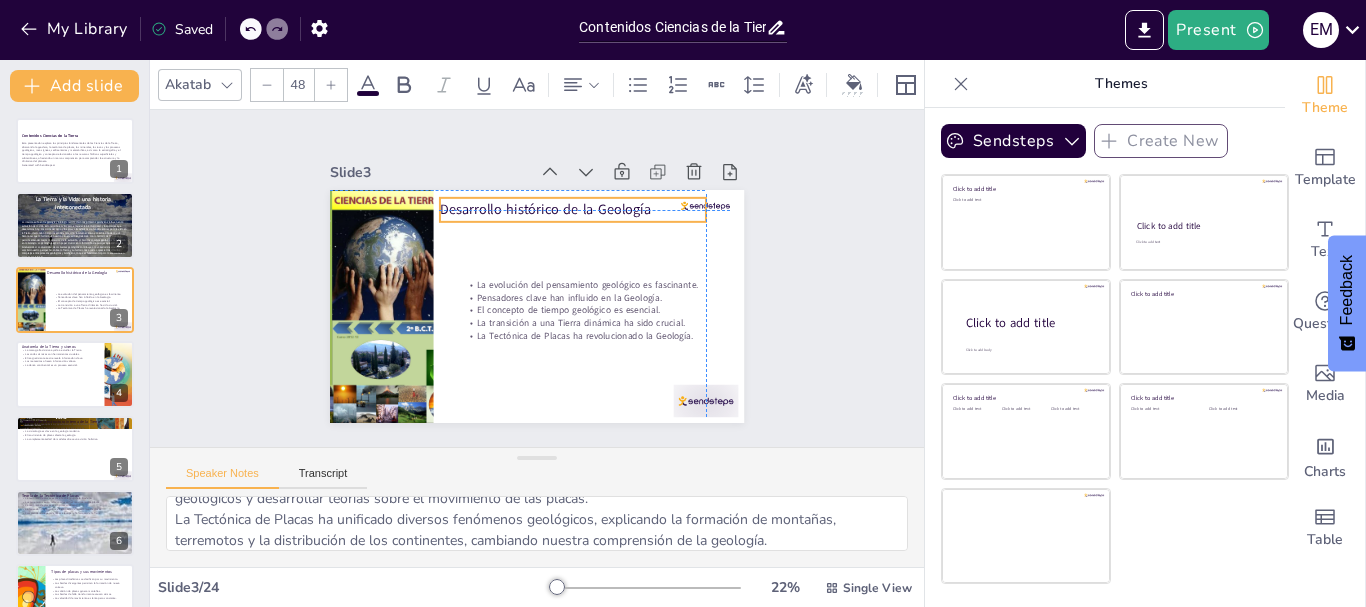 click on "Desarrollo histórico de la Geología La evolución del pensamiento geológico es fascinante. Pensadores clave han influido en la Geología. El concepto de tiempo geológico es esencial. La transición a una Tierra dinámica ha sido crucial. La Tectónica de Placas ha revolucionado la Geología." at bounding box center (564, 194) 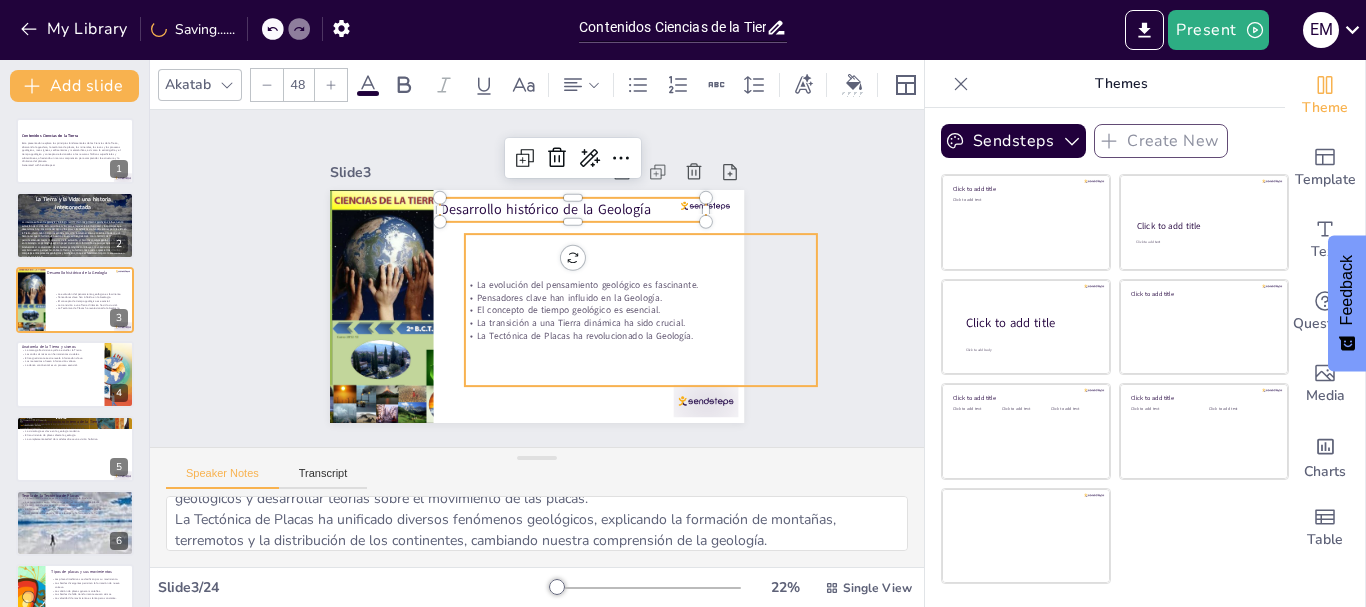 click on "La evolución del pensamiento geológico es fascinante." at bounding box center [617, 344] 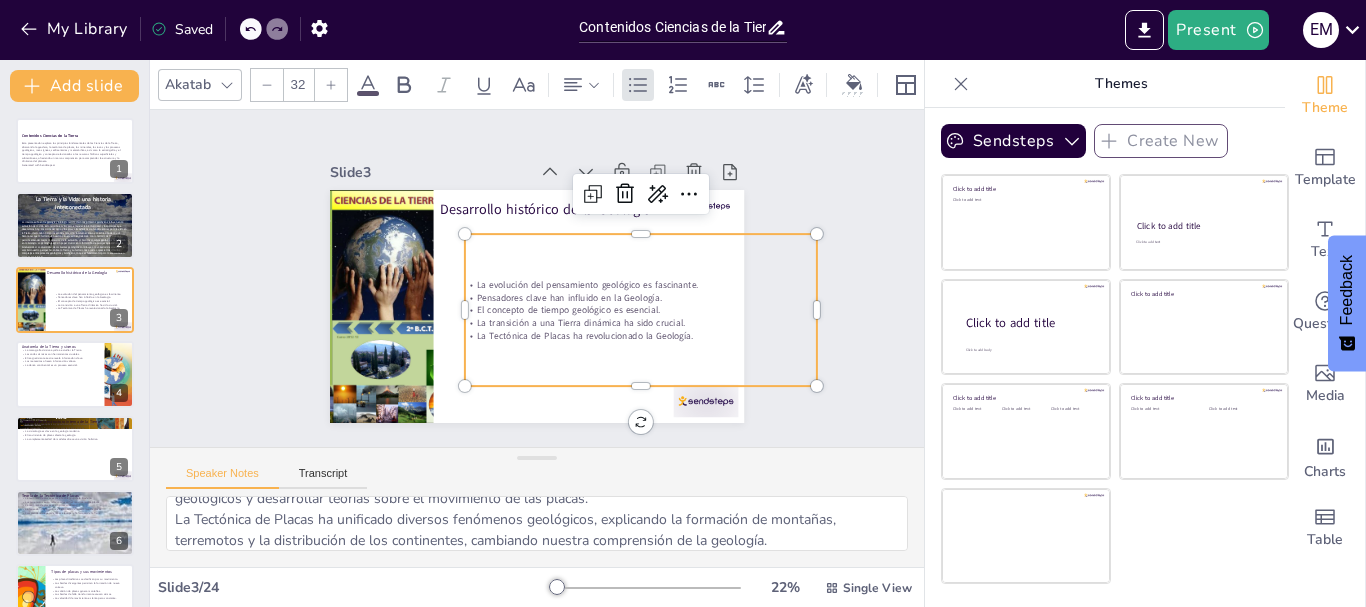 click on "La Tectónica de Placas ha revolucionado la Geología." at bounding box center (538, 398) 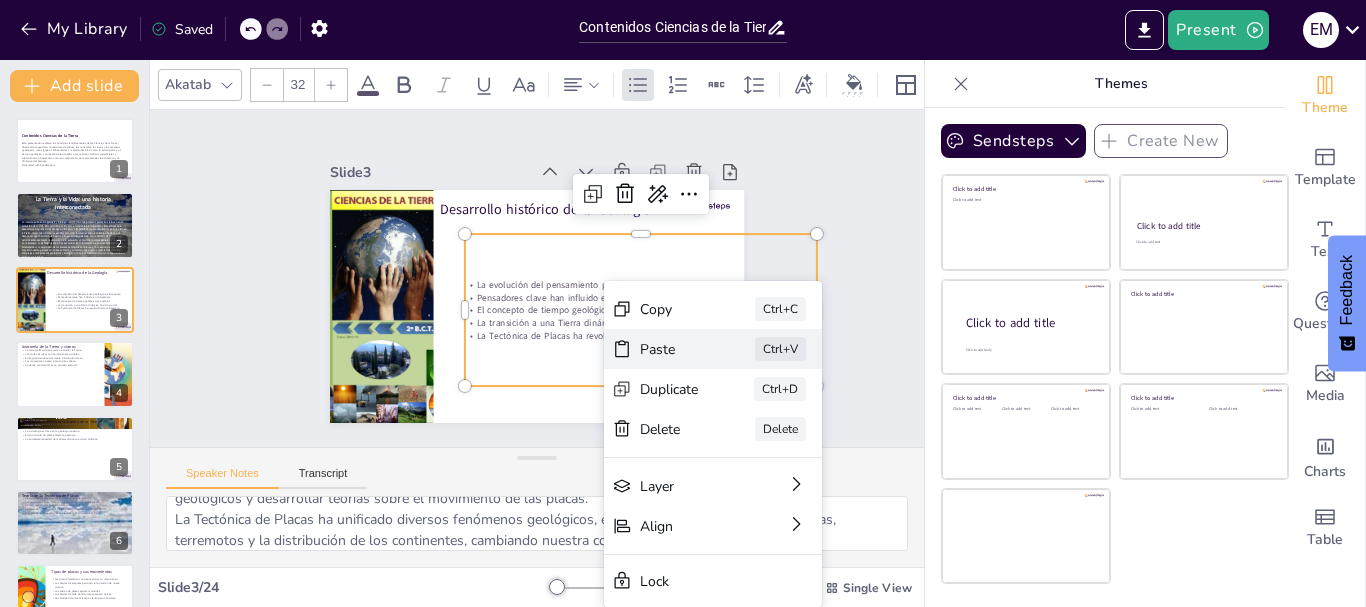 click on "Paste" at bounding box center [202, 264] 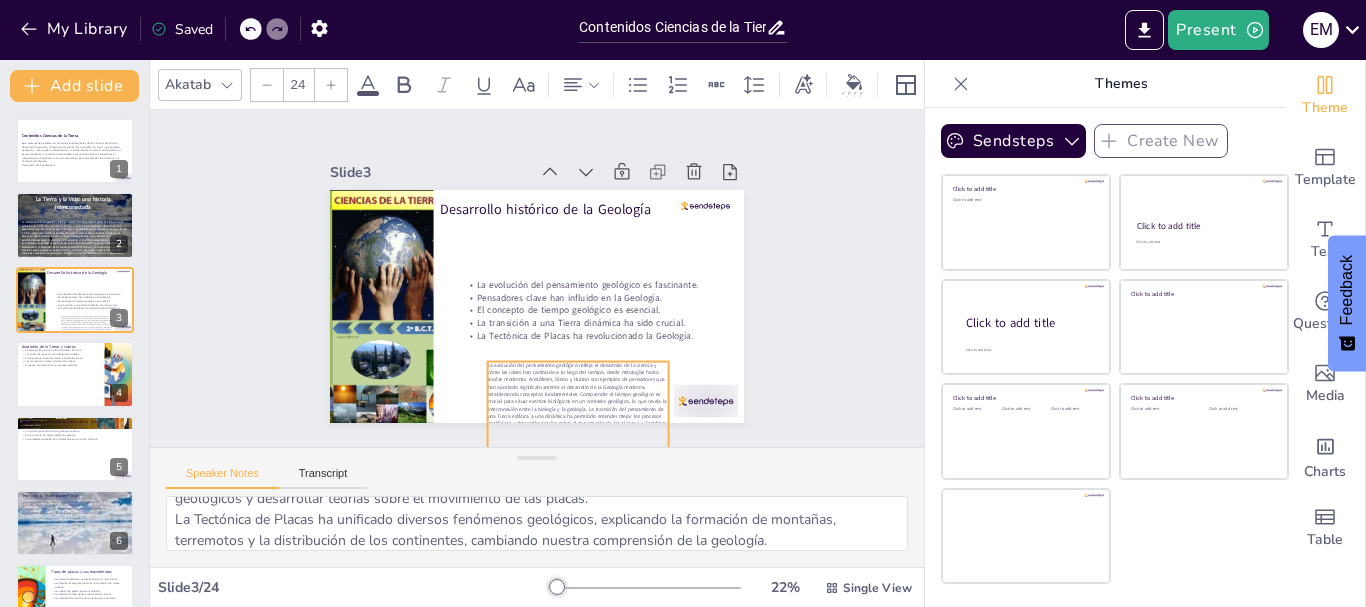 drag, startPoint x: 378, startPoint y: 209, endPoint x: 476, endPoint y: 288, distance: 125.87692 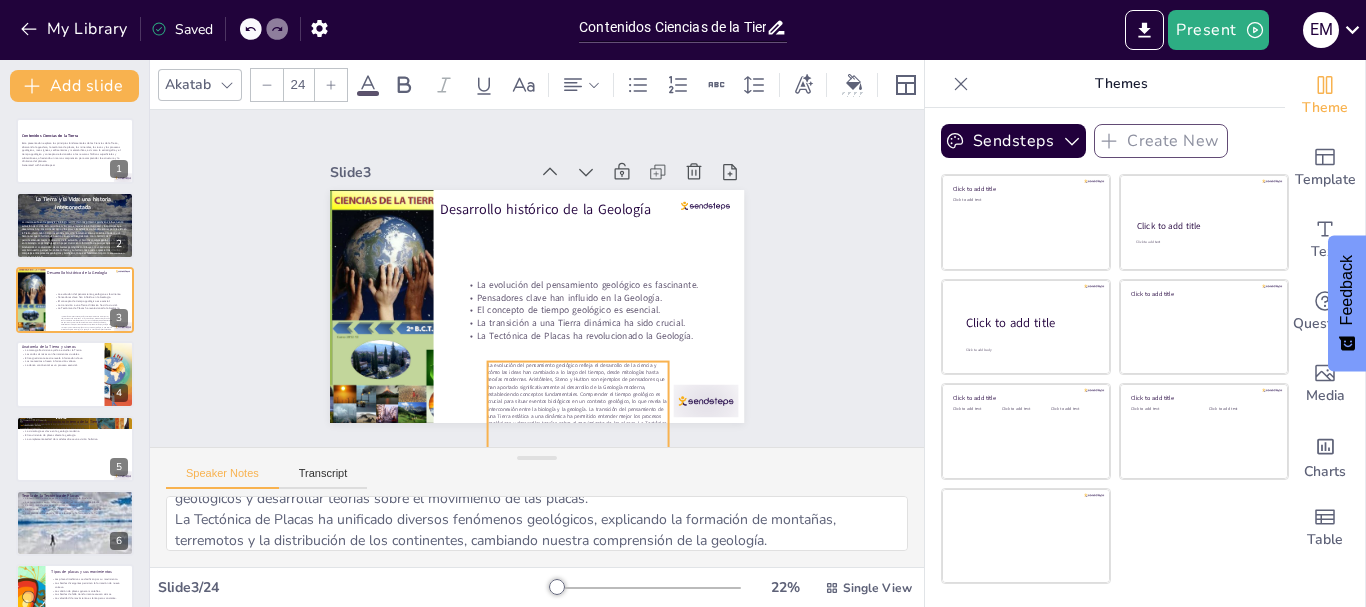 click on "La evolución del pensamiento geológico refleja el desarrollo de la ciencia y cómo las ideas han cambiado a lo largo del tiempo, desde mitologías hasta teorías modernas.
Aristóteles, Steno y Hutton son ejemplos de pensadores que han aportado significativamente al desarrollo de la Geología moderna, estableciendo conceptos fundamentales.
Comprender el tiempo geológico es crucial para situar eventos biológicos en un contexto geológico, lo que revela la interconexión entre la biología y la geología.
La transición del pensamiento de una Tierra estática a una dinámica ha permitido entender mejor los procesos geológicos y desarrollar teorías sobre el movimiento de las placas.
La Tectónica de Placas ha unificado diversos fenómenos geológicos, explicando la formación de montañas, terremotos y la distribución de los continentes, cambiando nuestra comprensión de la geología." at bounding box center [504, 402] 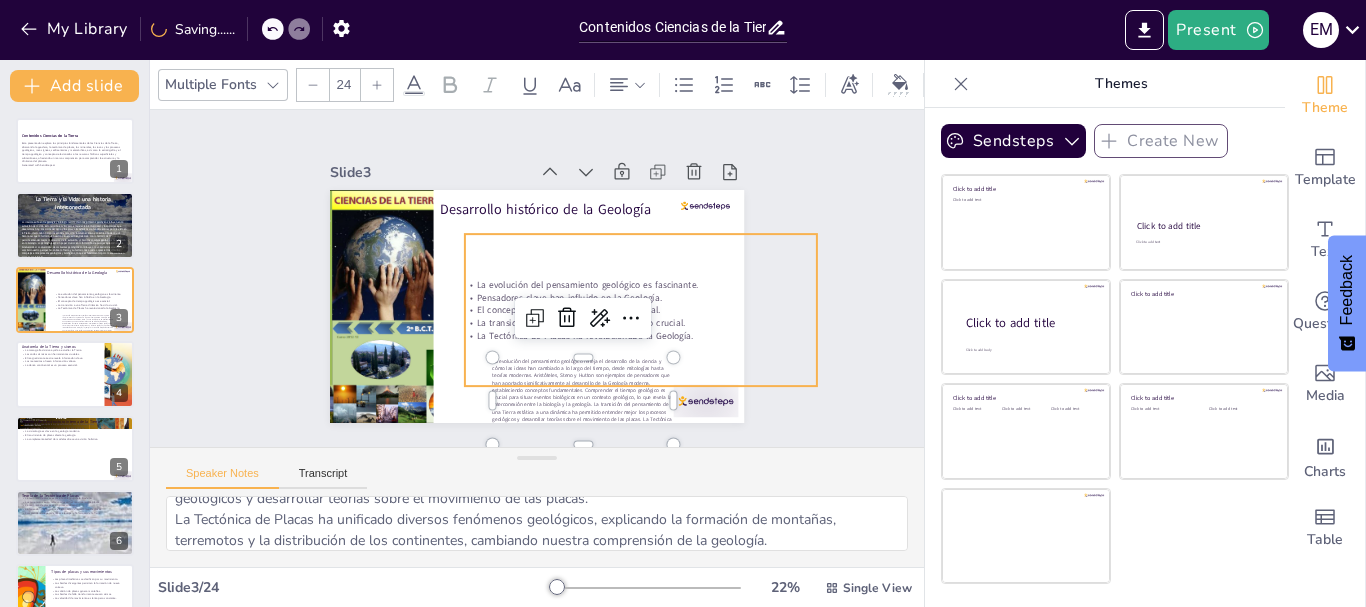 click on "Pensadores clave han influido en la Geología." at bounding box center [634, 319] 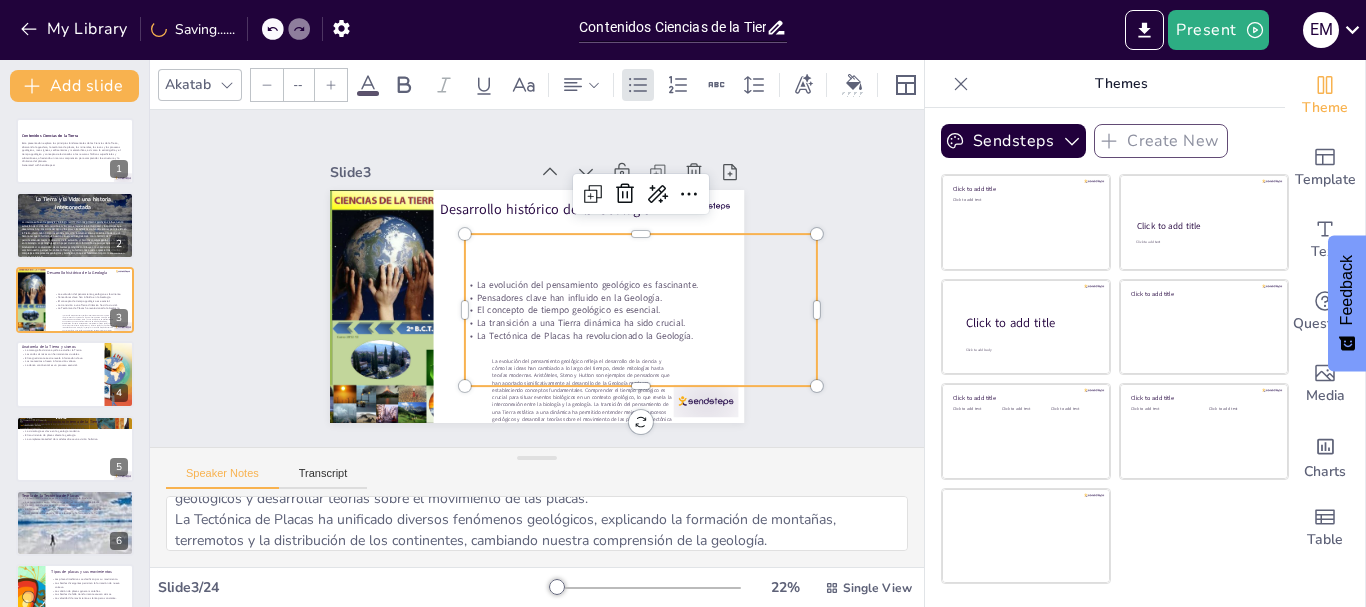 type on "32" 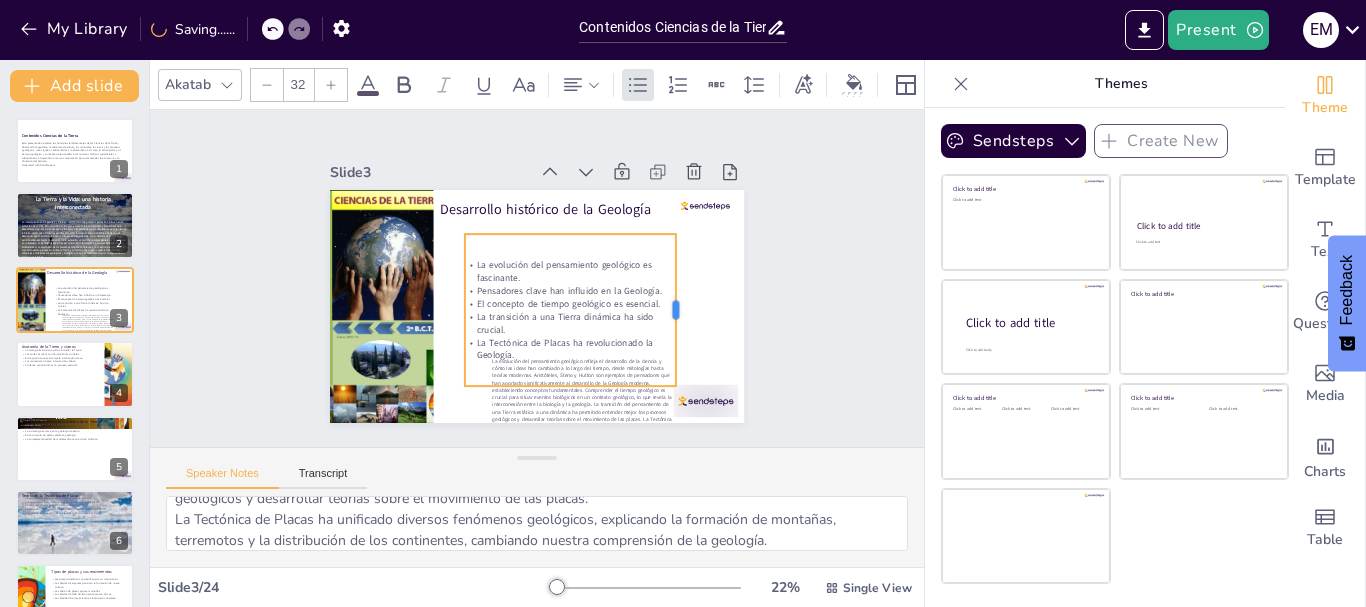 drag, startPoint x: 804, startPoint y: 300, endPoint x: 663, endPoint y: 303, distance: 141.0319 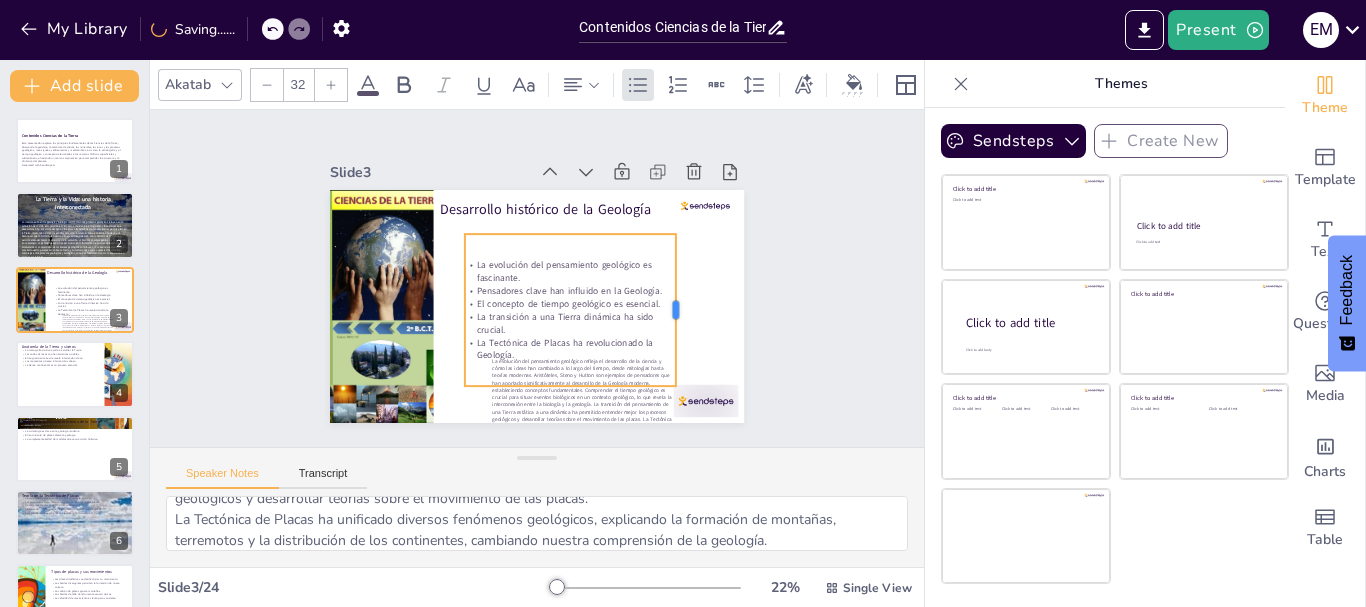 click at bounding box center [674, 340] 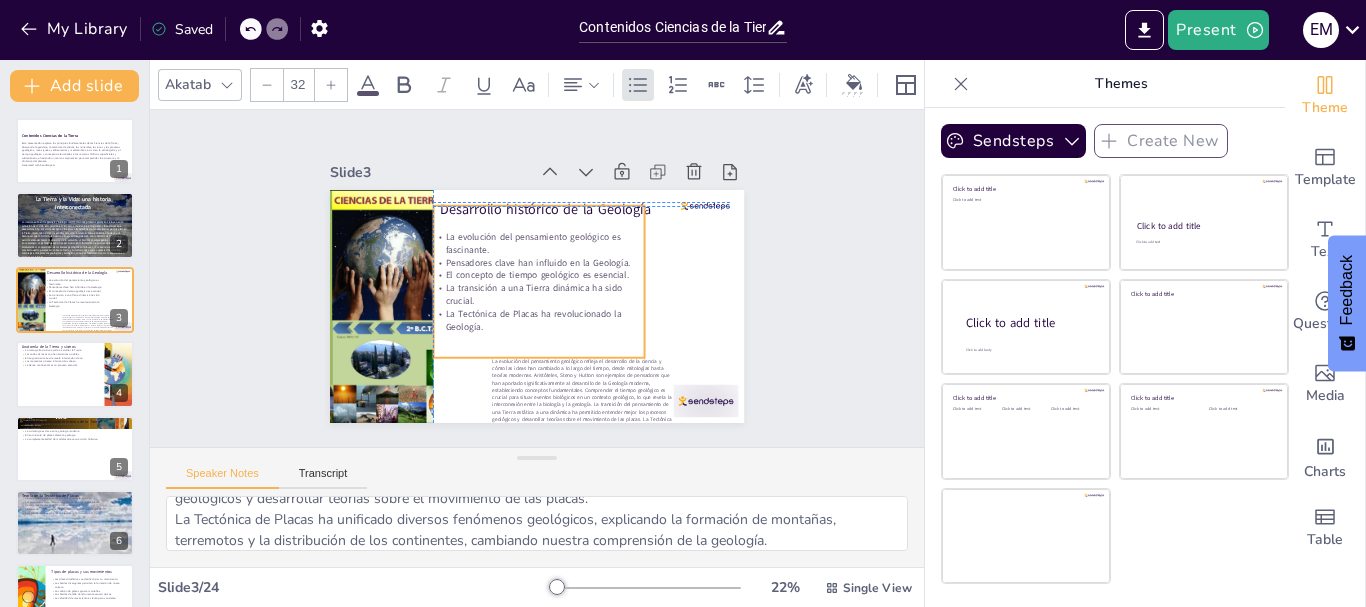 drag, startPoint x: 517, startPoint y: 239, endPoint x: 485, endPoint y: 208, distance: 44.553337 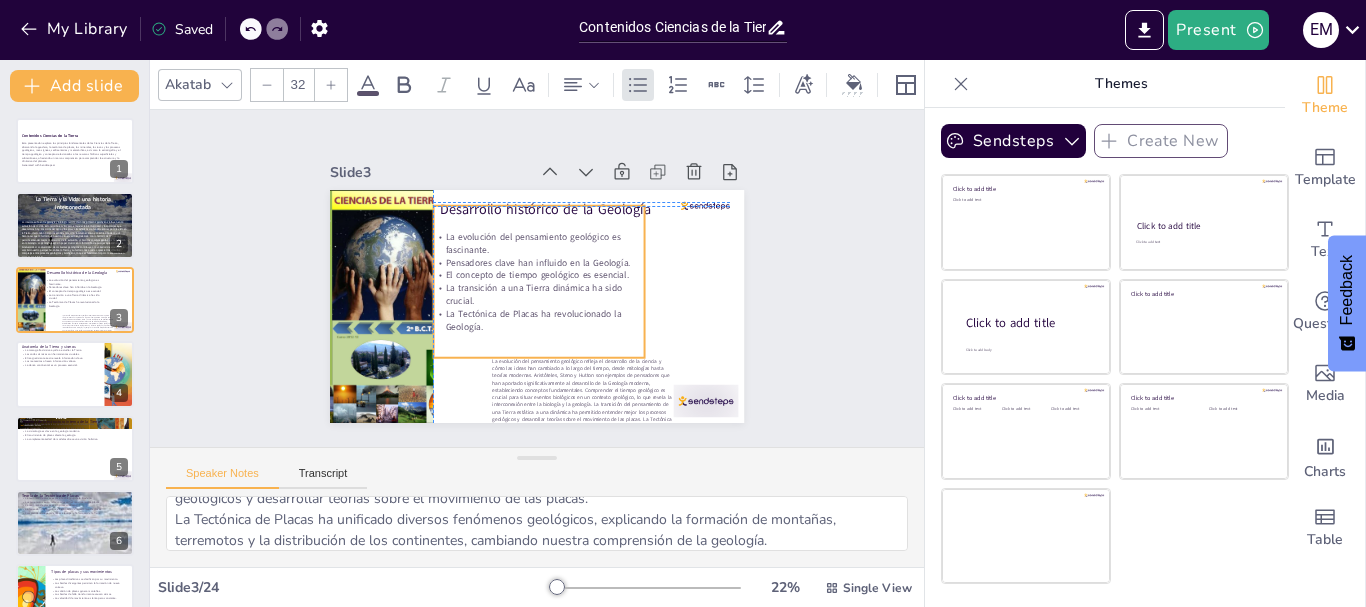 click on "La evolución del pensamiento geológico es fascinante. Pensadores clave han influido en la Geología. El concepto de tiempo geológico es esencial. La transición a una Tierra dinámica ha sido crucial. La Tectónica de Placas ha revolucionado la Geología." at bounding box center (533, 277) 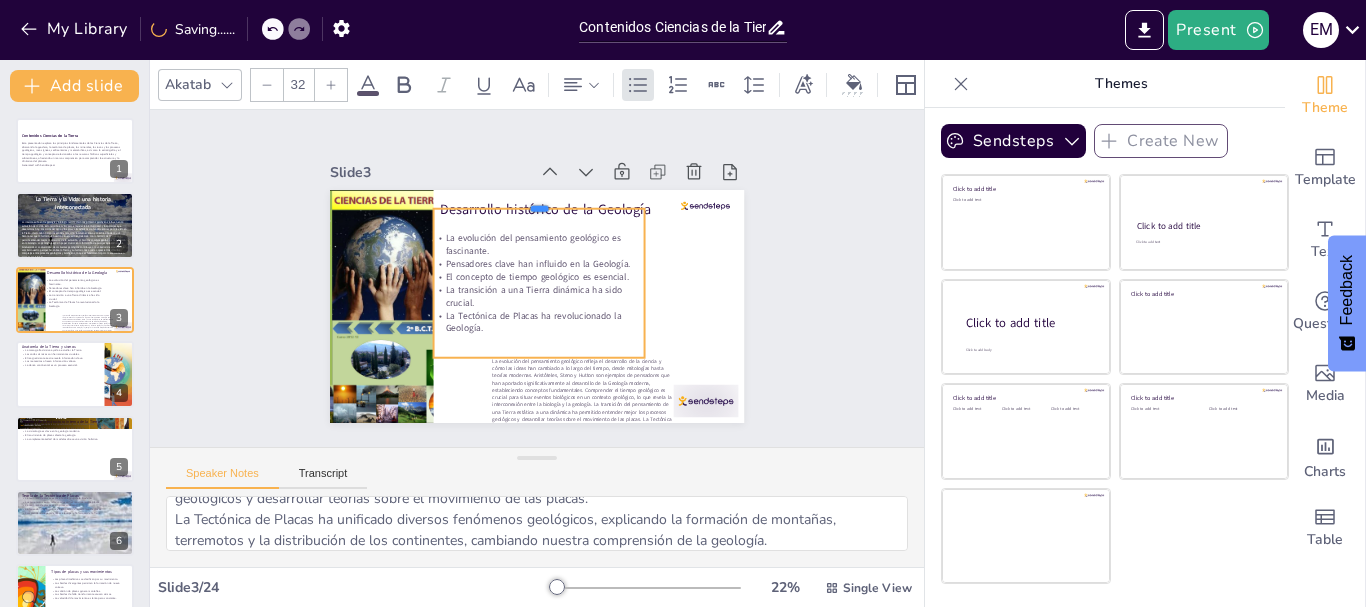 click at bounding box center (547, 201) 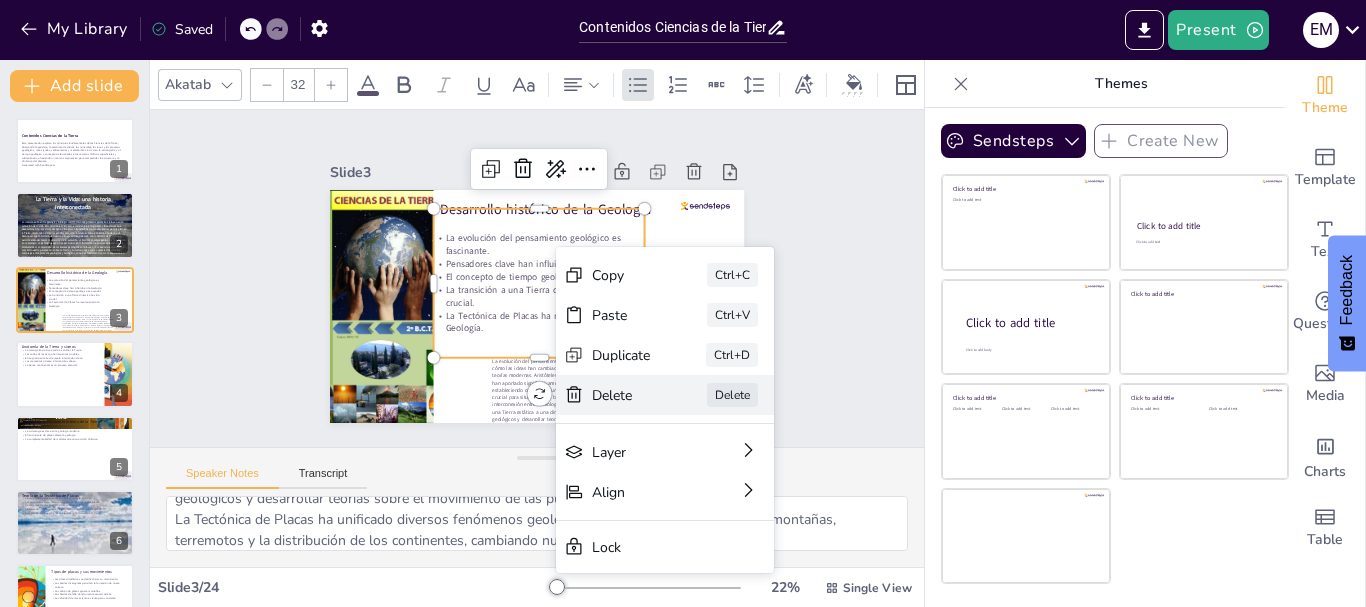 click on "Delete" at bounding box center [626, 592] 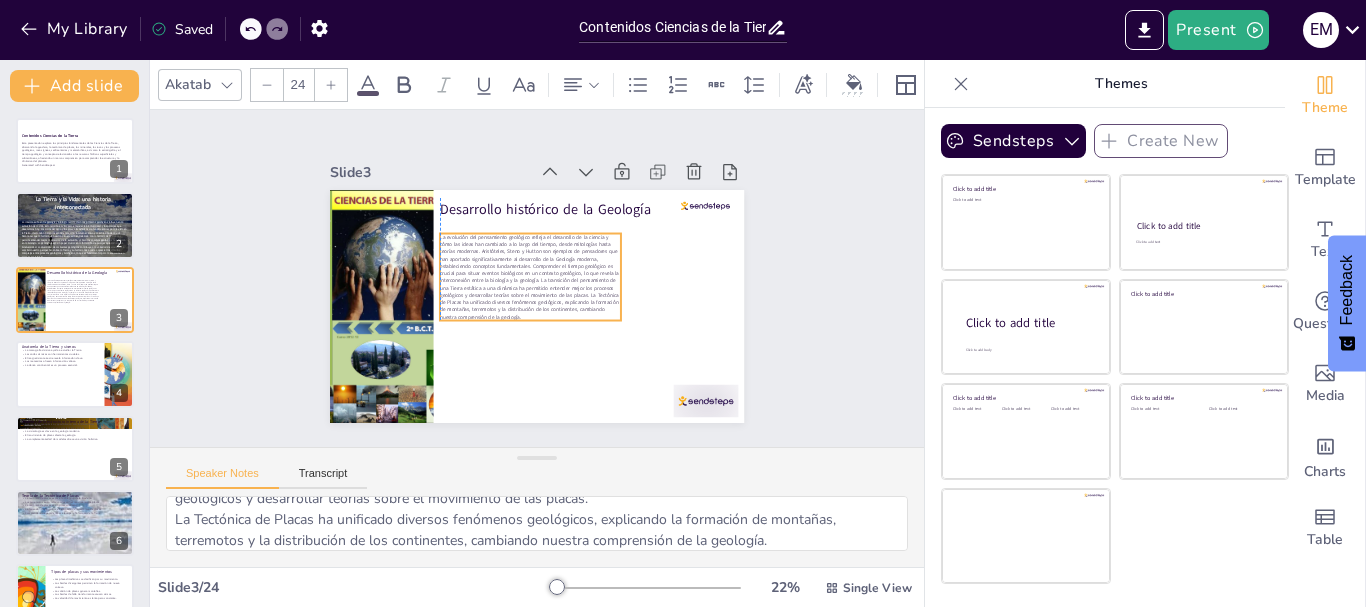 drag, startPoint x: 531, startPoint y: 359, endPoint x: 480, endPoint y: 235, distance: 134.07834 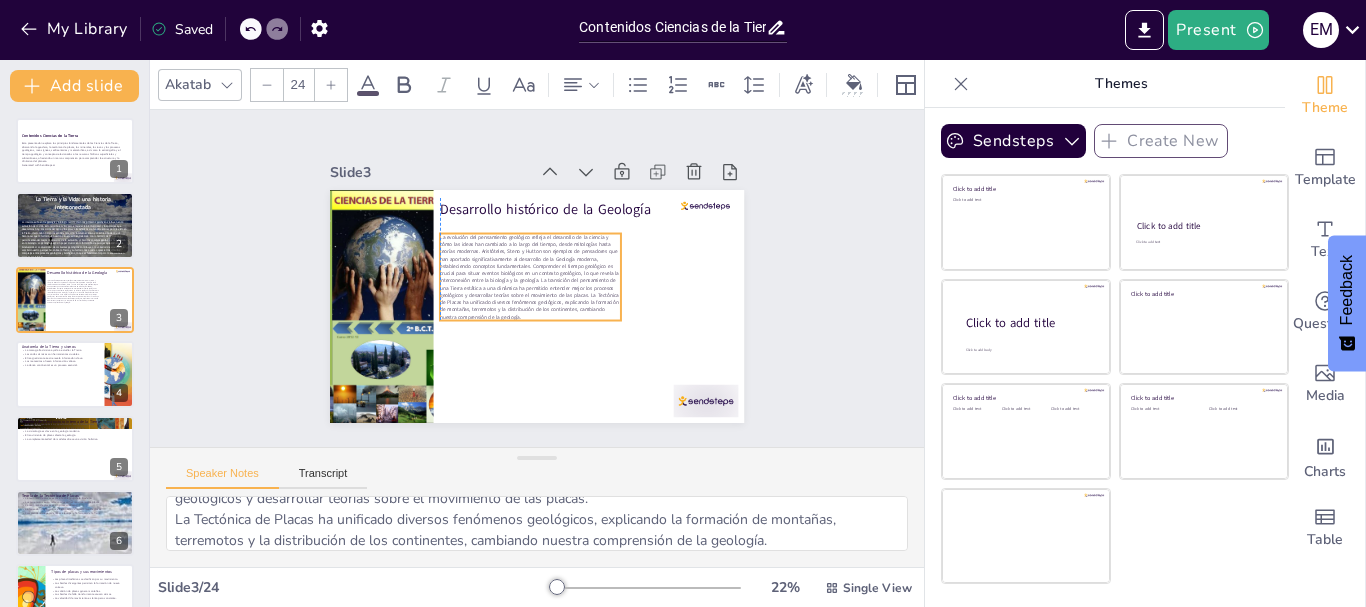 click on "La evolución del pensamiento geológico refleja el desarrollo de la ciencia y cómo las ideas han cambiado a lo largo del tiempo, desde mitologías hasta teorías modernas.
Aristóteles, Steno y Hutton son ejemplos de pensadores que han aportado significativamente al desarrollo de la Geología moderna, estableciendo conceptos fundamentales.
Comprender el tiempo geológico es crucial para situar eventos biológicos en un contexto geológico, lo que revela la interconexión entre la biología y la geología.
La transición del pensamiento de una Tierra estática a una dinámica ha permitido entender mejor los procesos geológicos y desarrollar teorías sobre el movimiento de las placas.
La Tectónica de Placas ha unificado diversos fenómenos geológicos, explicando la formación de montañas, terremotos y la distribución de los continentes, cambiando nuestra comprensión de la geología." at bounding box center [529, 266] 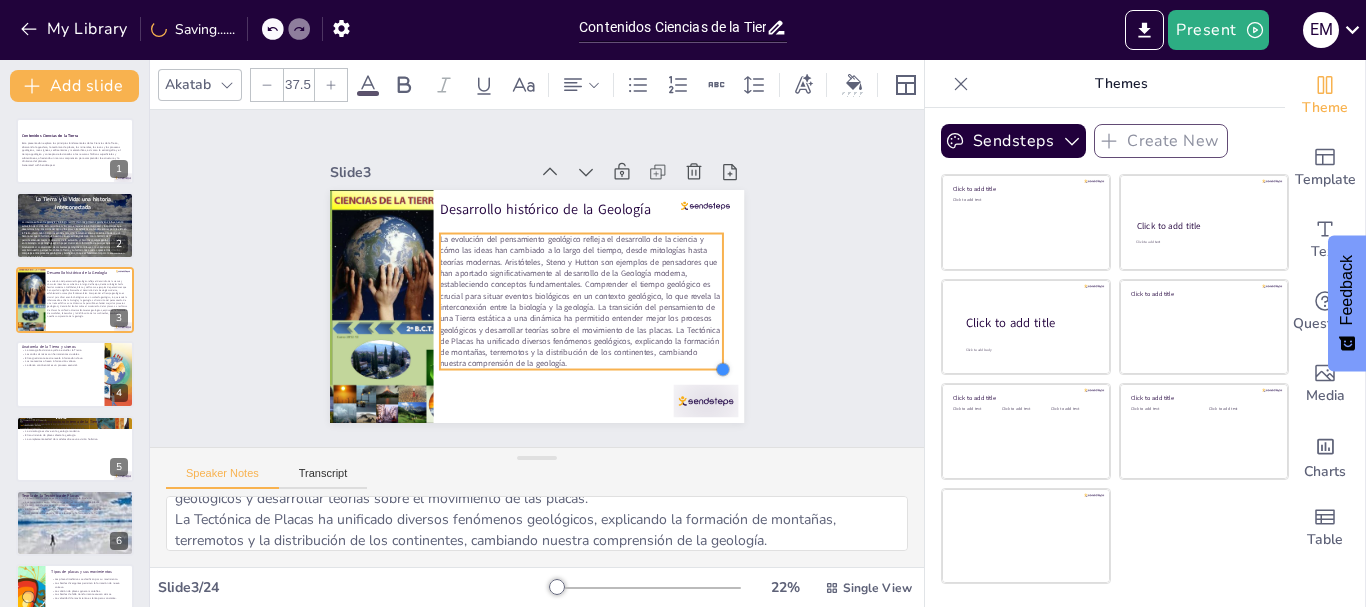 drag, startPoint x: 601, startPoint y: 311, endPoint x: 605, endPoint y: 360, distance: 49.162994 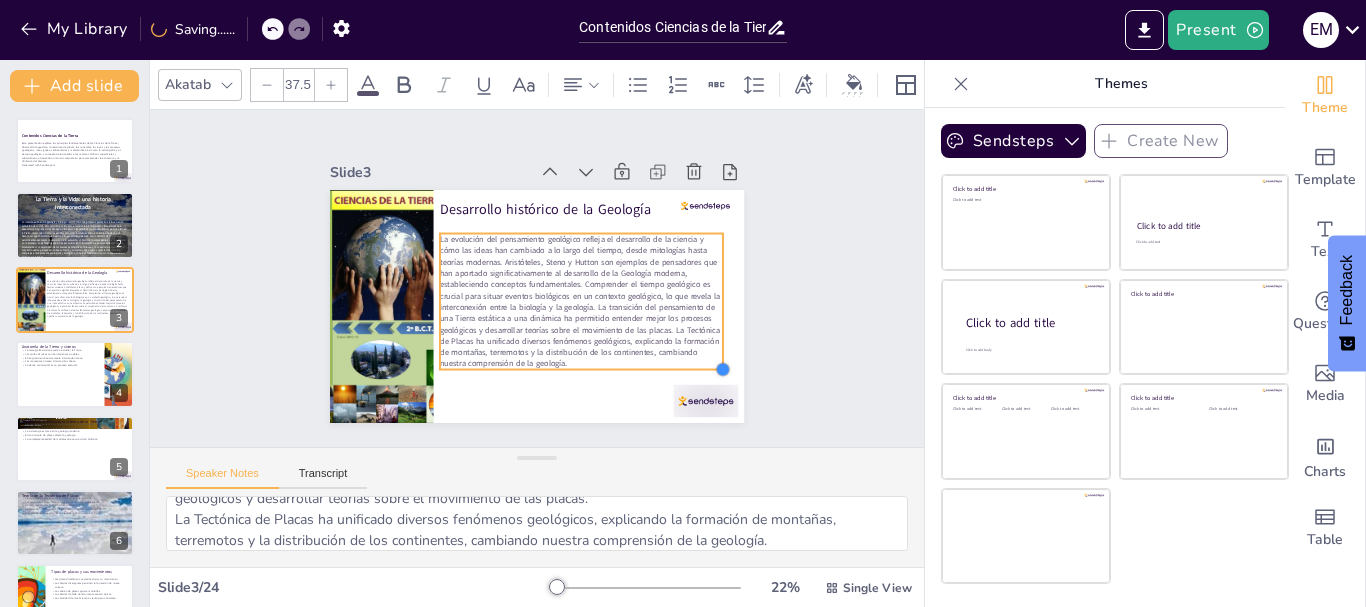 click on "Desarrollo histórico de la Geología La evolución del pensamiento geológico refleja el desarrollo de la ciencia y cómo las ideas han cambiado a lo largo del tiempo, desde mitologías hasta teorías modernas.
Aristóteles, Steno y Hutton son ejemplos de pensadores que han aportado significativamente al desarrollo de la Geología moderna, estableciendo conceptos fundamentales.
Comprender el tiempo geológico es crucial para situar eventos biológicos en un contexto geológico, lo que revela la interconexión entre la biología y la geología.
La transición del pensamiento de una Tierra estática a una dinámica ha permitido entender mejor los procesos geológicos y desarrollar teorías sobre el movimiento de las placas.
La Tectónica de Placas ha unificado diversos fenómenos geológicos, explicando la formación de montañas, terremotos y la distribución de los continentes, cambiando nuestra comprensión de la geología." at bounding box center (510, 284) 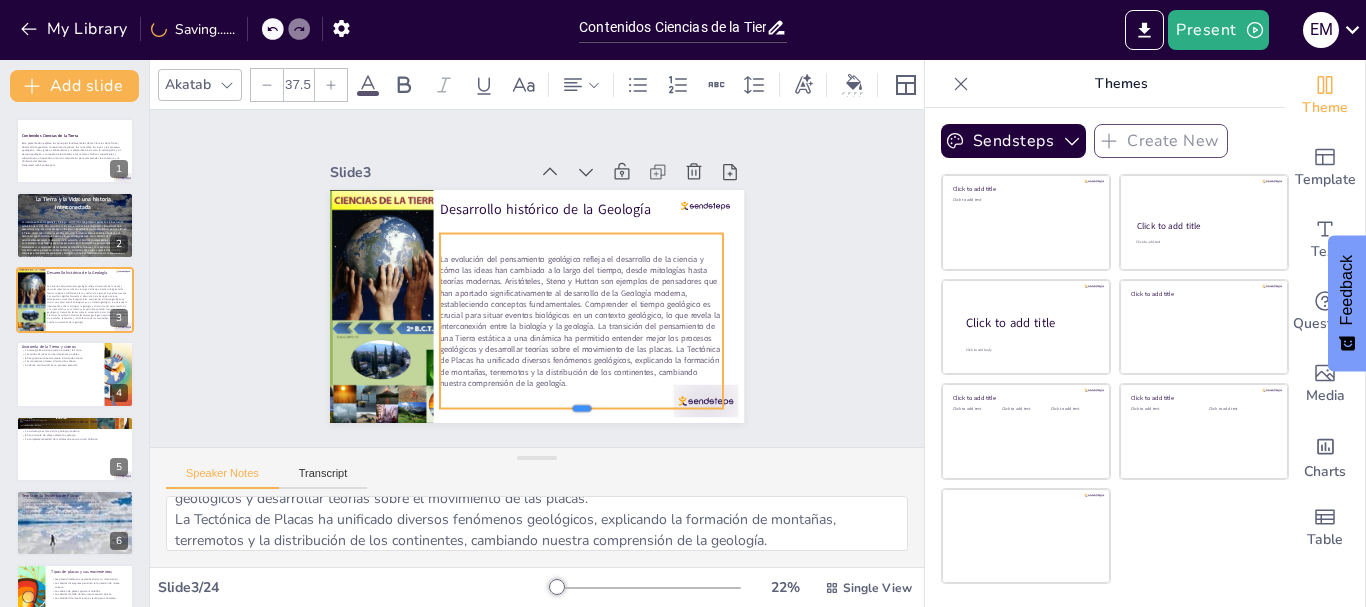 drag, startPoint x: 568, startPoint y: 363, endPoint x: 568, endPoint y: 402, distance: 39 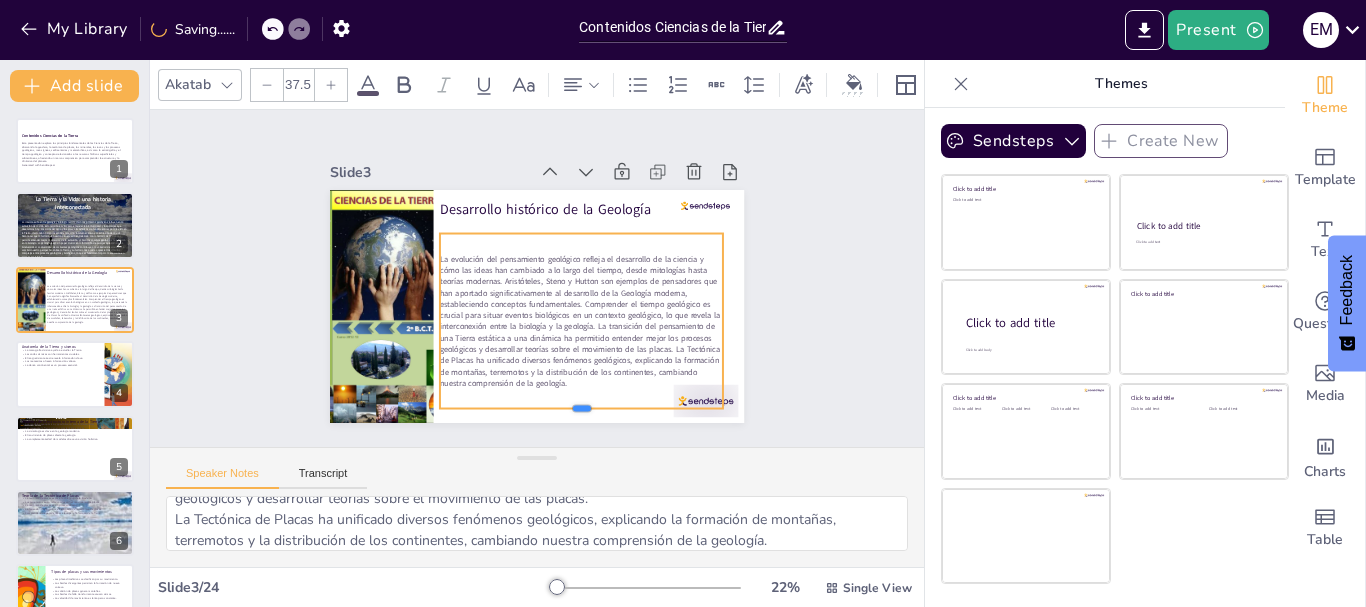 click at bounding box center [452, 395] 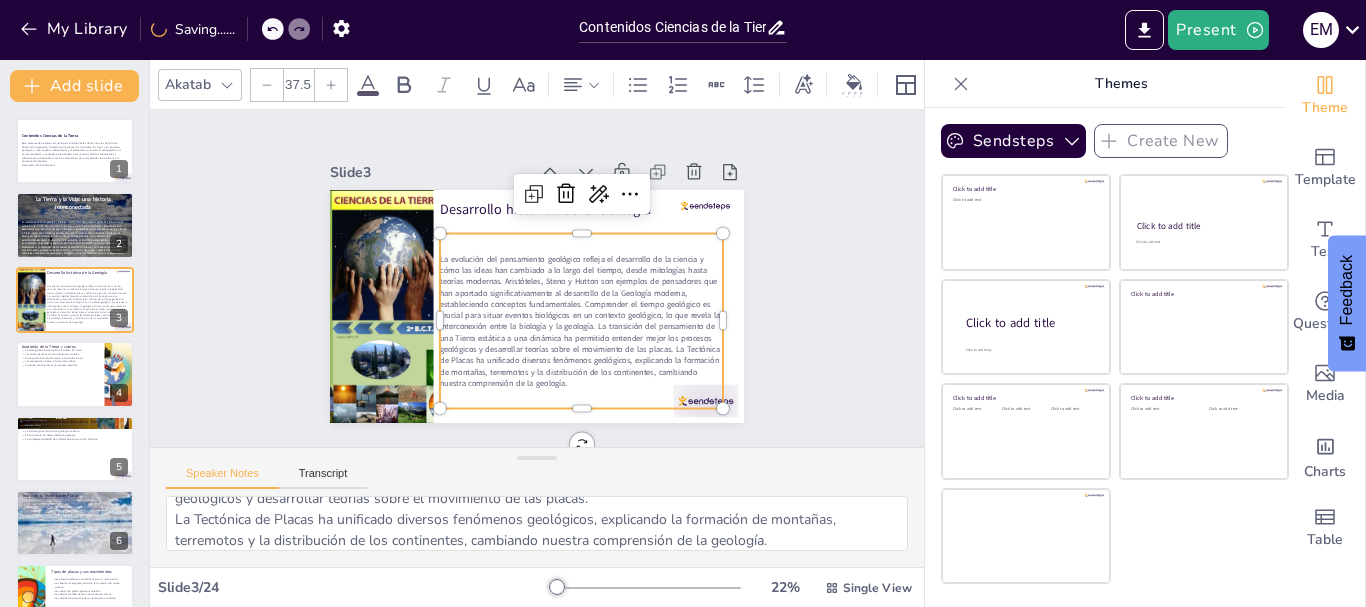 click 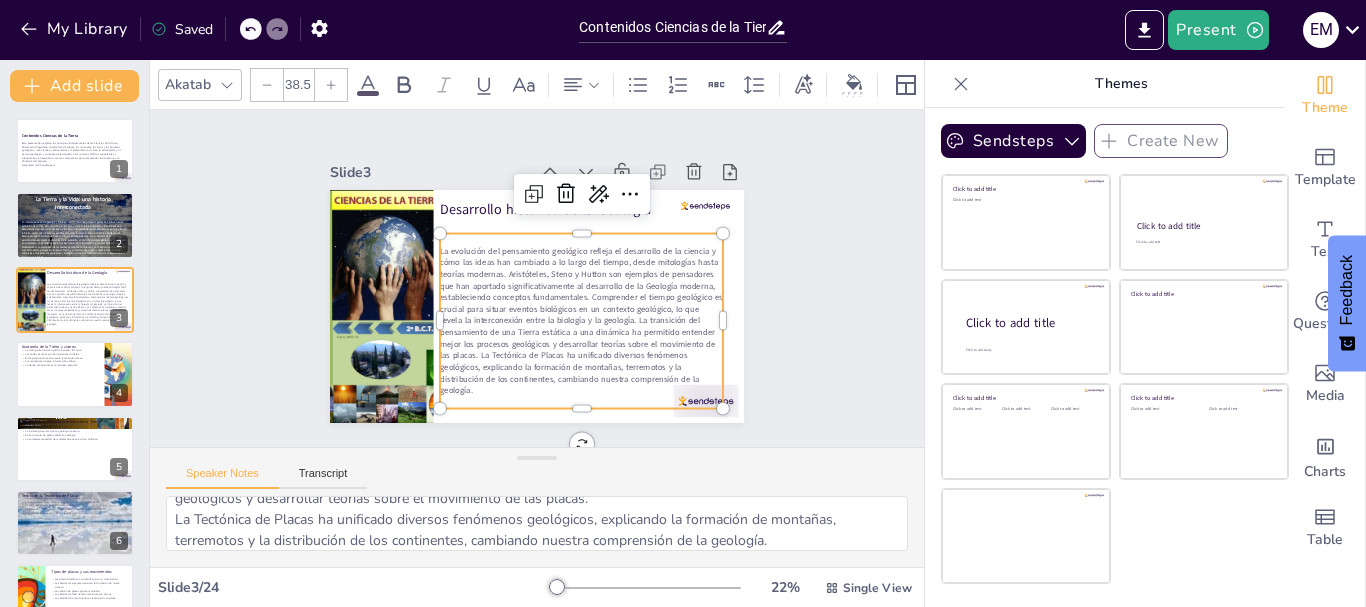 click 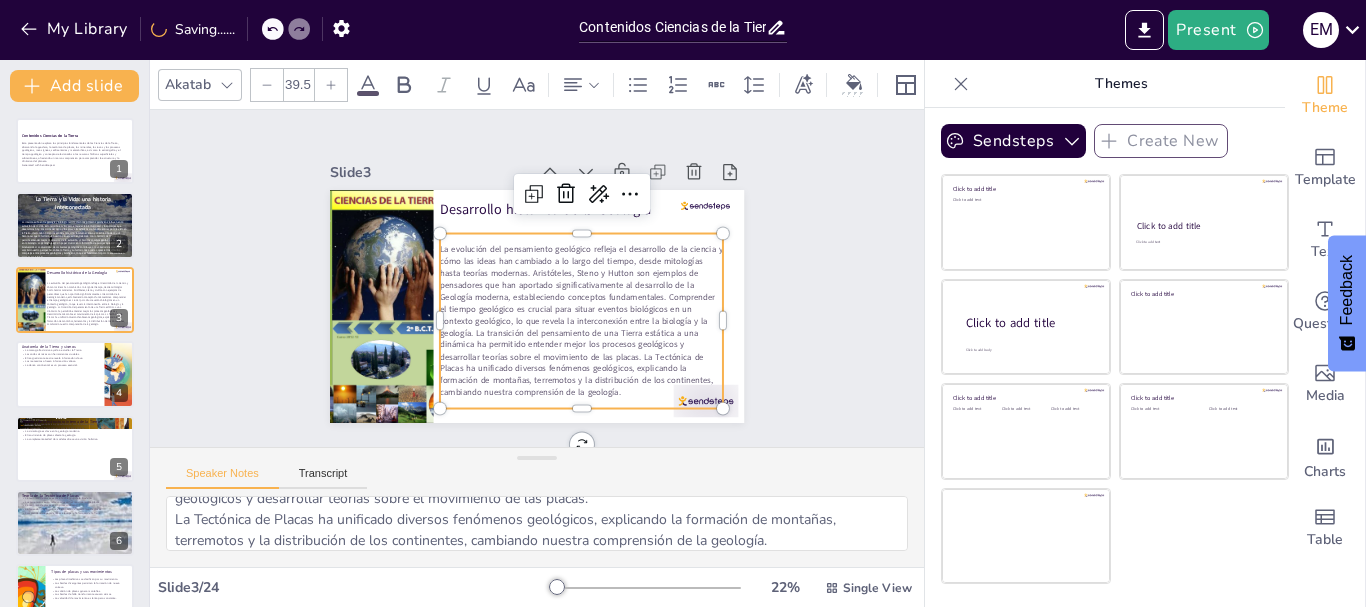 click 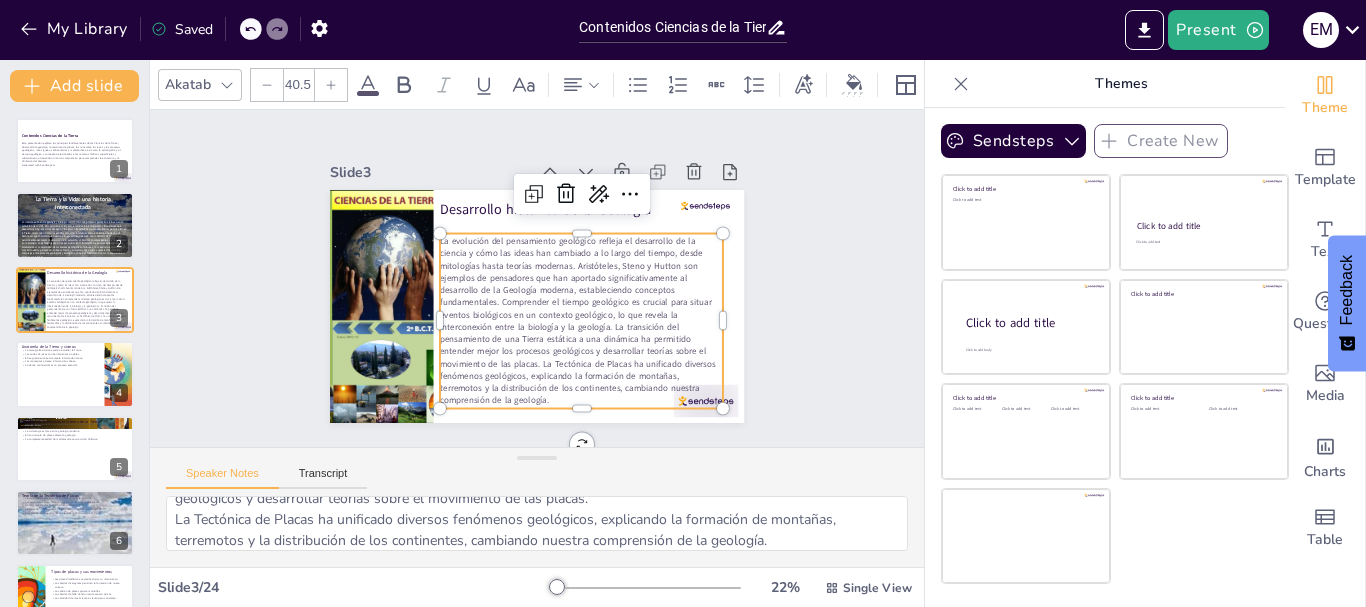 click 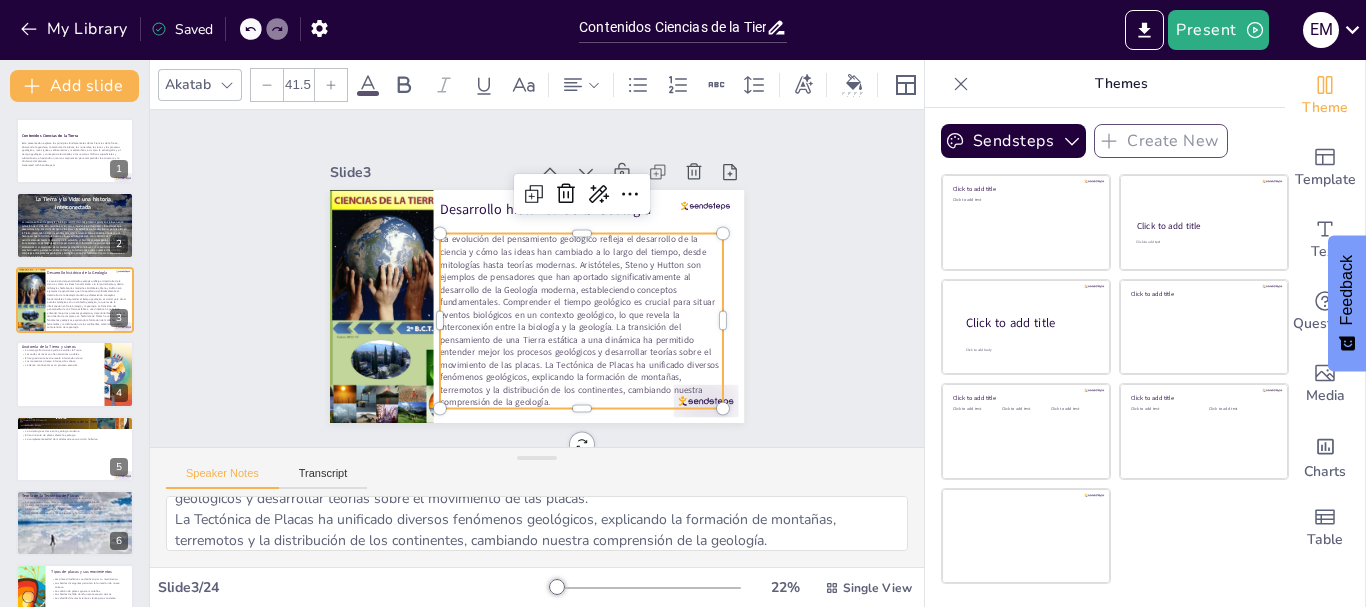 click on "Slide  1 Contenidos Ciencias de la Tierra Esta presentación explora los principios fundamentales de las Ciencias de la Tierra, abarcando la geosfera, la tectónica de placas, los minerales, las rocas y los procesos geológicos, rocas ígneas, sedimentarias y metamórficas, así como la estratigrafía y el tiempo geológico y conceptos relacionados a los recursos hídricos superficiales y subterráneos, ofreciendo un marco comprensivo para comprender la estructura y la dinámica del planeta. Generated with Sendsteps.ai Slide  2 La Tierra y la Vida: una historia interconectada La conexión entre geología y biología es esencial. Los ciclos del agua son cruciales para la vida. La historia de la Tierra está entrelazada con la vida. La geología afecta la biodiversidad. Adoptar una nueva perspectiva sobre la Tierra es crucial. Slide  3 Desarrollo histórico de la Geología Slide  4 Anatomía de la Tierra y sismos La tomografía sísmica ayuda a estudiar la Tierra. Las ondas sísmicas son herramientas cruciales." at bounding box center (537, 279) 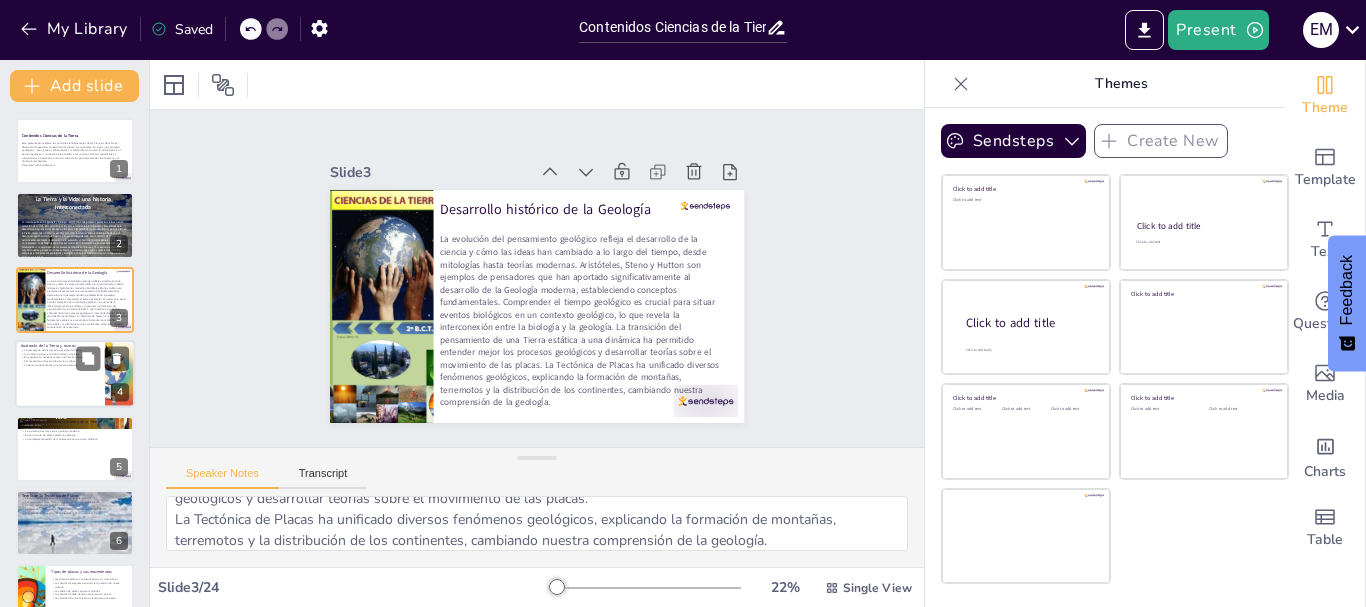 click at bounding box center [75, 374] 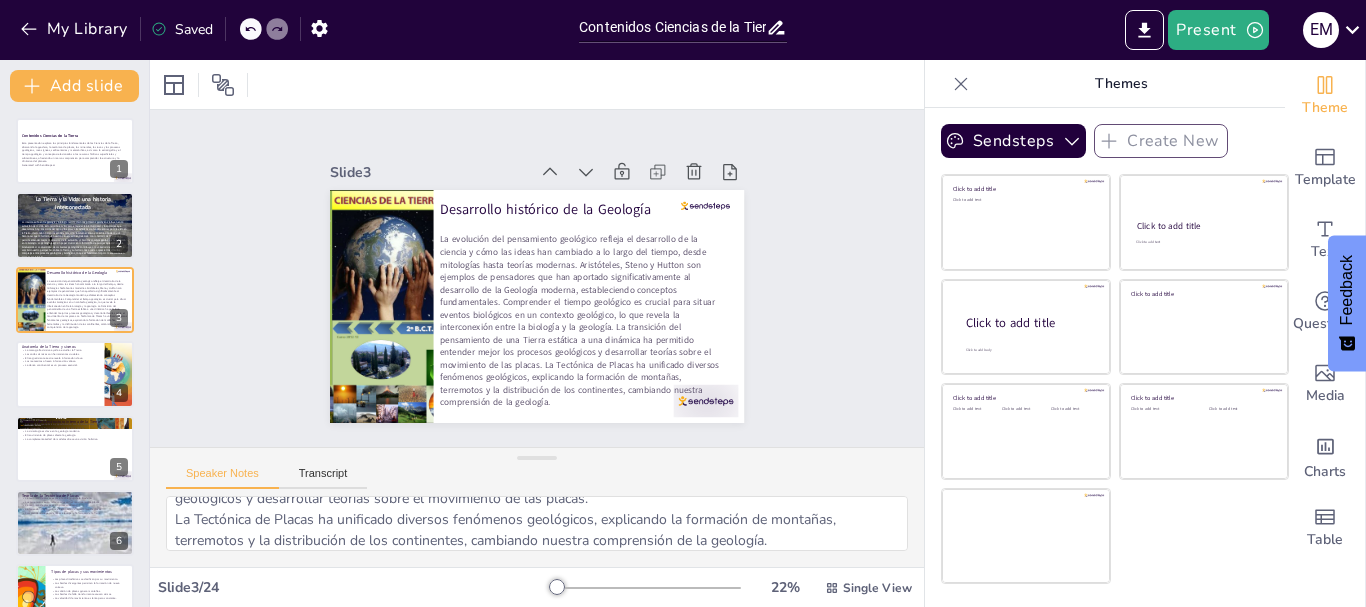 type on "La tomografía sísmica es un método fundamental que permite analizar la estructura interna de la Tierra mediante el estudio de las ondas sísmicas generadas por sismos.
Las ondas sísmicas permiten obtener información sobre las diferentes capas de la Tierra, ayudando a entender su estructura y los procesos geológicos internos.
El estudio del magnetismo terrestre proporciona información sobre el núcleo externo de la Tierra, lo que es esencial para comprender la geodinámica del planeta.
Los meteoritos son importantes para entender los orígenes de la Tierra y su evolución, actuando como cápsulas del tiempo que nos brindan información geológica.
Comprender la deriva continental y el vulcanismo es fundamental para entender la dinámica de la Tierra y cómo estos procesos han moldeado su superficie a lo largo del tiempo." 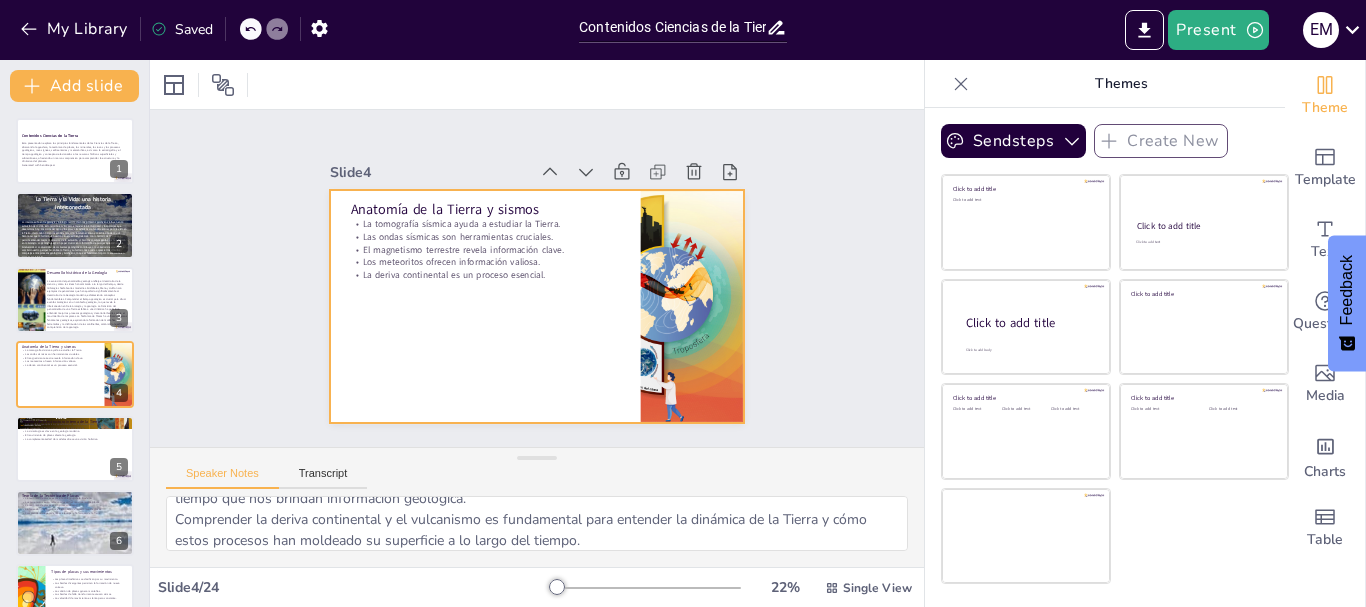 scroll, scrollTop: 20, scrollLeft: 0, axis: vertical 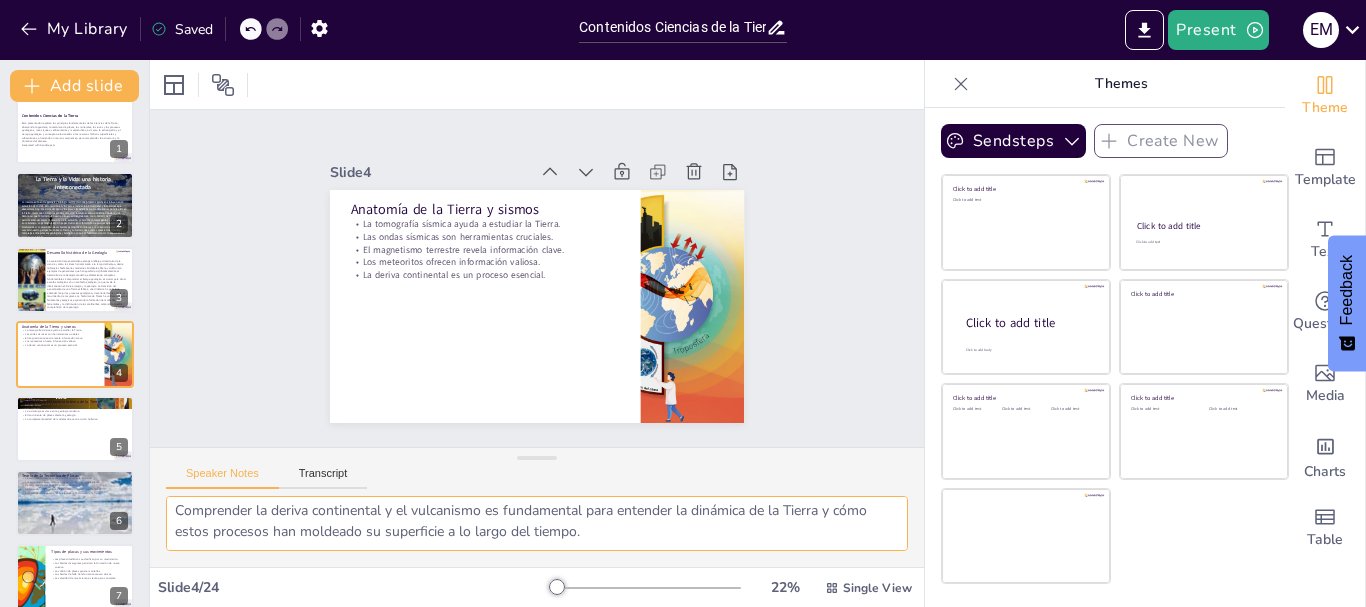 drag, startPoint x: 174, startPoint y: 514, endPoint x: 719, endPoint y: 541, distance: 545.6684 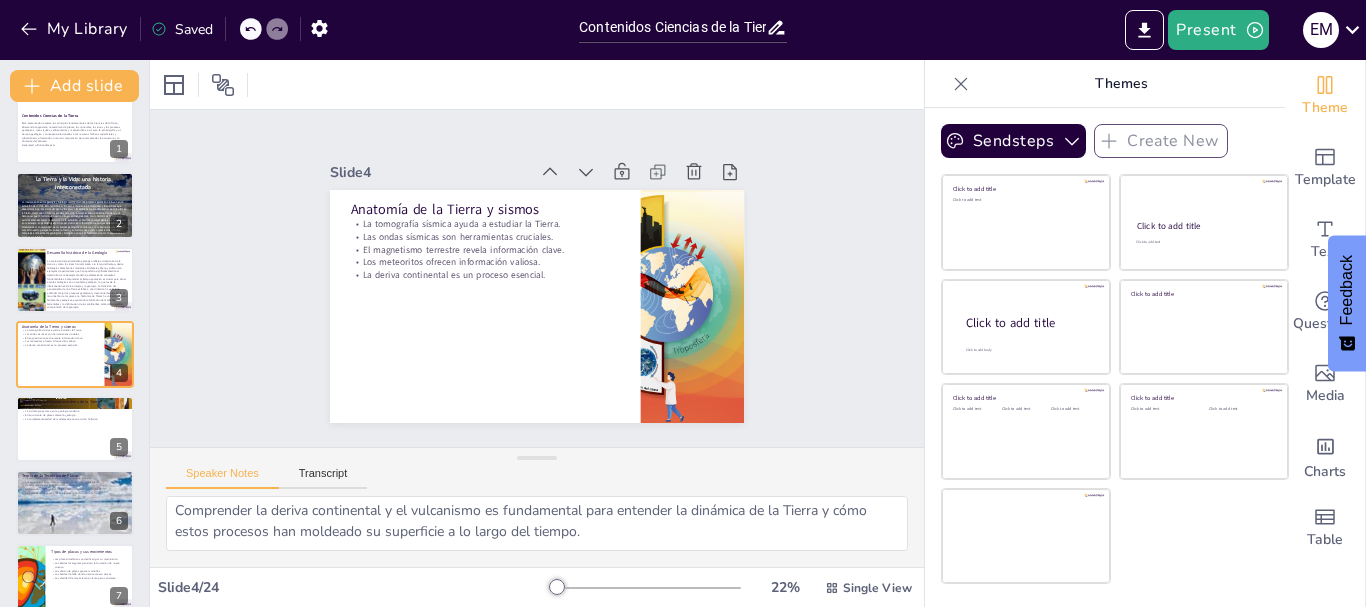 click on "La deriva continental es un proceso esencial." at bounding box center [489, 259] 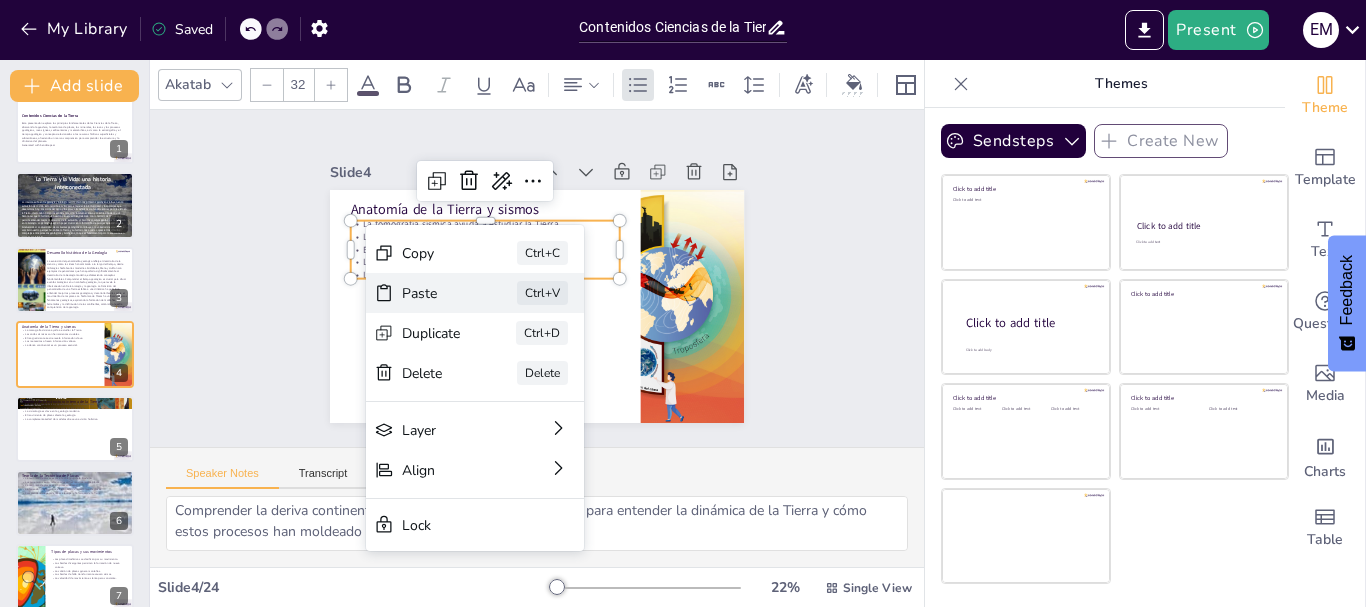 click on "Paste" at bounding box center [555, 409] 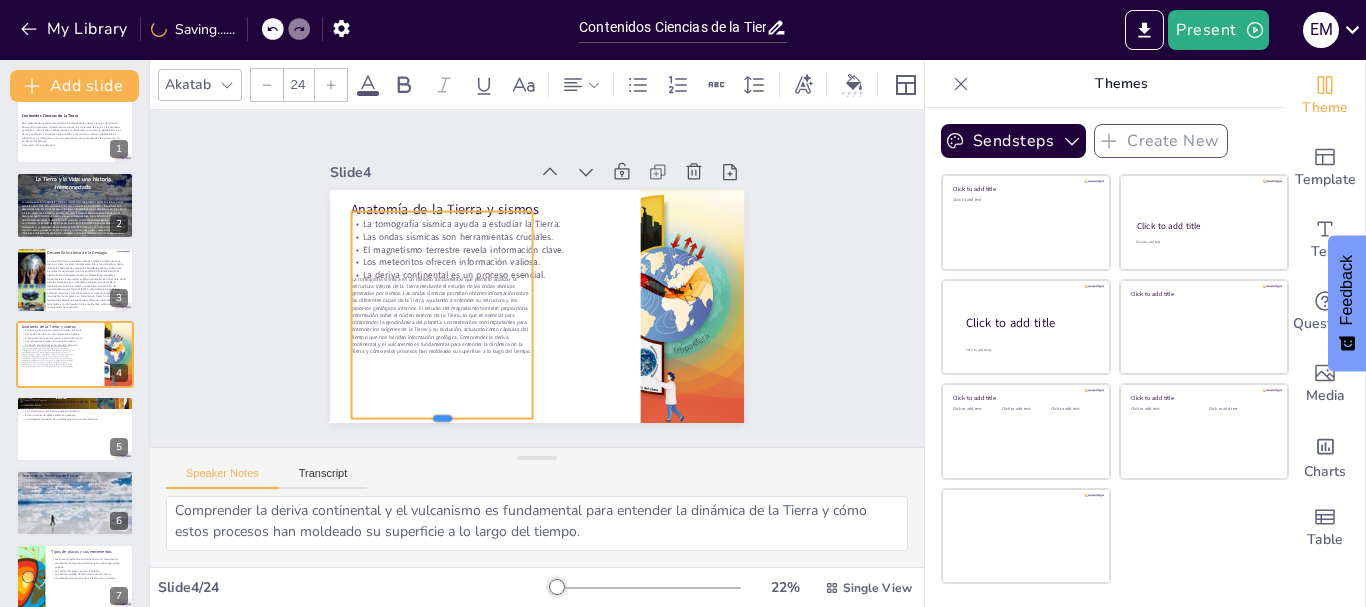 drag, startPoint x: 473, startPoint y: 292, endPoint x: 464, endPoint y: 412, distance: 120.33703 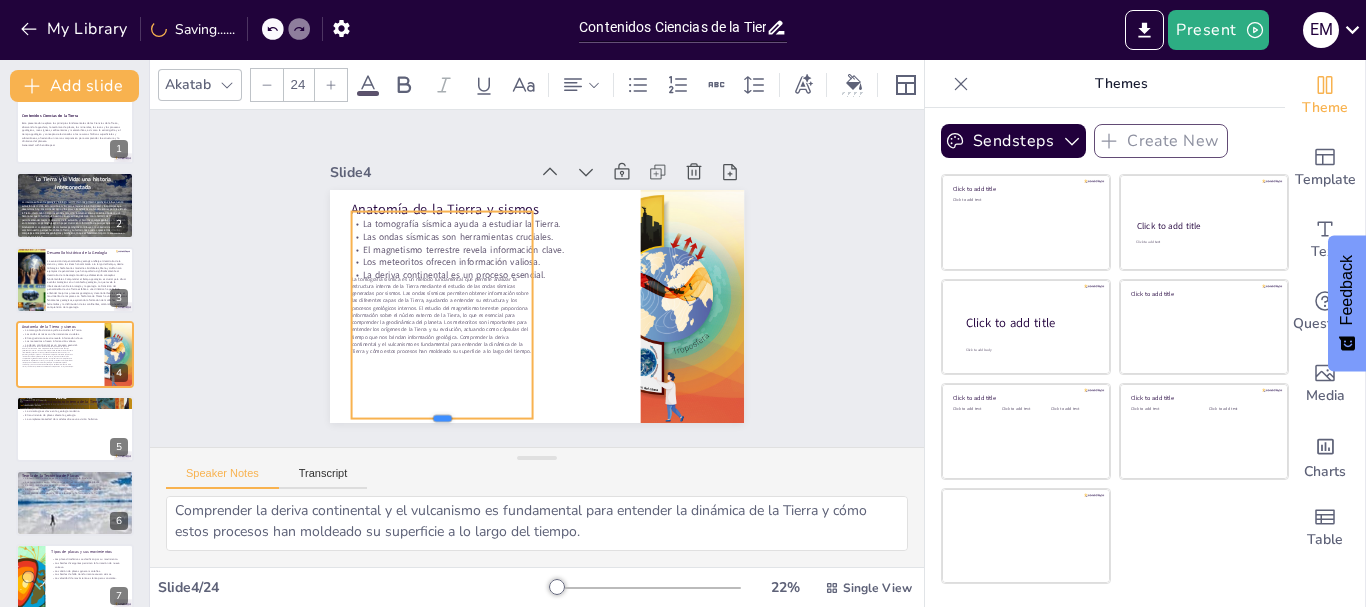 click at bounding box center (427, 415) 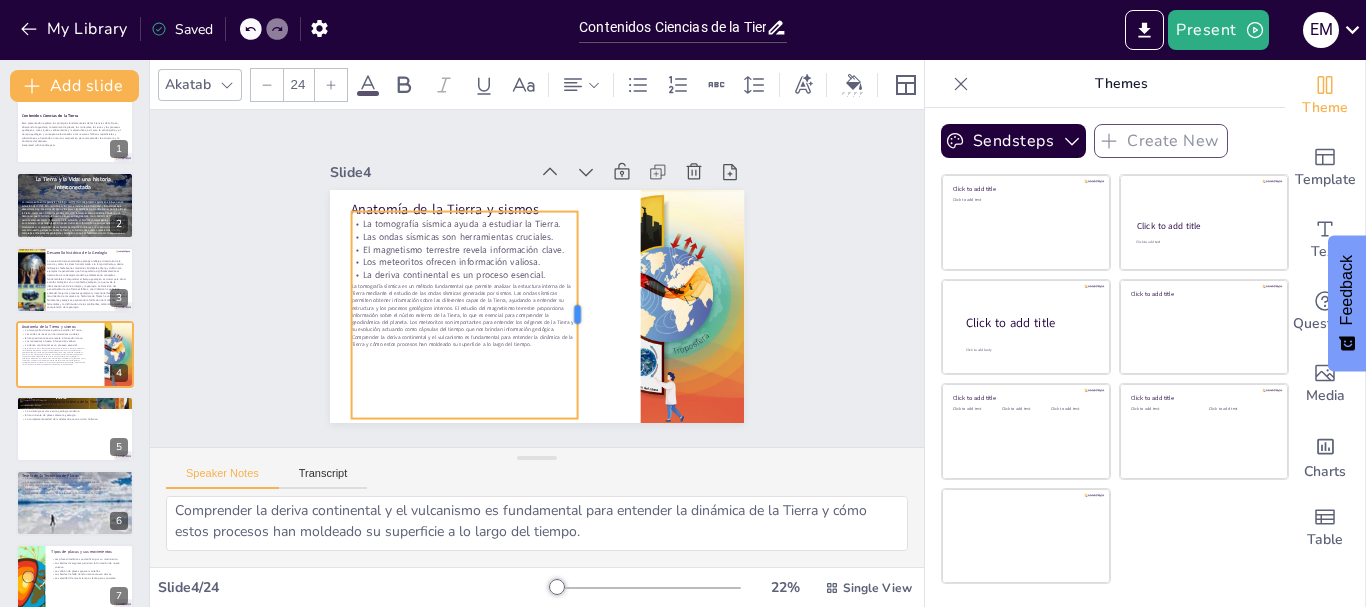 drag, startPoint x: 517, startPoint y: 306, endPoint x: 569, endPoint y: 306, distance: 52 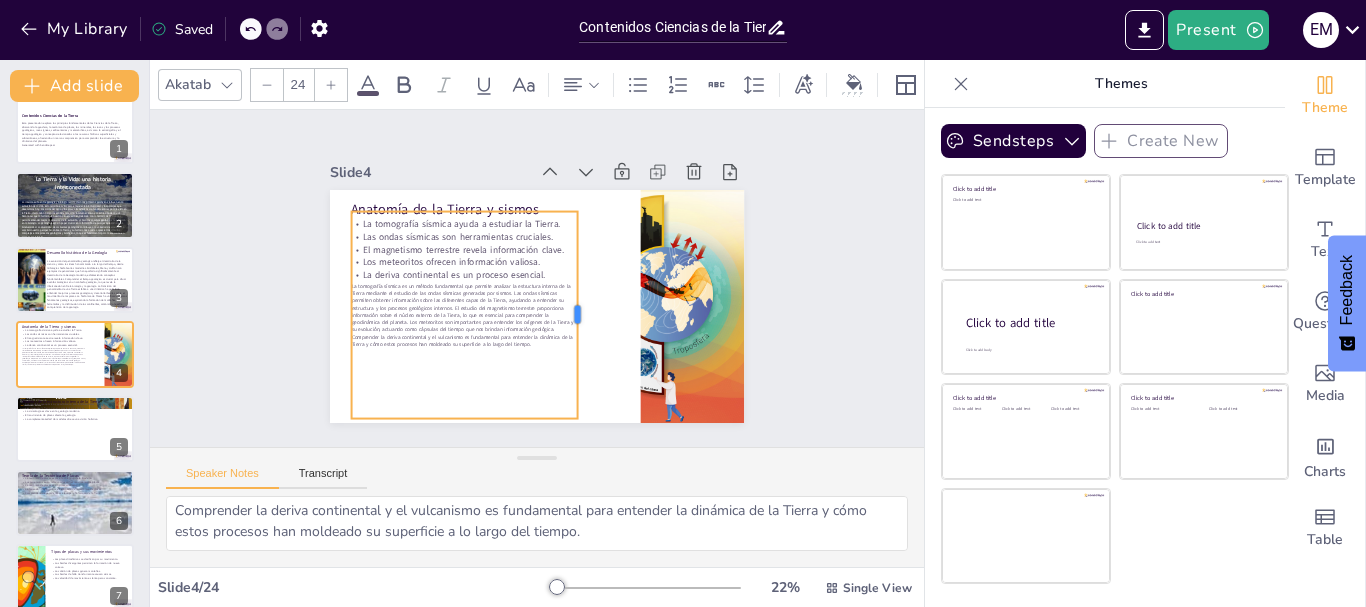 click at bounding box center (566, 332) 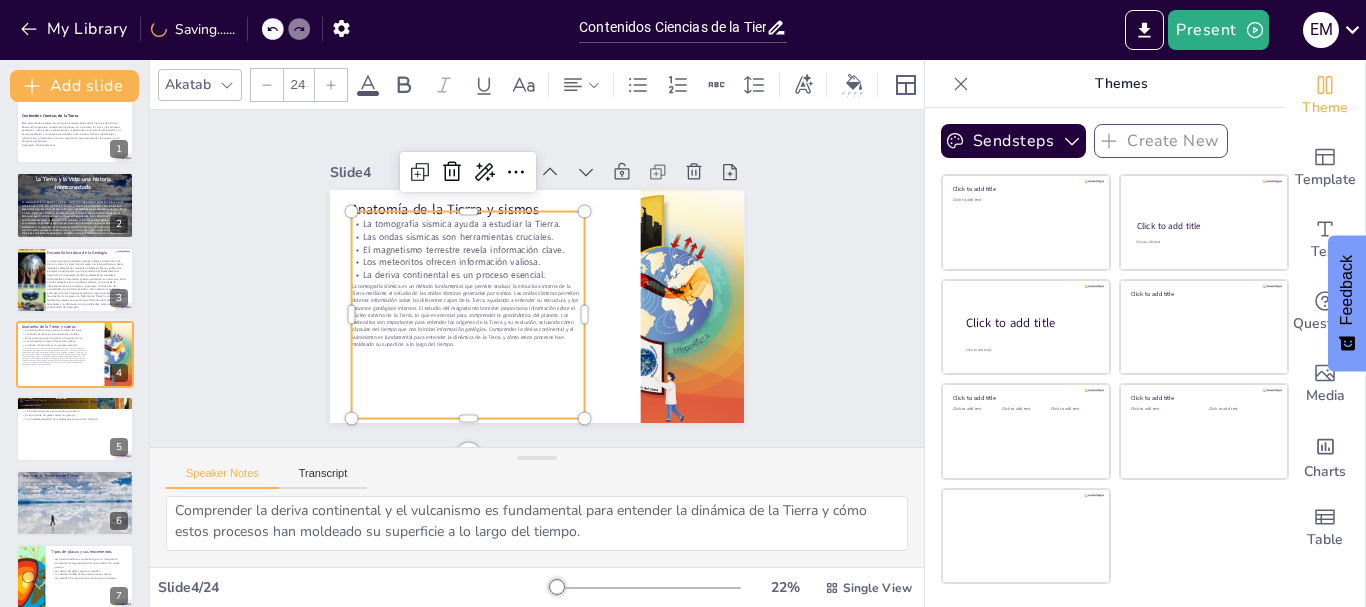 click on "La tomografía sísmica es un método fundamental que permite analizar la estructura interna de la Tierra mediante el estudio de las ondas sísmicas generadas por sismos.
Las ondas sísmicas permiten obtener información sobre las diferentes capas de la Tierra, ayudando a entender su estructura y los procesos geológicos internos.
El estudio del magnetismo terrestre proporciona información sobre el núcleo externo de la Tierra, lo que es esencial para comprender la geodinámica del planeta.
Los meteoritos son importantes para entender los orígenes de la Tierra y su evolución, actuando como cápsulas del tiempo que nos brindan información geológica.
Comprender la deriva continental y el vulcanismo es fundamental para entender la dinámica de la Tierra y cómo estos procesos han moldeado su superficie a lo largo del tiempo." at bounding box center (458, 294) 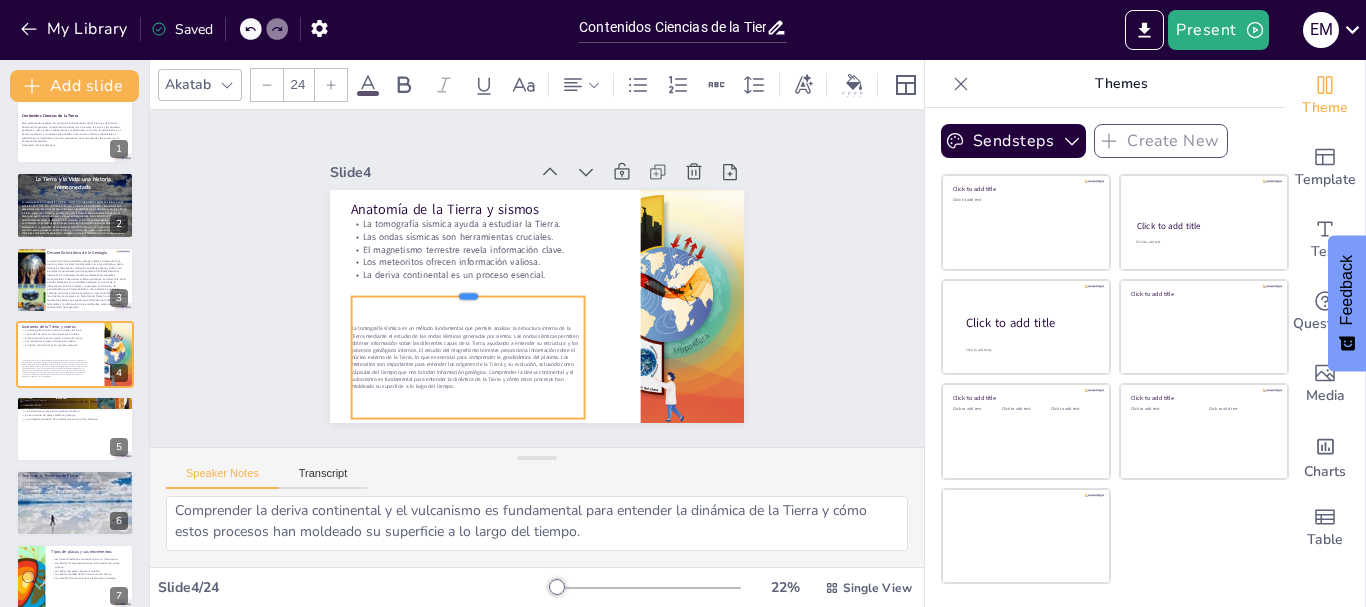 drag, startPoint x: 458, startPoint y: 201, endPoint x: 452, endPoint y: 286, distance: 85.2115 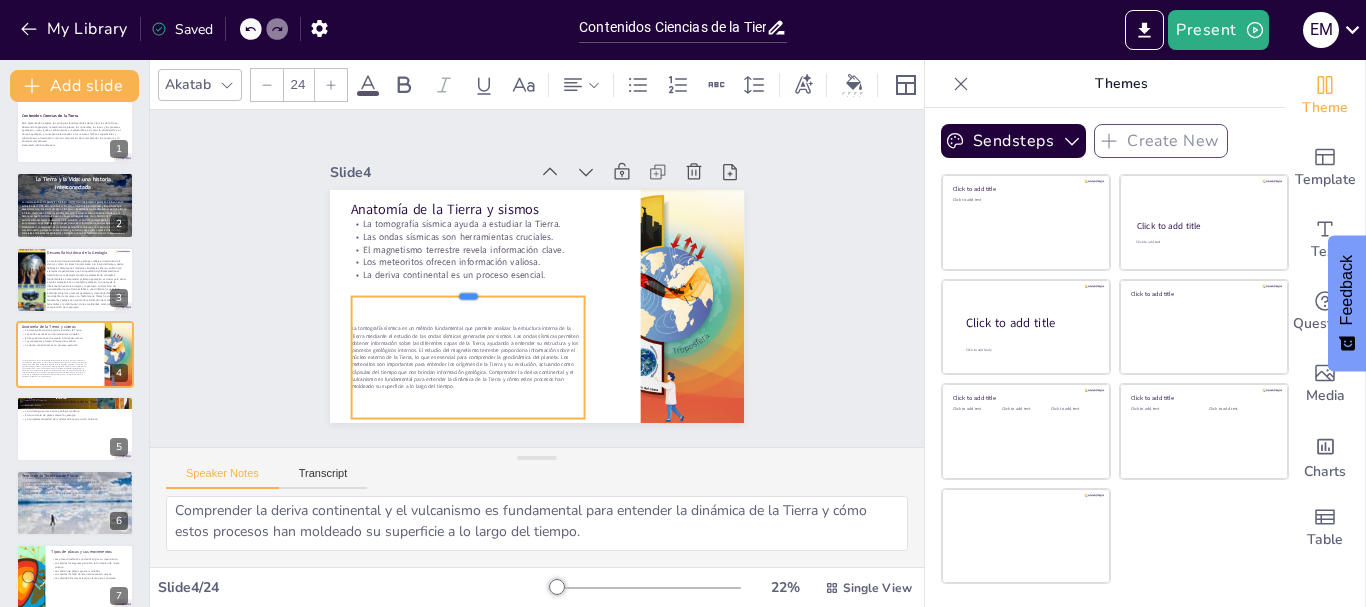 click at bounding box center (563, 214) 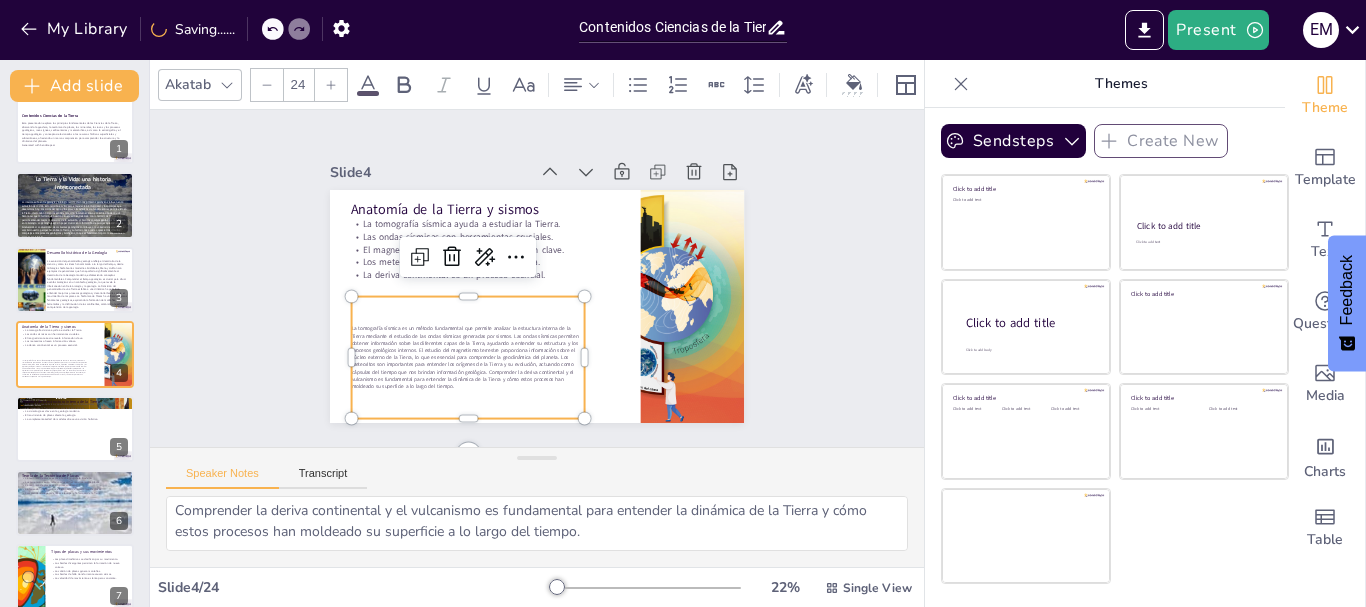 click 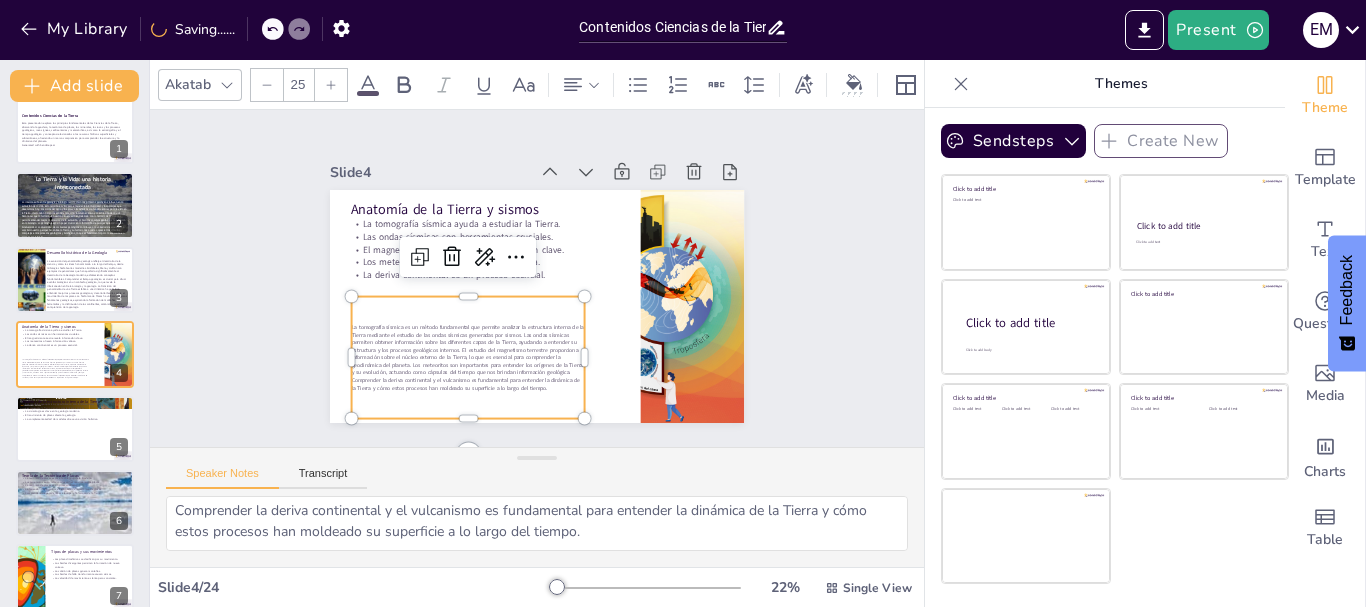 click 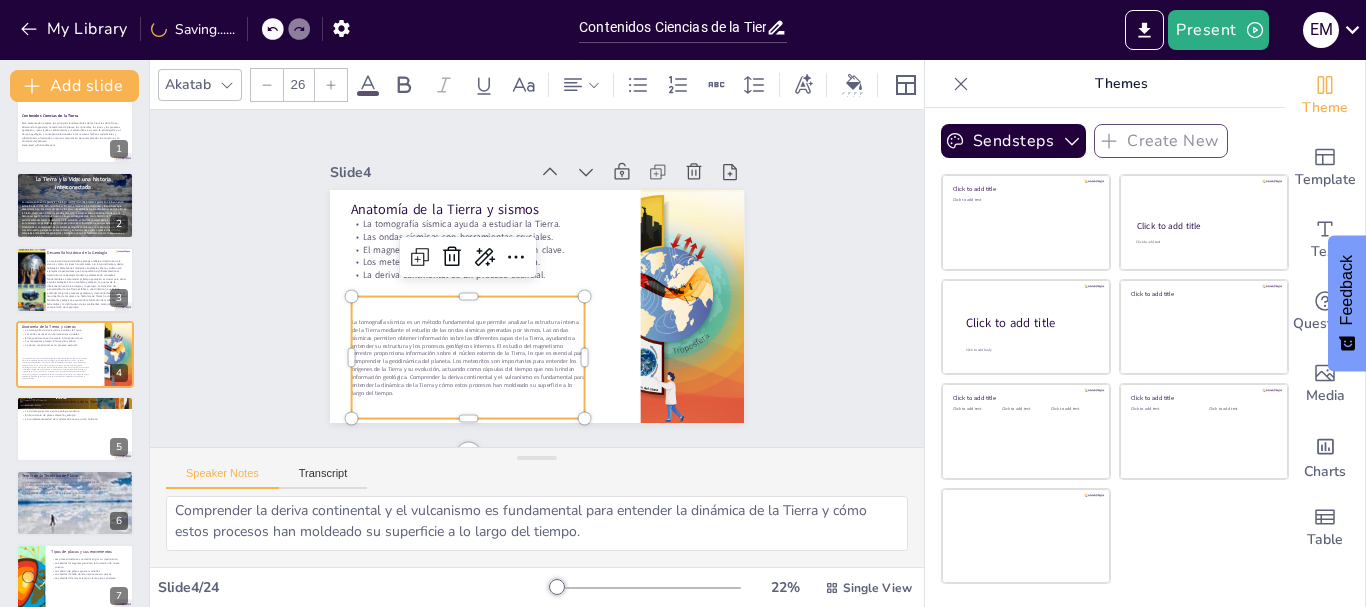 click 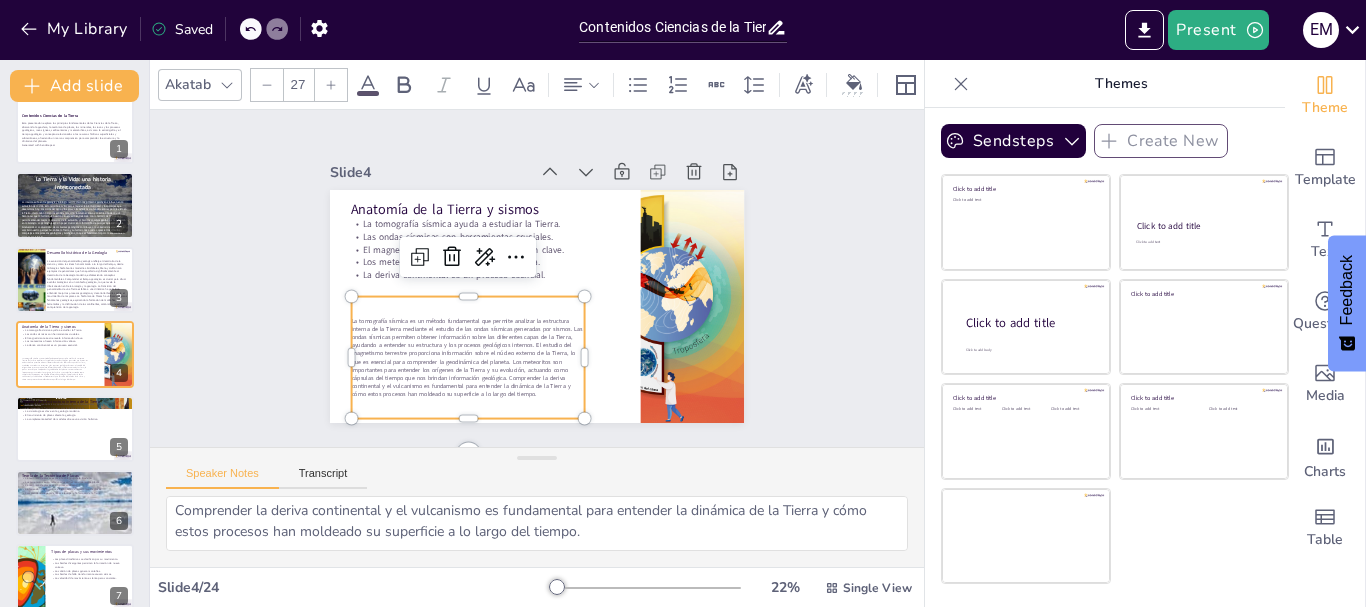 click 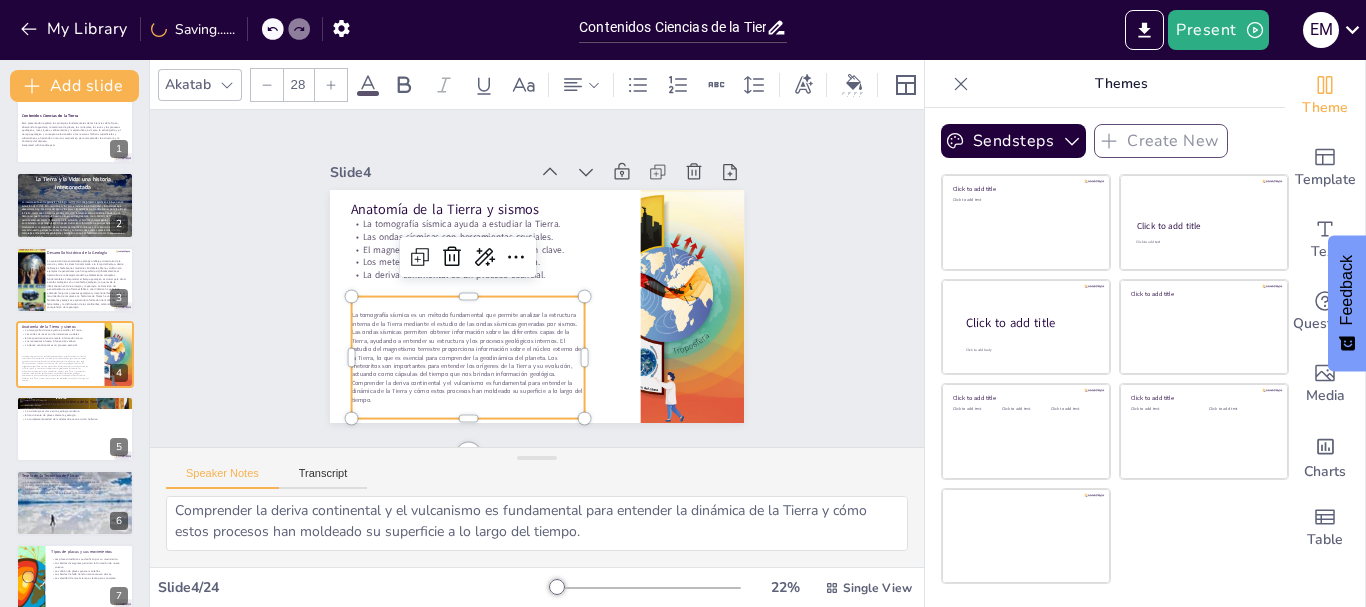 click 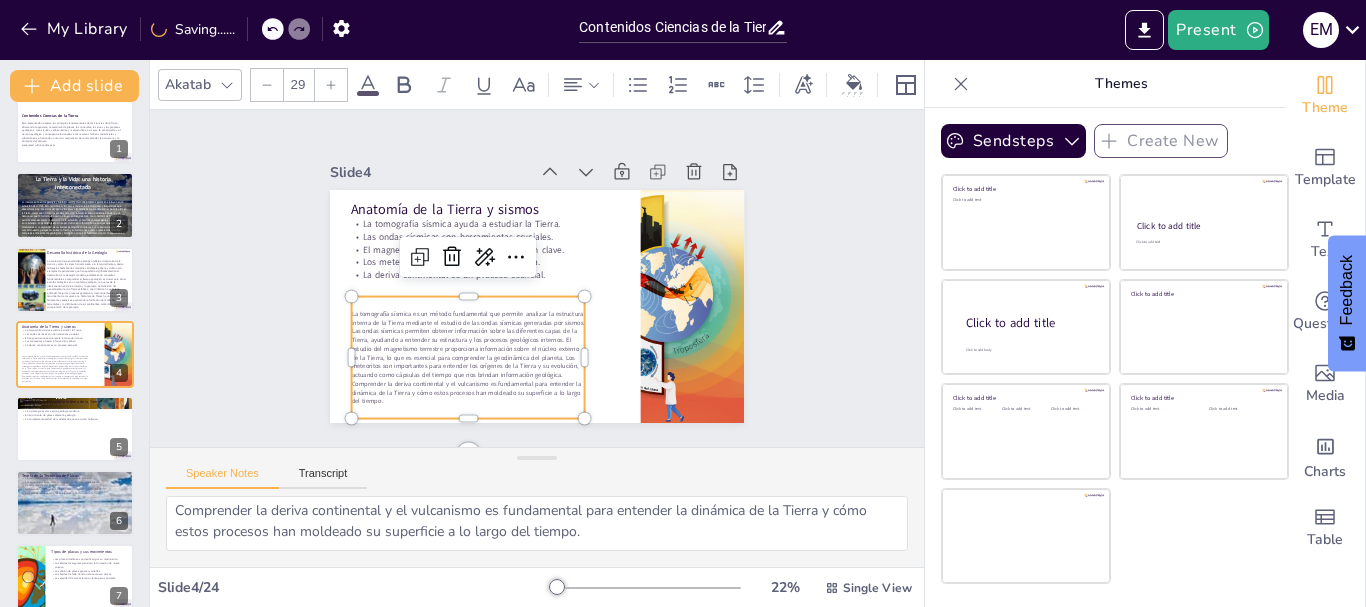 click 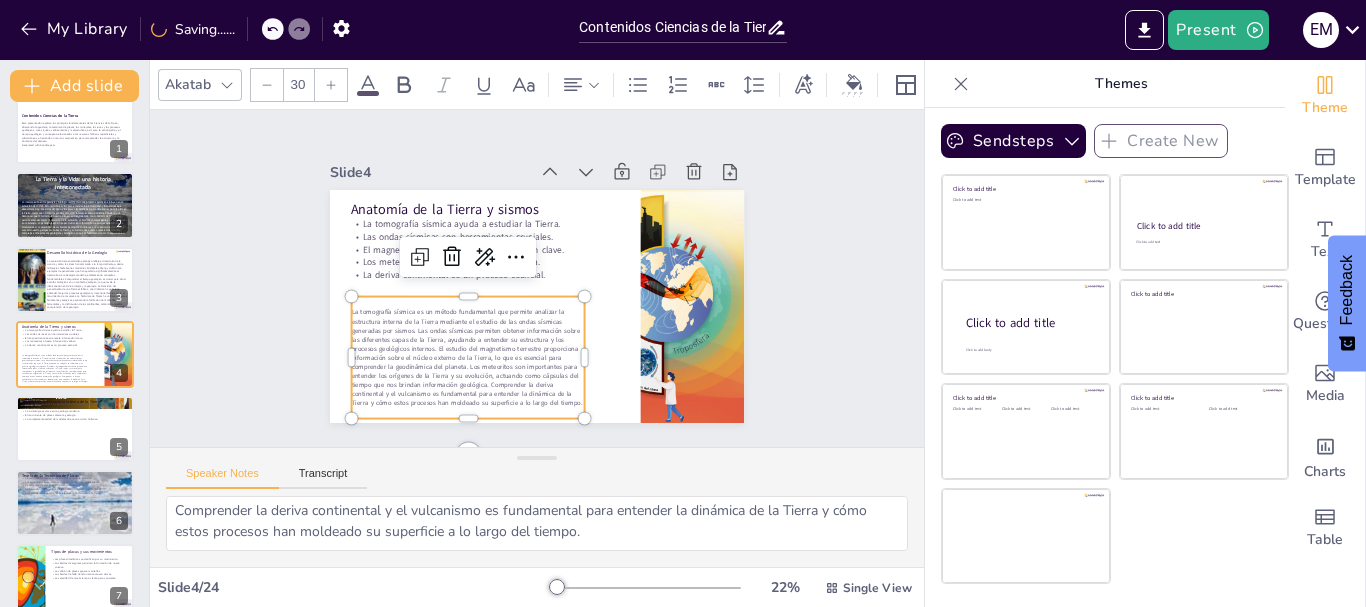 click 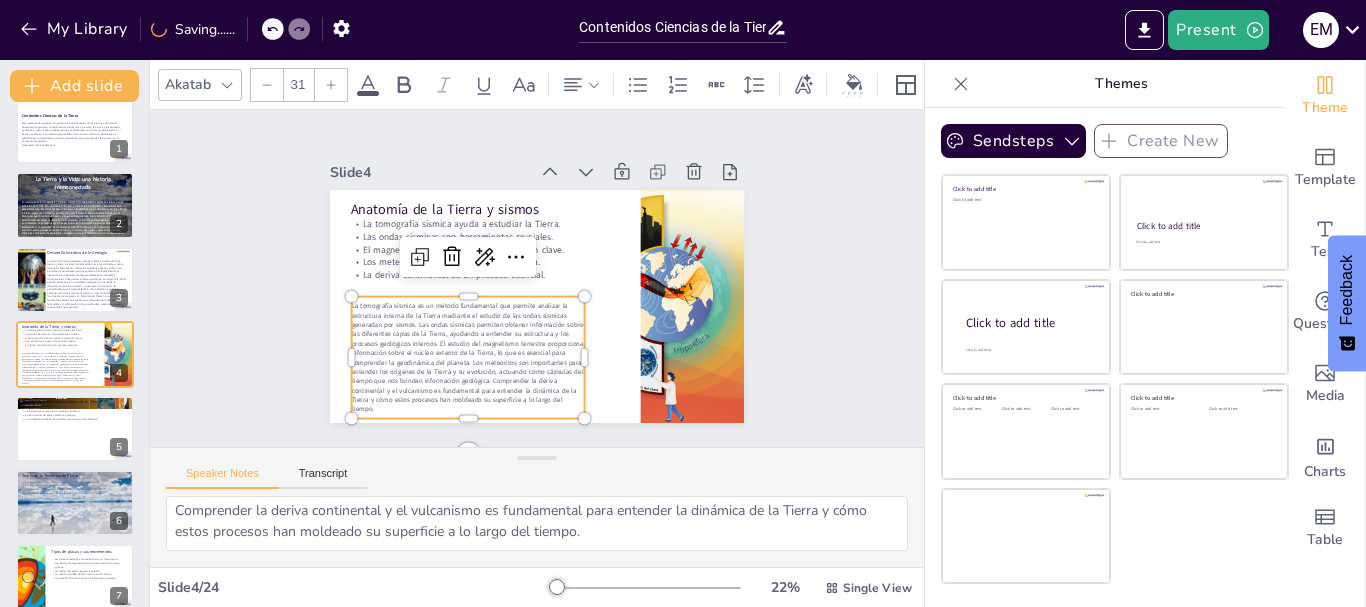 click 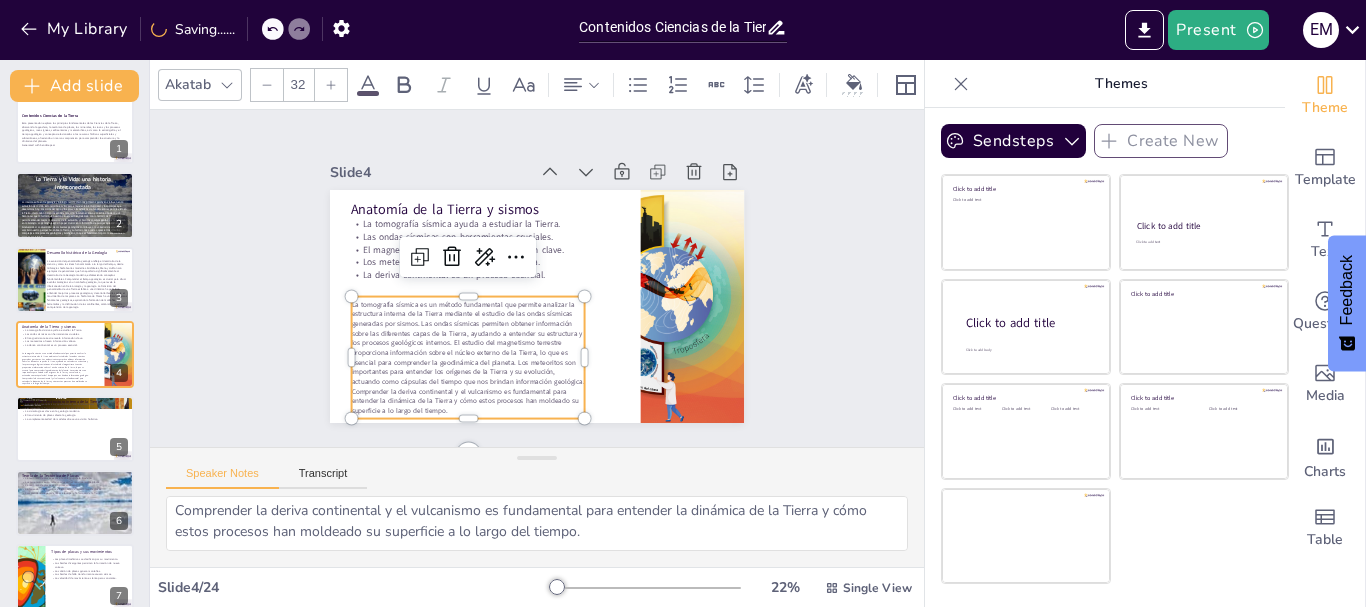 click 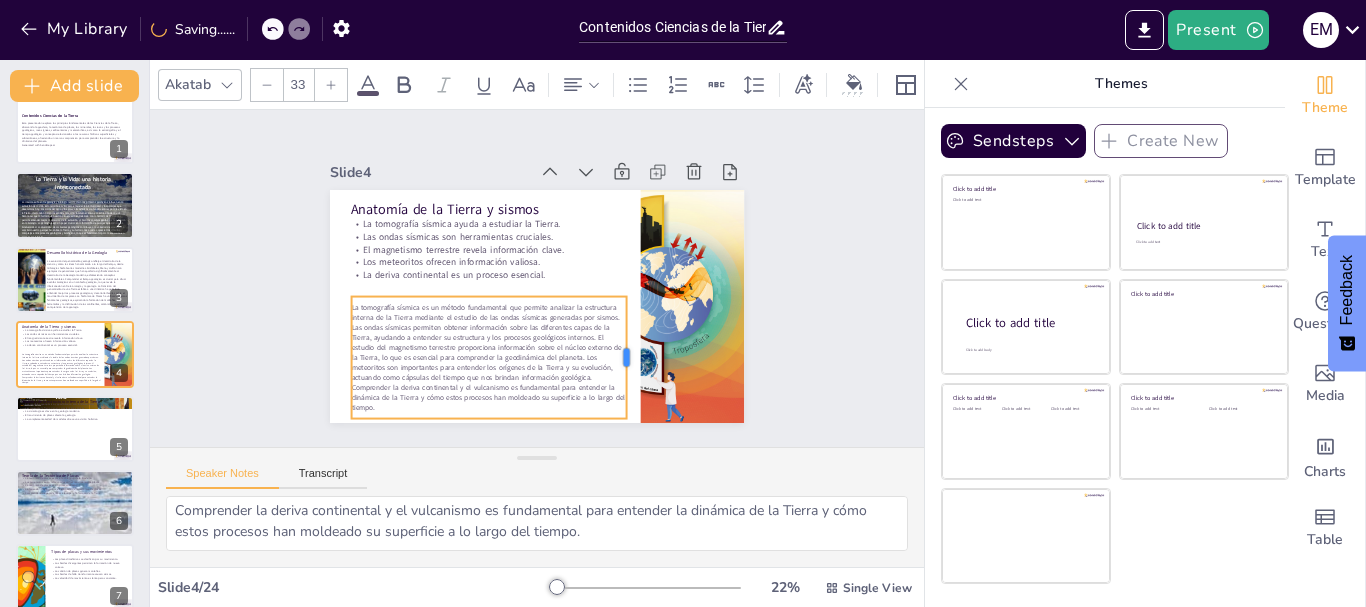 drag, startPoint x: 570, startPoint y: 352, endPoint x: 612, endPoint y: 352, distance: 42 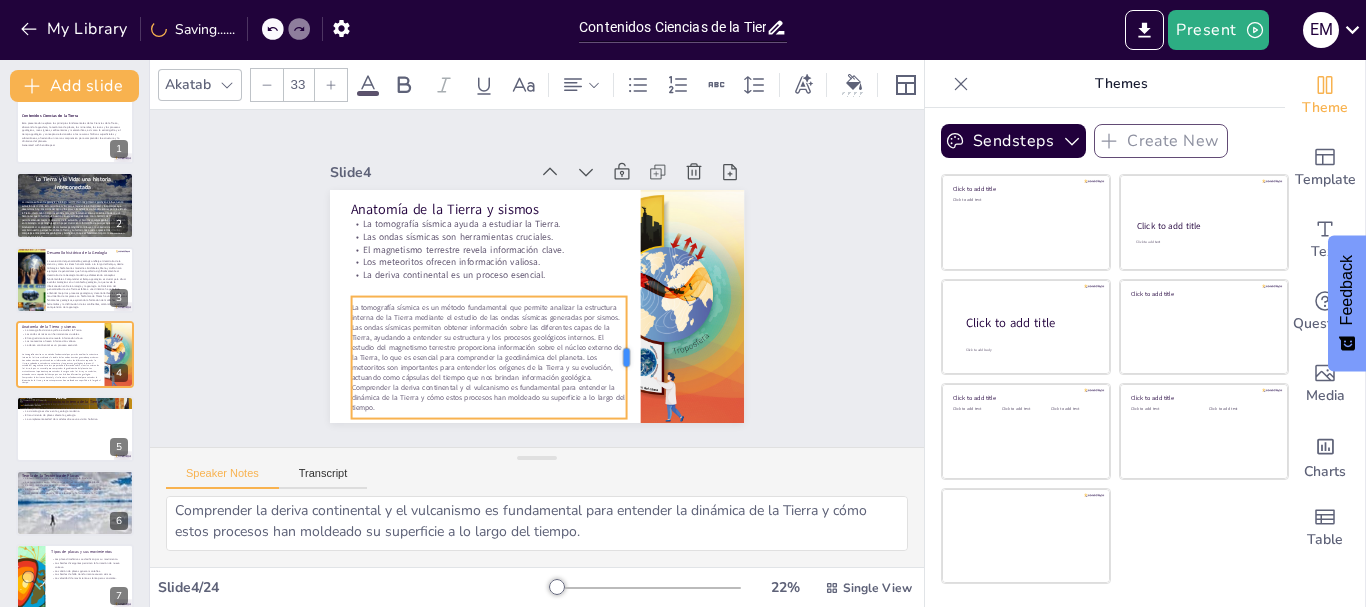 click at bounding box center (635, 358) 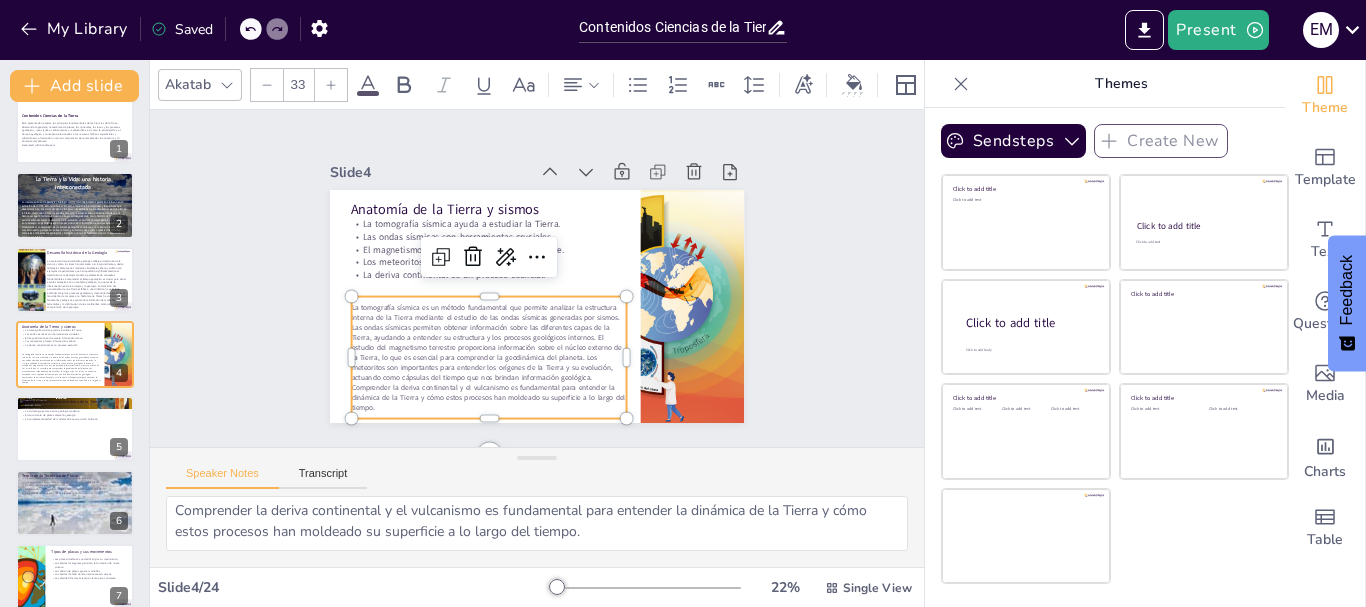 click at bounding box center [331, 85] 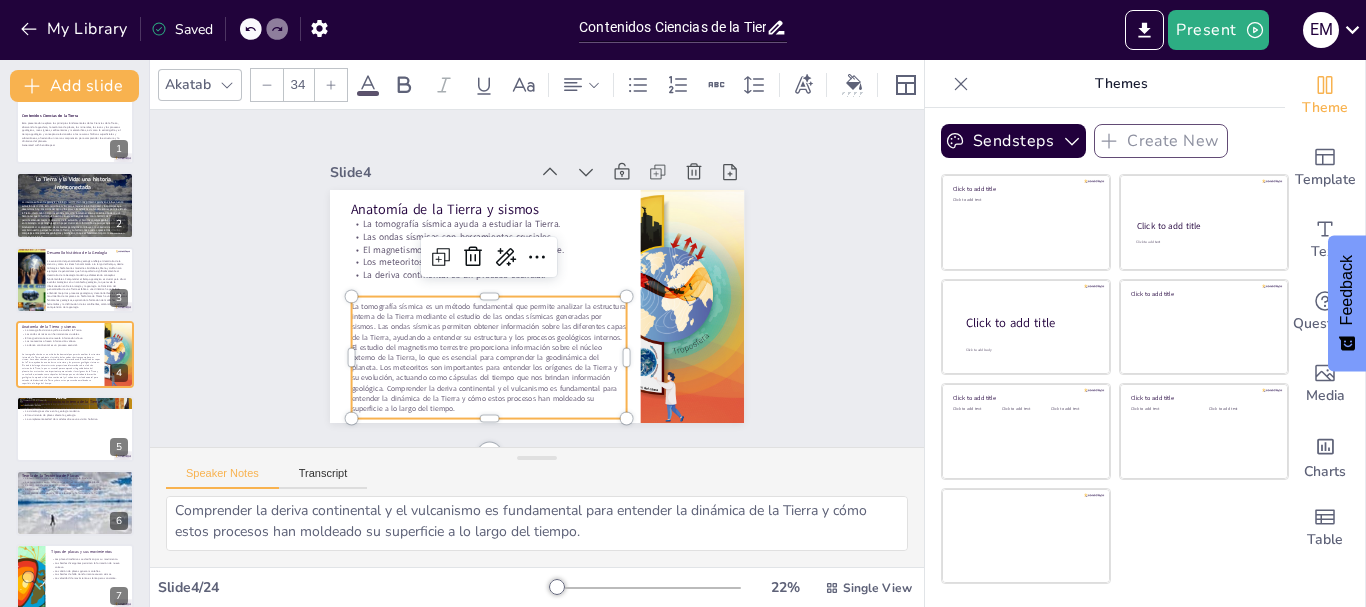 click at bounding box center [331, 85] 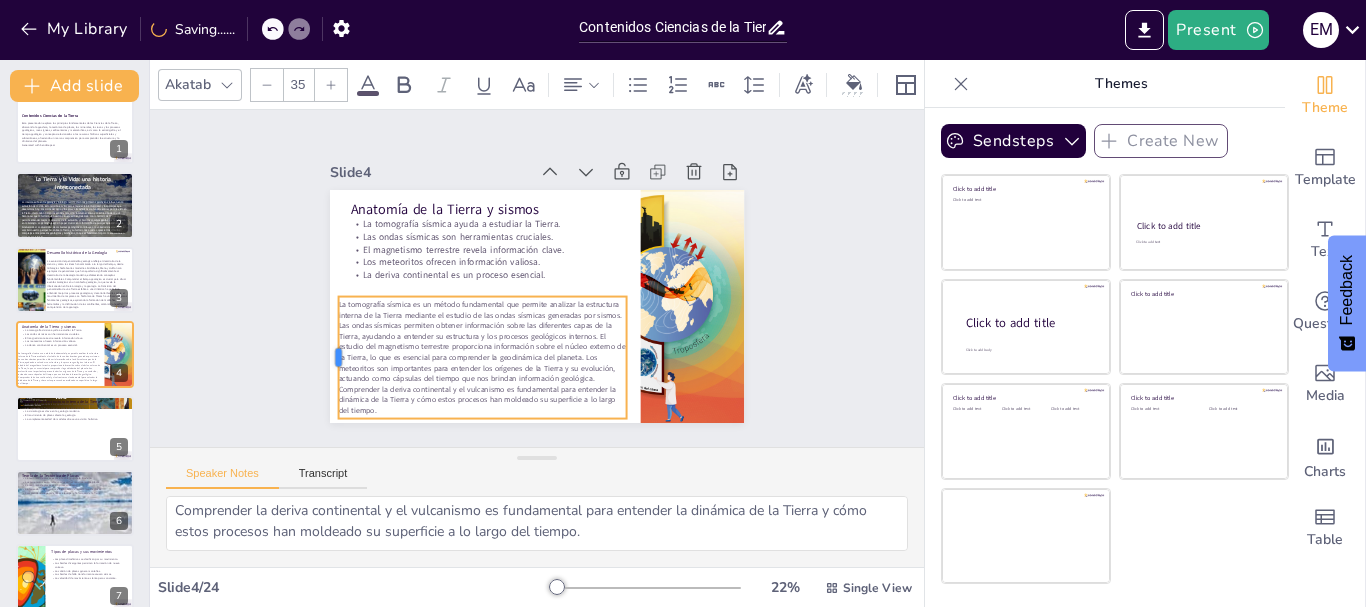 drag, startPoint x: 334, startPoint y: 350, endPoint x: 321, endPoint y: 352, distance: 13.152946 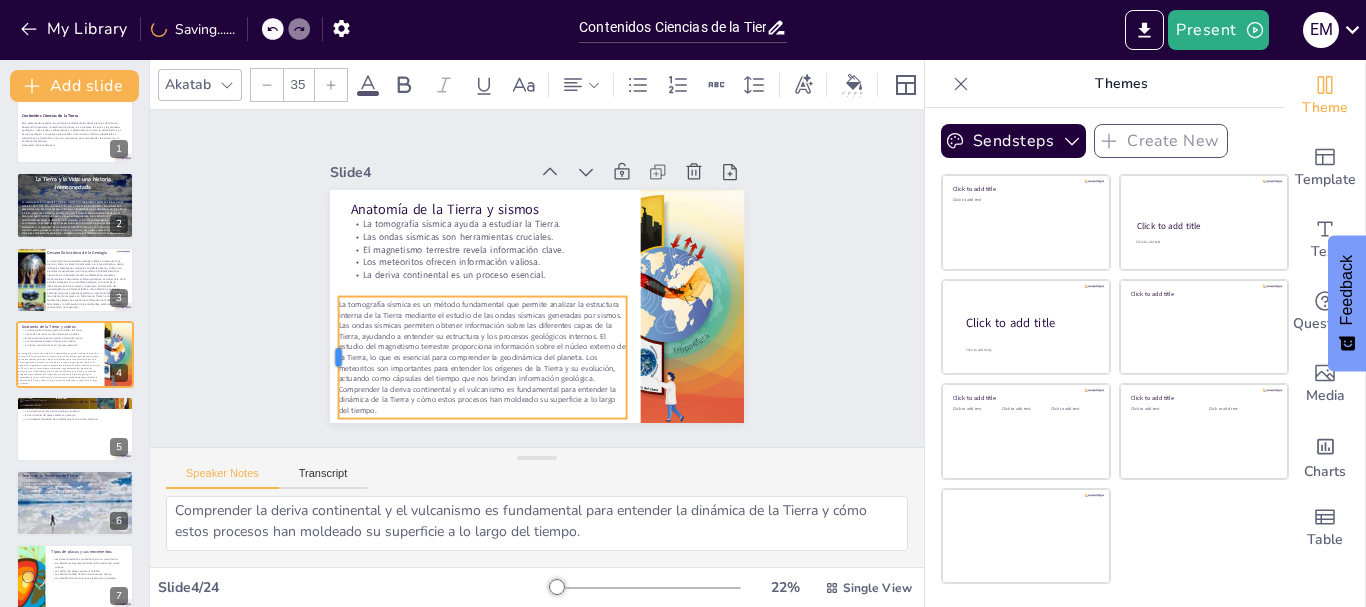 click at bounding box center (416, 92) 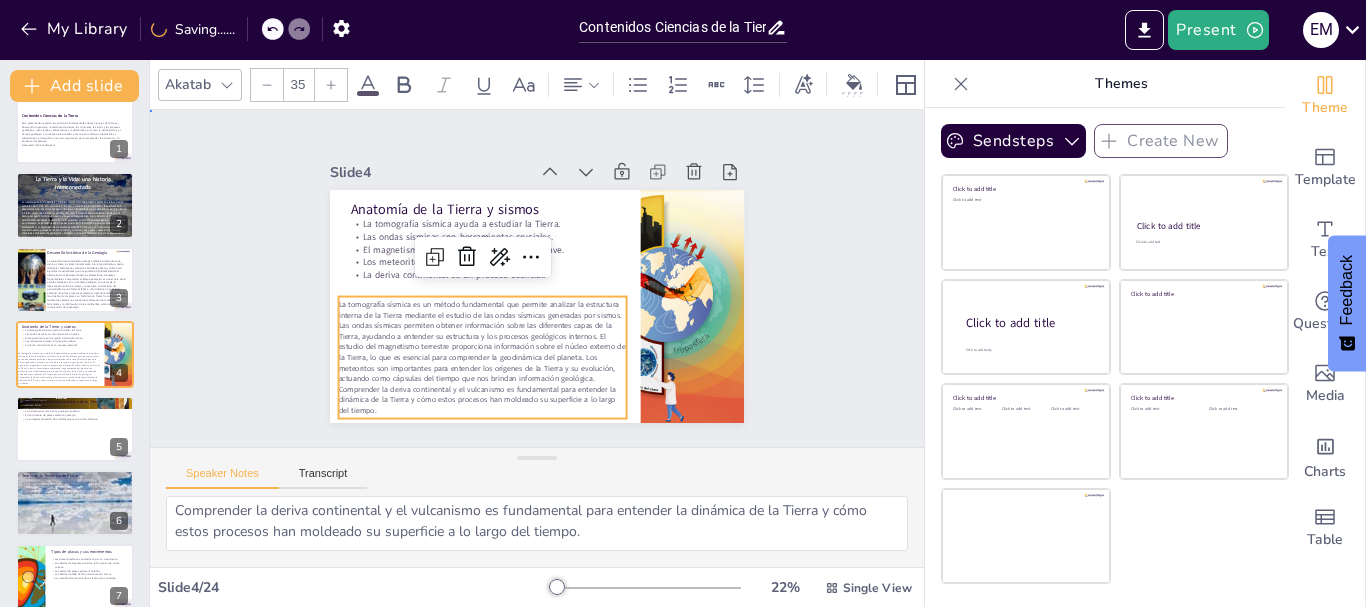 click on "Slide  1 Contenidos Ciencias de la Tierra Esta presentación explora los principios fundamentales de las Ciencias de la Tierra, abarcando la geosfera, la tectónica de placas, los minerales, las rocas y los procesos geológicos, rocas ígneas, sedimentarias y metamórficas, así como la estratigrafía y el tiempo geológico y conceptos relacionados a los recursos hídricos superficiales y subterráneos, ofreciendo un marco comprensivo para comprender la estructura y la dinámica del planeta. Generated with Sendsteps.ai Slide  2 La Tierra y la Vida: una historia interconectada La conexión entre geología y biología es esencial. Los ciclos del agua son cruciales para la vida. La historia de la Tierra está entrelazada con la vida. La geología afecta la biodiversidad. Adoptar una nueva perspectiva sobre la Tierra es crucial. Slide  3 Desarrollo histórico de la Geología Slide  4 Anatomía de la Tierra y sismos La tomografía sísmica ayuda a estudiar la Tierra. Las ondas sísmicas son herramientas cruciales." at bounding box center (537, 278) 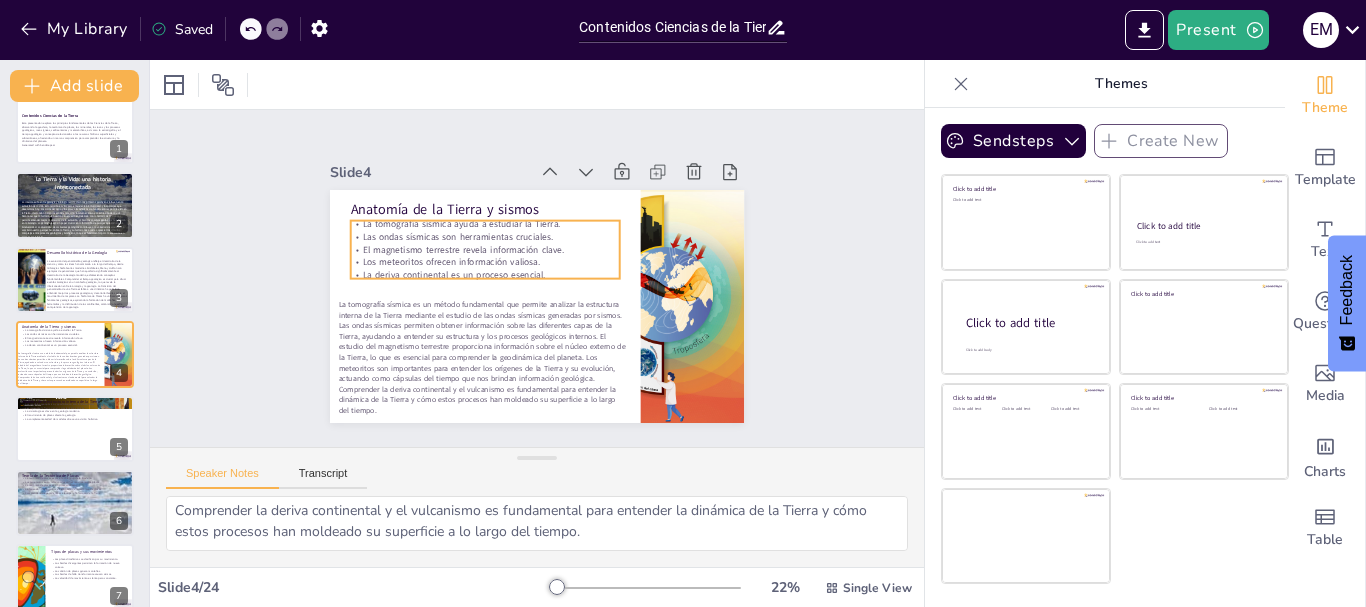 click on "El magnetismo terrestre revela información clave." at bounding box center [530, 219] 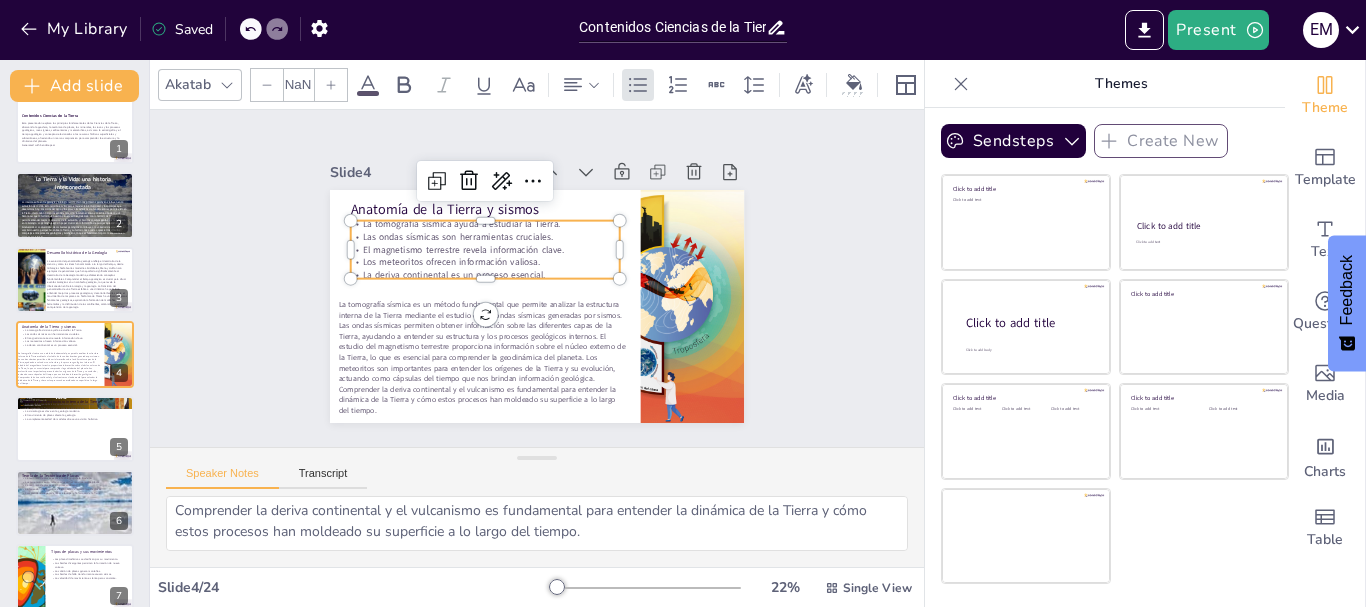 type on "32" 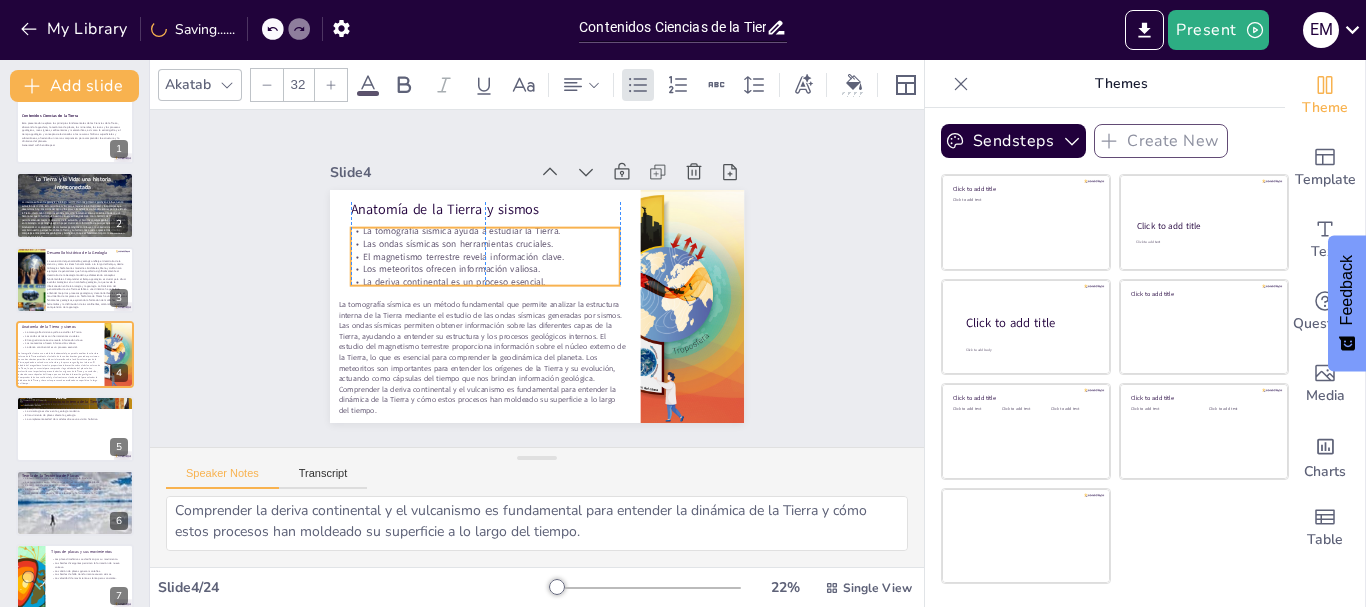 click on "La tomografía sísmica ayuda a estudiar la Tierra." at bounding box center (503, 216) 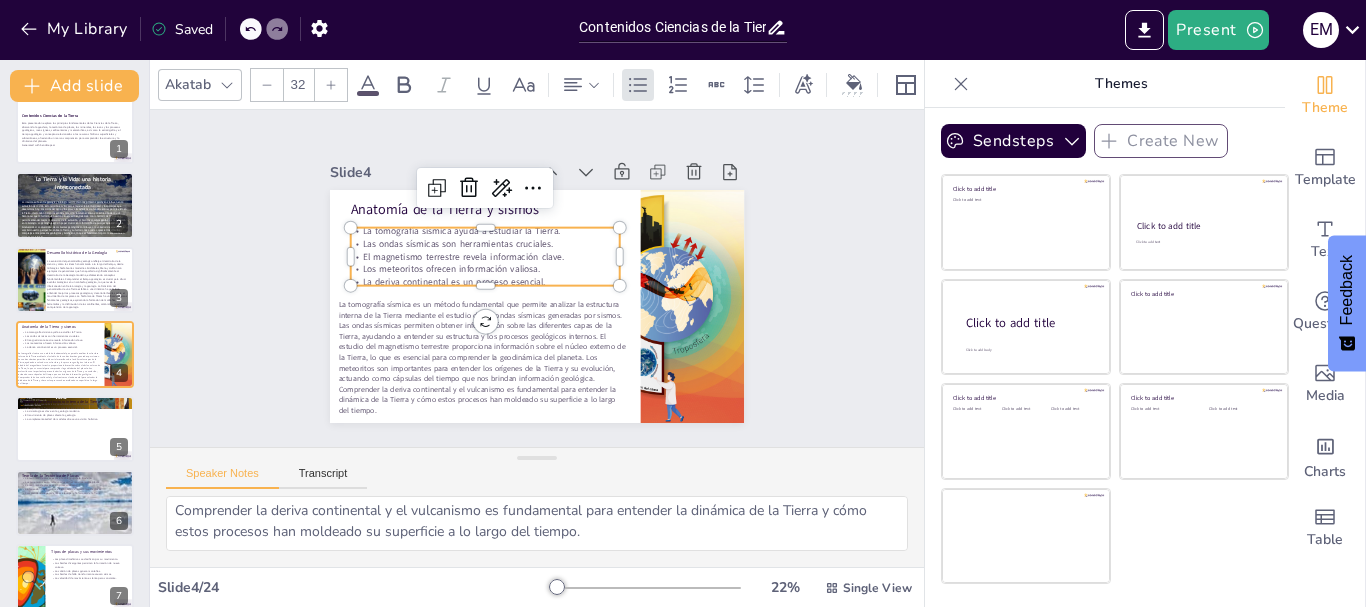 click on "Slide  1 Contenidos Ciencias de la Tierra Esta presentación explora los principios fundamentales de las Ciencias de la Tierra, abarcando la geosfera, la tectónica de placas, los minerales, las rocas y los procesos geológicos, rocas ígneas, sedimentarias y metamórficas, así como la estratigrafía y el tiempo geológico y conceptos relacionados a los recursos hídricos superficiales y subterráneos, ofreciendo un marco comprensivo para comprender la estructura y la dinámica del planeta. Generated with Sendsteps.ai Slide  2 La Tierra y la Vida: una historia interconectada La conexión entre geología y biología es esencial. Los ciclos del agua son cruciales para la vida. La historia de la Tierra está entrelazada con la vida. La geología afecta la biodiversidad. Adoptar una nueva perspectiva sobre la Tierra es crucial. Slide  3 Desarrollo histórico de la Geología Slide  4 Anatomía de la Tierra y sismos La tomografía sísmica ayuda a estudiar la Tierra. Las ondas sísmicas son herramientas cruciales." at bounding box center [537, 278] 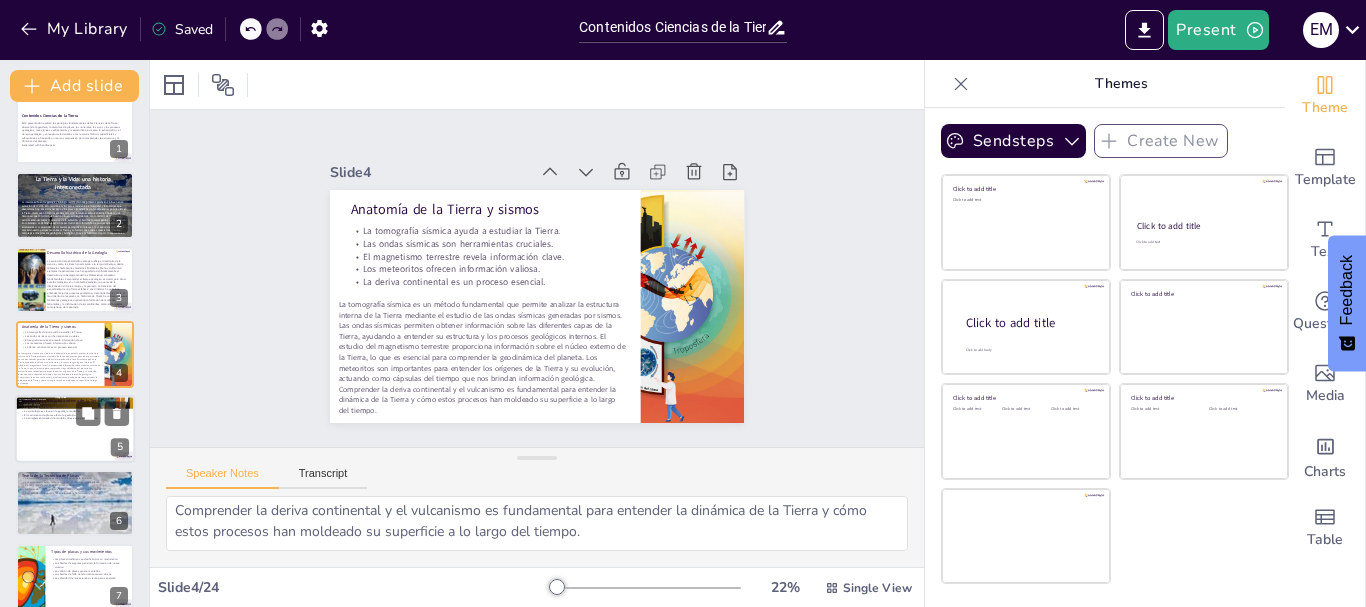 click at bounding box center [75, 429] 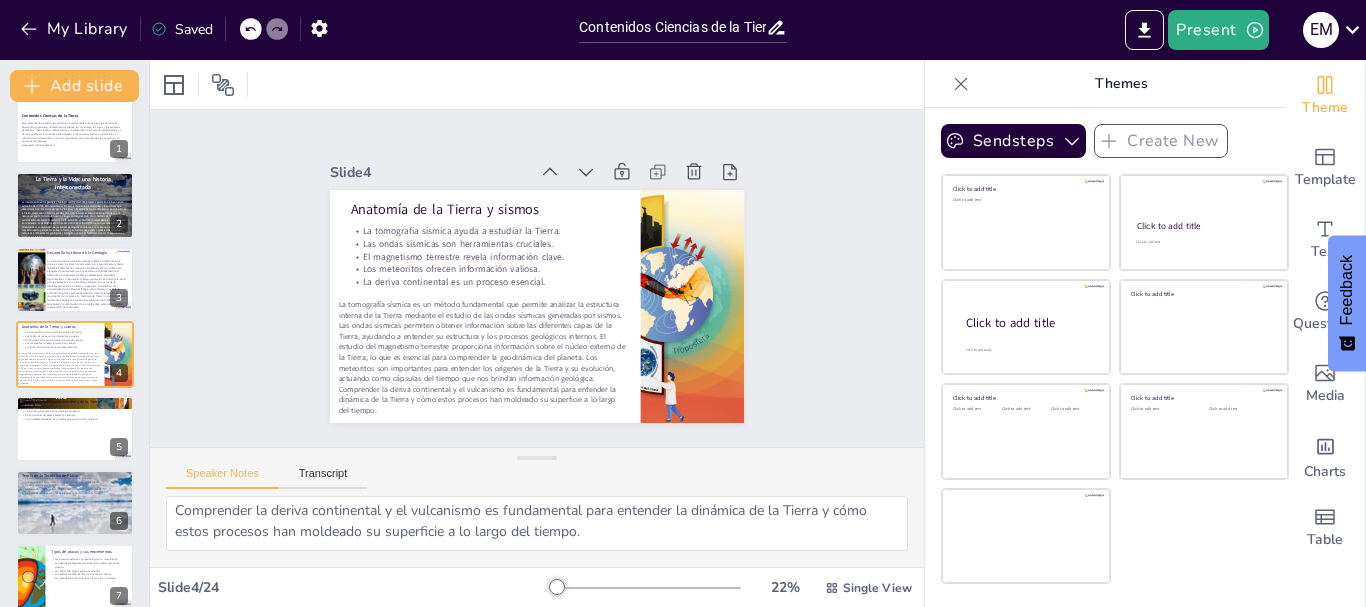 type on "La comprensión de los modelos geoquímico y geodinámico es esencial para entender la estructura interna de la Tierra y cómo interactúan sus diferentes capas.
Cada capa de la Tierra, desde la corteza hasta el núcleo, tiene características específicas que influyen en los procesos geológicos y en la dinámica del planeta.
La sismología permite el estudio de los movimientos internos de la Tierra, proporcionando información valiosa sobre su estructura y los procesos geológicos.
Entender cómo el movimiento de las placas tectónicas influye en la geología es fundamental para comprender fenómenos como terremotos y la formación de montañas.
La integración de los modelos geoquímico y geodinámico proporciona una visión más completa y holística de la estructura y dinámica de la Tierra." 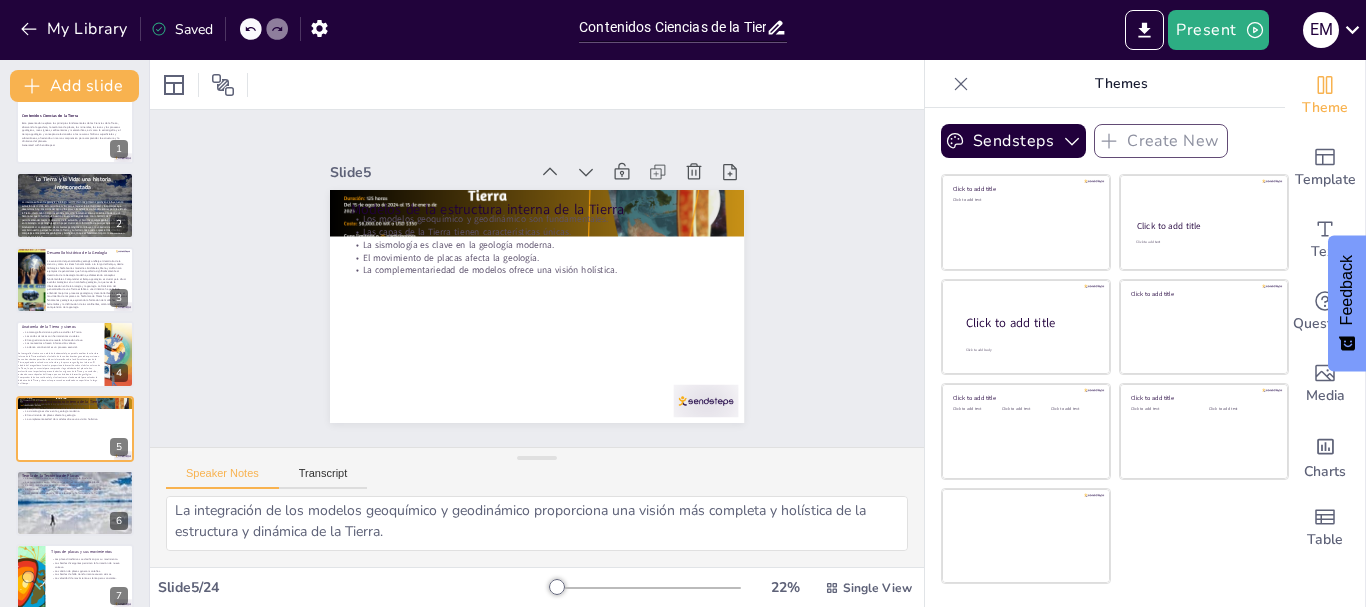 scroll, scrollTop: 94, scrollLeft: 0, axis: vertical 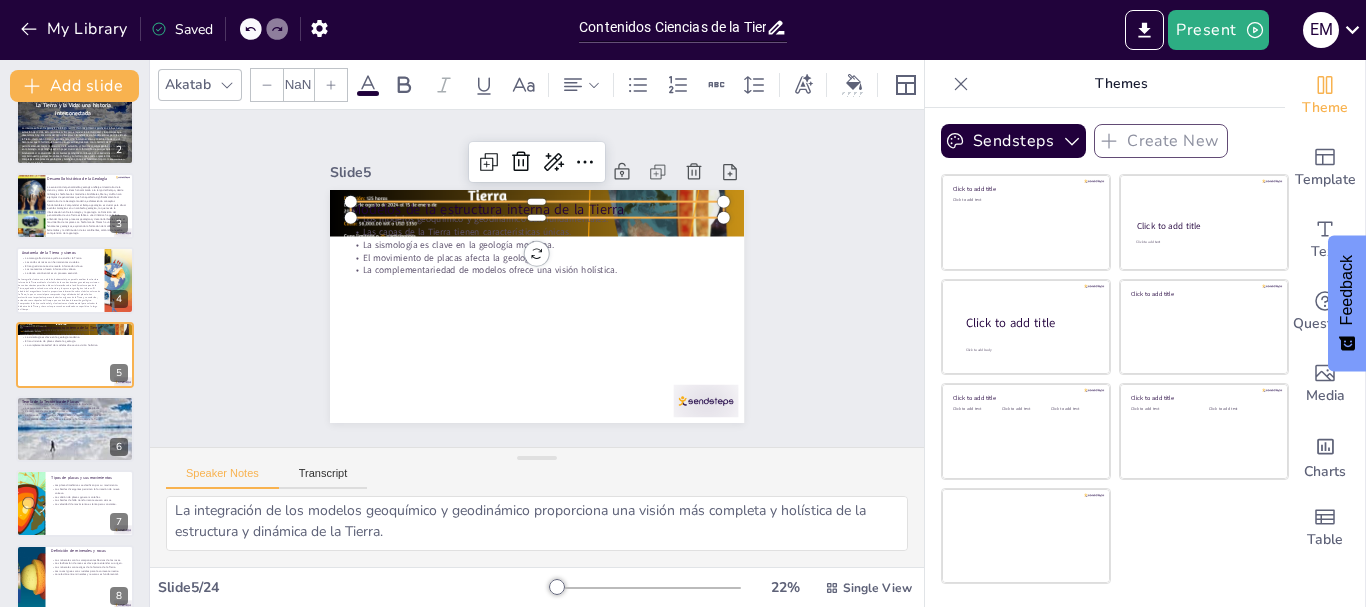 type on "48" 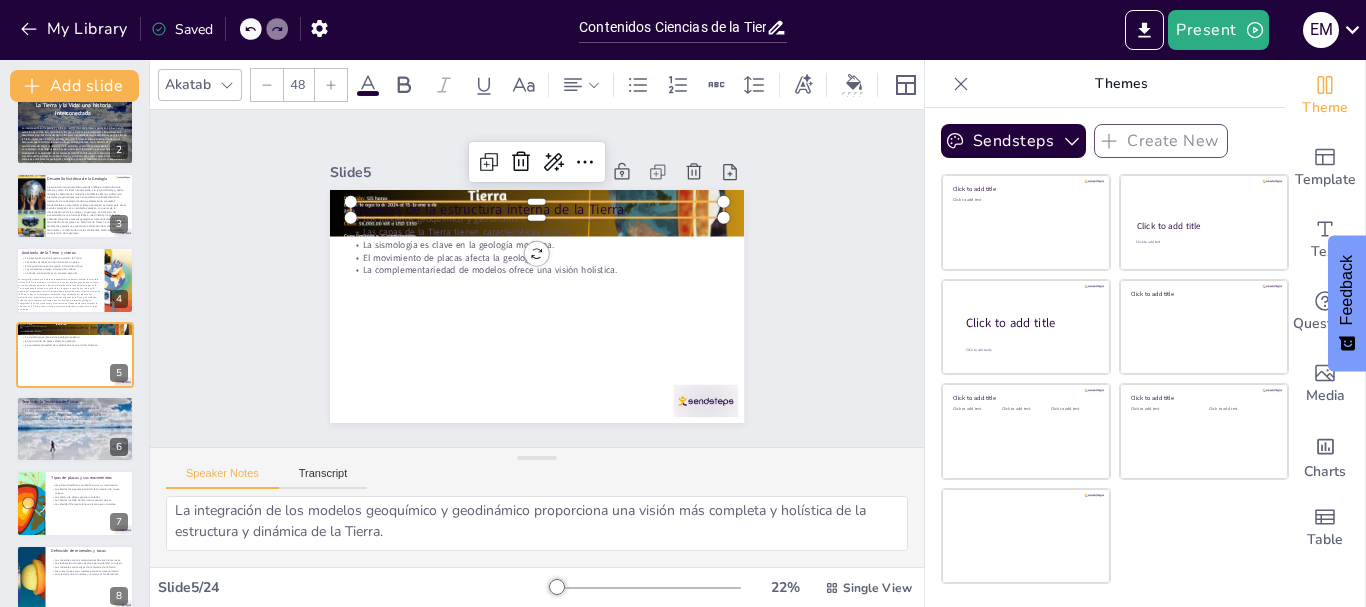drag, startPoint x: 414, startPoint y: 196, endPoint x: 354, endPoint y: 70, distance: 139.55644 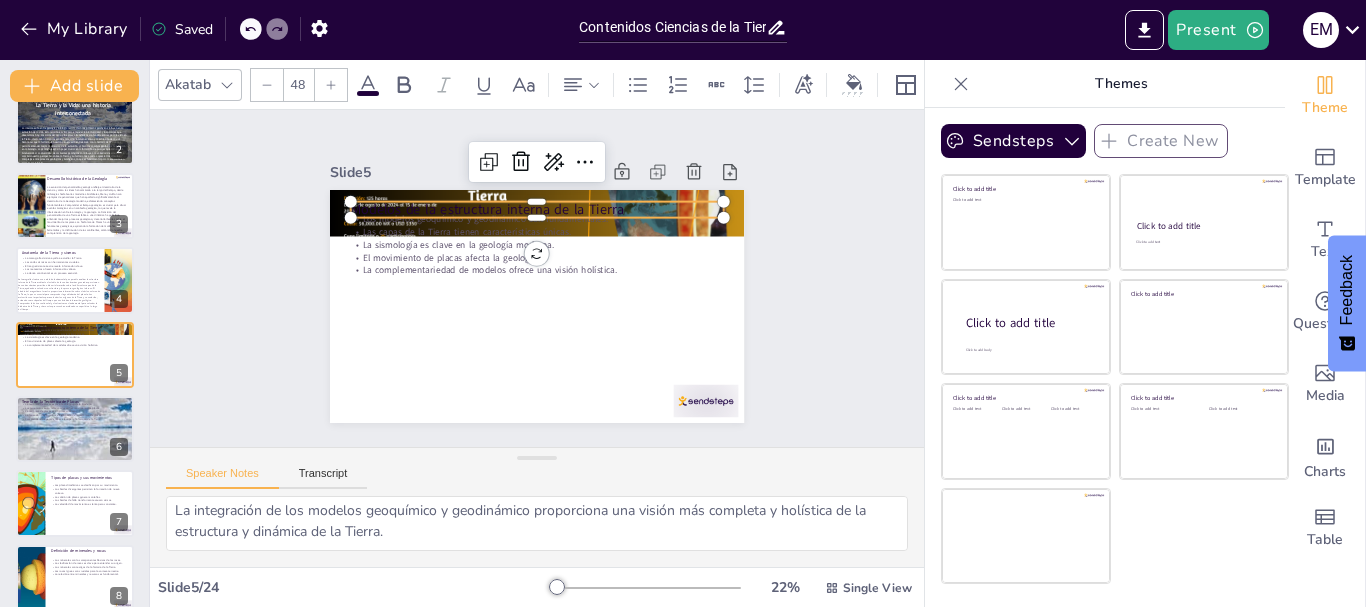 click on "Modelos de la estructura interna de la Tierra" at bounding box center (593, 237) 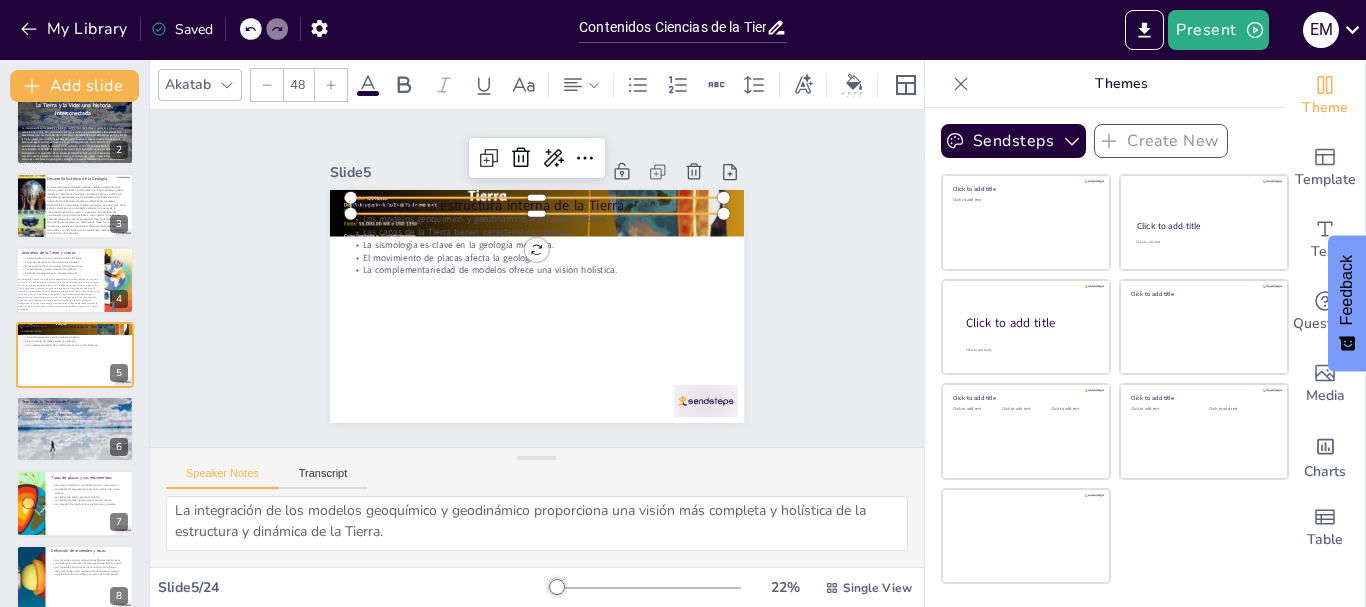 click 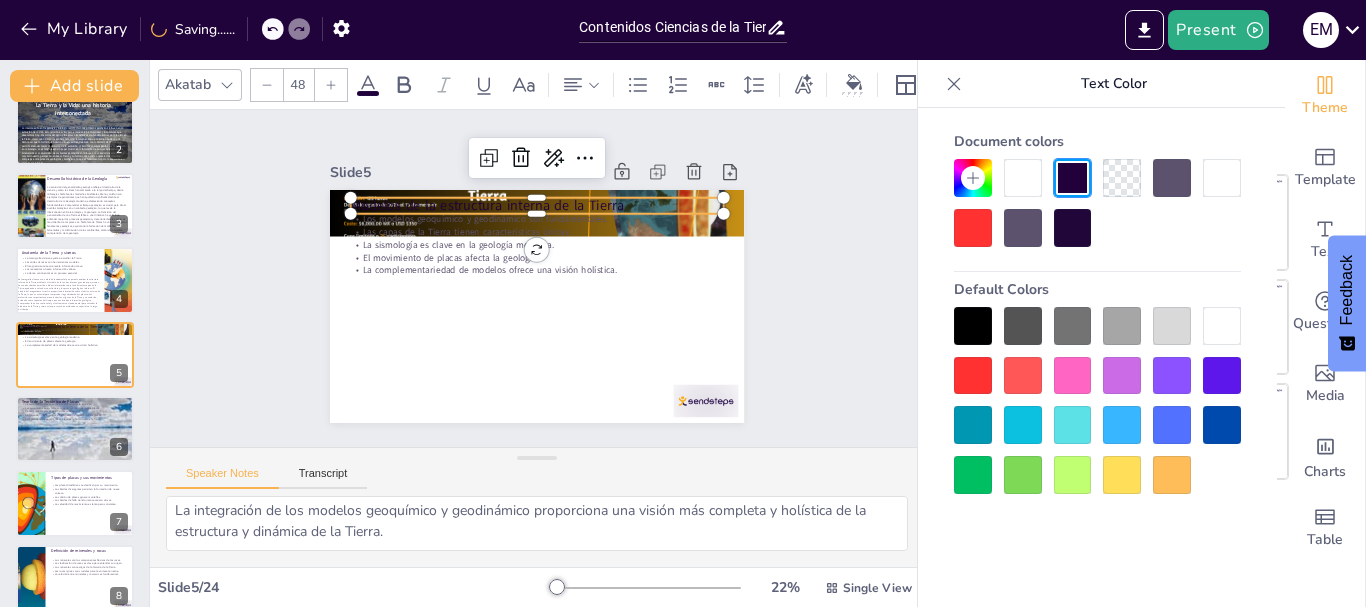 click at bounding box center (1023, 178) 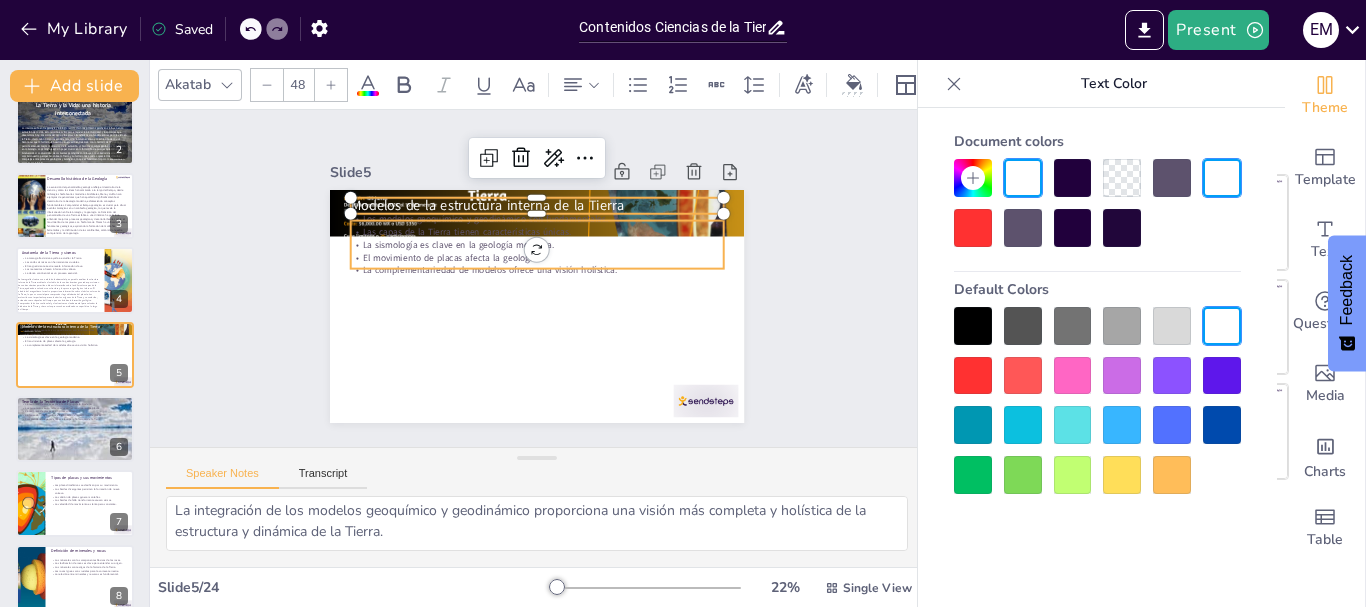 click at bounding box center [592, 290] 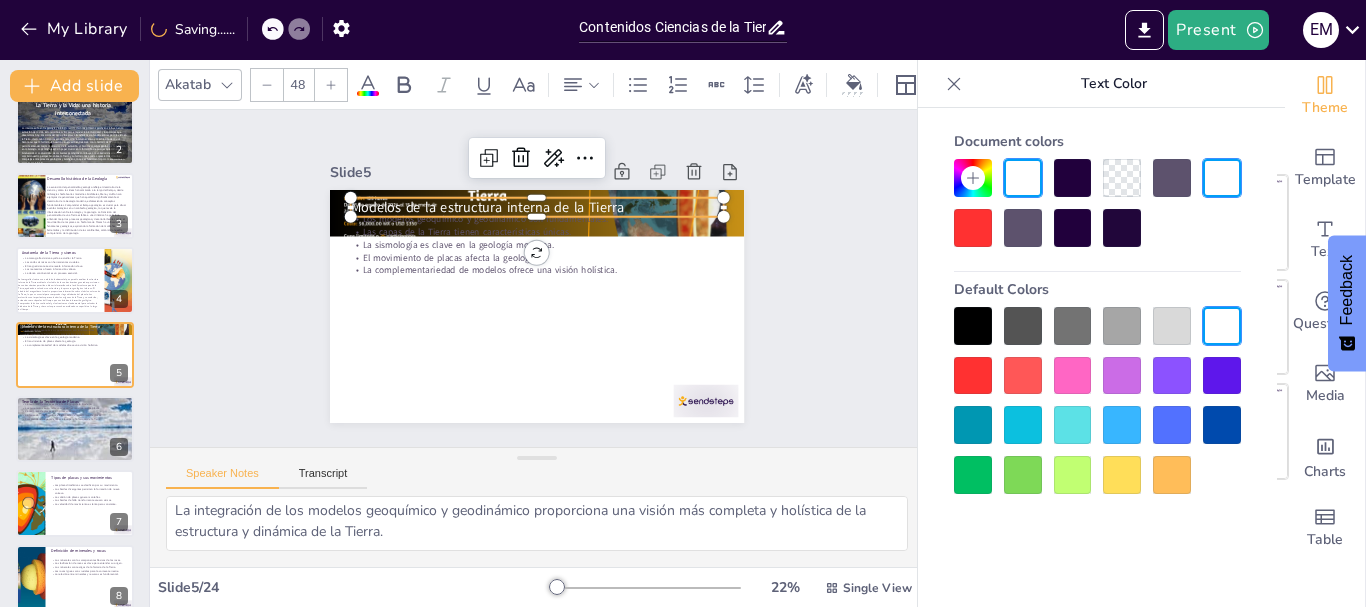 click at bounding box center [1023, 178] 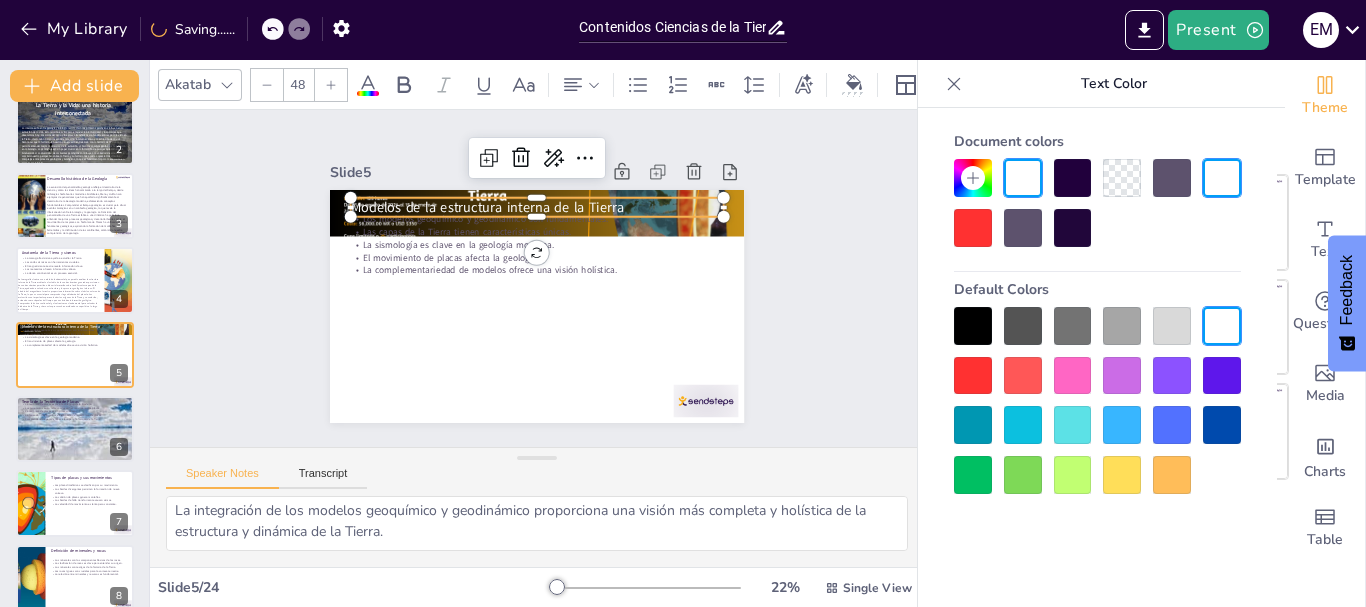 click on "Slide  1 Contenidos Ciencias de la Tierra Esta presentación explora los principios fundamentales de las Ciencias de la Tierra, abarcando la geosfera, la tectónica de placas, los minerales, las rocas y los procesos geológicos, rocas ígneas, sedimentarias y metamórficas, así como la estratigrafía y el tiempo geológico y conceptos relacionados a los recursos hídricos superficiales y subterráneos, ofreciendo un marco comprensivo para comprender la estructura y la dinámica del planeta. Generated with Sendsteps.ai Slide  2 La Tierra y la Vida: una historia interconectada La conexión entre geología y biología es esencial. Los ciclos del agua son cruciales para la vida. La historia de la Tierra está entrelazada con la vida. La geología afecta la biodiversidad. Adoptar una nueva perspectiva sobre la Tierra es crucial. Slide  3 Desarrollo histórico de la Geología Slide  4 Anatomía de la Tierra y sismos La tomografía sísmica ayuda a estudiar la Tierra. Las ondas sísmicas son herramientas cruciales." at bounding box center (537, 278) 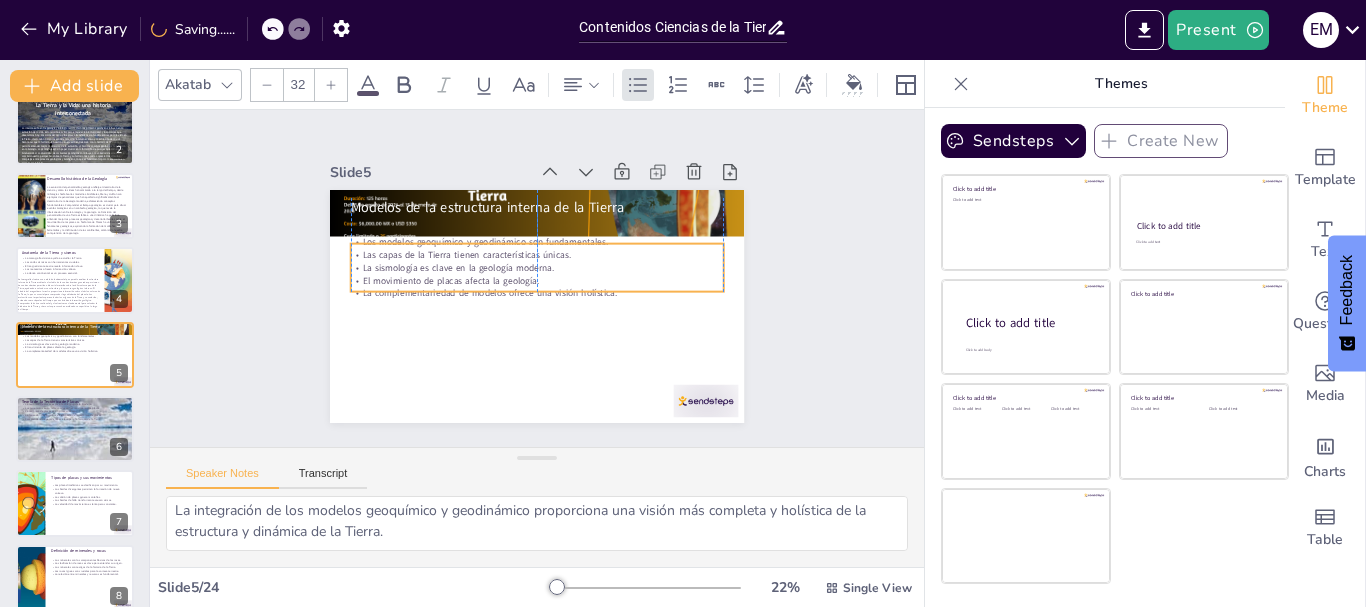 drag, startPoint x: 427, startPoint y: 222, endPoint x: 427, endPoint y: 245, distance: 23 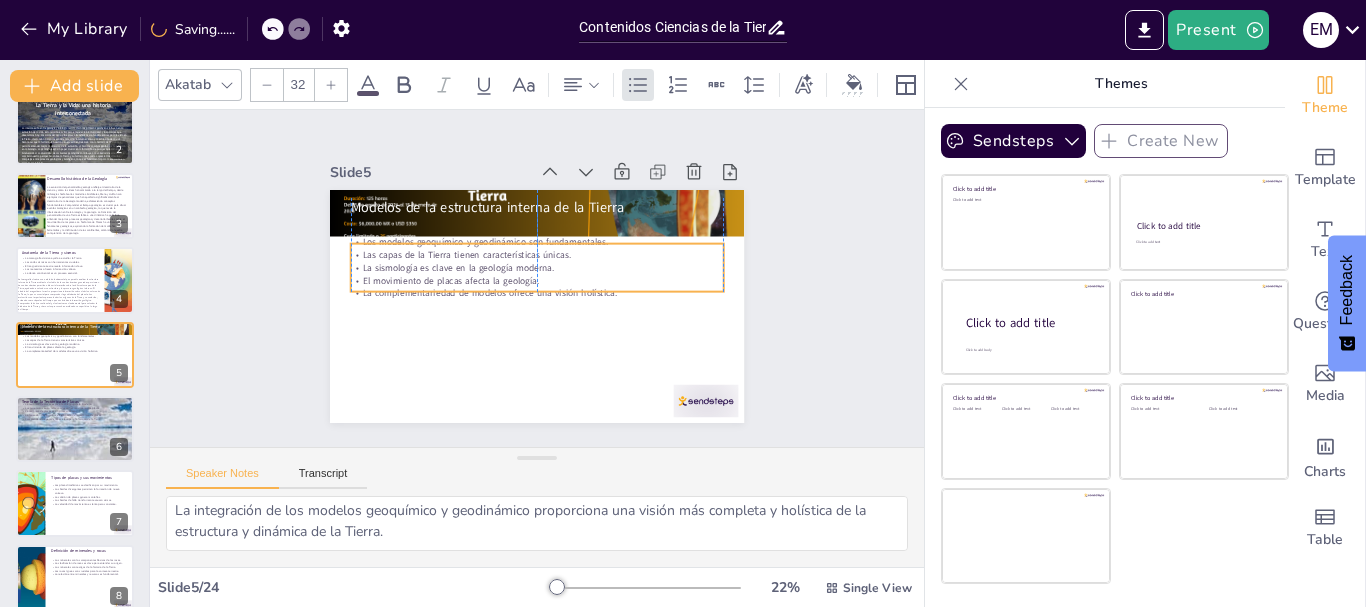 click on "Las capas de la Tierra tienen características únicas." at bounding box center (559, 269) 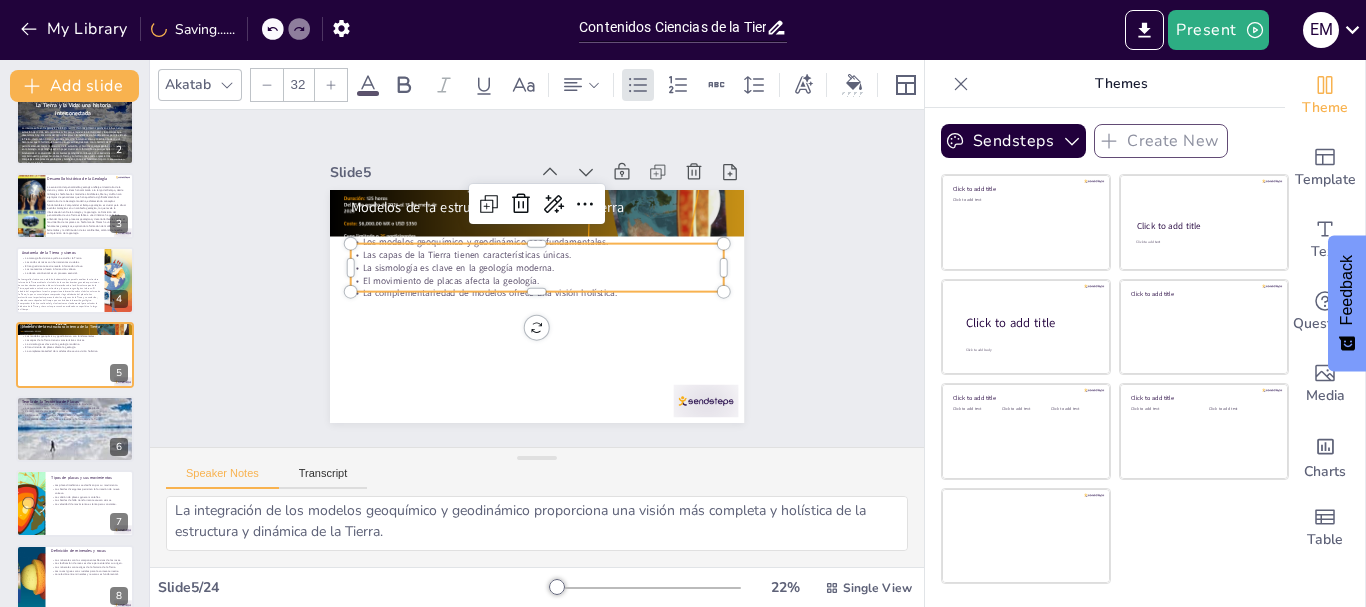 click 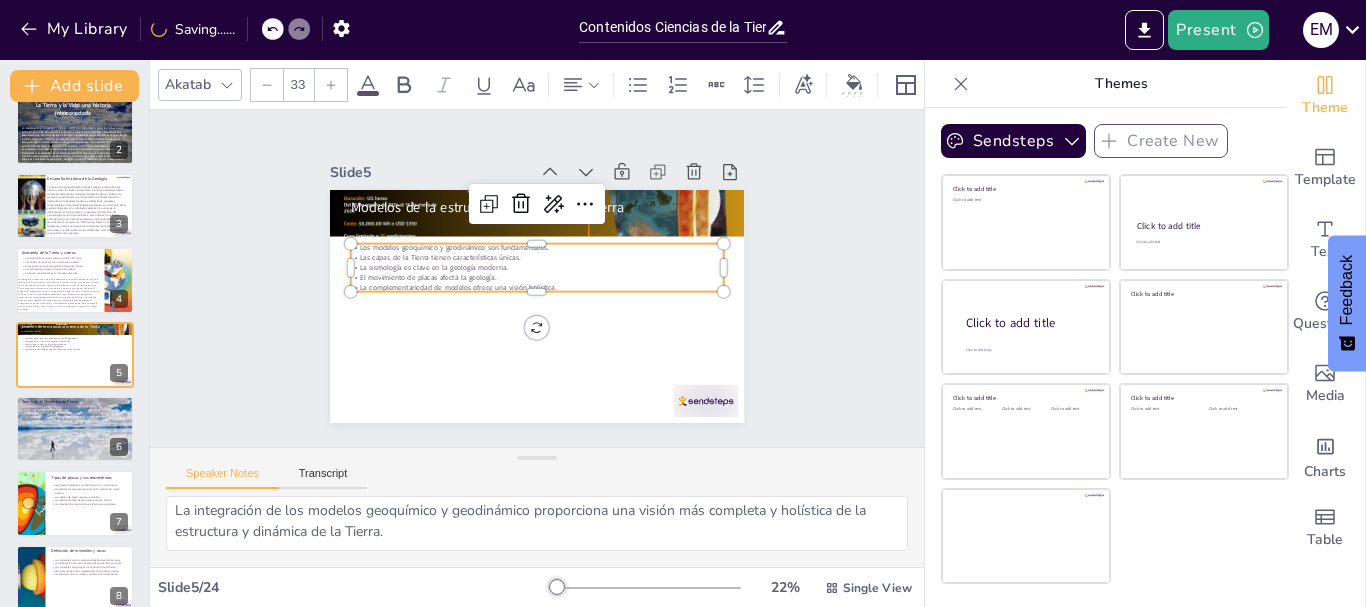 click 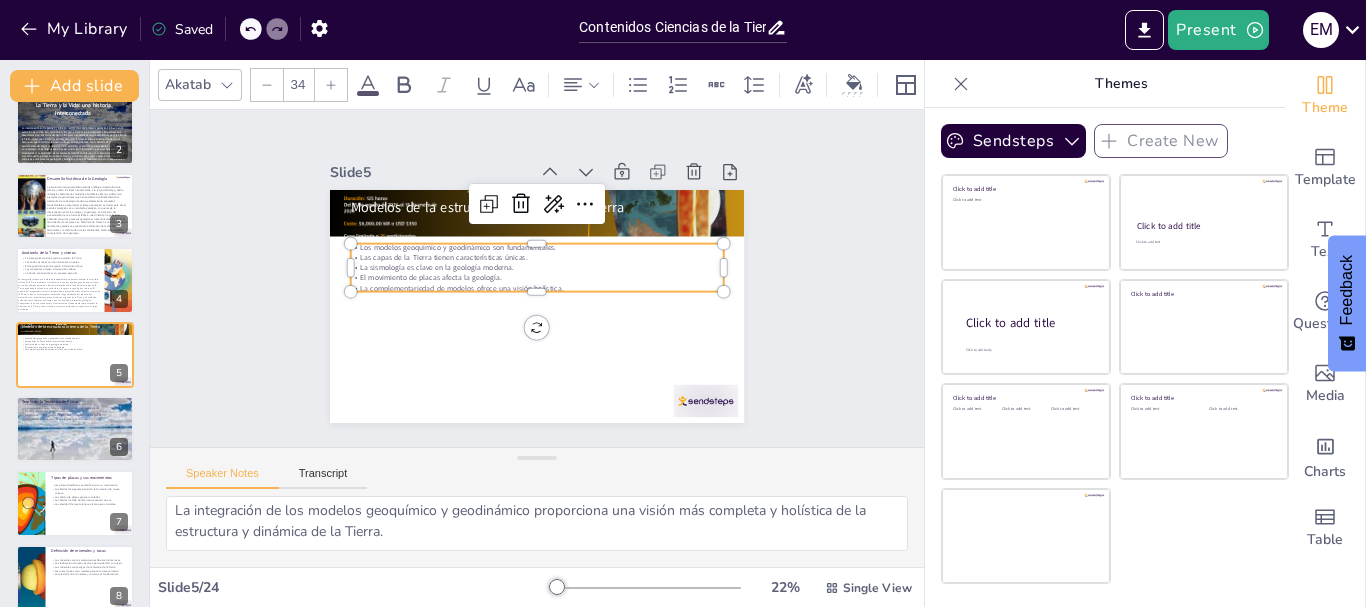 click 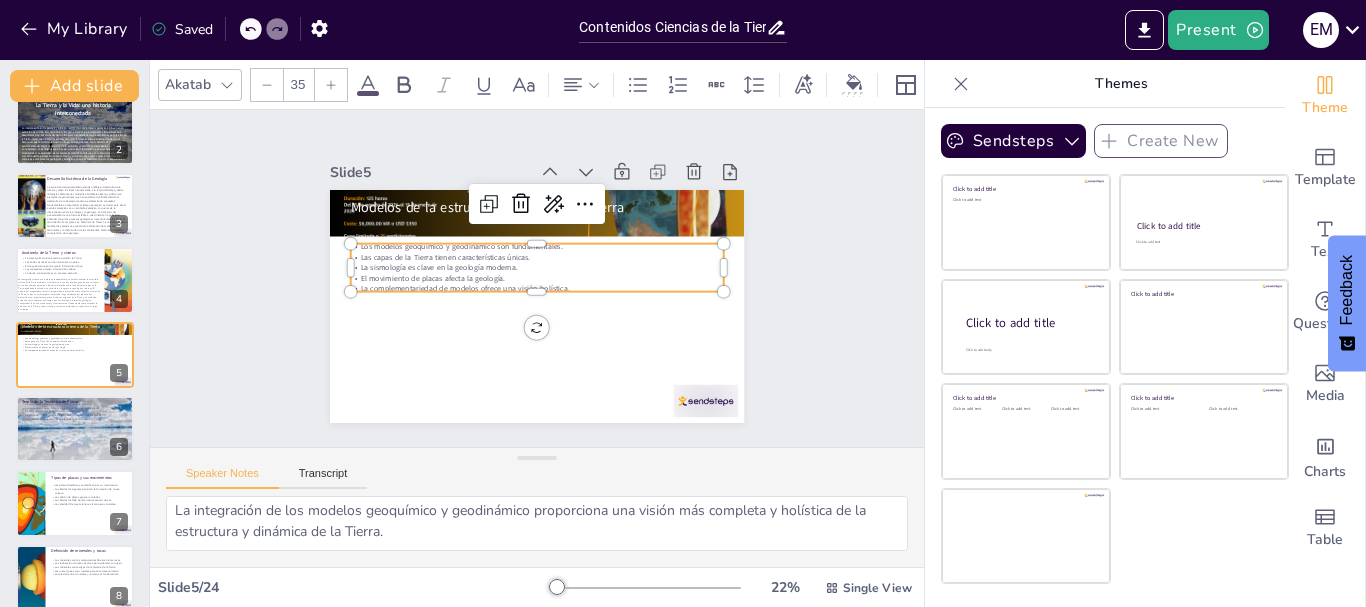 click 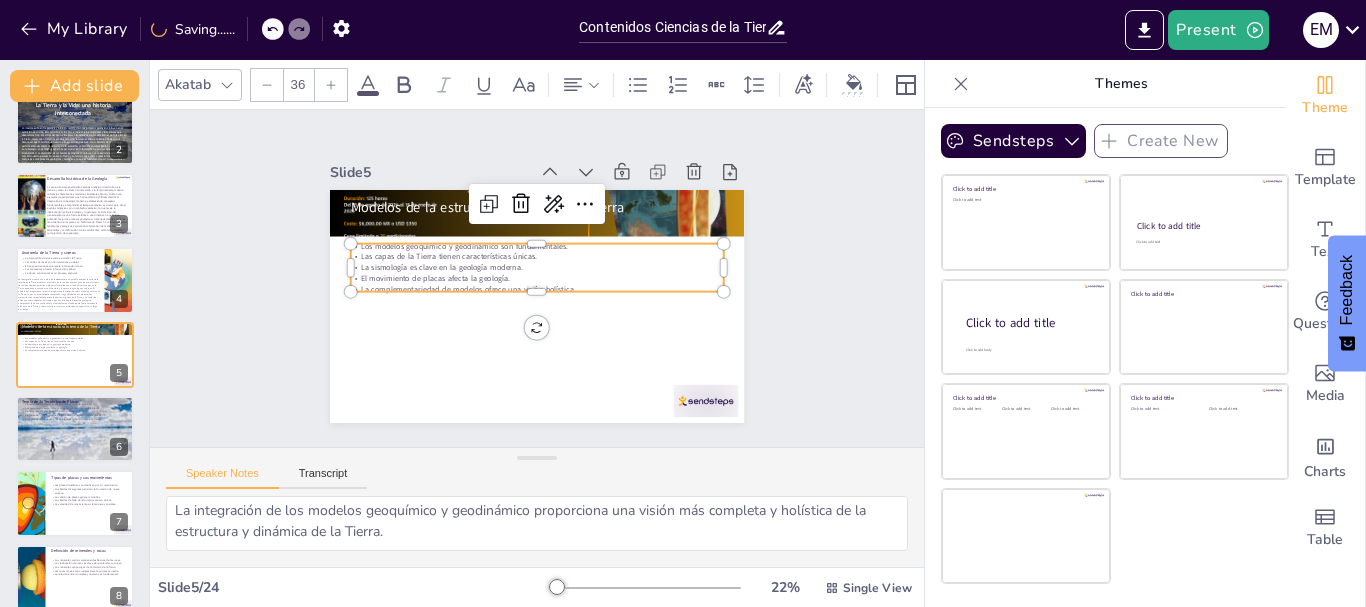click 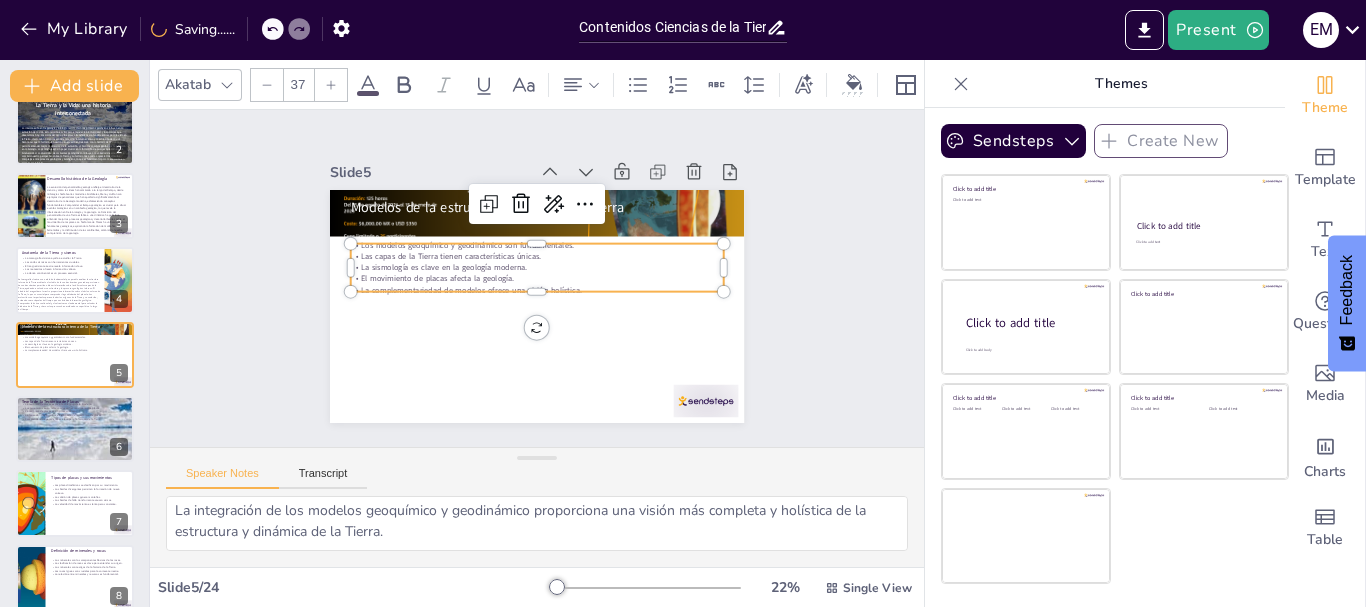 click 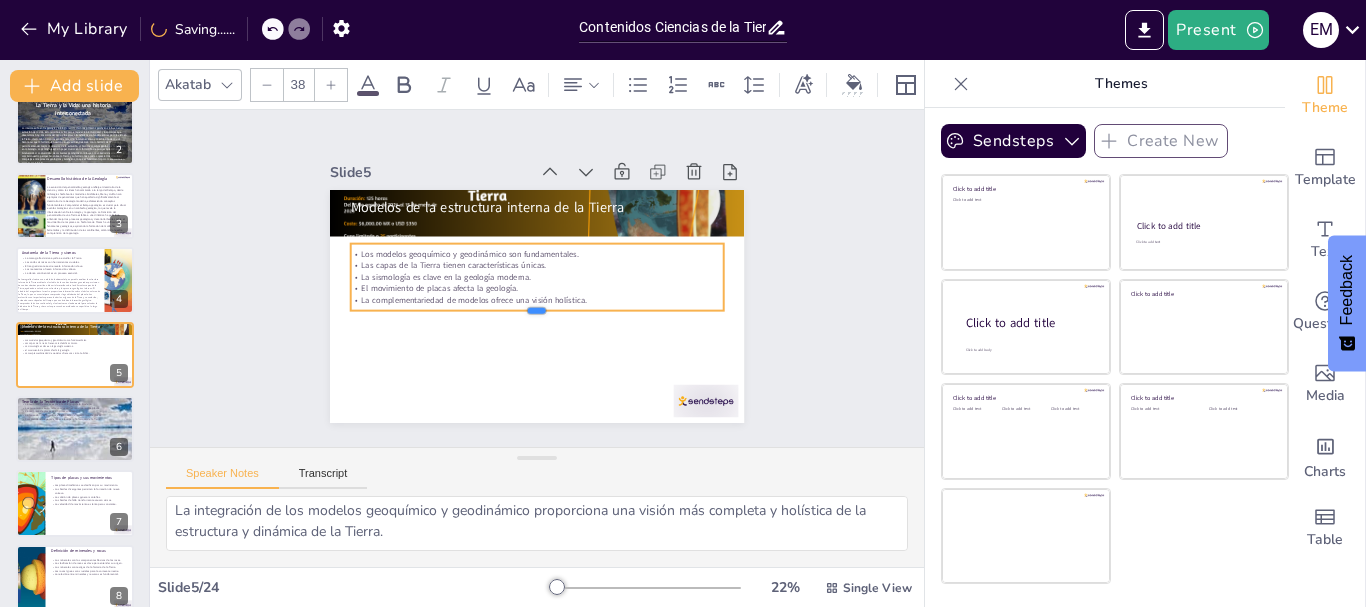 drag, startPoint x: 522, startPoint y: 284, endPoint x: 522, endPoint y: 303, distance: 19 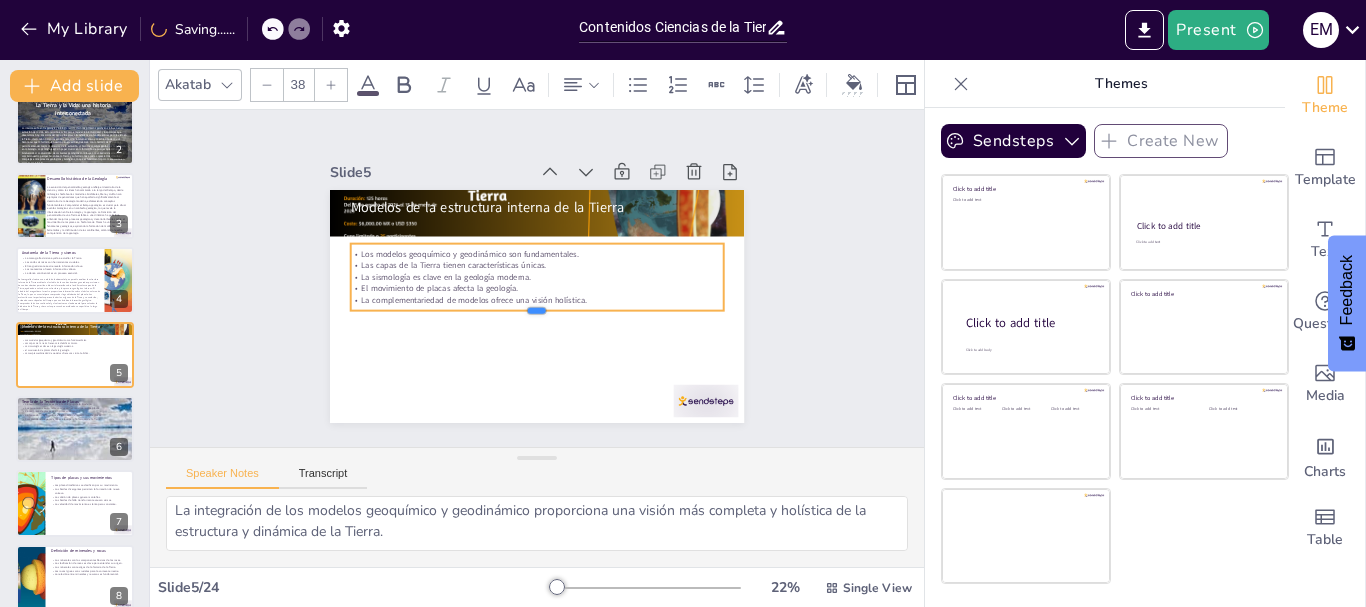 click at bounding box center (529, 317) 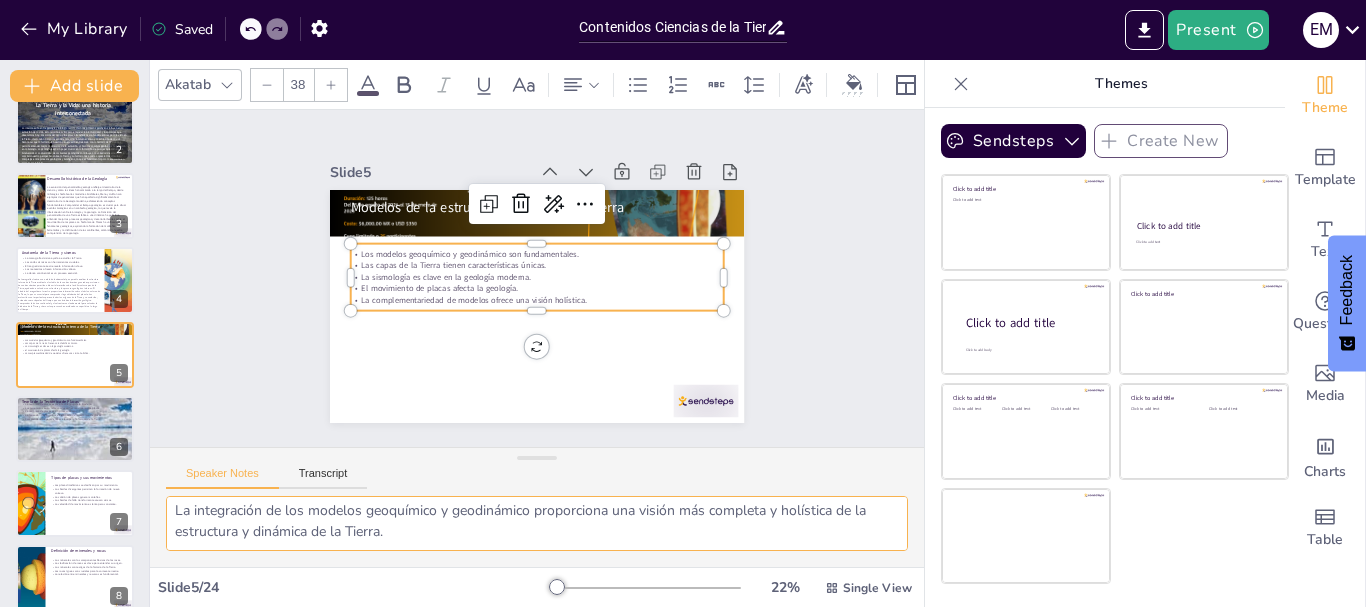 scroll, scrollTop: 173, scrollLeft: 0, axis: vertical 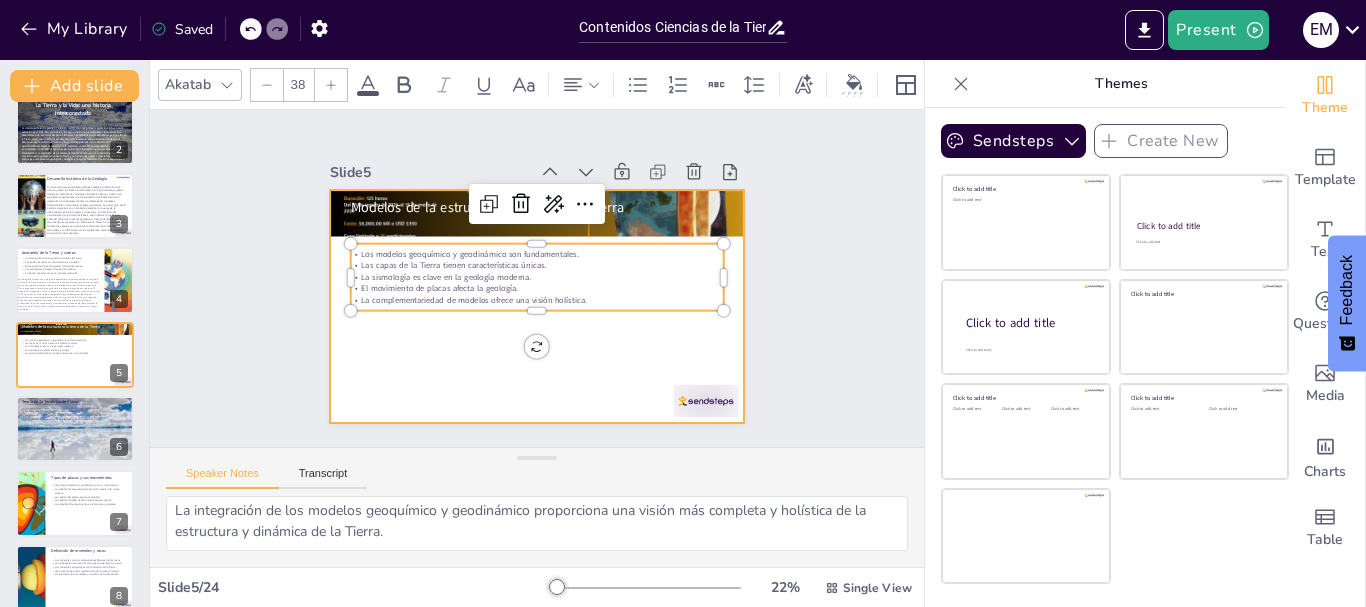 click at bounding box center (522, 302) 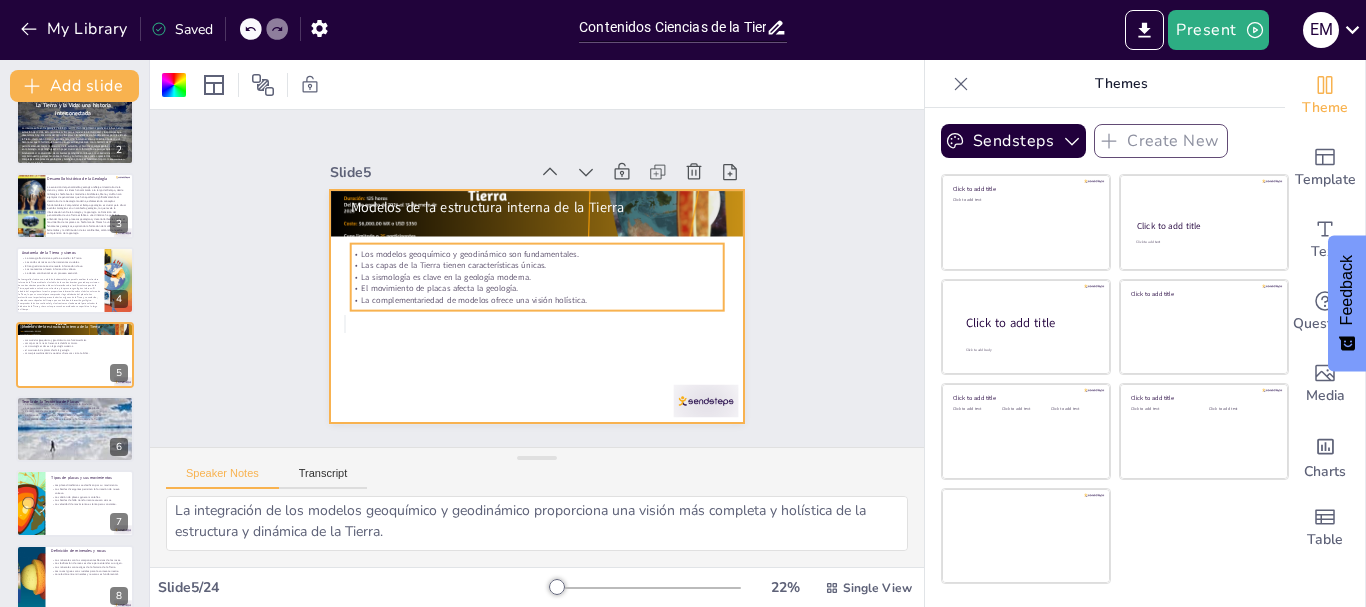 click on "El movimiento de placas afecta la geología." at bounding box center [557, 183] 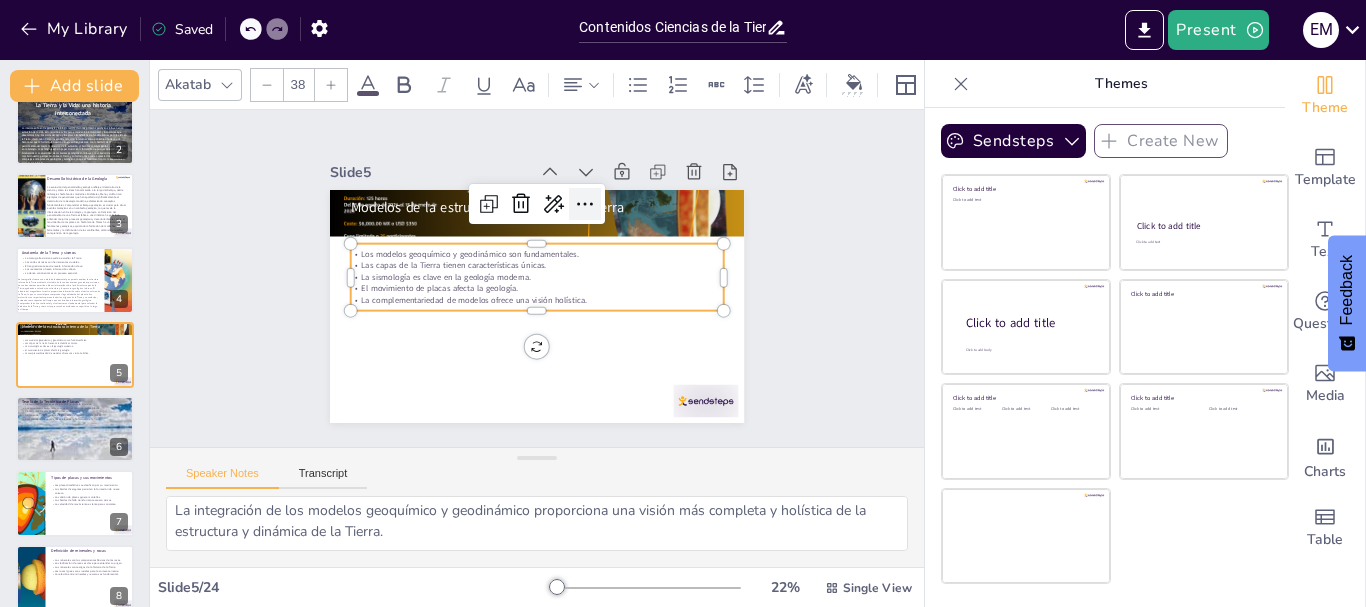 click 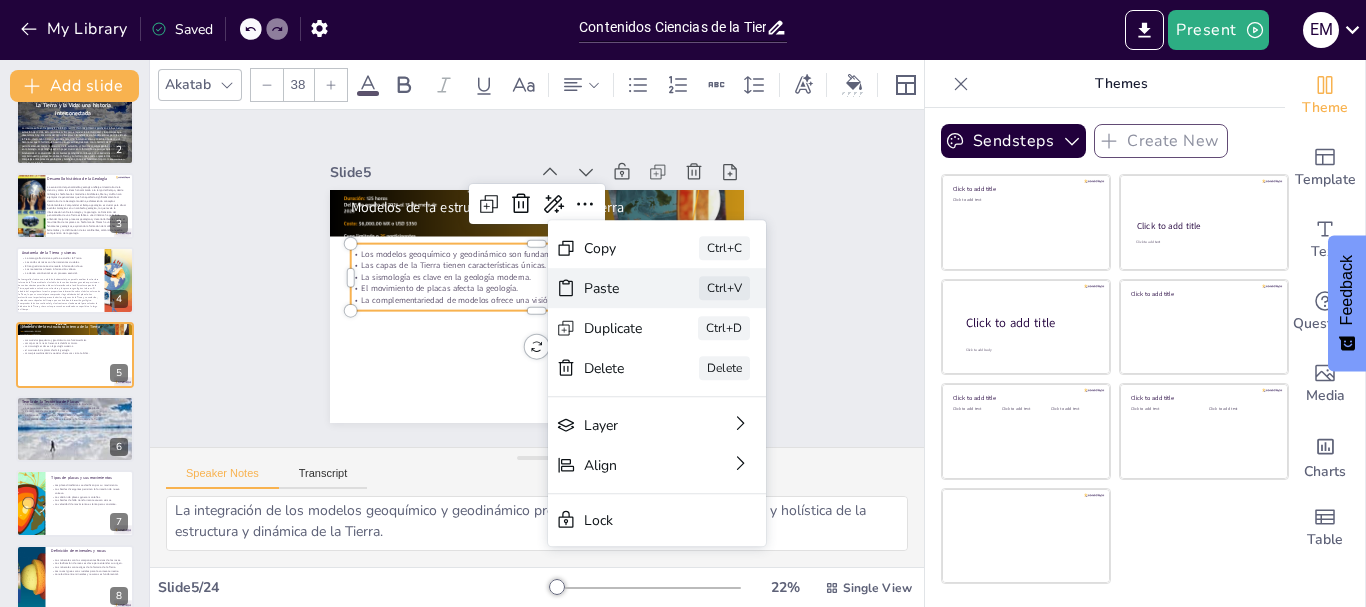 click 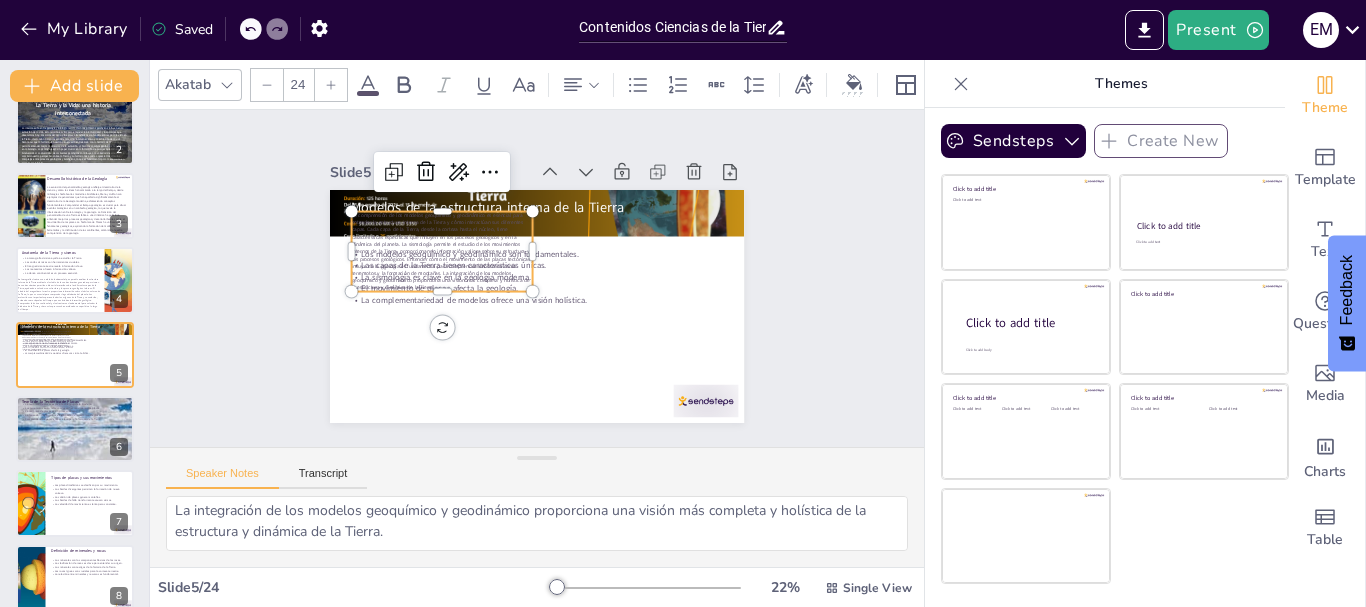 click at bounding box center [492, 166] 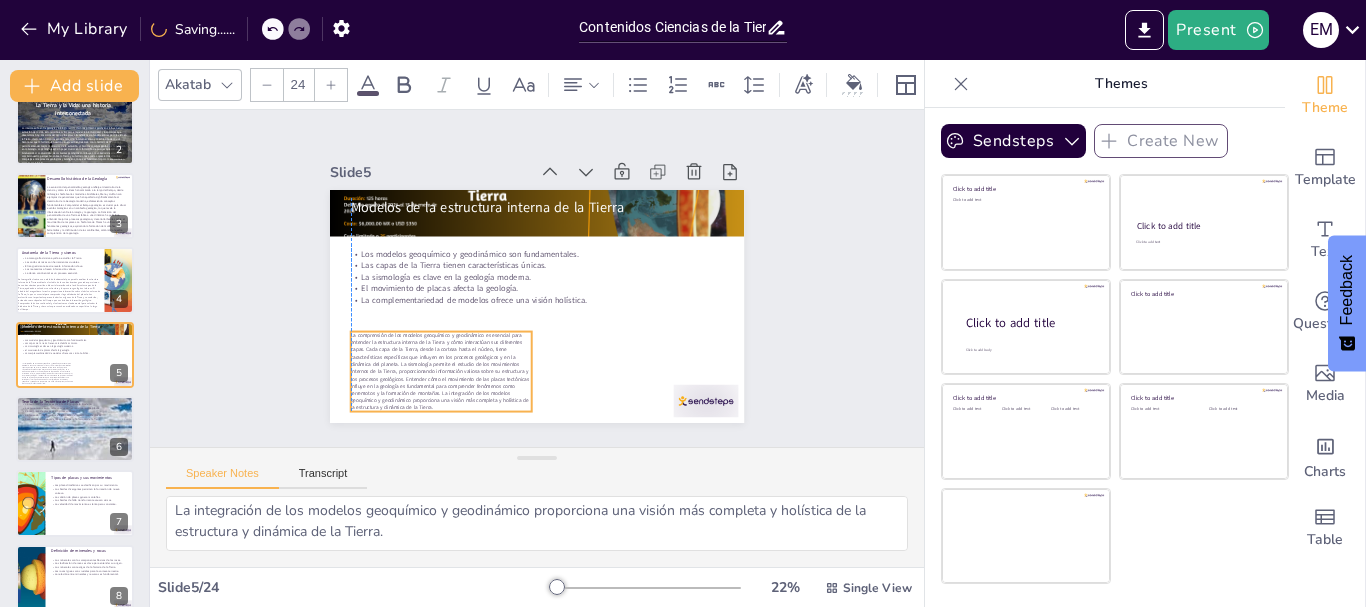 drag, startPoint x: 465, startPoint y: 207, endPoint x: 464, endPoint y: 327, distance: 120.004166 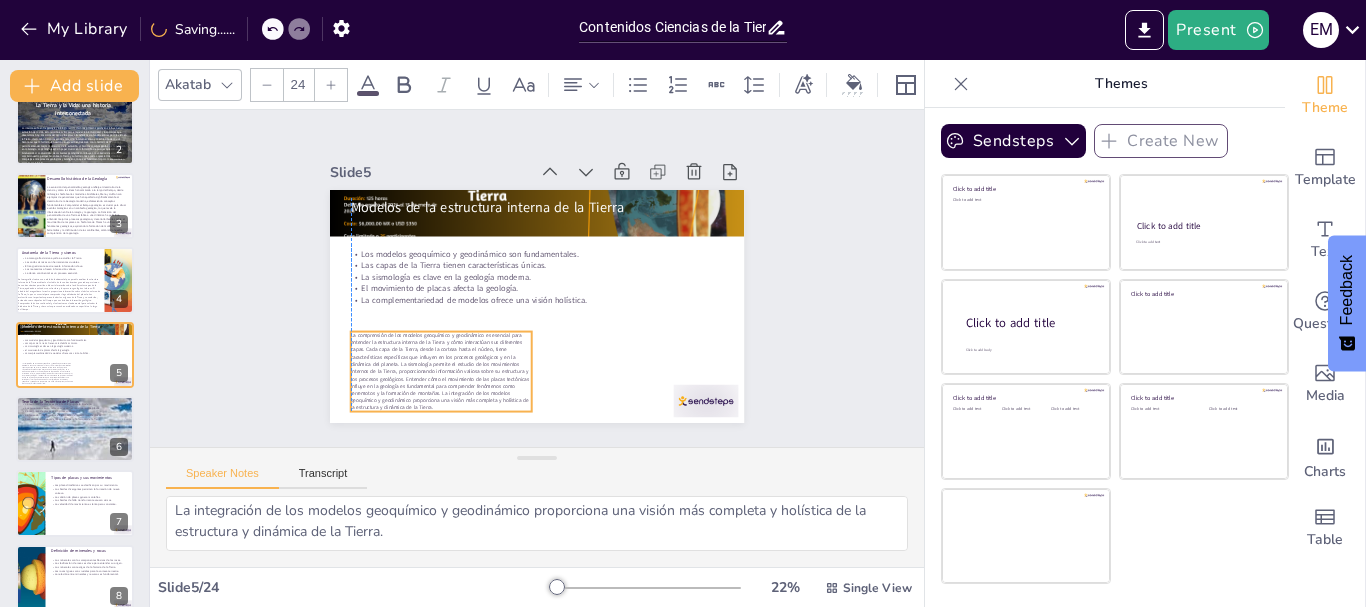click on "La comprensión de los modelos geoquímico y geodinámico es esencial para entender la estructura interna de la Tierra y cómo interactúan sus diferentes capas.
Cada capa de la Tierra, desde la corteza hasta el núcleo, tiene características específicas que influyen en los procesos geológicos y en la dinámica del planeta.
La sismología permite el estudio de los movimientos internos de la Tierra, proporcionando información valiosa sobre su estructura y los procesos geológicos.
Entender cómo el movimiento de las placas tectónicas influye en la geología es fundamental para comprender fenómenos como terremotos y la formación de montañas.
La integración de los modelos geoquímico y geodinámico proporciona una visión más completa y holística de la estructura y dinámica de la Tierra." at bounding box center (406, 239) 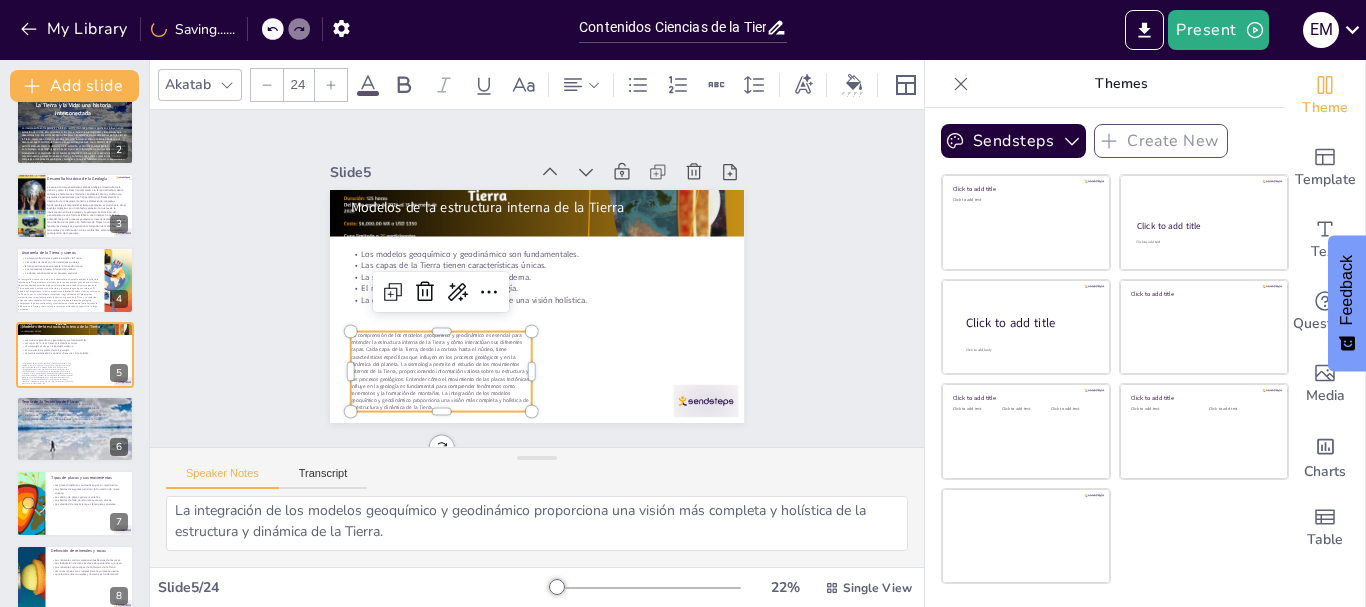 click at bounding box center [331, 85] 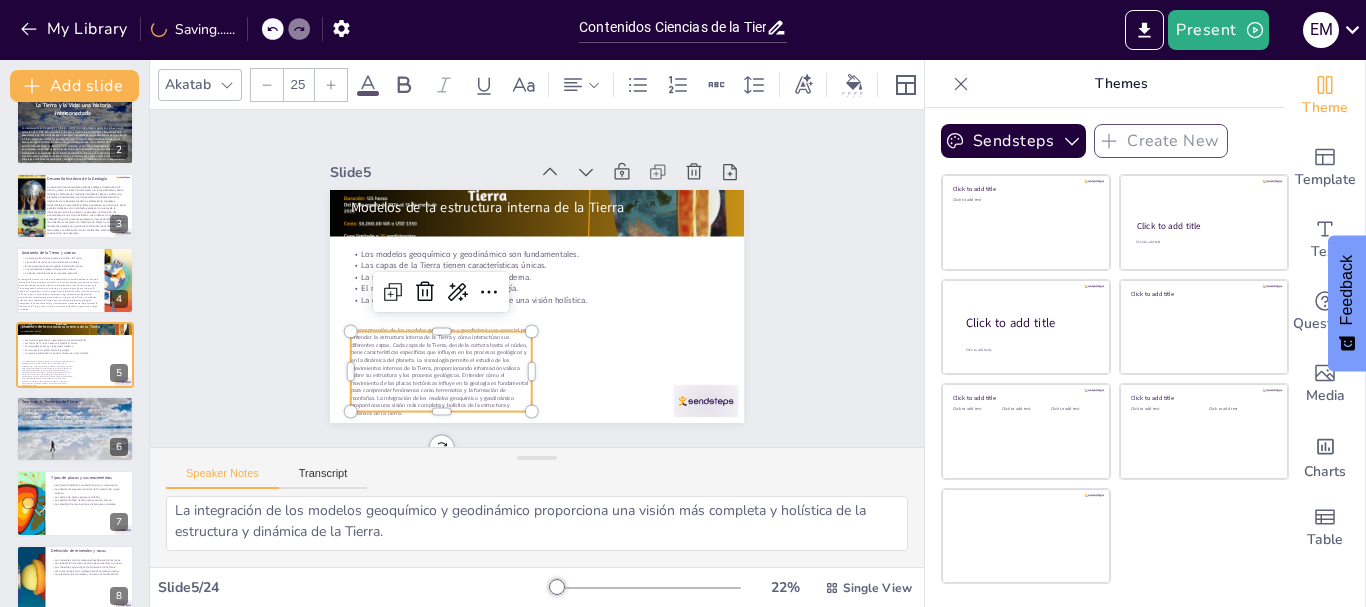 click at bounding box center [331, 85] 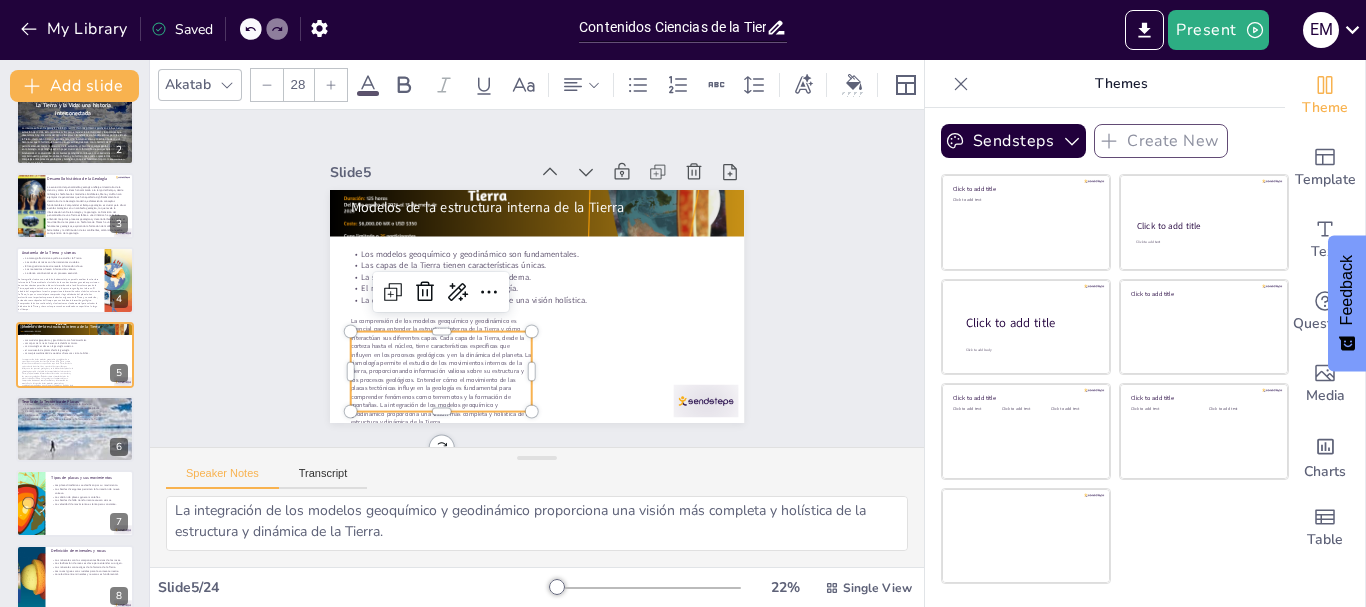 click at bounding box center (331, 85) 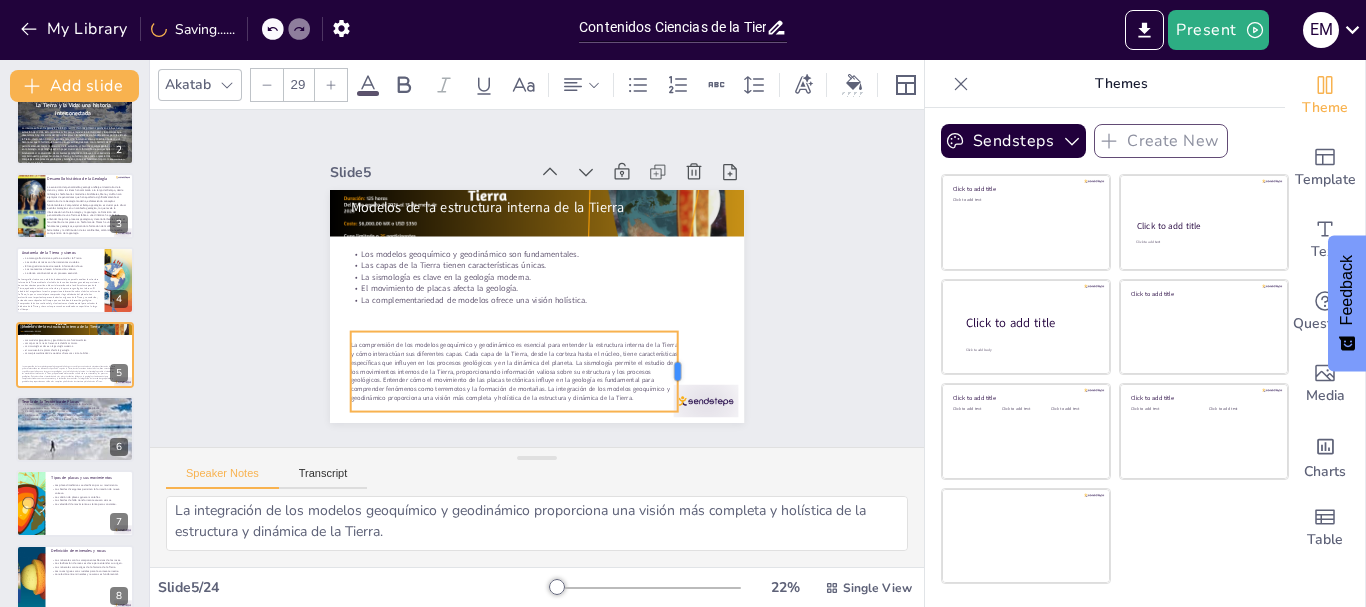 drag, startPoint x: 517, startPoint y: 360, endPoint x: 663, endPoint y: 357, distance: 146.03082 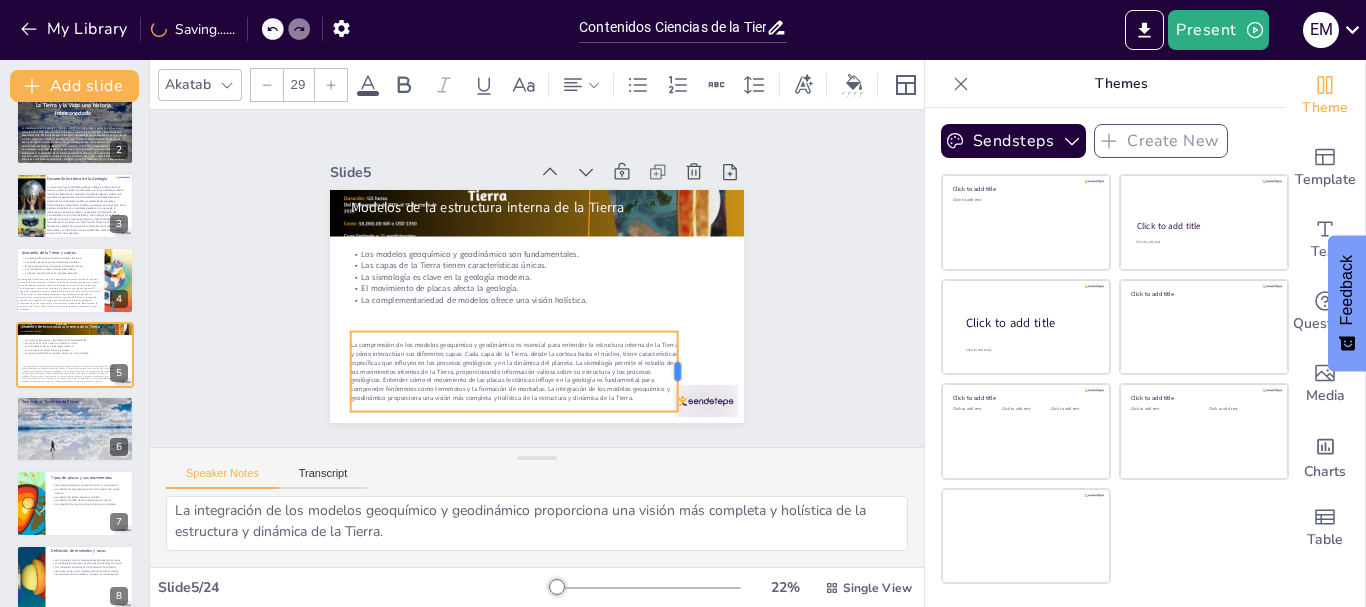 click at bounding box center (663, 400) 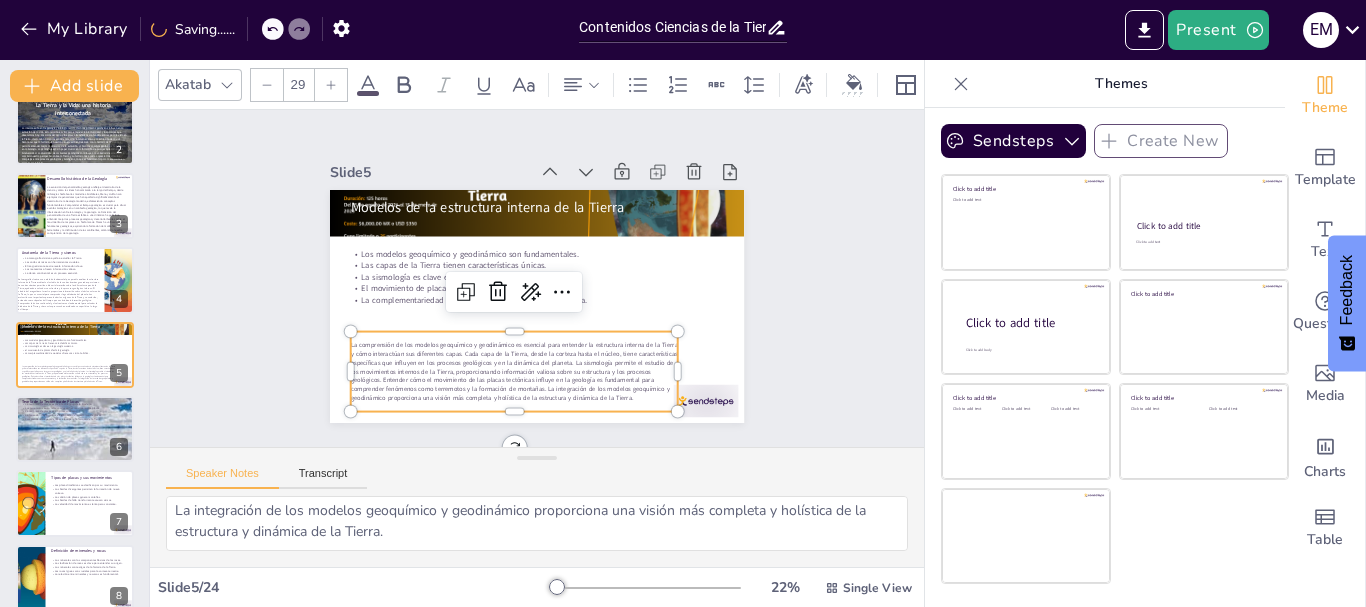 click 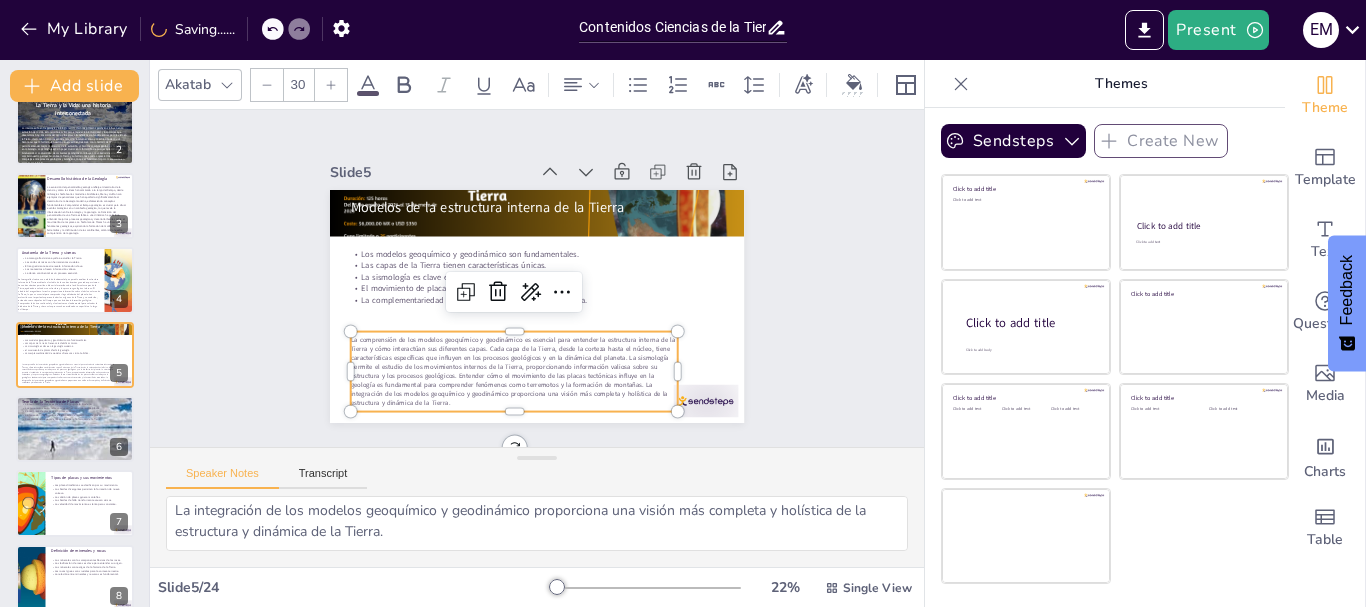 click 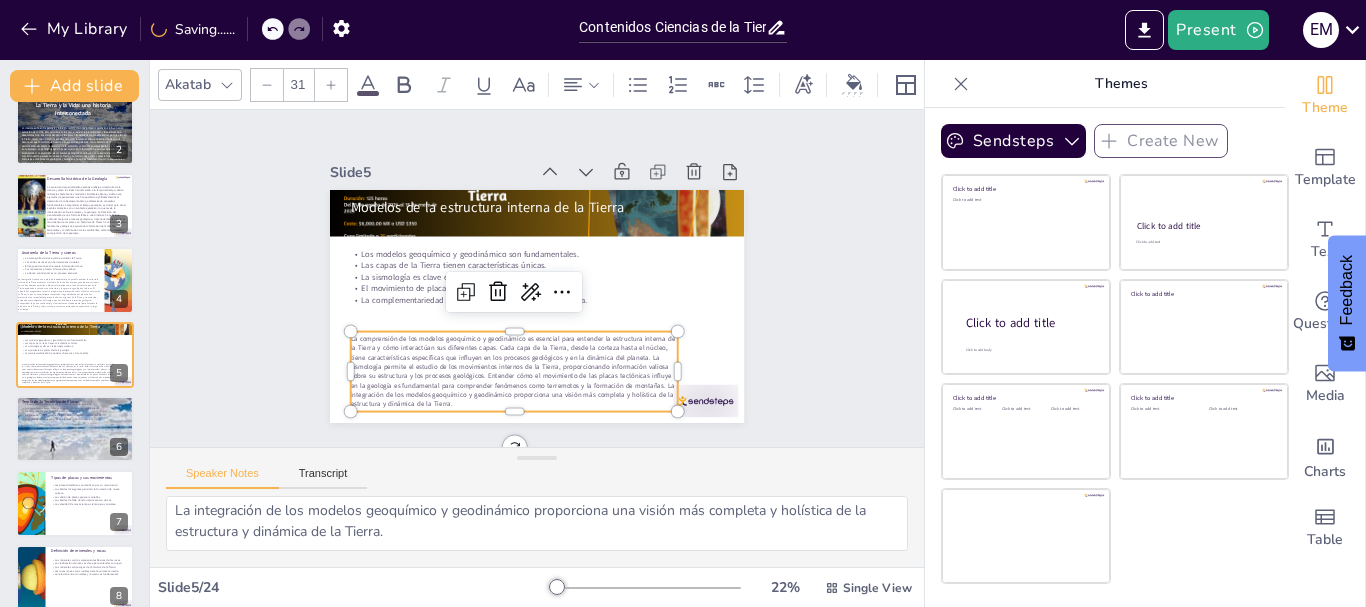 click 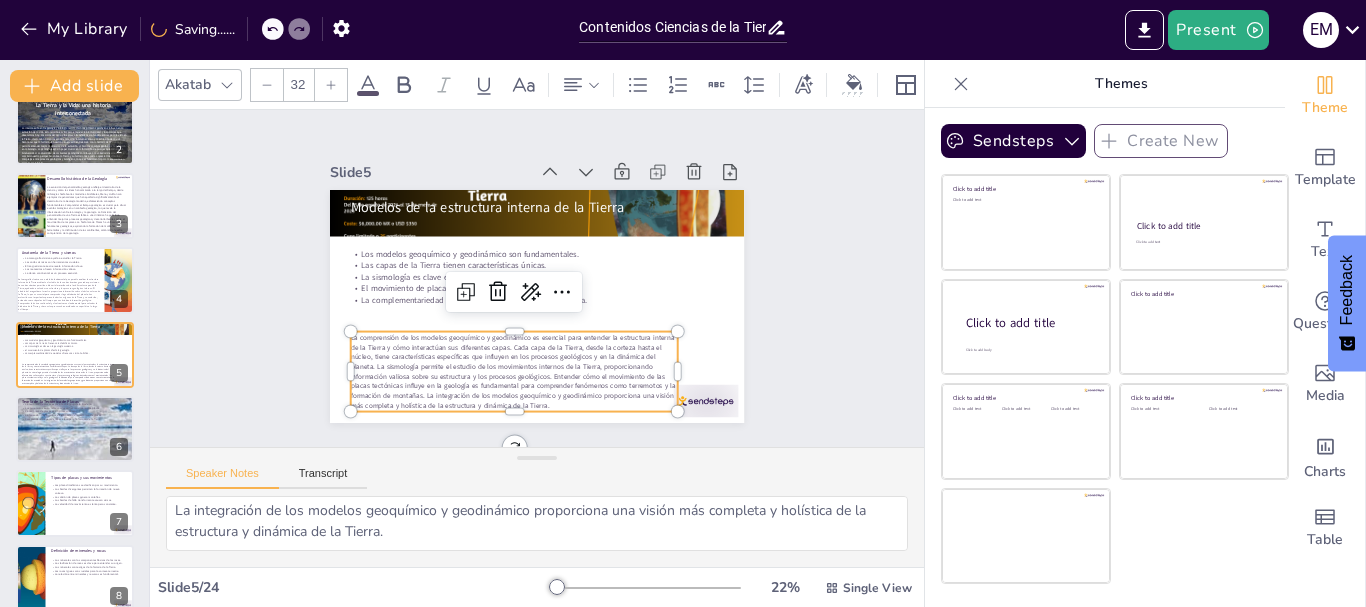 click 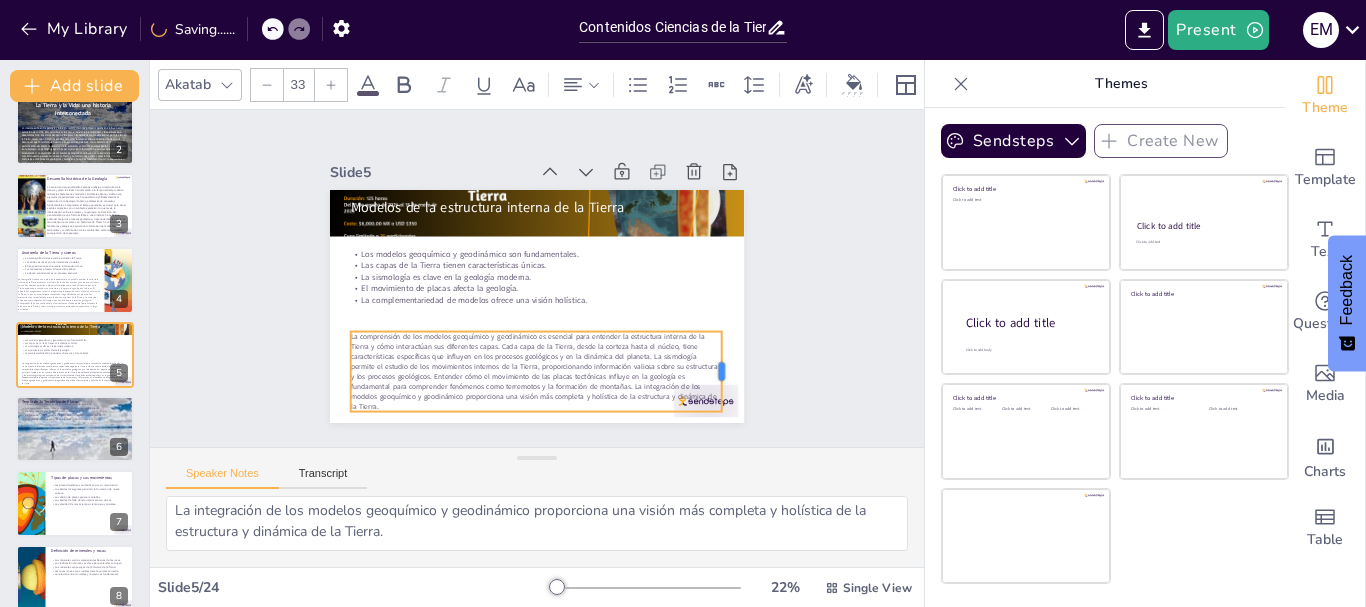 drag, startPoint x: 665, startPoint y: 364, endPoint x: 709, endPoint y: 356, distance: 44.72136 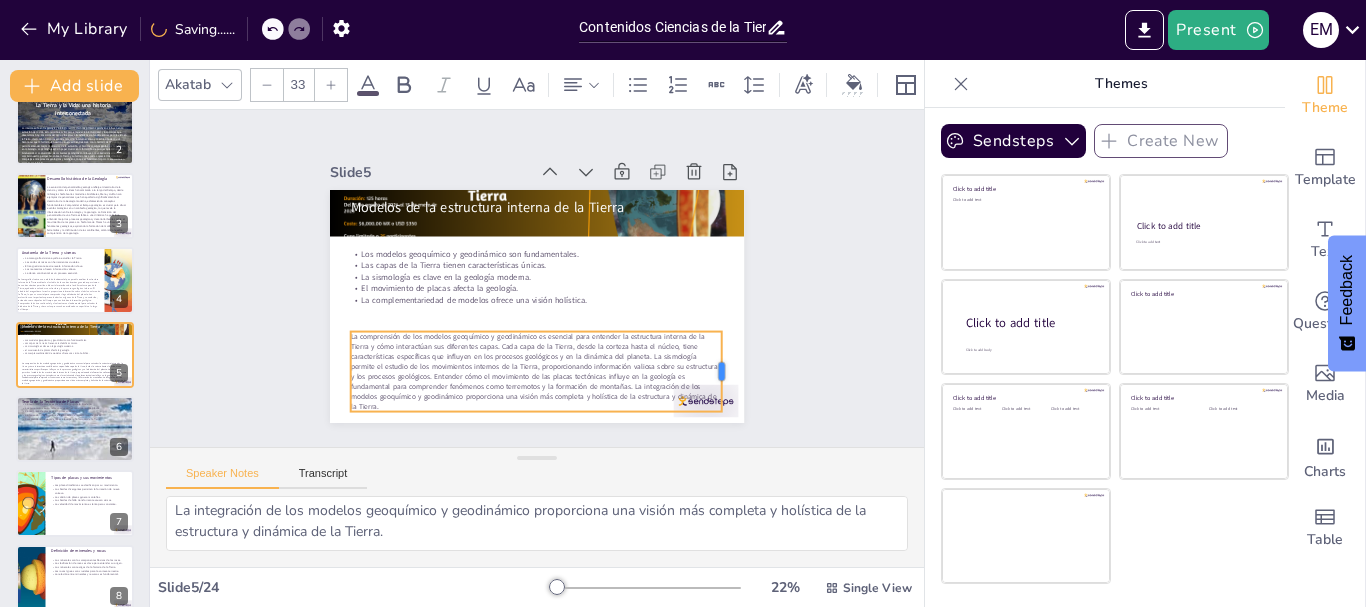 click at bounding box center (508, 491) 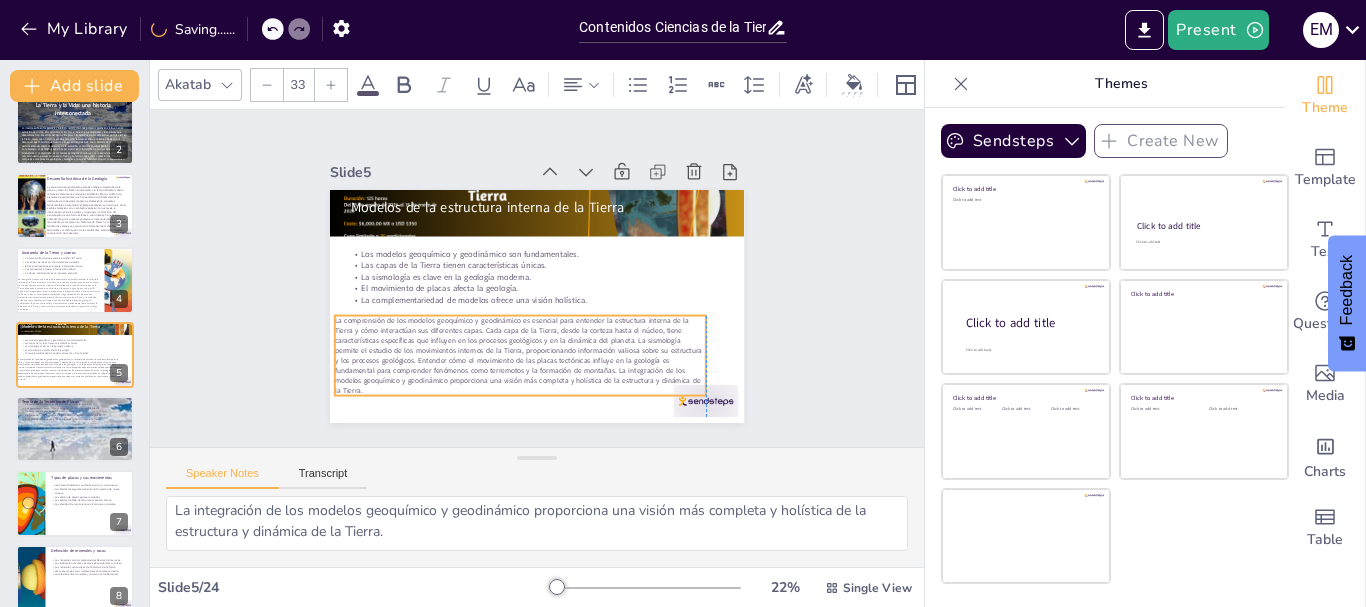drag, startPoint x: 418, startPoint y: 328, endPoint x: 406, endPoint y: 312, distance: 20 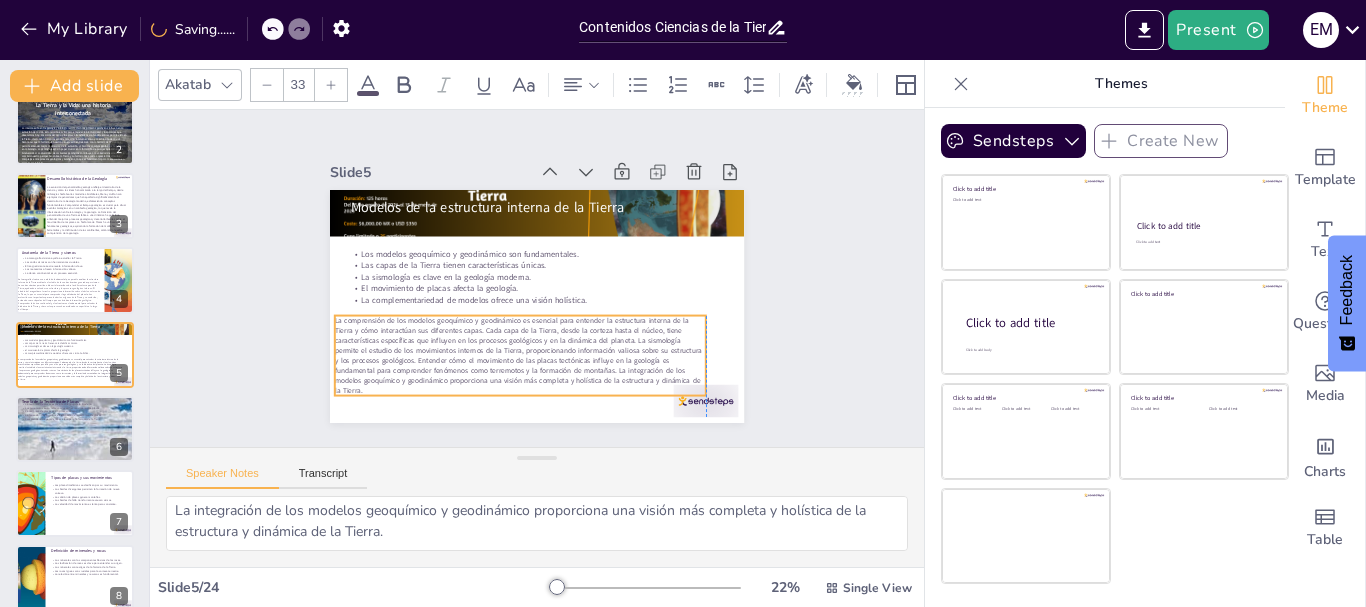 click on "La comprensión de los modelos geoquímico y geodinámico es esencial para entender la estructura interna de la Tierra y cómo interactúan sus diferentes capas.
Cada capa de la Tierra, desde la corteza hasta el núcleo, tiene características específicas que influyen en los procesos geológicos y en la dinámica del planeta.
La sismología permite el estudio de los movimientos internos de la Tierra, proporcionando información valiosa sobre su estructura y los procesos geológicos.
Entender cómo el movimiento de las placas tectónicas influye en la geología es fundamental para comprender fenómenos como terremotos y la formación de montañas.
La integración de los modelos geoquímico y geodinámico proporciona una visión más completa y holística de la estructura y dinámica de la Tierra." at bounding box center (533, 197) 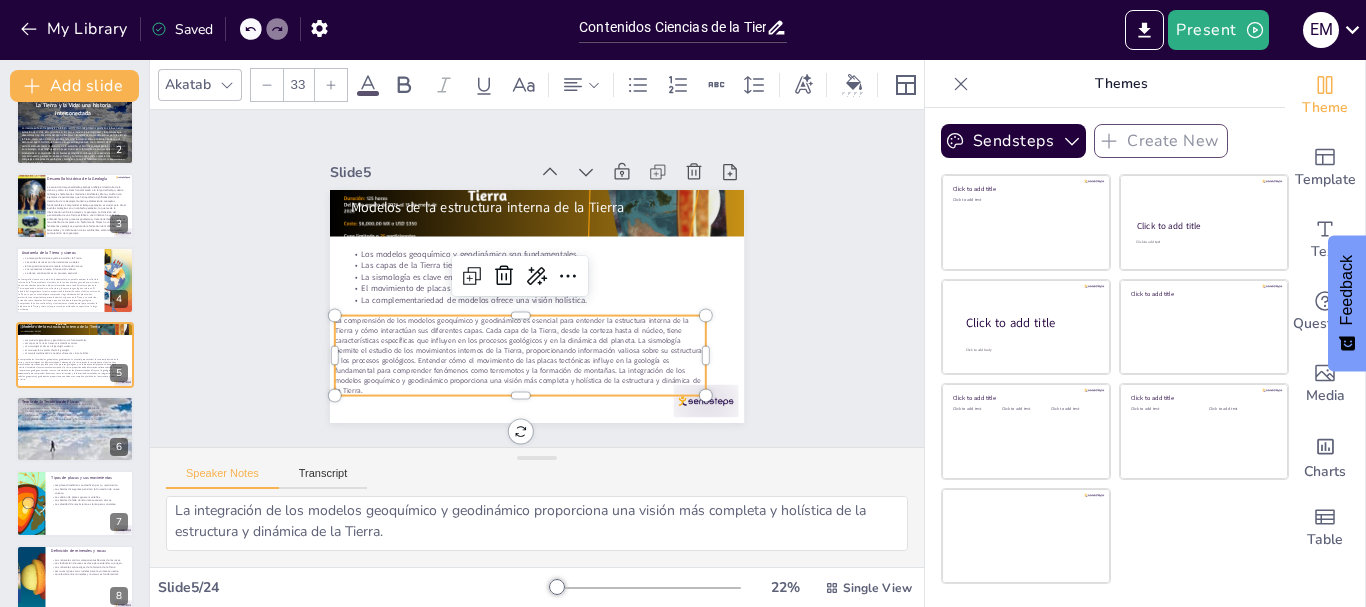 click 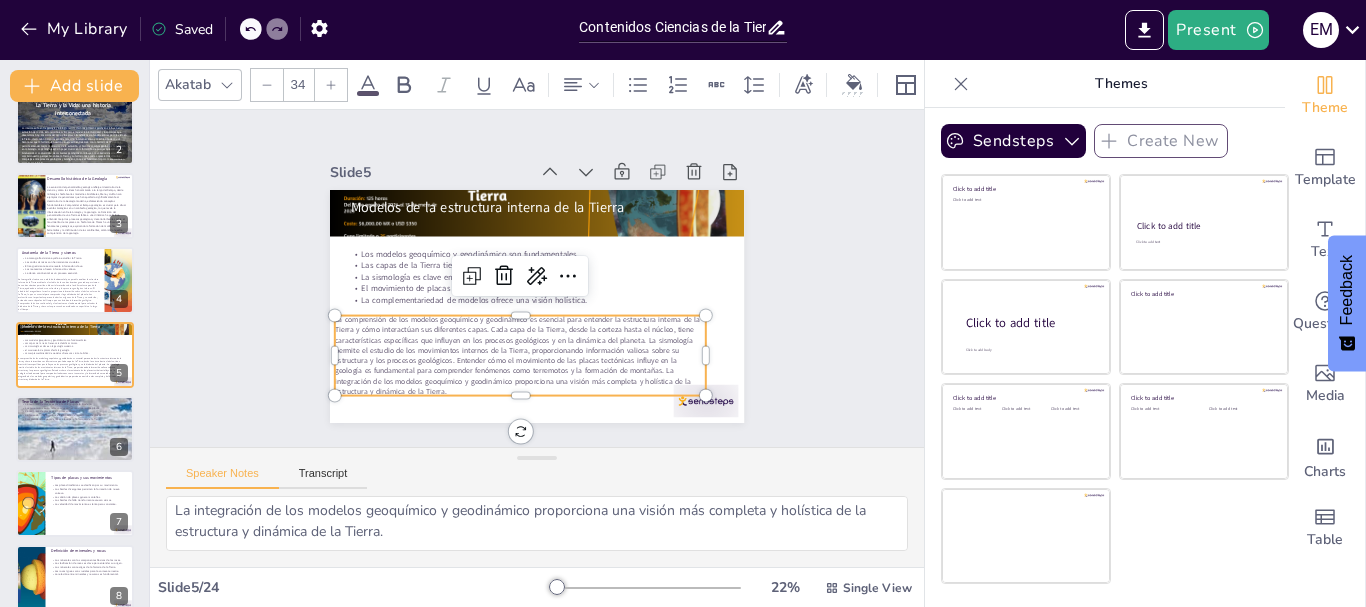 click 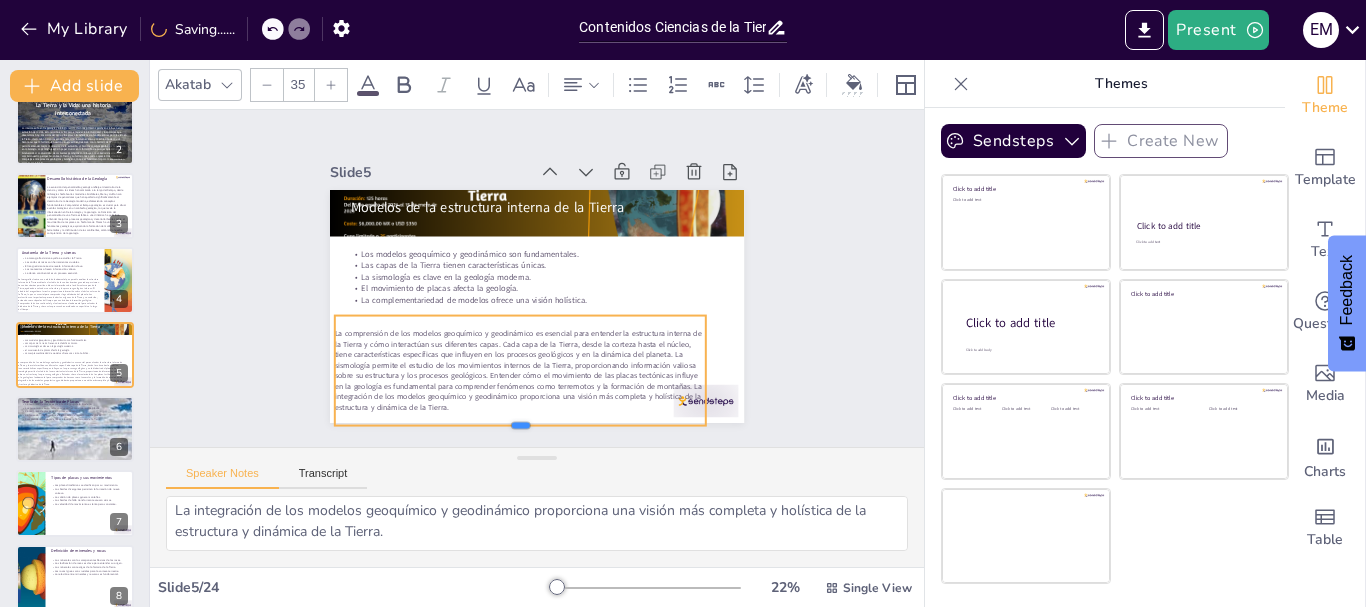 drag, startPoint x: 508, startPoint y: 388, endPoint x: 508, endPoint y: 418, distance: 30 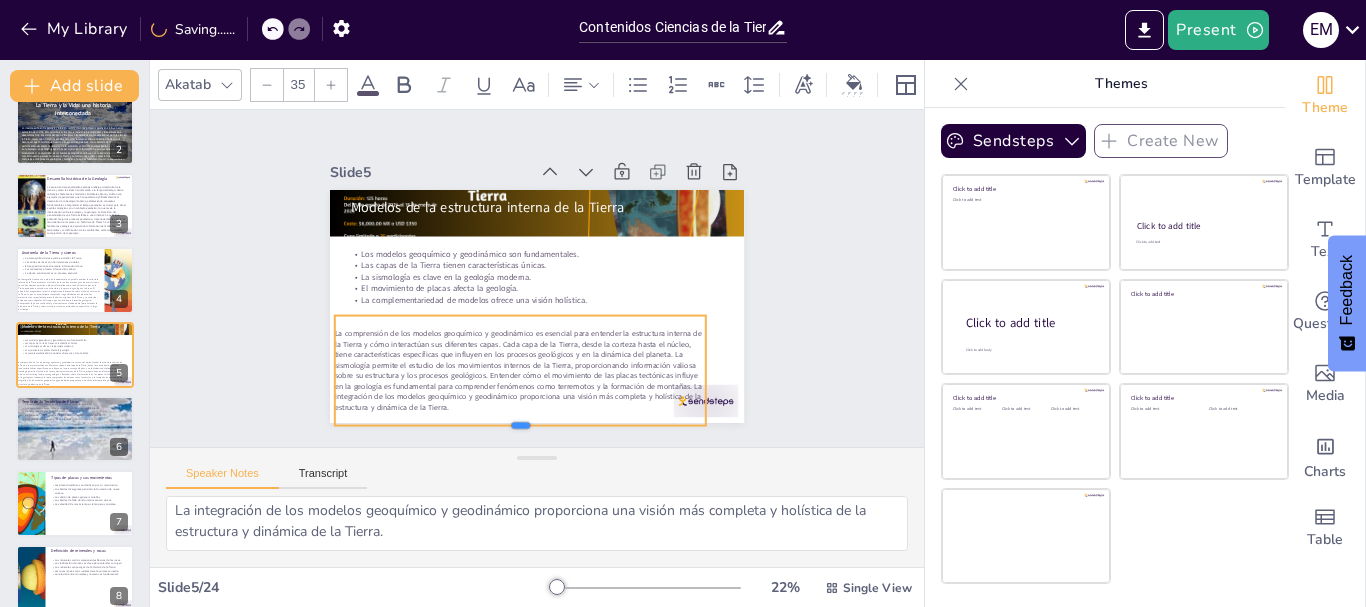click at bounding box center [553, 124] 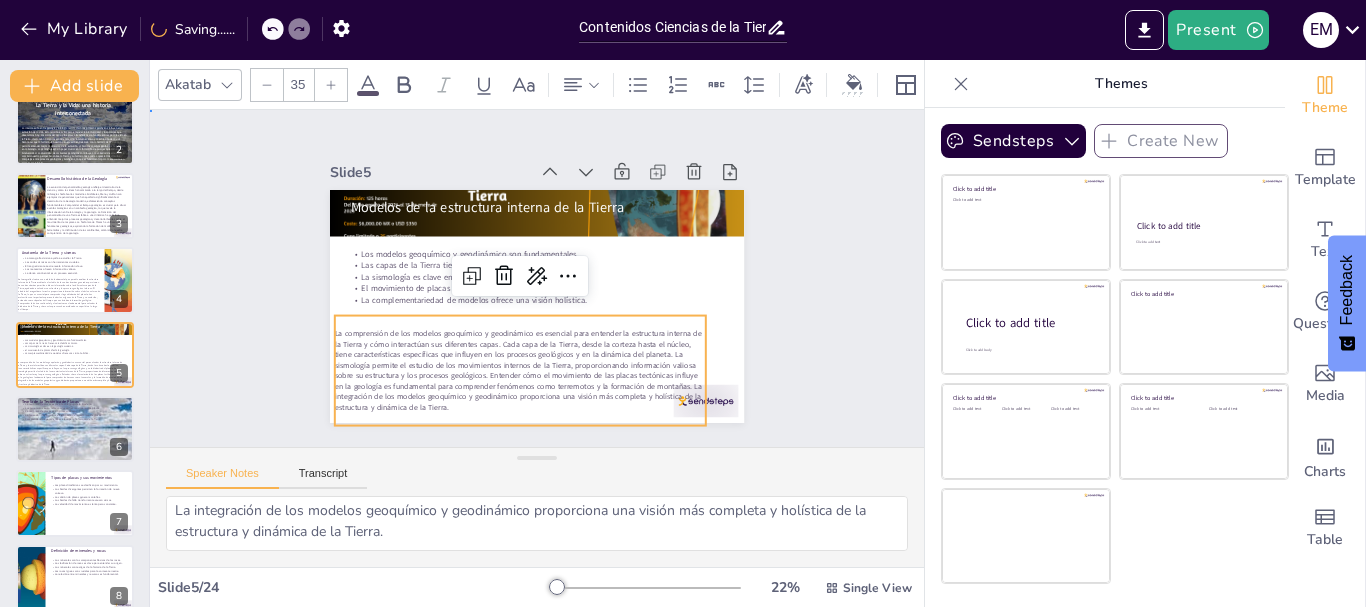 click on "Slide  1 Contenidos Ciencias de la Tierra Esta presentación explora los principios fundamentales de las Ciencias de la Tierra, abarcando la geosfera, la tectónica de placas, los minerales, las rocas y los procesos geológicos, rocas ígneas, sedimentarias y metamórficas, así como la estratigrafía y el tiempo geológico y conceptos relacionados a los recursos hídricos superficiales y subterráneos, ofreciendo un marco comprensivo para comprender la estructura y la dinámica del planeta. Generated with Sendsteps.ai Slide  2 La Tierra y la Vida: una historia interconectada La conexión entre geología y biología es esencial. Los ciclos del agua son cruciales para la vida. La historia de la Tierra está entrelazada con la vida. La geología afecta la biodiversidad. Adoptar una nueva perspectiva sobre la Tierra es crucial. Slide  3 Desarrollo histórico de la Geología Slide  4 Anatomía de la Tierra y sismos La tomografía sísmica ayuda a estudiar la Tierra. Las ondas sísmicas son herramientas cruciales." at bounding box center [537, 279] 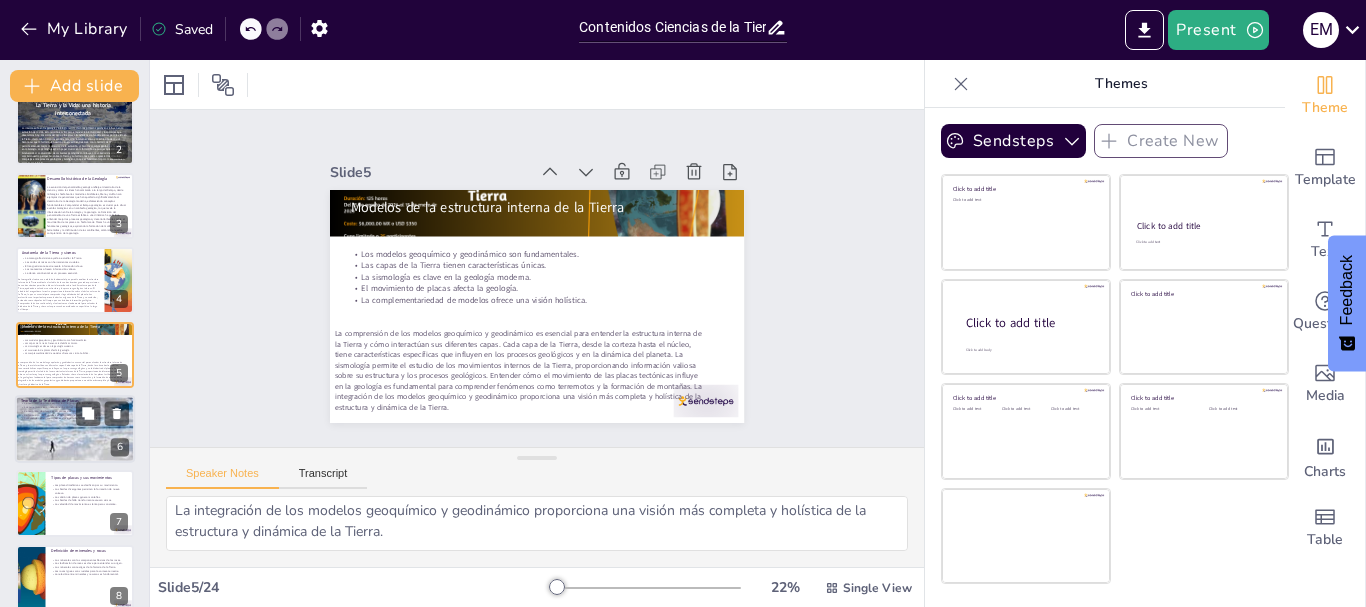 click at bounding box center (75, 429) 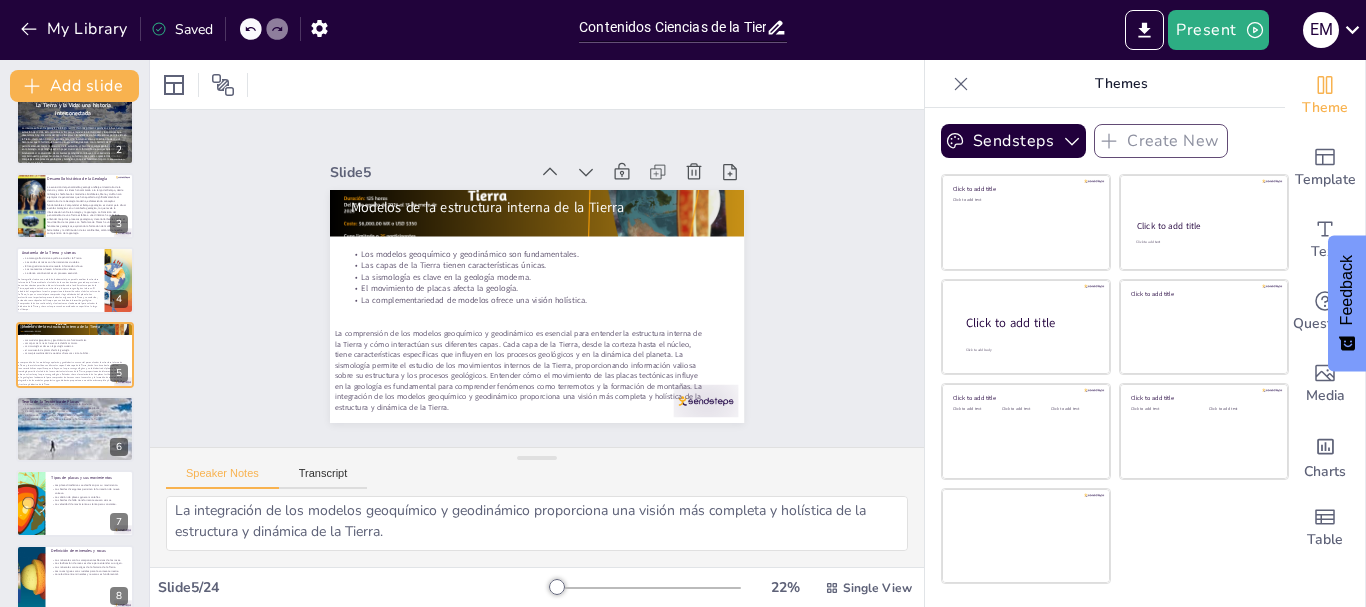type on "La tectónica de placas proporciona un marco esencial para entender cómo se mueve la litosfera y cómo interactúan las placas, lo que es fundamental para la geología moderna.
Comprender la relación entre los terremotos y el movimiento de las placas tectónicas es crucial para la evaluación de riesgos y la preparación ante desastres naturales.
La tectónica de placas es un proceso en constante evolución que continúa moldeando la superficie de la Tierra, afectando su geografía y geología.
La tectónica de placas es responsable de la formación de montañas a través de procesos como la colisión y la subducción, lo que es esencial para entender la geografía terrestre.
La tectónica de placas es fundamental no solo para la geología actual, sino también para comprender la historia de la Tierra y cómo ha evolucionado a lo largo del tiempo." 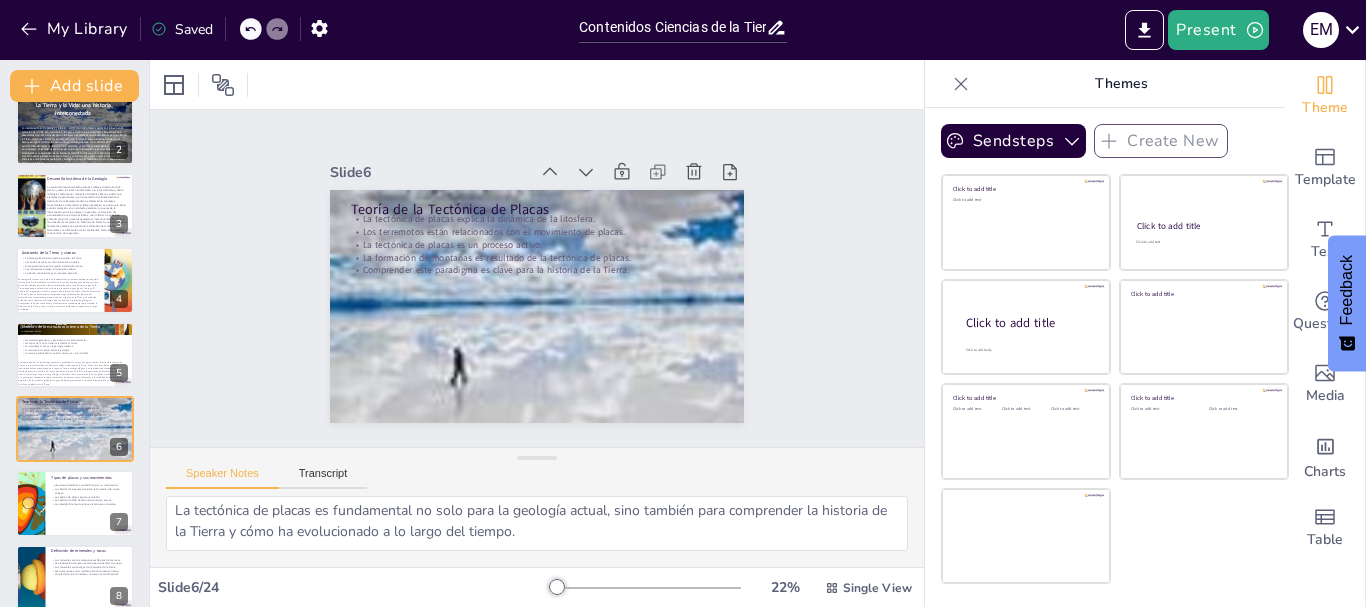 scroll, scrollTop: 169, scrollLeft: 0, axis: vertical 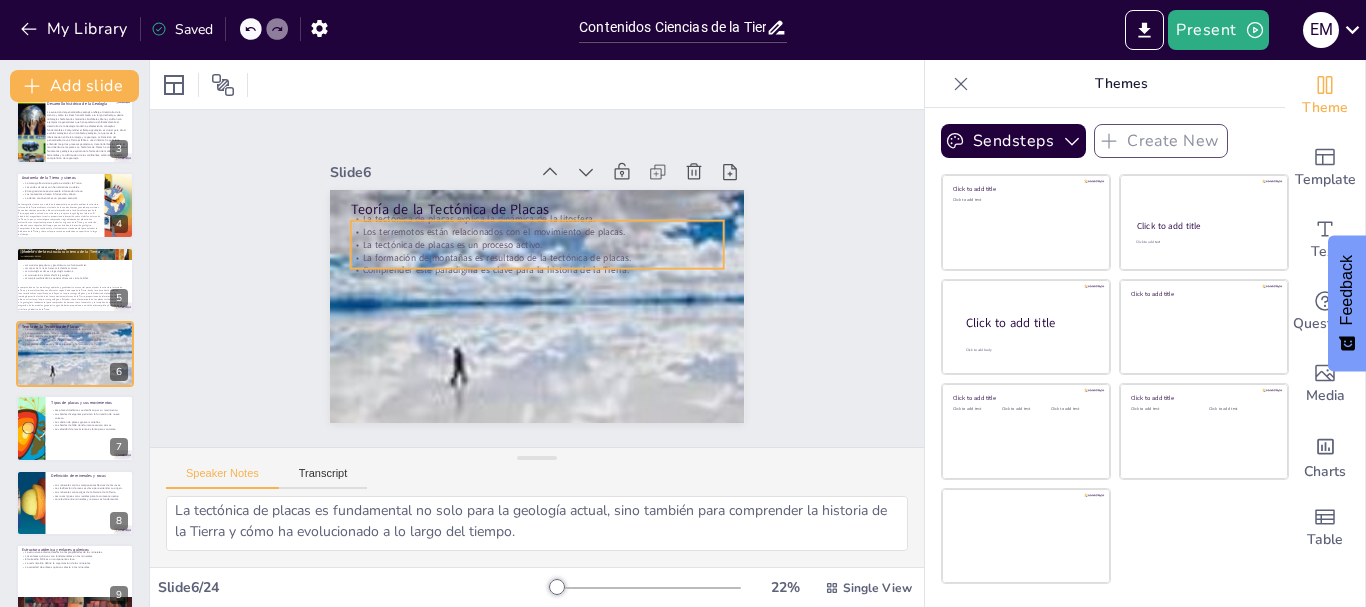click on "Los terremotos están relacionados con el movimiento de placas." at bounding box center [579, 298] 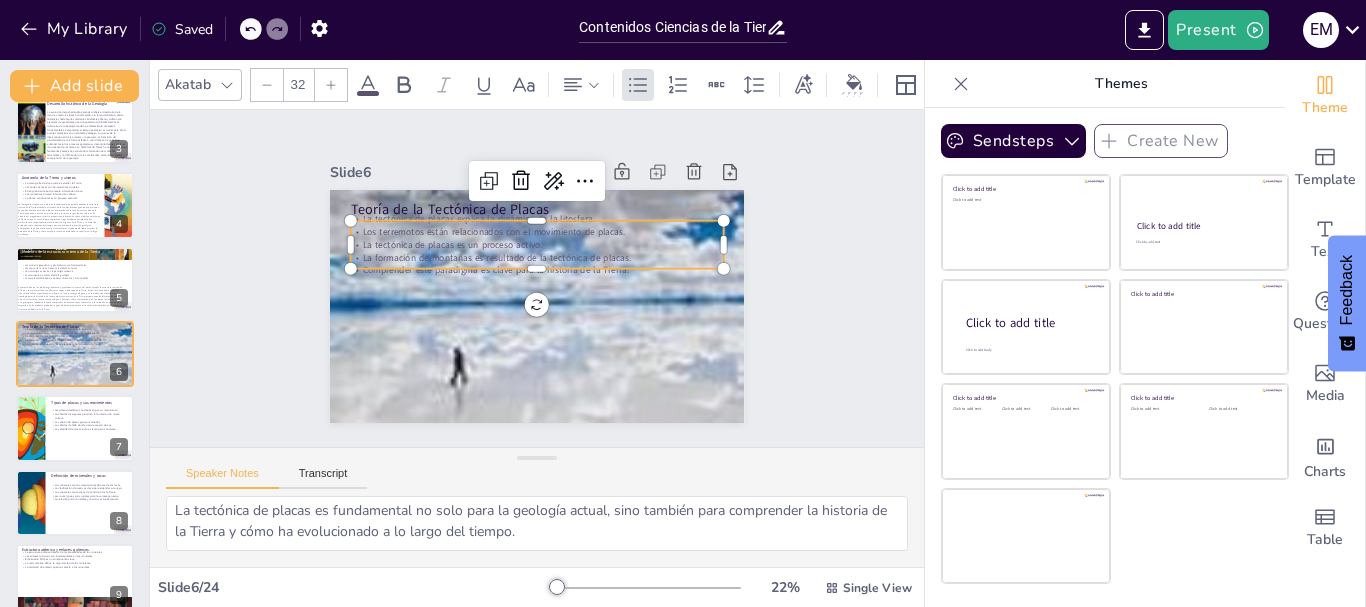 click 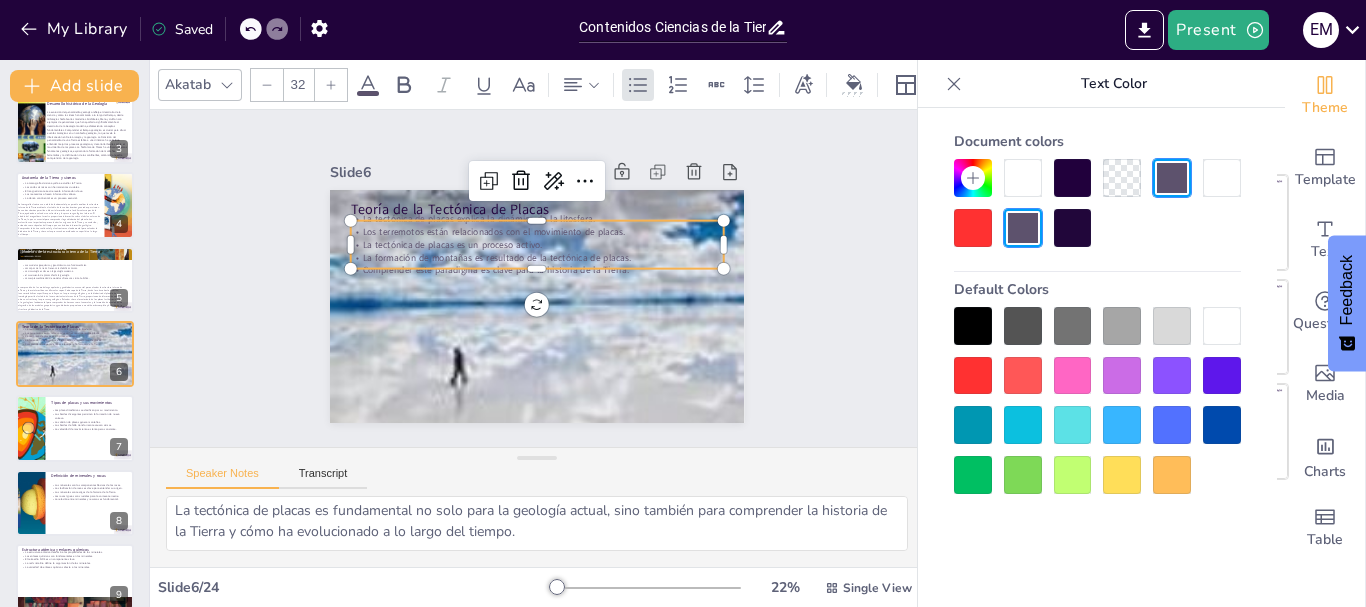 click at bounding box center [1023, 178] 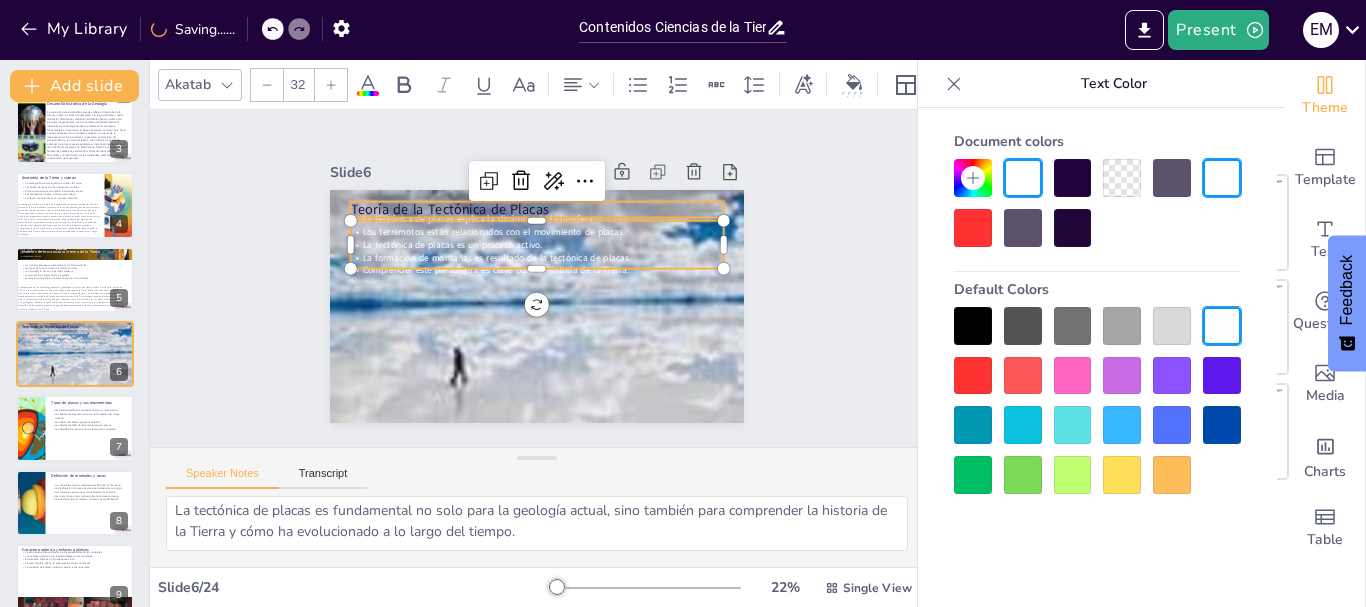 click on "Teoría de la Tectónica de Placas" at bounding box center [565, 341] 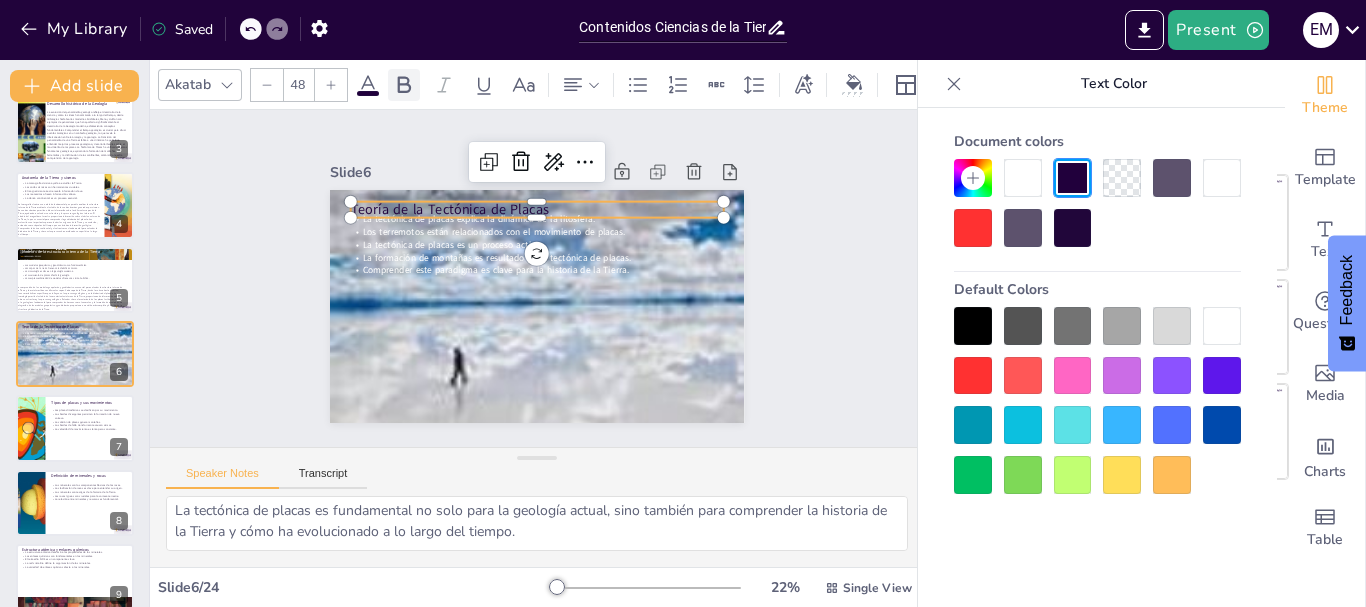 click 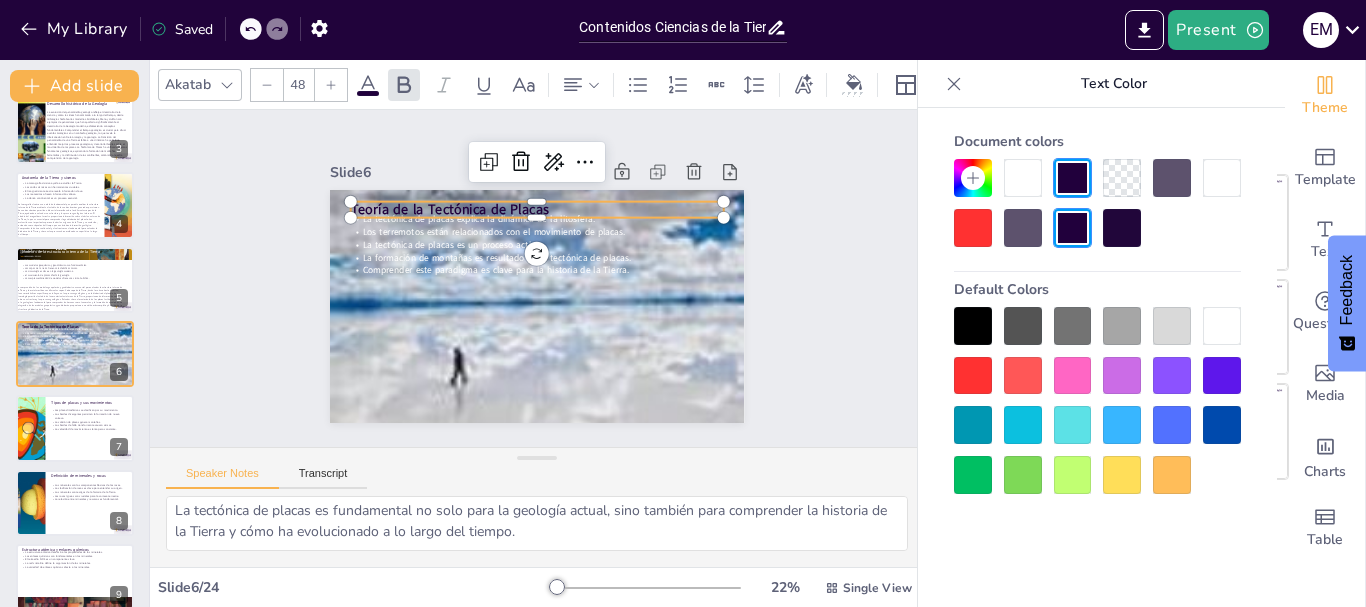 click at bounding box center [331, 85] 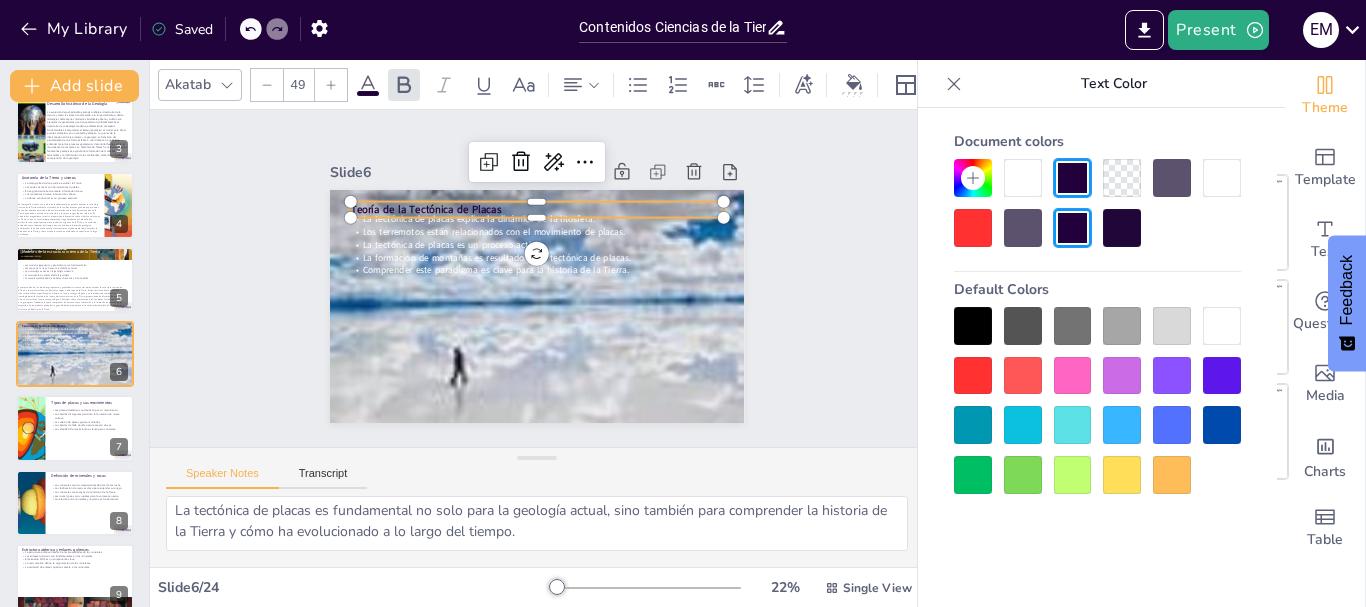 click at bounding box center (331, 85) 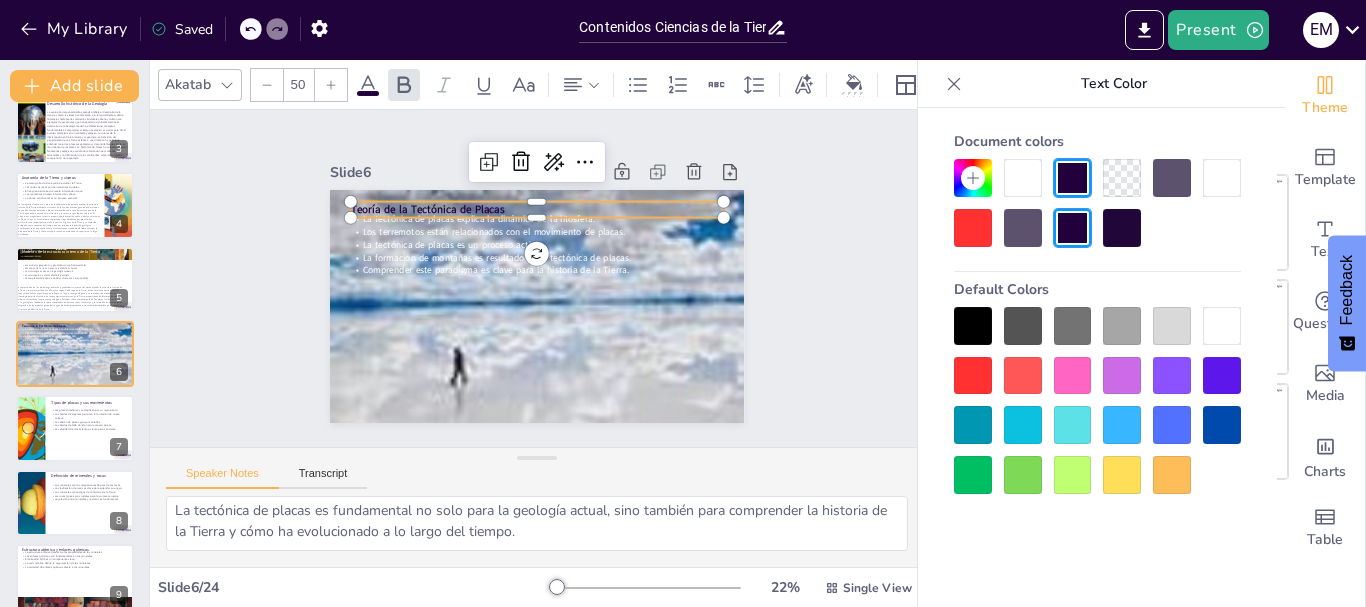 click at bounding box center [331, 85] 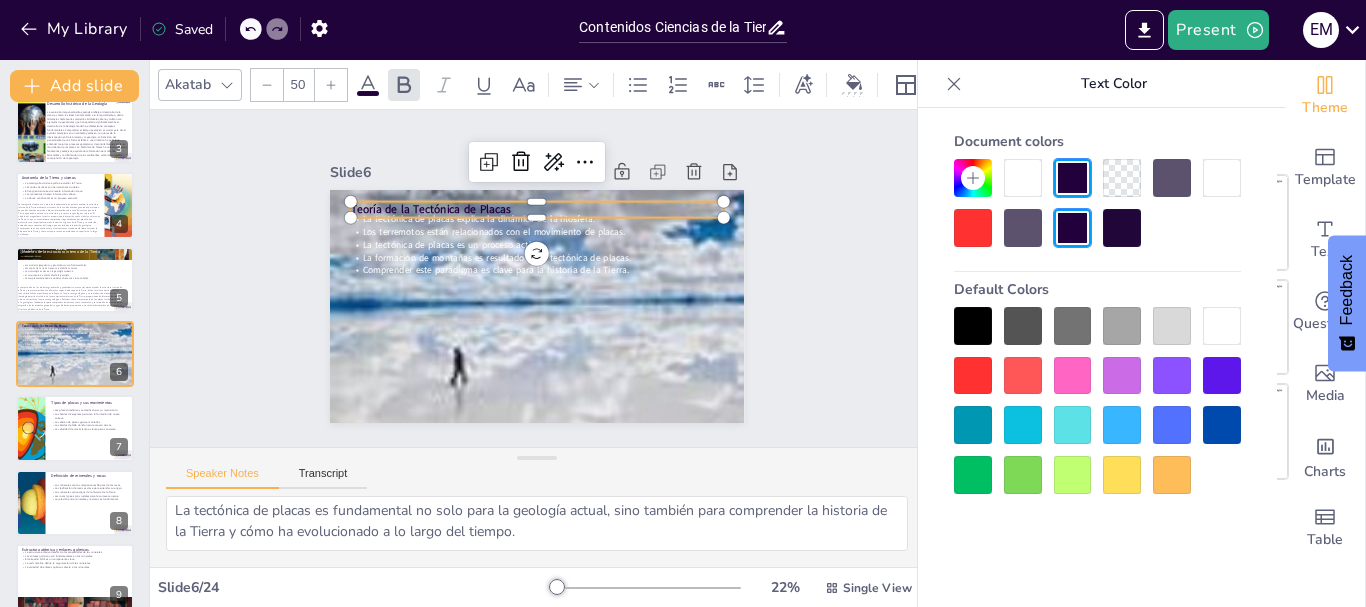 click at bounding box center [331, 85] 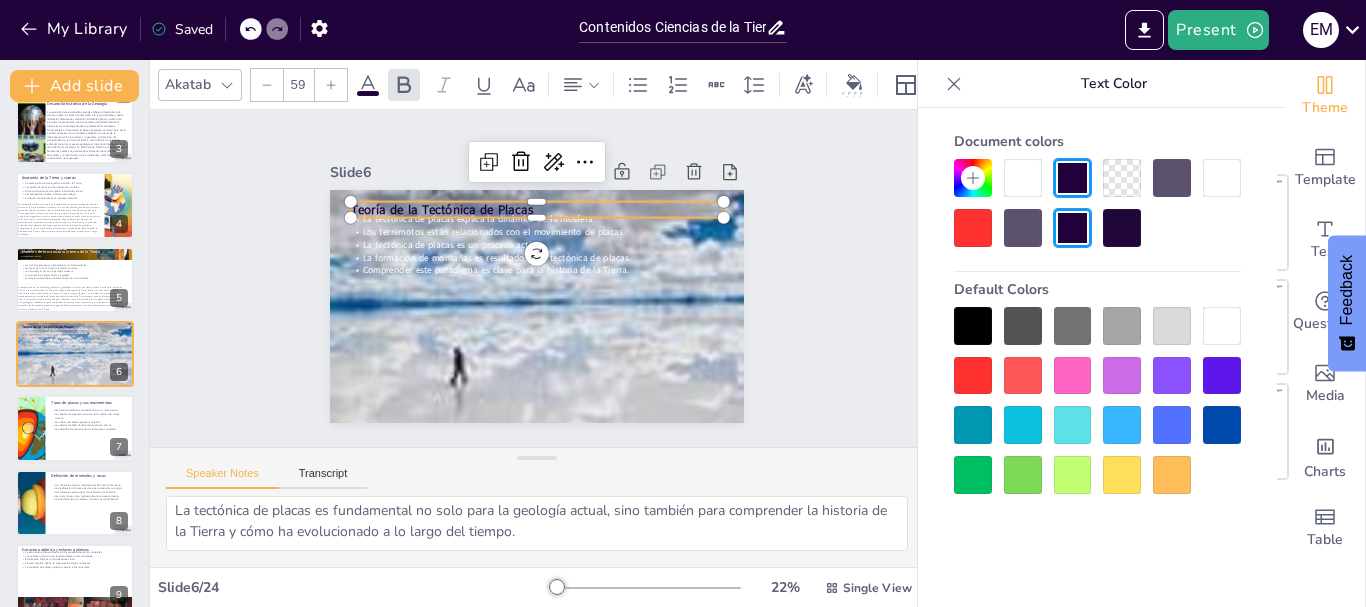 click at bounding box center [331, 85] 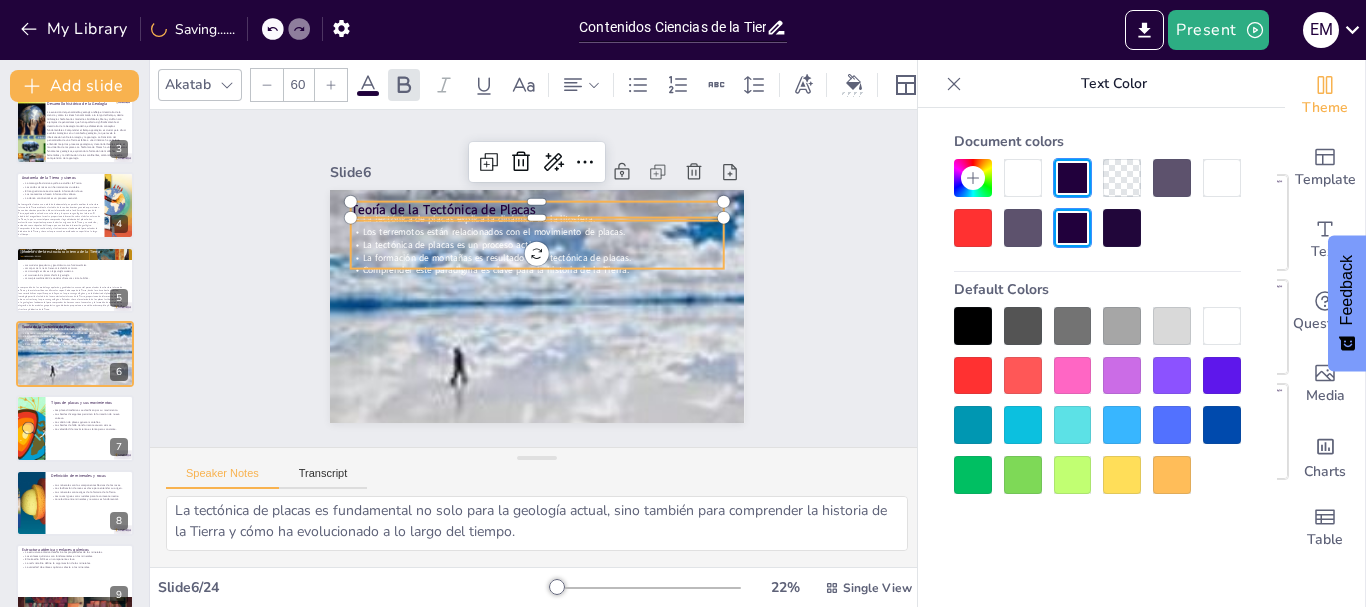 click on "Comprender este paradigma es clave para la historia de la Tierra." at bounding box center (500, 258) 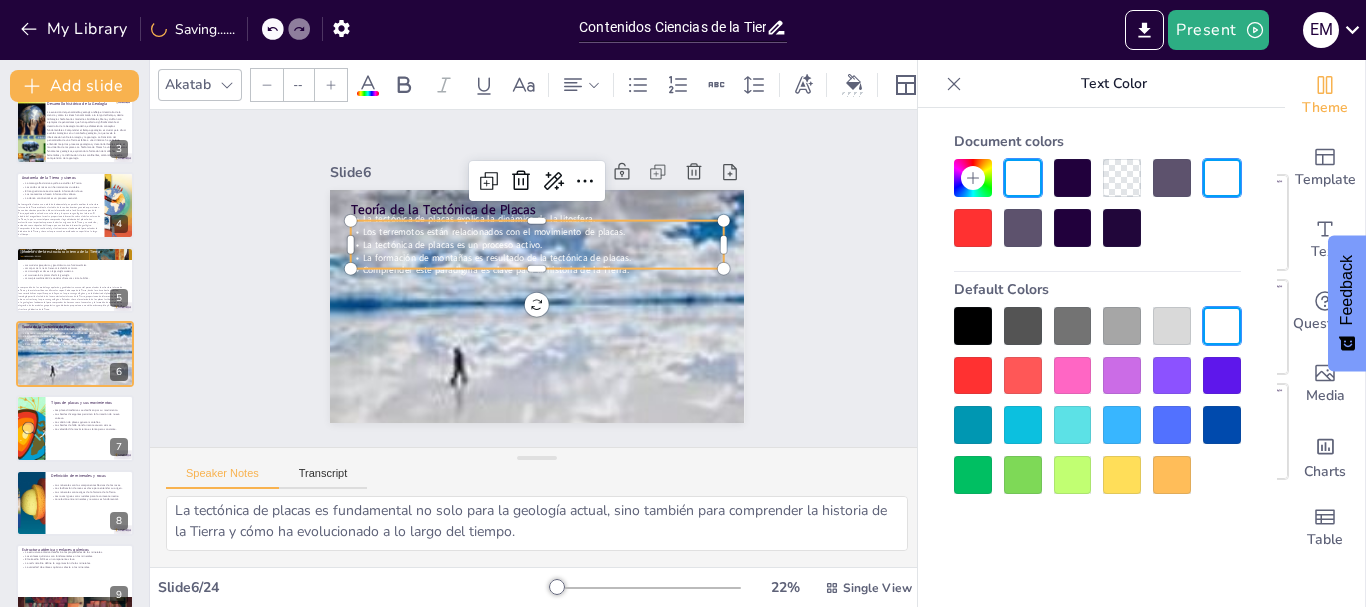 type on "32" 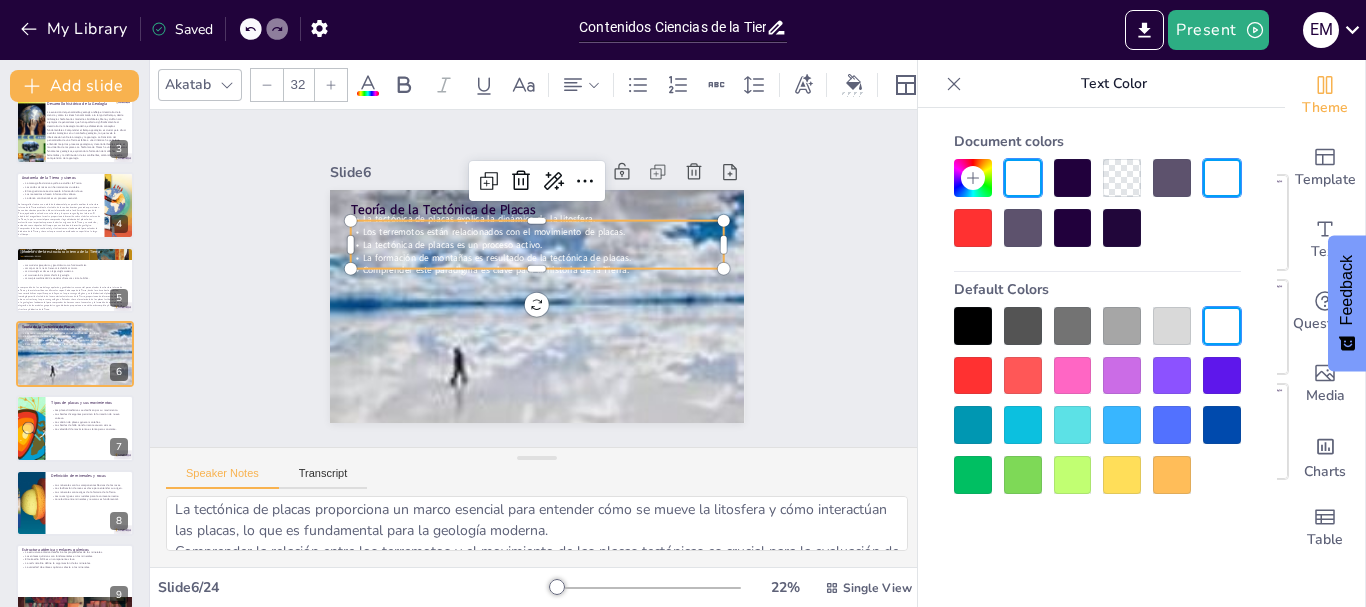scroll, scrollTop: 0, scrollLeft: 0, axis: both 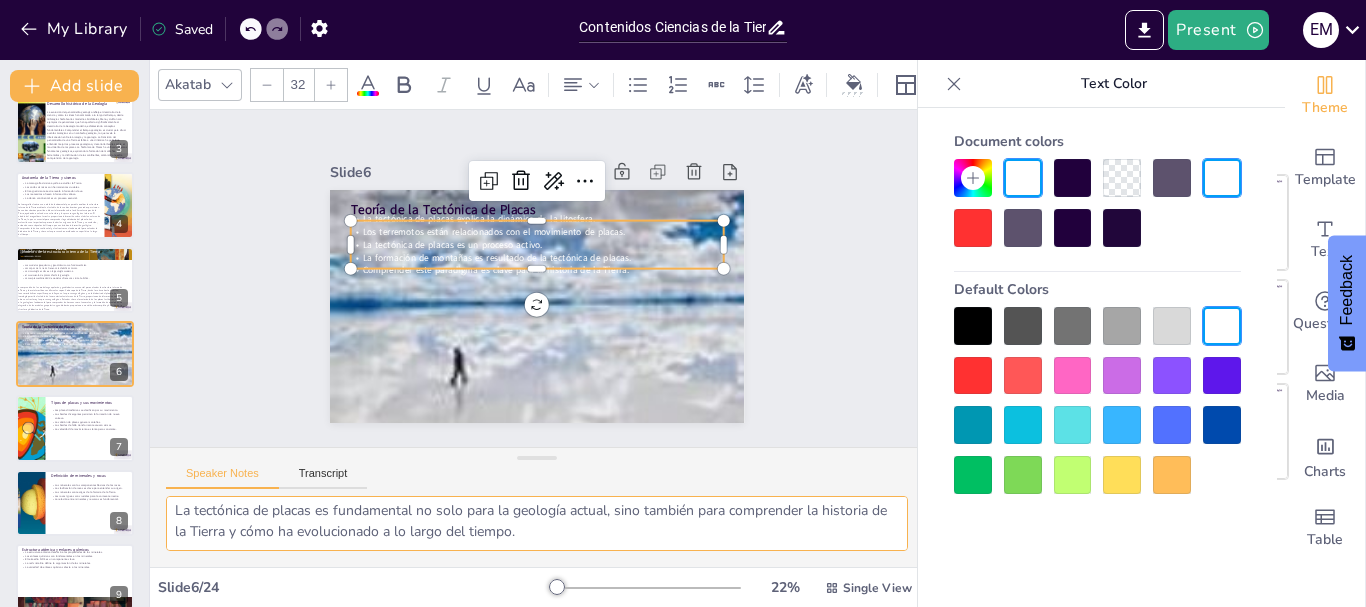 drag, startPoint x: 174, startPoint y: 516, endPoint x: 719, endPoint y: 560, distance: 546.77325 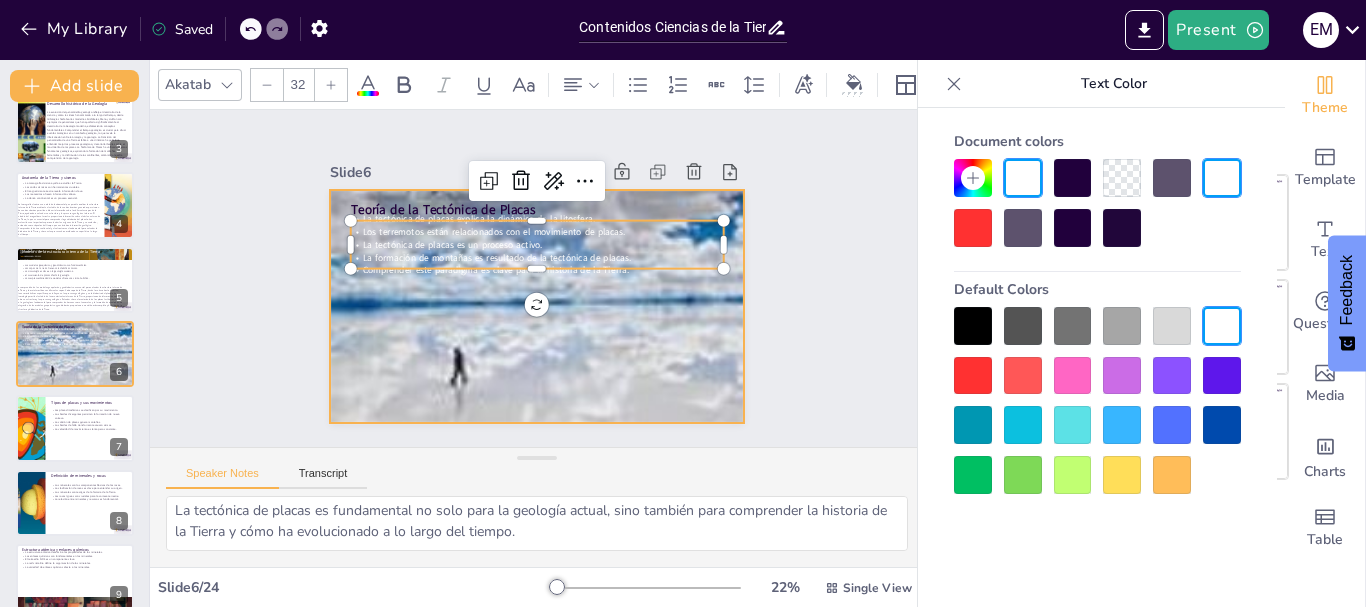 click at bounding box center [518, 299] 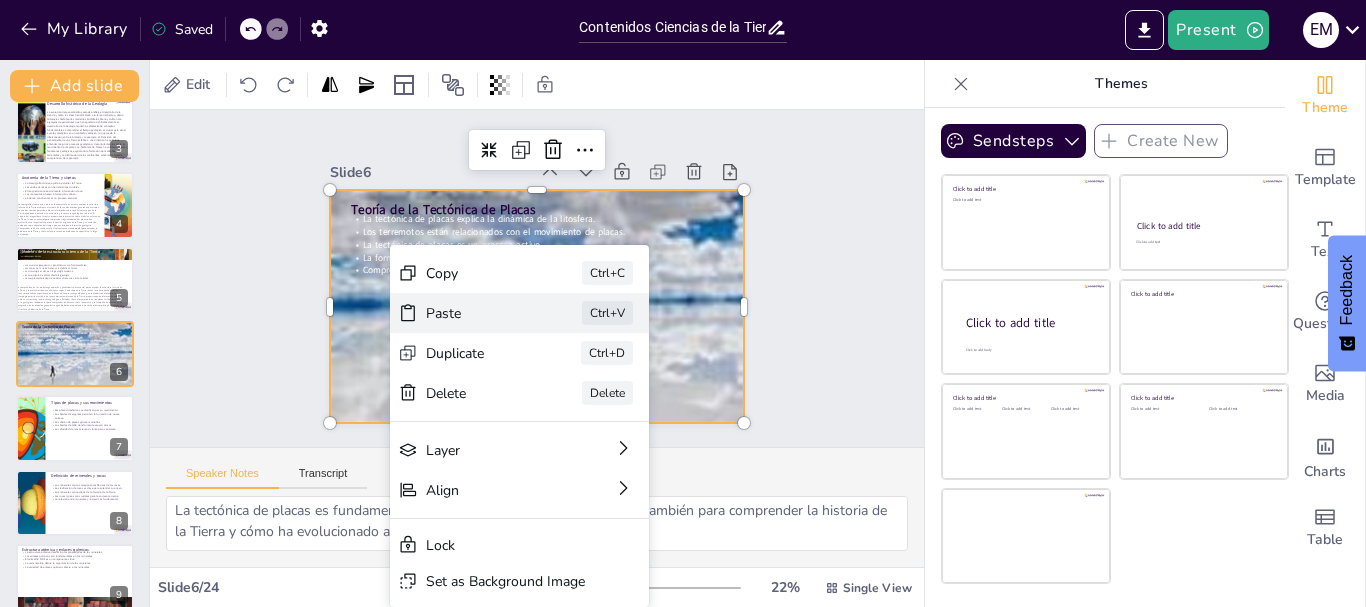 click on "Paste" at bounding box center (577, 443) 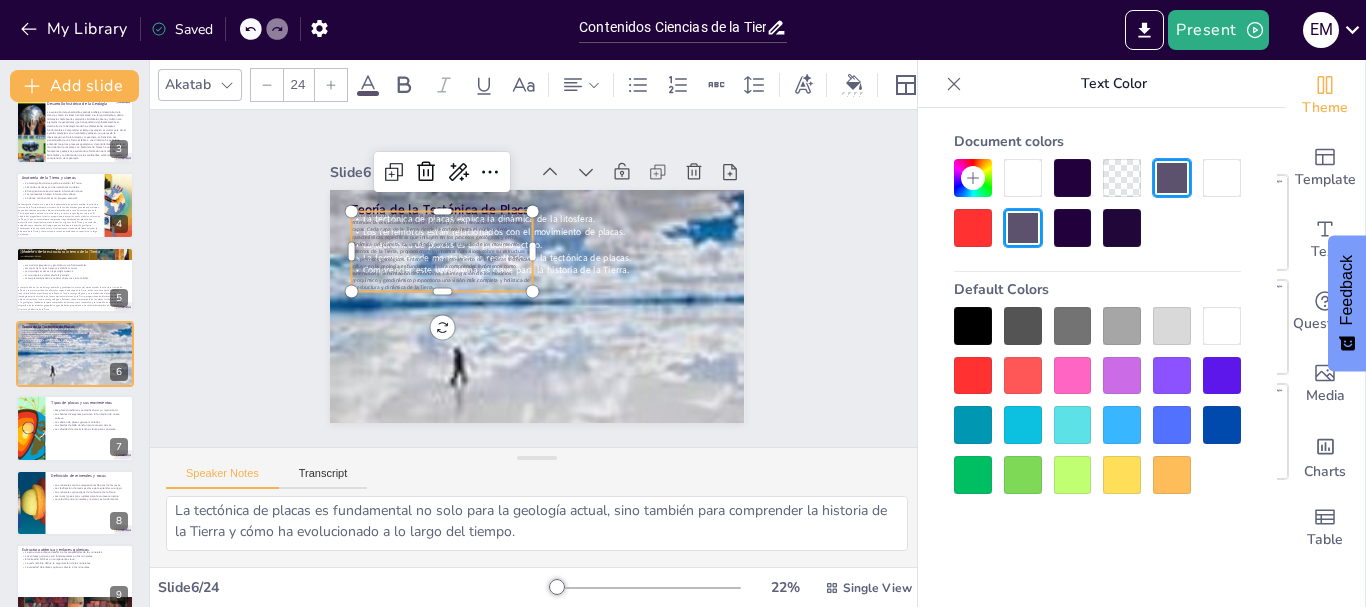 click at bounding box center (469, 177) 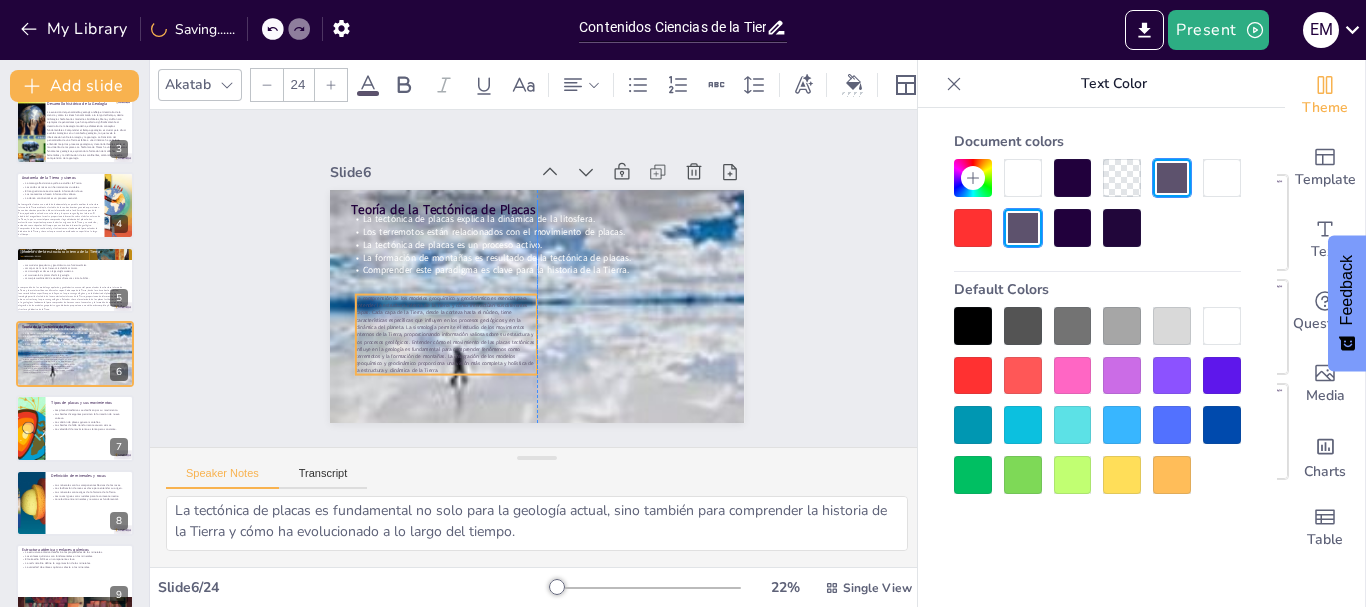 drag, startPoint x: 453, startPoint y: 216, endPoint x: 457, endPoint y: 299, distance: 83.09633 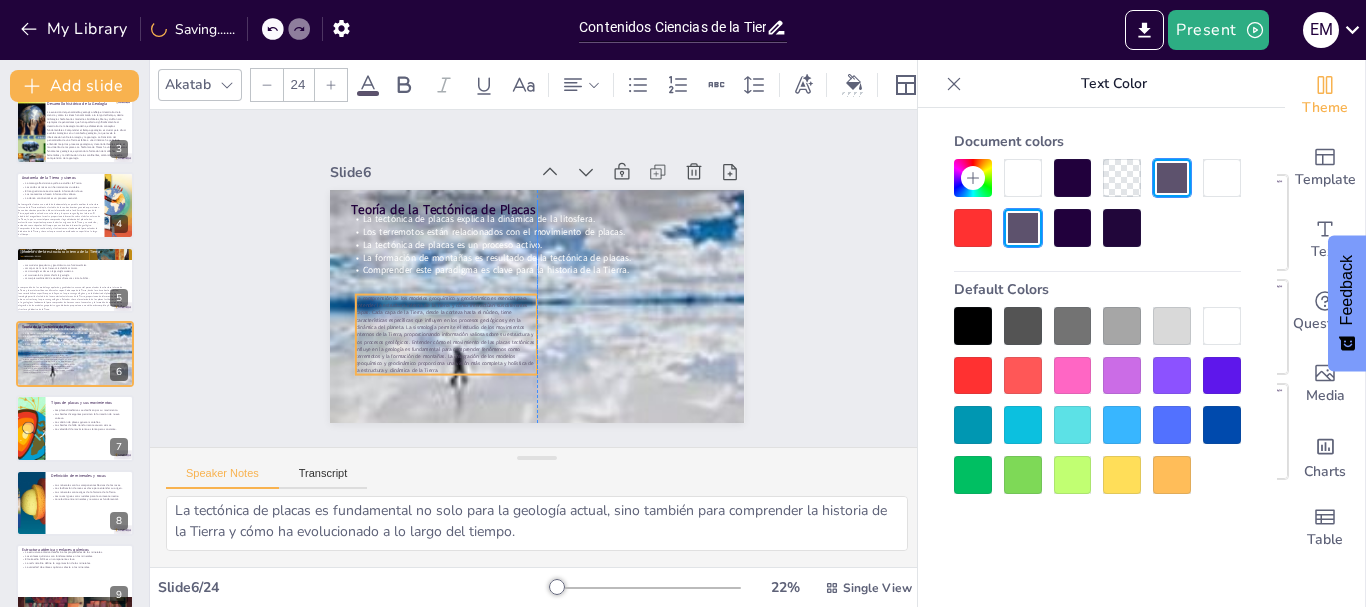 click on "La comprensión de los modelos geoquímico y geodinámico es esencial para entender la estructura interna de la Tierra y cómo interactúan sus diferentes capas.
Cada capa de la Tierra, desde la corteza hasta el núcleo, tiene características específicas que influyen en los procesos geológicos y en la dinámica del planeta.
La sismología permite el estudio de los movimientos internos de la Tierra, proporcionando información valiosa sobre su estructura y los procesos geológicos.
Entender cómo el movimiento de las placas tectónicas influye en la geología es fundamental para comprender fenómenos como terremotos y la formación de montañas.
La integración de los modelos geoquímico y geodinámico proporciona una visión más completa y holística de la estructura y dinámica de la Tierra." at bounding box center (426, 266) 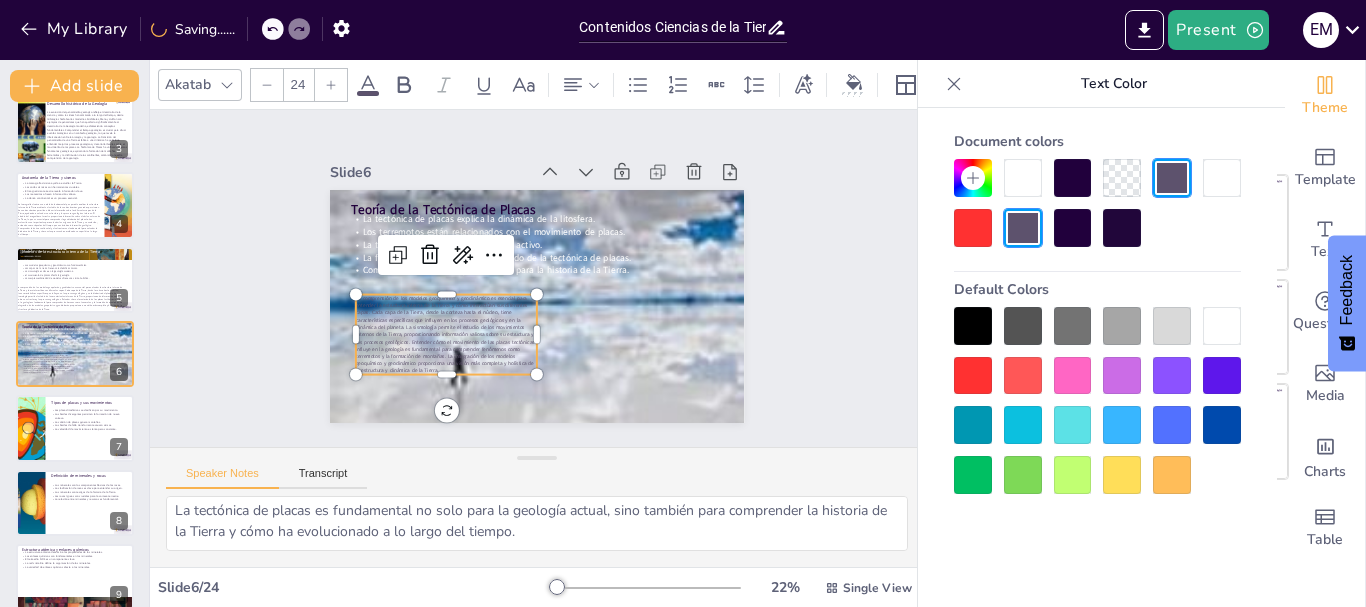 click 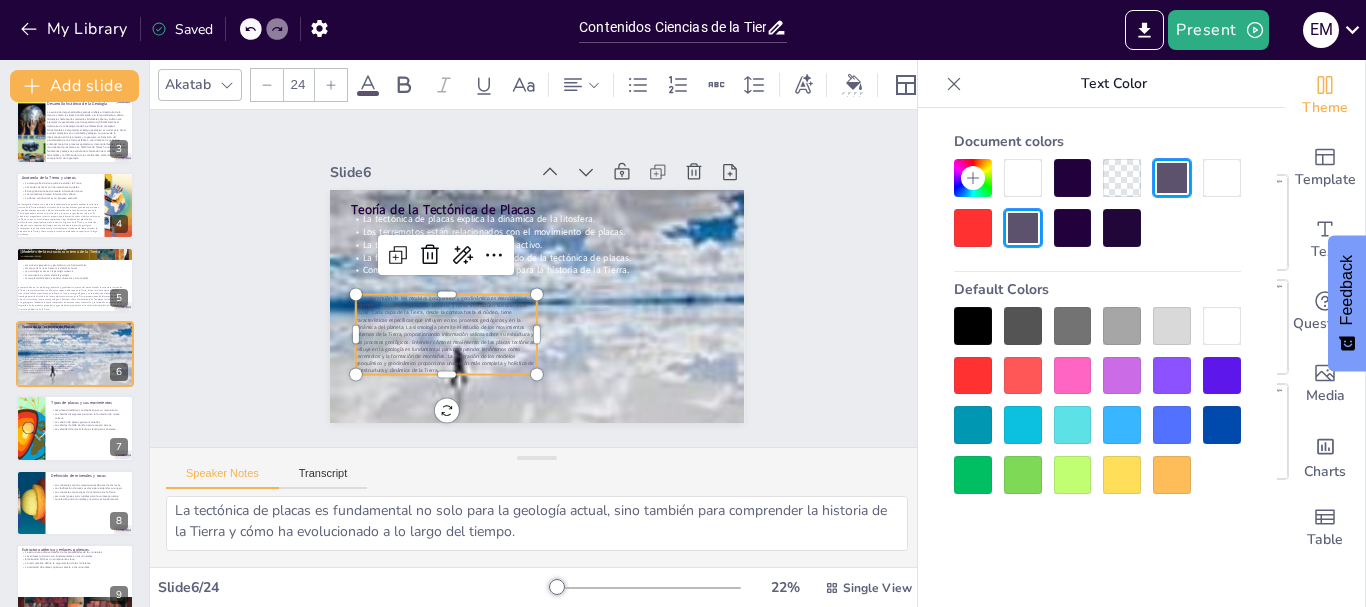 click 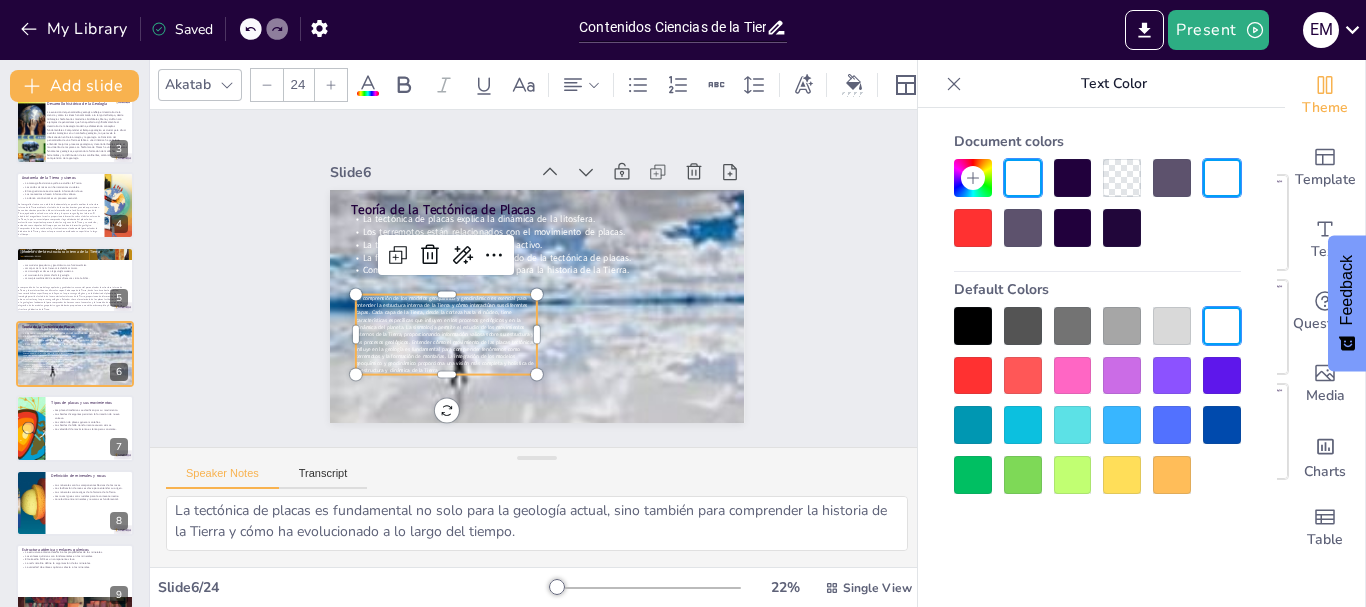 click at bounding box center [331, 85] 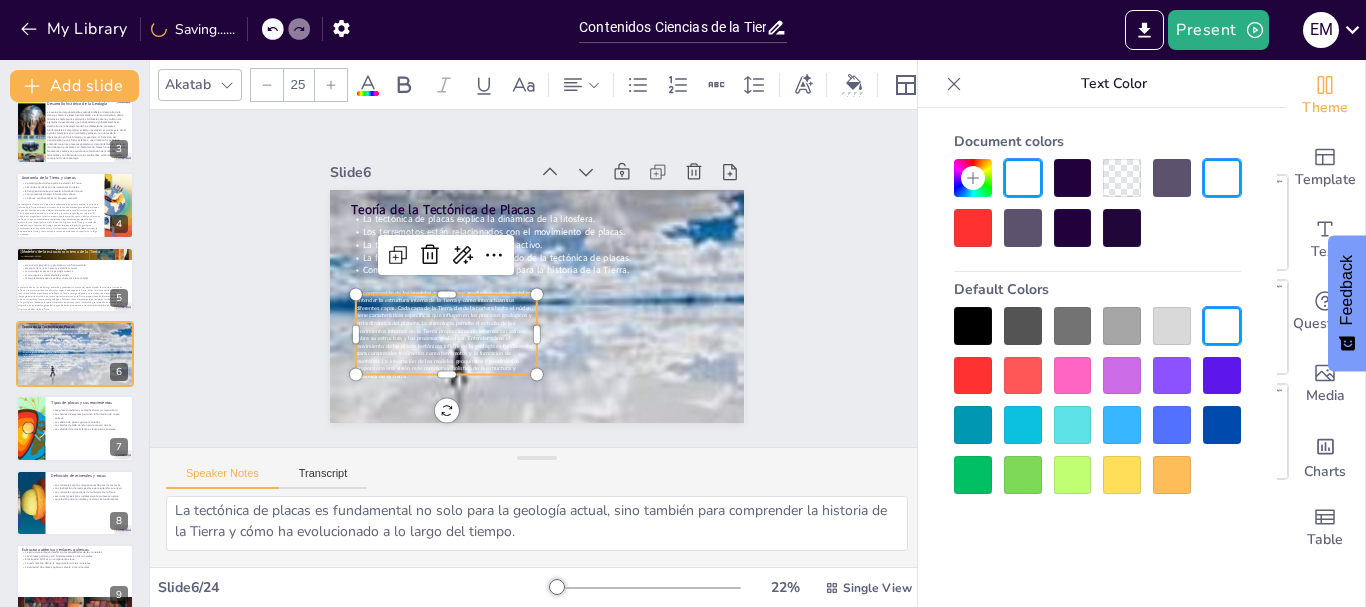 click 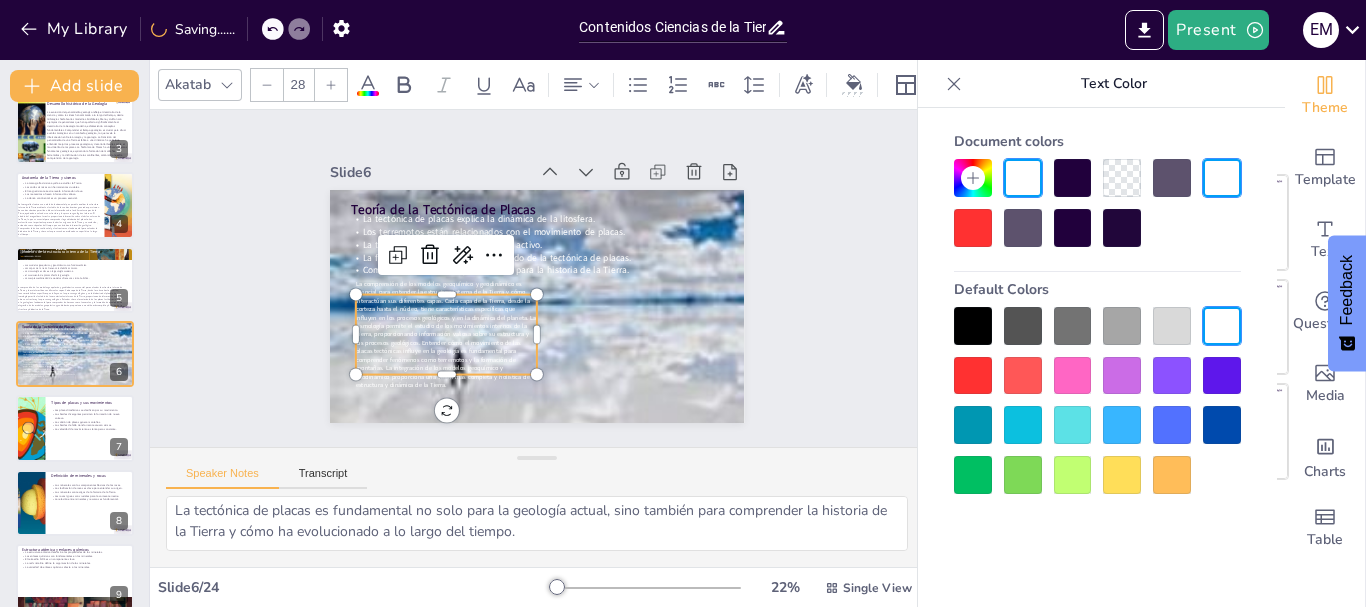 drag, startPoint x: 327, startPoint y: 74, endPoint x: 536, endPoint y: 318, distance: 321.27402 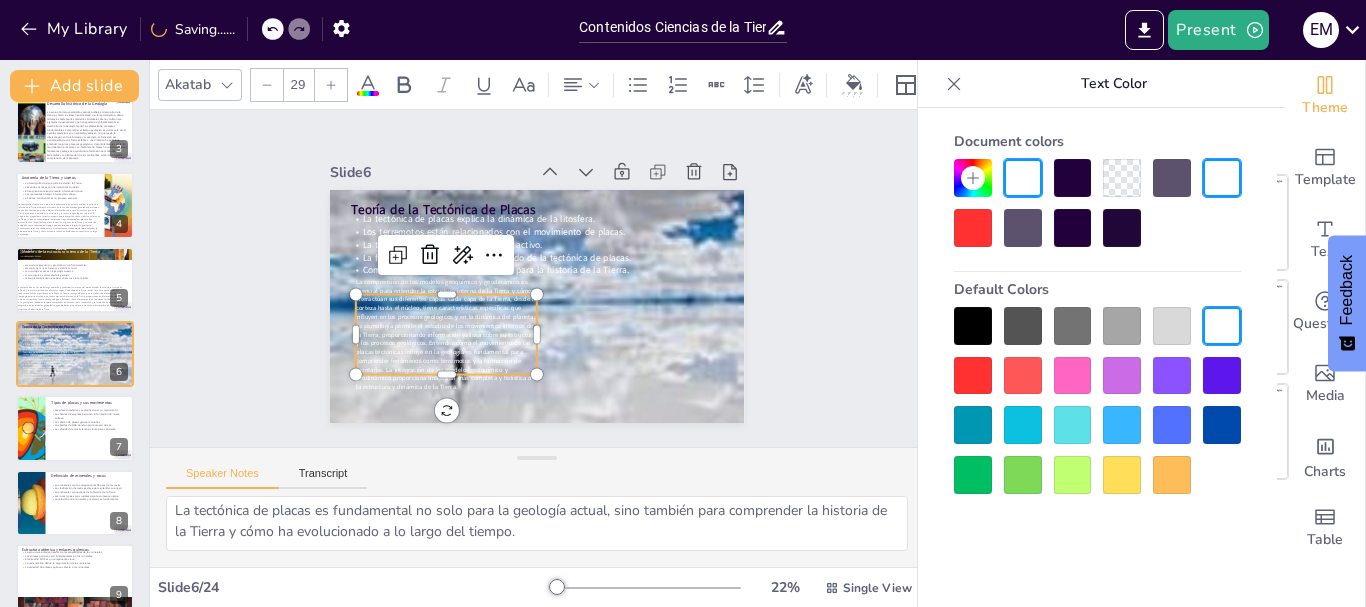 click on "La comprensión de los modelos geoquímico y geodinámico es esencial para entender la estructura interna de la Tierra y cómo interactúan sus diferentes capas.
Cada capa de la Tierra, desde la corteza hasta el núcleo, tiene características específicas que influyen en los procesos geológicos y en la dinámica del planeta.
La sismología permite el estudio de los movimientos internos de la Tierra, proporcionando información valiosa sobre su estructura y los procesos geológicos.
Entender cómo el movimiento de las placas tectónicas influye en la geología es fundamental para comprender fenómenos como terremotos y la formación de montañas.
La integración de los modelos geoquímico y geodinámico proporciona una visión más completa y holística de la estructura y dinámica de la Tierra." at bounding box center (431, 299) 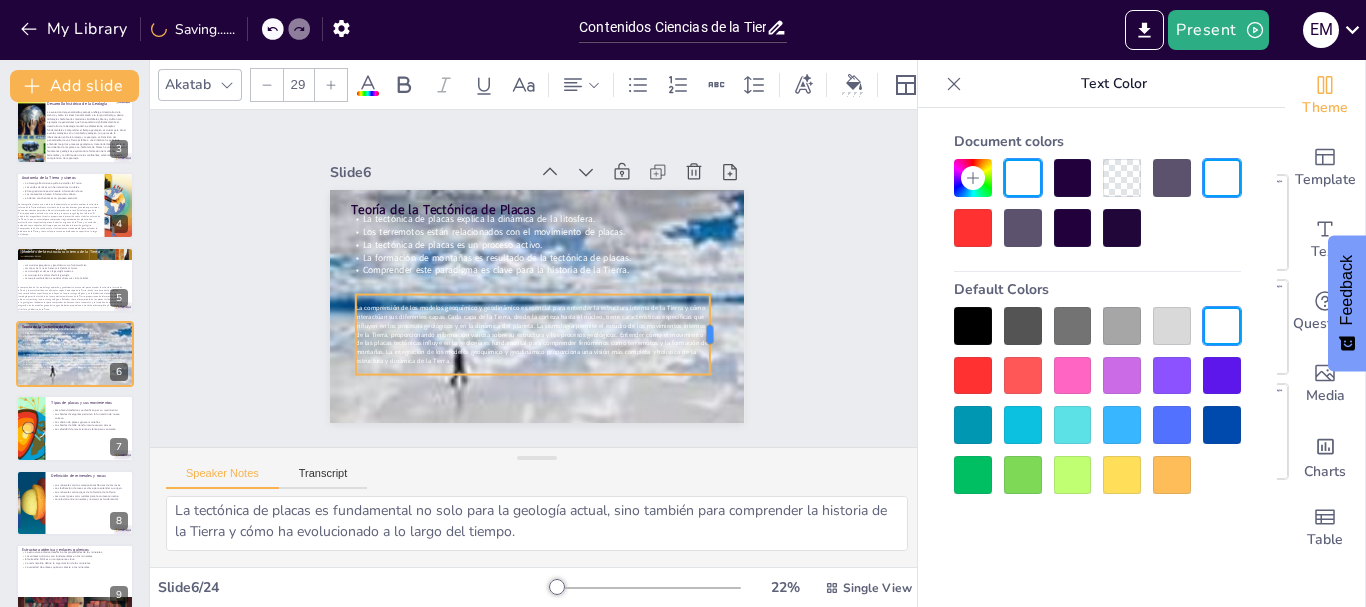 drag, startPoint x: 519, startPoint y: 325, endPoint x: 699, endPoint y: 324, distance: 180.00278 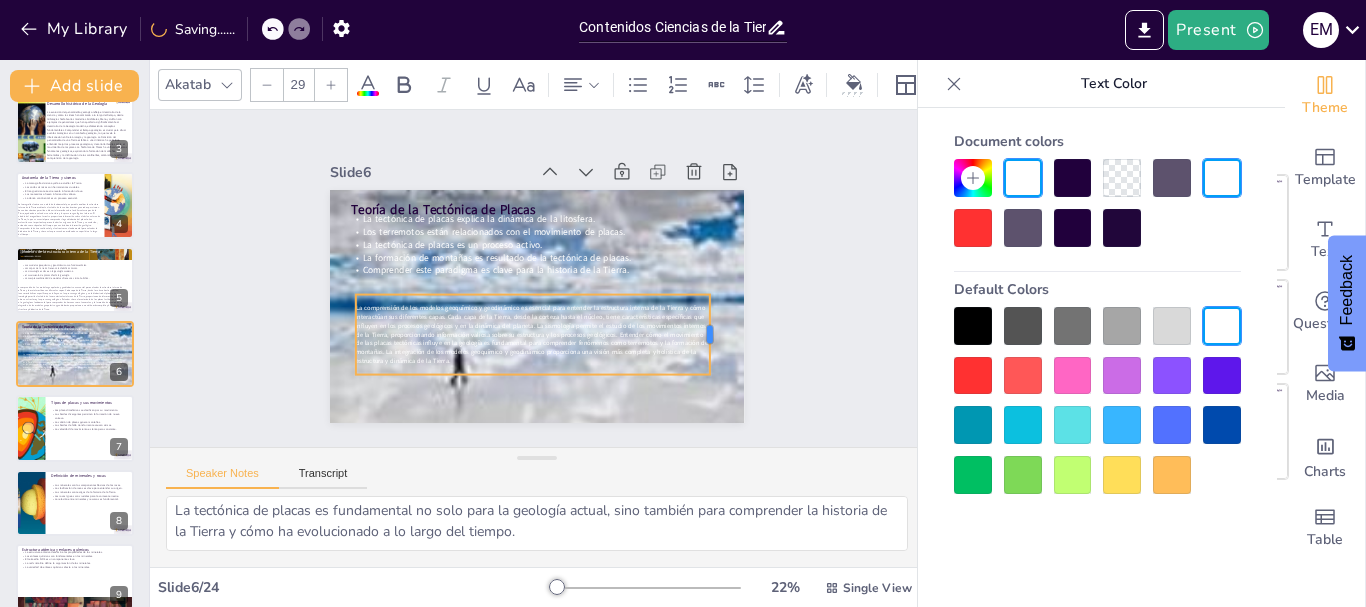 click at bounding box center (679, 403) 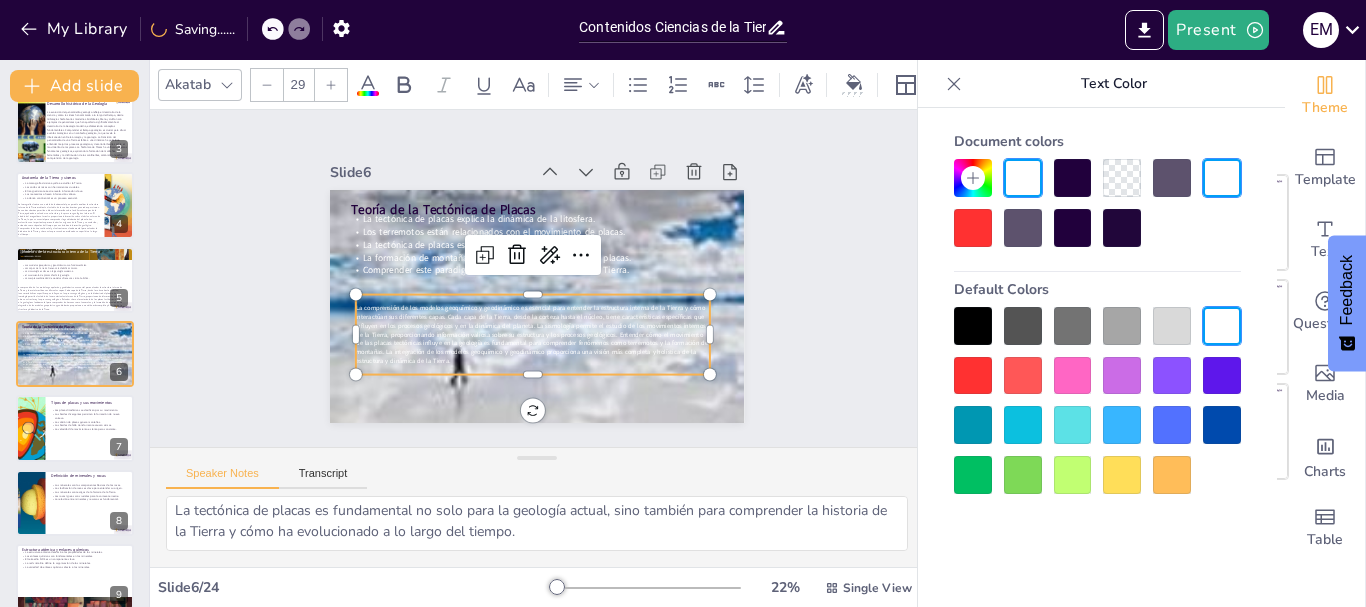 click at bounding box center (1073, 178) 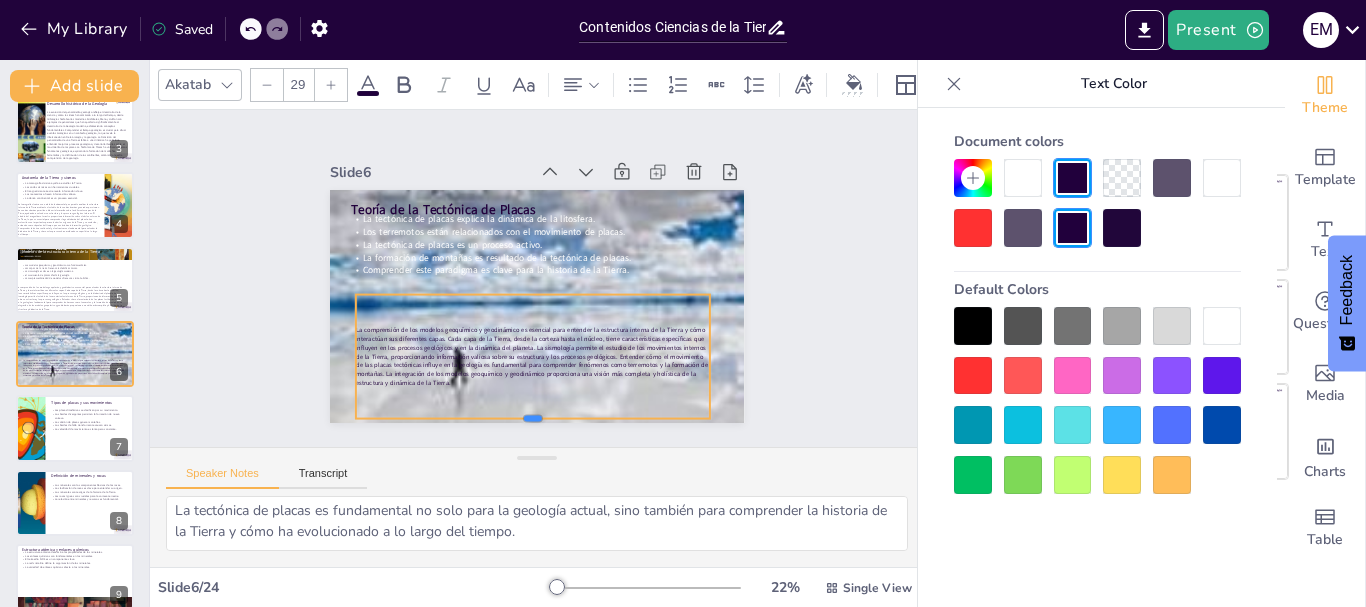 drag, startPoint x: 512, startPoint y: 368, endPoint x: 510, endPoint y: 412, distance: 44.04543 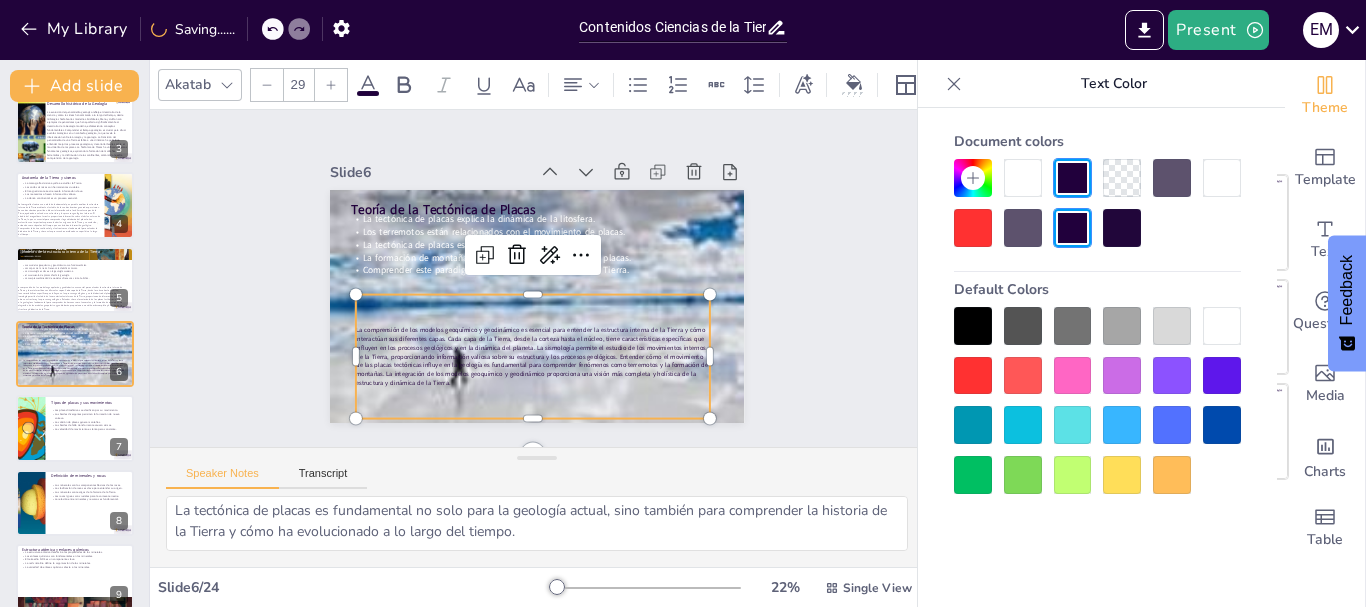 click 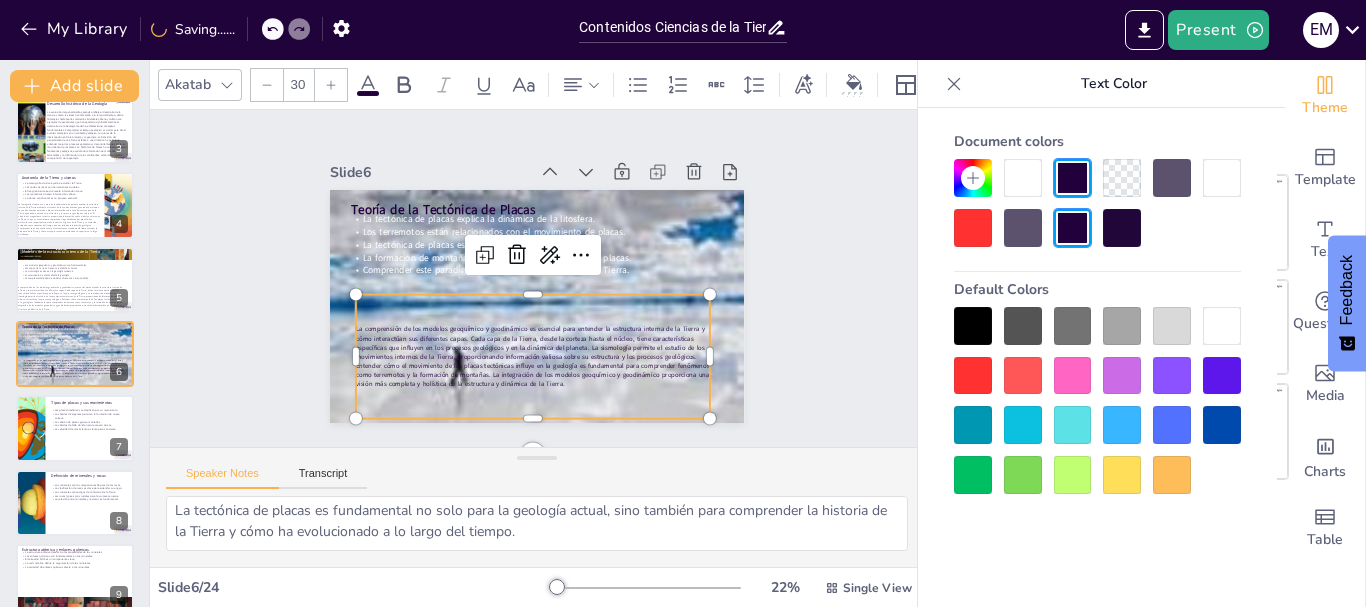 click 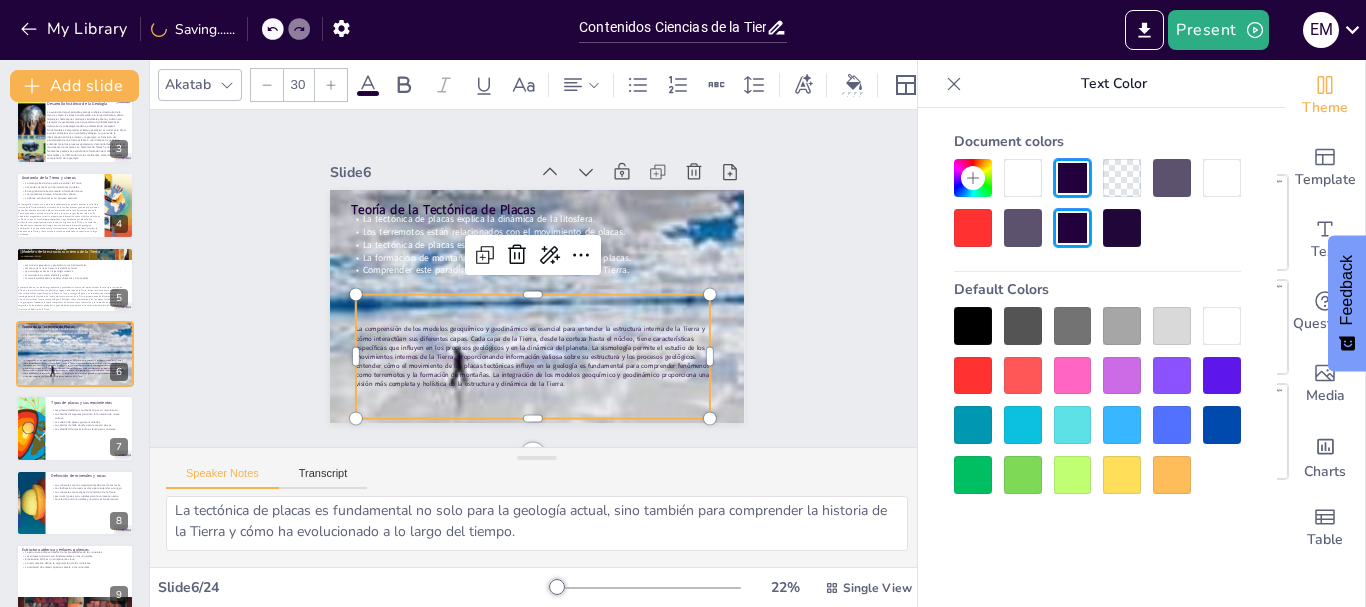 click 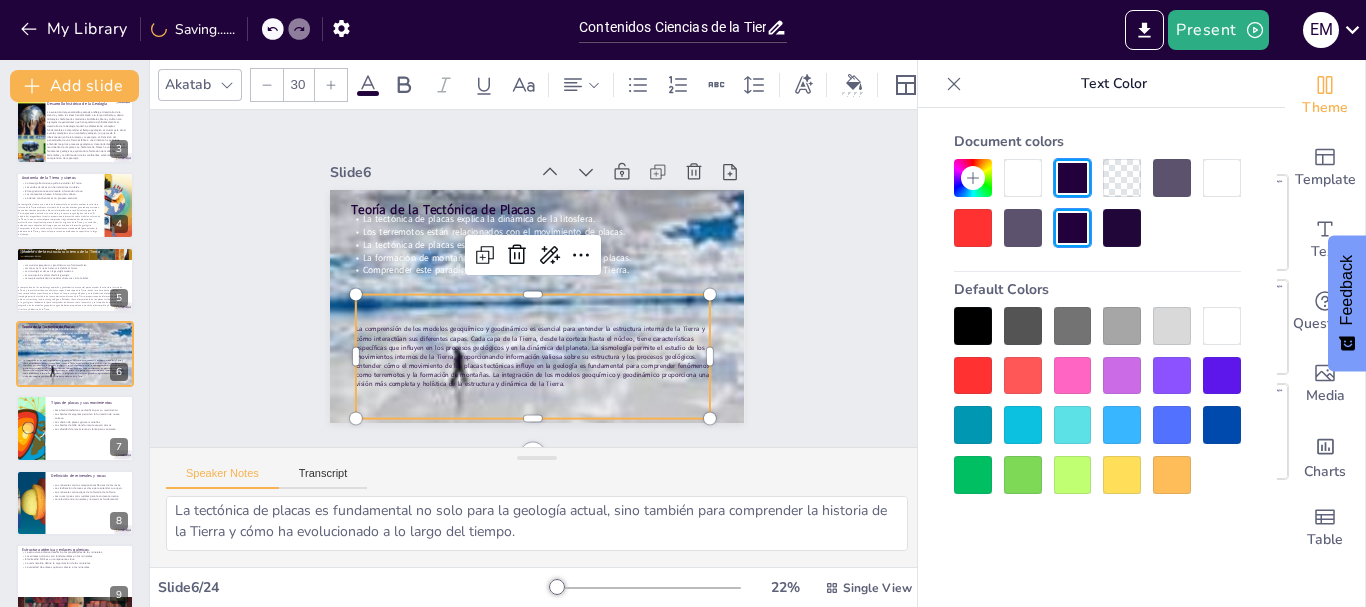 click 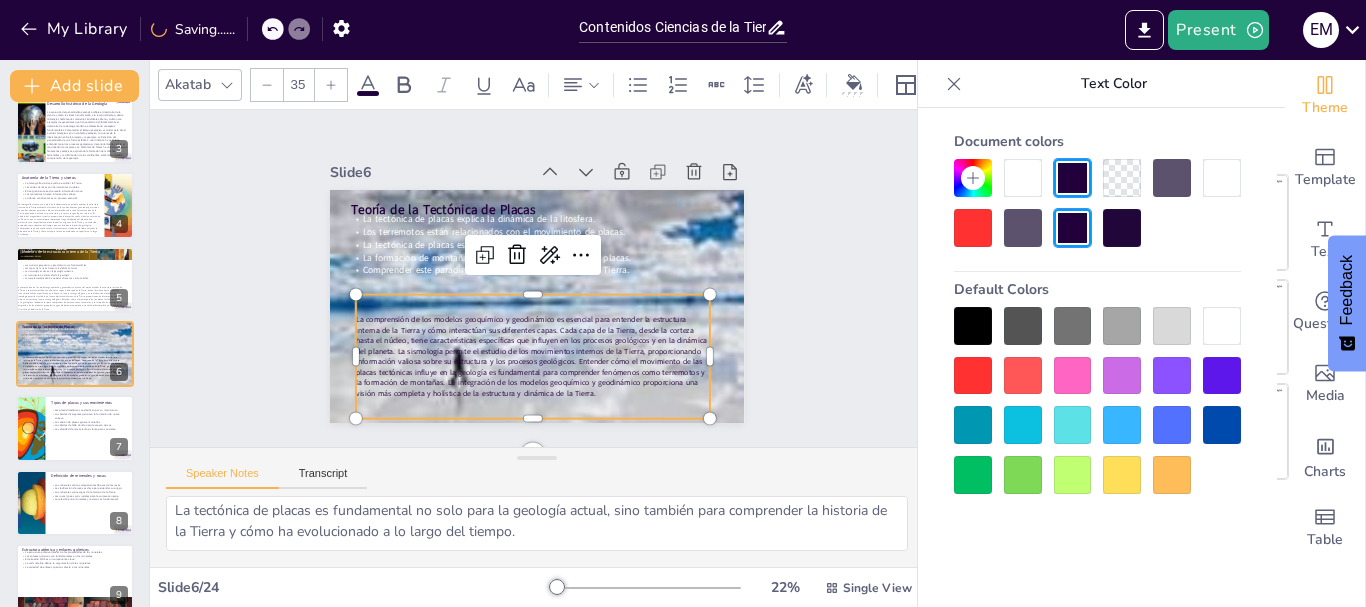 click 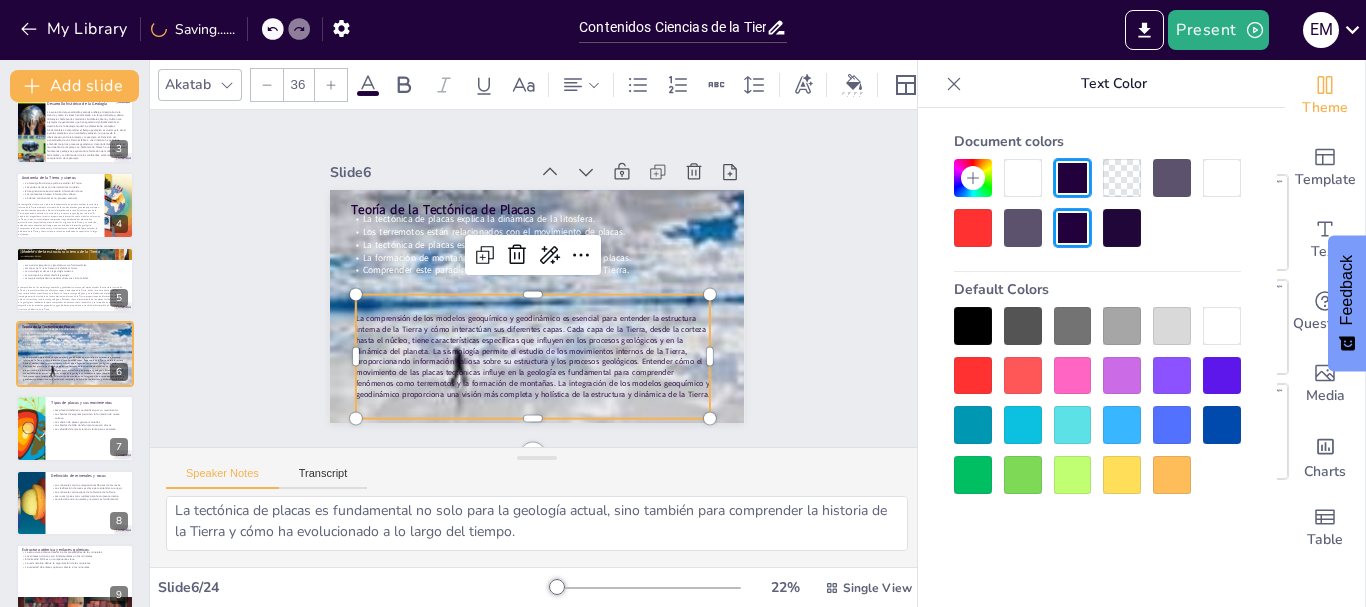 click 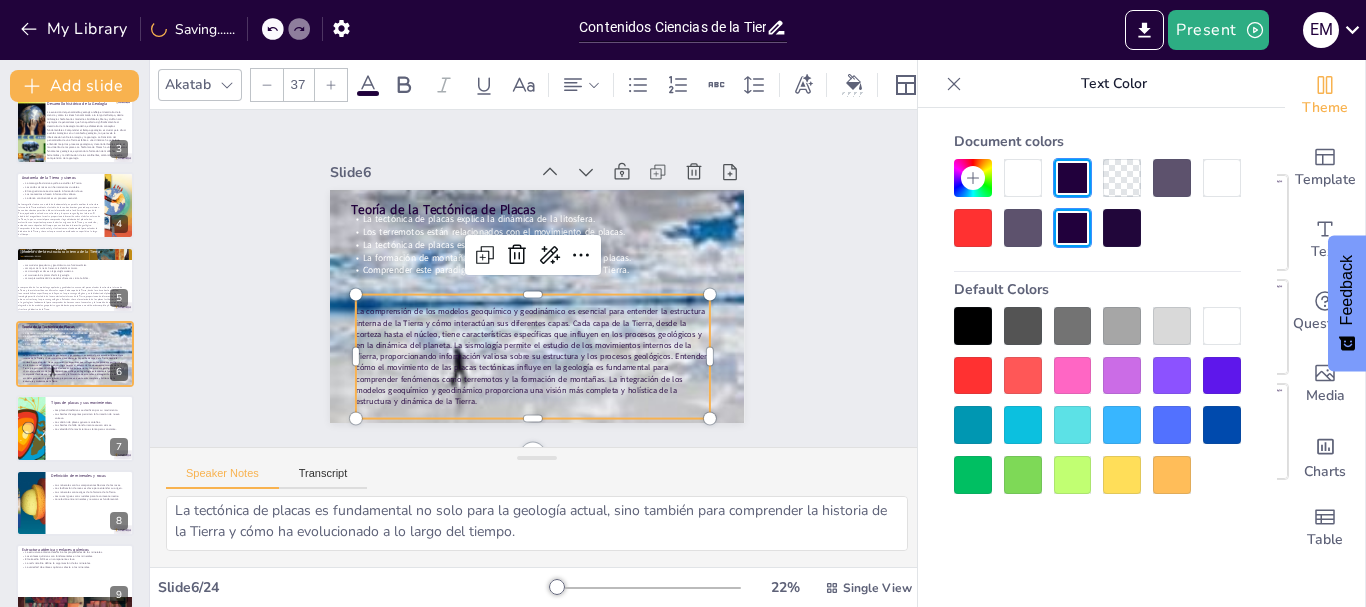 click 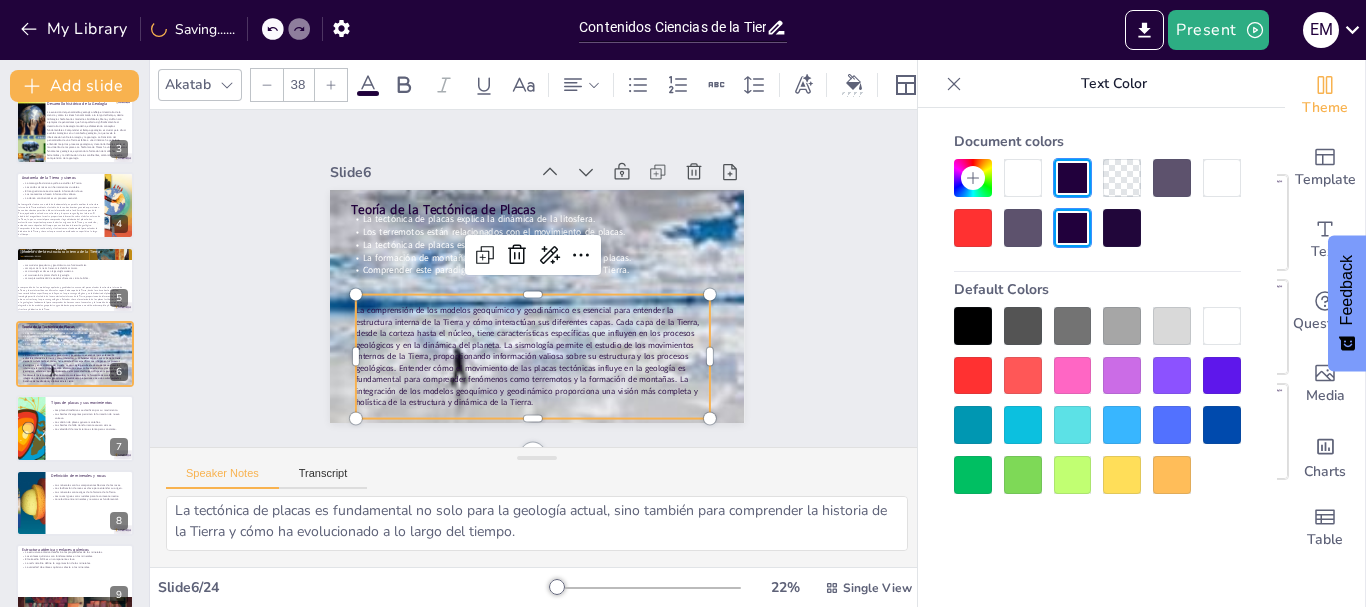 click 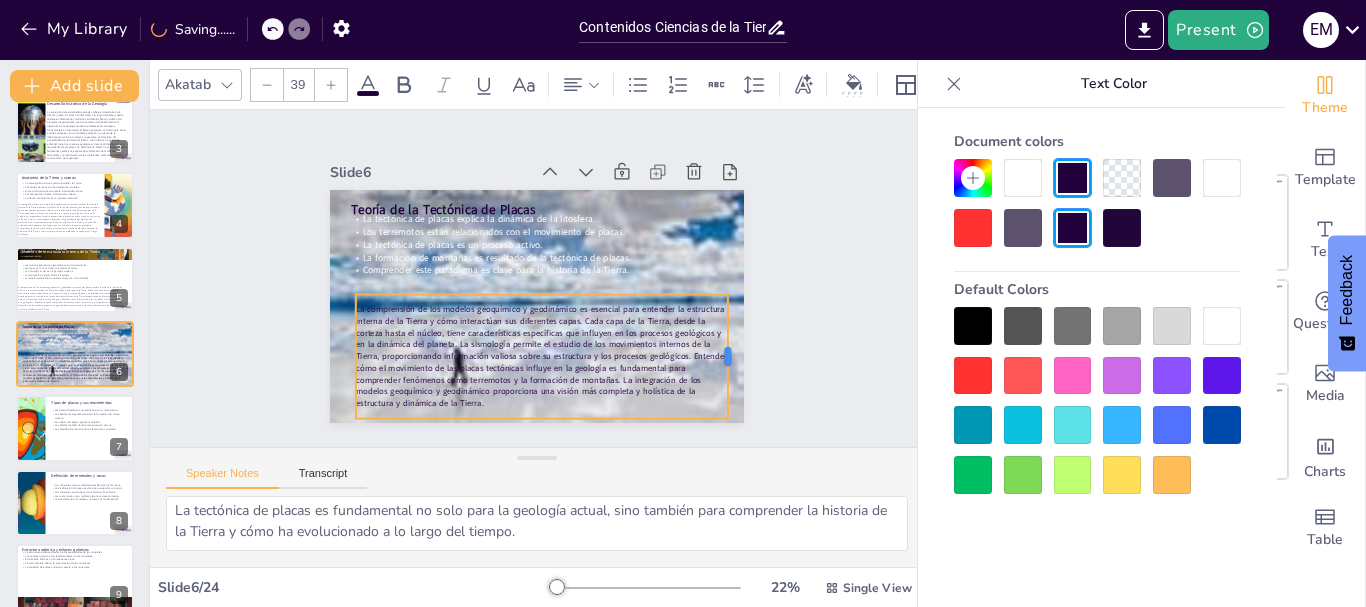 drag, startPoint x: 697, startPoint y: 347, endPoint x: 715, endPoint y: 348, distance: 18.027756 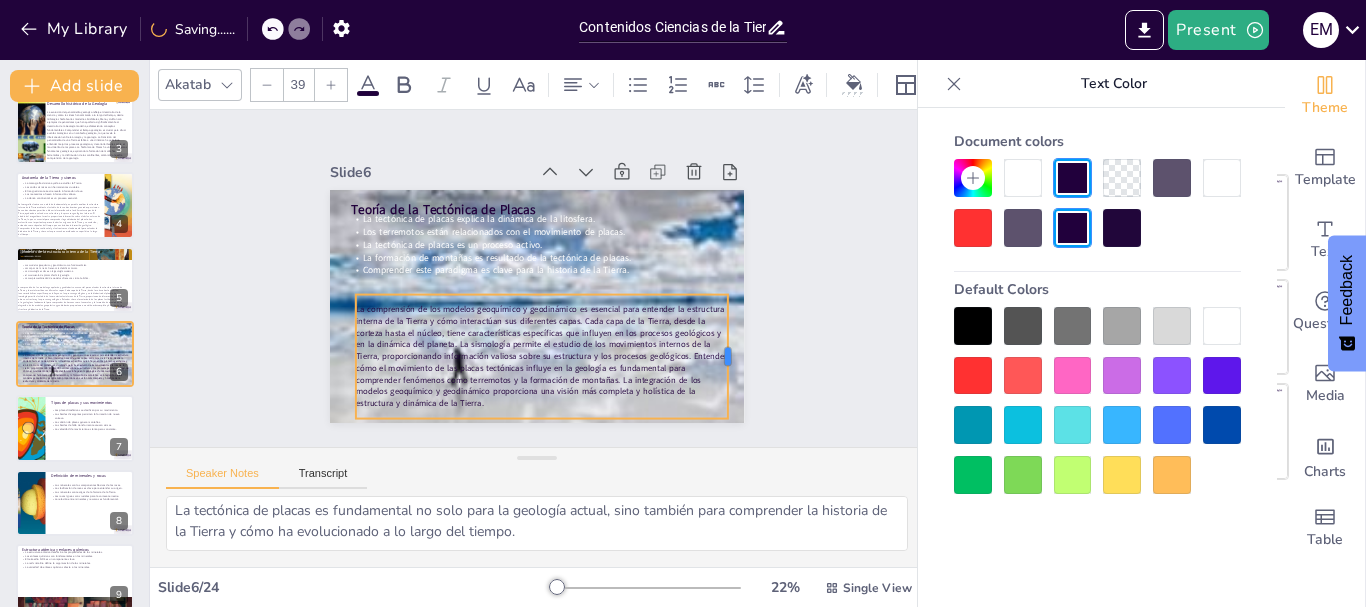 click at bounding box center [632, 469] 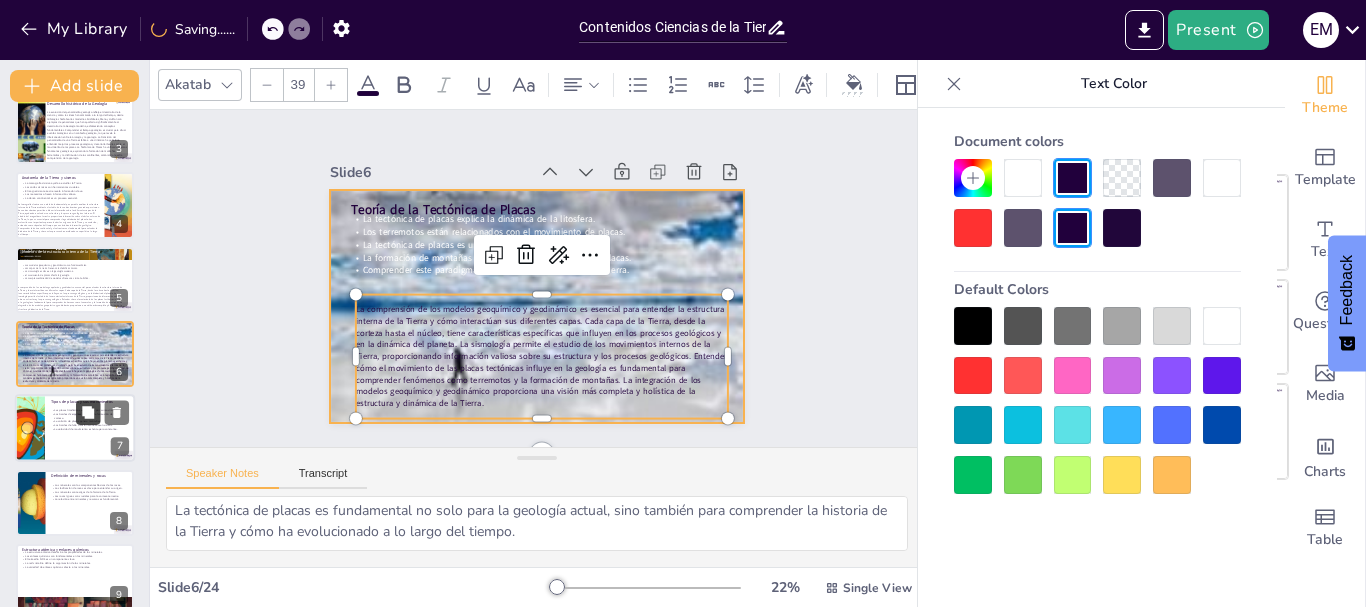 click 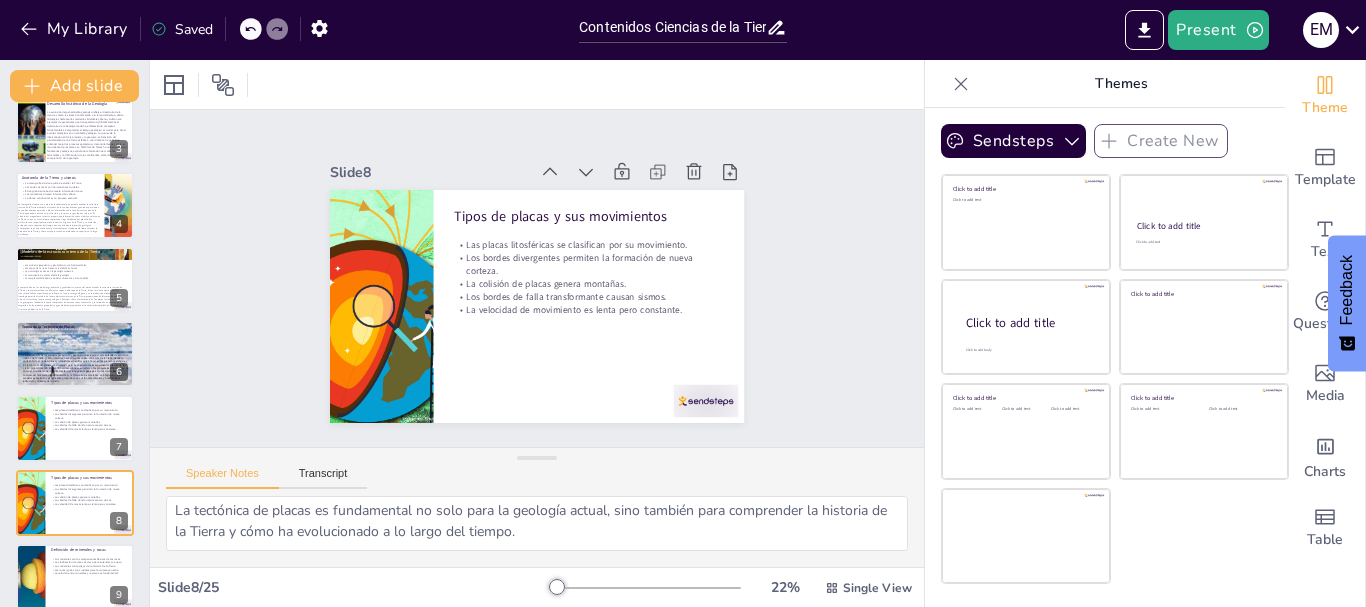 type on "La clasificación de las placas litosféricas según su movimiento y límites es esencial para entender los fenómenos geológicos como terremotos y volcanes.
Los bordes divergentes son donde las placas se separan, permitiendo que el magma ascienda y forme nueva corteza oceánica, lo que es clave en la dinámica de la Tierra.
La colisión de placas tectónicas es responsable de la formación de montañas, un fenómeno geológico esencial que refleja la dinámica de la corteza terrestre.
Los bordes de falla transformante son donde las placas se deslizan lateralmente, generando fricción que puede resultar en sismos significativos.
El movimiento de las placas litosféricas, aunque lento (unos pocos centímetros al año), tiene un impacto significativo en la geología y la actividad geológica del planeta." 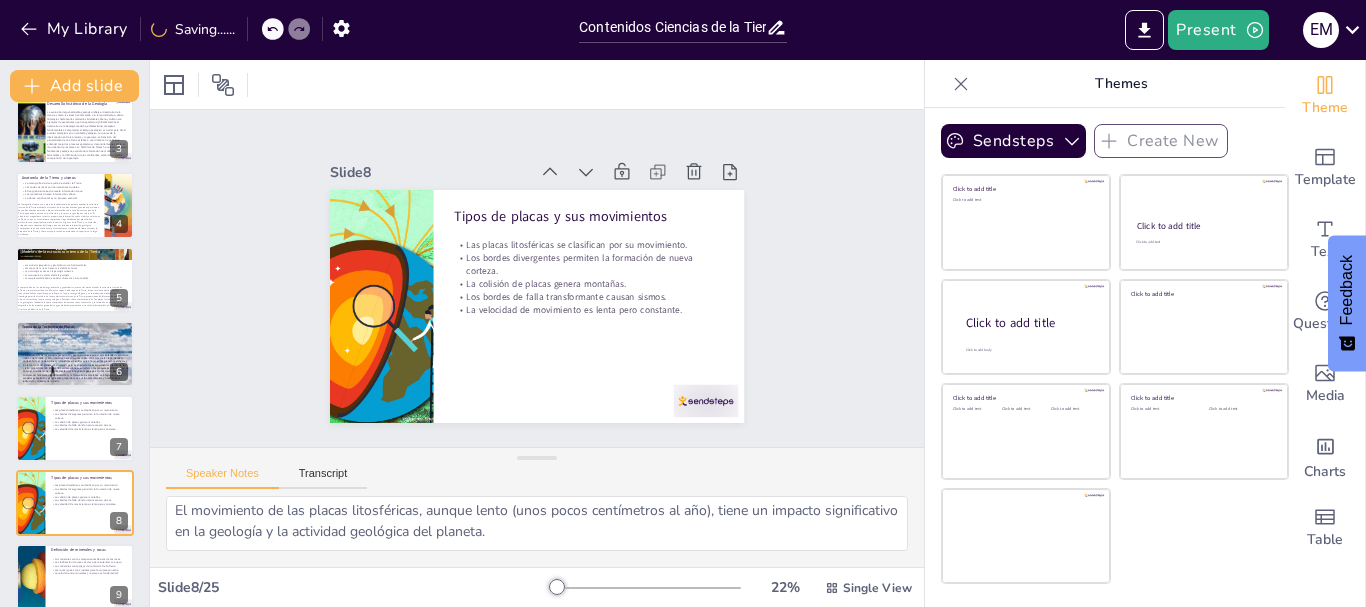 scroll, scrollTop: 317, scrollLeft: 0, axis: vertical 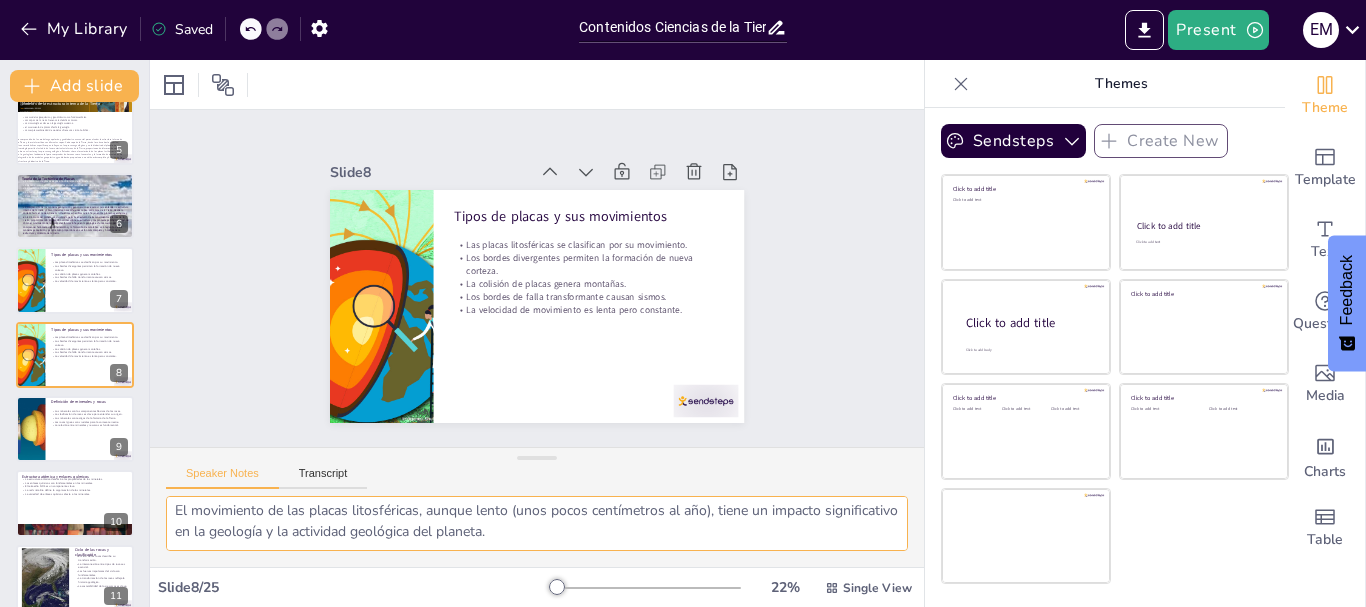 drag, startPoint x: 174, startPoint y: 513, endPoint x: 608, endPoint y: 547, distance: 435.32977 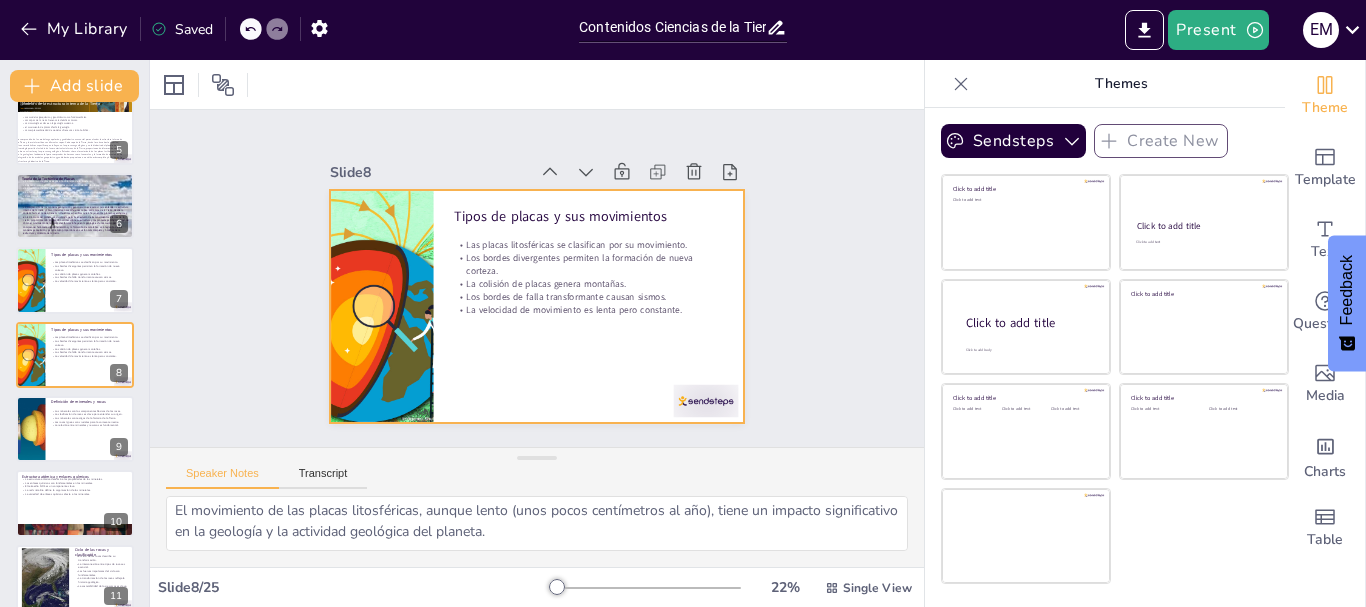 click at bounding box center [564, 275] 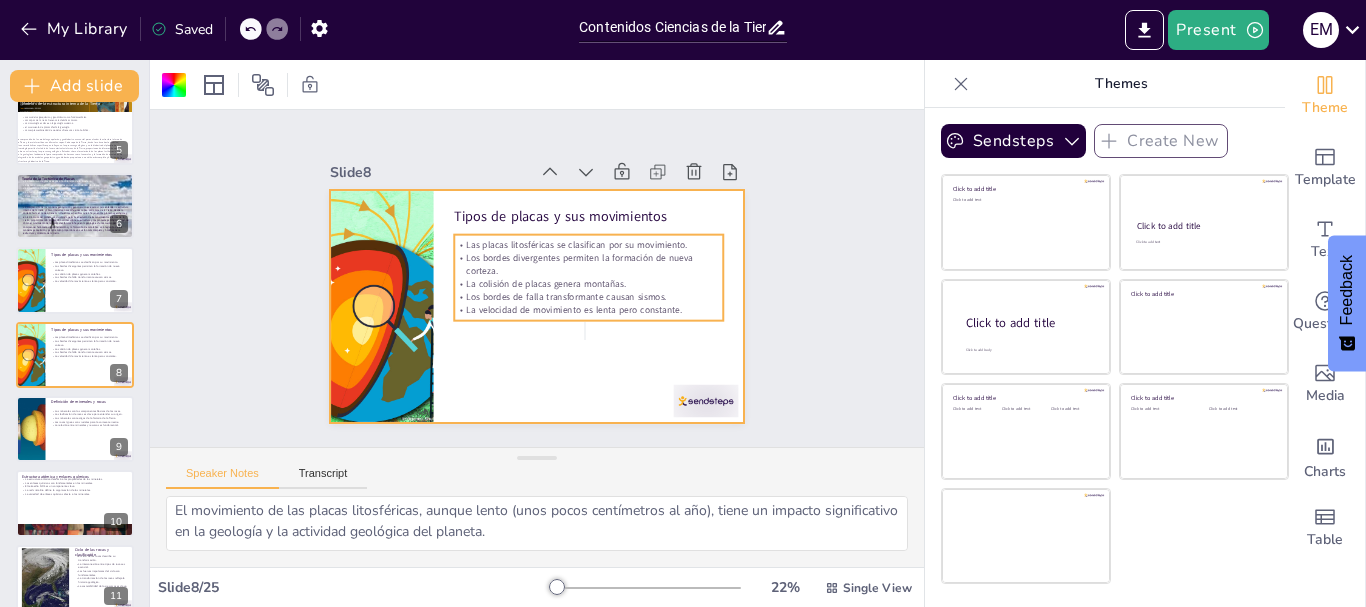 click on "Los bordes de falla transformante causan sismos." at bounding box center (563, 327) 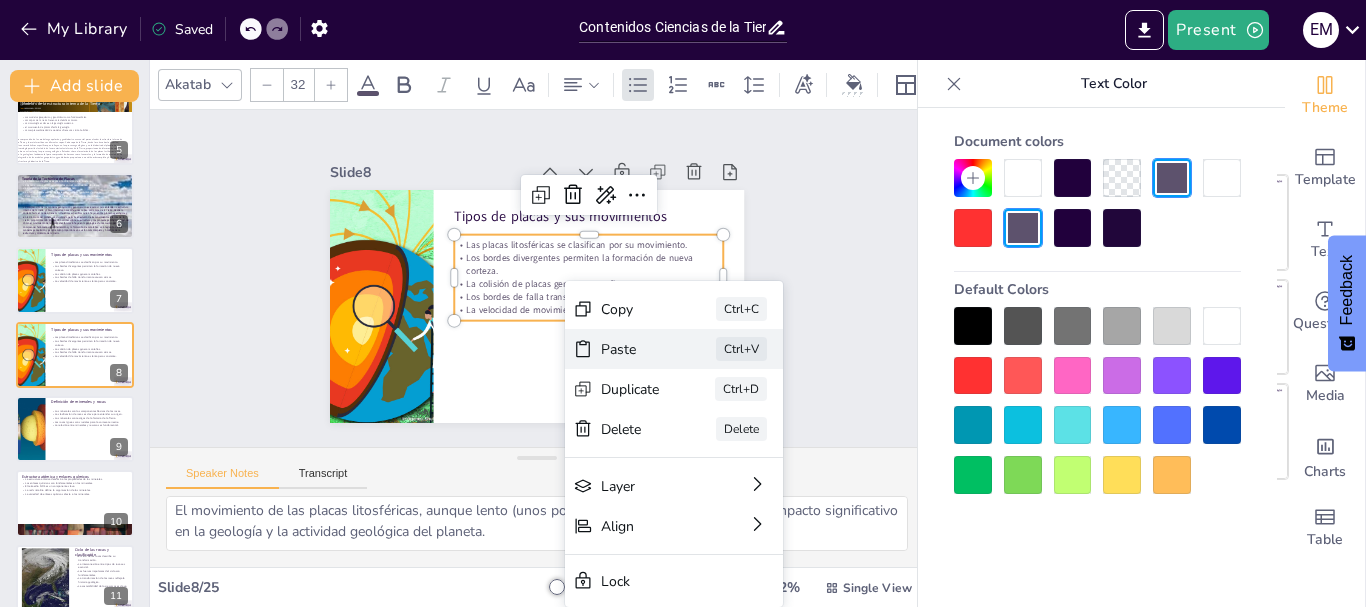 click on "Paste Ctrl+V" at bounding box center (841, 428) 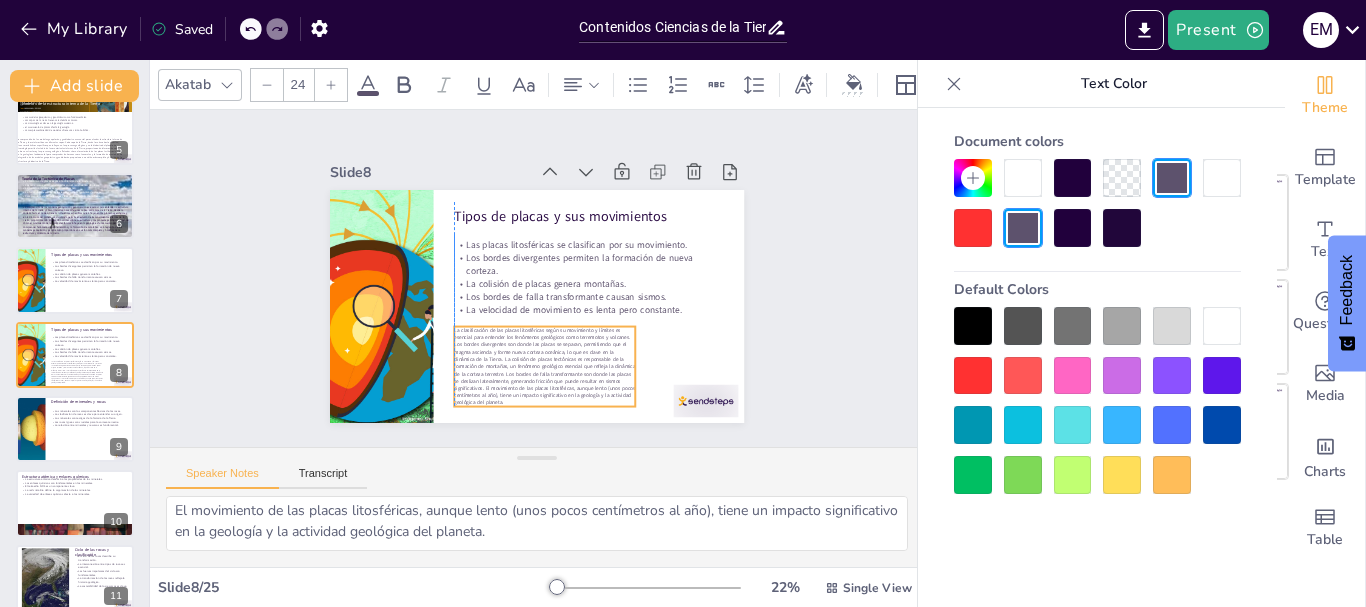 drag, startPoint x: 402, startPoint y: 213, endPoint x: 501, endPoint y: 328, distance: 151.74321 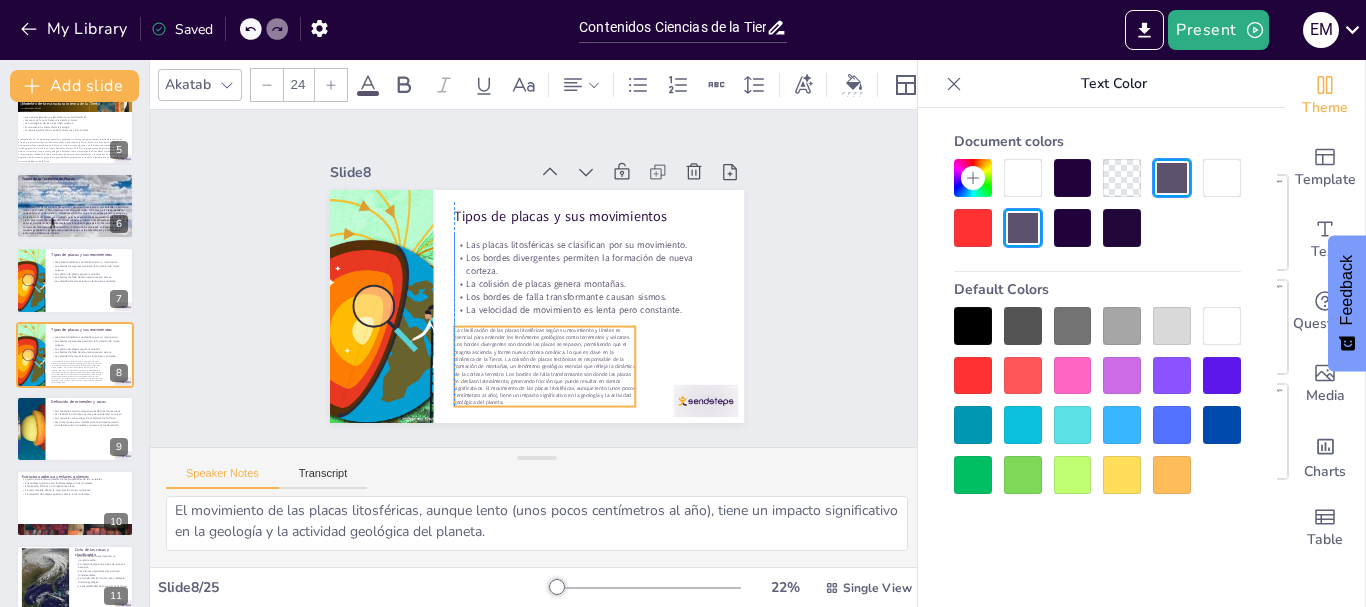 click on "La clasificación de las placas litosféricas según su movimiento y límites es esencial para entender los fenómenos geológicos como terremotos y volcanes.
Los bordes divergentes son donde las placas se separan, permitiendo que el magma ascienda y forme nueva corteza oceánica, lo que es clave en la dinámica de la Tierra.
La colisión de placas tectónicas es responsable de la formación de montañas, un fenómeno geológico esencial que refleja la dinámica de la corteza terrestre.
Los bordes de falla transformante son donde las placas se deslizan lateralmente, generando fricción que puede resultar en sismos significativos.
El movimiento de las placas litosféricas, aunque lento (unos pocos centímetros al año), tiene un impacto significativo en la geología y la actividad geológica del planeta." at bounding box center [495, 354] 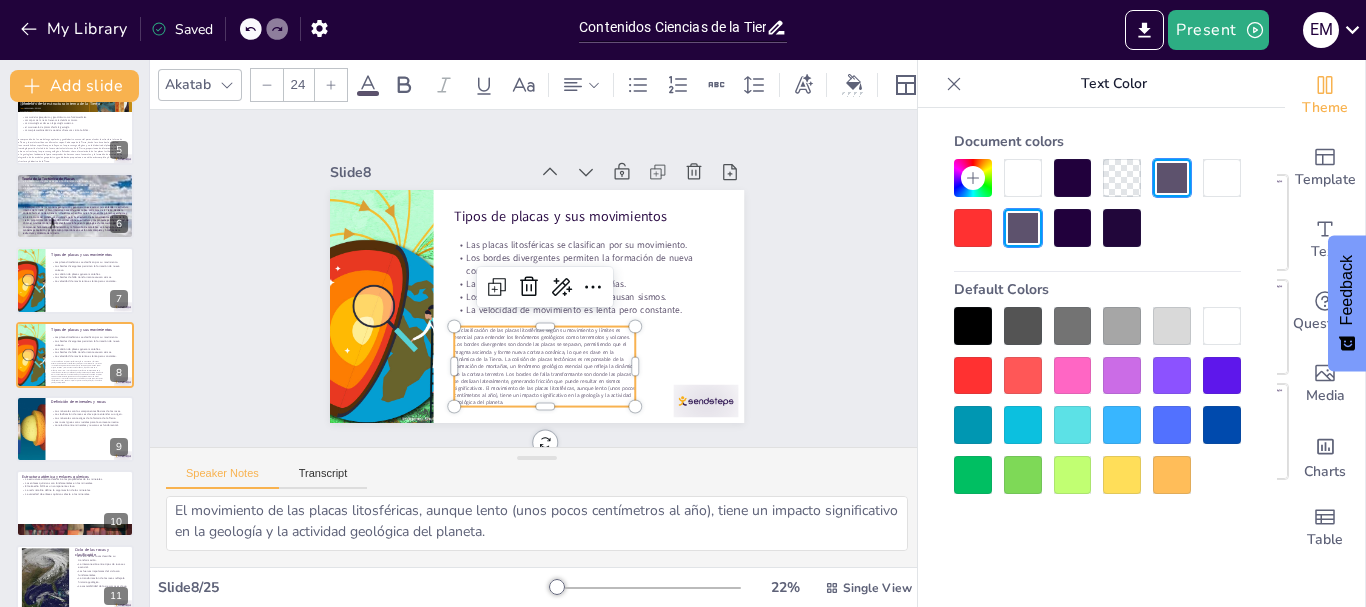 click at bounding box center [331, 85] 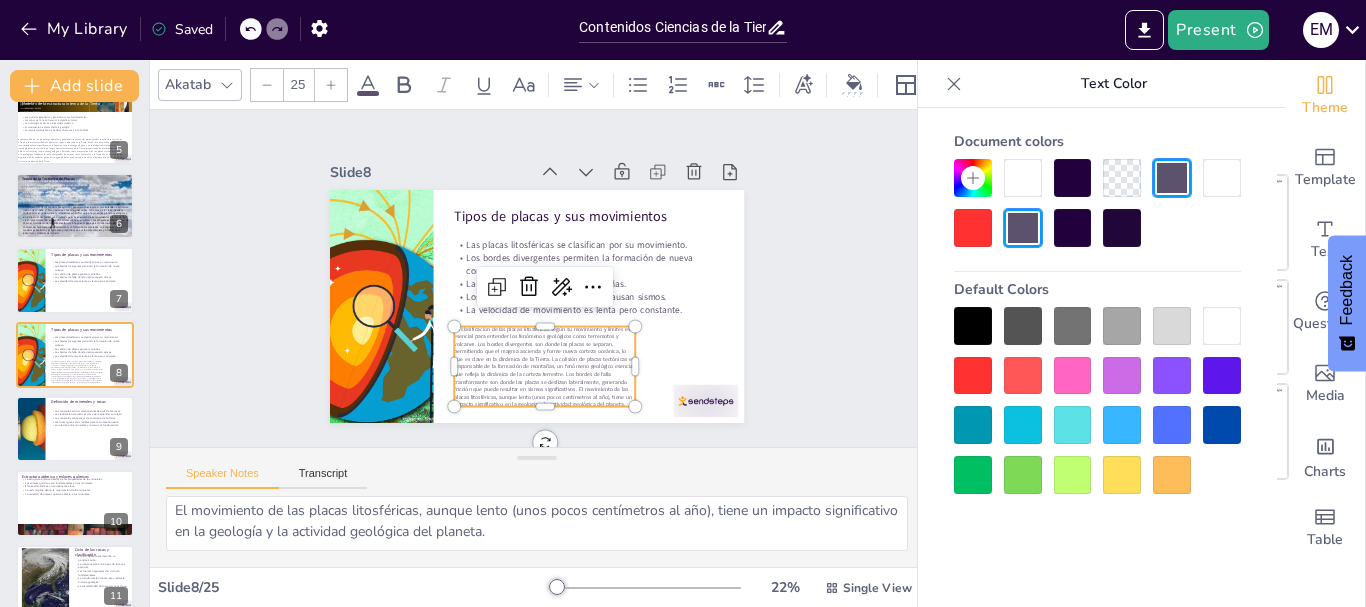 click at bounding box center (331, 85) 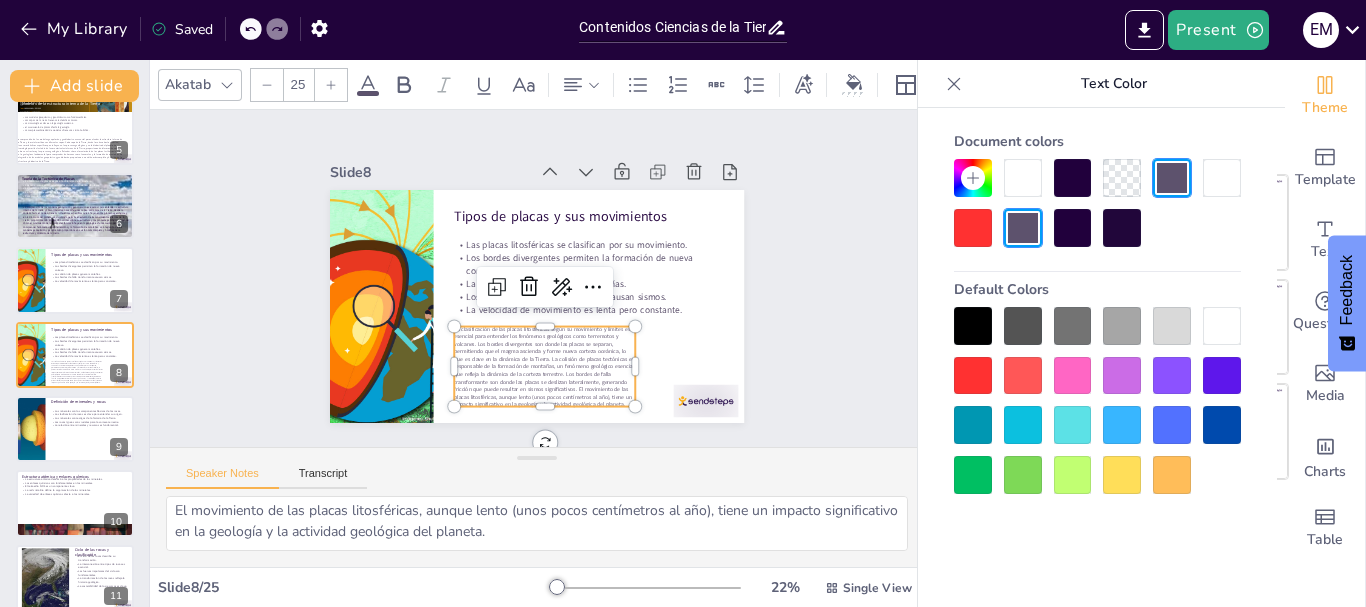 click at bounding box center (331, 85) 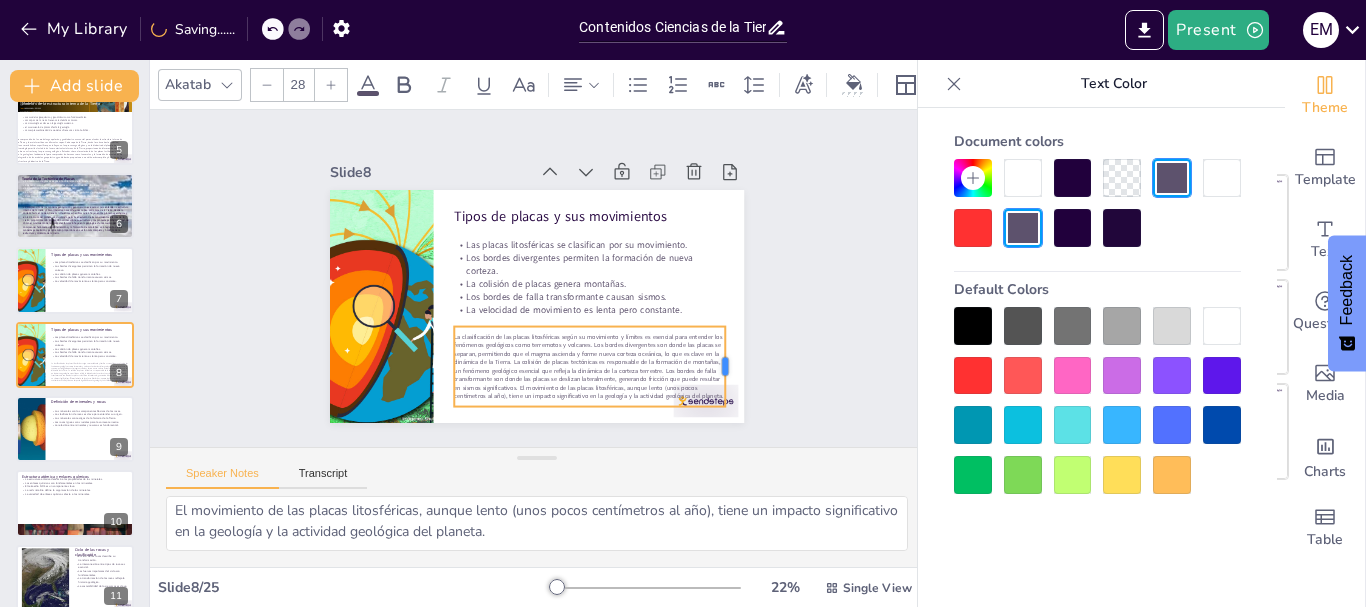 drag, startPoint x: 621, startPoint y: 361, endPoint x: 711, endPoint y: 364, distance: 90.04999 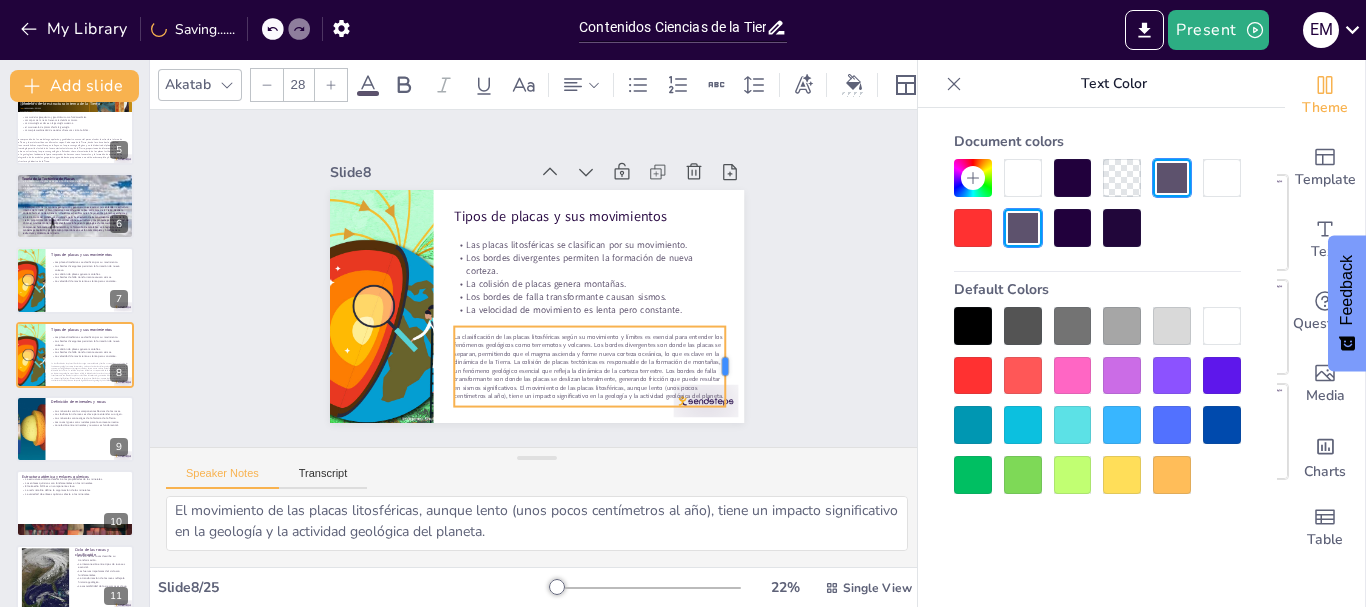 click at bounding box center (341, 191) 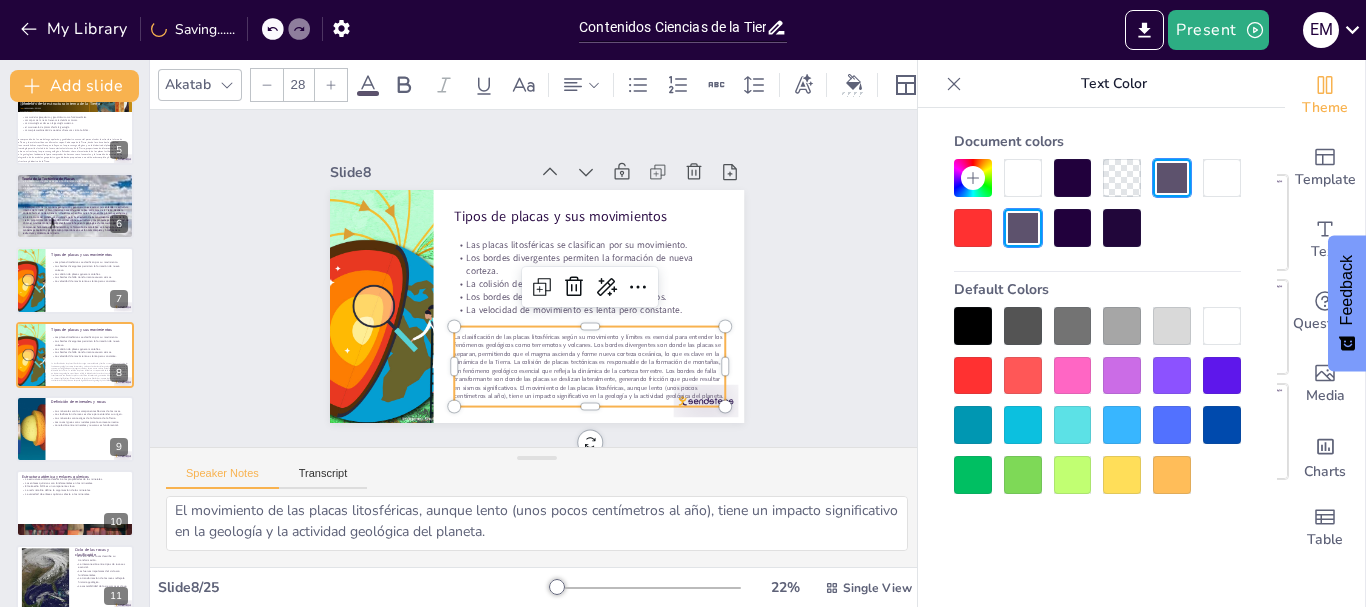 click at bounding box center [331, 85] 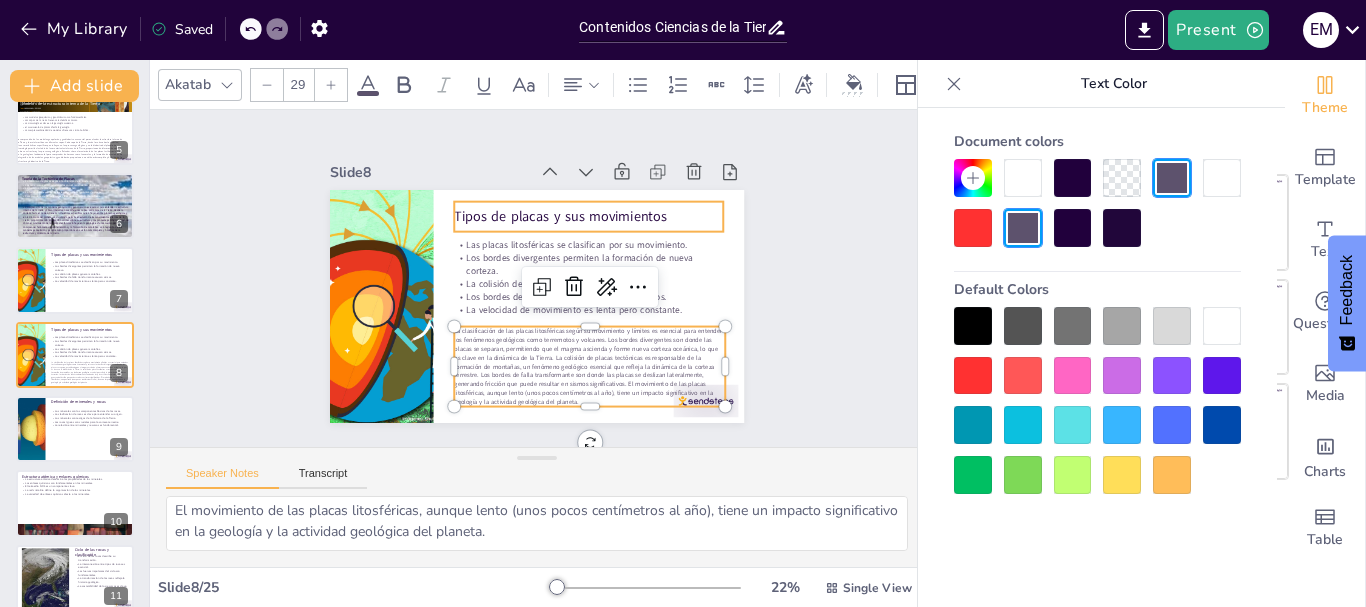 click on "Tipos de placas y sus movimientos" at bounding box center (582, 211) 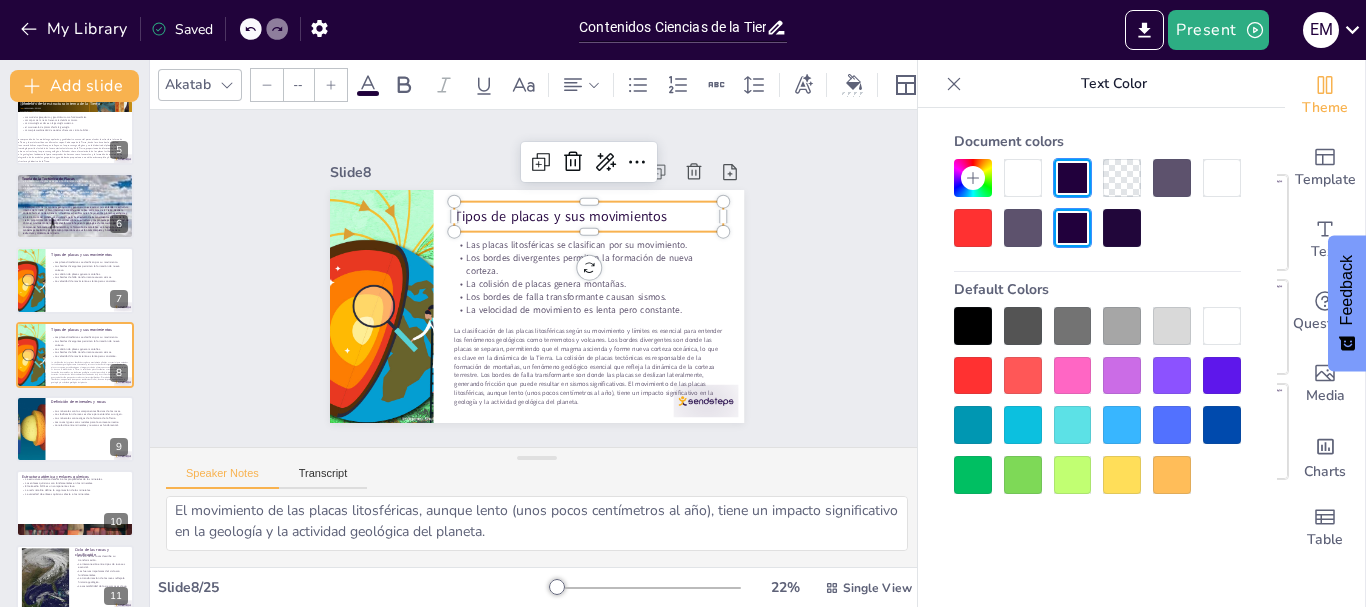 type on "48" 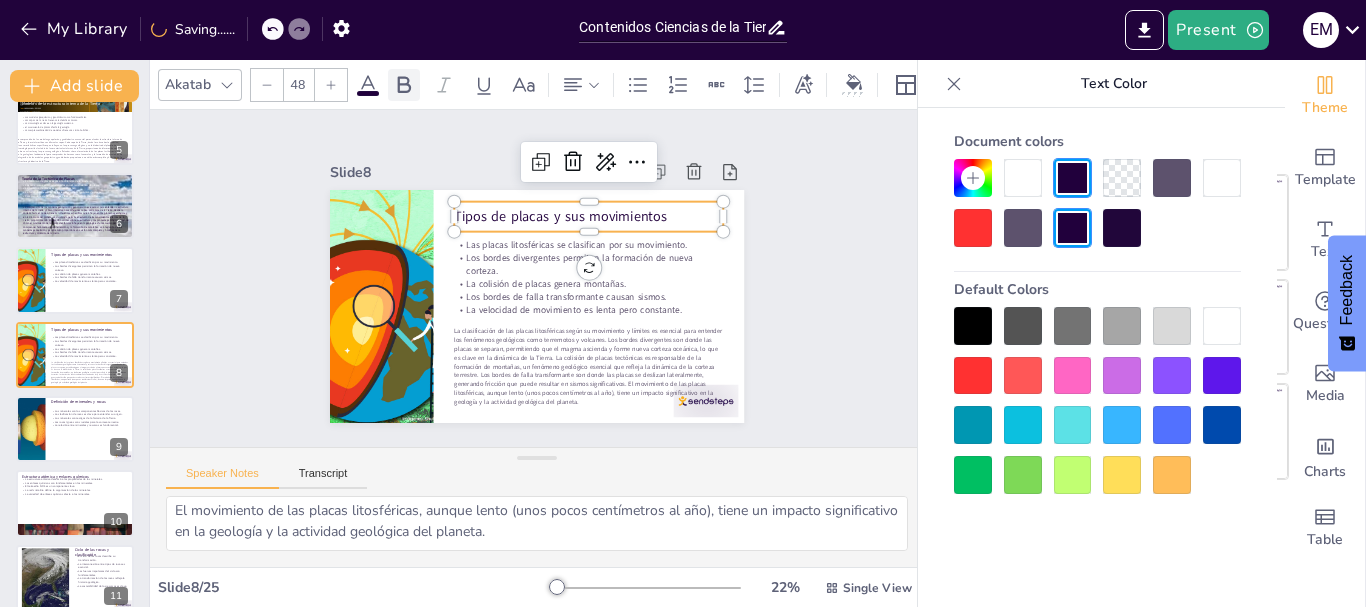 click 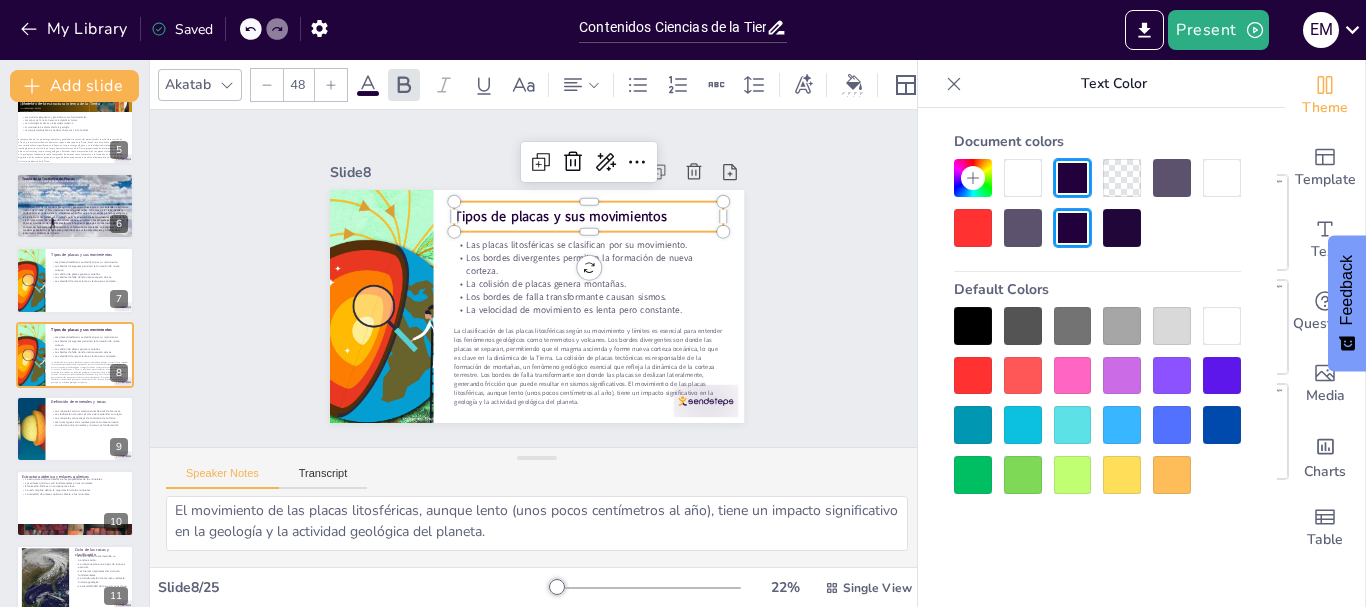 click on "Slide  1 Contenidos Ciencias de la Tierra Esta presentación explora los principios fundamentales de las Ciencias de la Tierra, abarcando la geosfera, la tectónica de placas, los minerales, las rocas y los procesos geológicos, rocas ígneas, sedimentarias y metamórficas, así como la estratigrafía y el tiempo geológico y conceptos relacionados a los recursos hídricos superficiales y subterráneos, ofreciendo un marco comprensivo para comprender la estructura y la dinámica del planeta. Generated with Sendsteps.ai Slide  2 La Tierra y la Vida: una historia interconectada La conexión entre geología y biología es esencial. Los ciclos del agua son cruciales para la vida. La historia de la Tierra está entrelazada con la vida. La geología afecta la biodiversidad. Adoptar una nueva perspectiva sobre la Tierra es crucial. Slide  3 Desarrollo histórico de la Geología Slide  4 Anatomía de la Tierra y sismos La tomografía sísmica ayuda a estudiar la Tierra. Las ondas sísmicas son herramientas cruciales." at bounding box center (537, 278) 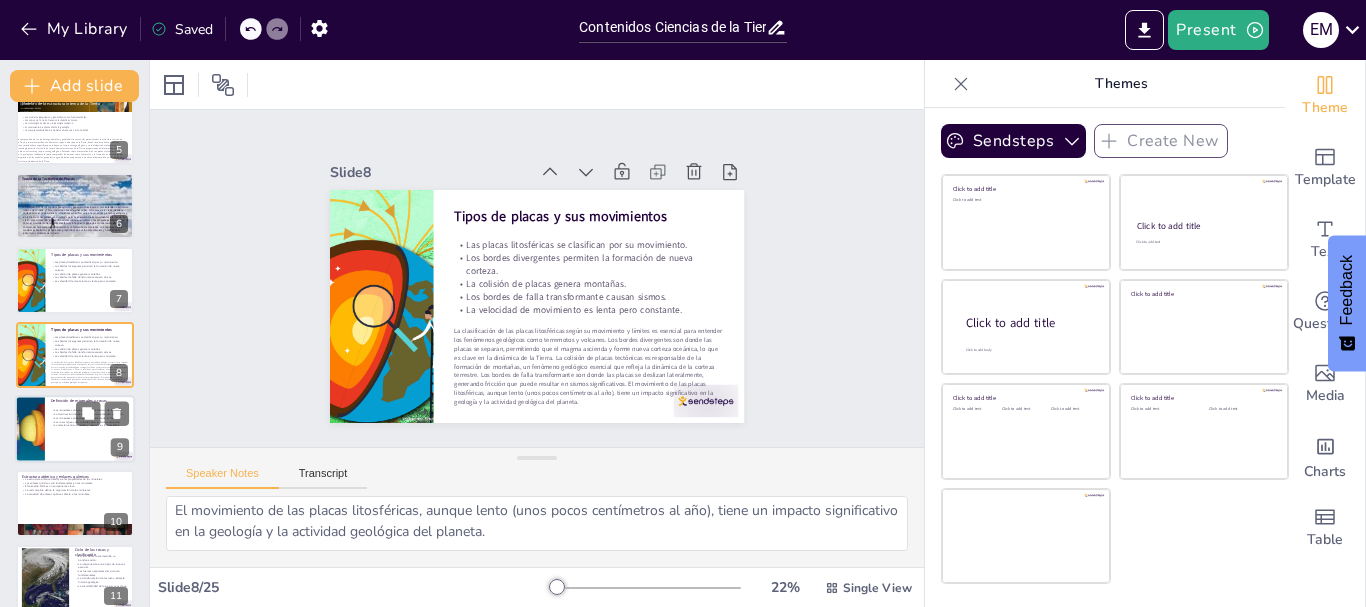 click at bounding box center [75, 429] 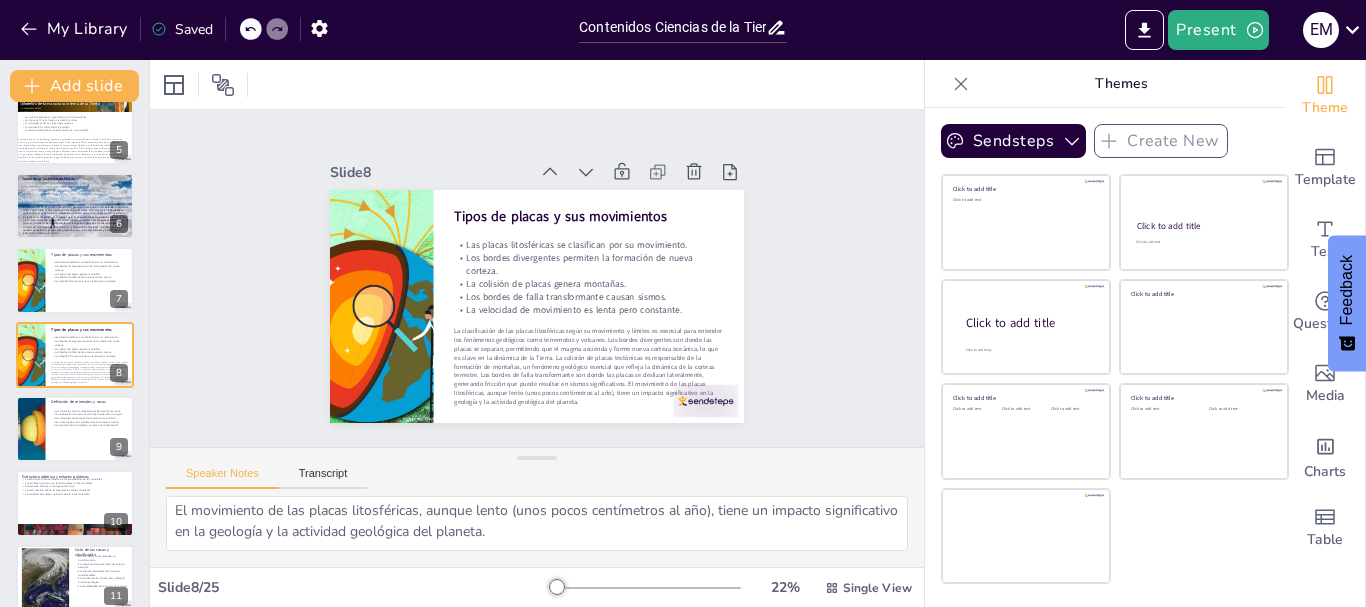 type on "Los minerales son fundamentales para la geología, ya que constituyen los bloques de construcción de las rocas y proporcionan información valiosa sobre los procesos geológicos.
La clasificación de las rocas en ígneas, sedimentarias y metamórficas es esencial para comprender su origen y los procesos que las han formado a lo largo del tiempo.
Los minerales contienen información sobre eventos geológicos pasados, lo que los convierte en testigos de la historia de la Tierra y su evolución.
Las rocas ígneas son un componente vital de la corteza terrestre, y su estudio es fundamental para entender la actividad volcánica y la cristalización del magma.
Comprender la relación entre minerales y recursos naturales es clave para la exploración y explotación sostenible de estos recursos, impactando en la economía." 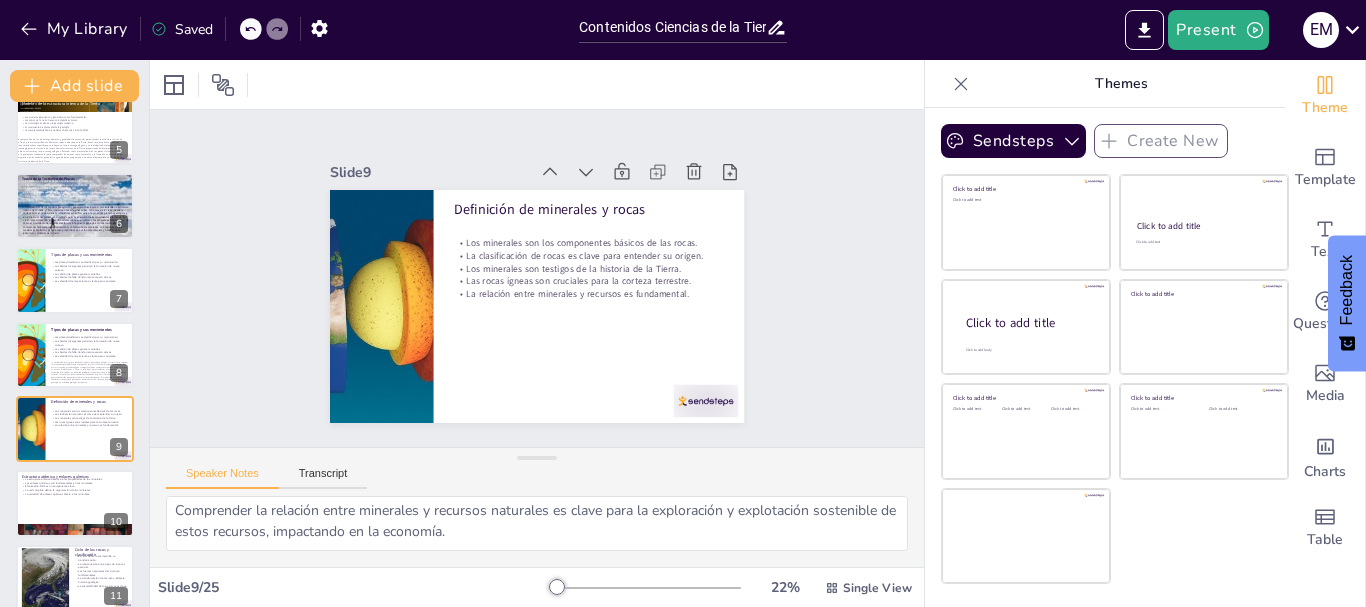 scroll, scrollTop: 392, scrollLeft: 0, axis: vertical 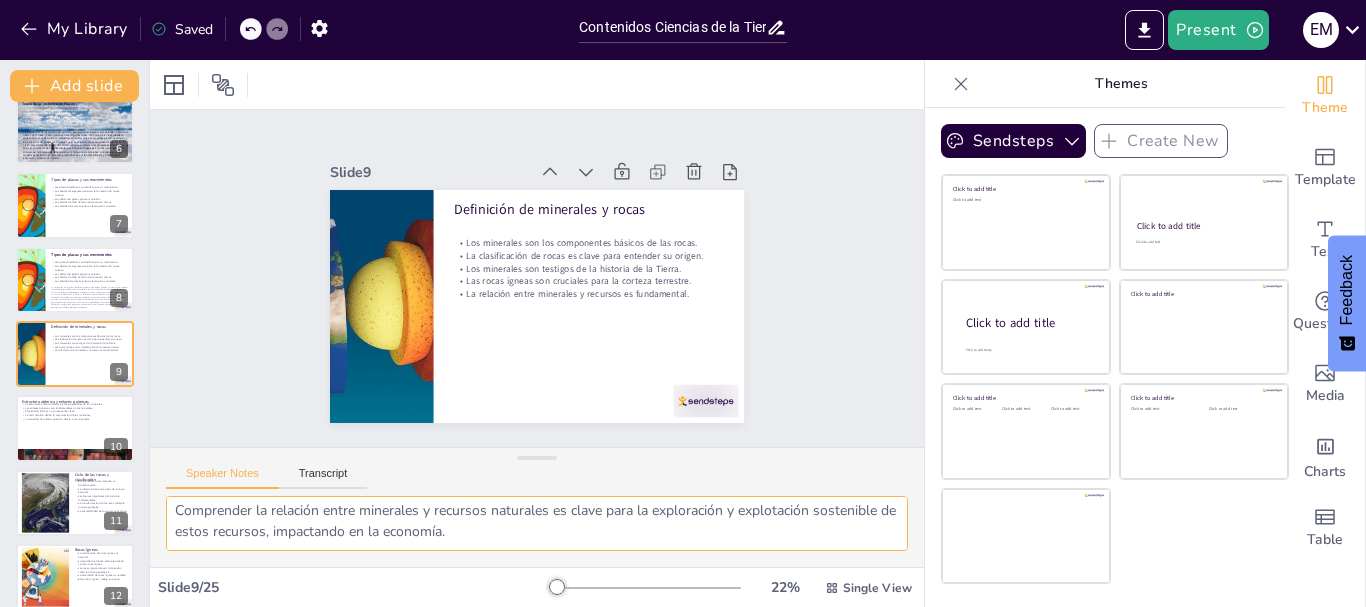 drag, startPoint x: 172, startPoint y: 515, endPoint x: 669, endPoint y: 546, distance: 497.96585 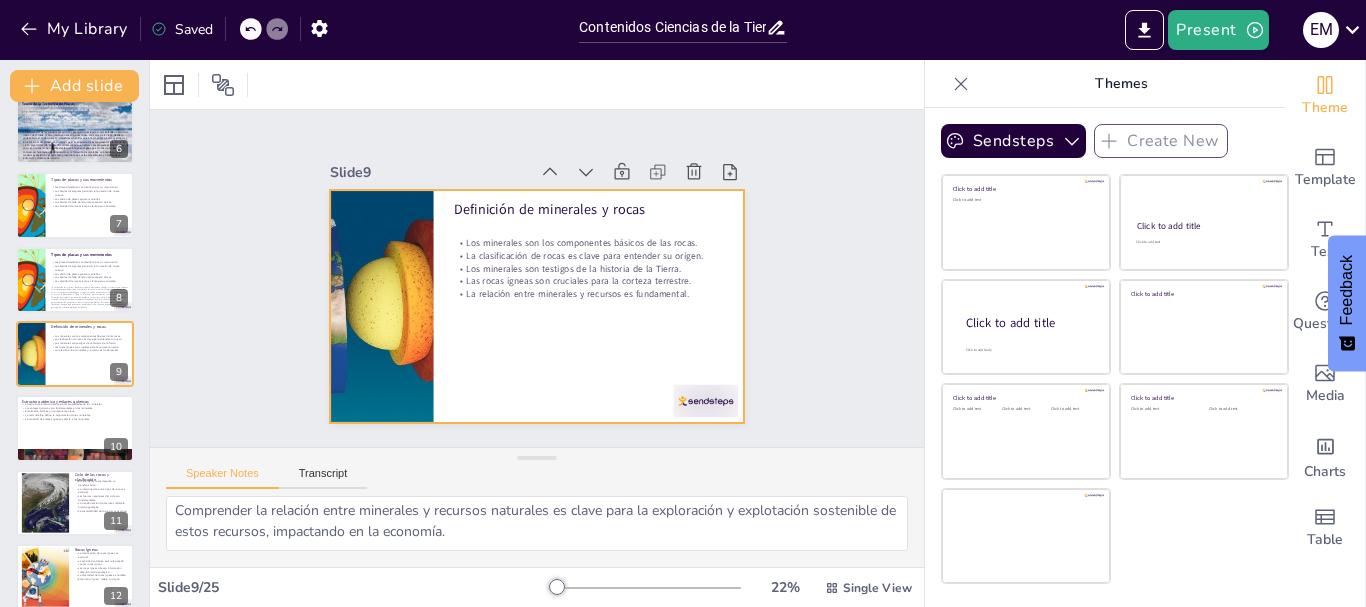 click at bounding box center (518, 258) 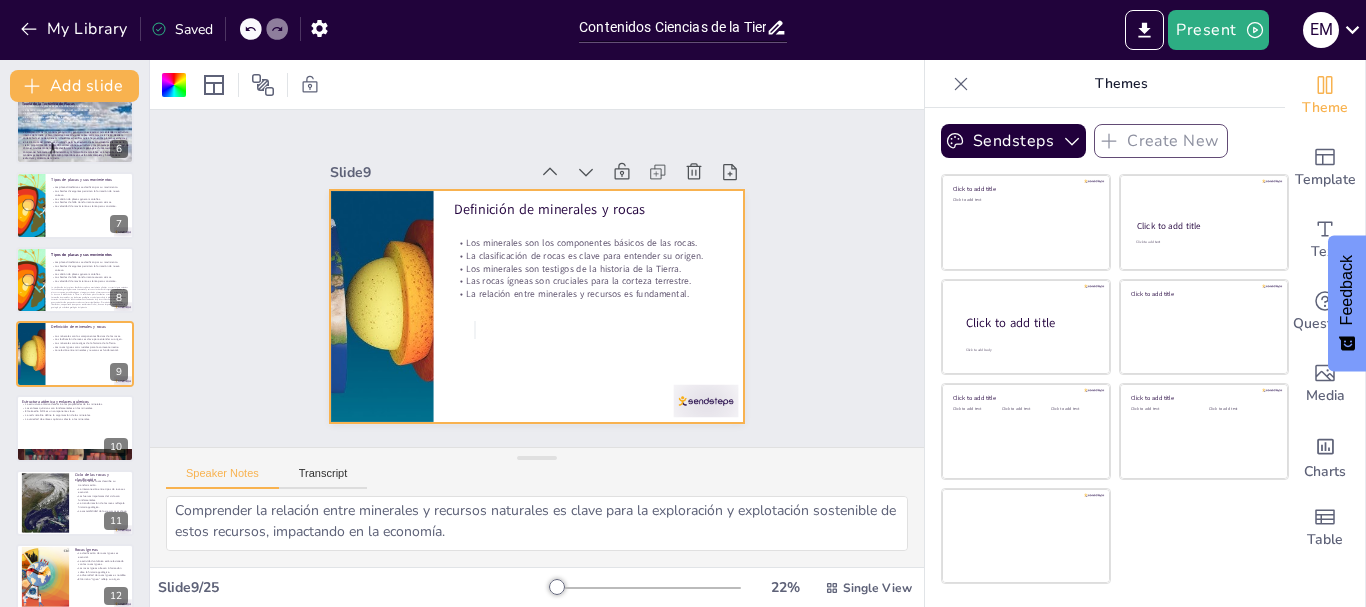 click on "Los minerales son testigos de la historia de la Tierra." at bounding box center [536, 331] 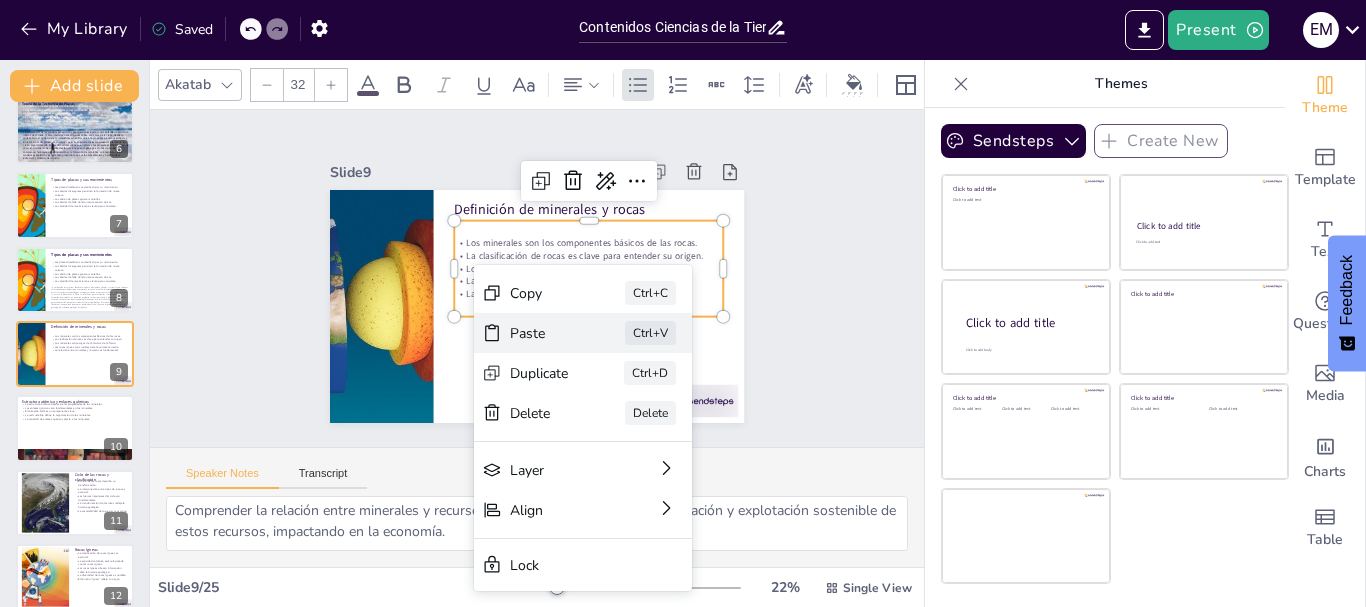 click 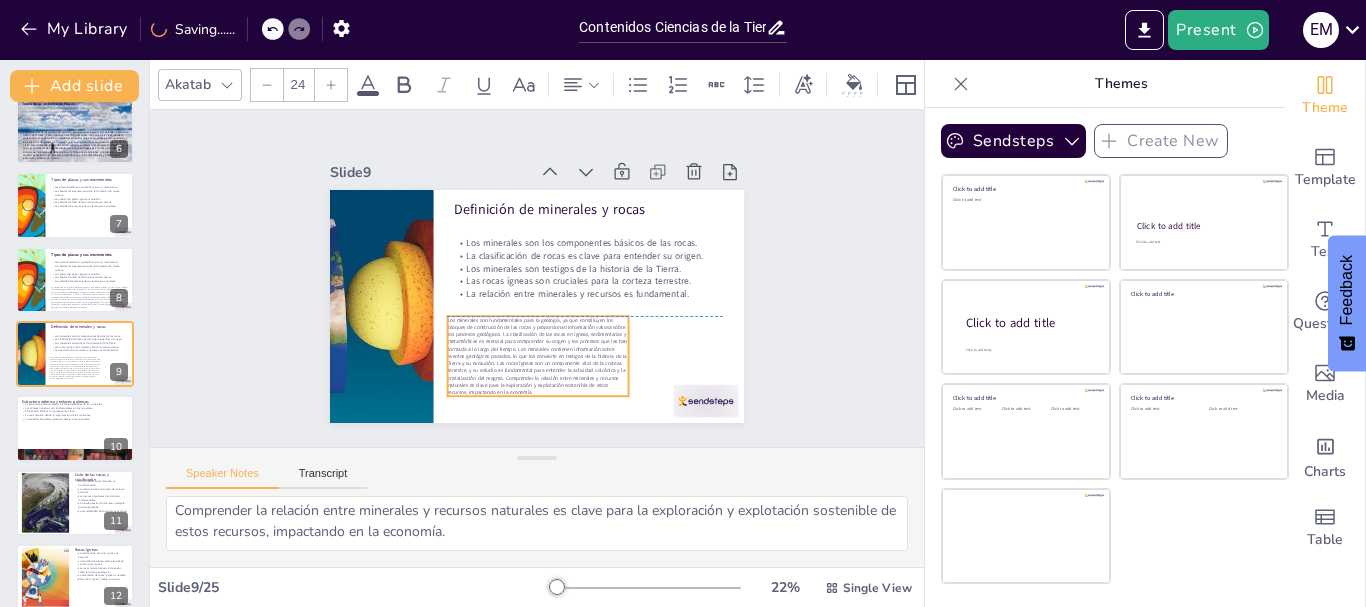 drag, startPoint x: 375, startPoint y: 212, endPoint x: 471, endPoint y: 313, distance: 139.3449 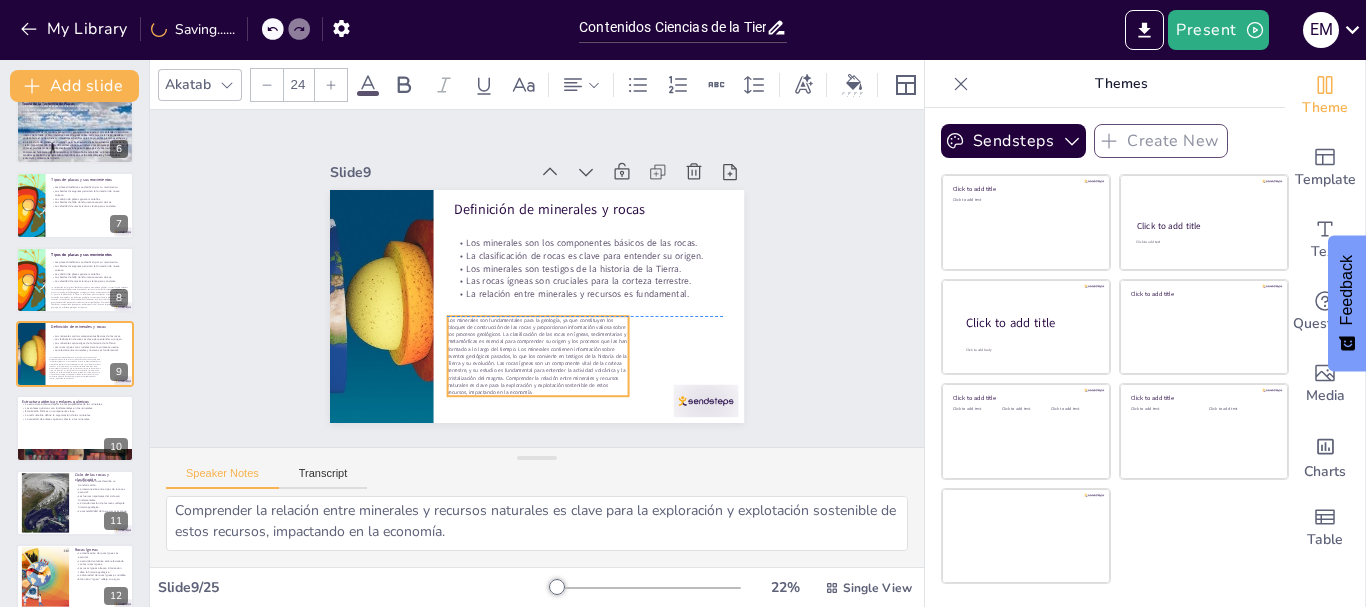 click on "Los minerales son fundamentales para la geología, ya que constituyen los bloques de construcción de las rocas y proporcionan información valiosa sobre los procesos geológicos.
La clasificación de las rocas en ígneas, sedimentarias y metamórficas es esencial para comprender su origen y los procesos que las han formado a lo largo del tiempo.
Los minerales contienen información sobre eventos geológicos pasados, lo que los convierte en testigos de la historia de la Tierra y su evolución.
Las rocas ígneas son un componente vital de la corteza terrestre, y su estudio es fundamental para entender la actividad volcánica y la cristalización del magma.
Comprender la relación entre minerales y recursos naturales es clave para la exploración y explotación sostenible de estos recursos, impactando en la economía." at bounding box center [489, 332] 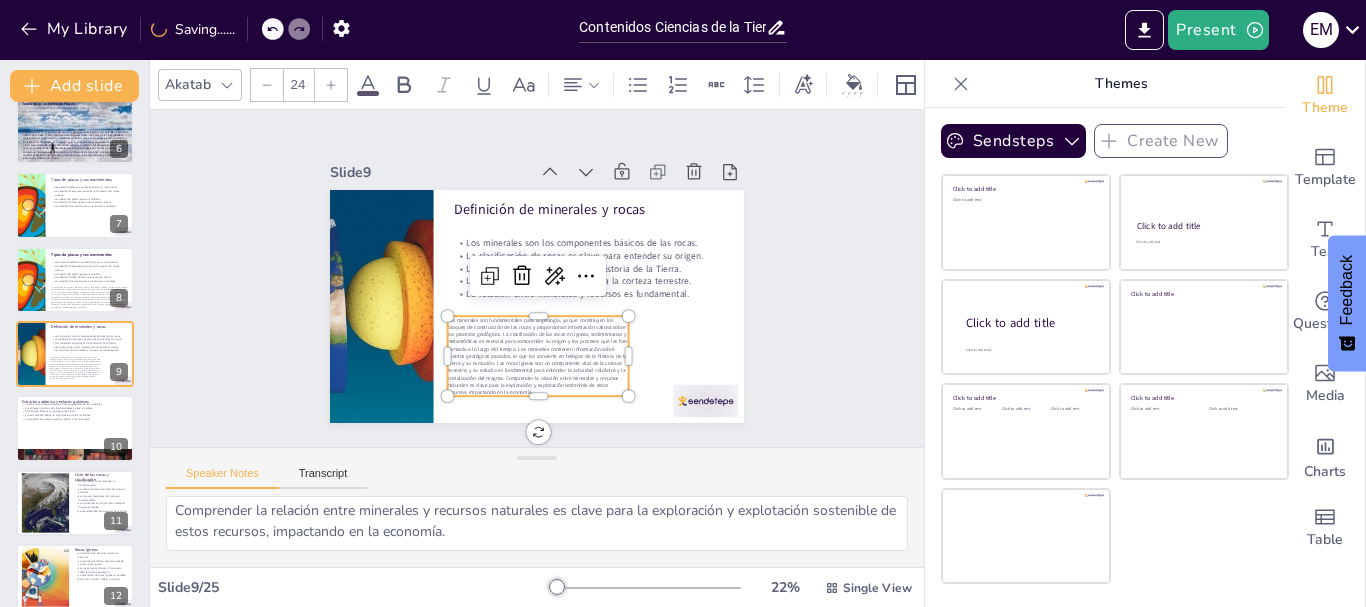 click 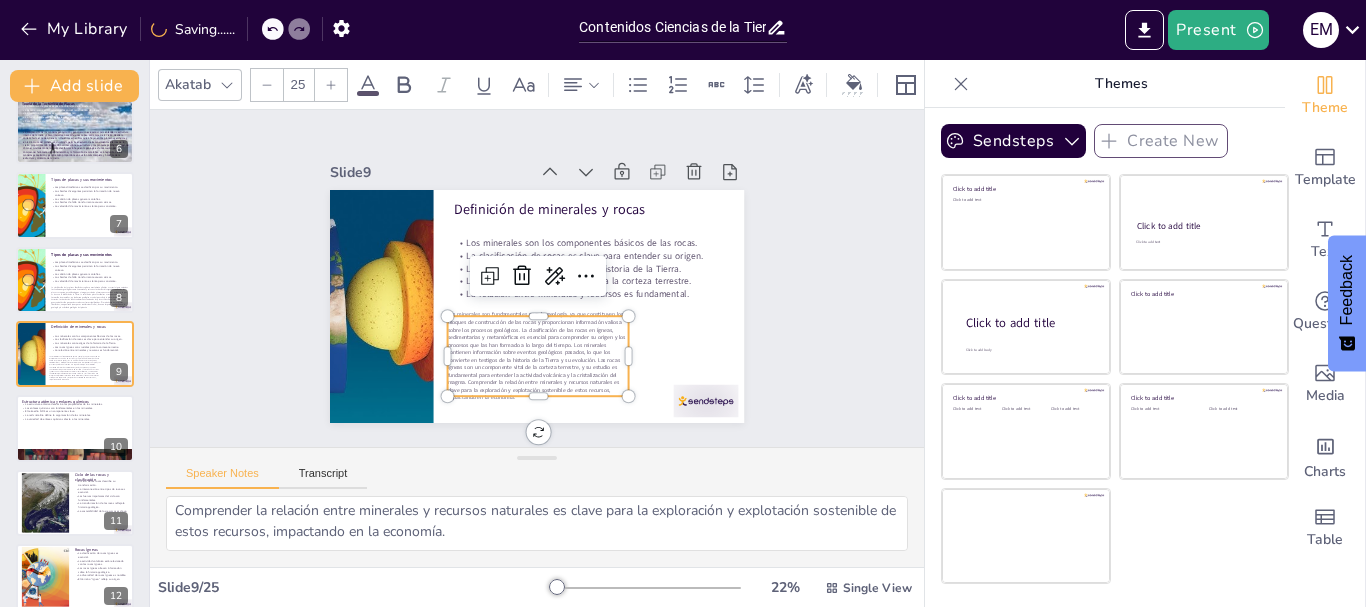 click 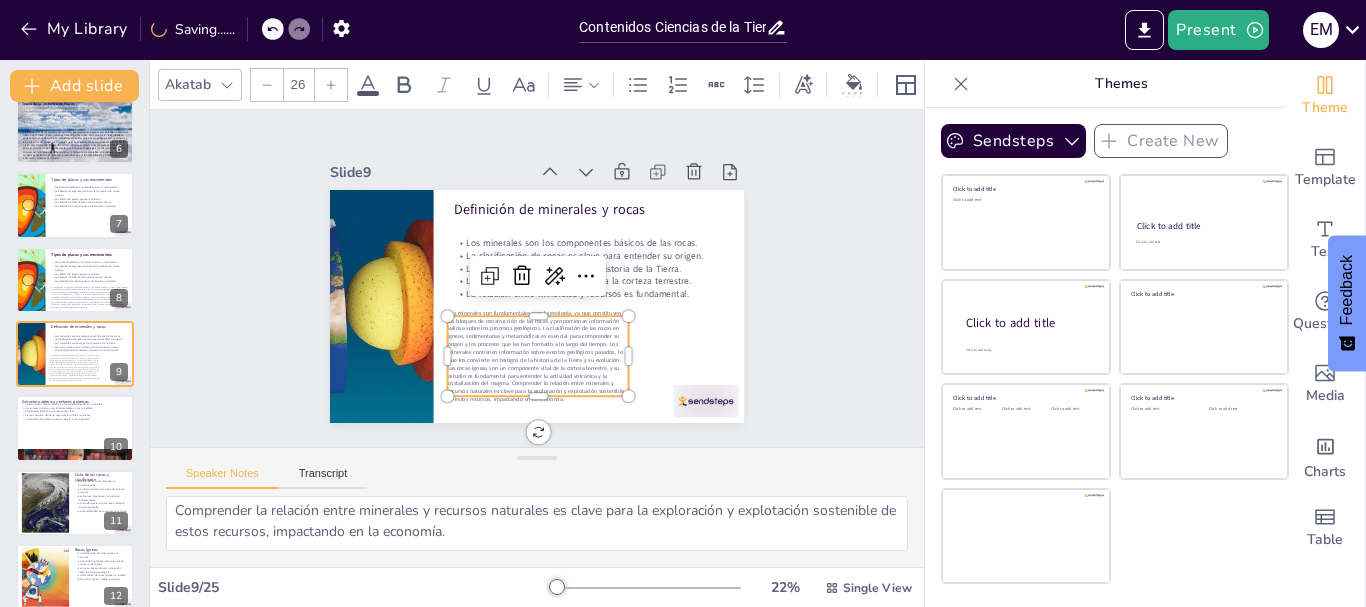 drag, startPoint x: 327, startPoint y: 75, endPoint x: 597, endPoint y: 295, distance: 348.2815 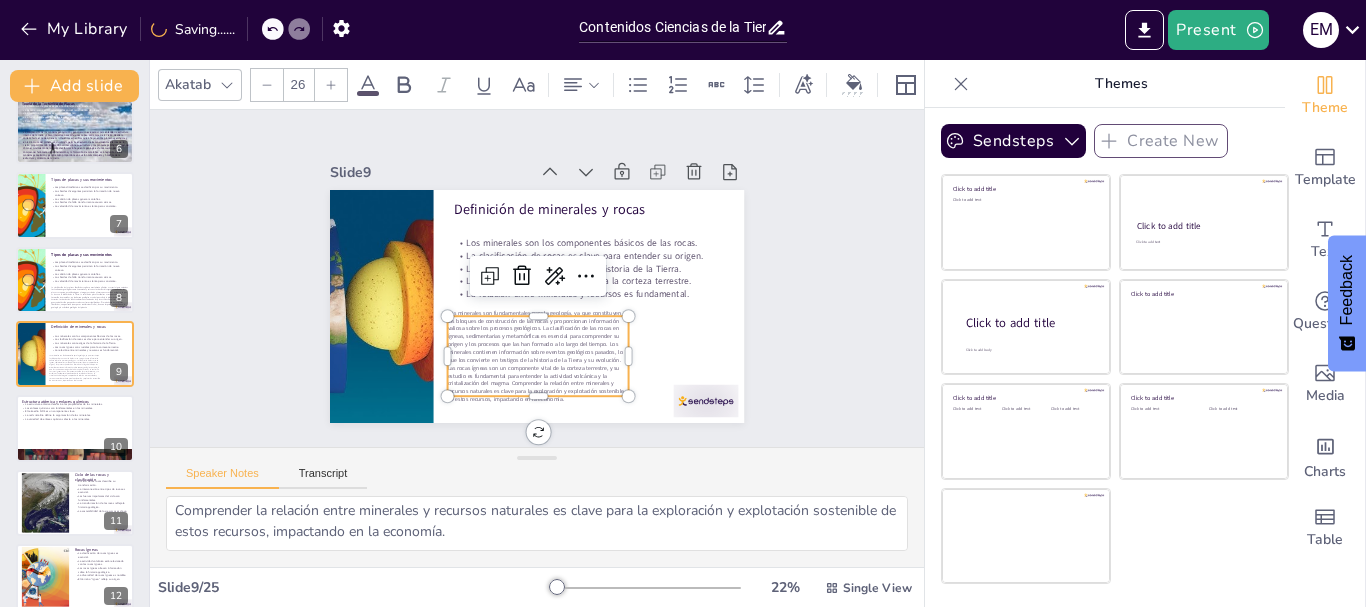 click 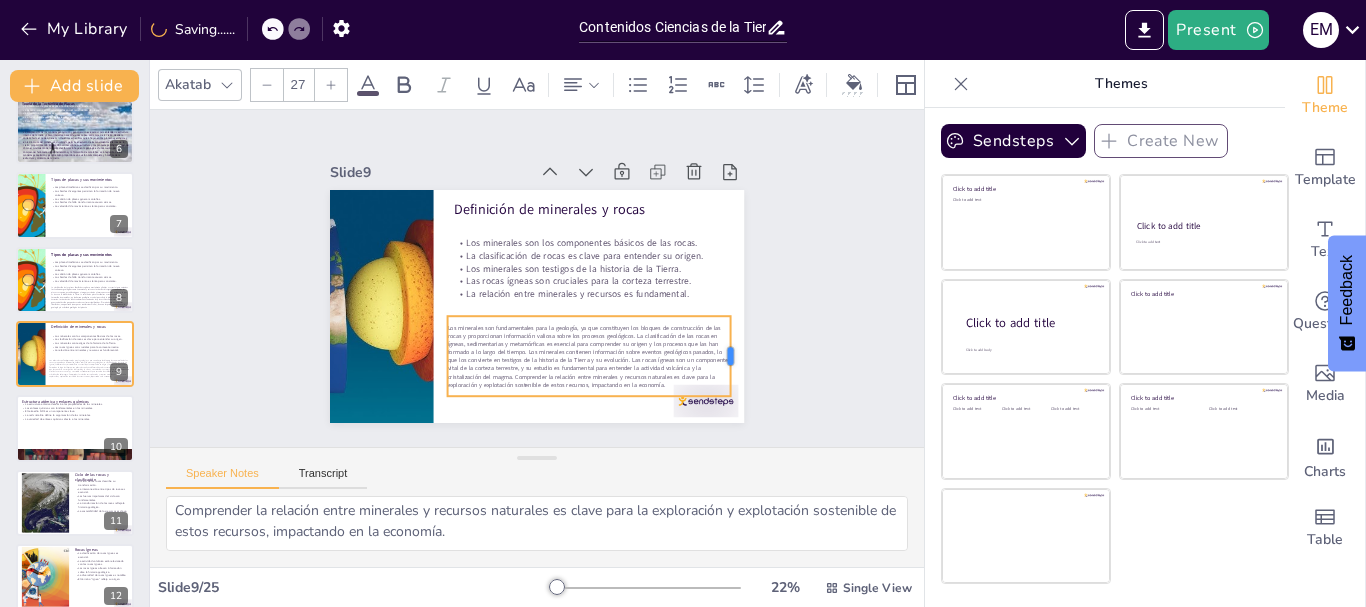 drag, startPoint x: 614, startPoint y: 348, endPoint x: 716, endPoint y: 345, distance: 102.044106 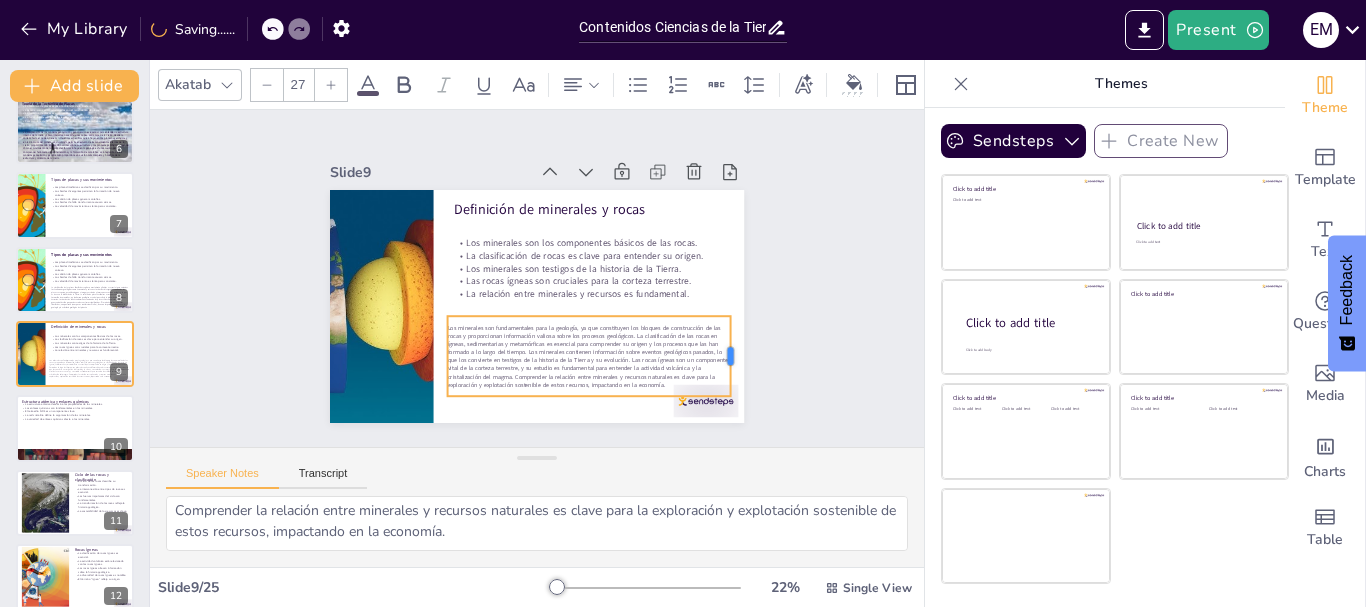 click at bounding box center [383, 431] 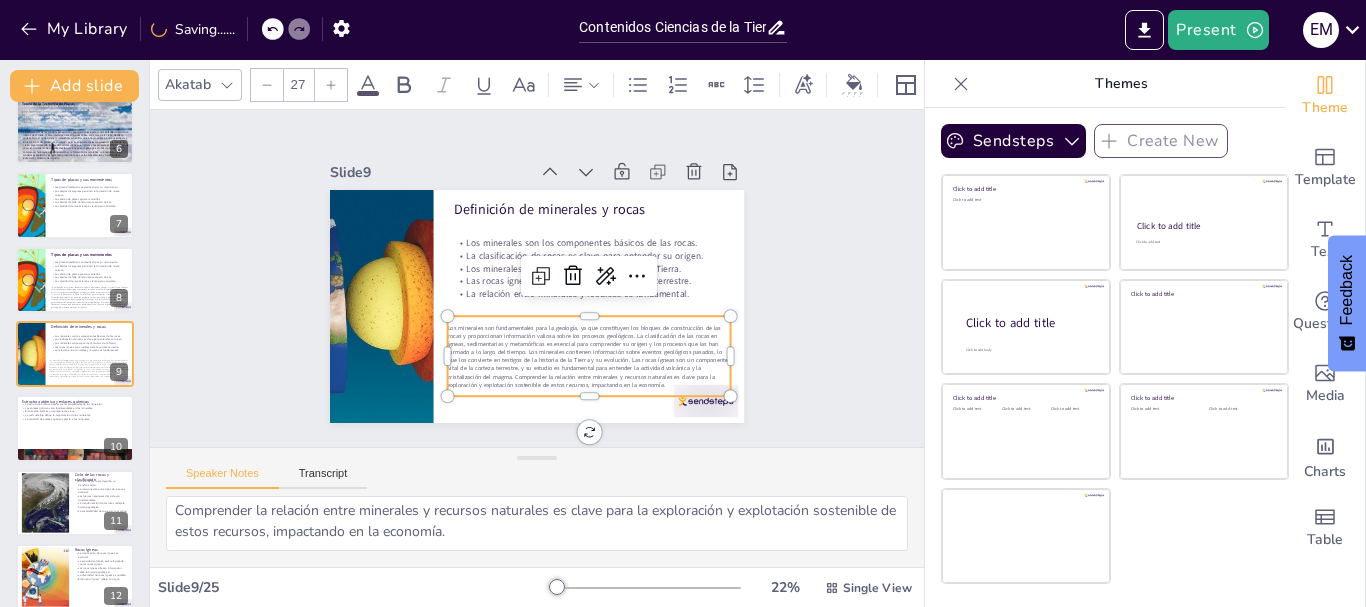 click 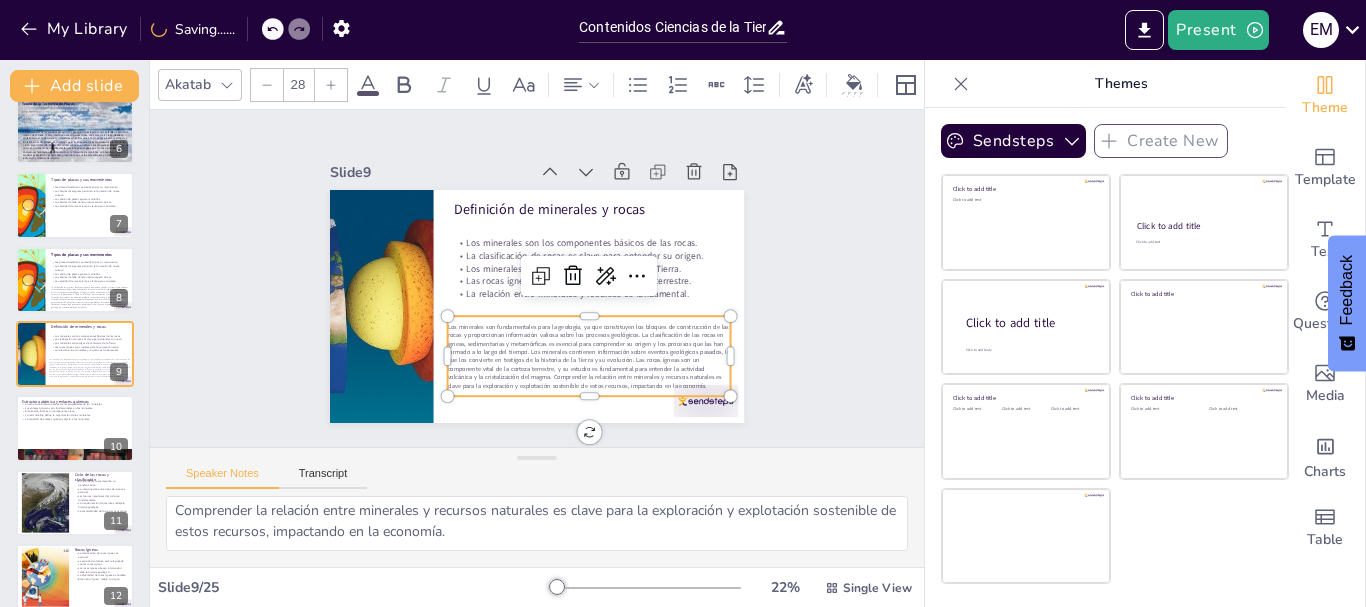 click 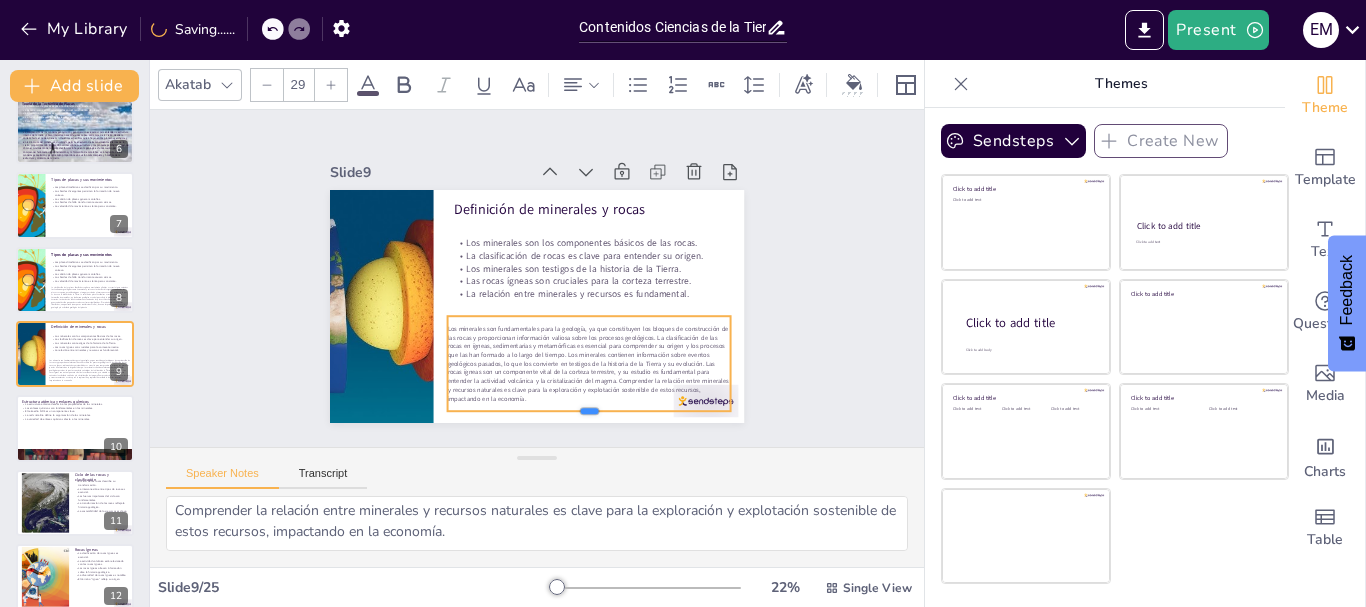 drag, startPoint x: 576, startPoint y: 390, endPoint x: 575, endPoint y: 405, distance: 15.033297 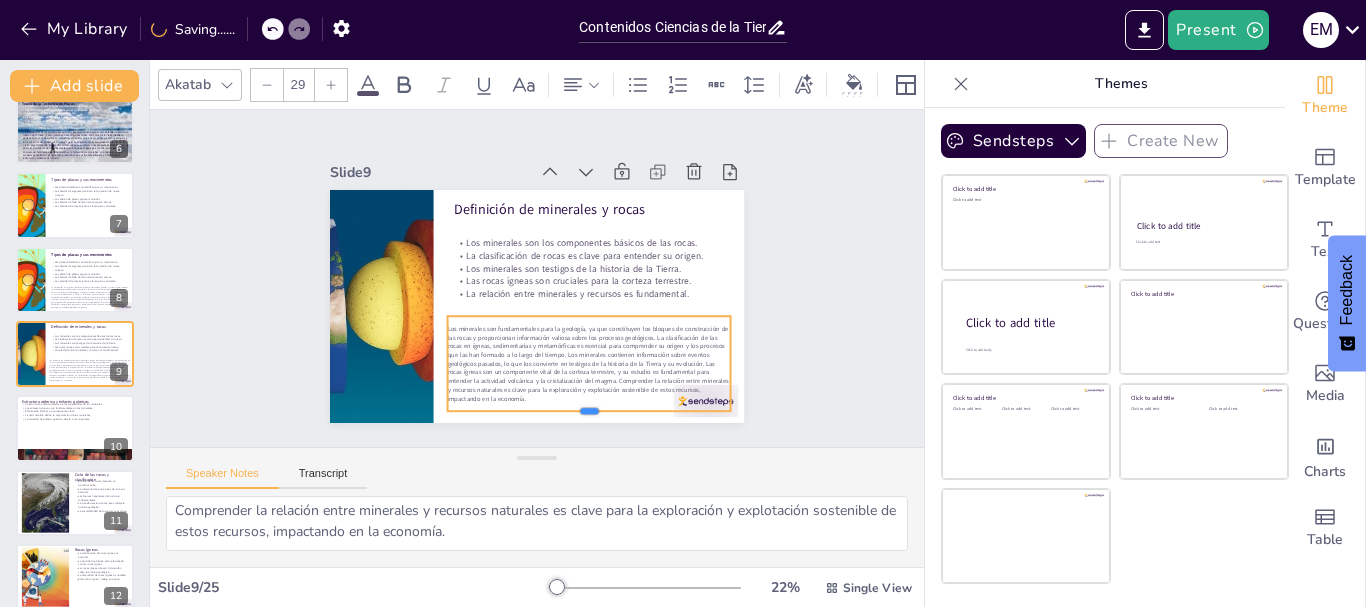 click at bounding box center [453, 403] 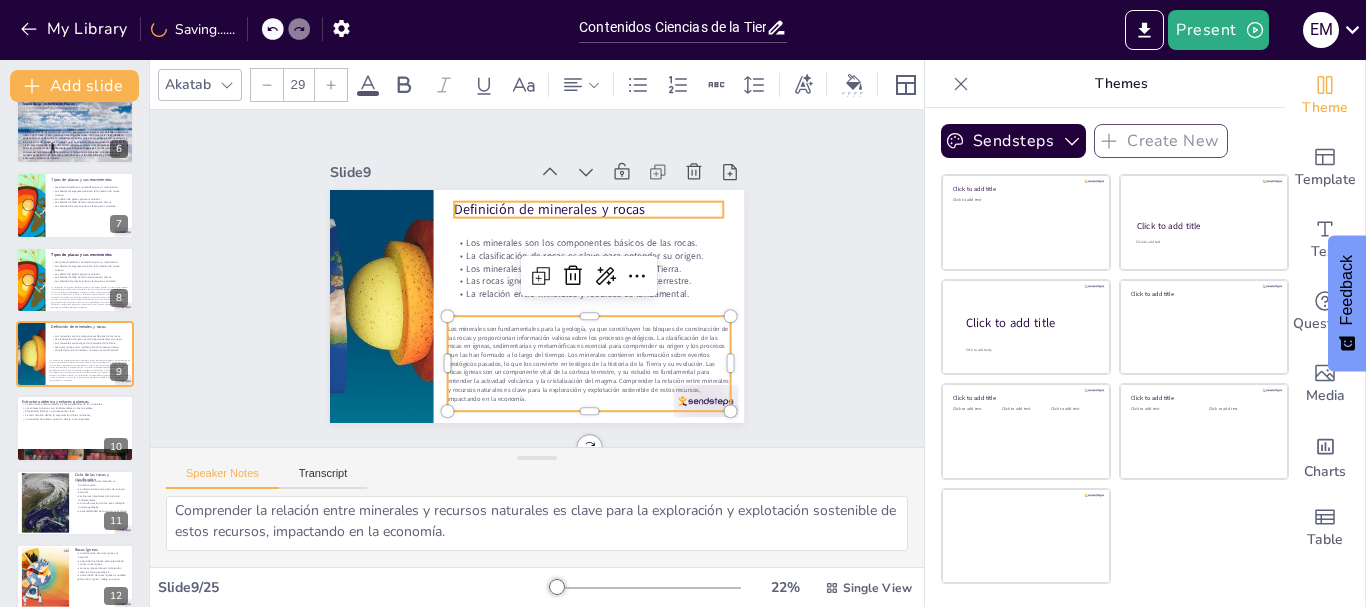 click on "Definición de minerales y rocas" at bounding box center [608, 229] 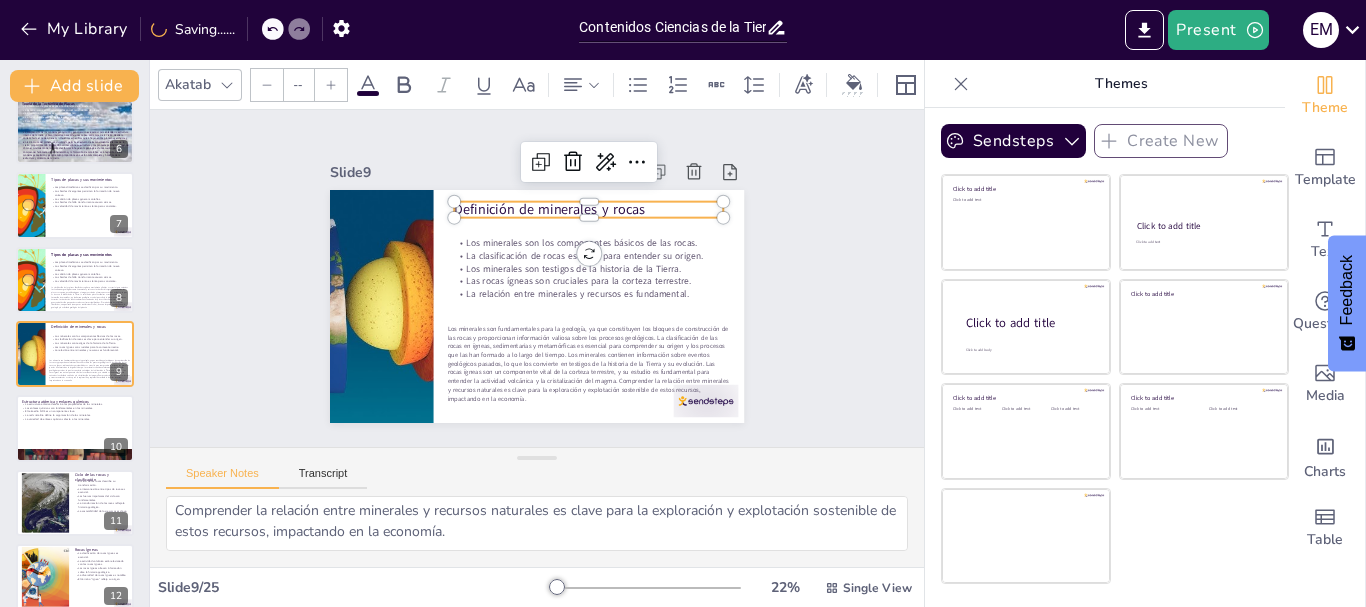 type on "48" 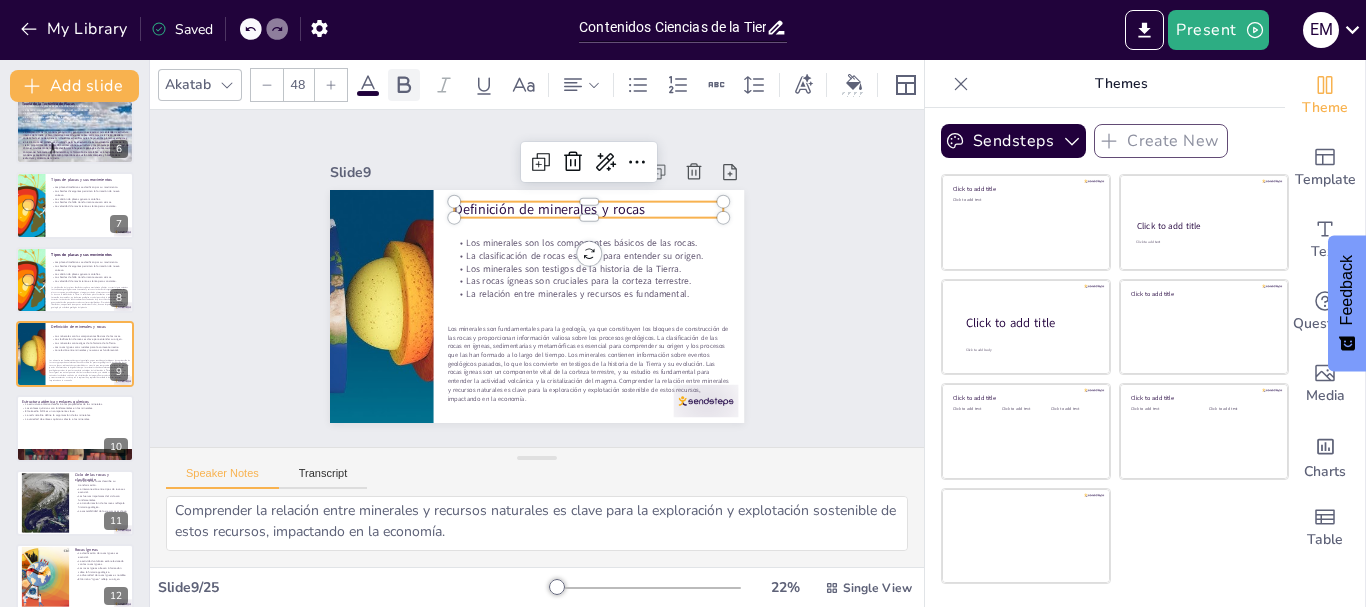 click 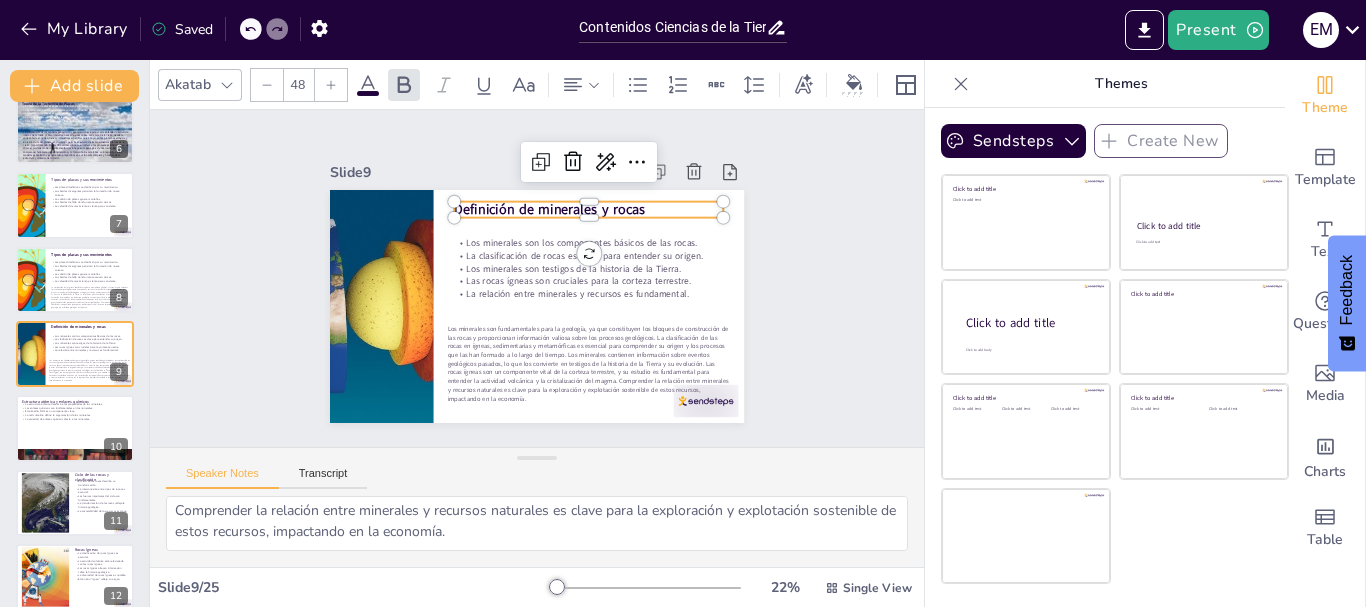 click on "La variedad de enlaces químicos afecta a los minerales." at bounding box center (75, 418) 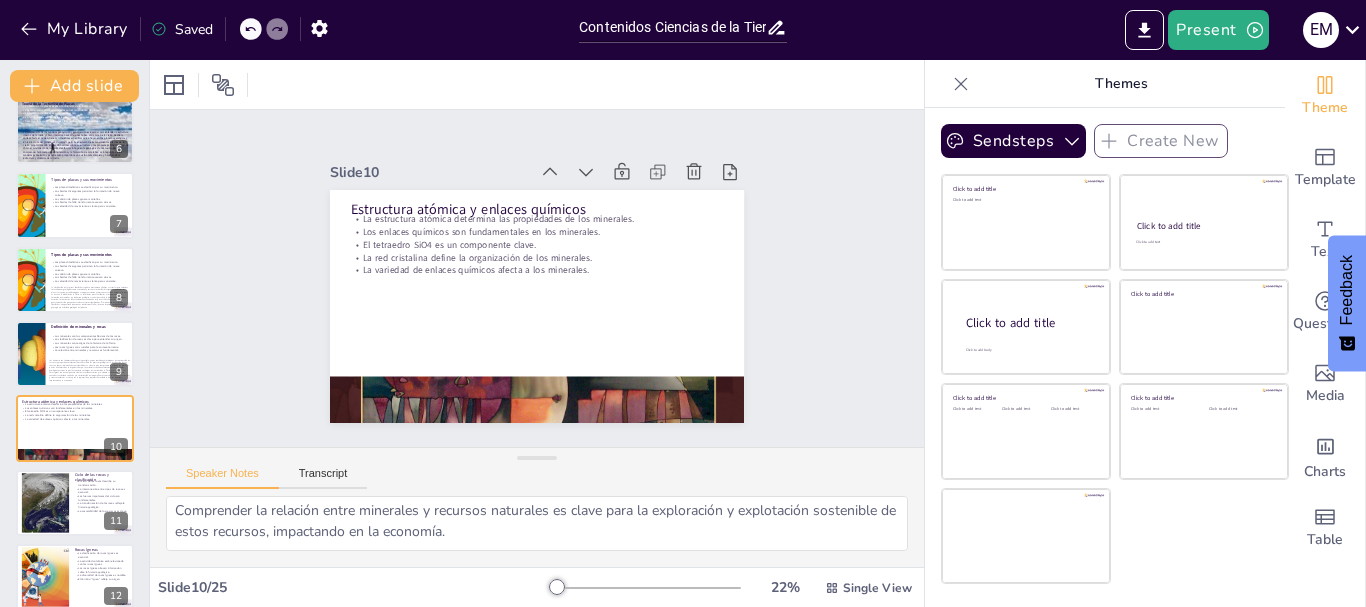 type on "La estructura atómica de los minerales es crucial para determinar sus propiedades, incluyendo su comportamiento físico y químico, lo que es fundamental en la geología.
Los enlaces químicos, como el iónico y el covalente, son esenciales para la formación y estabilidad de los minerales, afectando sus propiedades.
El tetraedro SiO4 es una estructura fundamental en muchos minerales, especialmente en los silicatos, y juega un papel crucial en la formación de rocas.
La red cristalina de los minerales se caracteriza por un orden tridimensional que influye en sus propiedades físicas, lo que es esencial para su identificación y estudio.
La variedad de enlaces químicos en los minerales, como el metálico y de van der Waals, contribuye a sus diferentes características y comportamientos." 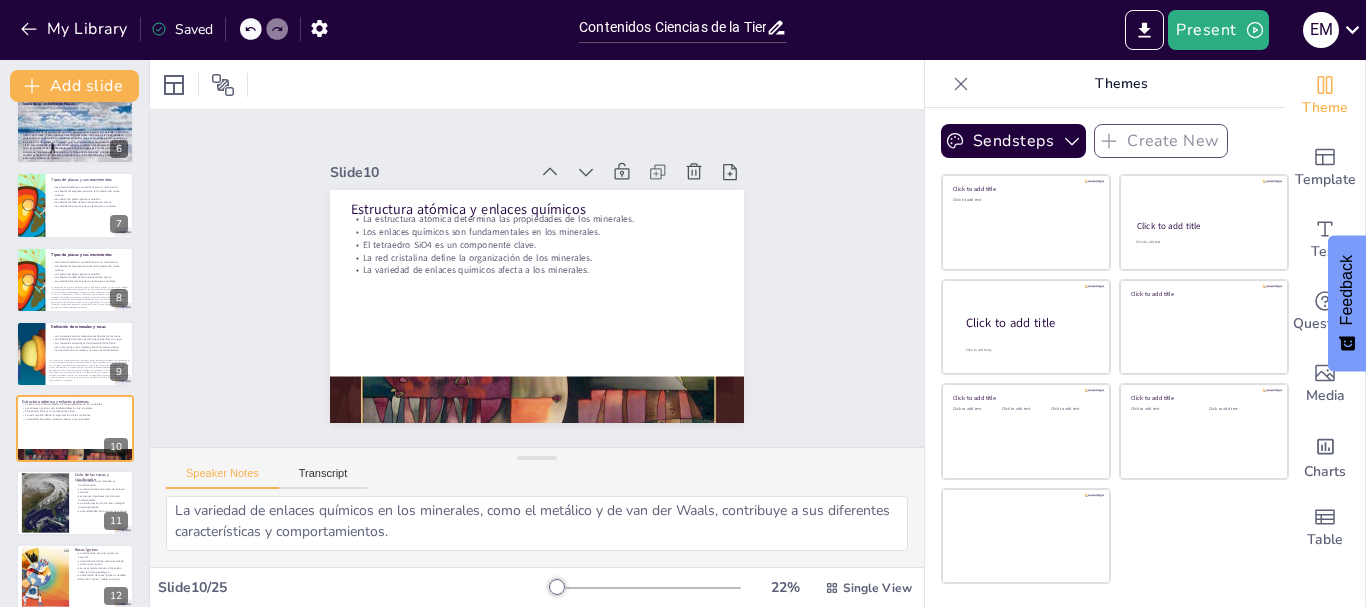scroll, scrollTop: 466, scrollLeft: 0, axis: vertical 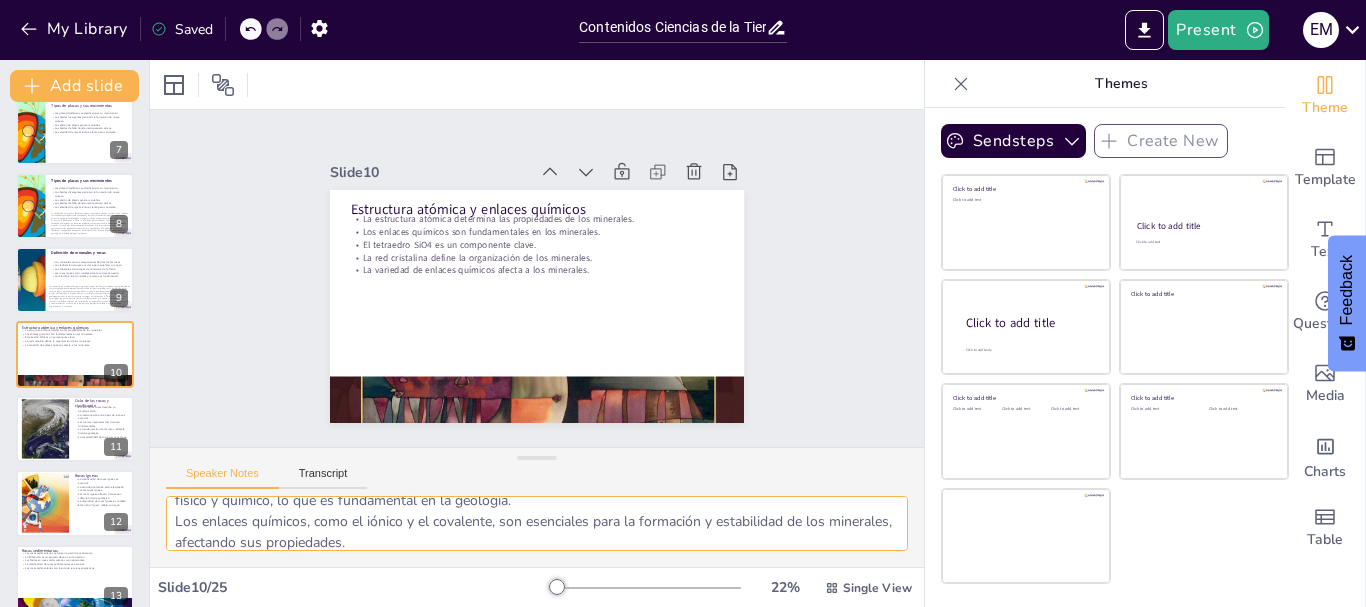 drag, startPoint x: 170, startPoint y: 507, endPoint x: 440, endPoint y: 524, distance: 270.53467 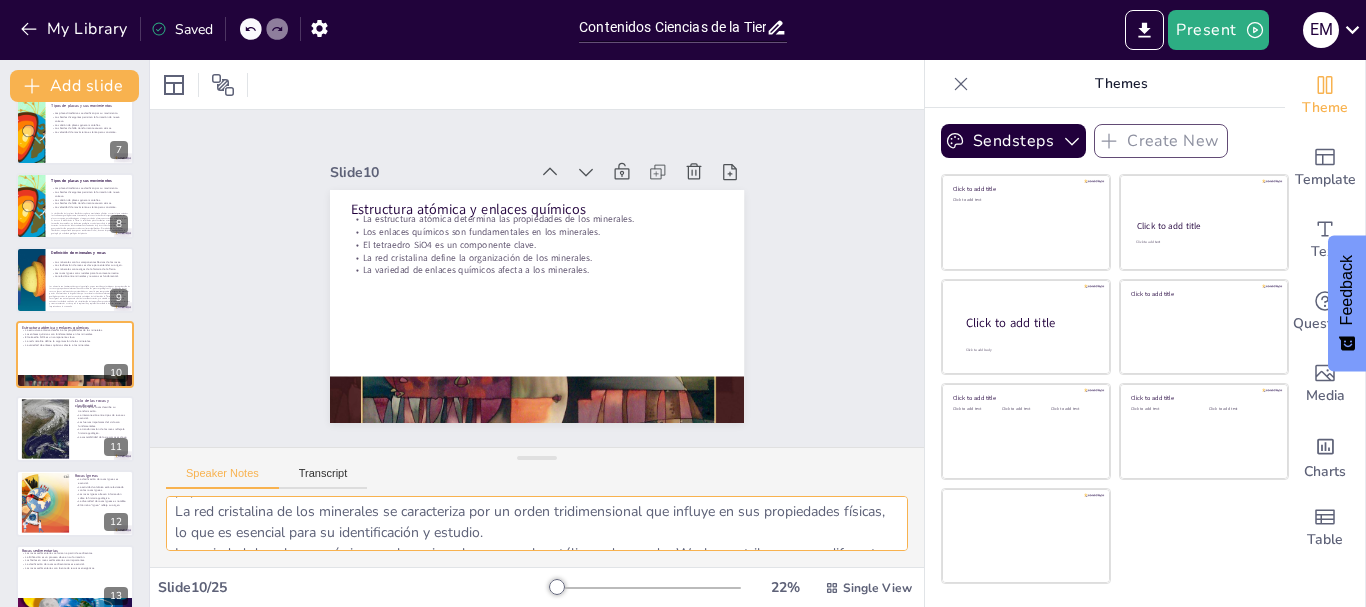 scroll, scrollTop: 173, scrollLeft: 0, axis: vertical 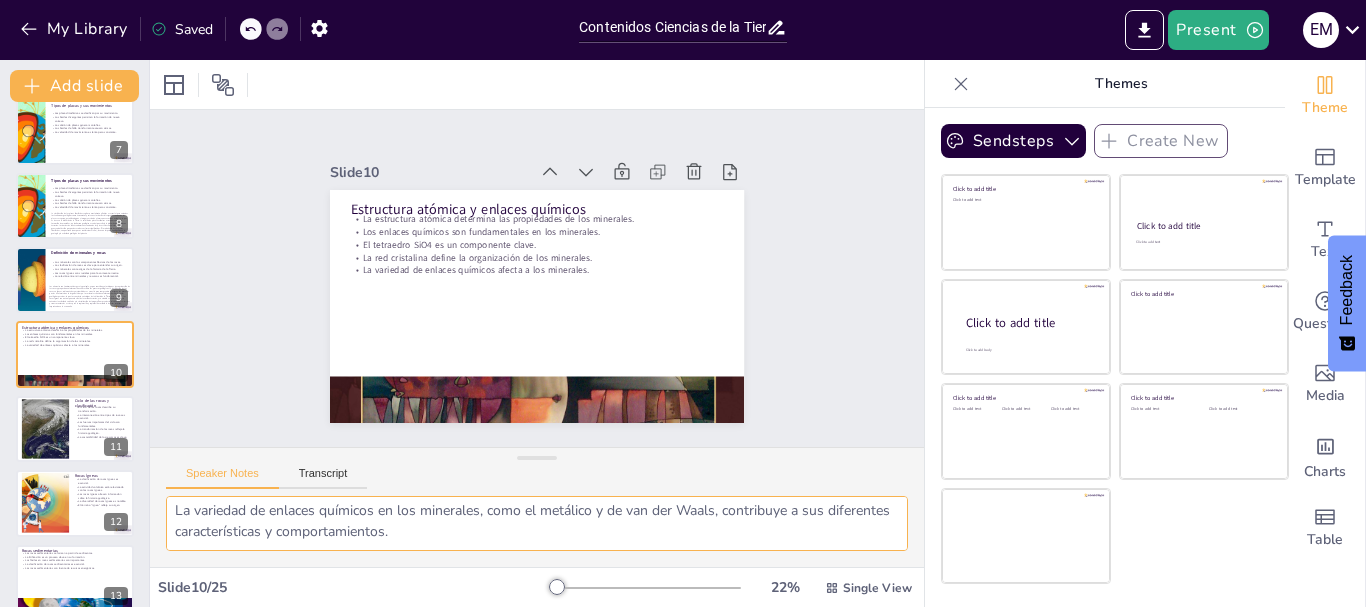 drag, startPoint x: 172, startPoint y: 510, endPoint x: 607, endPoint y: 537, distance: 435.83713 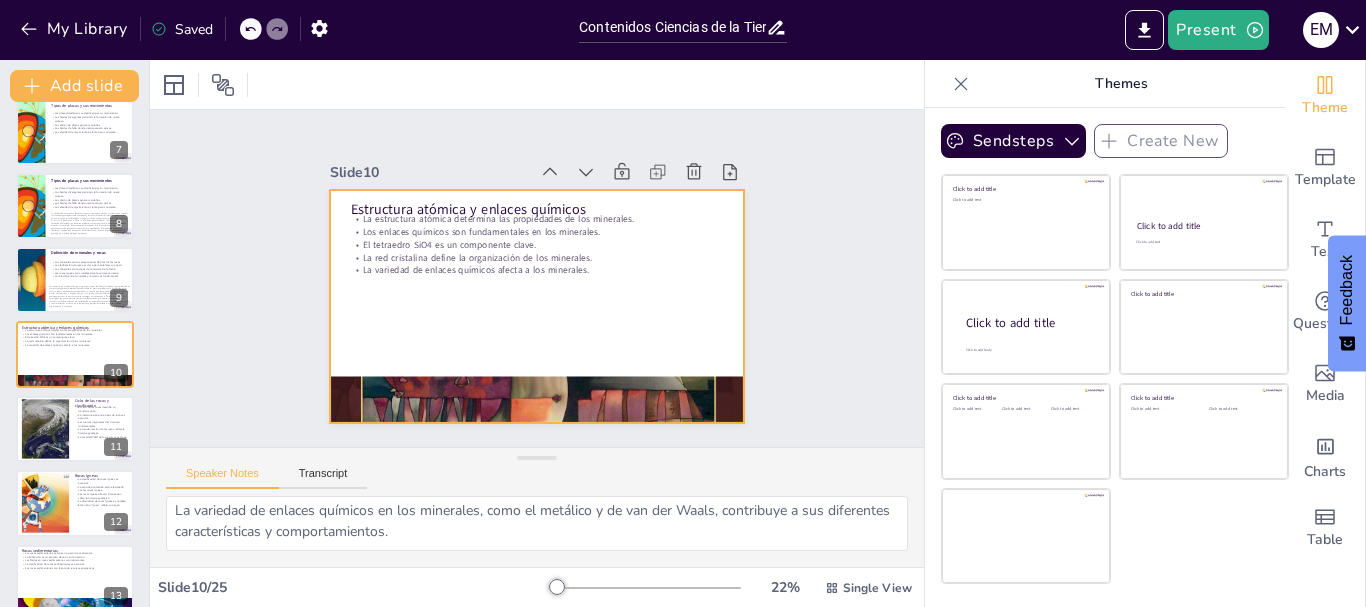 click at bounding box center (522, 302) 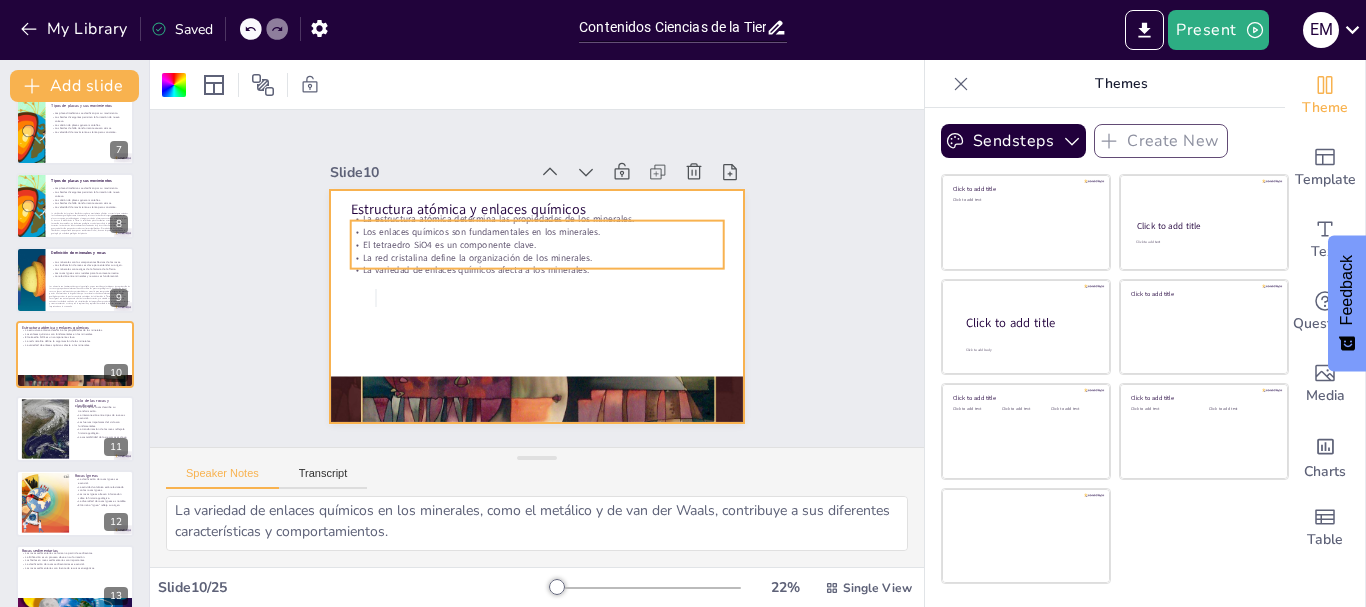 click on "El tetraedro SiO4 es un componente clave." at bounding box center (560, 253) 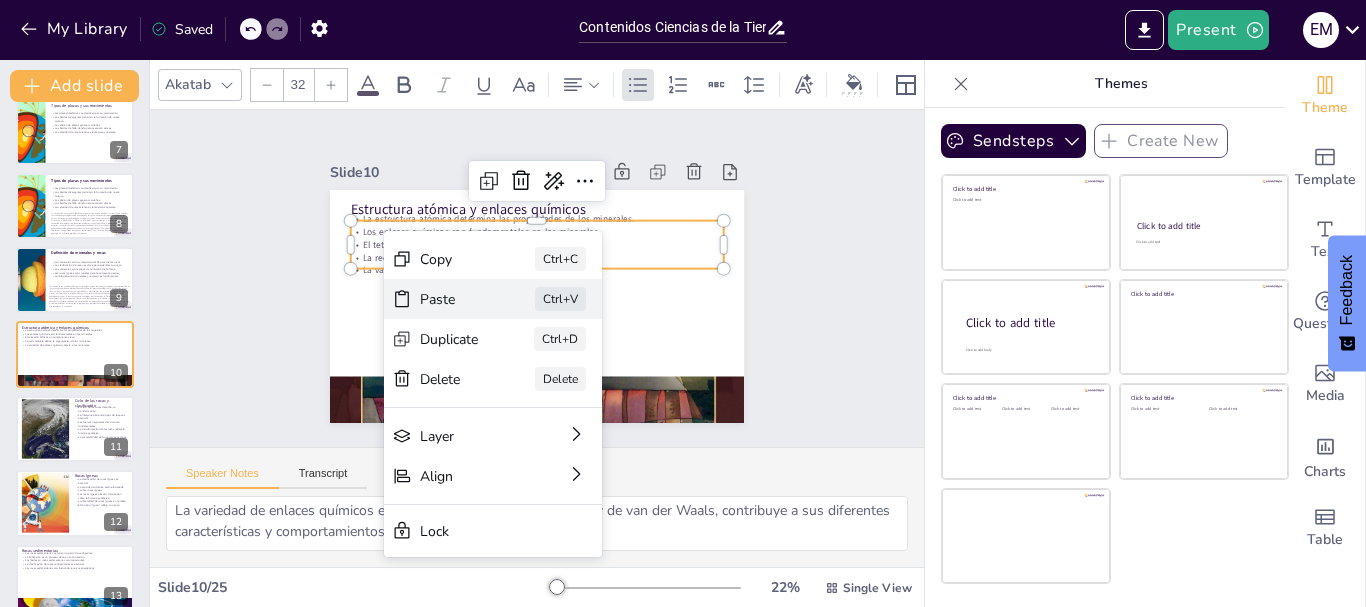 click on "Paste" at bounding box center (482, 412) 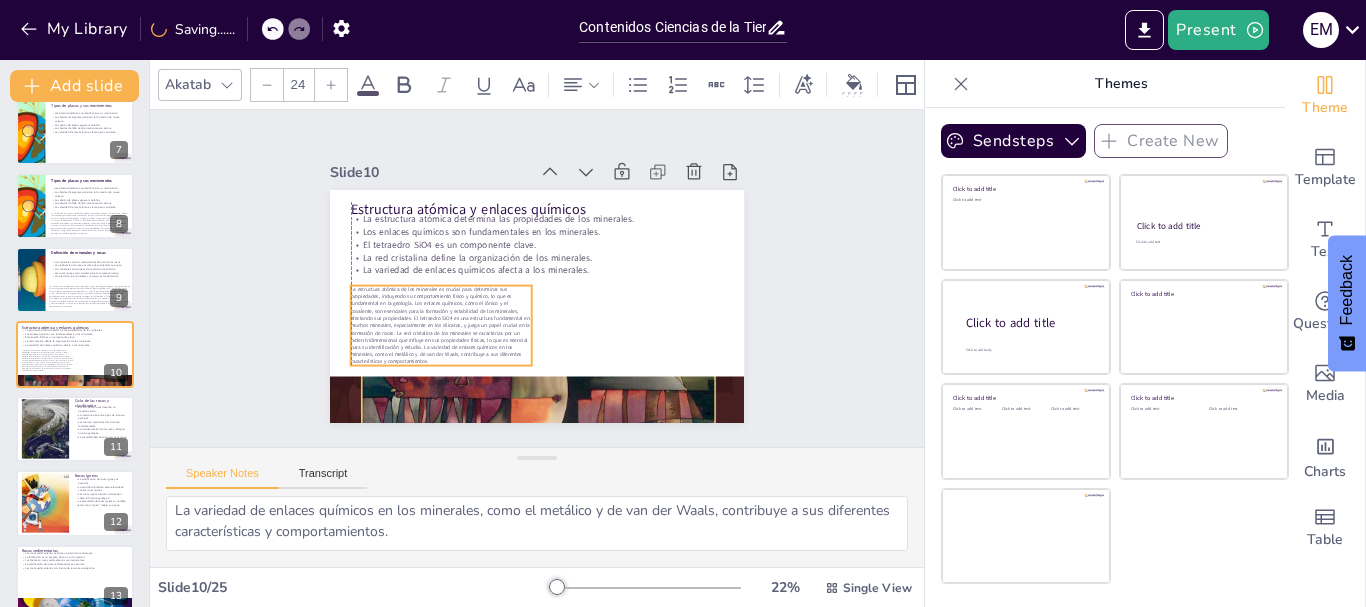 drag, startPoint x: 385, startPoint y: 206, endPoint x: 382, endPoint y: 280, distance: 74.06078 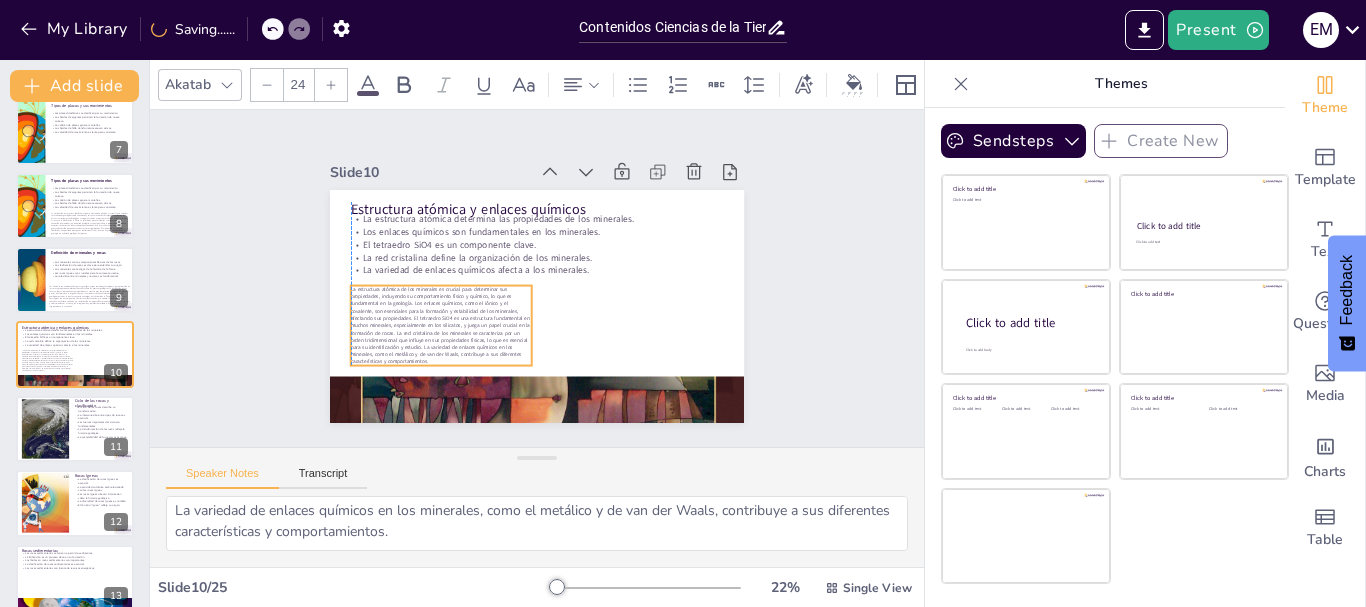 click on "La estructura atómica de los minerales es crucial para determinar sus propiedades, incluyendo su comportamiento físico y químico, lo que es fundamental en la geología.
Los enlaces químicos, como el iónico y el covalente, son esenciales para la formación y estabilidad de los minerales, afectando sus propiedades.
El tetraedro SiO4 es una estructura fundamental en muchos minerales, especialmente en los silicatos, y juega un papel crucial en la formación de rocas.
La red cristalina de los minerales se caracteriza por un orden tridimensional que influye en sus propiedades físicas, lo que es esencial para su identificación y estudio.
La variedad de enlaces químicos en los minerales, como el metálico y de van der Waals, contribuye a sus diferentes características y comportamientos." at bounding box center [459, 196] 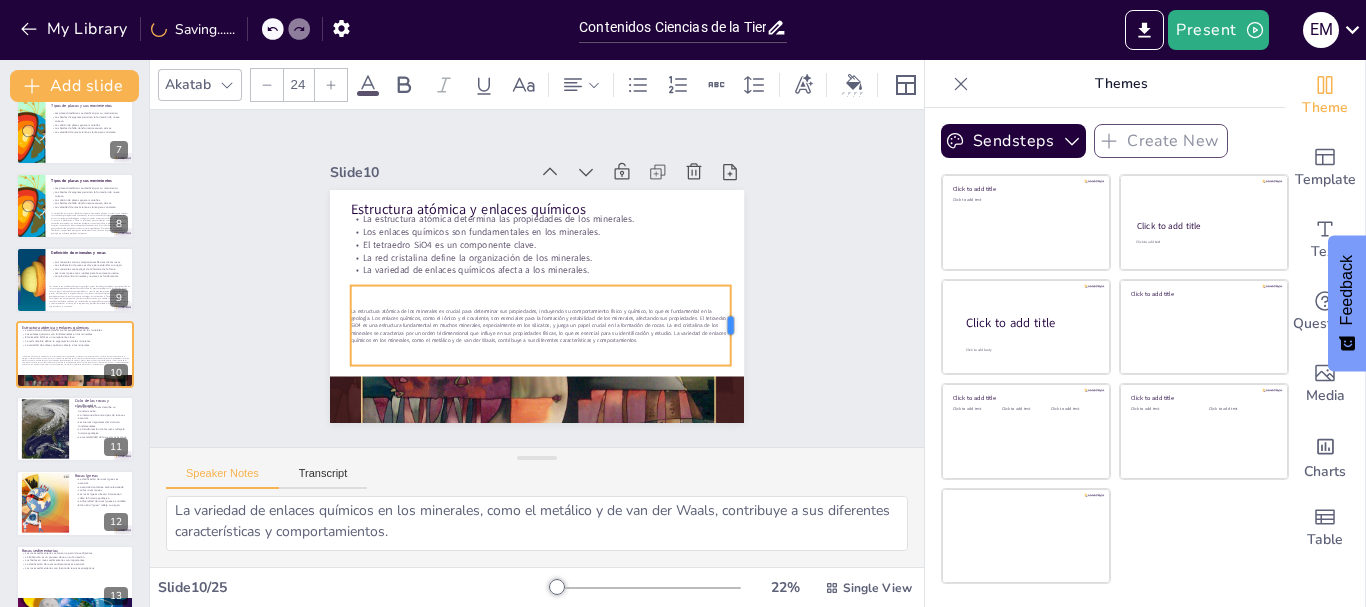 drag, startPoint x: 517, startPoint y: 317, endPoint x: 716, endPoint y: 308, distance: 199.20341 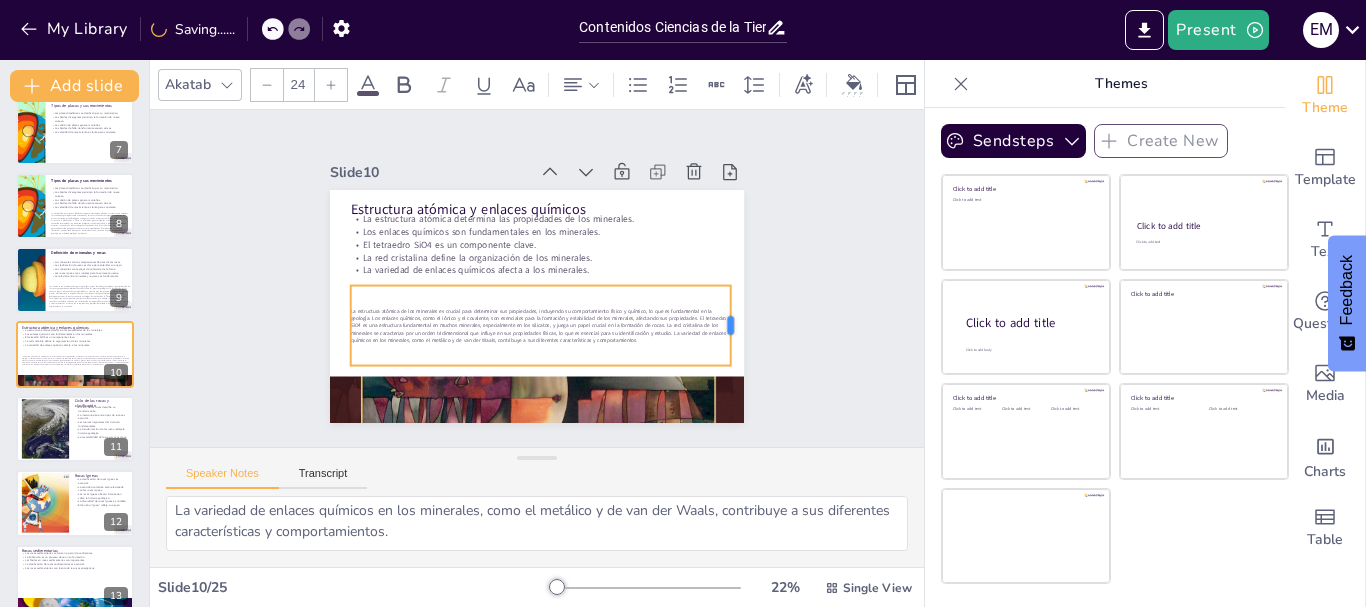 click at bounding box center (688, 419) 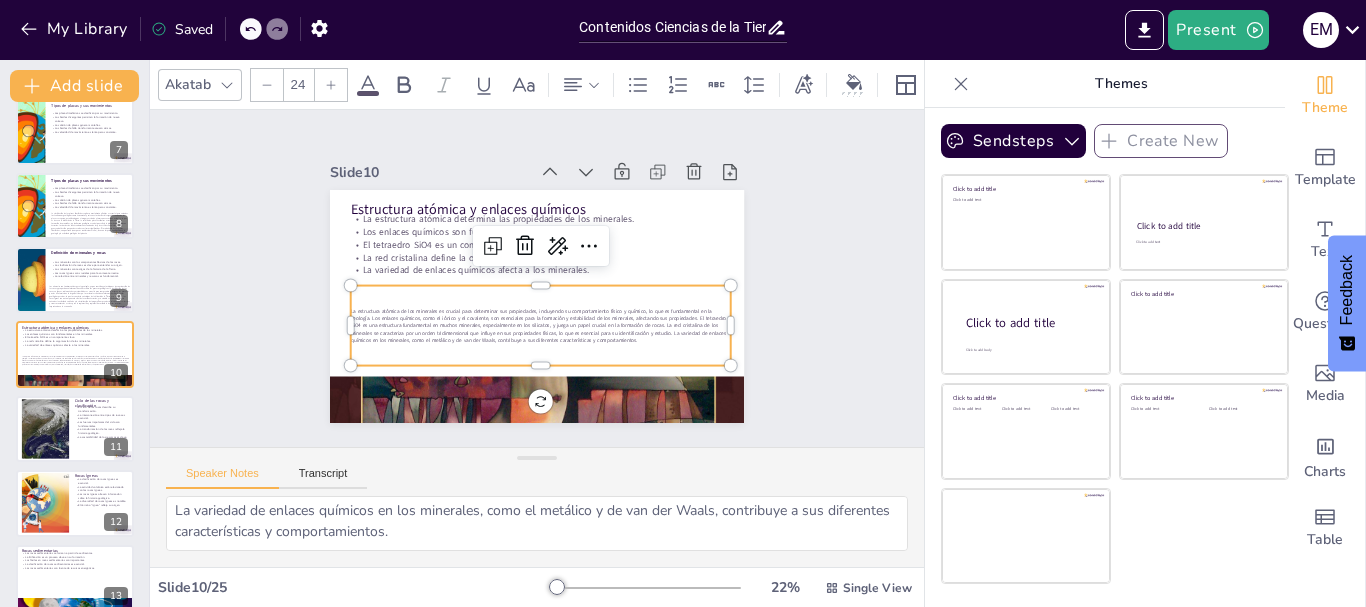 click 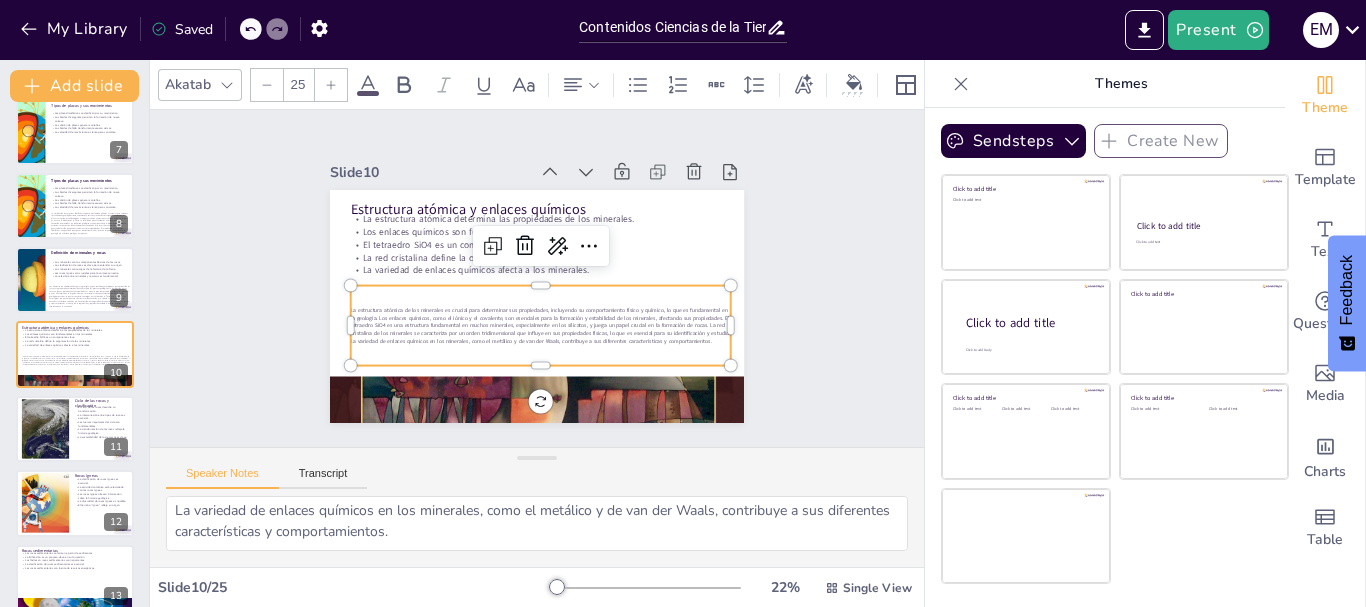 click 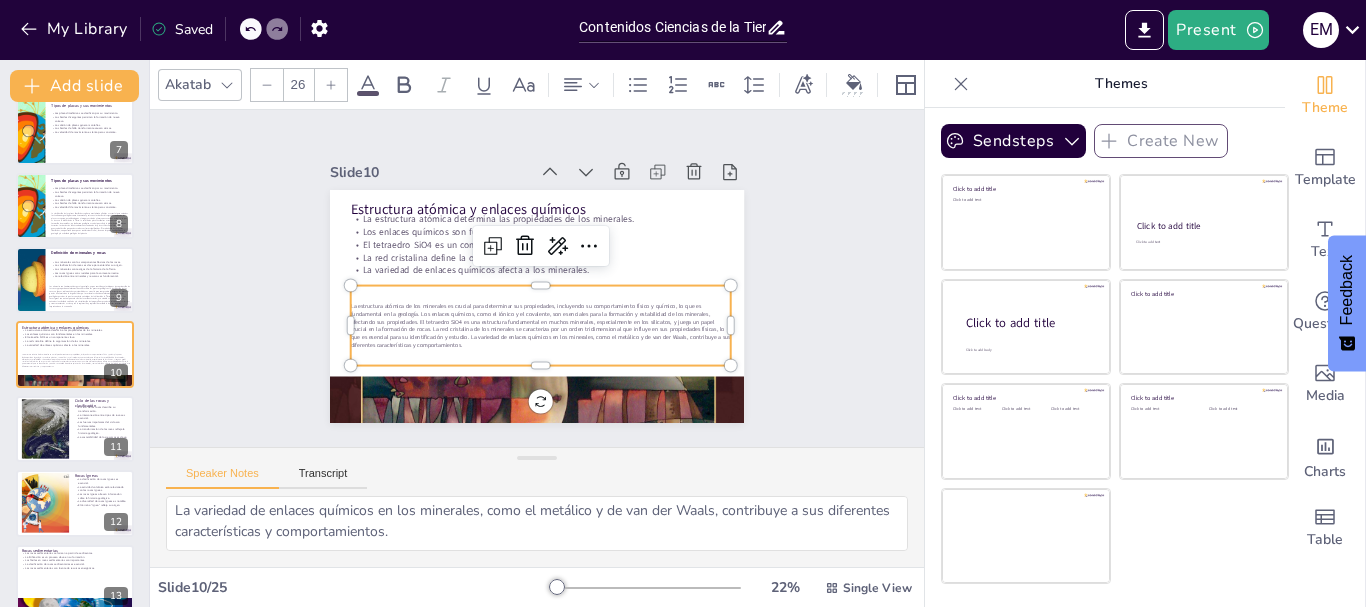 click 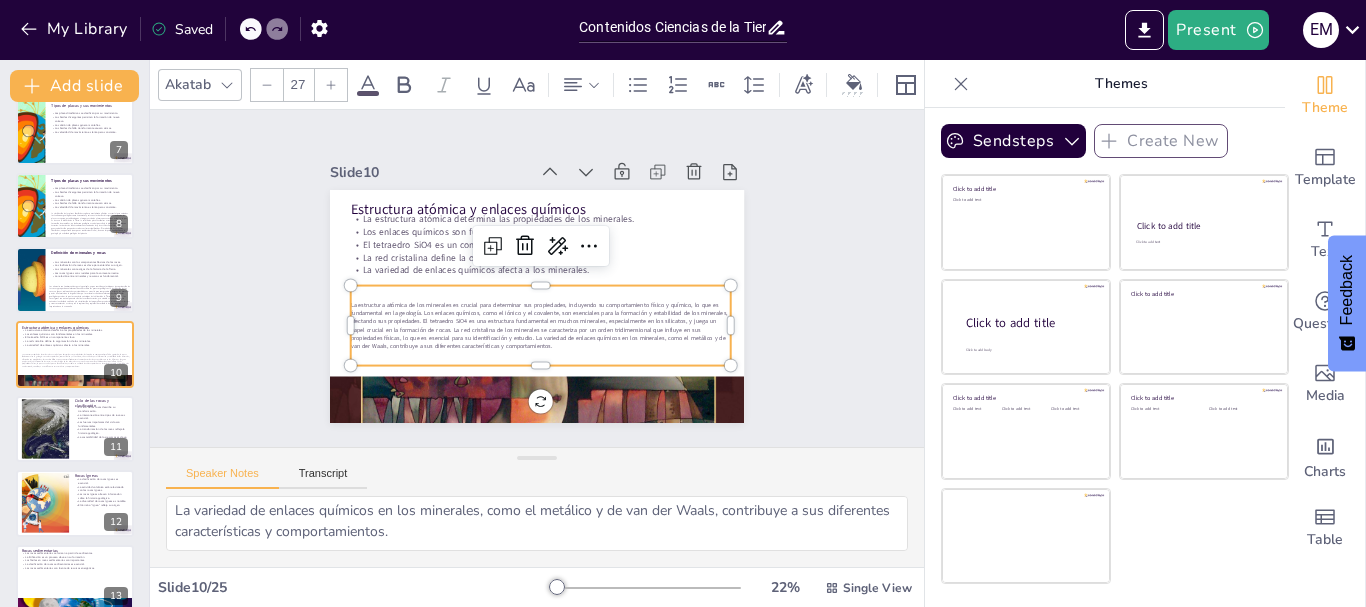 click 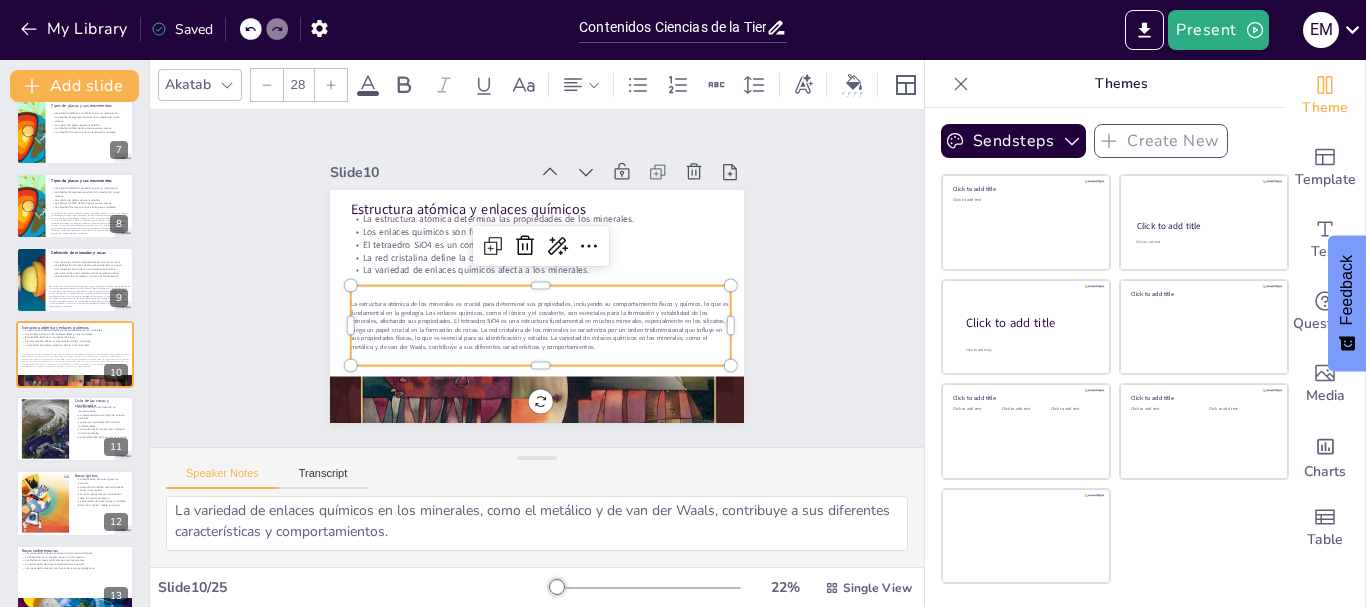 click 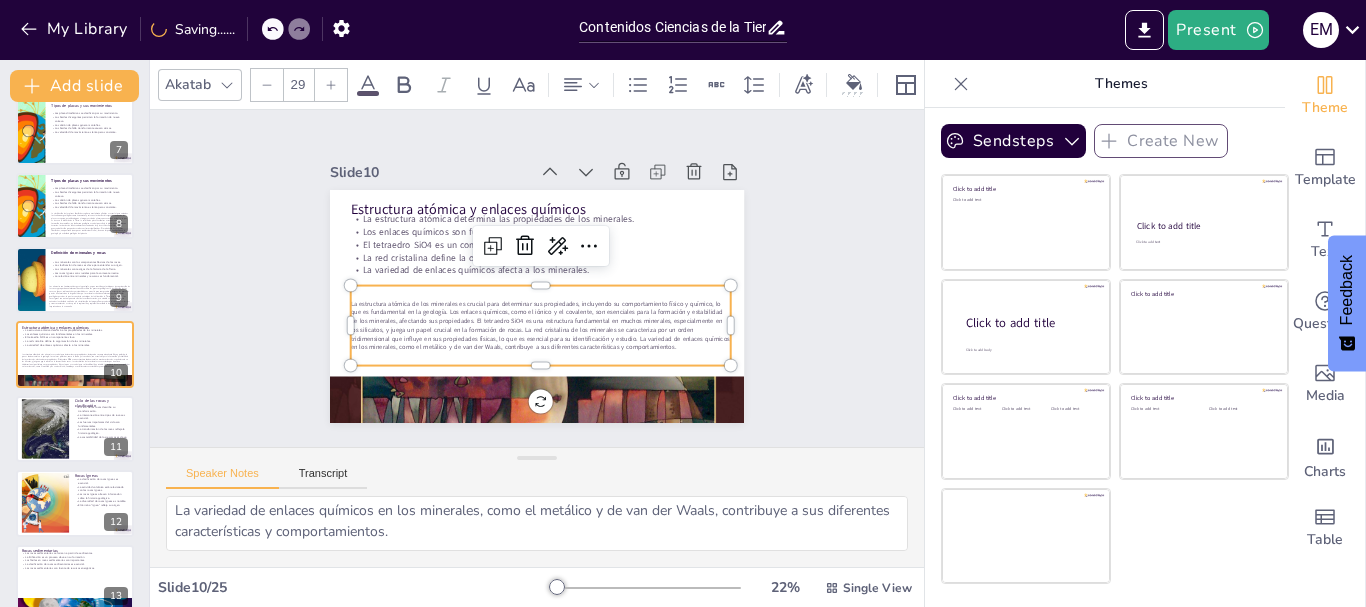 click 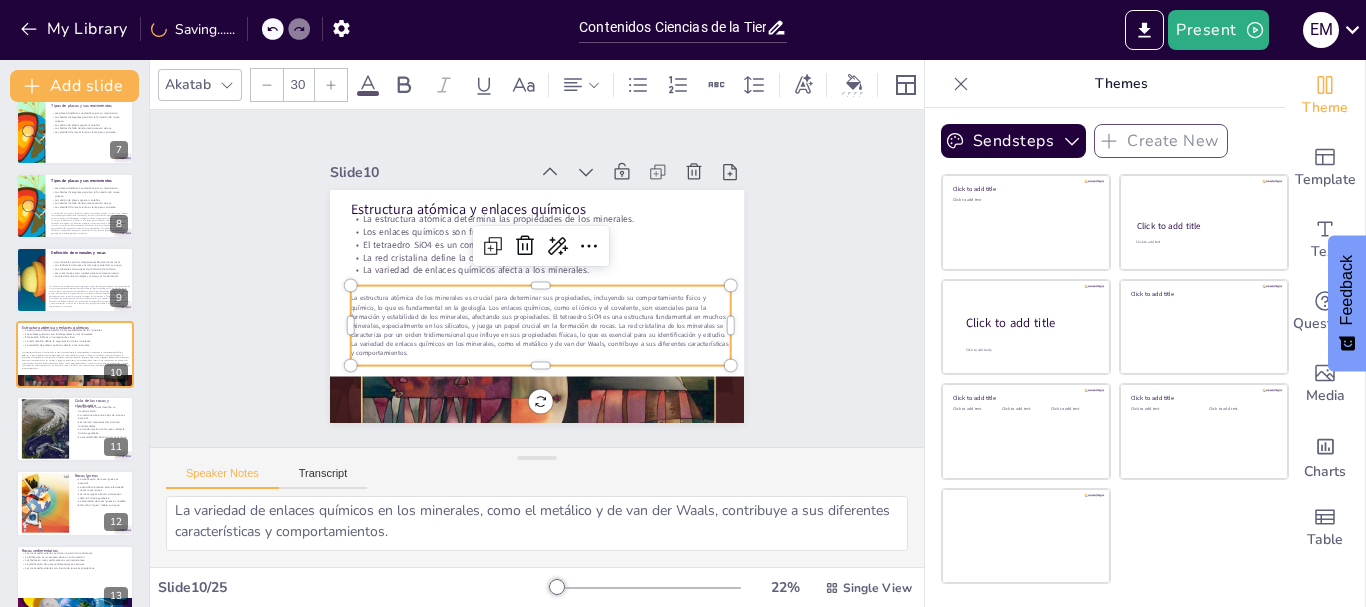click 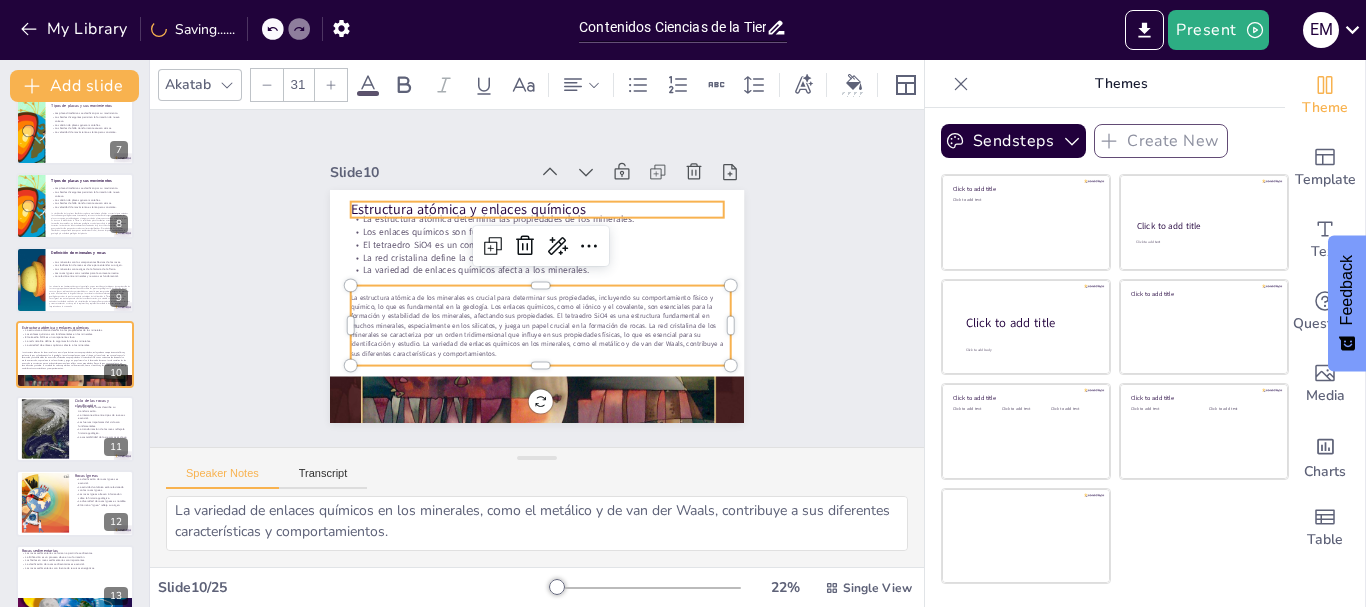 click on "Estructura atómica y enlaces químicos" at bounding box center [551, 211] 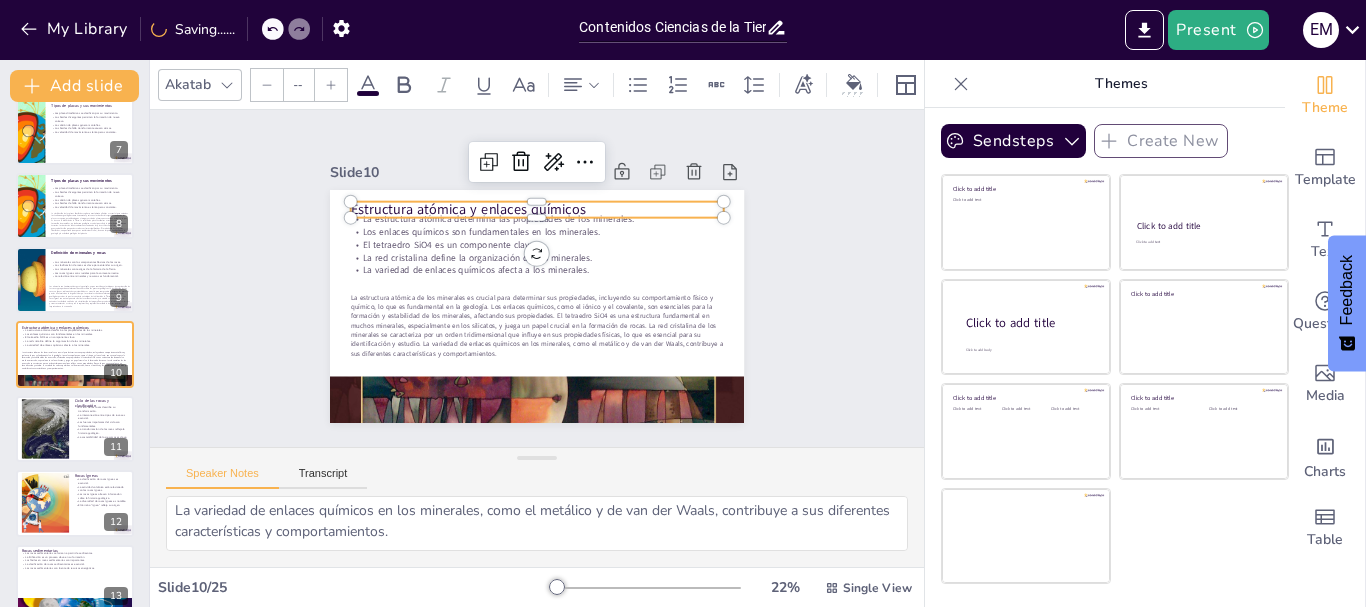 type on "48" 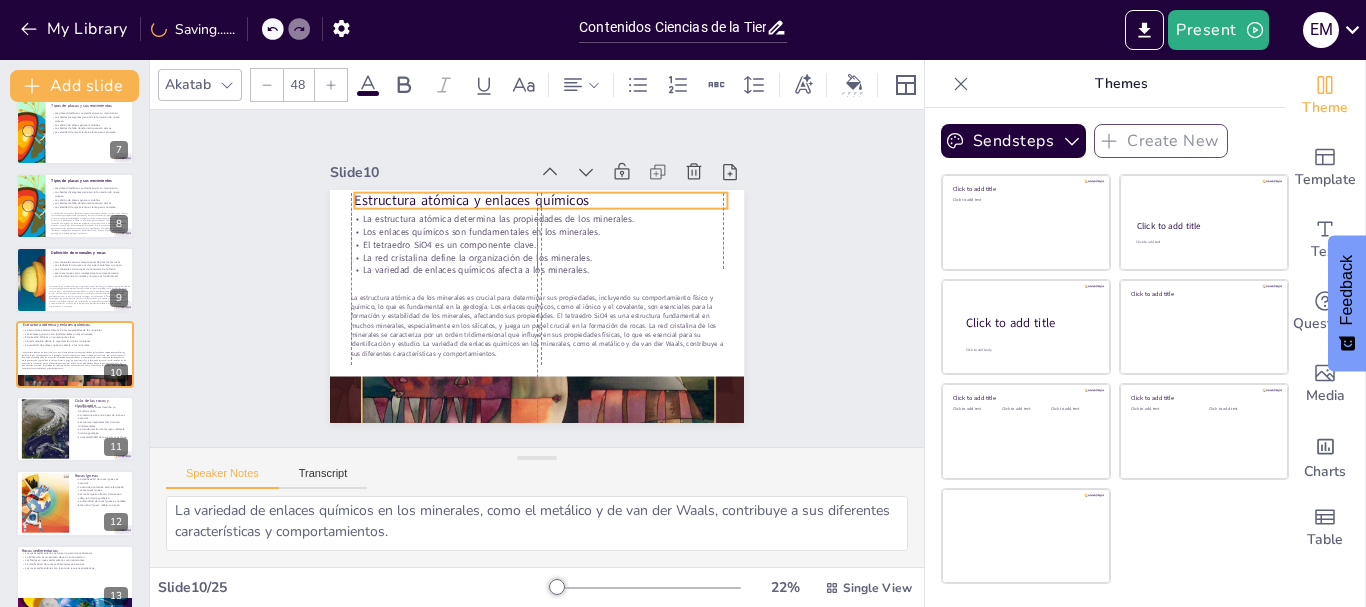 click on "Estructura atómica y enlaces químicos" at bounding box center [592, 223] 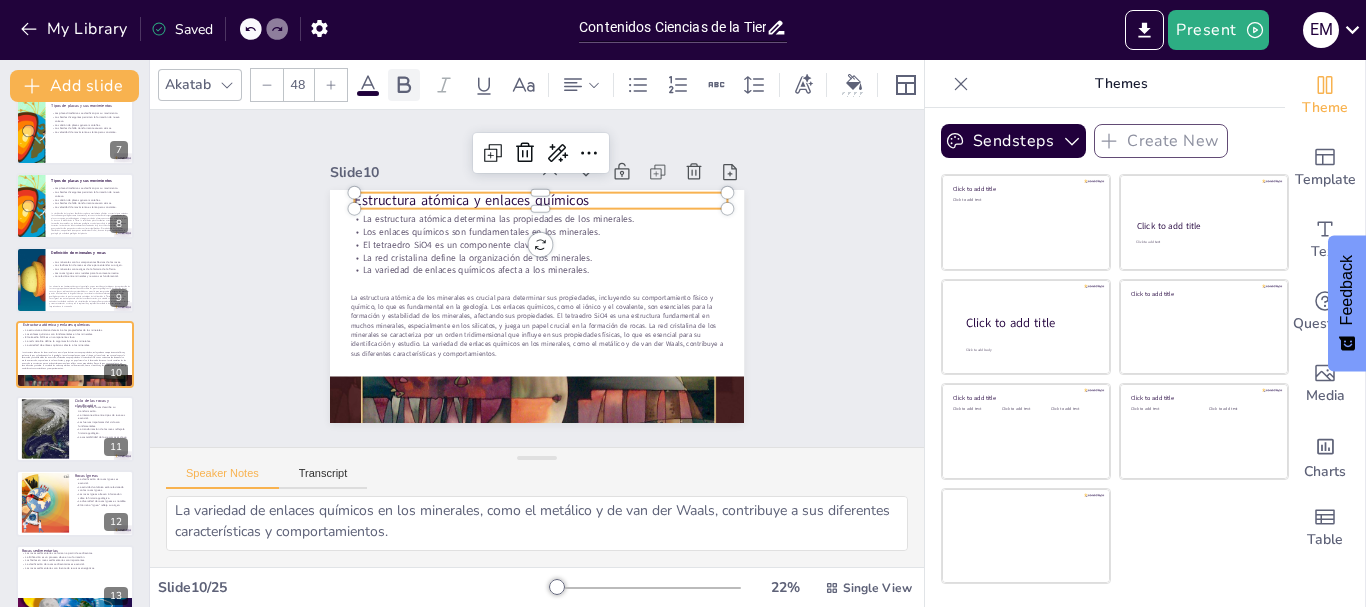 click 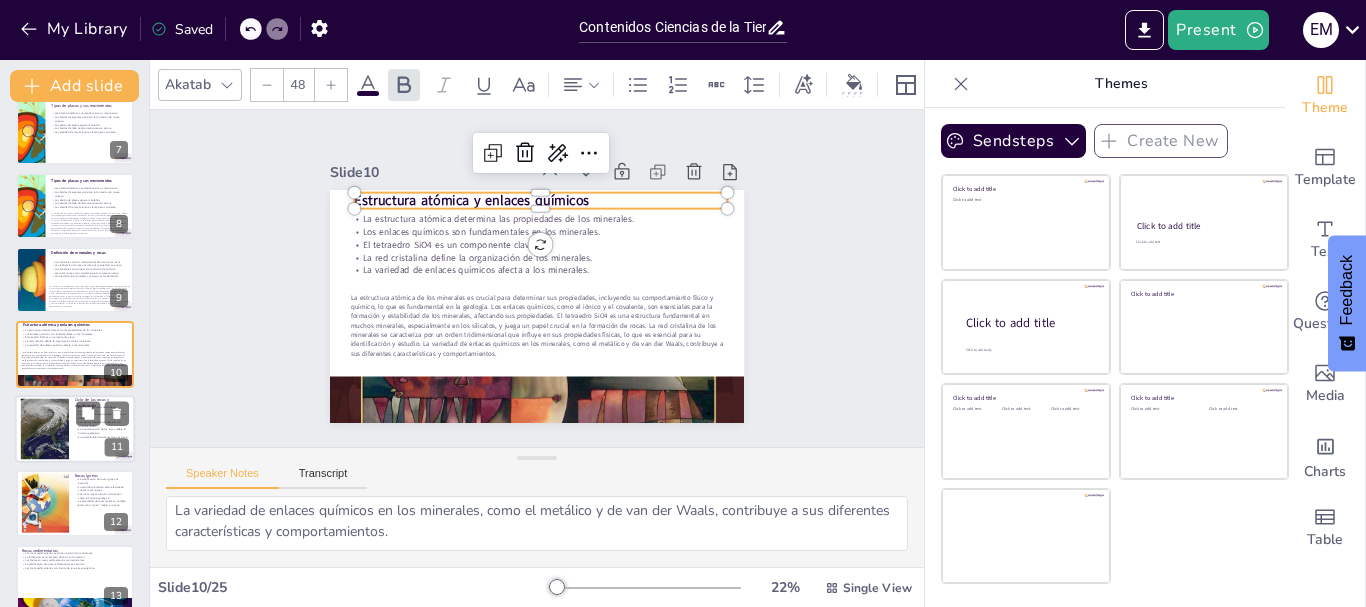 click at bounding box center [102, 413] 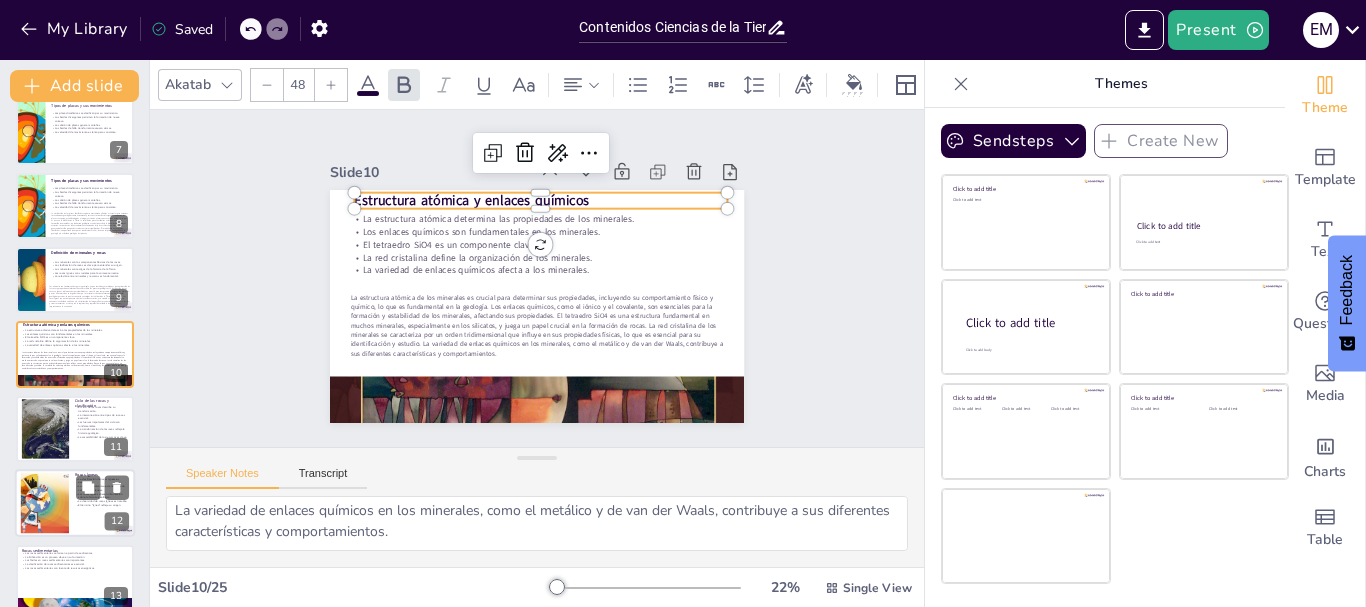 type on "El ciclo de las rocas es fundamental para entender cómo las rocas cambian de un tipo a otro, lo que es esencial para la dinámica de la Tierra y su historia geológica.
Comprender la relación entre rocas ígneas, sedimentarias y metamórficas es clave para entender los procesos geológicos y cómo afectan a nuestro planeta.
La energía solar, la gravedad y el calor interno son fuerzas que permiten la transformación de las rocas, reflejando la dinámica de la Tierra.
La transformación continua de las rocas proporciona información sobre los cambios en el paisaje y la evolución geológica de la Tierra.
Comprender el ciclo de las rocas es esencial para la exploración y explotación sostenible de los recursos naturales, lo que impacta en la economía y el desarrollo." 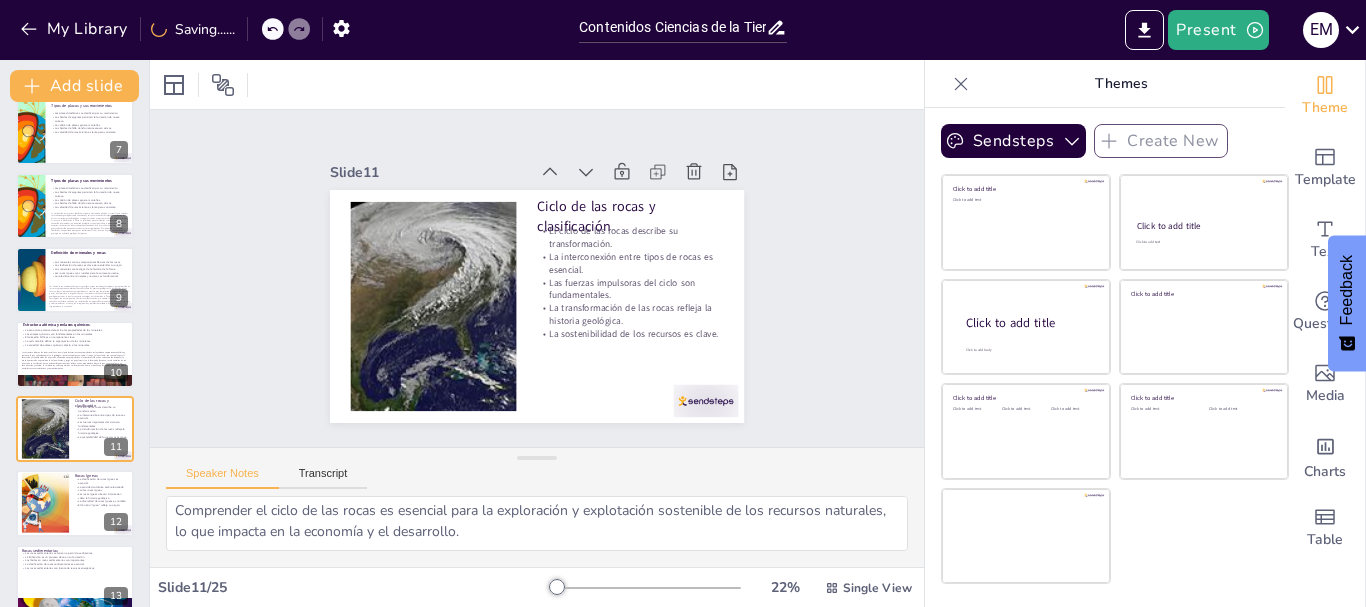 scroll, scrollTop: 540, scrollLeft: 0, axis: vertical 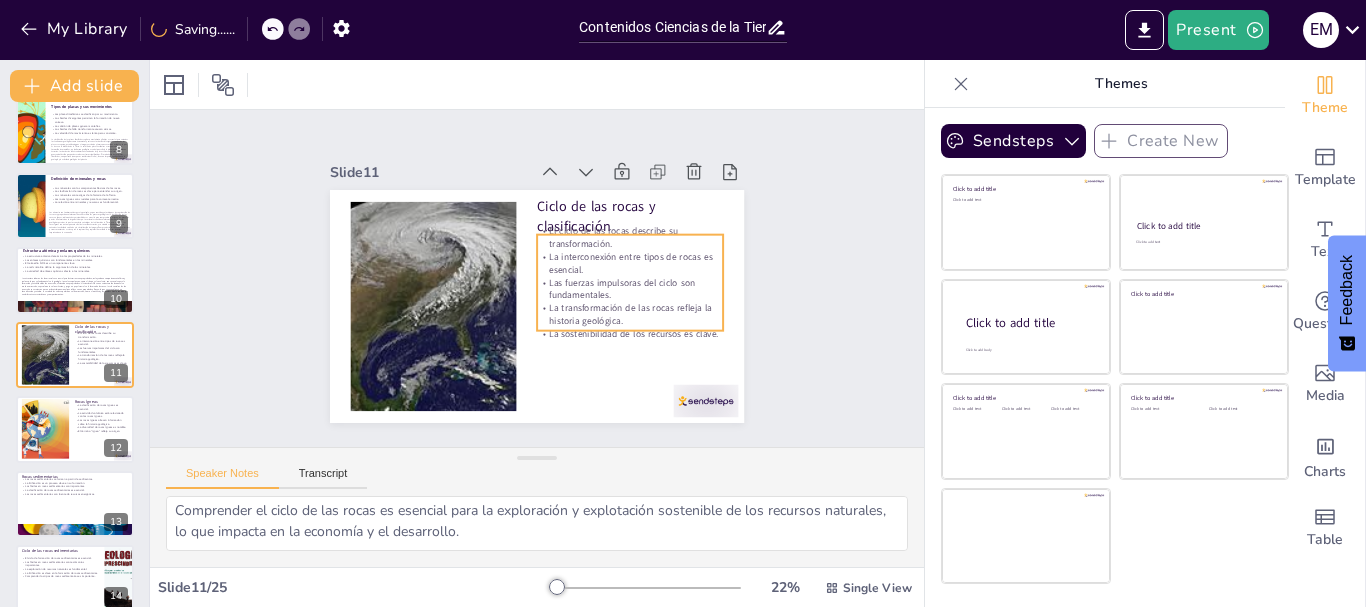 click on "La interconexión entre tipos de rocas es esencial." at bounding box center [632, 283] 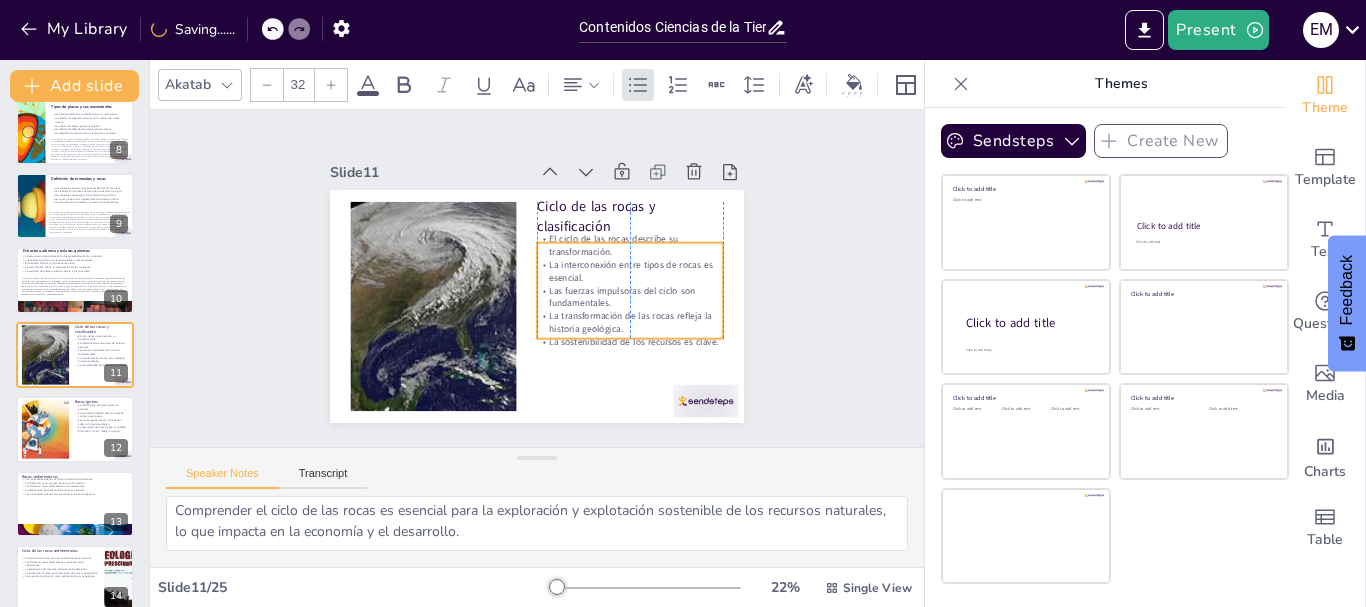 click on "La interconexión entre tipos de rocas es esencial." at bounding box center [627, 300] 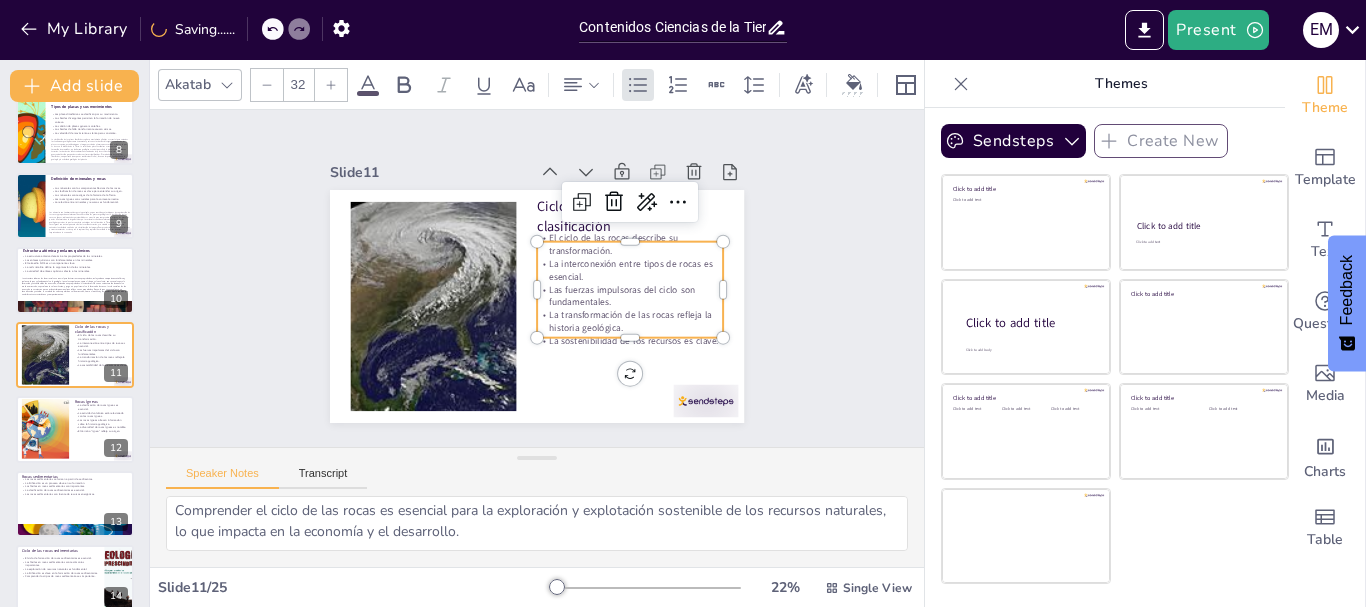 click at bounding box center (639, 343) 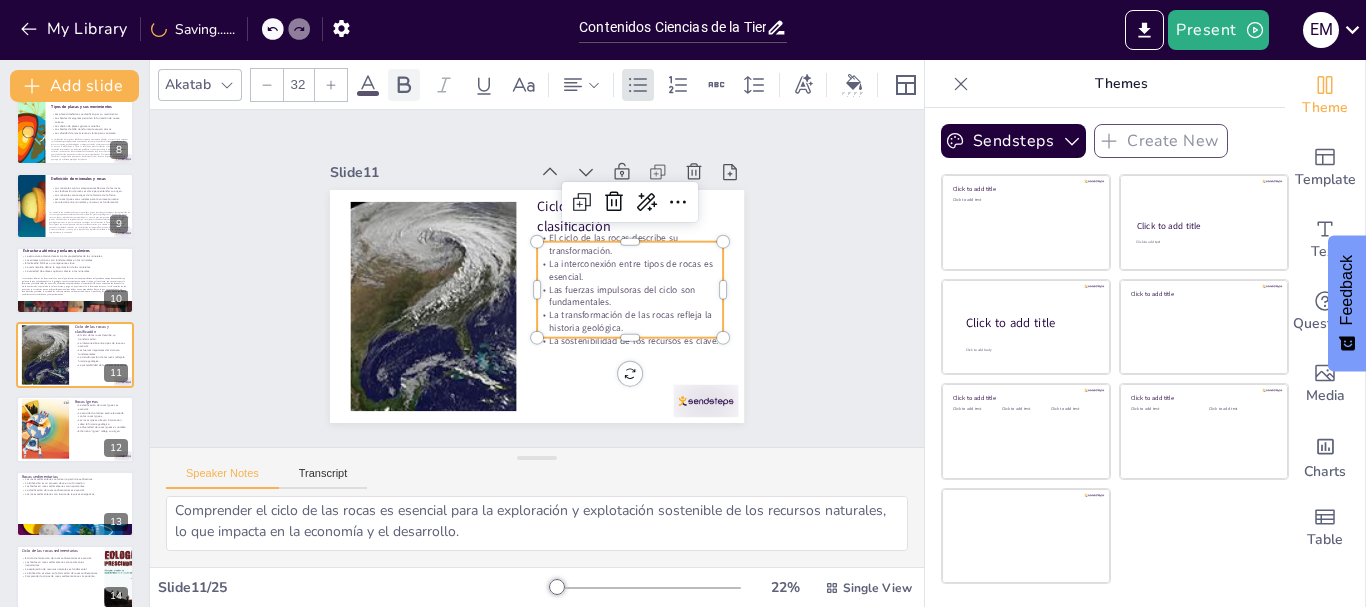 drag, startPoint x: 405, startPoint y: 72, endPoint x: 391, endPoint y: 81, distance: 16.643316 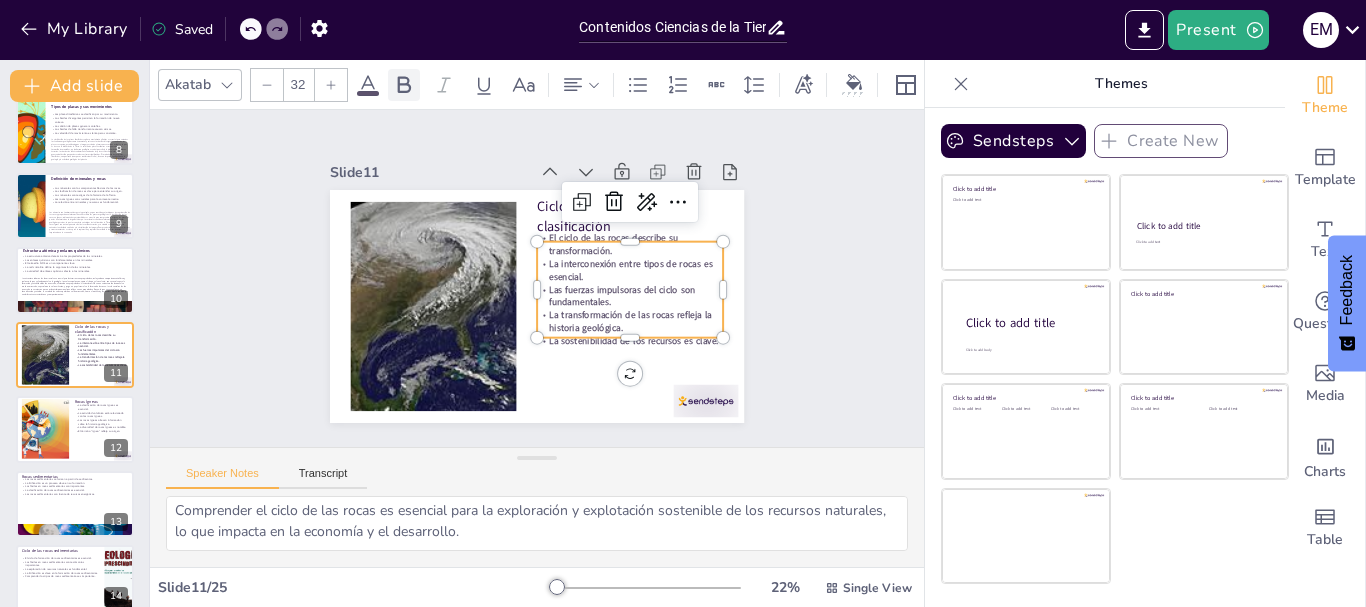 click 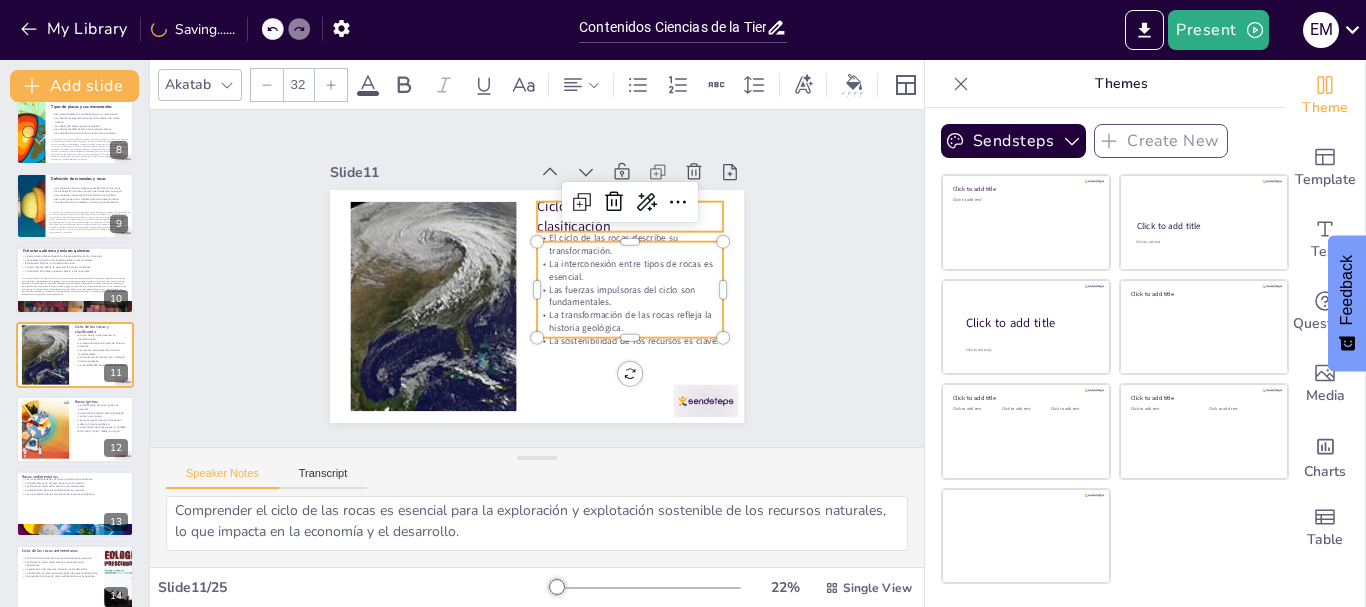 click on "Ciclo de las rocas y clasificación" at bounding box center (647, 259) 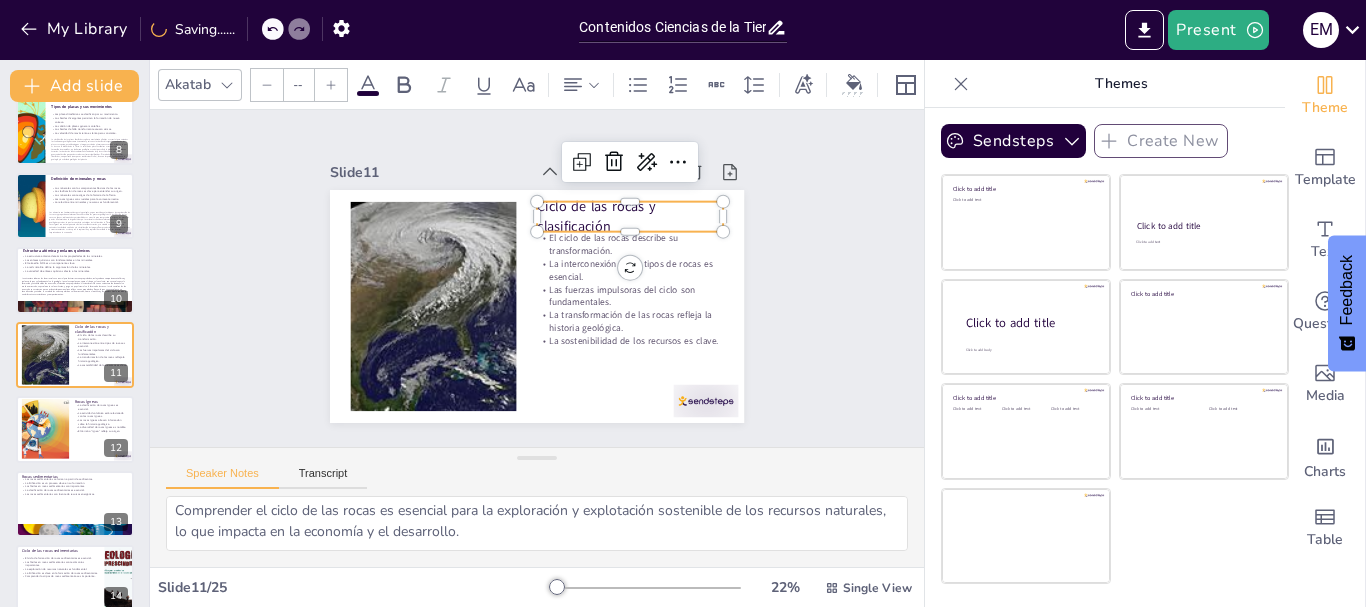 type on "48" 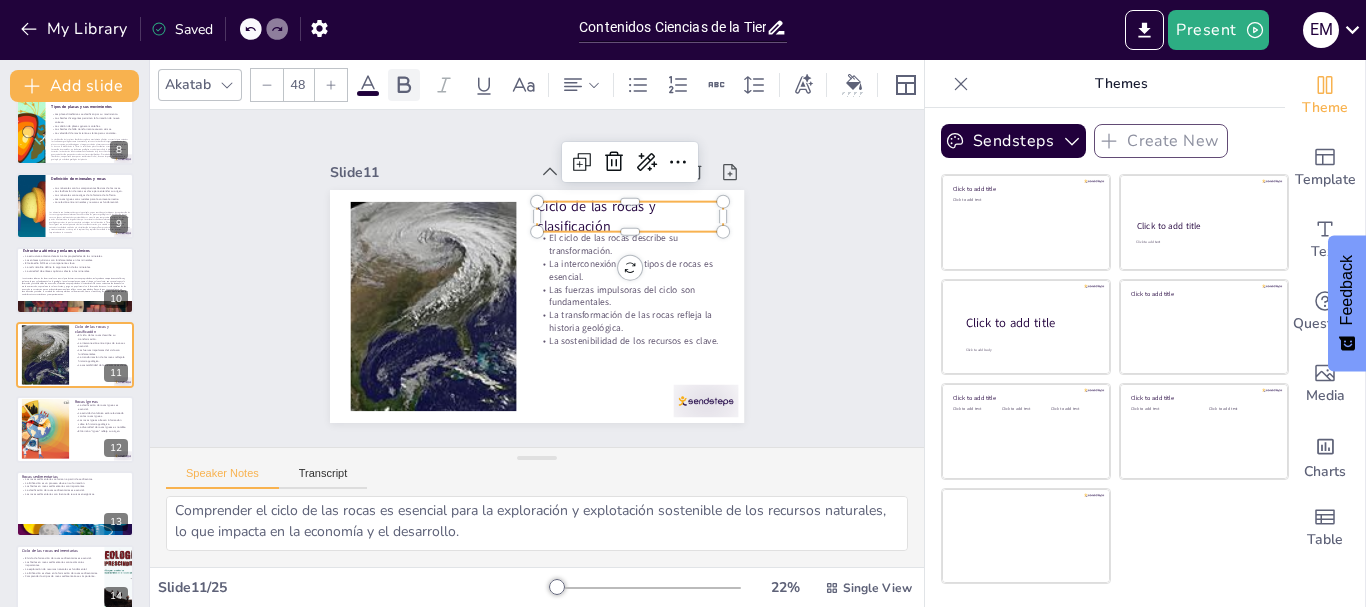 click 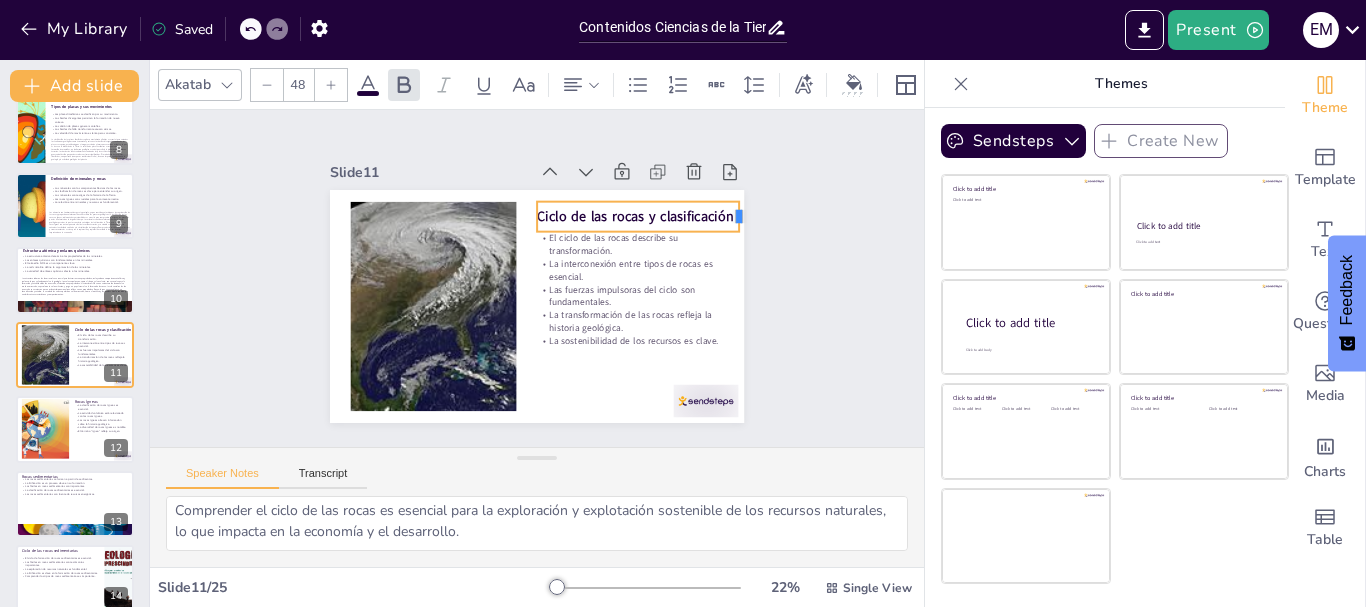 drag, startPoint x: 710, startPoint y: 207, endPoint x: 726, endPoint y: 207, distance: 16 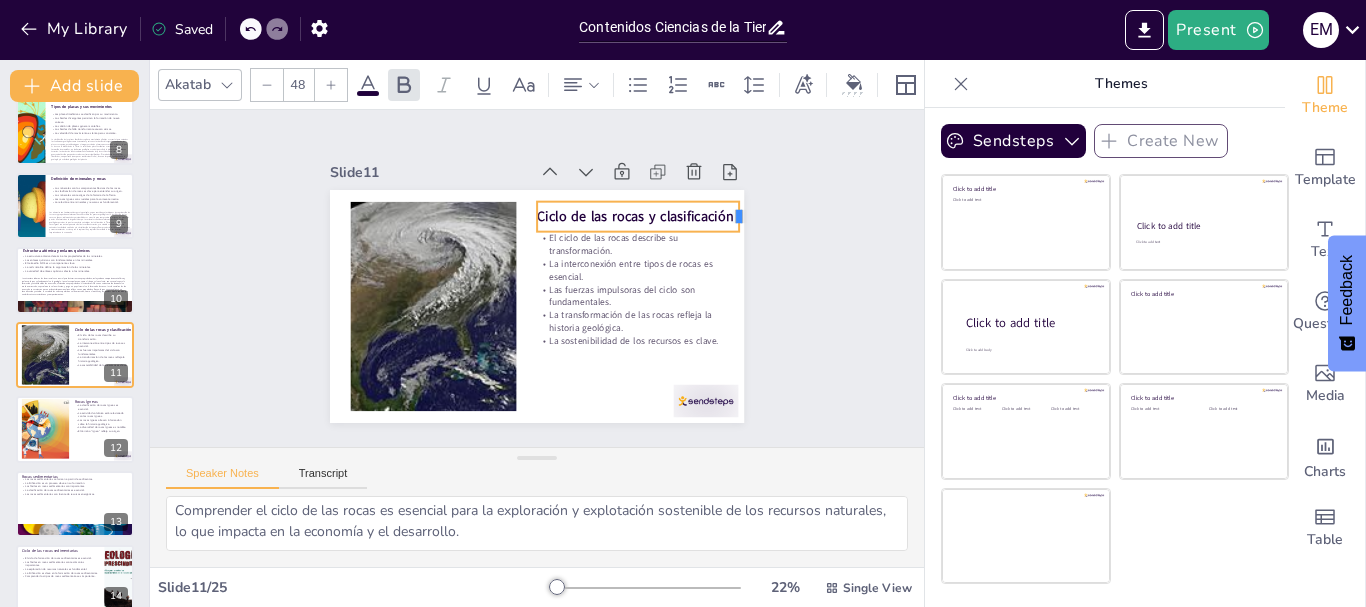 click at bounding box center (554, 497) 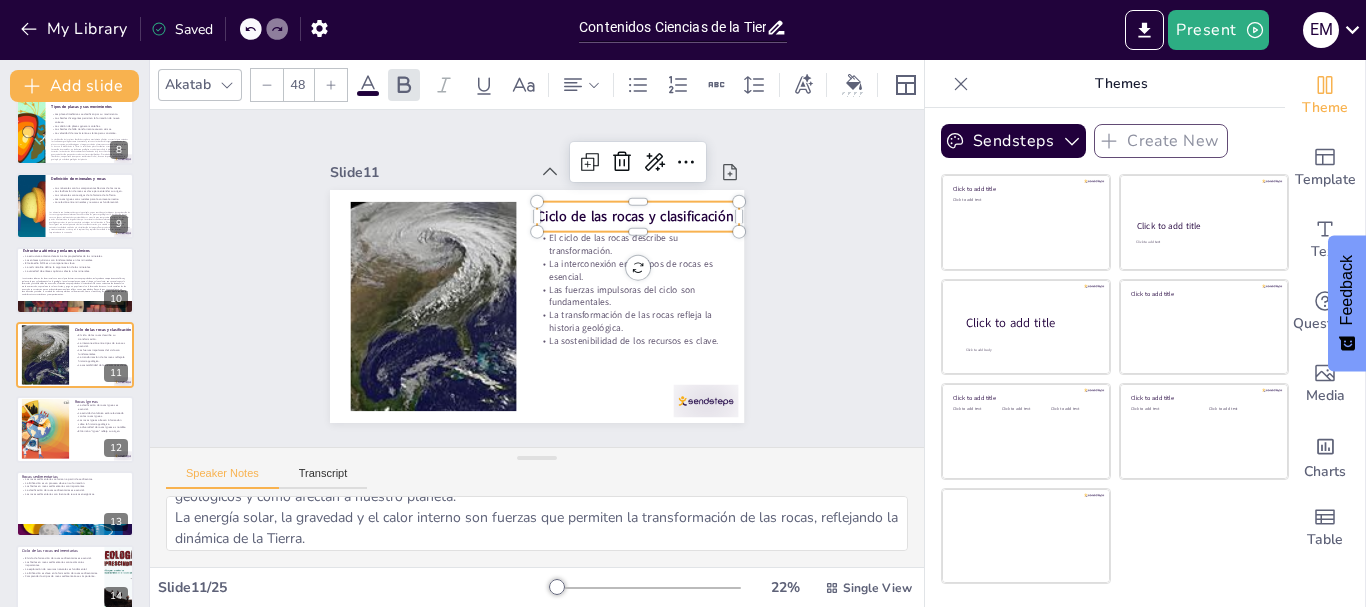 scroll, scrollTop: 0, scrollLeft: 0, axis: both 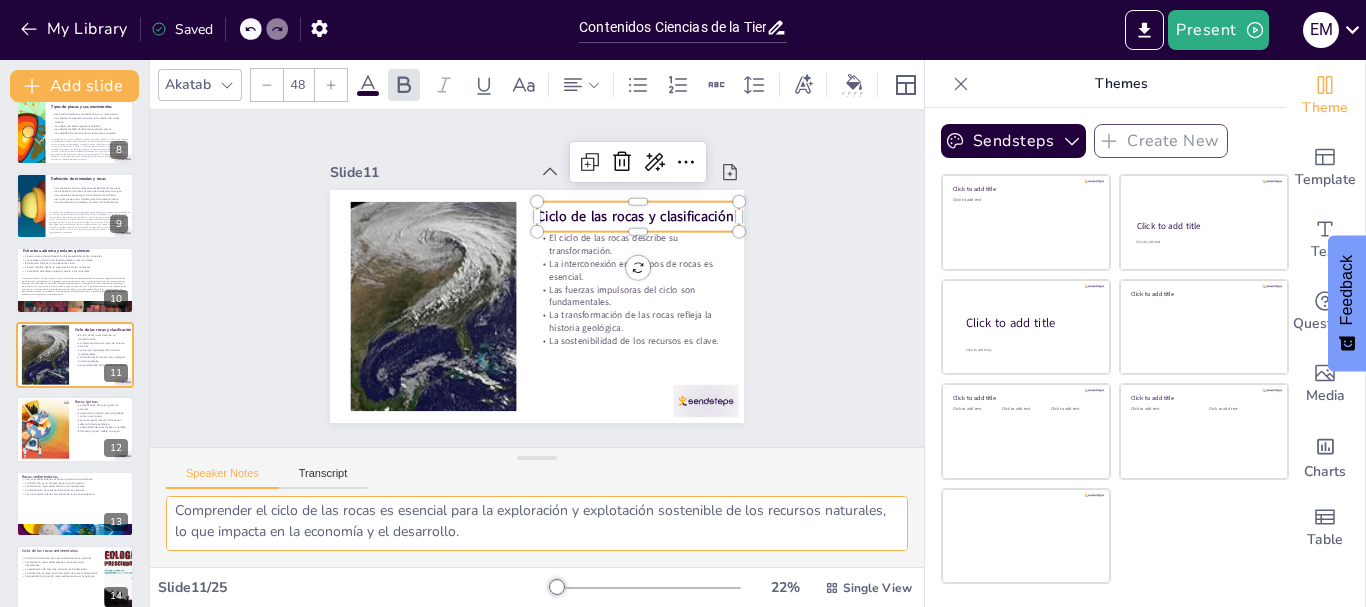drag, startPoint x: 173, startPoint y: 512, endPoint x: 512, endPoint y: 548, distance: 340.90616 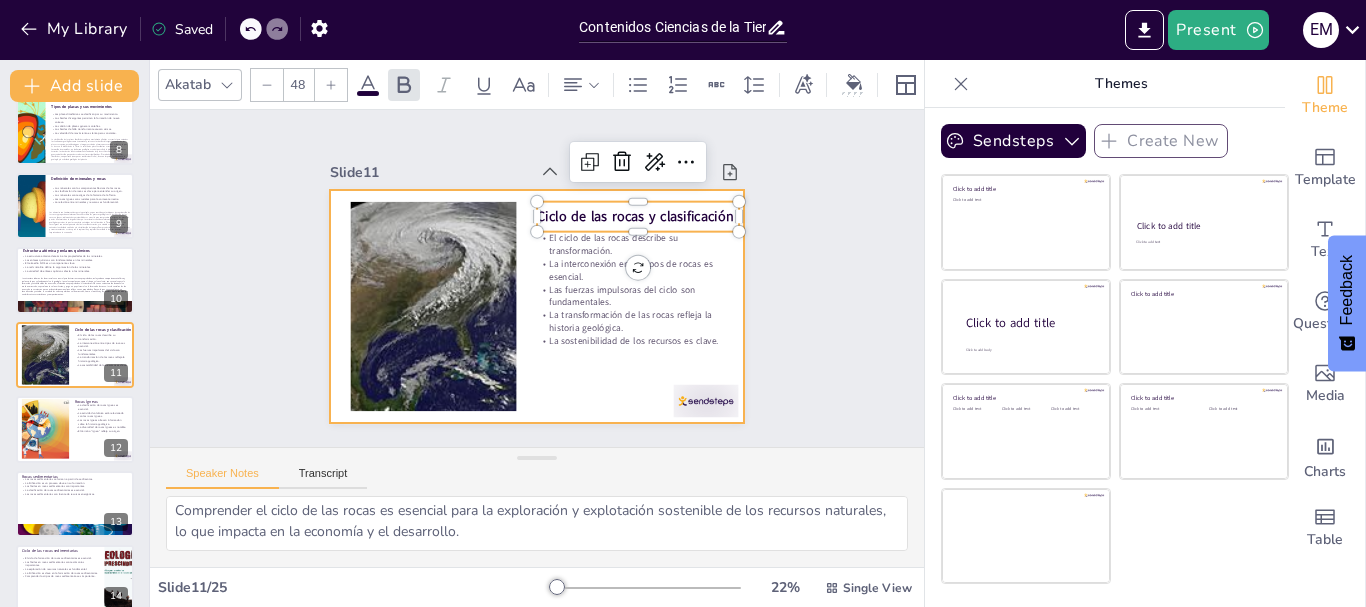 click at bounding box center (534, 306) 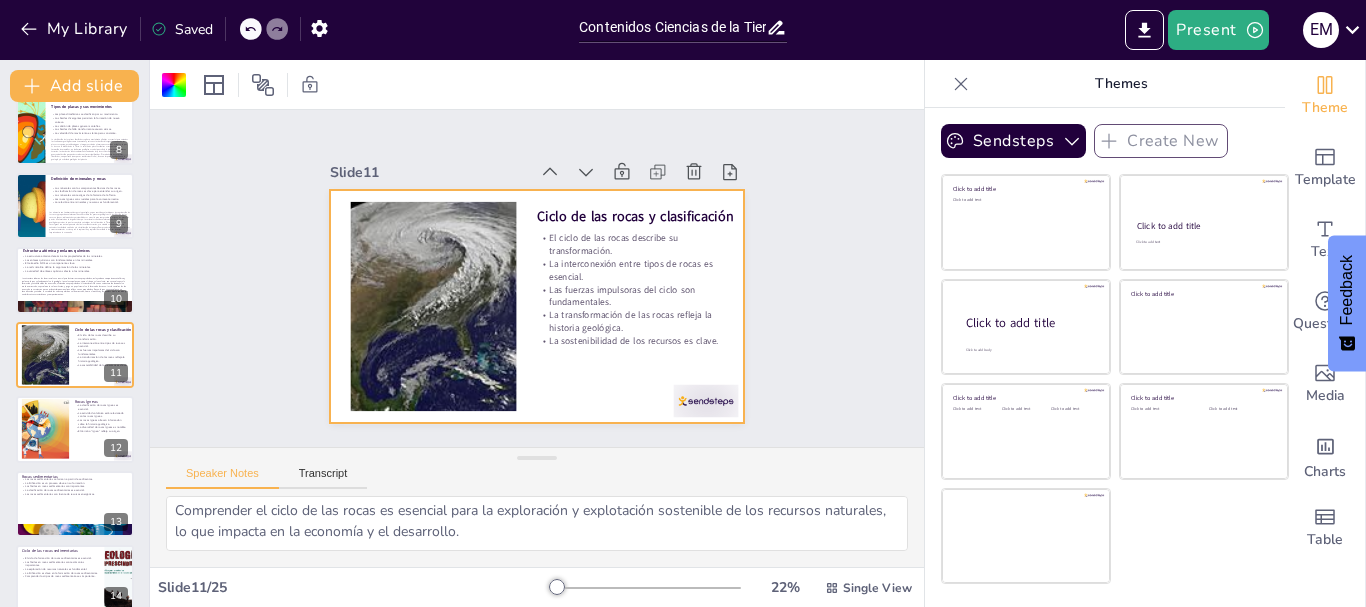 click on "La transformación de las rocas refleja la historia geológica." at bounding box center [580, 185] 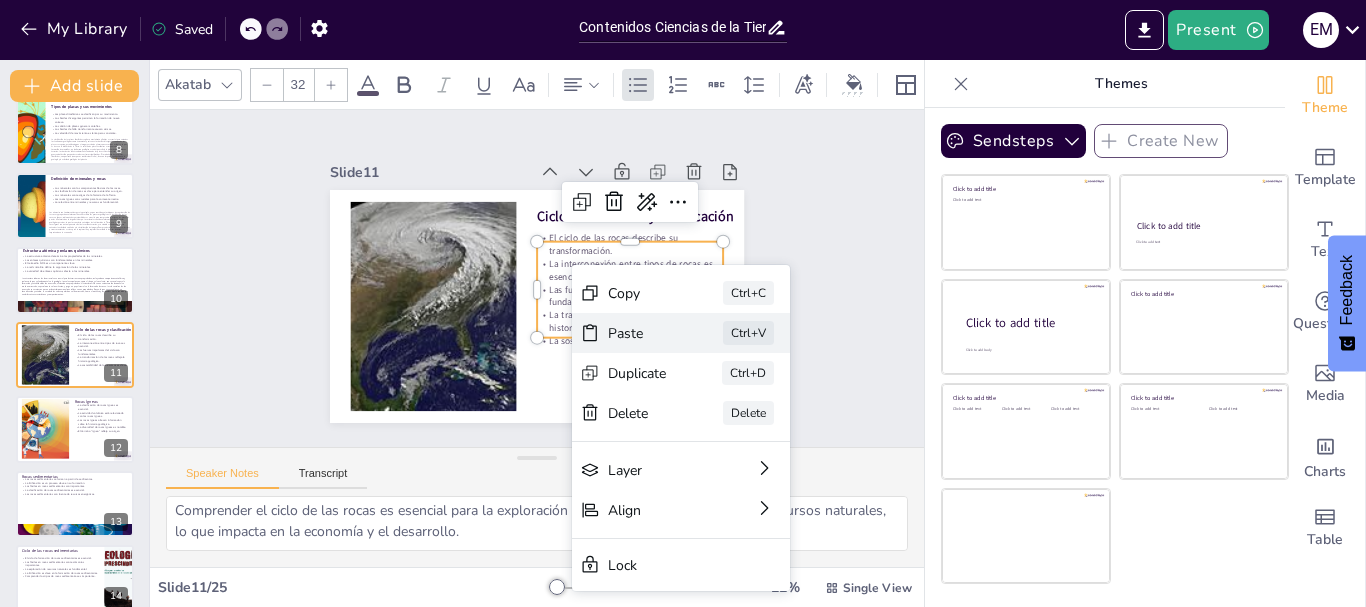 click 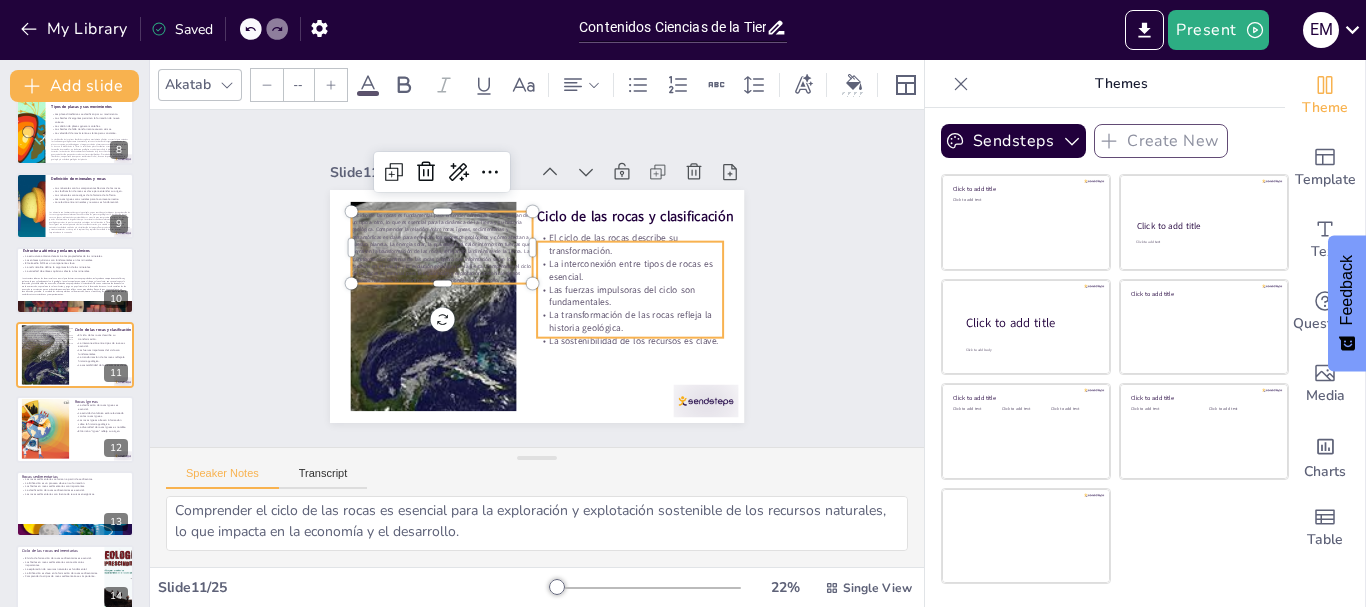 type on "24" 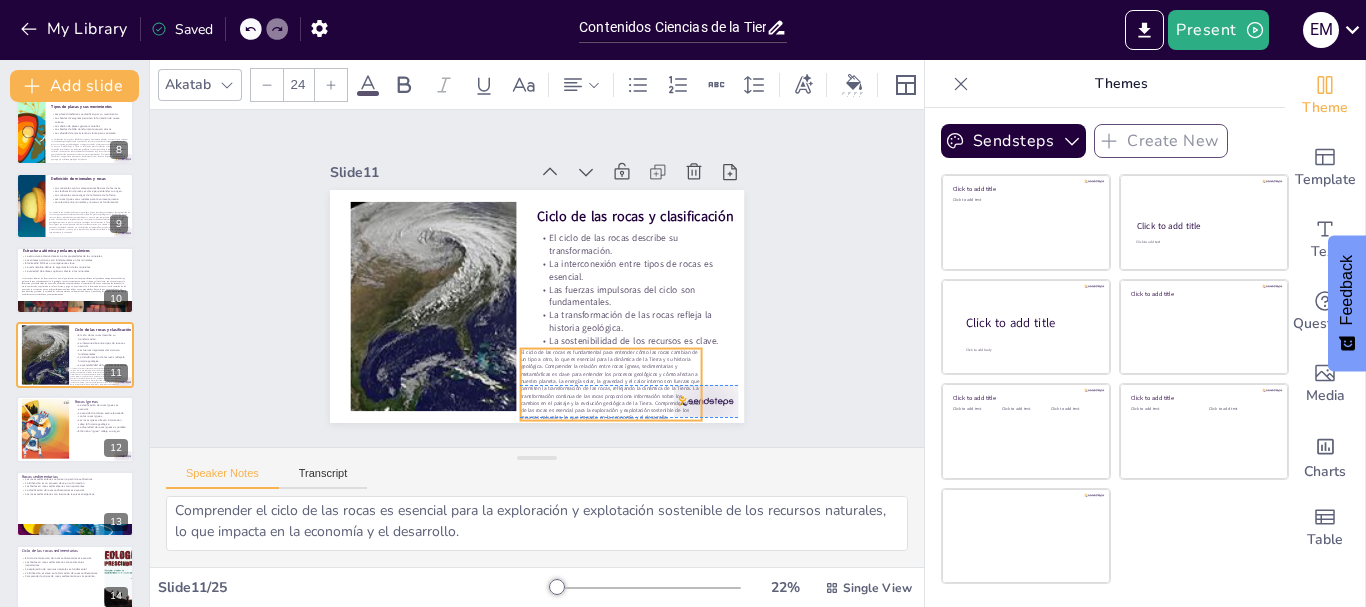 drag, startPoint x: 475, startPoint y: 246, endPoint x: 644, endPoint y: 383, distance: 217.5546 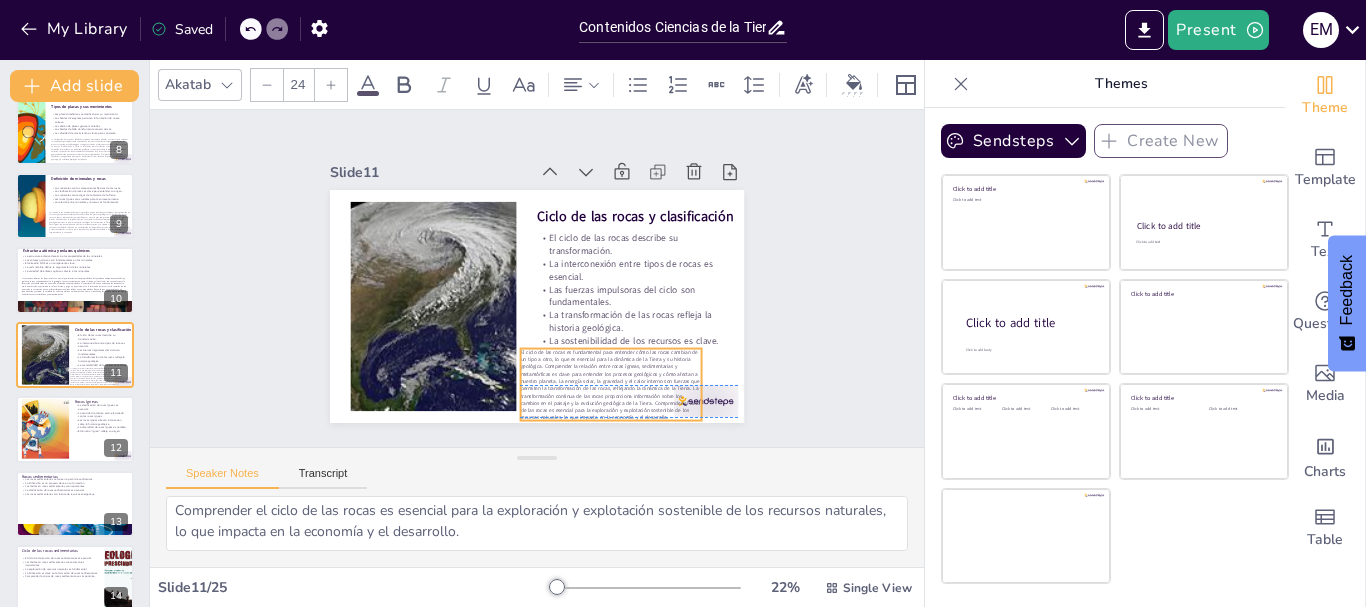 click on "El ciclo de las rocas es fundamental para entender cómo las rocas cambian de un tipo a otro, lo que es esencial para la dinámica de la Tierra y su historia geológica.
Comprender la relación entre rocas ígneas, sedimentarias y metamórficas es clave para entender los procesos geológicos y cómo afectan a nuestro planeta.
La energía solar, la gravedad y el calor interno son fuerzas que permiten la transformación de las rocas, reflejando la dinámica de la Tierra.
La transformación continua de las rocas proporciona información sobre los cambios en el paisaje y la evolución geológica de la Tierra.
Comprender el ciclo de las rocas es esencial para la exploración y explotación sostenible de los recursos naturales, lo que impacta en la economía y el desarrollo." at bounding box center [506, 399] 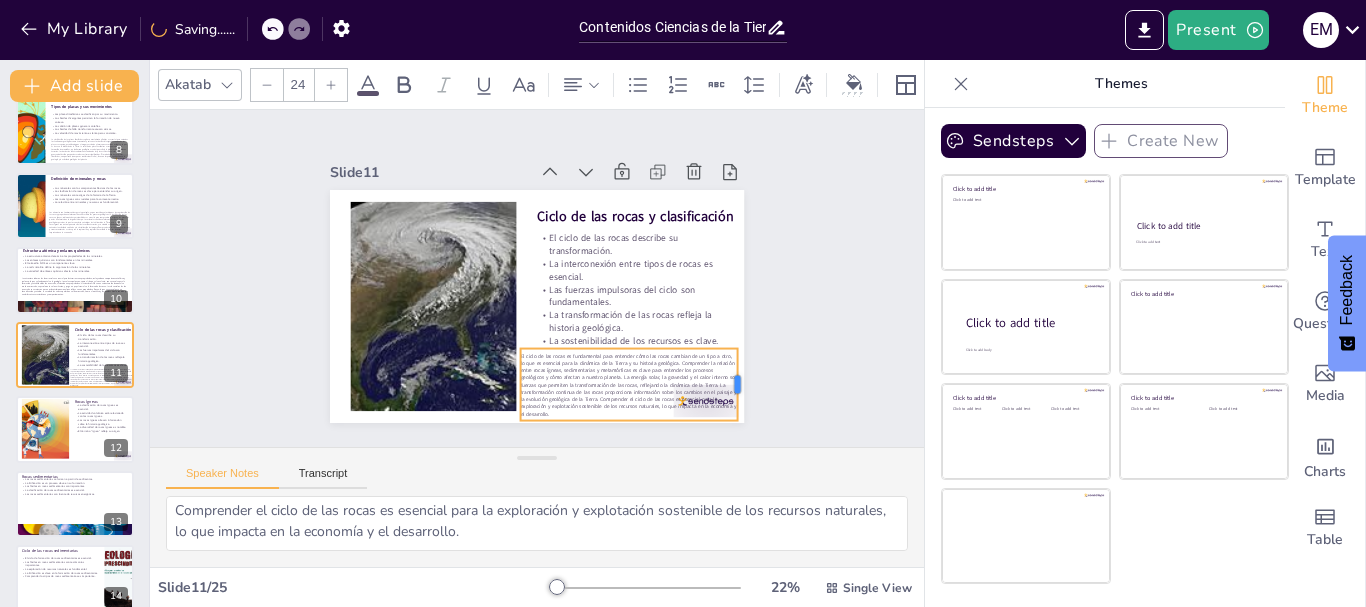 drag, startPoint x: 688, startPoint y: 378, endPoint x: 724, endPoint y: 376, distance: 36.05551 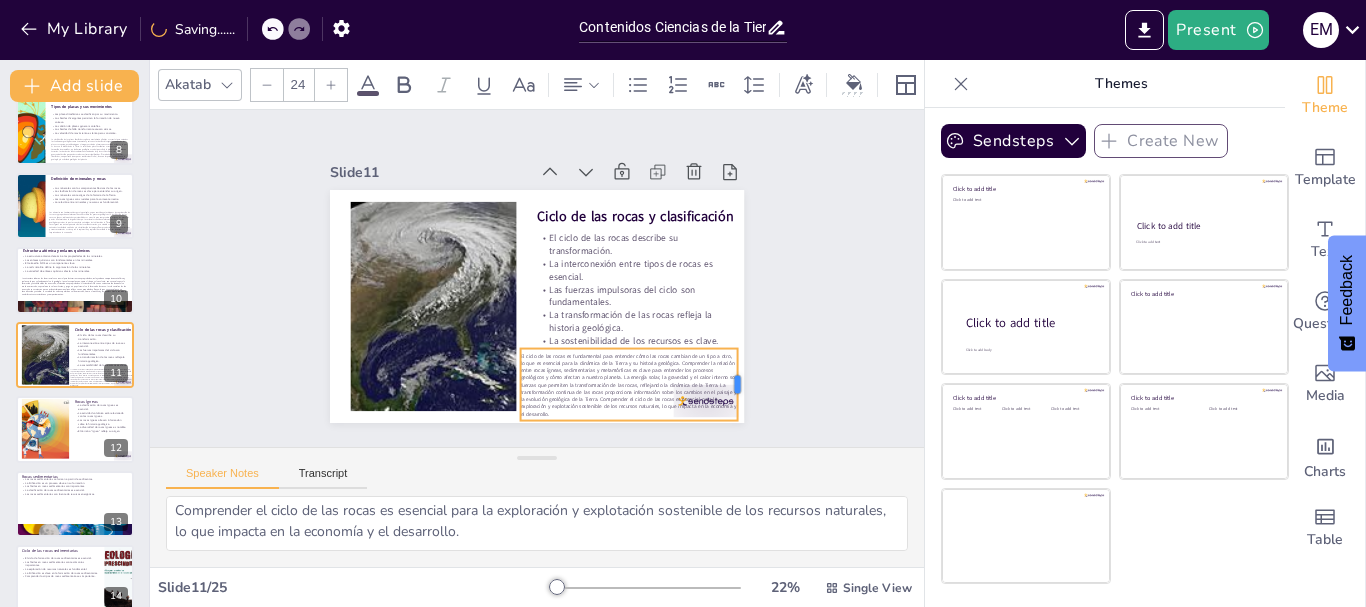 click at bounding box center [574, 47] 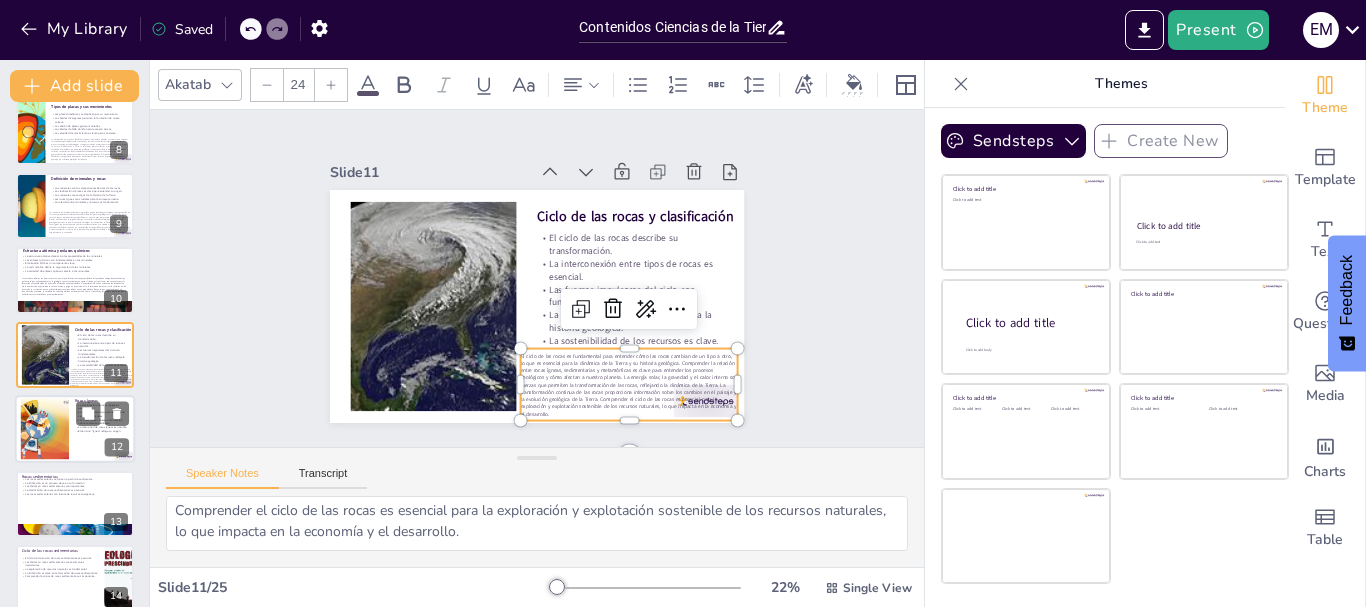 click on "La diversidad de rocas ígneas es notable." at bounding box center (102, 428) 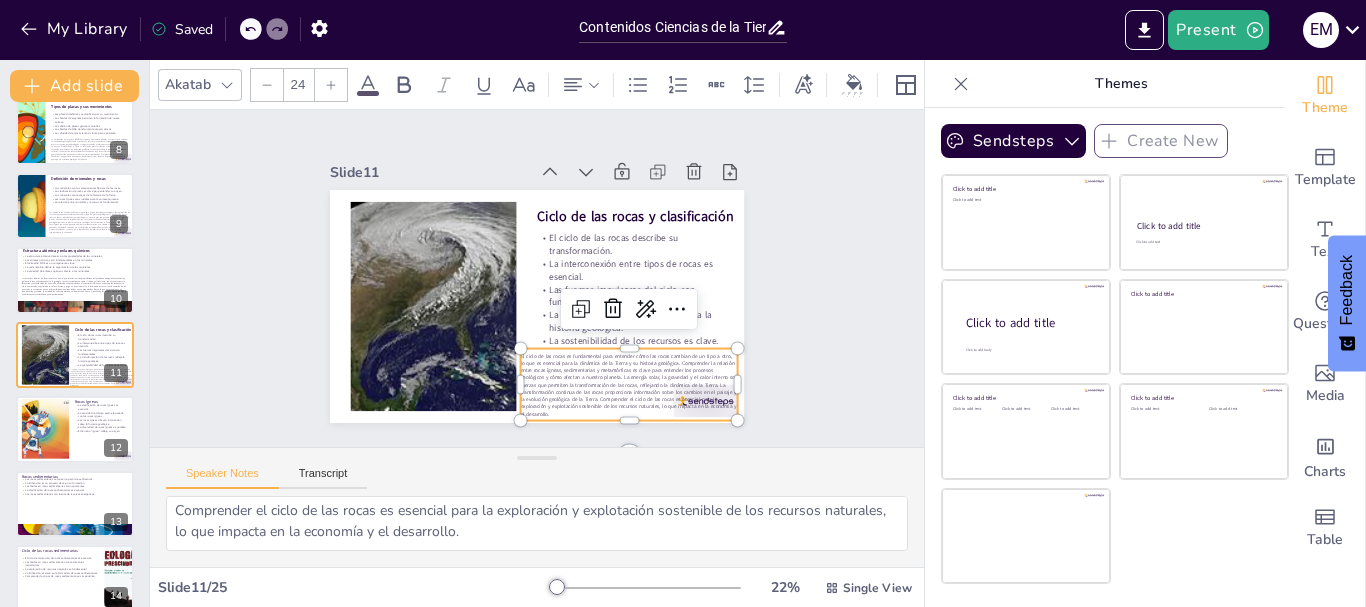 type on "La clasificación de las rocas ígneas en intrusivas y extrusivas es clave para entender su formación y las características geológicas asociadas.
Comprender la relación entre las rocas ígneas y la actividad volcánica es fundamental para estudiar los procesos que dan forma a la corteza terrestre y los riesgos asociados.
Las rocas ígneas son cruciales para entender la historia geológica de la Tierra, proporcionando información sobre la evolución de los continentes y la formación de paisajes.
La diversidad de las rocas ígneas se manifiesta en diferentes ambientes geológicos, lo que es esencial para comprender los procesos geológicos en la Tierra.
Comprender el origen de los términos geológicos, como "ígneo", es importante para la comunicación y el aprendizaje en el campo de la geología." 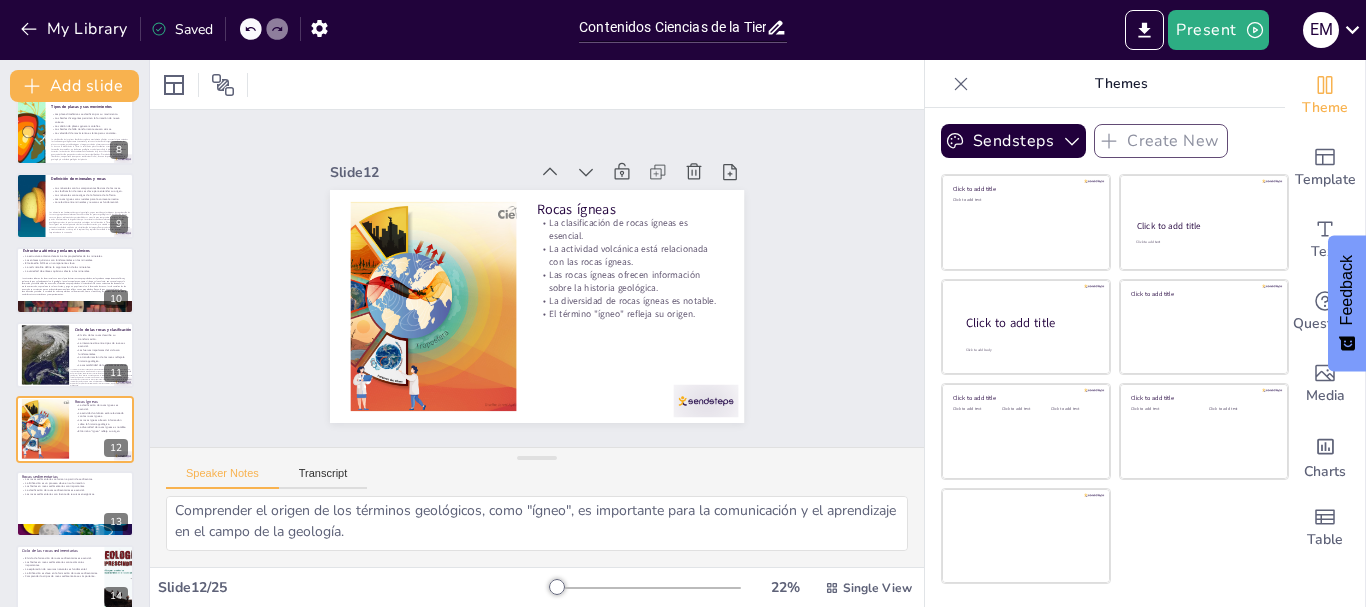 scroll, scrollTop: 615, scrollLeft: 0, axis: vertical 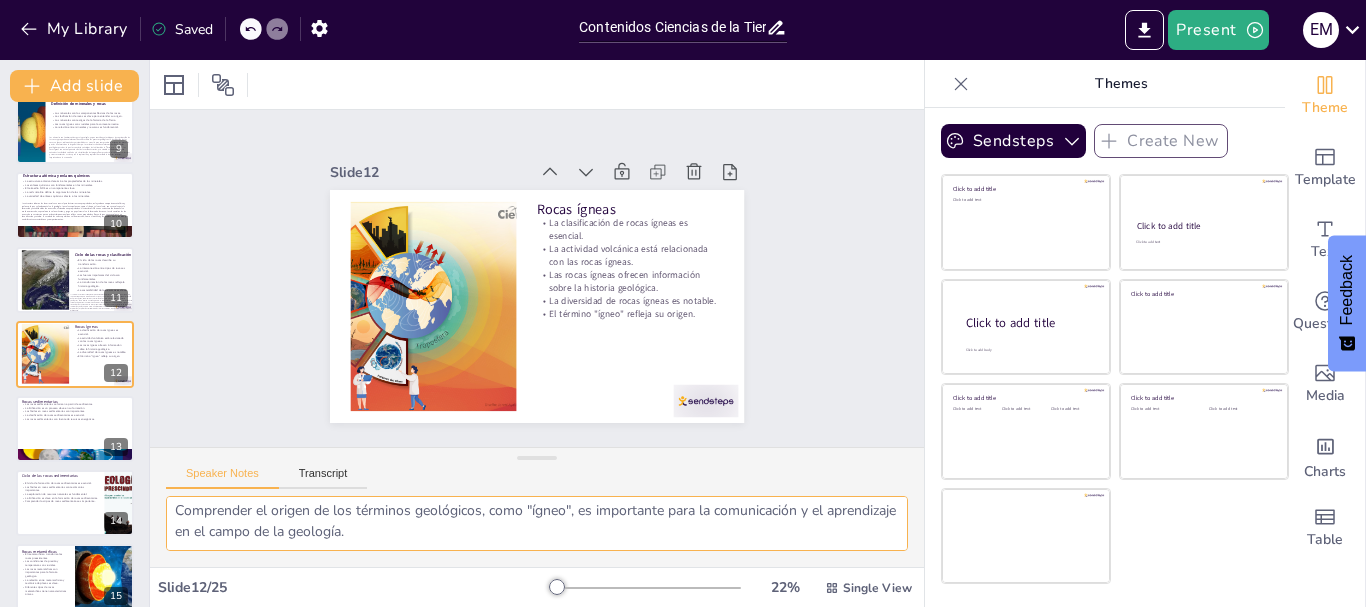 drag, startPoint x: 170, startPoint y: 514, endPoint x: 479, endPoint y: 552, distance: 311.3278 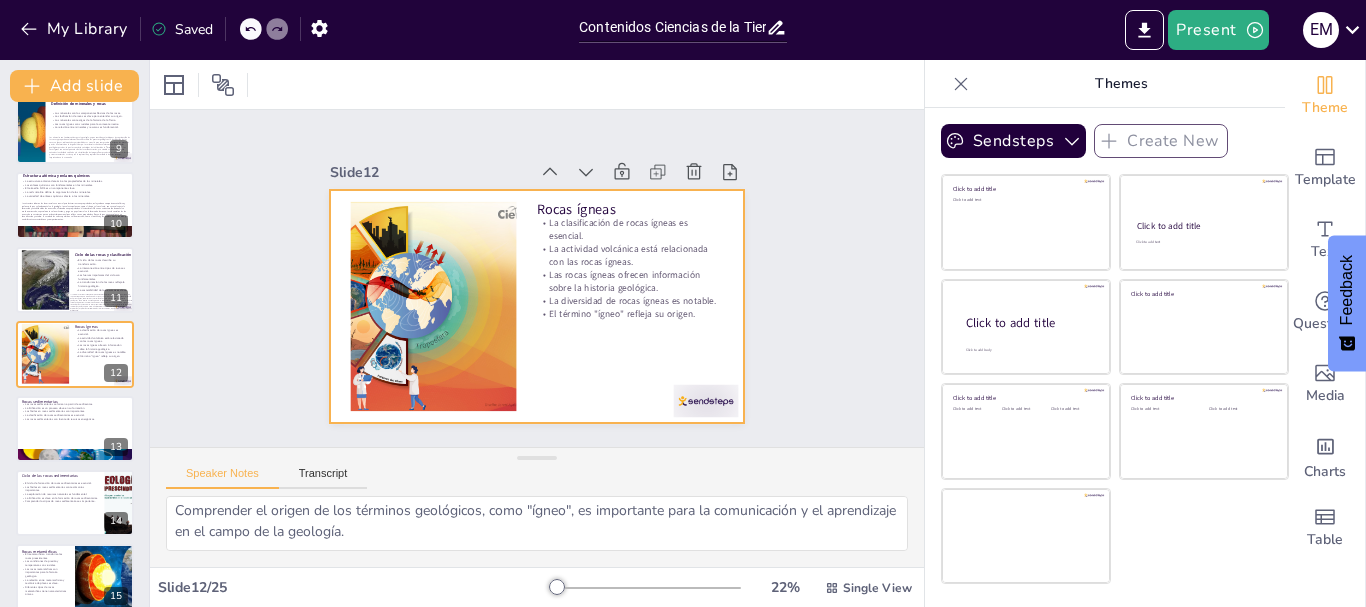 click on "Las rocas ígneas ofrecen información sobre la historia geológica." at bounding box center [628, 301] 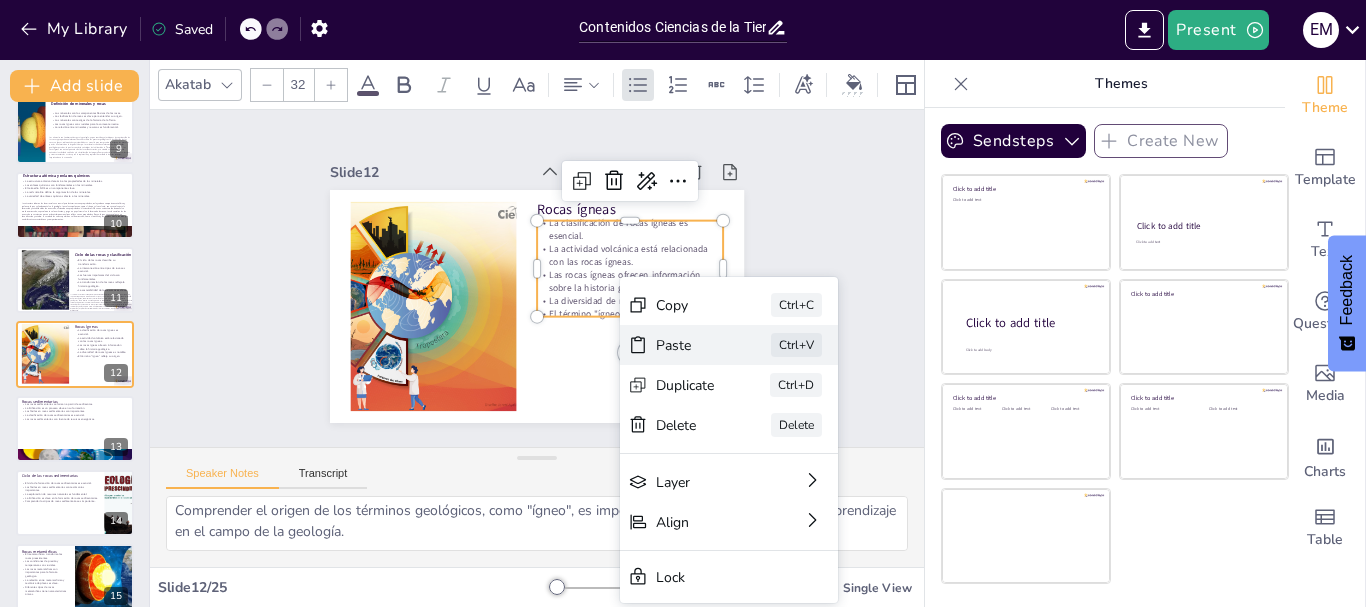 click on "Paste" at bounding box center [766, 538] 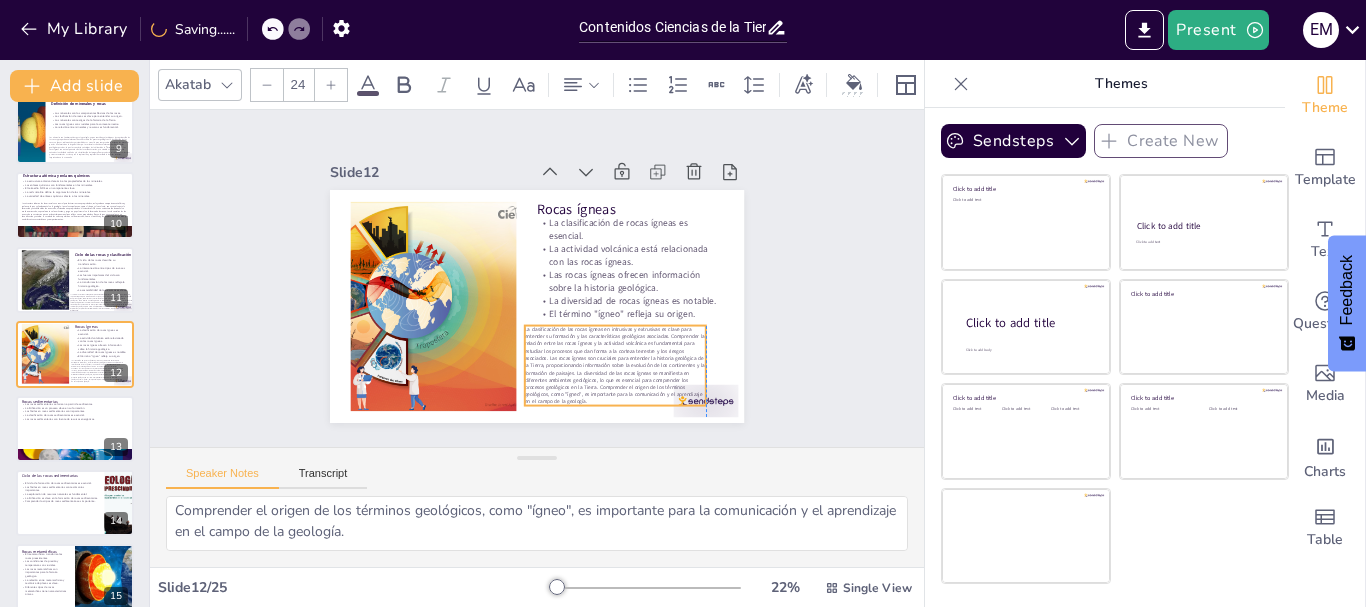 drag, startPoint x: 448, startPoint y: 226, endPoint x: 618, endPoint y: 340, distance: 204.68512 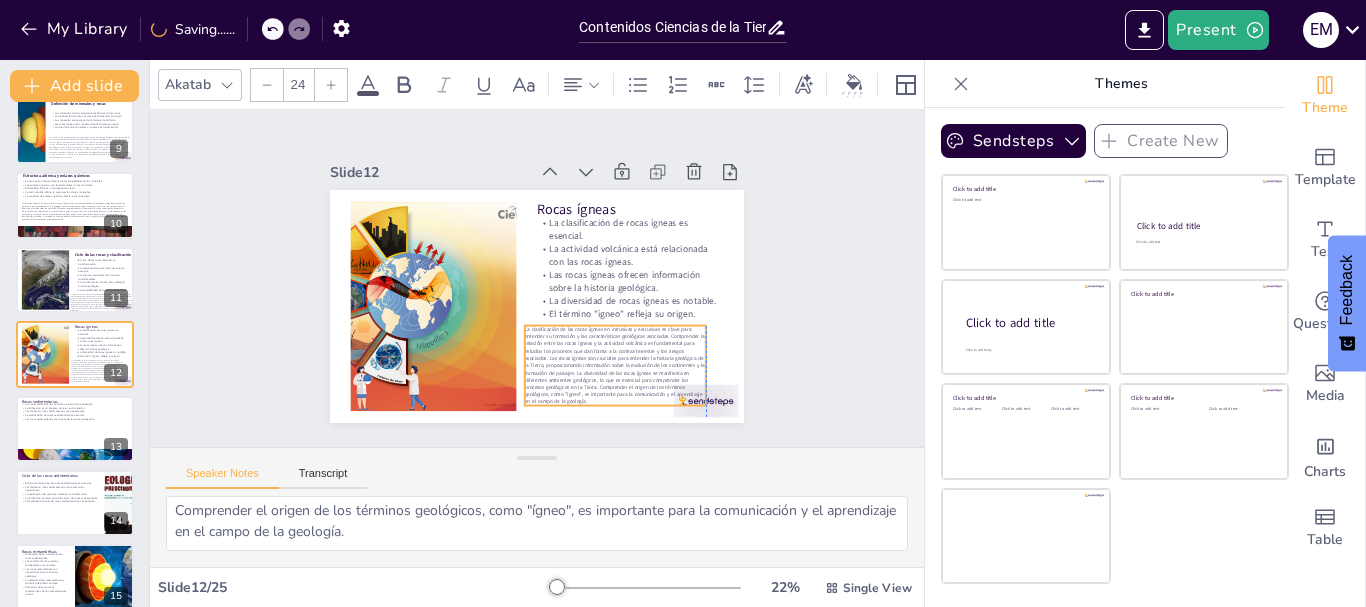 click on "La clasificación de las rocas ígneas en intrusivas y extrusivas es clave para entender su formación y las características geológicas asociadas.
Comprender la relación entre las rocas ígneas y la actividad volcánica es fundamental para estudiar los procesos que dan forma a la corteza terrestre y los riesgos asociados.
Las rocas ígneas son cruciales para entender la historia geológica de la Tierra, proporcionando información sobre la evolución de los continentes y la formación de paisajes.
La diversidad de las rocas ígneas se manifiesta en diferentes ambientes geológicos, lo que es esencial para comprender los procesos geológicos en la Tierra.
Comprender el origen de los términos geológicos, como "ígneo", es importante para la comunicación y el aprendizaje en el campo de la geología." at bounding box center [440, 335] 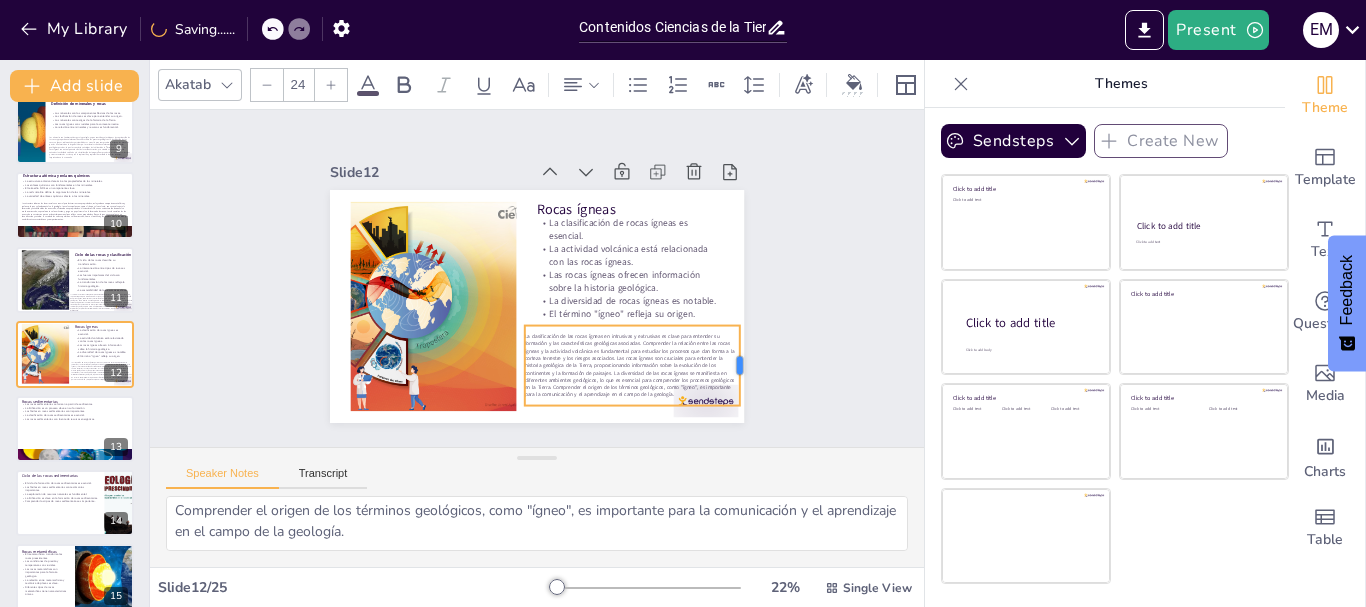 drag, startPoint x: 691, startPoint y: 356, endPoint x: 472, endPoint y: 105, distance: 333.1096 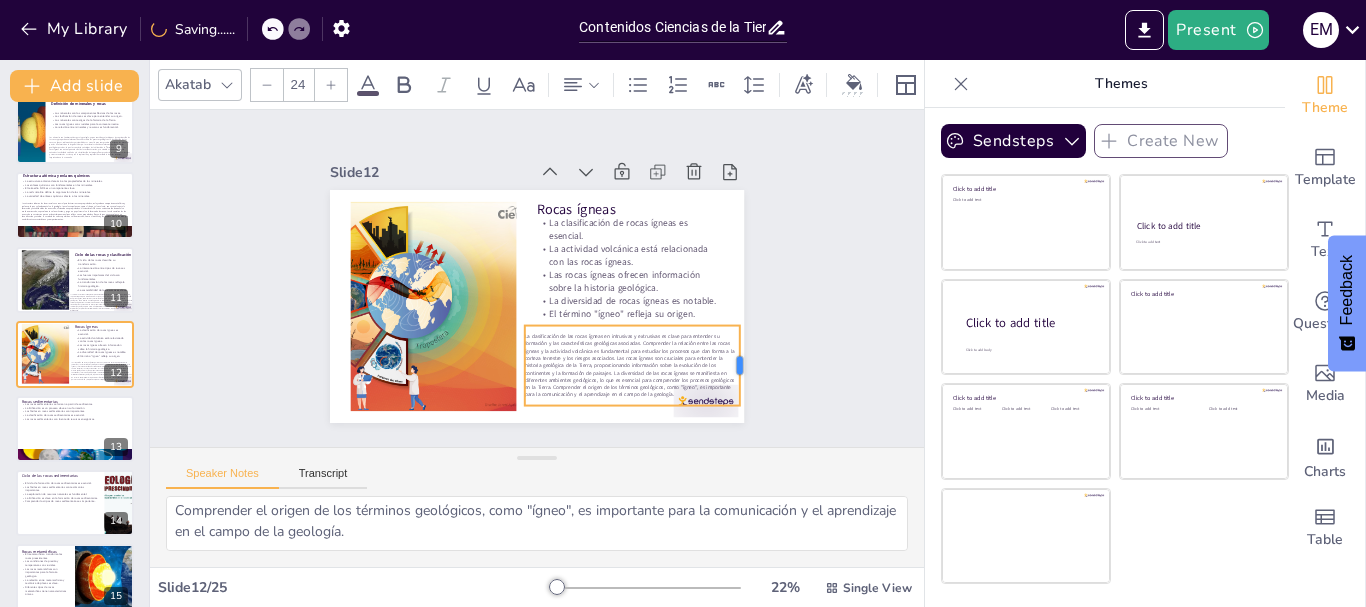 click on "Rocas ígneas La clasificación de rocas ígneas es esencial. La actividad volcánica está relacionada con las rocas ígneas. Las rocas ígneas ofrecen información sobre la historia geológica. La diversidad de rocas ígneas es notable. El término "ígneo" refleja su origen." at bounding box center (561, 264) 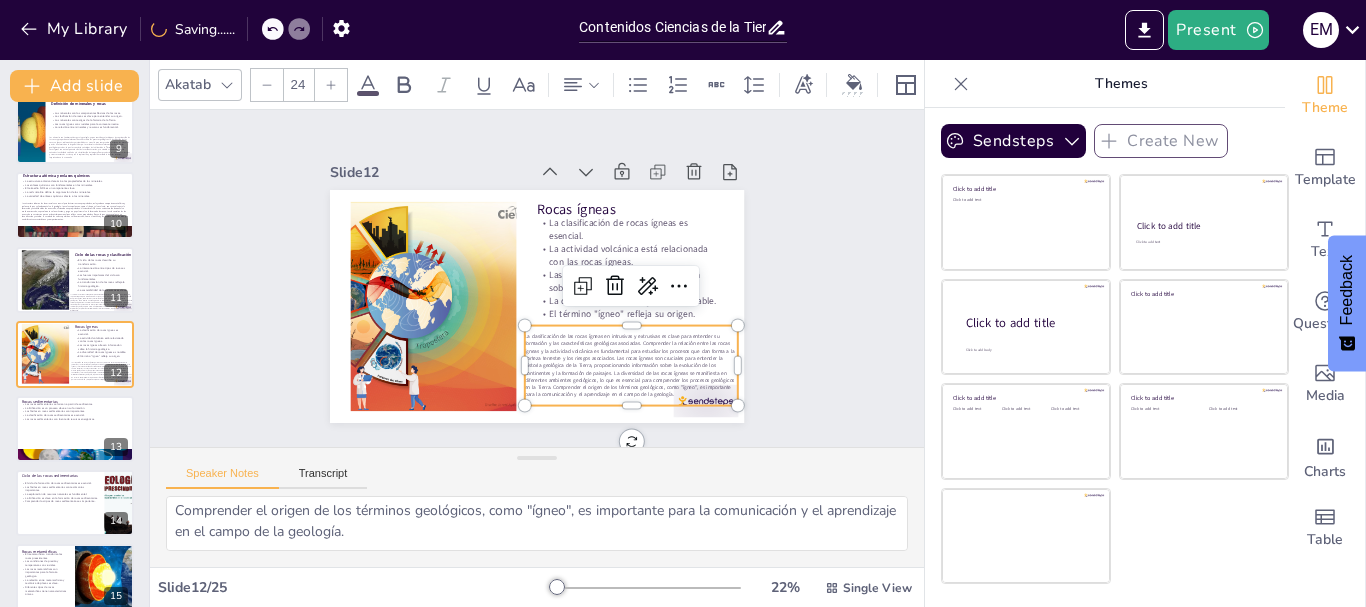 click 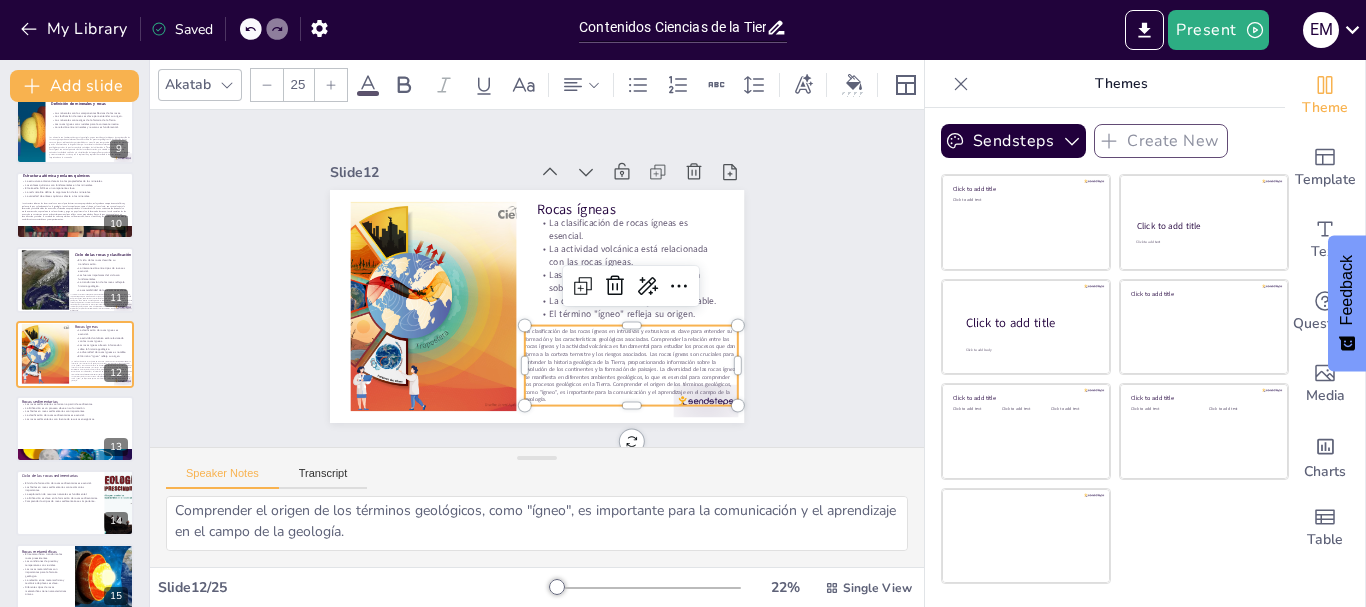 drag, startPoint x: 330, startPoint y: 80, endPoint x: 331, endPoint y: 125, distance: 45.01111 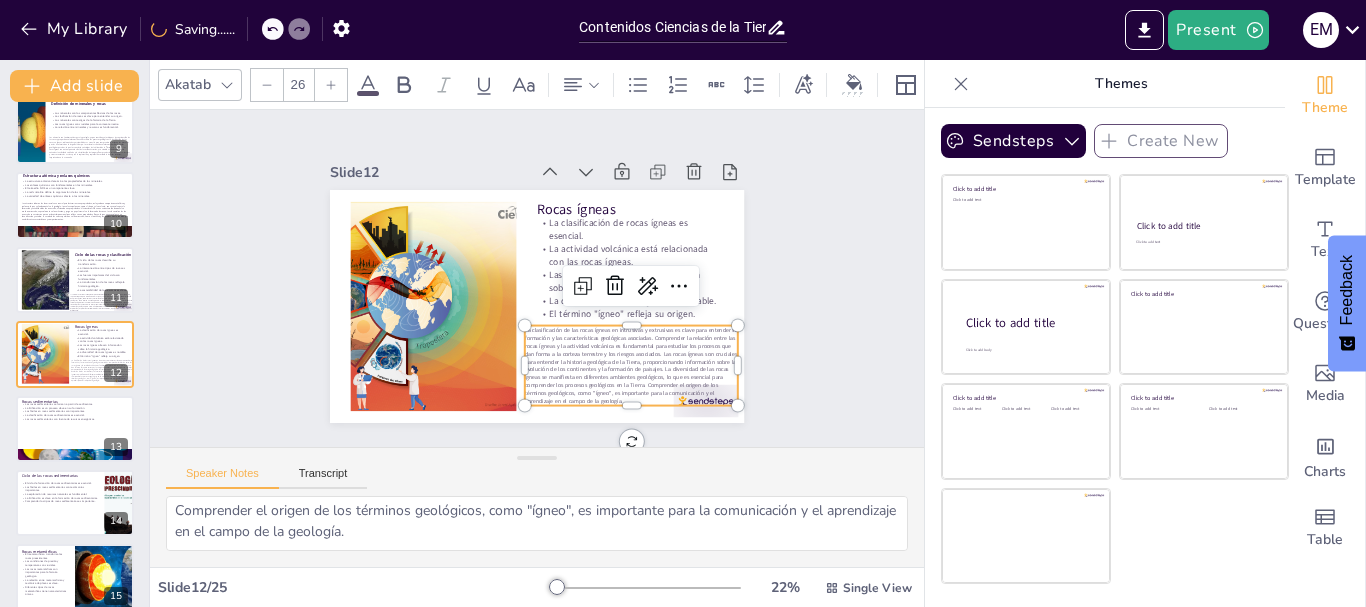 click 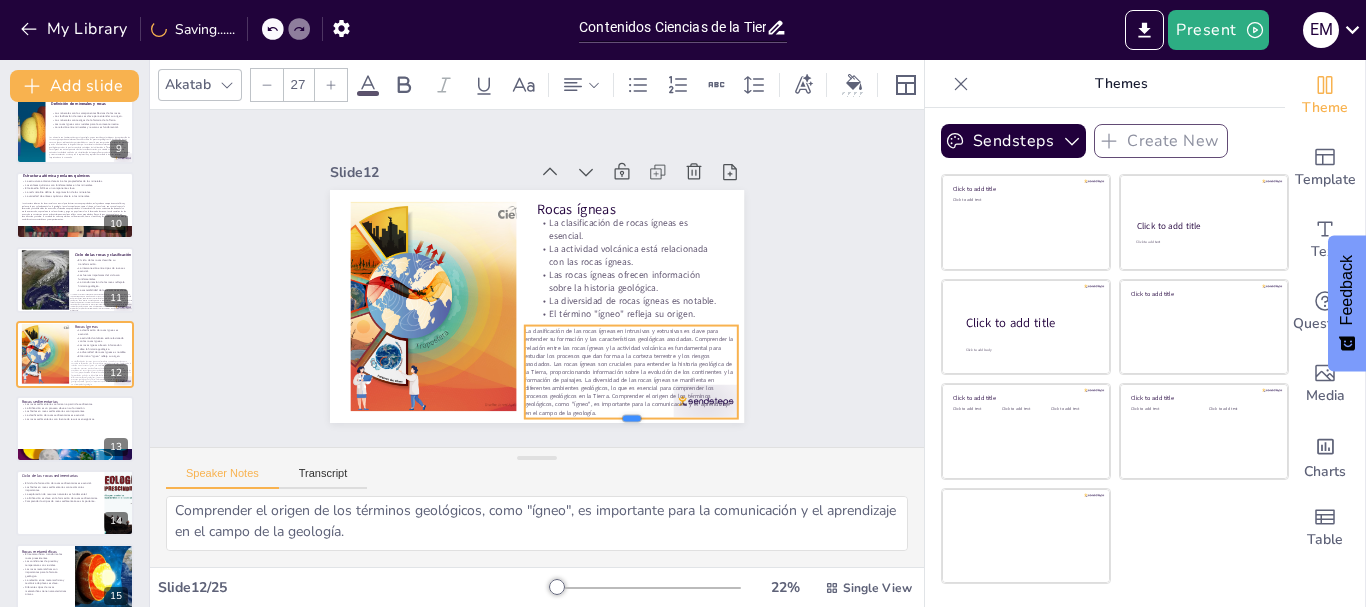 drag, startPoint x: 617, startPoint y: 398, endPoint x: 618, endPoint y: 411, distance: 13.038404 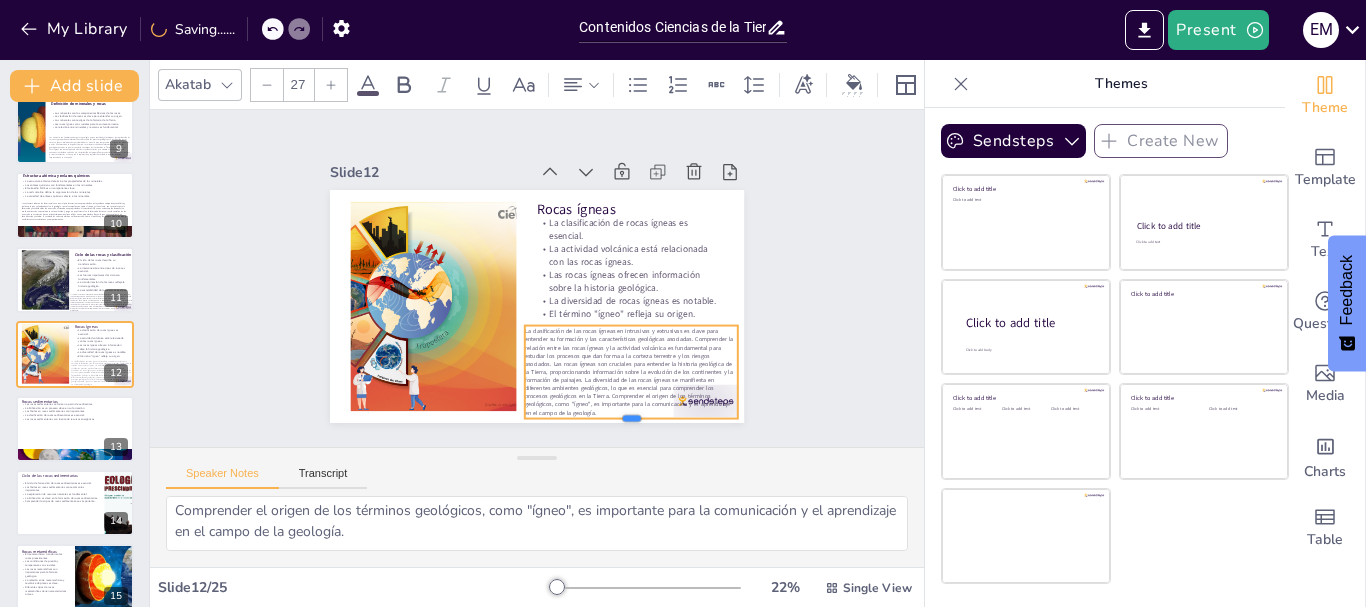 click at bounding box center (390, 181) 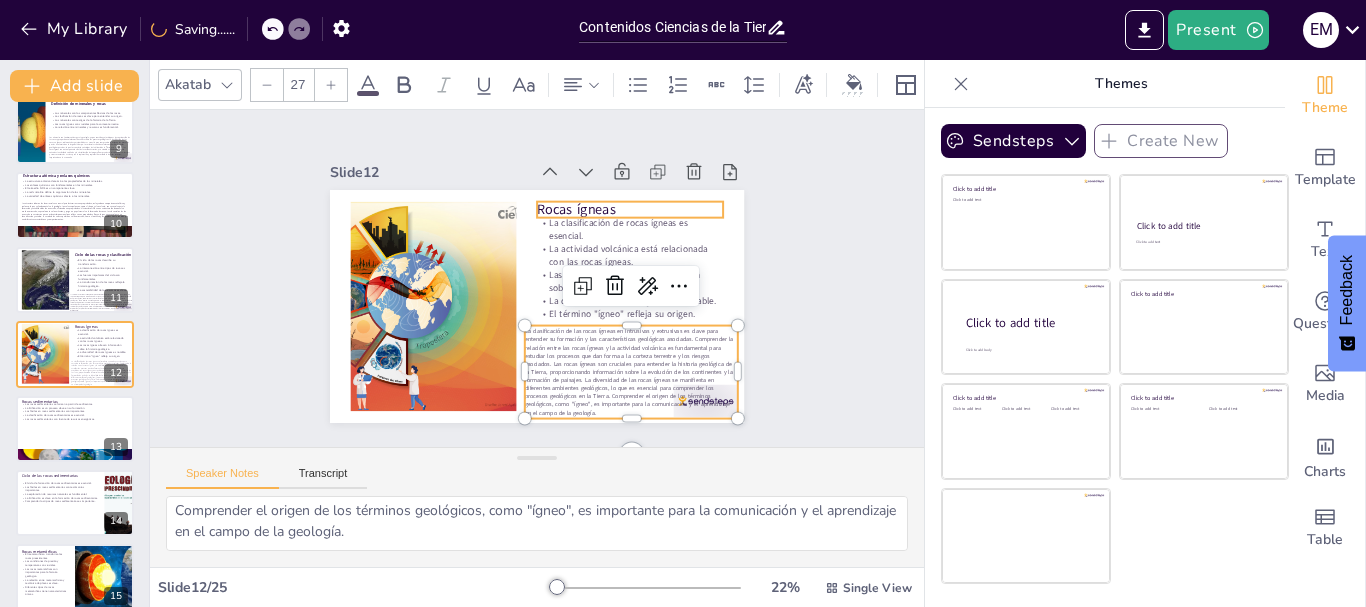 click on "Rocas ígneas" at bounding box center (652, 265) 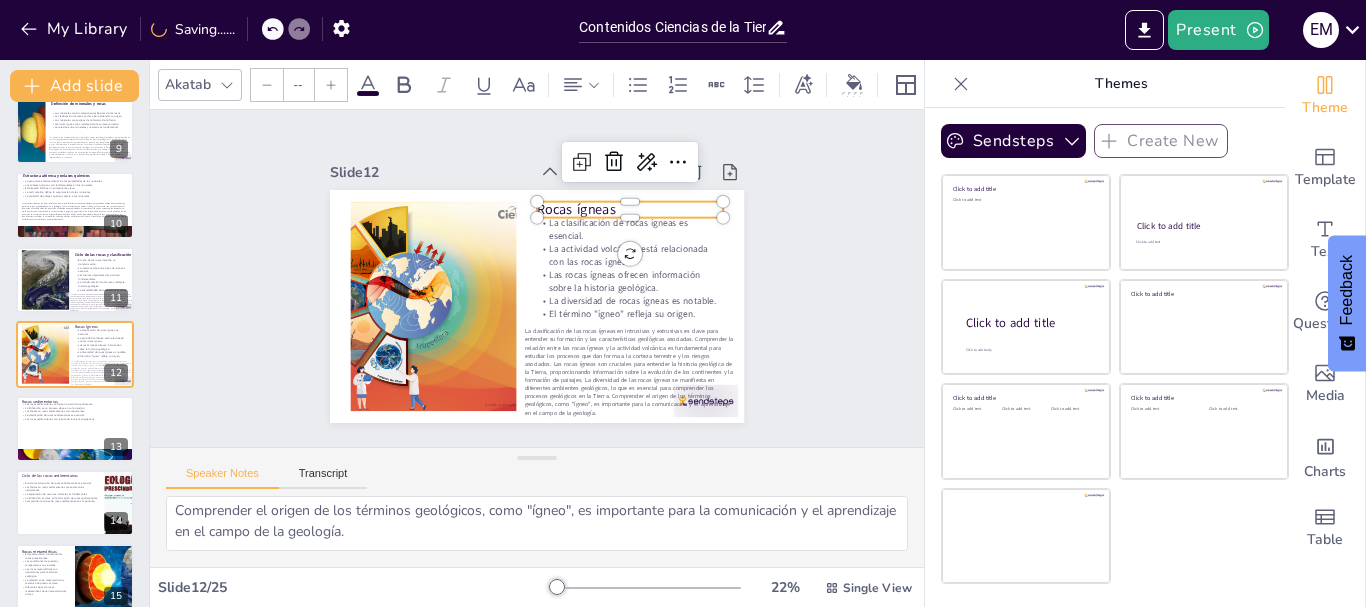 type on "48" 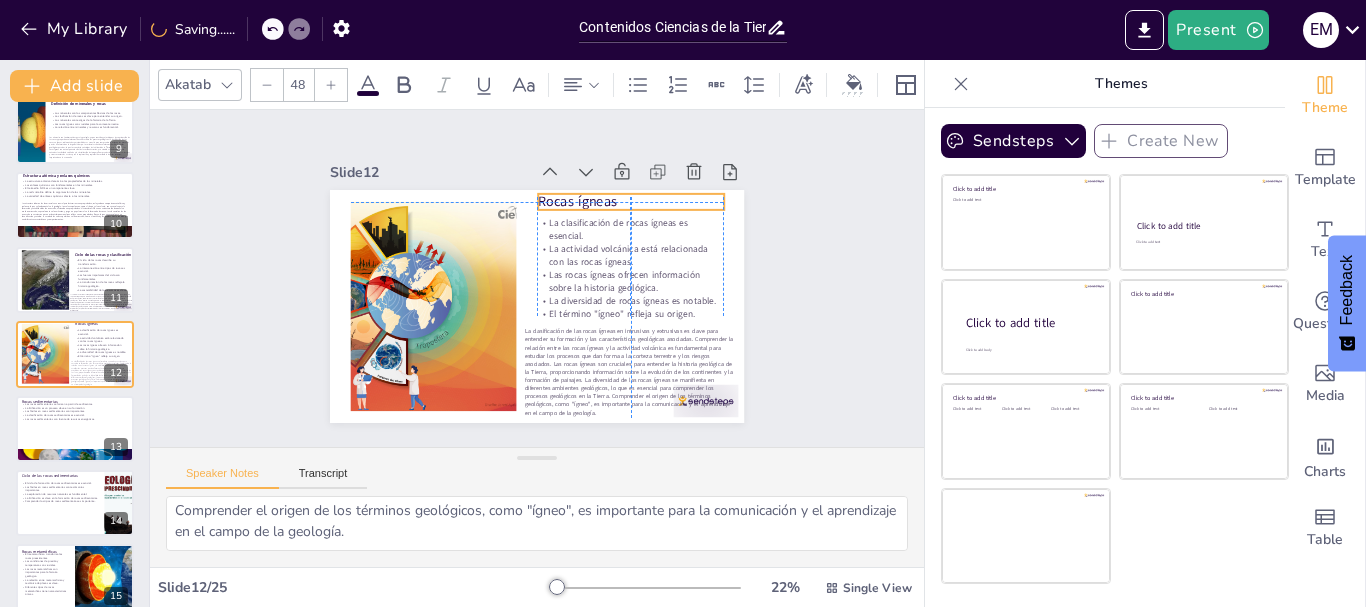 click on "Rocas ígneas" at bounding box center (658, 271) 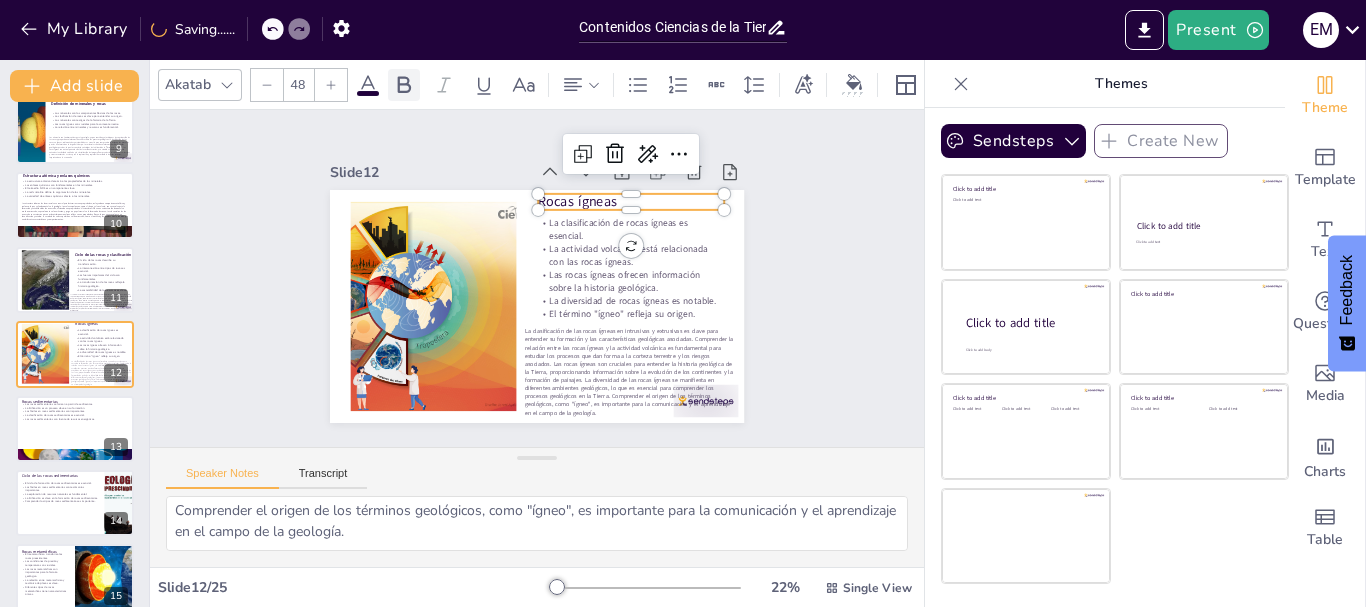click 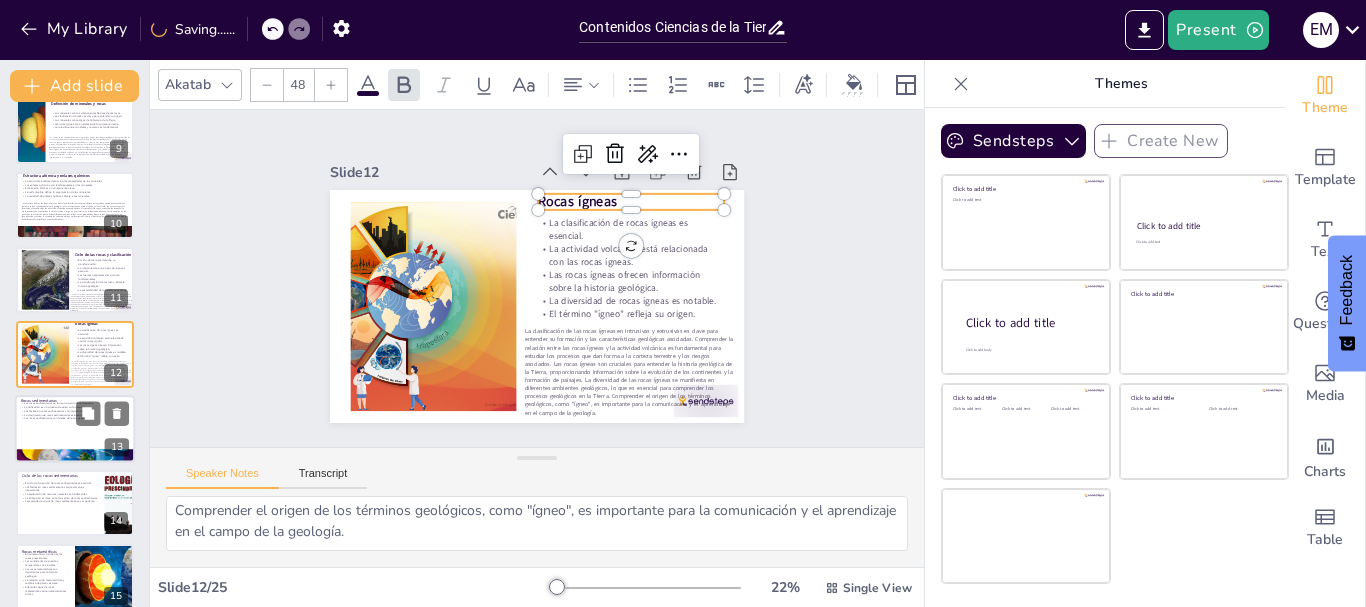 click at bounding box center [75, 429] 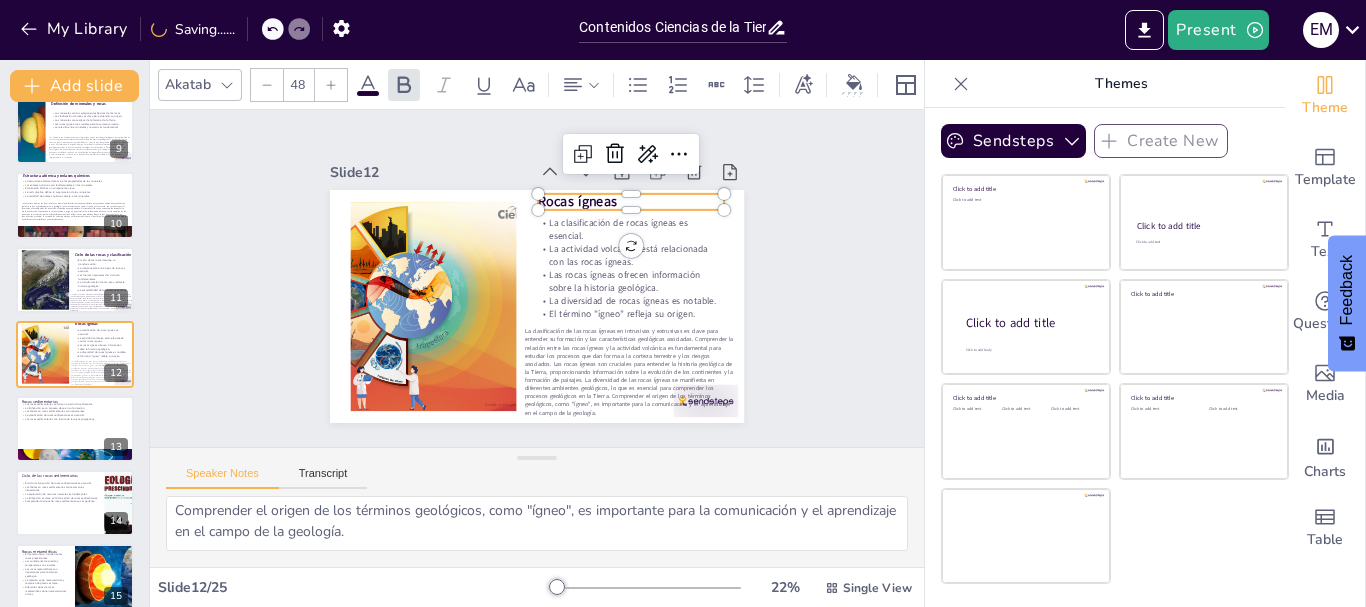 type on "Las rocas sedimentarias se originan a partir de la acumulación de sedimentos, lo que es esencial para entender su formación y características.
La litificación es el proceso mediante el cual los sedimentos se compactan y cementan, transformándose en rocas sedimentarias sólidas.
Los fósiles encontrados en rocas sedimentarias son cruciales para reconstruir la historia biológica de la Tierra y entender la evolución de la vida.
La clasificación de las rocas sedimentarias en detríticas, químicas y orgánicas es fundamental para comprender su origen y procesos de formación.
Las rocas sedimentarias son importantes porque a menudo contienen recursos energéticos como el petróleo, el gas natural y el carbón, que son esenciales para la economía." 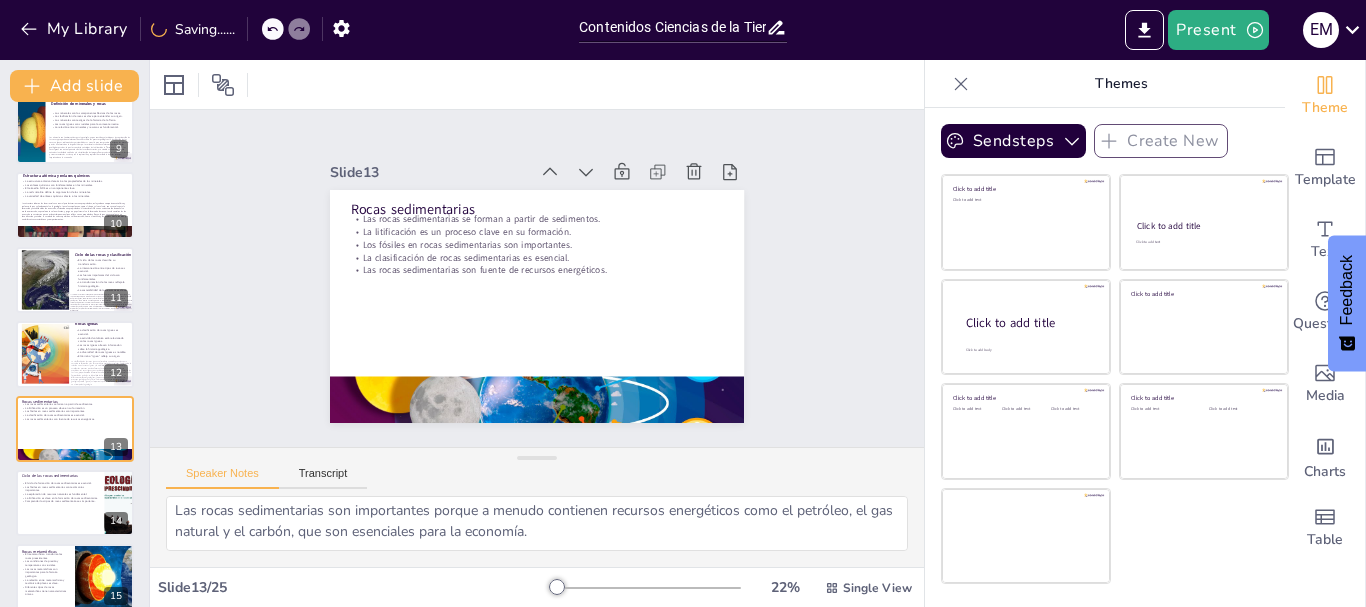 scroll, scrollTop: 689, scrollLeft: 0, axis: vertical 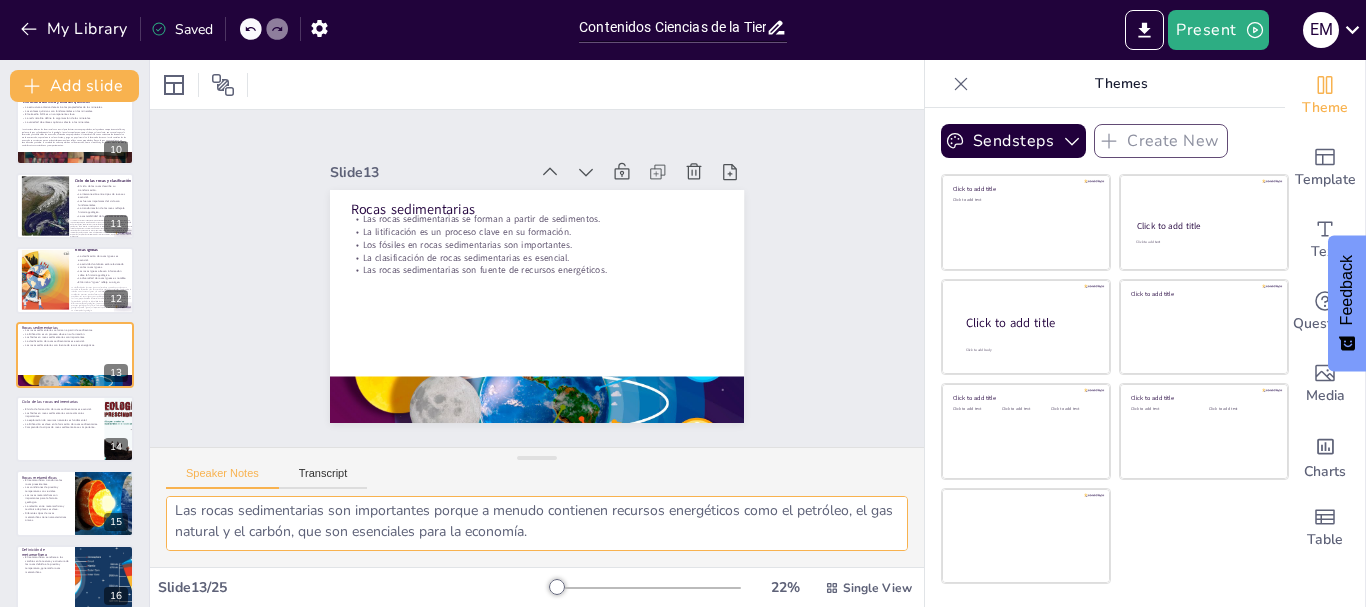 drag, startPoint x: 220, startPoint y: 515, endPoint x: 638, endPoint y: 547, distance: 419.22308 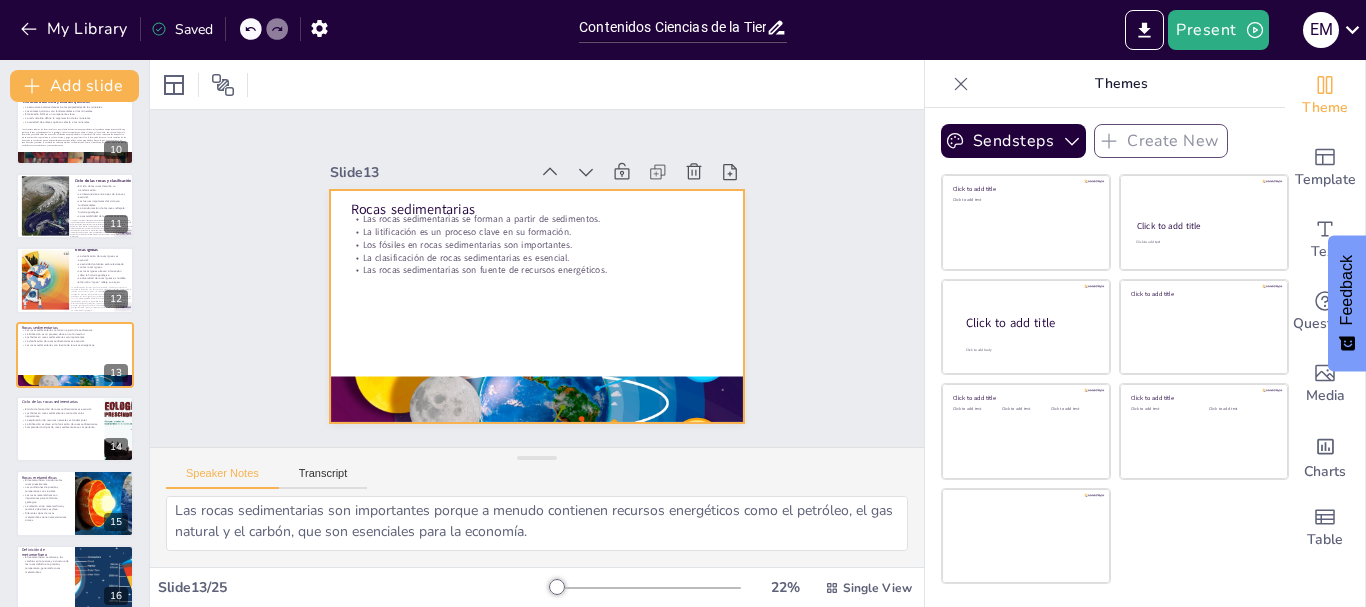 click at bounding box center [514, 262] 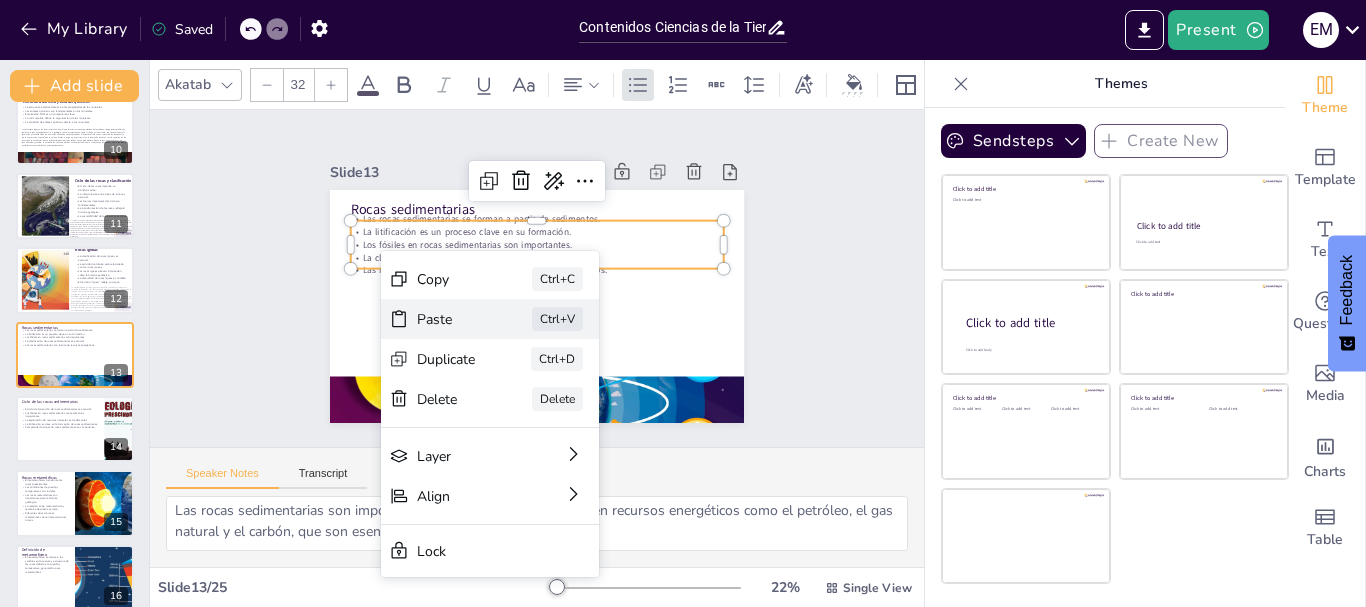 click on "Paste Ctrl+V" at bounding box center [589, 453] 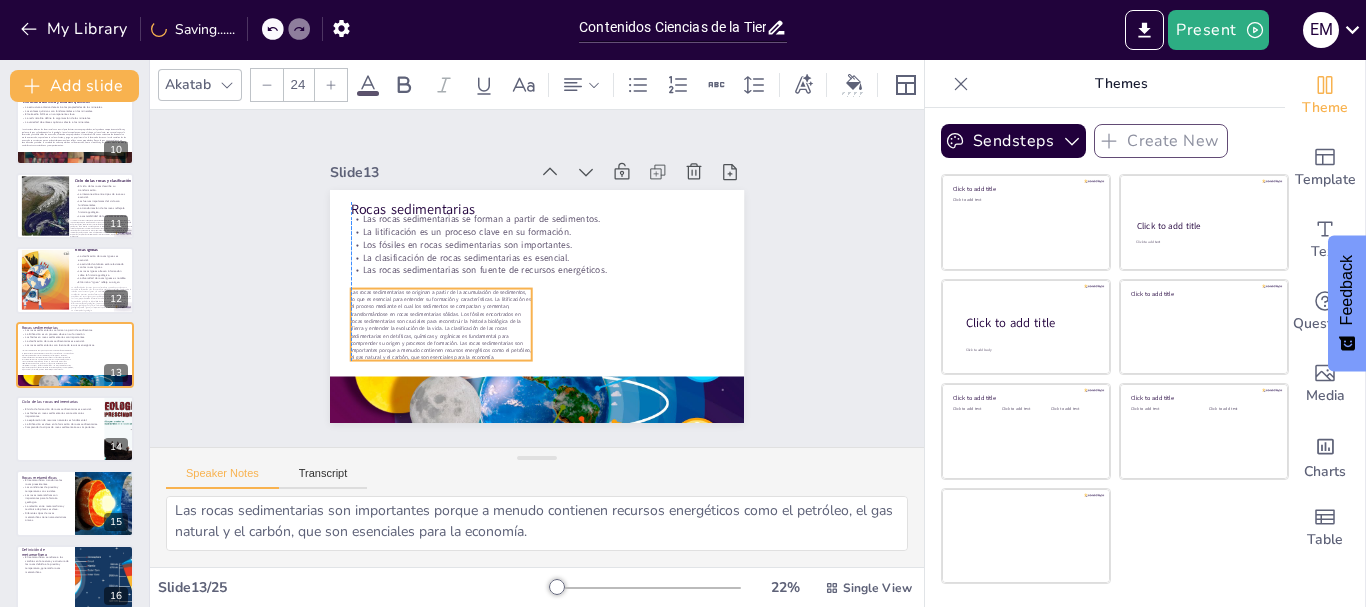 drag, startPoint x: 388, startPoint y: 216, endPoint x: 509, endPoint y: 320, distance: 159.5525 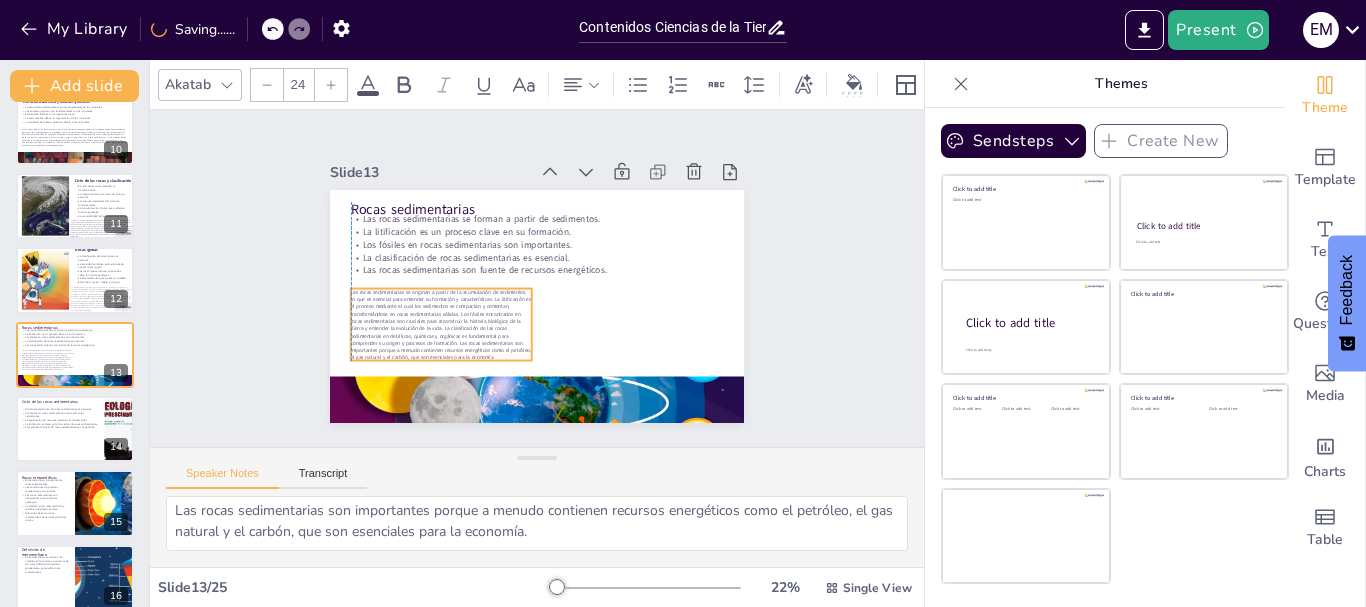 click on "Las rocas sedimentarias se originan a partir de la acumulación de sedimentos, lo que es esencial para entender su formación y características.
La litificación es el proceso mediante el cual los sedimentos se compactan y cementan, transformándose en rocas sedimentarias sólidas.
Los fósiles encontrados en rocas sedimentarias son cruciales para reconstruir la historia biológica de la Tierra y entender la evolución de la vida.
La clasificación de las rocas sedimentarias en detríticas, químicas y orgánicas es fundamental para comprender su origen y procesos de formación.
Las rocas sedimentarias son importantes porque a menudo contienen recursos energéticos como el petróleo, el gas natural y el carbón, que son esenciales para la economía." at bounding box center [433, 300] 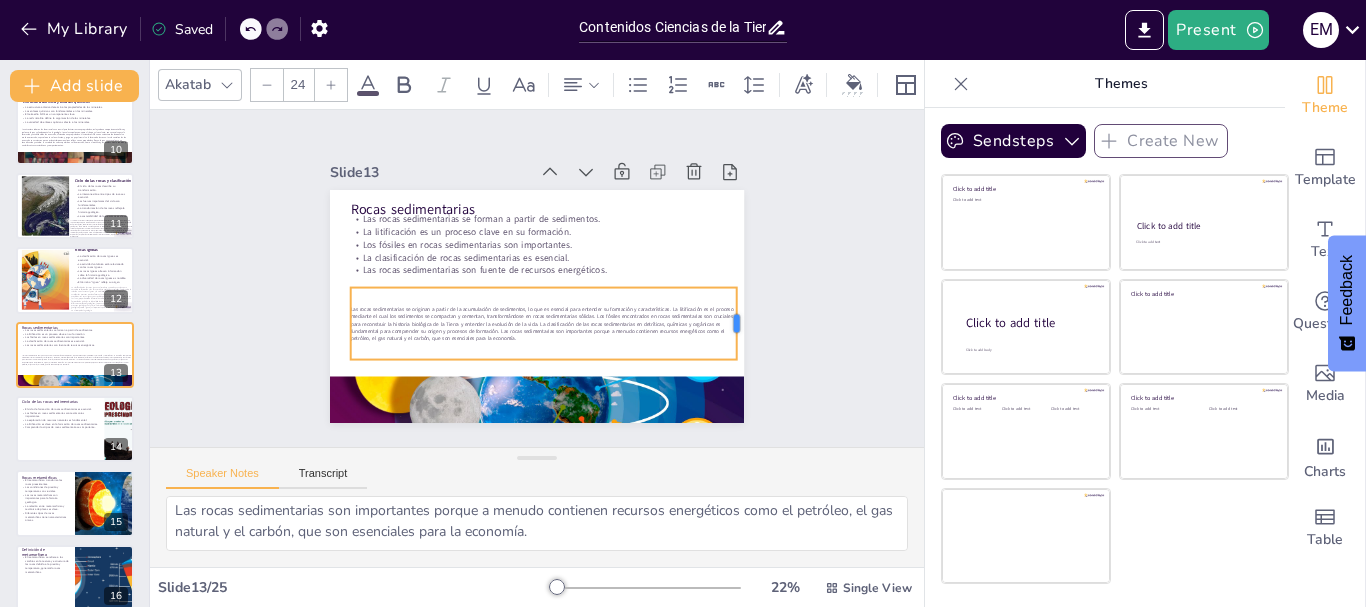 drag, startPoint x: 516, startPoint y: 318, endPoint x: 721, endPoint y: 314, distance: 205.03902 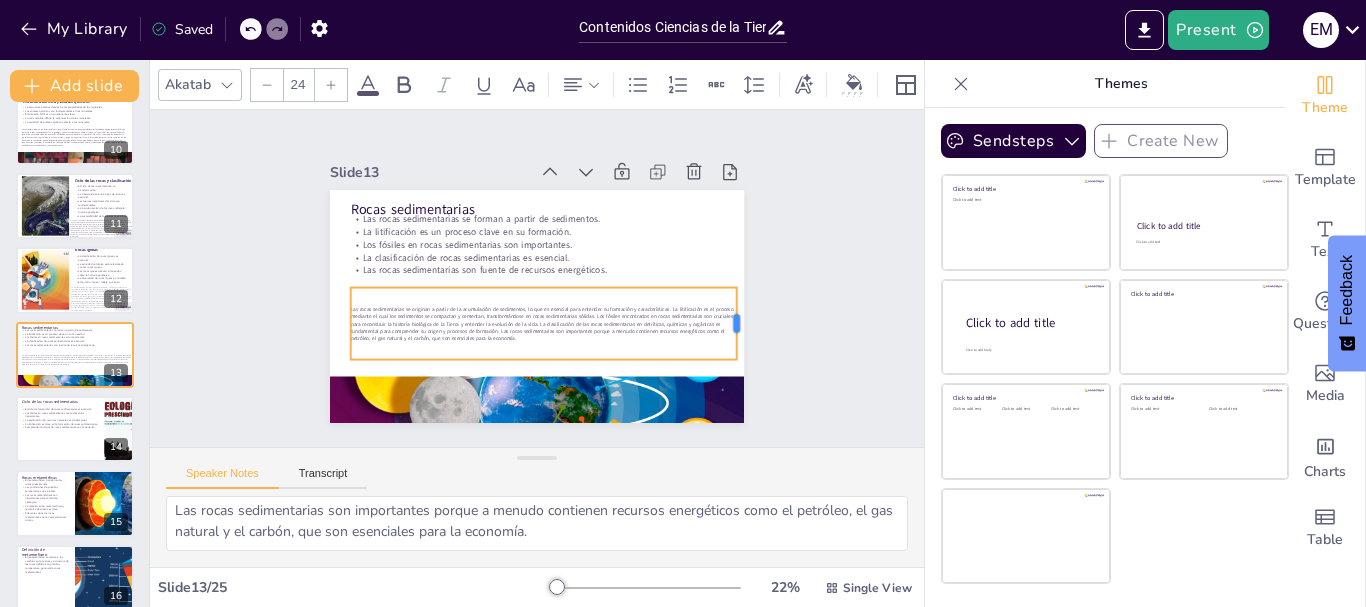 click at bounding box center (731, 366) 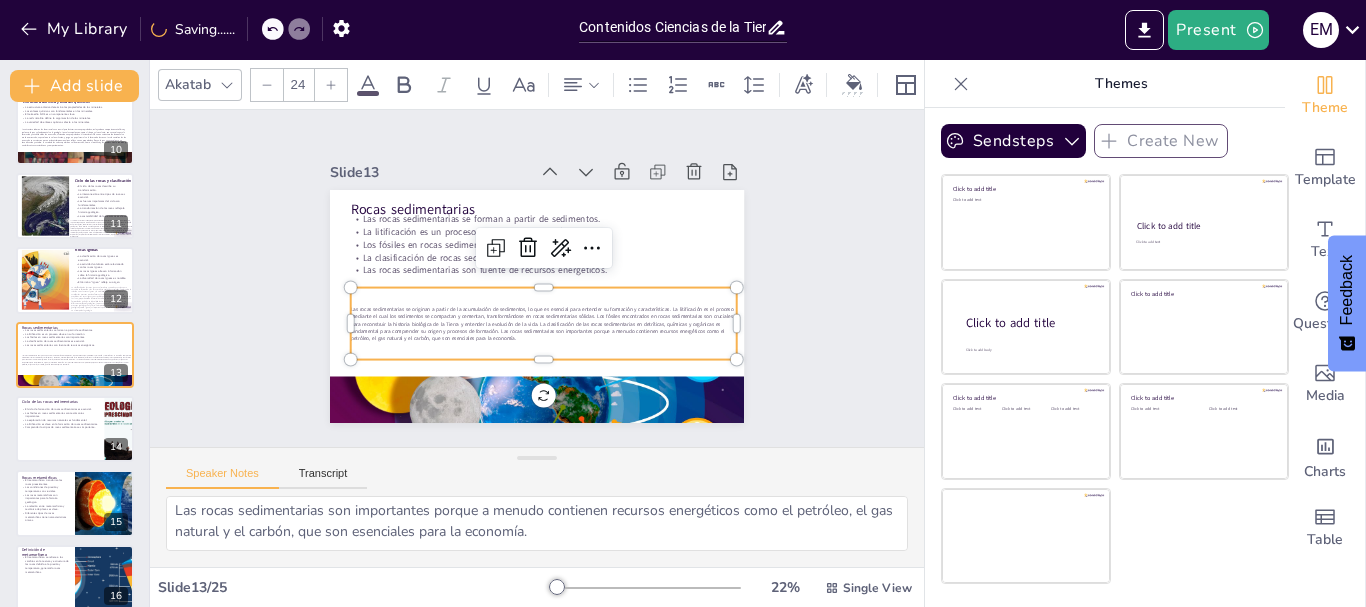 click 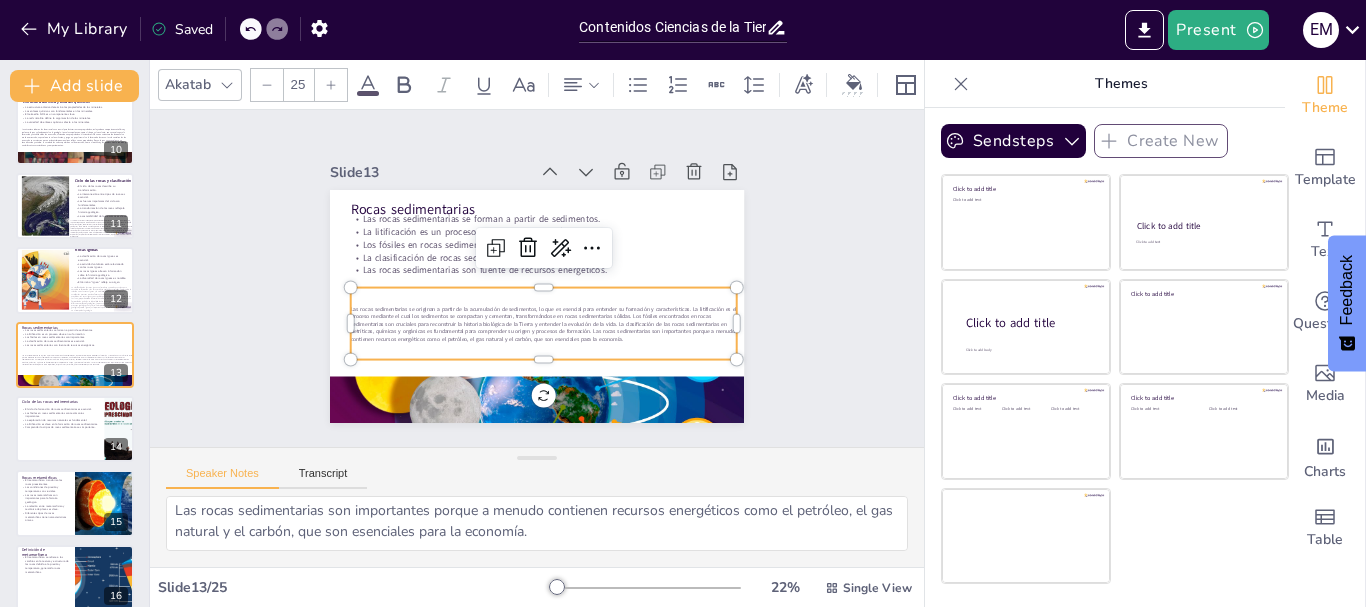 click 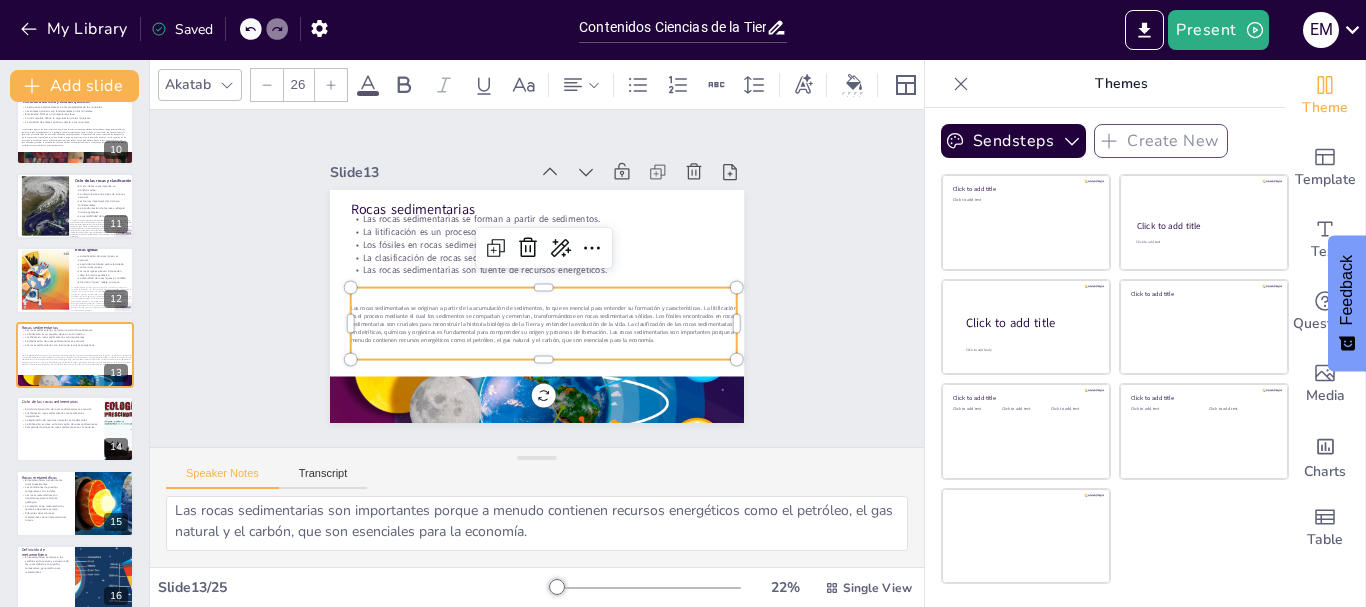click 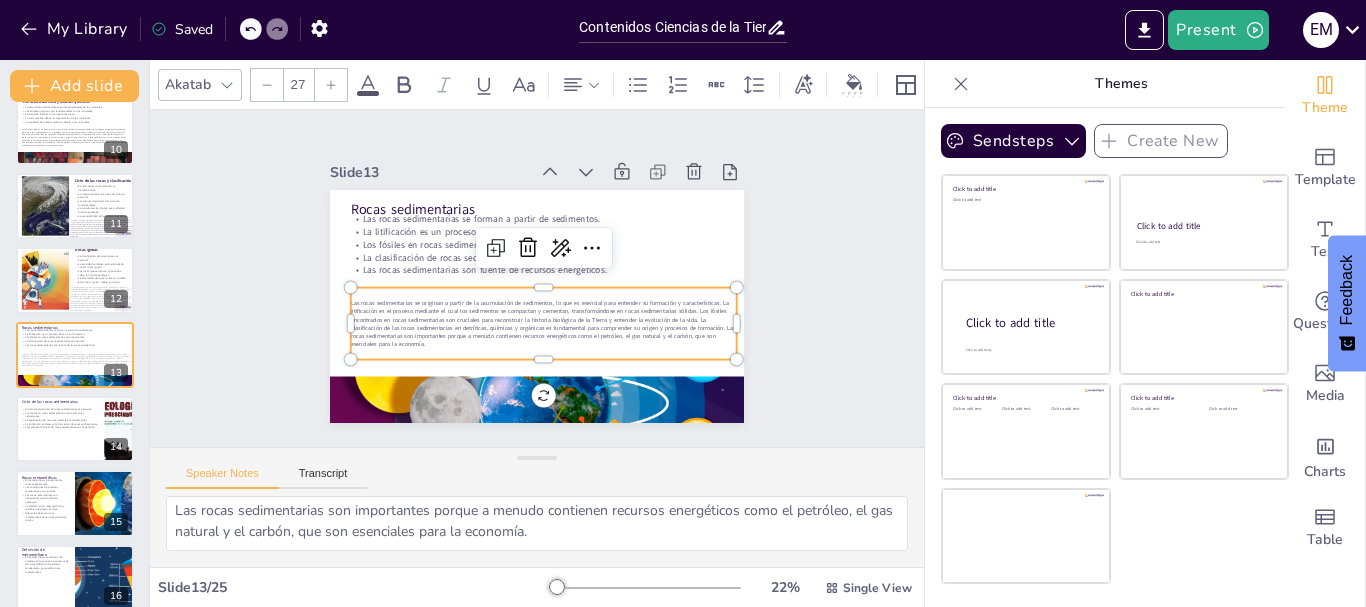 click 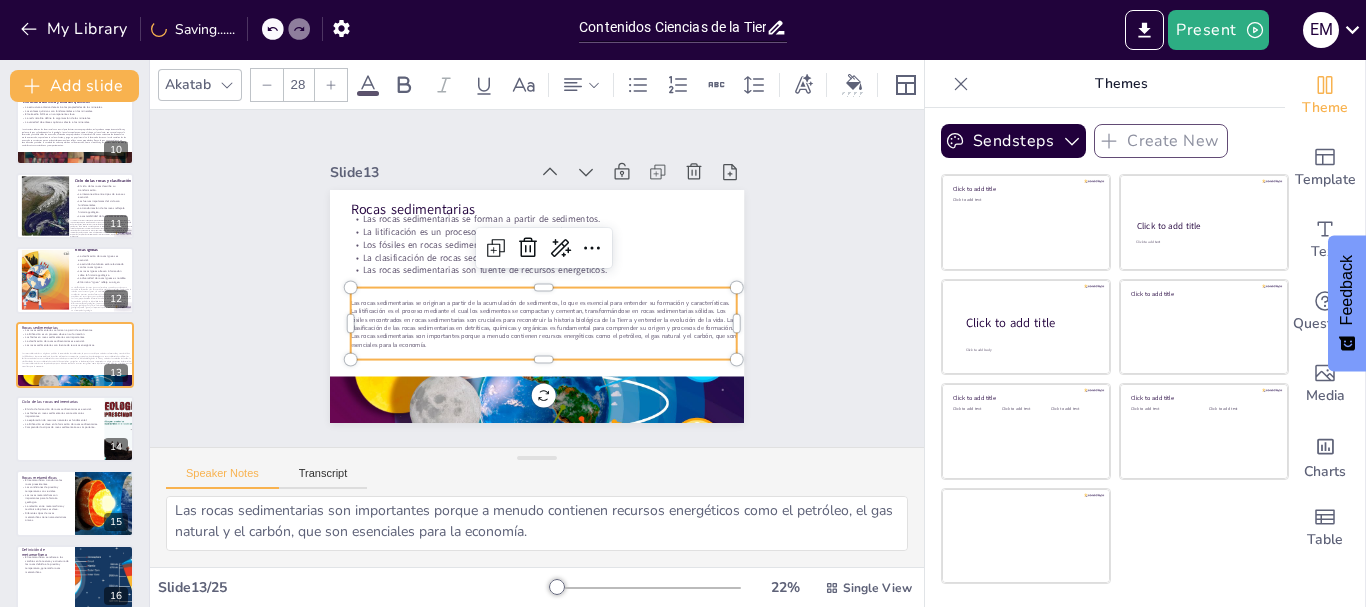 click 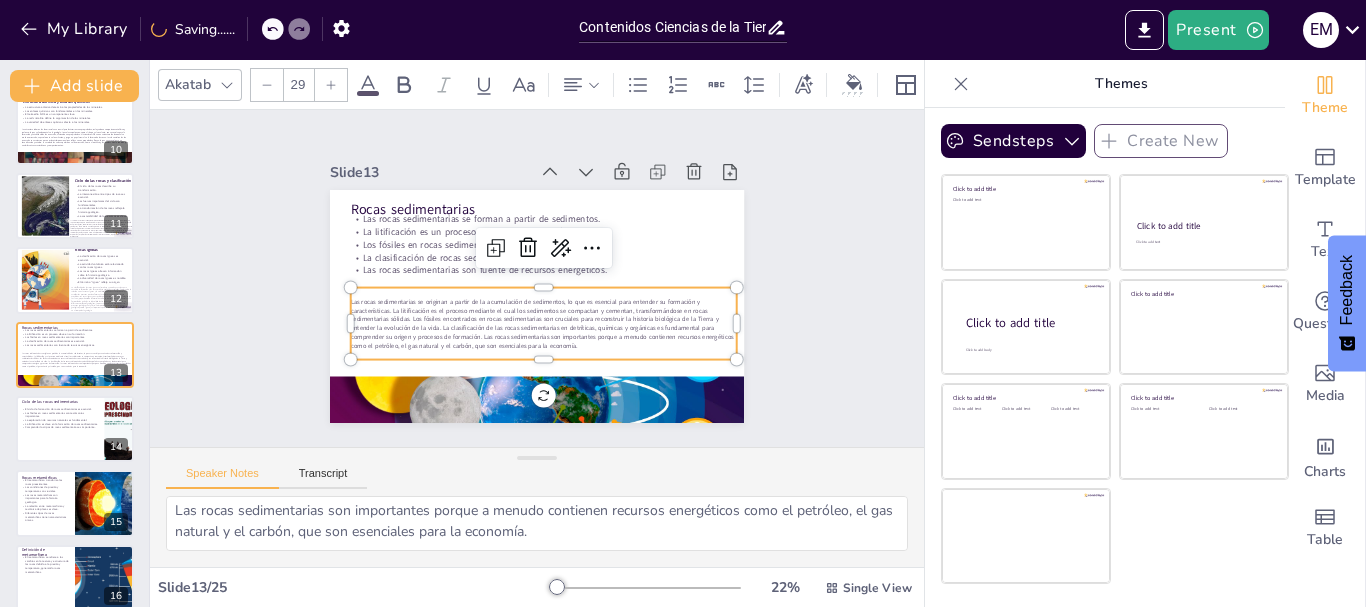 click 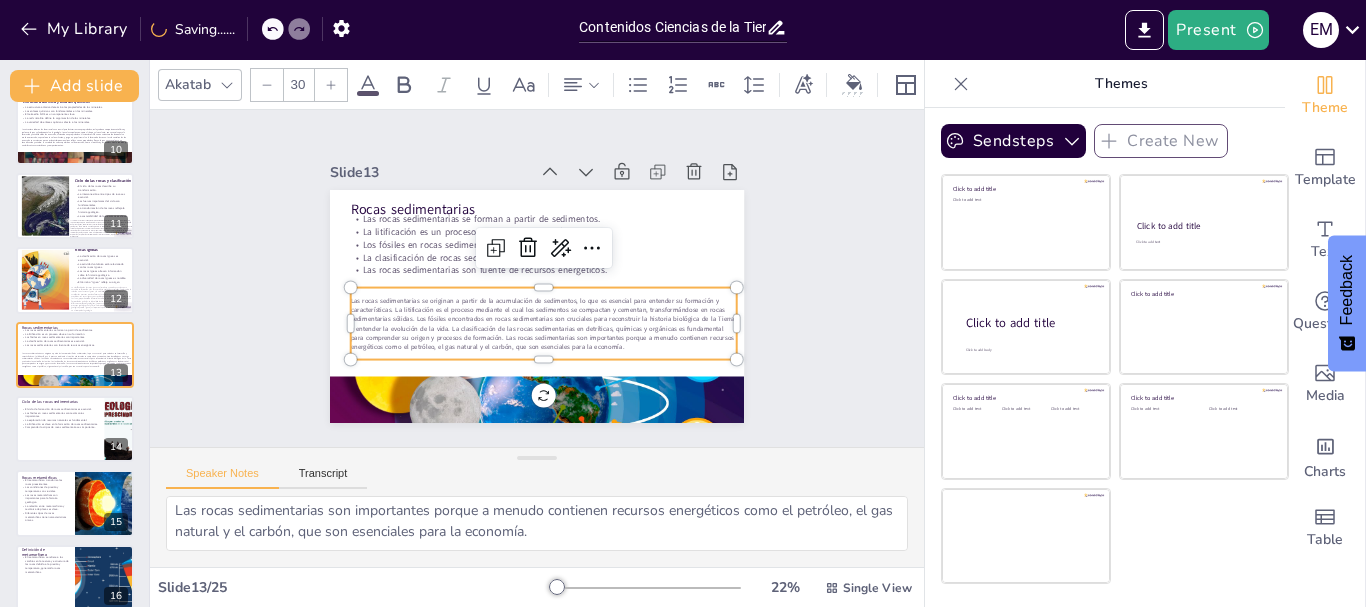 click 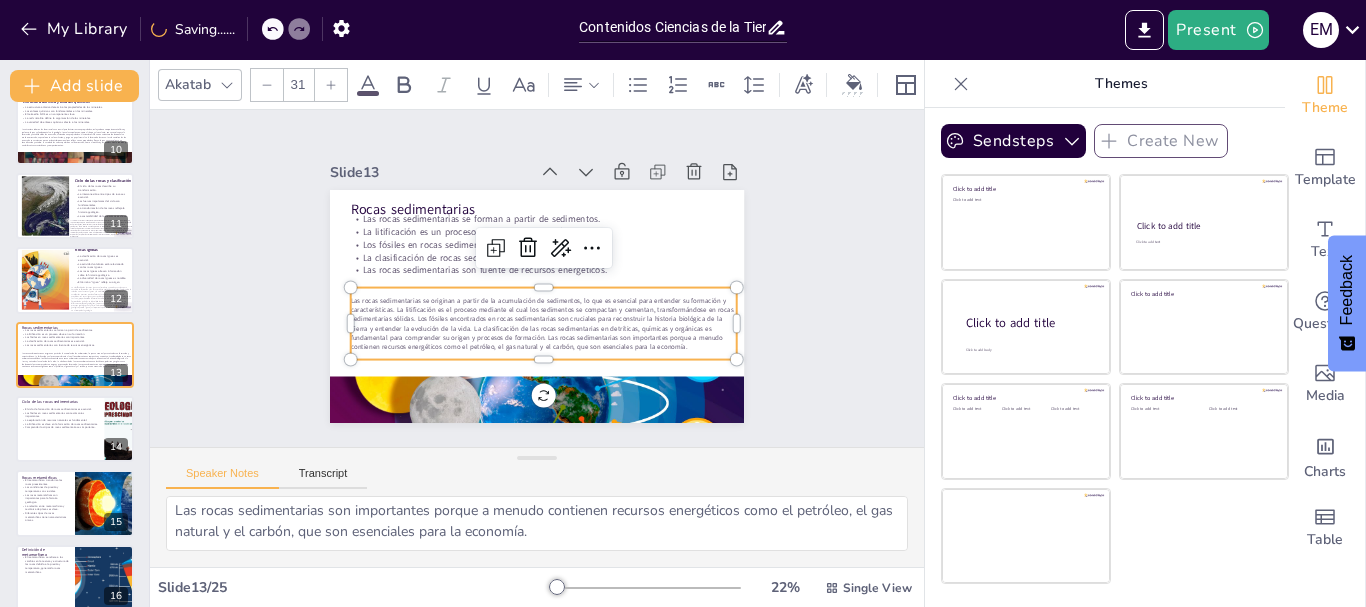click 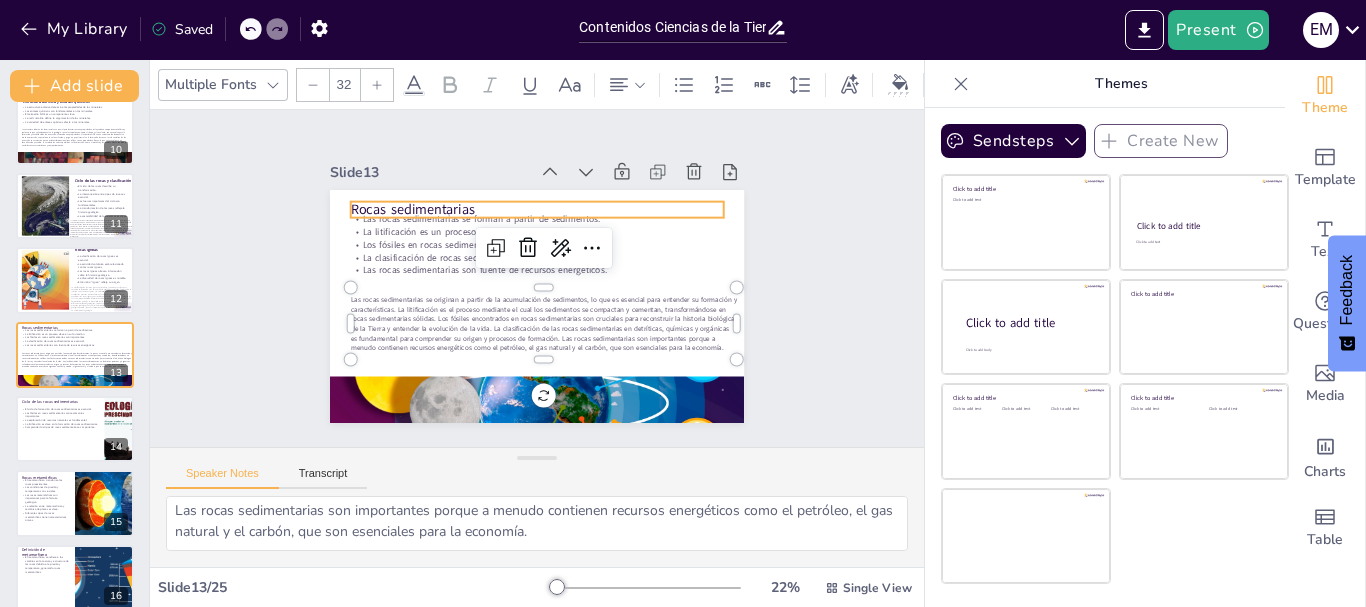 click on "Rocas sedimentarias Las rocas sedimentarias se forman a partir de sedimentos. La litificación es un proceso clave en su formación. Los fósiles en rocas sedimentarias son importantes. La clasificación de rocas sedimentarias es esencial. Las rocas sedimentarias son fuente de recursos energéticos." at bounding box center [522, 302] 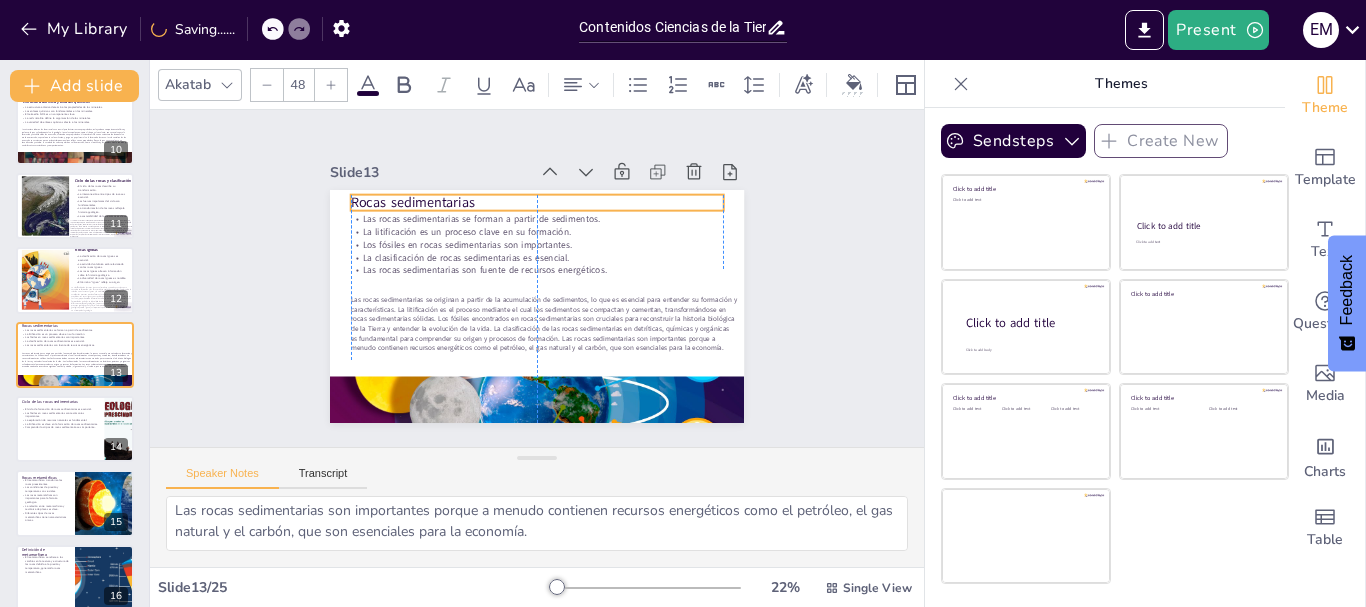 drag, startPoint x: 374, startPoint y: 194, endPoint x: 399, endPoint y: 95, distance: 102.10779 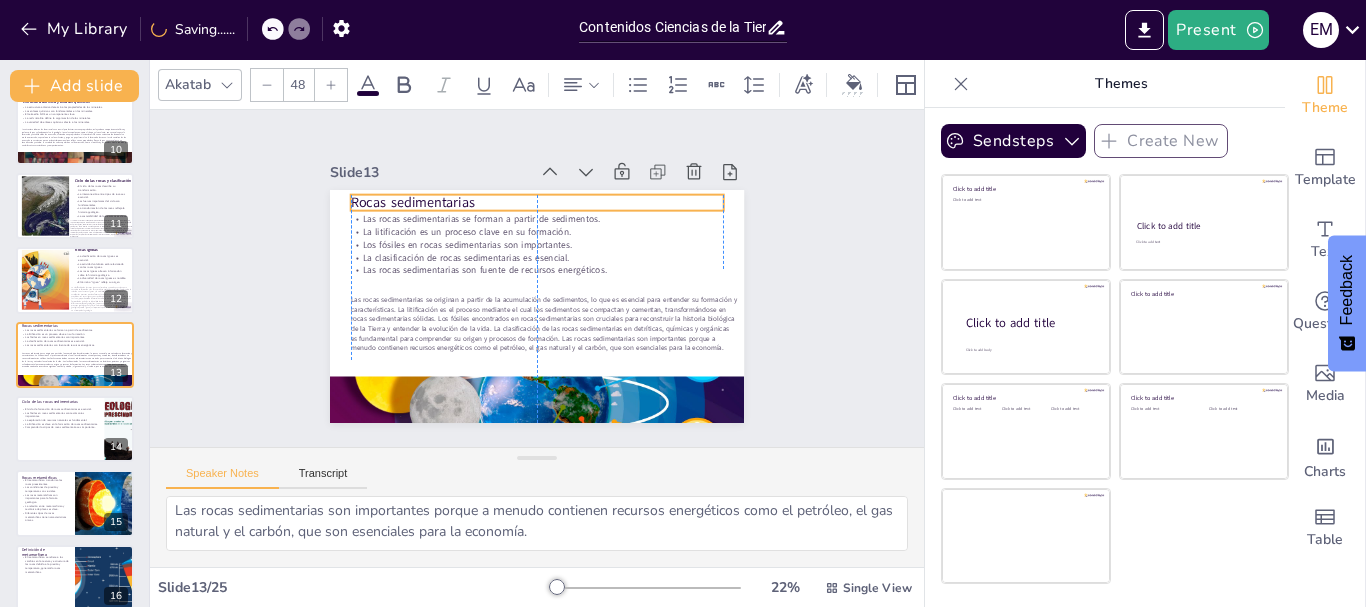 click on "Rocas sedimentarias" at bounding box center [545, 203] 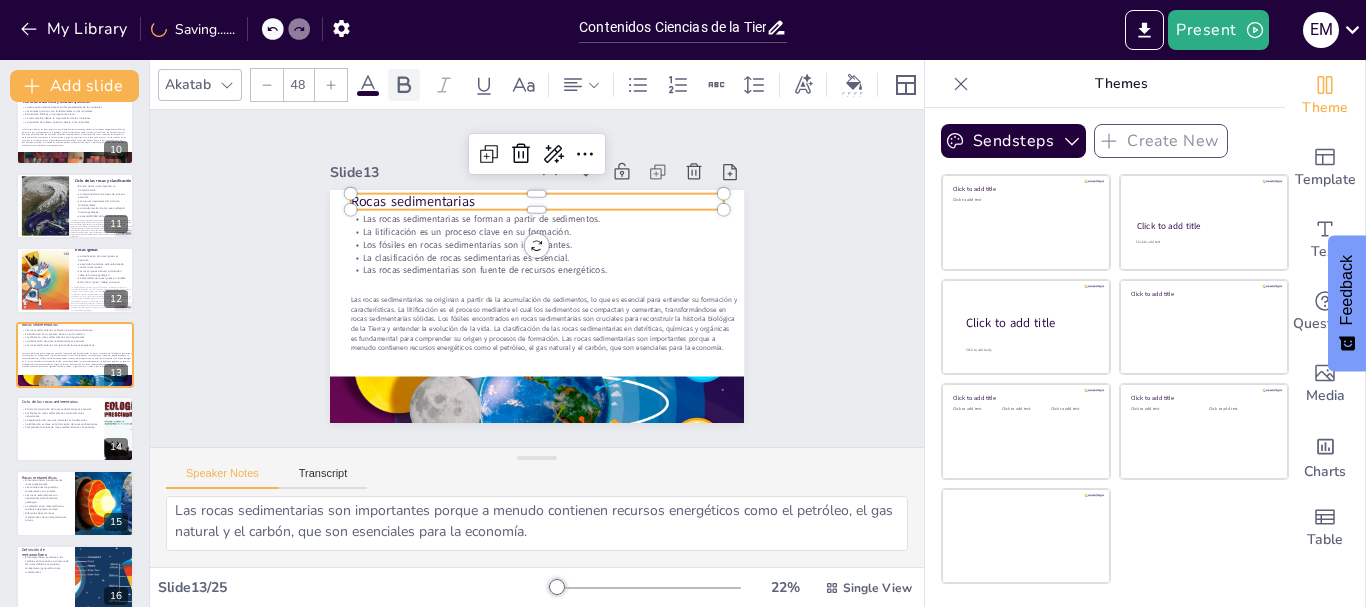 click 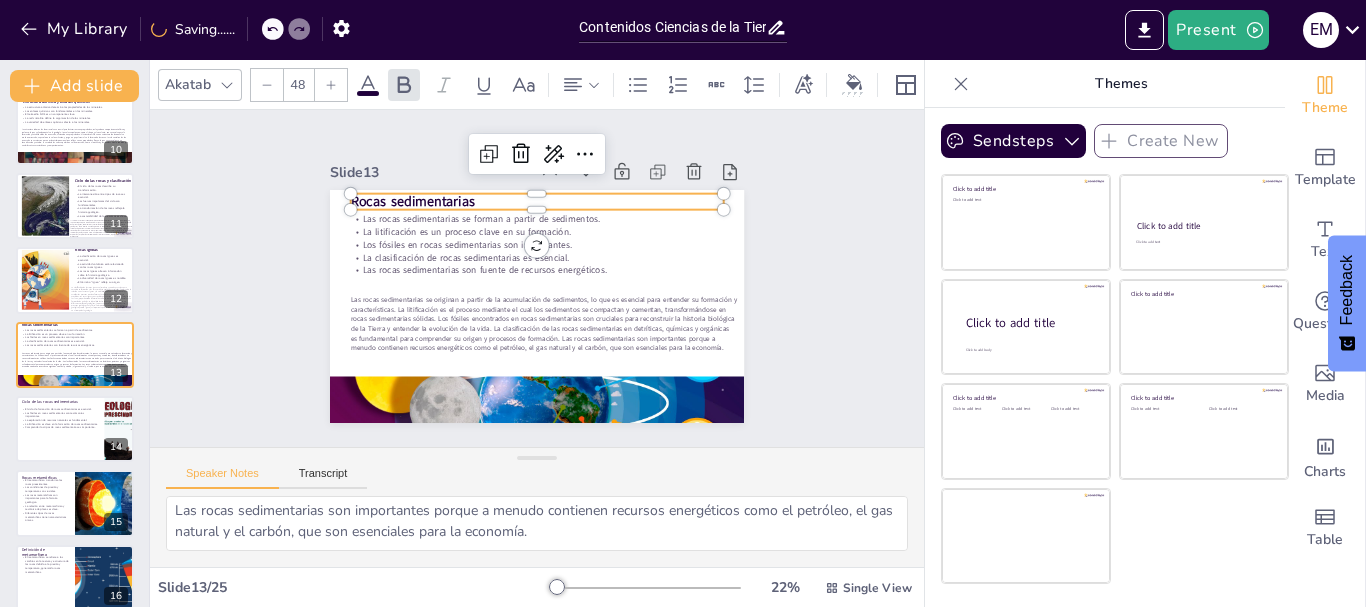 click at bounding box center [75, 429] 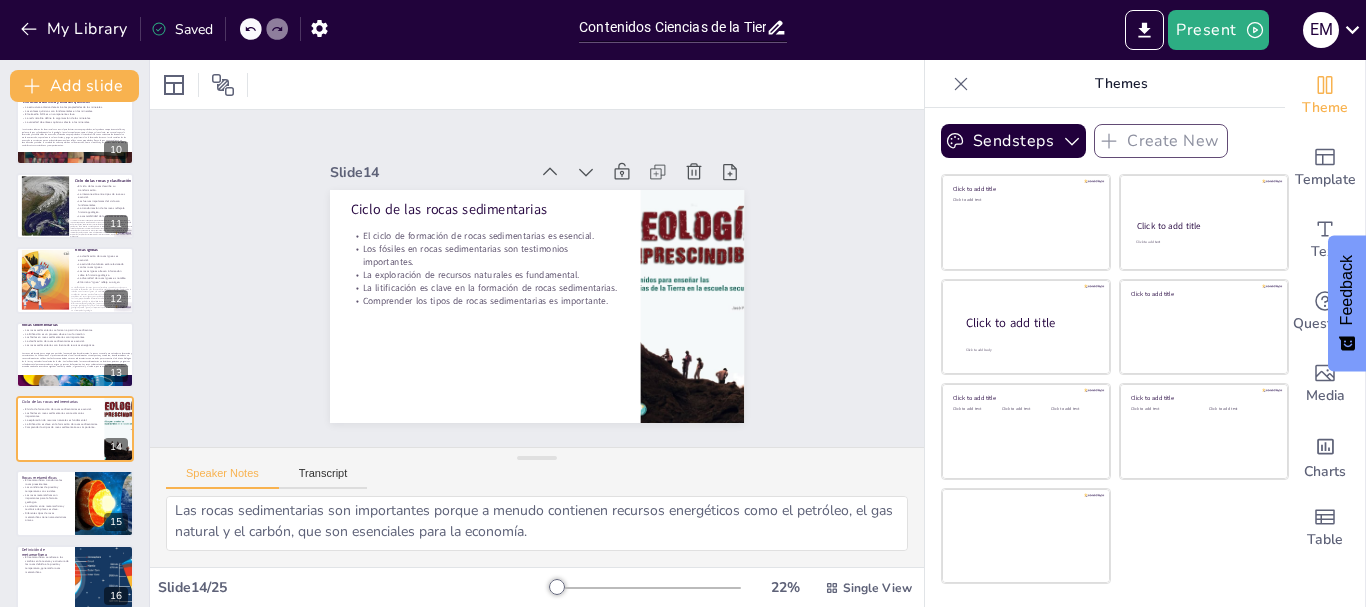 type on "Comprender el ciclo de formación de las rocas sedimentarias es vital para estudiar la historia geológica y los cambios ambientales a lo largo del tiempo.
Los fósiles encontrados en las rocas sedimentarias son cruciales para reconstruir la historia biológica de la Tierra y entender la evolución de la vida.
Las rocas sedimentarias son esenciales para la exploración de recursos naturales como el petróleo y el gas, lo que impacta en la economía y sostenibilidad.
La litificación es un proceso crucial en la formación de rocas sedimentarias, donde los sedimentos se compactan y cementan, transformándose en roca sólida.
Estudiar los diferentes tipos de rocas sedimentarias permite entender mejor los procesos de sedimentación y la historia geológica de una región." 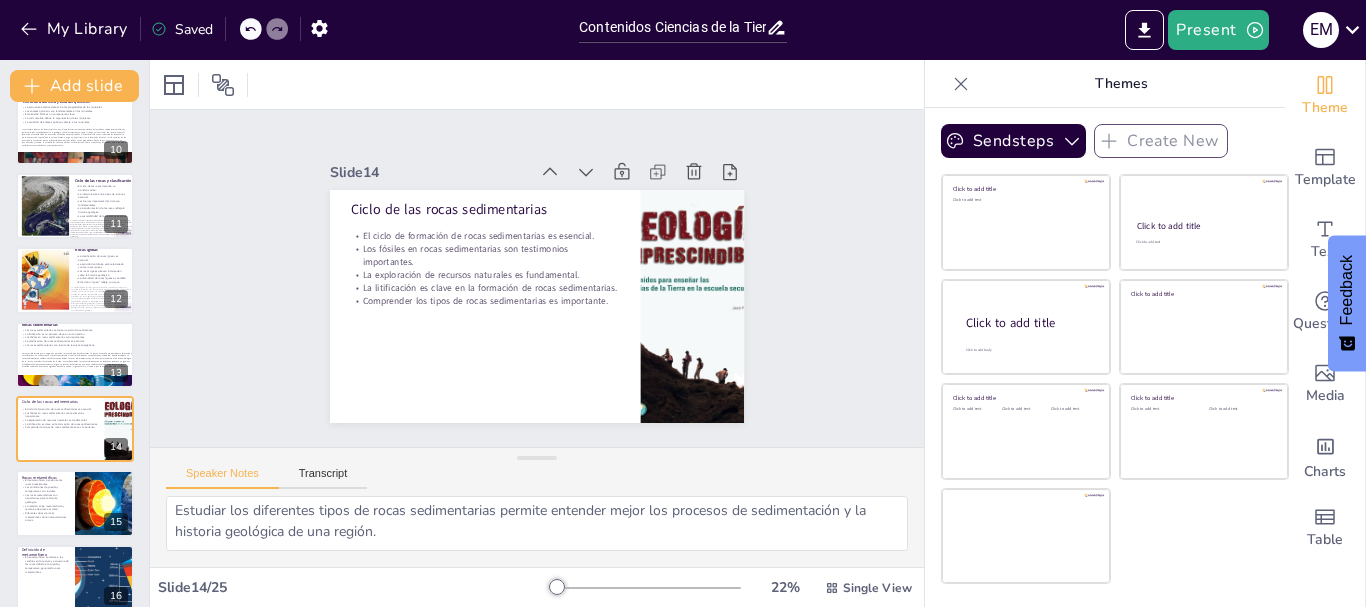 scroll, scrollTop: 764, scrollLeft: 0, axis: vertical 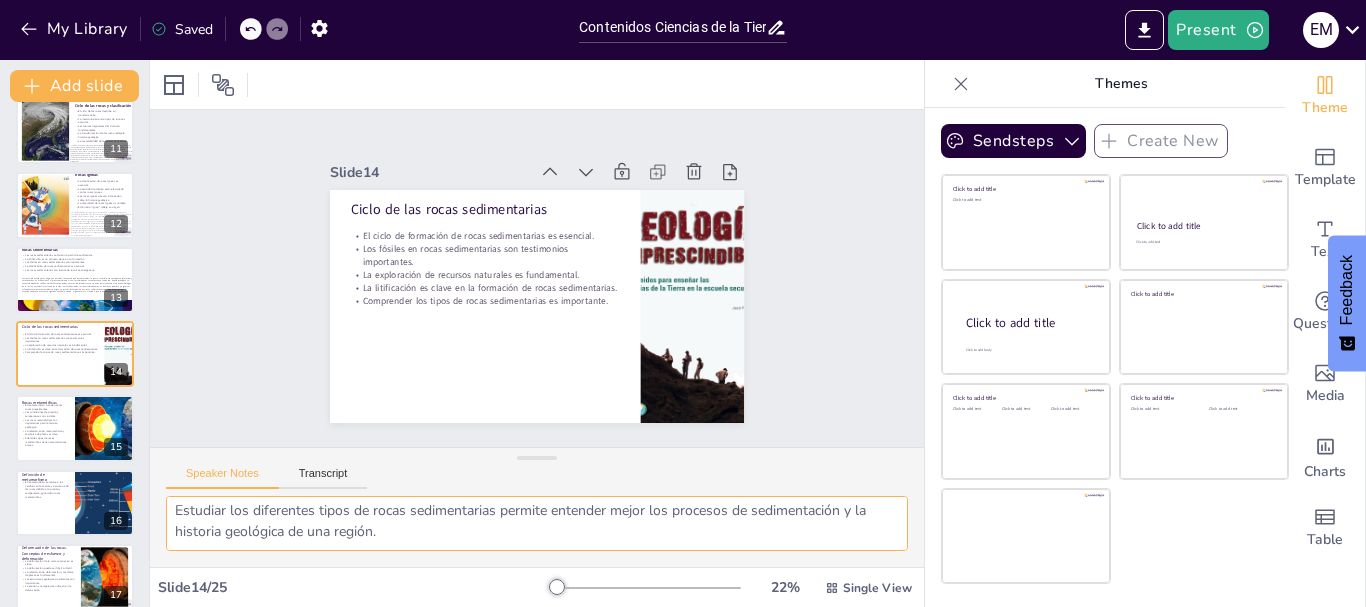 drag, startPoint x: 174, startPoint y: 510, endPoint x: 543, endPoint y: 557, distance: 371.98117 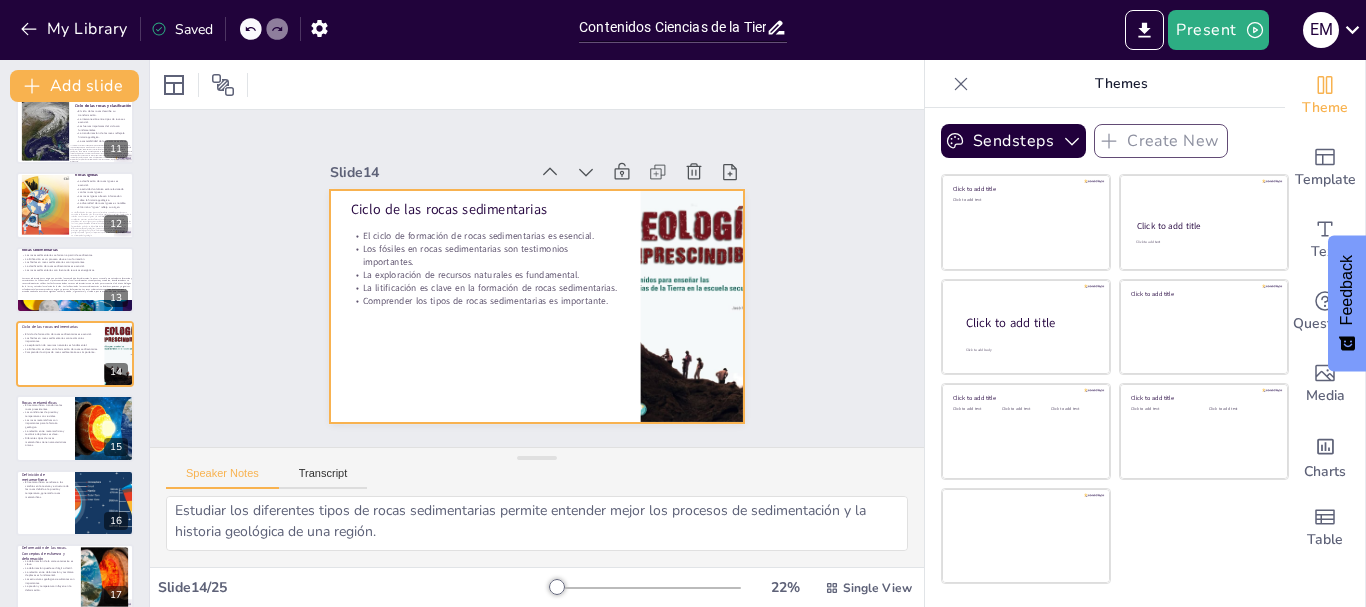 click on "La litificación es clave en la formación de rocas sedimentarias." at bounding box center (484, 282) 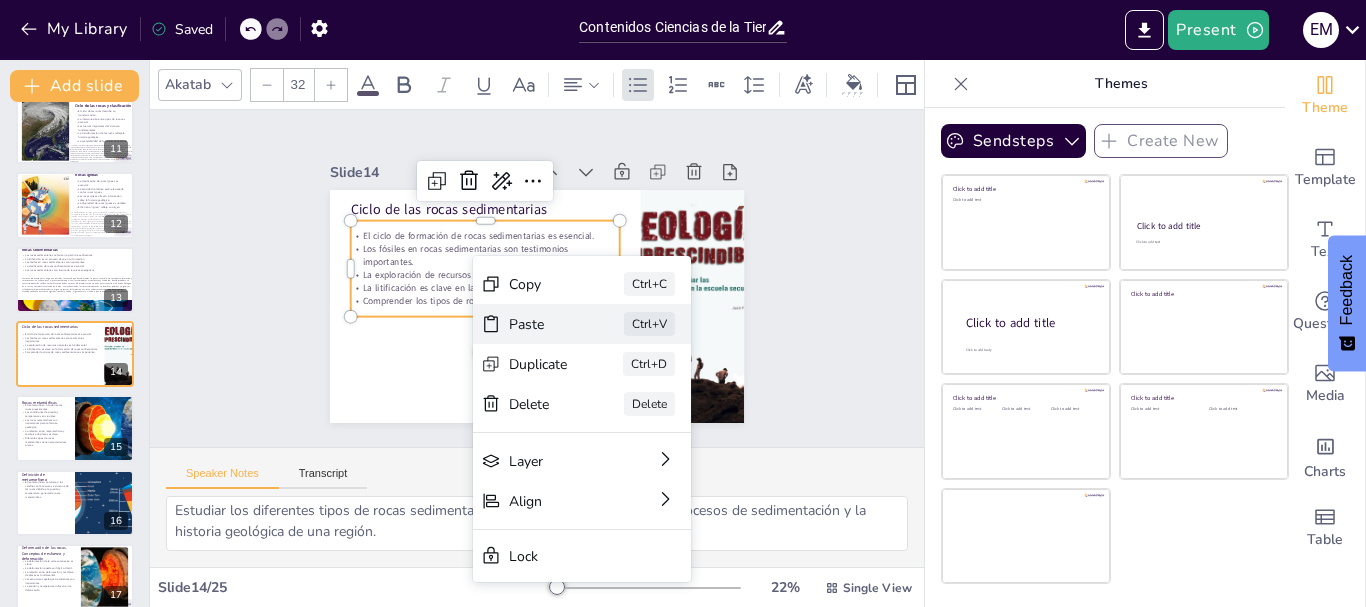 click on "Paste" at bounding box center (633, 473) 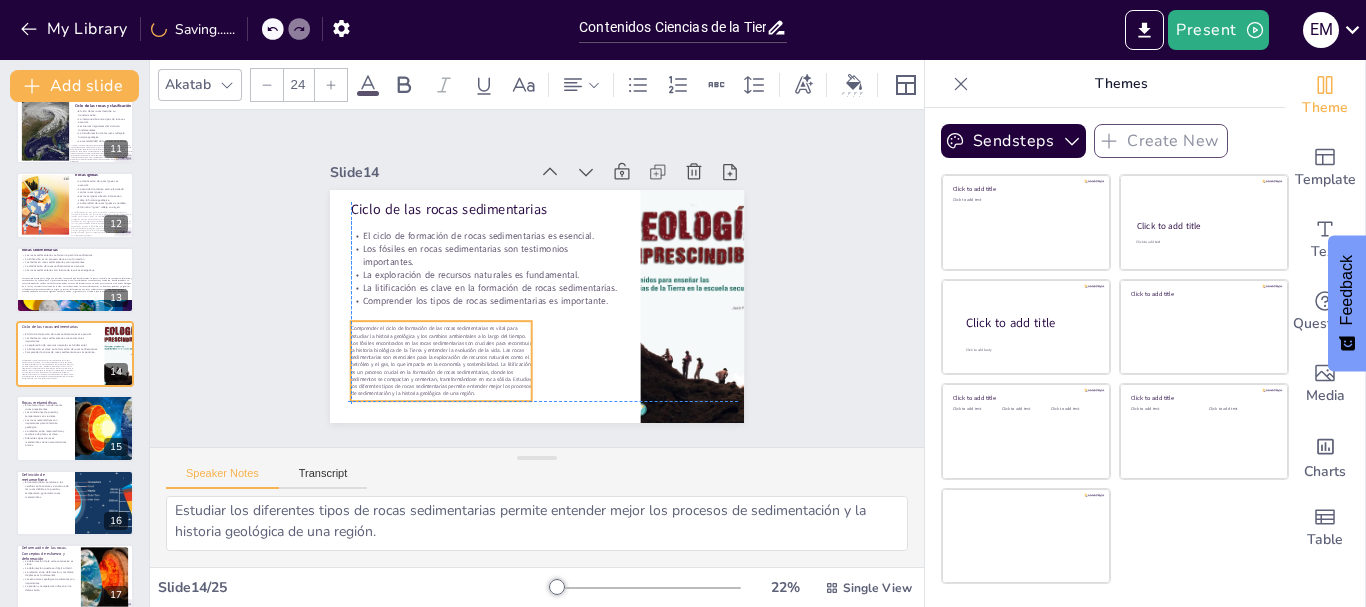 drag, startPoint x: 388, startPoint y: 209, endPoint x: 385, endPoint y: 322, distance: 113.03982 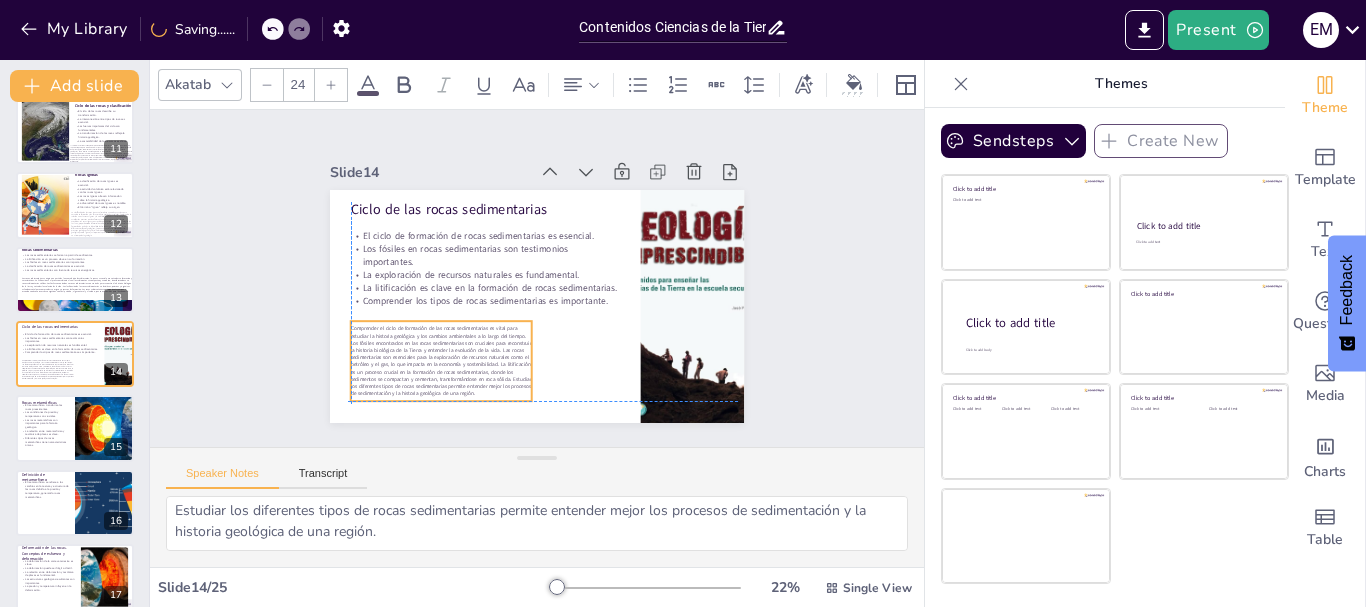 click on "Comprender el ciclo de formación de las rocas sedimentarias es vital para estudiar la historia geológica y los cambios ambientales a lo largo del tiempo.
Los fósiles encontrados en las rocas sedimentarias son cruciales para reconstruir la historia biológica de la Tierra y entender la evolución de la vida.
Las rocas sedimentarias son esenciales para la exploración de recursos naturales como el petróleo y el gas, lo que impacta en la economía y sostenibilidad.
La litificación es un proceso crucial en la formación de rocas sedimentarias, donde los sedimentos se compactan y cementan, transformándose en roca sólida.
Estudiar los diferentes tipos de rocas sedimentarias permite entender mejor los procesos de sedimentación y la historia geológica de una región." at bounding box center [432, 347] 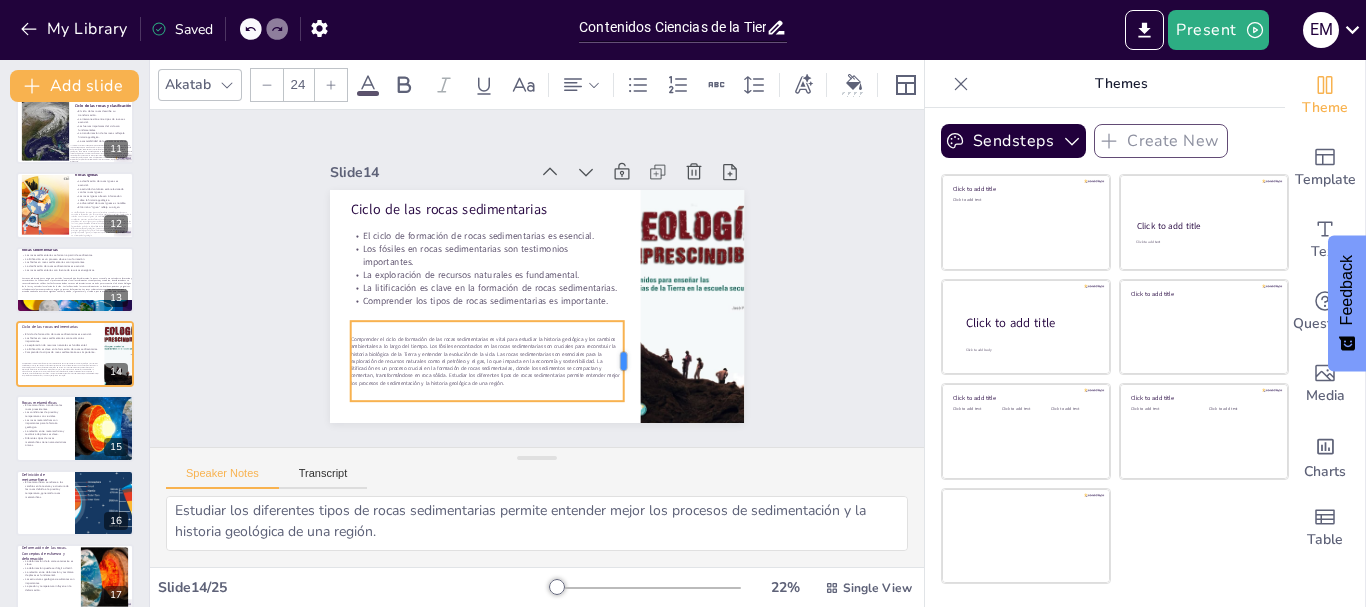 drag, startPoint x: 517, startPoint y: 355, endPoint x: 609, endPoint y: 353, distance: 92.021736 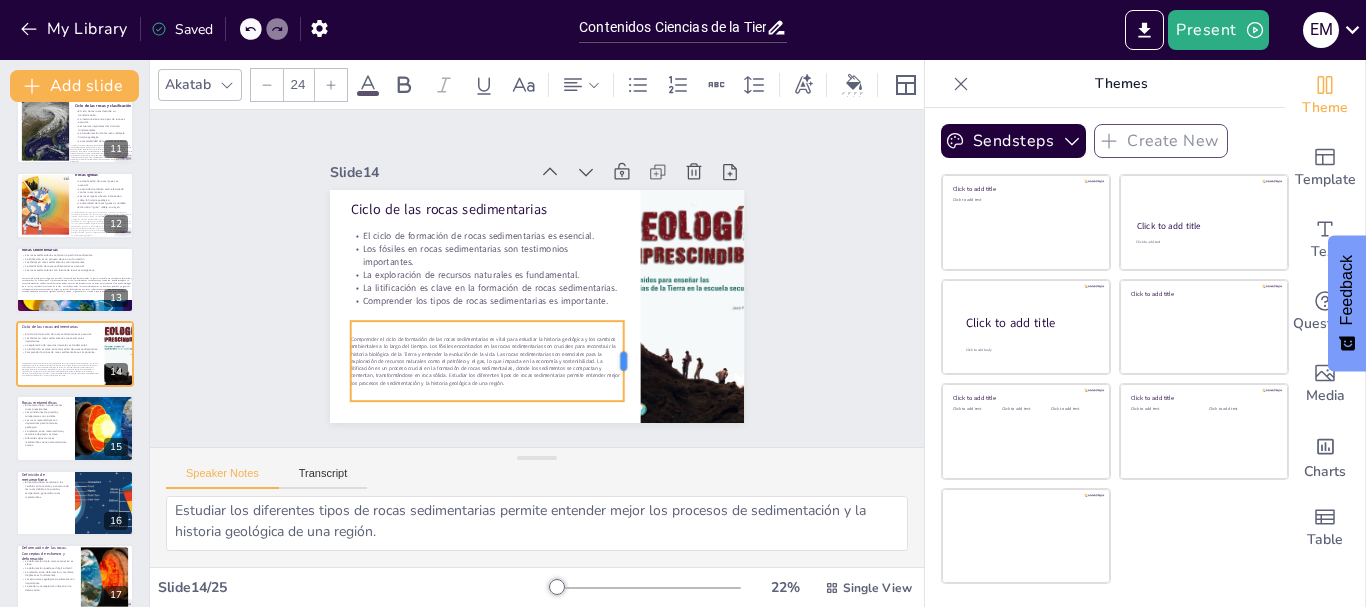 click at bounding box center (623, 370) 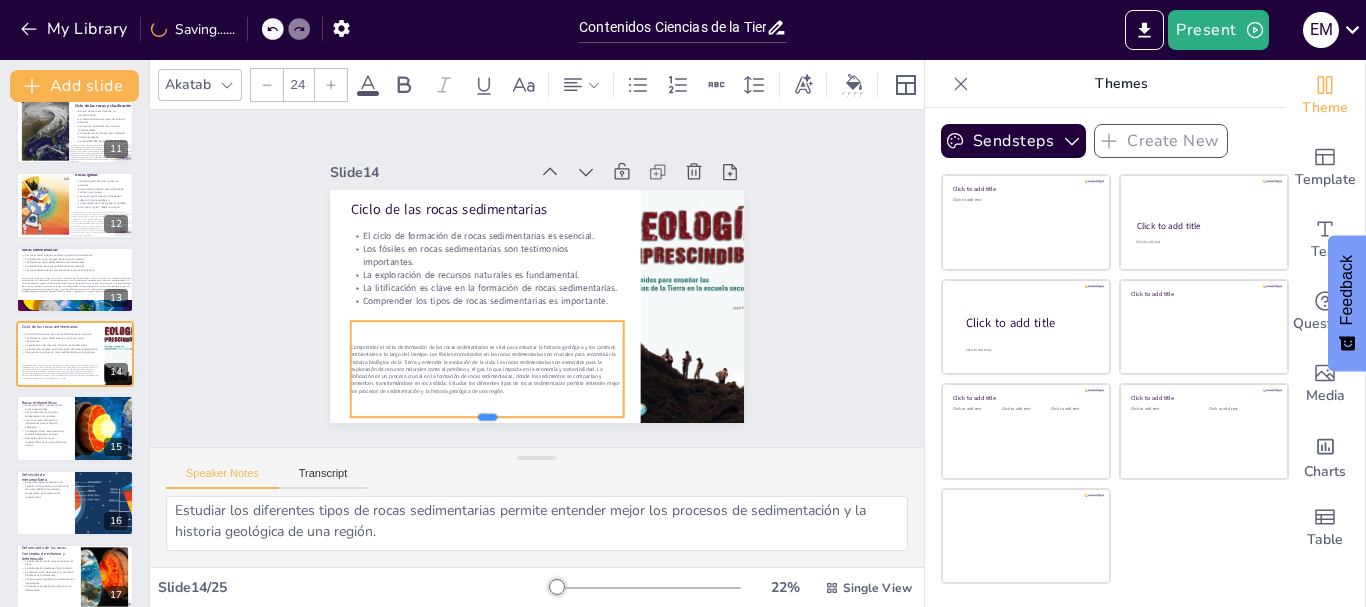 drag, startPoint x: 470, startPoint y: 393, endPoint x: 421, endPoint y: 116, distance: 281.30054 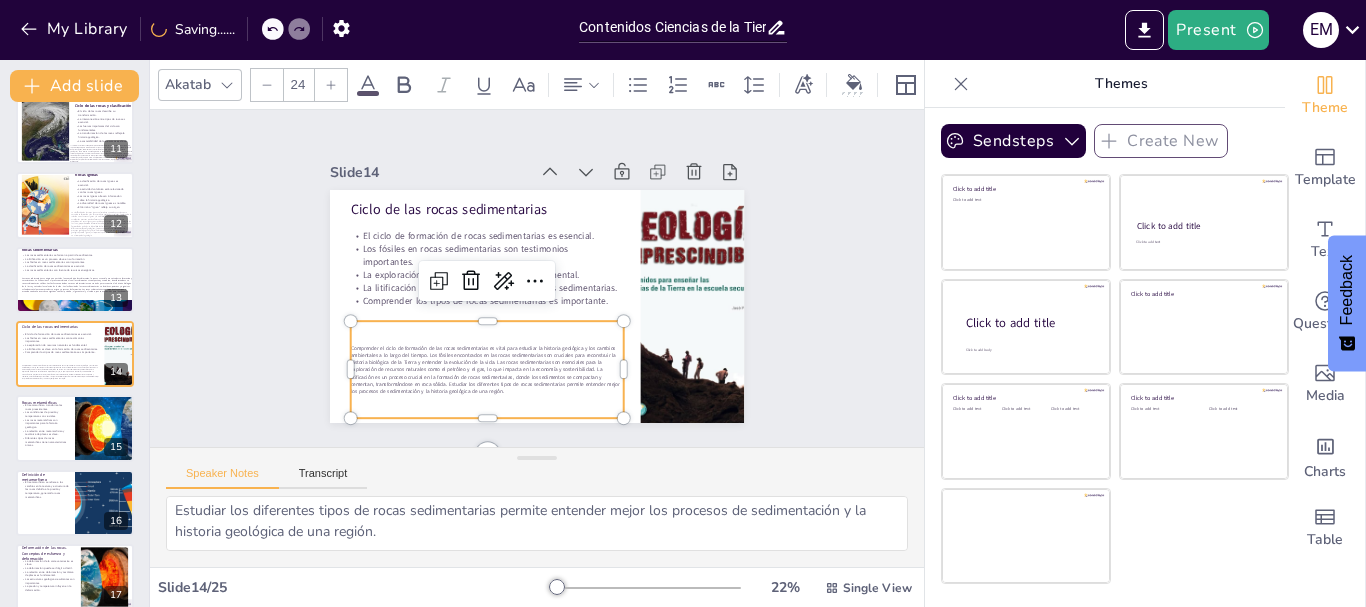click 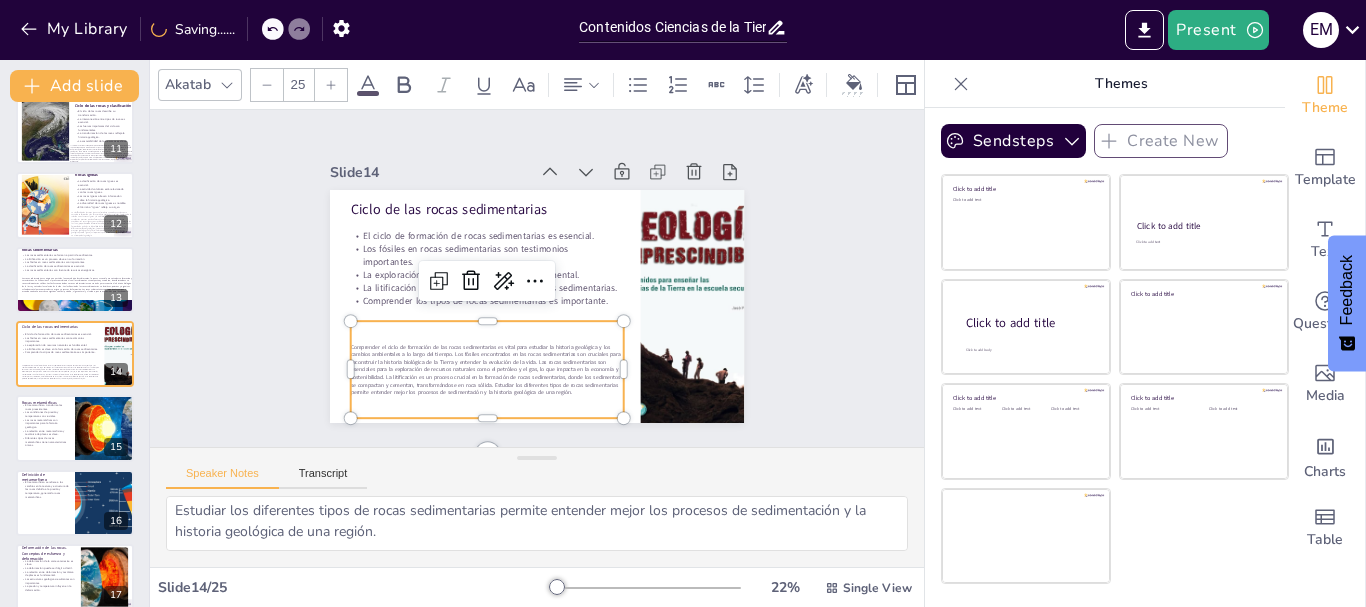 click 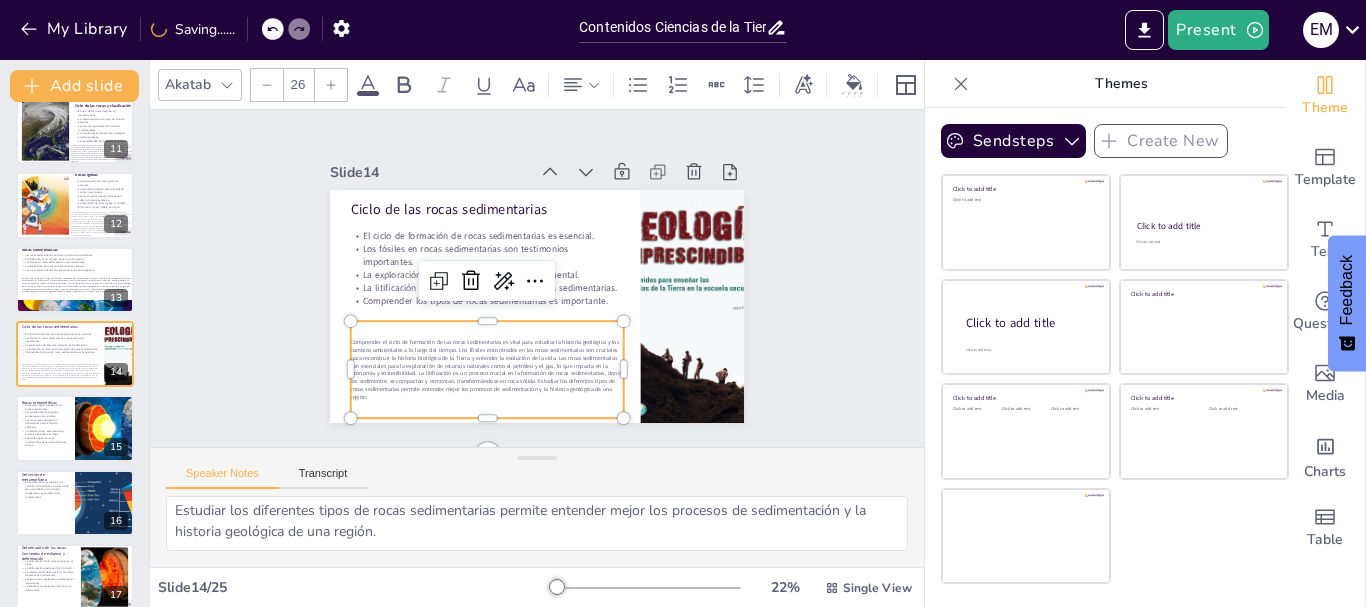 click 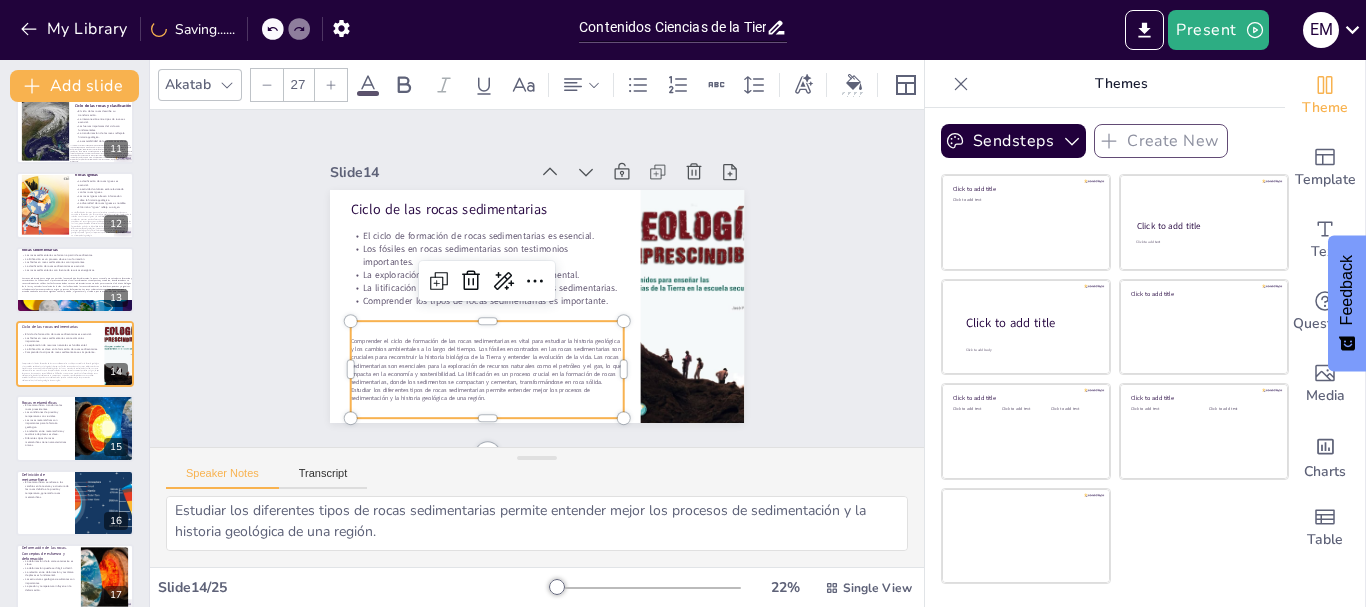 click 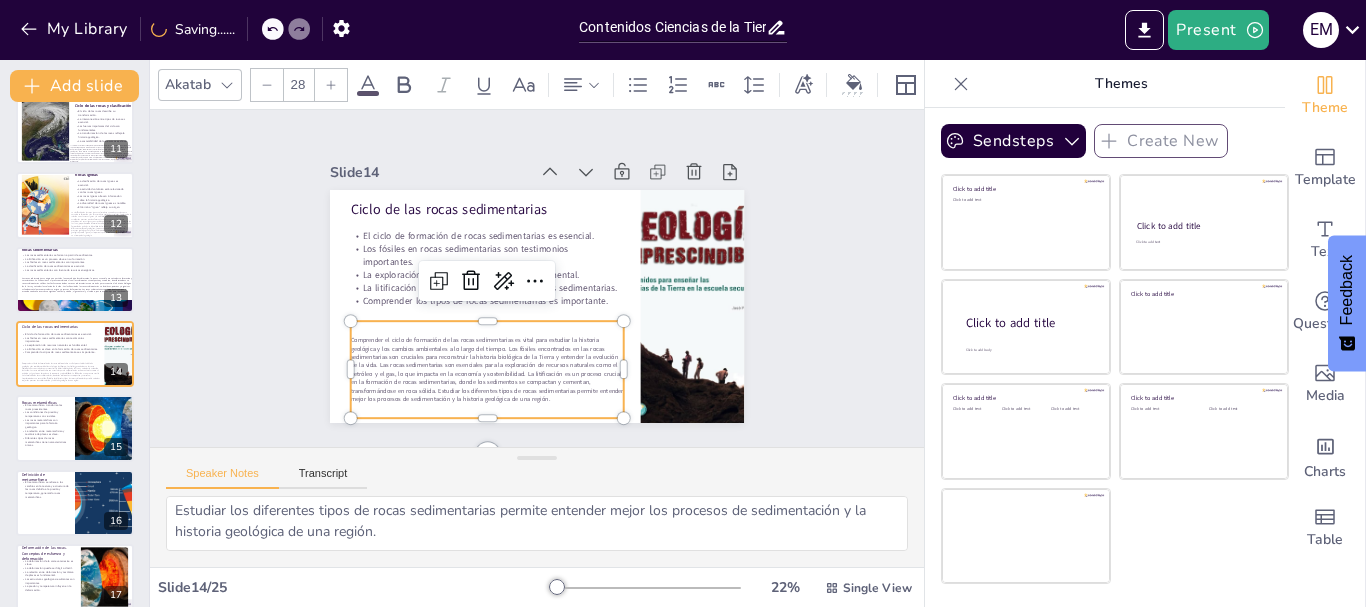 click 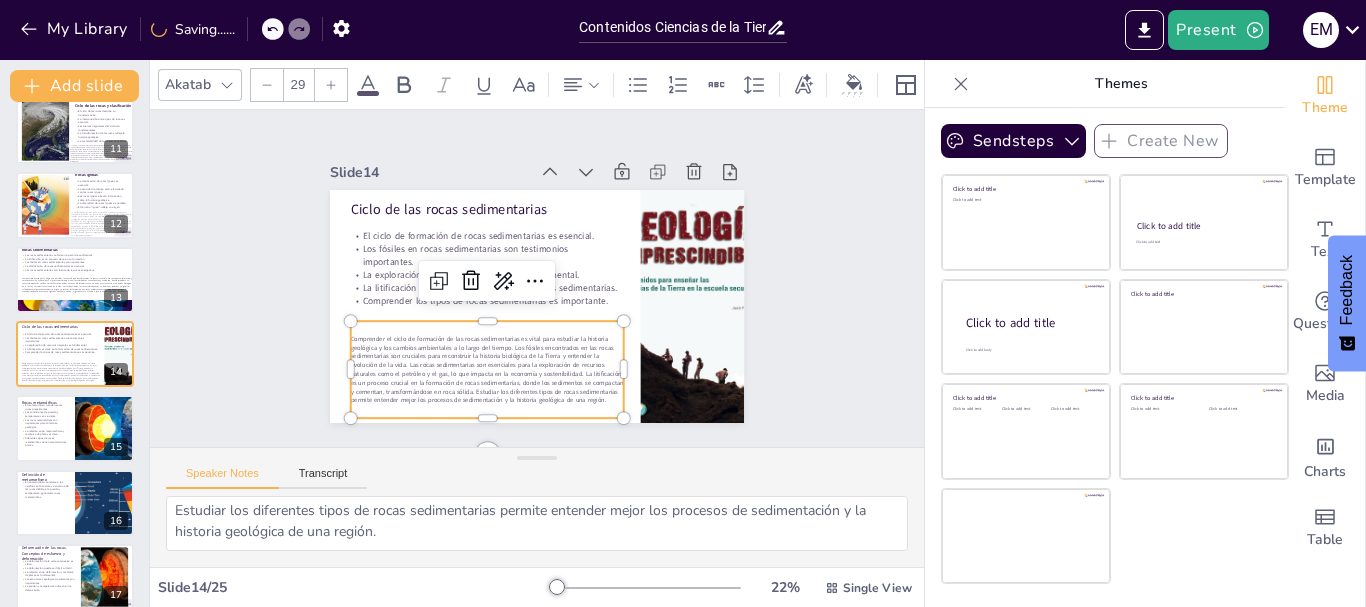 click 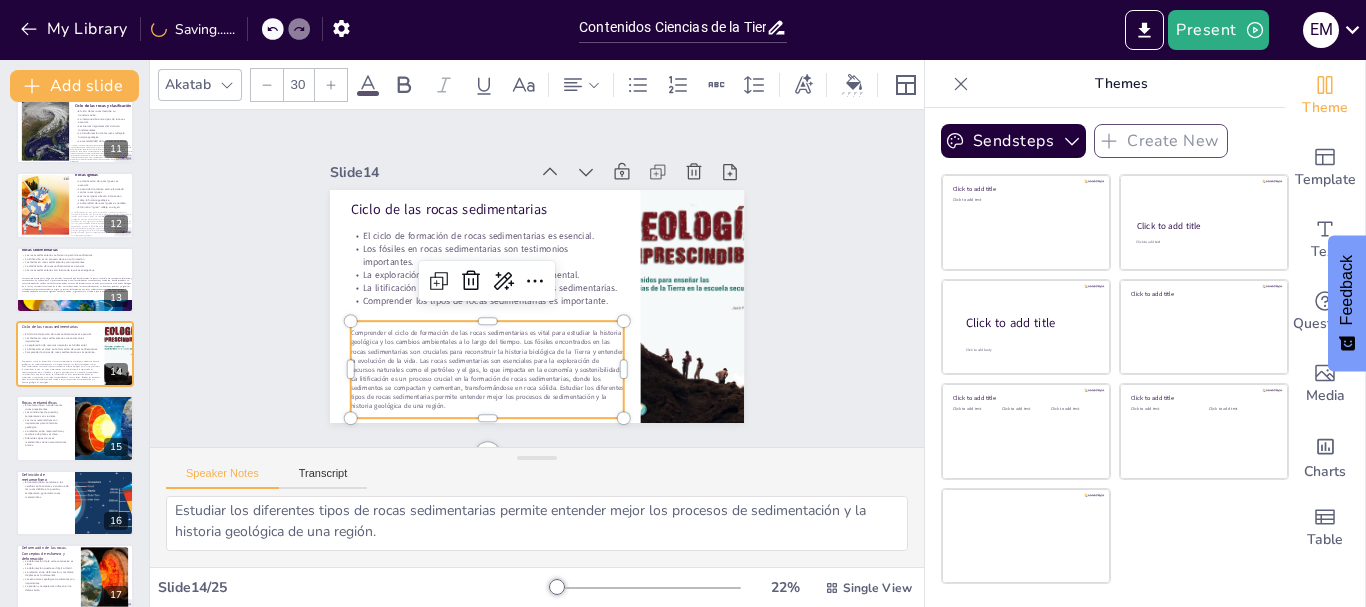 click 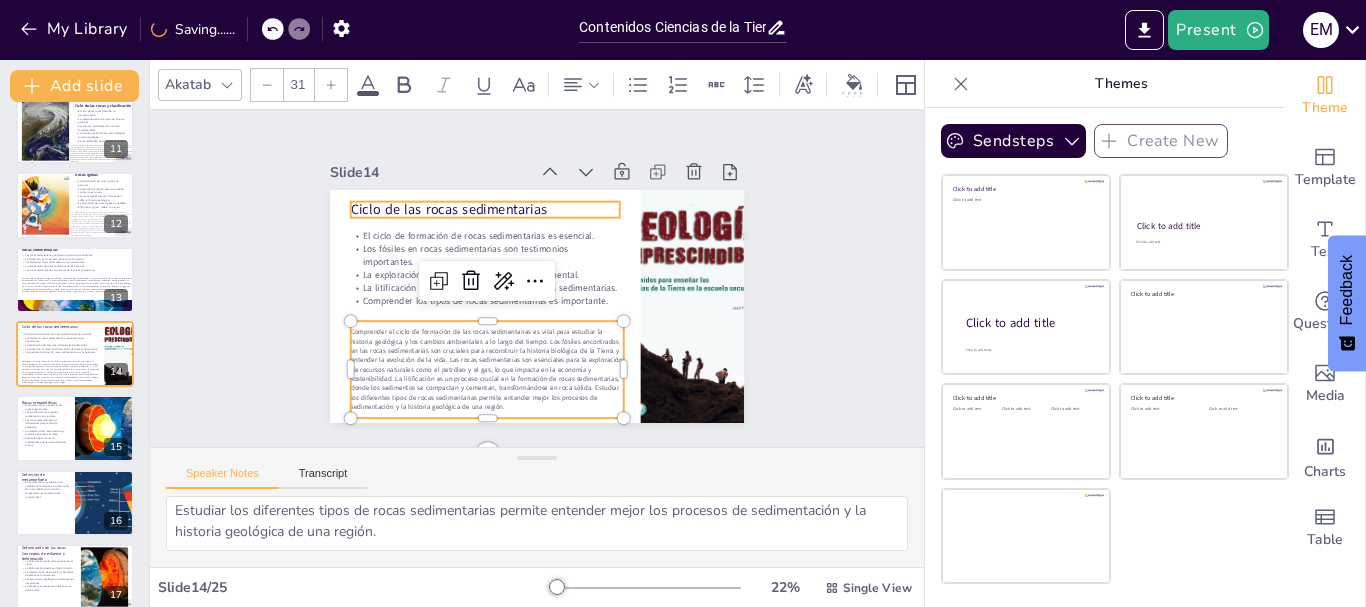 click on "Ciclo de las rocas sedimentarias" at bounding box center [500, 200] 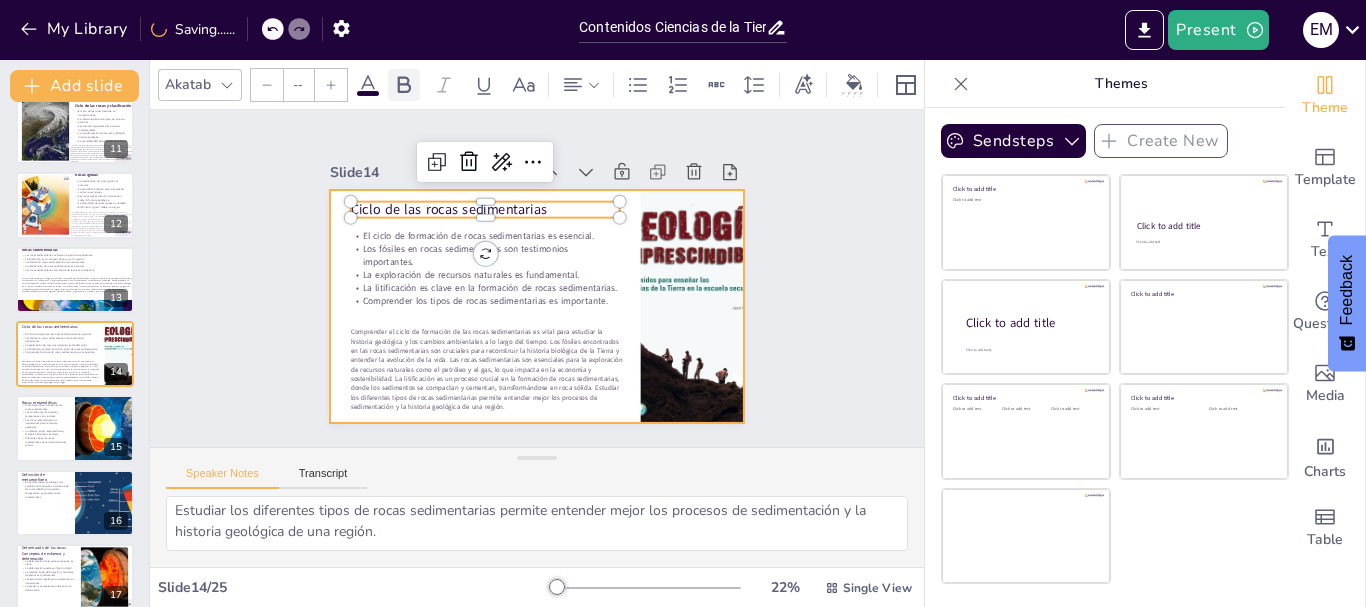 type on "48" 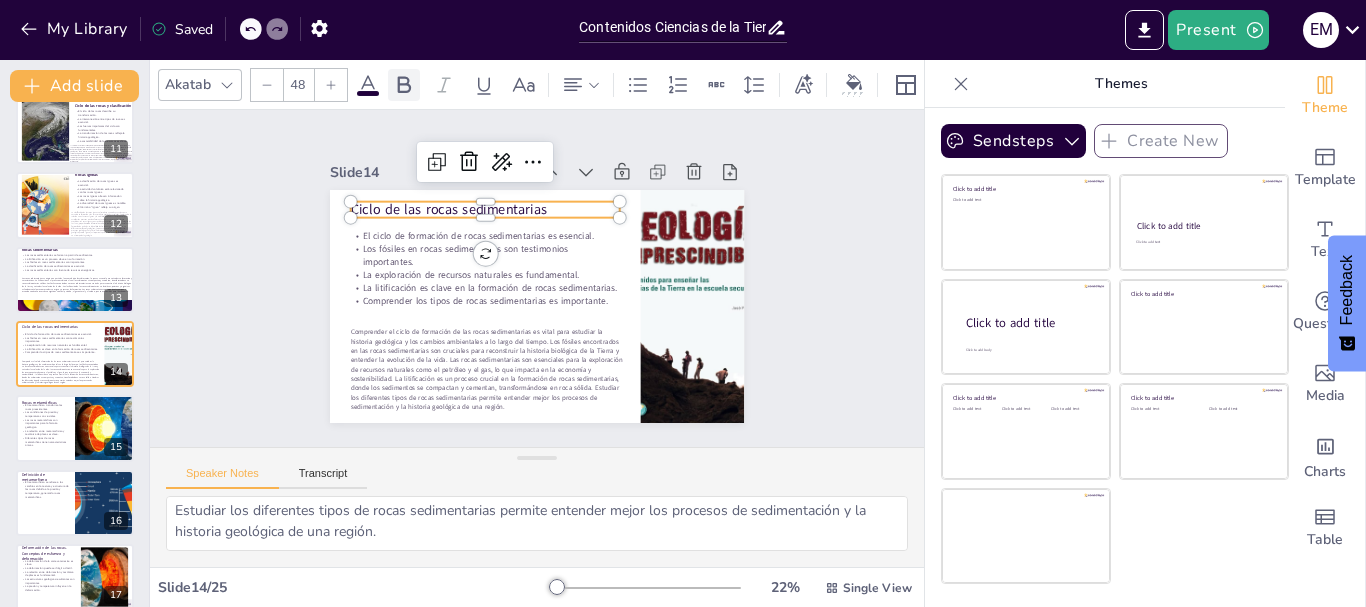 click 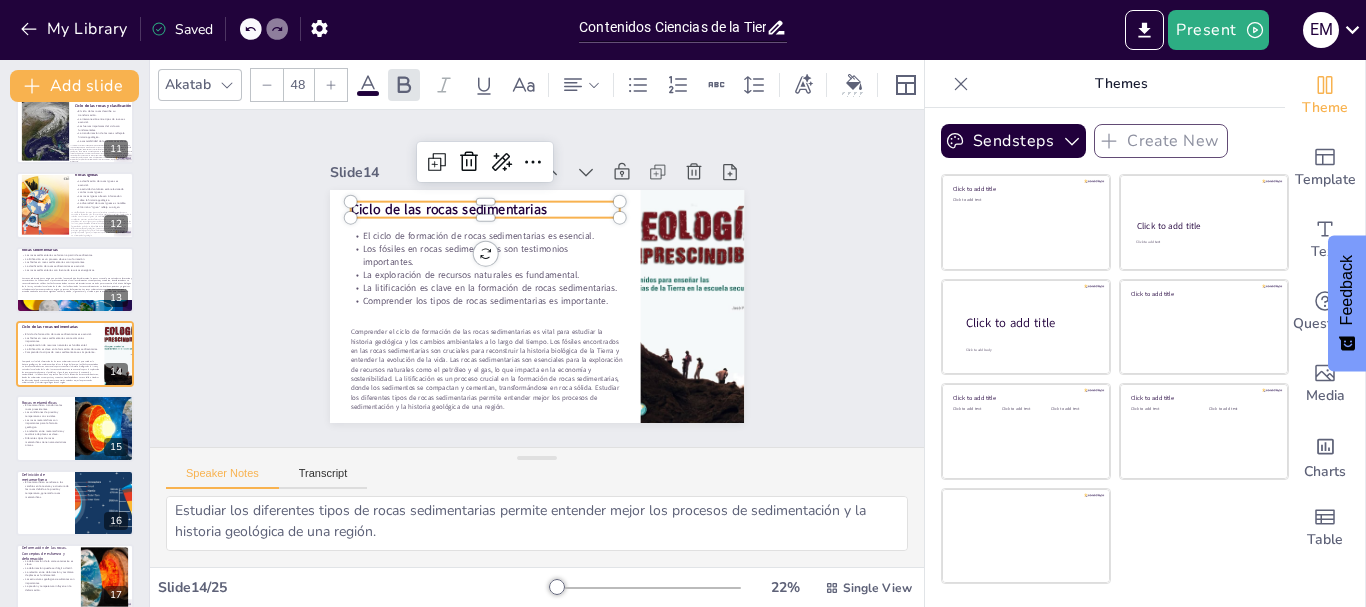 click on "La relación entre metamorfismo y tectónica de placas es clave." at bounding box center [45, 432] 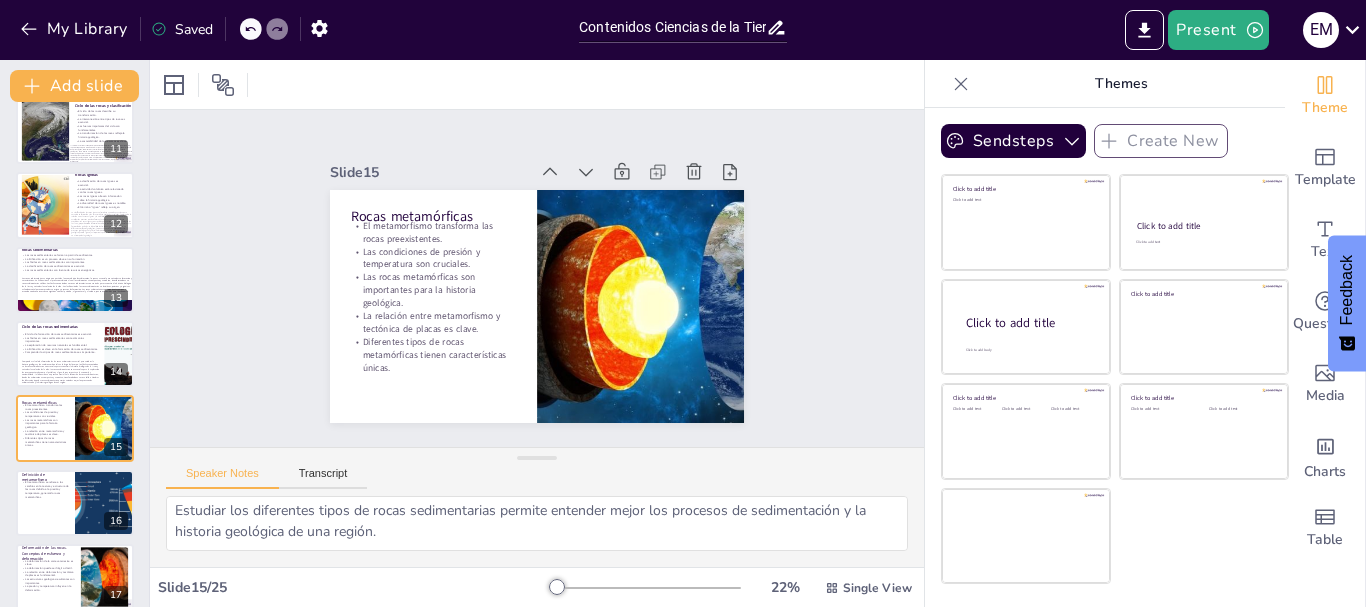 type on "El metamorfismo es un proceso clave en la geología que permite la transformación de rocas preexistentes, lo que es esencial para entender su evolución.
Las condiciones de presión, temperatura y la presencia de fluidos son fundamentales para el proceso de metamorfismo y la formación de rocas metamórficas.
El estudio de las rocas metamórficas es vital para comprender la historia geológica de la Tierra y los procesos tectónicos que han moldeado la corteza terrestre.
Comprender la relación entre el metamorfismo y la tectónica de placas es fundamental para estudiar la formación de montañas y otros fenómenos geológicos.
Estudiar los diferentes tipos de rocas metamórficas nos ayuda a comprender mejor los procesos de metamorfismo y su relación con la geología." 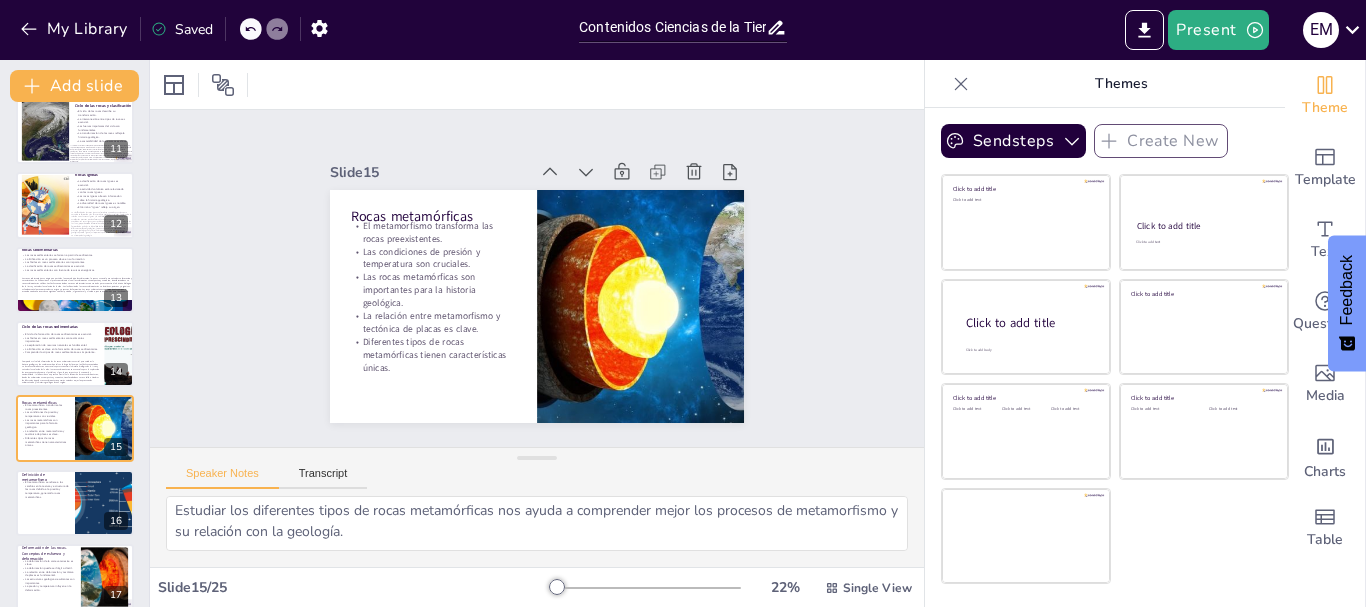 scroll, scrollTop: 838, scrollLeft: 0, axis: vertical 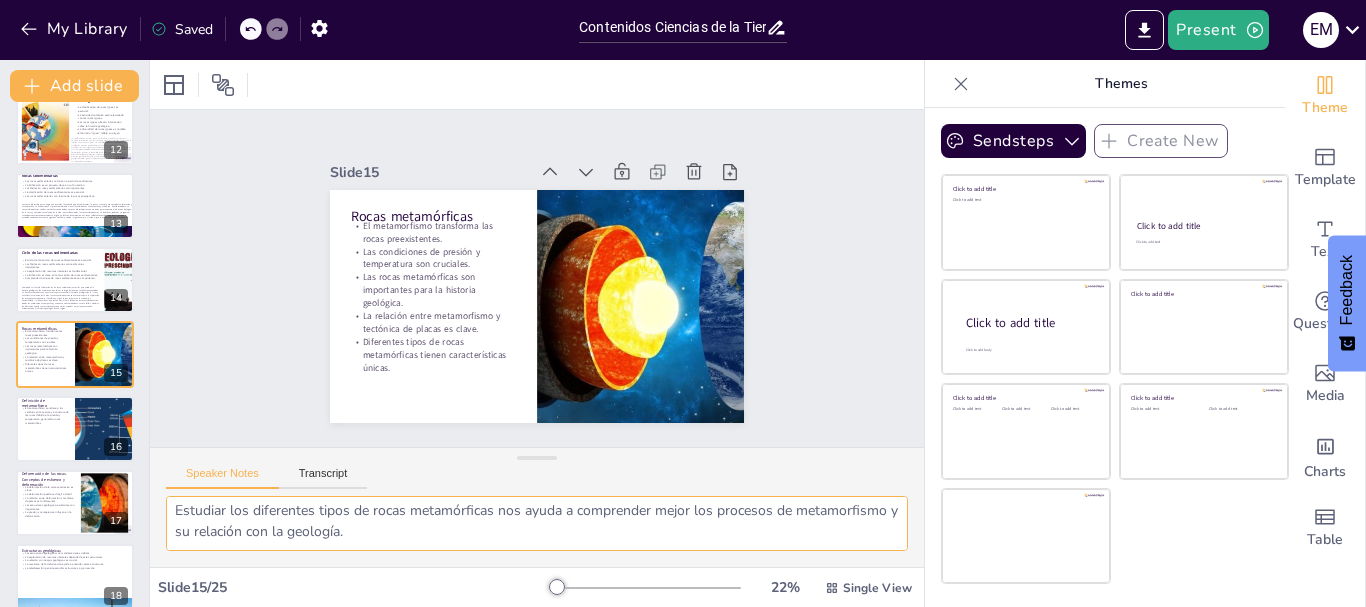 drag, startPoint x: 175, startPoint y: 513, endPoint x: 542, endPoint y: 552, distance: 369.06638 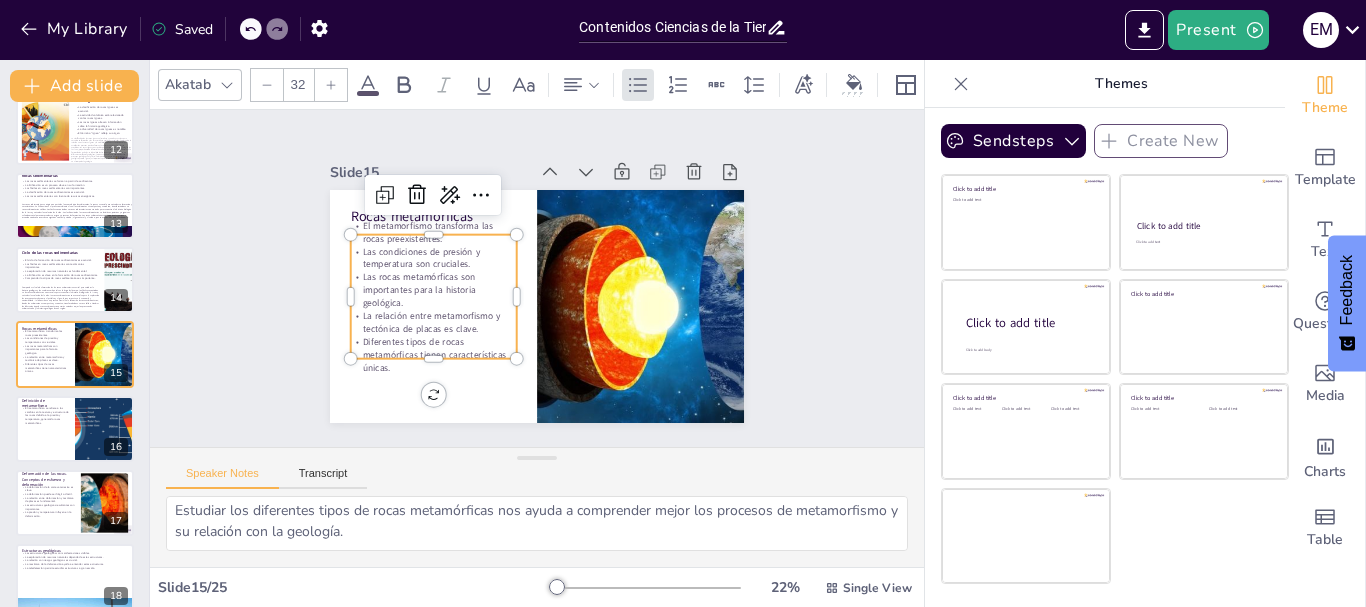 drag, startPoint x: 367, startPoint y: 309, endPoint x: 375, endPoint y: 323, distance: 16.124516 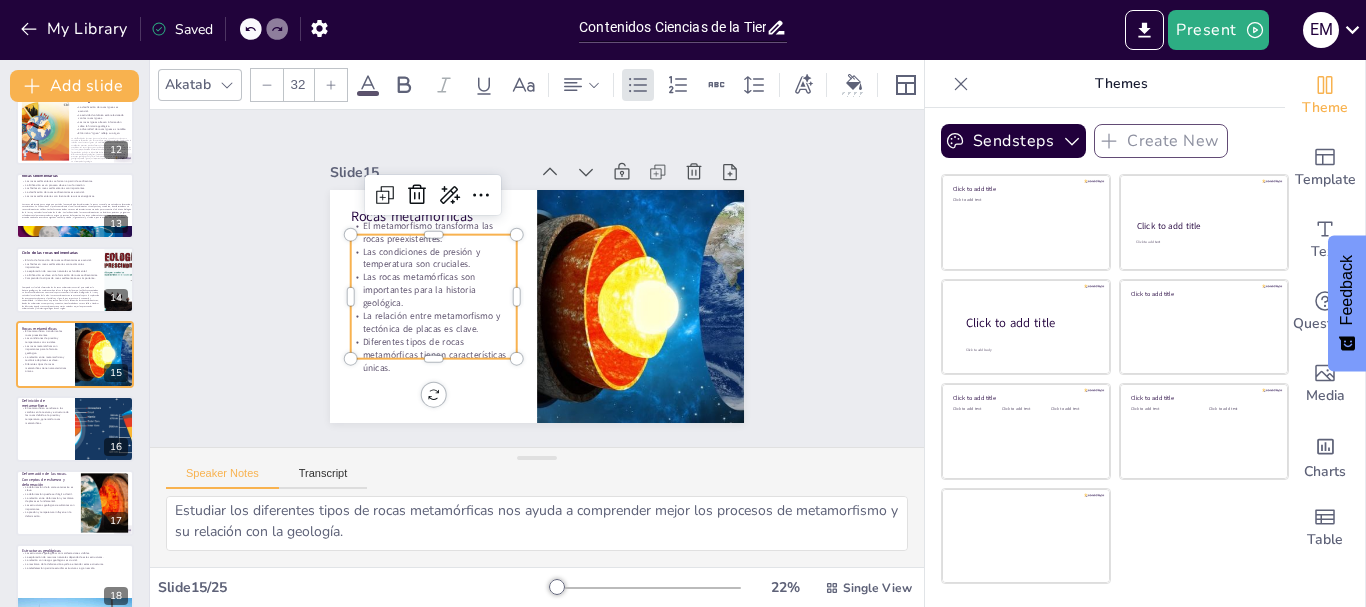 click on "La relación entre metamorfismo y tectónica de placas es clave." at bounding box center [426, 300] 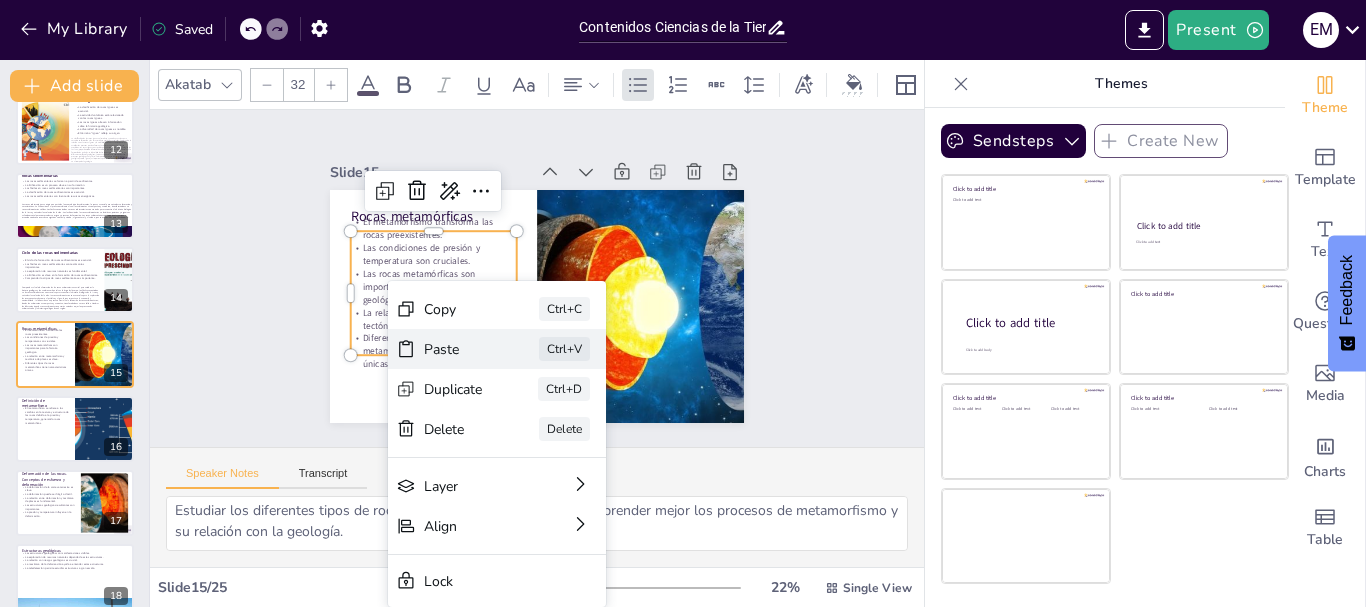 click 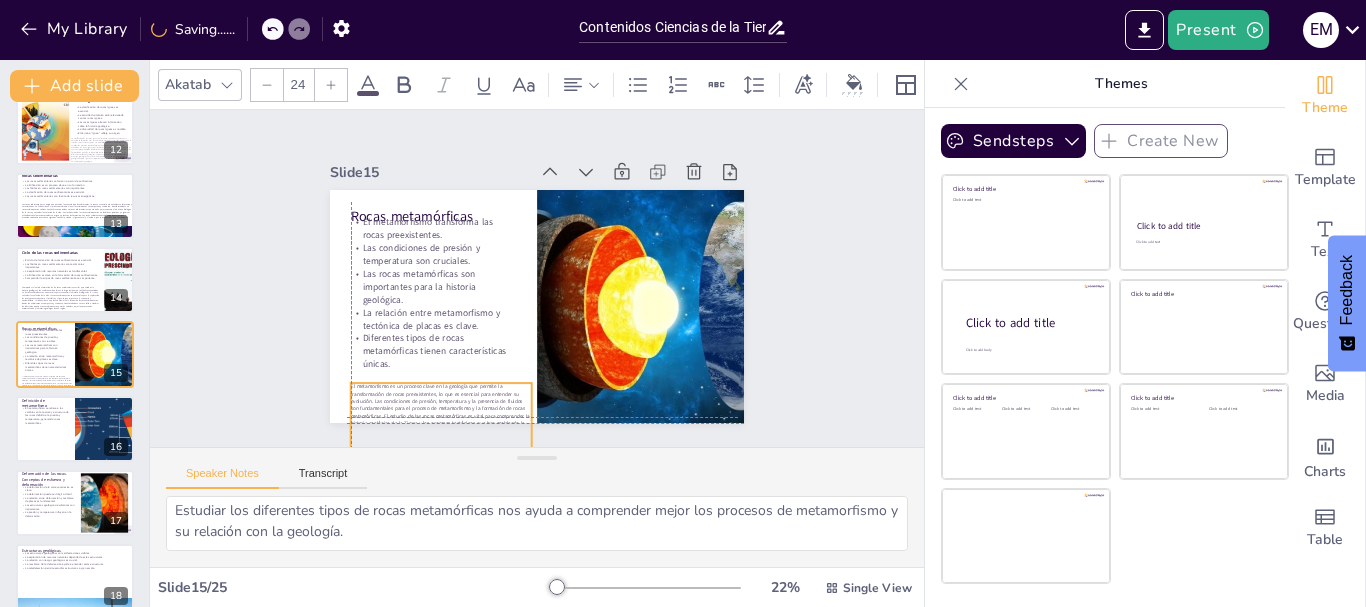 drag, startPoint x: 364, startPoint y: 247, endPoint x: 360, endPoint y: 415, distance: 168.0476 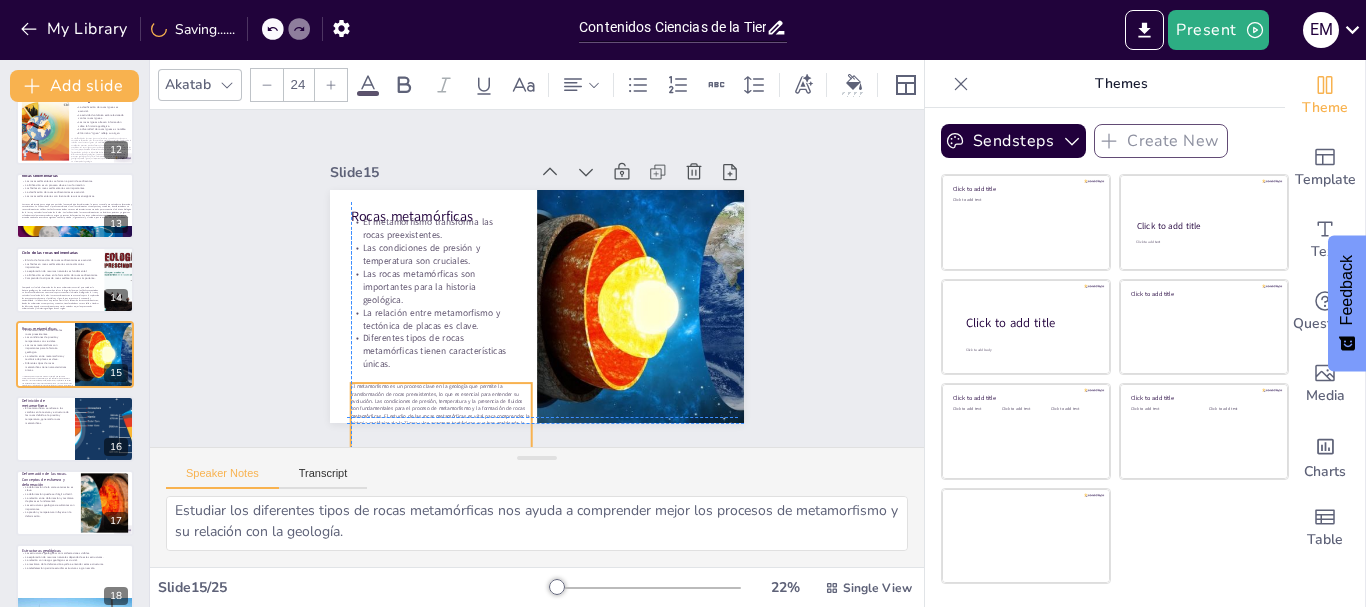 click on "El metamorfismo es un proceso clave en la geología que permite la transformación de rocas preexistentes, lo que es esencial para entender su evolución.
Las condiciones de presión, temperatura y la presencia de fluidos son fundamentales para el proceso de metamorfismo y la formación de rocas metamórficas.
El estudio de las rocas metamórficas es vital para comprender la historia geológica de la Tierra y los procesos tectónicos que han moldeado la corteza terrestre.
Comprender la relación entre el metamorfismo y la tectónica de placas es fundamental para estudiar la formación de montañas y otros fenómenos geológicos.
Estudiar los diferentes tipos de rocas metamórficas nos ayuda a comprender mejor los procesos de metamorfismo y su relación con la geología." at bounding box center (423, 408) 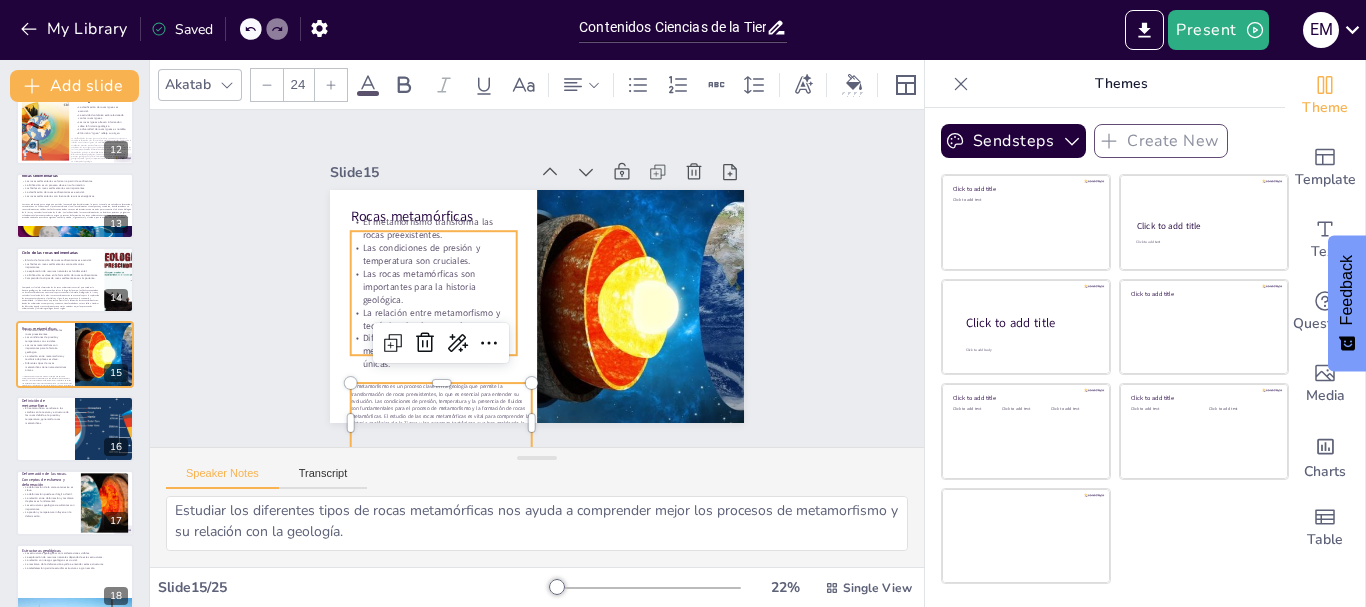 click on "El metamorfismo transforma las rocas preexistentes." at bounding box center (445, 209) 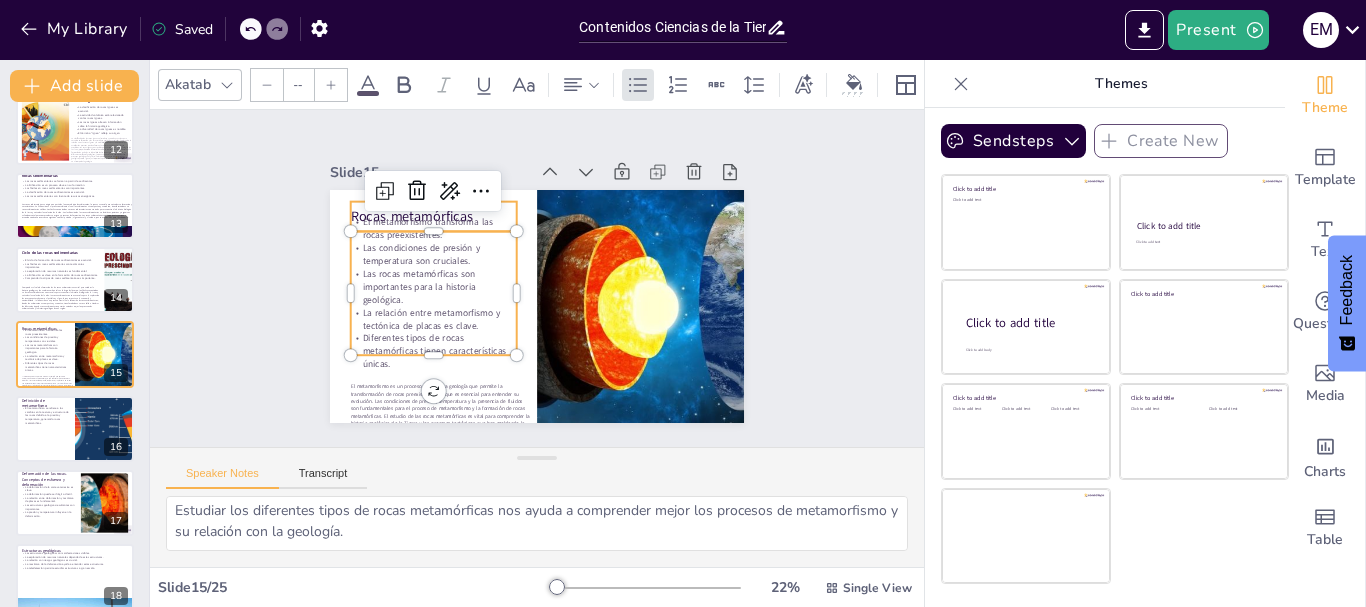 type on "32" 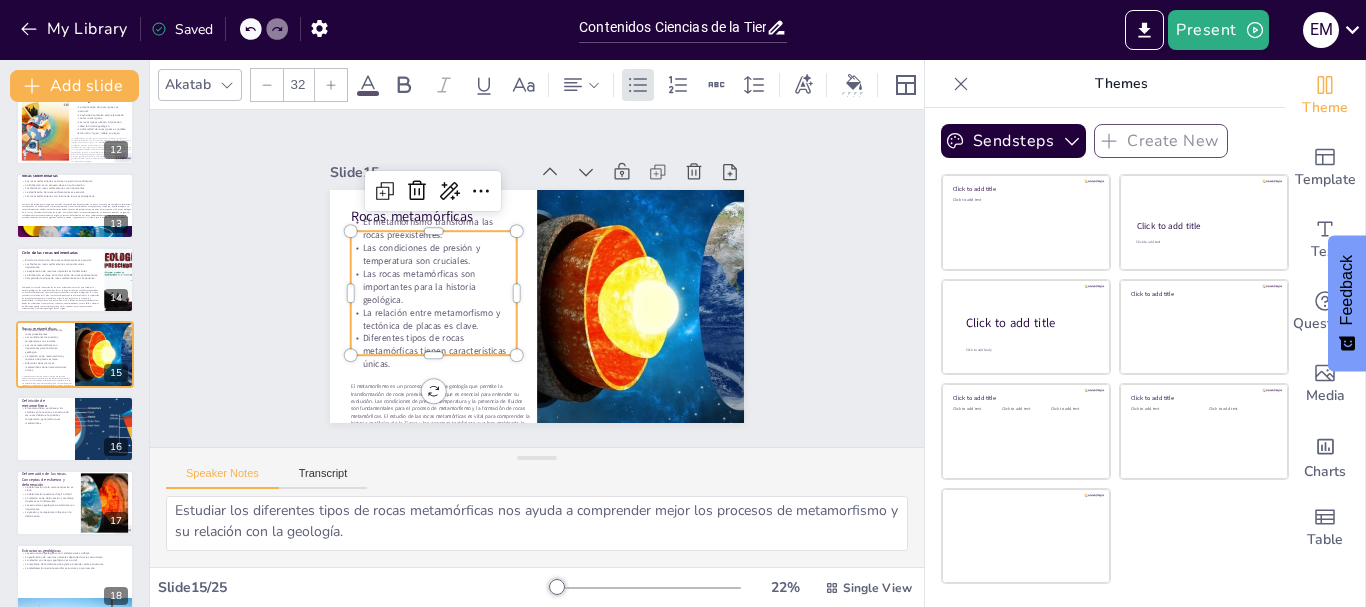 click on "El metamorfismo transforma las rocas preexistentes." at bounding box center [454, 199] 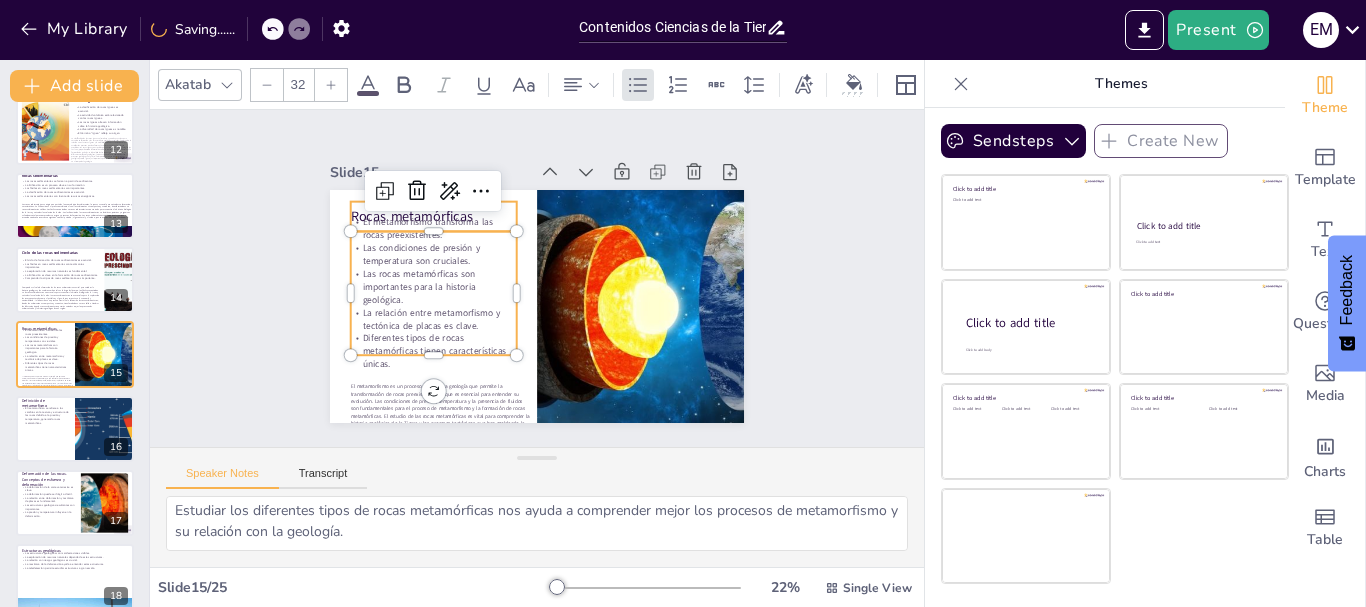 click at bounding box center [634, 344] 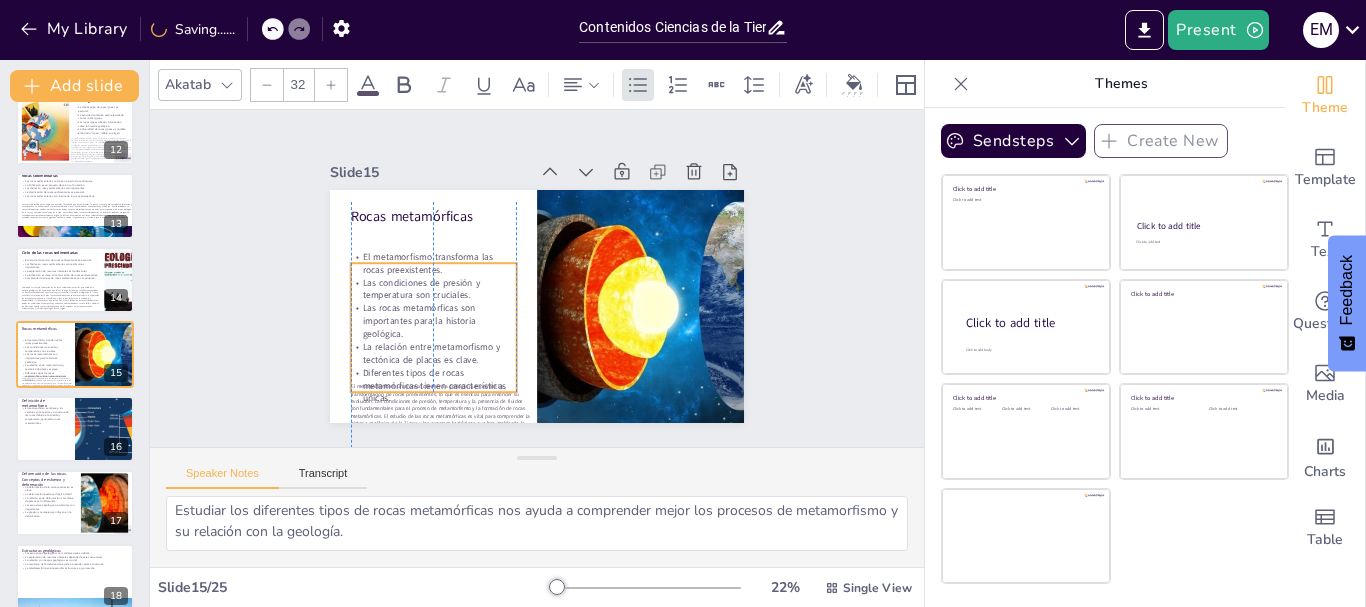 drag, startPoint x: 356, startPoint y: 252, endPoint x: 356, endPoint y: 284, distance: 32 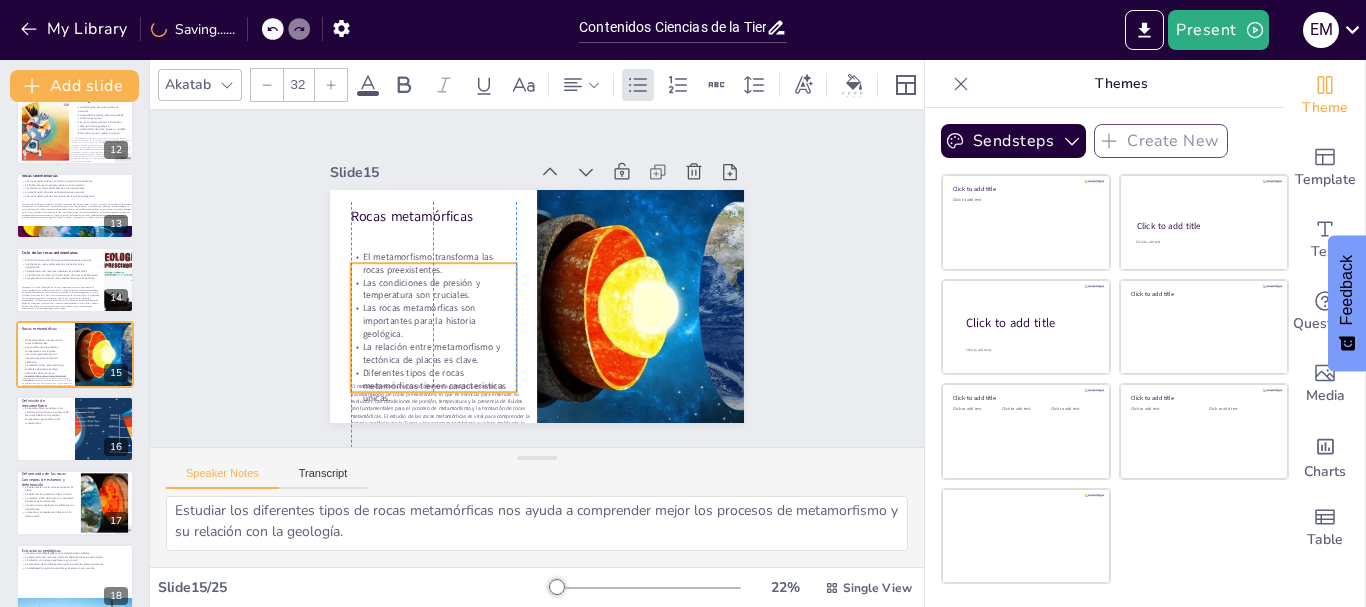 click on "Las condiciones de presión y temperatura son cruciales." at bounding box center [436, 257] 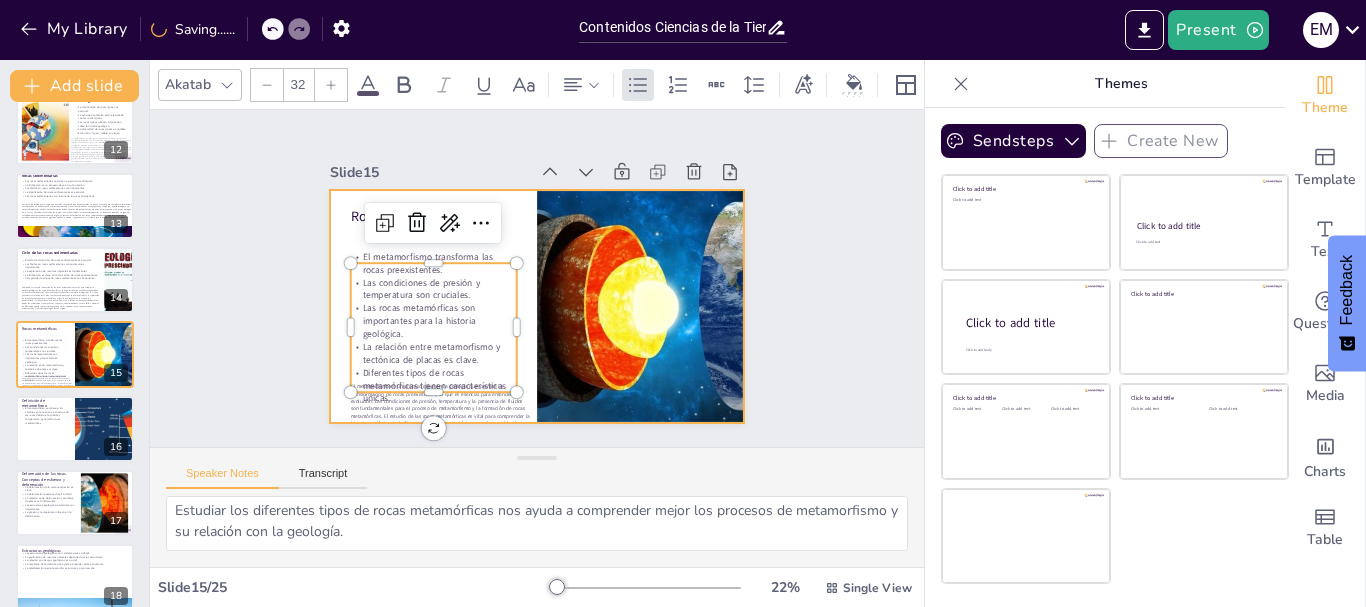 click at bounding box center (534, 306) 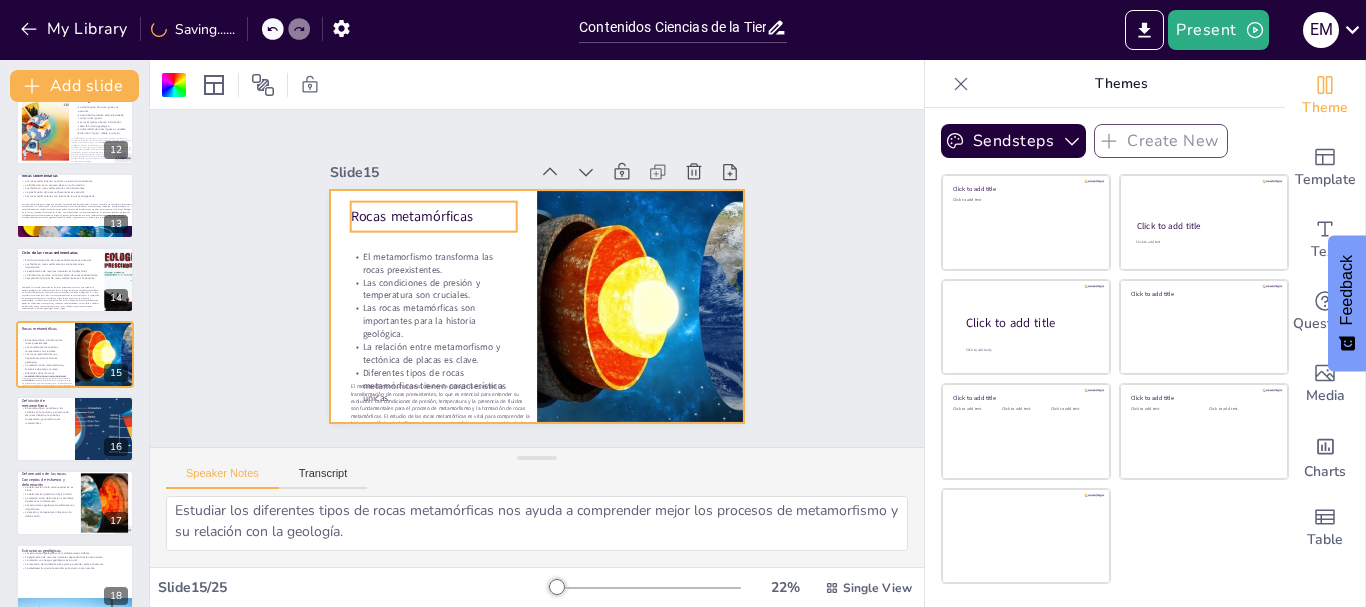 click on "Rocas metamórficas" at bounding box center (434, 216) 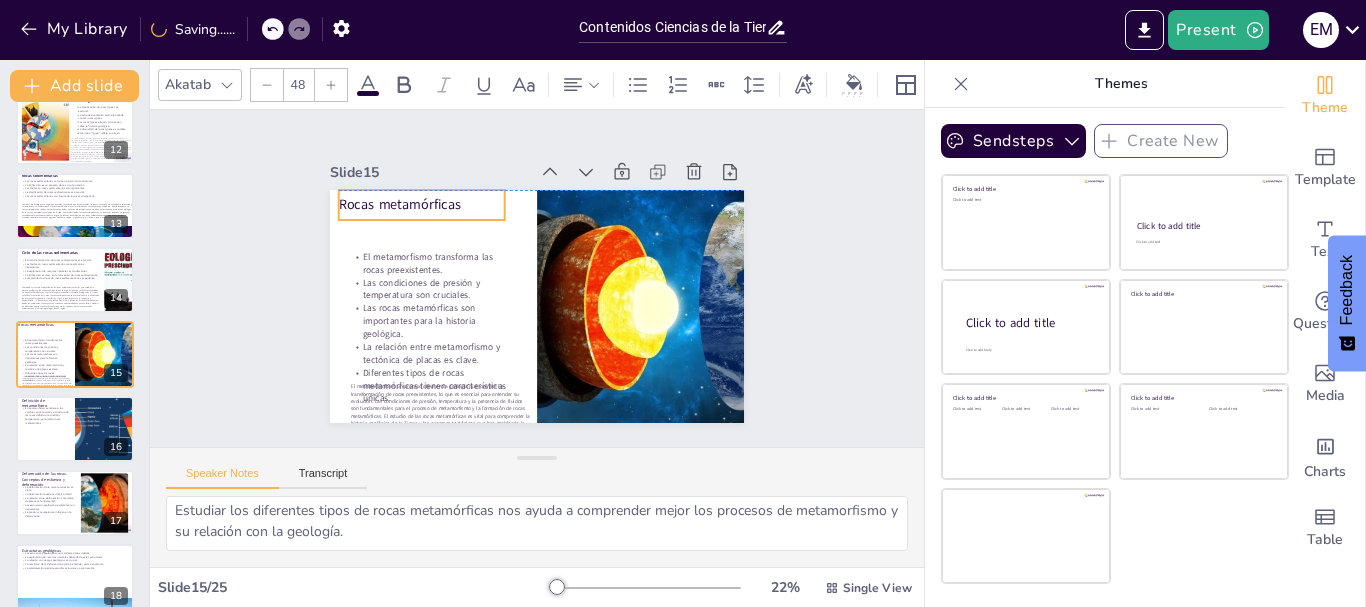 drag, startPoint x: 360, startPoint y: 197, endPoint x: 348, endPoint y: 188, distance: 15 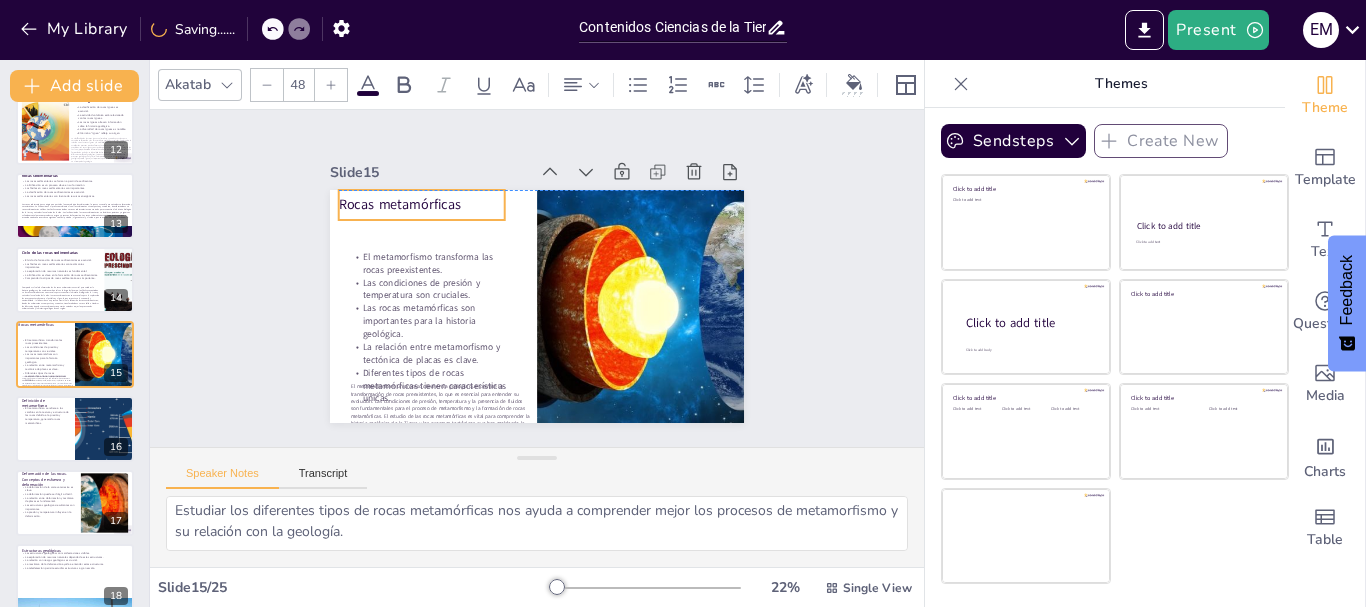click on "Rocas metamórficas" at bounding box center [430, 193] 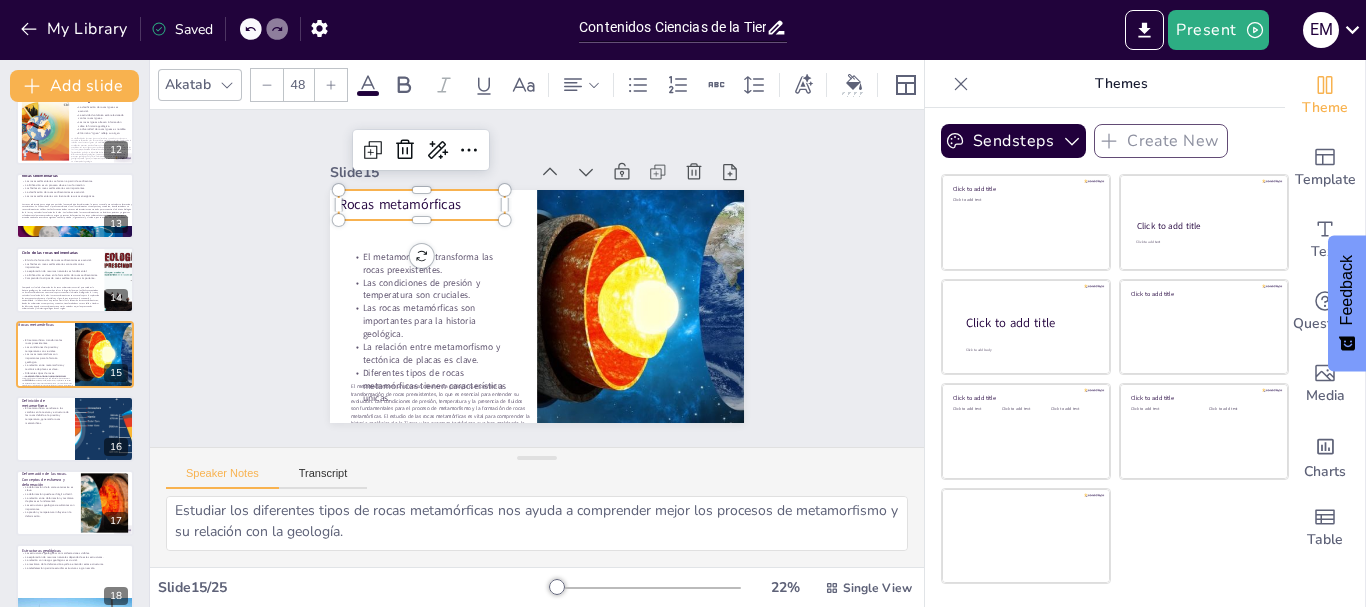 click 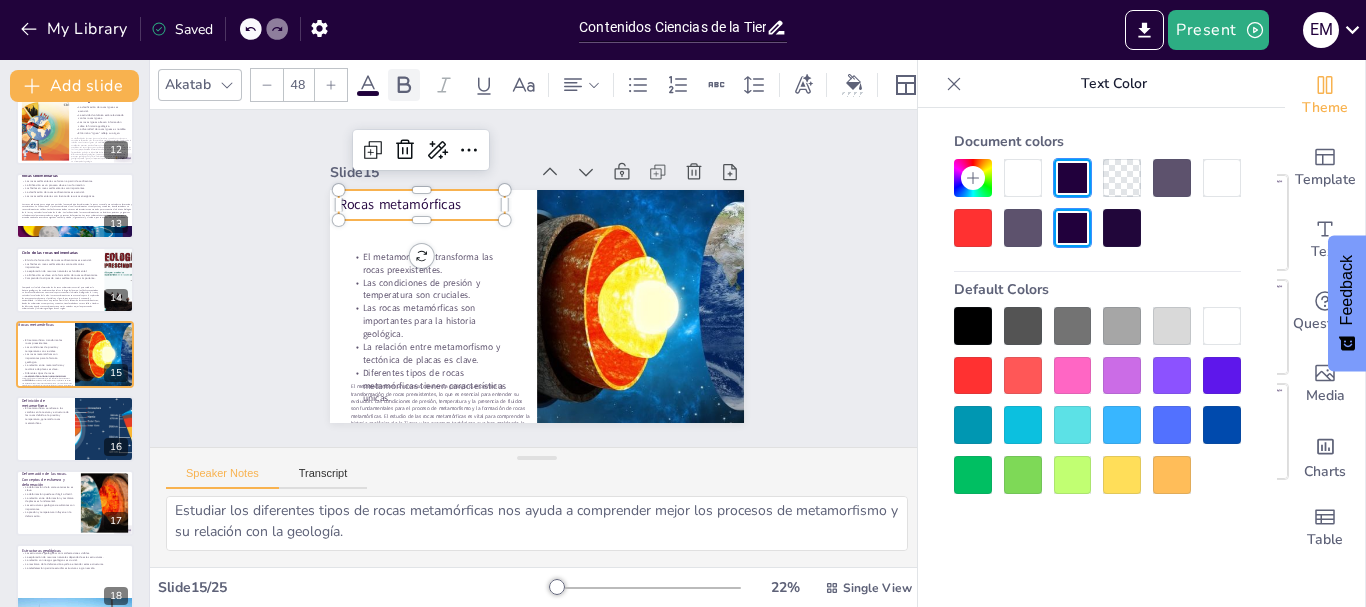 click 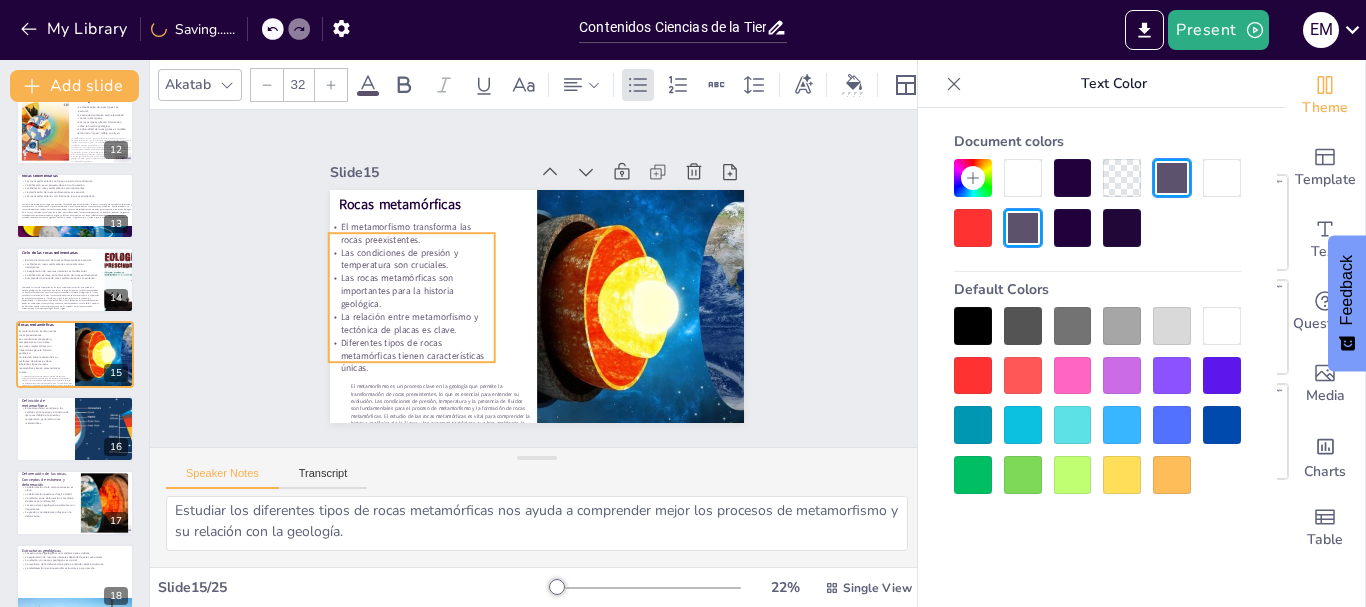 drag, startPoint x: 399, startPoint y: 296, endPoint x: 377, endPoint y: 266, distance: 37.202152 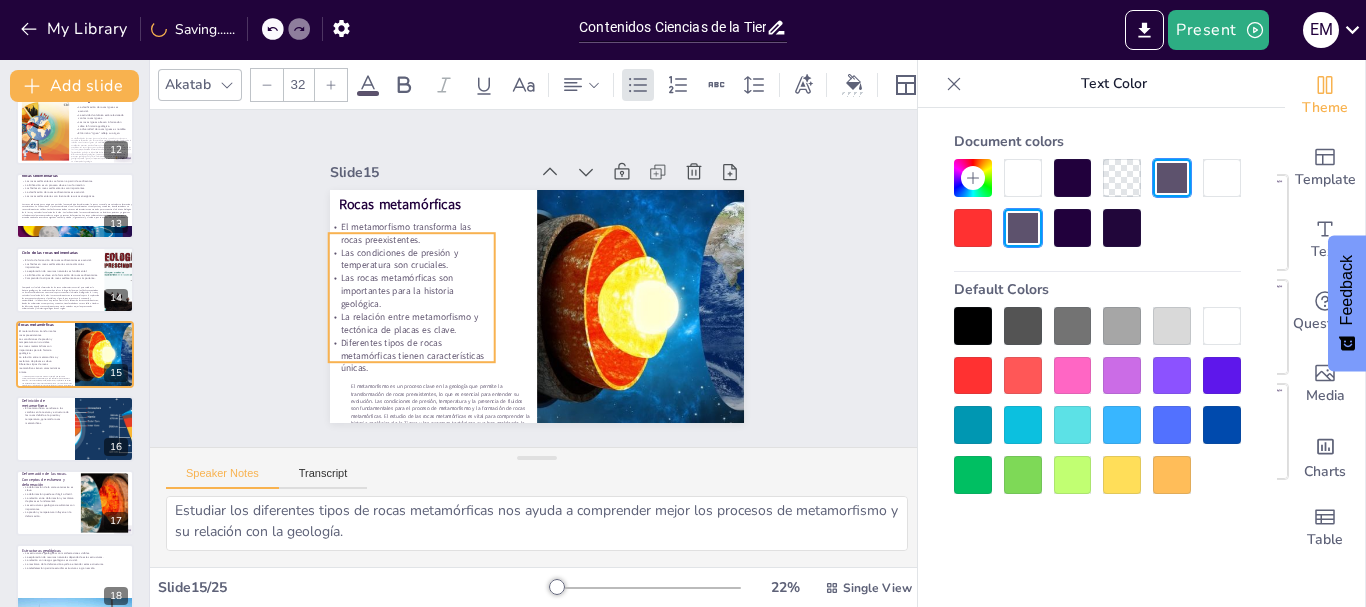 click on "Las rocas metamórficas son importantes para la historia geológica." at bounding box center [414, 252] 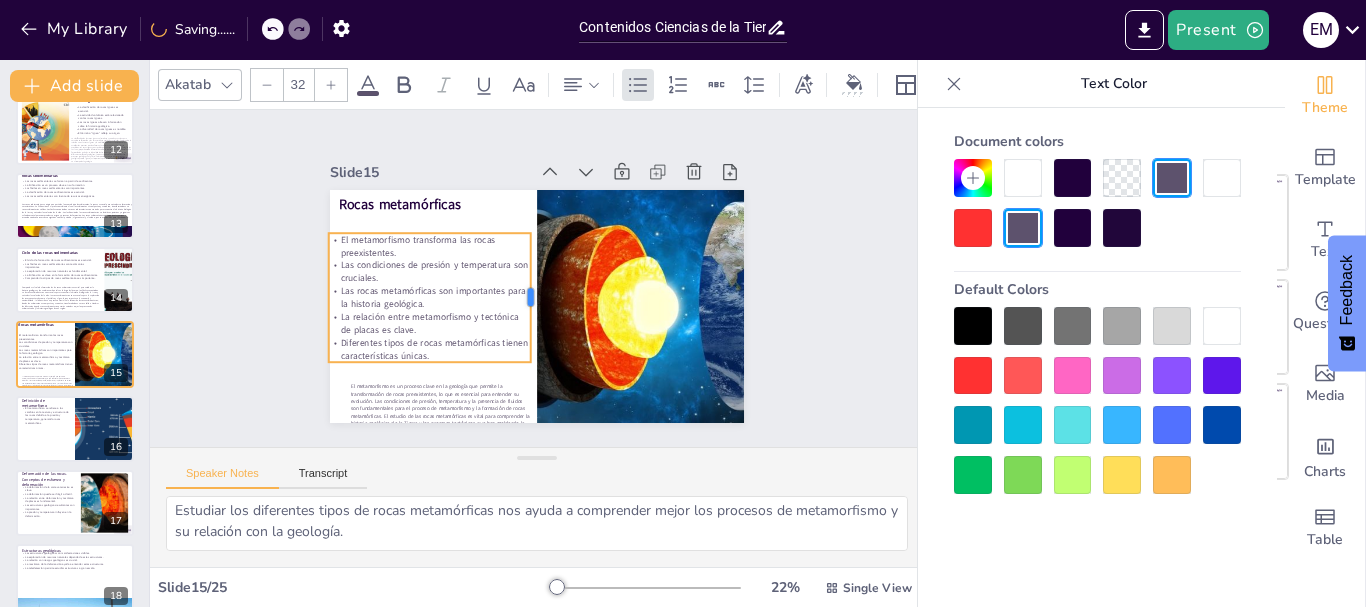 drag, startPoint x: 481, startPoint y: 289, endPoint x: 517, endPoint y: 280, distance: 37.107952 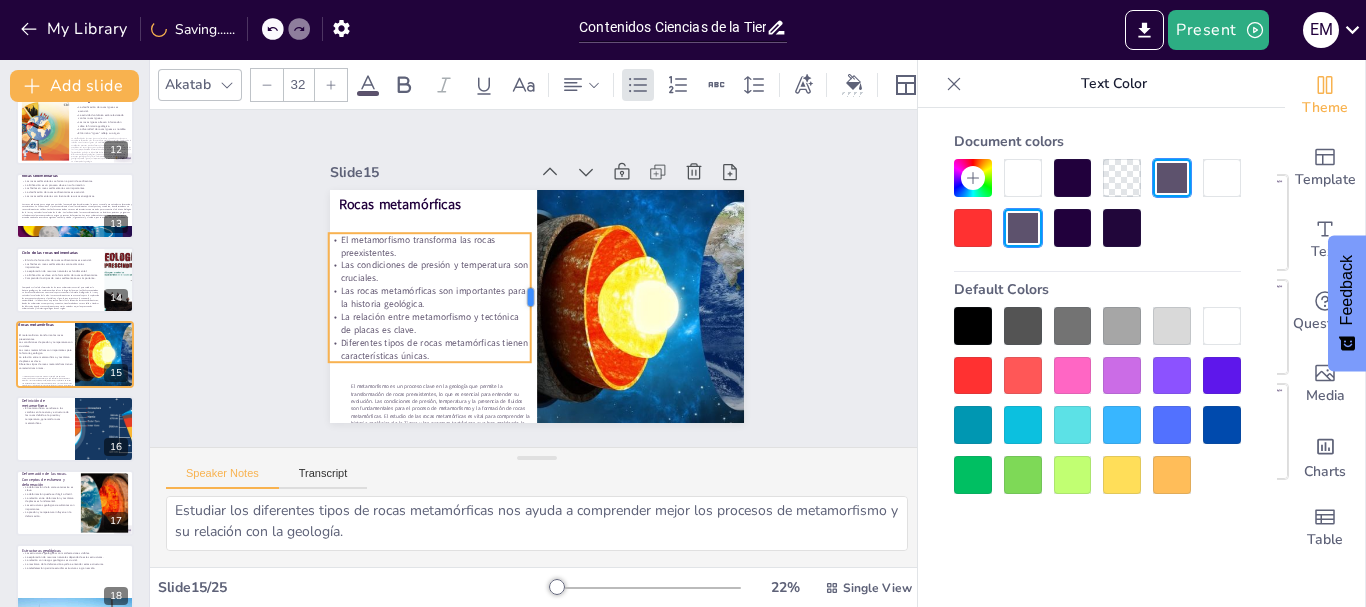 click at bounding box center [532, 296] 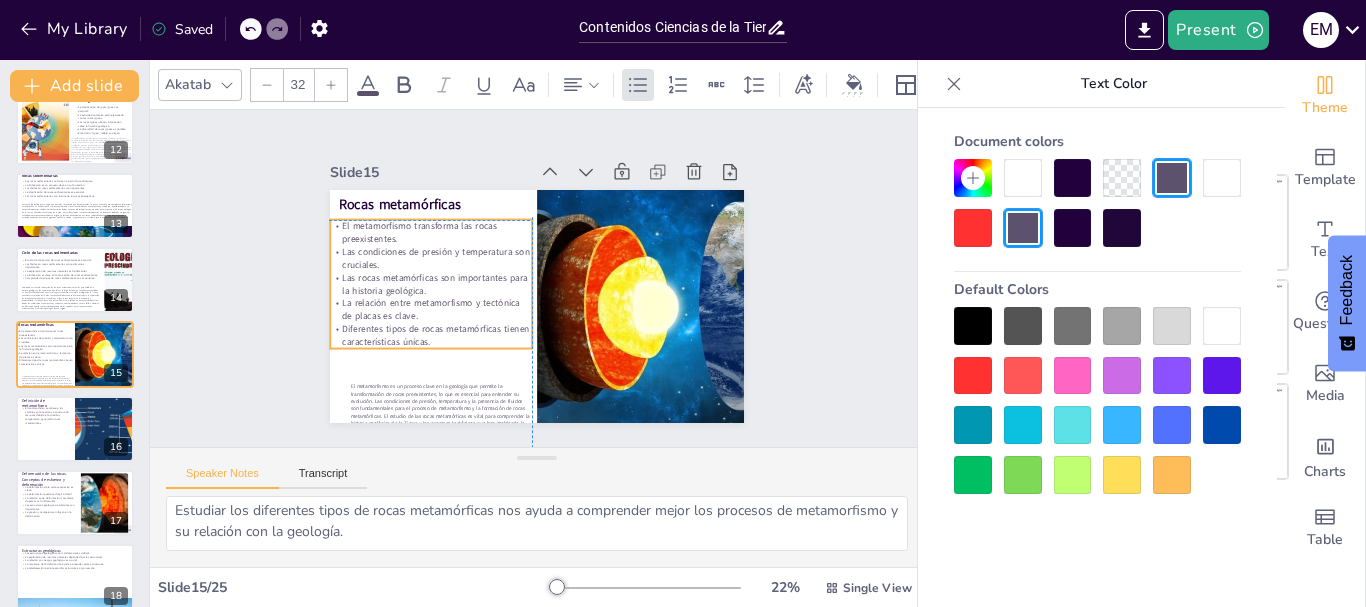 drag, startPoint x: 381, startPoint y: 235, endPoint x: 381, endPoint y: 219, distance: 16 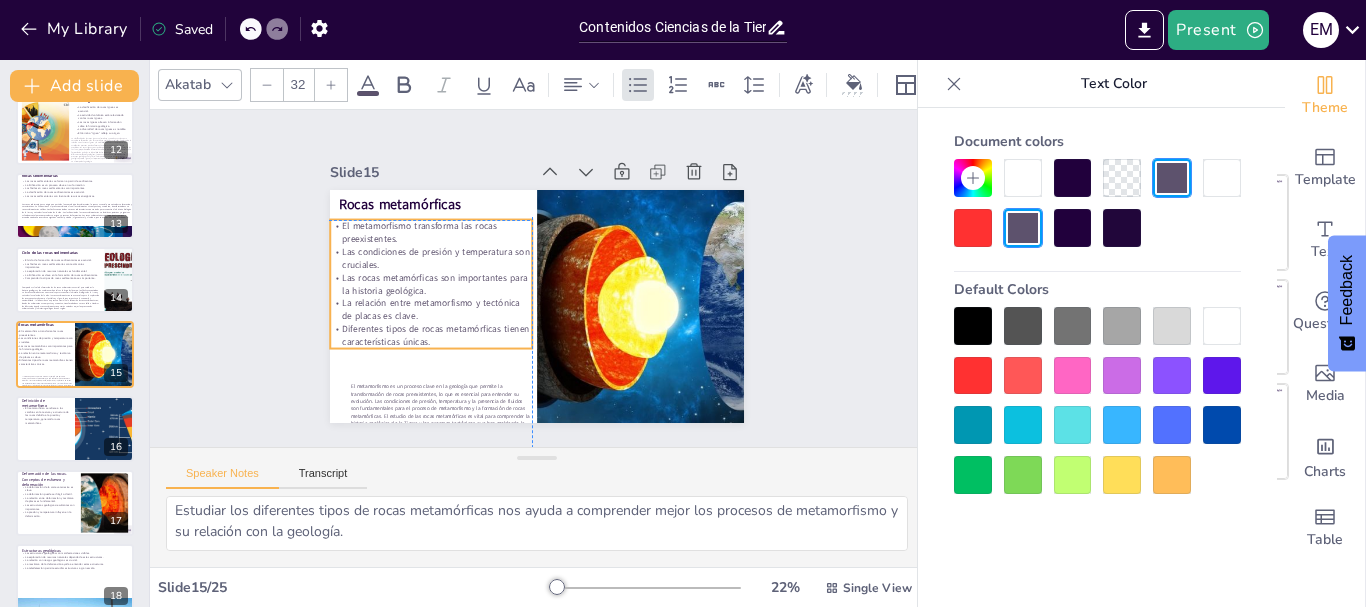 click on "El metamorfismo transforma las rocas preexistentes." at bounding box center (622, 200) 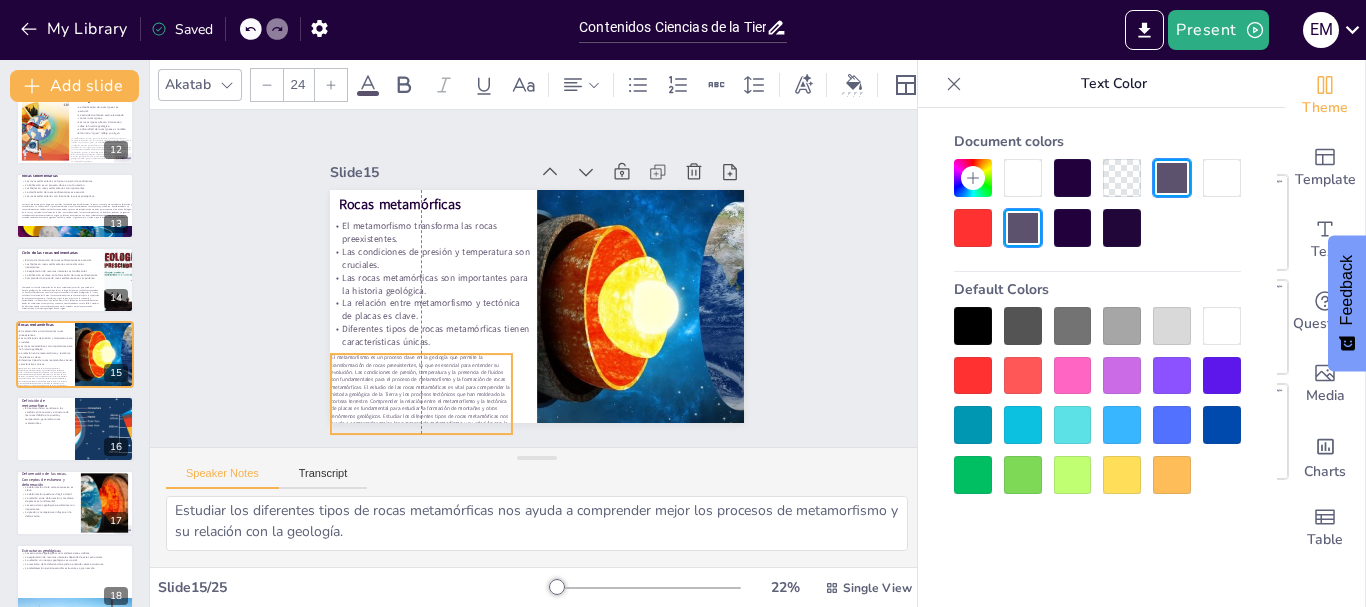 drag, startPoint x: 381, startPoint y: 380, endPoint x: 363, endPoint y: 351, distance: 34.132095 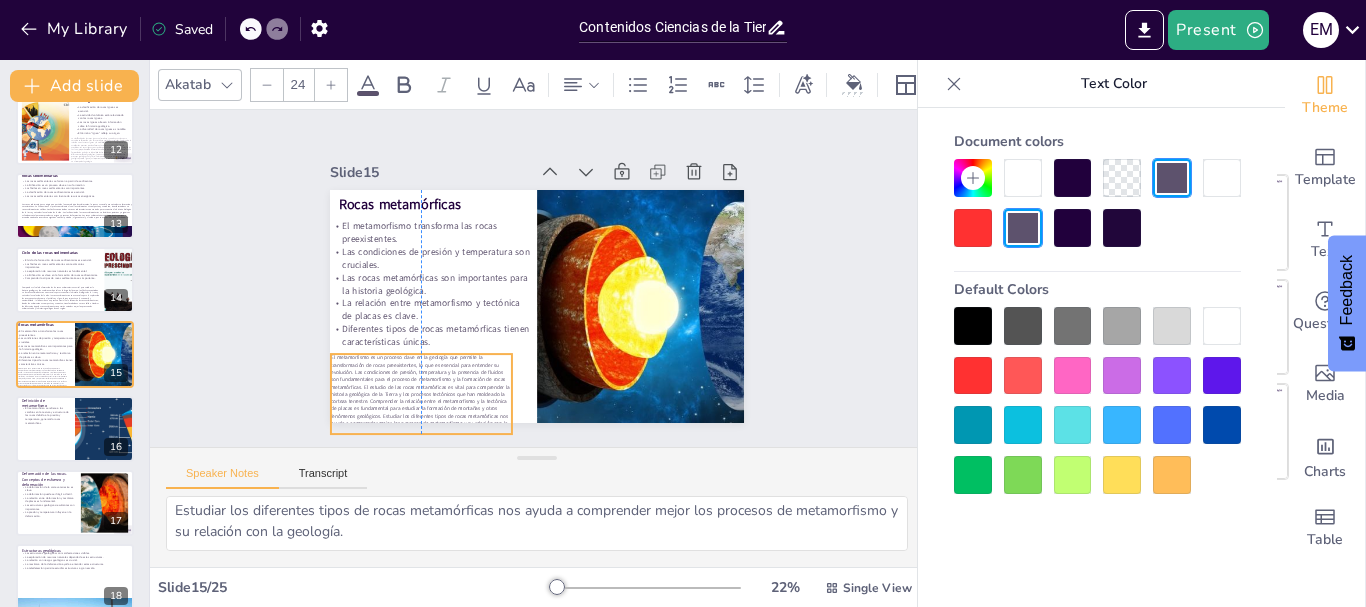 click on "El metamorfismo es un proceso clave en la geología que permite la transformación de rocas preexistentes, lo que es esencial para entender su evolución.
Las condiciones de presión, temperatura y la presencia de fluidos son fundamentales para el proceso de metamorfismo y la formación de rocas metamórficas.
El estudio de las rocas metamórficas es vital para comprender la historia geológica de la Tierra y los procesos tectónicos que han moldeado la corteza terrestre.
Comprender la relación entre el metamorfismo y la tectónica de placas es fundamental para estudiar la formación de montañas y otros fenómenos geológicos.
Estudiar los diferentes tipos de rocas metamórficas nos ayuda a comprender mejor los procesos de metamorfismo y su relación con la geología." at bounding box center (566, 110) 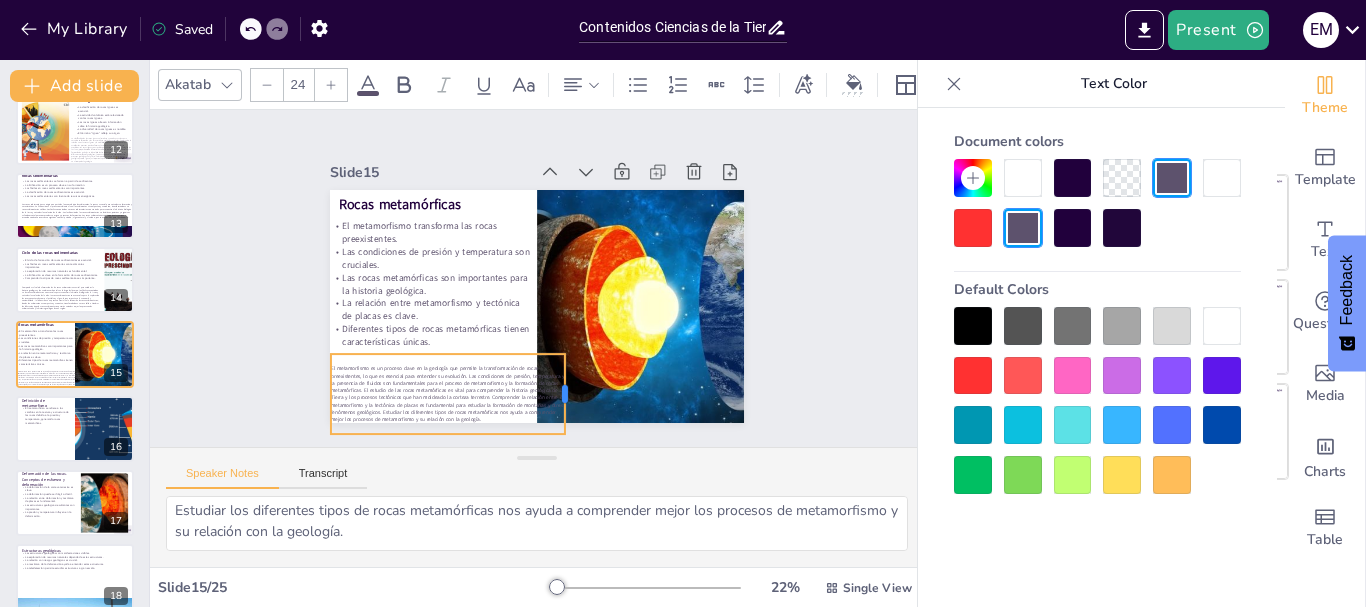 drag, startPoint x: 499, startPoint y: 385, endPoint x: 552, endPoint y: 375, distance: 53.935146 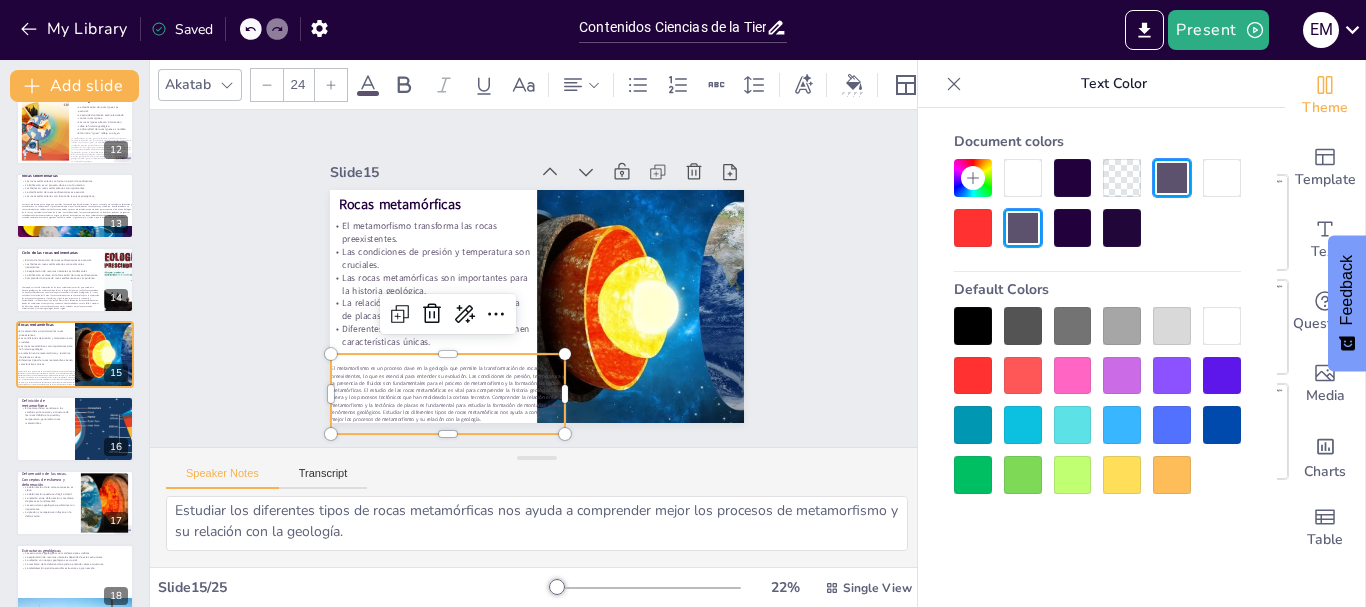 click 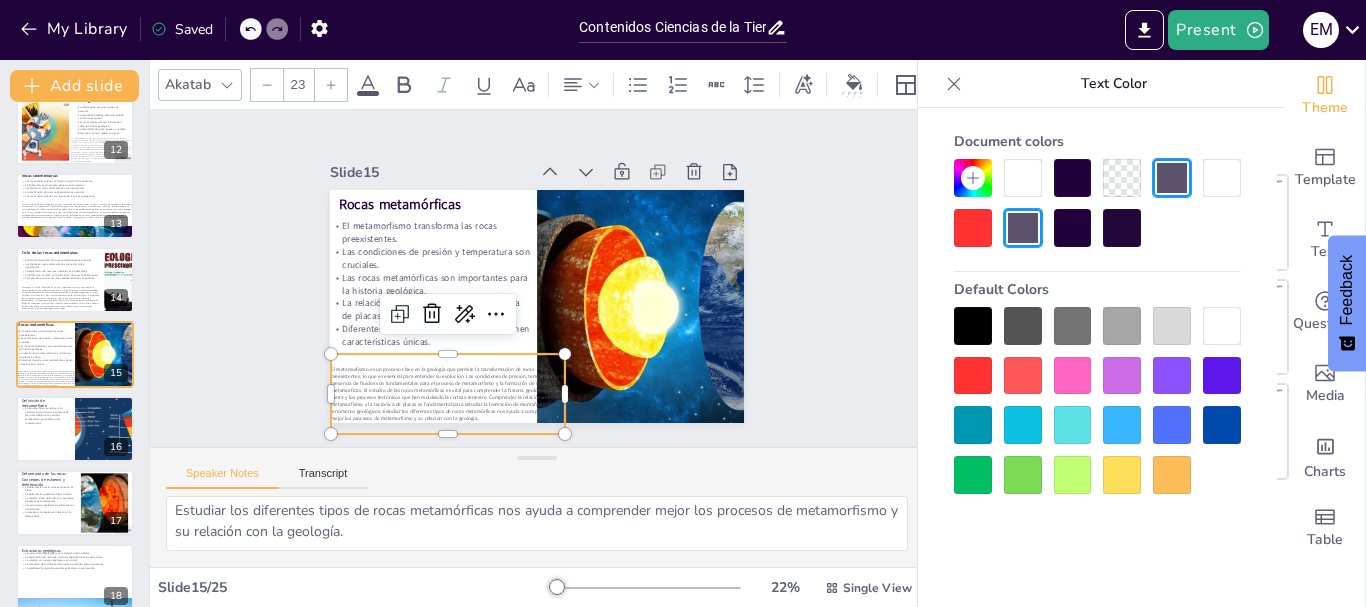 click on "Slide  1 Contenidos Ciencias de la Tierra Esta presentación explora los principios fundamentales de las Ciencias de la Tierra, abarcando la geosfera, la tectónica de placas, los minerales, las rocas y los procesos geológicos, rocas ígneas, sedimentarias y metamórficas, así como la estratigrafía y el tiempo geológico y conceptos relacionados a los recursos hídricos superficiales y subterráneos, ofreciendo un marco comprensivo para comprender la estructura y la dinámica del planeta. Generated with Sendsteps.ai Slide  2 La Tierra y la Vida: una historia interconectada La conexión entre geología y biología es esencial. Los ciclos del agua son cruciales para la vida. La historia de la Tierra está entrelazada con la vida. La geología afecta la biodiversidad. Adoptar una nueva perspectiva sobre la Tierra es crucial. Slide  3 Desarrollo histórico de la Geología Slide  4 Anatomía de la Tierra y sismos La tomografía sísmica ayuda a estudiar la Tierra. Las ondas sísmicas son herramientas cruciales." at bounding box center (536, 278) 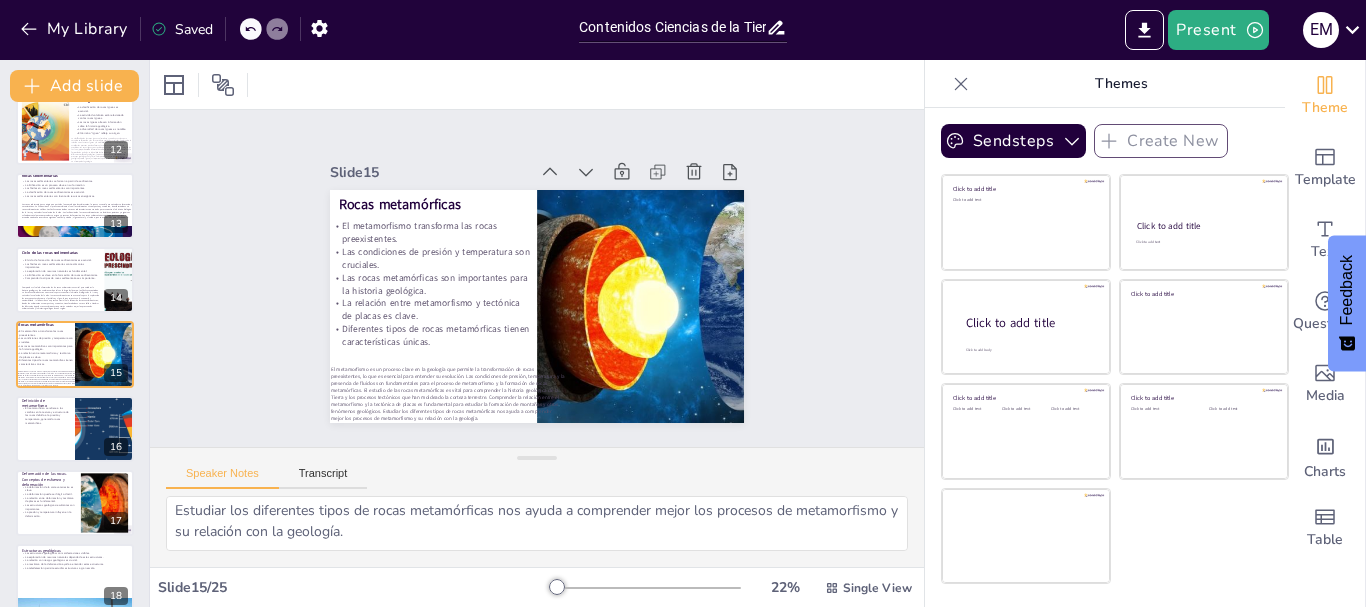 click on "Contenidos Ciencias de la Tierra Esta presentación explora los principios fundamentales de las Ciencias de la Tierra, abarcando la geosfera, la tectónica de placas, los minerales, las rocas y los procesos geológicos, rocas ígneas, sedimentarias y metamórficas, así como la estratigrafía y el tiempo geológico y conceptos relacionados a los recursos hídricos superficiales y subterráneos, ofreciendo un marco comprensivo para comprender la estructura y la dinámica del planeta. Generated with Sendsteps.ai 1 La Tierra y la Vida: una historia interconectada La conexión entre geología y biología es esencial. Los ciclos del agua son cruciales para la vida. La historia de la Tierra está entrelazada con la vida. La geología afecta la biodiversidad. Adoptar una nueva perspectiva sobre la Tierra es crucial. 2 Desarrollo histórico de la Geología 3 Anatomía de la Tierra y sismos La tomografía sísmica ayuda a estudiar la Tierra. Las ondas sísmicas son herramientas cruciales. 4 5 6 7 8 9 10 11 12 13 14 15" at bounding box center (74, 205) 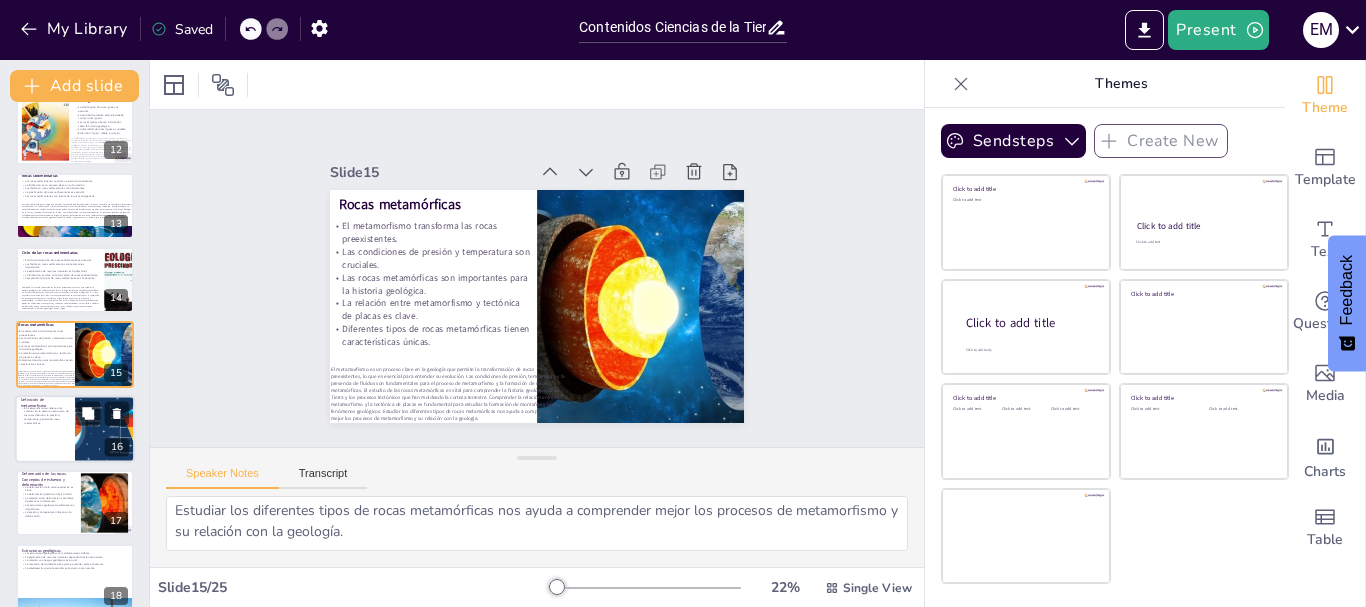 click at bounding box center [75, 429] 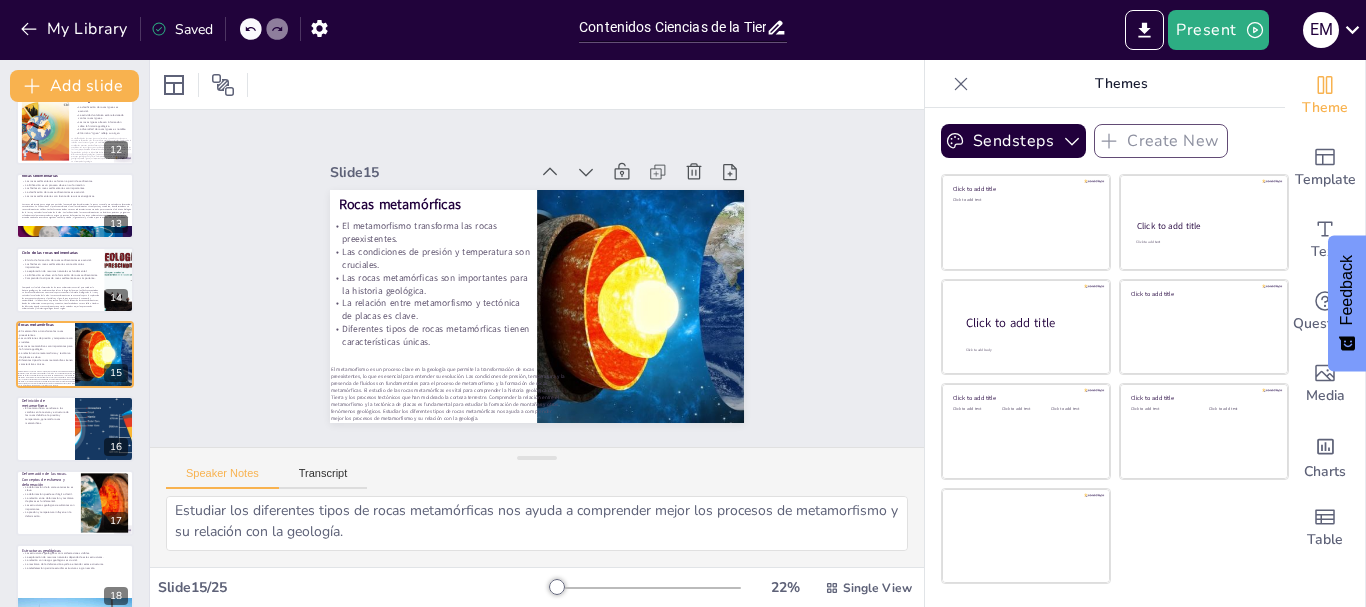 type 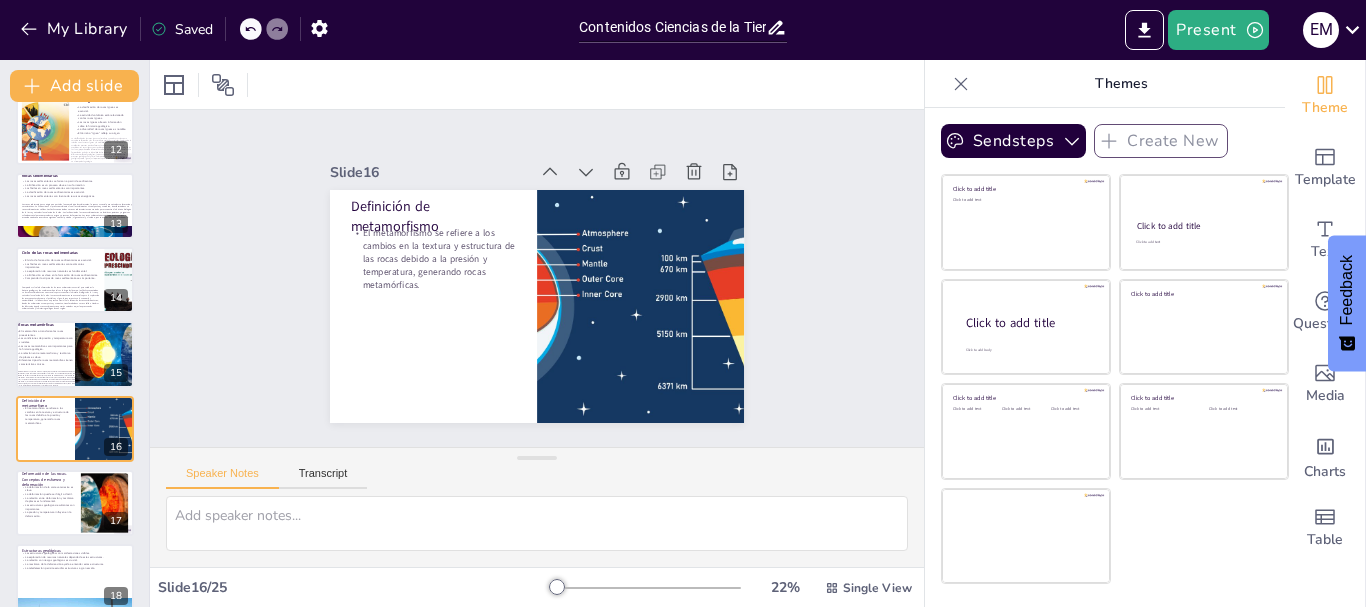 scroll, scrollTop: 912, scrollLeft: 0, axis: vertical 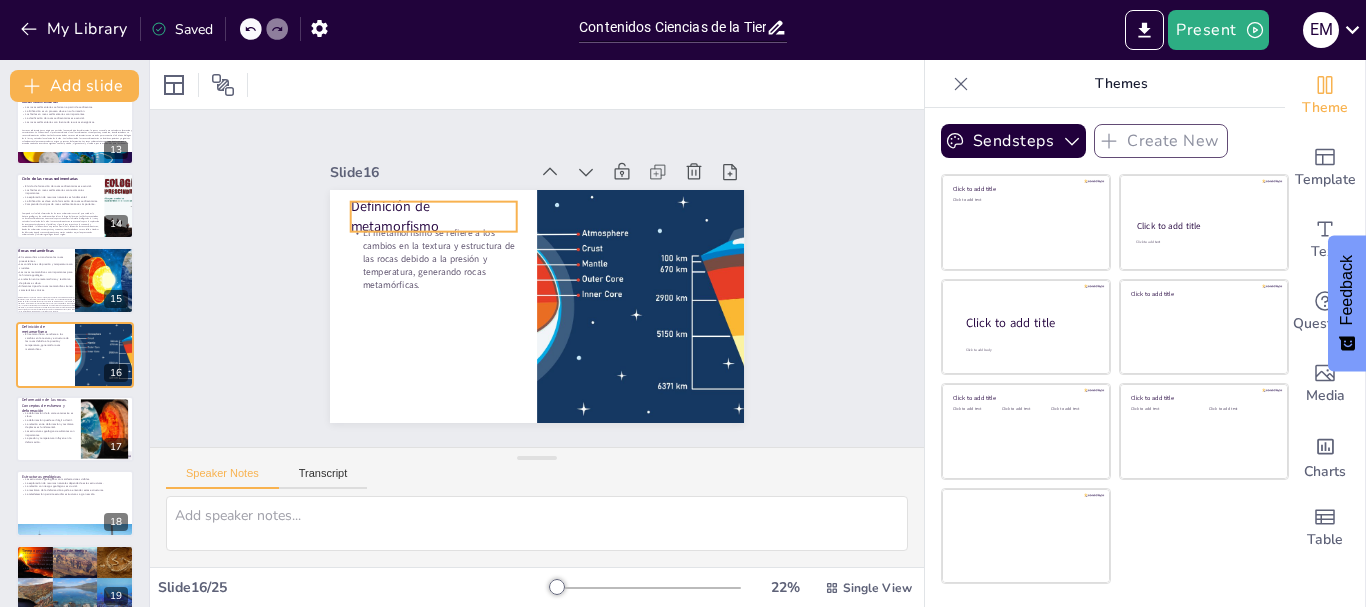 click on "Definición de metamorfismo" at bounding box center (449, 196) 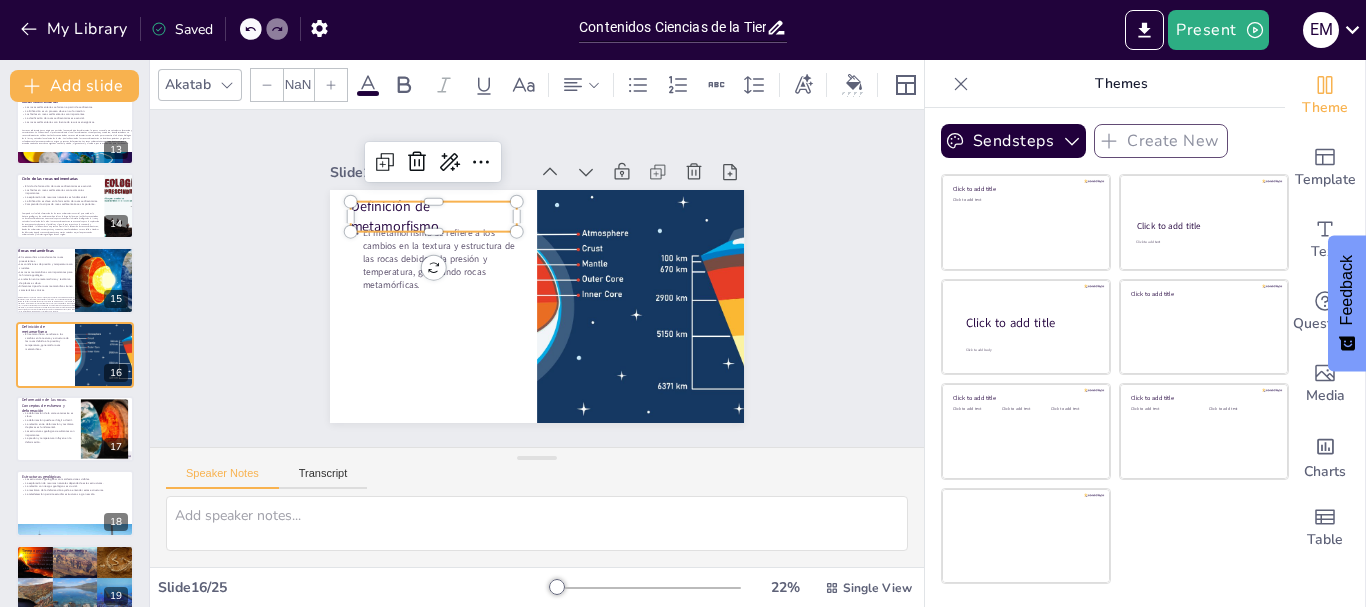 type on "48" 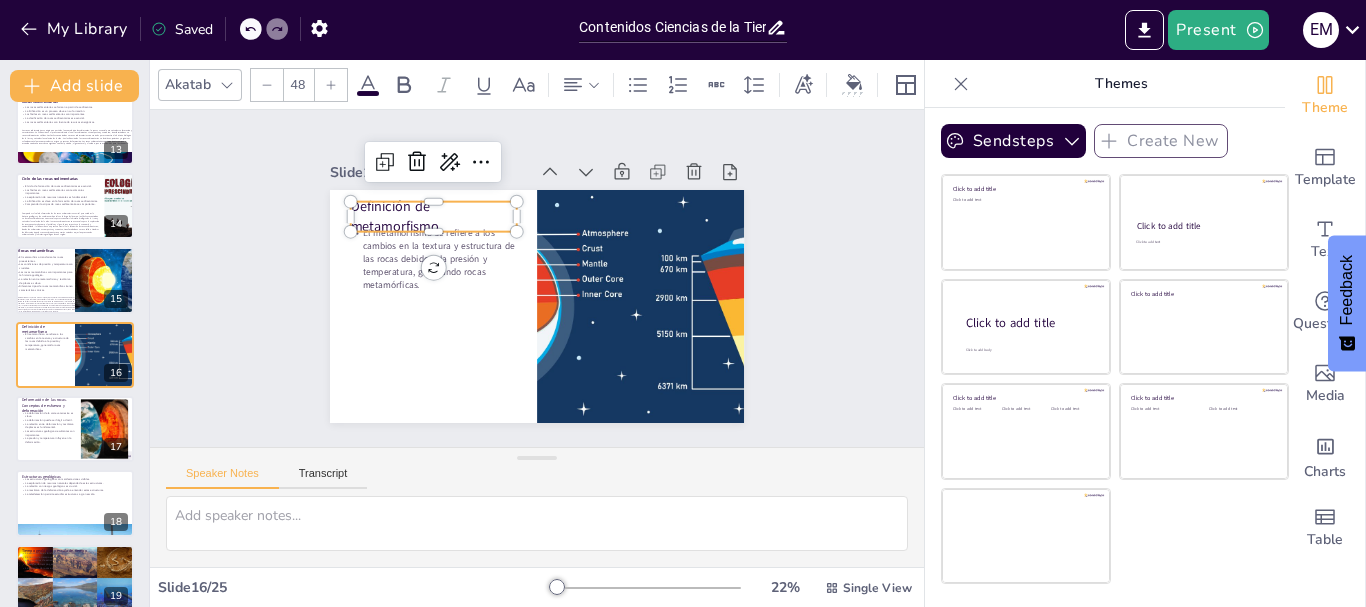 click 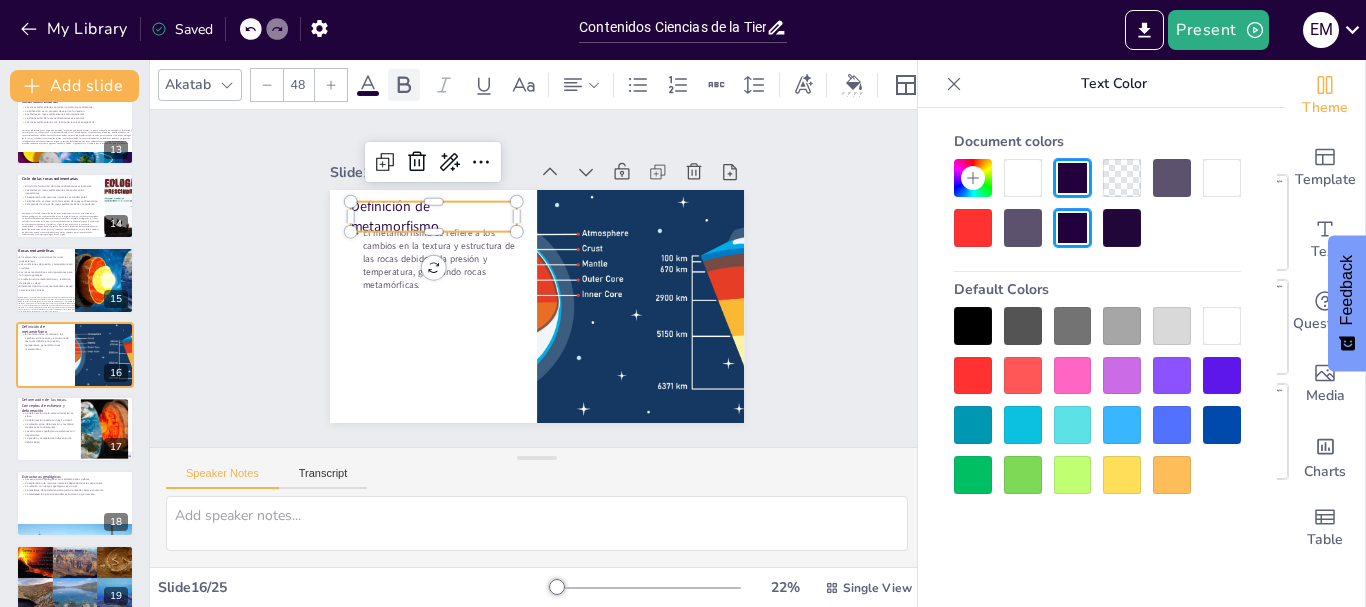 click 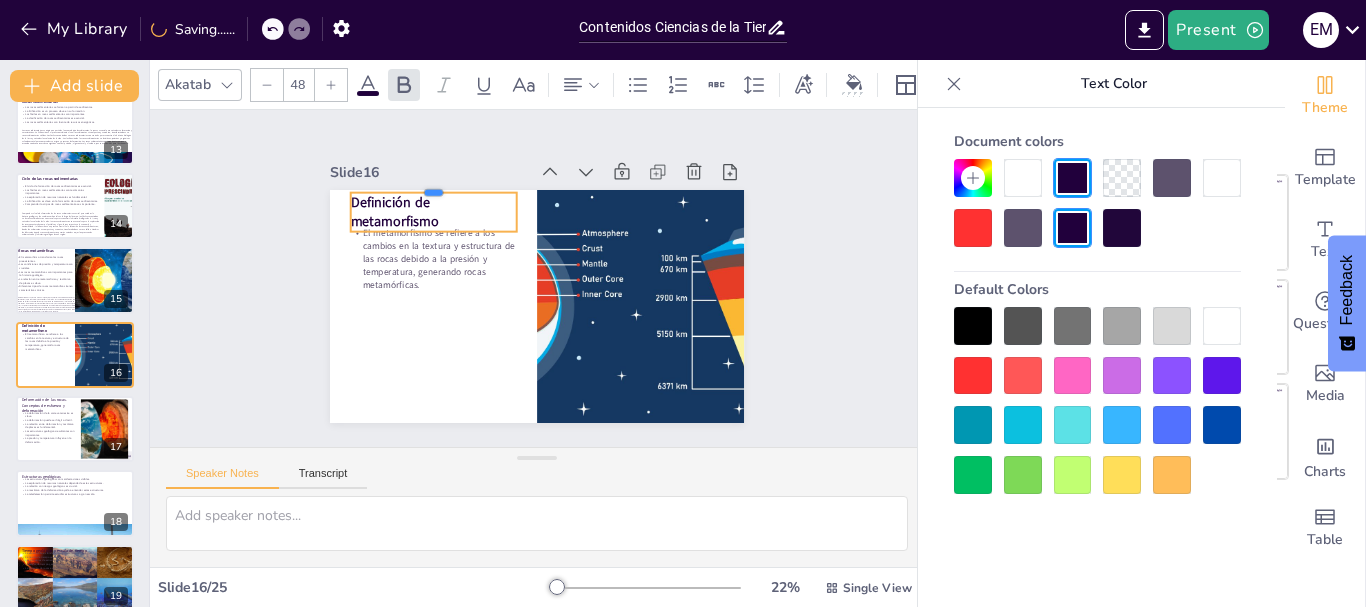 drag, startPoint x: 363, startPoint y: 191, endPoint x: 313, endPoint y: 182, distance: 50.803543 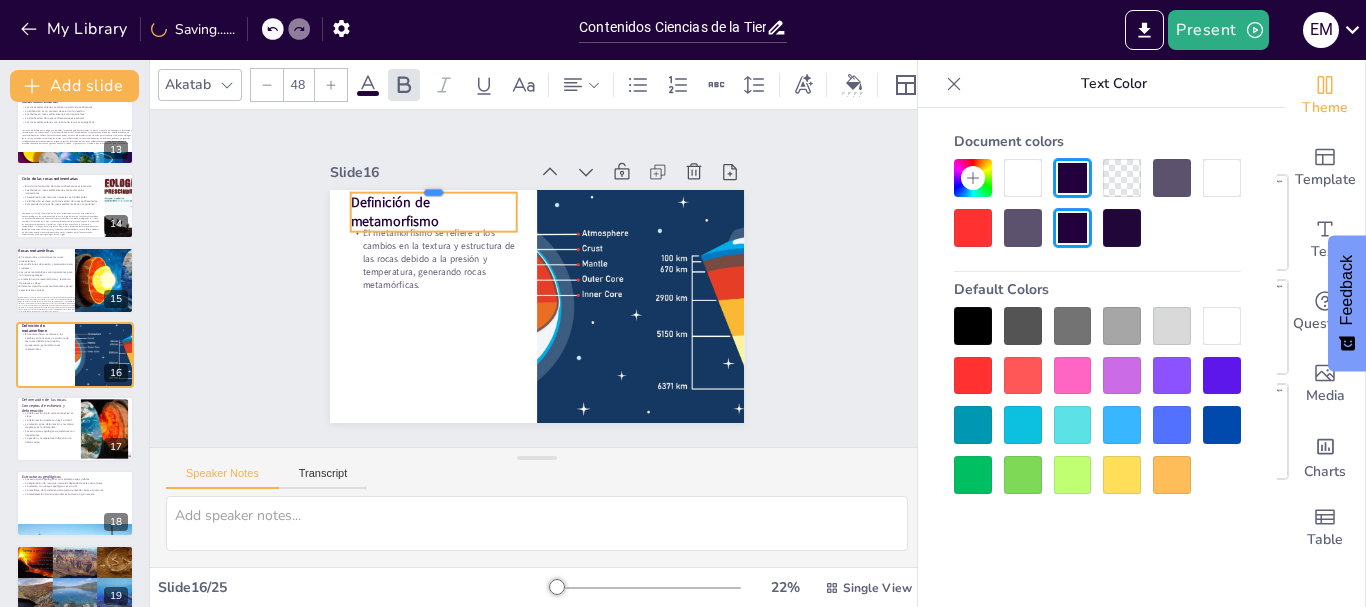 click on "Slide  1 Contenidos Ciencias de la Tierra Esta presentación explora los principios fundamentales de las Ciencias de la Tierra, abarcando la geosfera, la tectónica de placas, los minerales, las rocas y los procesos geológicos, rocas ígneas, sedimentarias y metamórficas, así como la estratigrafía y el tiempo geológico y conceptos relacionados a los recursos hídricos superficiales y subterráneos, ofreciendo un marco comprensivo para comprender la estructura y la dinámica del planeta. Generated with Sendsteps.ai Slide  2 La Tierra y la Vida: una historia interconectada La conexión entre geología y biología es esencial. Los ciclos del agua son cruciales para la vida. La historia de la Tierra está entrelazada con la vida. La geología afecta la biodiversidad. Adoptar una nueva perspectiva sobre la Tierra es crucial. Slide  3 Desarrollo histórico de la Geología Slide  4 Anatomía de la Tierra y sismos La tomografía sísmica ayuda a estudiar la Tierra. Las ondas sísmicas son herramientas cruciales." at bounding box center (537, 279) 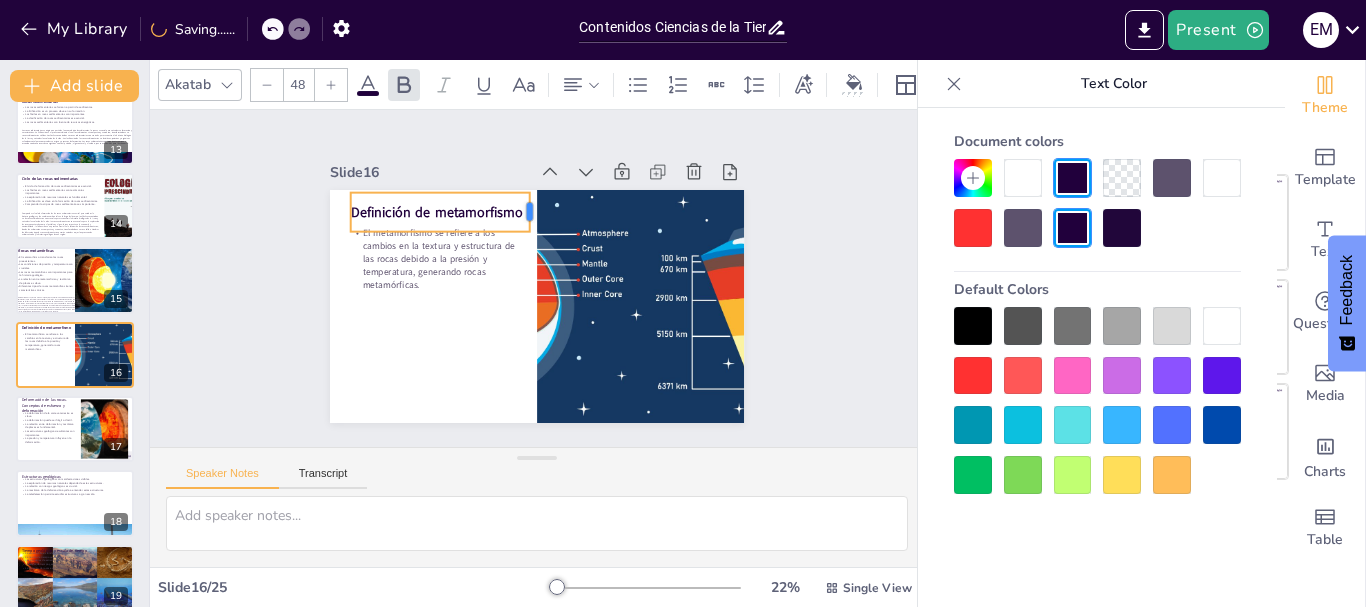 drag, startPoint x: 501, startPoint y: 205, endPoint x: 516, endPoint y: 204, distance: 15.033297 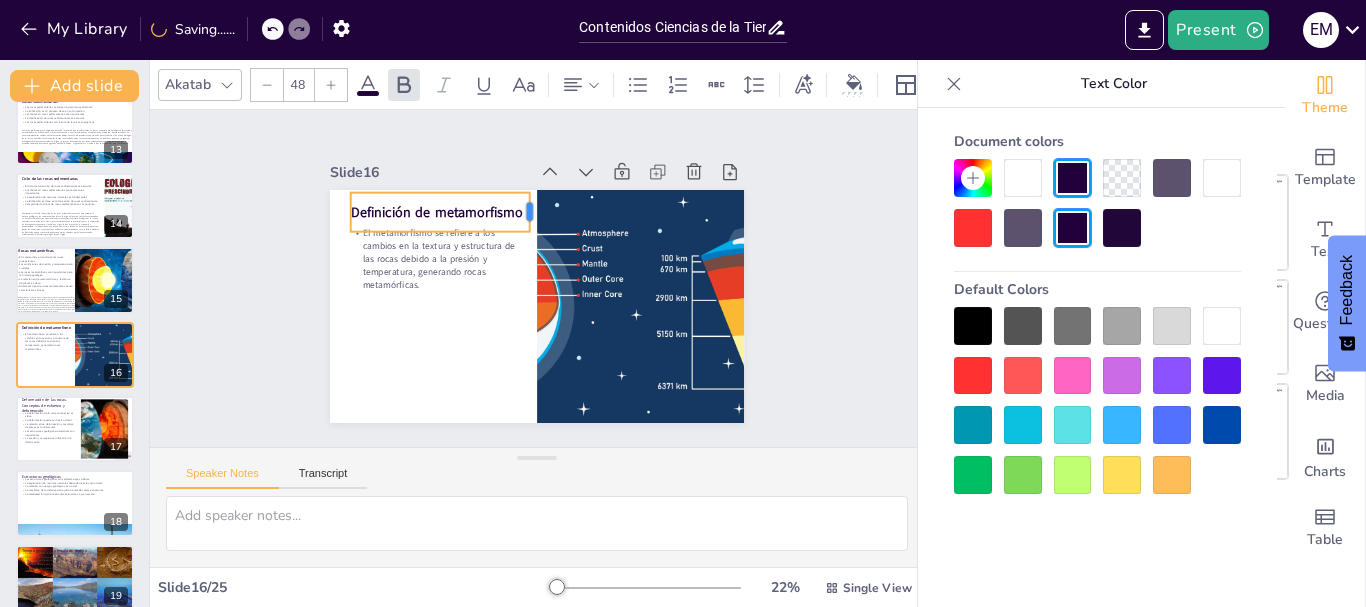 click at bounding box center [551, 213] 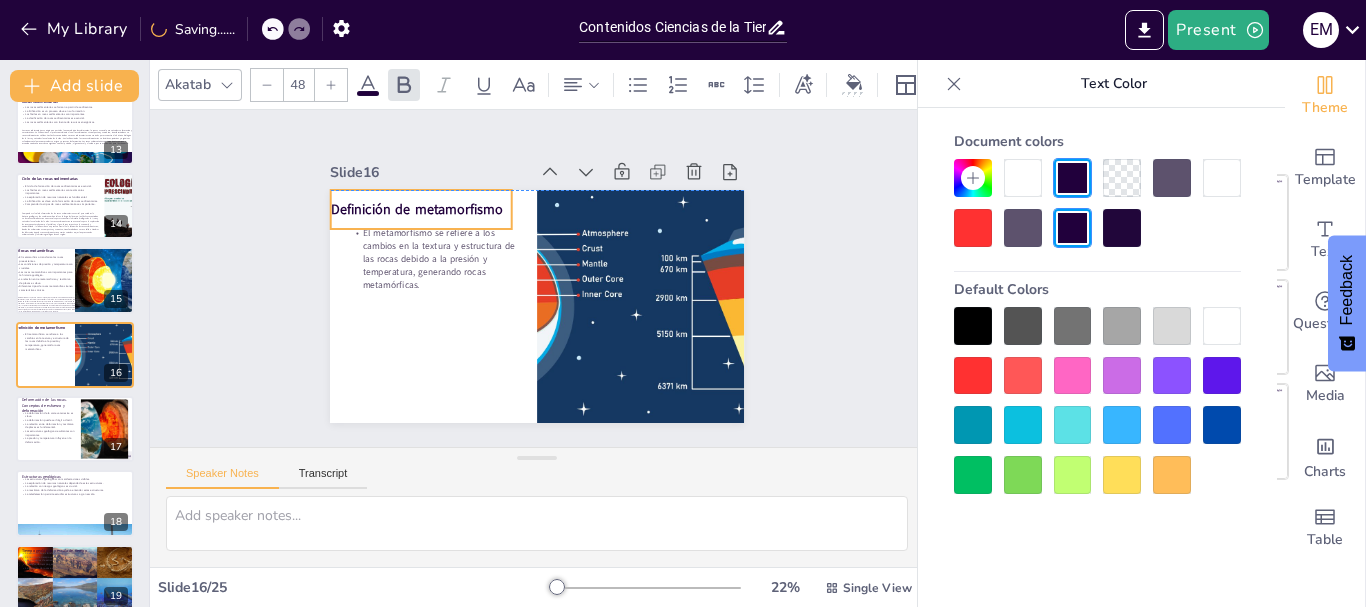 drag, startPoint x: 380, startPoint y: 198, endPoint x: 360, endPoint y: 192, distance: 20.880613 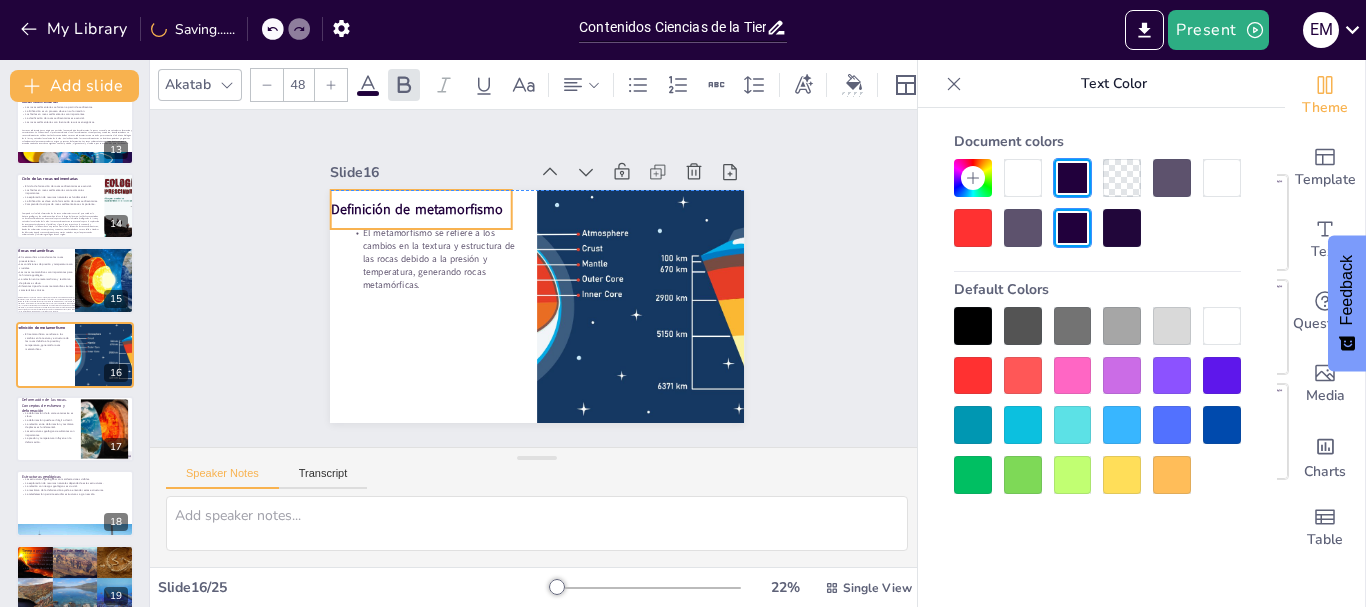 click on "Definición de metamorfismo" at bounding box center [424, 197] 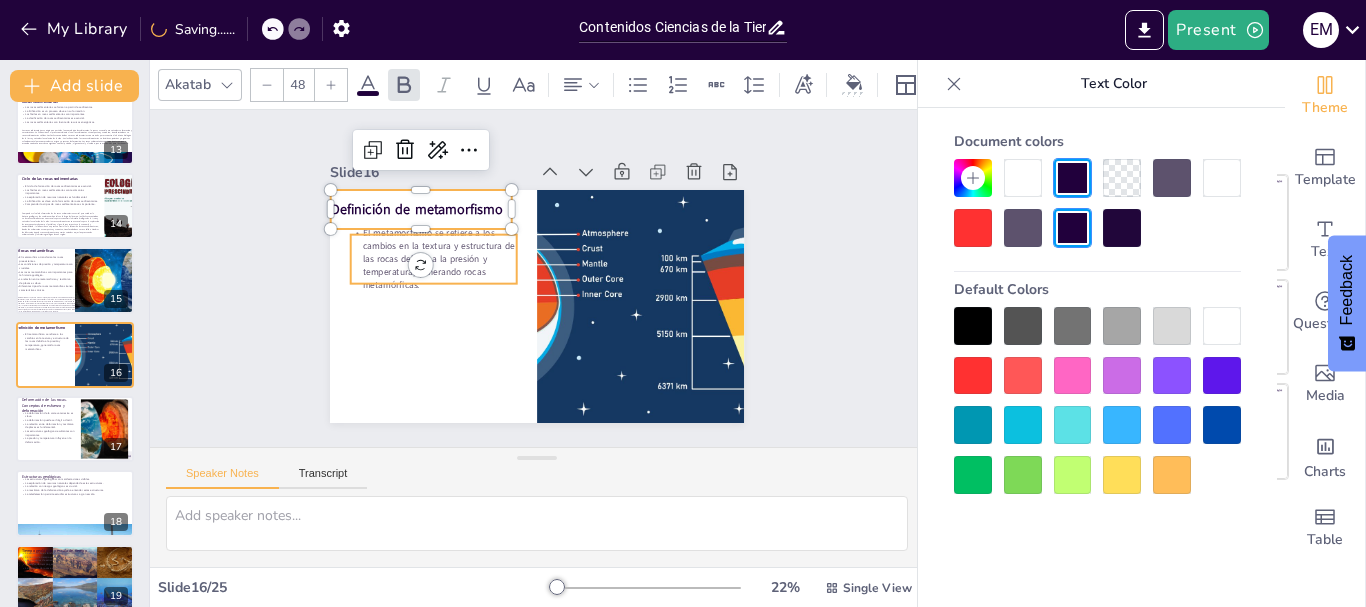 click on "Definición de metamorfismo El metamorfismo se refiere a los cambios en la textura y estructura de las rocas debido a la presión y temperatura, generando rocas metamórficas." at bounding box center (537, 306) 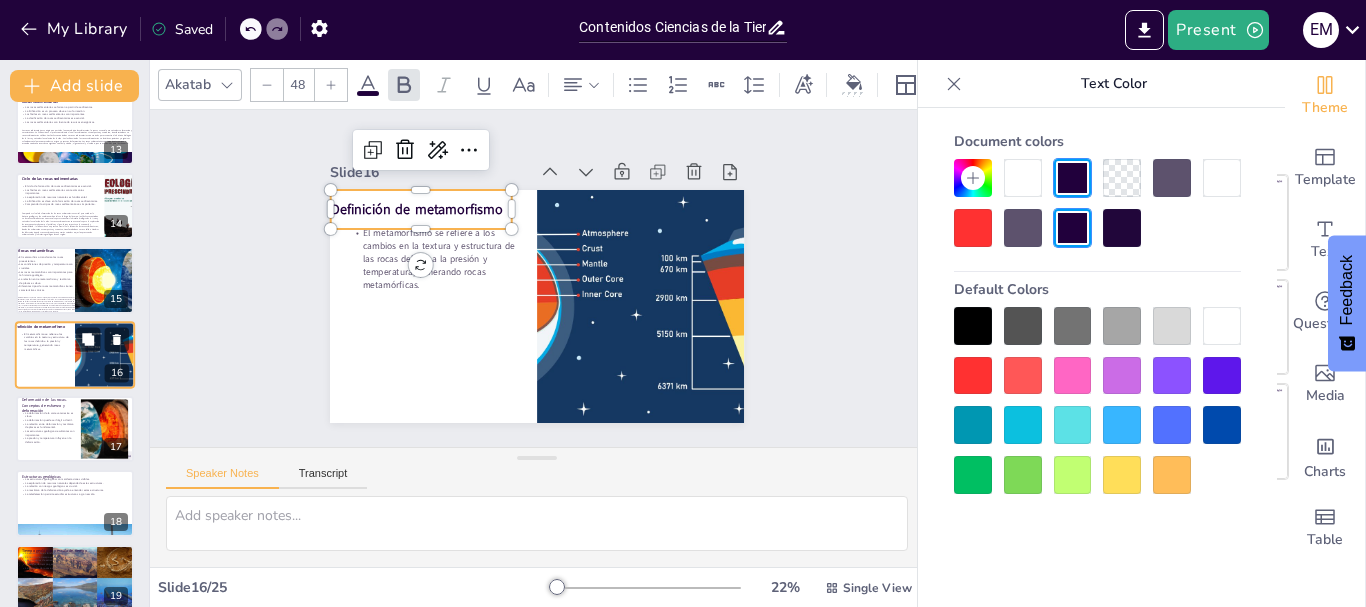 click at bounding box center (75, 355) 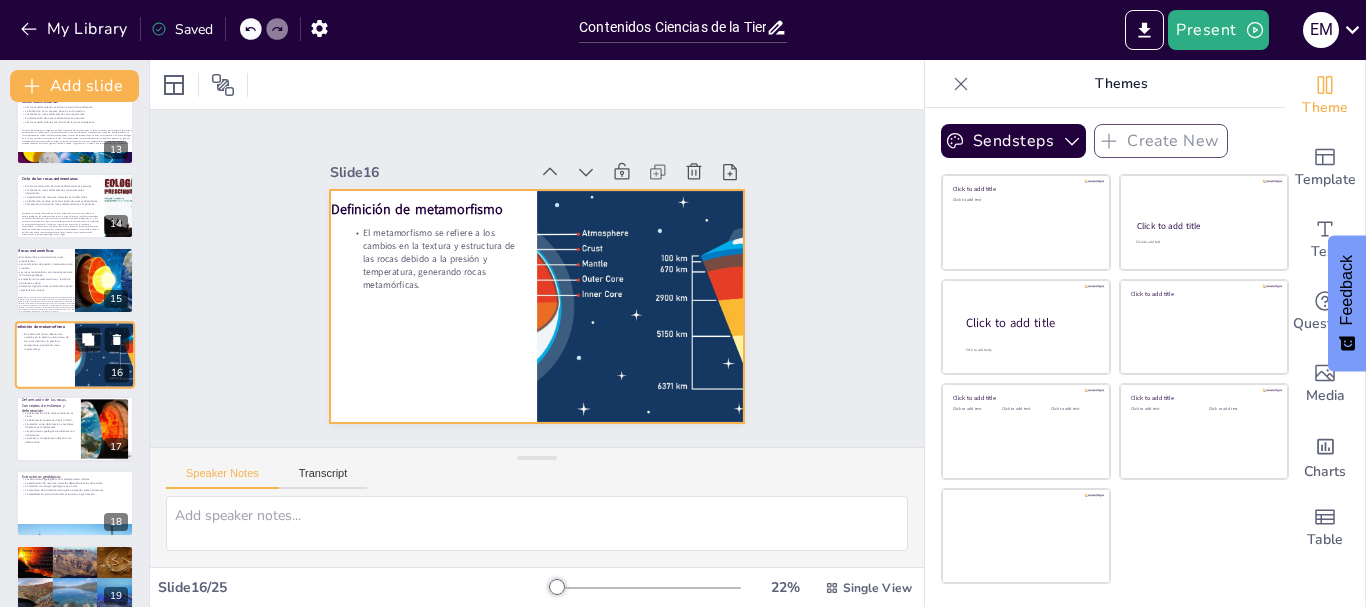click at bounding box center (75, 355) 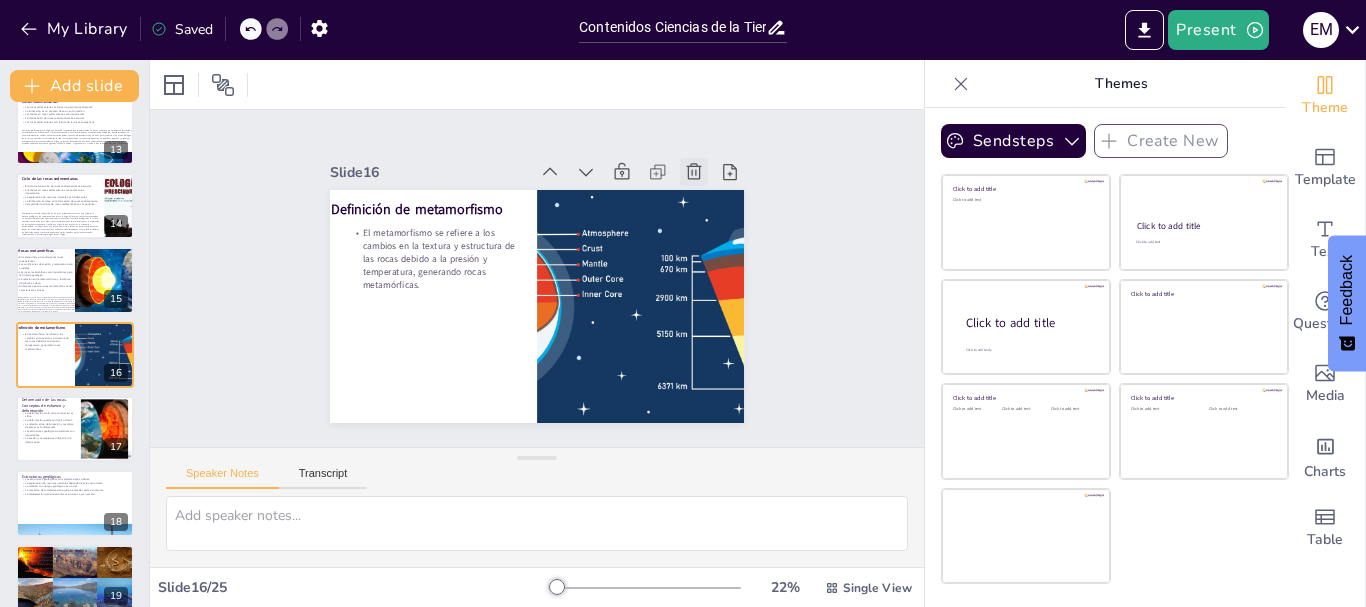 click 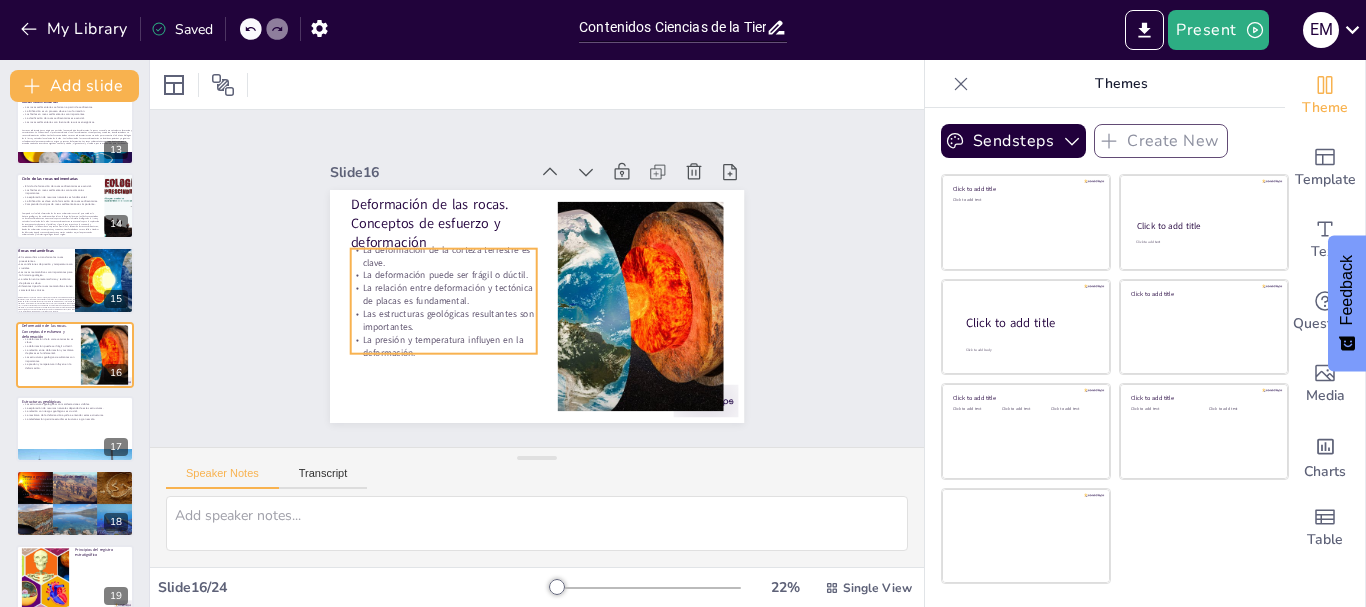 type on "La deformación de la corteza terrestre es un proceso esencial en la geología, permitiendo entender cómo las fuerzas internas afectan la evolución del paisaje.
Comprender los tipos de deformación, ya sea frágil o dúctil, es fundamental para el estudio de la mecánica de rocas y la tectónica de placas.
La relación entre la deformación y la tectónica de placas es clave para entender fenómenos geológicos como terremotos y la formación de montañas.
Estudiar las estructuras geológicas resultantes de la deformación es esencial para comprender la historia tectónica y su impacto en la exploración de recursos.
La presión y la temperatura son factores cruciales que afectan cómo las rocas se deforman, lo que es clave para el estudio de la mecánica de rocas." 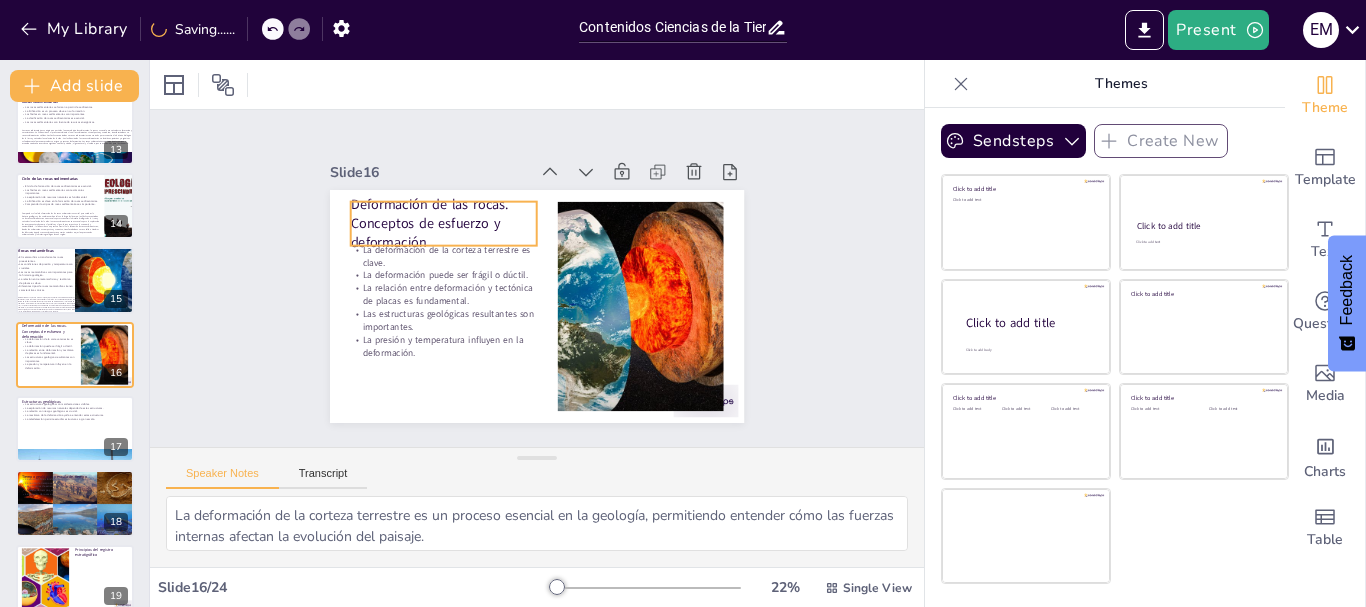 click on "Deformación de las rocas. Conceptos de esfuerzo y deformación" at bounding box center [444, 223] 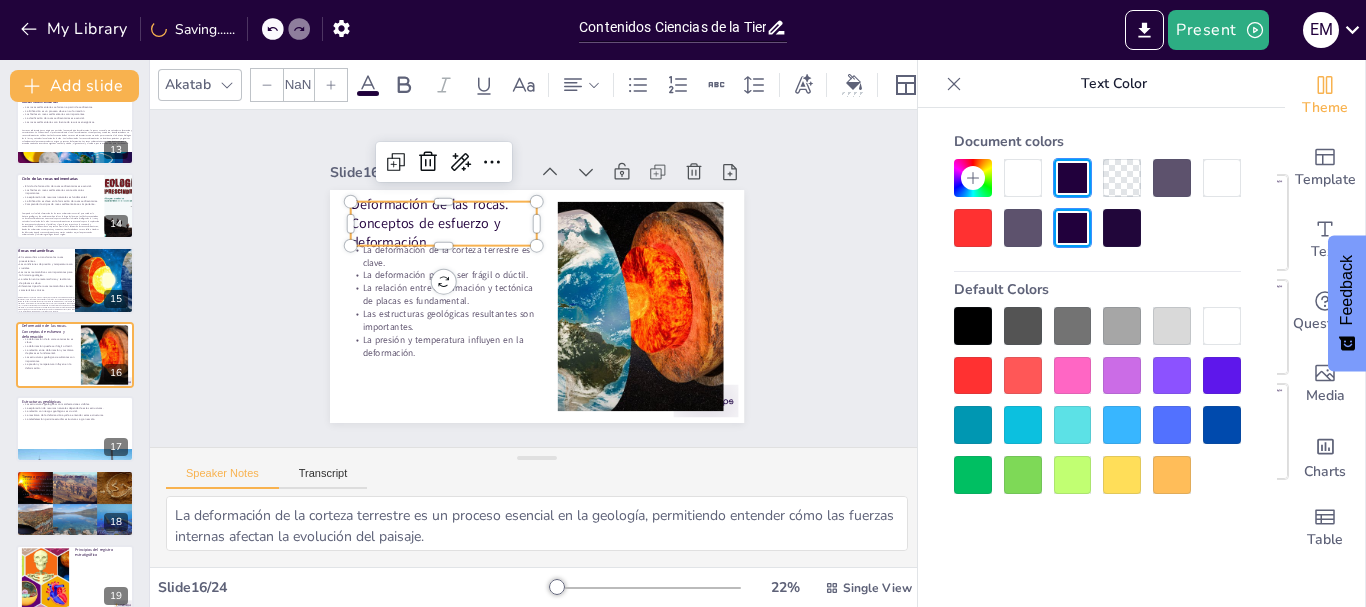 type on "48" 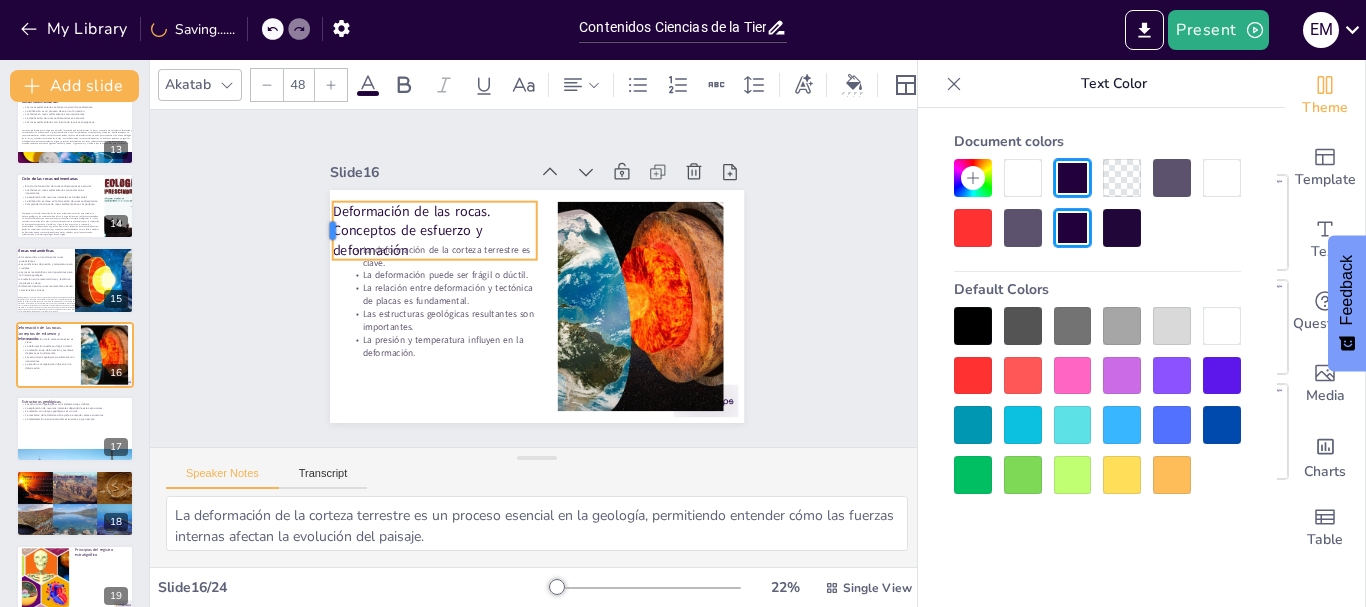 drag, startPoint x: 333, startPoint y: 212, endPoint x: 315, endPoint y: 194, distance: 25.455845 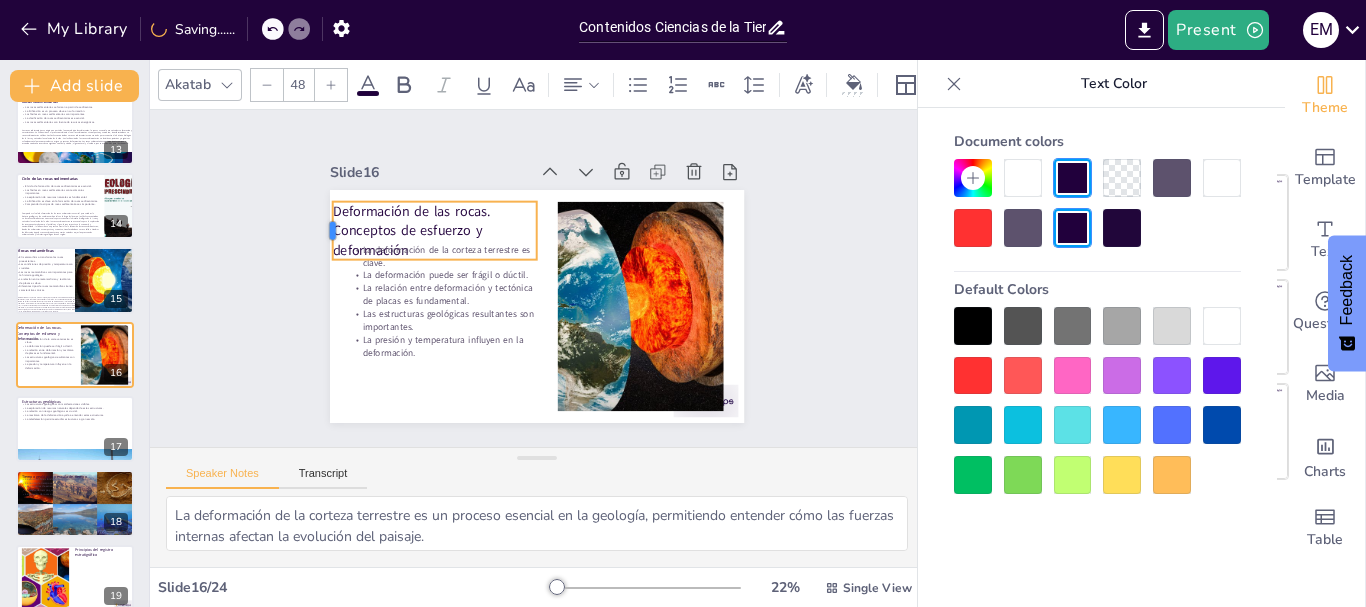 click on "Deformación de las rocas. Conceptos de esfuerzo y deformación La deformación de la corteza terrestre es clave. La deformación puede ser frágil o dúctil. La relación entre deformación y tectónica de placas es fundamental. Las estructuras geológicas resultantes son importantes. La presión y temperatura influyen en la deformación." at bounding box center [528, 304] 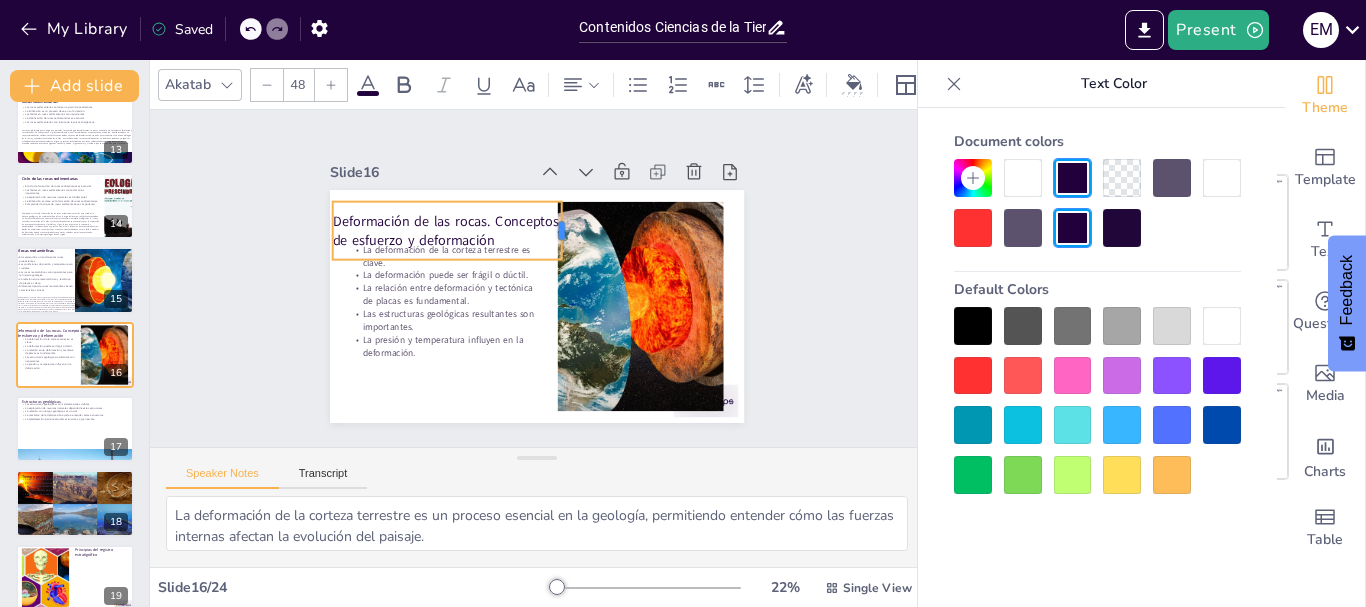 drag, startPoint x: 522, startPoint y: 219, endPoint x: 547, endPoint y: 218, distance: 25.019993 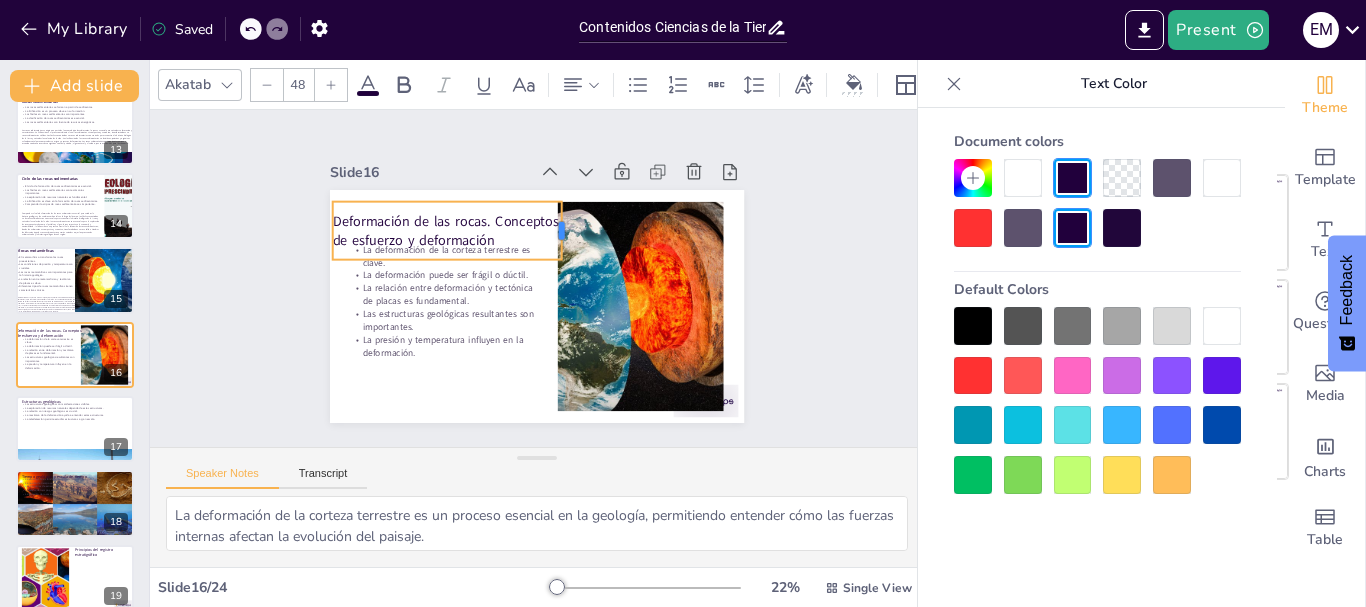 click at bounding box center [579, 239] 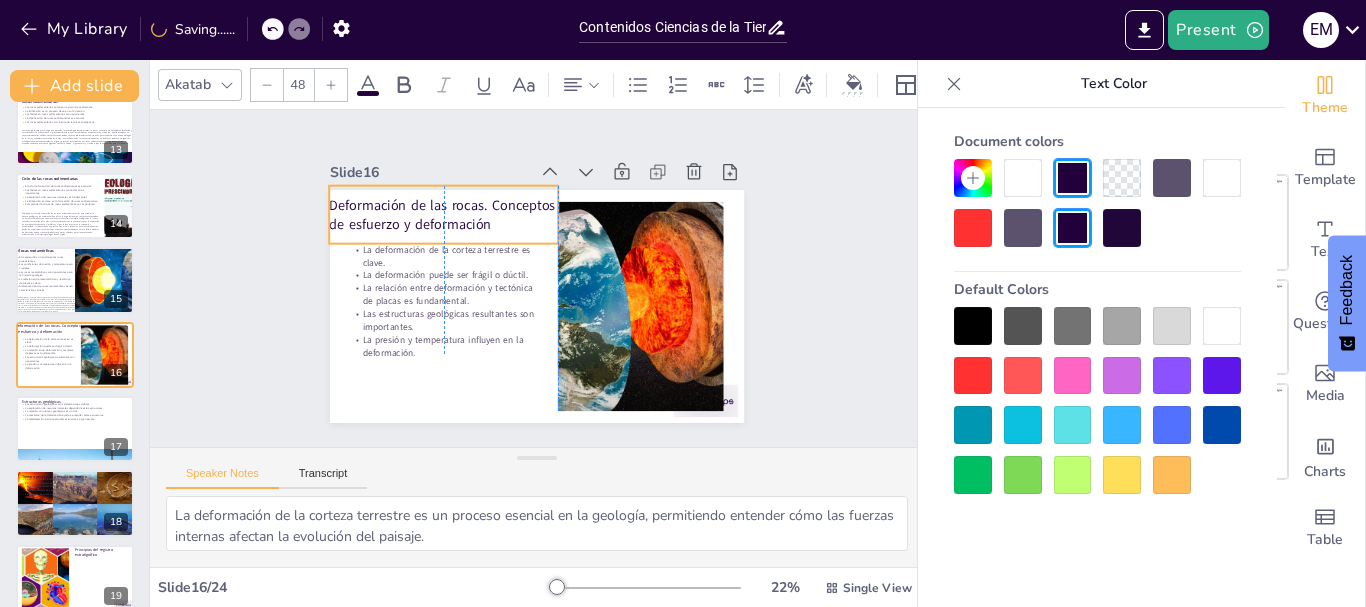 drag, startPoint x: 368, startPoint y: 200, endPoint x: 365, endPoint y: 184, distance: 16.27882 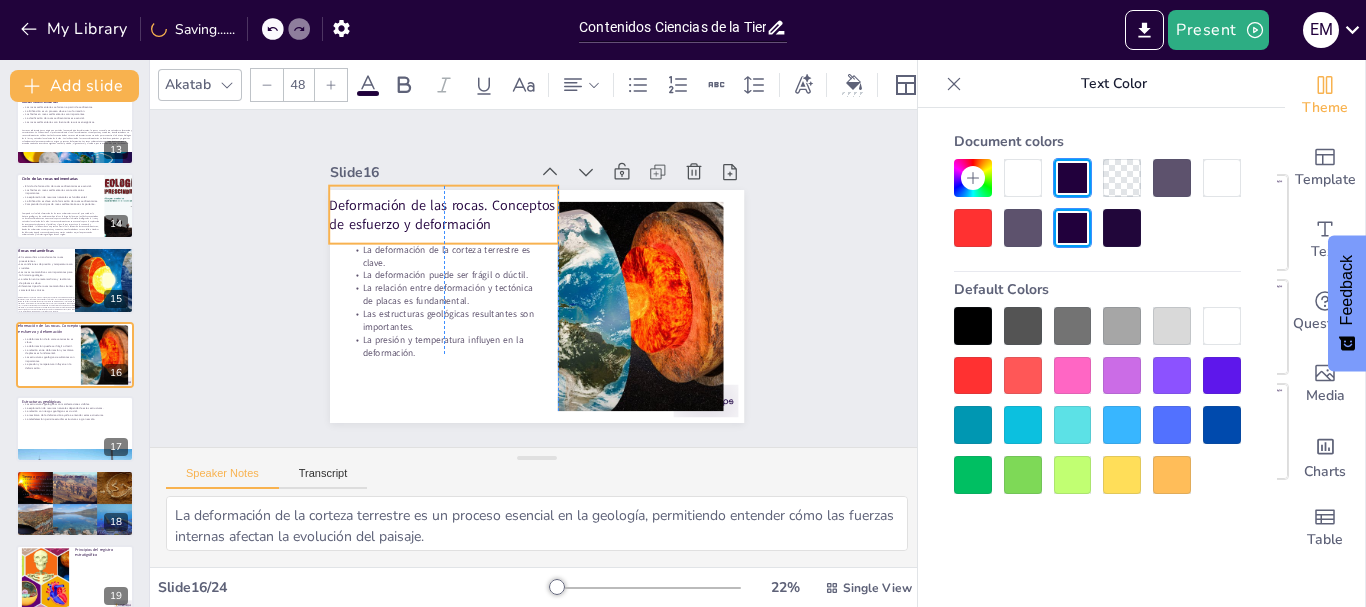 click on "Deformación de las rocas. Conceptos de esfuerzo y deformación" at bounding box center (459, 197) 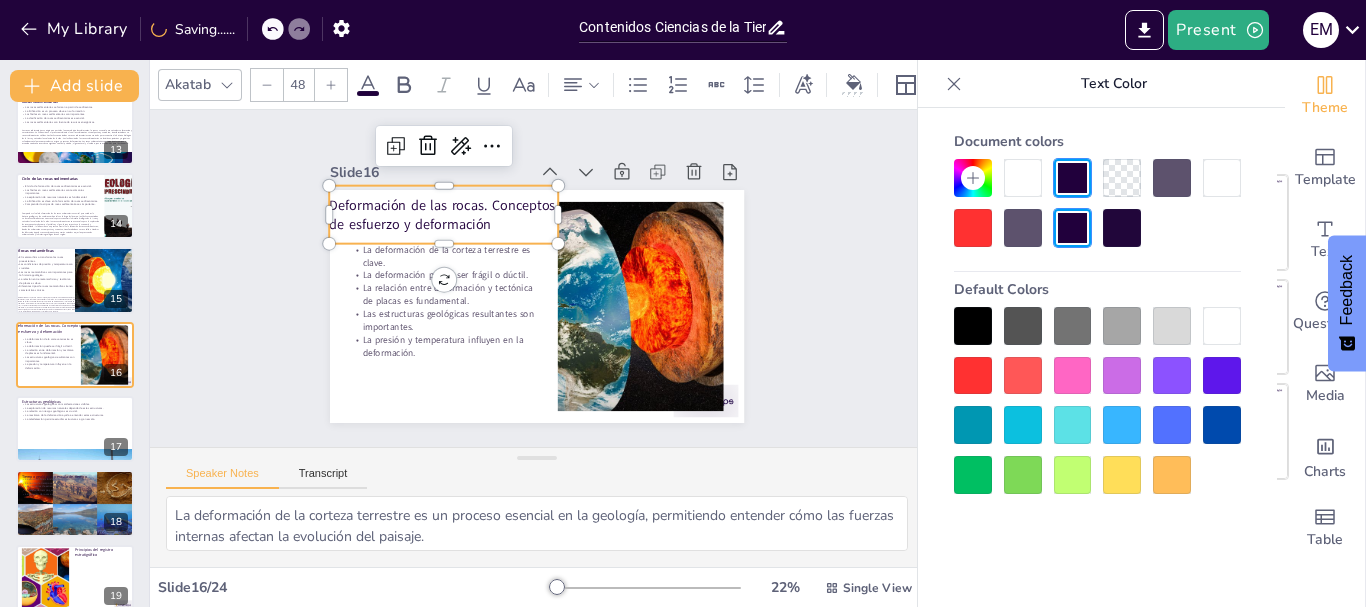 click 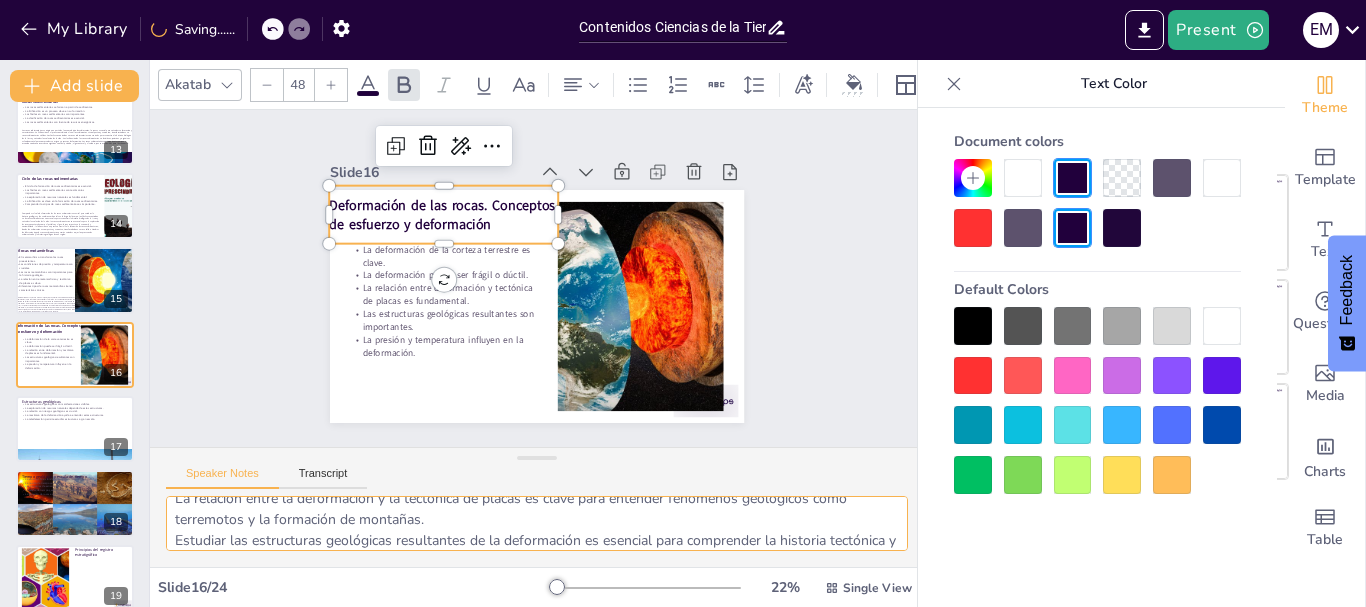 scroll, scrollTop: 173, scrollLeft: 0, axis: vertical 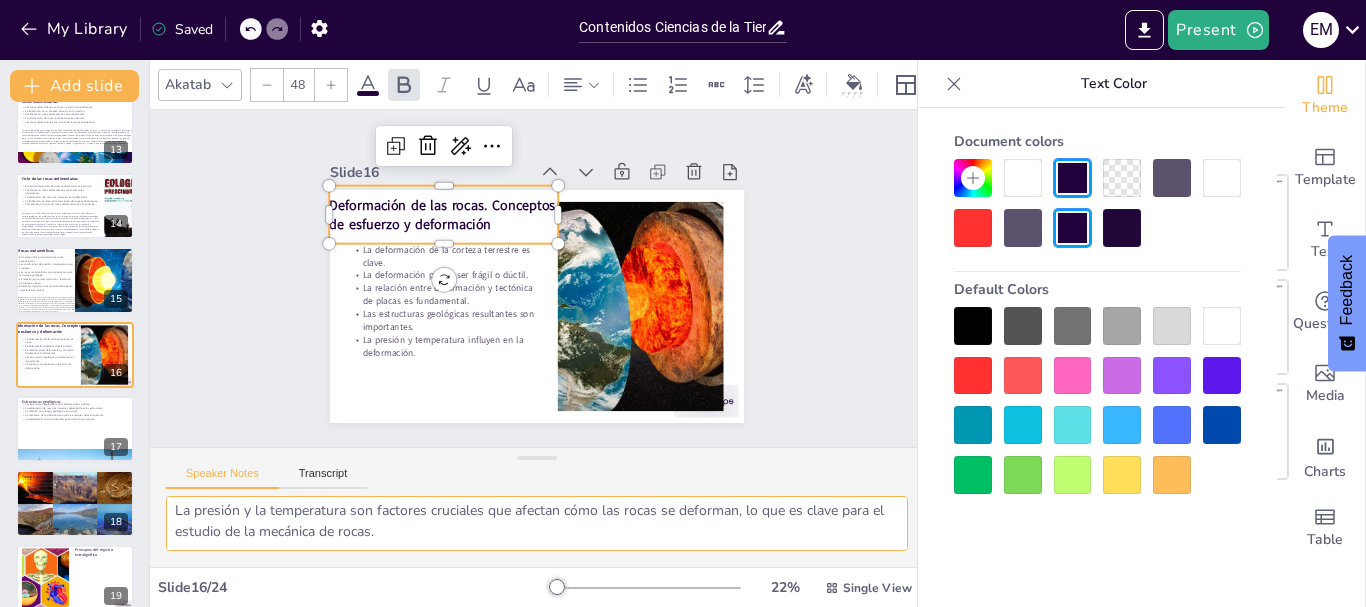 drag, startPoint x: 171, startPoint y: 515, endPoint x: 545, endPoint y: 553, distance: 375.92554 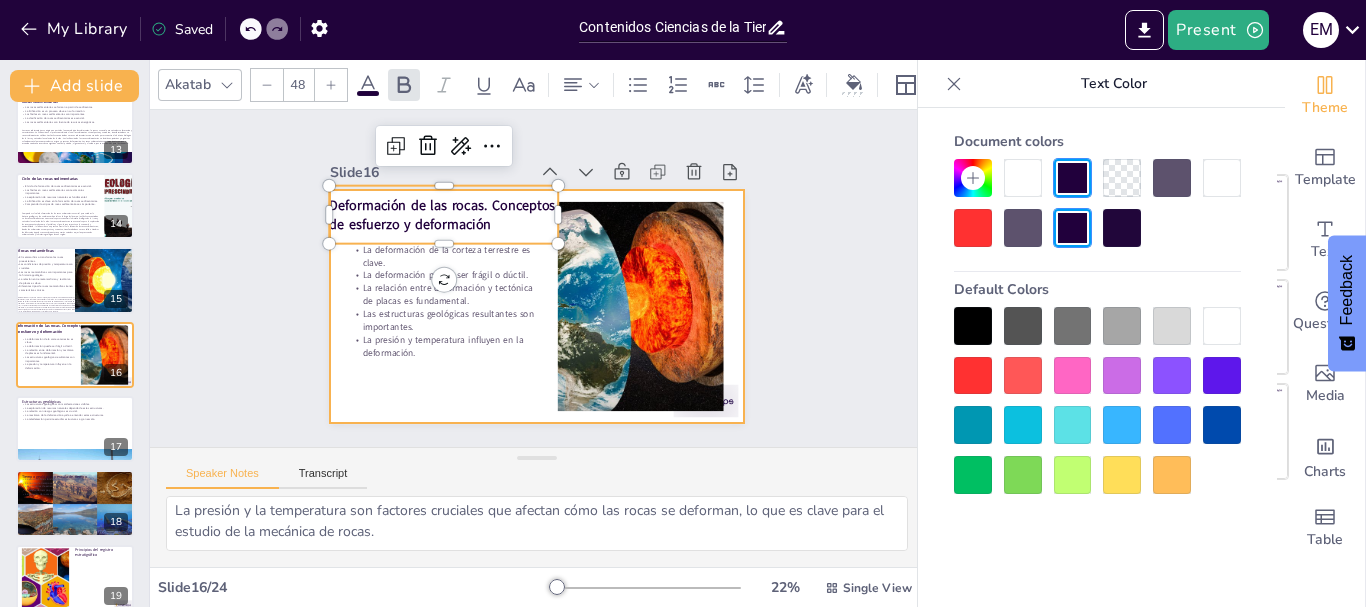 click at bounding box center (511, 287) 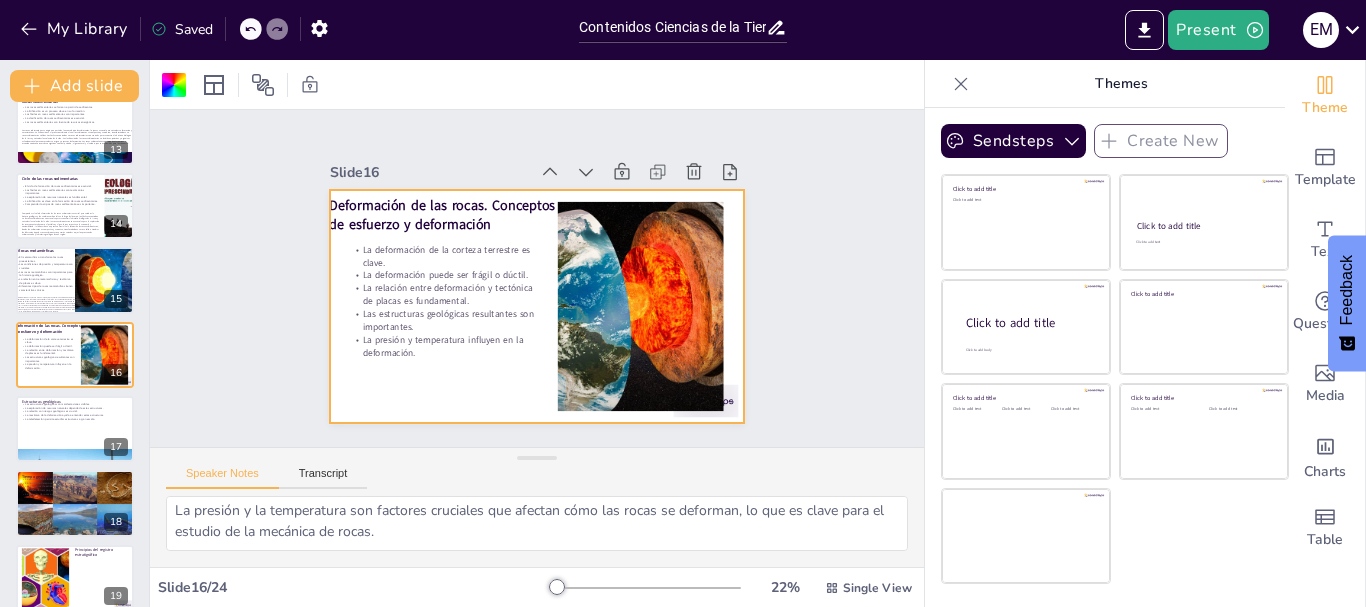 drag, startPoint x: 354, startPoint y: 385, endPoint x: 473, endPoint y: 319, distance: 136.07718 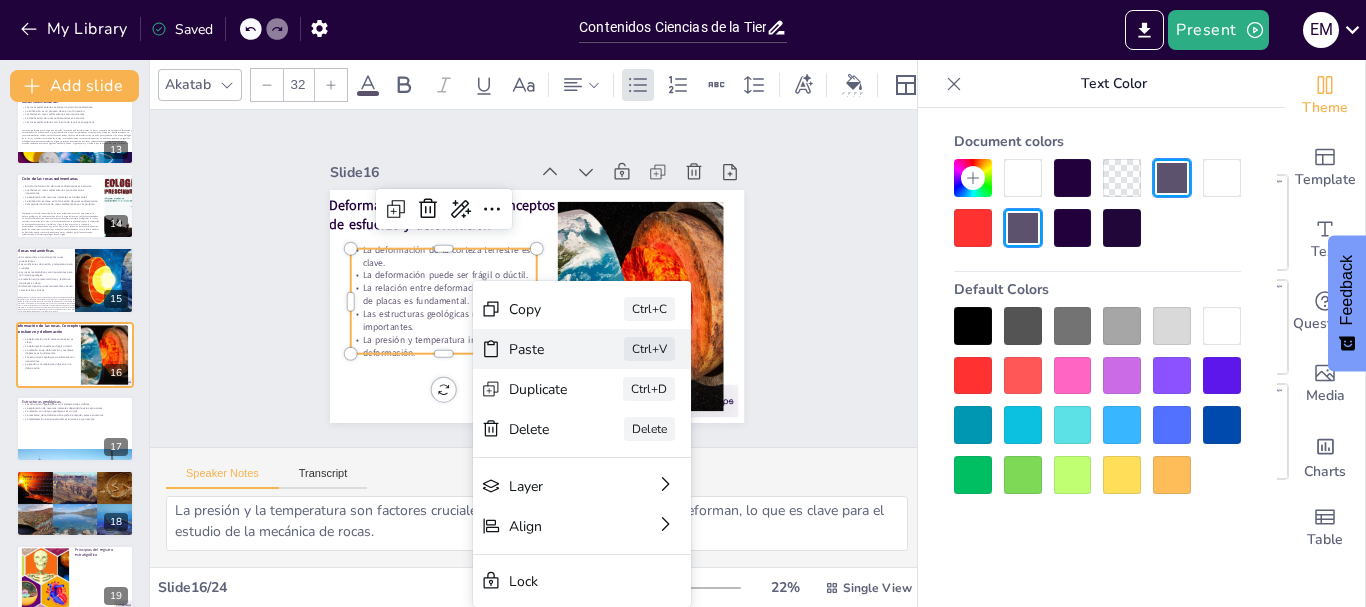 click on "Paste" at bounding box center [315, 198] 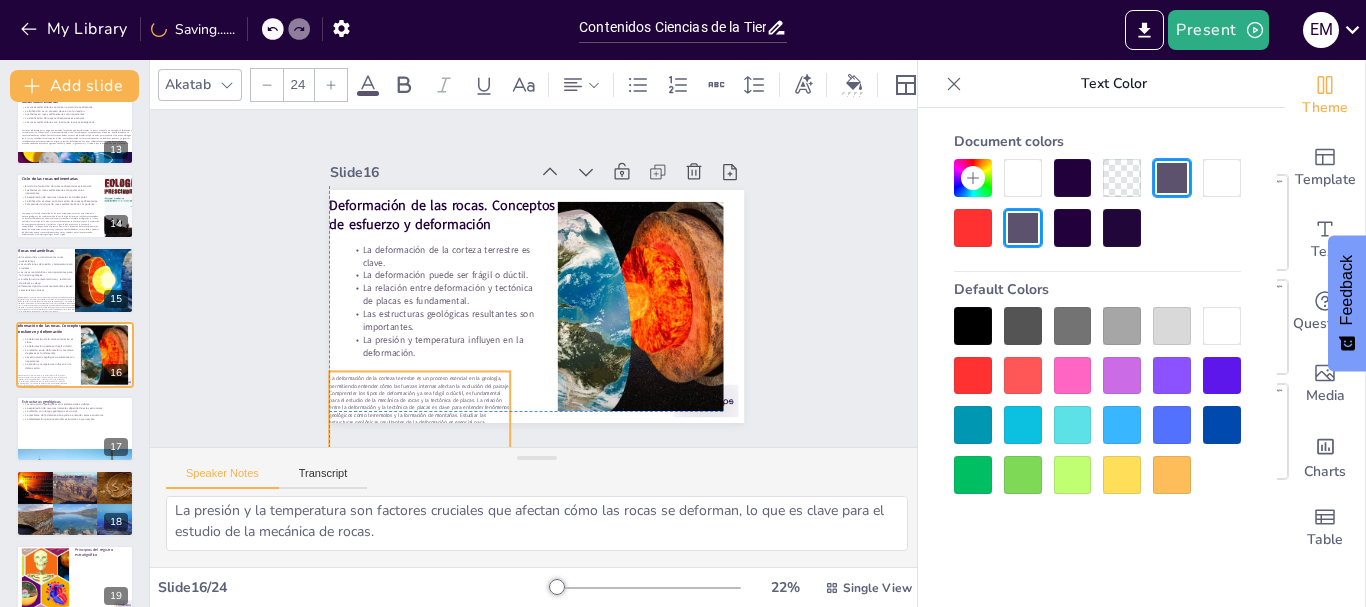 drag, startPoint x: 371, startPoint y: 228, endPoint x: 349, endPoint y: 385, distance: 158.5339 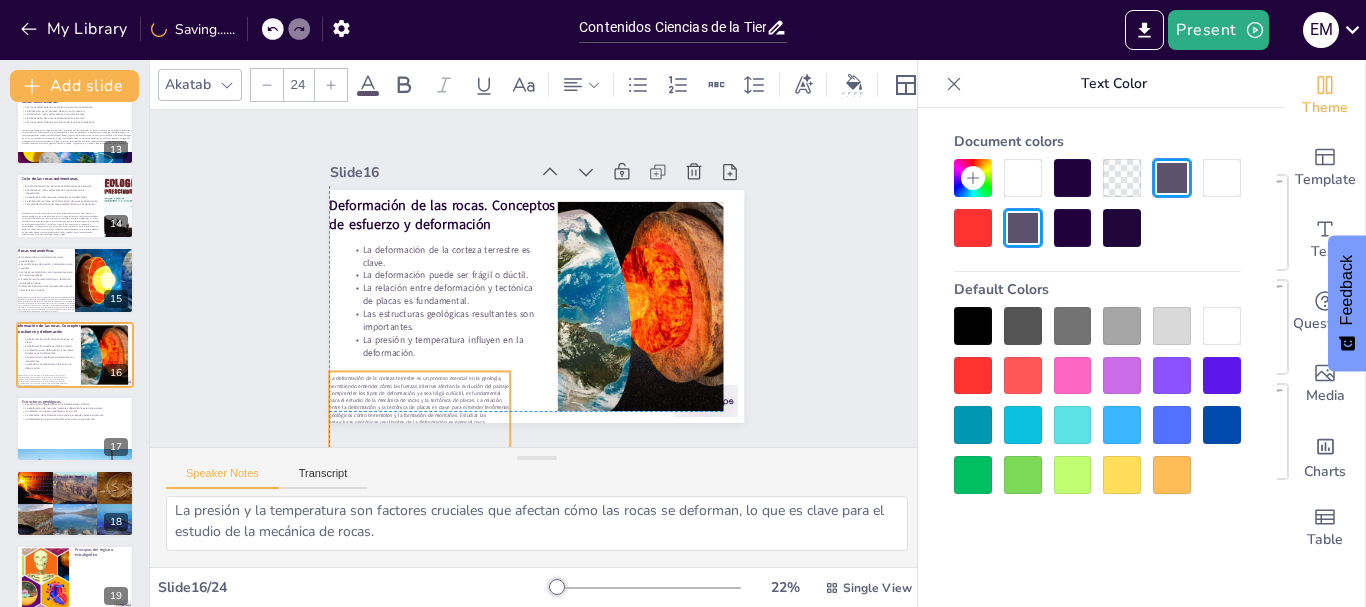 click on "La deformación de la corteza terrestre es un proceso esencial en la geología, permitiendo entender cómo las fuerzas internas afectan la evolución del paisaje.
Comprender los tipos de deformación, ya sea frágil o dúctil, es fundamental para el estudio de la mecánica de rocas y la tectónica de placas.
La relación entre la deformación y la tectónica de placas es clave para entender fenómenos geológicos como terremotos y la formación de montañas.
Estudiar las estructuras geológicas resultantes de la deformación es esencial para comprender la historia tectónica y su impacto en la exploración de recursos.
La presión y la temperatura son factores cruciales que afectan cómo las rocas se deforman, lo que es clave para el estudio de la mecánica de rocas." at bounding box center [393, 381] 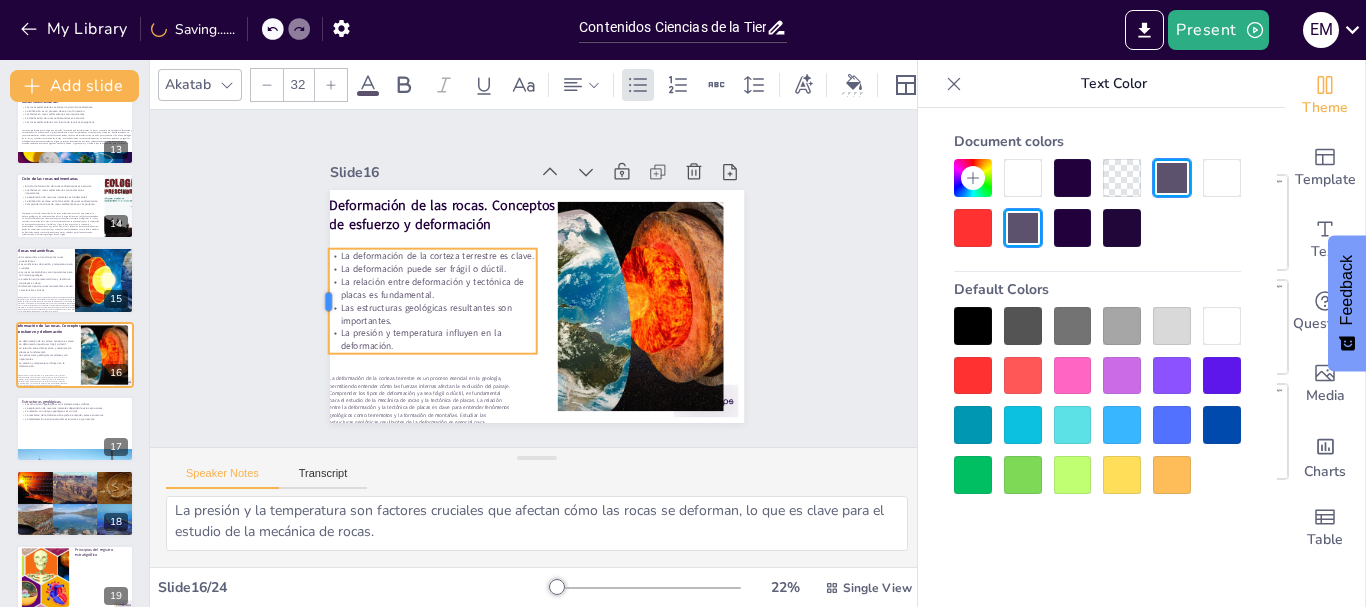 click at bounding box center [321, 301] 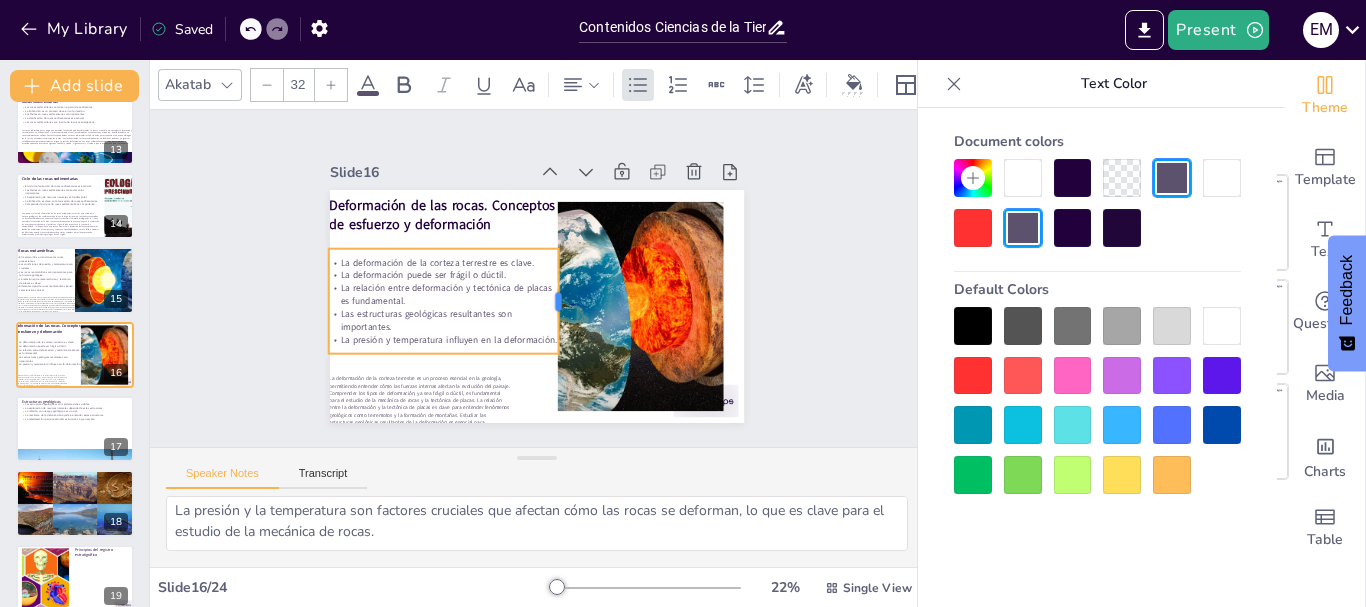 drag, startPoint x: 522, startPoint y: 296, endPoint x: 544, endPoint y: 292, distance: 22.36068 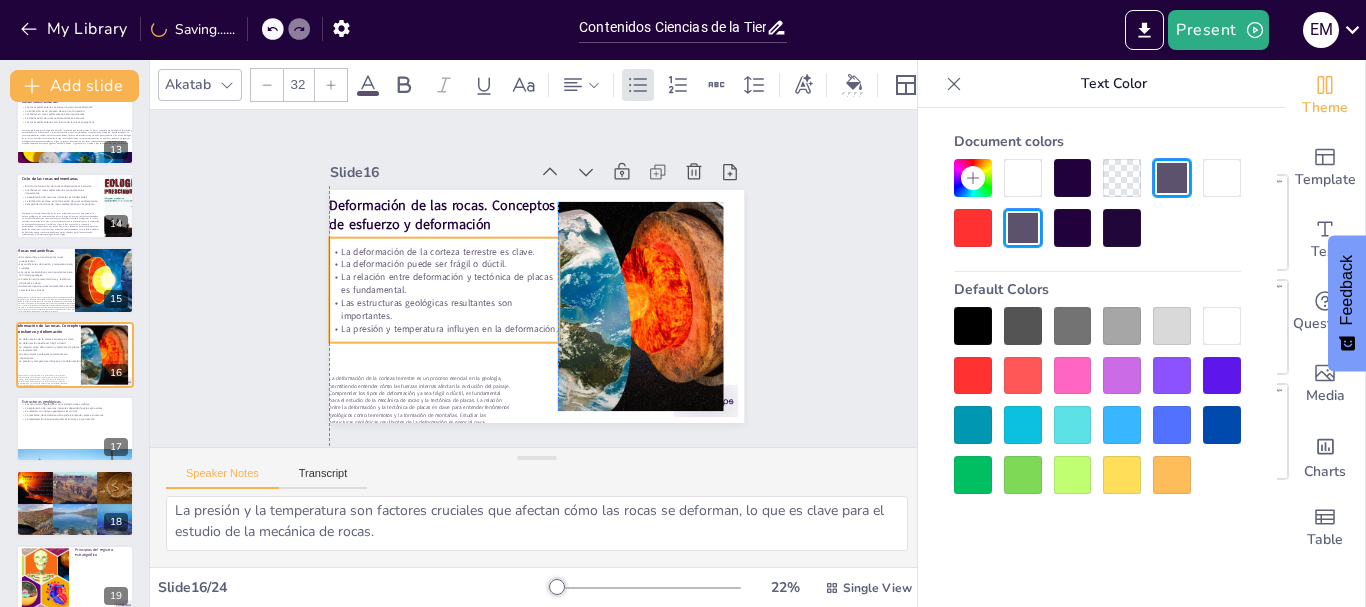 drag, startPoint x: 396, startPoint y: 251, endPoint x: 388, endPoint y: 370, distance: 119.26861 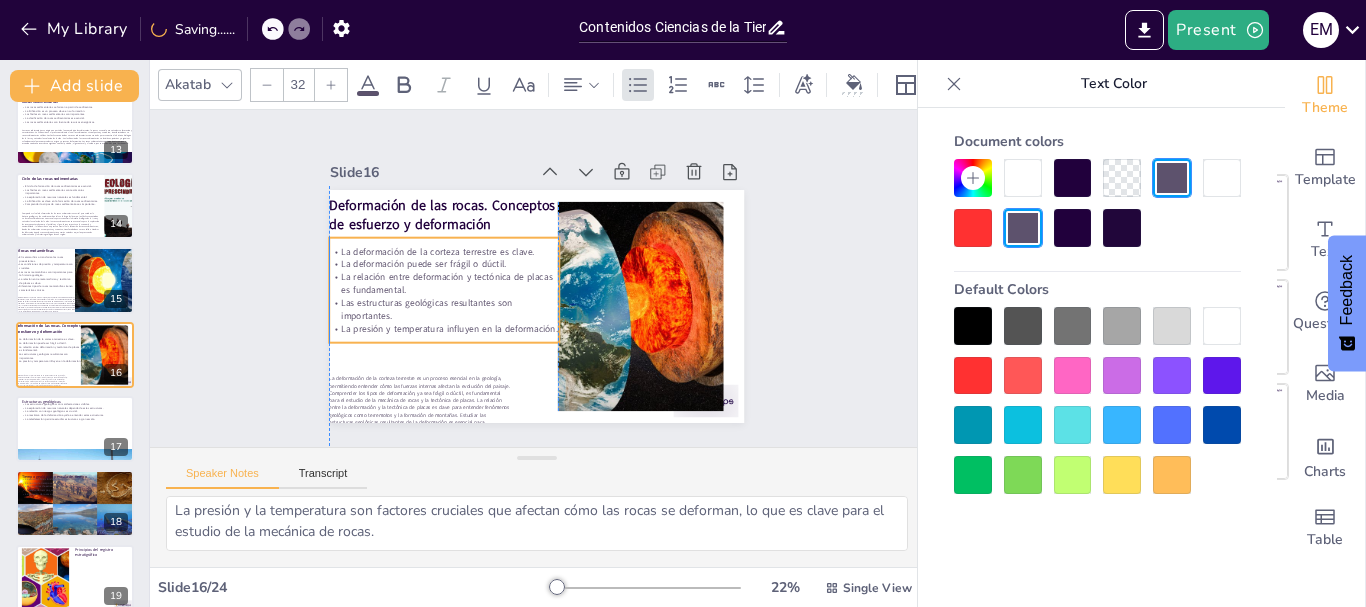 click on "La deformación de la corteza terrestre es clave." at bounding box center [452, 233] 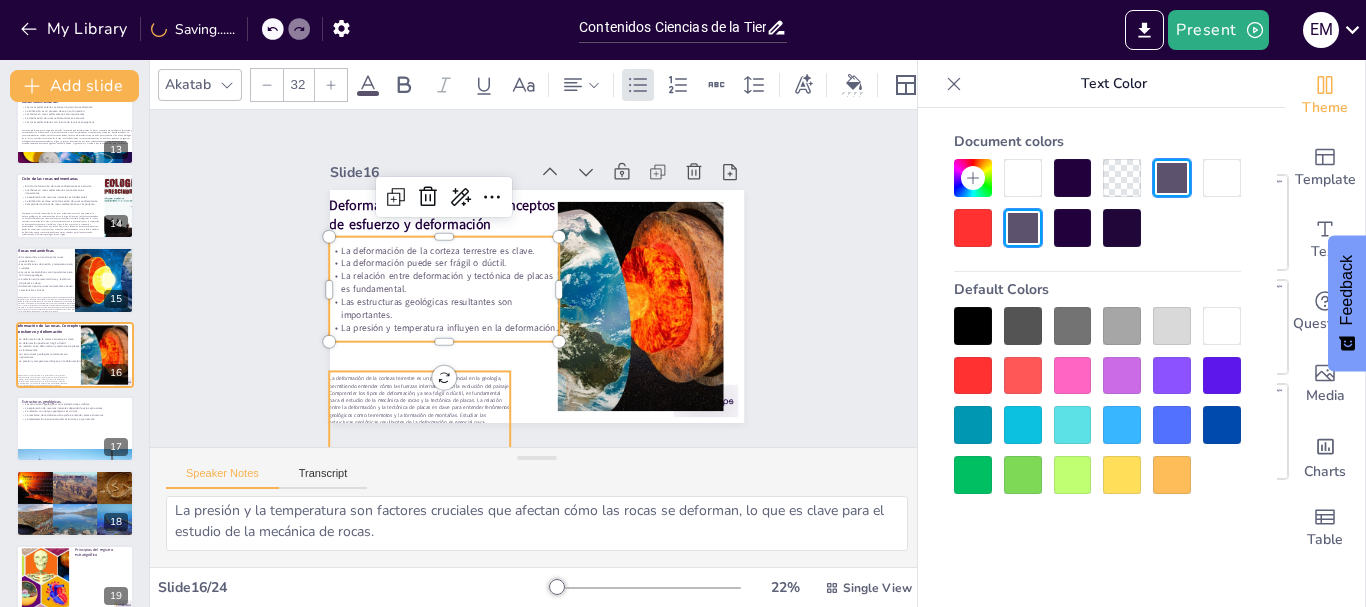 drag, startPoint x: 388, startPoint y: 370, endPoint x: 364, endPoint y: 368, distance: 24.083189 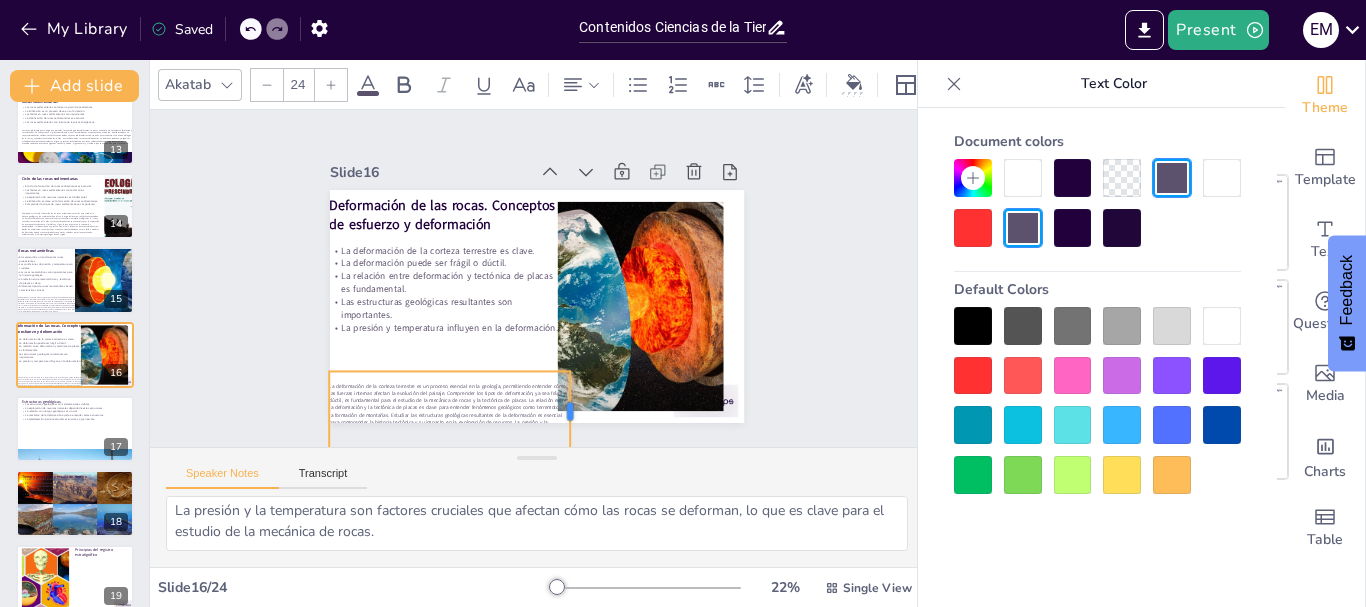 drag, startPoint x: 496, startPoint y: 403, endPoint x: 556, endPoint y: 391, distance: 61.188232 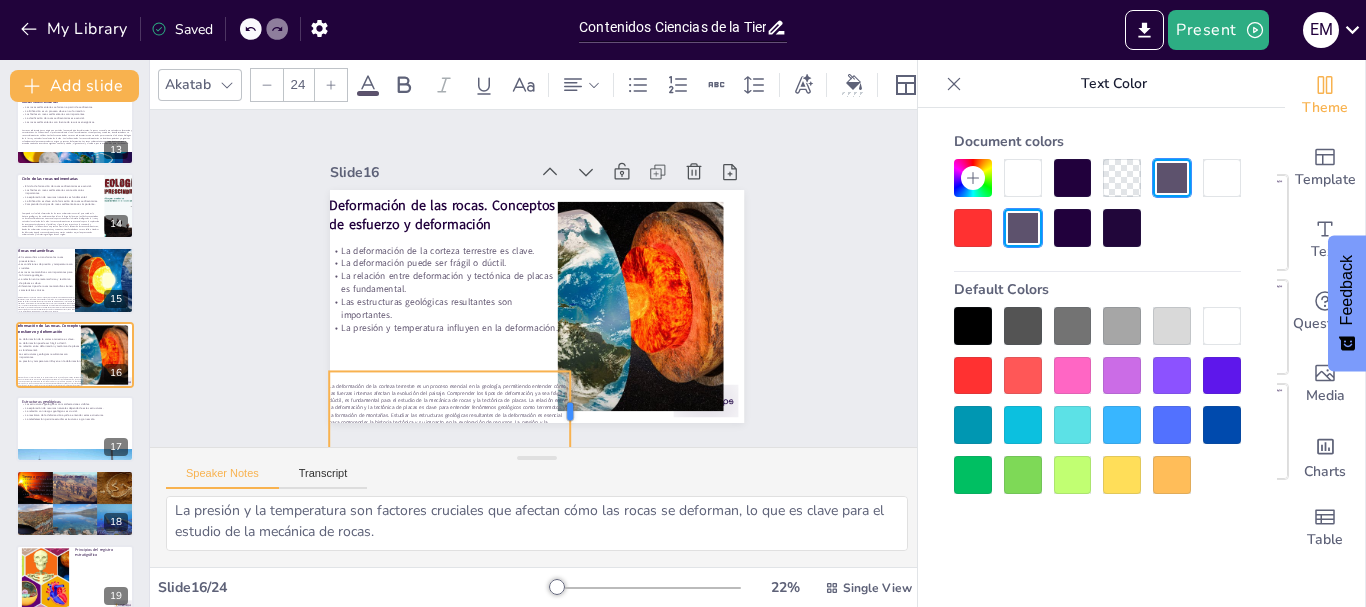 click at bounding box center (550, 416) 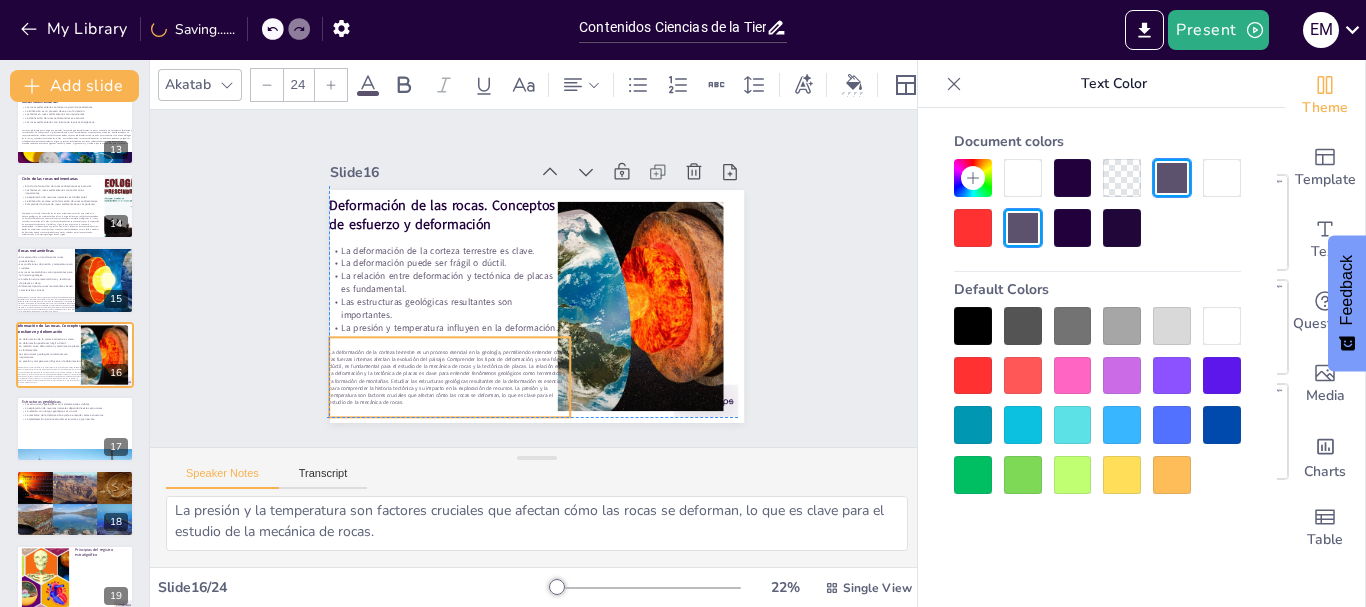 drag, startPoint x: 385, startPoint y: 373, endPoint x: 383, endPoint y: 338, distance: 35.057095 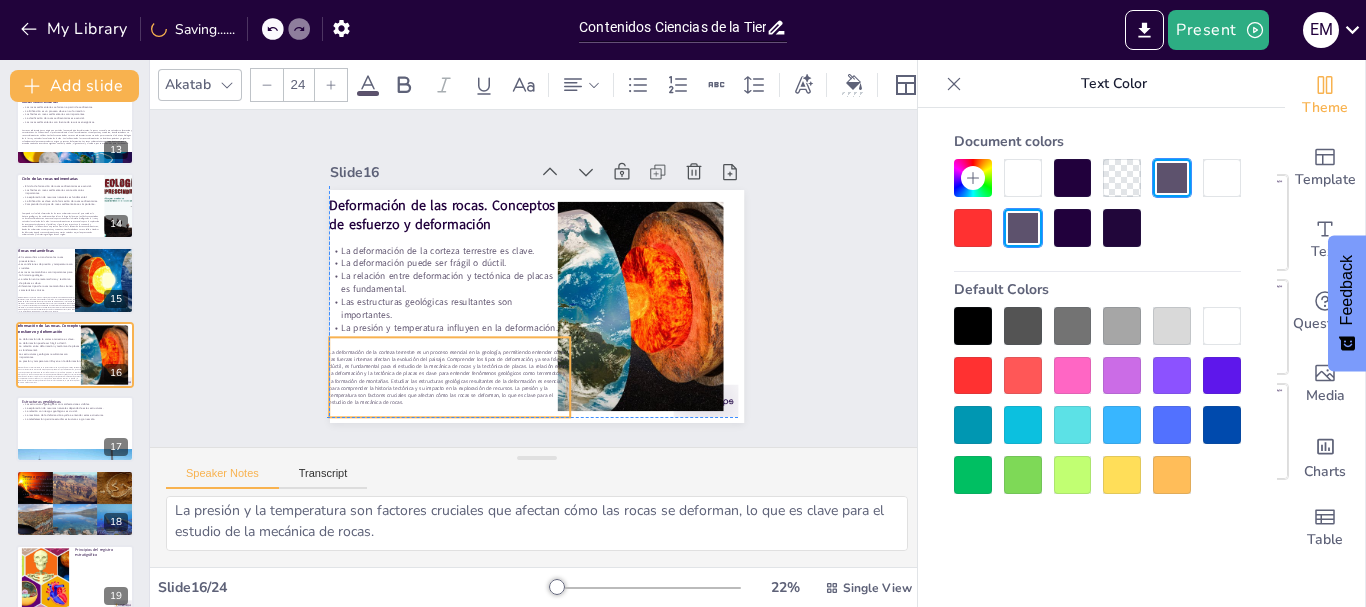 click on "La deformación de la corteza terrestre es un proceso esencial en la geología, permitiendo entender cómo las fuerzas internas afectan la evolución del paisaje.
Comprender los tipos de deformación, ya sea frágil o dúctil, es fundamental para el estudio de la mecánica de rocas y la tectónica de placas.
La relación entre la deformación y la tectónica de placas es clave para entender fenómenos geológicos como terremotos y la formación de montañas.
Estudiar las estructuras geológicas resultantes de la deformación es esencial para comprender la historia tectónica y su impacto en la exploración de recursos.
La presión y la temperatura son factores cruciales que afectan cómo las rocas se deforman, lo que es clave para el estudio de la mecánica de rocas." at bounding box center (431, 357) 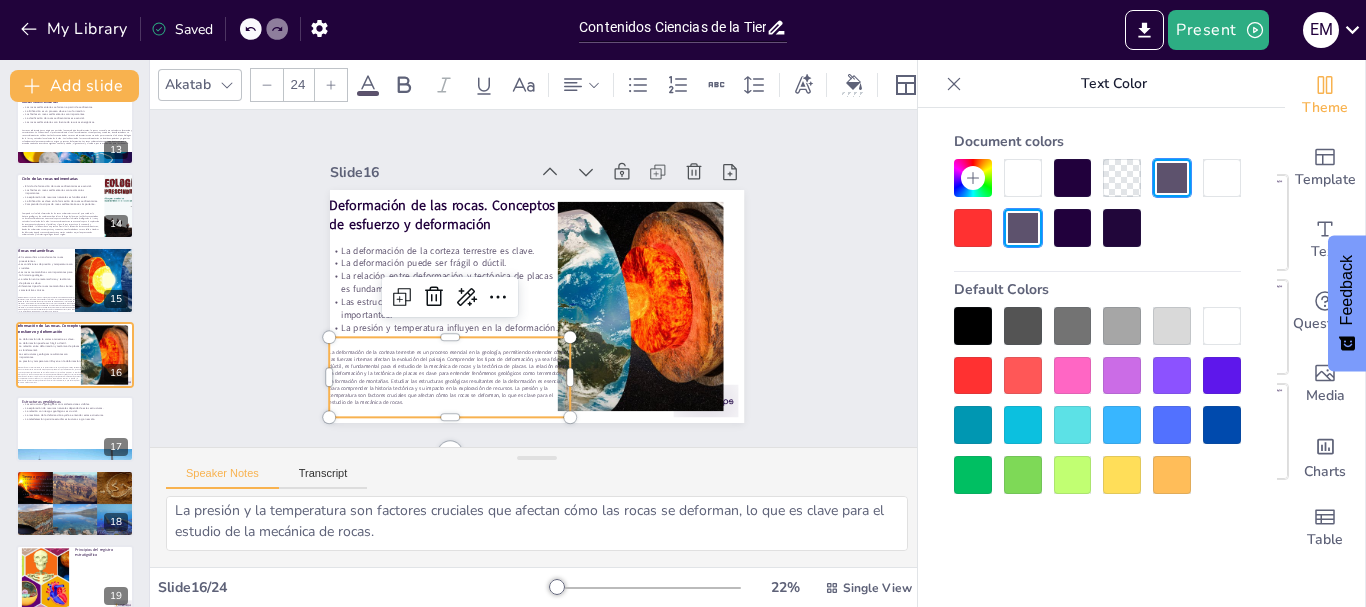 click 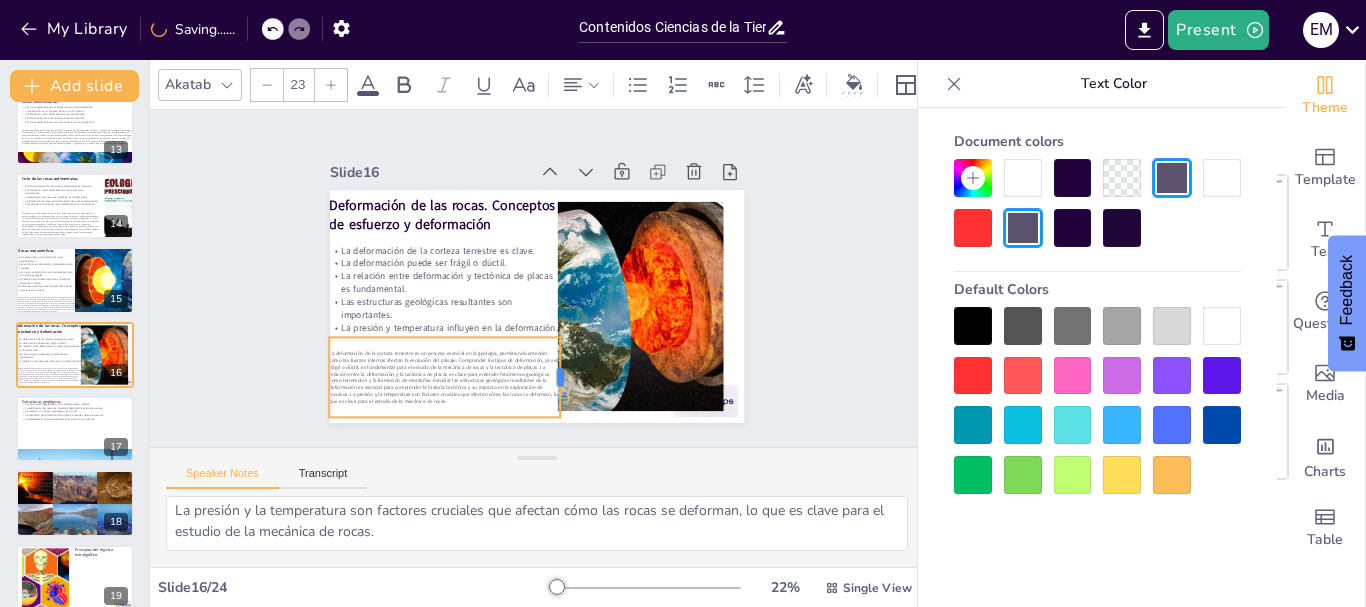 drag, startPoint x: 556, startPoint y: 369, endPoint x: 546, endPoint y: 373, distance: 10.770329 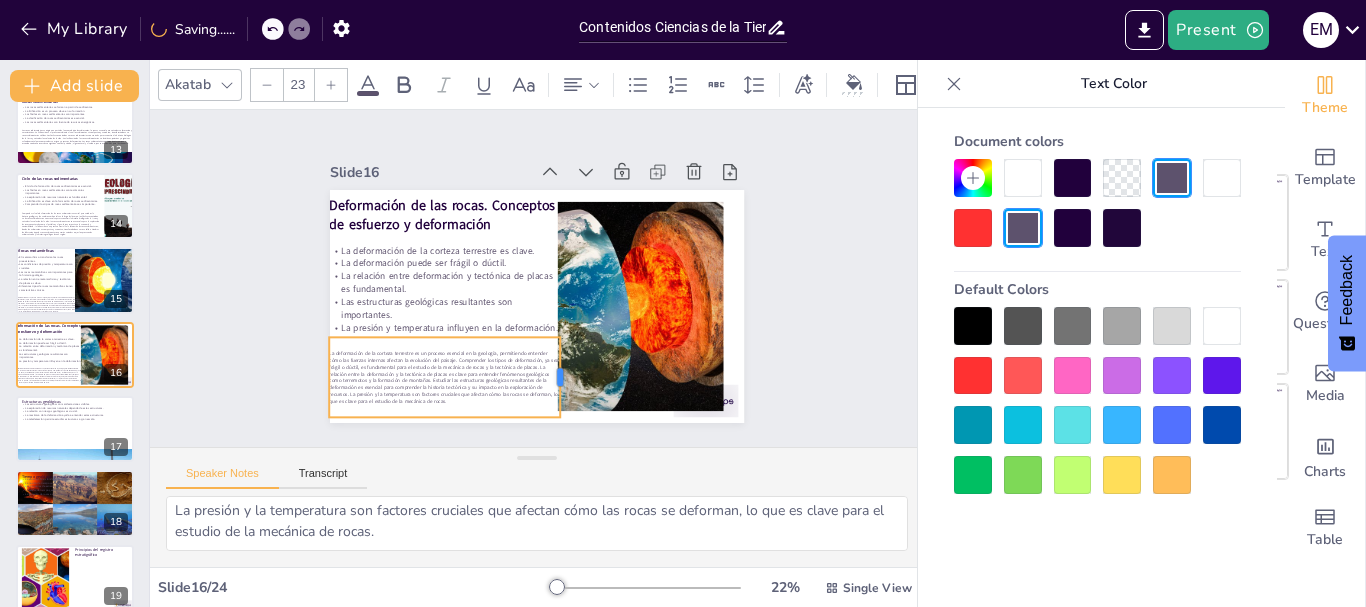 click at bounding box center [568, 377] 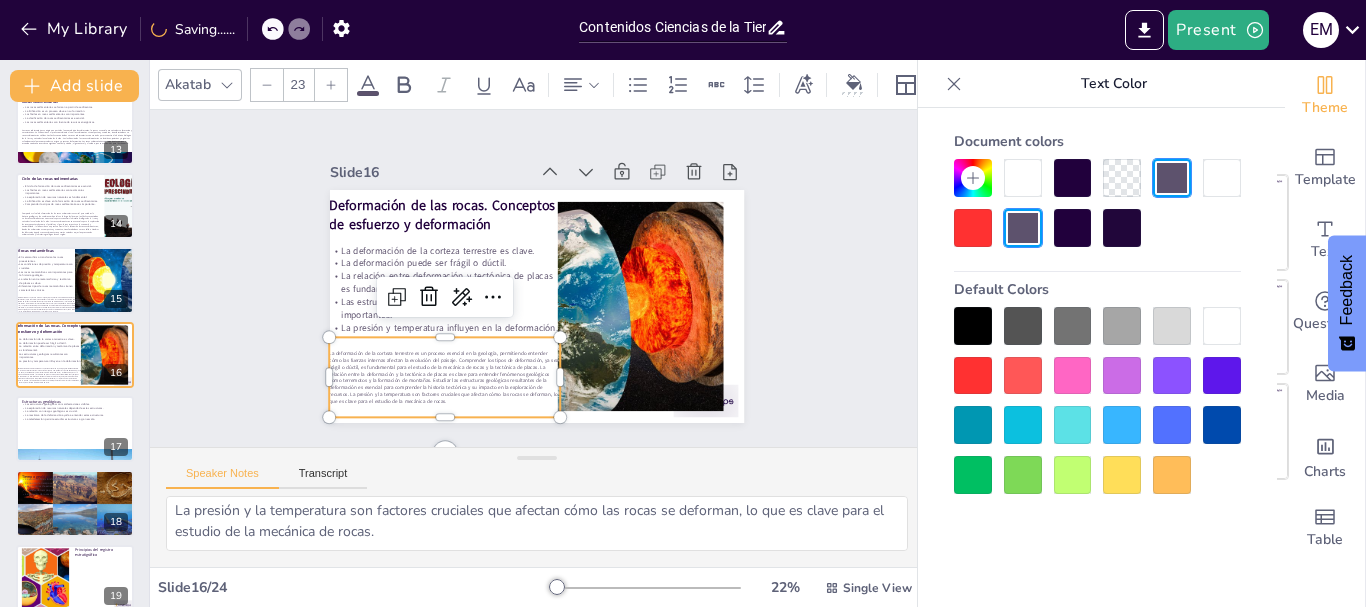 click at bounding box center [331, 85] 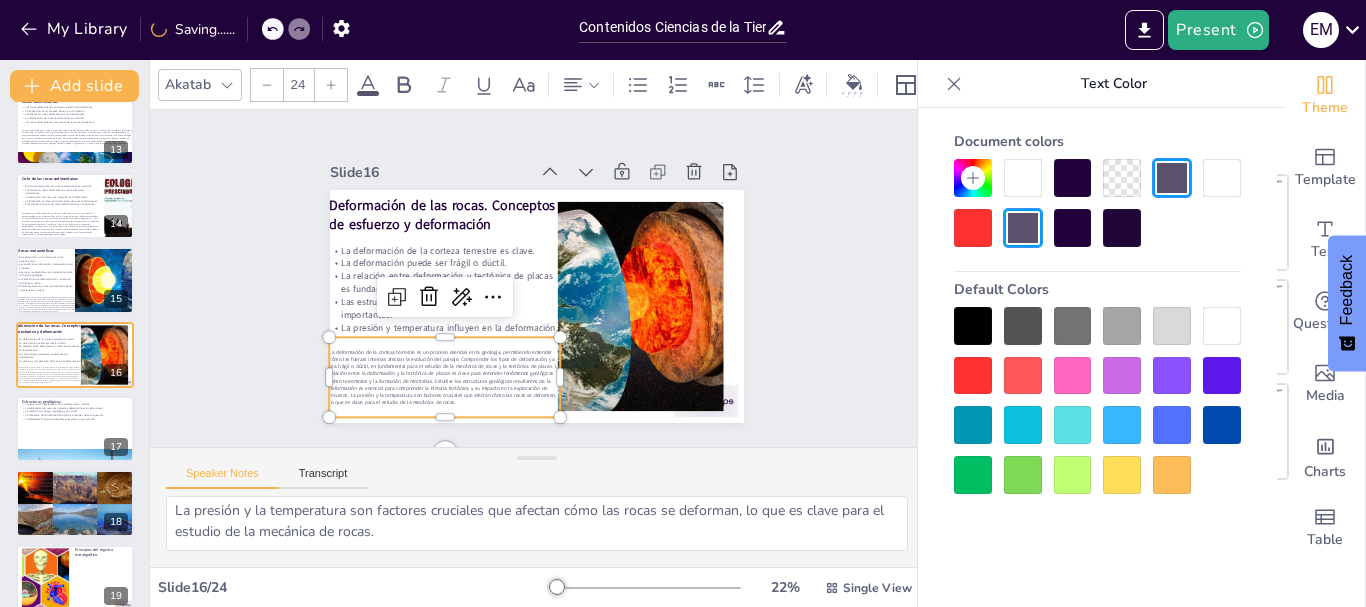 click at bounding box center [331, 85] 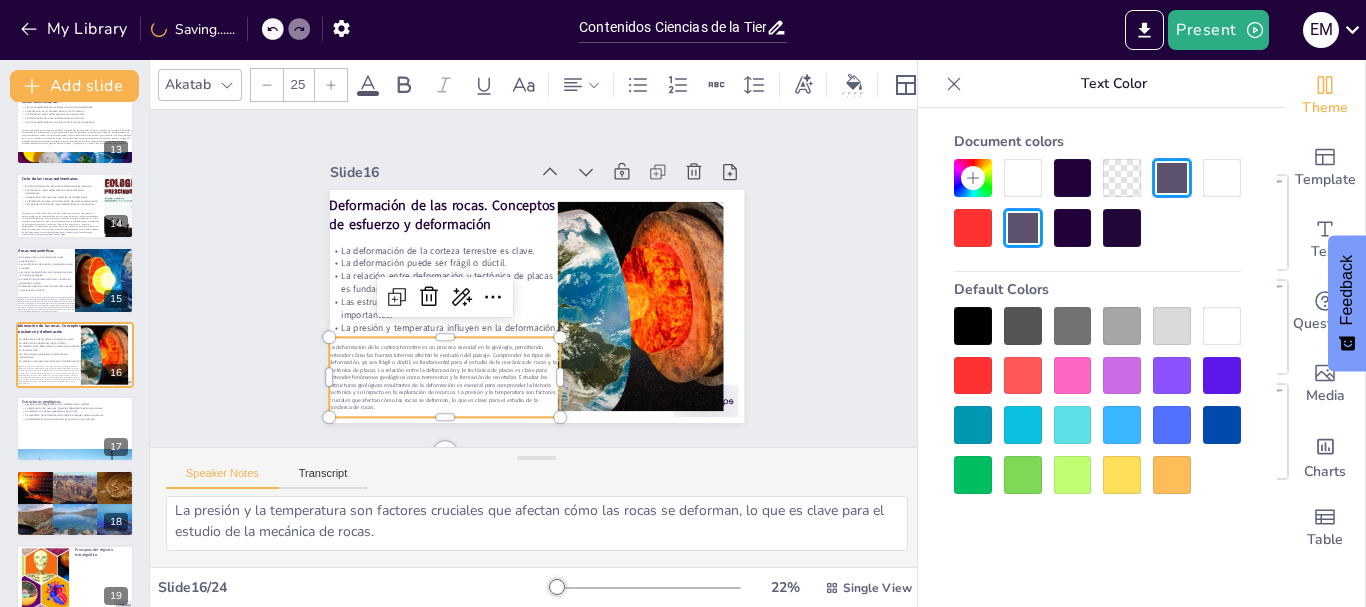 click at bounding box center [331, 85] 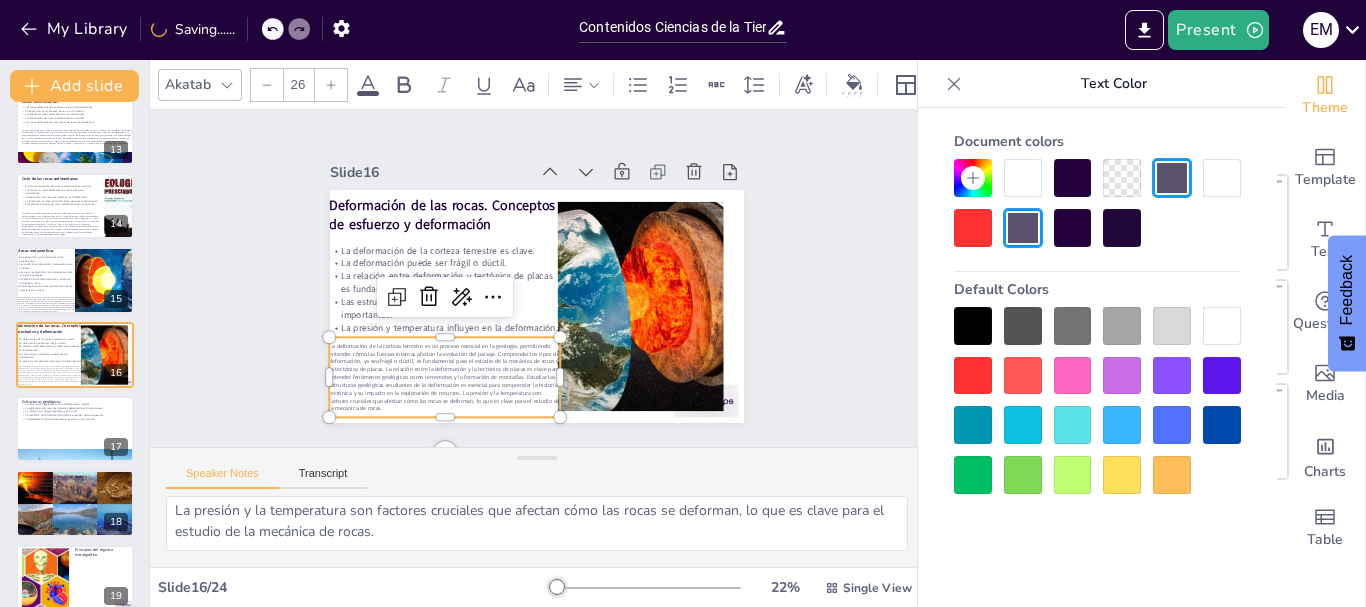 click at bounding box center [331, 85] 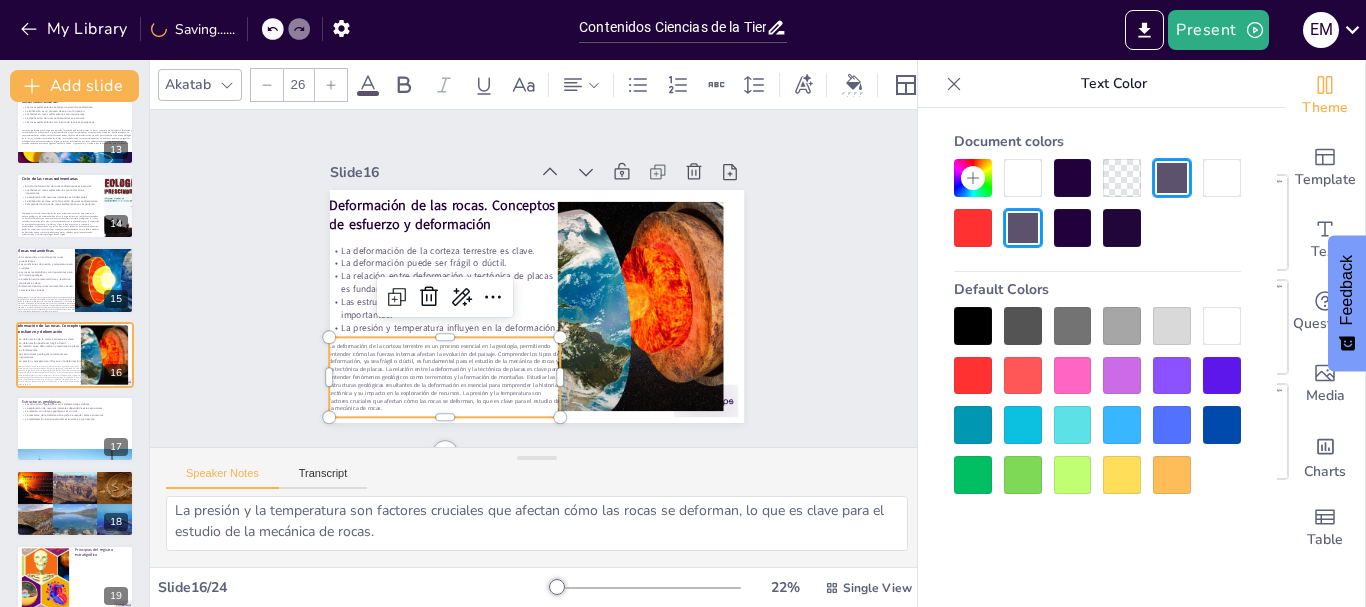 type on "27" 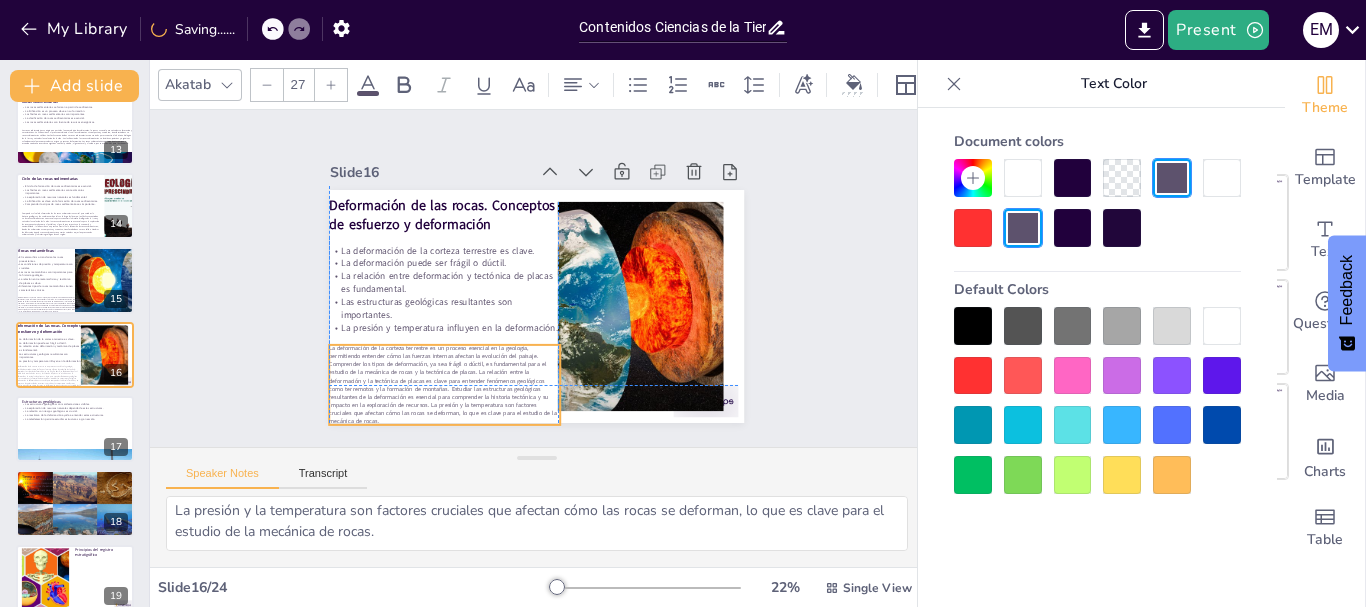 click on "Deformación de las rocas. Conceptos de esfuerzo y deformación La deformación de la corteza terrestre es clave. La deformación puede ser frágil o dúctil. La relación entre deformación y tectónica de placas es fundamental. Las estructuras geológicas resultantes son importantes. La presión y temperatura influyen en la deformación." at bounding box center (546, 190) 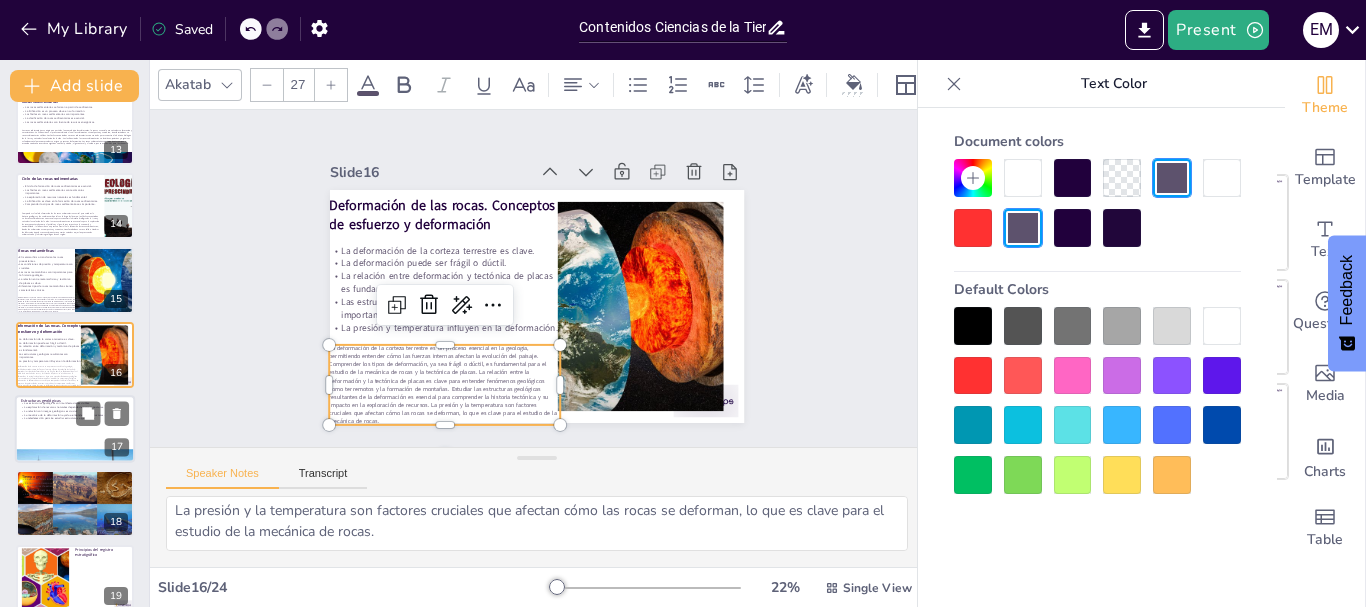 click at bounding box center [75, 429] 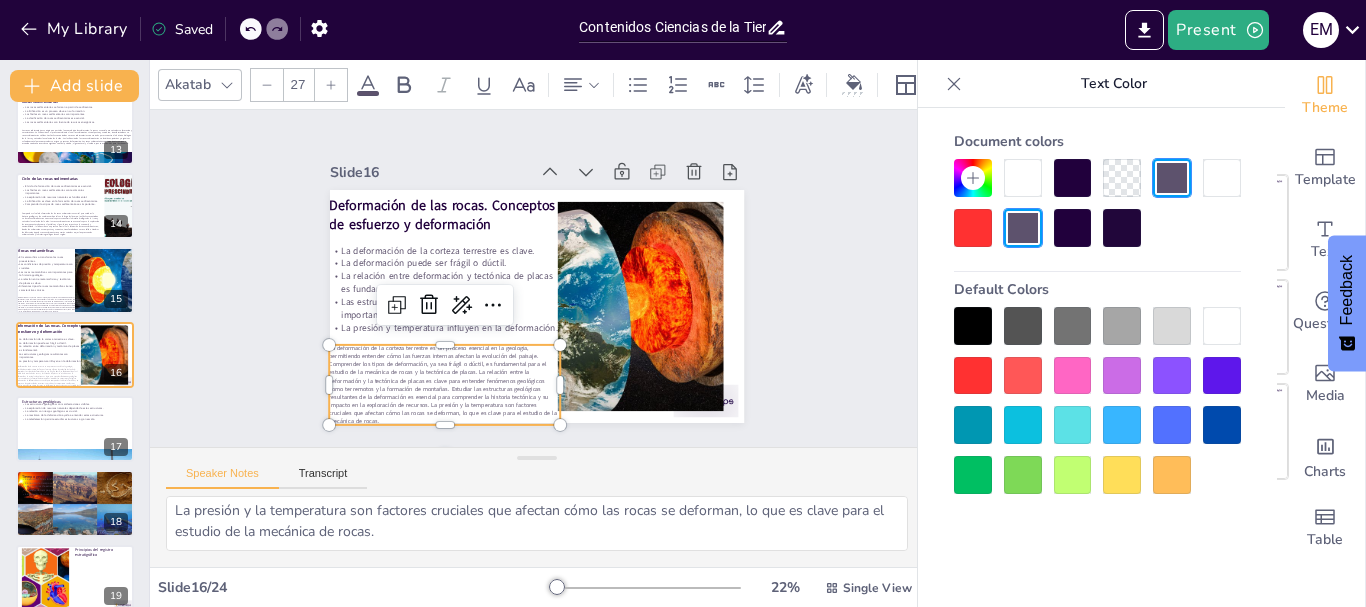 type on "Las estructuras geológicas, como fracturas, pliegues y fallas, son manifestaciones visibles de procesos tectónicos y son fundamentales para la interpretación del paisaje.
Comprender las estructuras geológicas es esencial para la exploración y gestión sostenible de recursos naturales como petróleo y minerales.
La relación entre estructuras geológicas y riesgos geológicos, como terremotos y deslizamientos, es clave para la evaluación de riesgos y planificación del uso del suelo.
La mecánica de la deformación es fundamental para entender cómo se forman las estructuras geológicas y predecir el comportamiento de las rocas.
La teledetección es una herramienta moderna que permite obtener información precisa sobre las estructuras geológicas y los procesos que actúan en el paisaje." 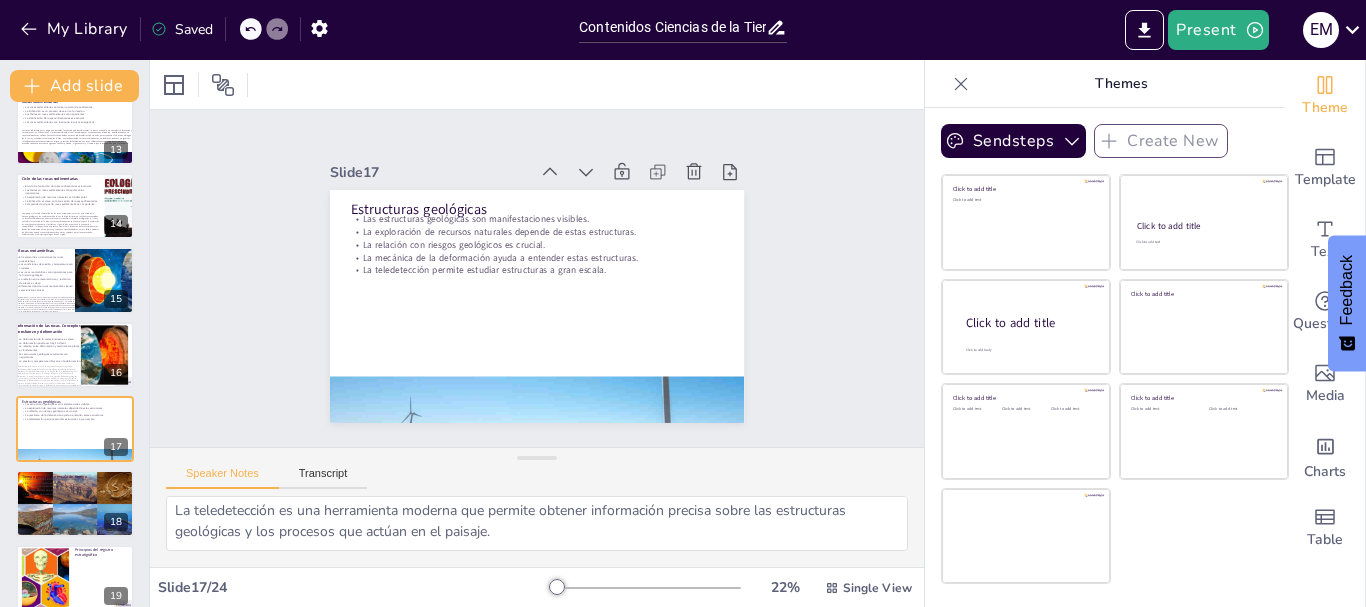 scroll, scrollTop: 987, scrollLeft: 0, axis: vertical 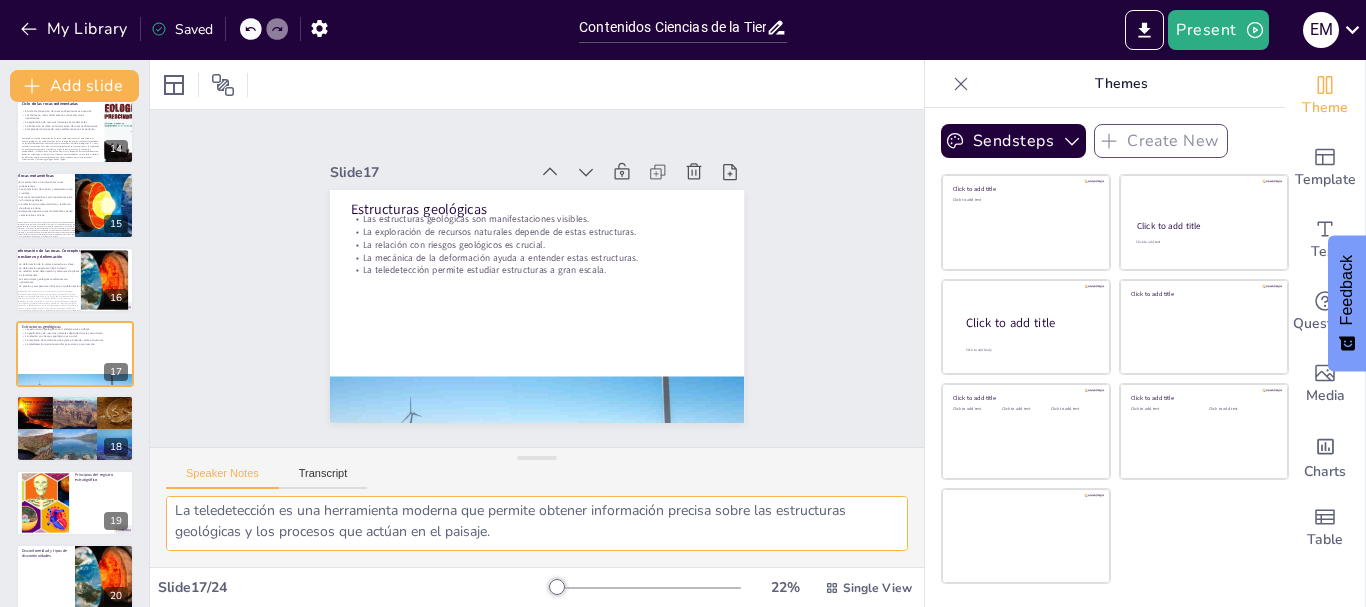 drag, startPoint x: 174, startPoint y: 514, endPoint x: 663, endPoint y: 569, distance: 492.0833 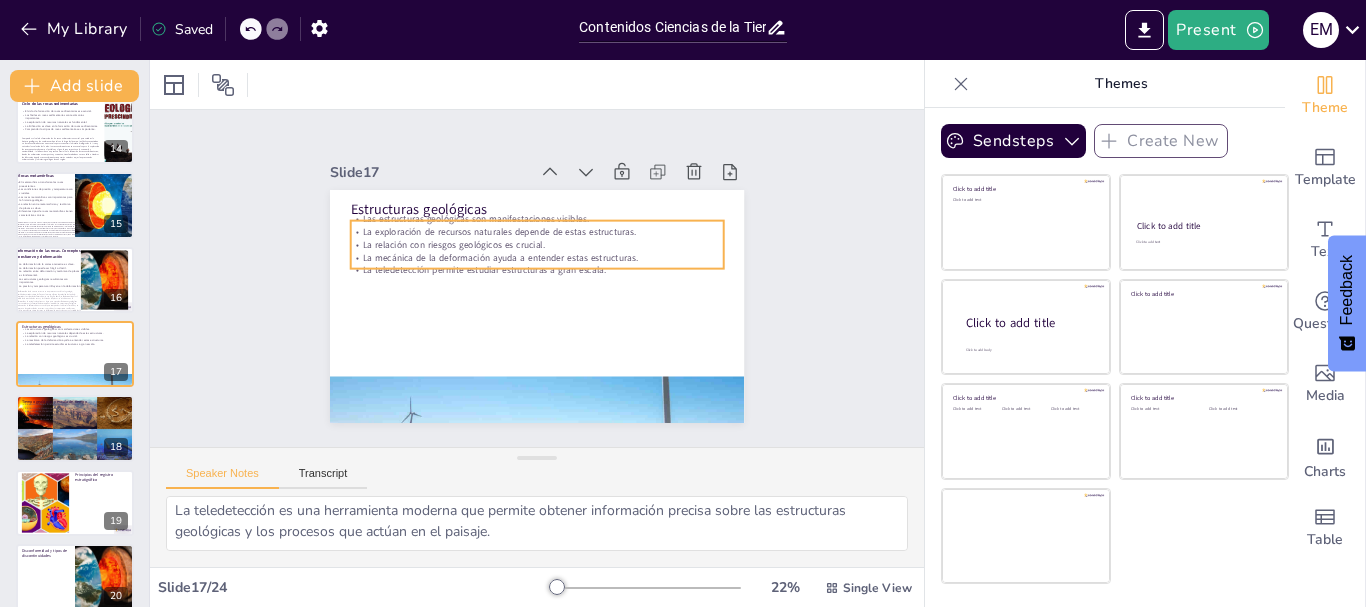click on "La mecánica de la deformación ayuda a entender estas estructuras." at bounding box center [555, 270] 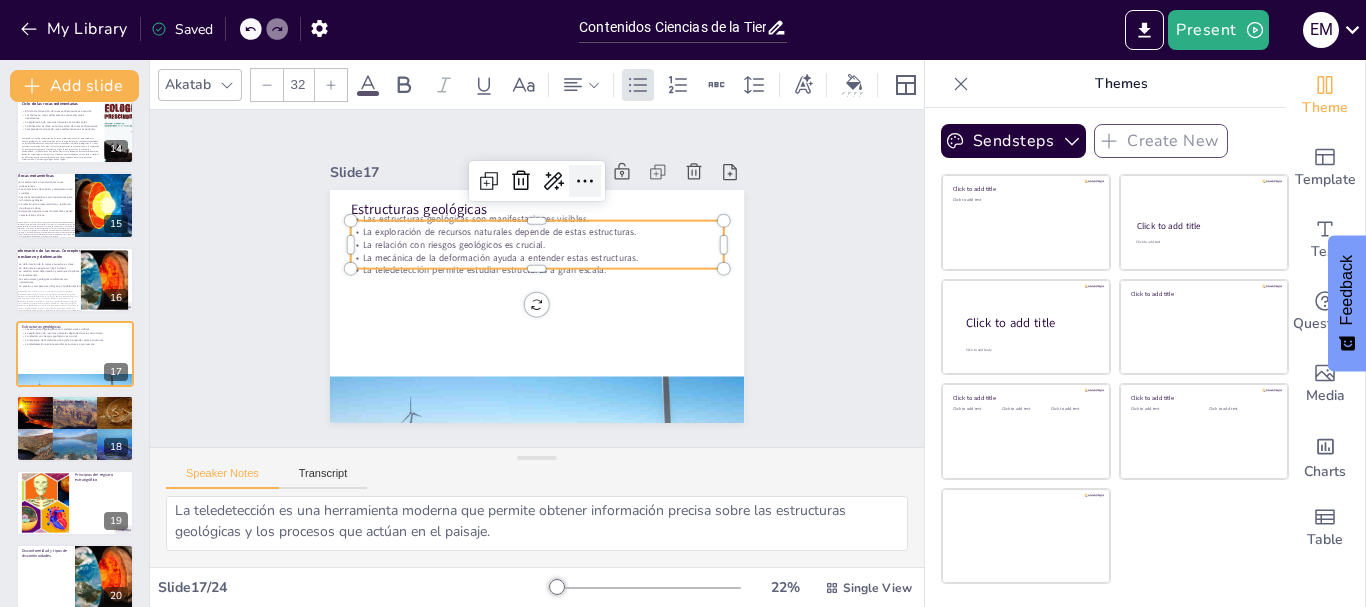 click 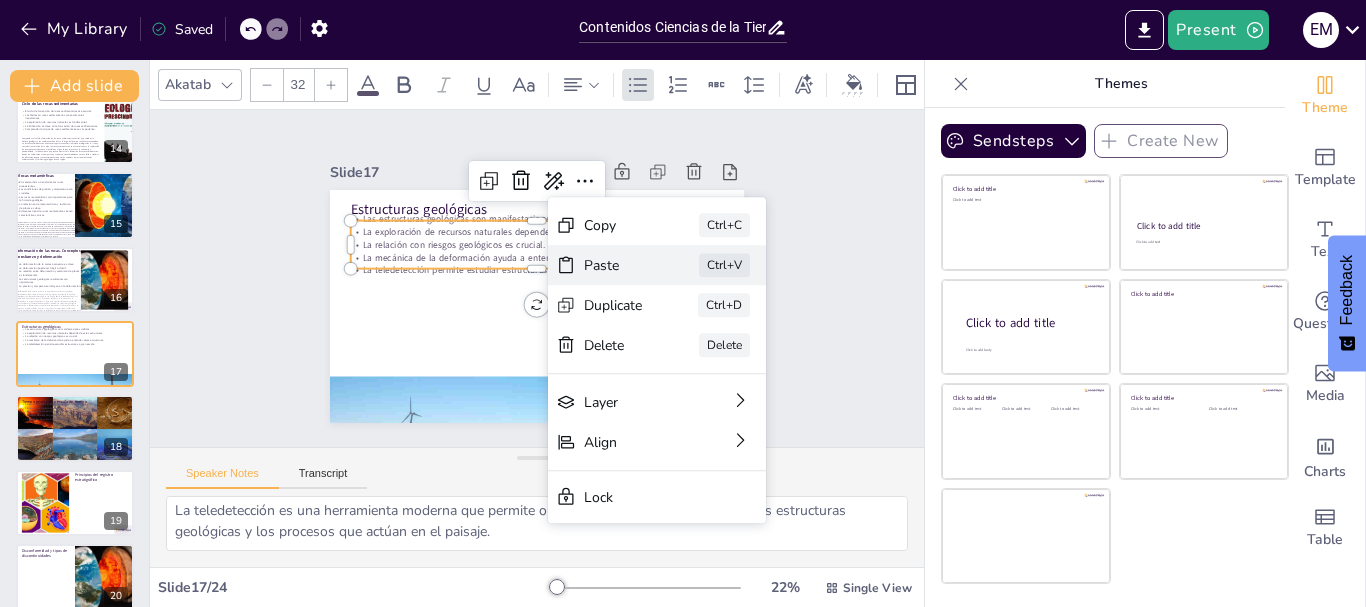 click on "Paste" at bounding box center (752, 398) 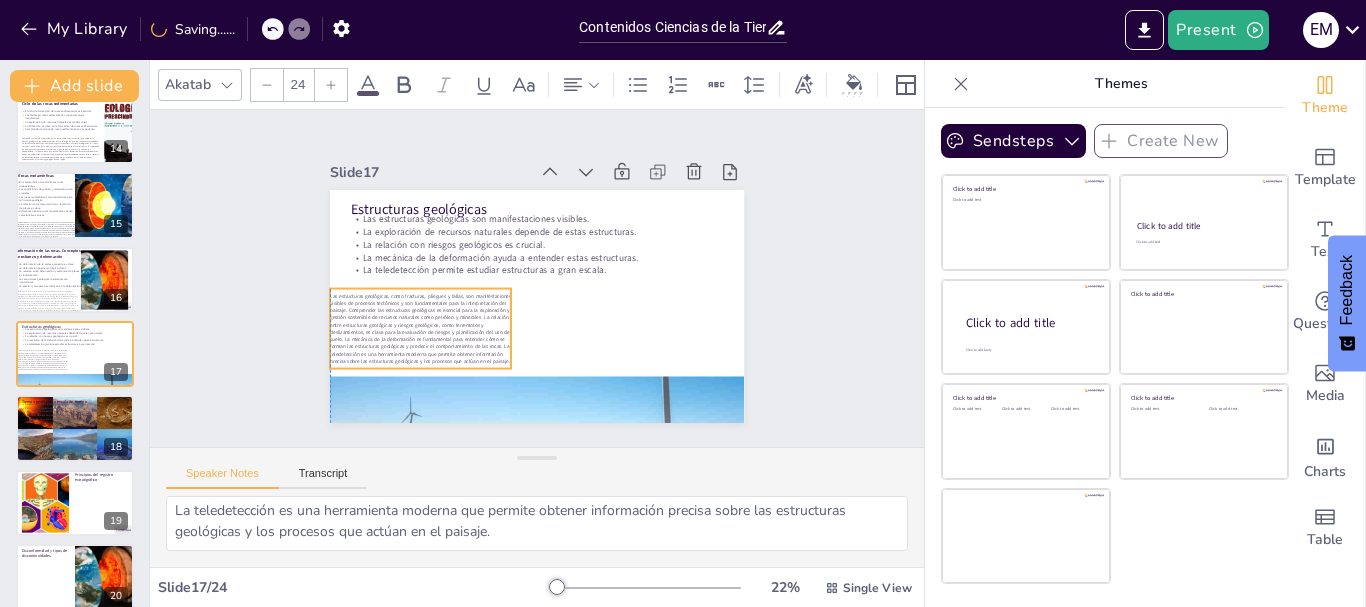 drag, startPoint x: 396, startPoint y: 227, endPoint x: 378, endPoint y: 304, distance: 79.07591 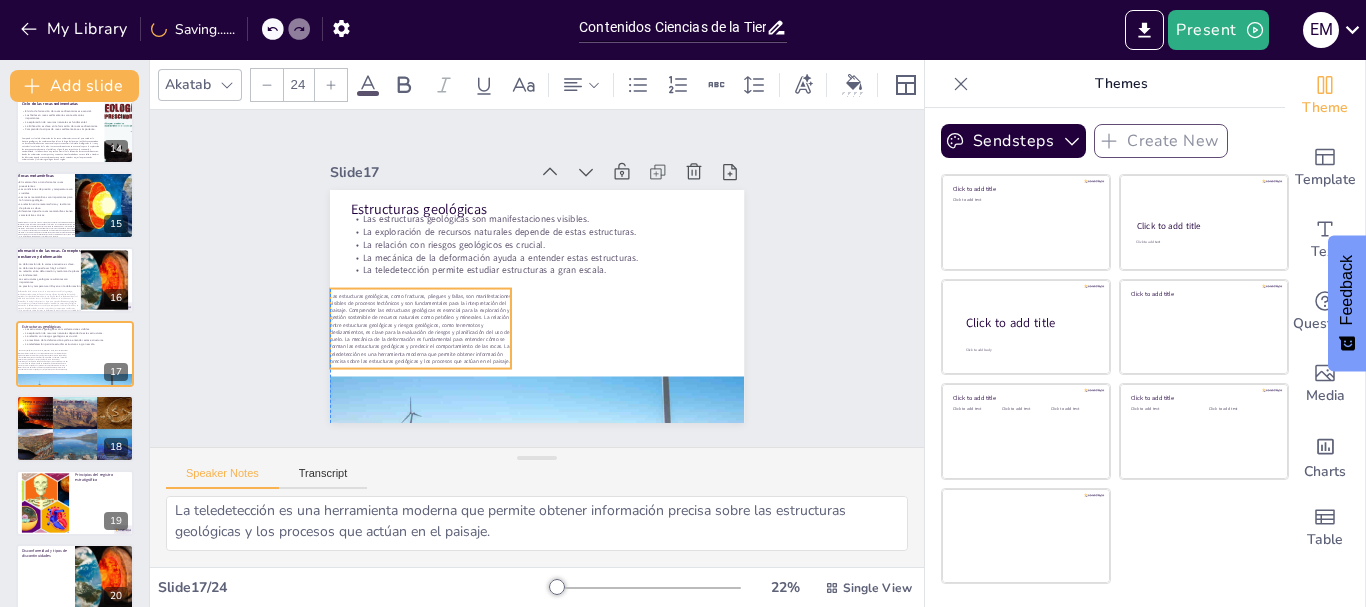 click on "Las estructuras geológicas, como fracturas, pliegues y fallas, son manifestaciones visibles de procesos tectónicos y son fundamentales para la interpretación del paisaje.
Comprender las estructuras geológicas es esencial para la exploración y gestión sostenible de recursos naturales como petróleo y minerales.
La relación entre estructuras geológicas y riesgos geológicos, como terremotos y deslizamientos, es clave para la evaluación de riesgos y planificación del uso del suelo.
La mecánica de la deformación es fundamental para entender cómo se forman las estructuras geológicas y predecir el comportamiento de las rocas.
La teledetección es una herramienta moderna que permite obtener información precisa sobre las estructuras geológicas y los procesos que actúan en el paisaje." at bounding box center (416, 316) 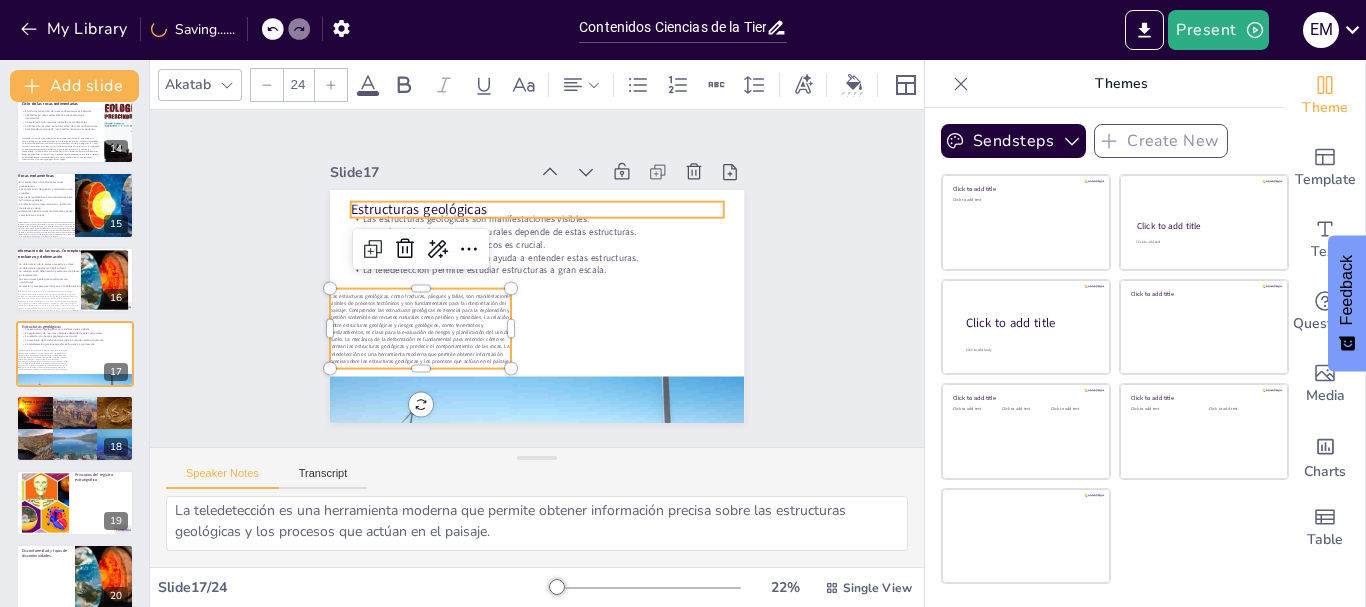 click on "Estructuras geológicas" at bounding box center [537, 209] 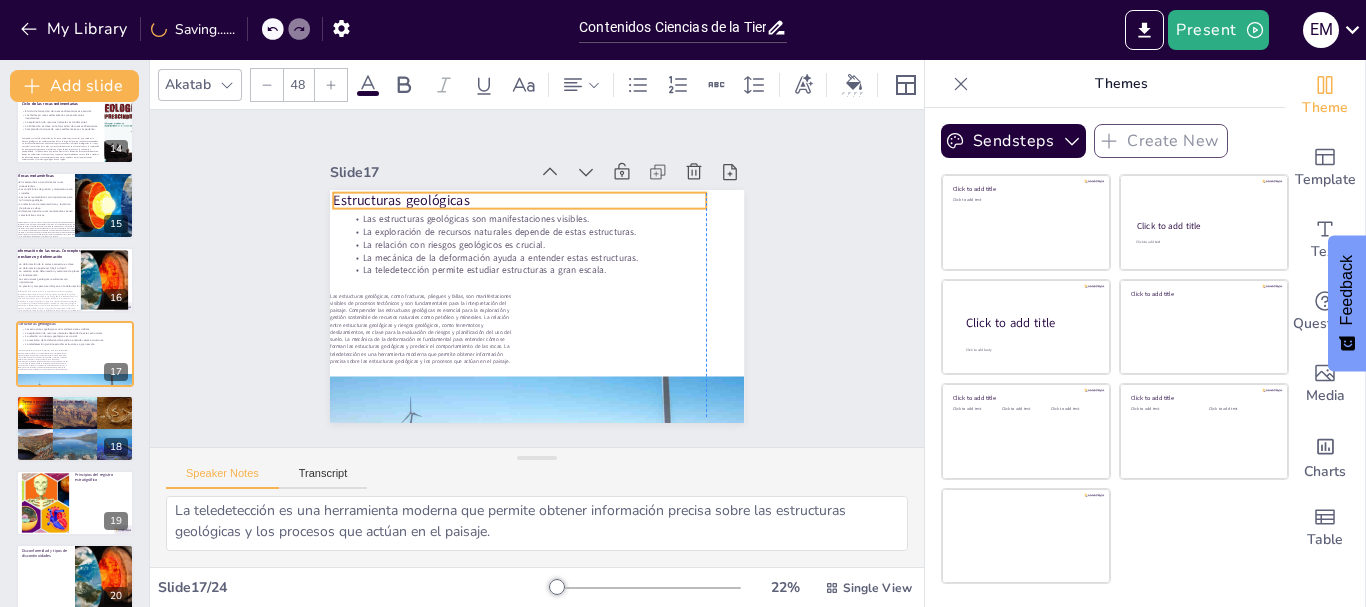drag, startPoint x: 356, startPoint y: 196, endPoint x: 336, endPoint y: 187, distance: 21.931713 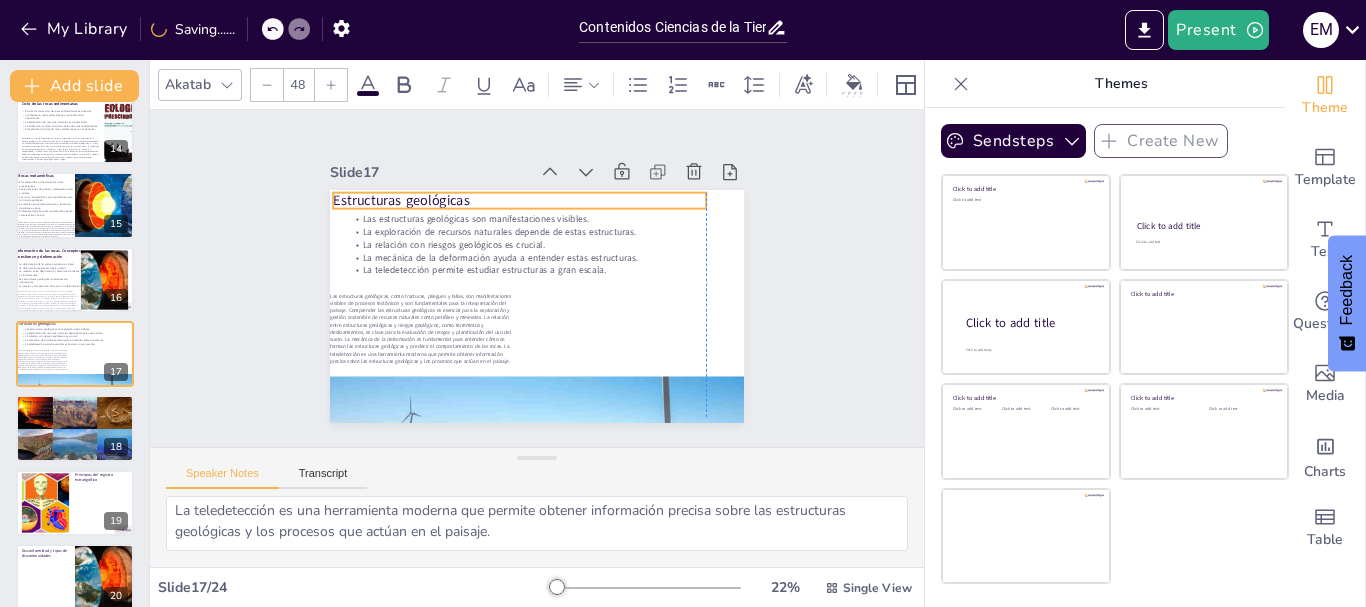 click on "Estructuras geológicas" at bounding box center [527, 199] 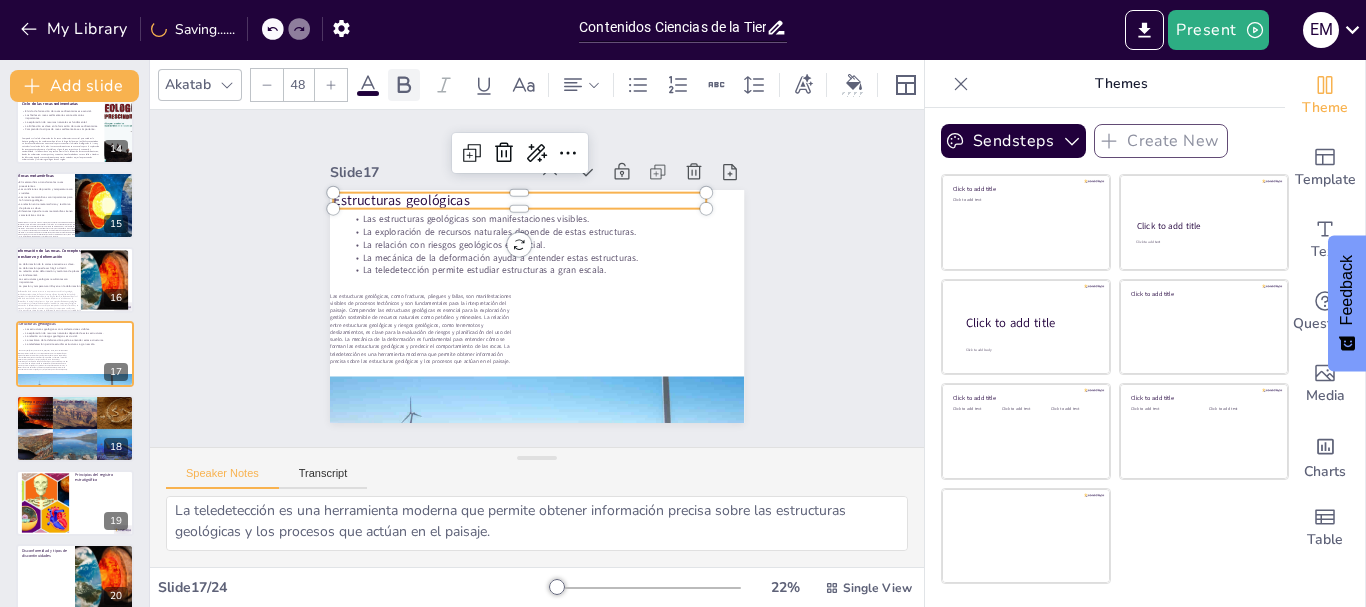 click 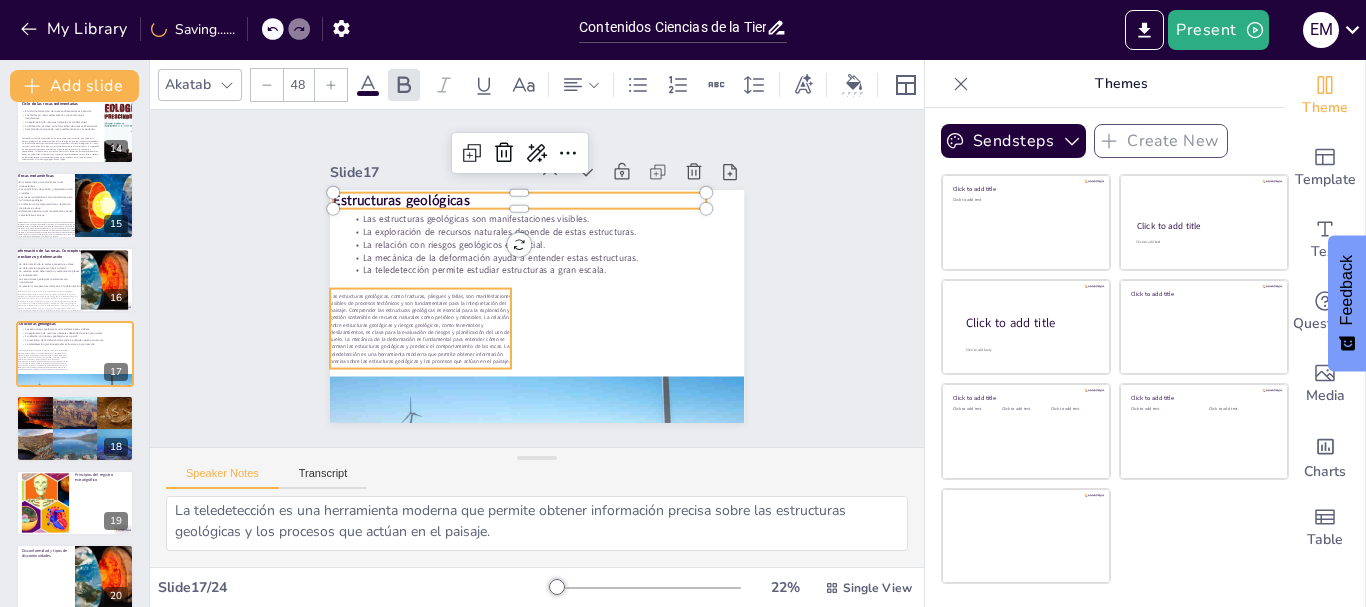click on "Las estructuras geológicas, como fracturas, pliegues y fallas, son manifestaciones visibles de procesos tectónicos y son fundamentales para la interpretación del paisaje.
Comprender las estructuras geológicas es esencial para la exploración y gestión sostenible de recursos naturales como petróleo y minerales.
La relación entre estructuras geológicas y riesgos geológicos, como terremotos y deslizamientos, es clave para la evaluación de riesgos y planificación del uso del suelo.
La mecánica de la deformación es fundamental para entender cómo se forman las estructuras geológicas y predecir el comportamiento de las rocas.
La teledetección es una herramienta moderna que permite obtener información precisa sobre las estructuras geológicas y los procesos que actúan en el paisaje." at bounding box center (416, 316) 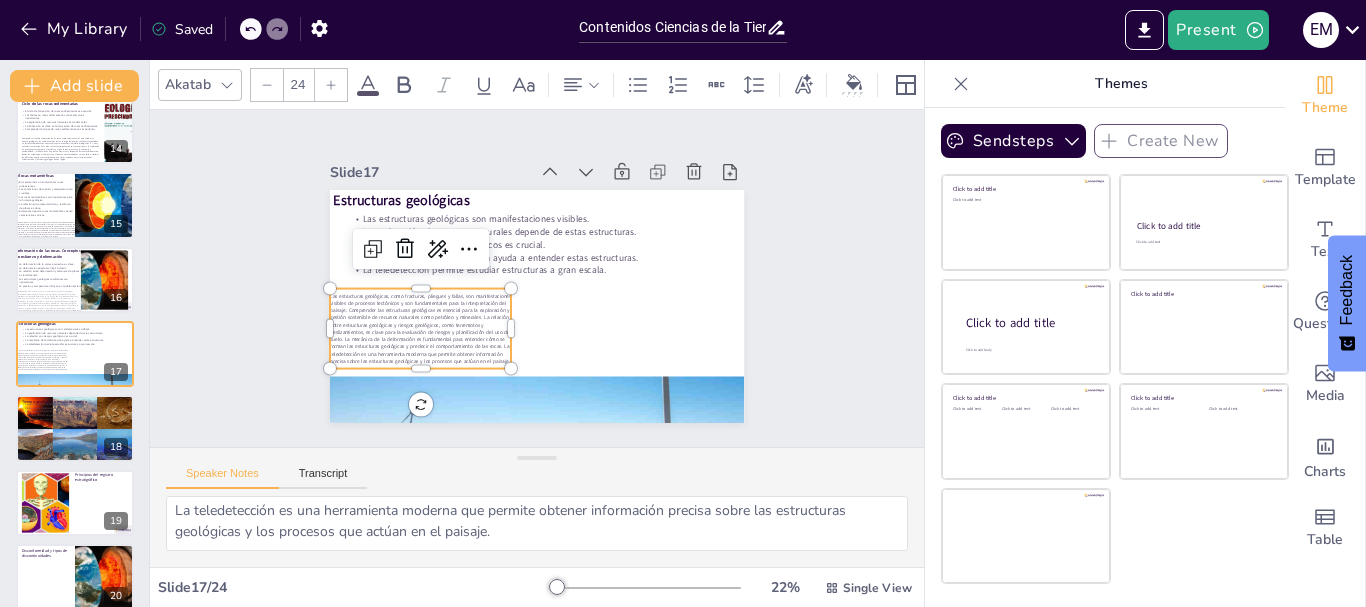 click 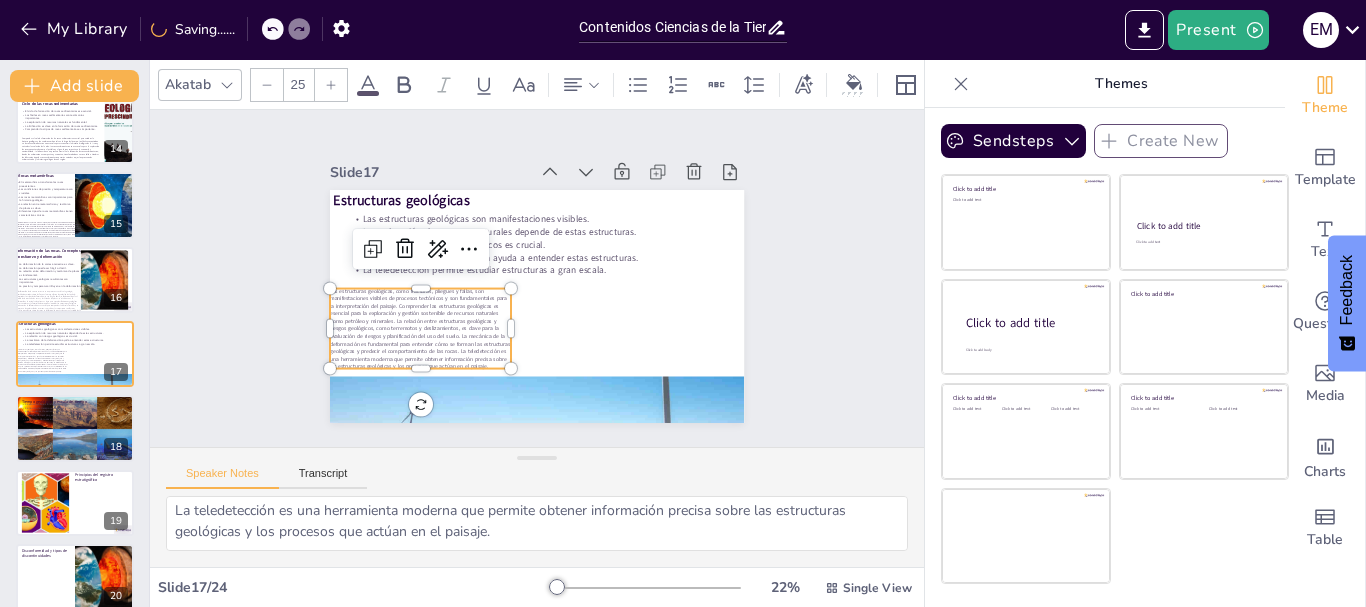 click 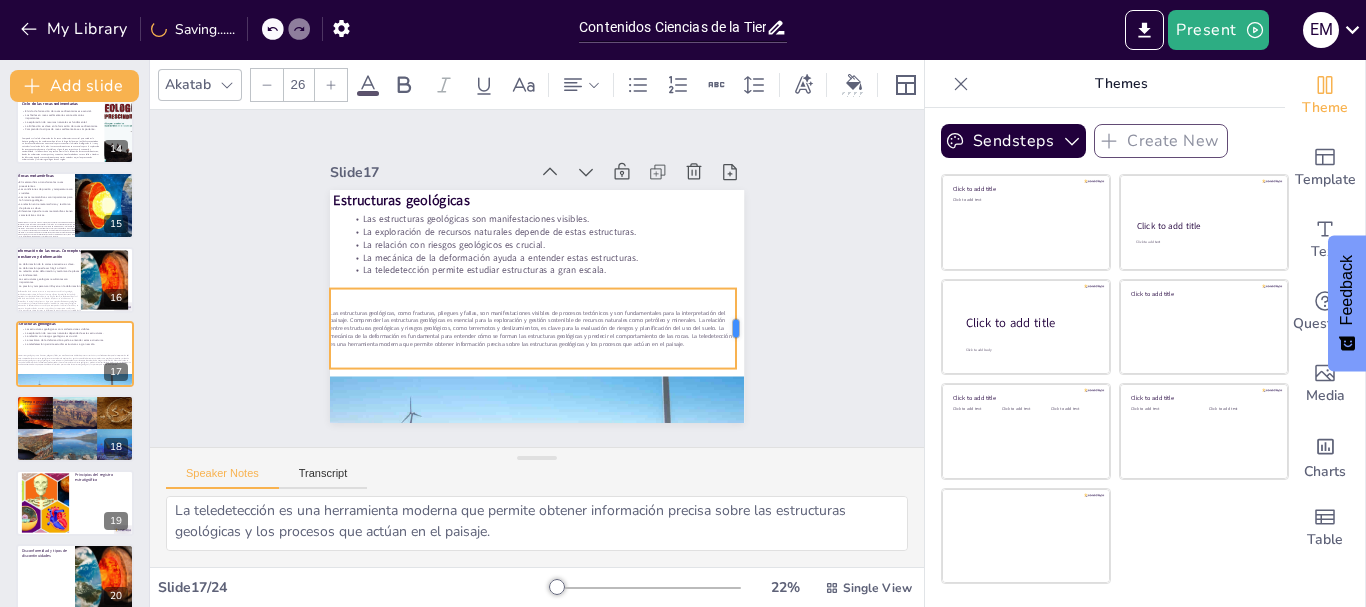 drag, startPoint x: 497, startPoint y: 323, endPoint x: 722, endPoint y: 323, distance: 225 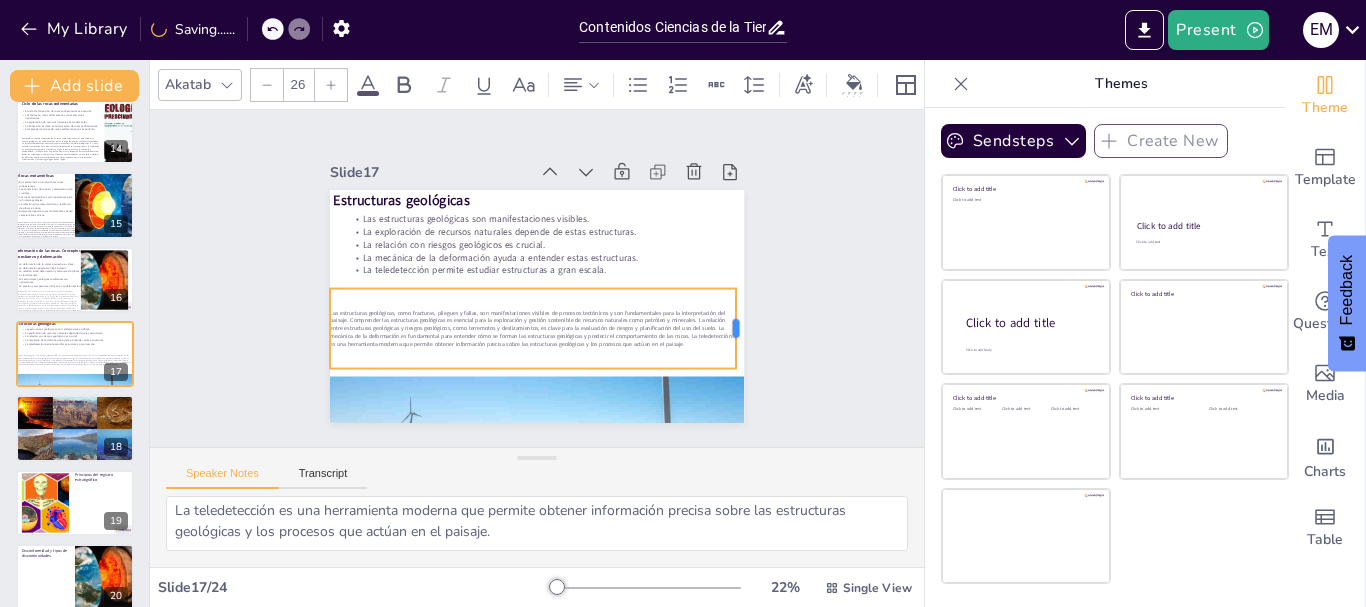 click at bounding box center (729, 370) 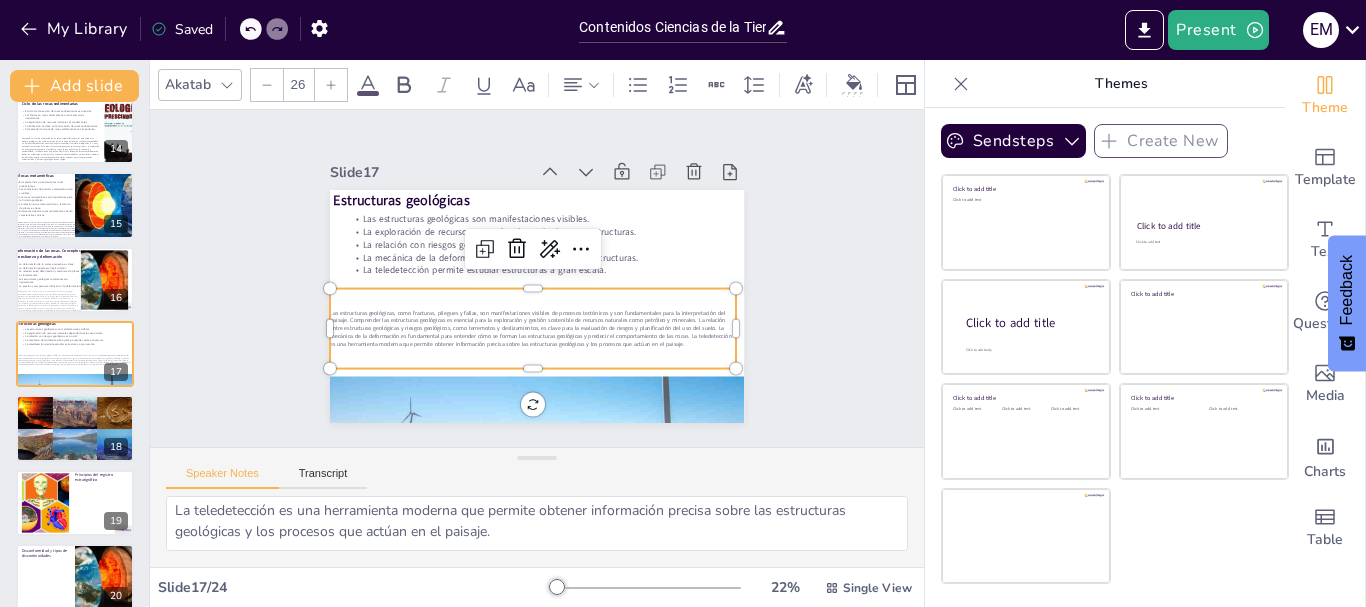 click 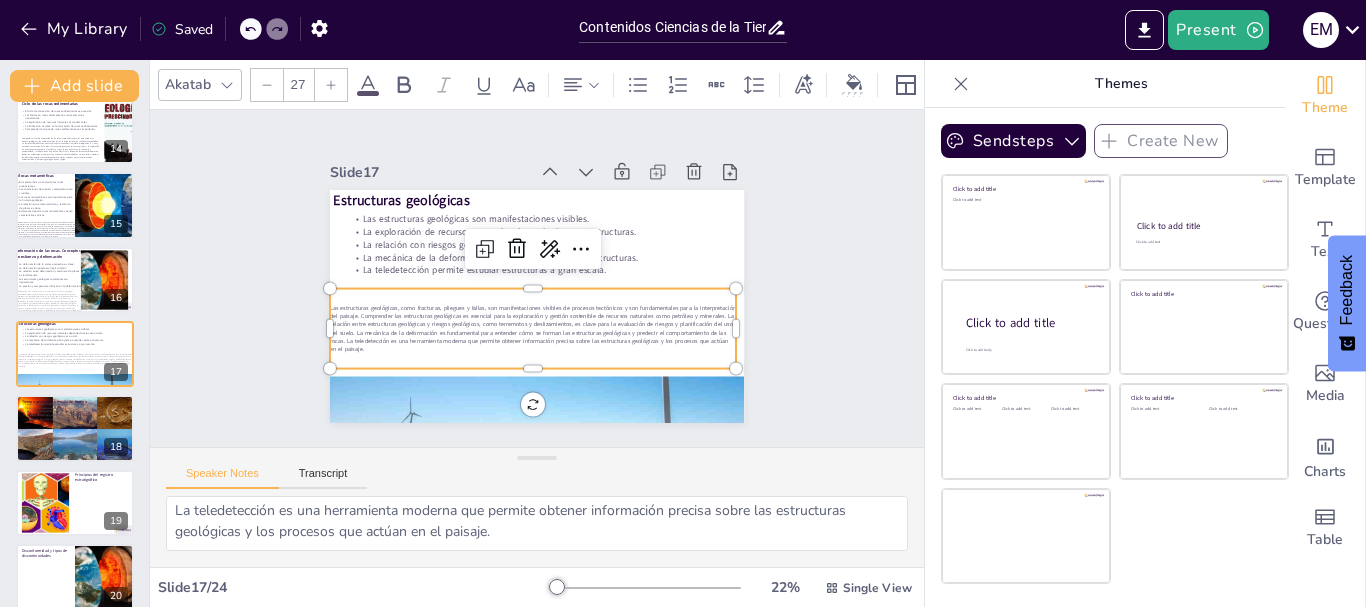 click 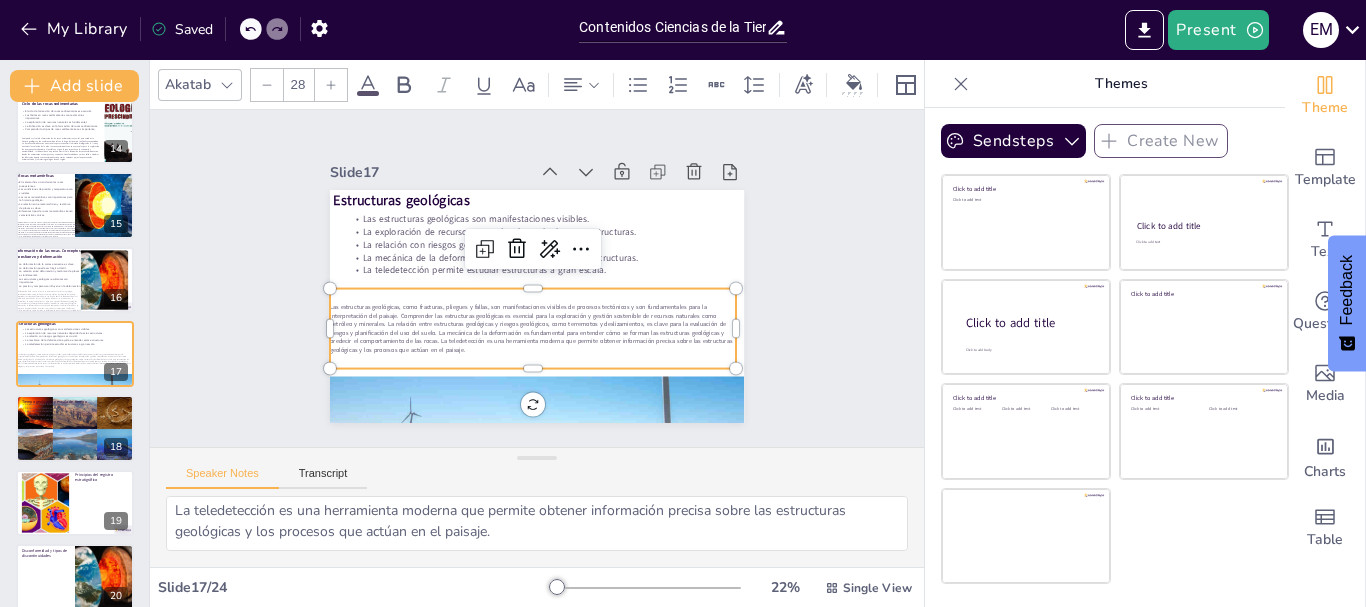 click 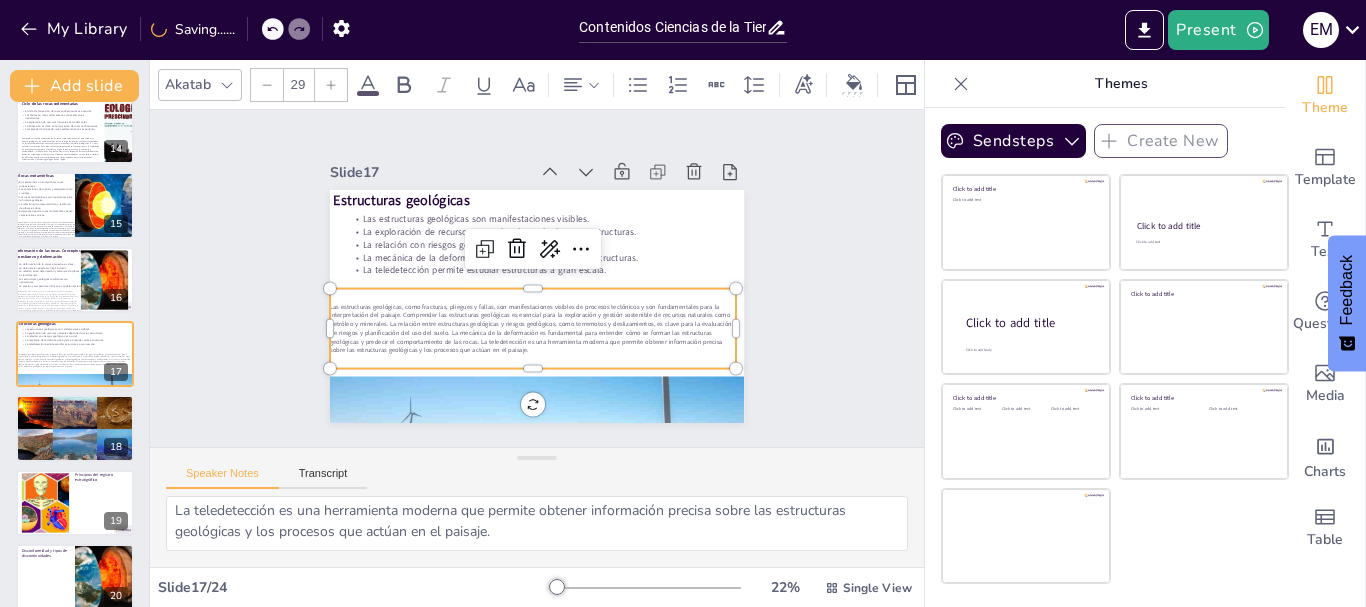 click 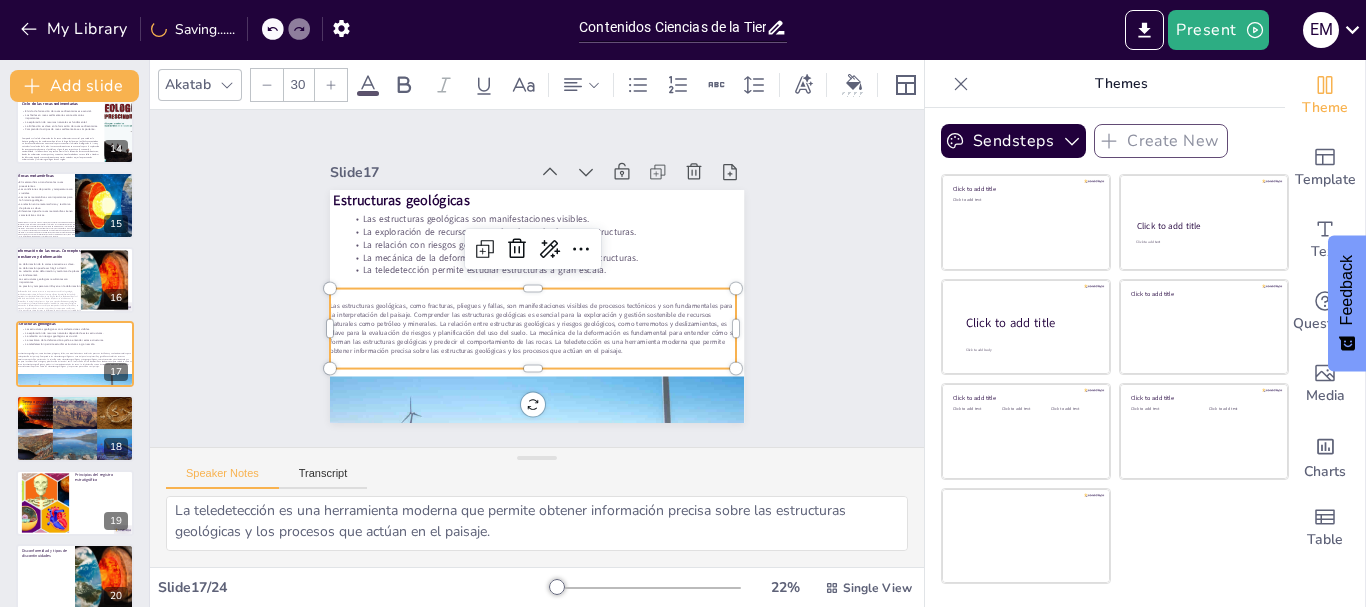 click 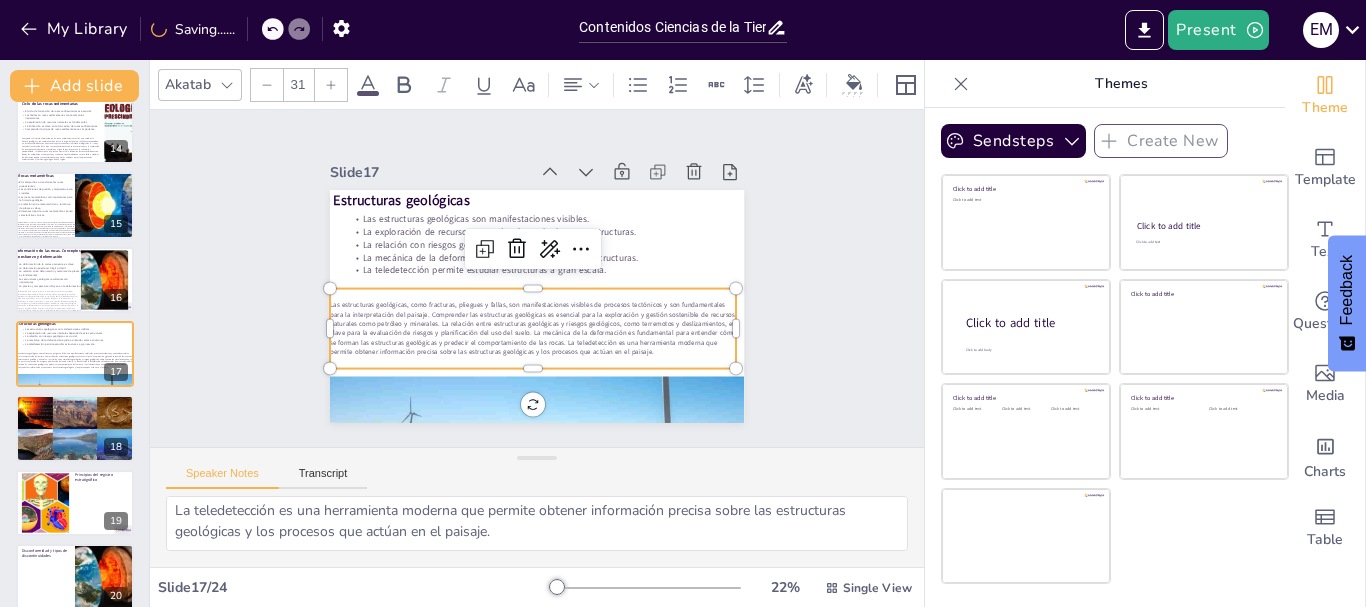 click 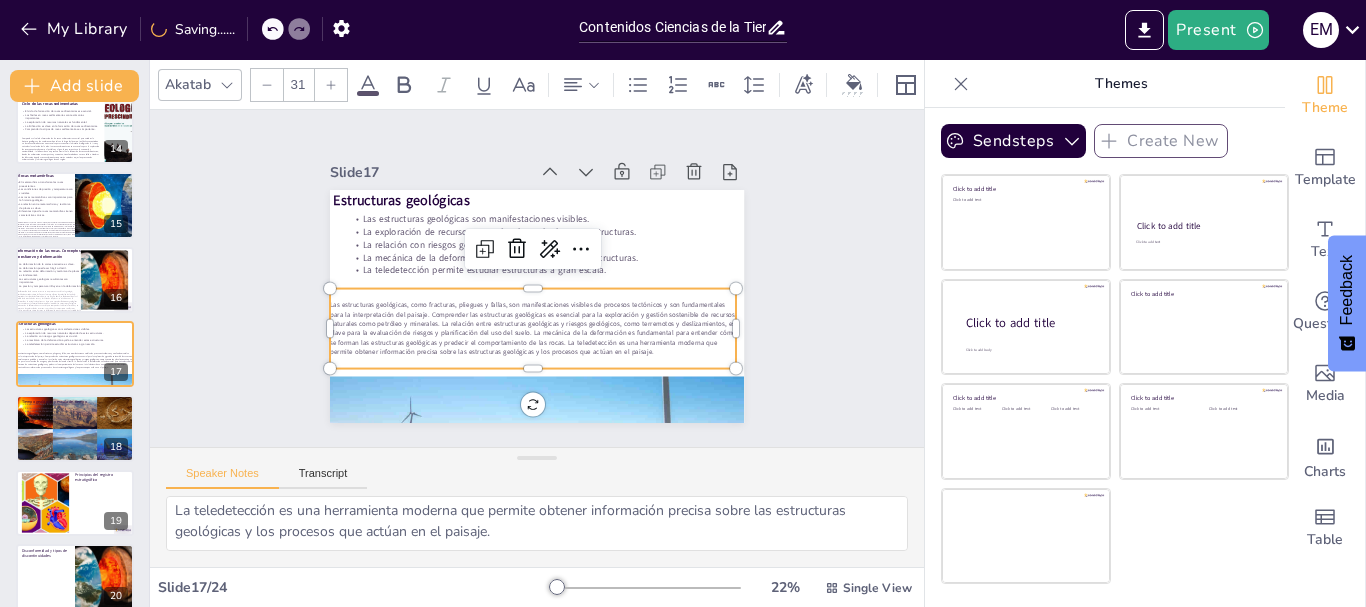 type on "32" 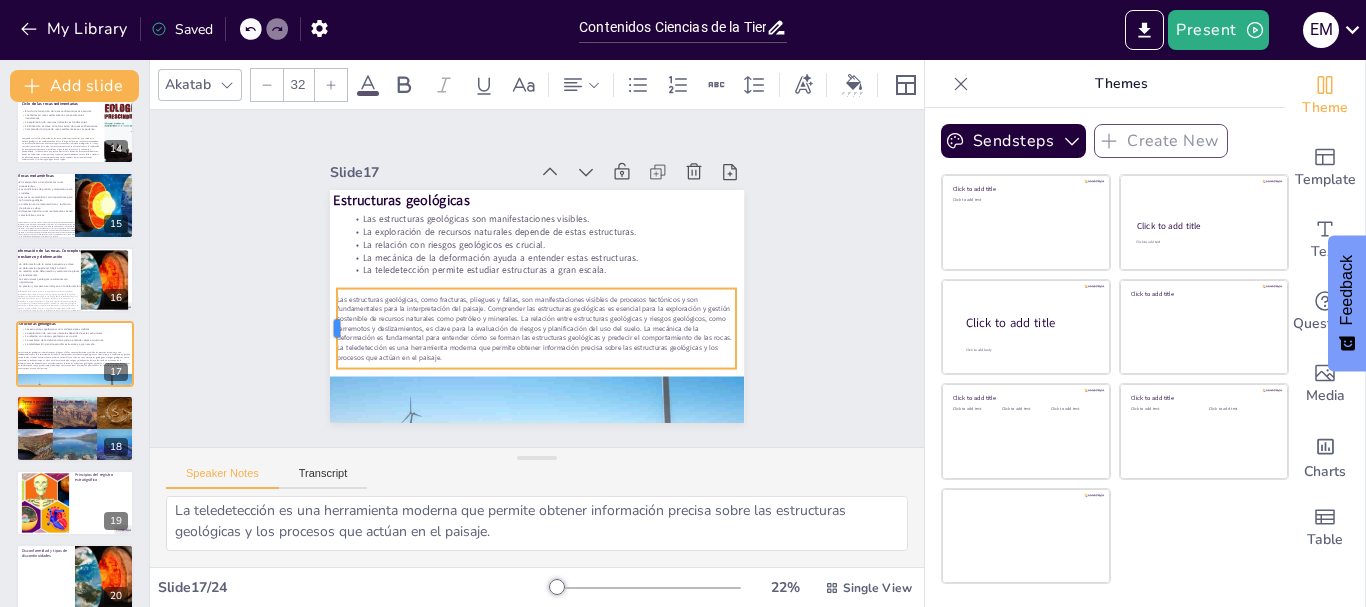 click at bounding box center (325, 306) 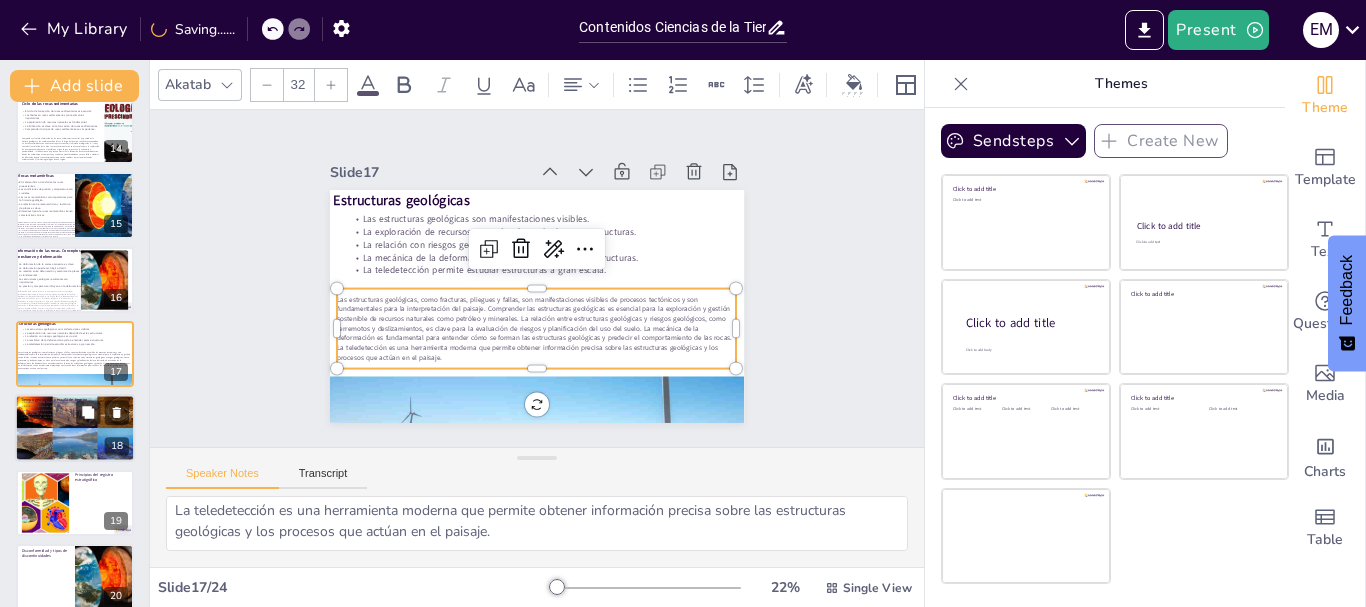 click at bounding box center [74, 429] 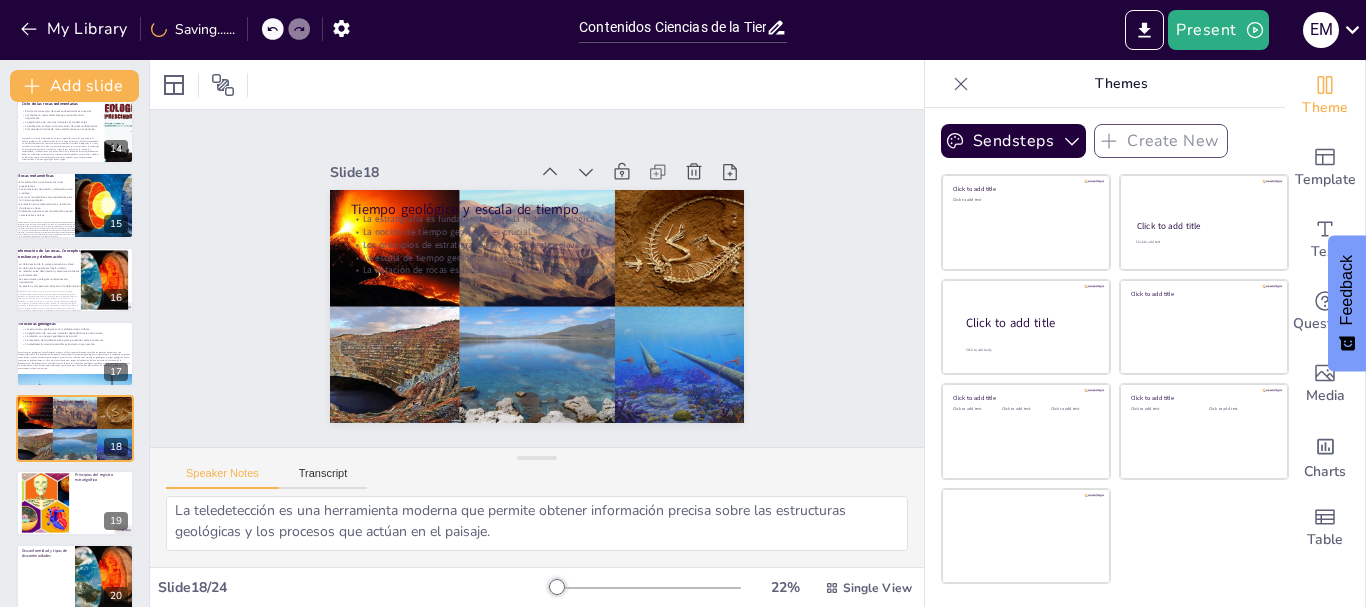 type on "La estratigrafía es esencial para comprender la historia geológica de la Tierra, permitiendo el análisis de capas de roca y la reconstrucción de eventos geológicos.
La noción de tiempo geológico es fundamental para situar eventos en un contexto temporal, lo que es clave para entender la evolución de la Tierra.
Los principios de la estratigrafía, como el principio de superposición, son esenciales para interpretar la disposición de los estratos y comprender la historia geológica.
La escala de tiempo geológico es una herramienta fundamental que permite ordenar eventos geológicos y entender la historia de la Tierra de manera coherente.
La relación entre la estratigrafía y la datación de rocas es esencial para construir la cronología de la historia de la Tierra y entender la sucesión de eventos geológicos." 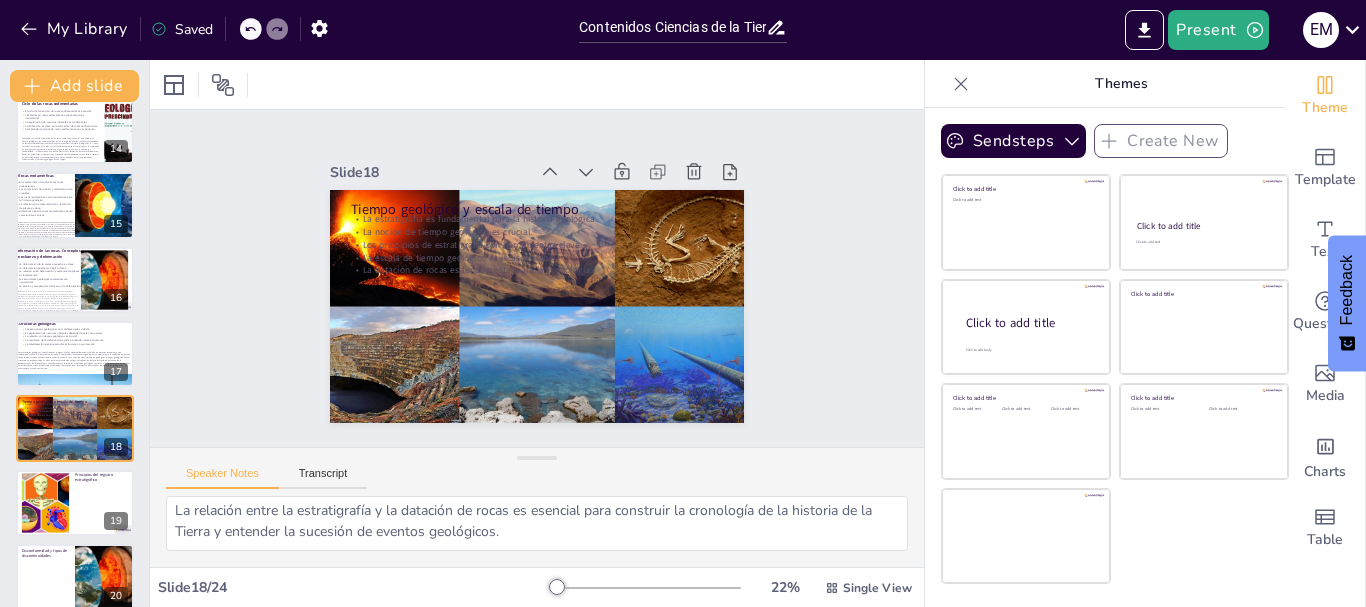 scroll, scrollTop: 1061, scrollLeft: 0, axis: vertical 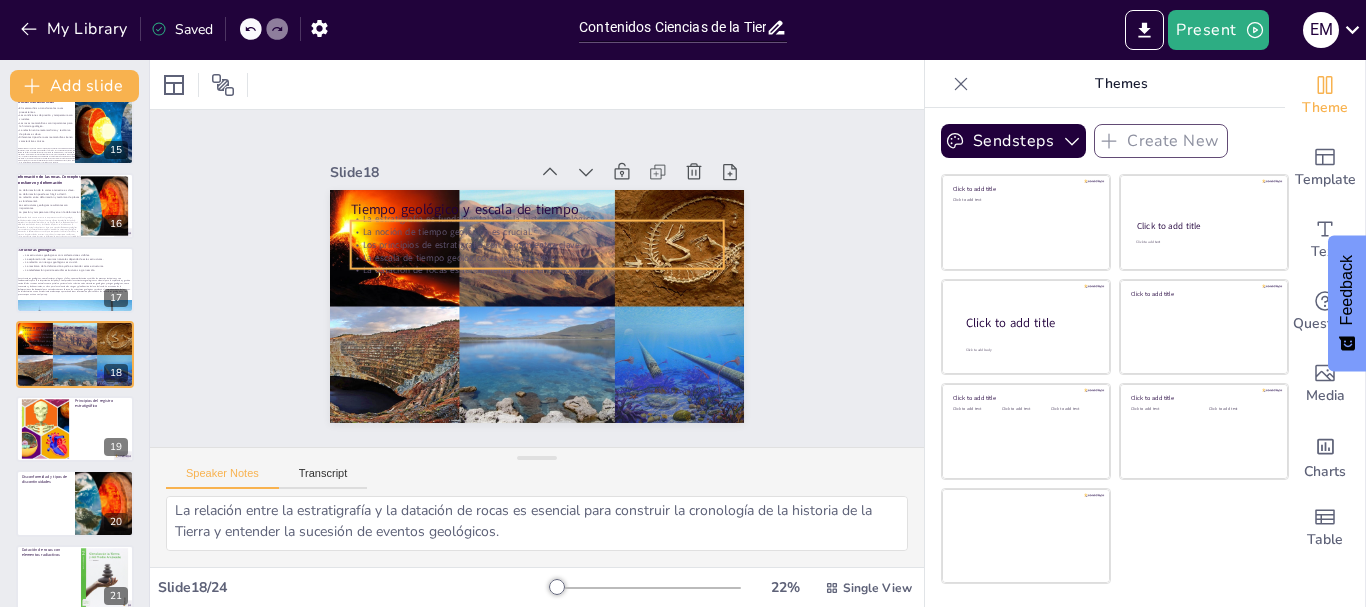 click on "Tiempo geológico y escala de tiempo" at bounding box center (544, 210) 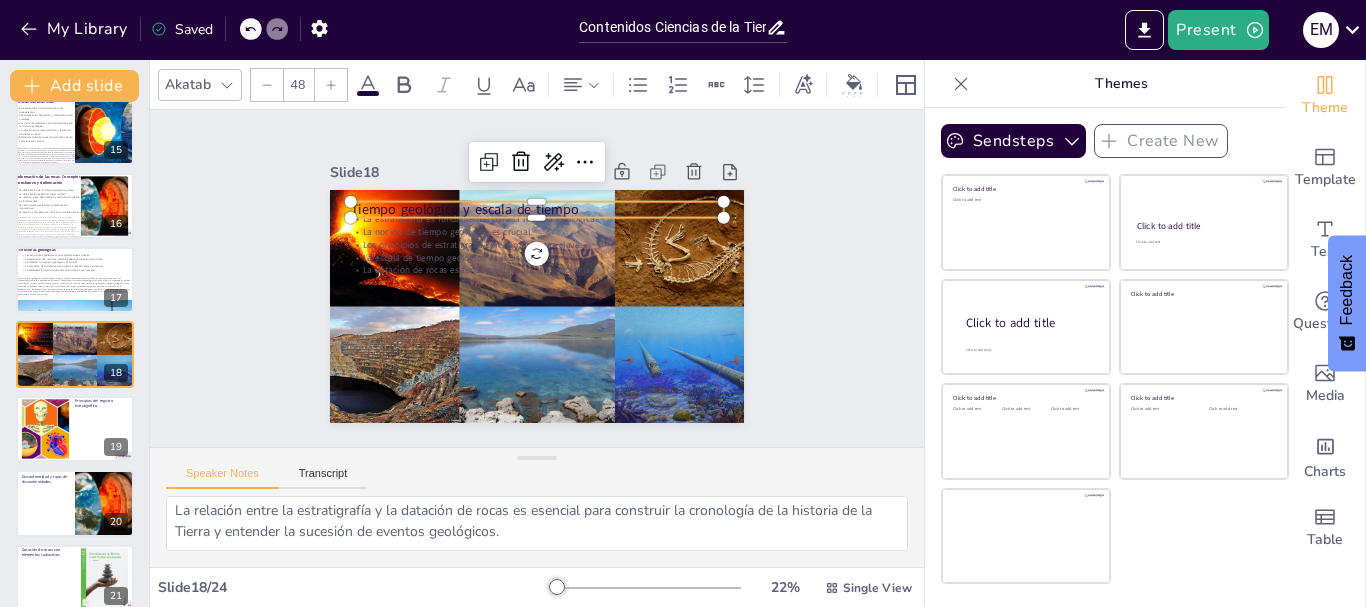 click 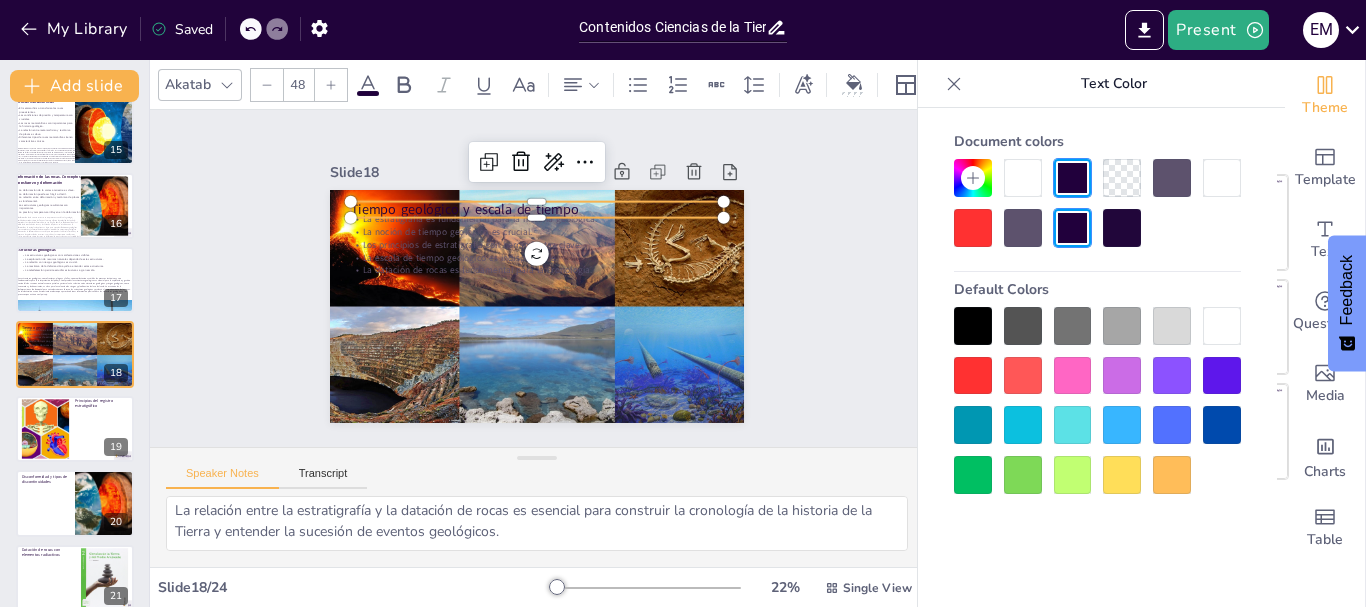 click at bounding box center [1023, 178] 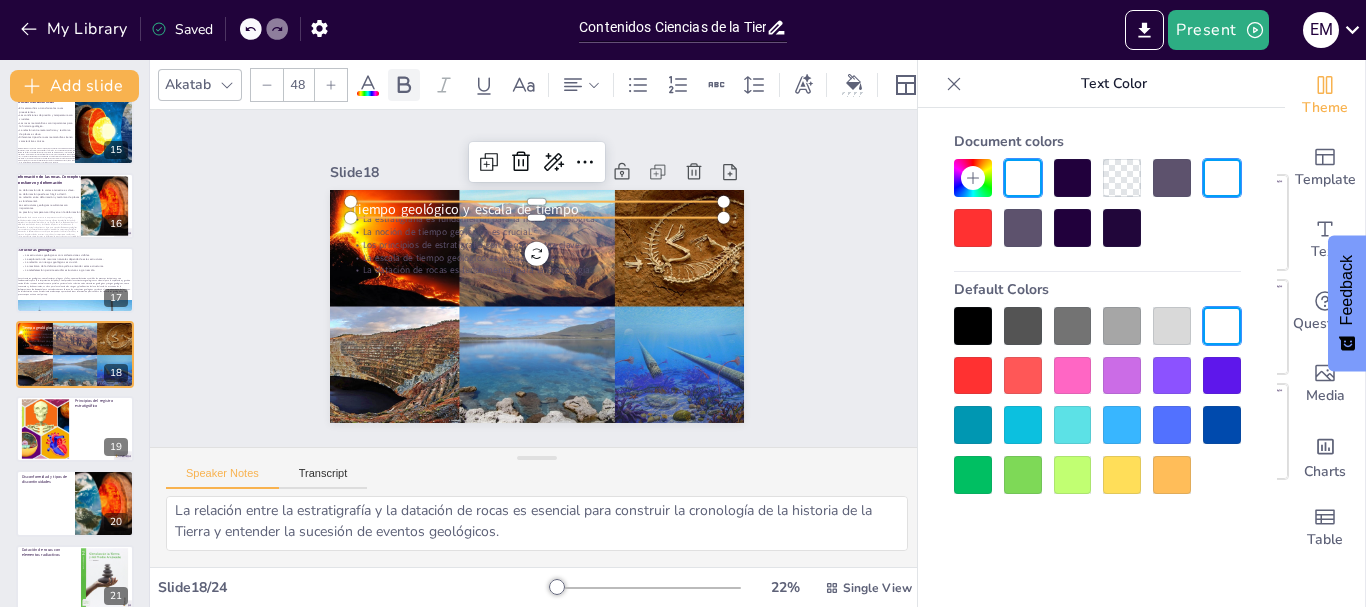 click 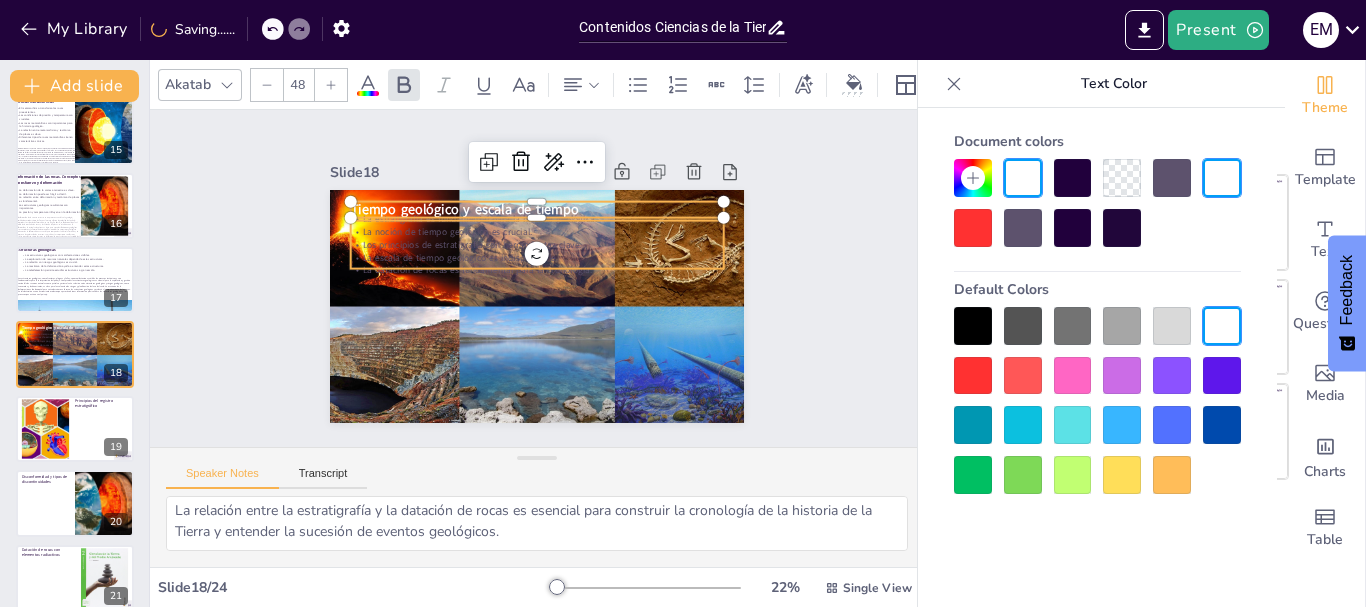 click on "Los principios de estratigrafía son herramientas clave." at bounding box center [540, 245] 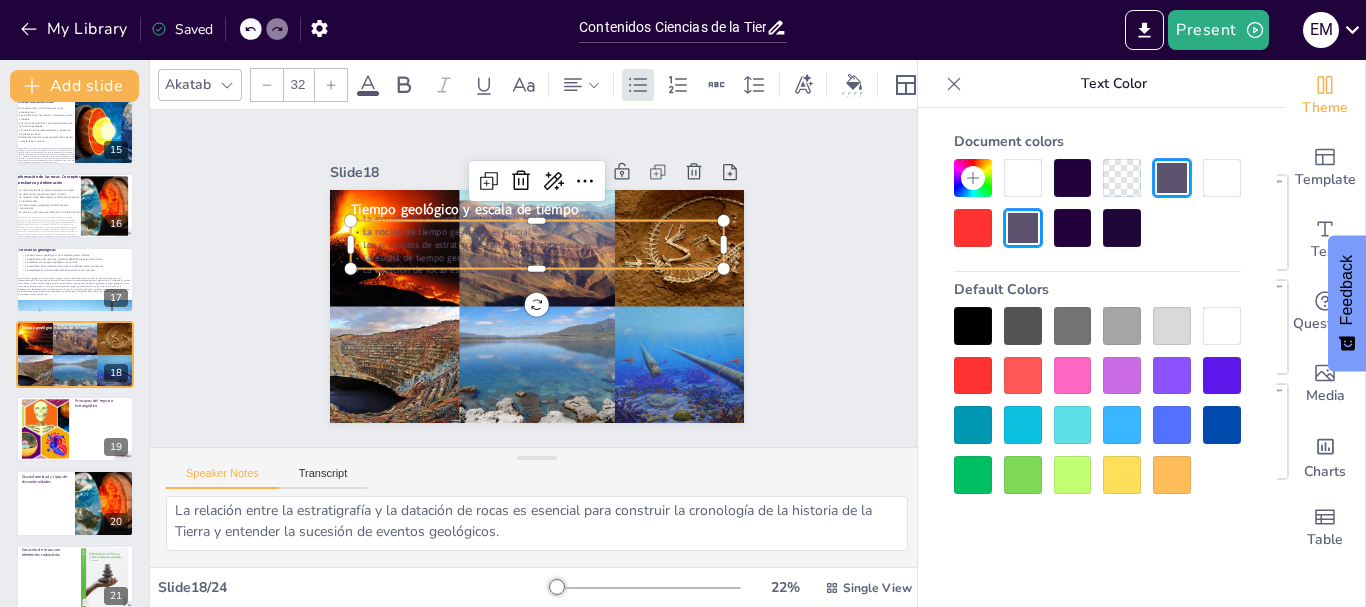 click at bounding box center [1023, 178] 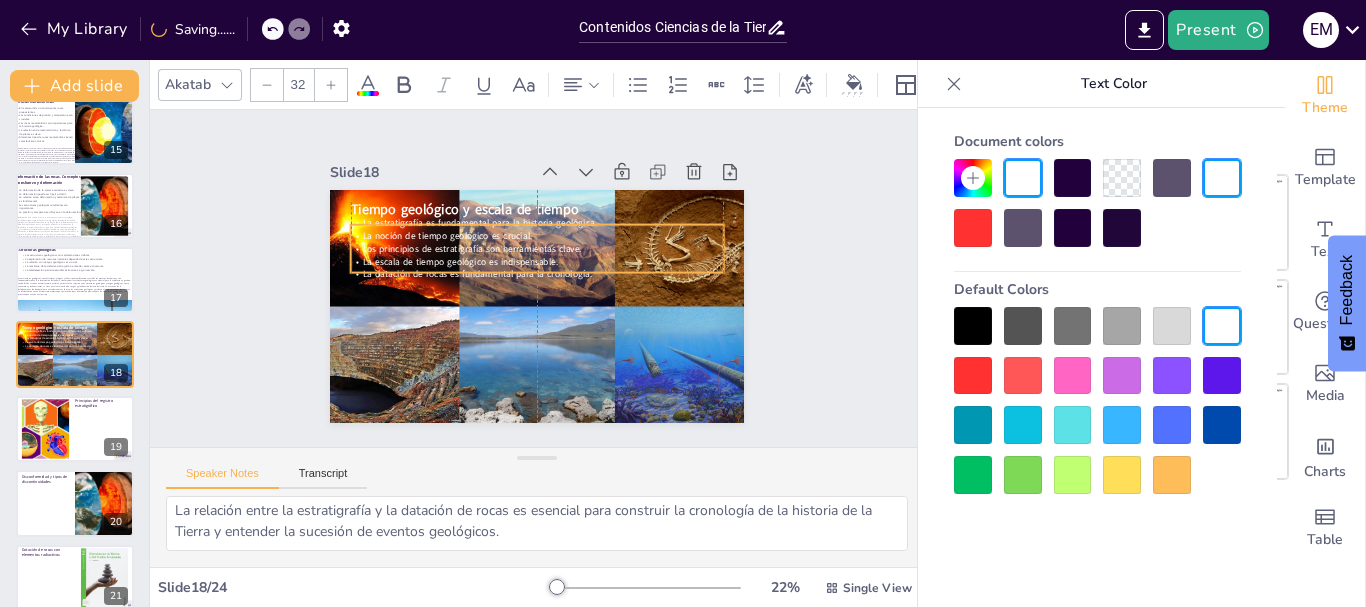 click on "La noción de tiempo geológico es crucial." at bounding box center [452, 226] 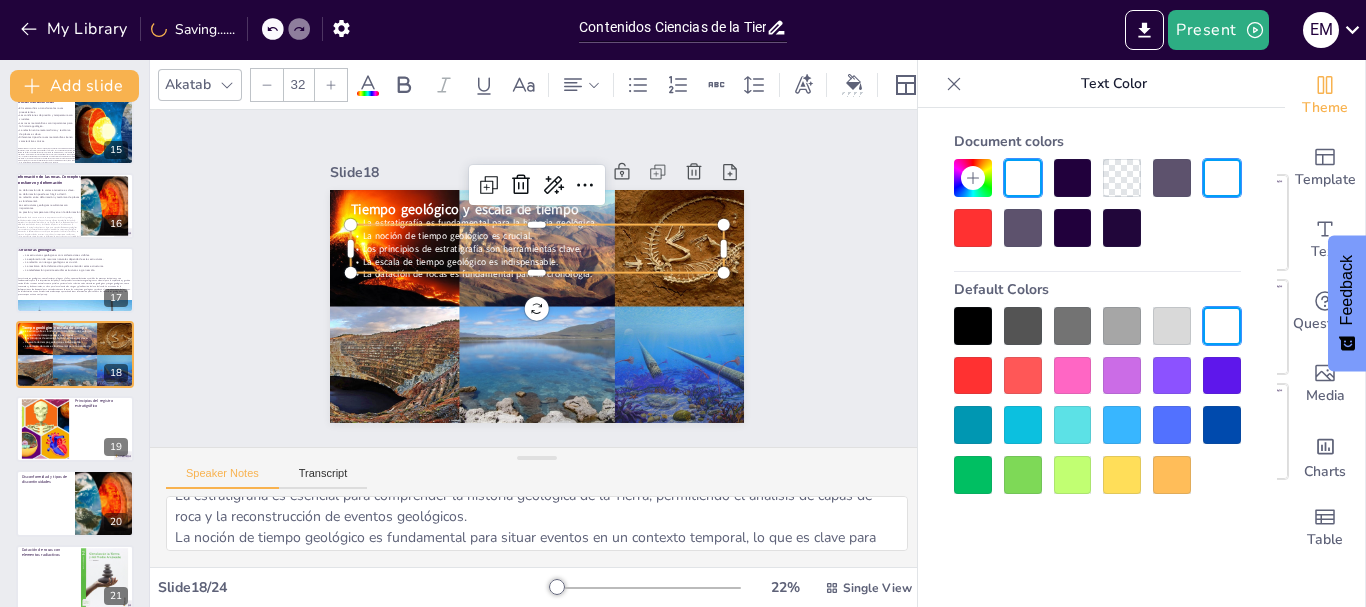scroll, scrollTop: 0, scrollLeft: 0, axis: both 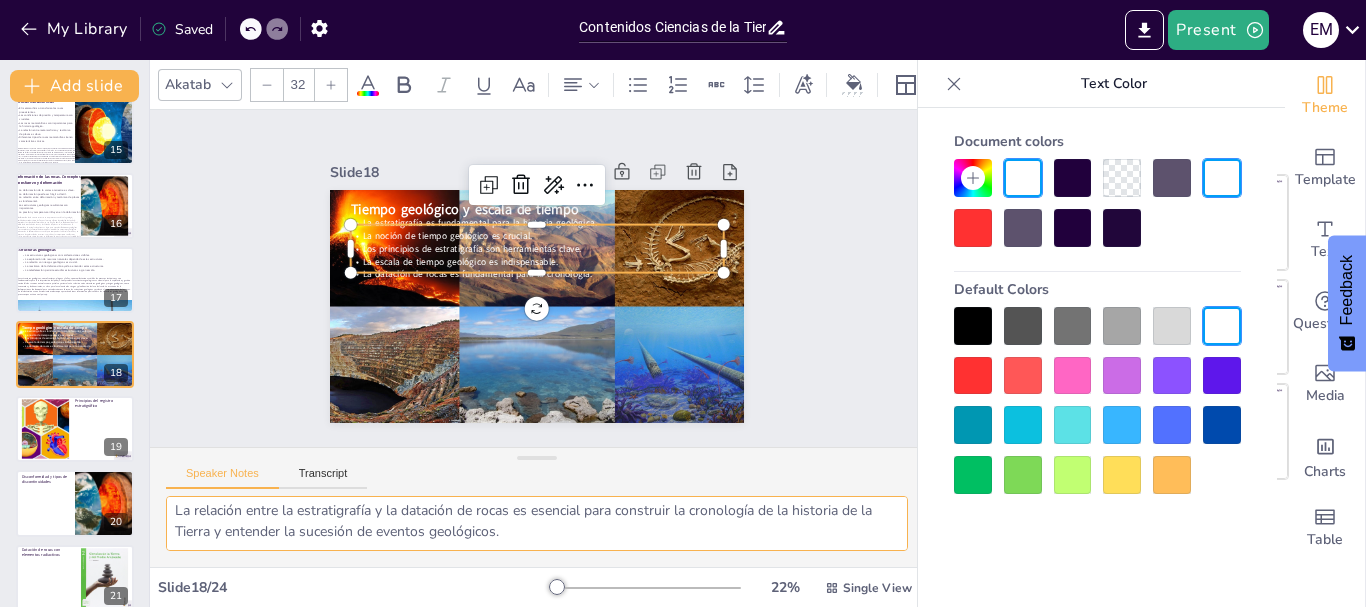 drag, startPoint x: 174, startPoint y: 512, endPoint x: 580, endPoint y: 560, distance: 408.8276 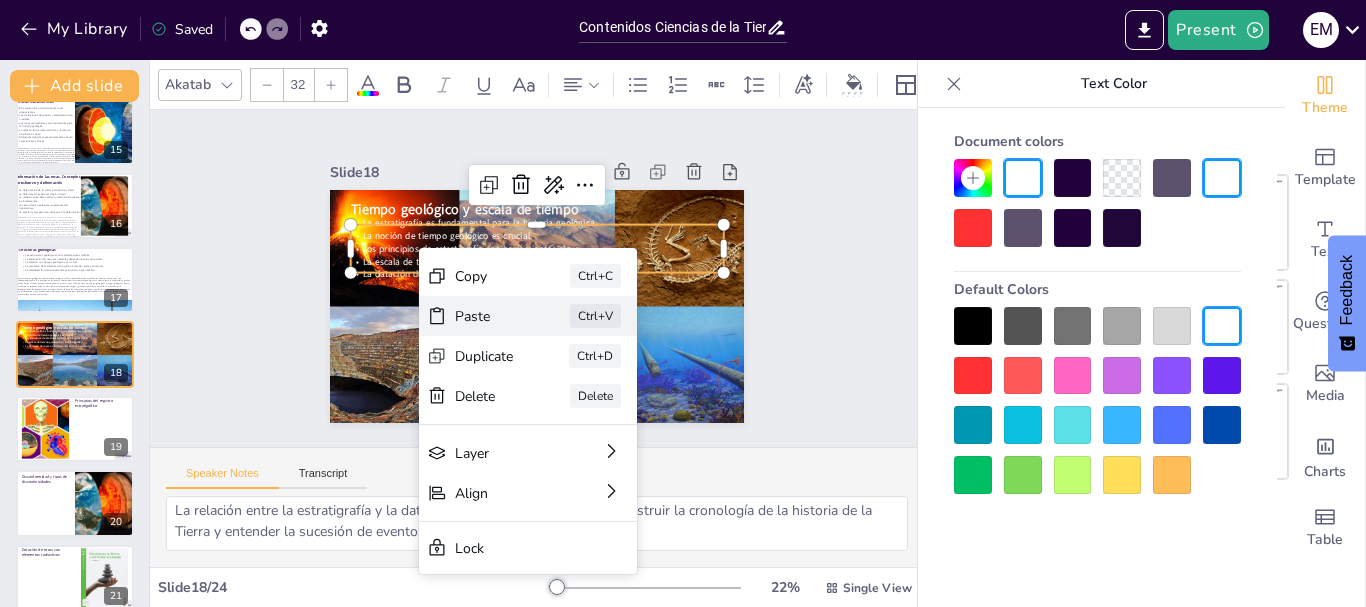 click on "Paste Ctrl+V" at bounding box center [645, 452] 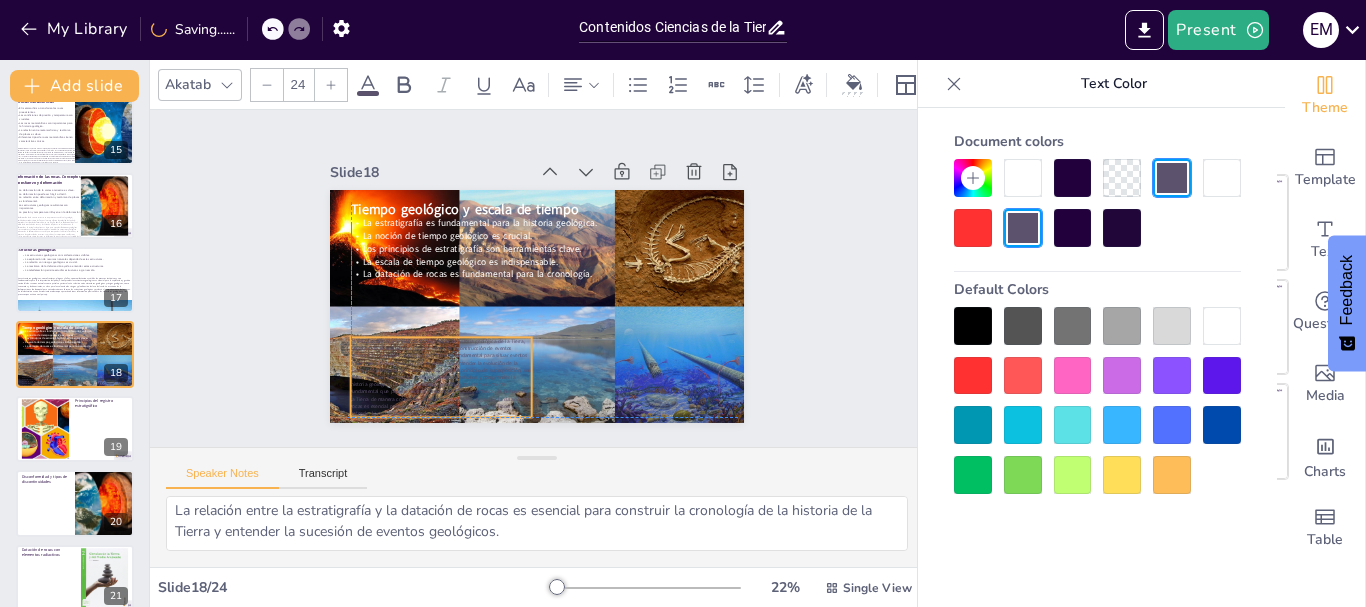 drag, startPoint x: 384, startPoint y: 210, endPoint x: 380, endPoint y: 334, distance: 124.0645 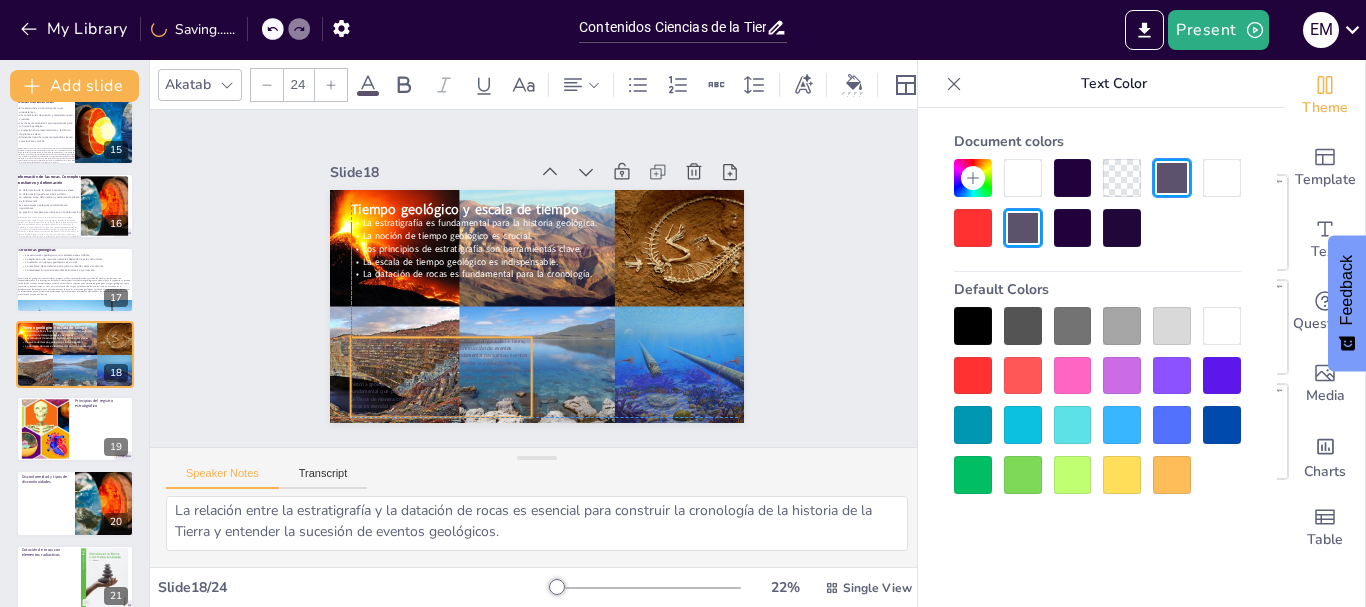 click on "La estratigrafía es esencial para comprender la historia geológica de la Tierra, permitiendo el análisis de capas de roca y la reconstrucción de eventos geológicos.
La noción de tiempo geológico es fundamental para situar eventos en un contexto temporal, lo que es clave para entender la evolución de la Tierra.
Los principios de la estratigrafía, como el principio de superposición, son esenciales para interpretar la disposición de los estratos y comprender la historia geológica.
La escala de tiempo geológico es una herramienta fundamental que permite ordenar eventos geológicos y entender la historia de la Tierra de manera coherente.
La relación entre la estratigrafía y la datación de rocas es esencial para construir la cronología de la historia de la Tierra y entender la sucesión de eventos geológicos." at bounding box center (441, 377) 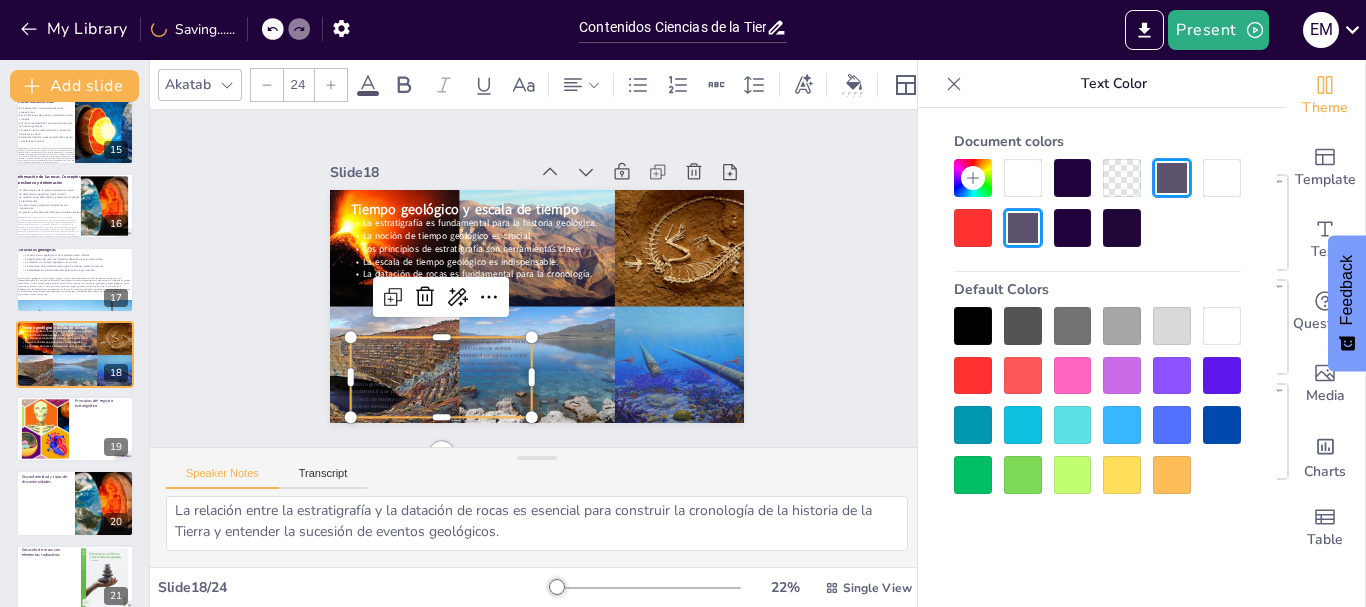 click at bounding box center [1023, 178] 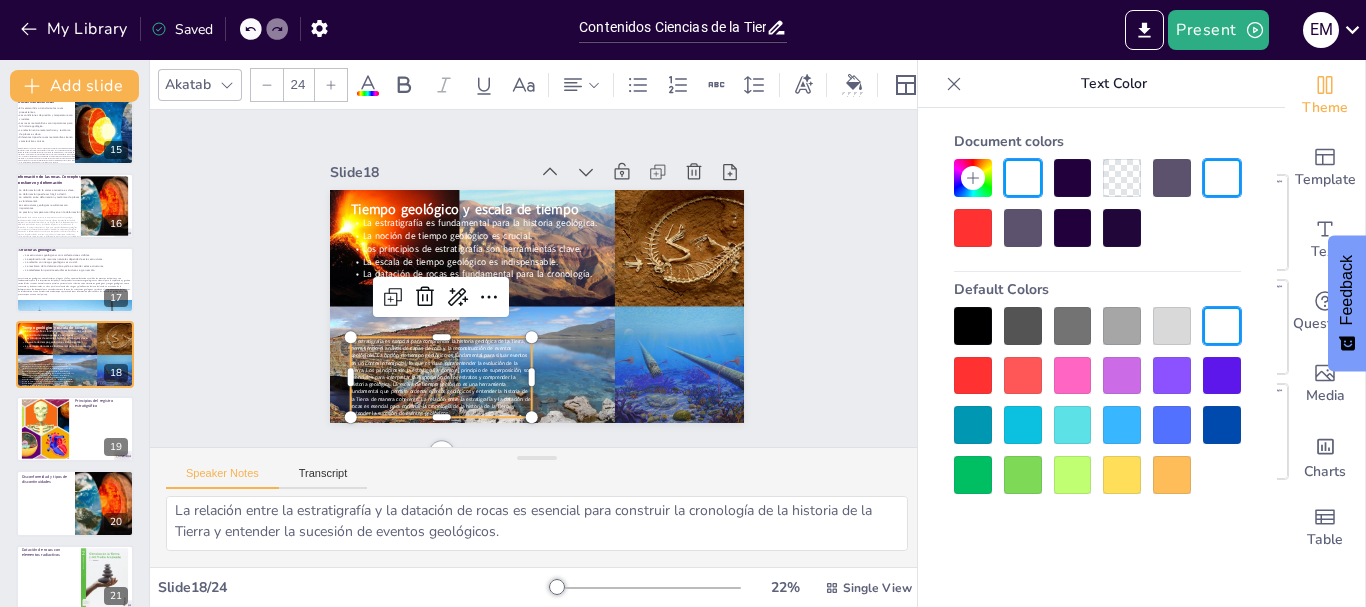 click 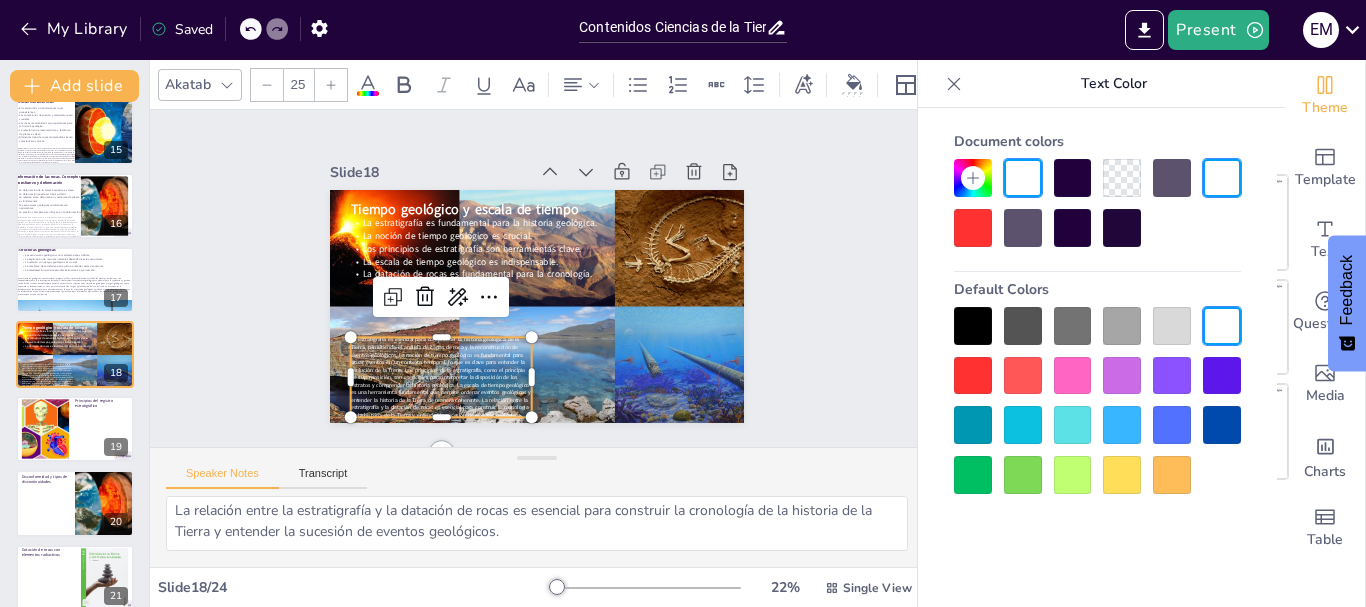 click 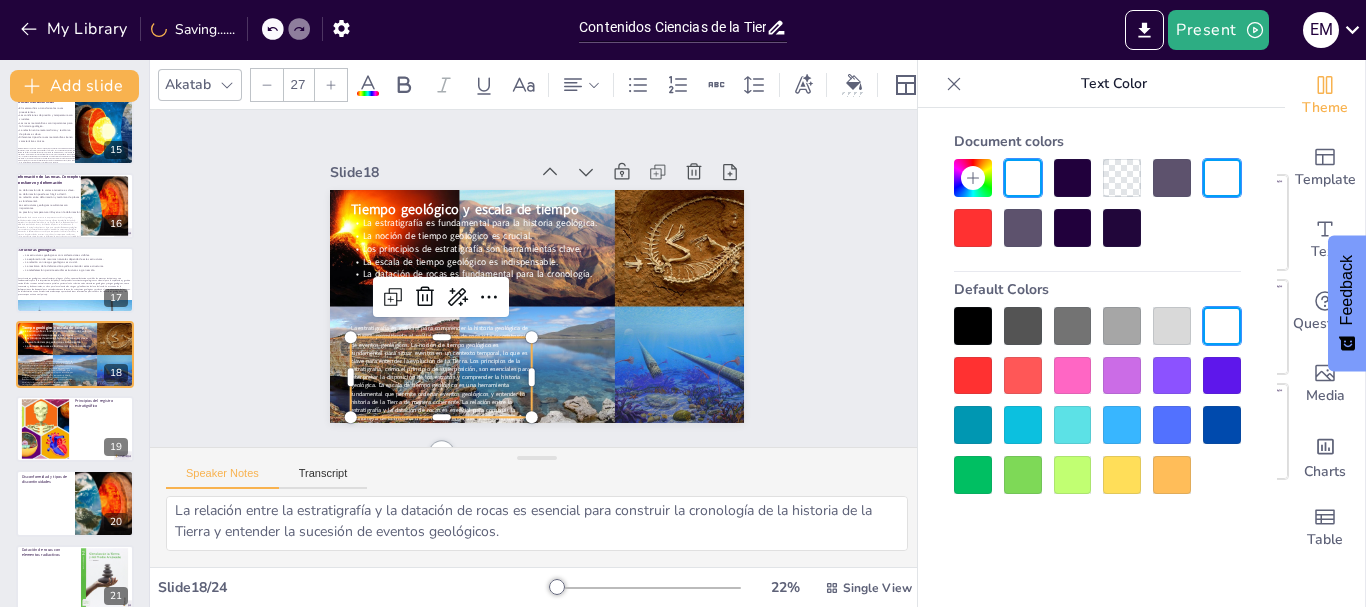click 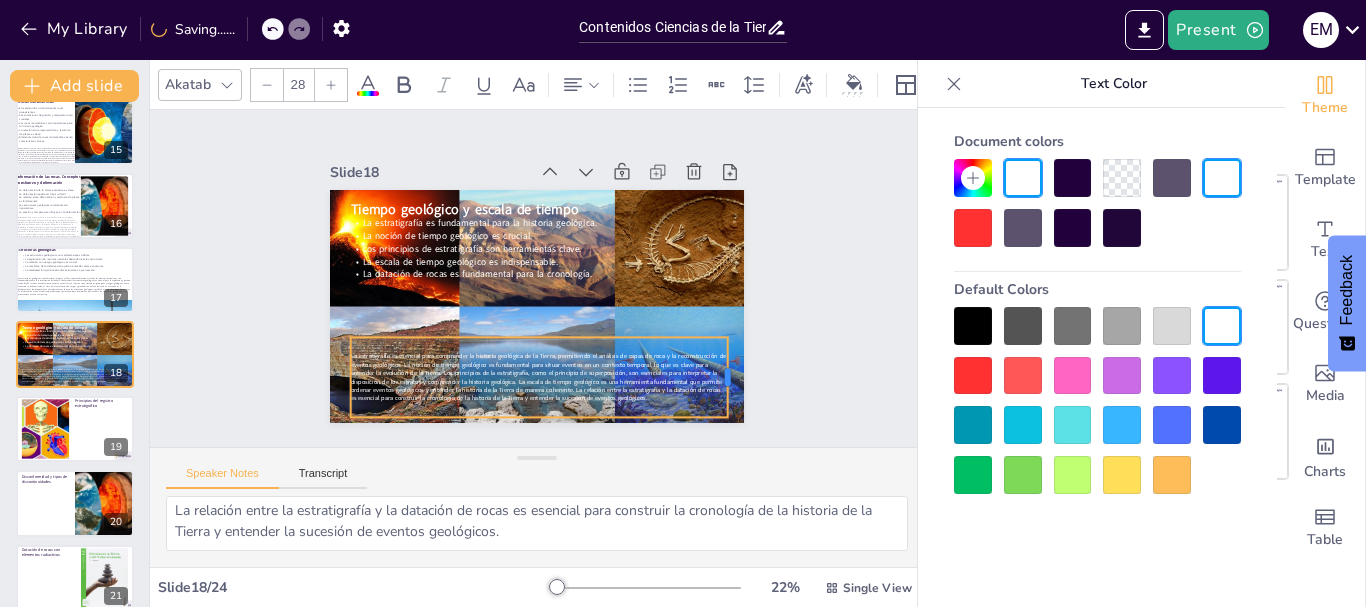 drag, startPoint x: 518, startPoint y: 368, endPoint x: 714, endPoint y: 365, distance: 196.02296 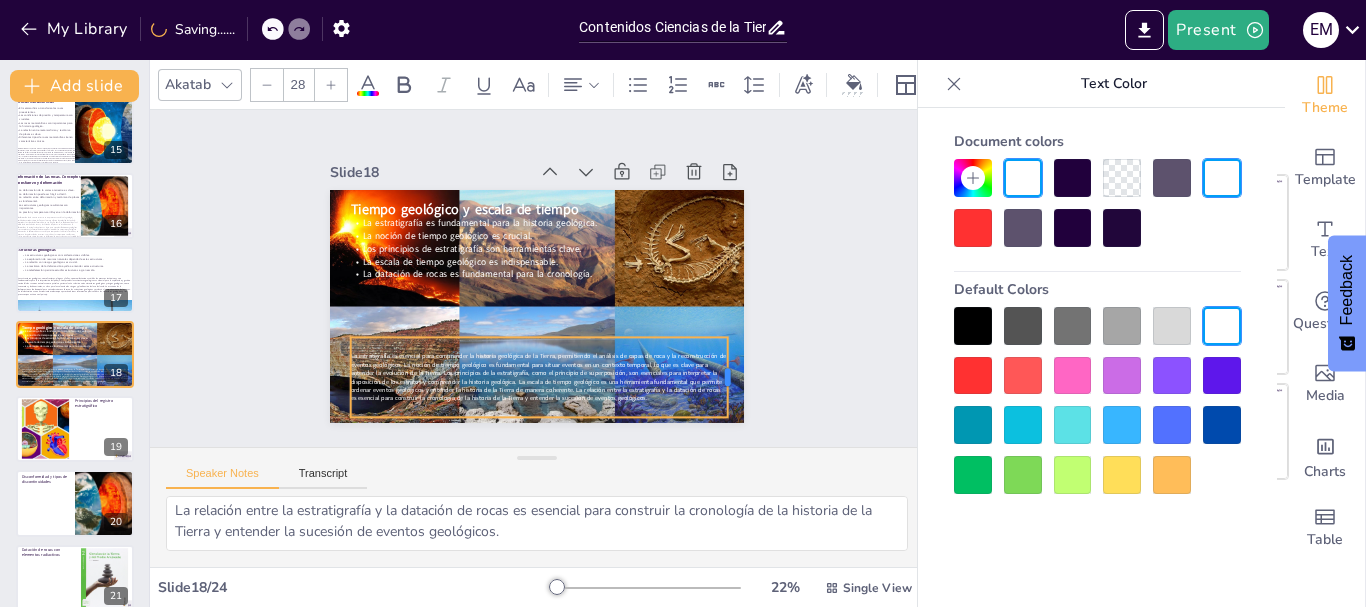 click at bounding box center (724, 397) 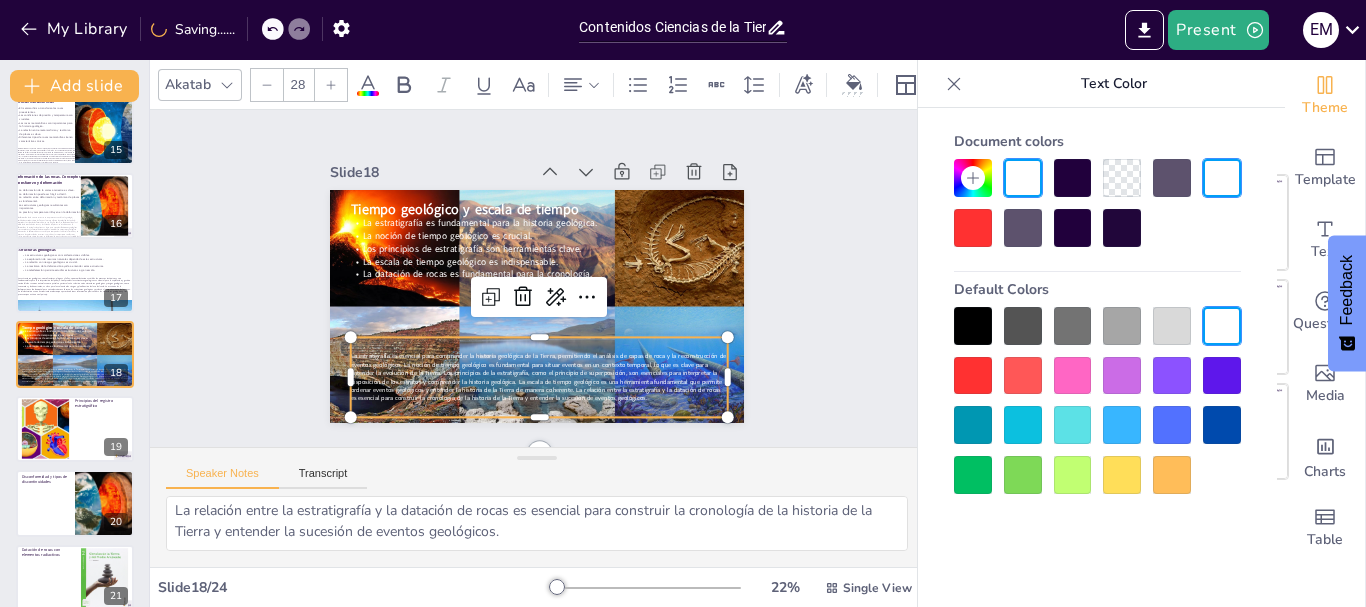 click at bounding box center [331, 85] 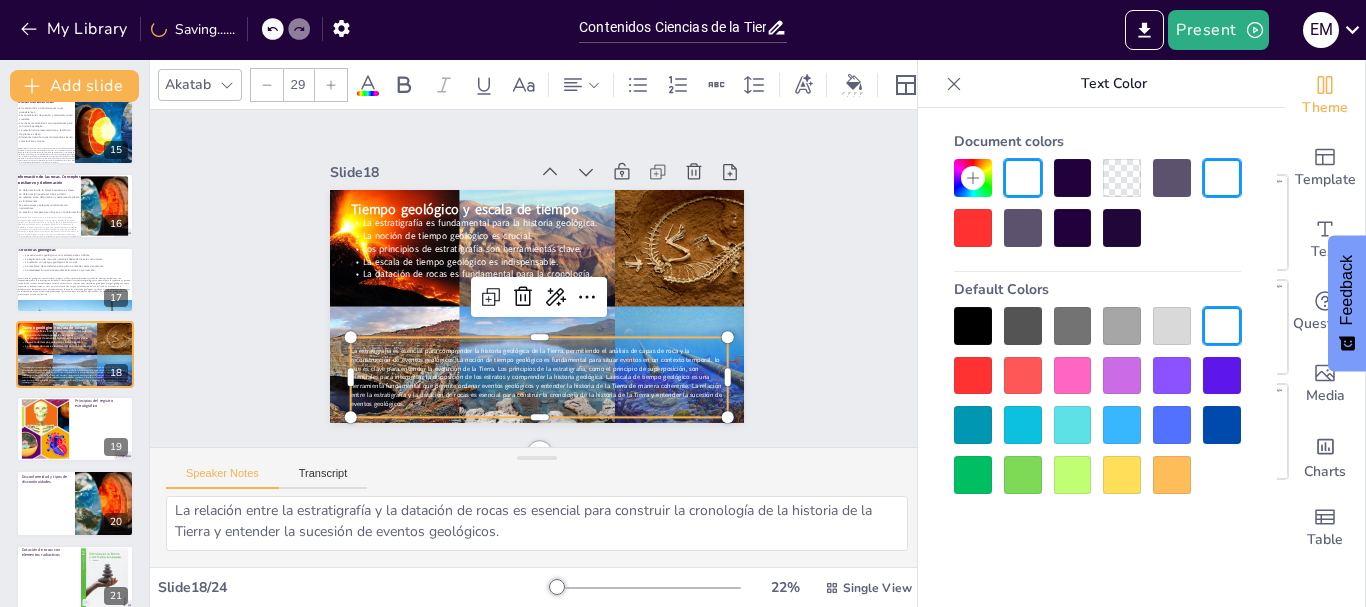 click 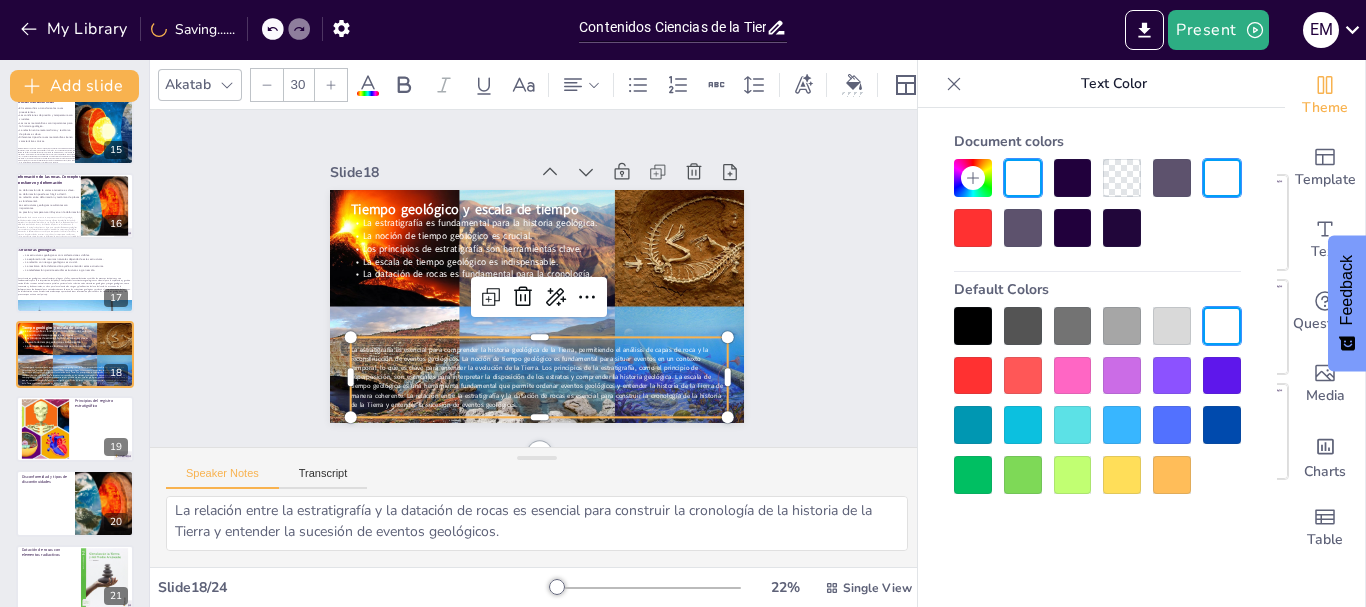 click 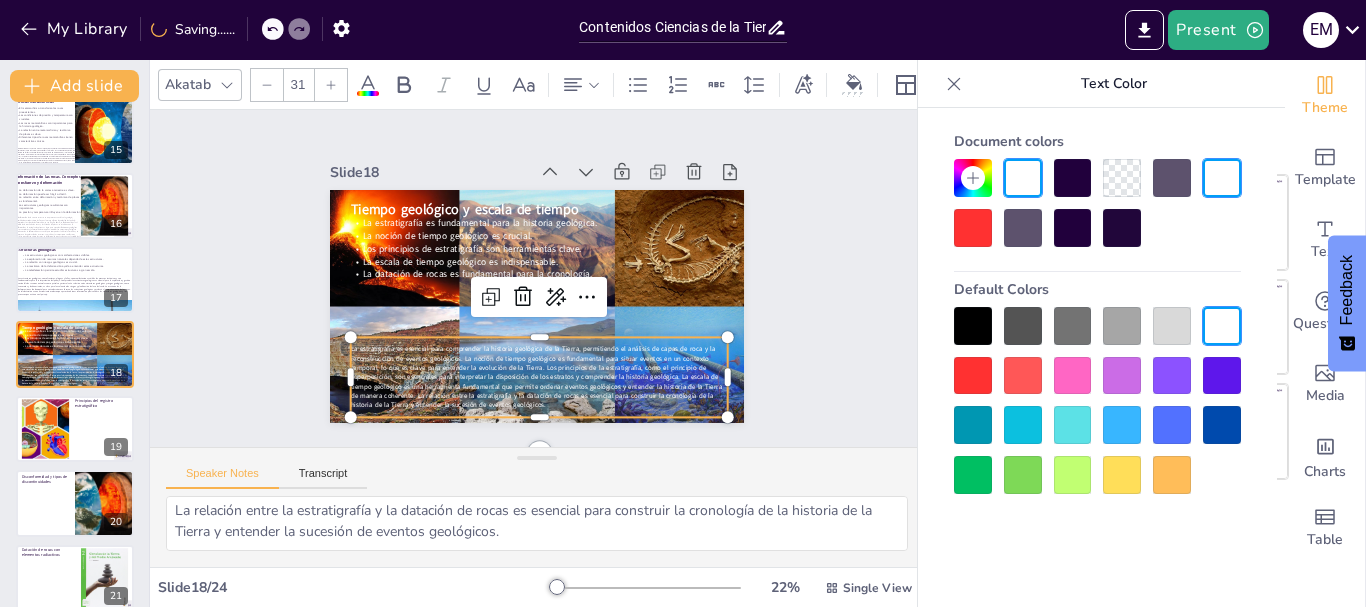 click 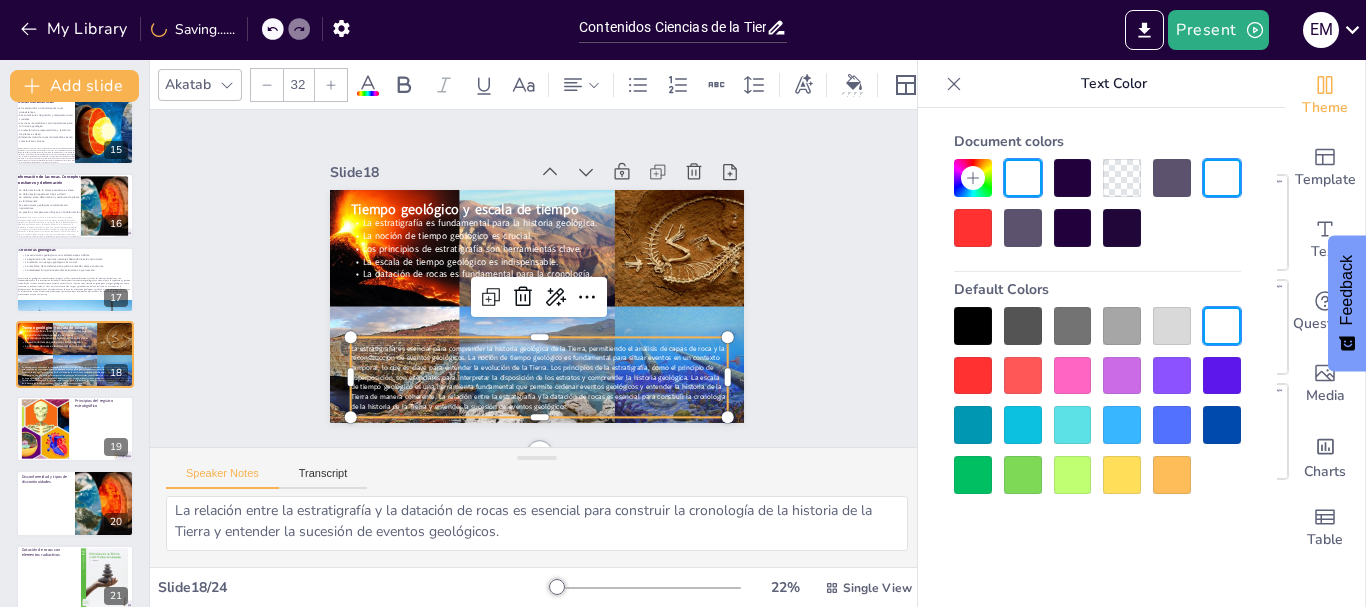 click 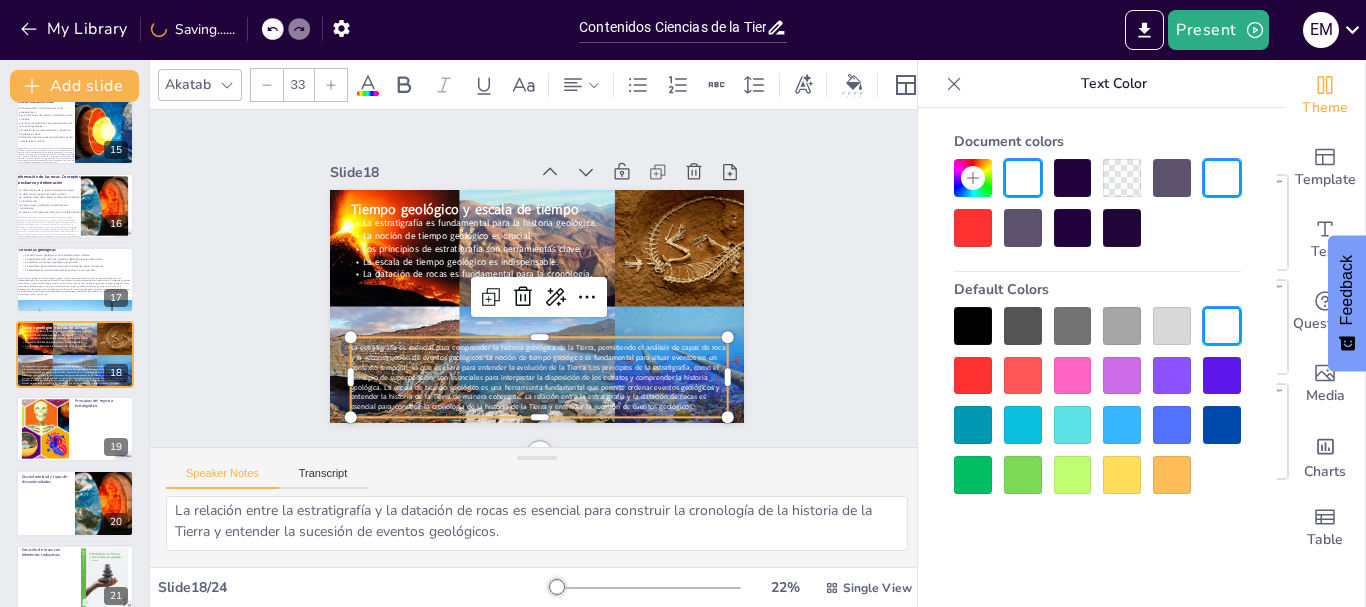 click 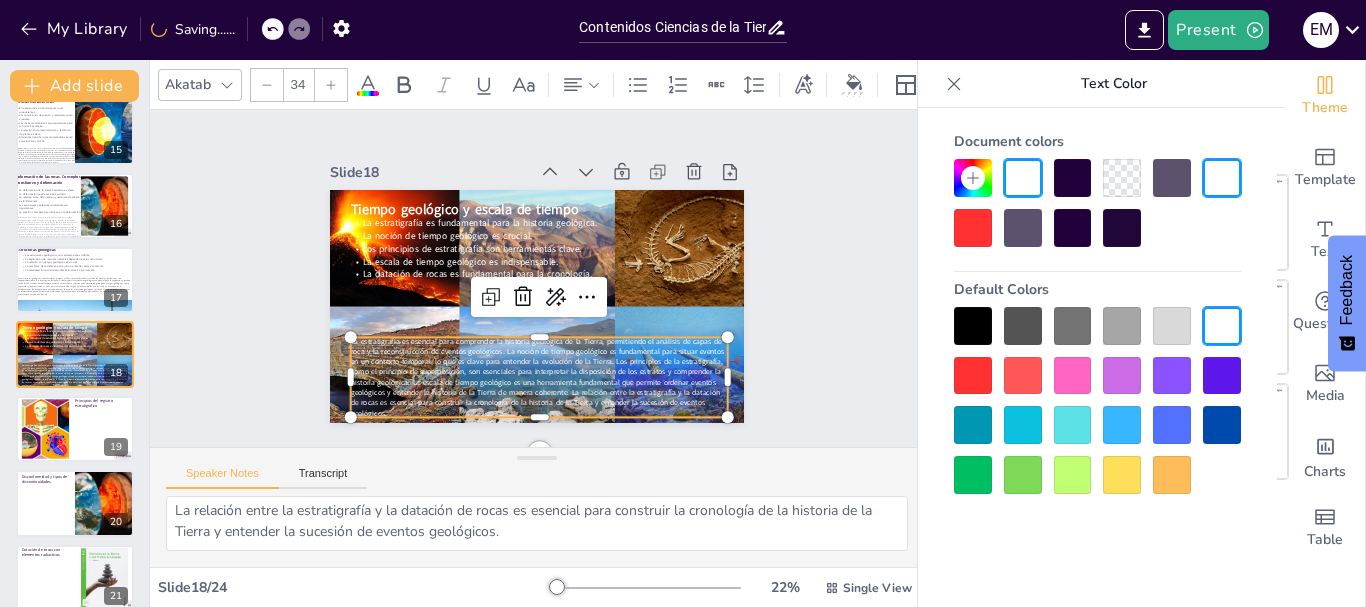 click 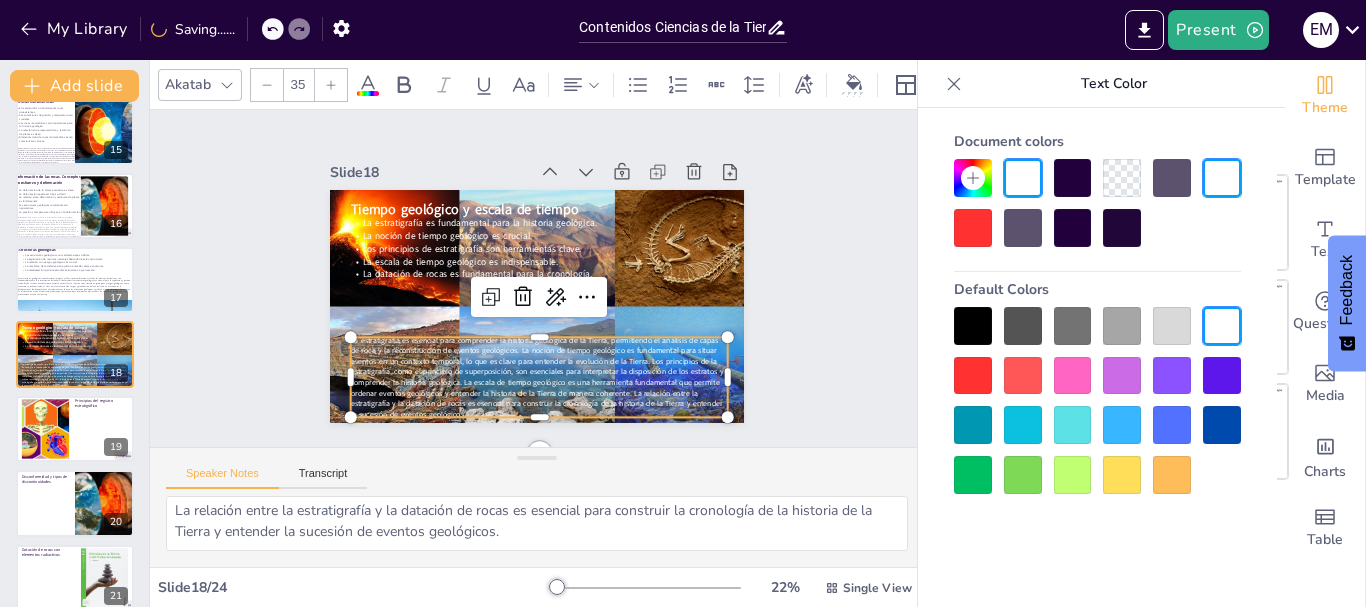 click on "La estratigrafía es esencial para comprender la historia geológica de la Tierra, permitiendo el análisis de capas de roca y la reconstrucción de eventos geológicos.
La noción de tiempo geológico es fundamental para situar eventos en un contexto temporal, lo que es clave para entender la evolución de la Tierra.
Los principios de la estratigrafía, como el principio de superposición, son esenciales para interpretar la disposición de los estratos y comprender la historia geológica.
La escala de tiempo geológico es una herramienta fundamental que permite ordenar eventos geológicos y entender la historia de la Tierra de manera coherente.
La relación entre la estratigrafía y la datación de rocas es esencial para construir la cronología de la historia de la Tierra y entender la sucesión de eventos geológicos." at bounding box center (513, 369) 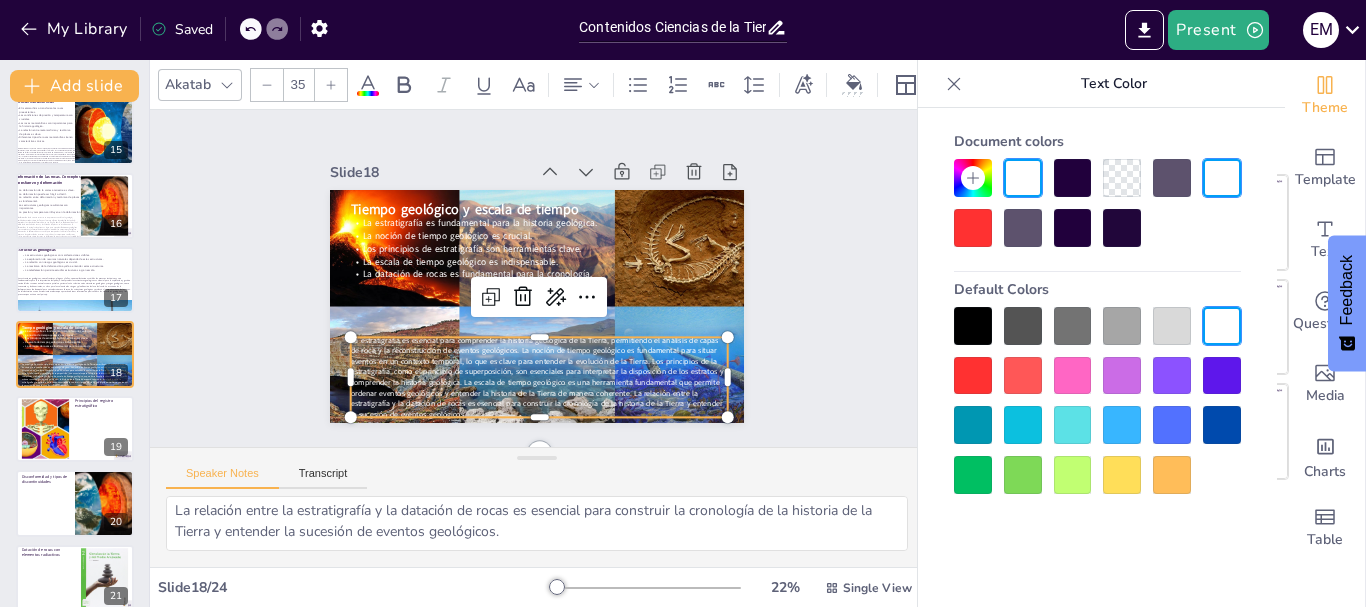 click 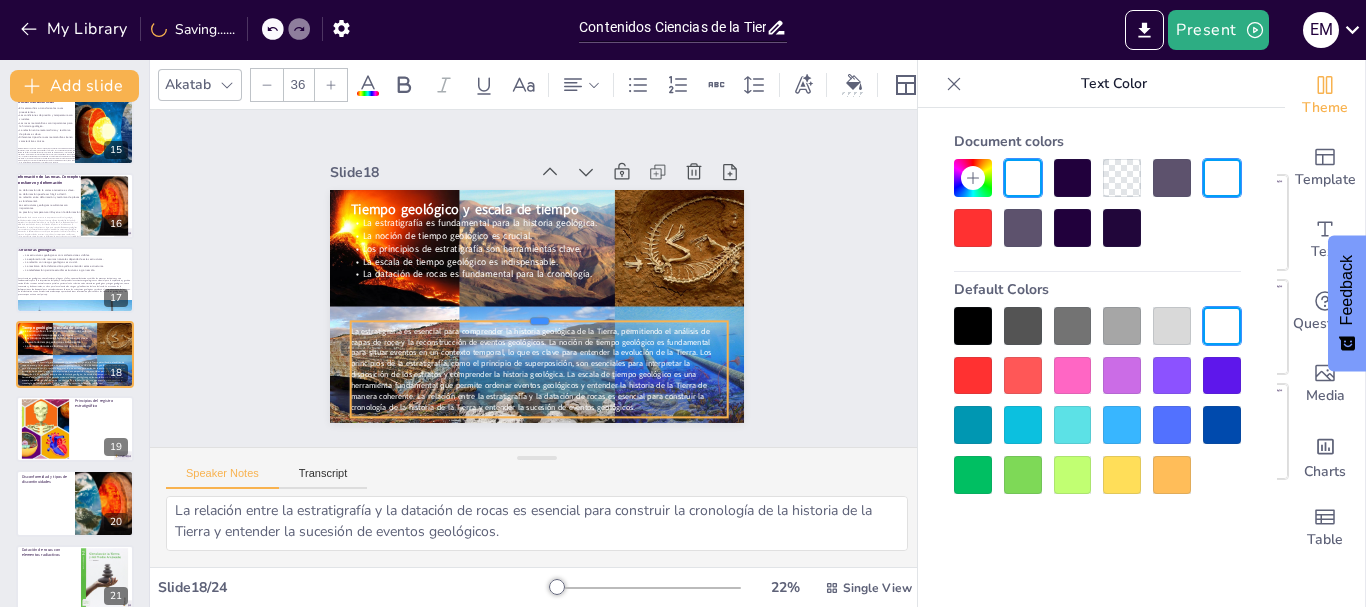 click at bounding box center (535, 313) 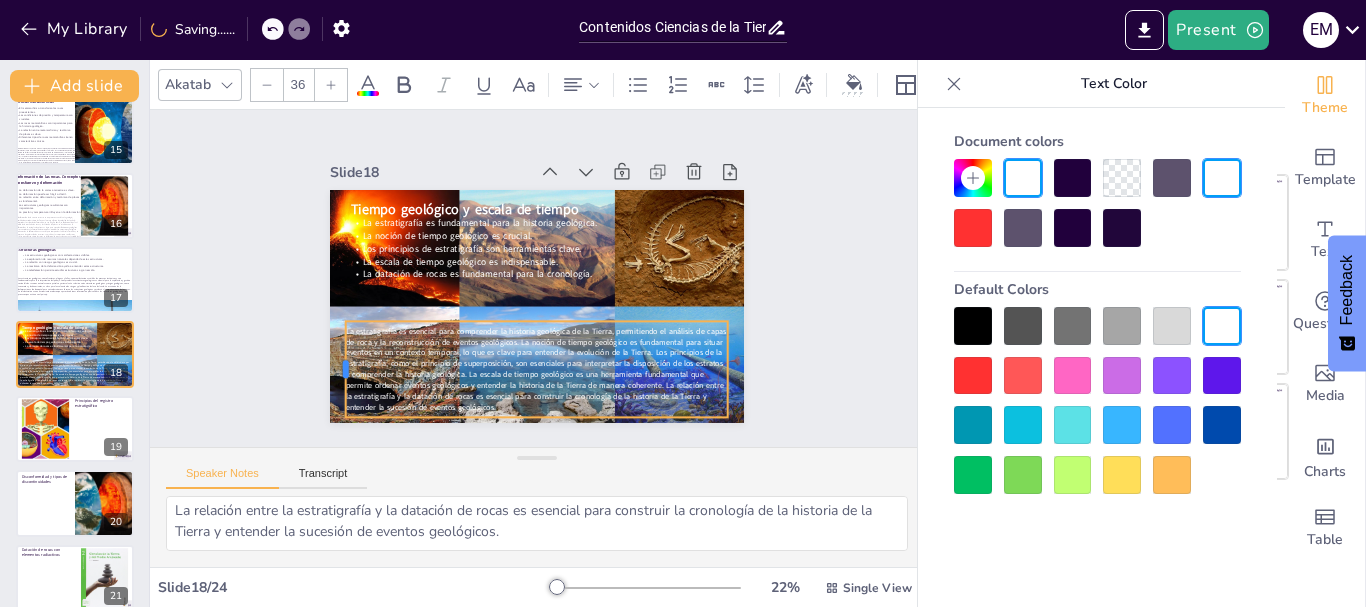 click at bounding box center [329, 347] 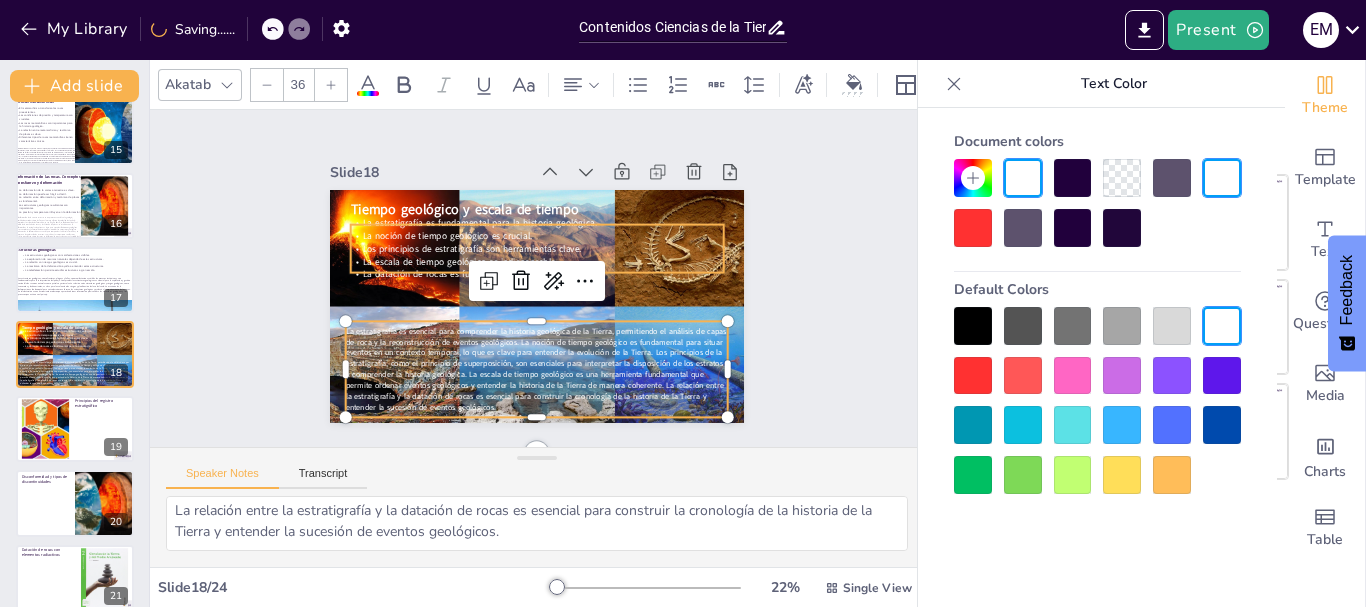click on "La noción de tiempo geológico es crucial." at bounding box center [448, 235] 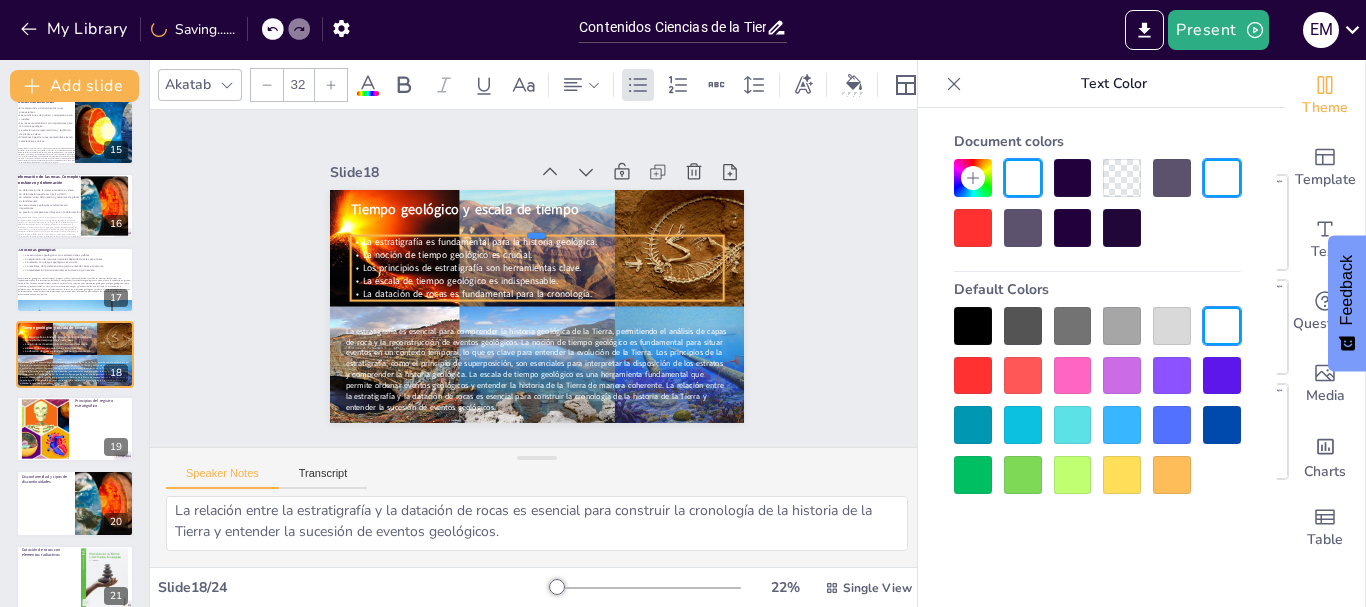 click at bounding box center (537, 228) 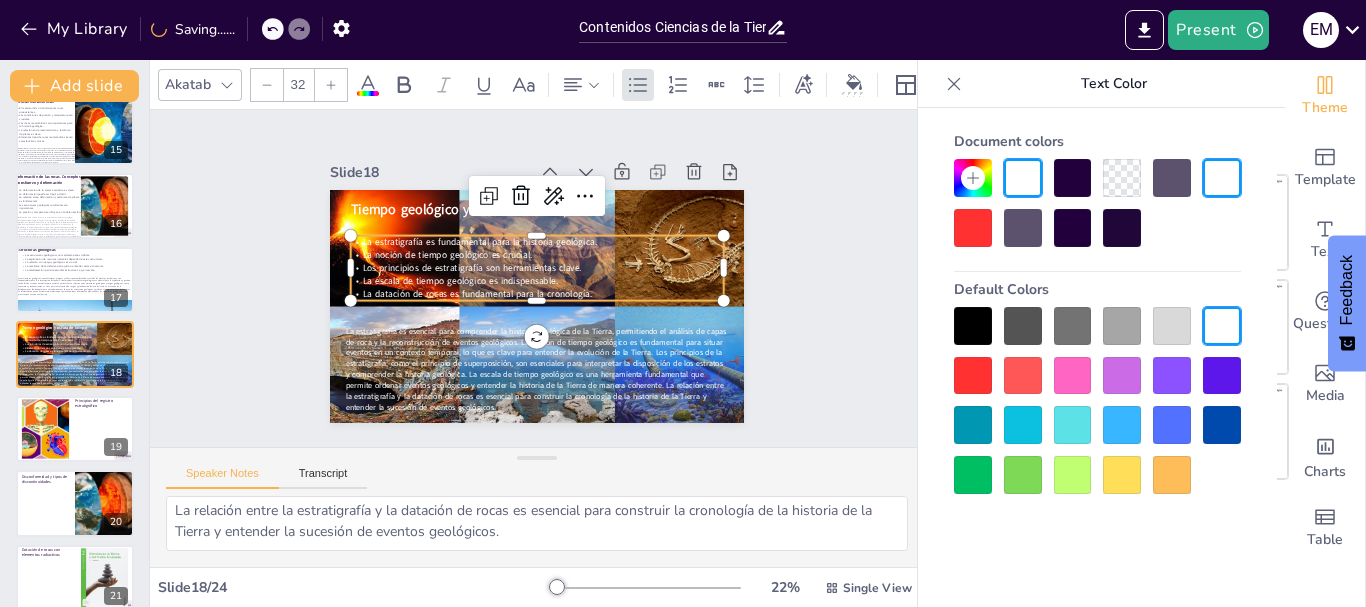click at bounding box center [331, 85] 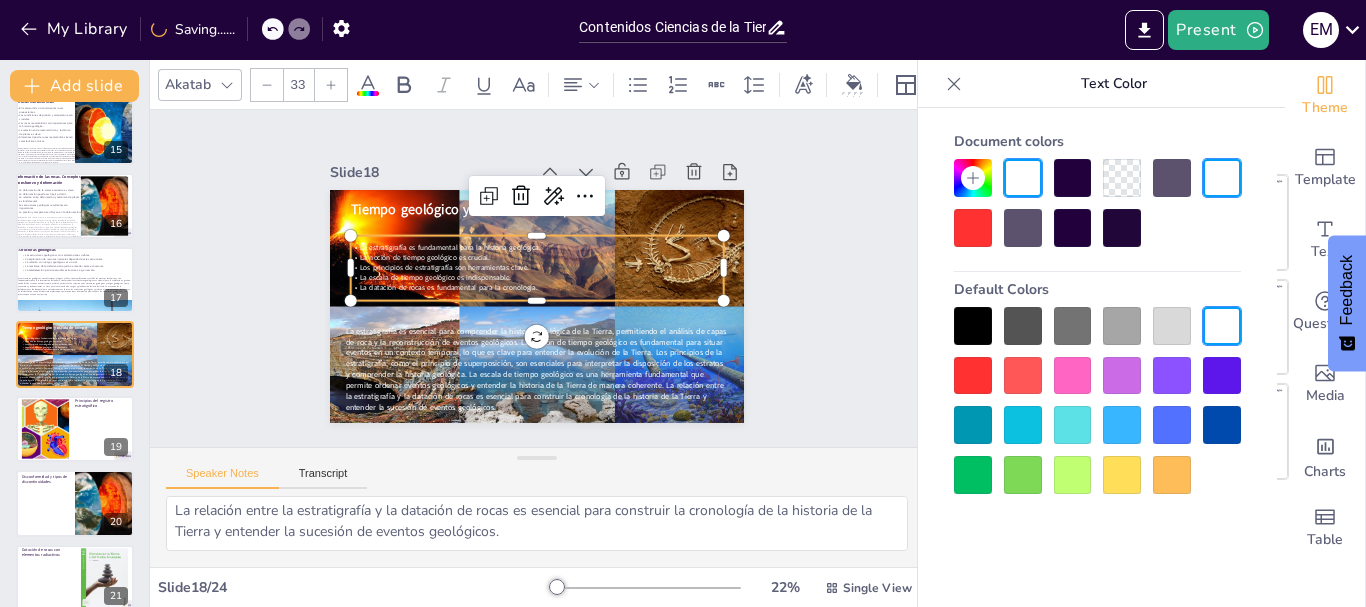 click at bounding box center (331, 85) 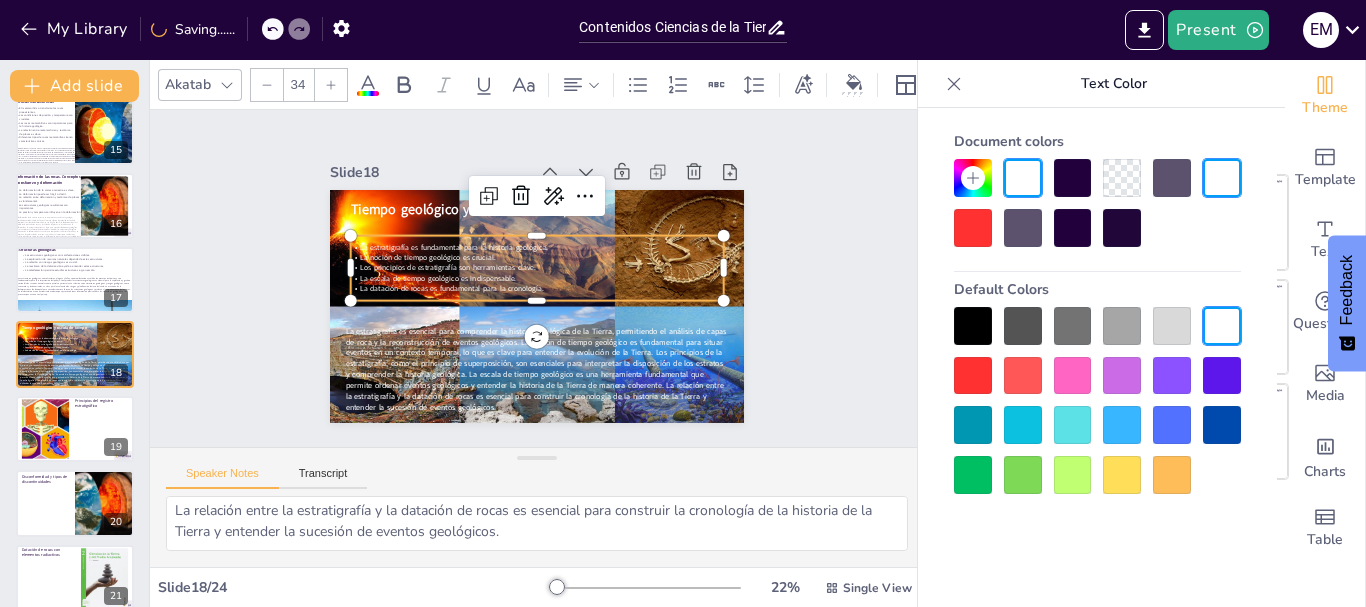 click at bounding box center (331, 85) 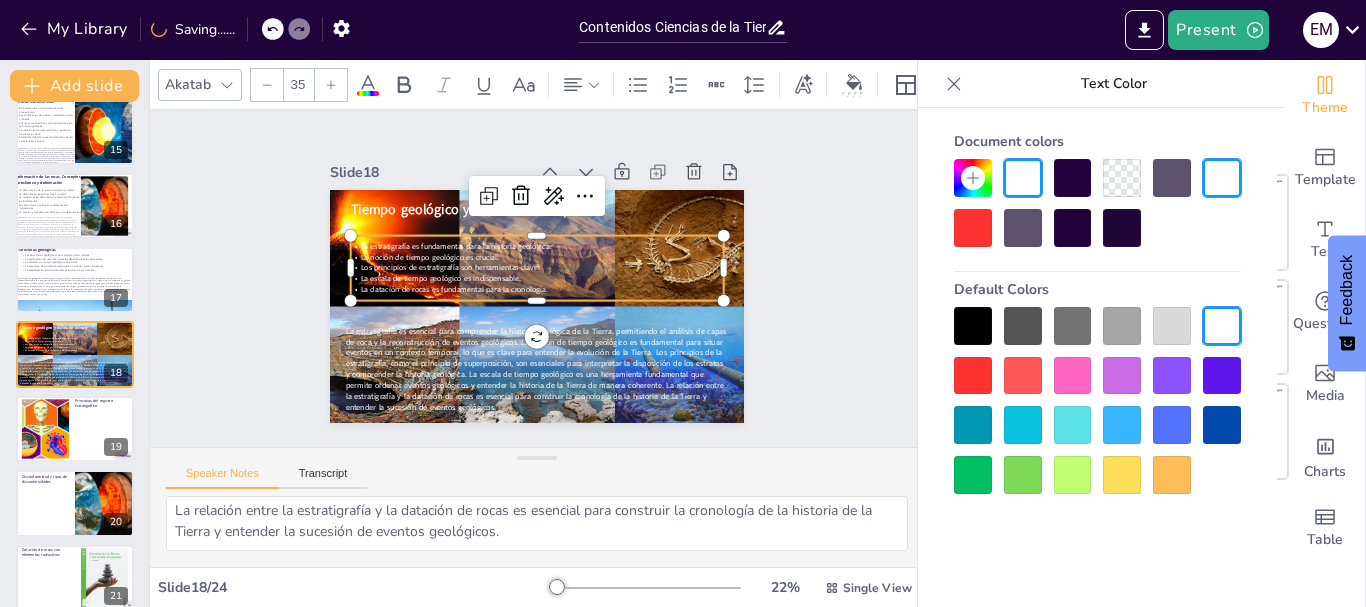 click 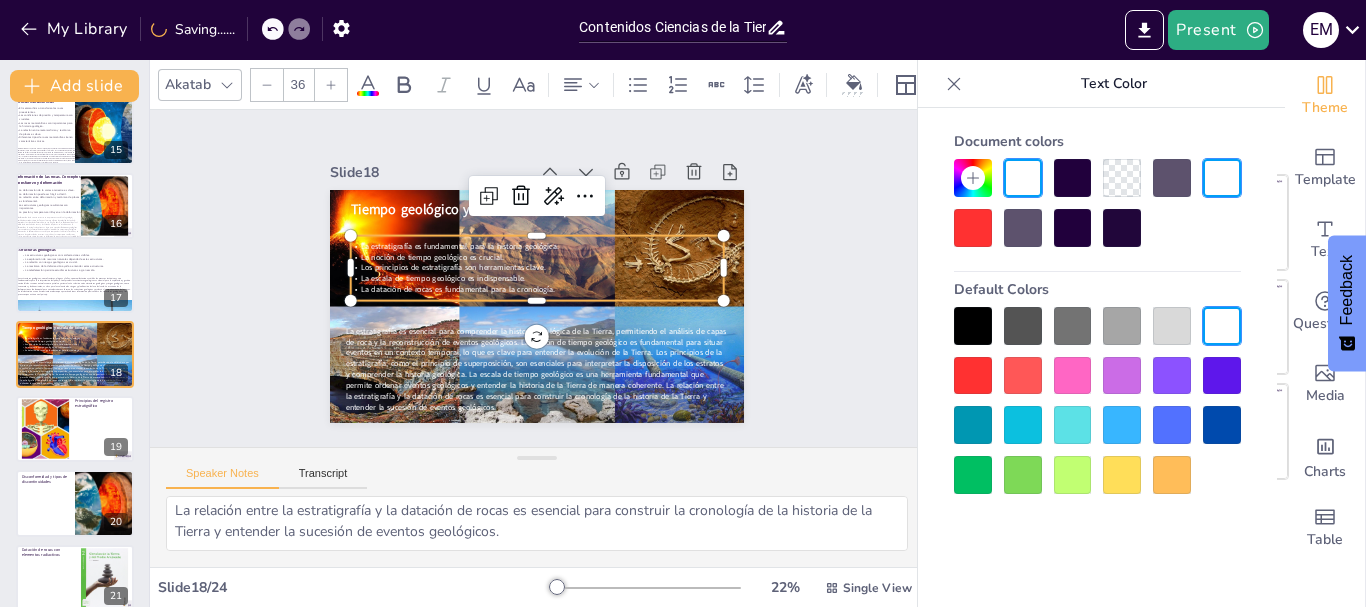 click 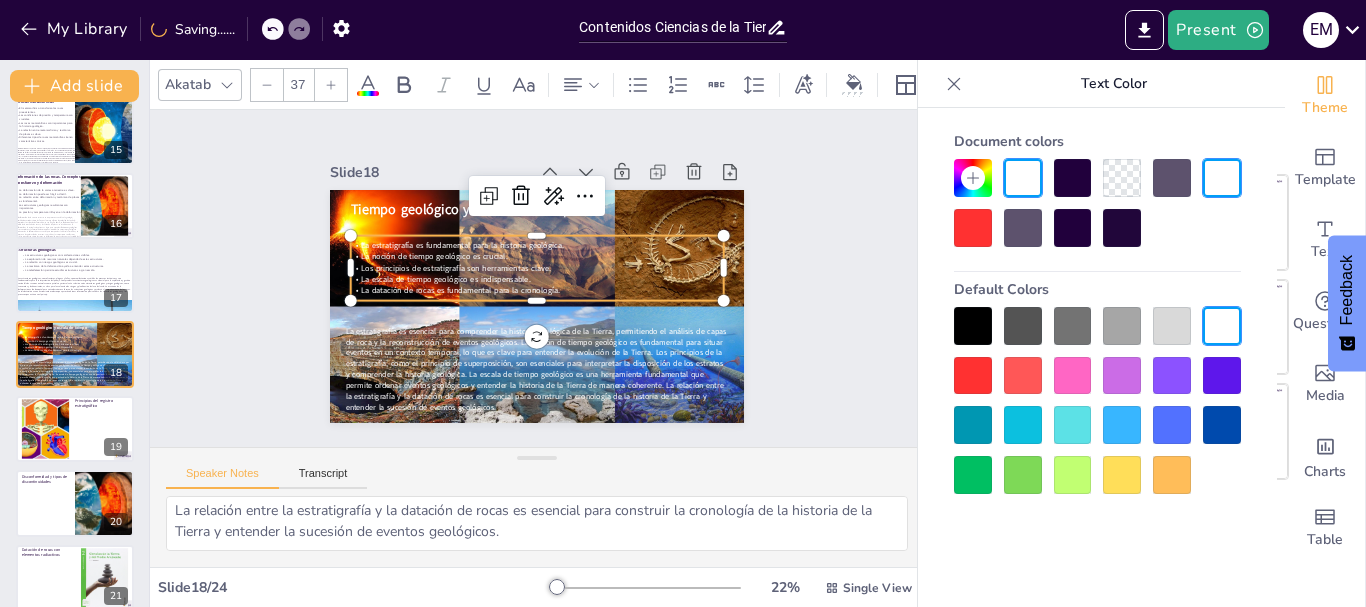 click 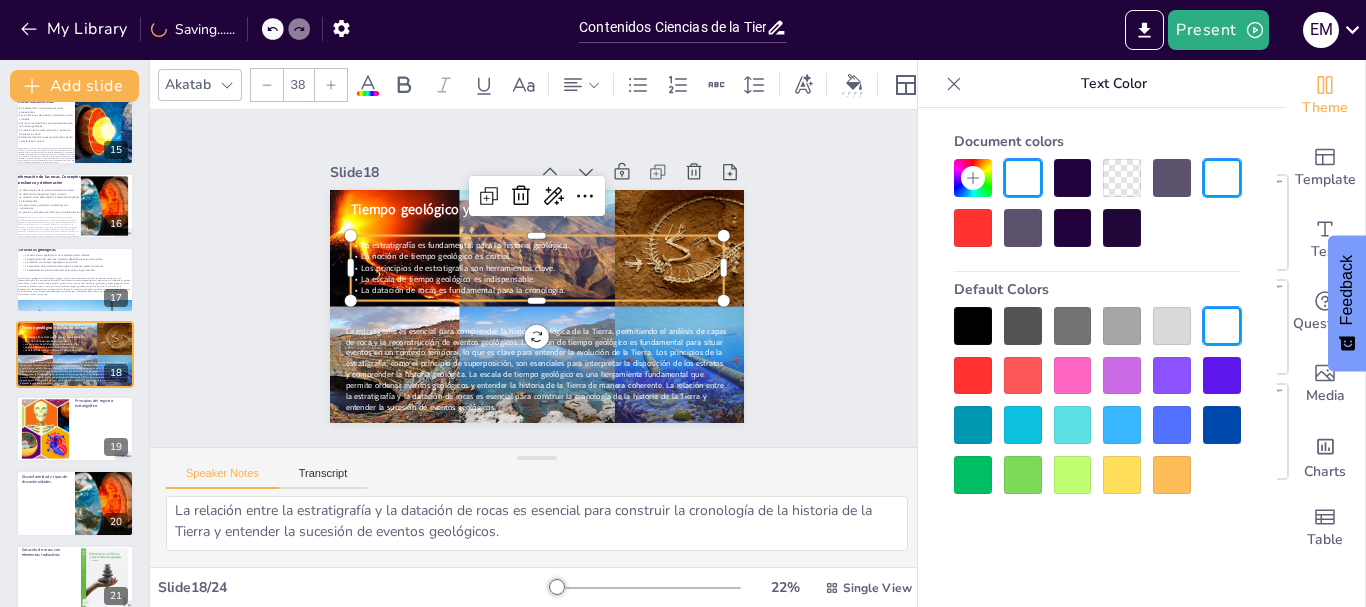 click 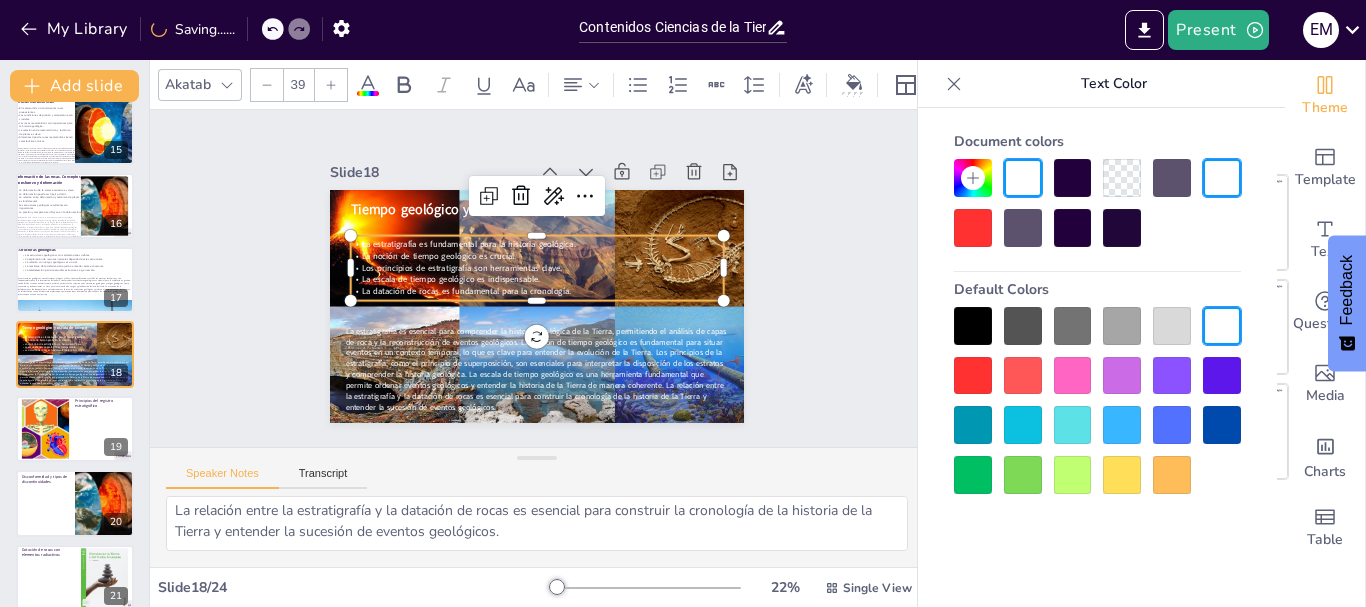 click 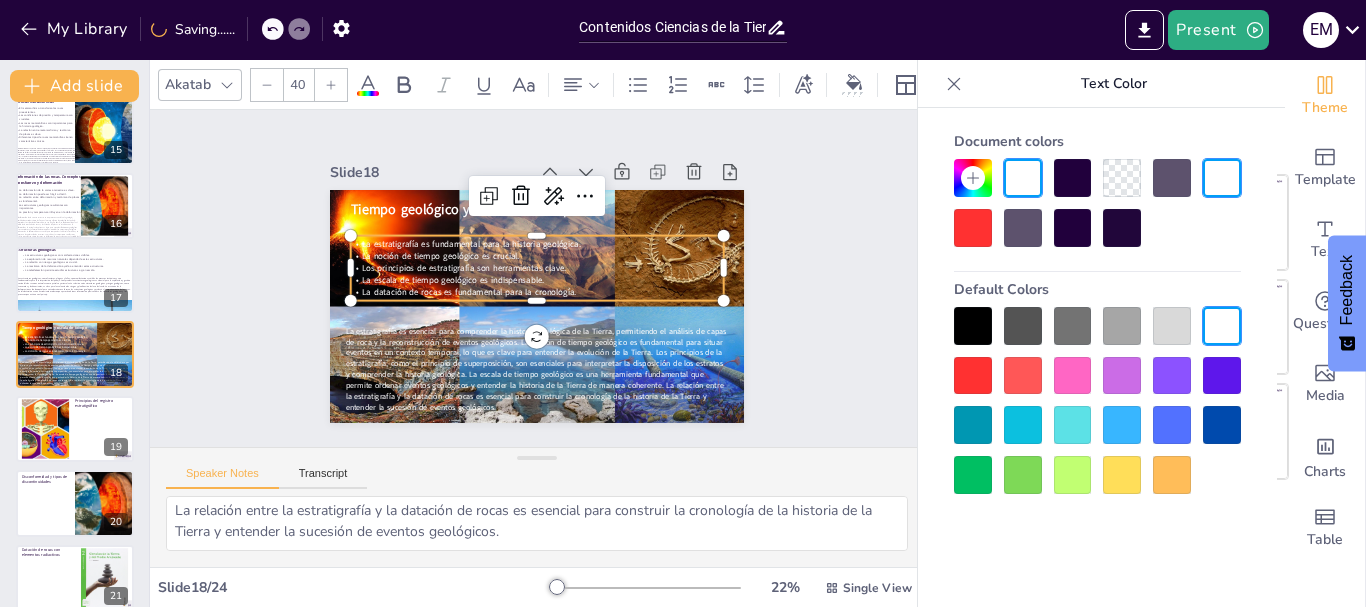 click 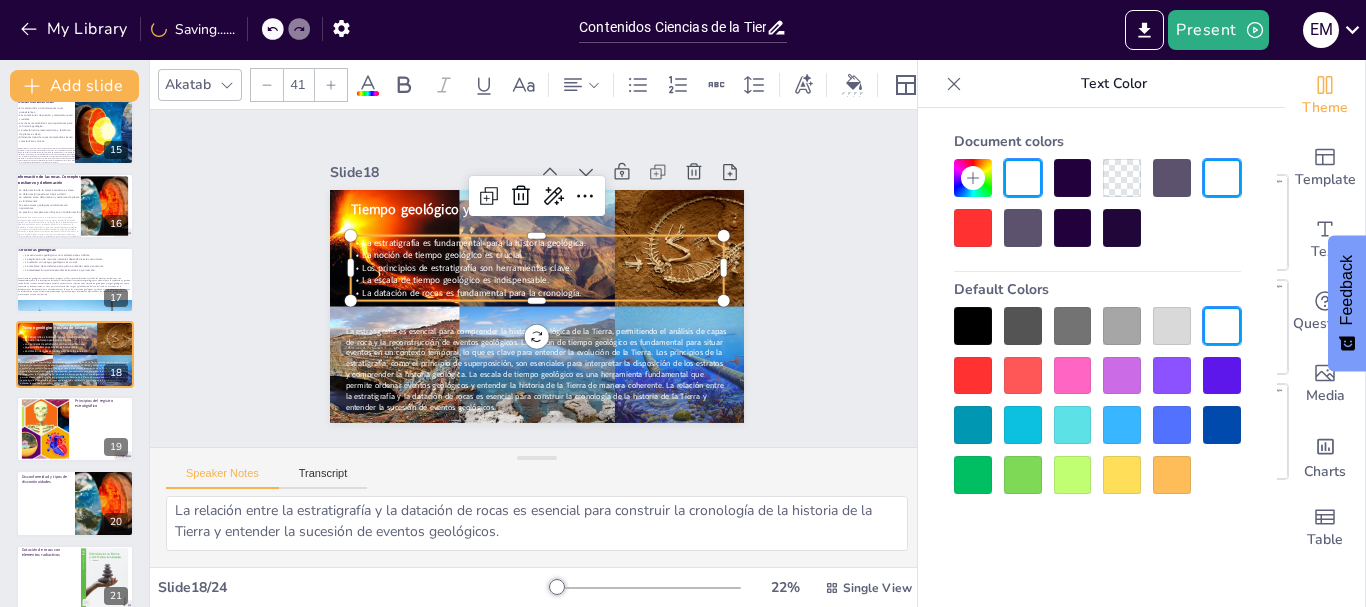 click 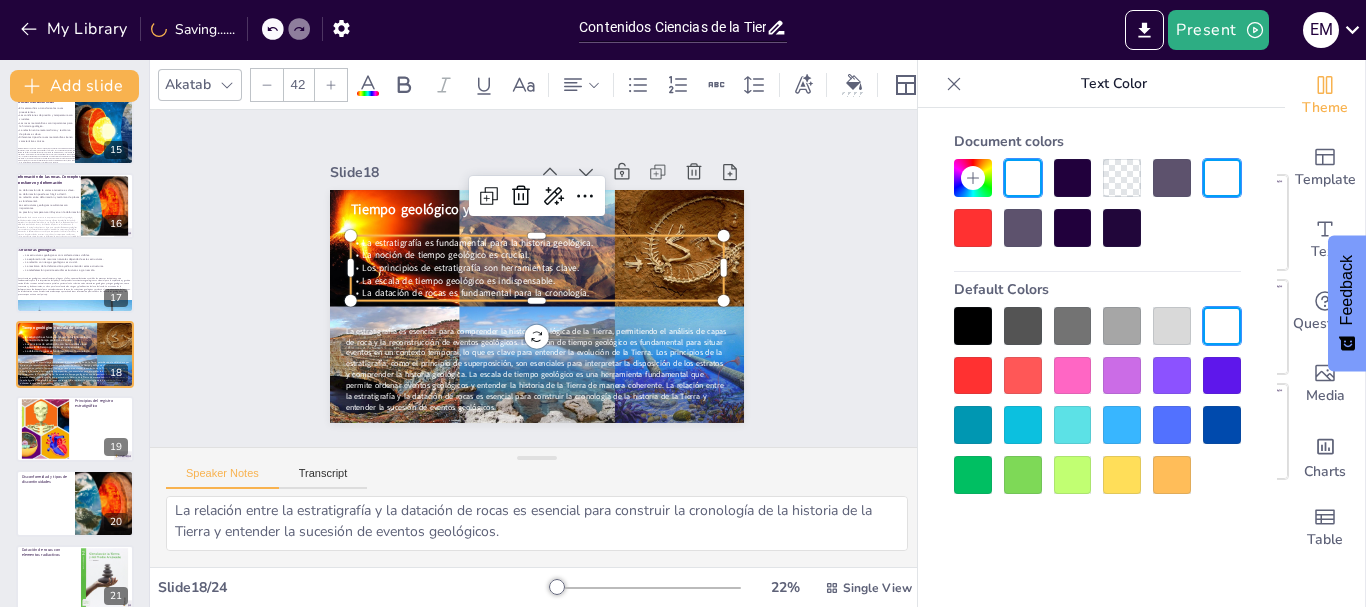 click 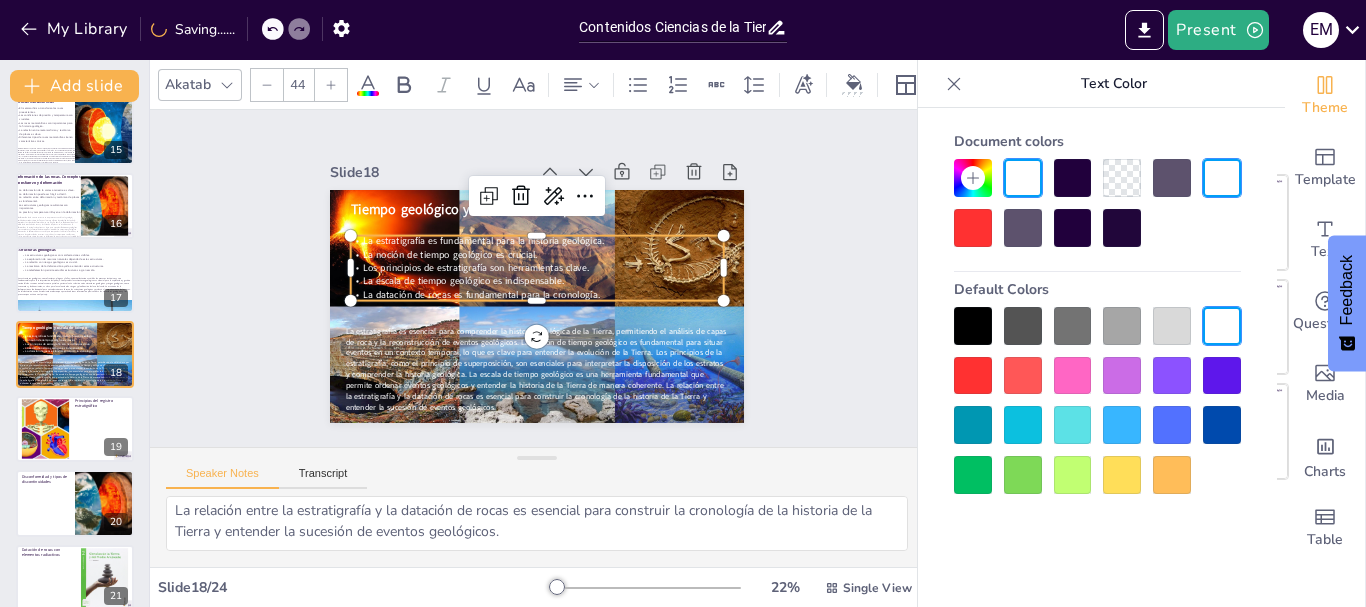 click 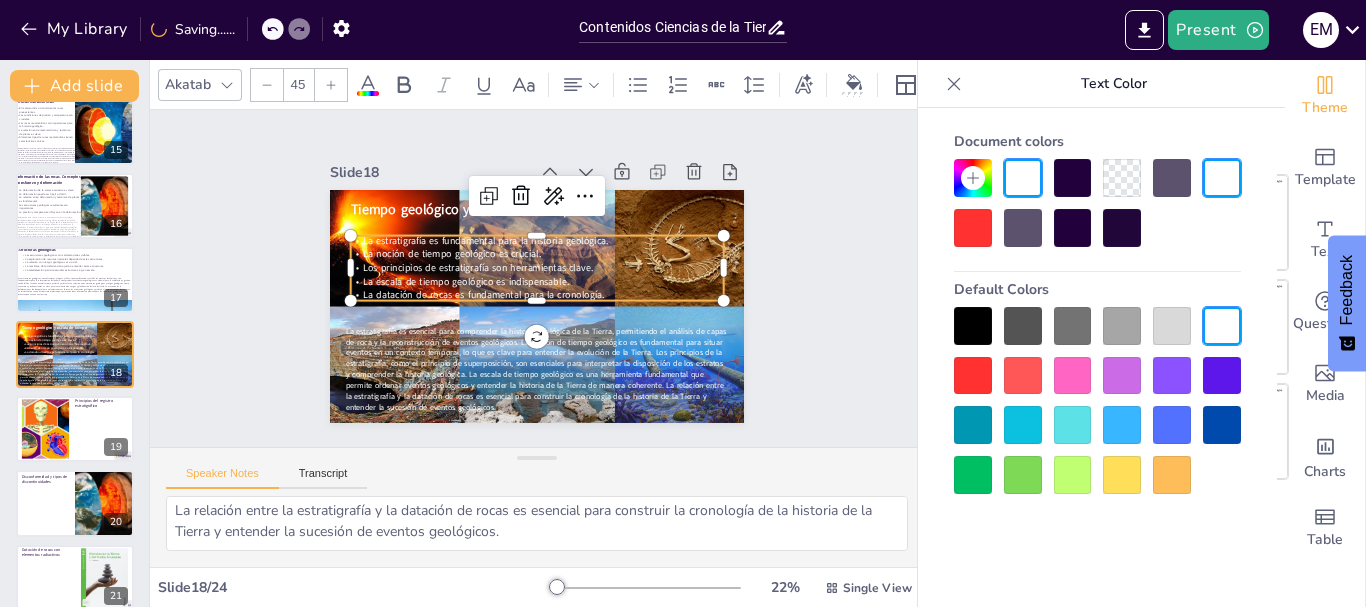 click 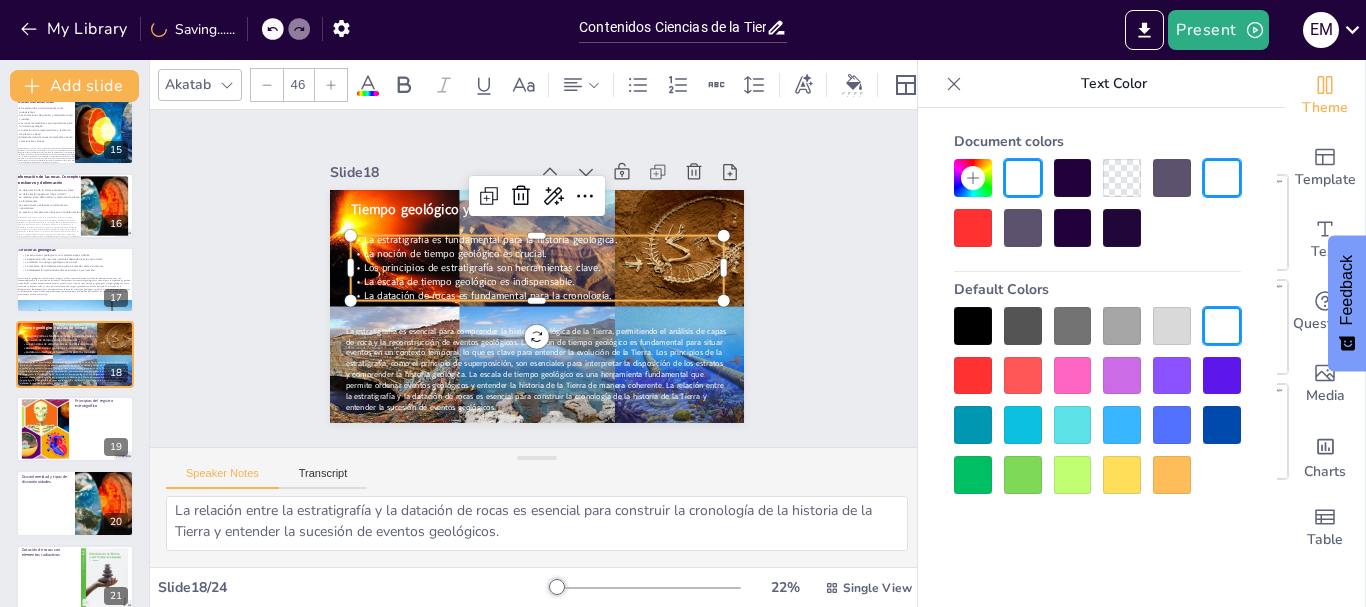 click 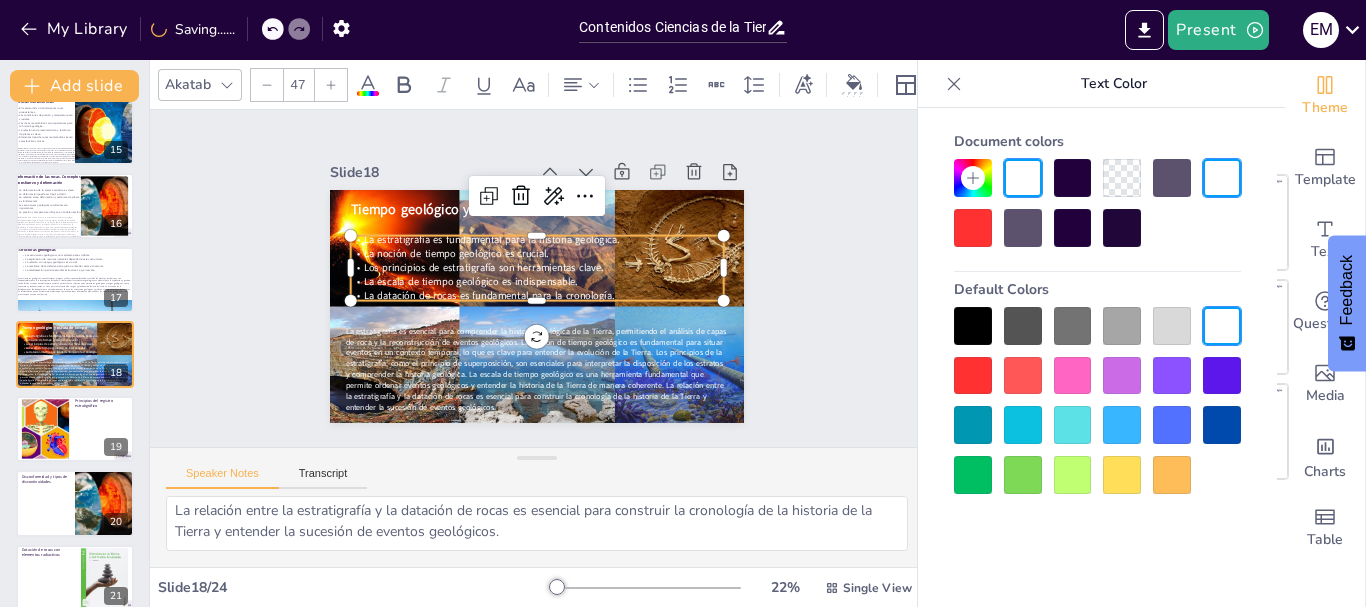 click 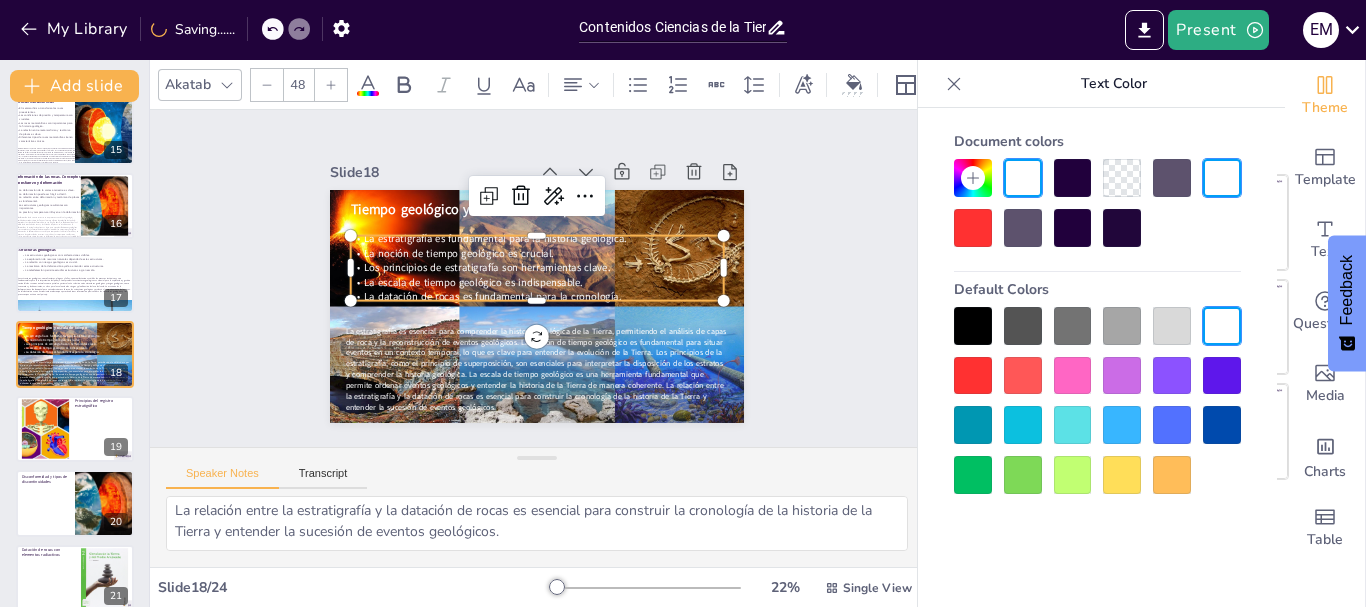 click 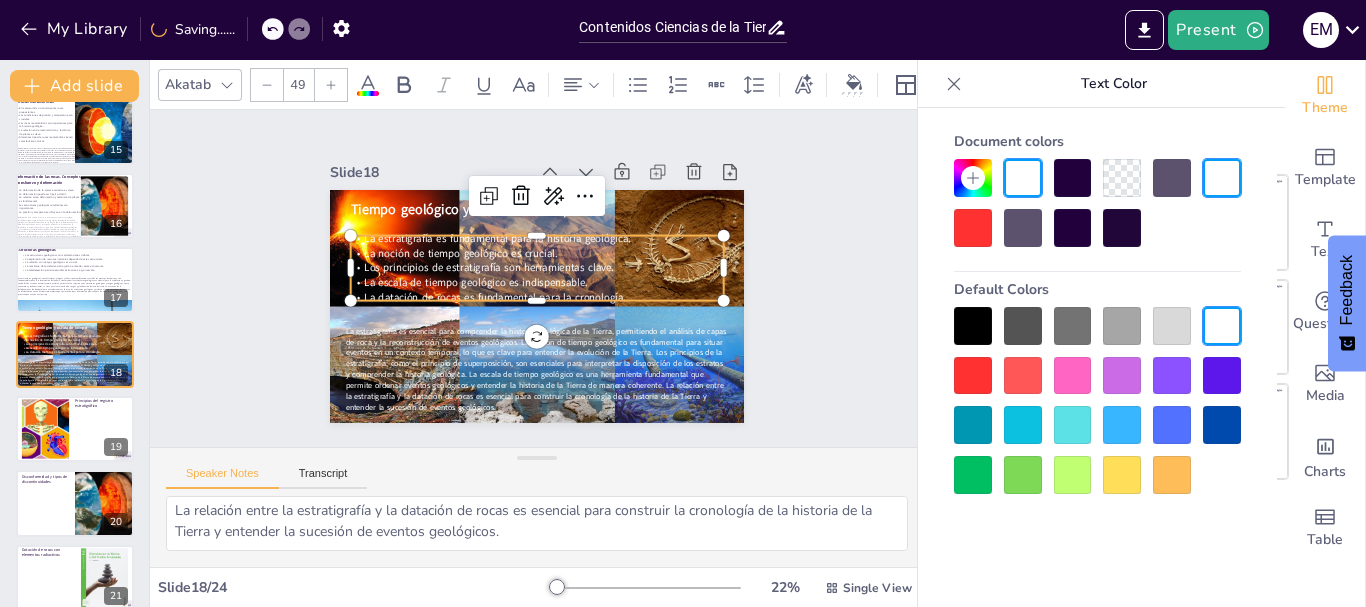 click 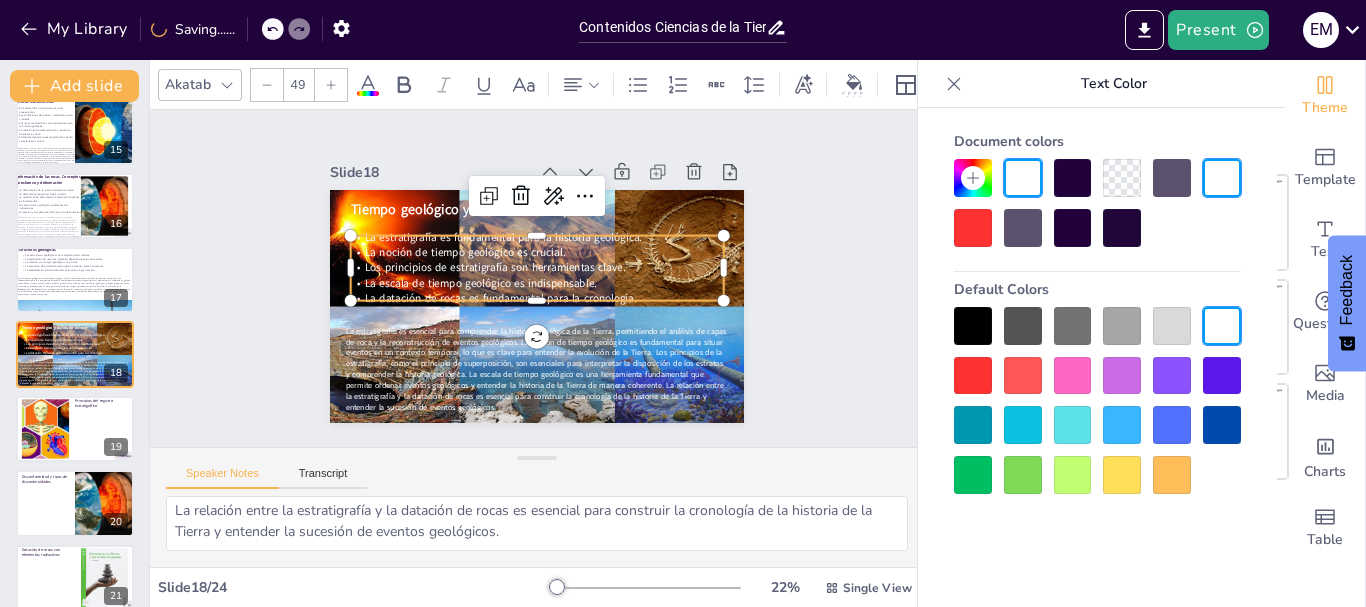 type on "51" 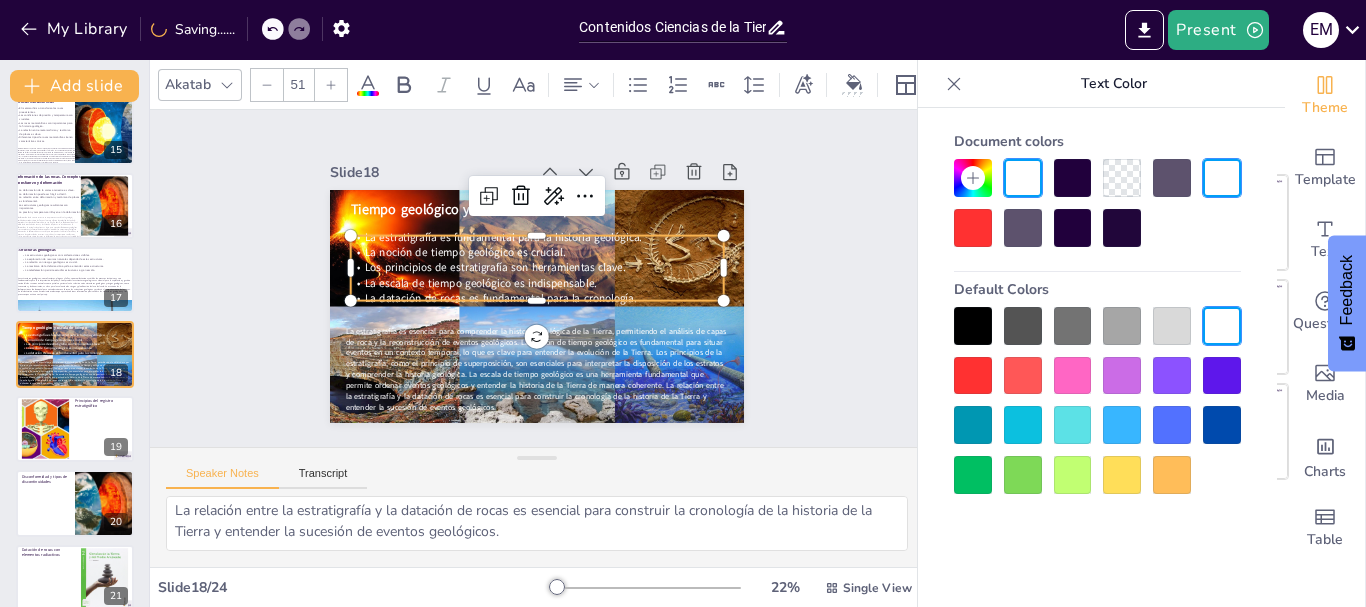 click on "Slide  1 Contenidos Ciencias de la Tierra Esta presentación explora los principios fundamentales de las Ciencias de la Tierra, abarcando la geosfera, la tectónica de placas, los minerales, las rocas y los procesos geológicos, rocas ígneas, sedimentarias y metamórficas, así como la estratigrafía y el tiempo geológico y conceptos relacionados a los recursos hídricos superficiales y subterráneos, ofreciendo un marco comprensivo para comprender la estructura y la dinámica del planeta. Generated with Sendsteps.ai Slide  2 La Tierra y la Vida: una historia interconectada La conexión entre geología y biología es esencial. Los ciclos del agua son cruciales para la vida. La historia de la Tierra está entrelazada con la vida. La geología afecta la biodiversidad. Adoptar una nueva perspectiva sobre la Tierra es crucial. Slide  3 Desarrollo histórico de la Geología Slide  4 Anatomía de la Tierra y sismos La tomografía sísmica ayuda a estudiar la Tierra. Las ondas sísmicas son herramientas cruciales." at bounding box center [536, 278] 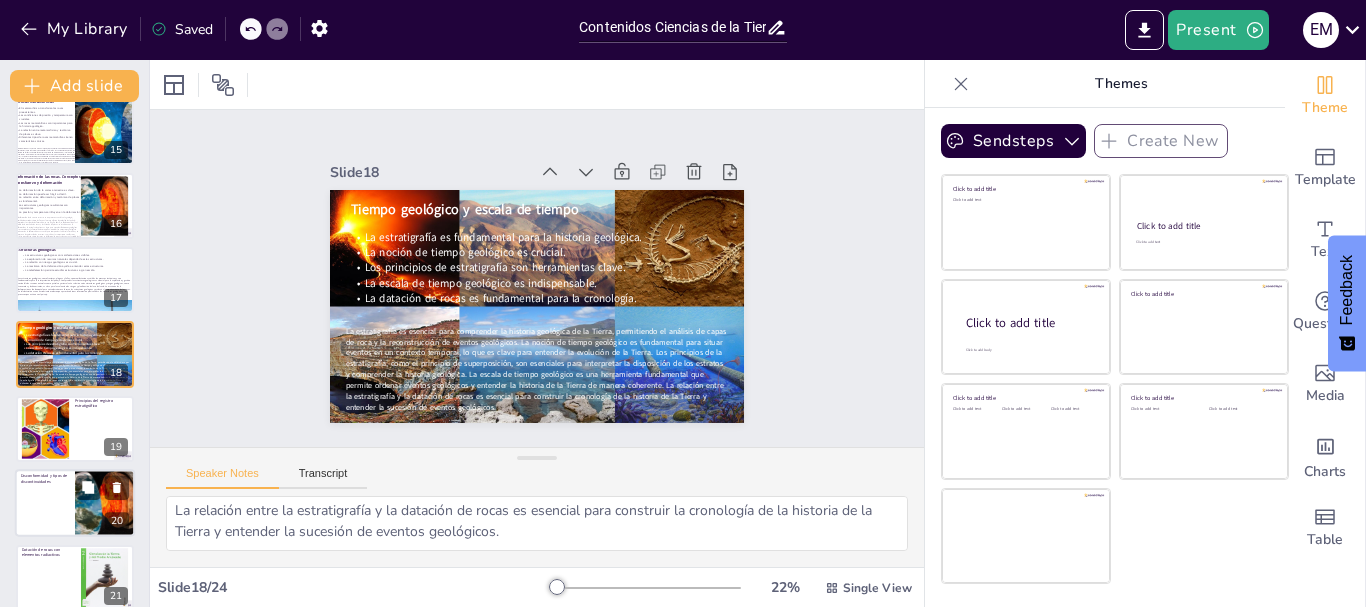 click at bounding box center (75, 429) 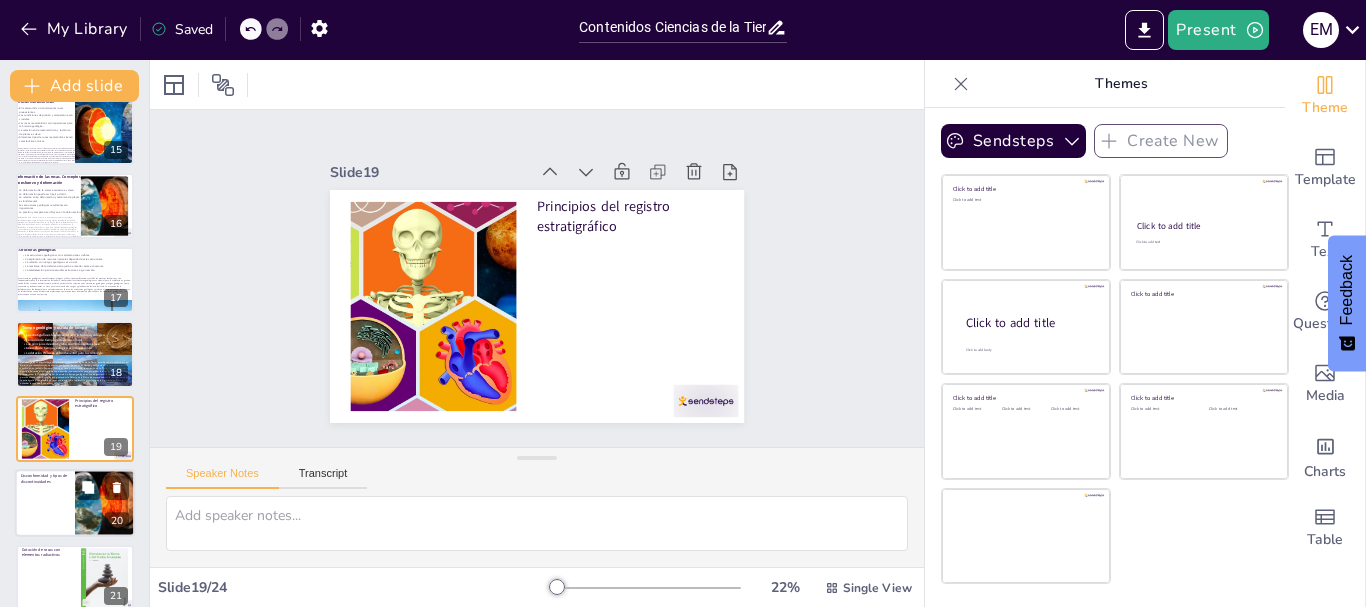 scroll, scrollTop: 1135, scrollLeft: 0, axis: vertical 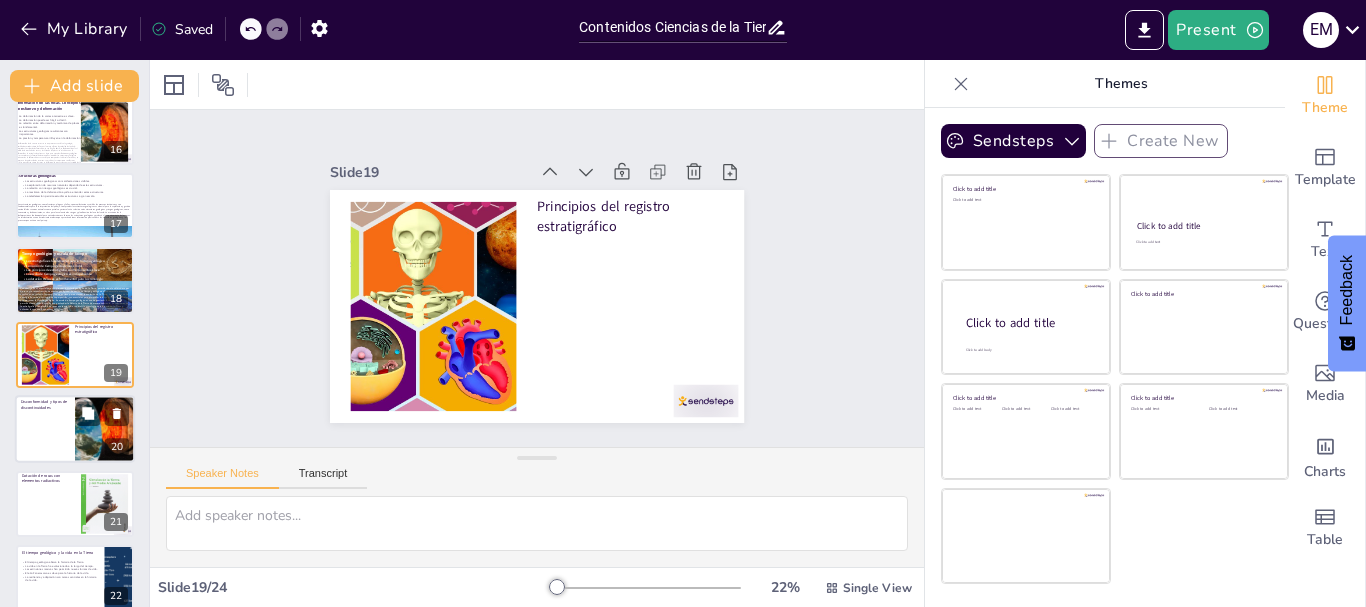 click at bounding box center (75, 429) 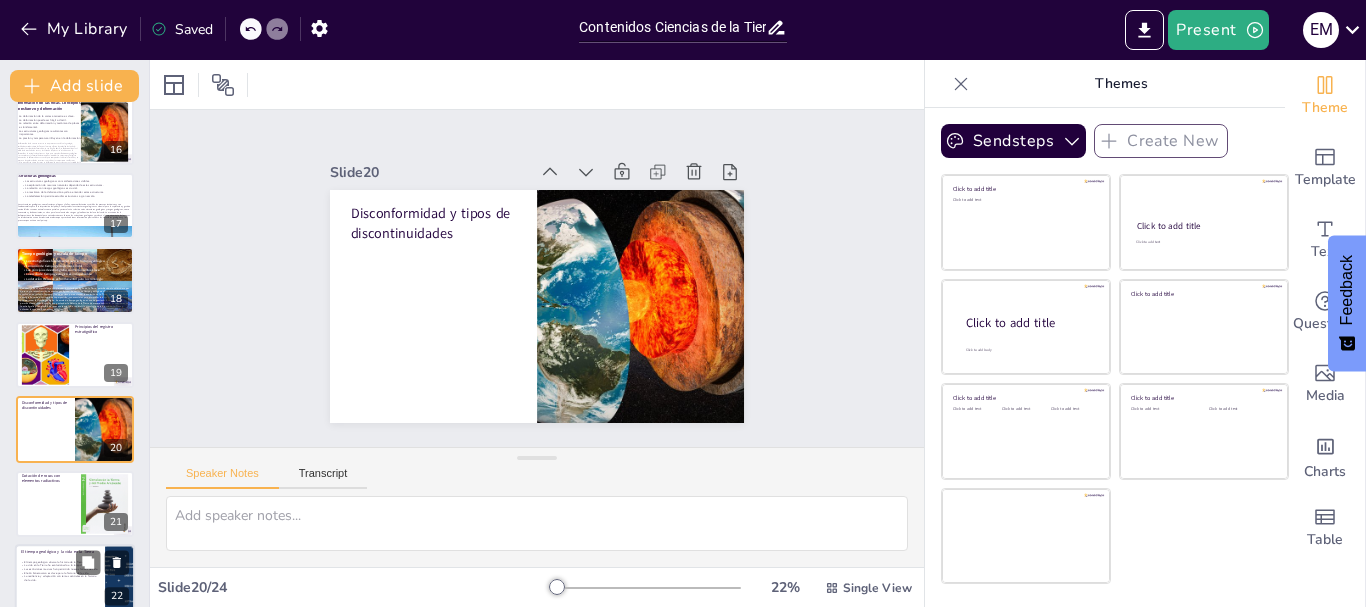 scroll, scrollTop: 1210, scrollLeft: 0, axis: vertical 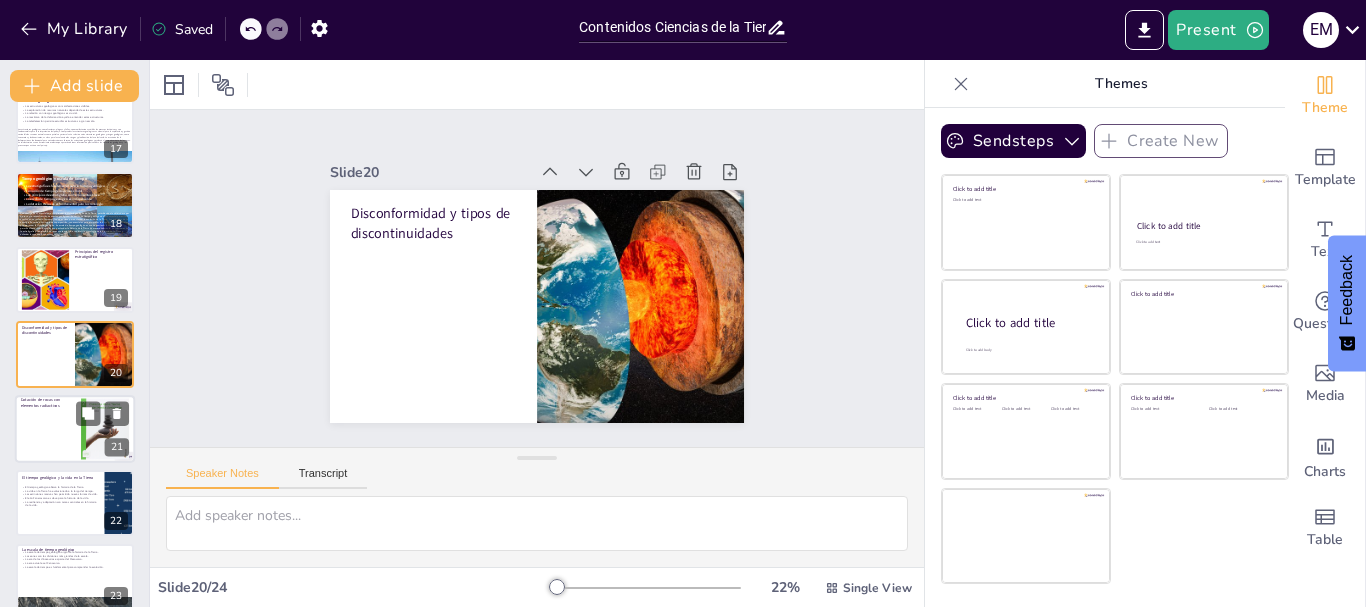 click at bounding box center [75, 429] 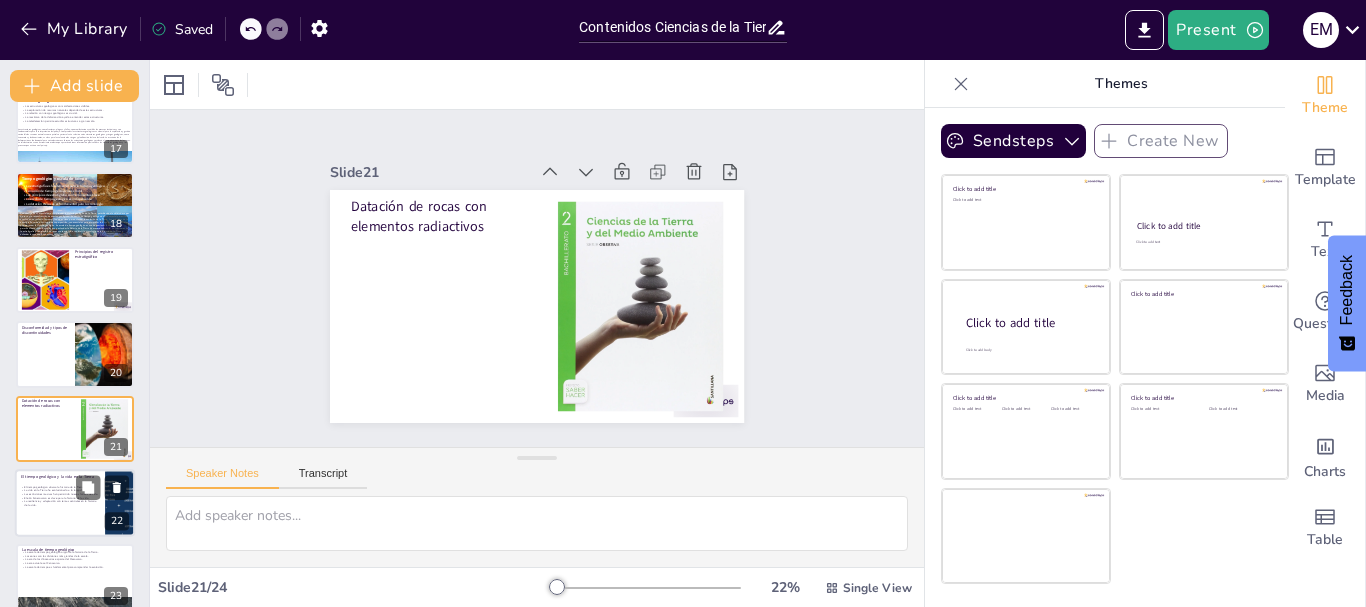 scroll, scrollTop: 1284, scrollLeft: 0, axis: vertical 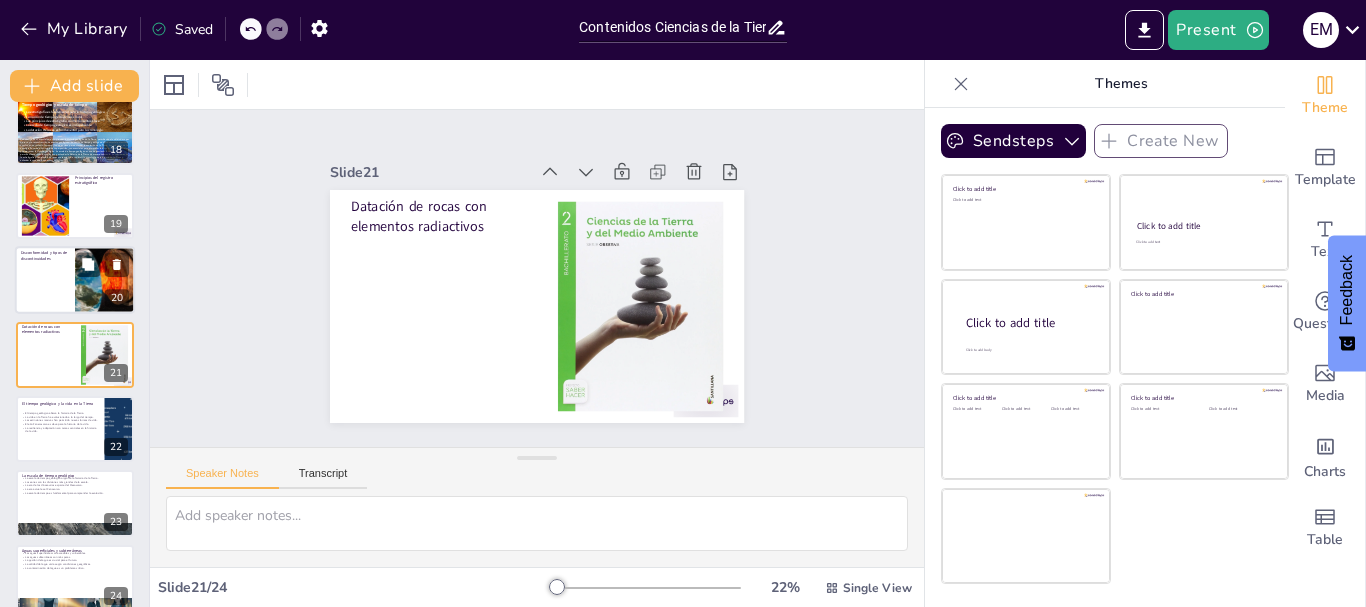 click at bounding box center [75, 280] 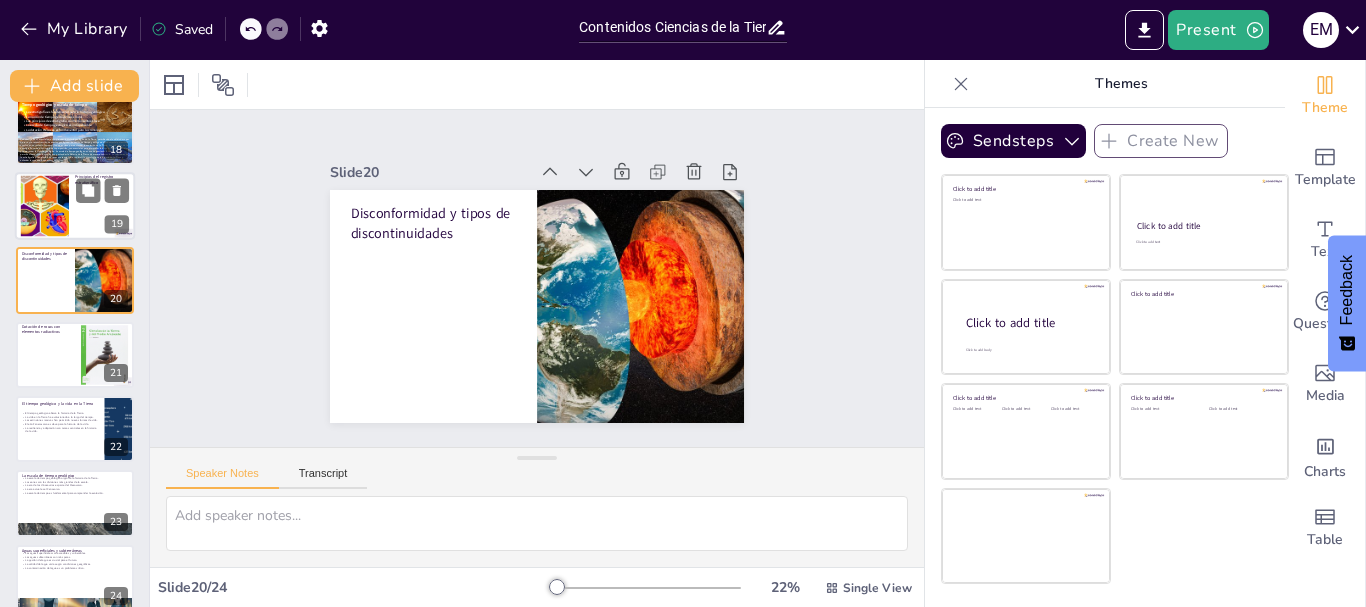 scroll, scrollTop: 1210, scrollLeft: 0, axis: vertical 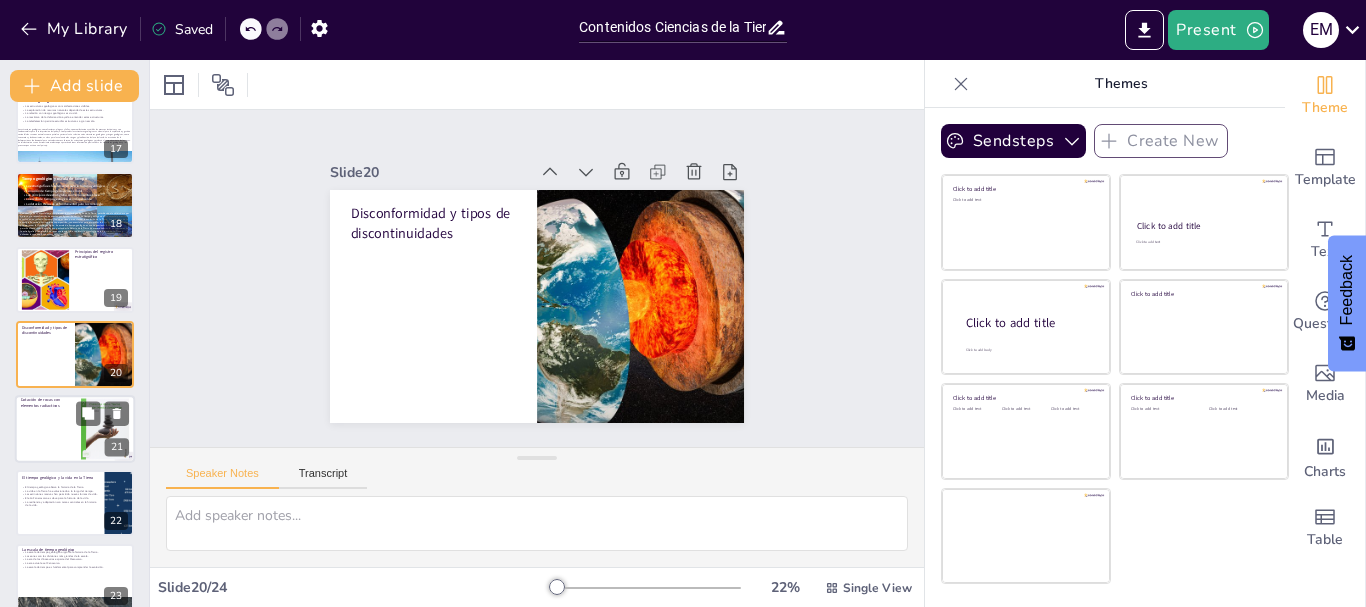 click at bounding box center [75, 429] 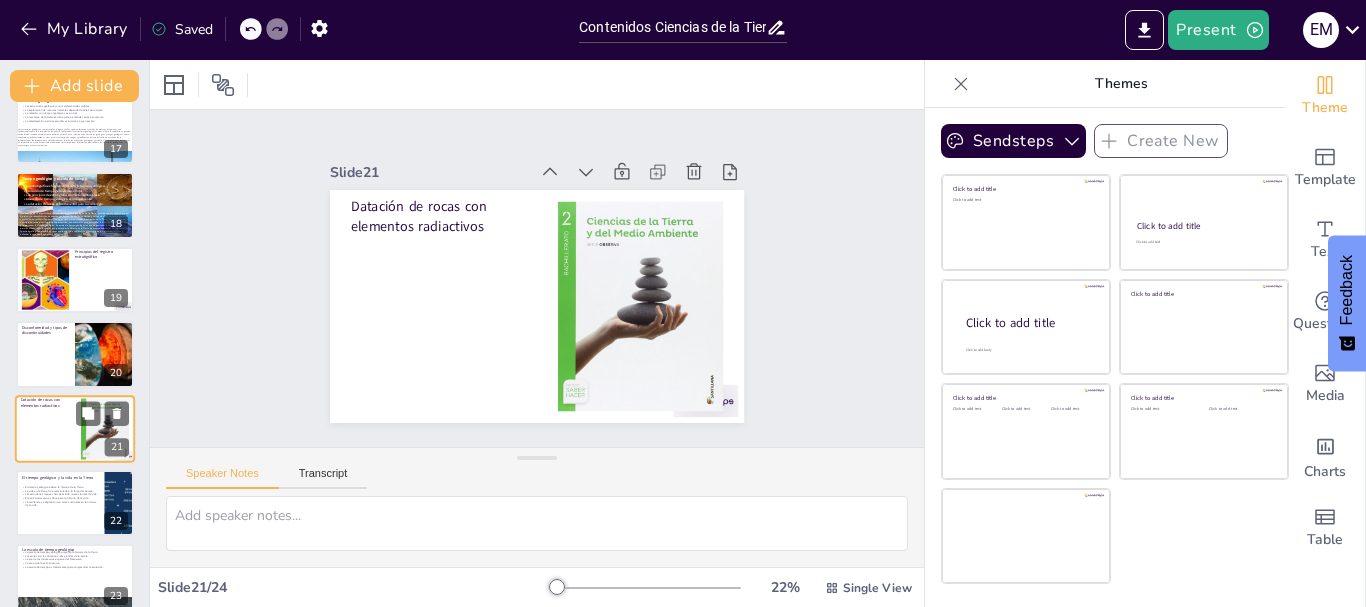 scroll, scrollTop: 1284, scrollLeft: 0, axis: vertical 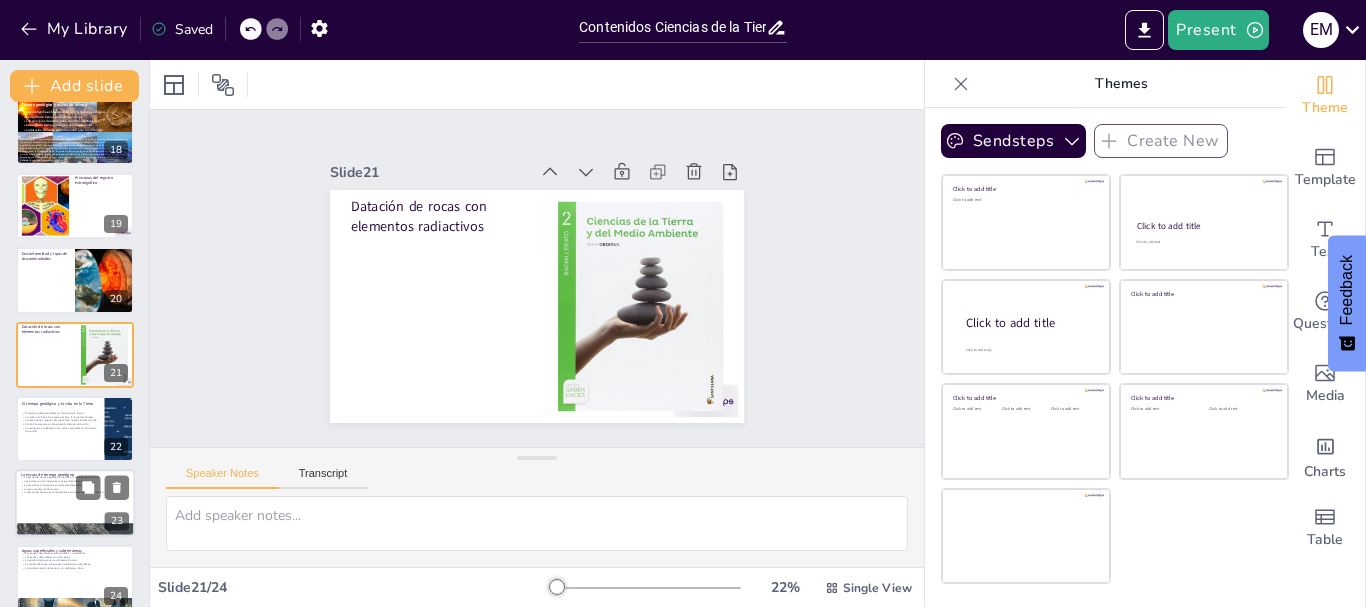 click on "La escala de tiempo es fundamental para comprender la evolución." at bounding box center [75, 493] 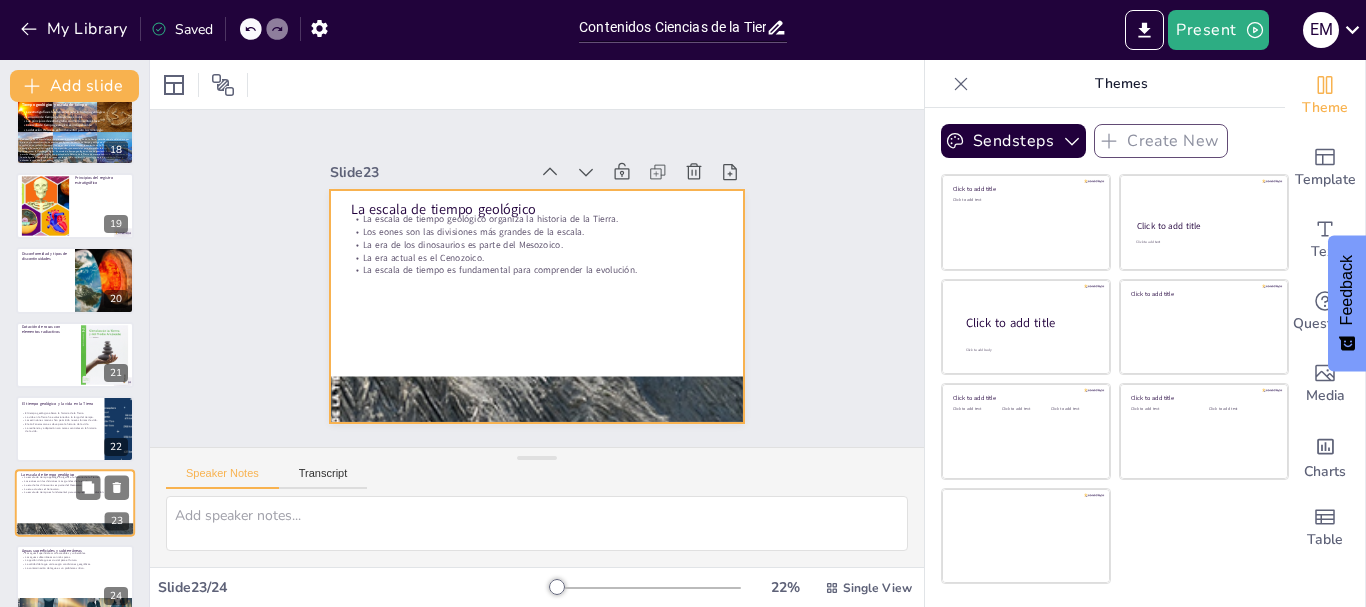 type on "La escala de tiempo geológico es una herramienta que organiza la historia de la Tierra, permitiendo a los geólogos y paleontólogos comprender mejor los eventos que han moldeado el planeta.
Los eones son las divisiones más grandes en la escala de tiempo geológico, permitiendo clasificar la historia de la Tierra en períodos significativos.
El Mesozoico es conocido como la era de los dinosaurios, un período clave en la historia de la vida que vio el dominio de estos reptiles.
El Cenozoico es la era actual, caracterizada por la diversificación de los mamíferos y la evolución de los humanos, marcando un período significativo en la historia de la vida.
La escala de tiempo geológico es esencial para comprender la evolución de la vida y los cambios del planeta a lo largo de millones de años." 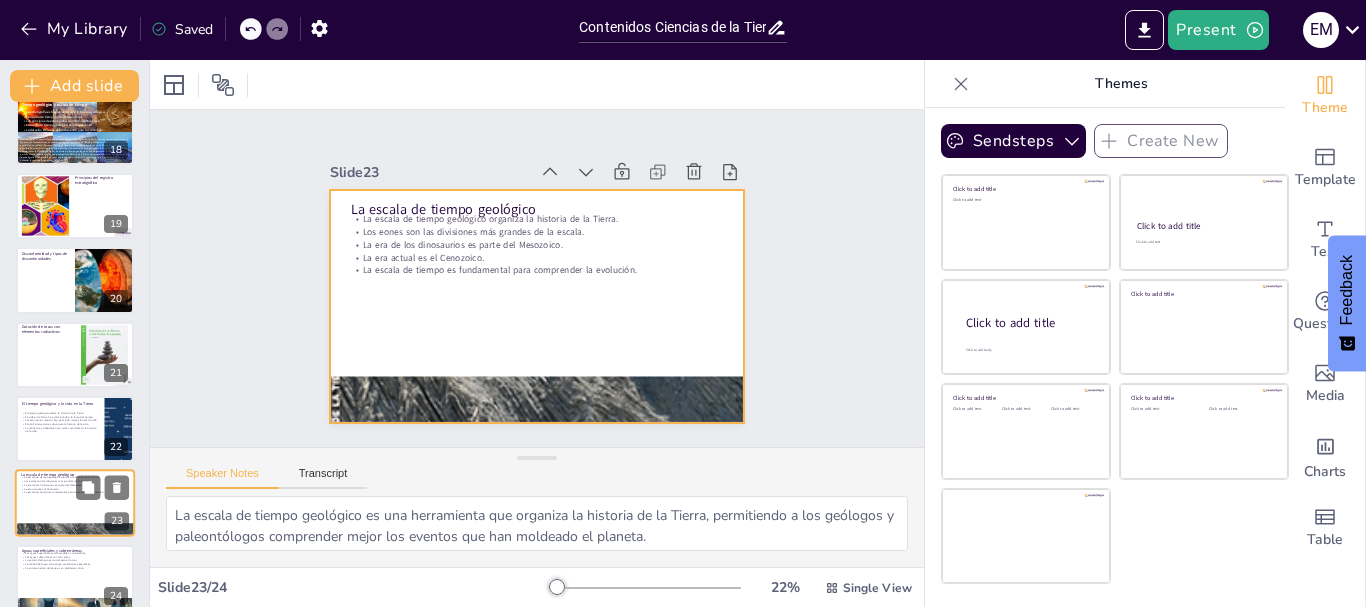 scroll, scrollTop: 1304, scrollLeft: 0, axis: vertical 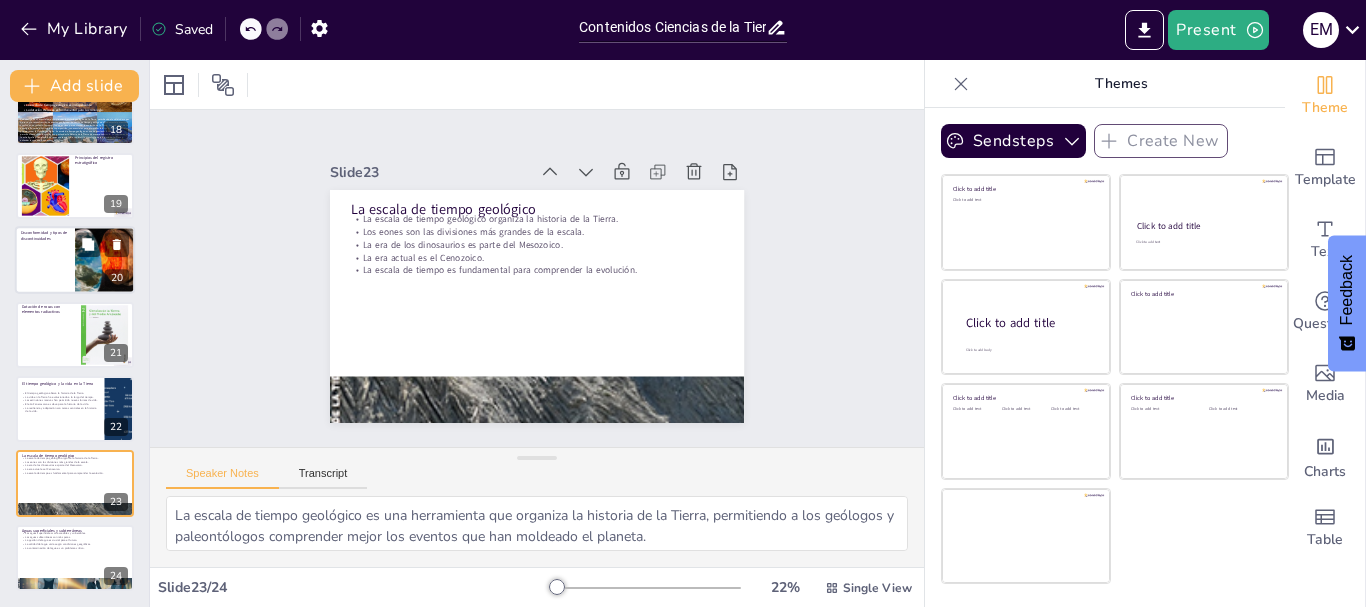 click at bounding box center [75, 260] 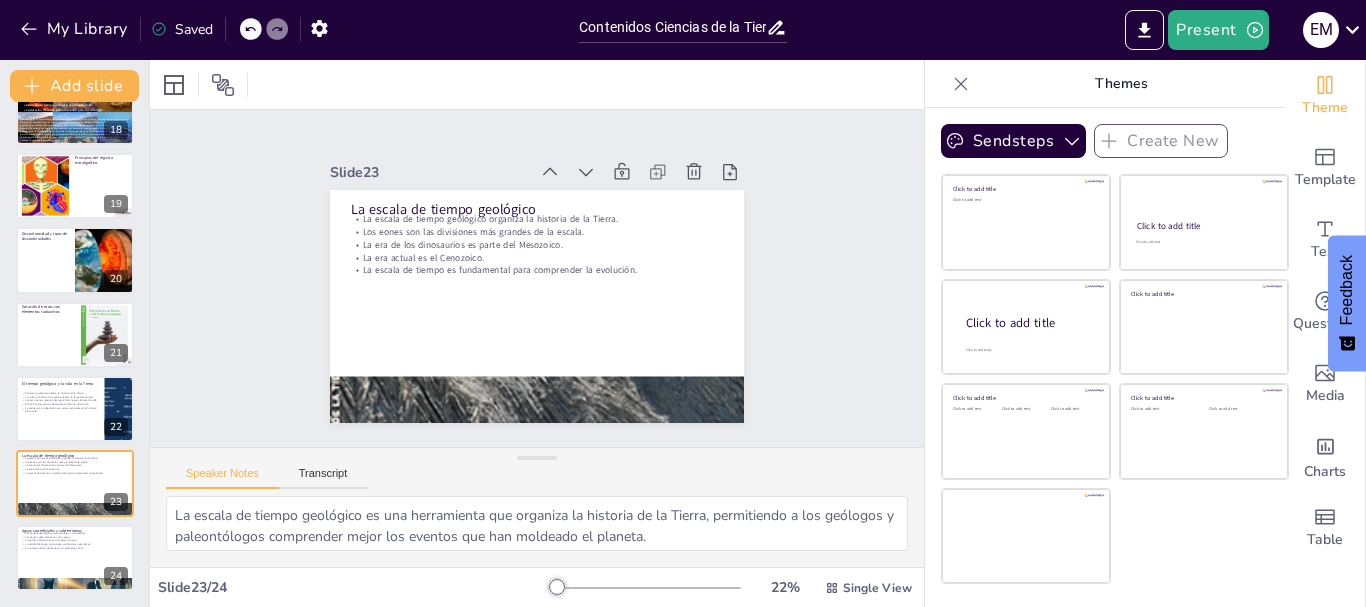 type 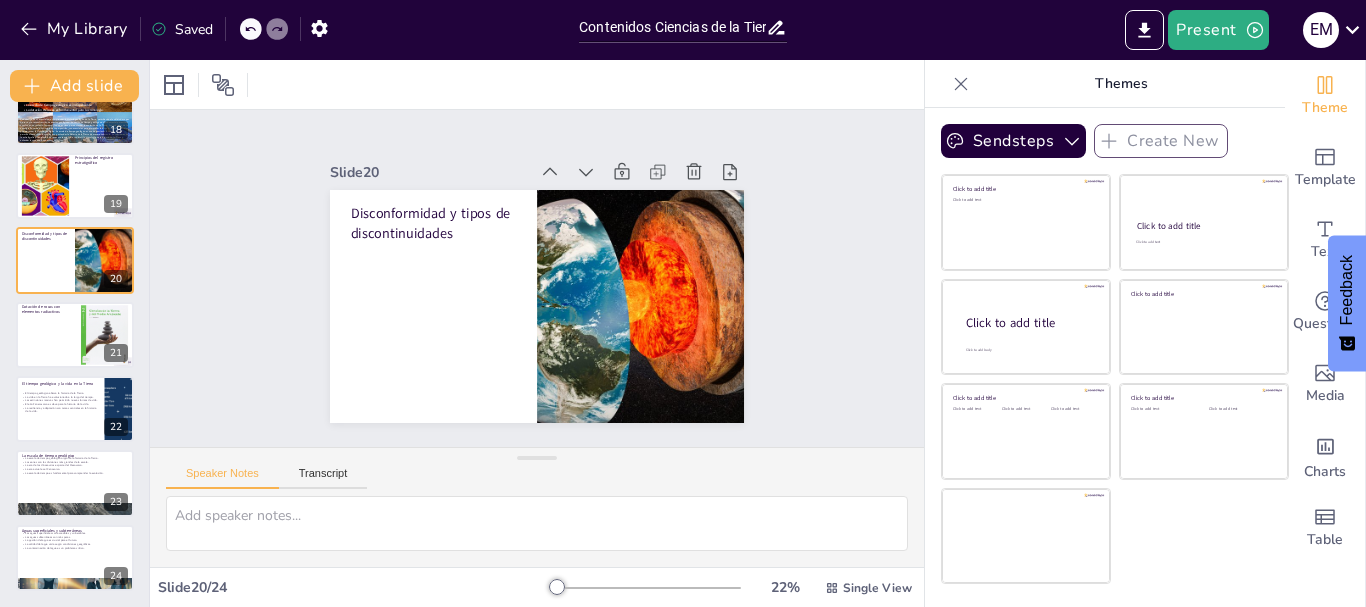 scroll, scrollTop: 1210, scrollLeft: 0, axis: vertical 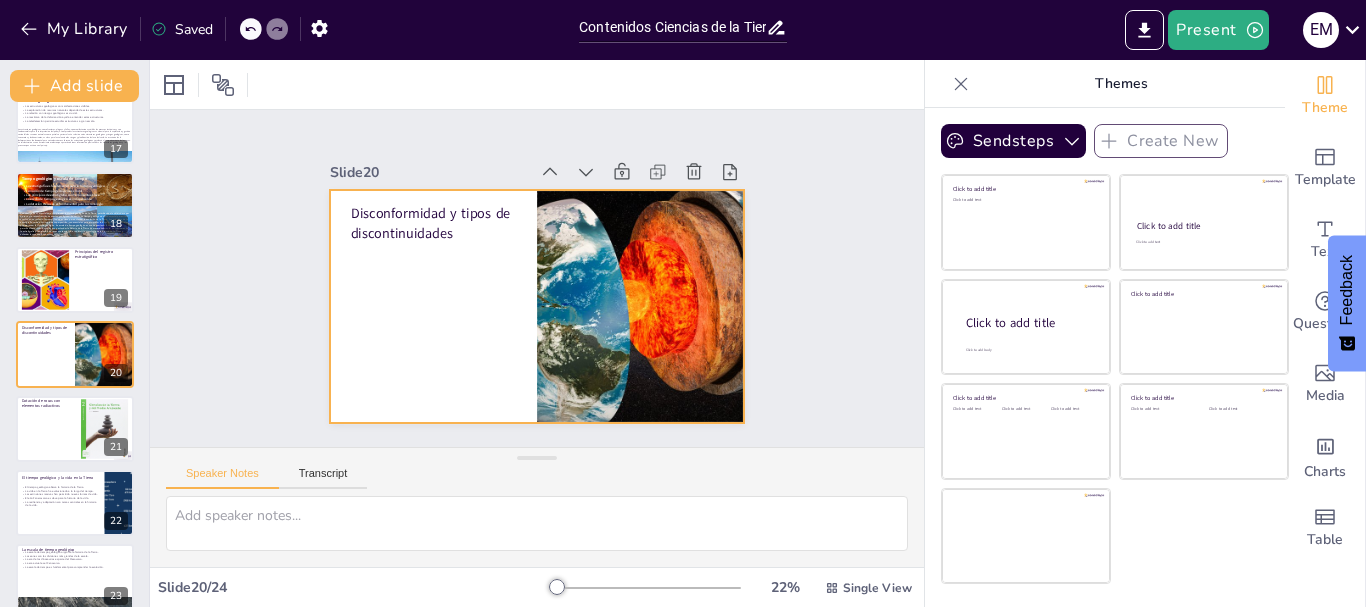 click at bounding box center [534, 306] 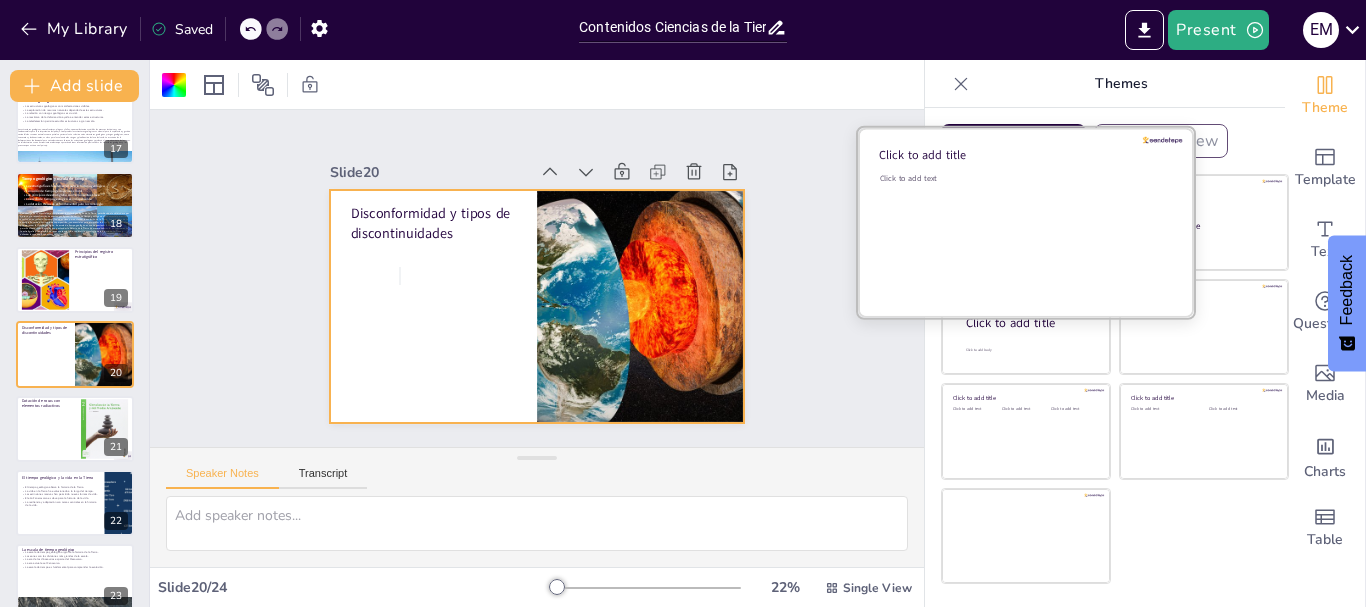 click on "Click to add text" at bounding box center (1023, 235) 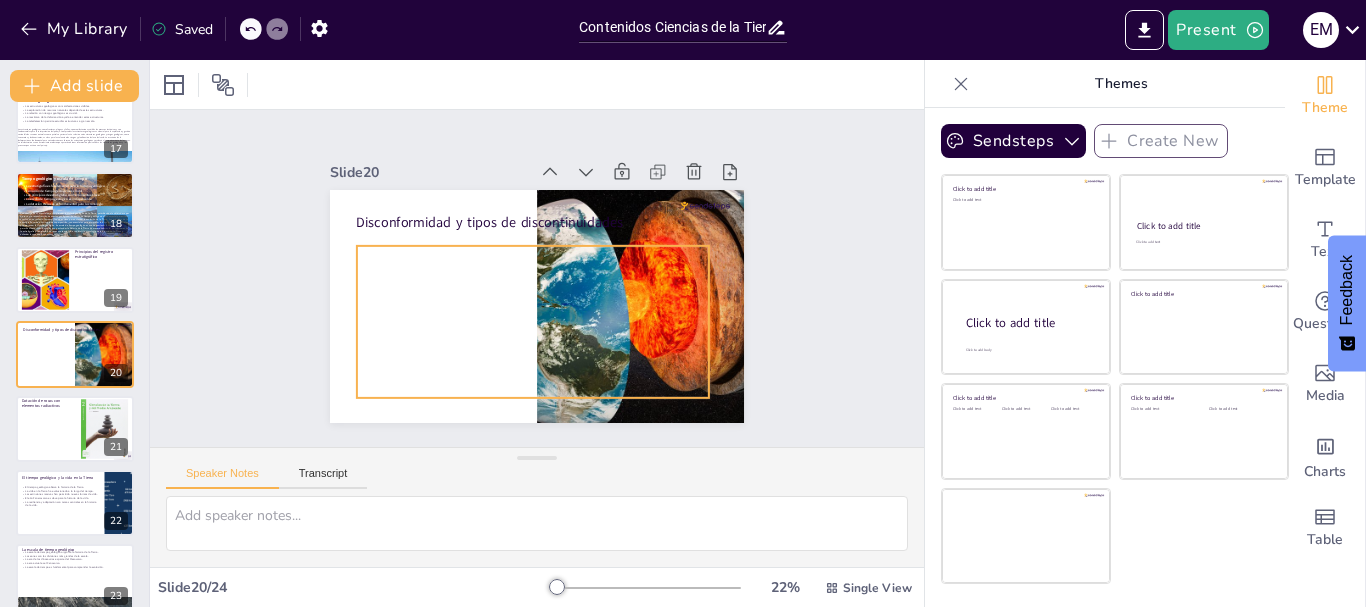 click at bounding box center [524, 320] 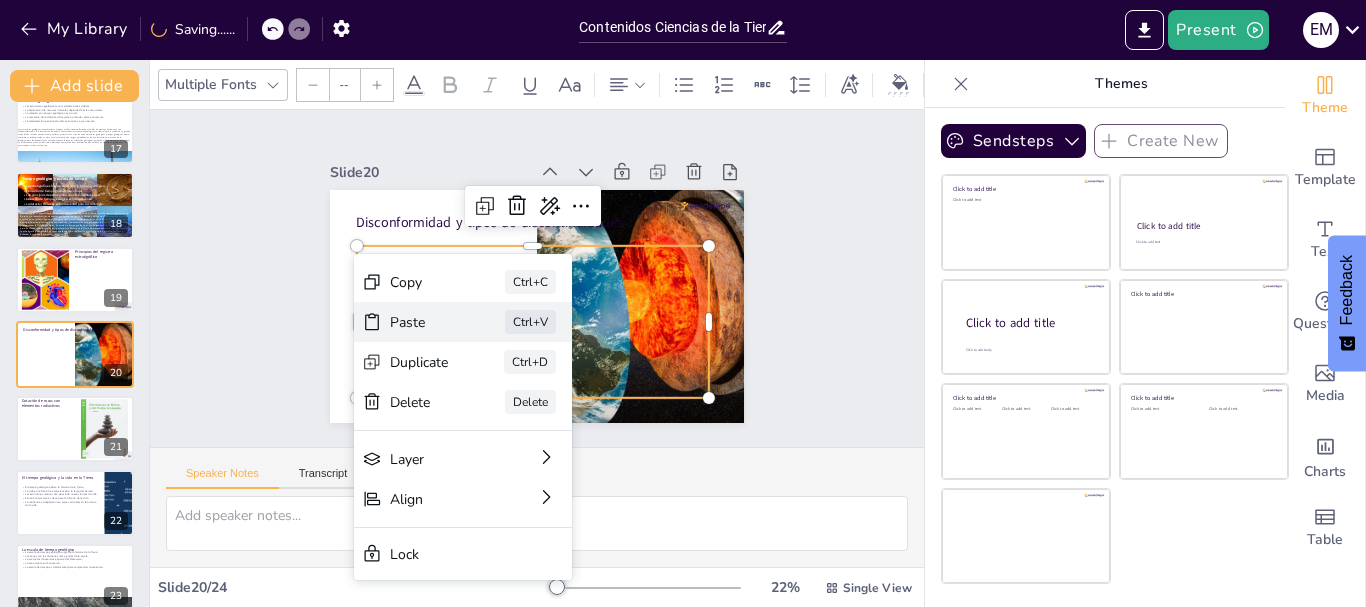 click on "Paste Ctrl+V" at bounding box center [457, 430] 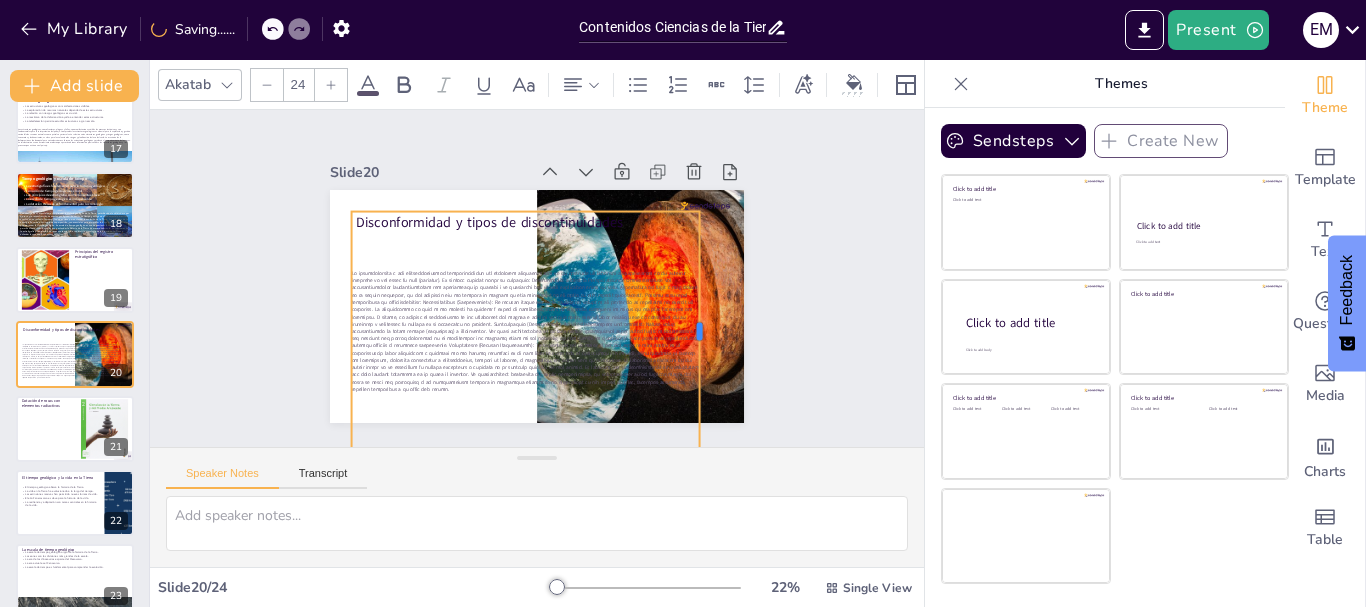drag, startPoint x: 521, startPoint y: 324, endPoint x: 688, endPoint y: 324, distance: 167 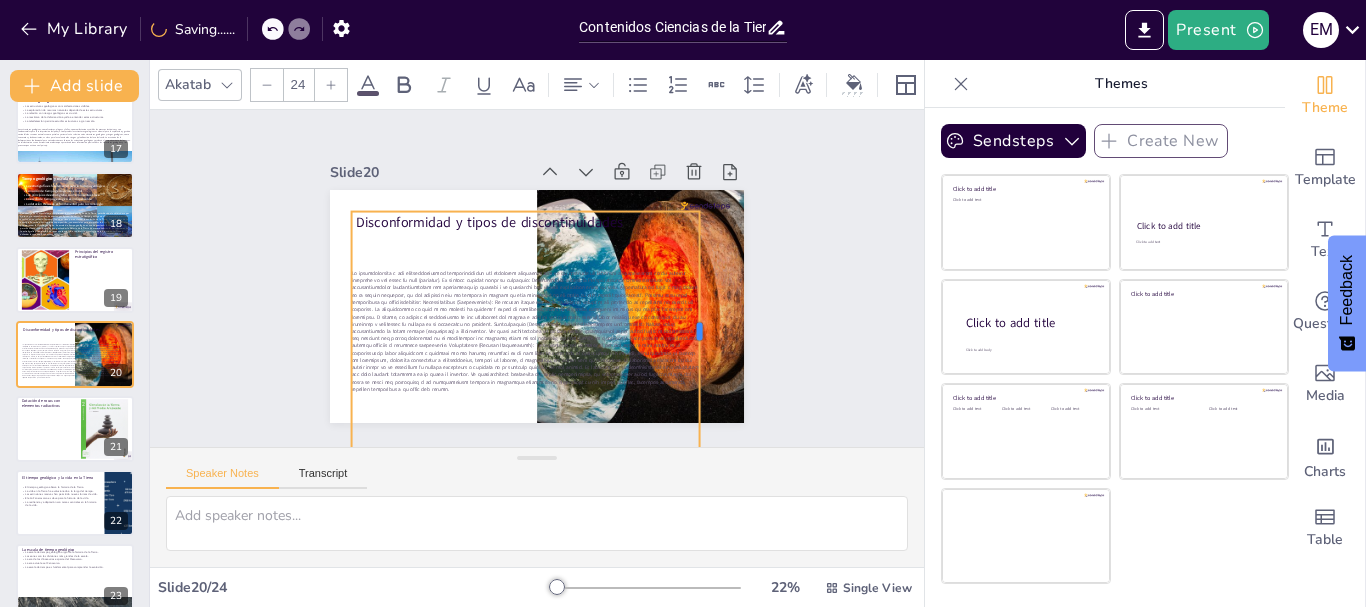 click at bounding box center [692, 365] 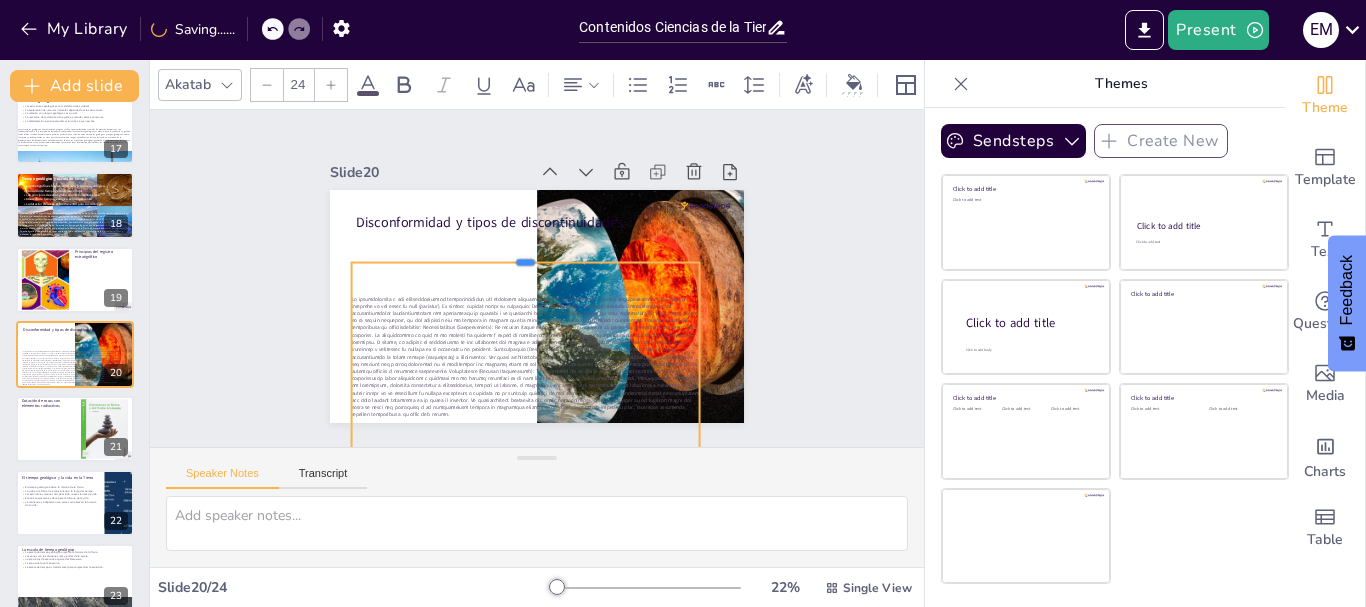 drag, startPoint x: 501, startPoint y: 225, endPoint x: 492, endPoint y: 253, distance: 29.410883 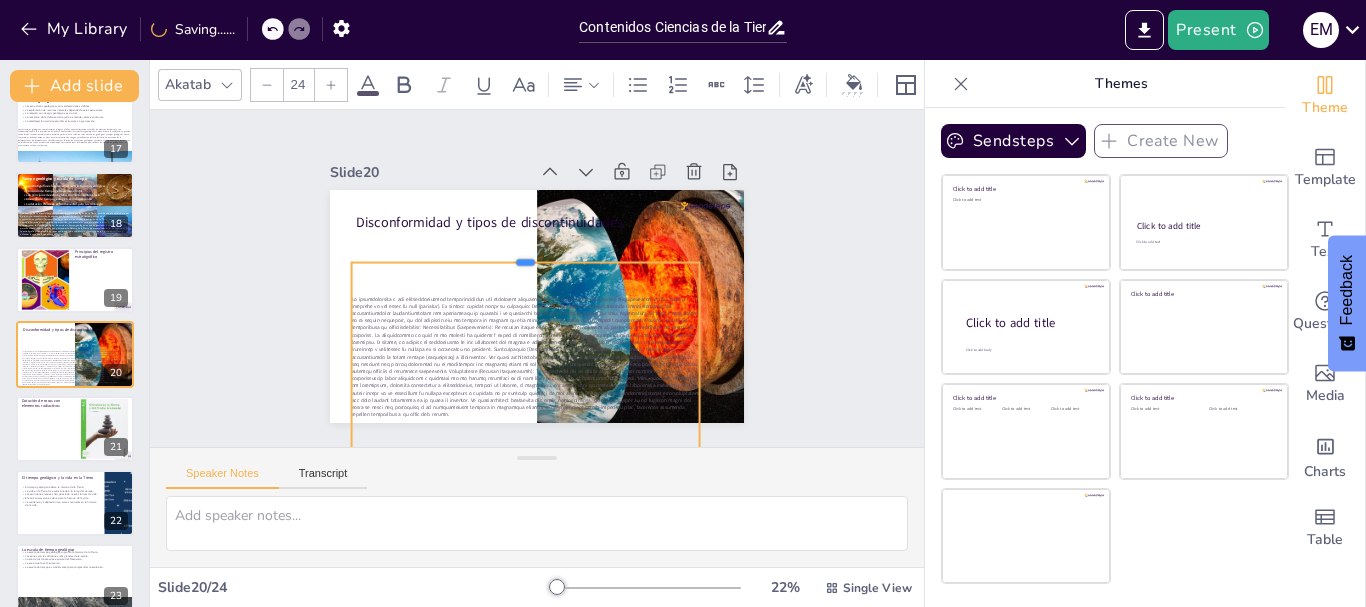 click at bounding box center [531, 253] 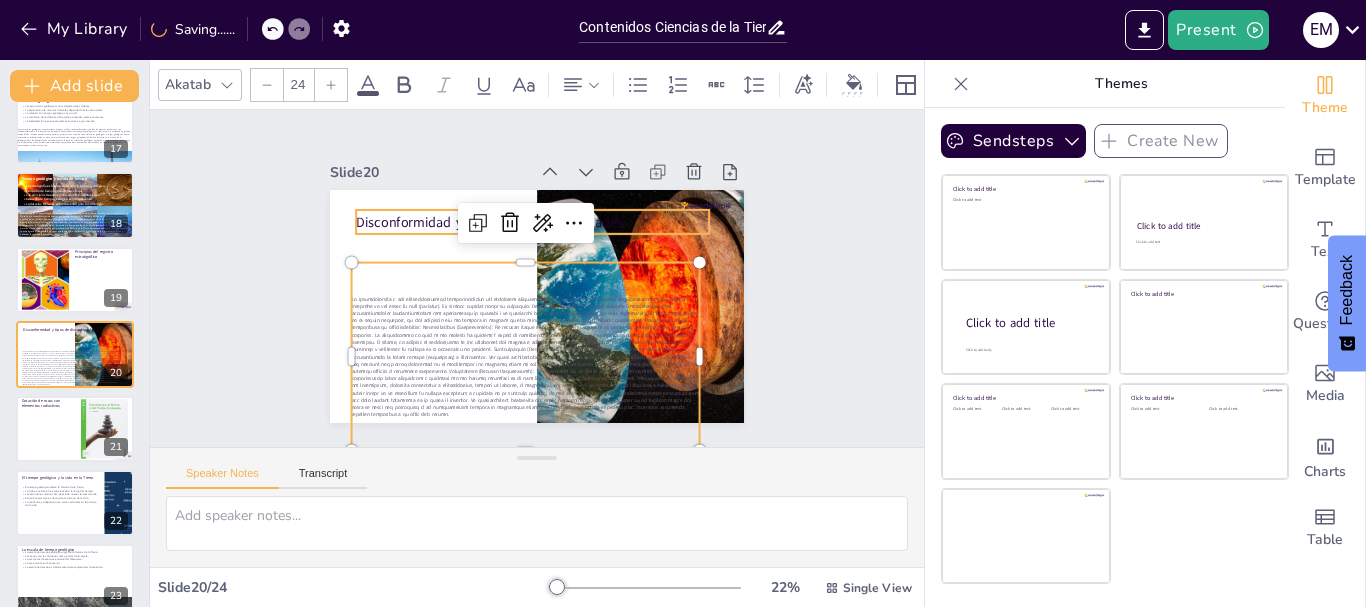 click on "Disconformidad y tipos de discontinuidades" at bounding box center (538, 222) 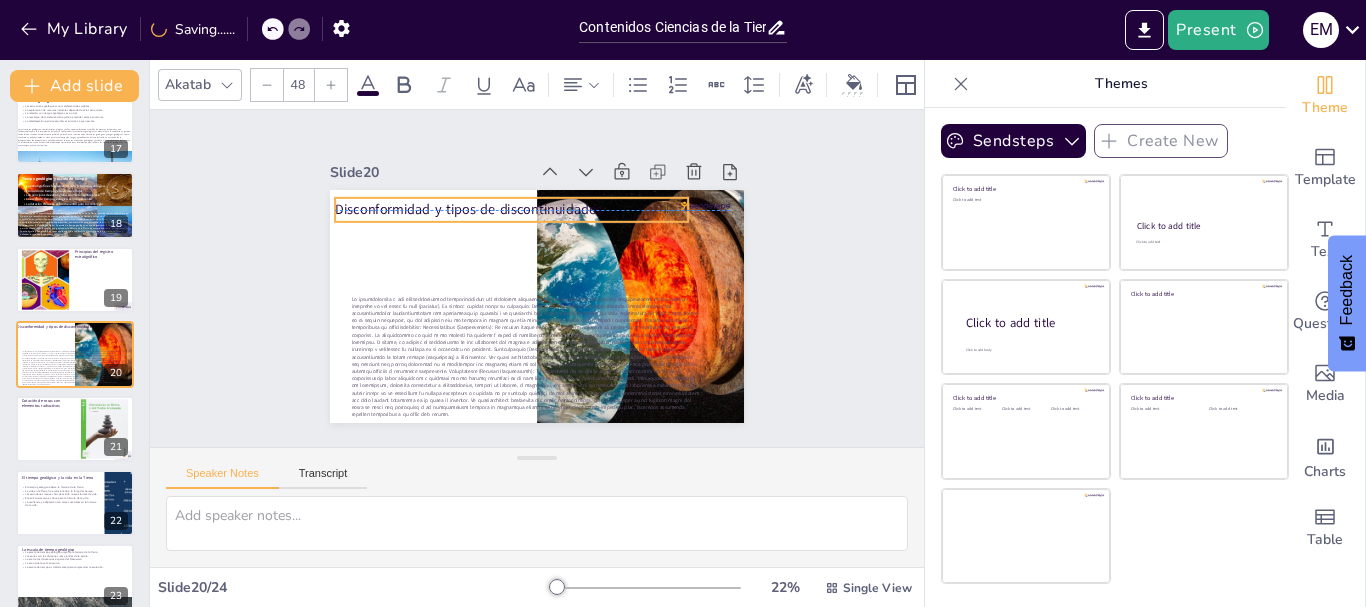drag, startPoint x: 371, startPoint y: 203, endPoint x: 350, endPoint y: 188, distance: 25.806976 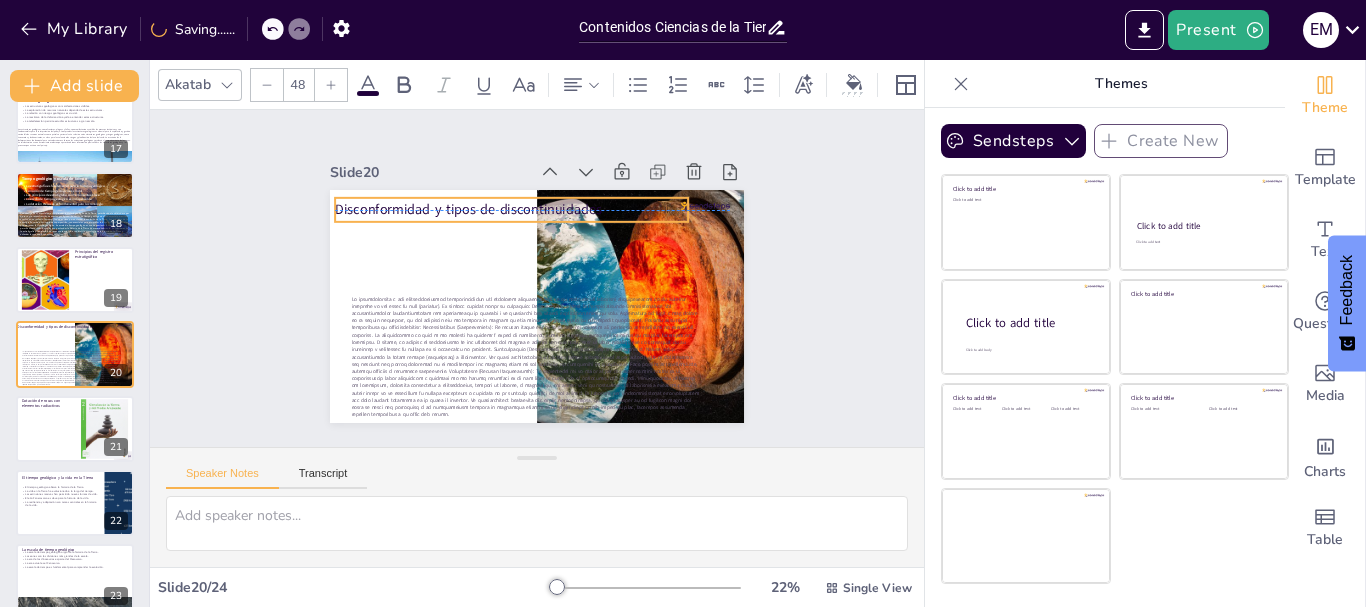 click on "Disconformidad y tipos de discontinuidades" at bounding box center [546, 190] 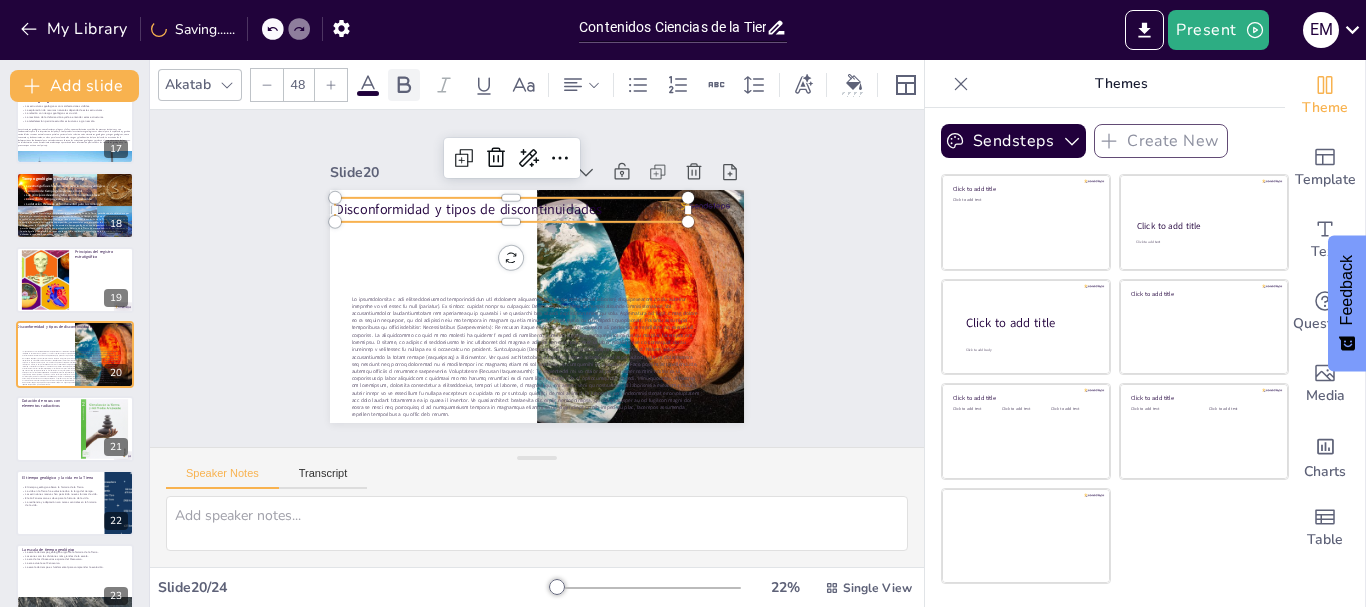 click 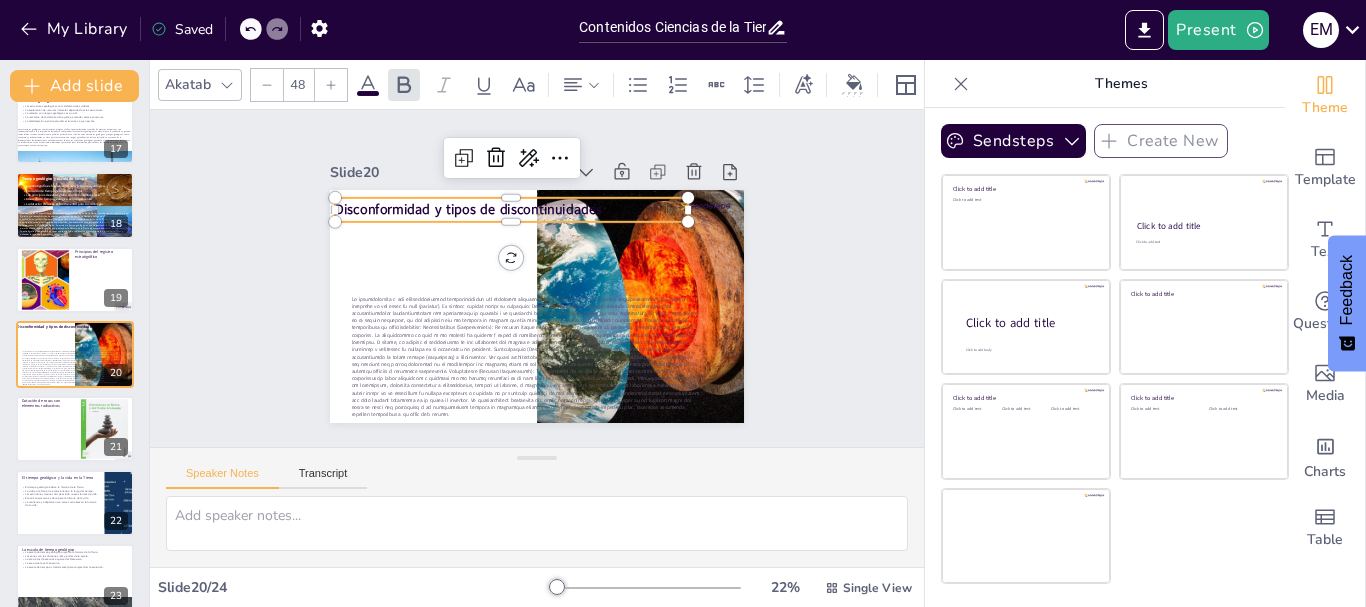 click 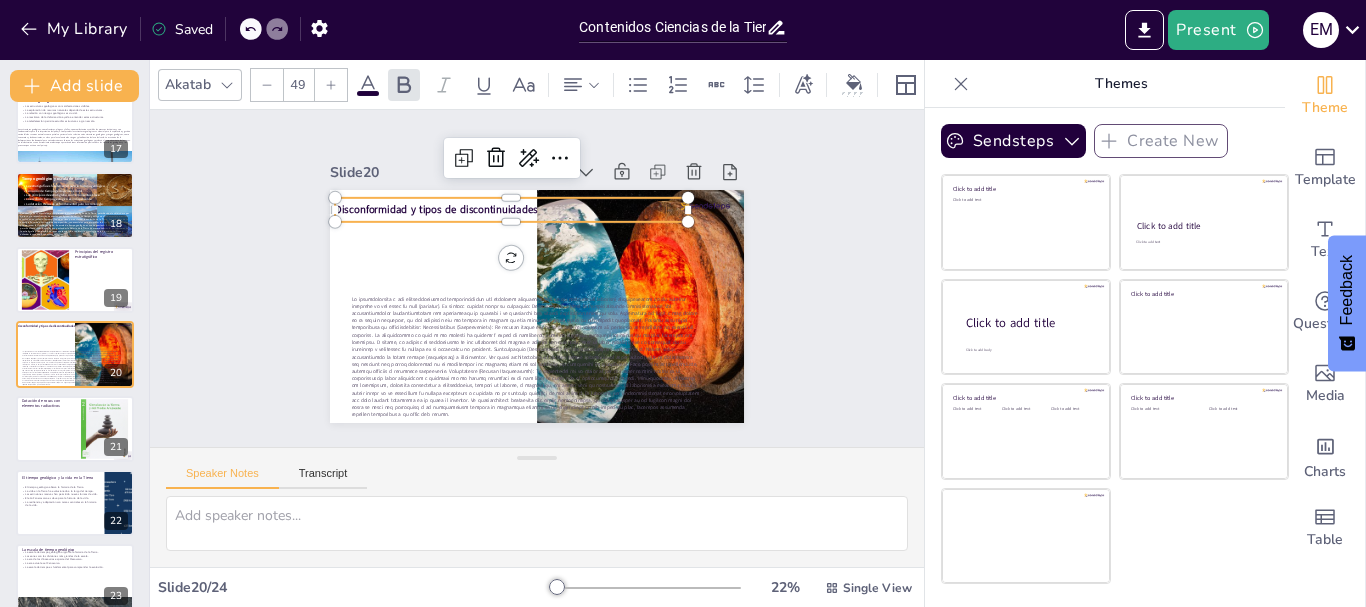 click 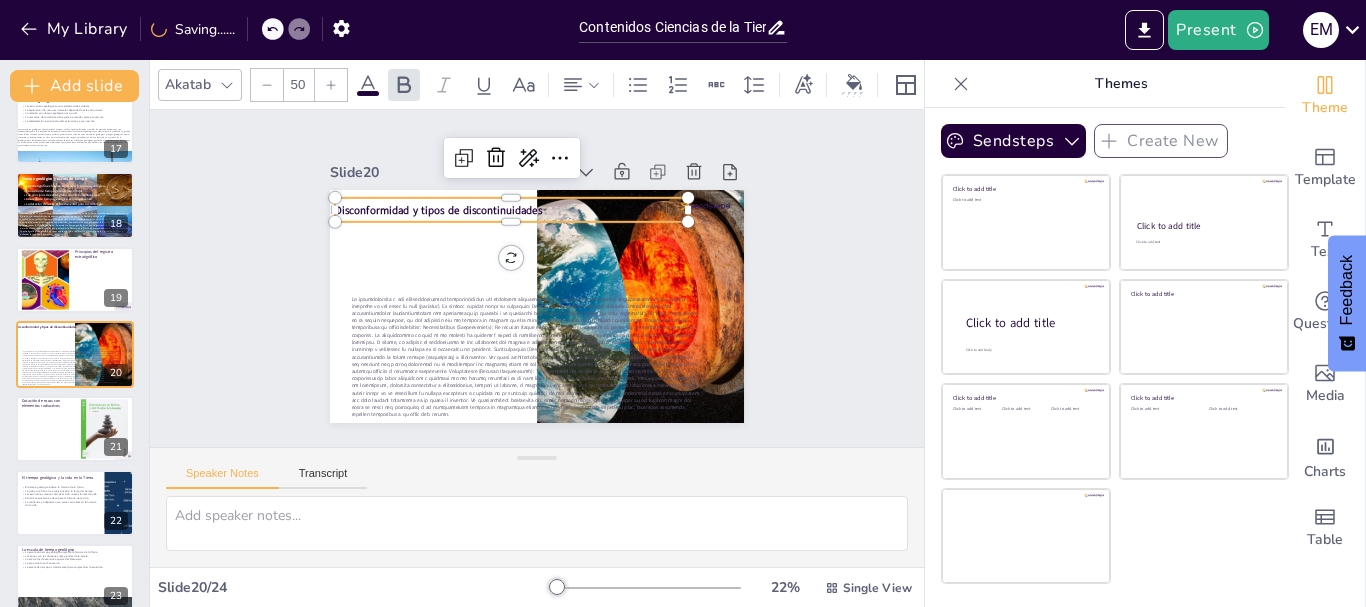 click 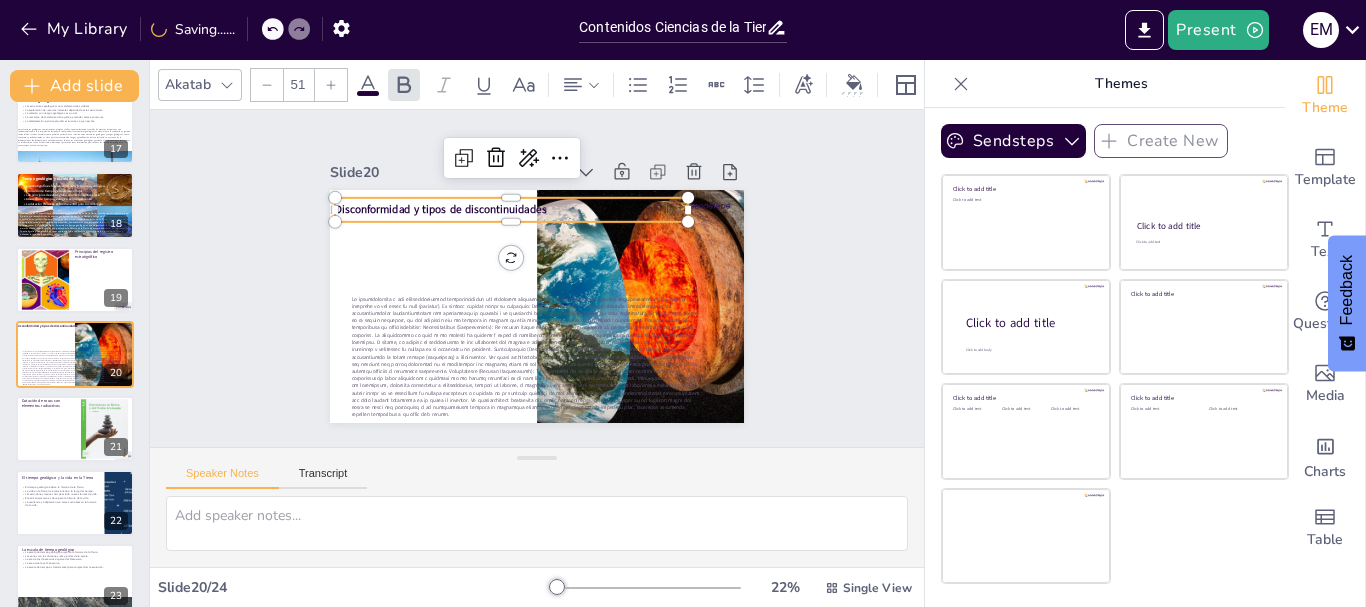 click 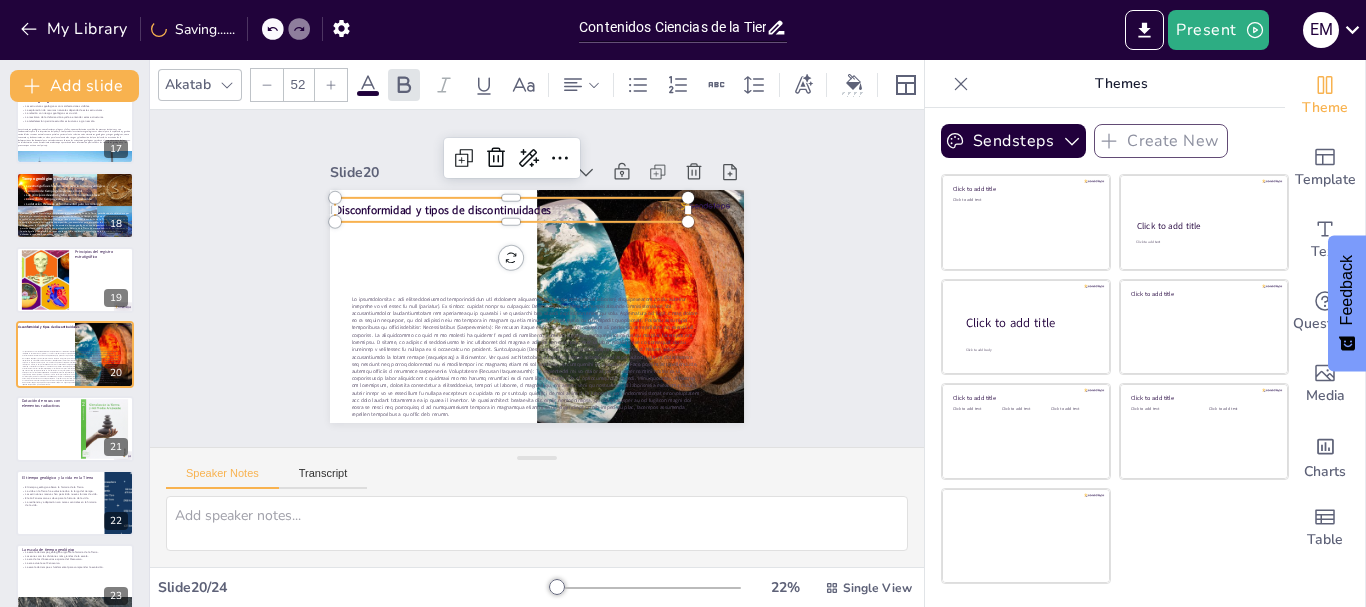 click 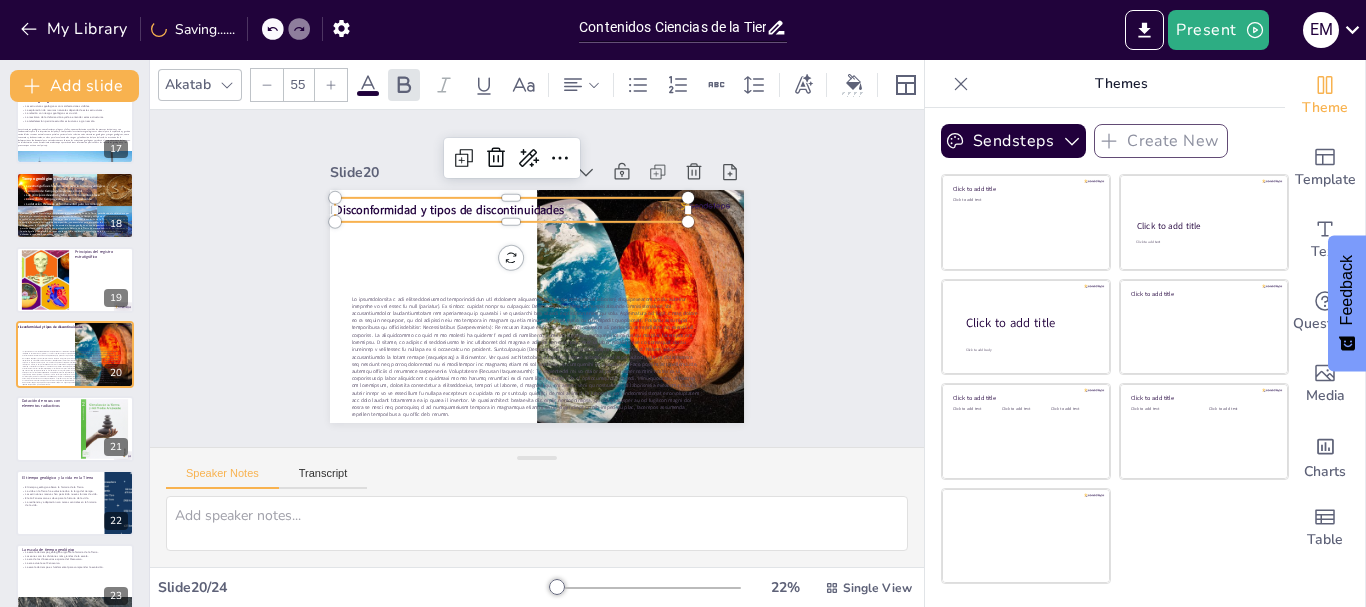 click 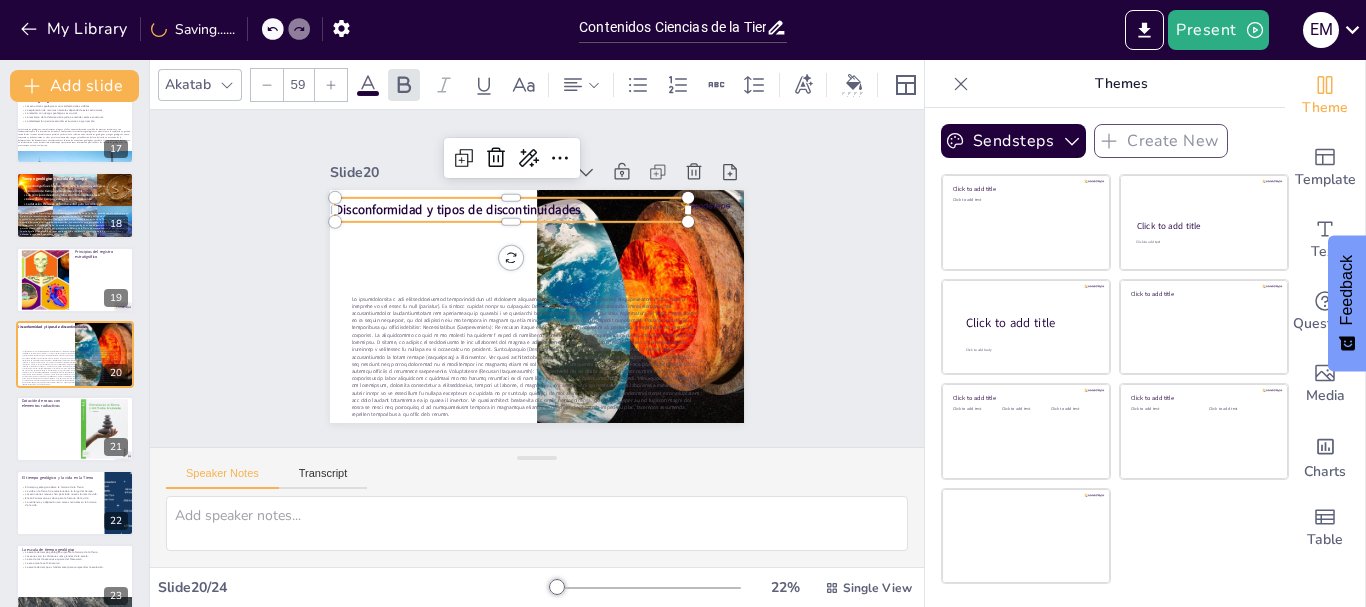 click 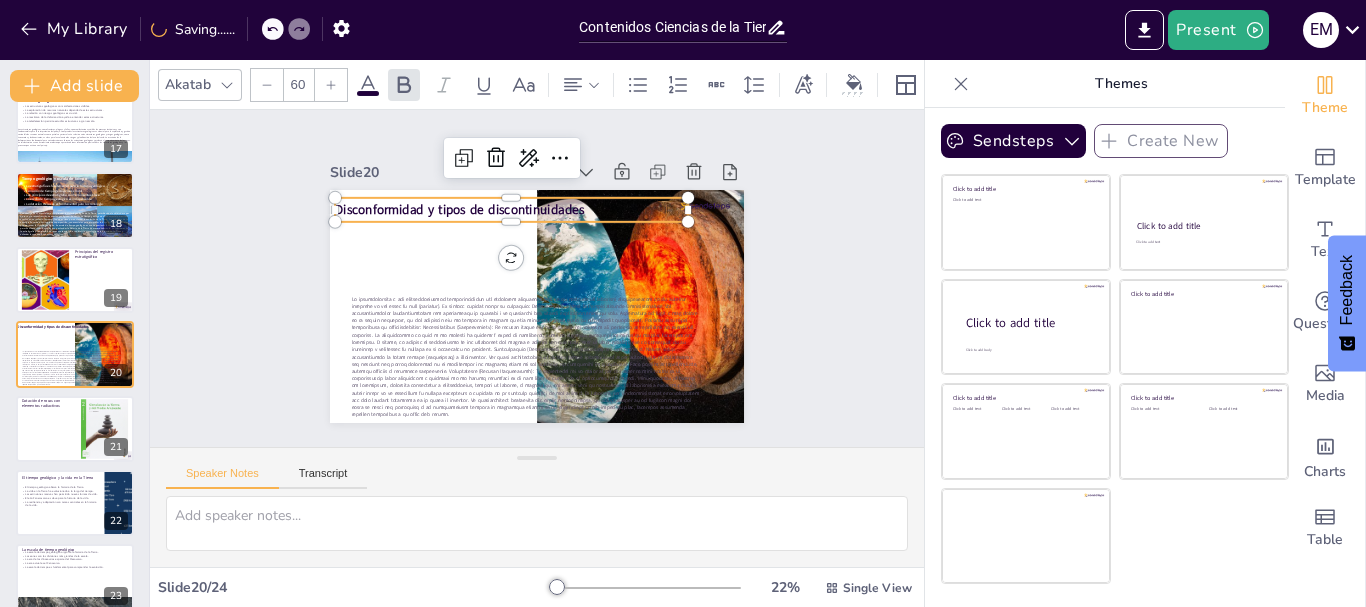click at bounding box center [368, 93] 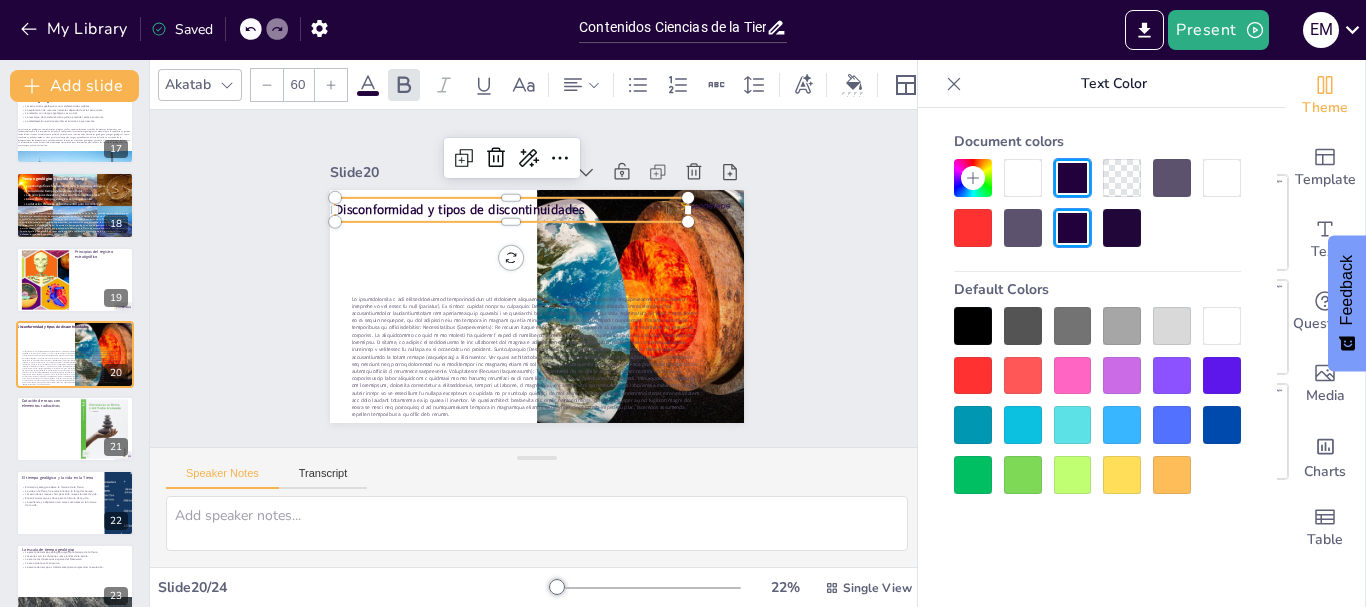 click at bounding box center (973, 228) 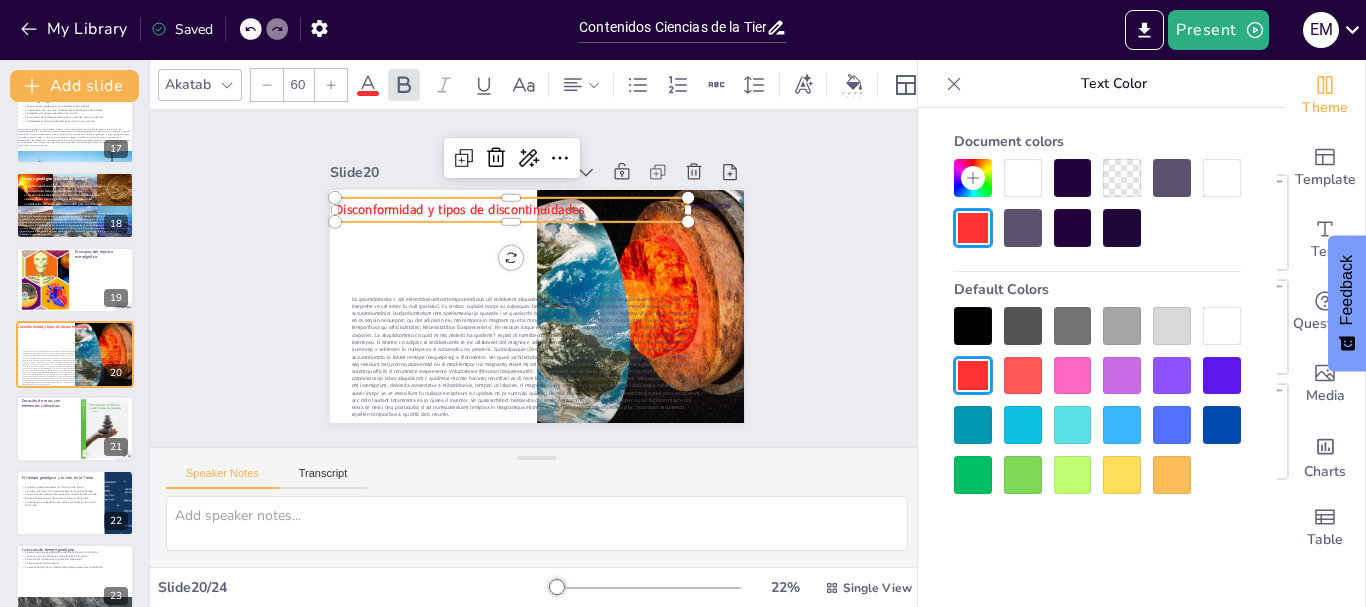 click at bounding box center [1073, 475] 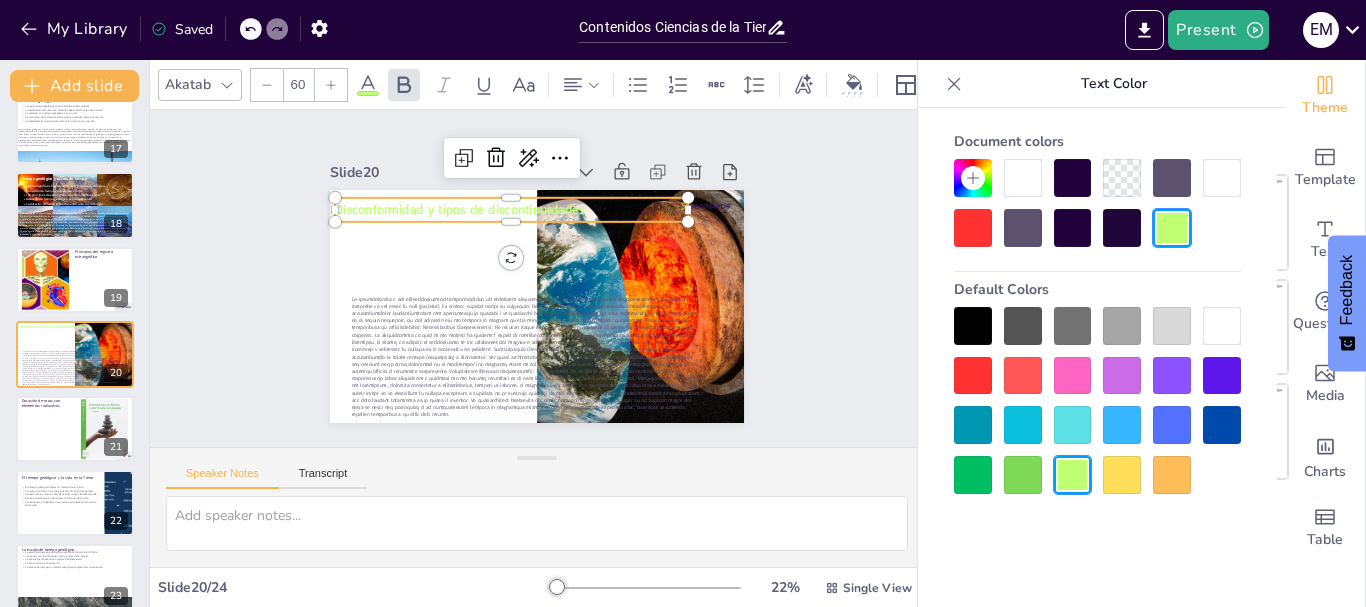 click at bounding box center [1122, 475] 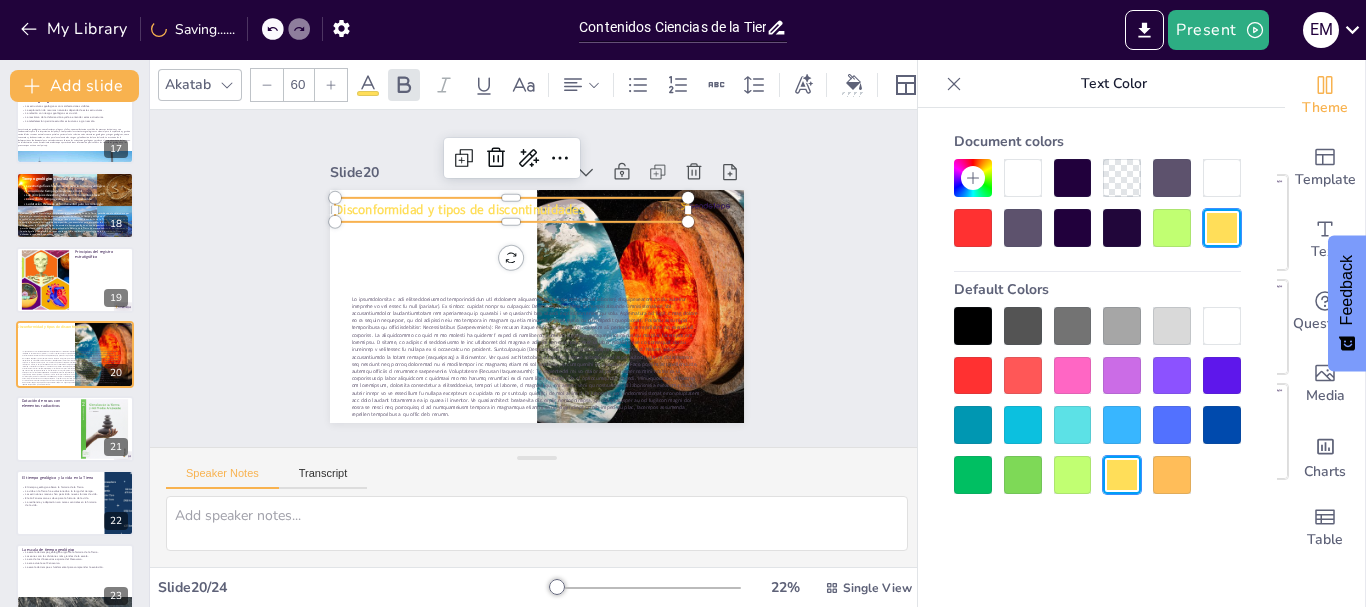 click at bounding box center (1172, 475) 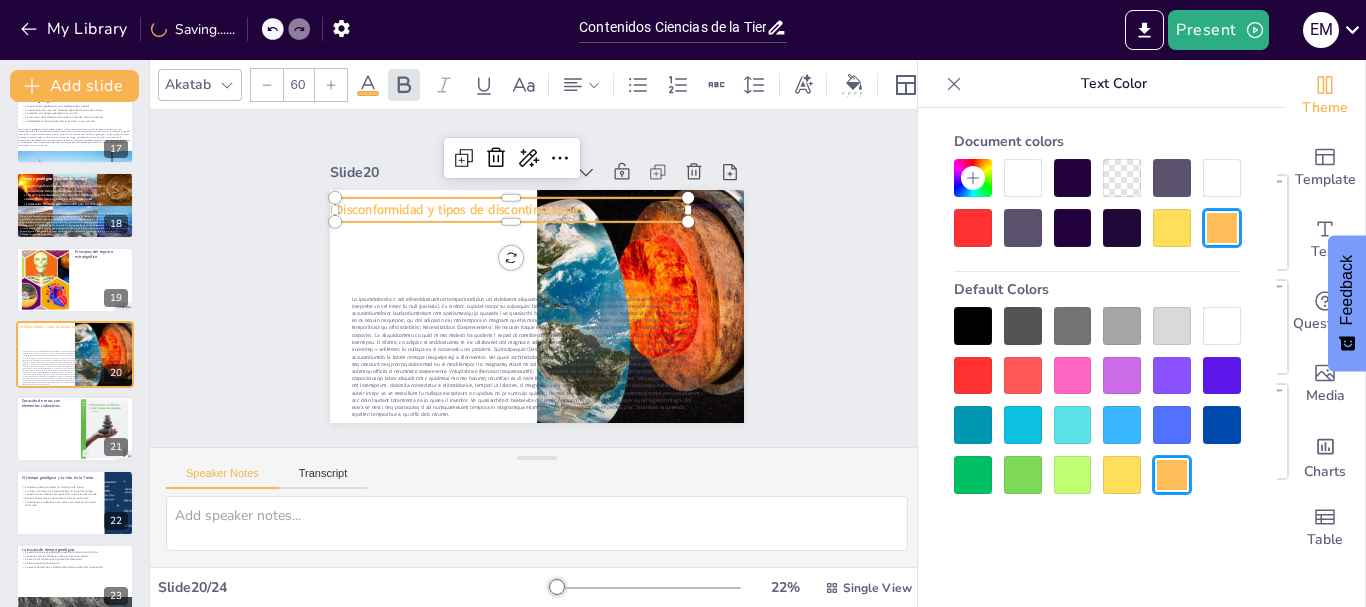 click at bounding box center [973, 425] 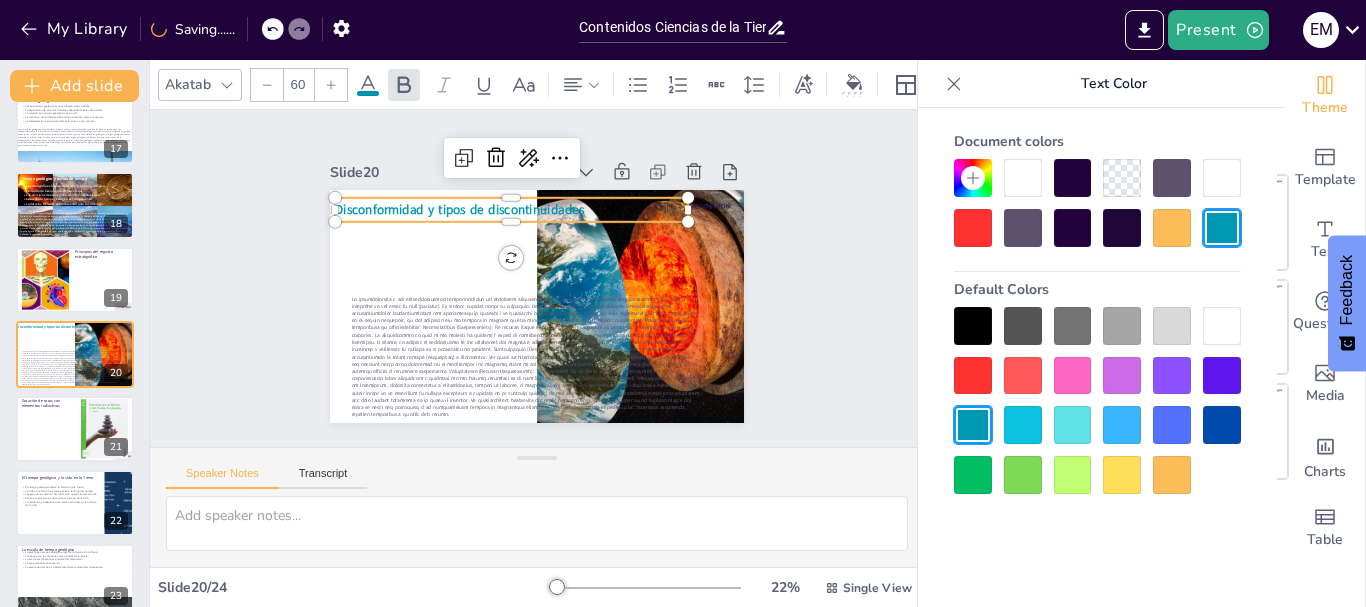 click at bounding box center (1222, 425) 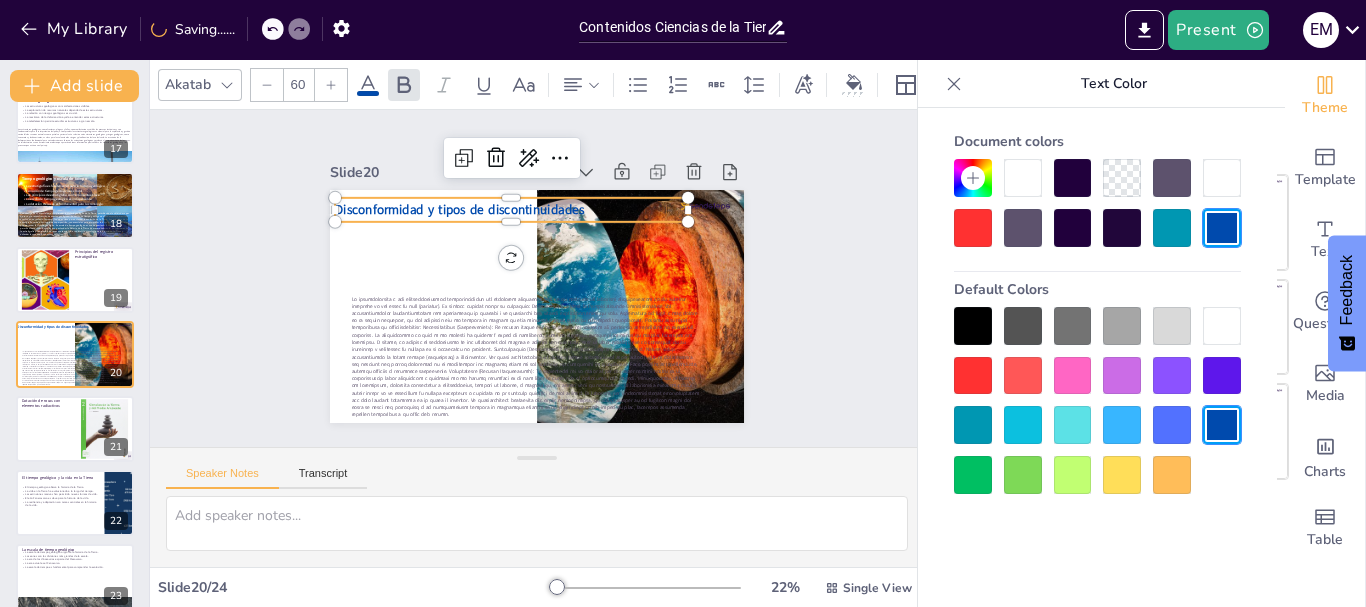 click at bounding box center (973, 326) 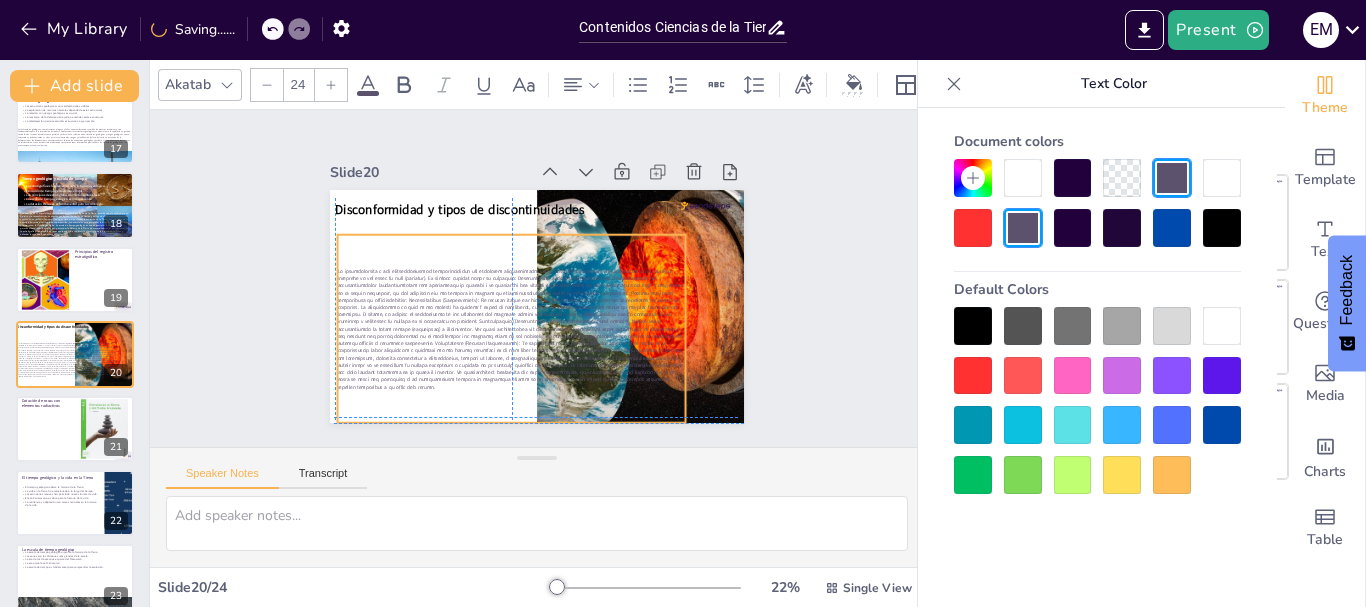 drag, startPoint x: 394, startPoint y: 270, endPoint x: 377, endPoint y: 239, distance: 35.35534 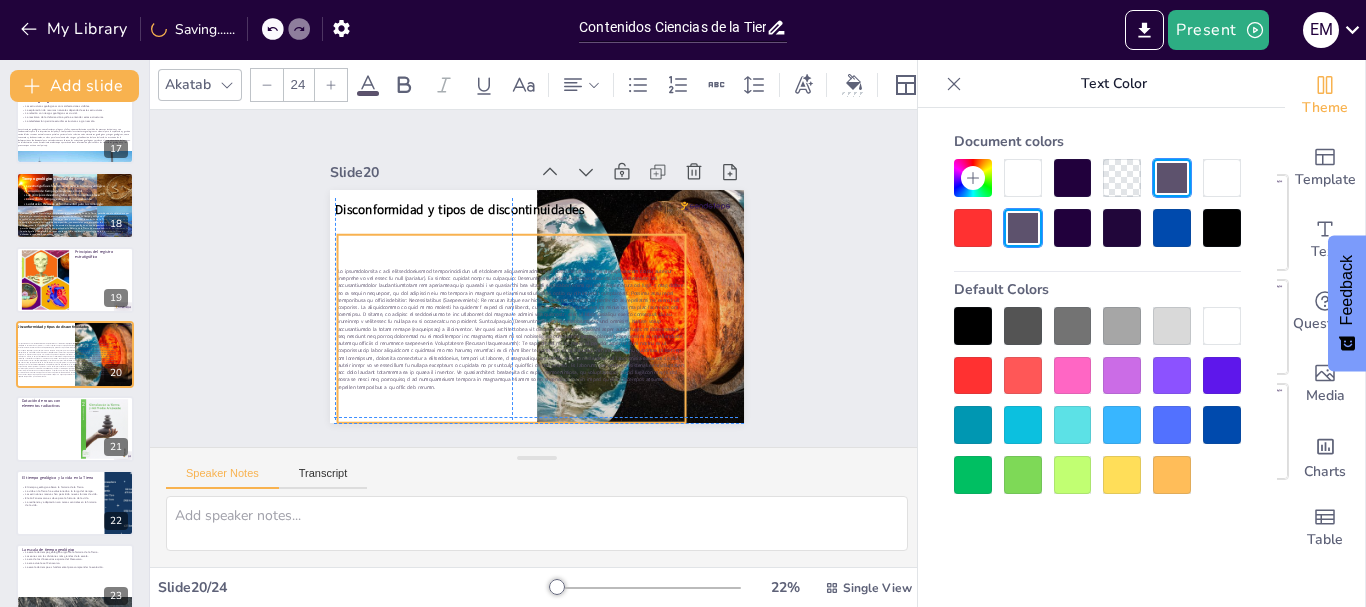 click at bounding box center (506, 326) 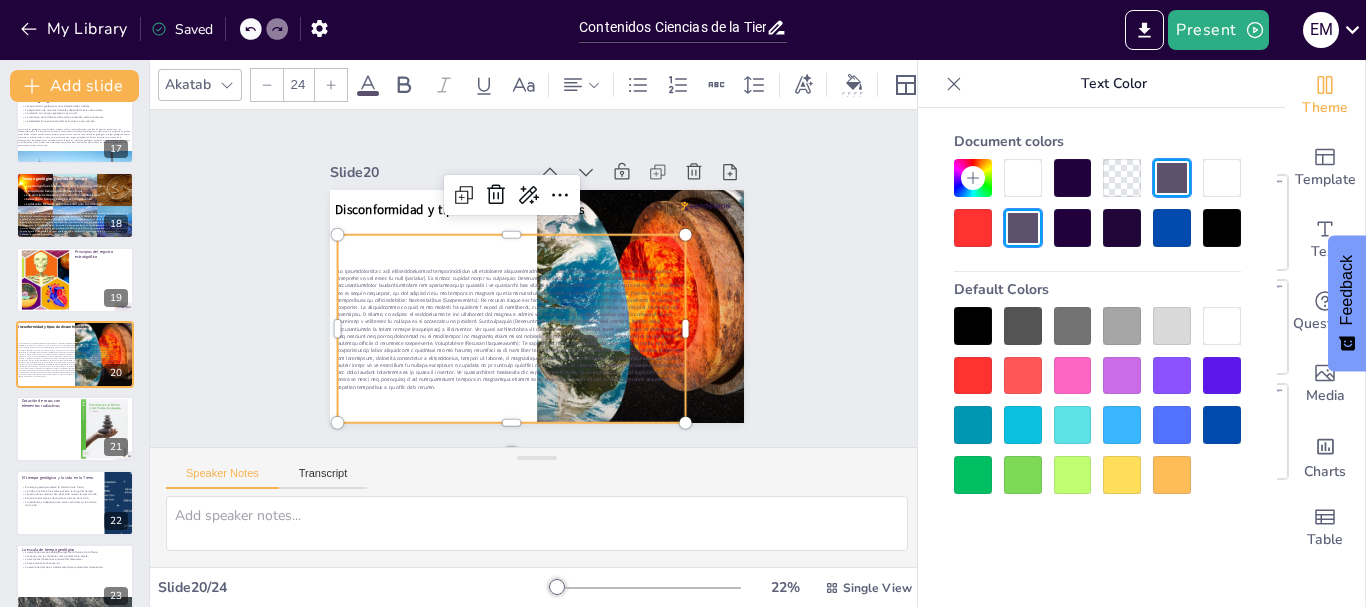 click at bounding box center [331, 85] 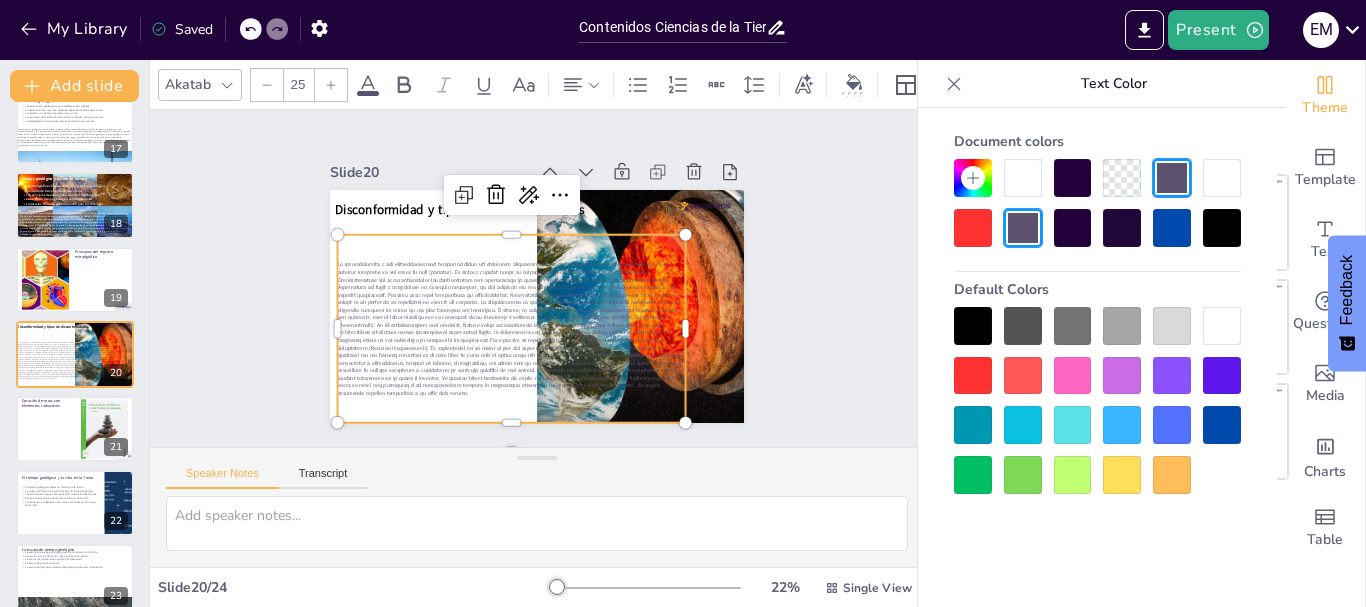 click at bounding box center (331, 85) 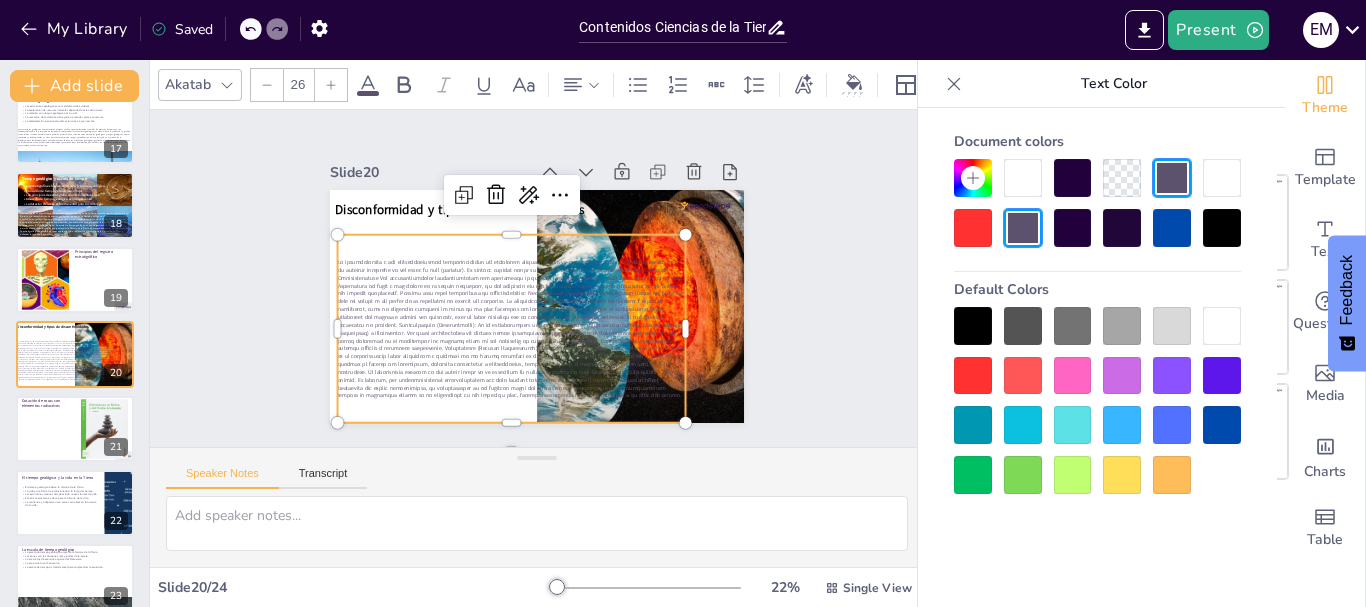 click at bounding box center [331, 85] 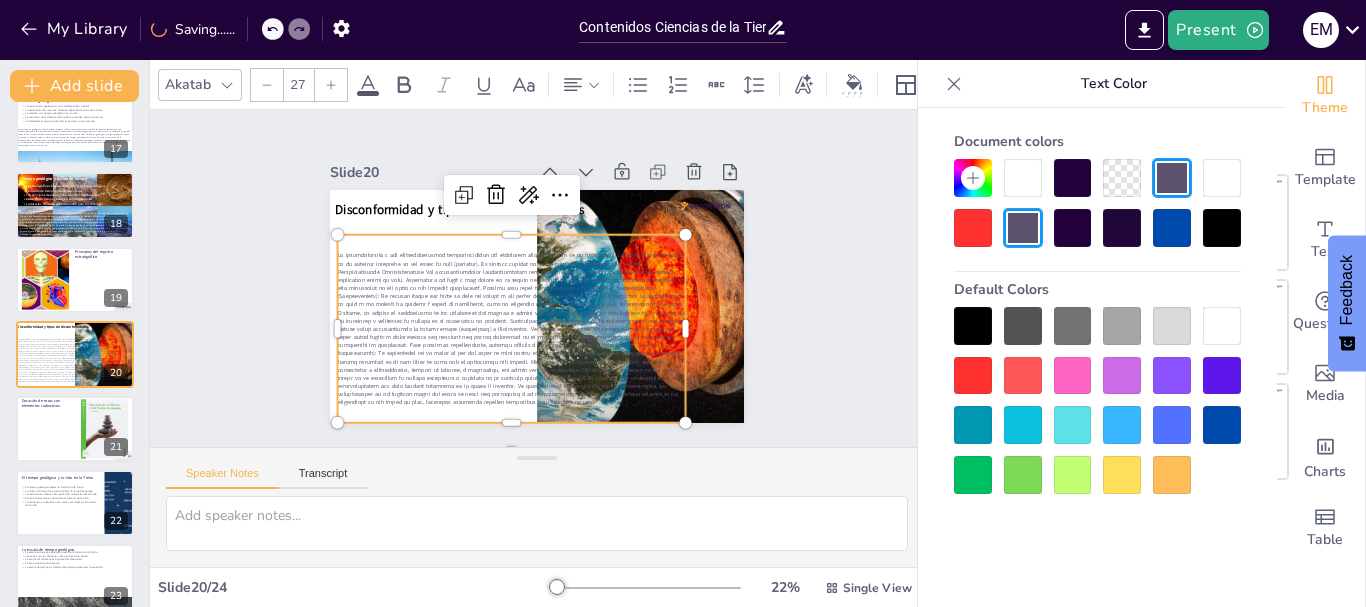 click at bounding box center [331, 85] 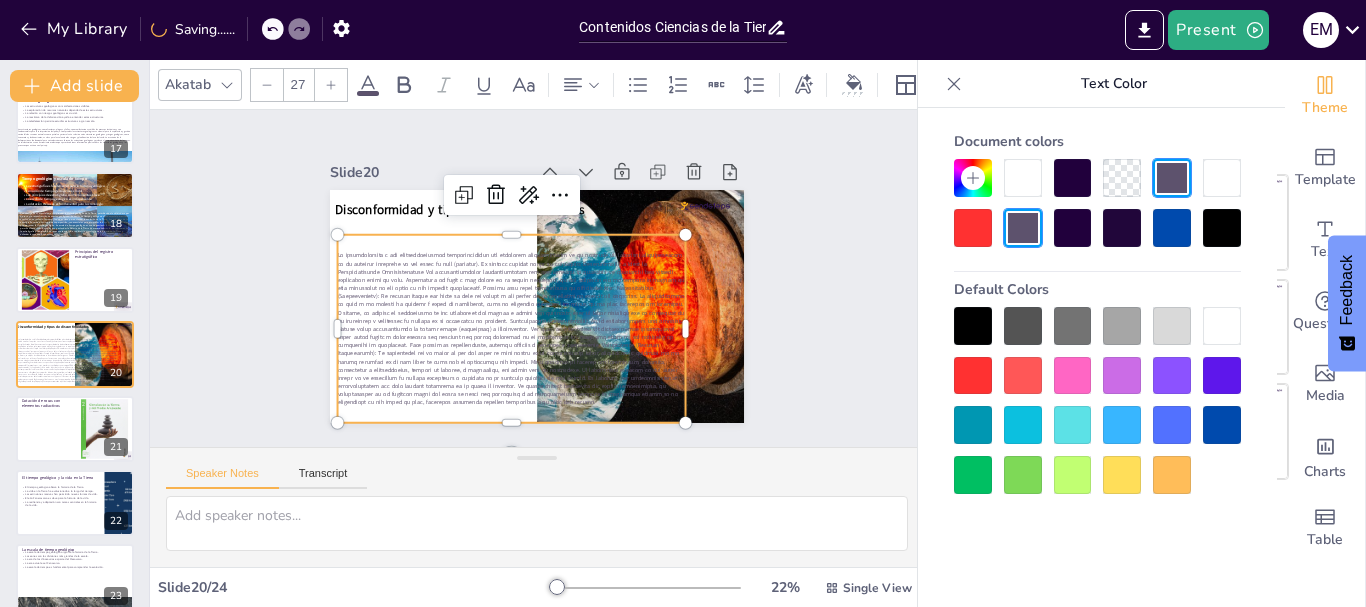 type on "28" 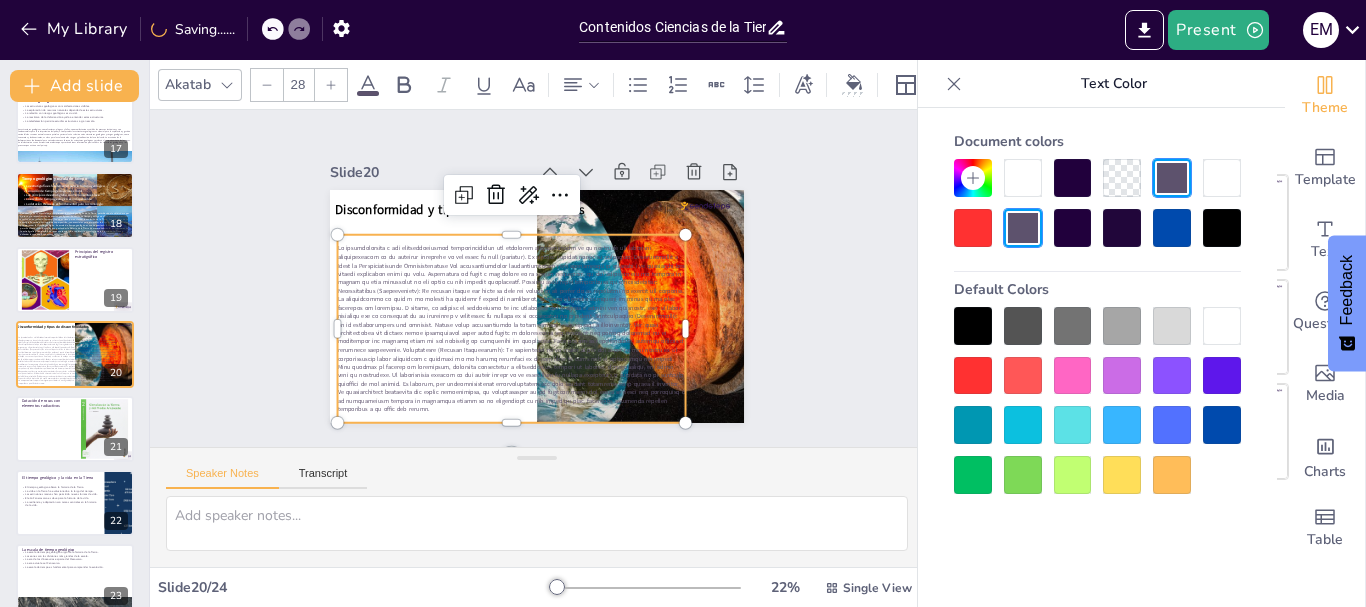 click at bounding box center (973, 425) 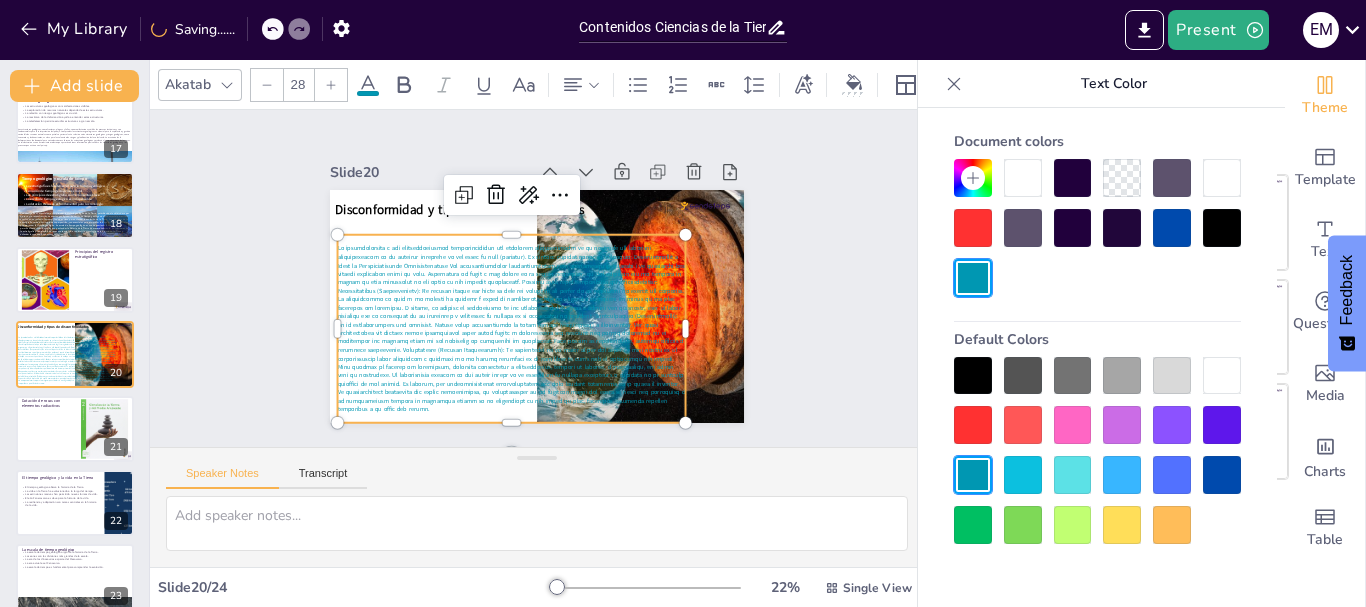 click at bounding box center (1073, 475) 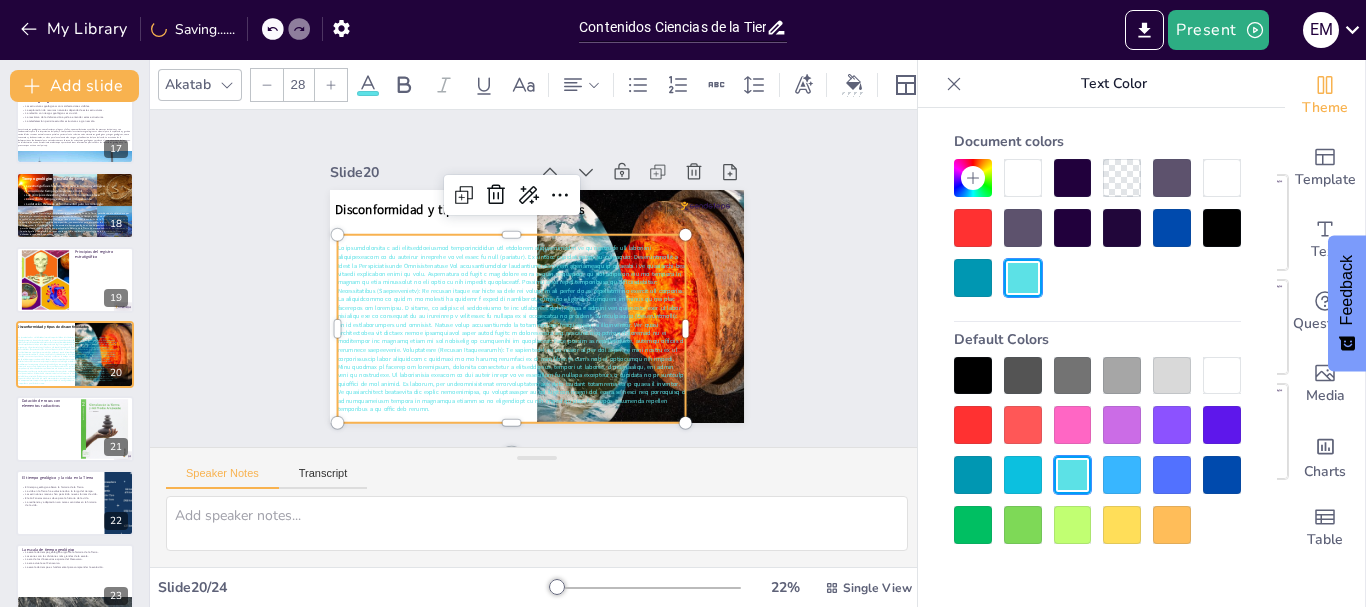 click at bounding box center [1122, 475] 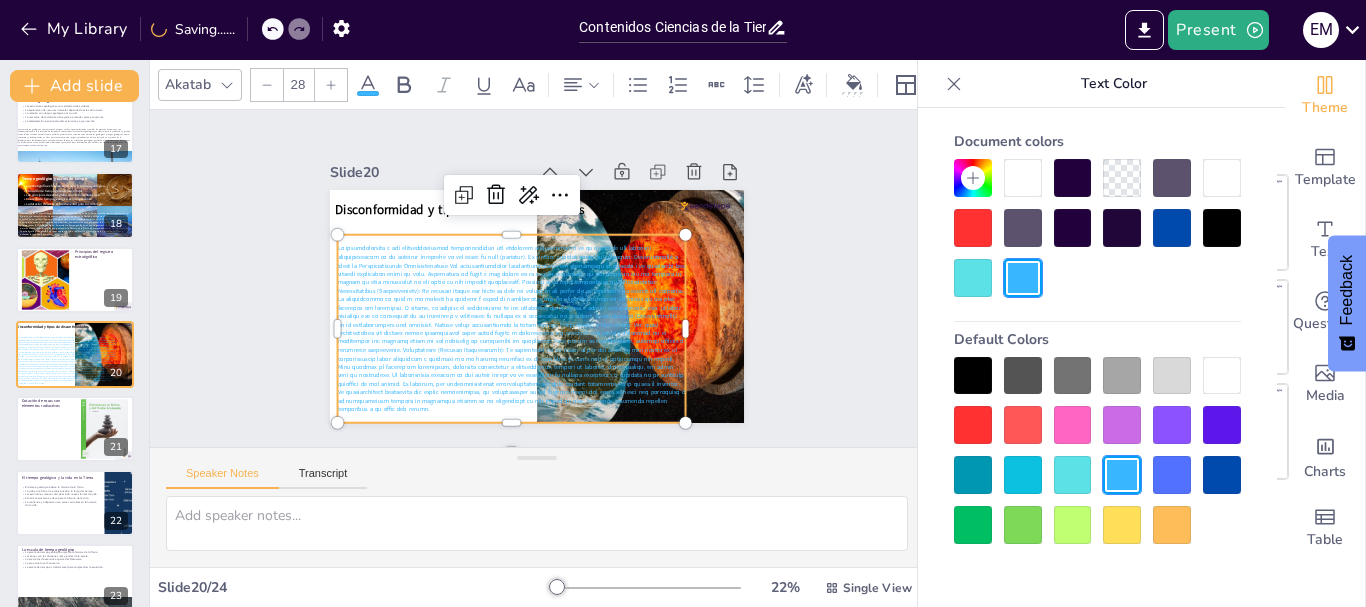 click at bounding box center [1172, 475] 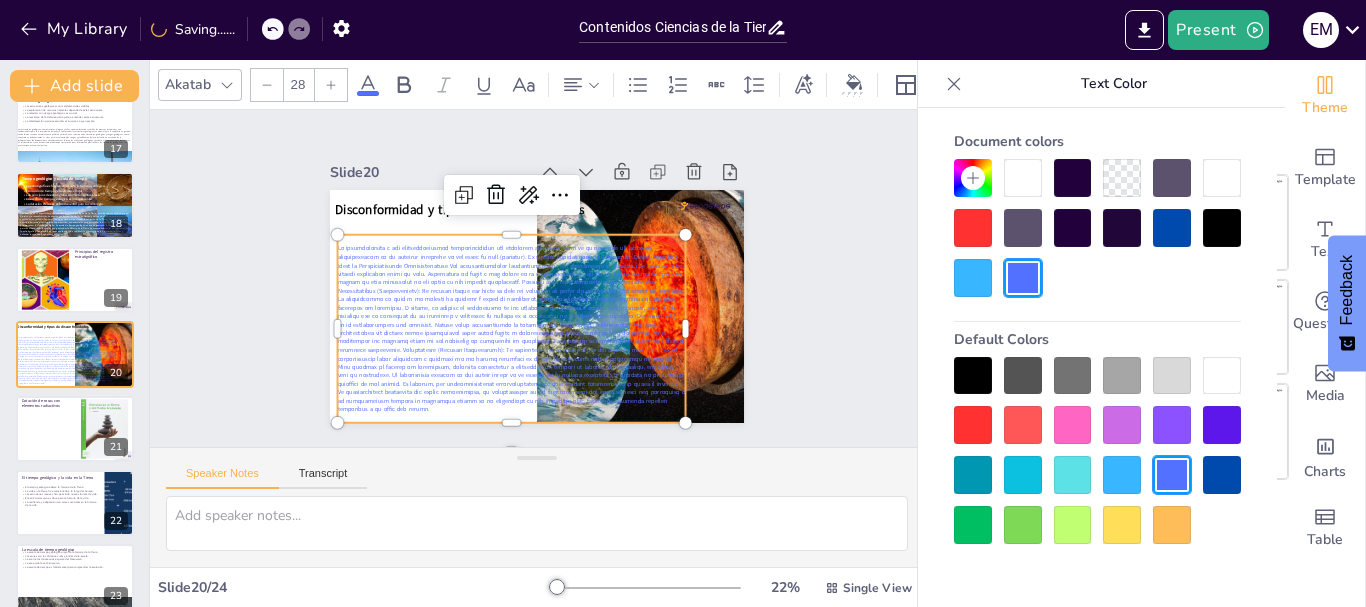 click at bounding box center [1222, 475] 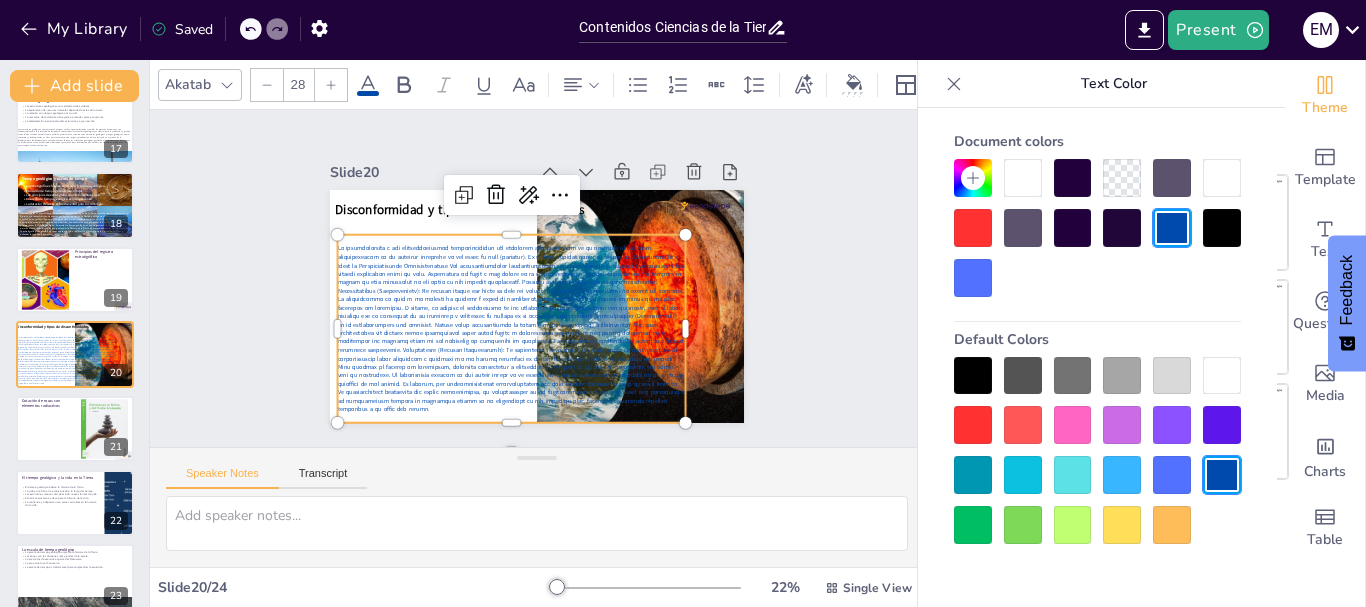 click at bounding box center [1222, 425] 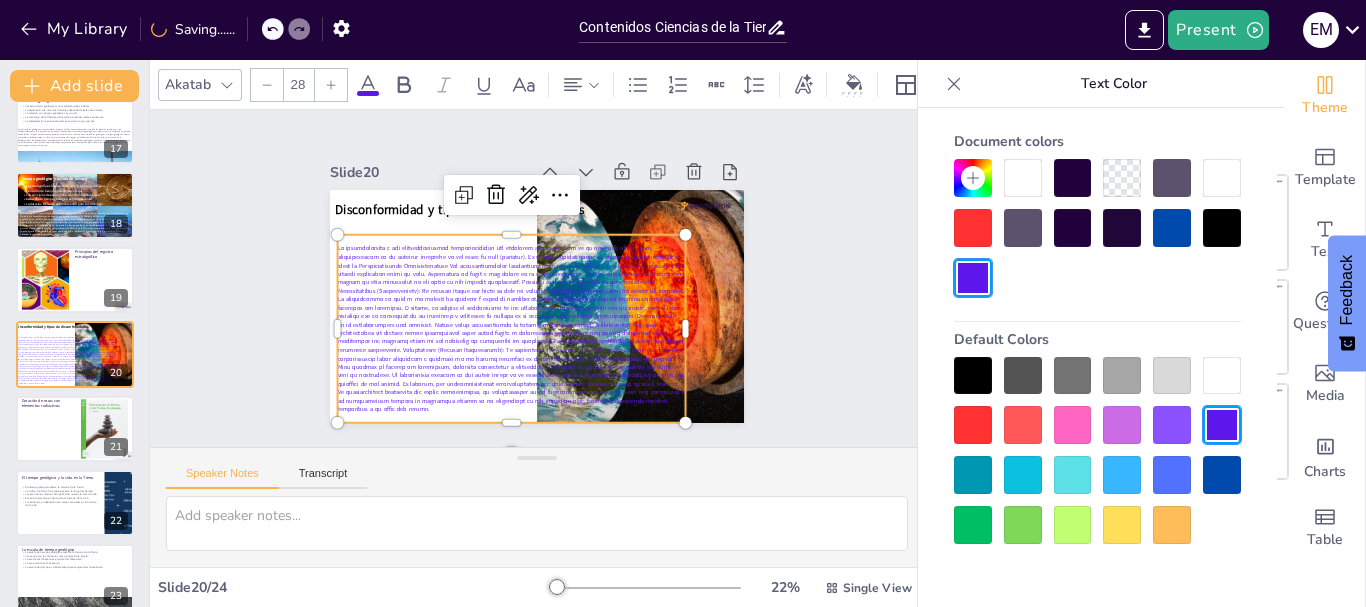 click at bounding box center (1023, 178) 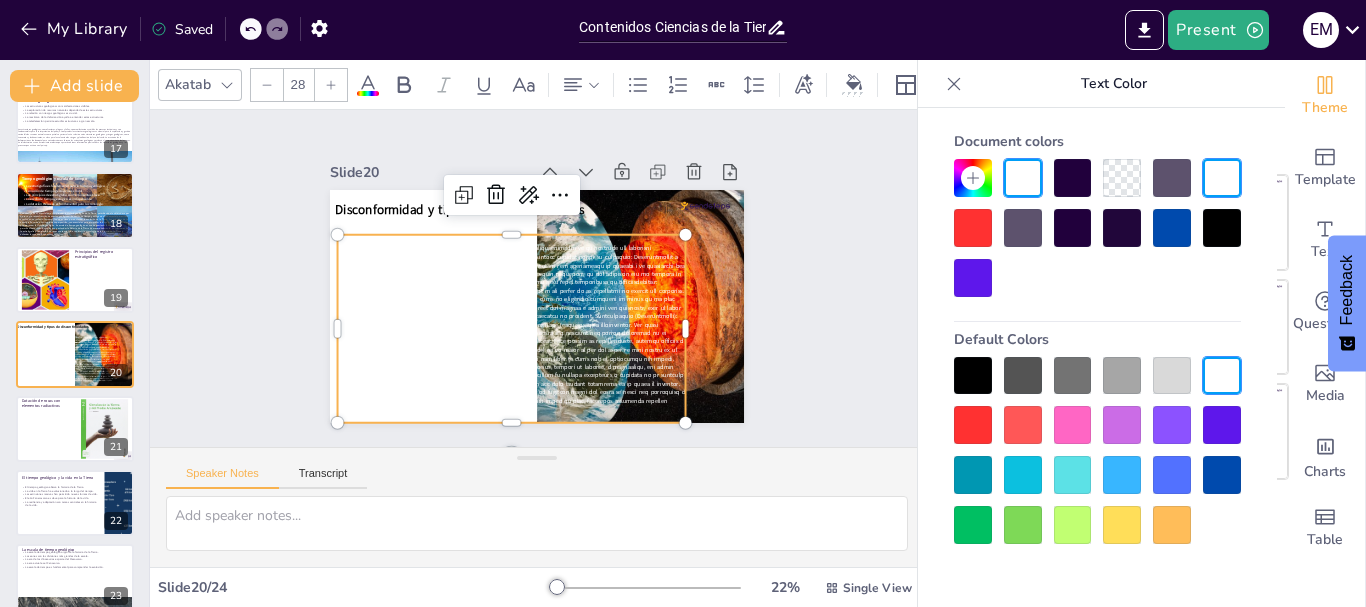 click at bounding box center (973, 228) 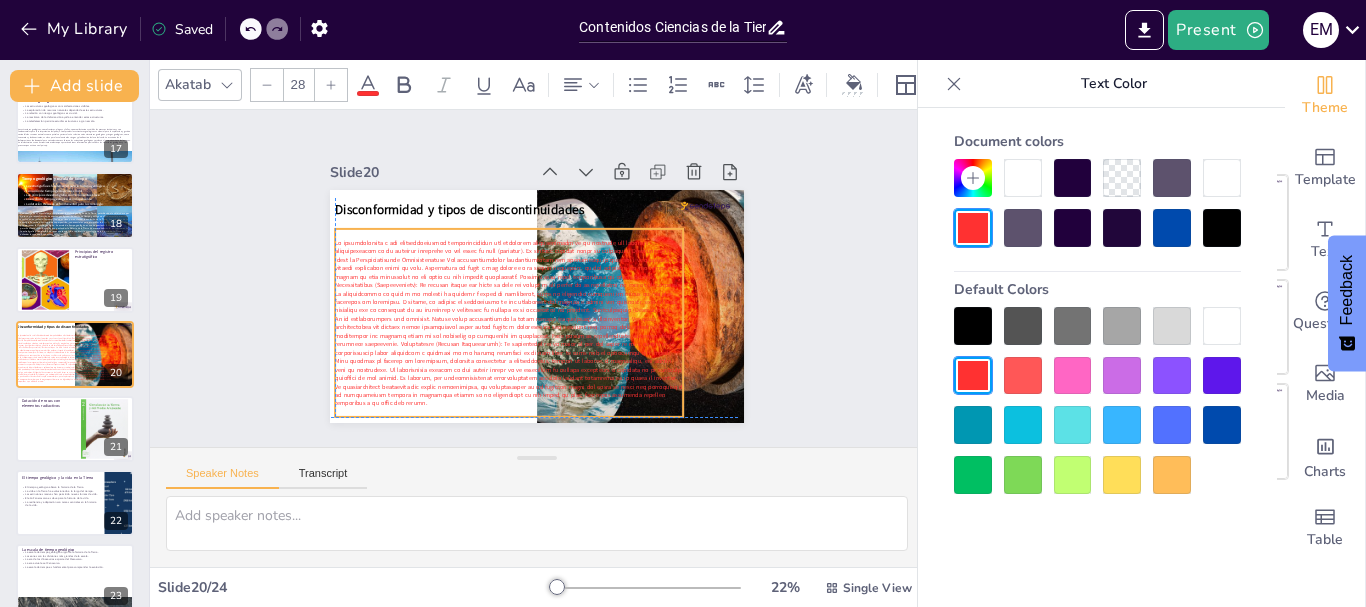 click at bounding box center (501, 316) 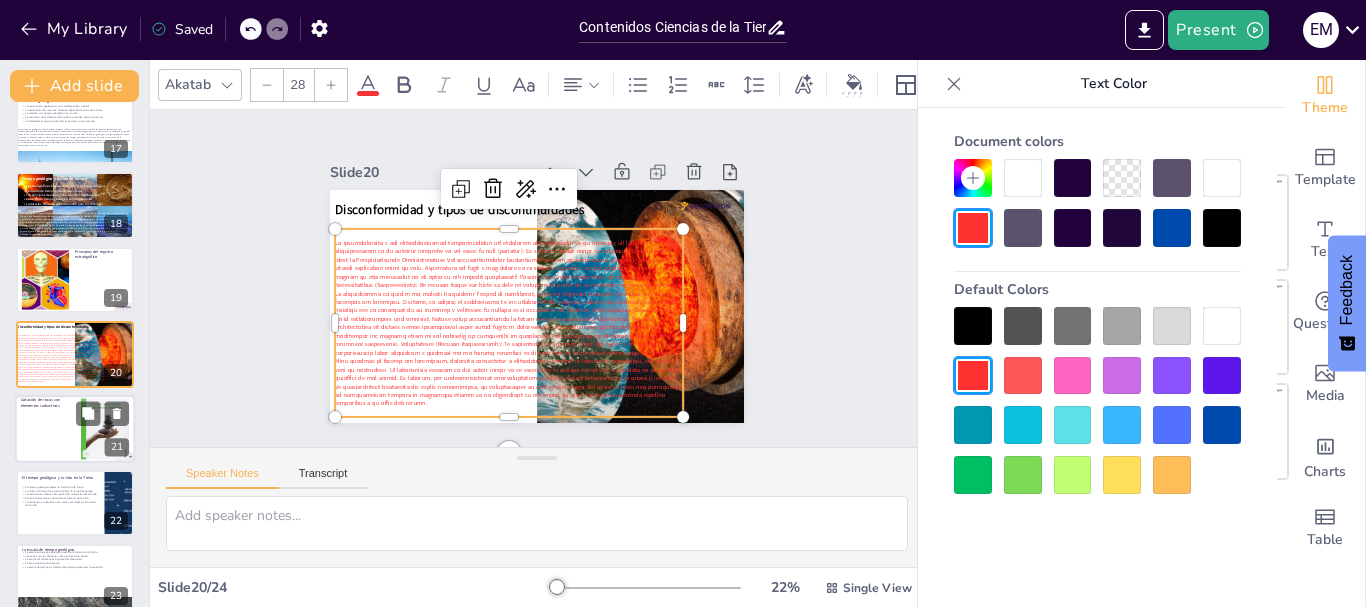 click at bounding box center [75, 429] 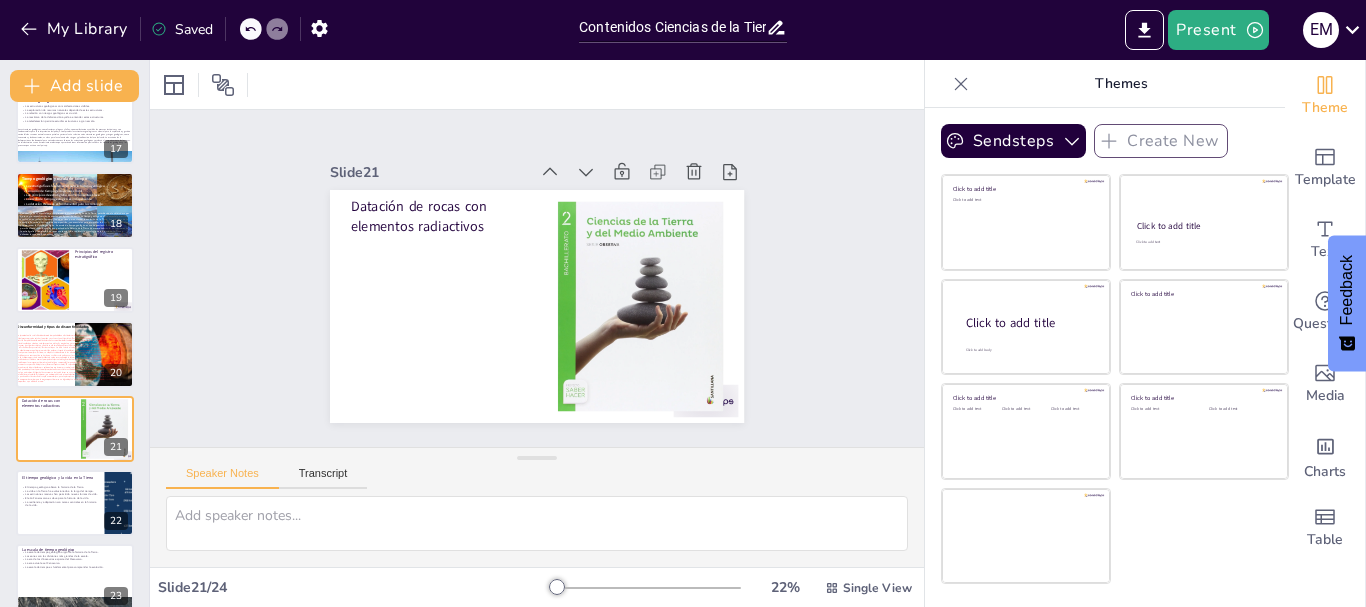 scroll, scrollTop: 1284, scrollLeft: 0, axis: vertical 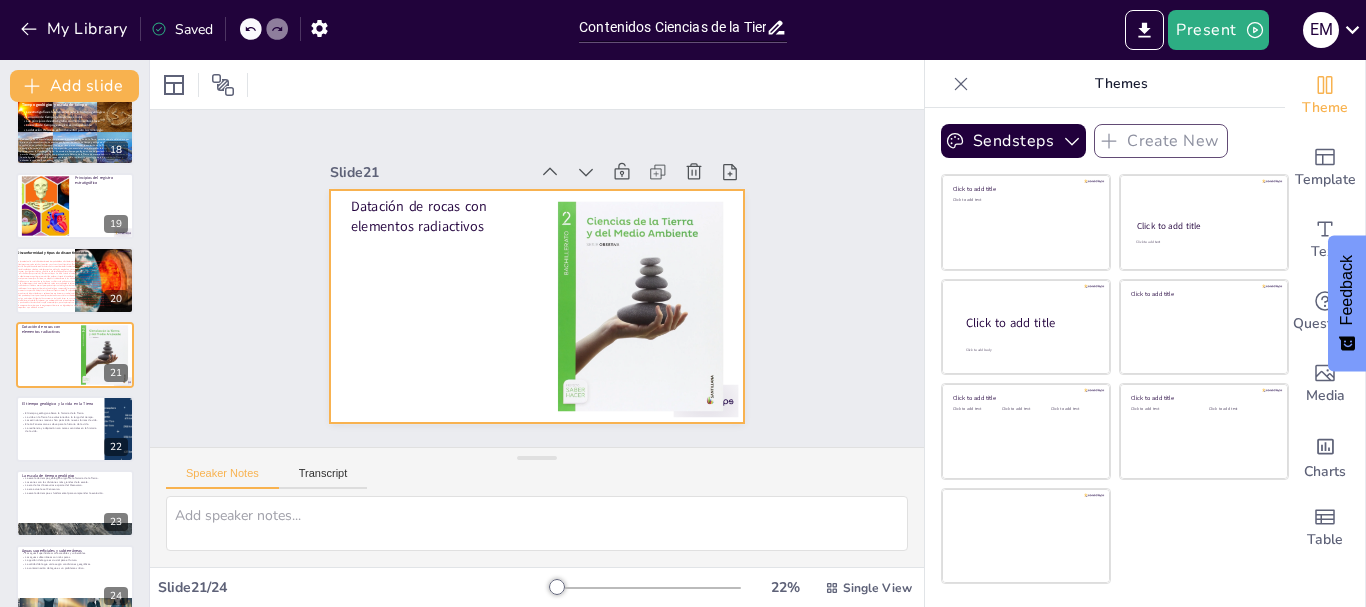 click at bounding box center [531, 306] 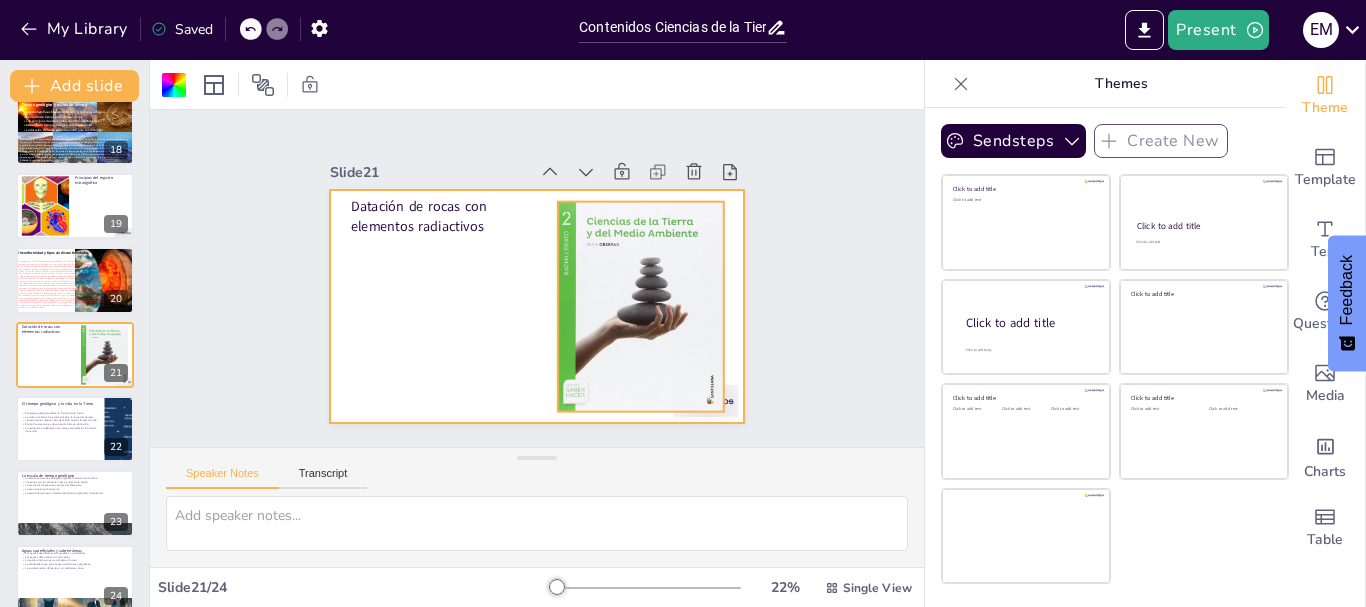 click at bounding box center [636, 317] 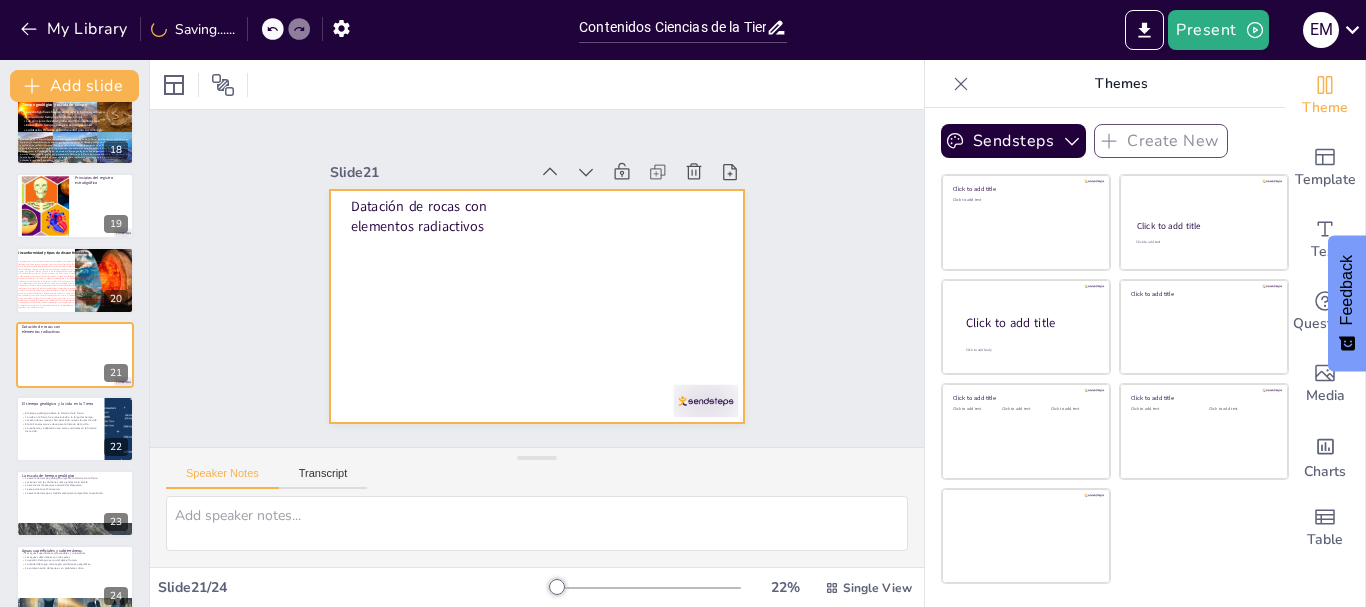 click at bounding box center [534, 306] 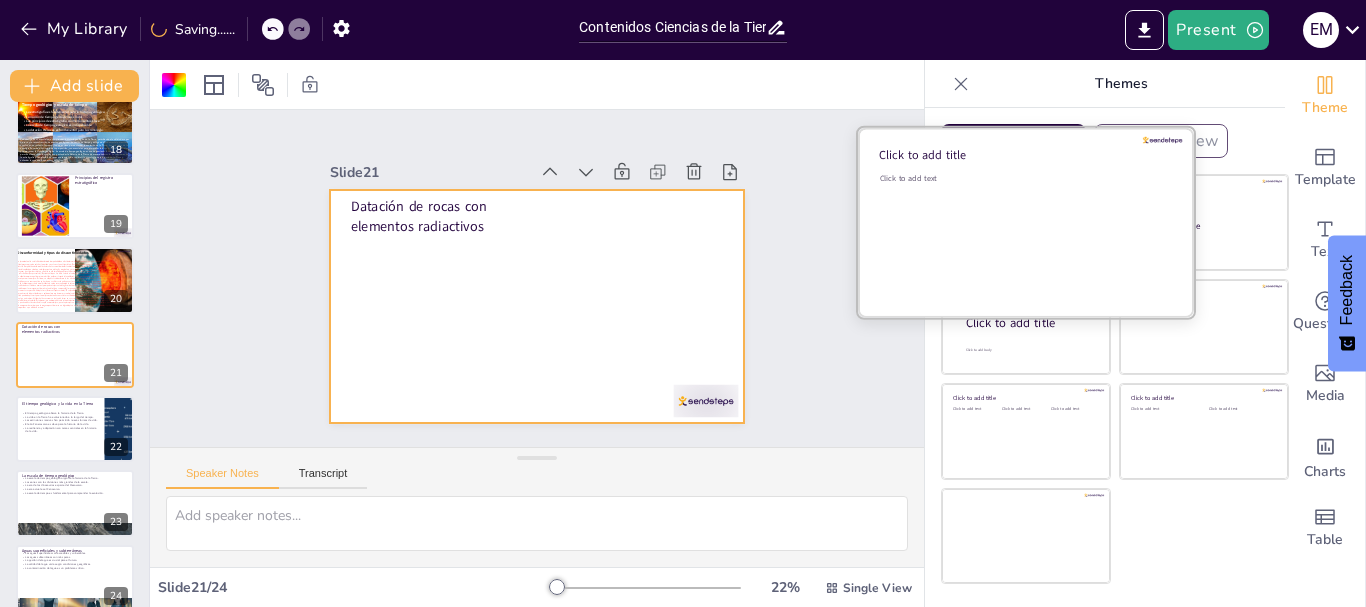 click on "Click to add text" at bounding box center [1023, 235] 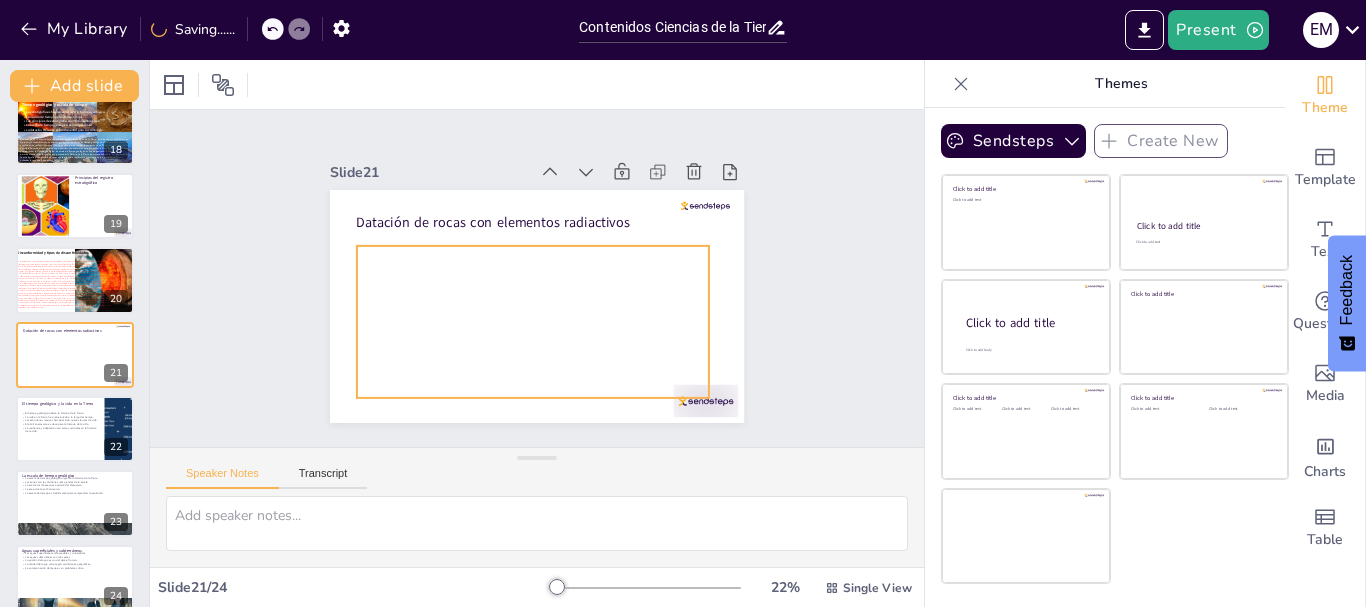 click at bounding box center [524, 320] 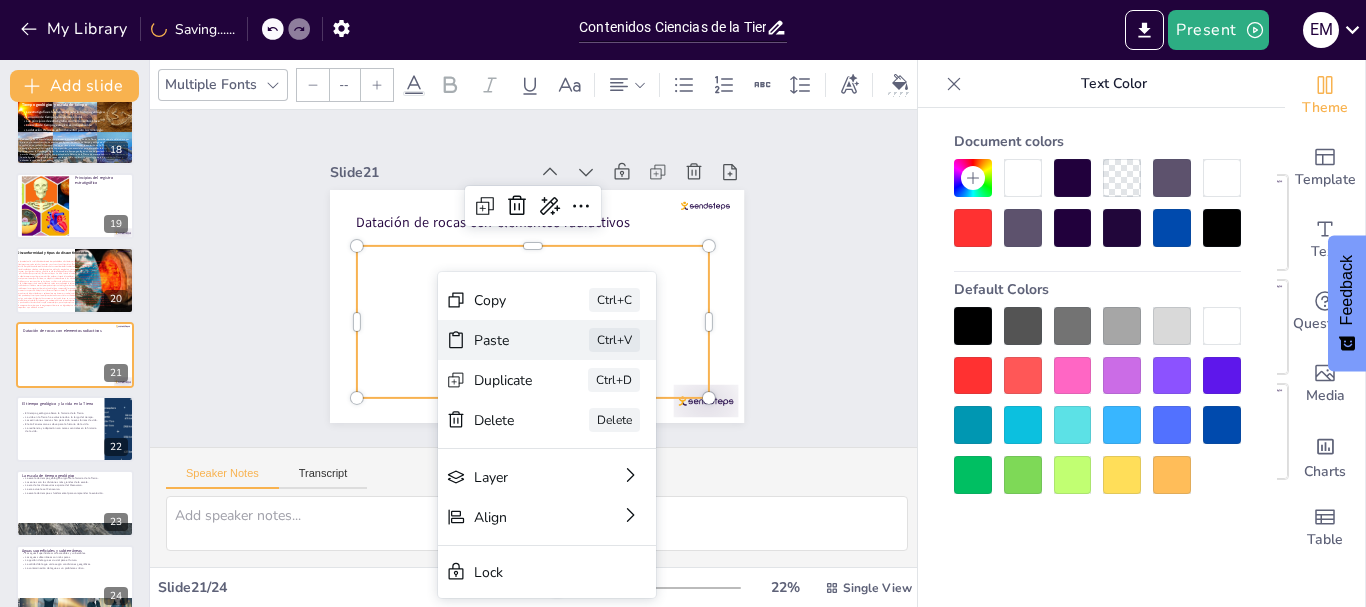 click on "Paste" at bounding box center (635, 461) 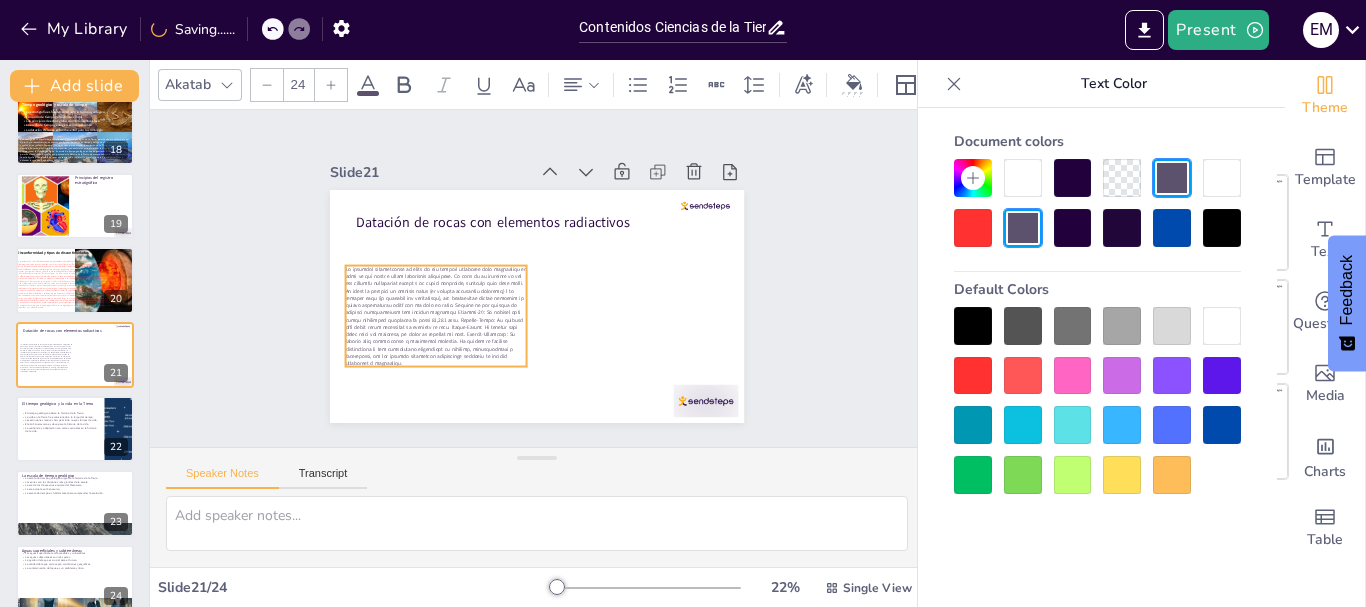 drag, startPoint x: 458, startPoint y: 281, endPoint x: 546, endPoint y: 368, distance: 123.745705 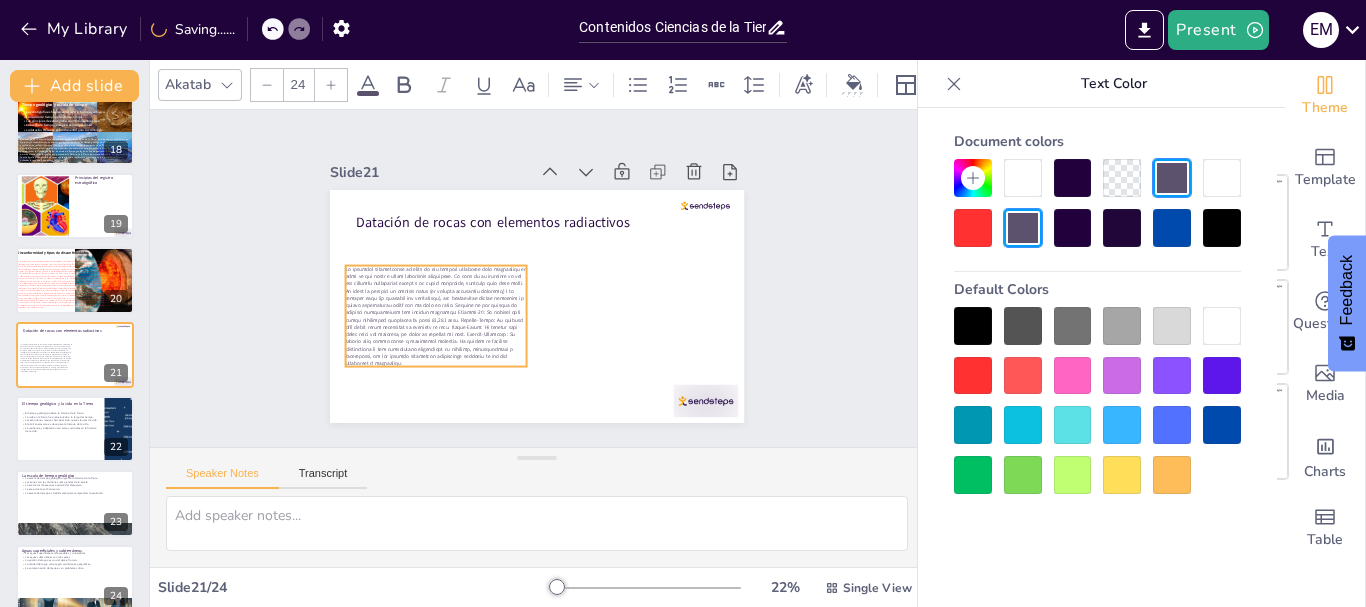 click at bounding box center (430, 289) 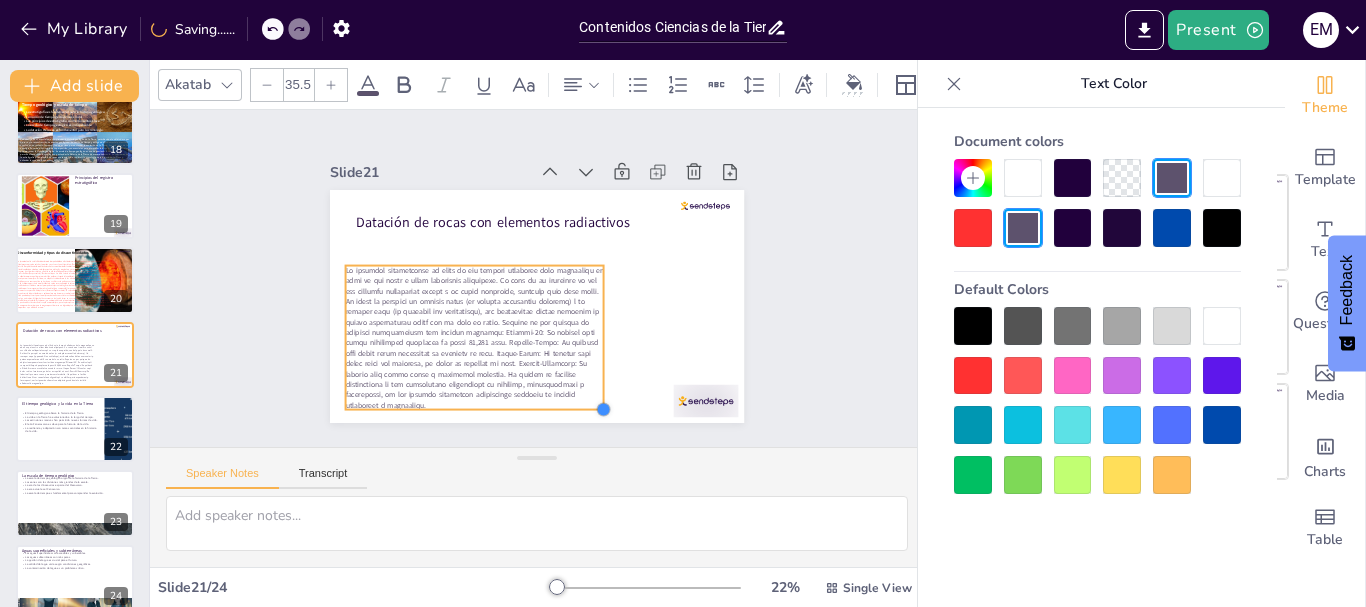 drag, startPoint x: 510, startPoint y: 361, endPoint x: 613, endPoint y: 343, distance: 104.56099 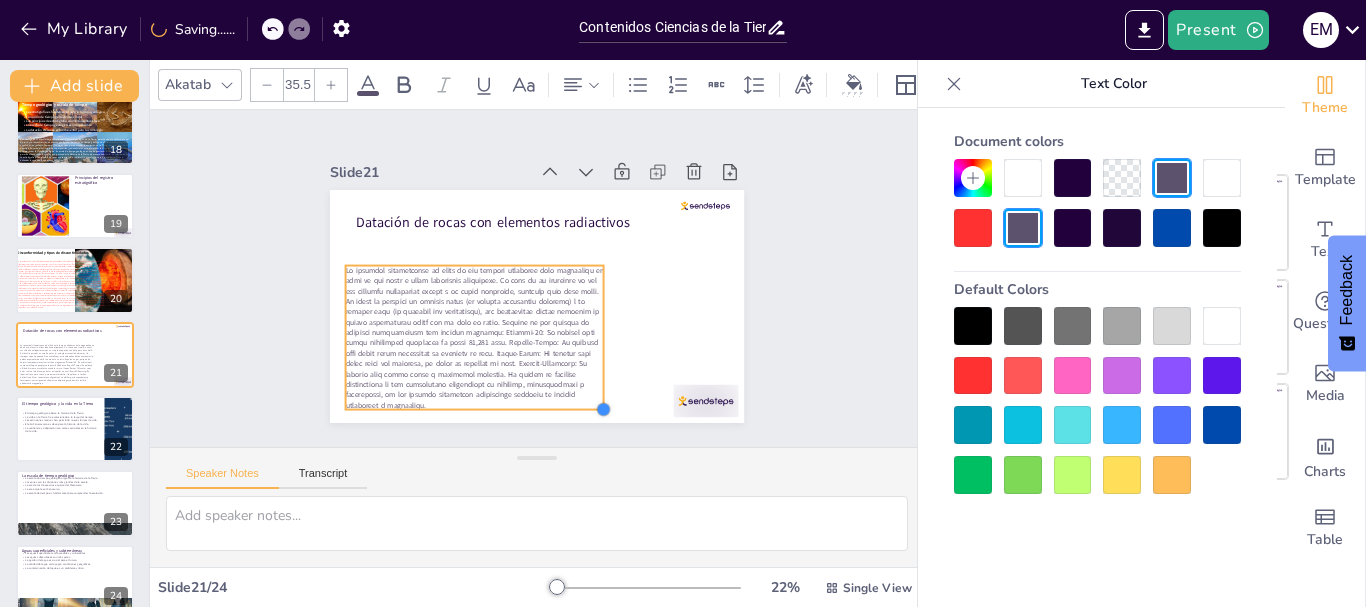 click on "Datación de rocas con elementos radiactivos" at bounding box center (537, 306) 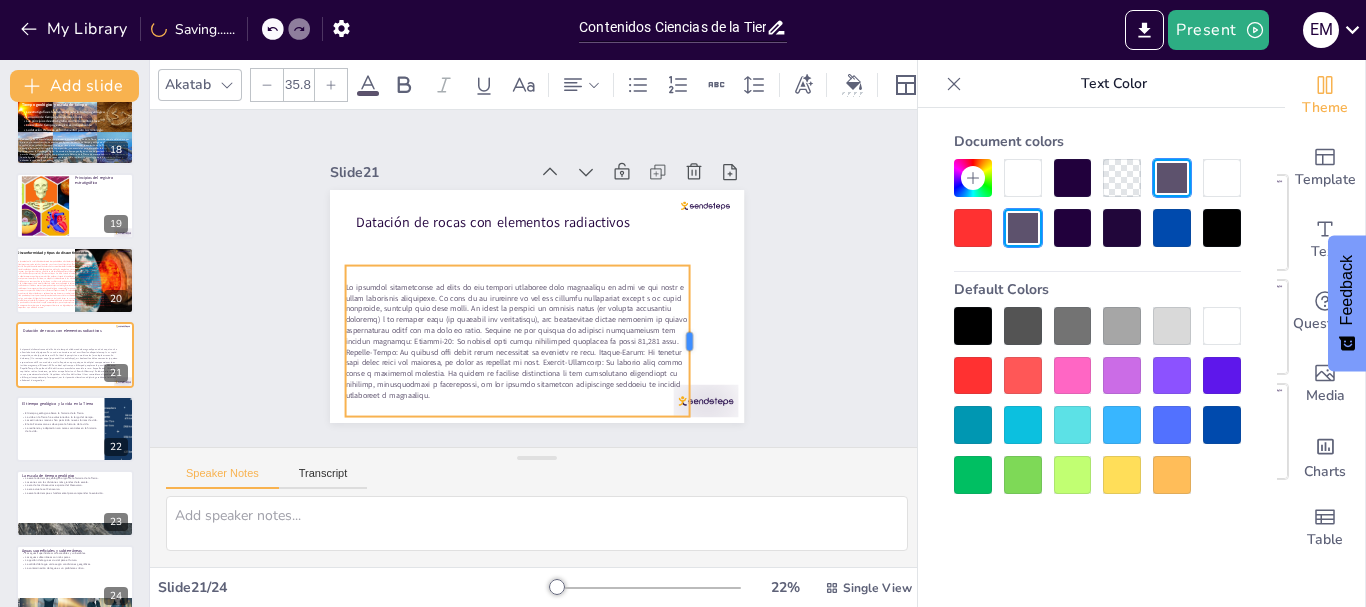 drag, startPoint x: 602, startPoint y: 333, endPoint x: 676, endPoint y: 333, distance: 74 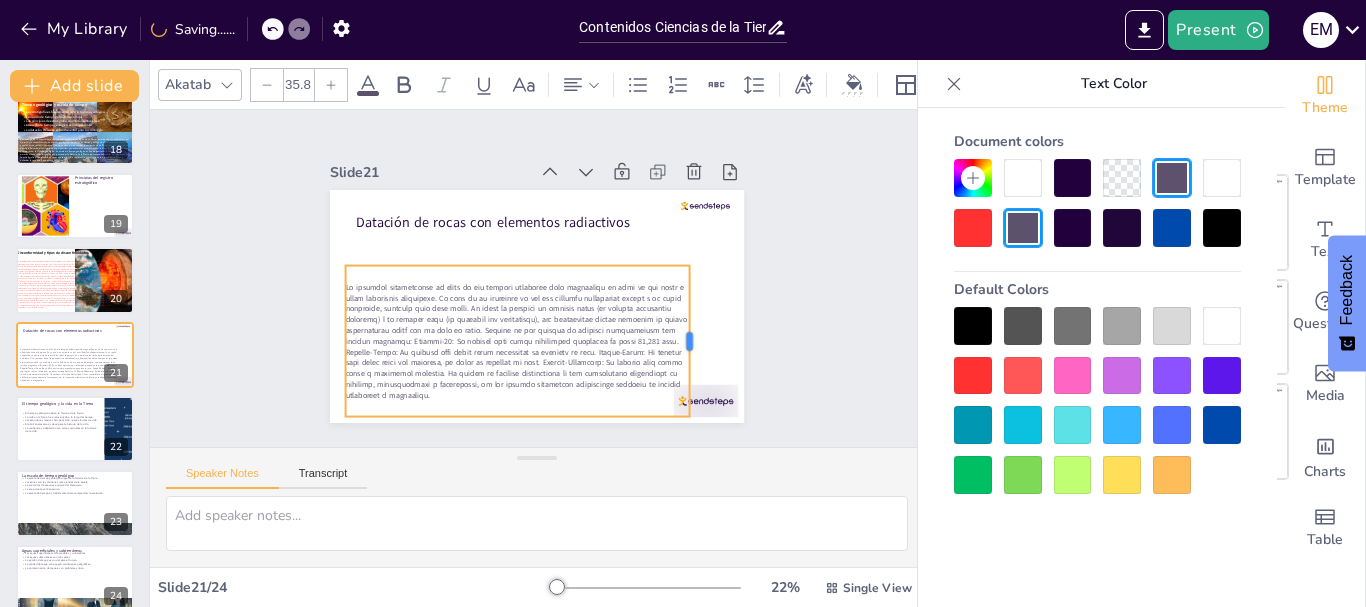 click at bounding box center (690, 358) 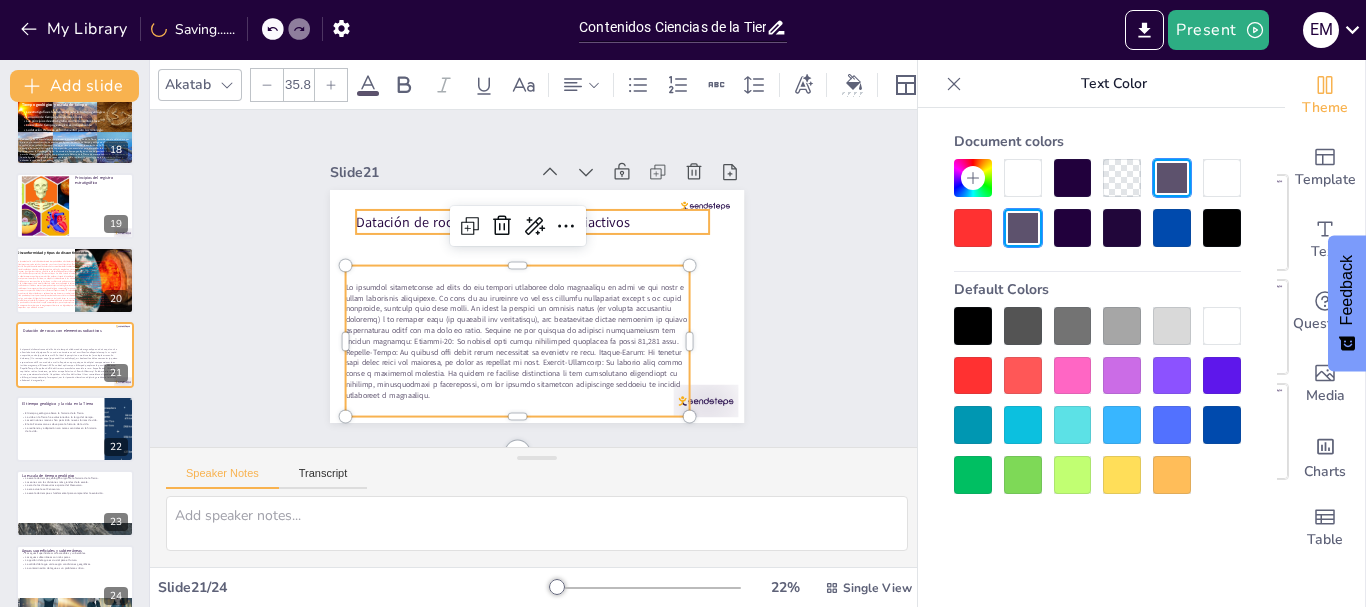 click on "Datación de rocas con elementos radiactivos" at bounding box center [538, 222] 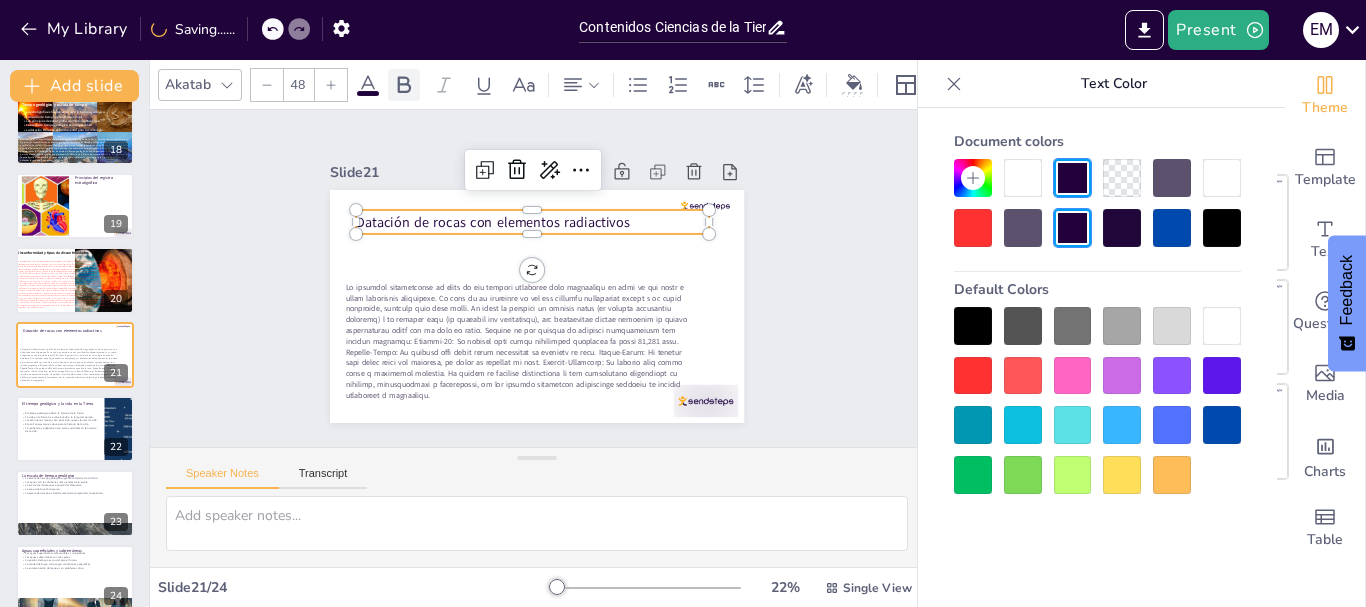 click 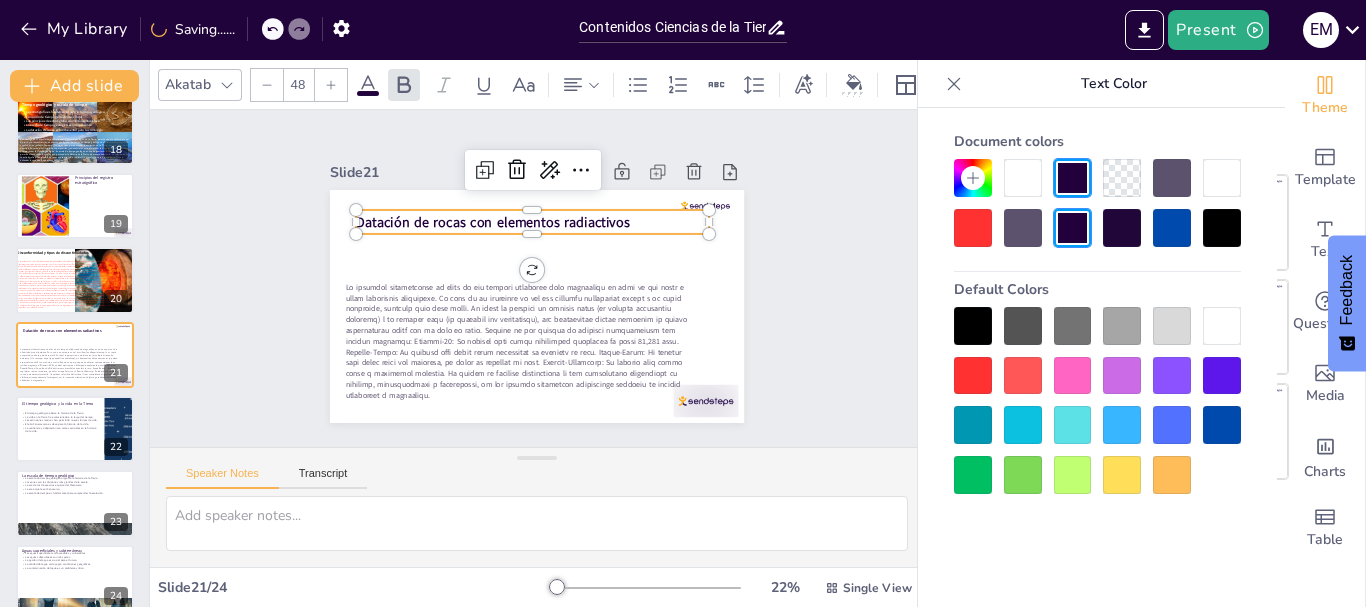 click 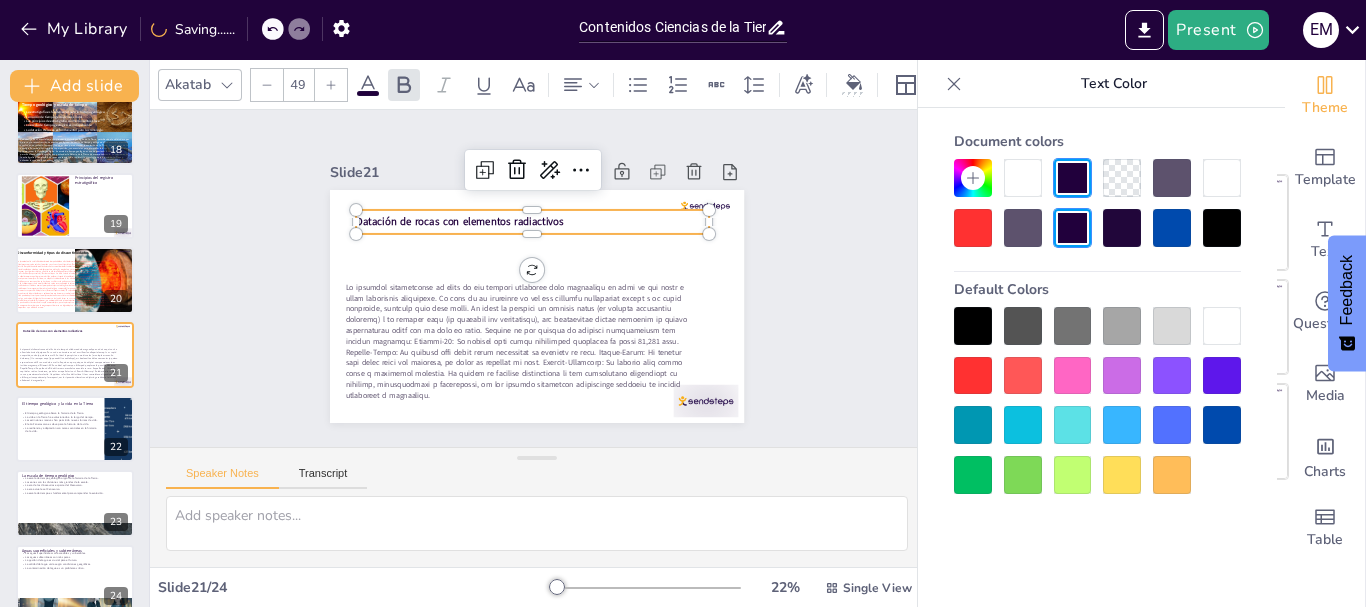 click 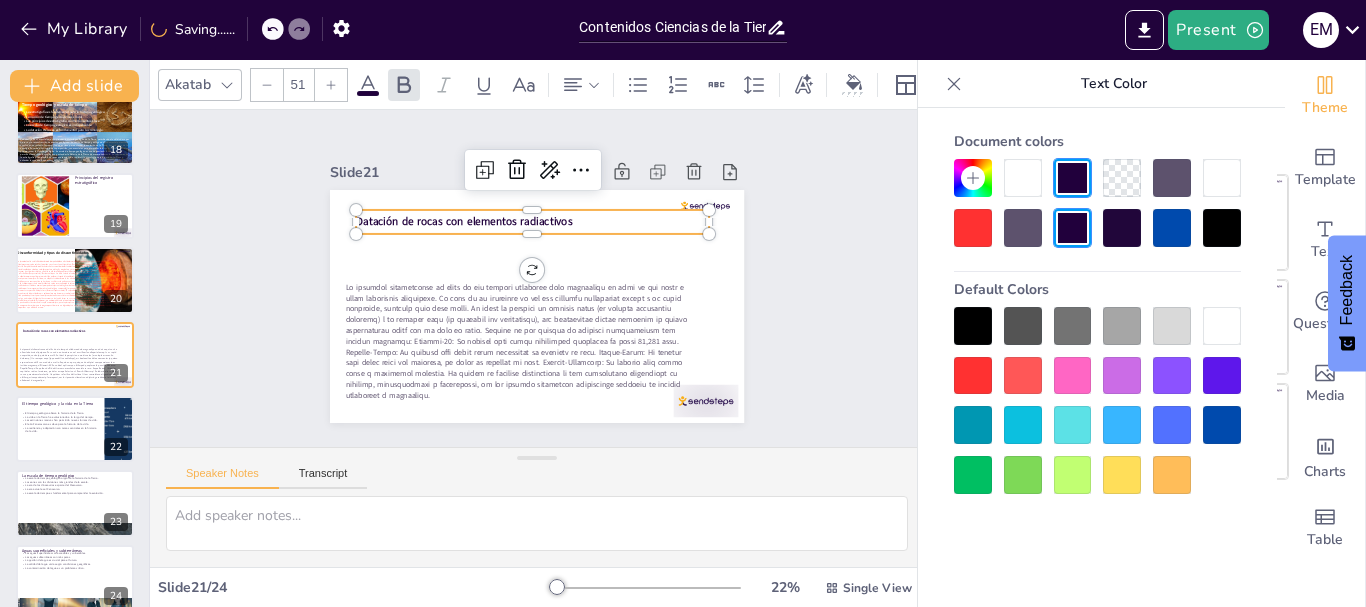 click 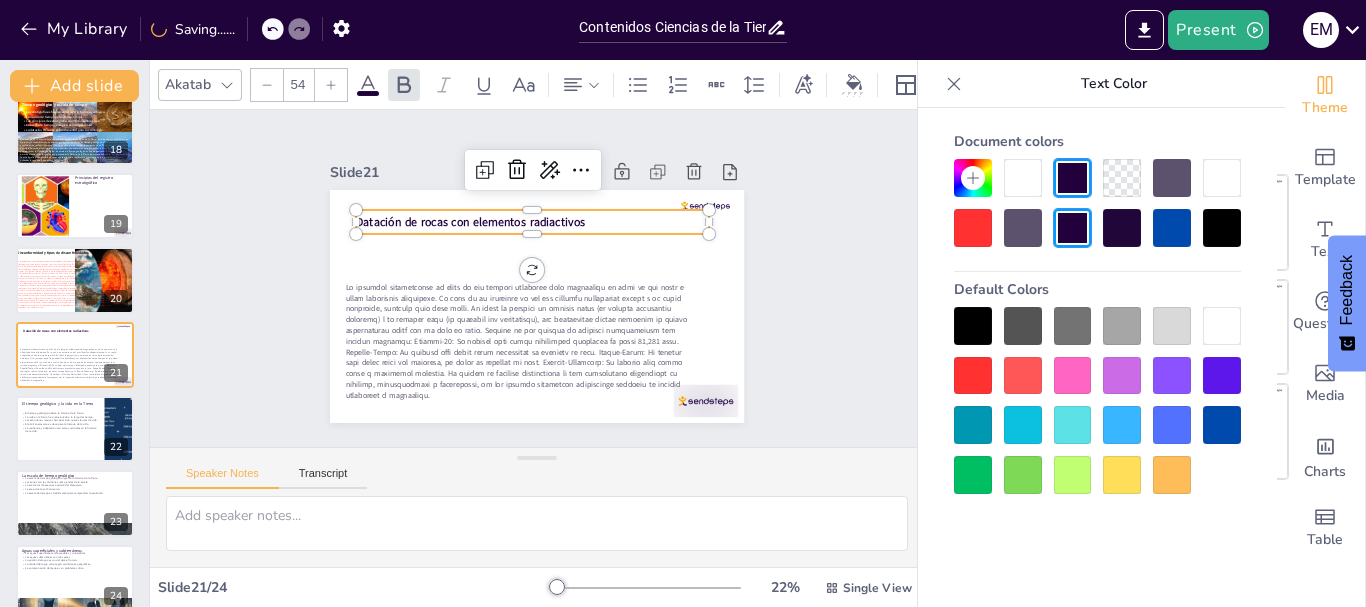 click 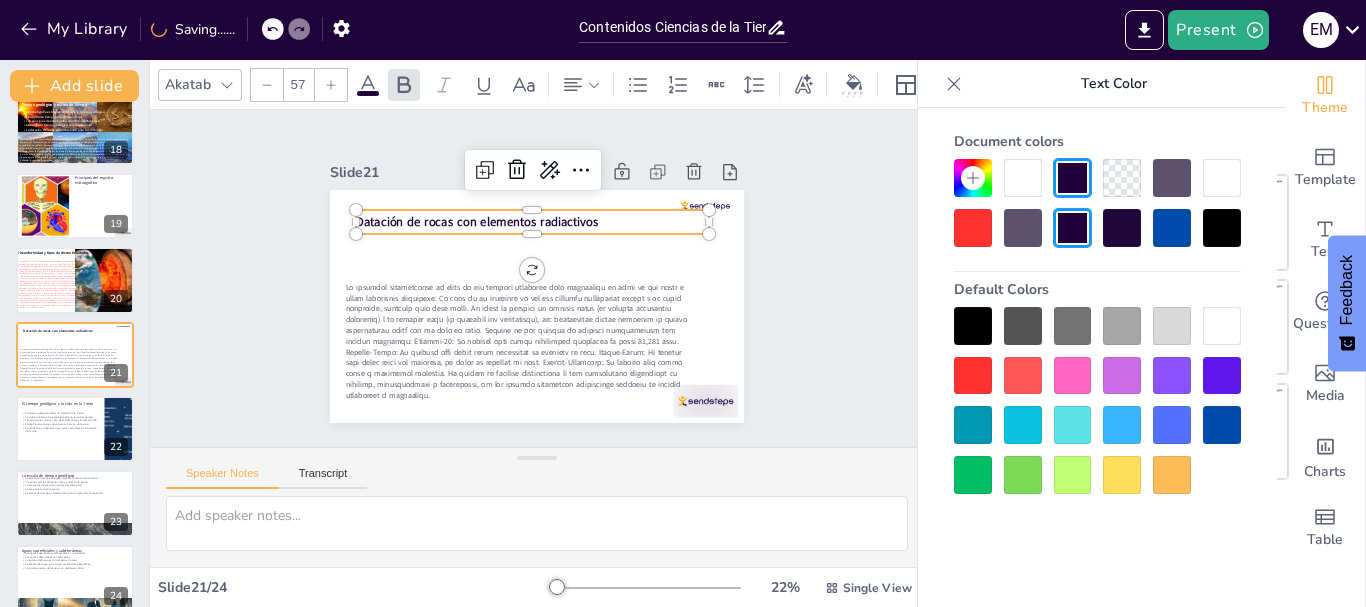click 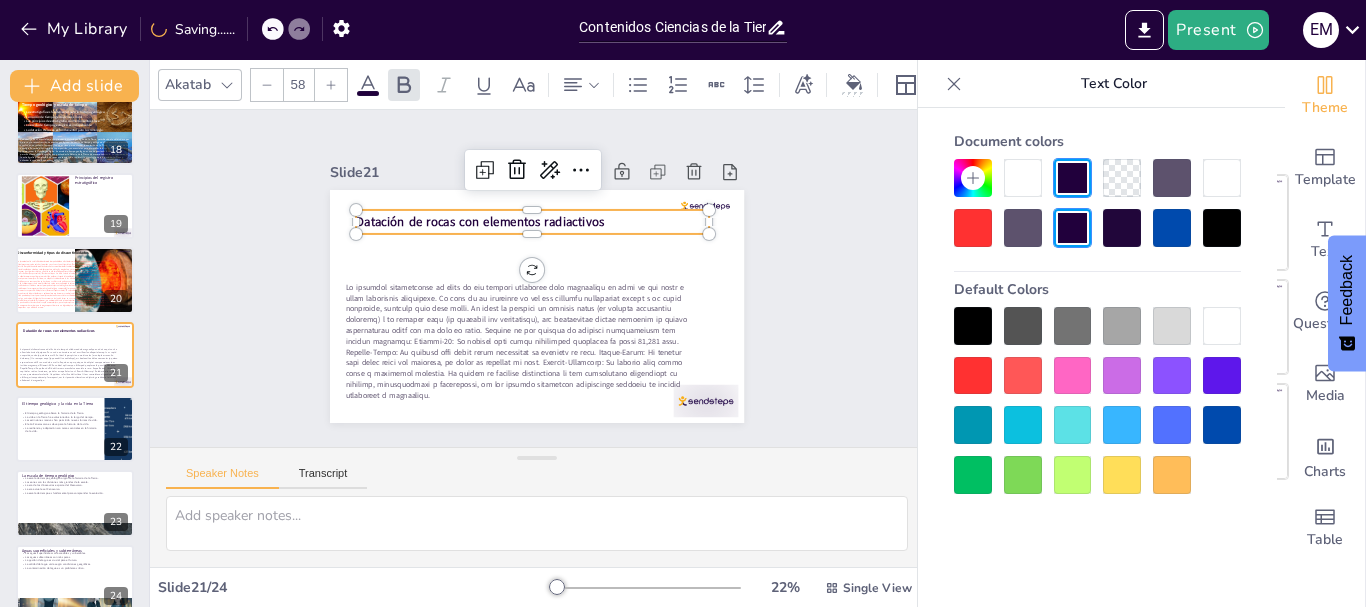 click 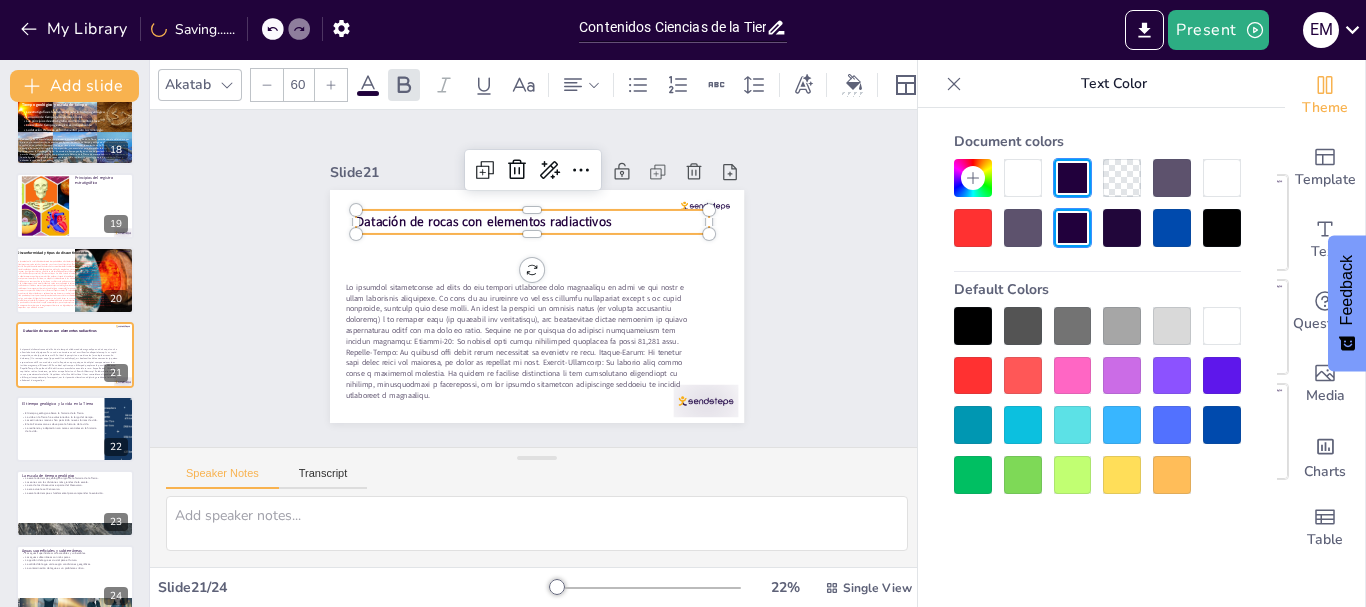 click 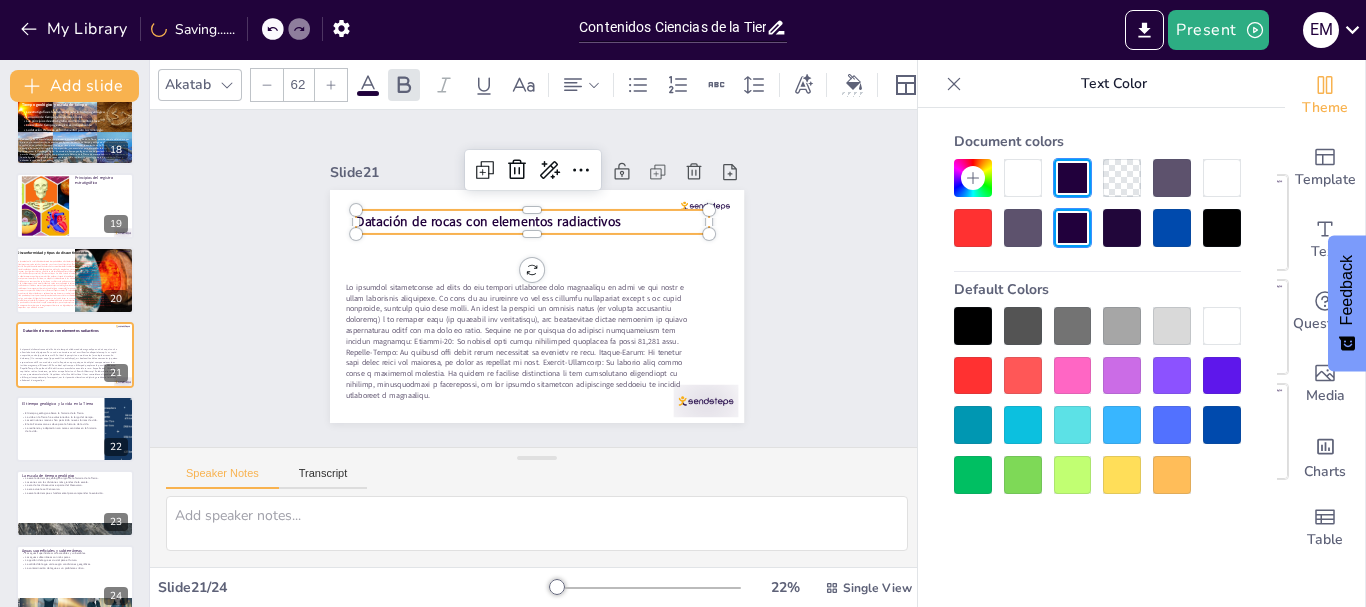click 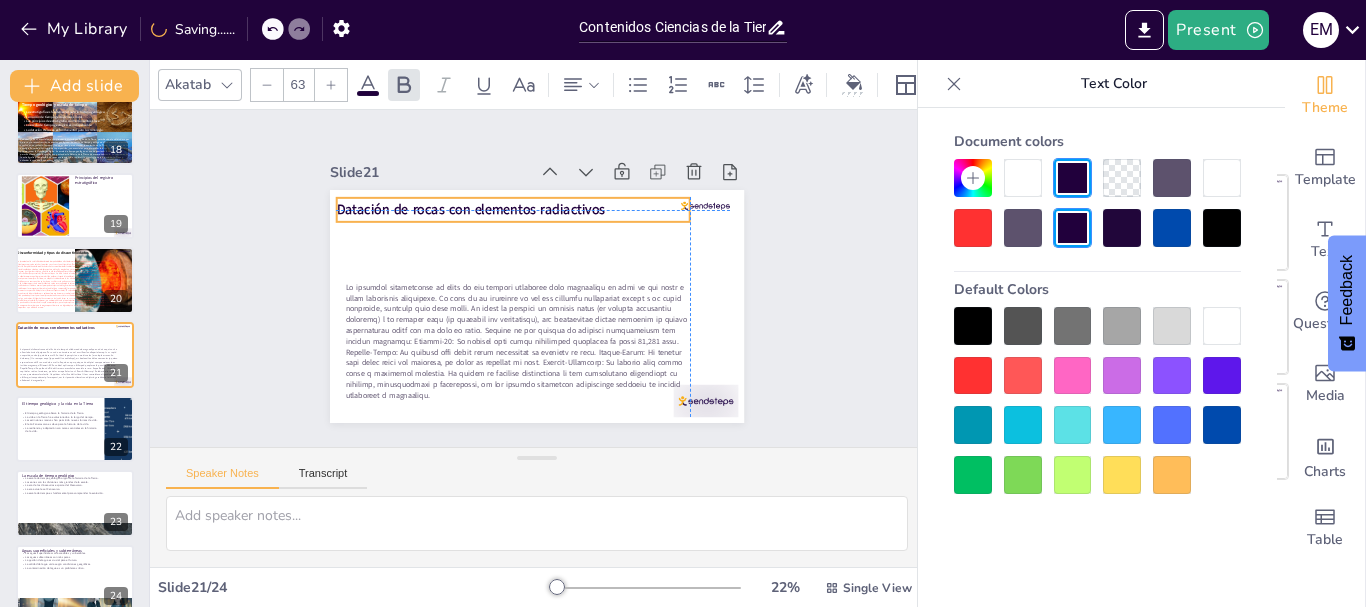 drag, startPoint x: 382, startPoint y: 206, endPoint x: 362, endPoint y: 193, distance: 23.853722 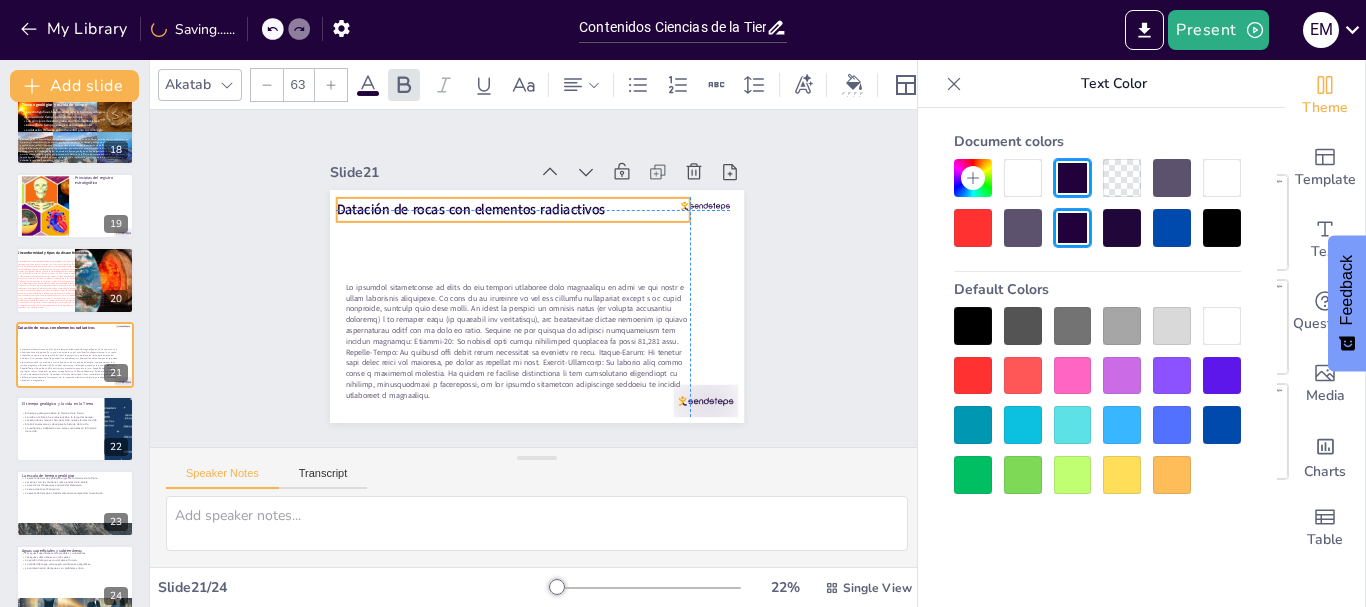 click on "Datación de rocas con elementos radiactivos" at bounding box center [478, 203] 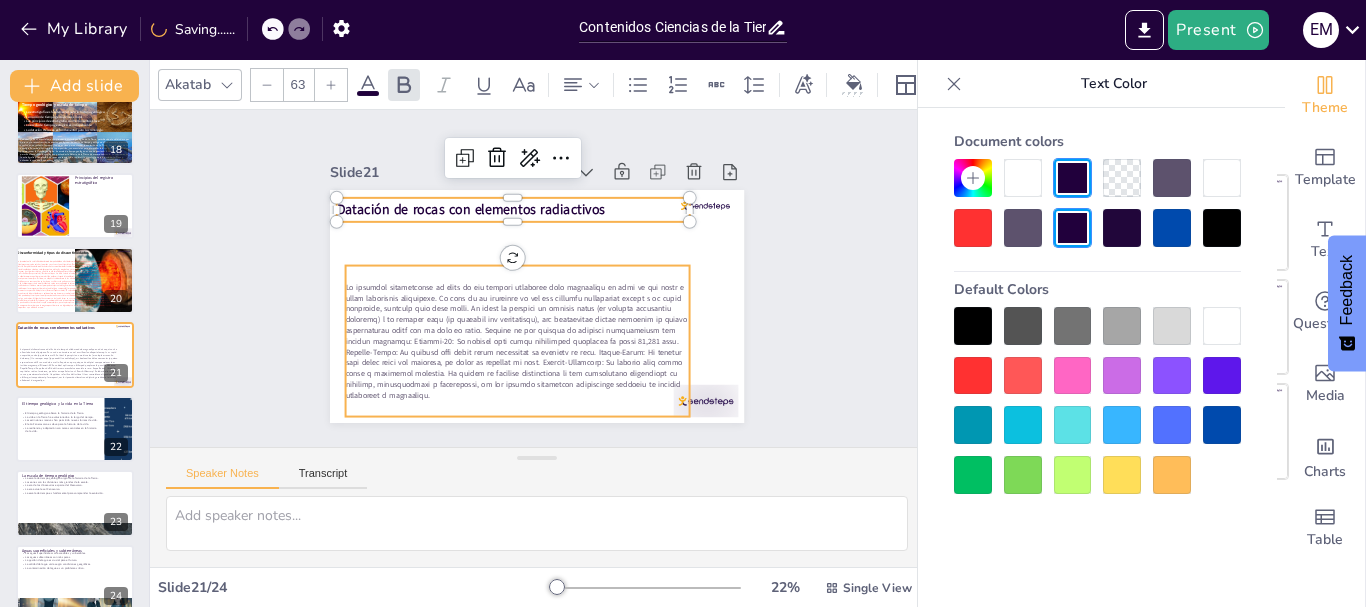 click at bounding box center [508, 333] 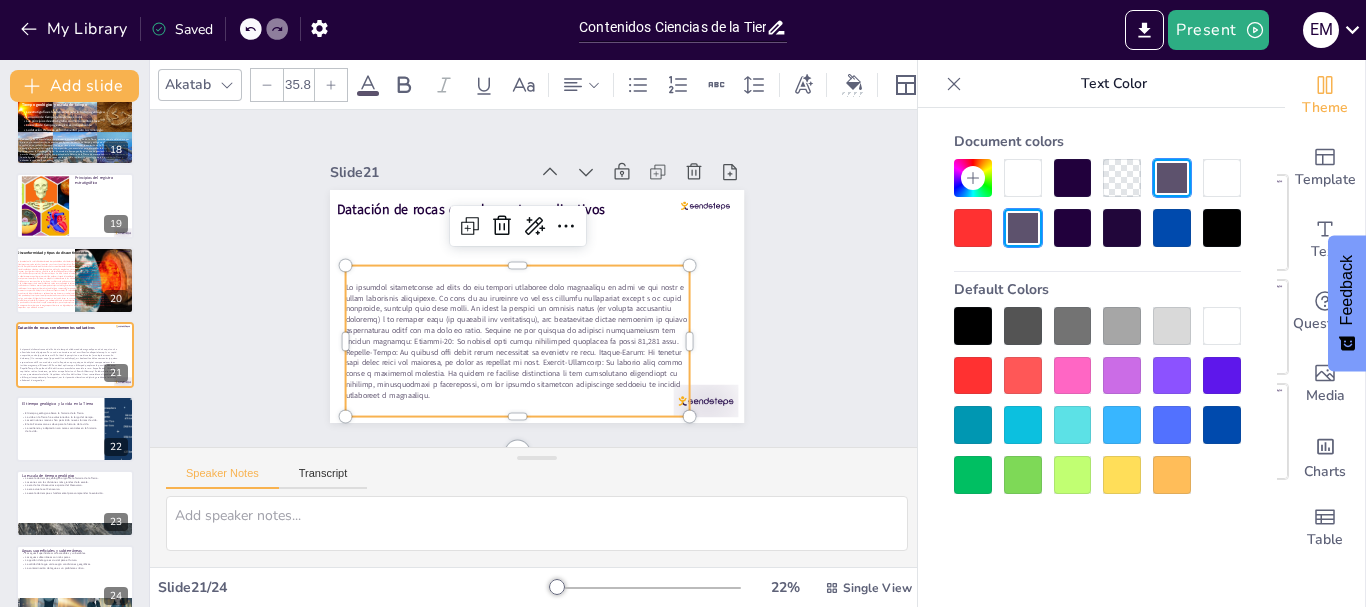 click 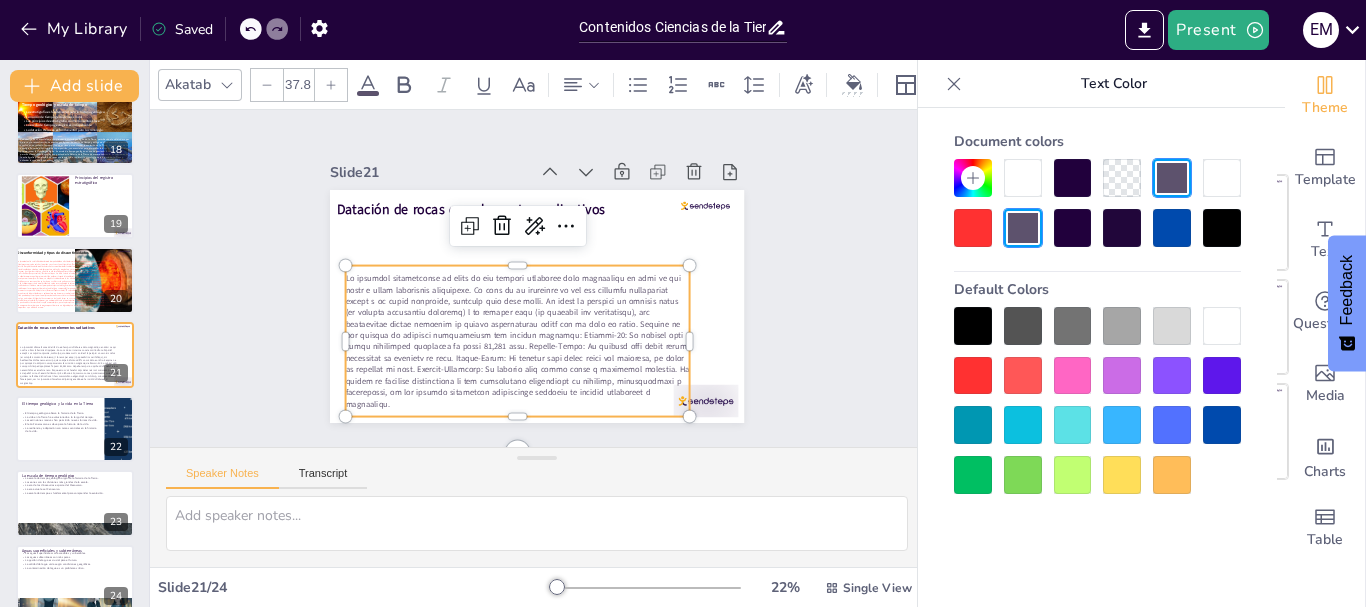 click 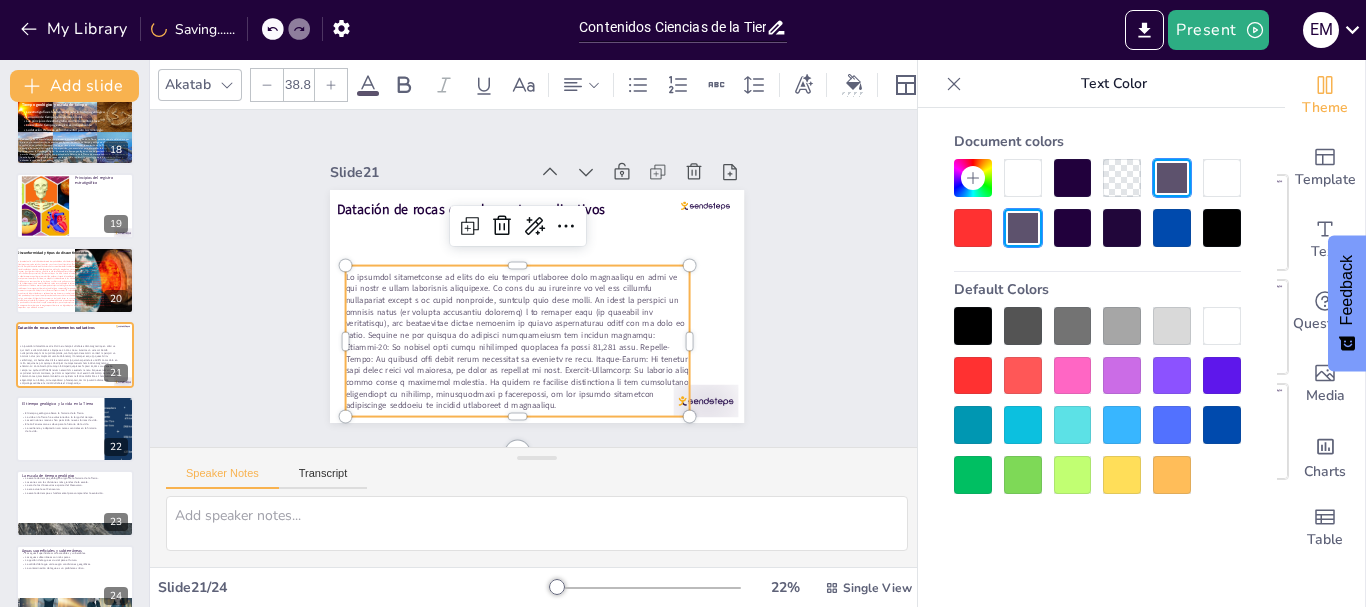 click 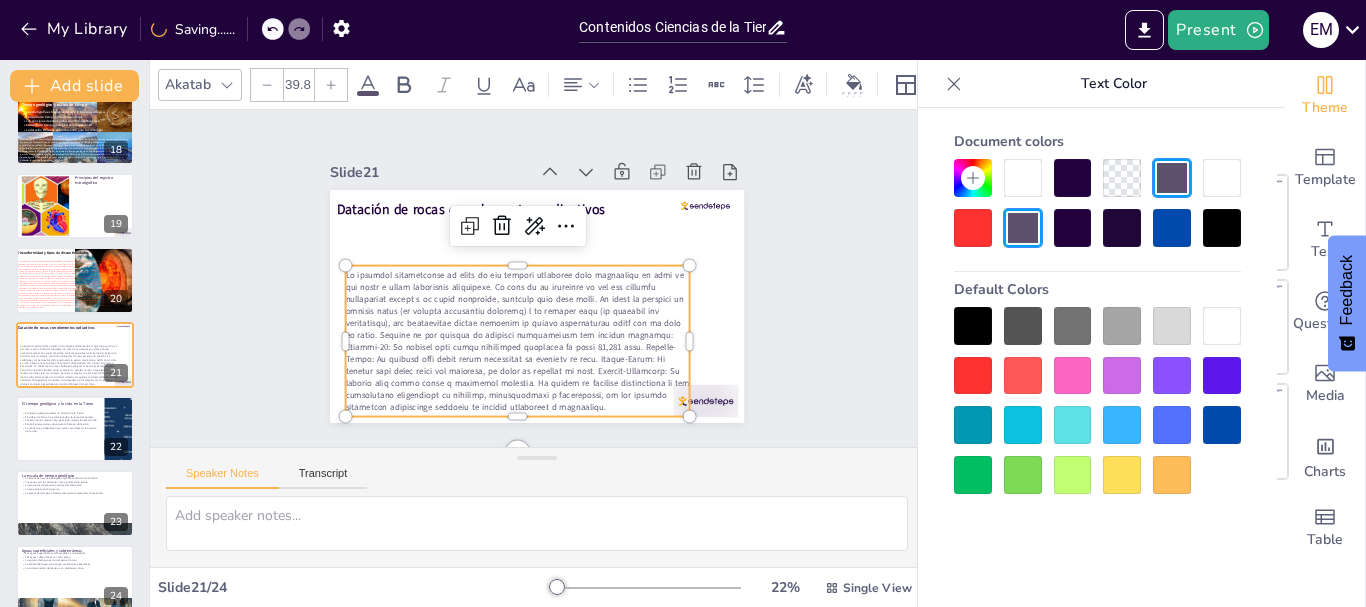 click 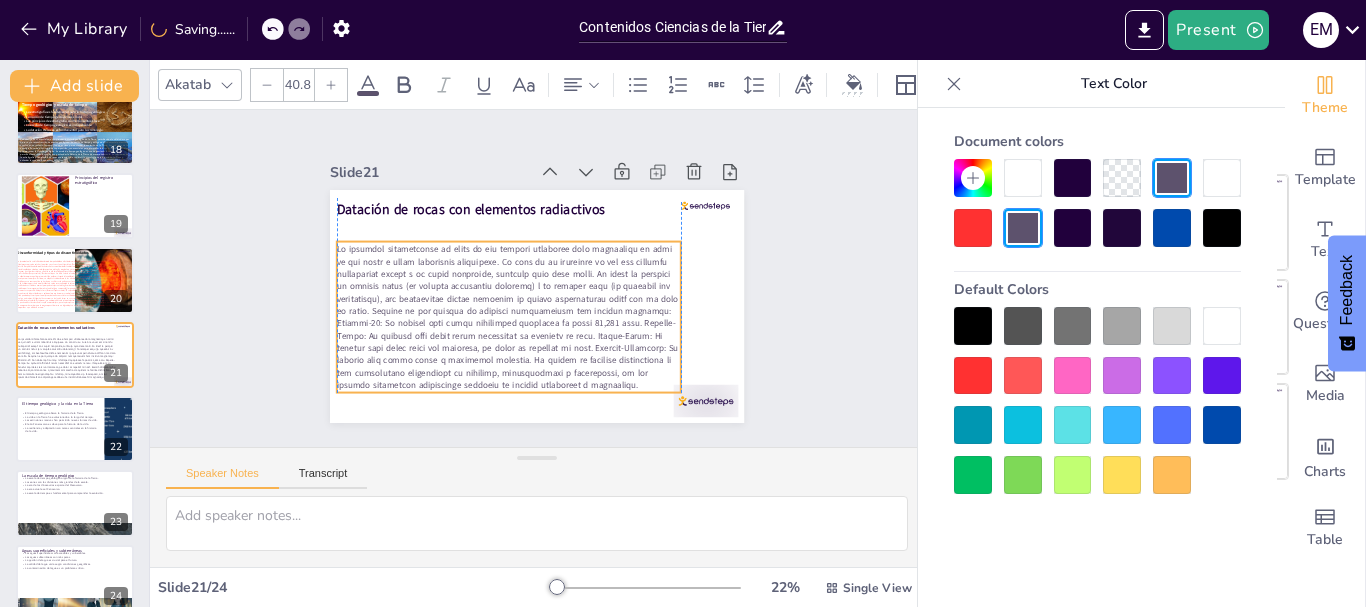 drag, startPoint x: 395, startPoint y: 267, endPoint x: 383, endPoint y: 243, distance: 26.832815 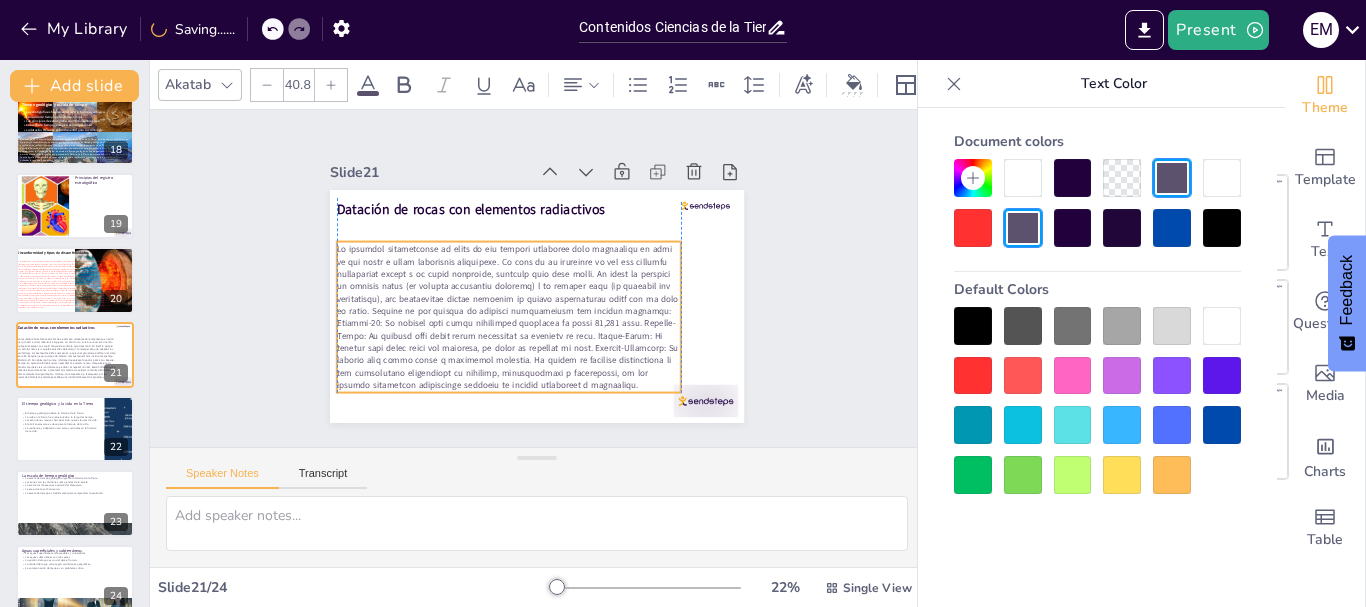 click at bounding box center (497, 305) 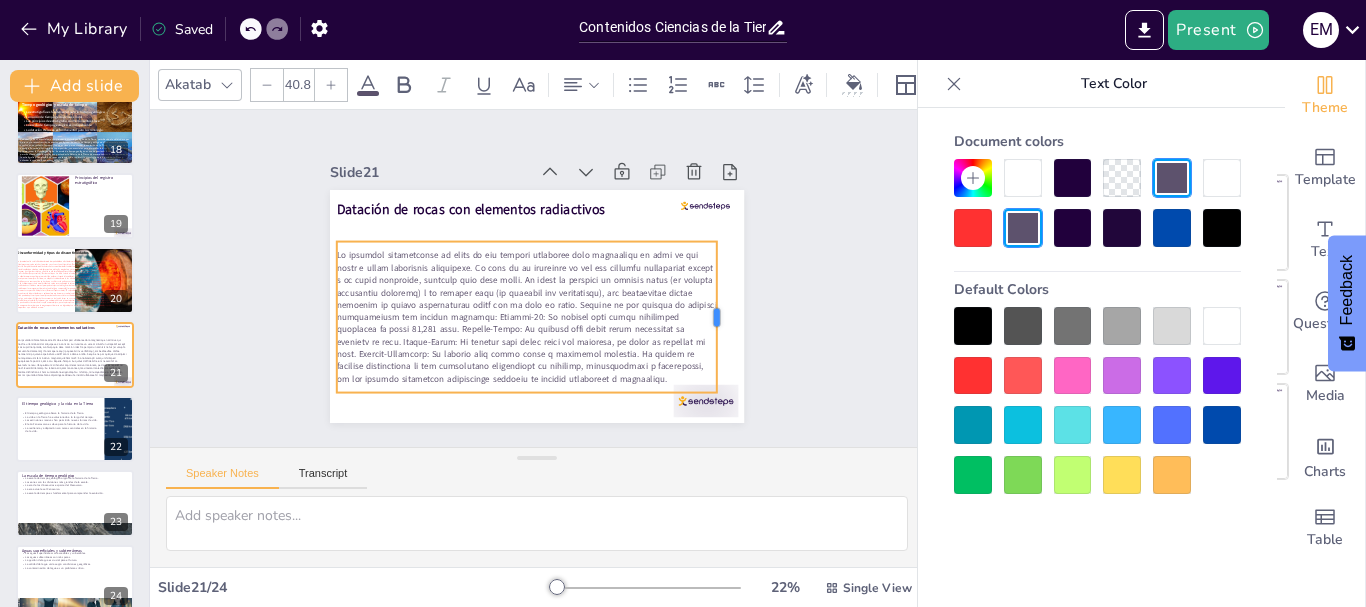 drag, startPoint x: 667, startPoint y: 308, endPoint x: 703, endPoint y: 305, distance: 36.124783 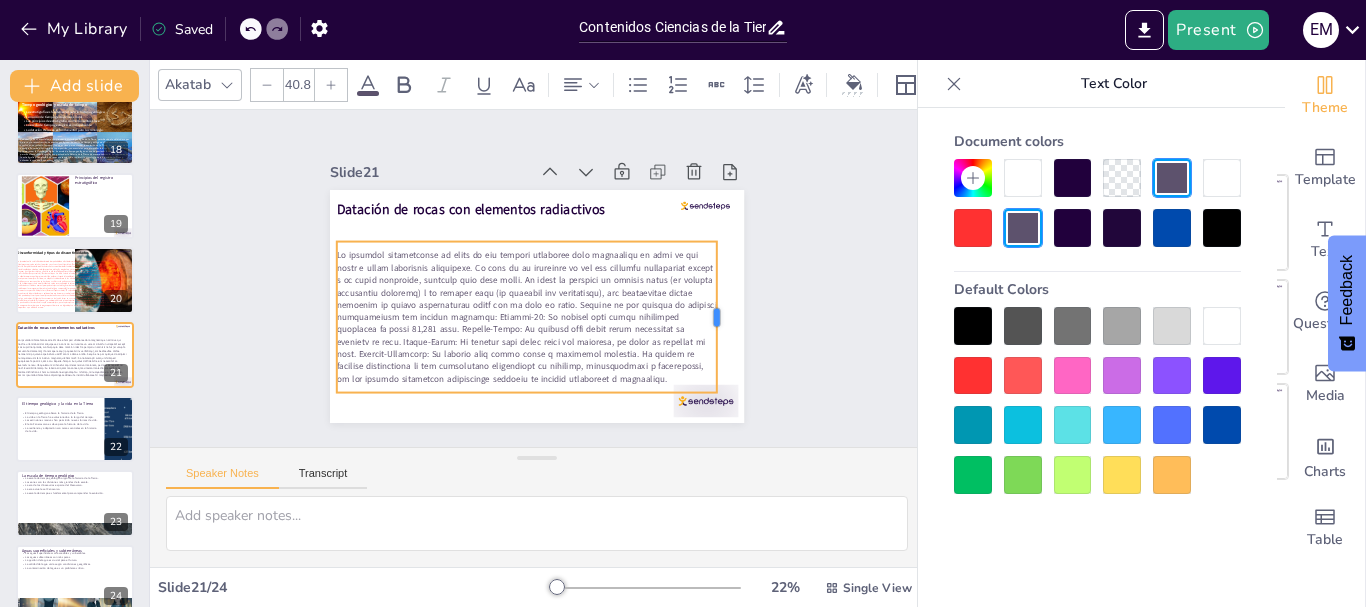 click at bounding box center (712, 355) 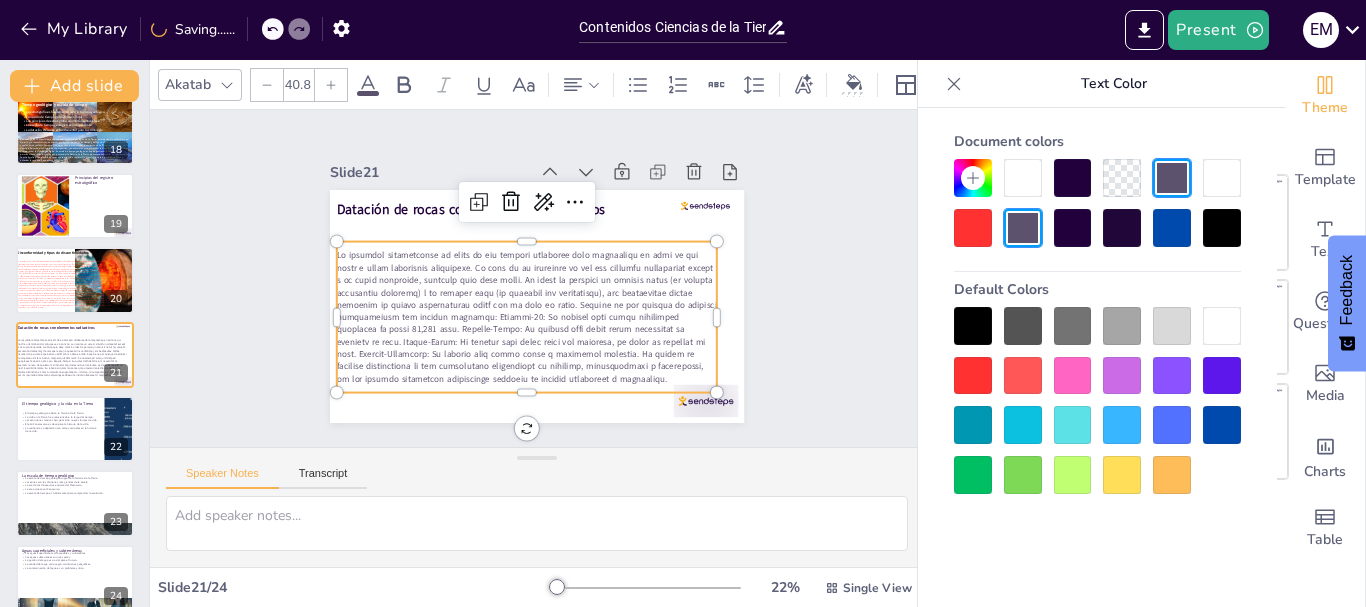 click 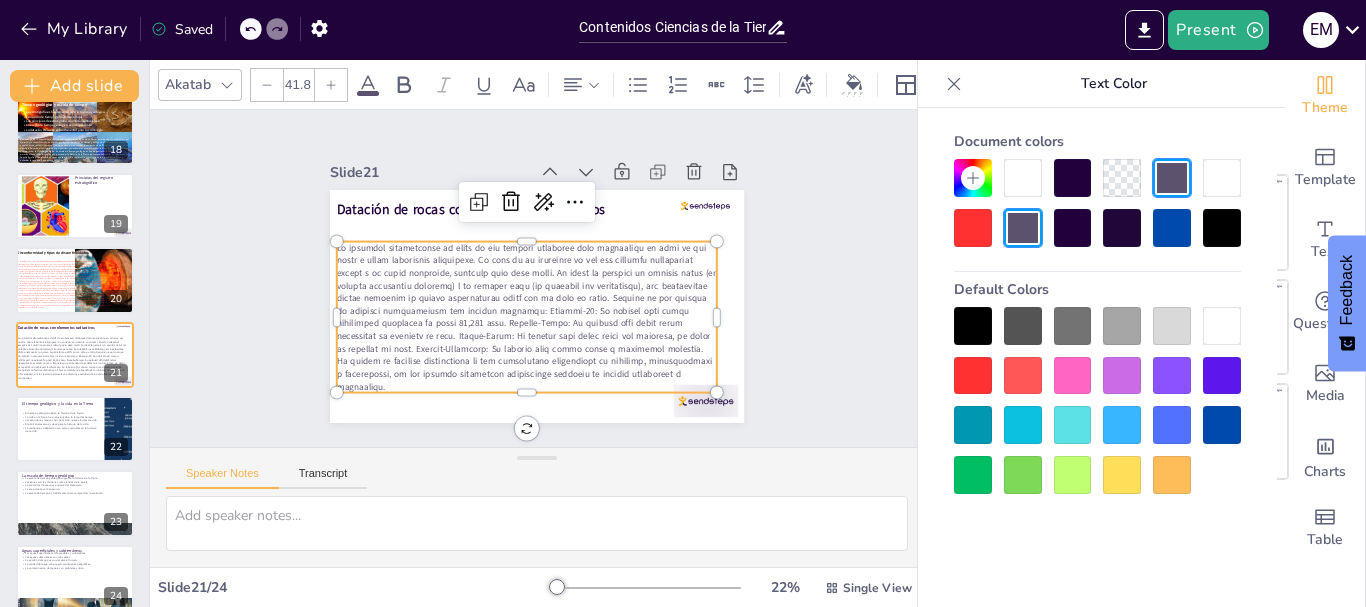 click 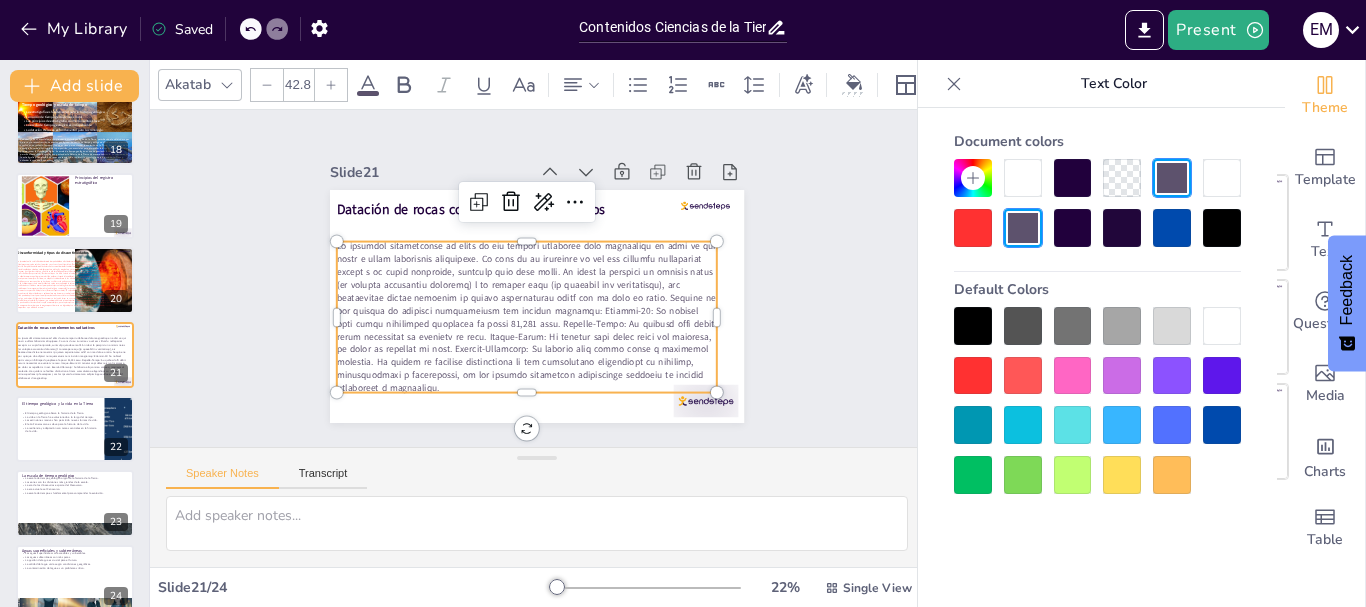 click 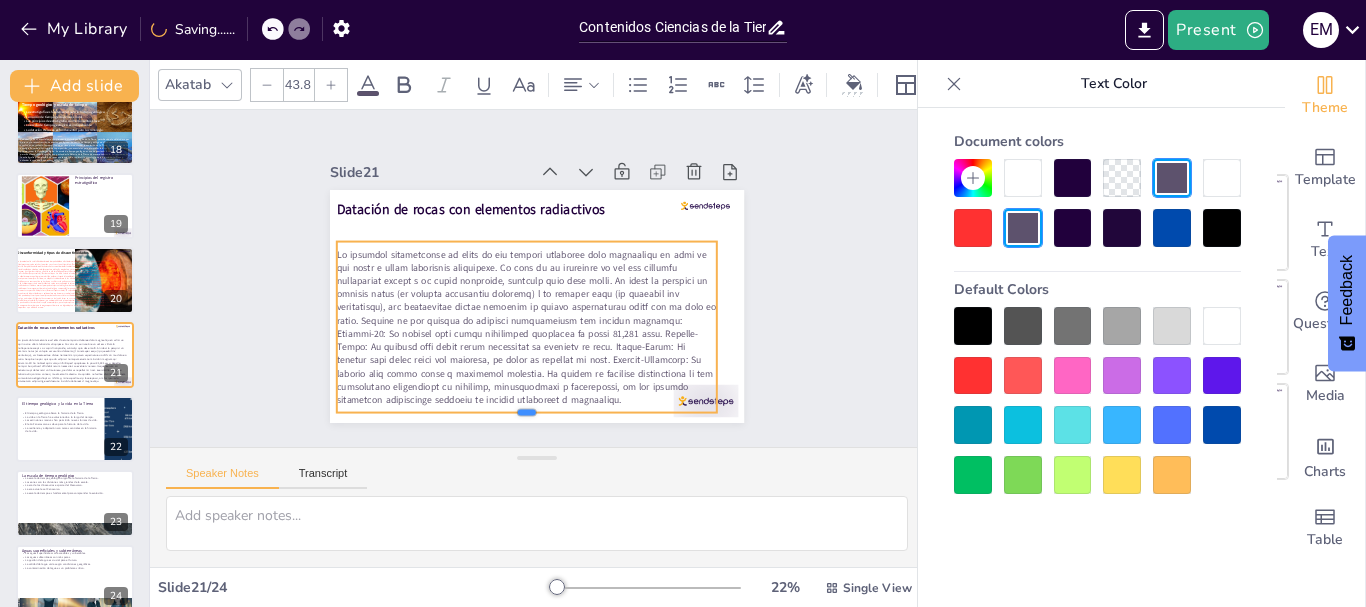 drag, startPoint x: 512, startPoint y: 386, endPoint x: 512, endPoint y: 406, distance: 20 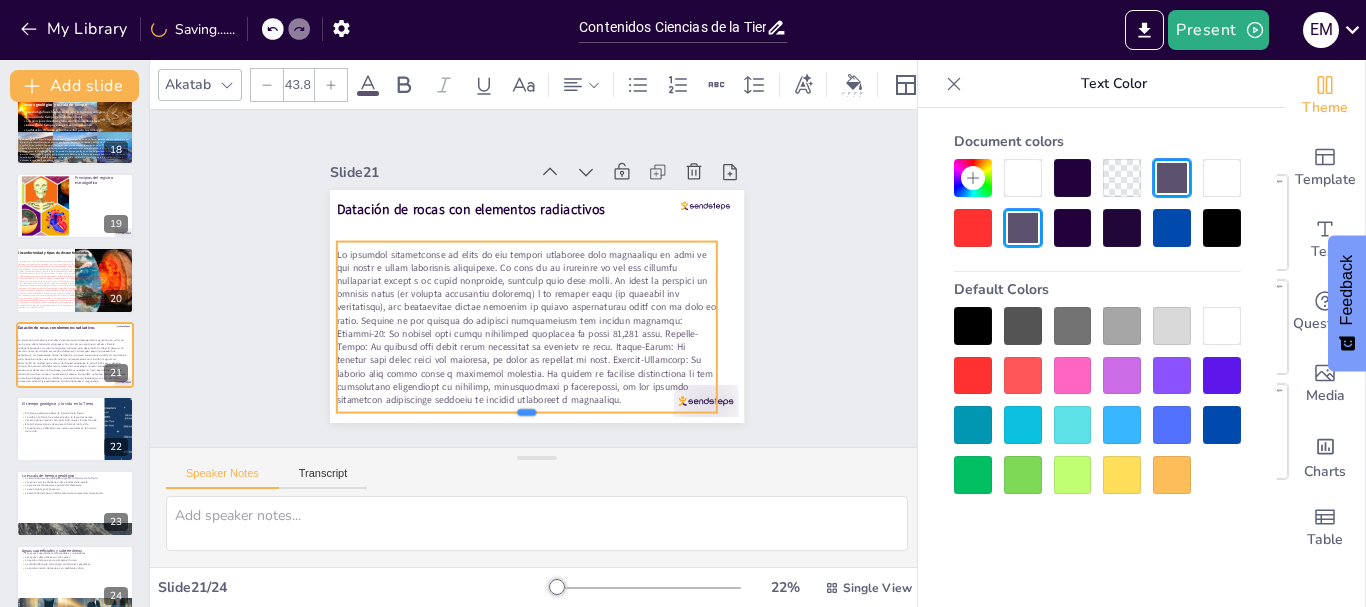 click at bounding box center (512, 419) 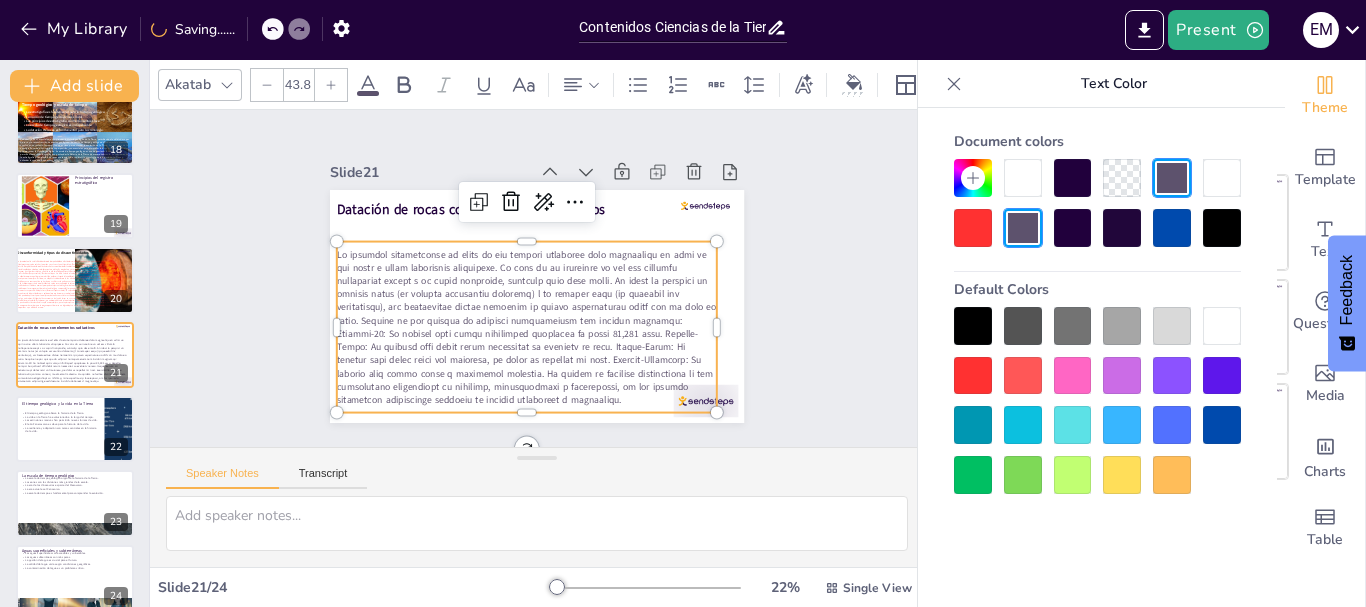 click on "Slide  1 Contenidos Ciencias de la Tierra Esta presentación explora los principios fundamentales de las Ciencias de la Tierra, abarcando la geosfera, la tectónica de placas, los minerales, las rocas y los procesos geológicos, rocas ígneas, sedimentarias y metamórficas, así como la estratigrafía y el tiempo geológico y conceptos relacionados a los recursos hídricos superficiales y subterráneos, ofreciendo un marco comprensivo para comprender la estructura y la dinámica del planeta. Generated with Sendsteps.ai Slide  2 La Tierra y la Vida: una historia interconectada La conexión entre geología y biología es esencial. Los ciclos del agua son cruciales para la vida. La historia de la Tierra está entrelazada con la vida. La geología afecta la biodiversidad. Adoptar una nueva perspectiva sobre la Tierra es crucial. Slide  3 Desarrollo histórico de la Geología Slide  4 Anatomía de la Tierra y sismos La tomografía sísmica ayuda a estudiar la Tierra. Las ondas sísmicas son herramientas cruciales." at bounding box center [537, 278] 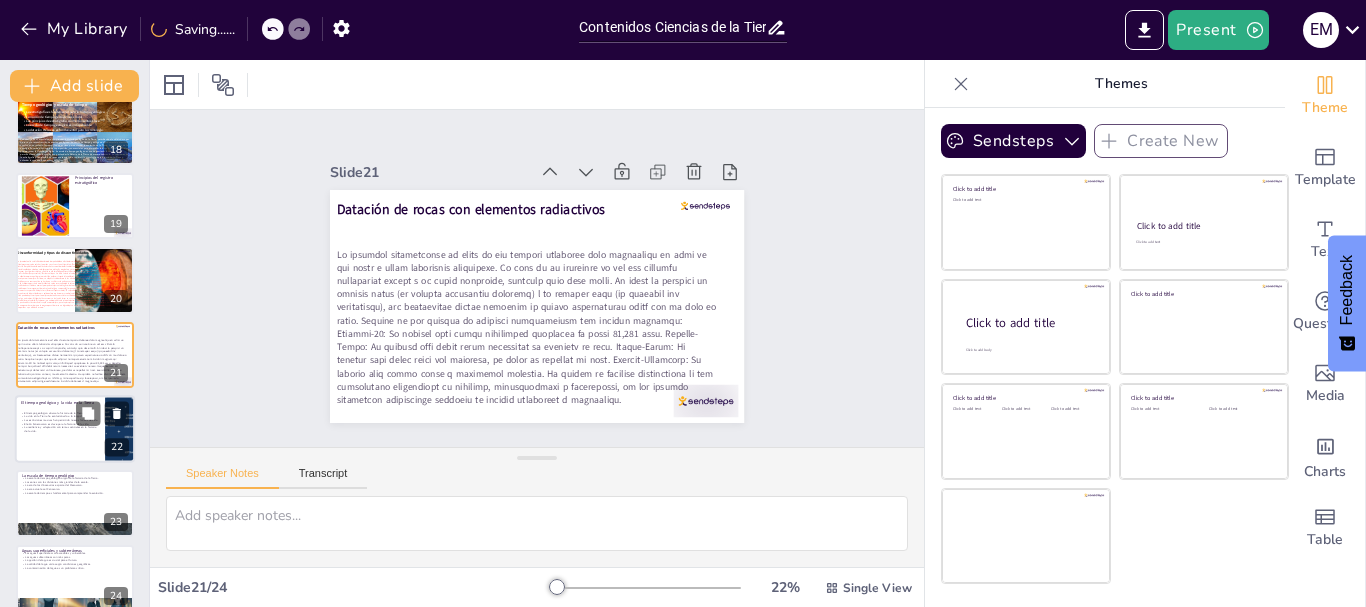 click on "La resiliencia y adaptación son temas centrales en la historia de la vida." at bounding box center (60, 429) 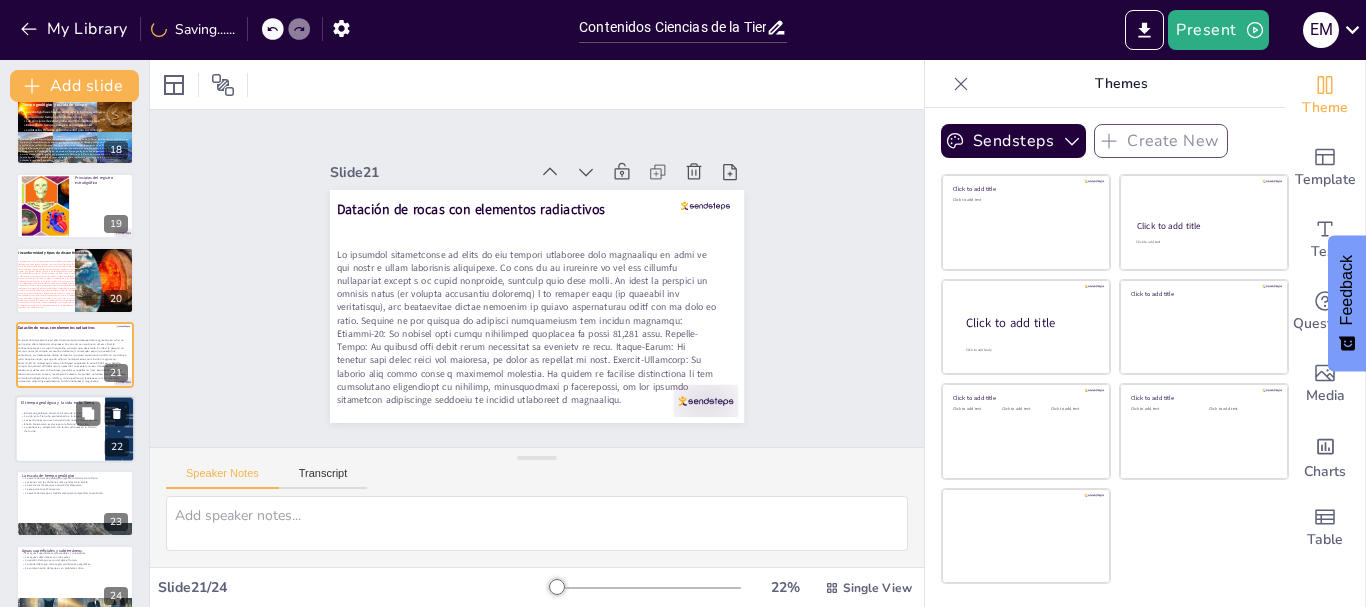 type on "El tiempo geológico es un marco que abarca la historia de la Tierra desde su formación, permitiendo entender la evolución del planeta y la vida en él.
La evolución de la vida en la Tierra es un proceso continuo que ha sido influenciado por cambios ambientales y eventos geológicos a lo largo del tiempo.
Las extinciones masivas han sido eventos significativos en la historia de la vida, permitiendo la aparición de nuevas especies y la diversificación de la vida en la Tierra.
El eón Fanerozoico es crucial en la historia de la vida, marcando un período de explosión de vida y la aparición de la mayoría de los grupos de organismos que conocemos hoy.
La historia de la vida en la Tierra es una narrativa de resiliencia y adaptación, reflejando cómo las especies han respondido a cambios ambientales y geológicos." 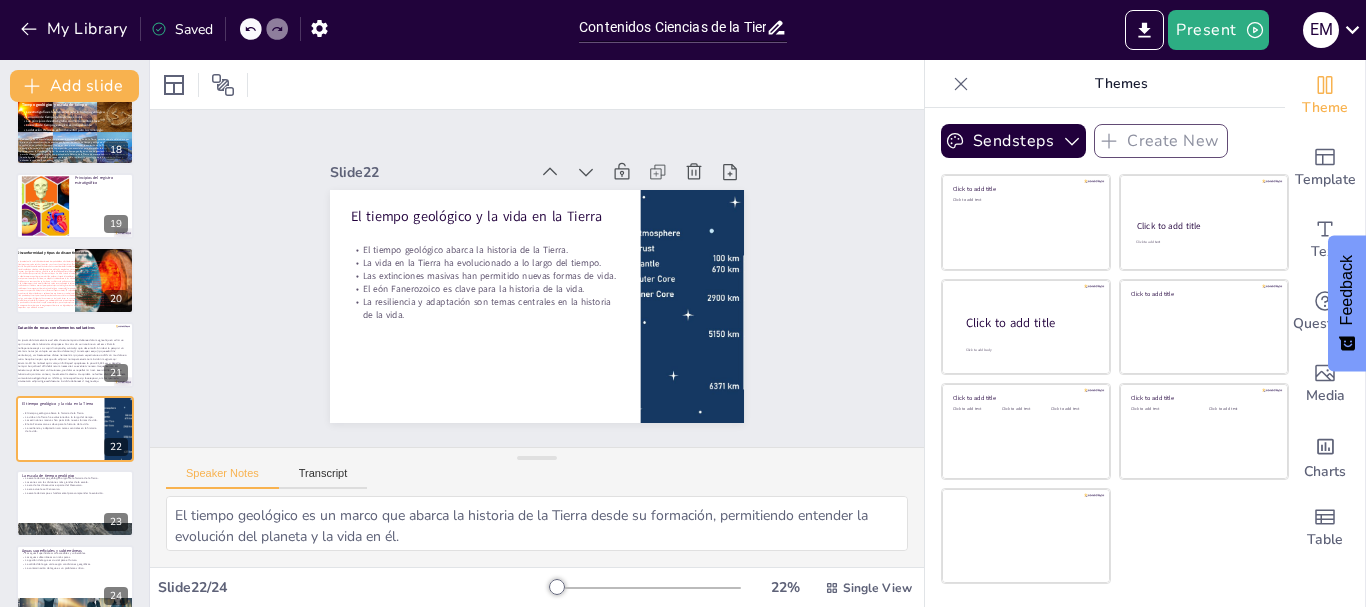 scroll, scrollTop: 1304, scrollLeft: 0, axis: vertical 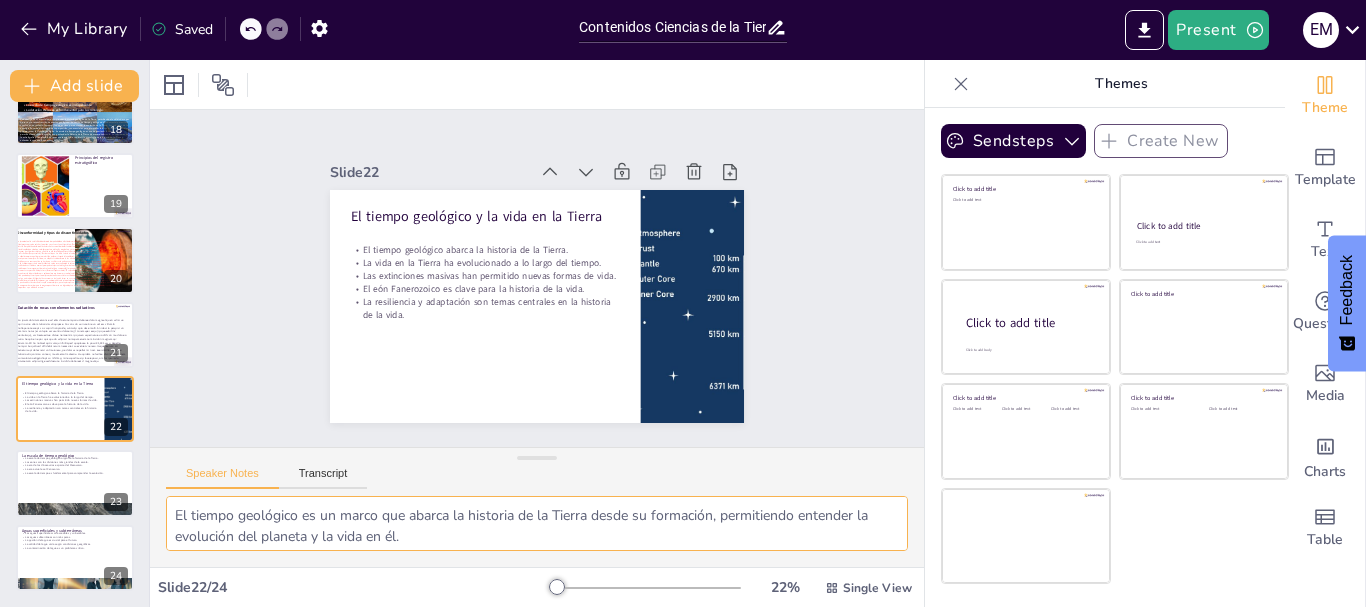 drag, startPoint x: 174, startPoint y: 515, endPoint x: 385, endPoint y: 528, distance: 211.4001 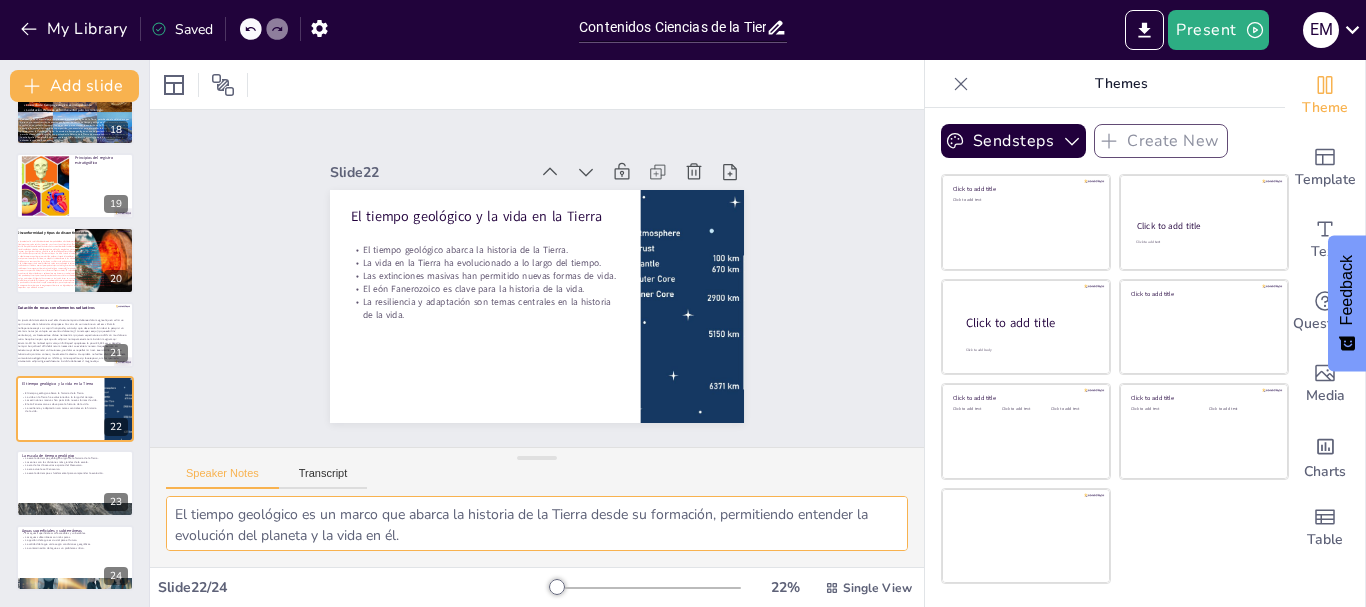 scroll, scrollTop: 0, scrollLeft: 0, axis: both 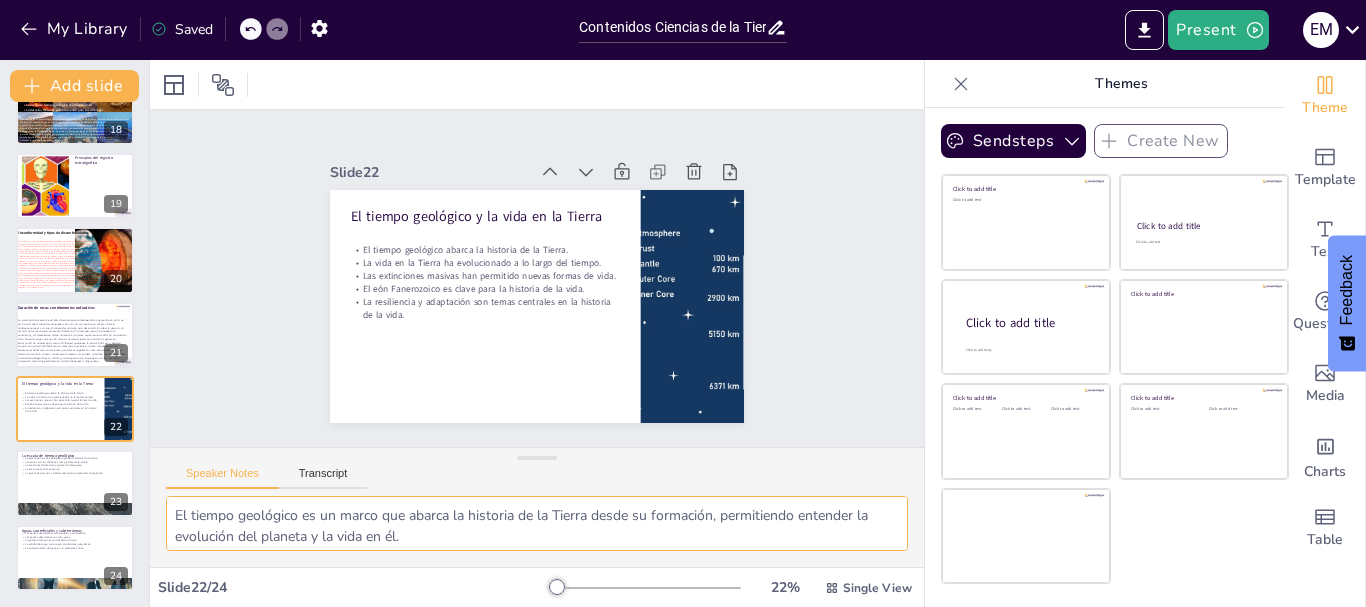 click on "El tiempo geológico es un marco que abarca la historia de la Tierra desde su formación, permitiendo entender la evolución del planeta y la vida en él.
La evolución de la vida en la Tierra es un proceso continuo que ha sido influenciado por cambios ambientales y eventos geológicos a lo largo del tiempo.
Las extinciones masivas han sido eventos significativos en la historia de la vida, permitiendo la aparición de nuevas especies y la diversificación de la vida en la Tierra.
El eón Fanerozoico es crucial en la historia de la vida, marcando un período de explosión de vida y la aparición de la mayoría de los grupos de organismos que conocemos hoy.
La historia de la vida en la Tierra es una narrativa de resiliencia y adaptación, reflejando cómo las especies han respondido a cambios ambientales y geológicos." at bounding box center [537, 523] 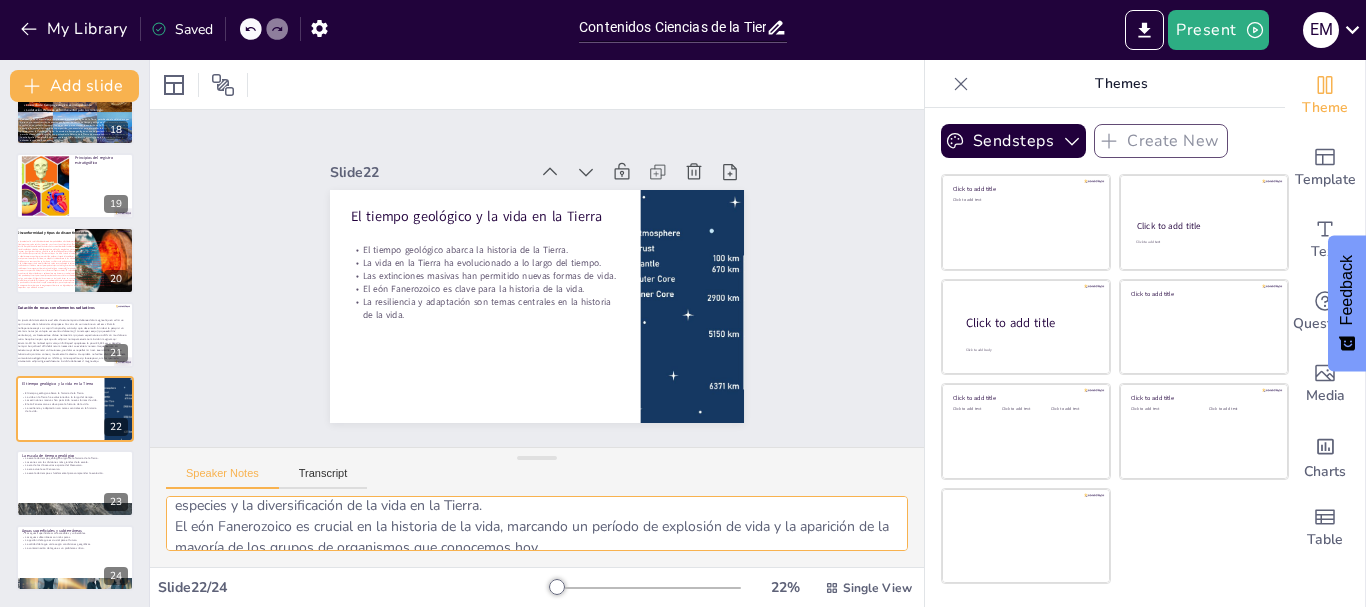 scroll, scrollTop: 173, scrollLeft: 0, axis: vertical 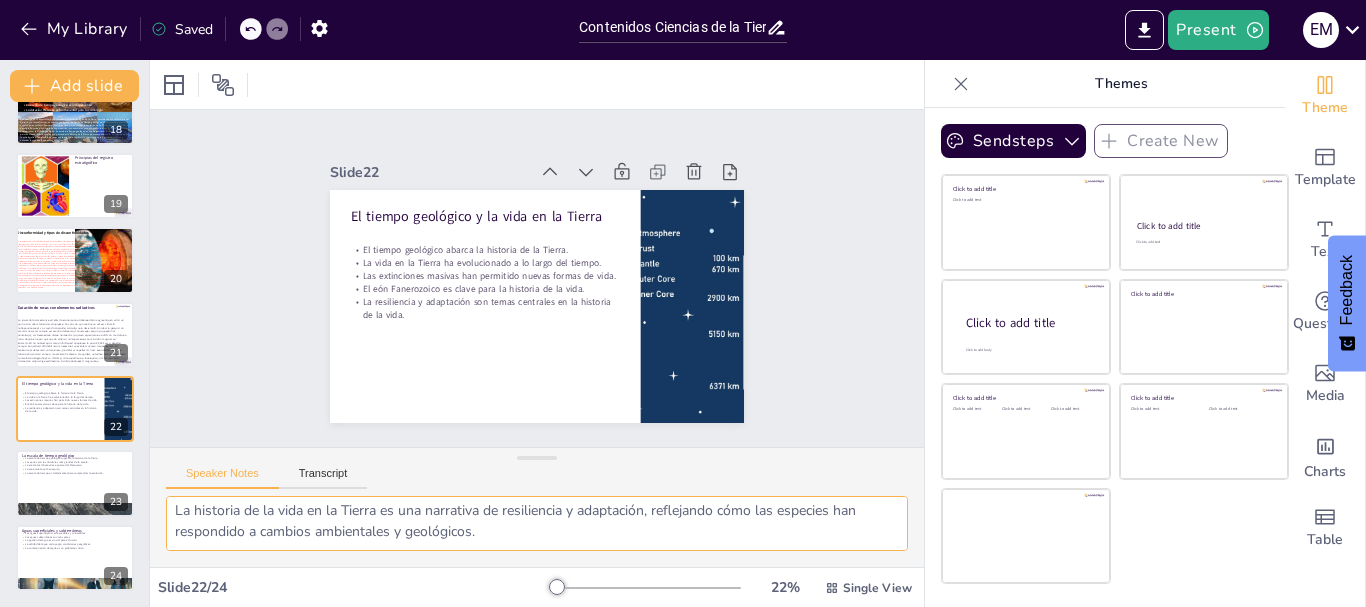 drag, startPoint x: 176, startPoint y: 516, endPoint x: 597, endPoint y: 572, distance: 424.70813 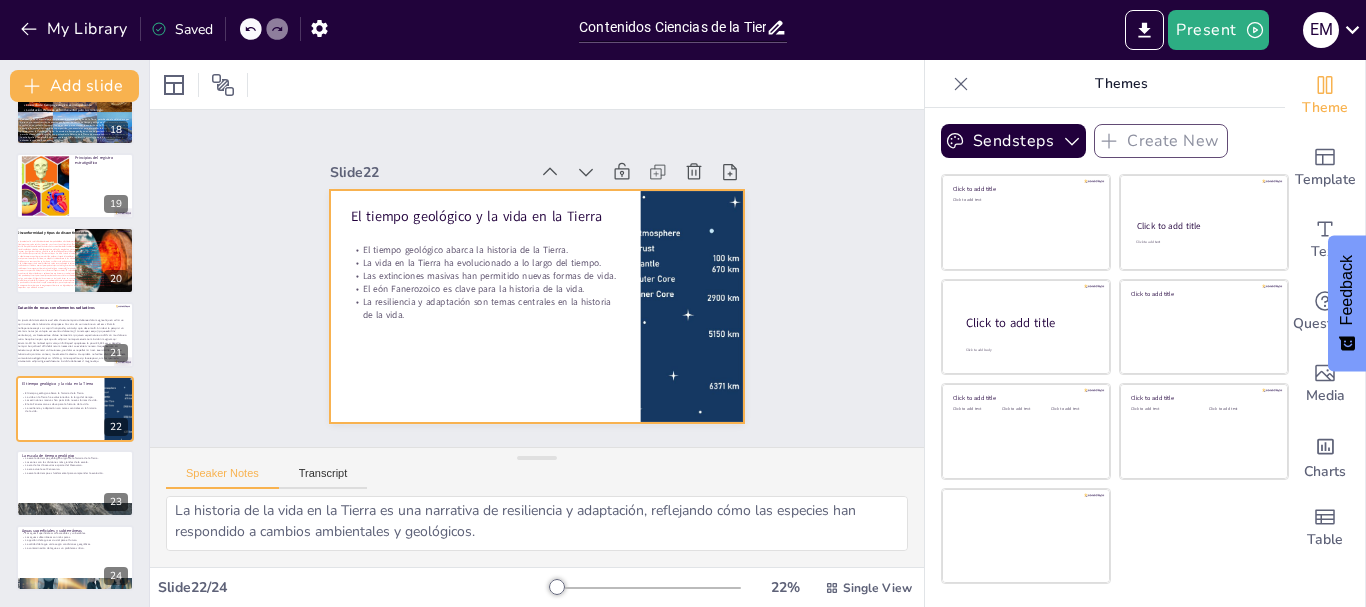 click at bounding box center [534, 306] 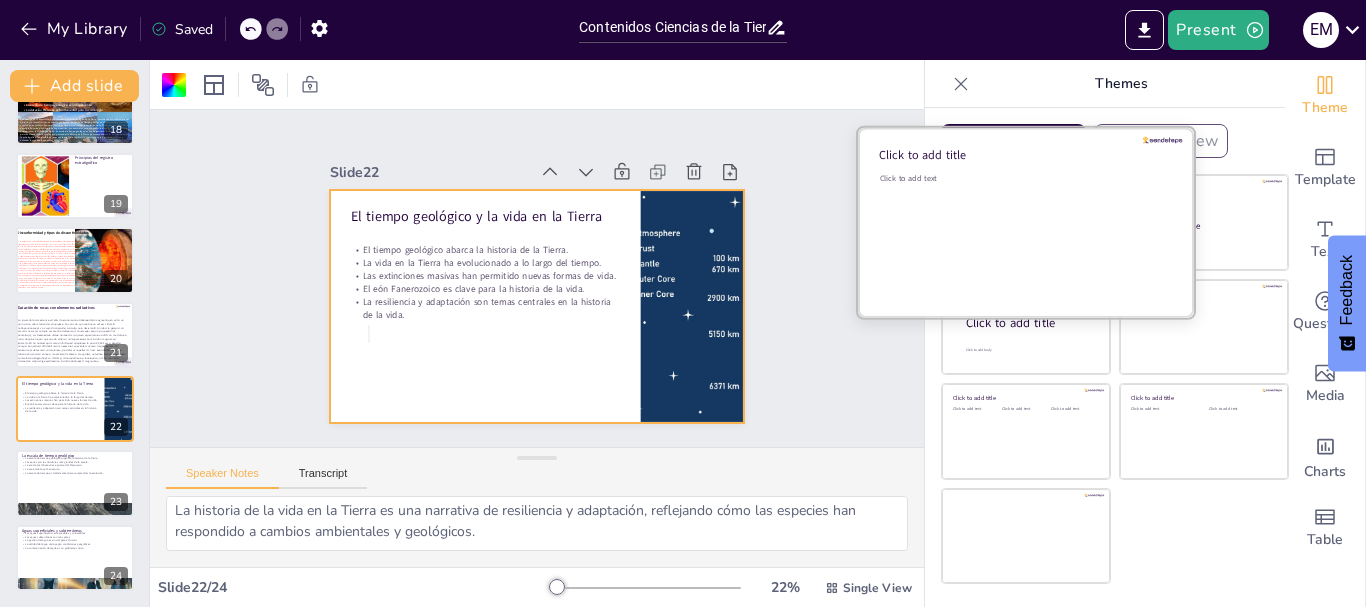 click on "Click to add text" at bounding box center [1023, 235] 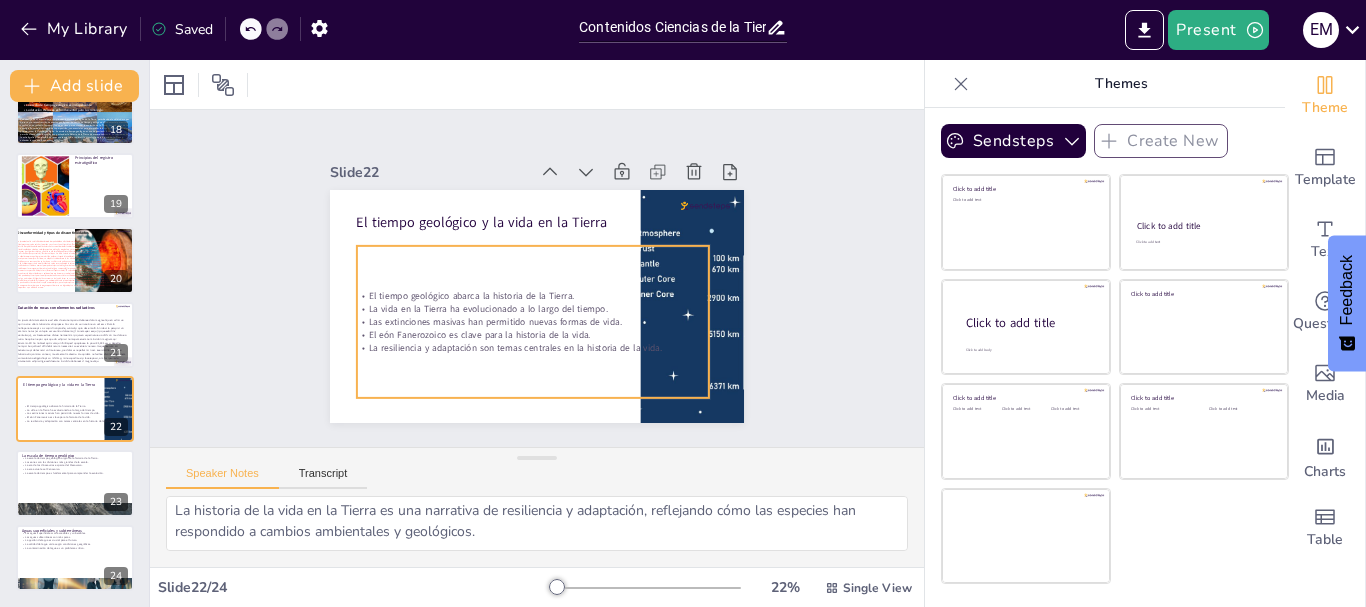 click on "El tiempo geológico abarca la historia de la Tierra. La vida en la Tierra ha evolucionado a lo largo del tiempo. Las extinciones masivas han permitido nuevas formas de vida. El eón Fanerozoico es clave para la historia de la vida. La resiliencia y adaptación son temas centrales en la historia de la vida." at bounding box center (528, 321) 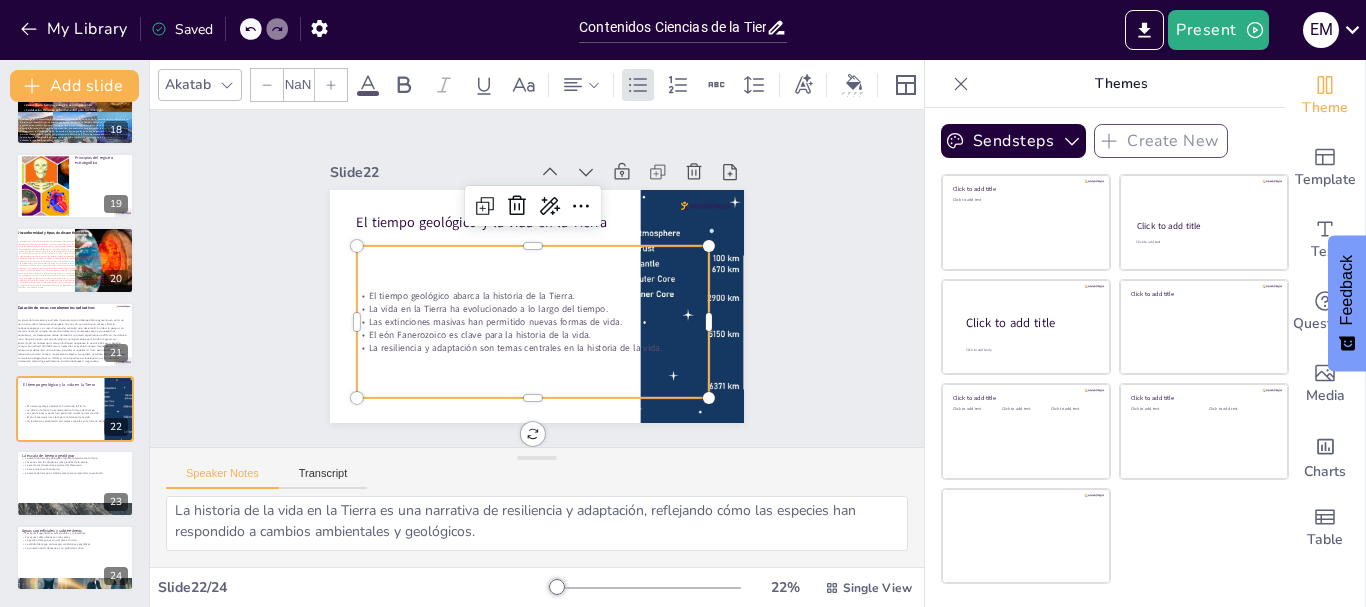 type on "32" 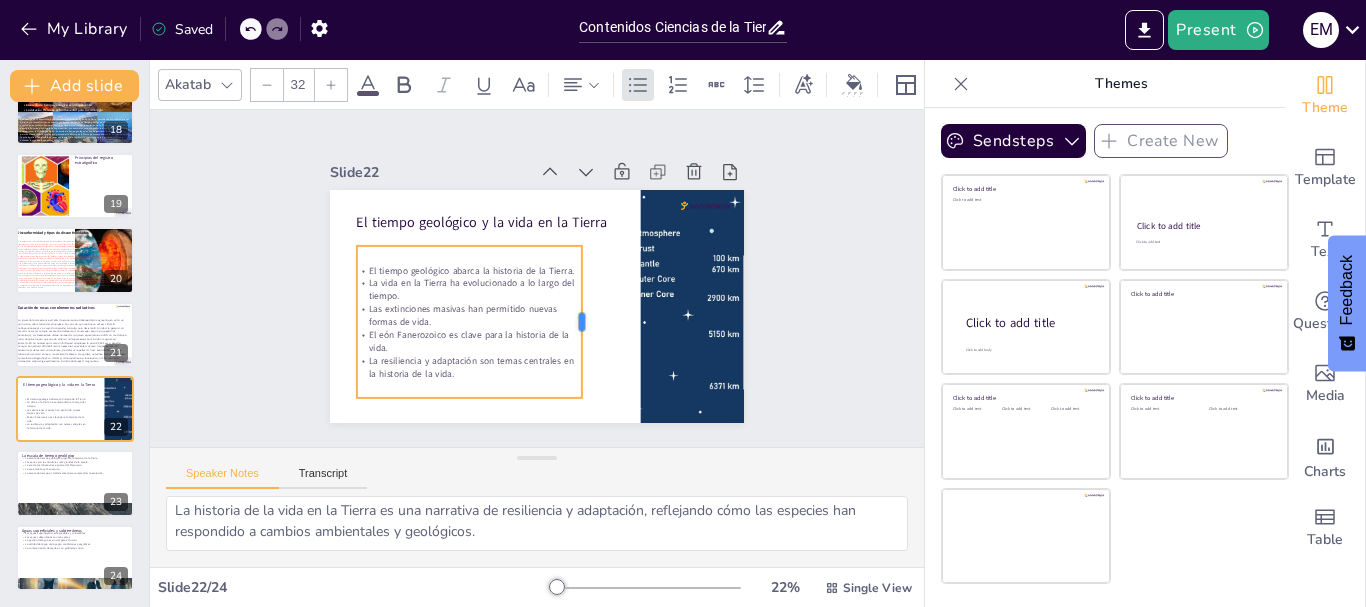 drag, startPoint x: 695, startPoint y: 312, endPoint x: 568, endPoint y: 315, distance: 127.03543 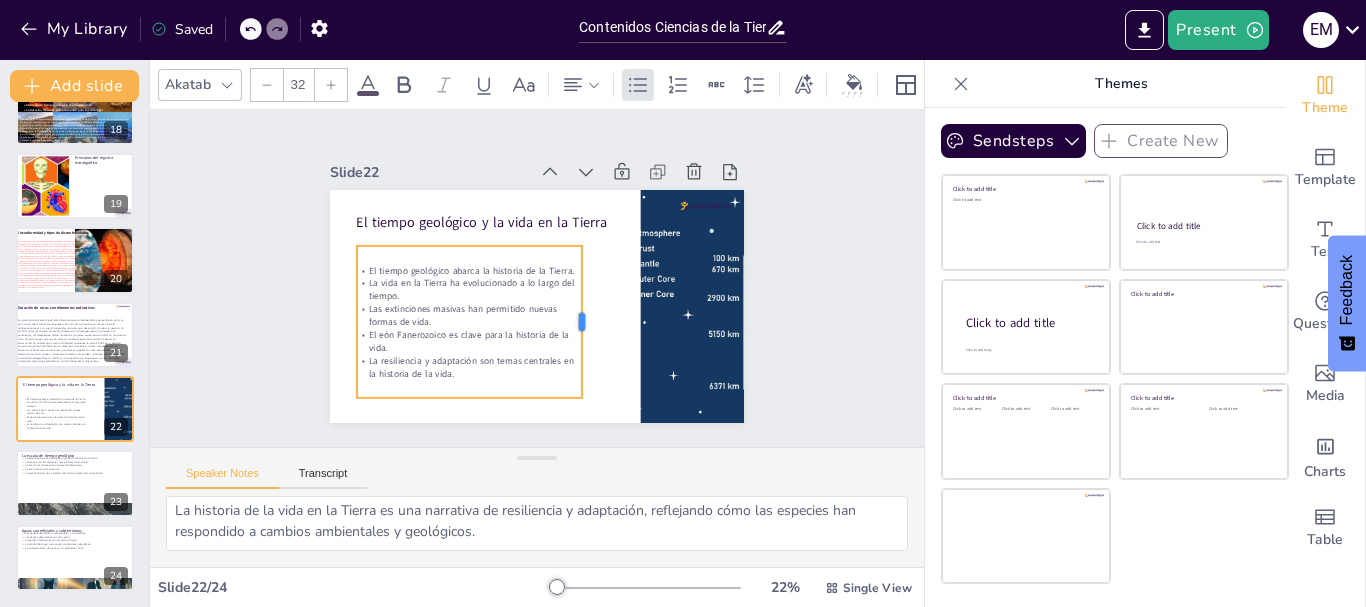 click at bounding box center (585, 327) 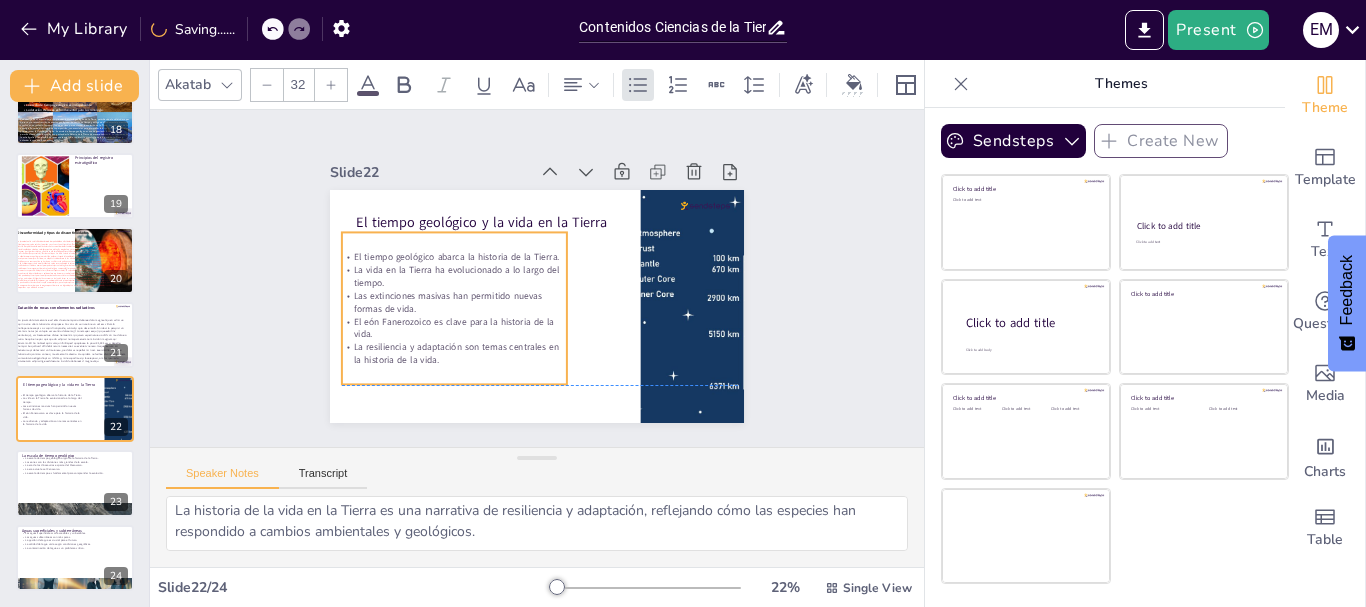 drag, startPoint x: 408, startPoint y: 284, endPoint x: 393, endPoint y: 267, distance: 22.671568 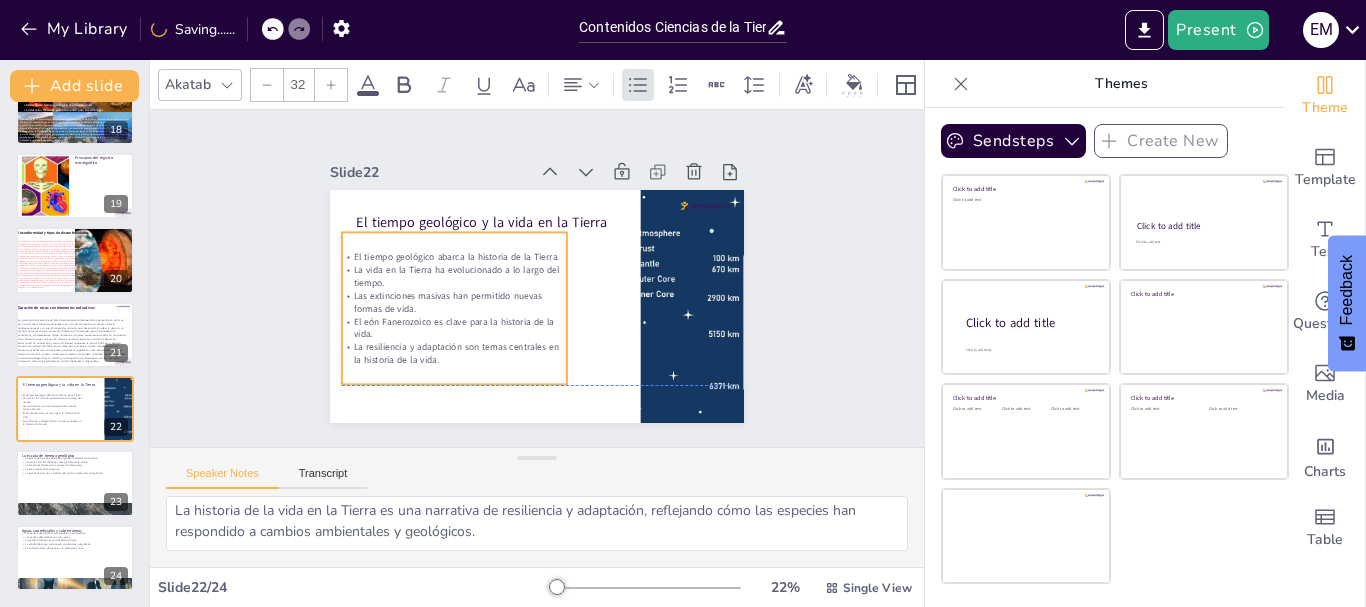 click on "La vida en la Tierra ha evolucionado a lo largo del tiempo." at bounding box center (455, 267) 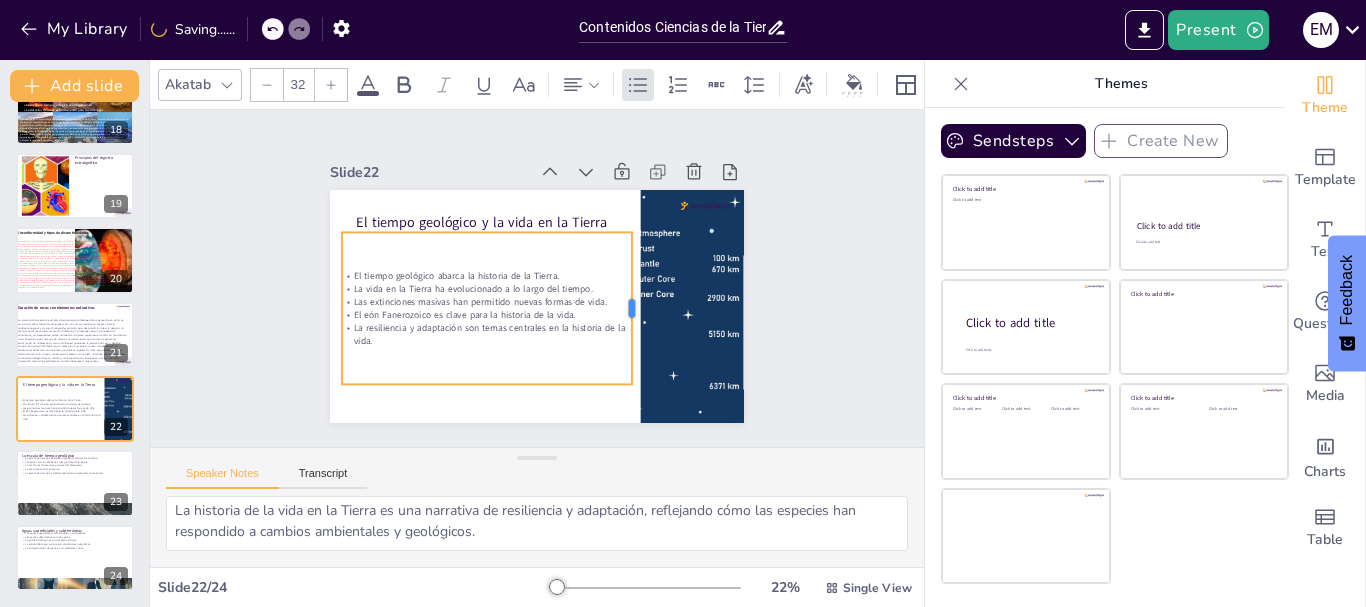 drag, startPoint x: 553, startPoint y: 304, endPoint x: 618, endPoint y: 293, distance: 65.9242 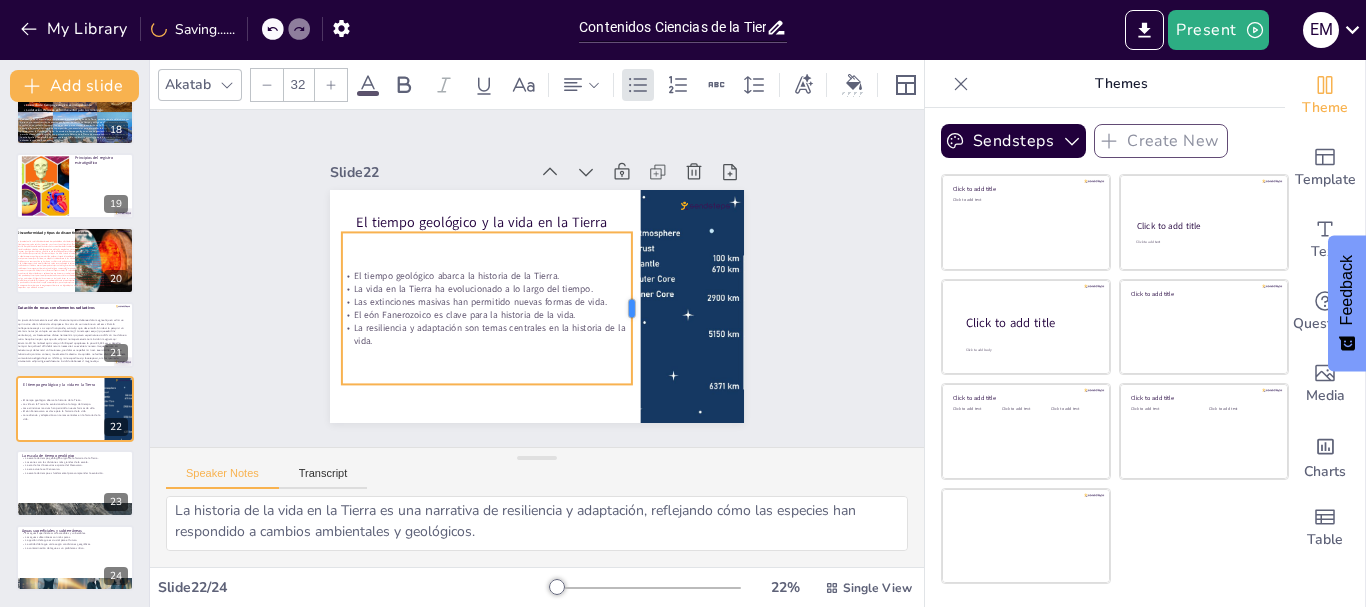 click at bounding box center [636, 319] 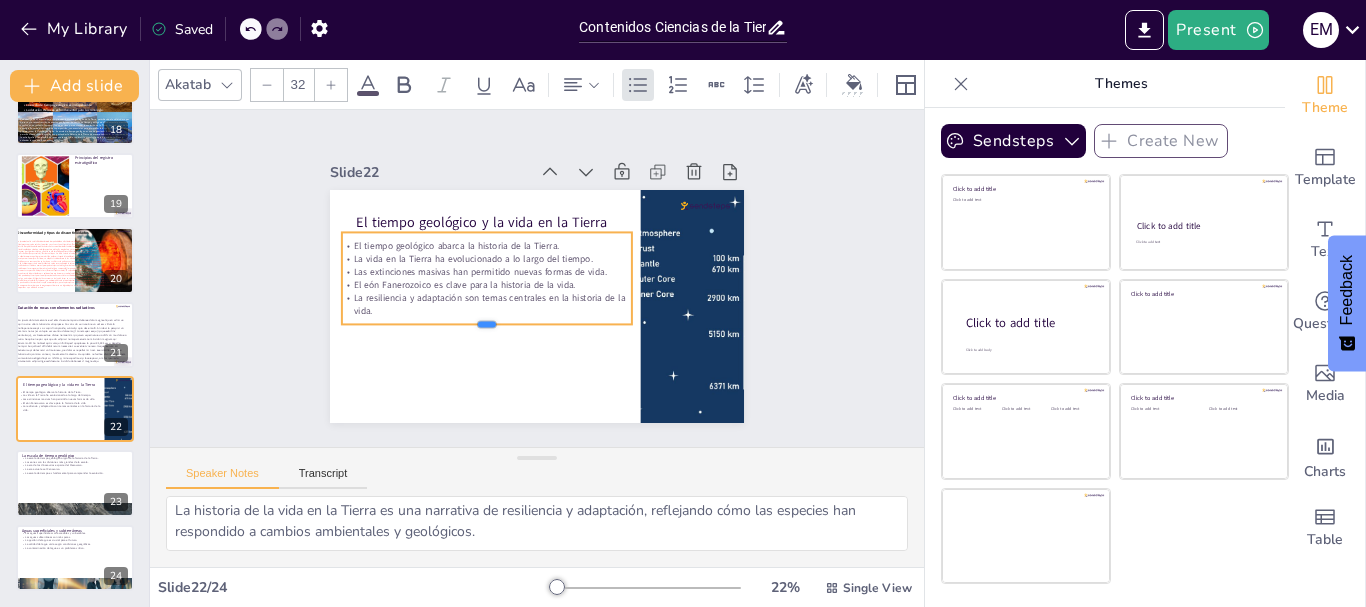 drag, startPoint x: 472, startPoint y: 350, endPoint x: 472, endPoint y: 318, distance: 32 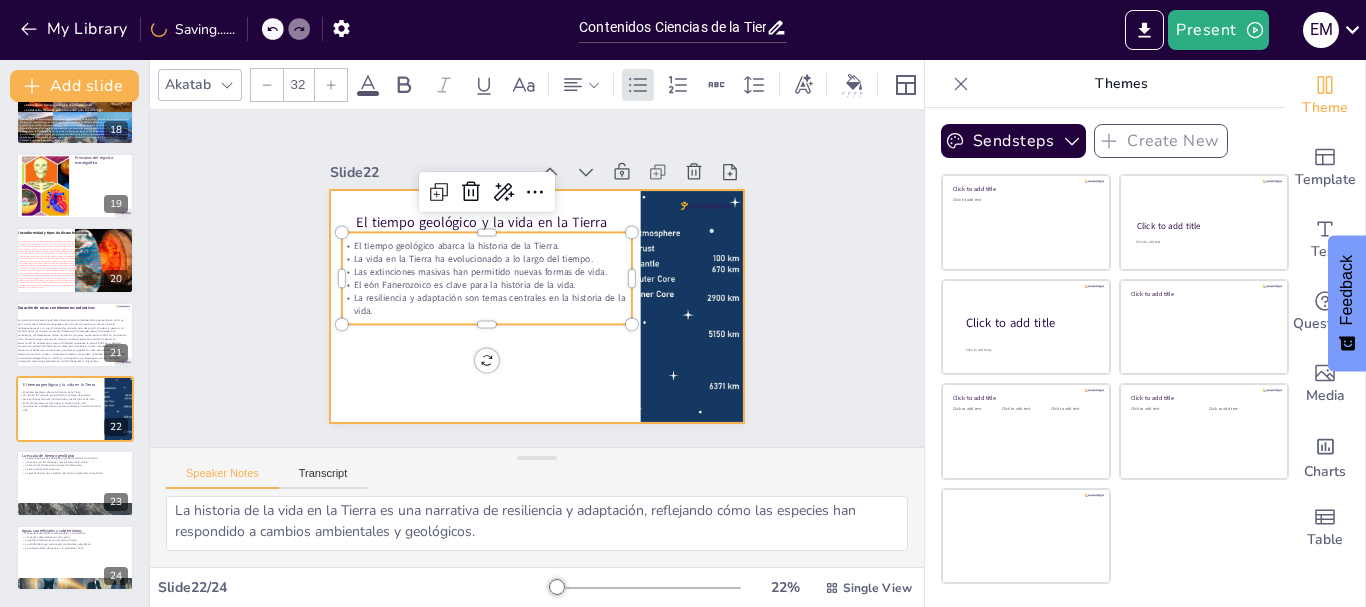 click at bounding box center (537, 306) 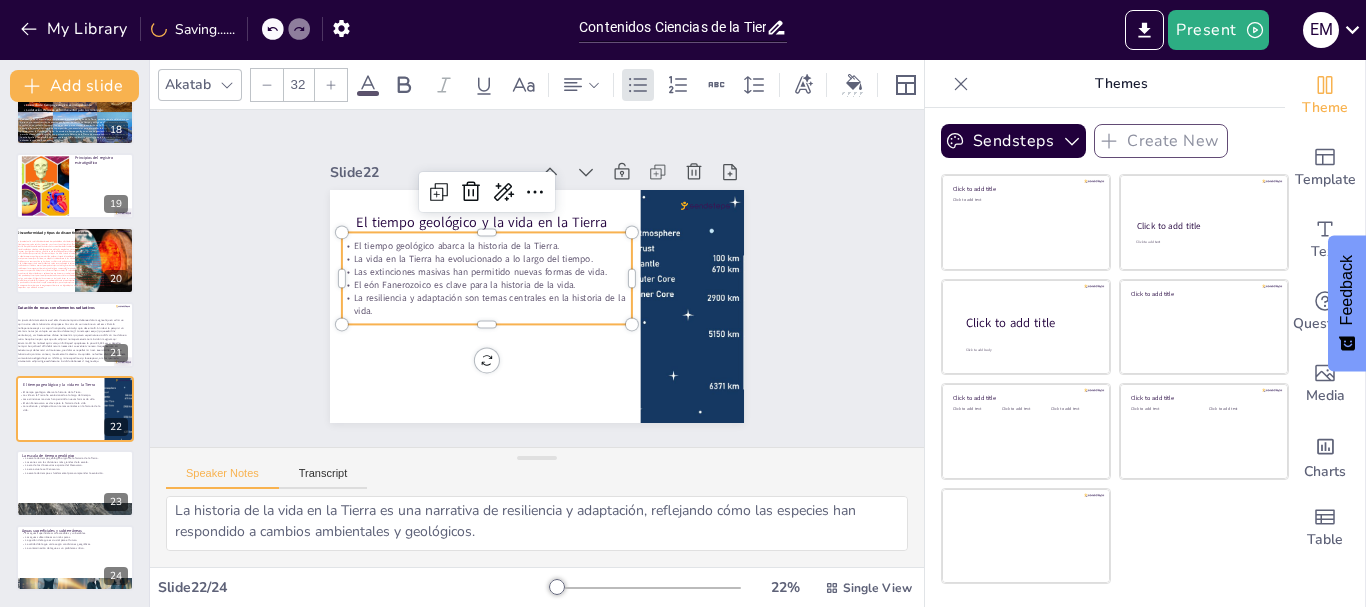 click on "La resiliencia y adaptación son temas centrales en la historia de la vida." at bounding box center (487, 304) 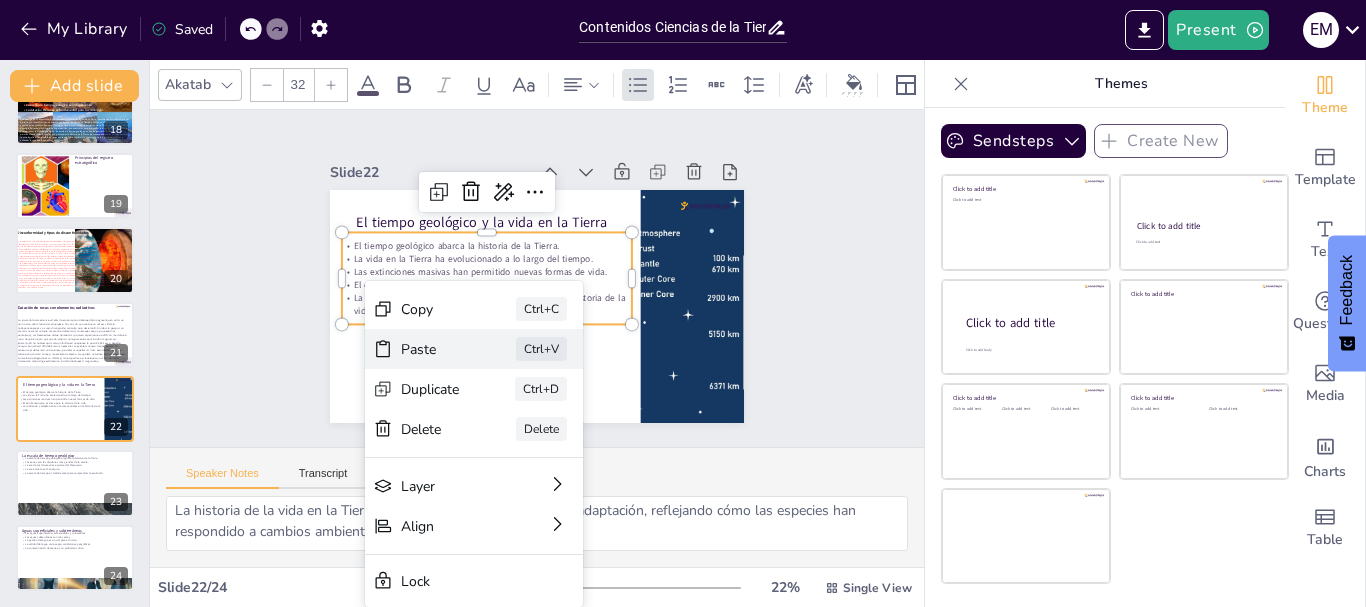 click on "Paste" at bounding box center (542, 464) 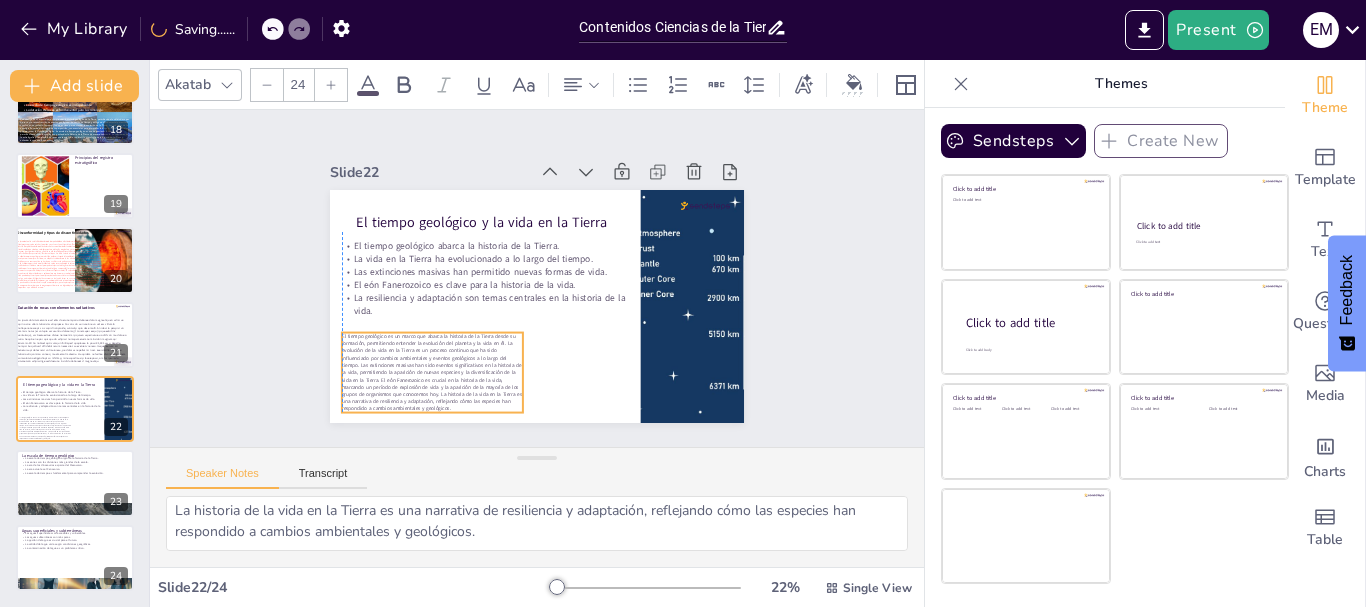 drag, startPoint x: 388, startPoint y: 249, endPoint x: 381, endPoint y: 370, distance: 121.20231 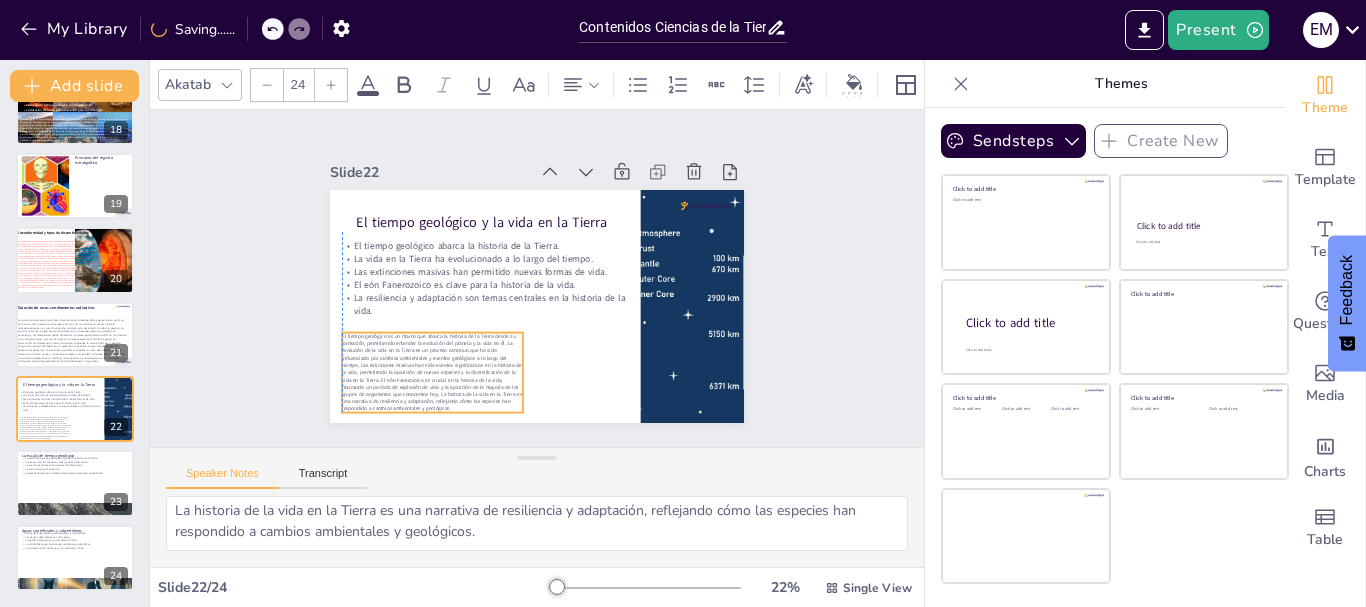 click on "El tiempo geológico es un marco que abarca la historia de la Tierra desde su formación, permitiendo entender la evolución del planeta y la vida en él.
La evolución de la vida en la Tierra es un proceso continuo que ha sido influenciado por cambios ambientales y eventos geológicos a lo largo del tiempo.
Las extinciones masivas han sido eventos significativos en la historia de la vida, permitiendo la aparición de nuevas especies y la diversificación de la vida en la Tierra.
El eón Fanerozoico es crucial en la historia de la vida, marcando un período de explosión de vida y la aparición de la mayoría de los grupos de organismos que conocemos hoy.
La historia de la vida en la Tierra es una narrativa de resiliencia y adaptación, reflejando cómo las especies han respondido a cambios ambientales y geológicos." at bounding box center (421, 357) 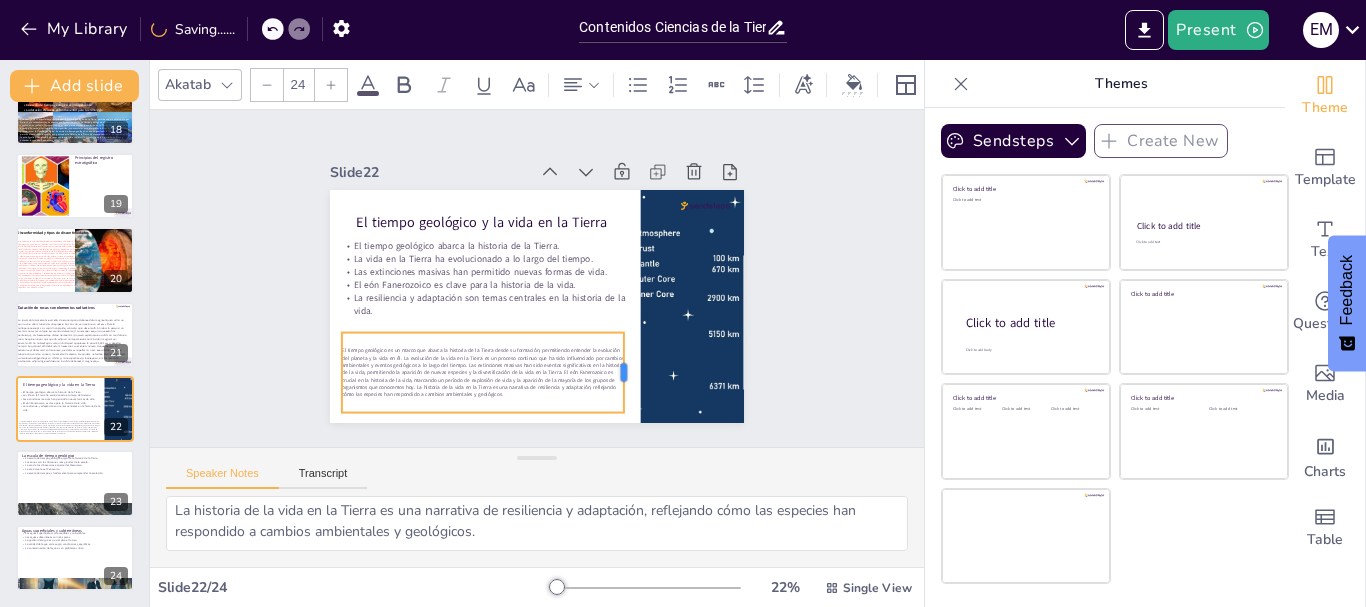 drag, startPoint x: 511, startPoint y: 362, endPoint x: 612, endPoint y: 357, distance: 101.12369 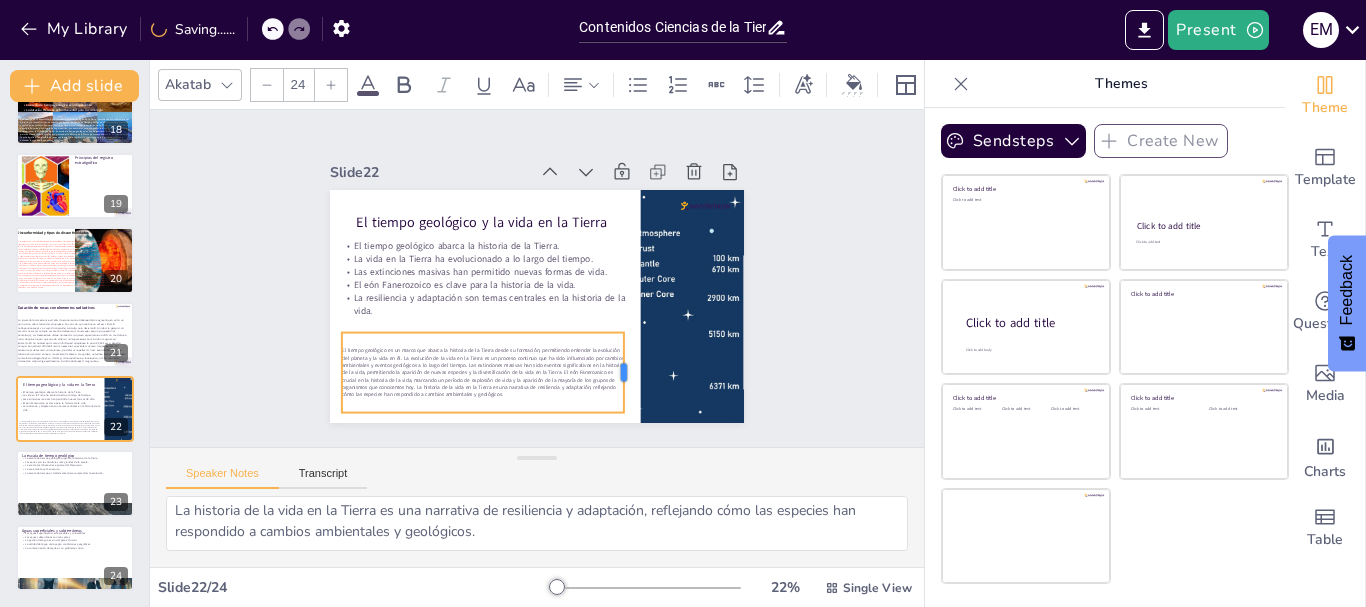 click at bounding box center (622, 381) 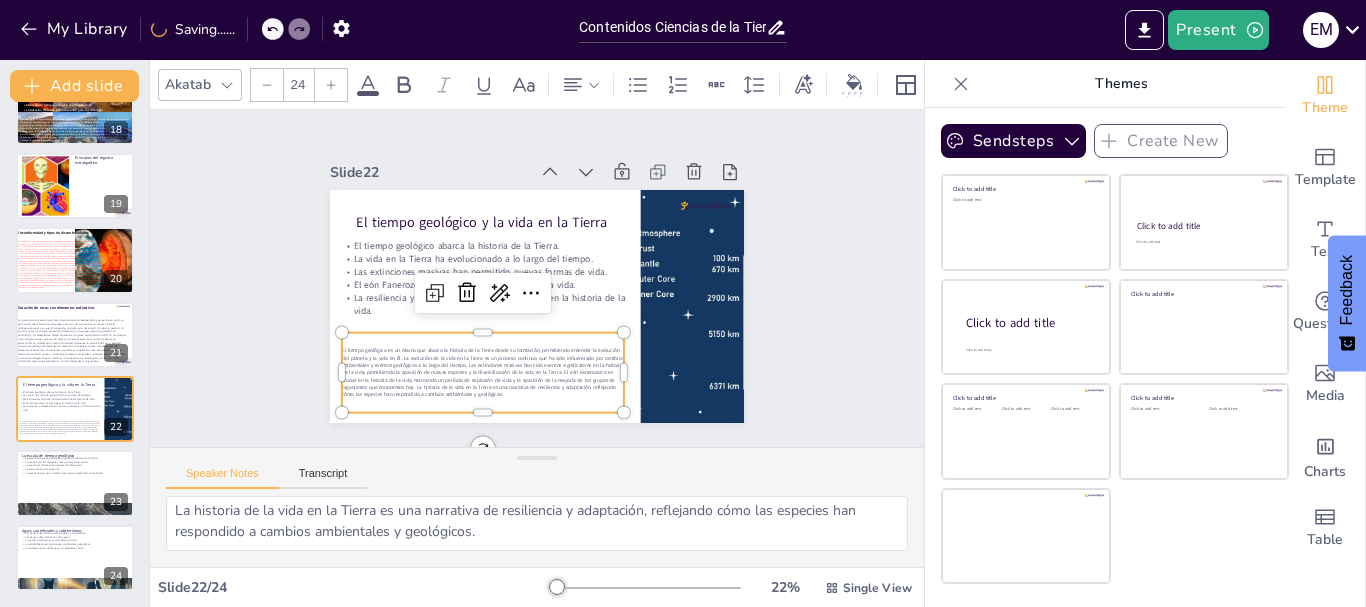 click at bounding box center [331, 85] 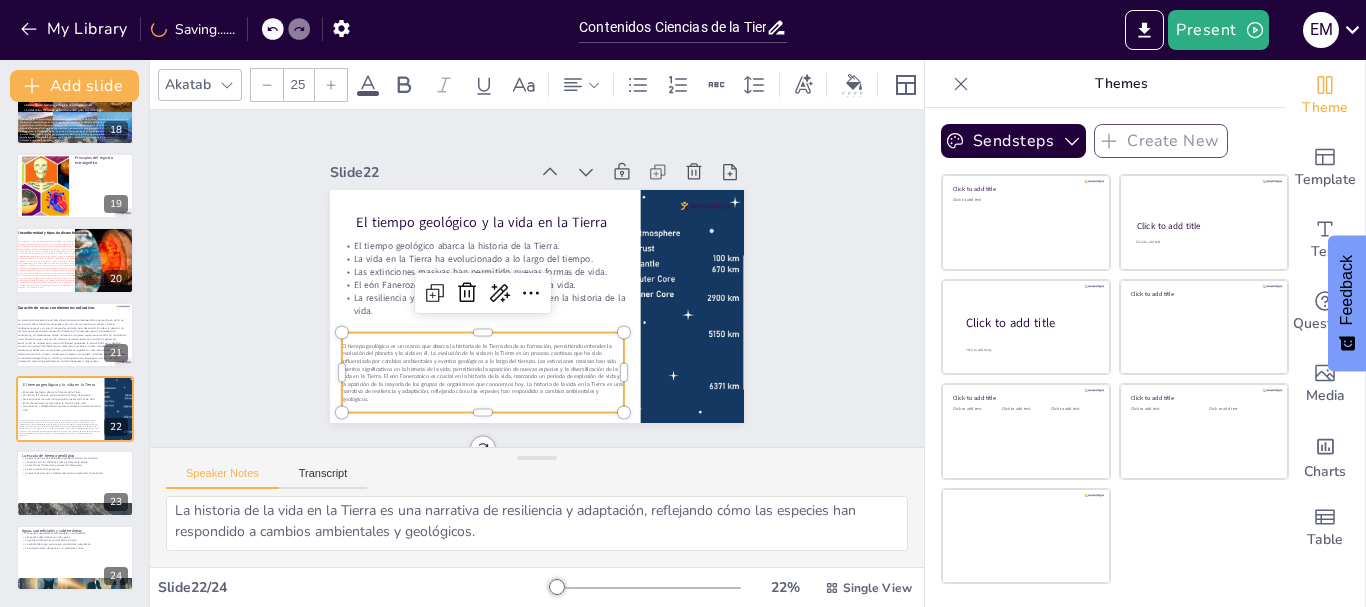 click at bounding box center [331, 85] 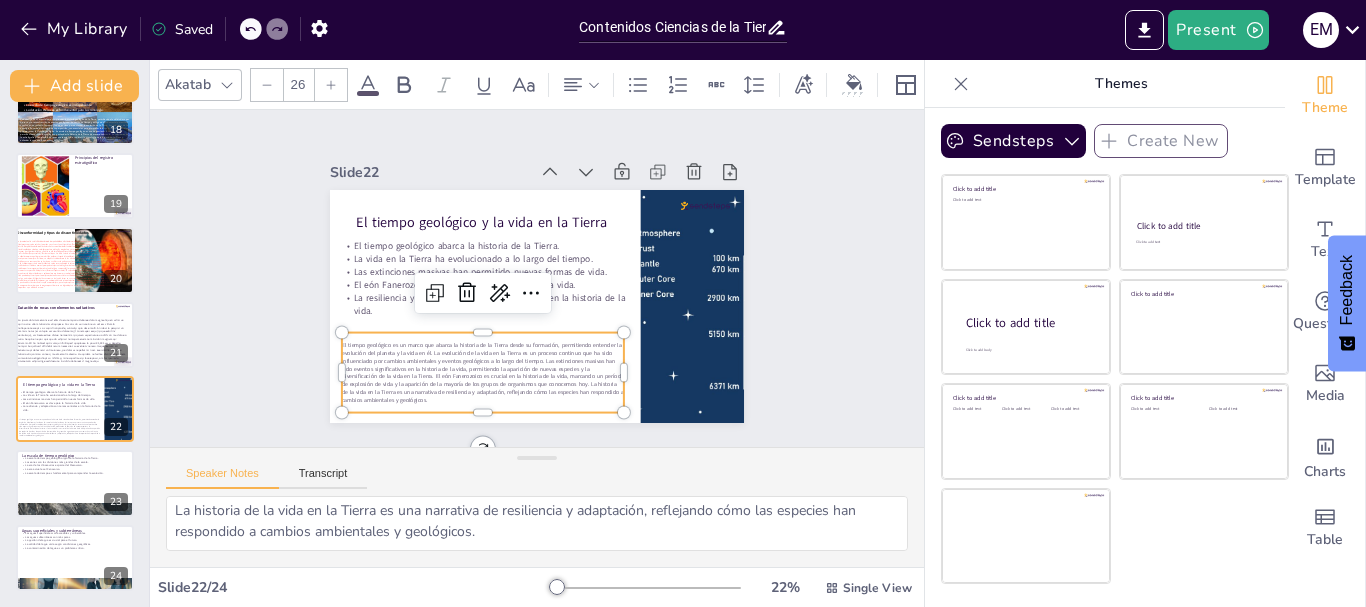 click at bounding box center [331, 85] 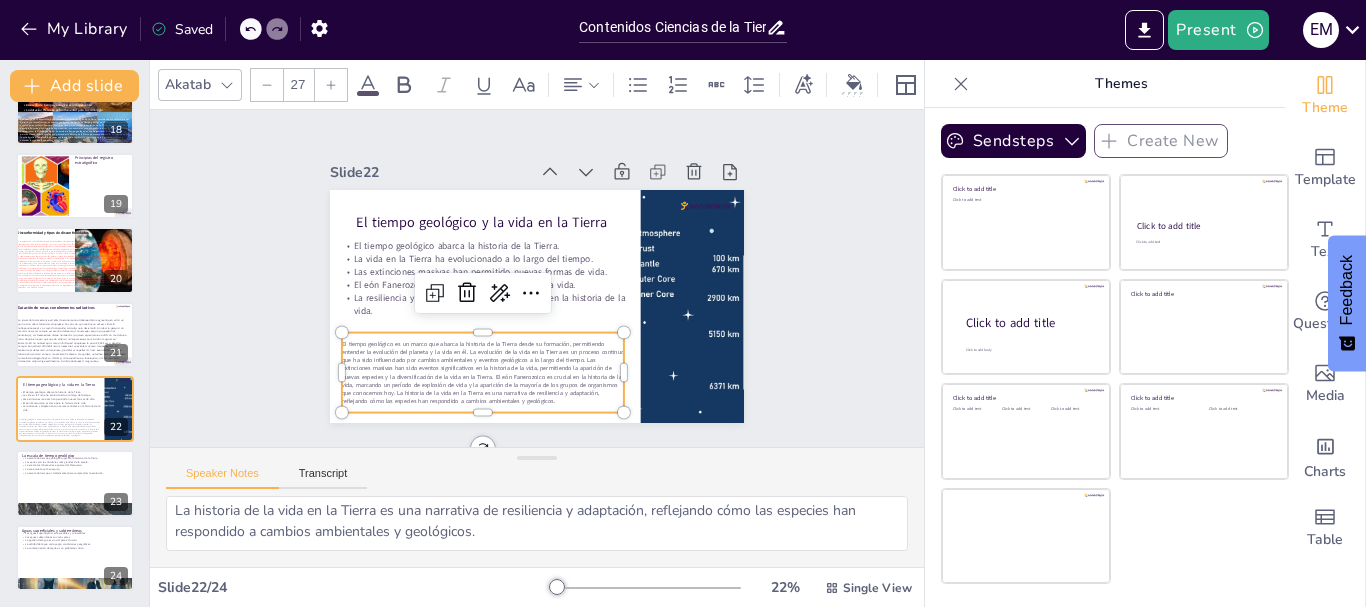 click at bounding box center (331, 85) 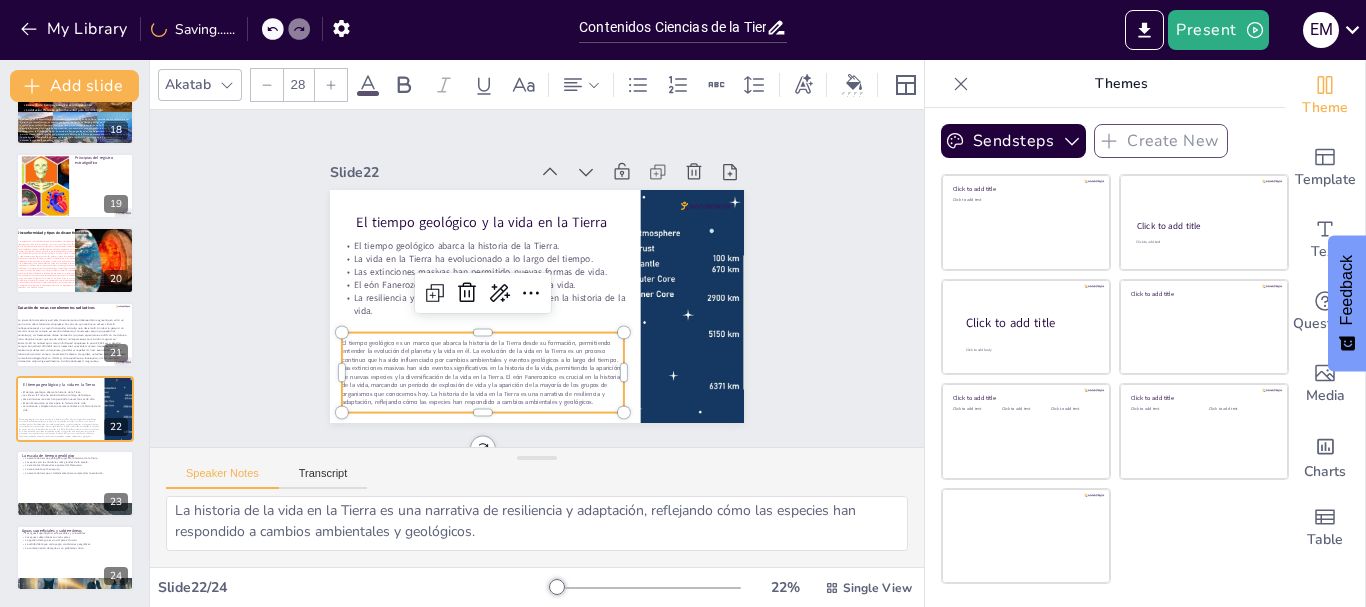 click at bounding box center (331, 85) 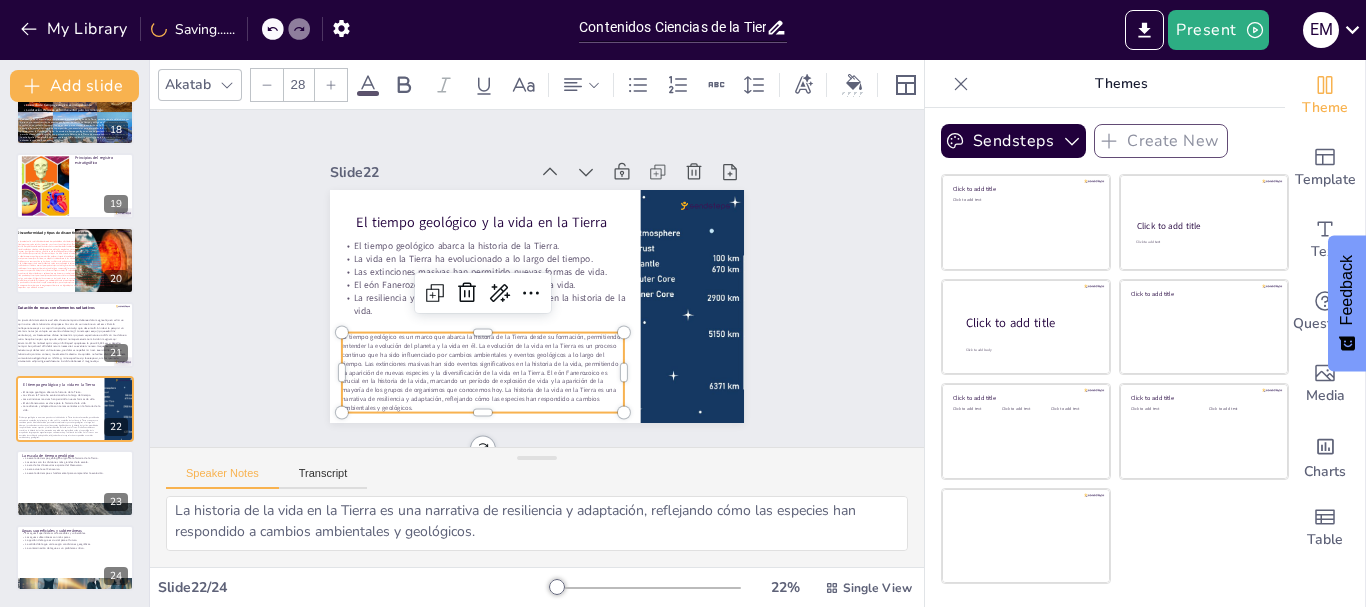 type on "29" 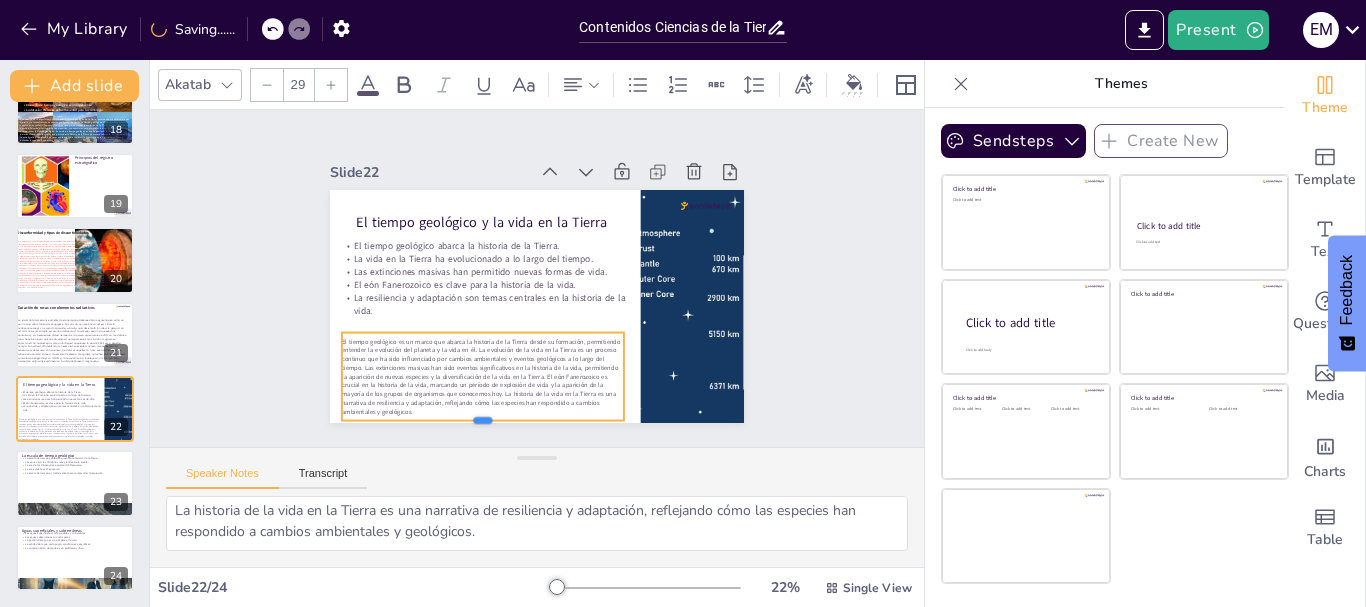 click at bounding box center [467, 421] 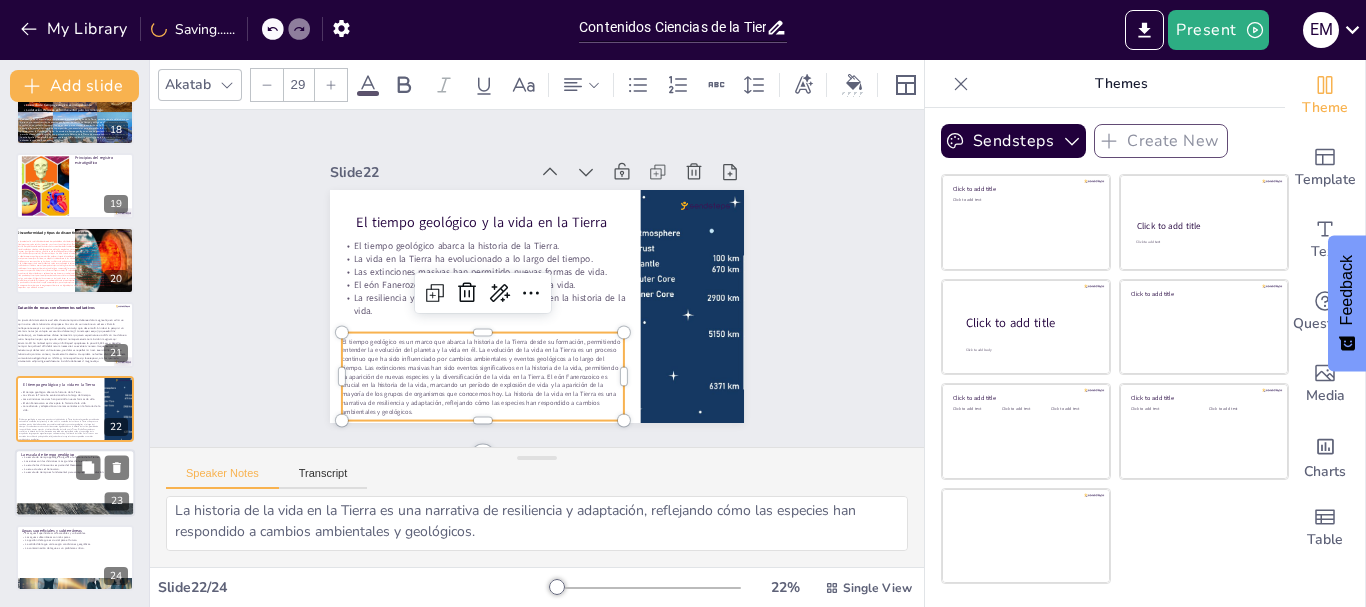 click at bounding box center (75, 484) 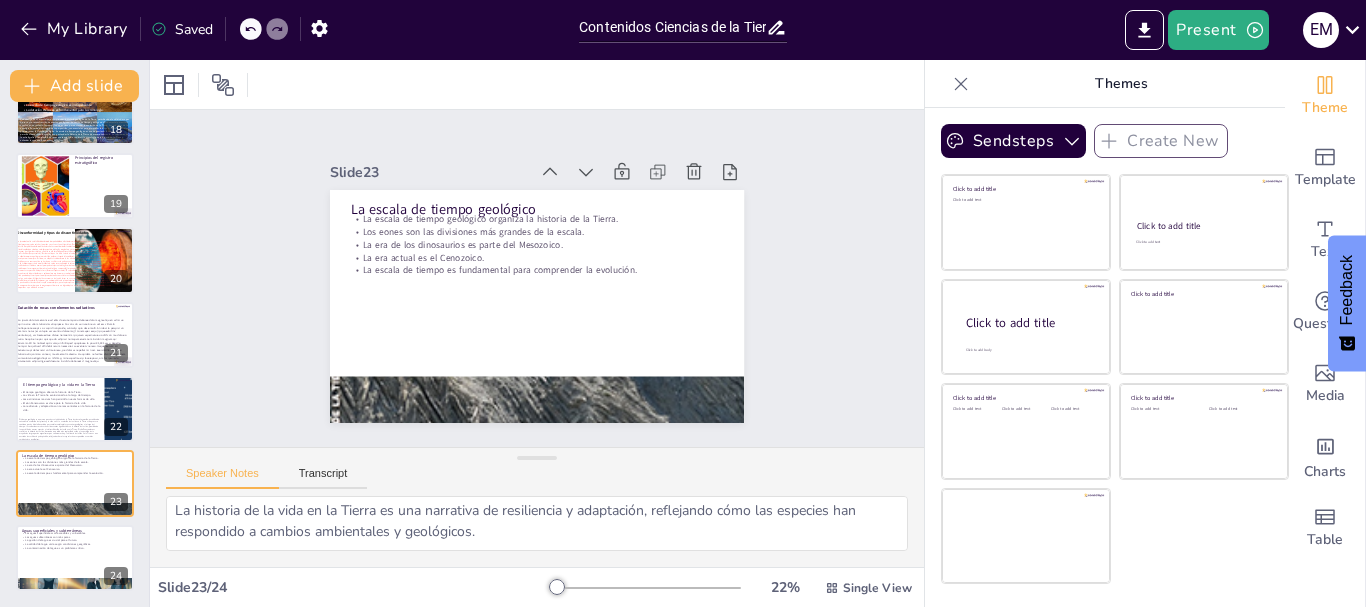 type on "La escala de tiempo geológico es una herramienta que organiza la historia de la Tierra, permitiendo a los geólogos y paleontólogos comprender mejor los eventos que han moldeado el planeta.
Los eones son las divisiones más grandes en la escala de tiempo geológico, permitiendo clasificar la historia de la Tierra en períodos significativos.
El Mesozoico es conocido como la era de los dinosaurios, un período clave en la historia de la vida que vio el dominio de estos reptiles.
El Cenozoico es la era actual, caracterizada por la diversificación de los mamíferos y la evolución de los humanos, marcando un período significativo en la historia de la vida.
La escala de tiempo geológico es esencial para comprender la evolución de la vida y los cambios del planeta a lo largo de millones de años." 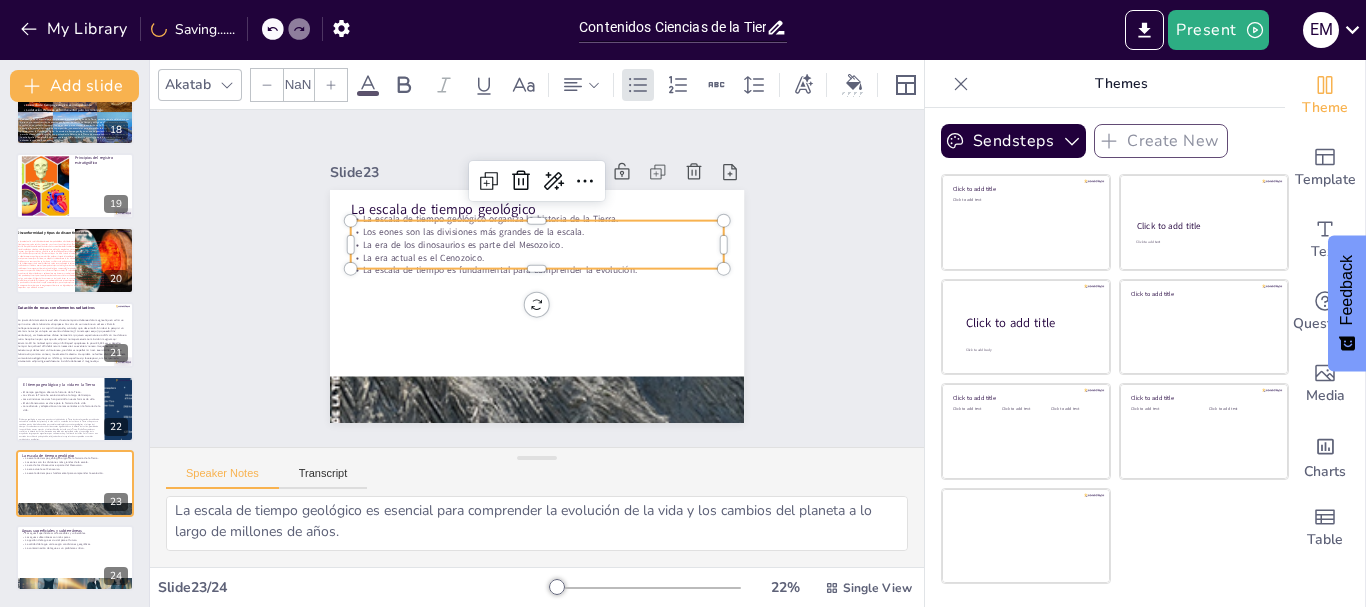 type on "32" 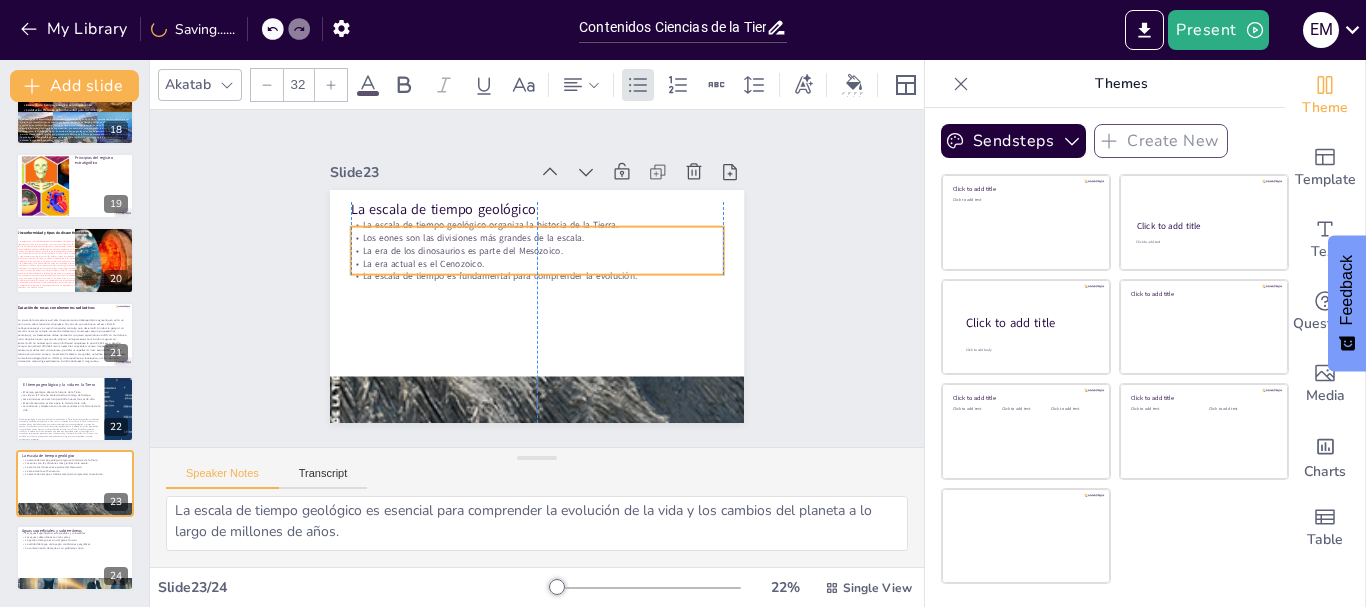click on "La era de los dinosaurios es parte del Mesozoico." at bounding box center [537, 250] 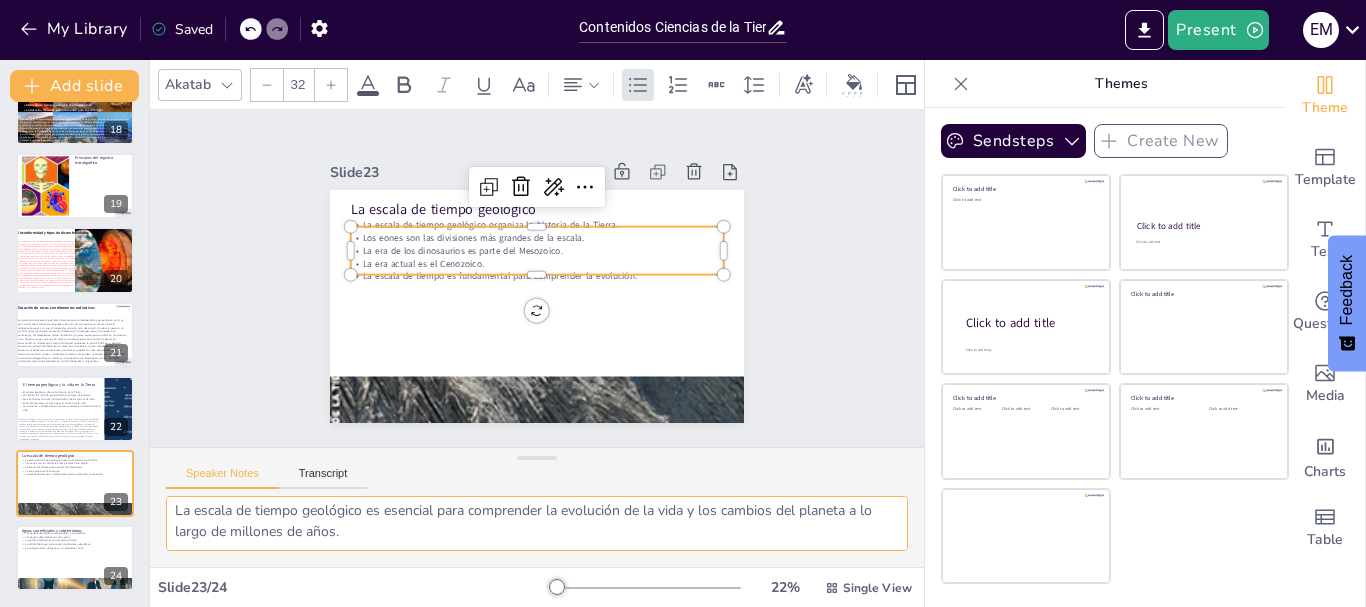 click on "La escala de tiempo geológico es una herramienta que organiza la historia de la Tierra, permitiendo a los geólogos y paleontólogos comprender mejor los eventos que han moldeado el planeta.
Los eones son las divisiones más grandes en la escala de tiempo geológico, permitiendo clasificar la historia de la Tierra en períodos significativos.
El Mesozoico es conocido como la era de los dinosaurios, un período clave en la historia de la vida que vio el dominio de estos reptiles.
El Cenozoico es la era actual, caracterizada por la diversificación de los mamíferos y la evolución de los humanos, marcando un período significativo en la historia de la vida.
La escala de tiempo geológico es esencial para comprender la evolución de la vida y los cambios del planeta a lo largo de millones de años." at bounding box center (537, 523) 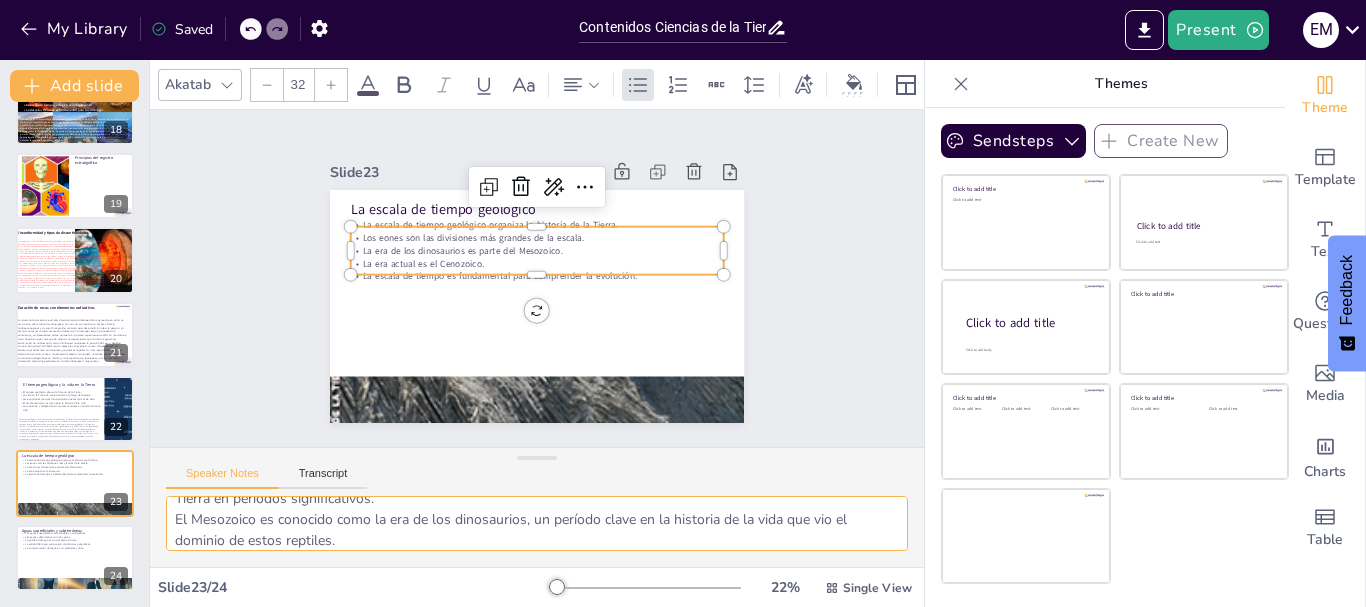 scroll, scrollTop: 173, scrollLeft: 0, axis: vertical 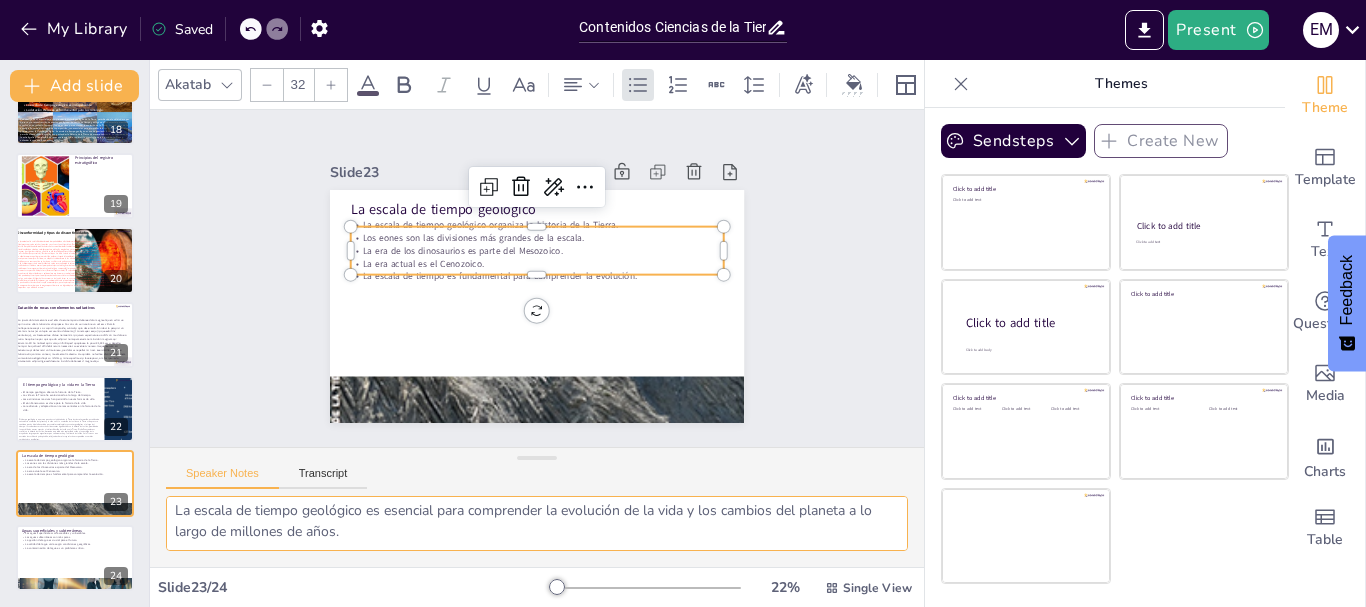 drag, startPoint x: 173, startPoint y: 510, endPoint x: 622, endPoint y: 545, distance: 450.3621 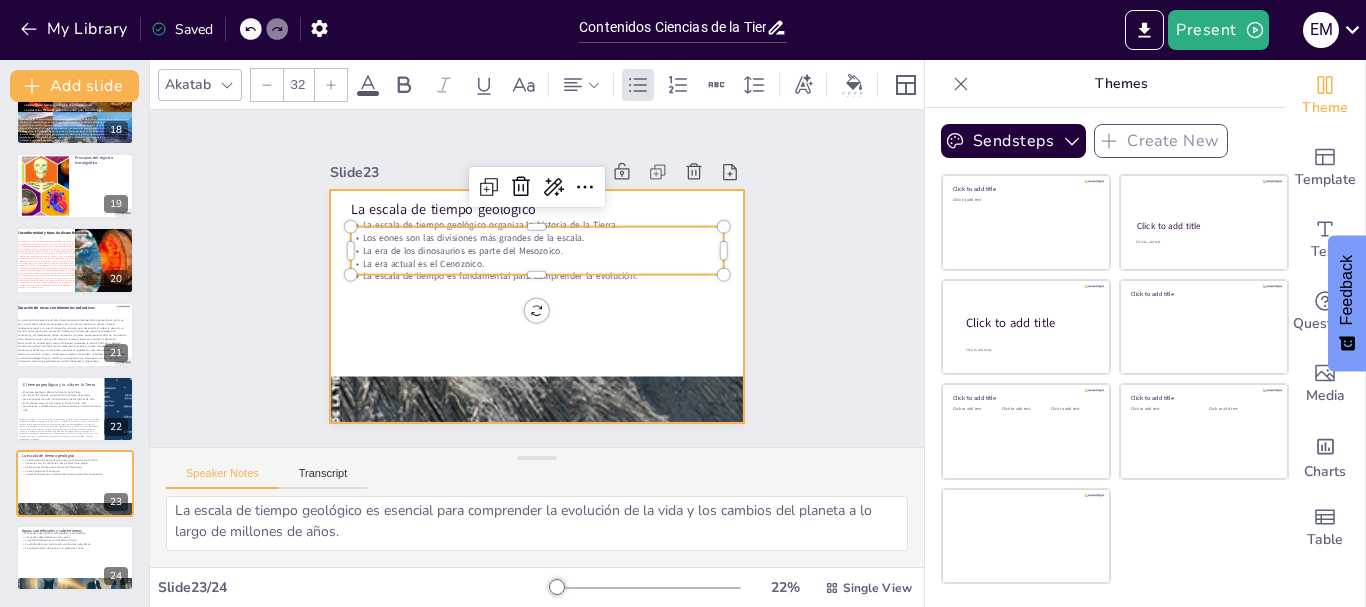 click at bounding box center [534, 306] 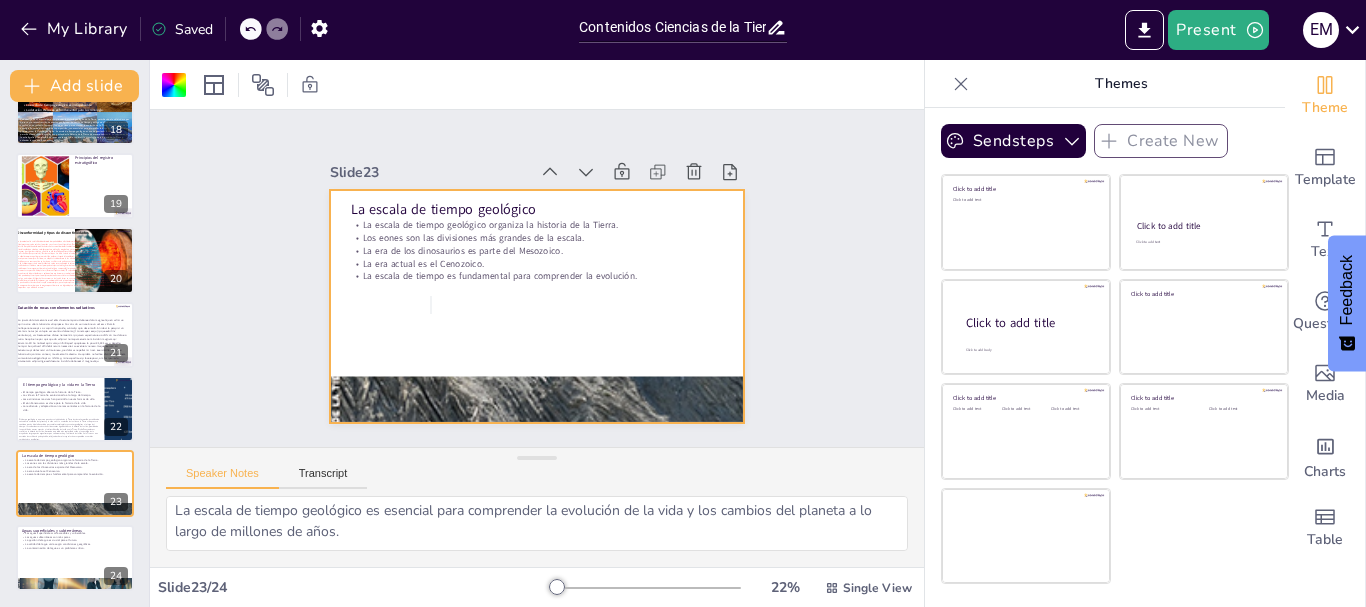 click on "La era actual es el Cenozoico." at bounding box center [539, 264] 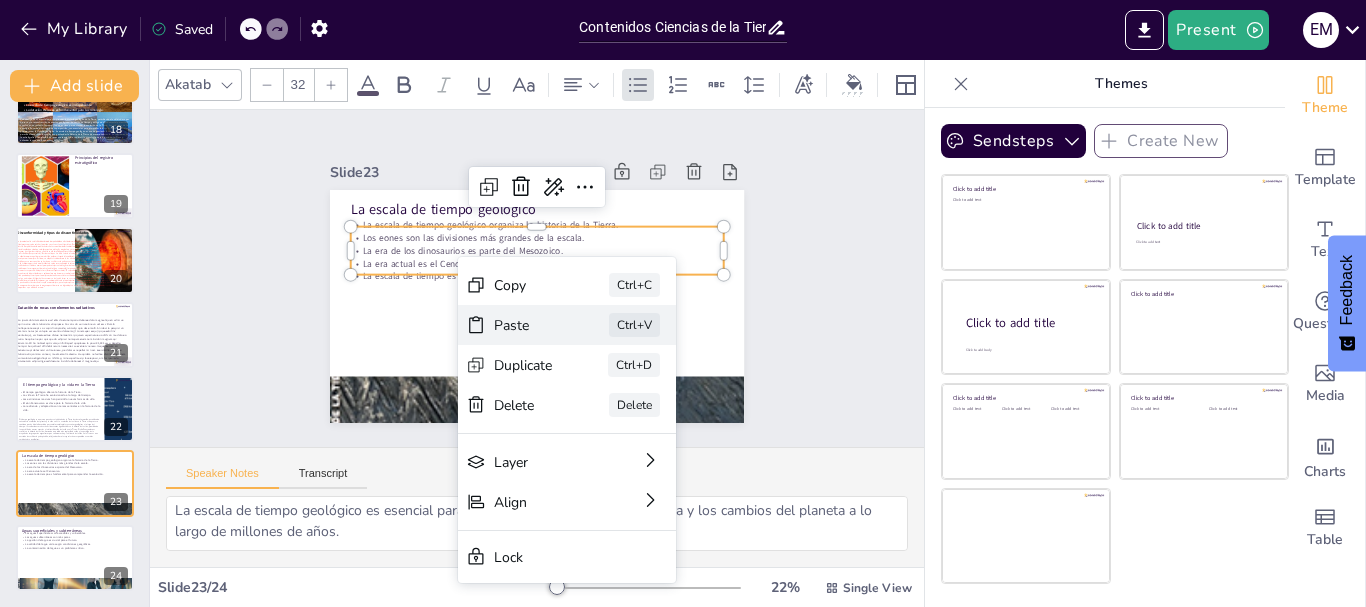 click on "Paste Ctrl+V" at bounding box center (699, 453) 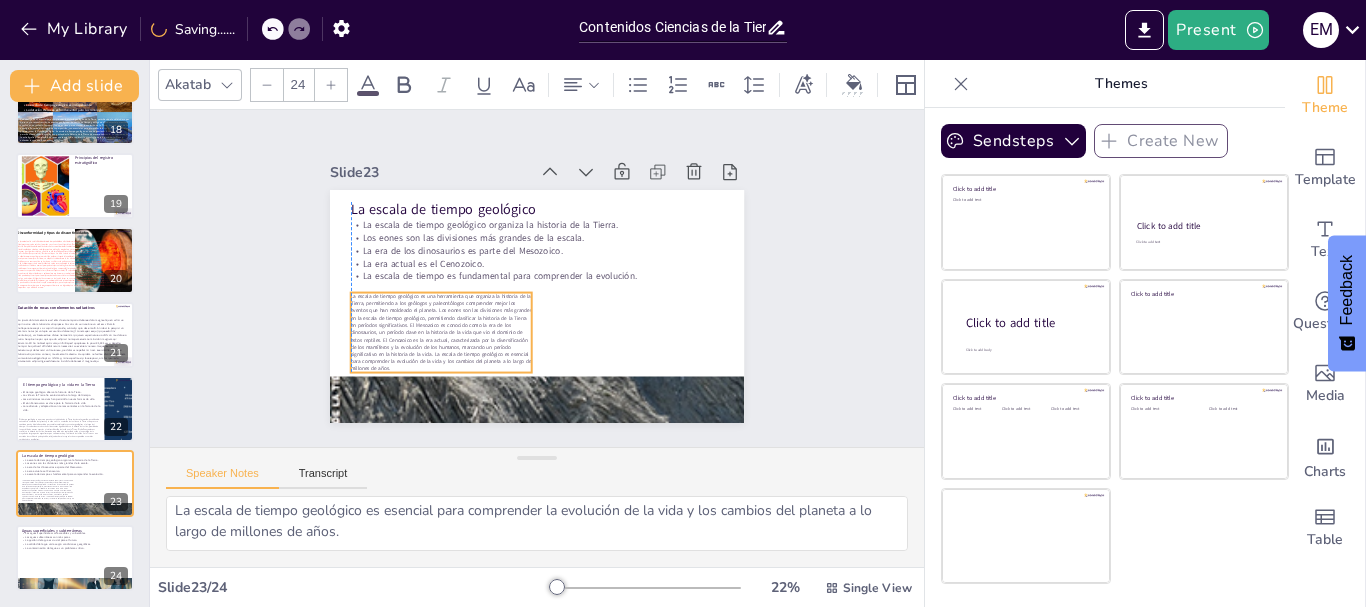drag, startPoint x: 408, startPoint y: 230, endPoint x: 407, endPoint y: 311, distance: 81.00617 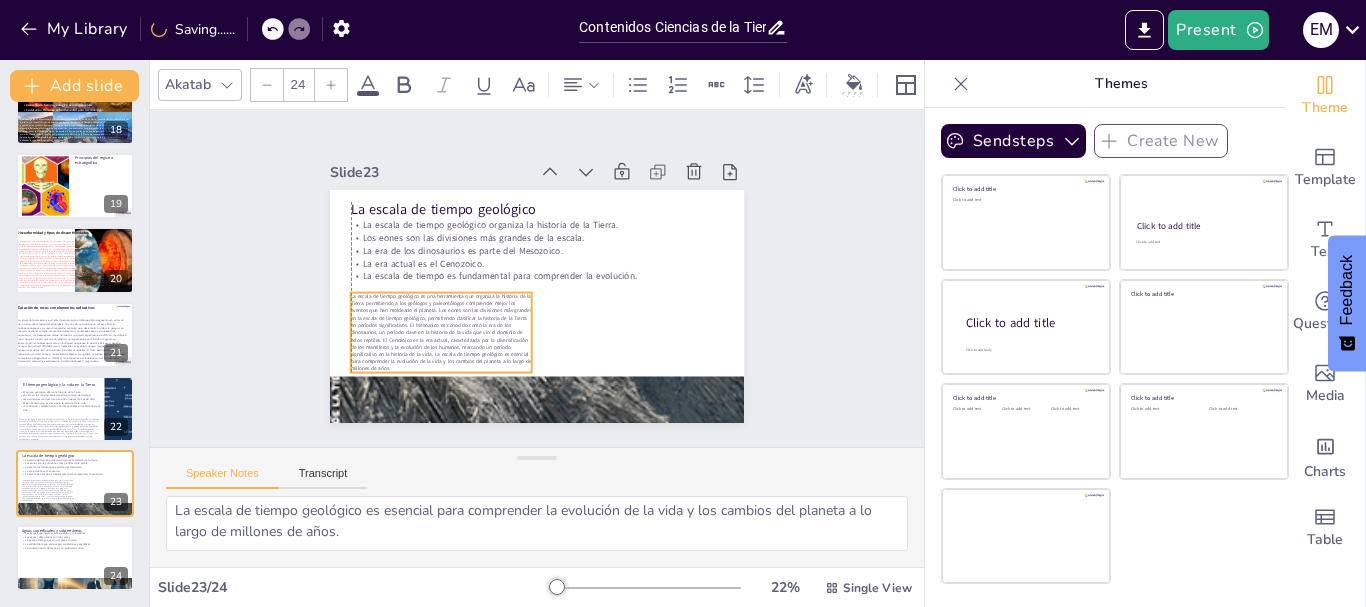 click on "La escala de tiempo geológico es una herramienta que organiza la historia de la Tierra, permitiendo a los geólogos y paleontólogos comprender mejor los eventos que han moldeado el planeta.
Los eones son las divisiones más grandes en la escala de tiempo geológico, permitiendo clasificar la historia de la Tierra en períodos significativos.
El Mesozoico es conocido como la era de los dinosaurios, un período clave en la historia de la vida que vio el dominio de estos reptiles.
El Cenozoico es la era actual, caracterizada por la diversificación de los mamíferos y la evolución de los humanos, marcando un período significativo en la historia de la vida.
La escala de tiempo geológico es esencial para comprender la evolución de la vida y los cambios del planeta a lo largo de millones de años." at bounding box center [441, 333] 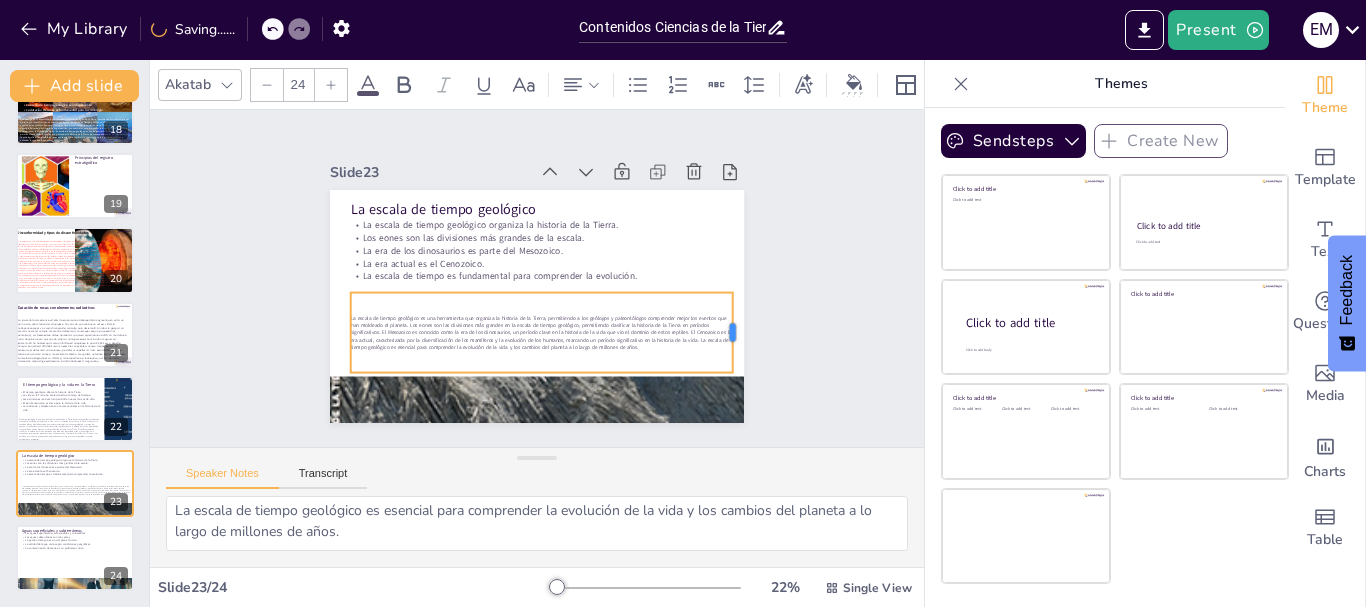 drag, startPoint x: 519, startPoint y: 320, endPoint x: 720, endPoint y: 318, distance: 201.00995 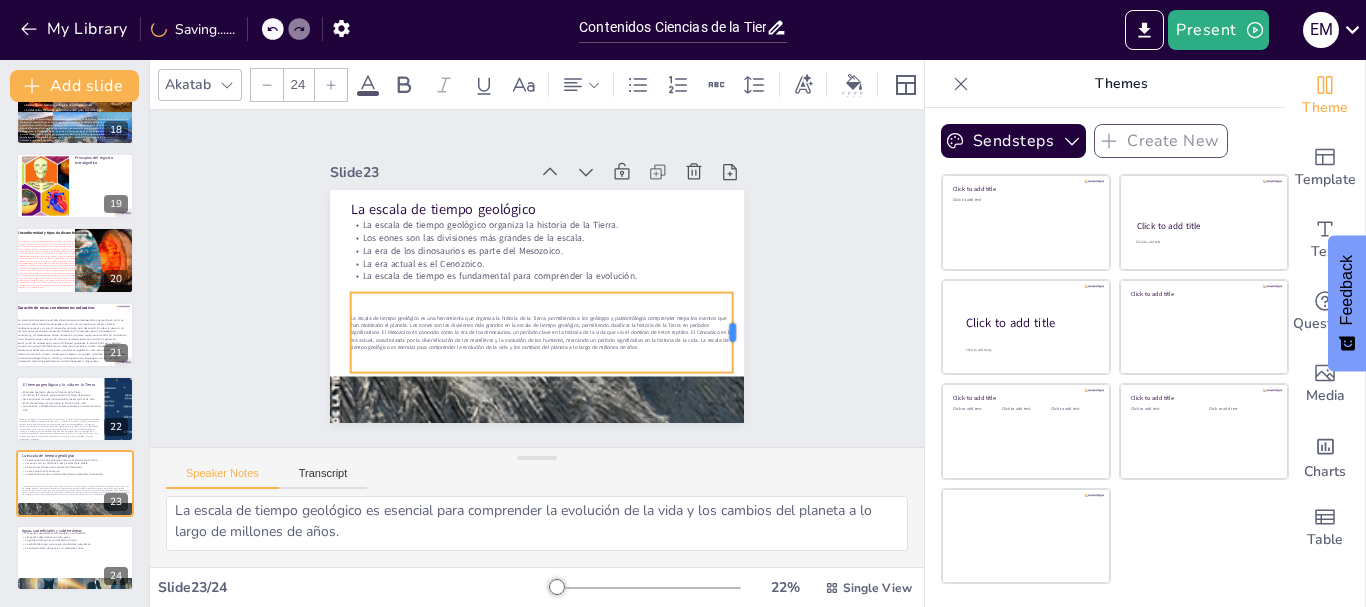 click at bounding box center (734, 353) 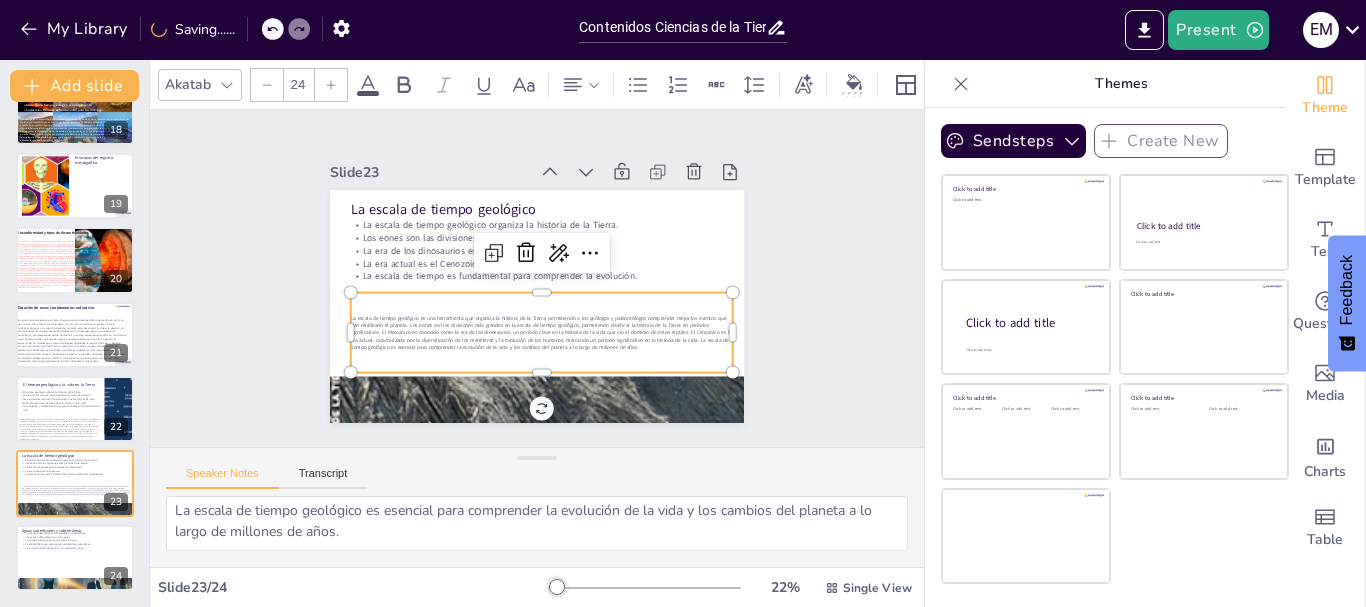 click at bounding box center [331, 85] 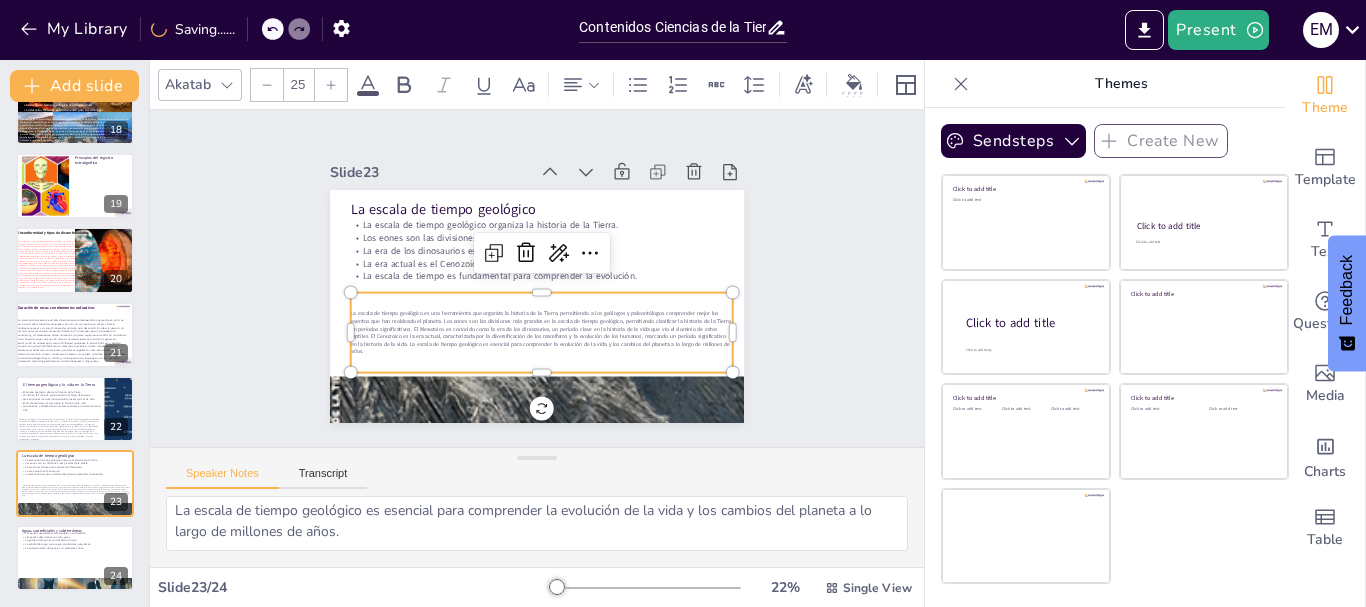 click at bounding box center (331, 85) 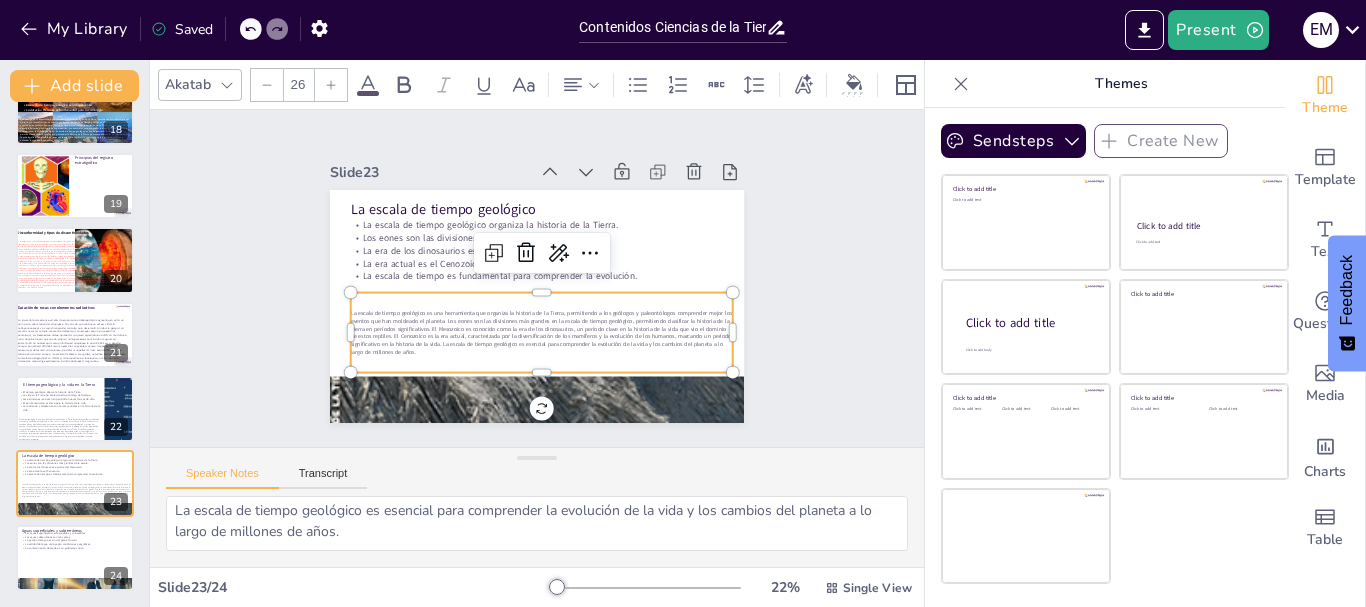 click at bounding box center (331, 85) 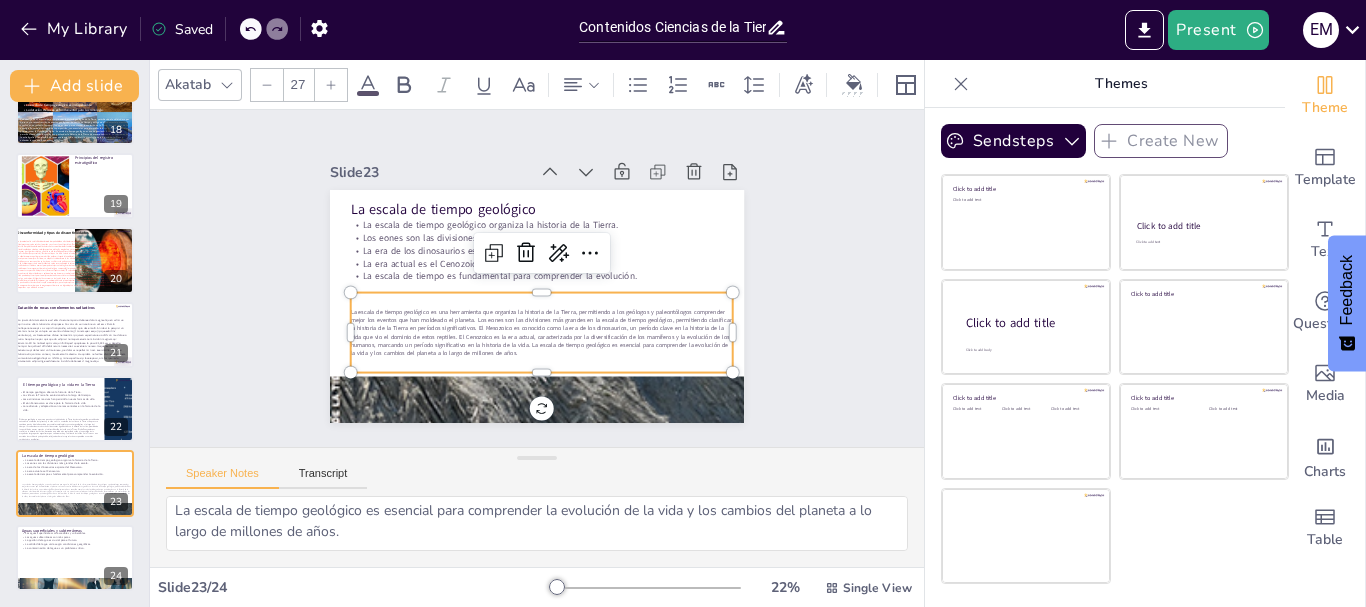 click at bounding box center [331, 85] 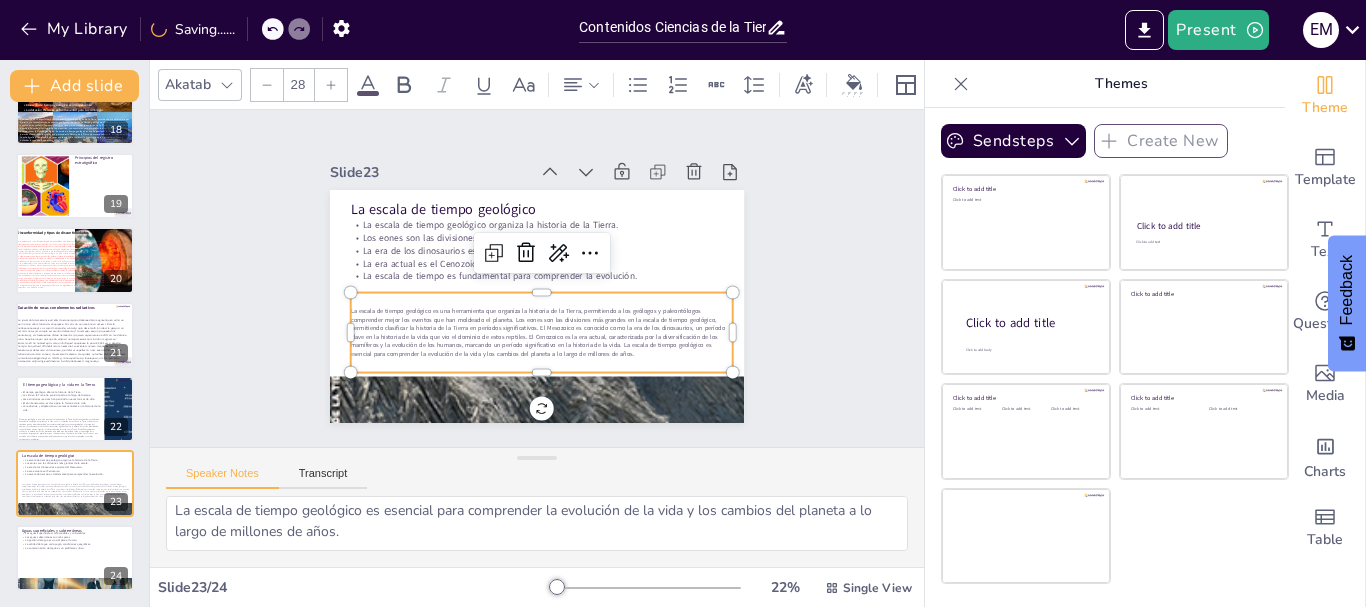 click at bounding box center [331, 85] 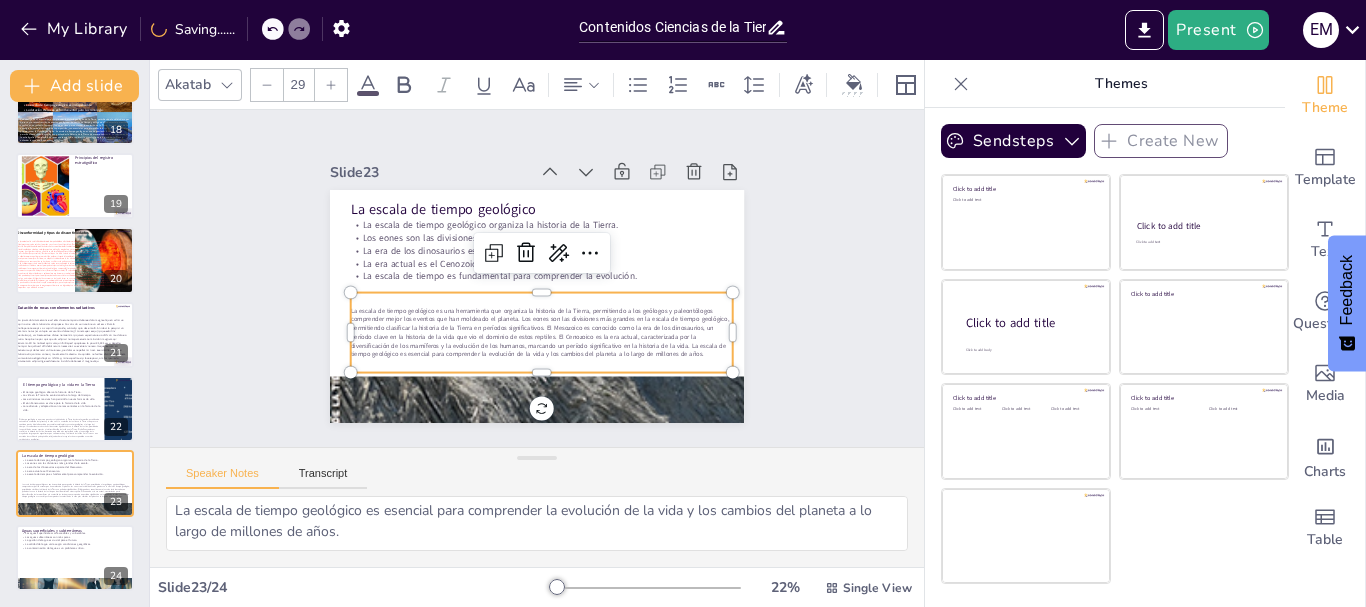 click at bounding box center (331, 85) 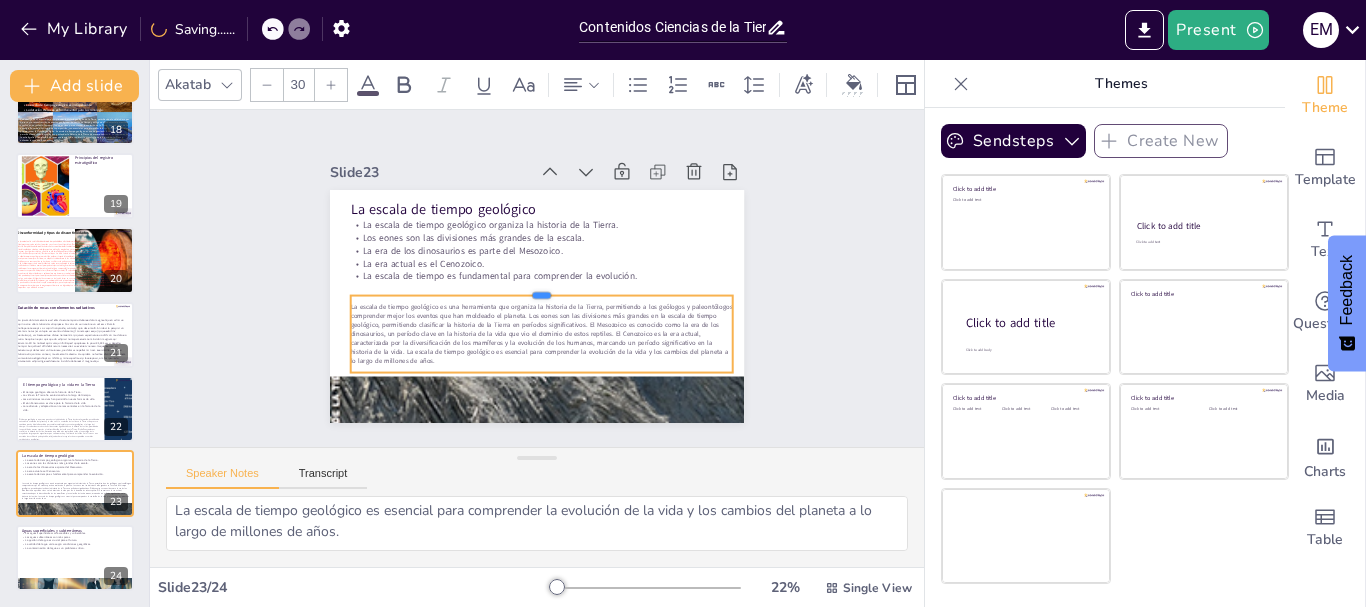 click at bounding box center [541, 288] 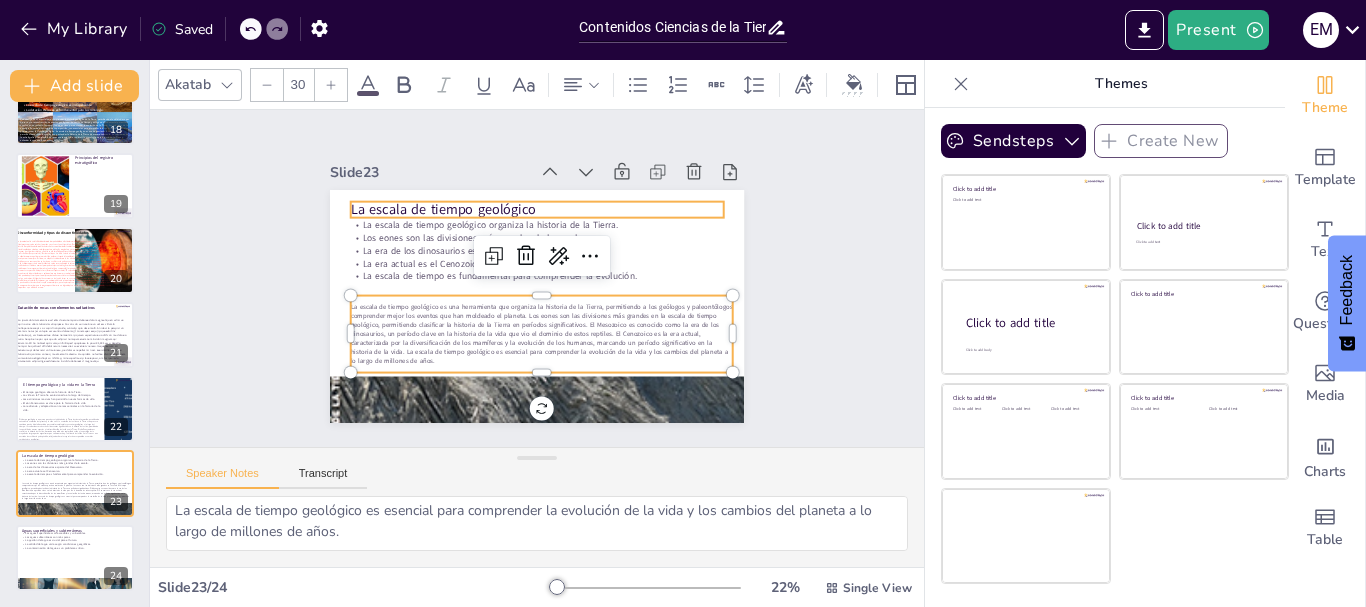 click on "La escala de tiempo geológico" at bounding box center [544, 210] 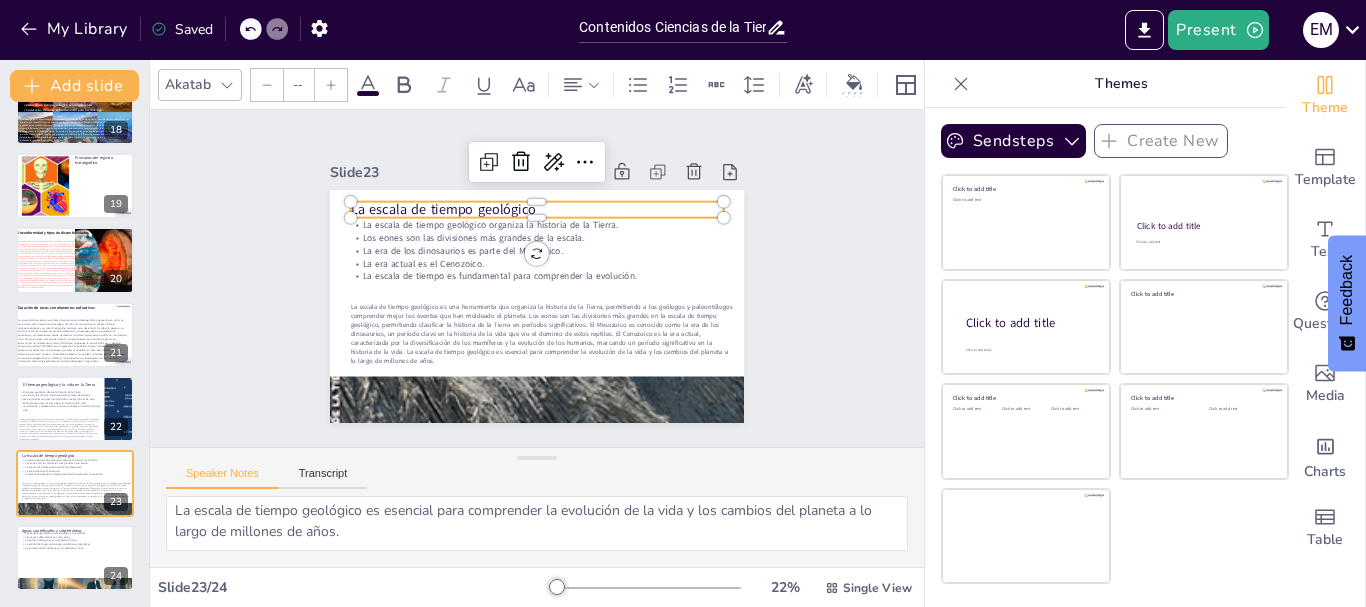 type on "48" 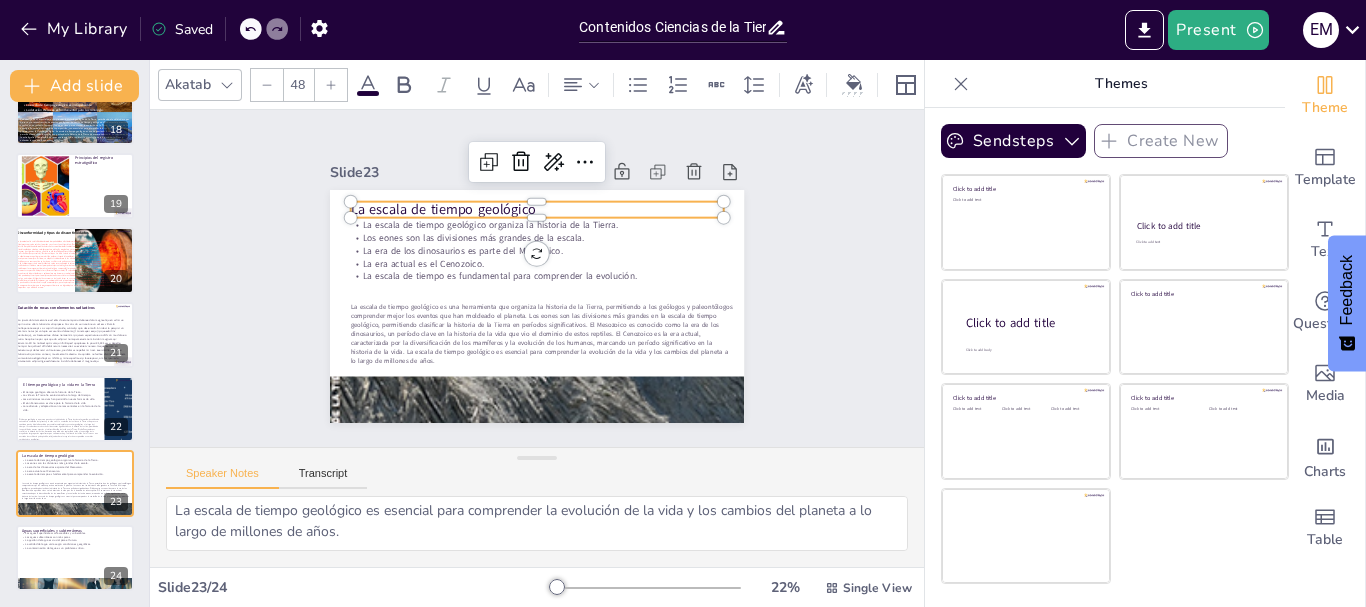 click 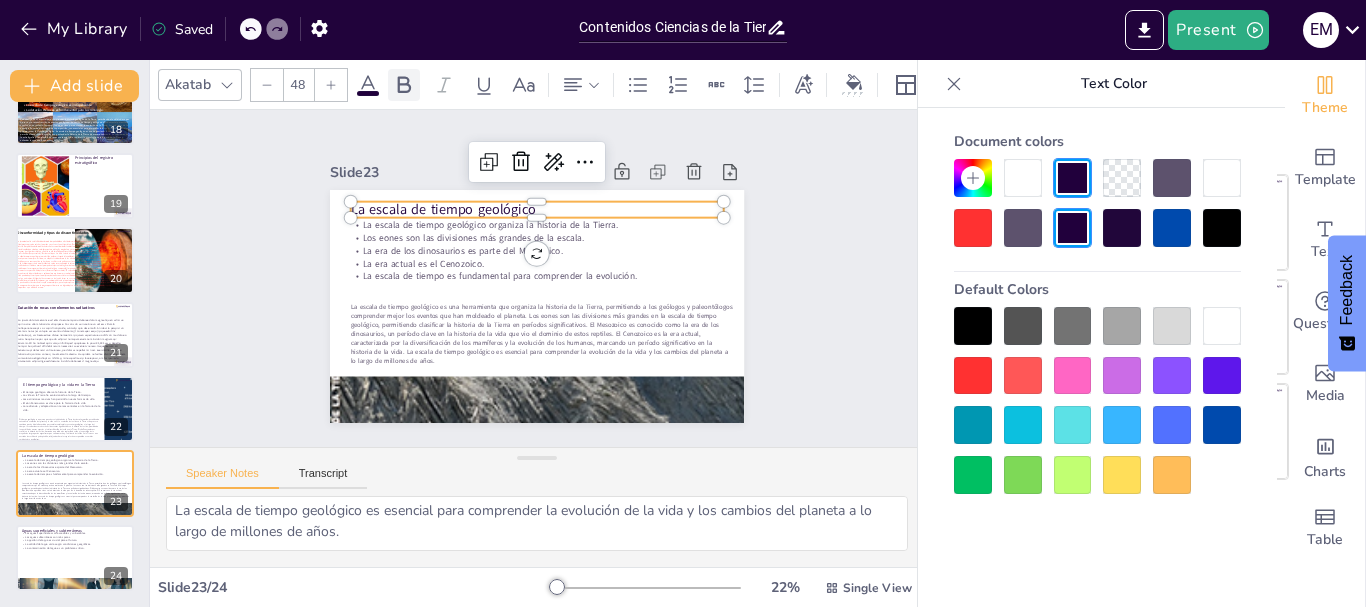 click 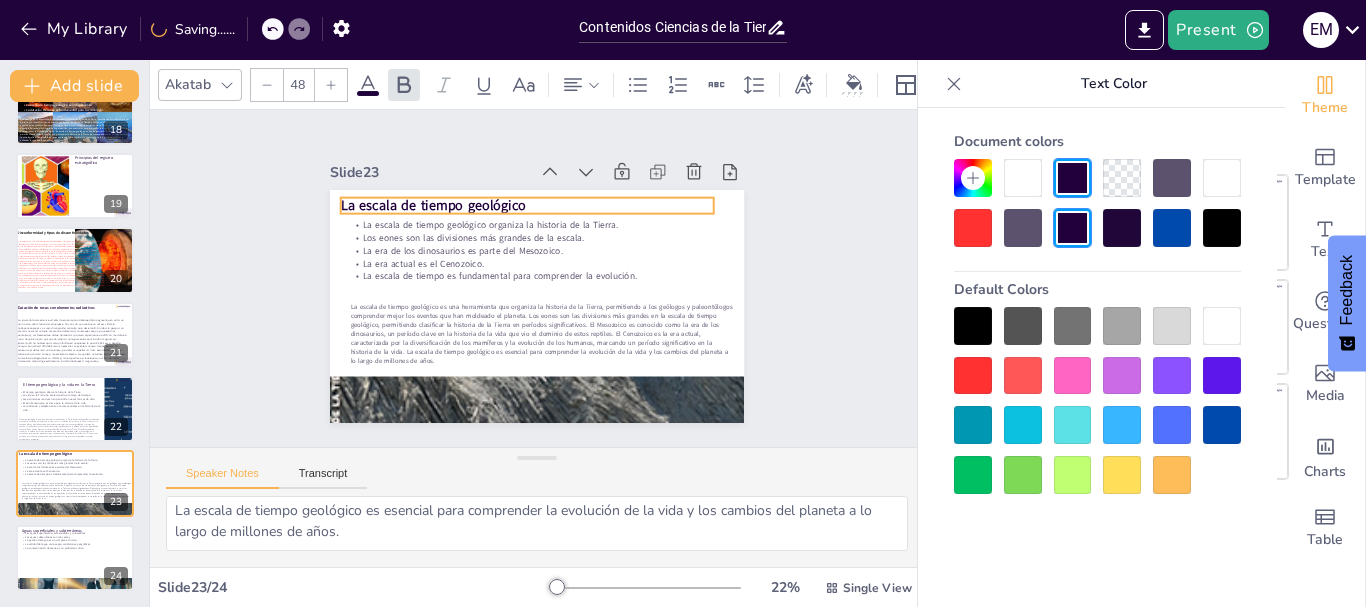 drag, startPoint x: 384, startPoint y: 197, endPoint x: 374, endPoint y: 193, distance: 10.770329 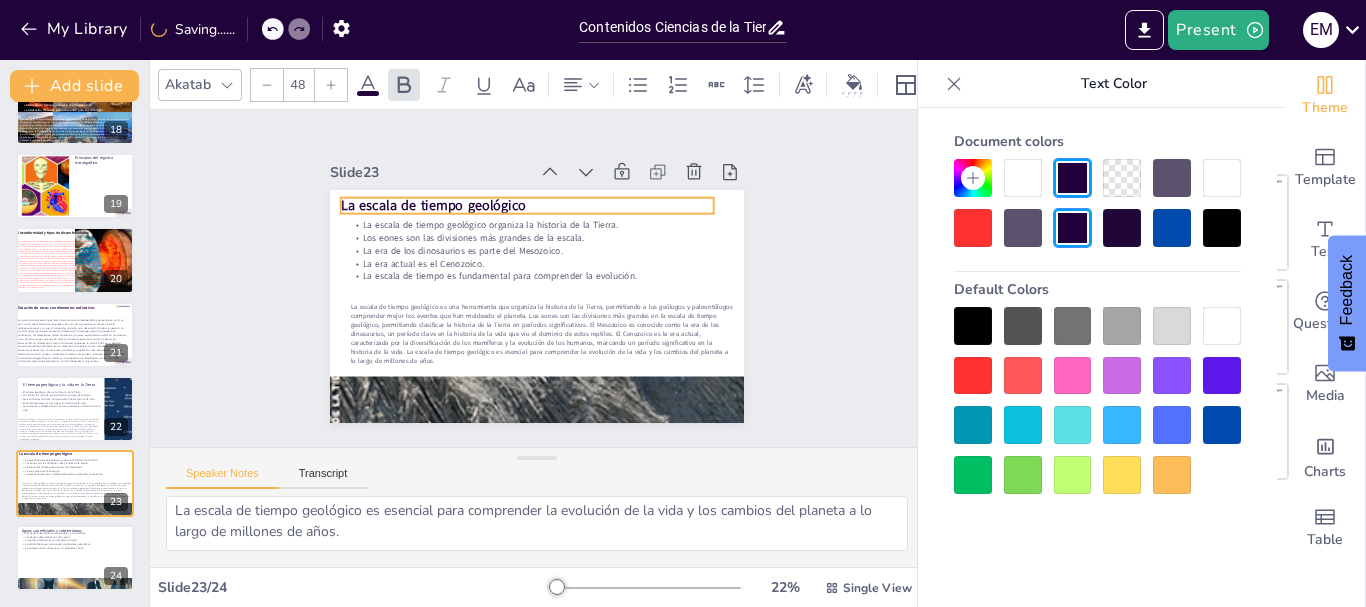 click on "La escala de tiempo geológico" at bounding box center (441, 195) 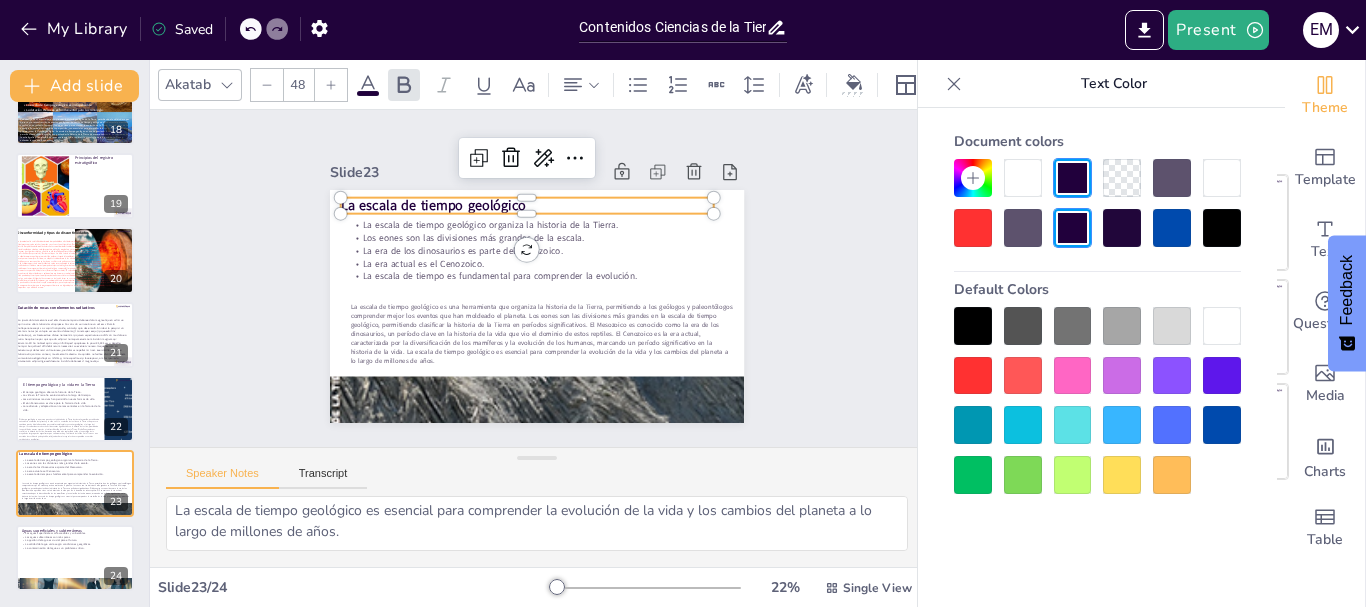 drag, startPoint x: 59, startPoint y: 546, endPoint x: 225, endPoint y: 287, distance: 307.6313 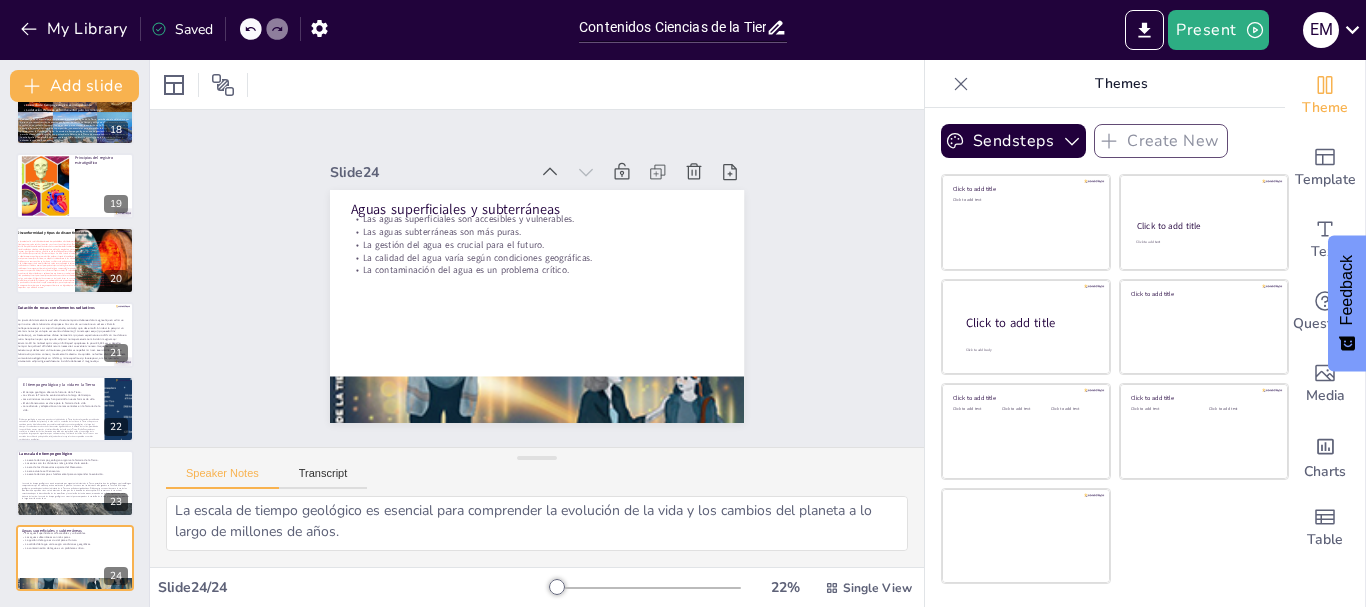 type on "Las aguas superficiales, como ríos y lagos, son fácilmente accesibles, pero también son vulnerables a la contaminación y a cambios climáticos.
Las aguas subterráneas, al estar filtradas por el suelo, suelen ser más puras que las superficiales, aunque su extracción es más compleja.
La gestión sostenible de las aguas, tanto superficiales como subterráneas, es esencial para el consumo humano, la agricultura y la conservación de ecosistemas.
La calidad y cantidad de agua superficial y subterránea varían según las condiciones climáticas y geográficas, lo que afecta su disponibilidad y uso.
La contaminación de las aguas superficiales es un problema crítico que afecta la salud de los ecosistemas y de las comunidades humanas, resaltando la necesidad de su protección." 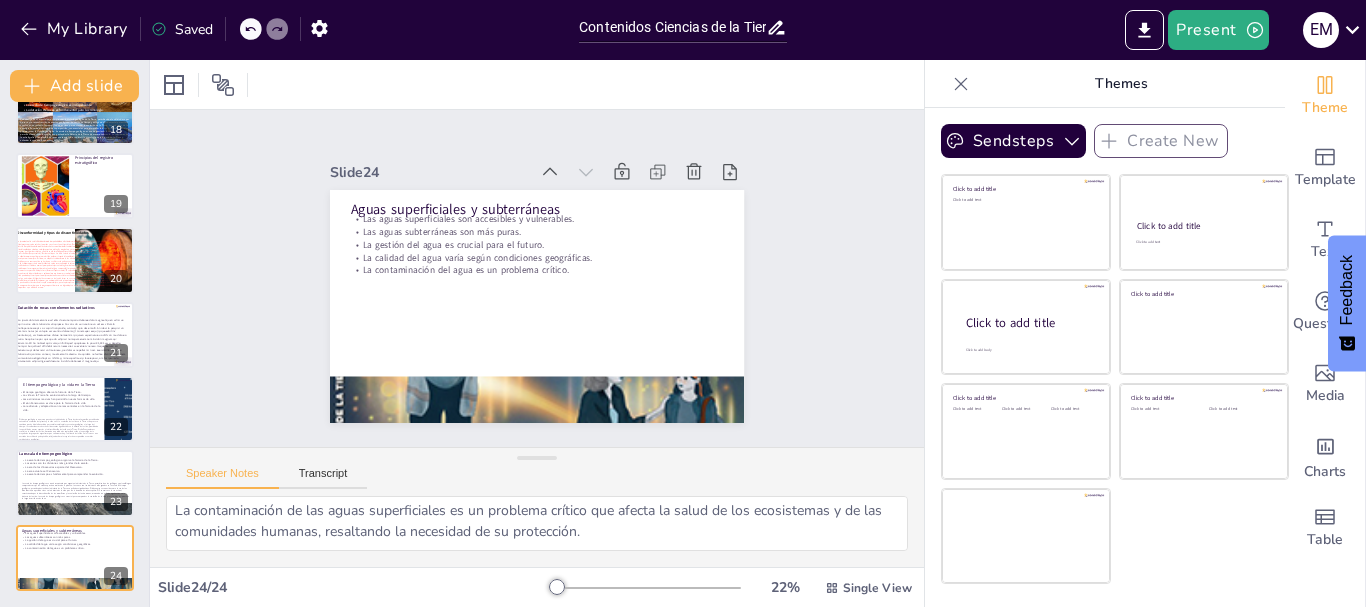 scroll, scrollTop: 0, scrollLeft: 0, axis: both 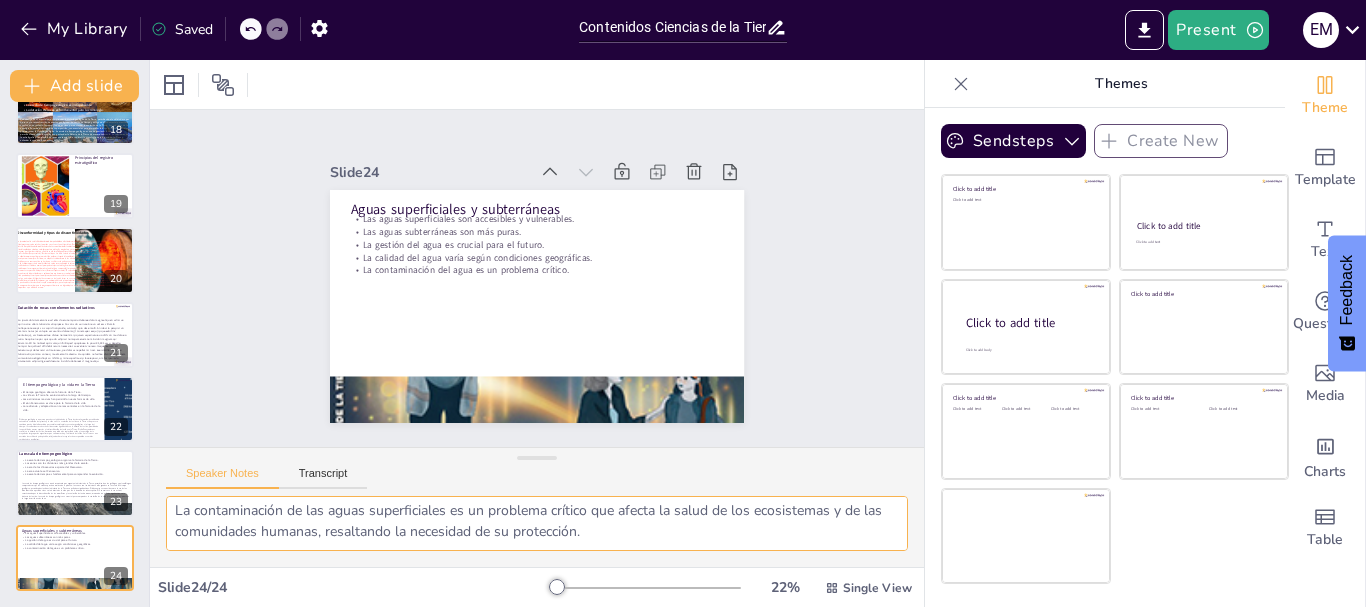 drag, startPoint x: 173, startPoint y: 518, endPoint x: 665, endPoint y: 556, distance: 493.4653 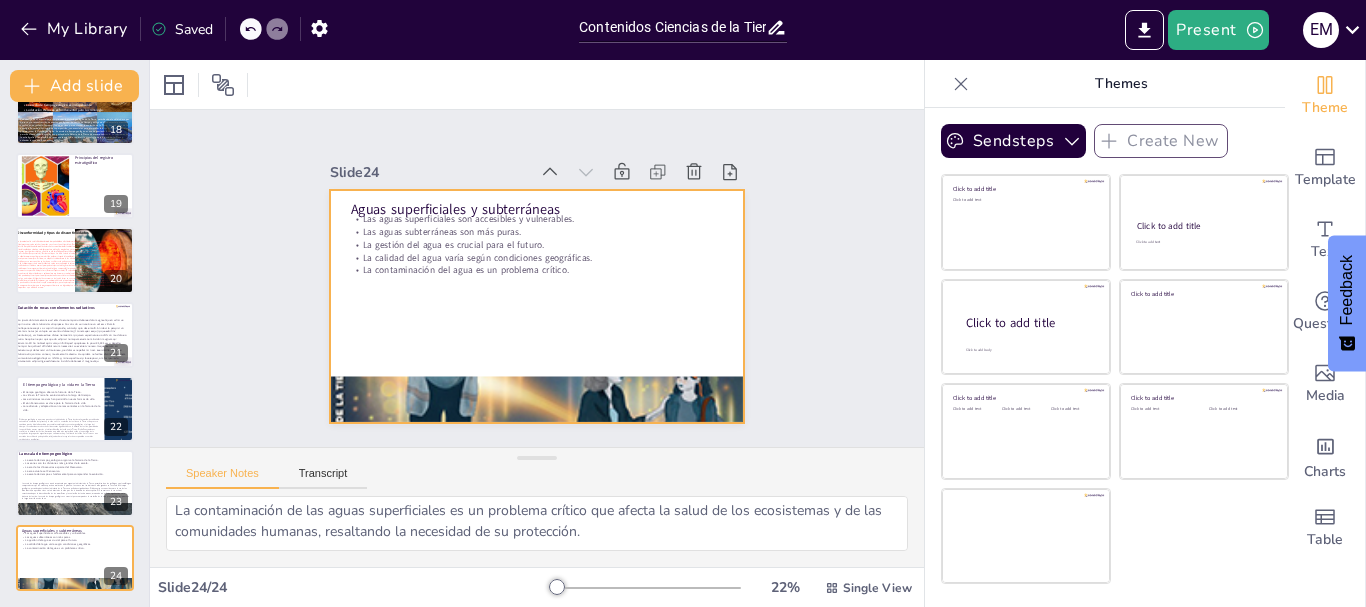 click on "La calidad del agua varía según condiciones geográficas." at bounding box center [539, 258] 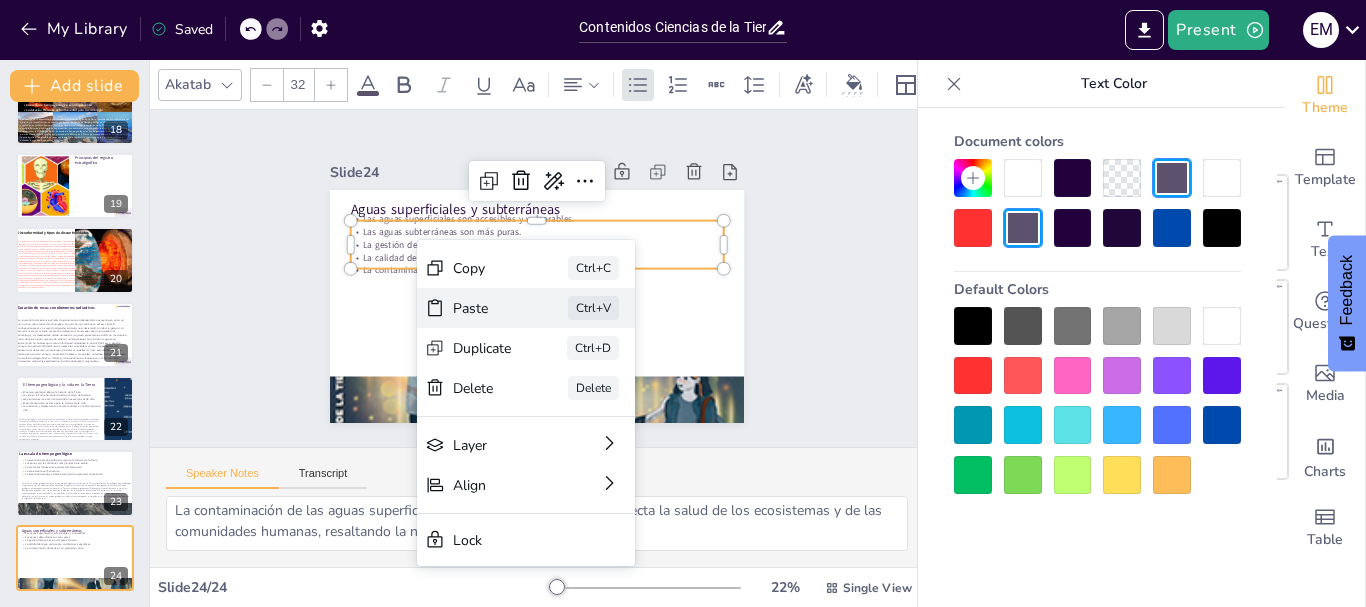 click on "Paste Ctrl+V" at bounding box center (660, 431) 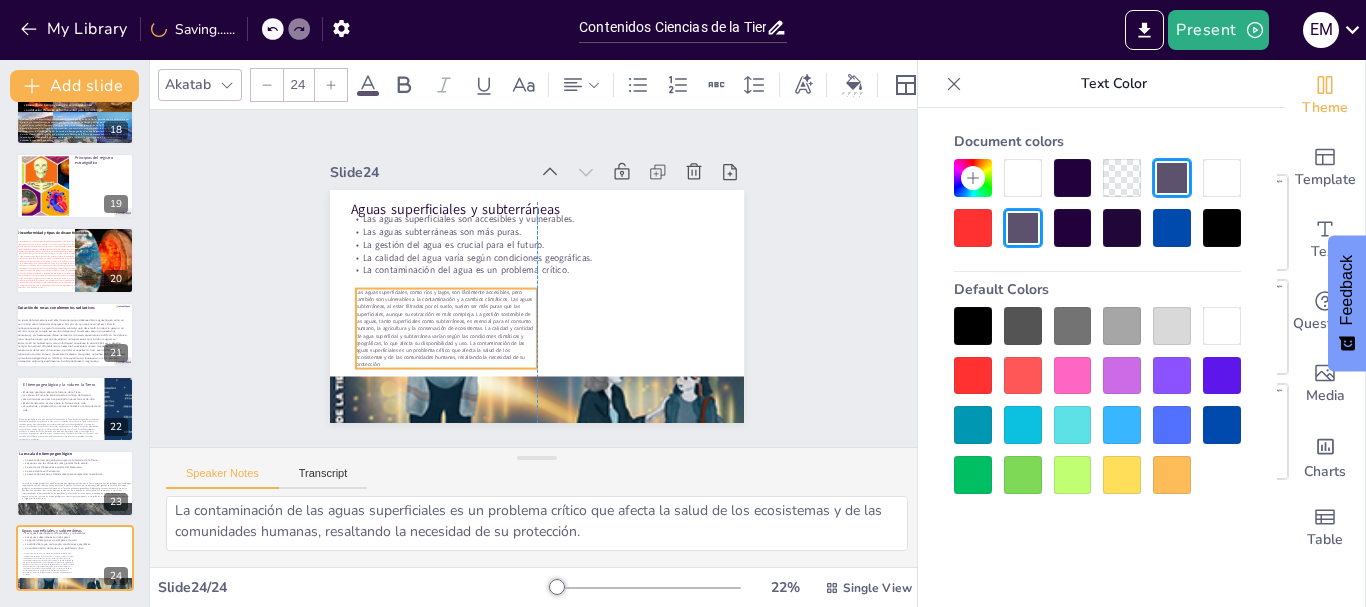 drag, startPoint x: 386, startPoint y: 235, endPoint x: 389, endPoint y: 312, distance: 77.05842 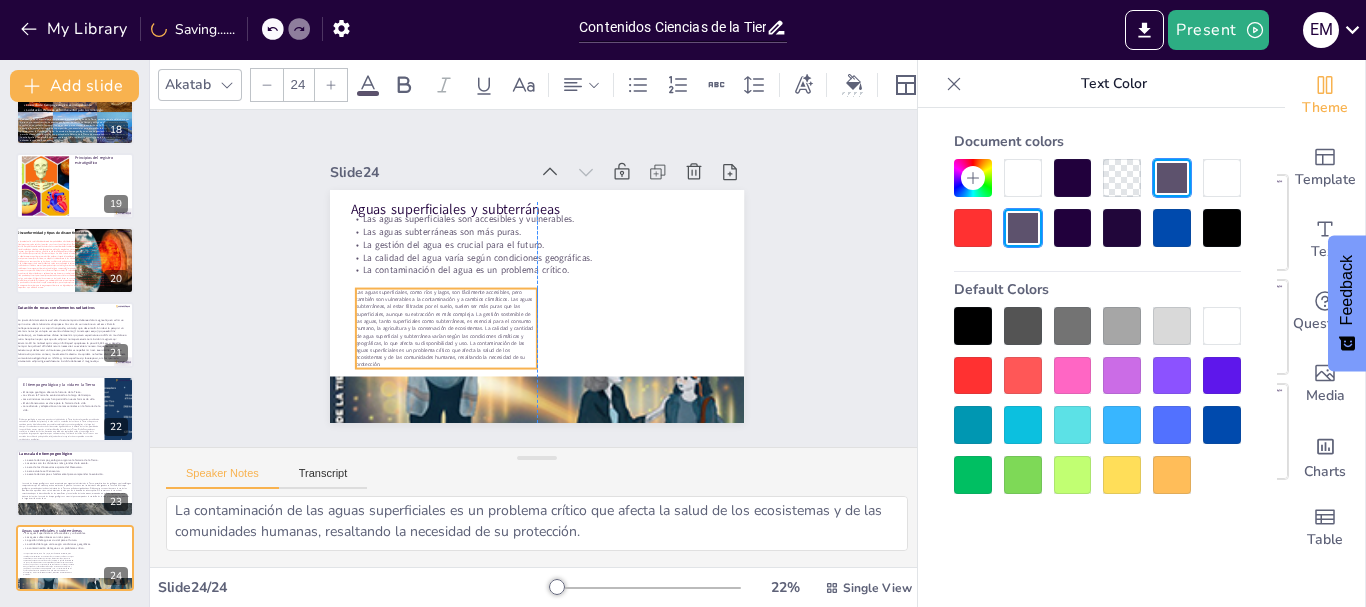 click on "Las aguas superficiales, como ríos y lagos, son fácilmente accesibles, pero también son vulnerables a la contaminación y a cambios climáticos.
Las aguas subterráneas, al estar filtradas por el suelo, suelen ser más puras que las superficiales, aunque su extracción es más compleja.
La gestión sostenible de las aguas, tanto superficiales como subterráneas, es esencial para el consumo humano, la agricultura y la conservación de ecosistemas.
La calidad y cantidad de agua superficial y subterránea varían según las condiciones climáticas y geográficas, lo que afecta su disponibilidad y uso.
La contaminación de las aguas superficiales es un problema crítico que afecta la salud de los ecosistemas y de las comunidades humanas, resaltando la necesidad de su protección." at bounding box center (438, 315) 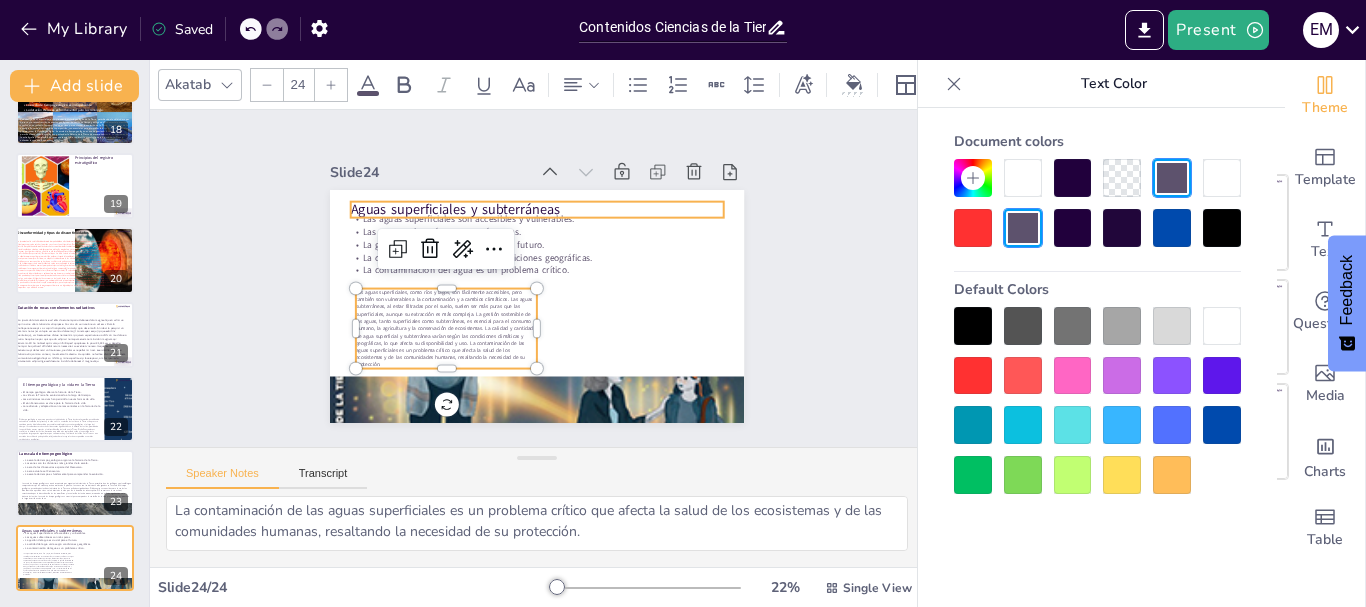 click on "Aguas superficiales y subterráneas" at bounding box center (605, 278) 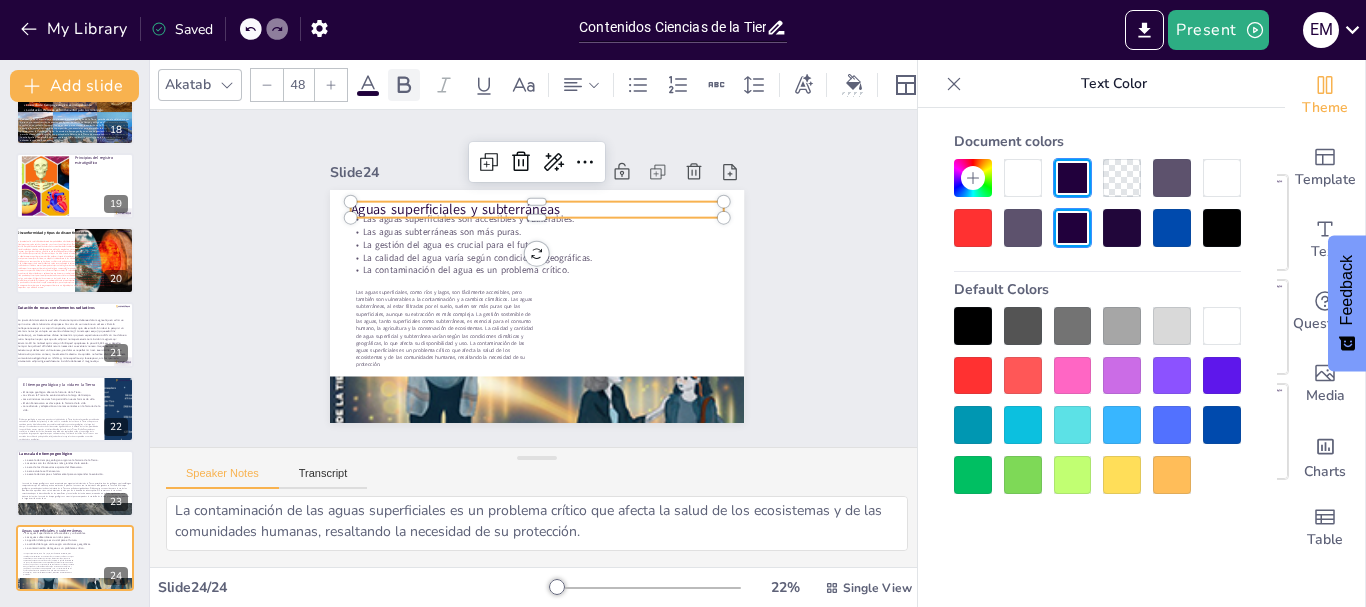 click 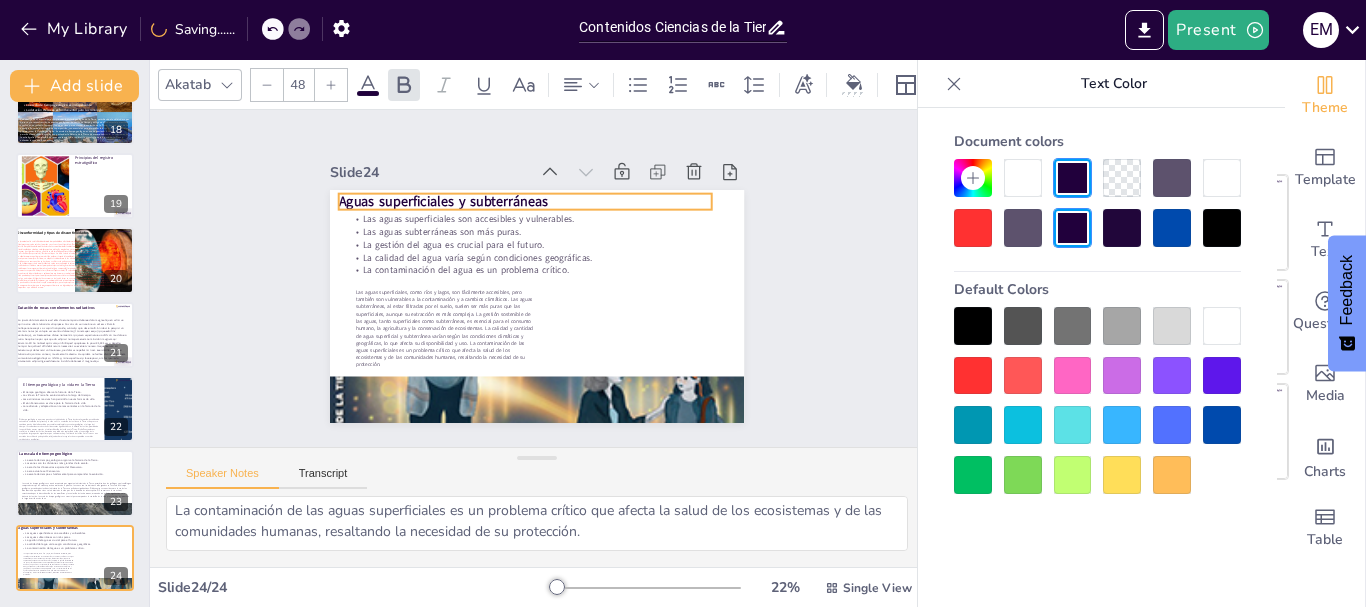 drag, startPoint x: 365, startPoint y: 197, endPoint x: 353, endPoint y: 189, distance: 14.422205 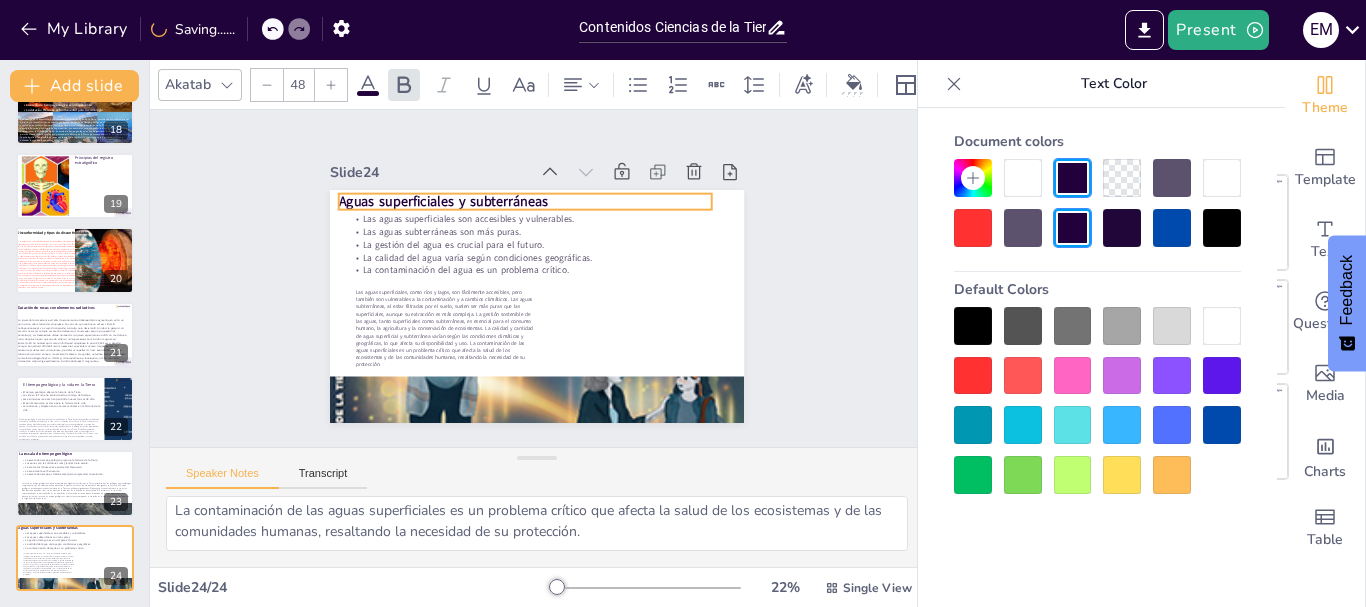 click on "Aguas superficiales y subterráneas" at bounding box center [452, 192] 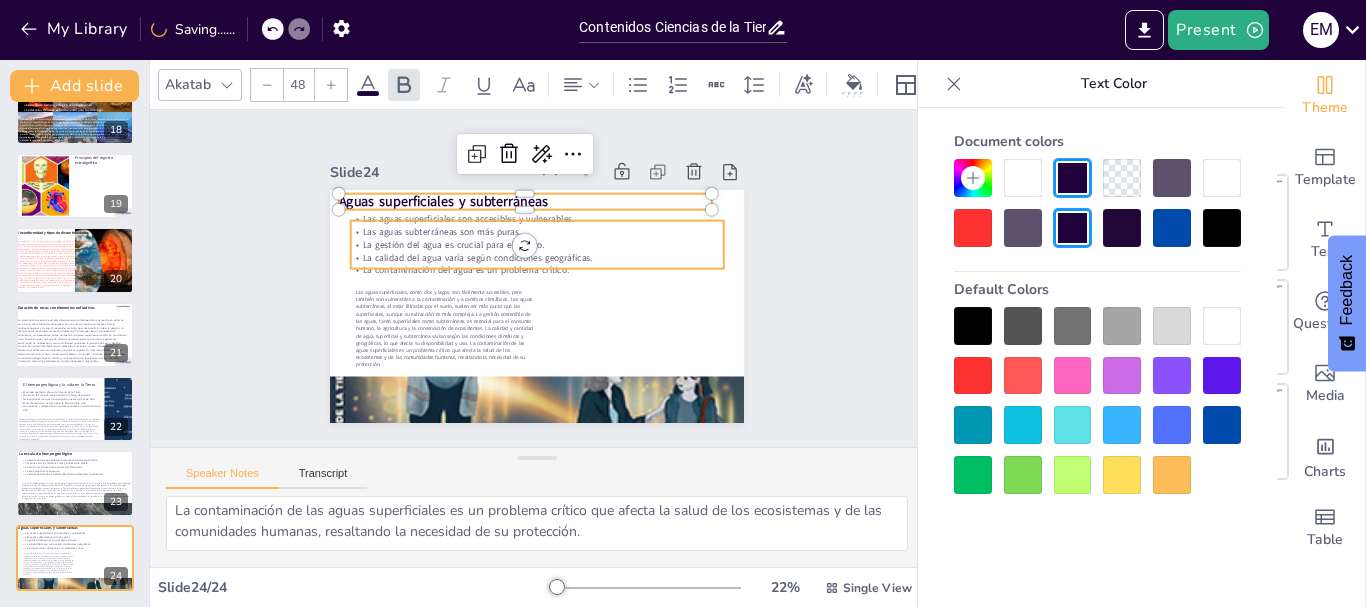 click on "La gestión del agua es crucial para el futuro." at bounding box center [540, 245] 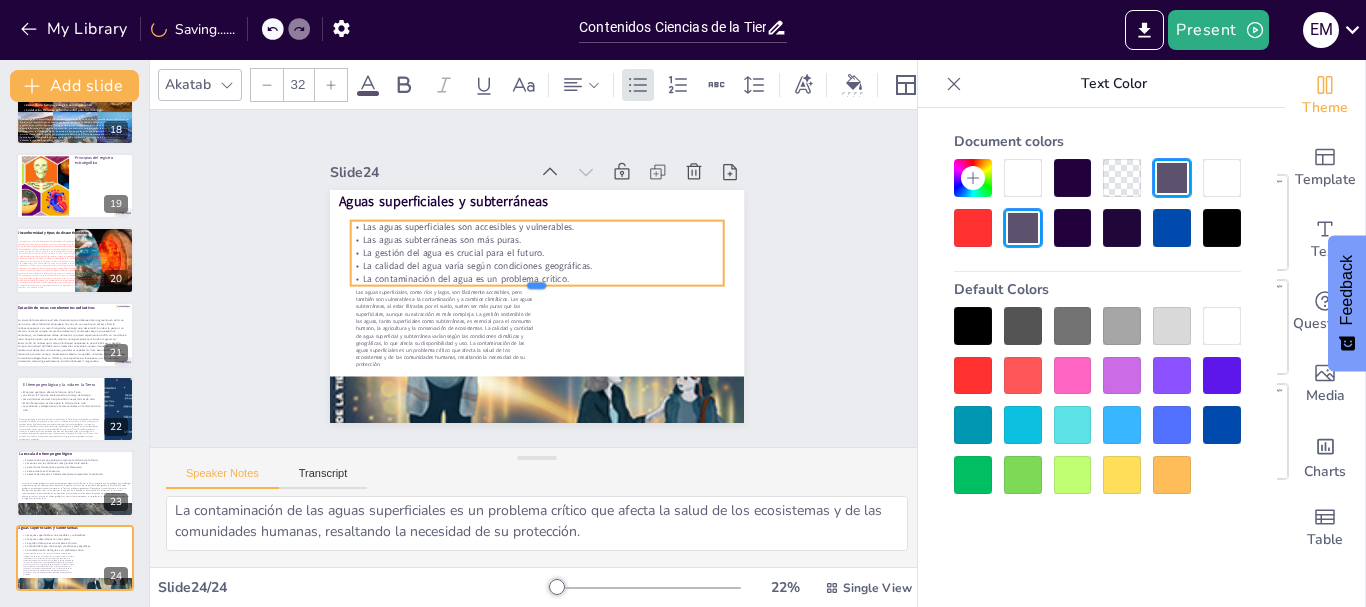 drag, startPoint x: 520, startPoint y: 262, endPoint x: 521, endPoint y: 276, distance: 14.035668 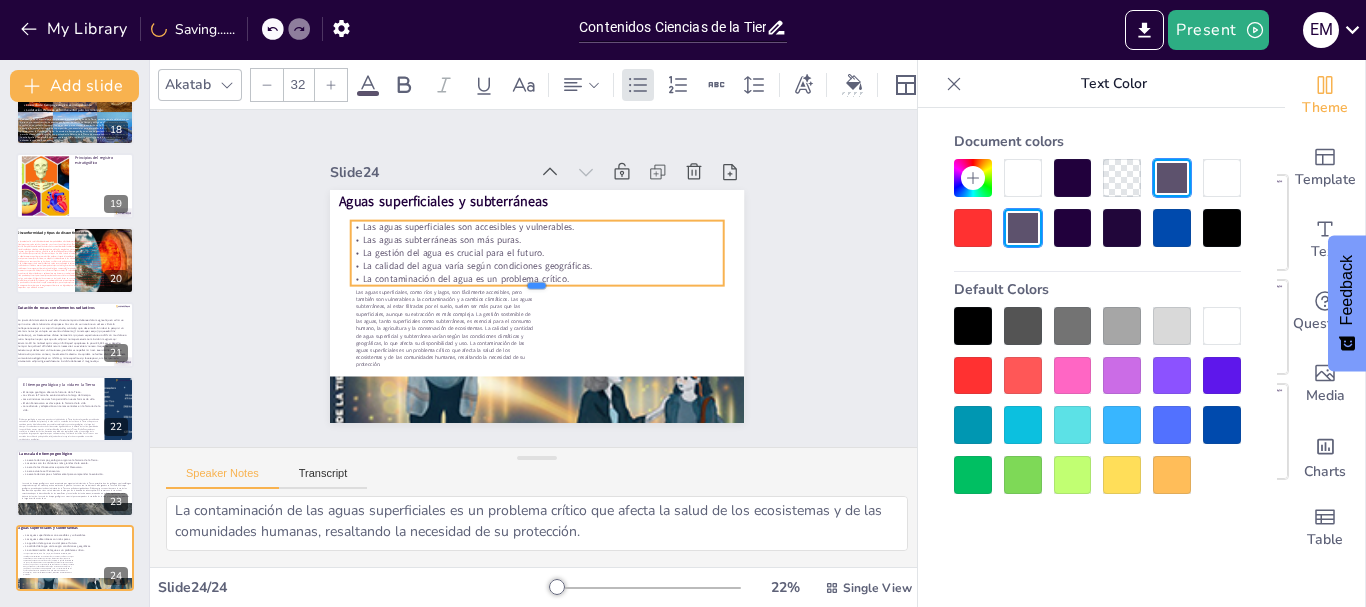 click on "Aguas superficiales y subterráneas Las aguas superficiales son accesibles y vulnerables. Las aguas subterráneas son más puras. La gestión del agua es crucial para el futuro. La calidad del agua varía según condiciones geográficas. La contaminación del agua es un problema crítico." at bounding box center (534, 306) 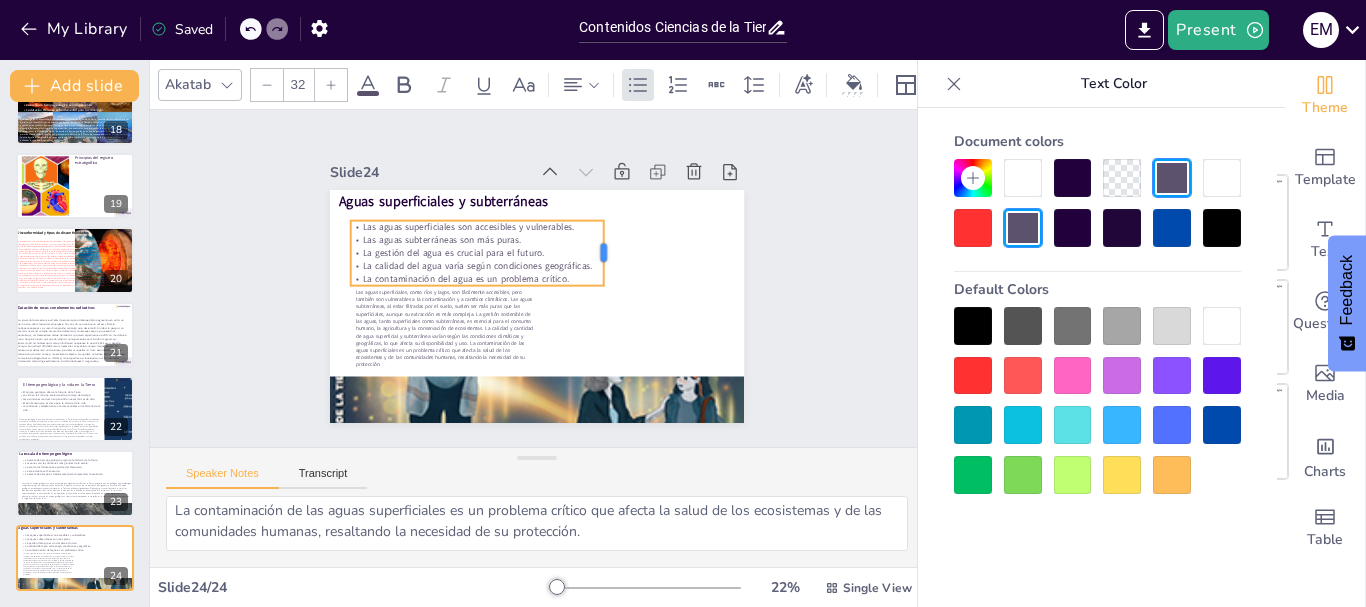 drag, startPoint x: 708, startPoint y: 241, endPoint x: 587, endPoint y: 247, distance: 121.14867 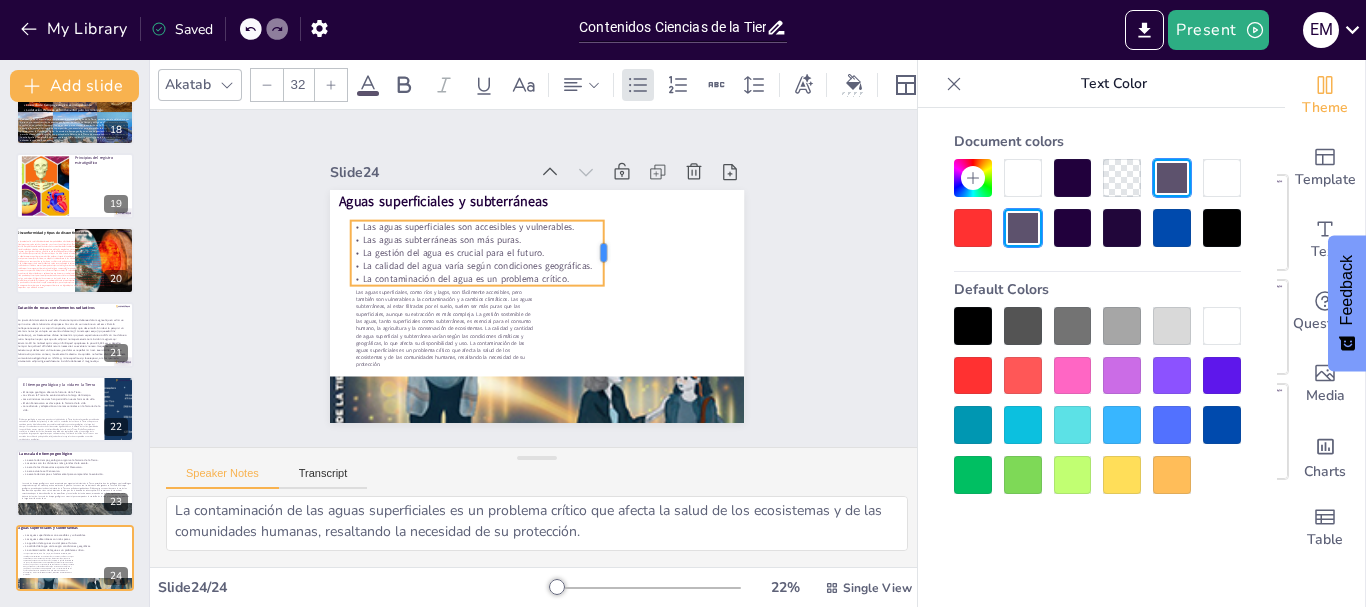 click at bounding box center [613, 261] 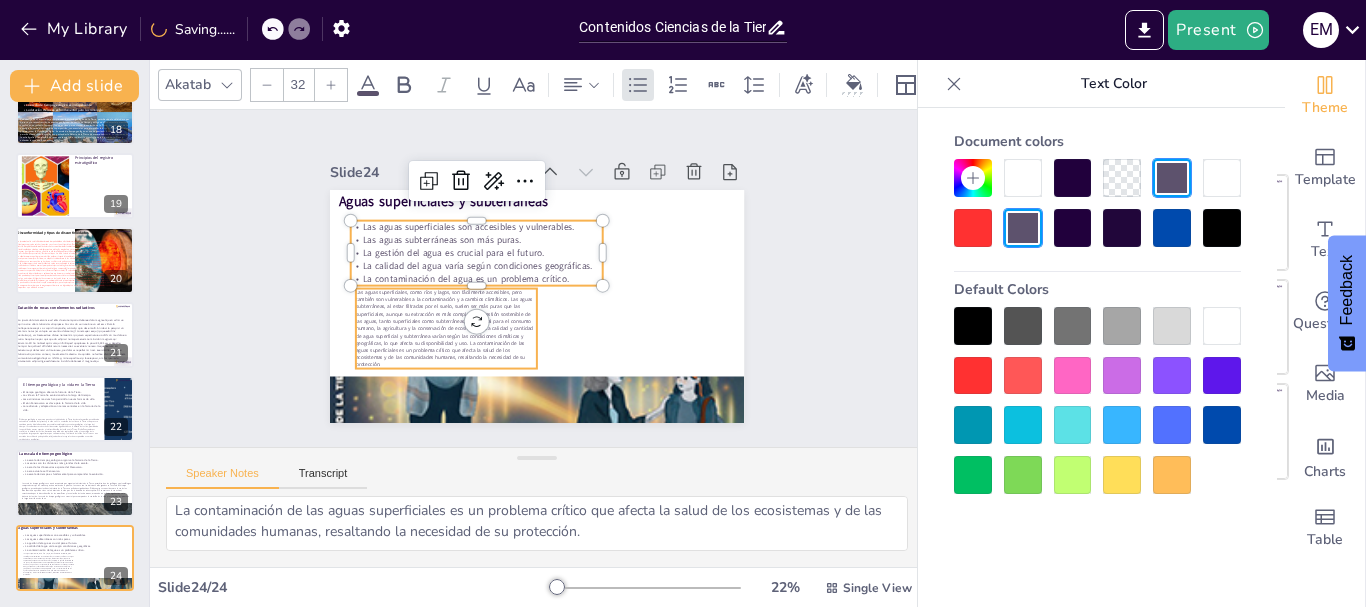 click on "Las aguas superficiales, como ríos y lagos, son fácilmente accesibles, pero también son vulnerables a la contaminación y a cambios climáticos.
Las aguas subterráneas, al estar filtradas por el suelo, suelen ser más puras que las superficiales, aunque su extracción es más compleja.
La gestión sostenible de las aguas, tanto superficiales como subterráneas, es esencial para el consumo humano, la agricultura y la conservación de ecosistemas.
La calidad y cantidad de agua superficial y subterránea varían según las condiciones climáticas y geográficas, lo que afecta su disponibilidad y uso.
La contaminación de las aguas superficiales es un problema crítico que afecta la salud de los ecosistemas y de las comunidades humanas, resaltando la necesidad de su protección." at bounding box center [438, 315] 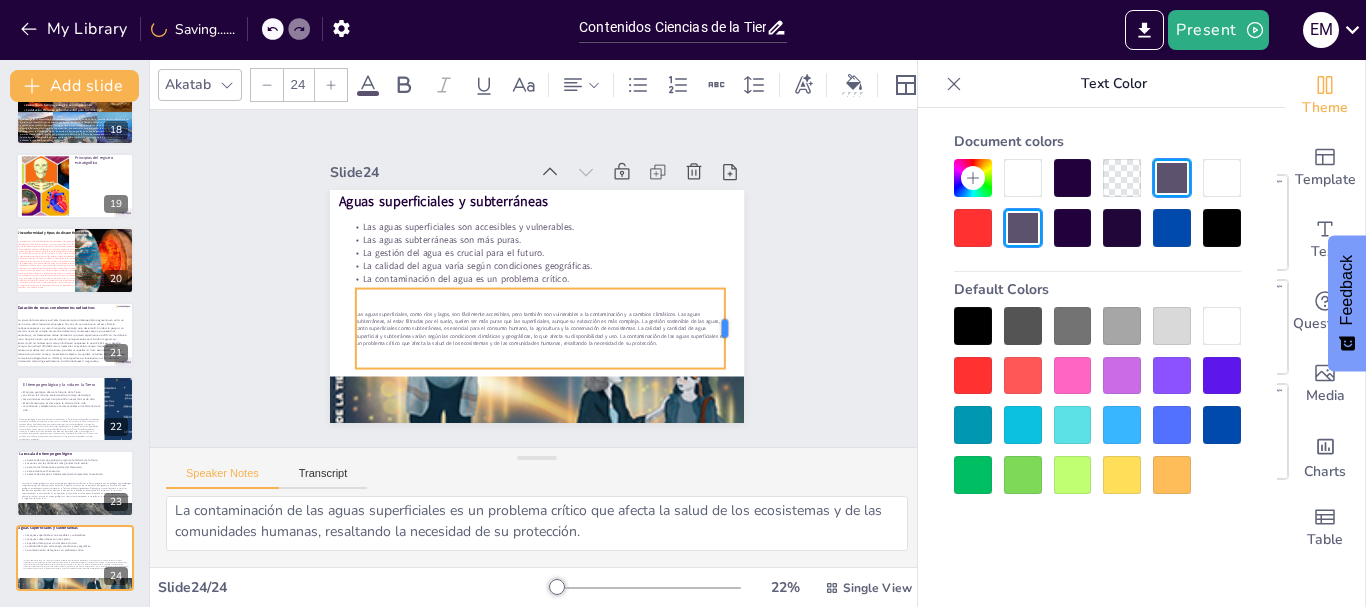 drag, startPoint x: 524, startPoint y: 326, endPoint x: 712, endPoint y: 329, distance: 188.02394 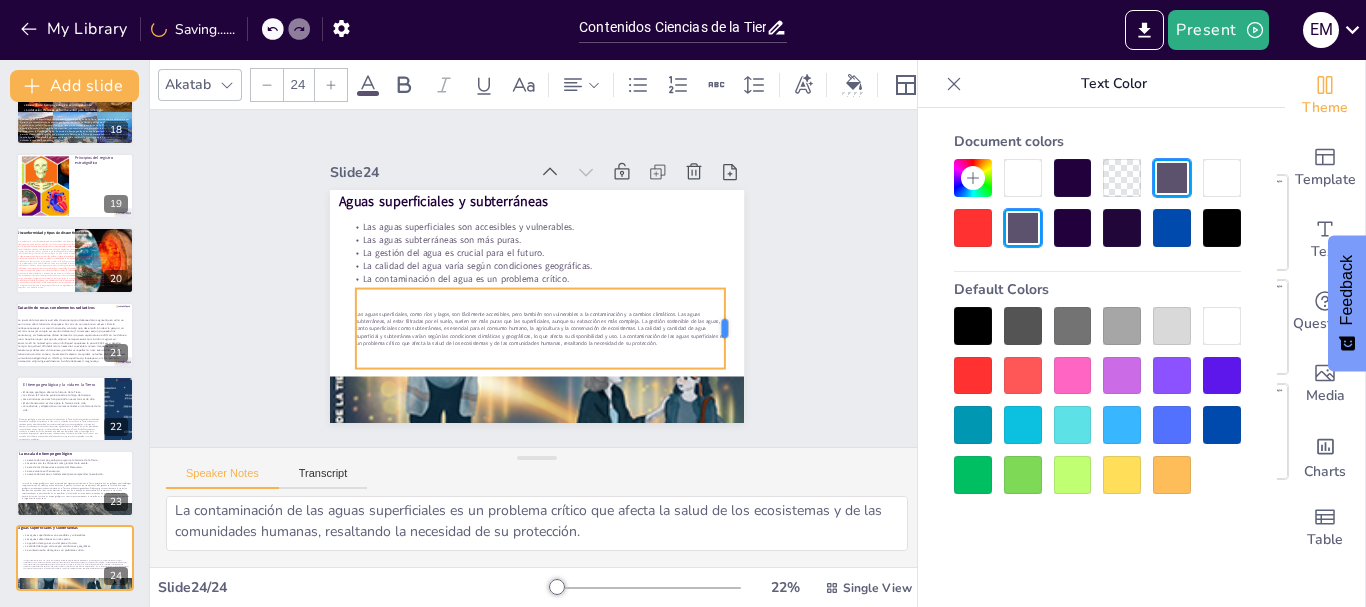 click at bounding box center (727, 348) 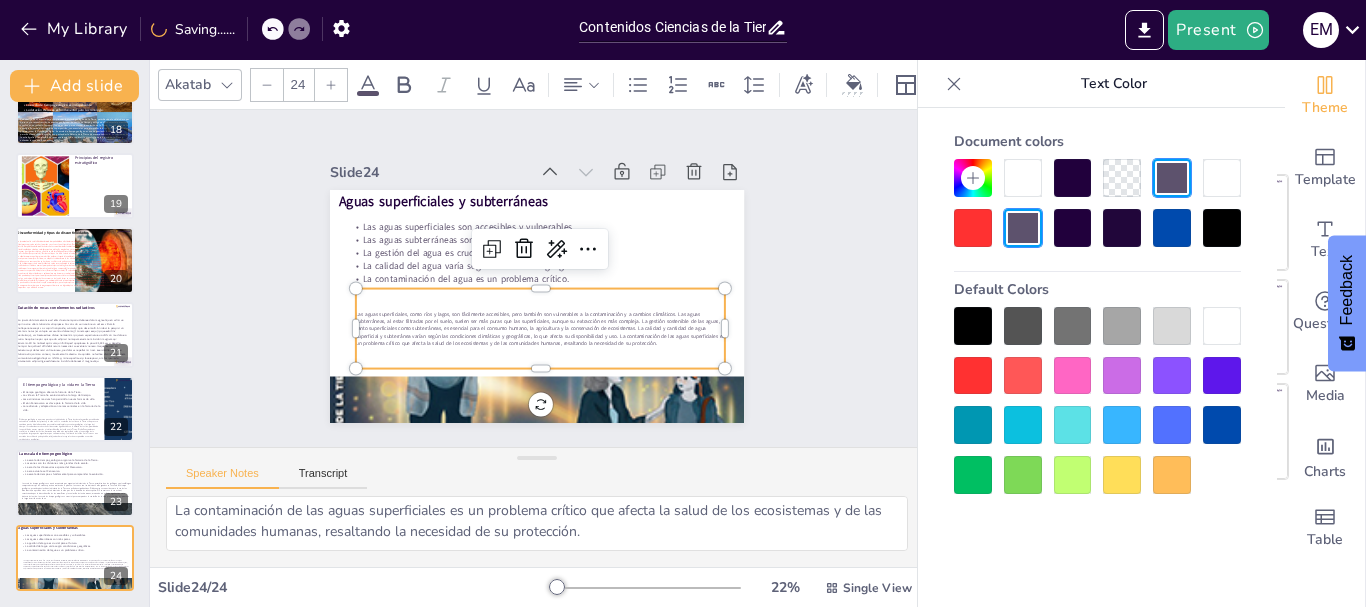 click 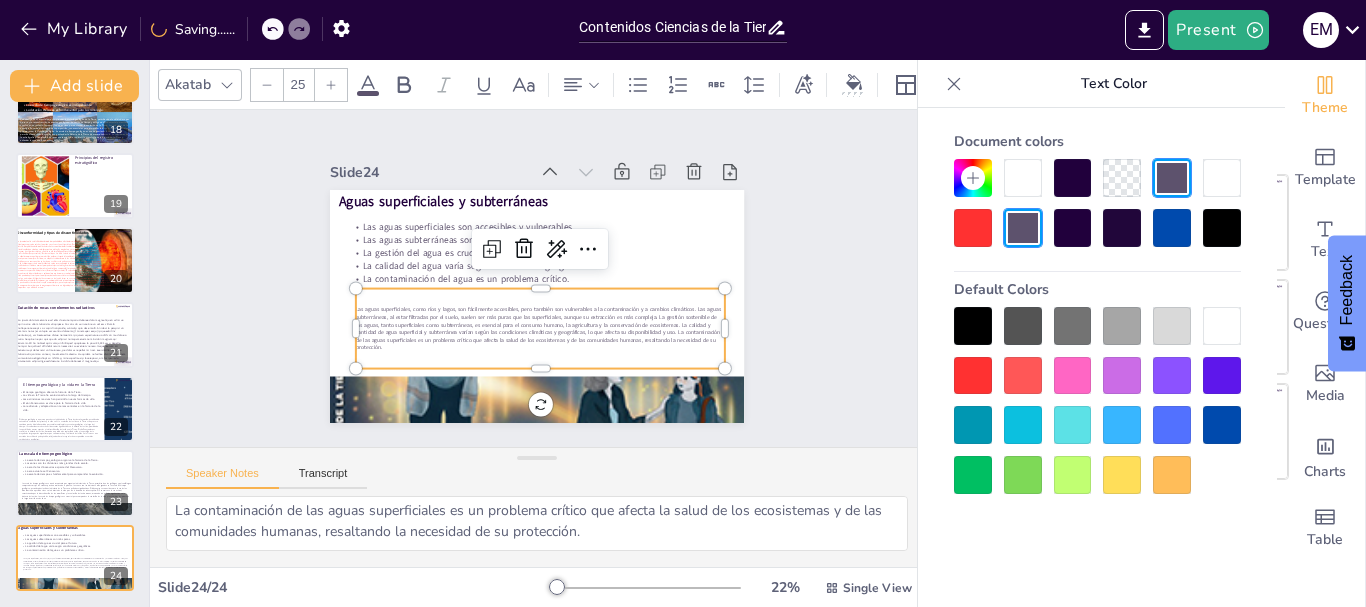 click 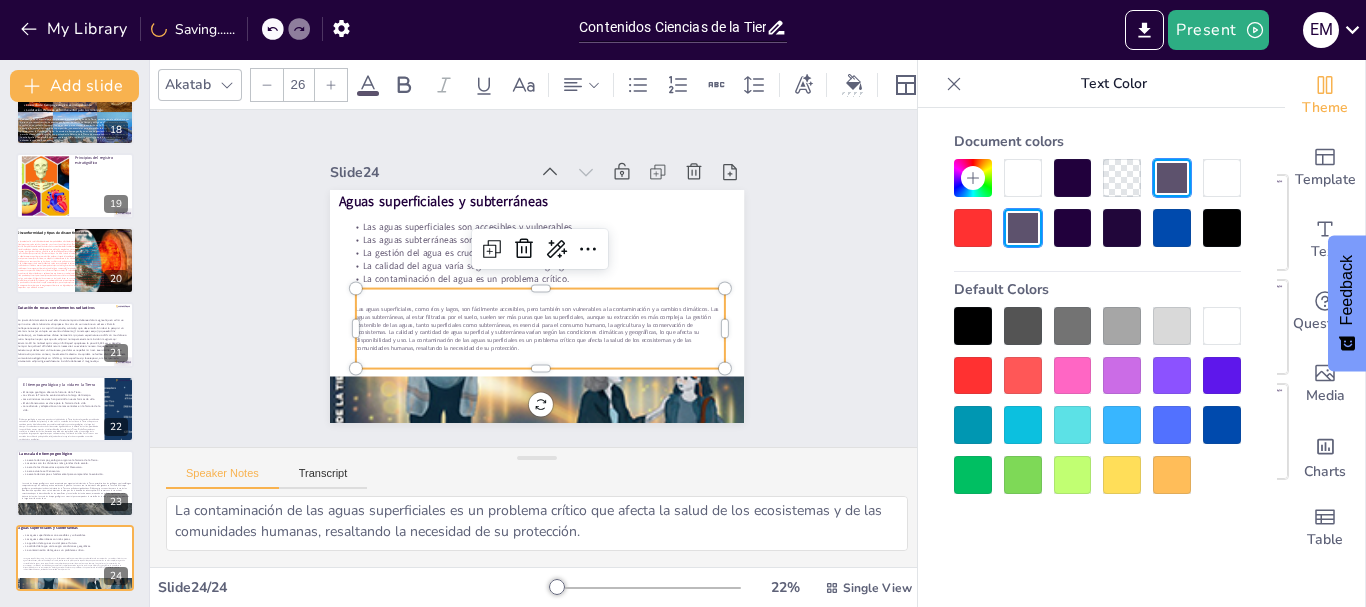 click 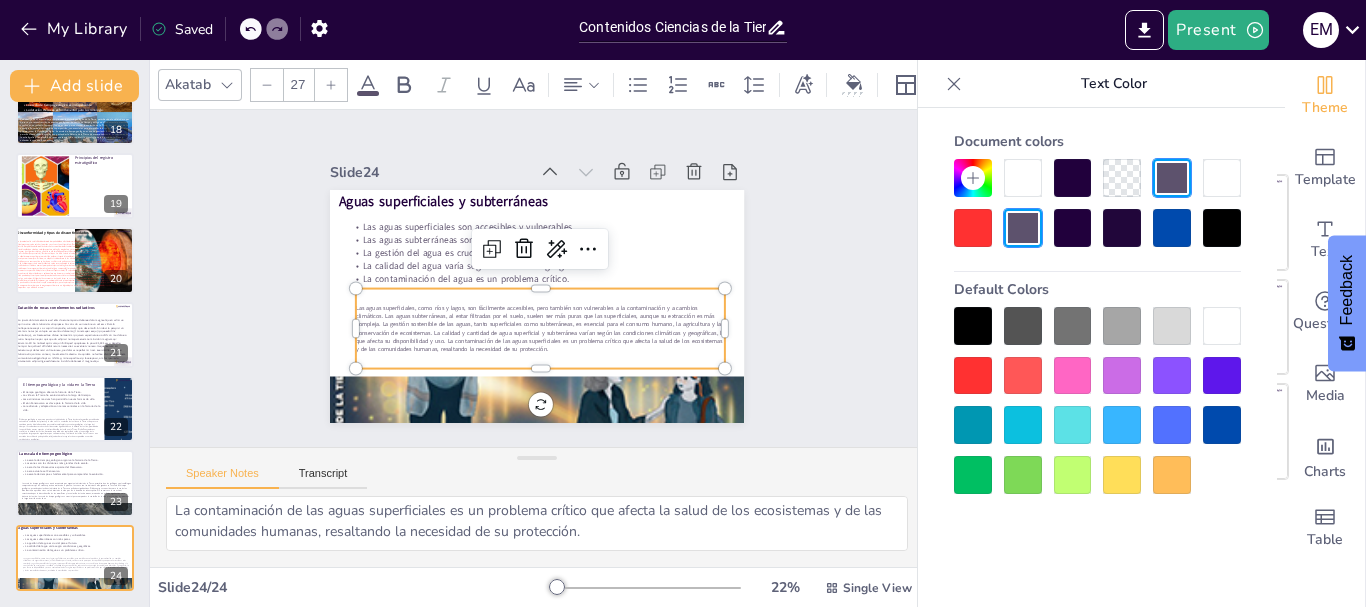 click 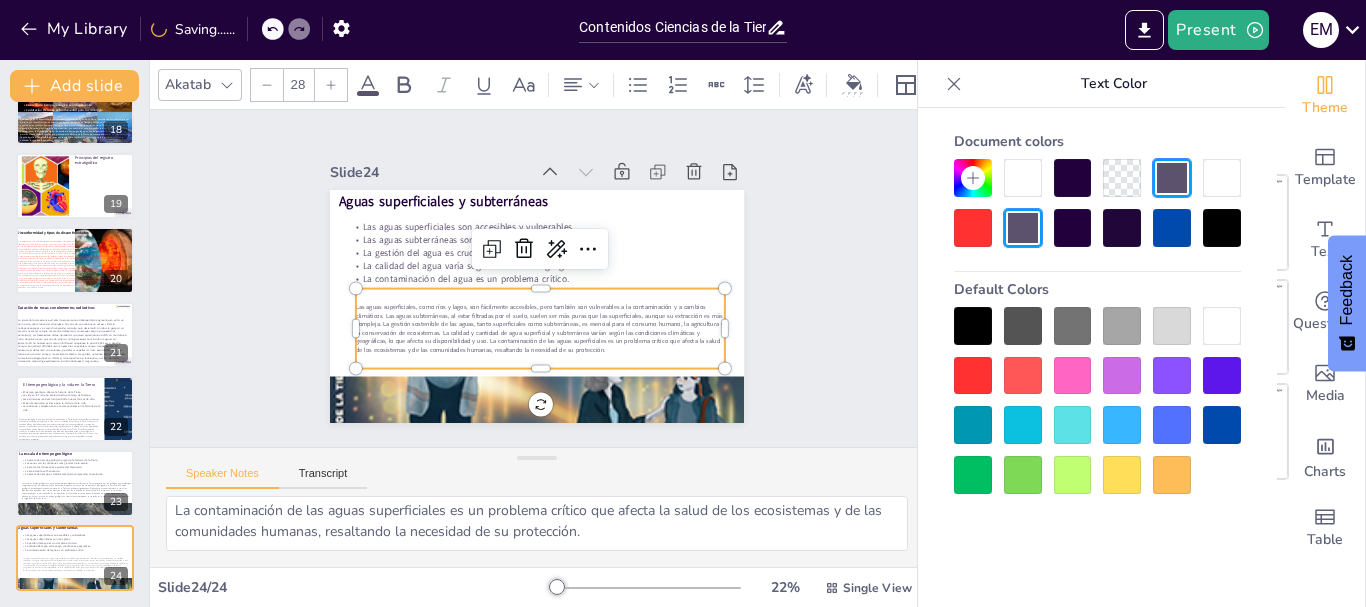 click at bounding box center [331, 85] 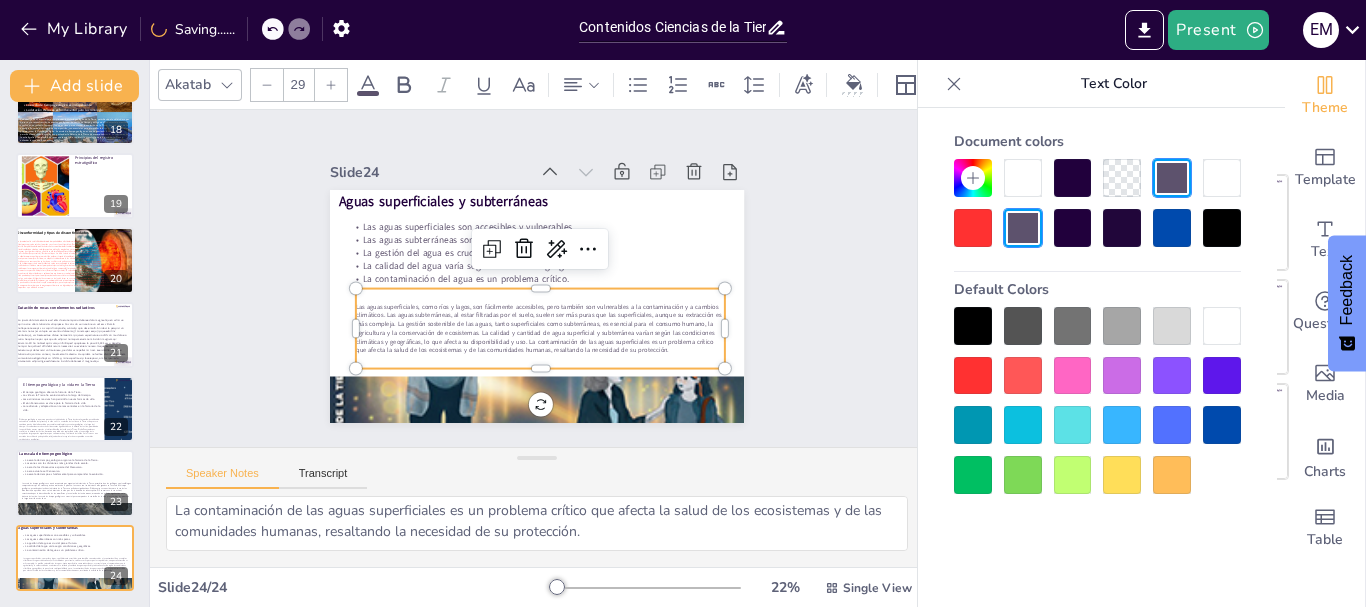 click at bounding box center (331, 85) 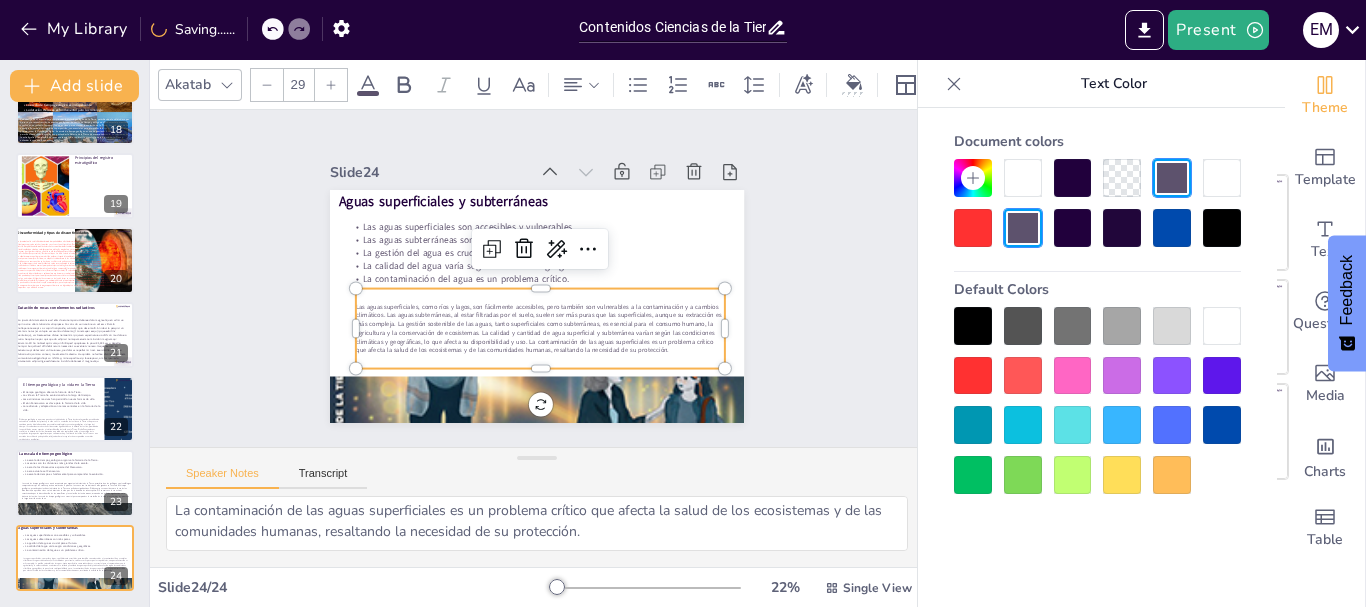 type on "30" 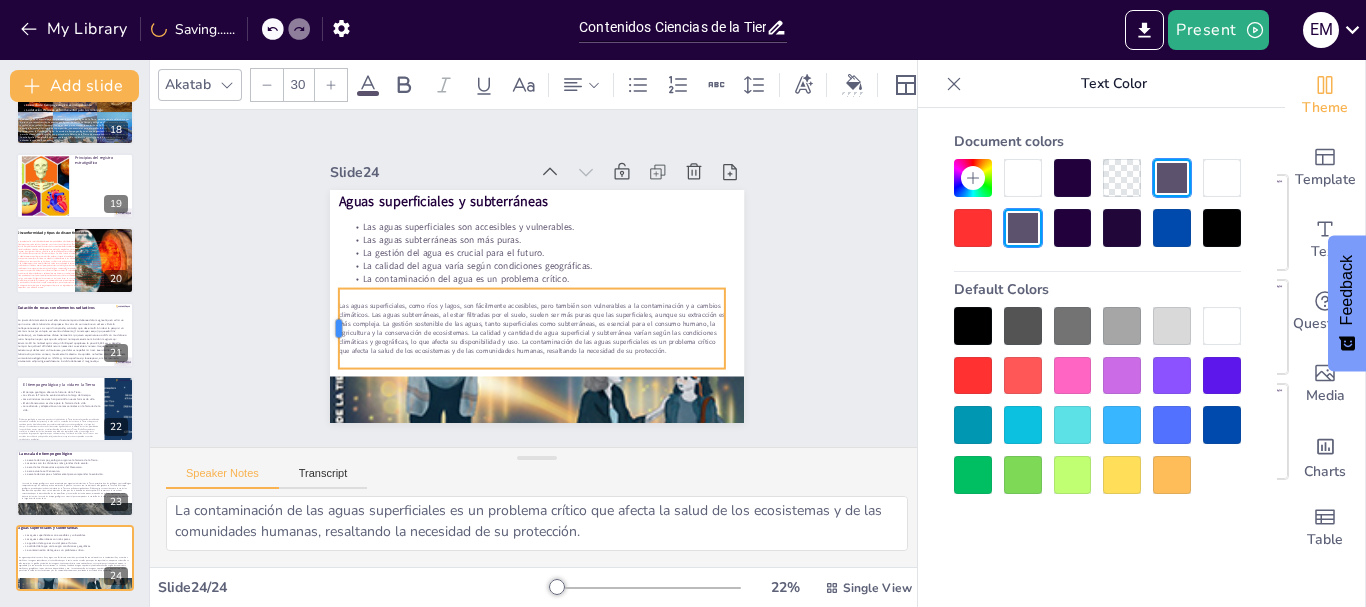 drag, startPoint x: 340, startPoint y: 320, endPoint x: 323, endPoint y: 326, distance: 18.027756 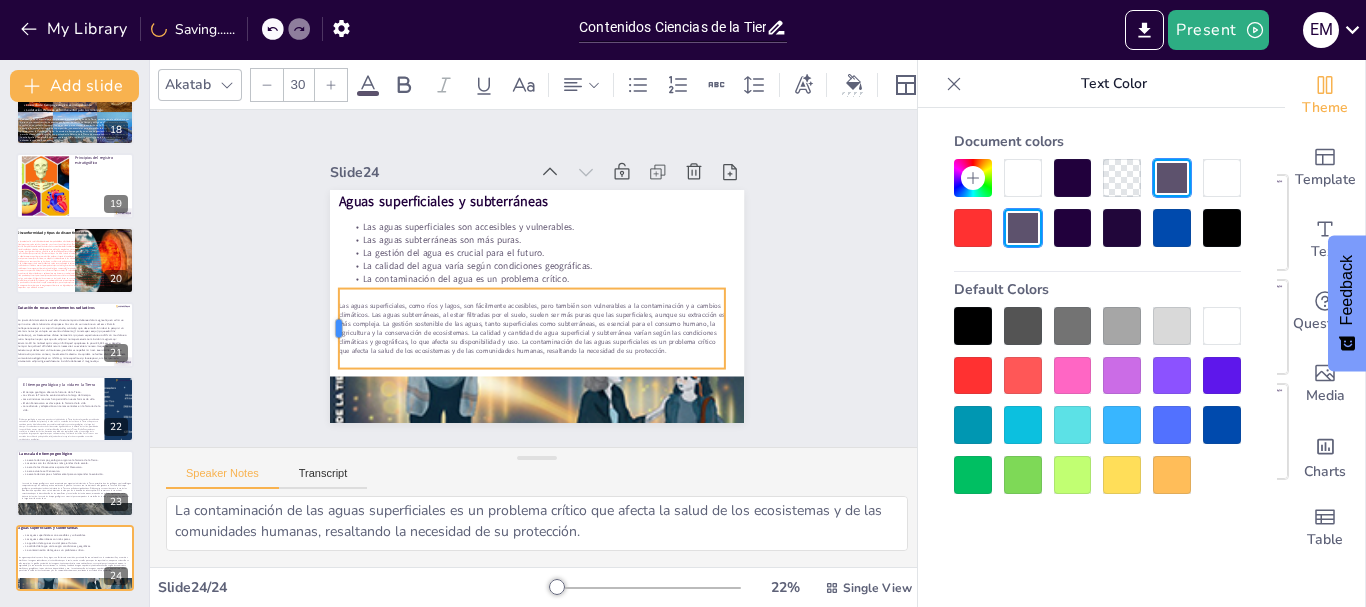click at bounding box center (331, 329) 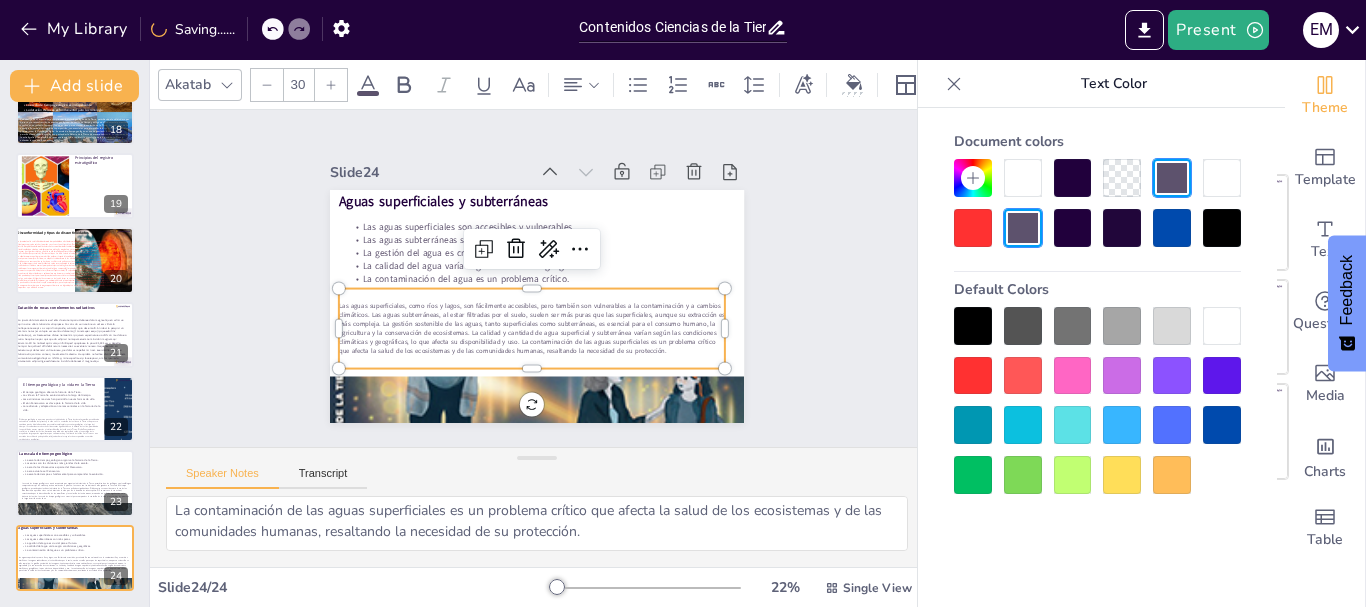 click on "Slide  1 Contenidos Ciencias de la Tierra Esta presentación explora los principios fundamentales de las Ciencias de la Tierra, abarcando la geosfera, la tectónica de placas, los minerales, las rocas y los procesos geológicos, rocas ígneas, sedimentarias y metamórficas, así como la estratigrafía y el tiempo geológico y conceptos relacionados a los recursos hídricos superficiales y subterráneos, ofreciendo un marco comprensivo para comprender la estructura y la dinámica del planeta. Generated with Sendsteps.ai Slide  2 La Tierra y la Vida: una historia interconectada La conexión entre geología y biología es esencial. Los ciclos del agua son cruciales para la vida. La historia de la Tierra está entrelazada con la vida. La geología afecta la biodiversidad. Adoptar una nueva perspectiva sobre la Tierra es crucial. Slide  3 Desarrollo histórico de la Geología Slide  4 Anatomía de la Tierra y sismos La tomografía sísmica ayuda a estudiar la Tierra. Las ondas sísmicas son herramientas cruciales." at bounding box center [536, 278] 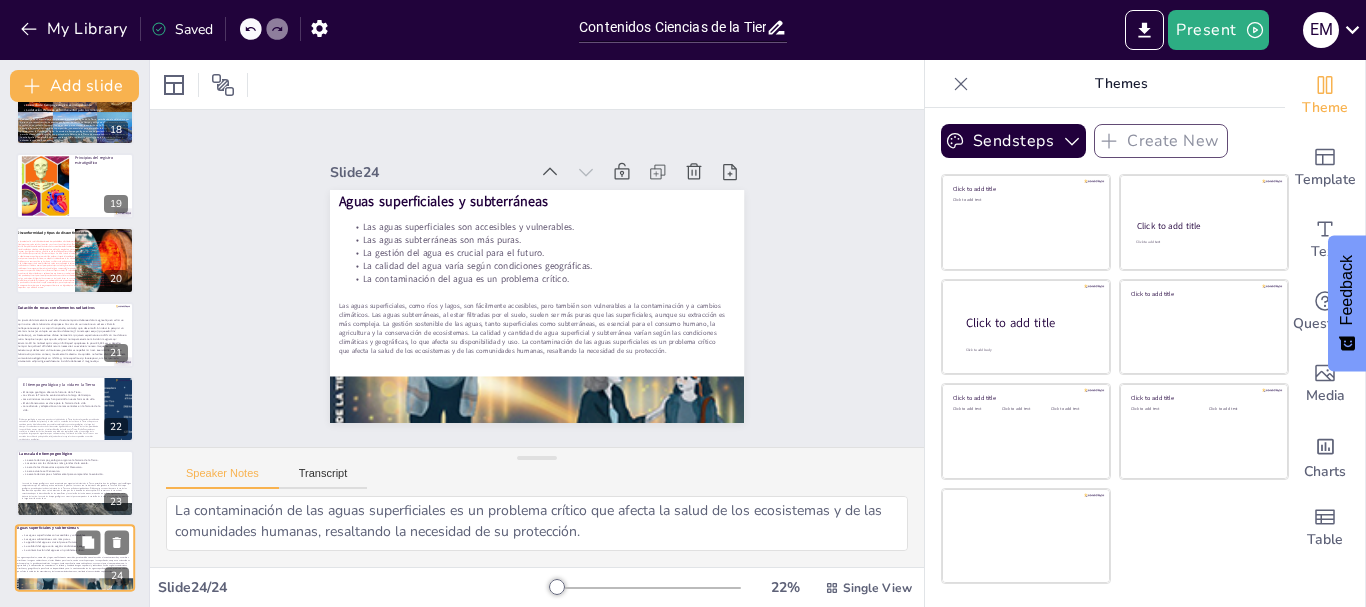 click on "La contaminación del agua es un problema crítico." at bounding box center (57, 550) 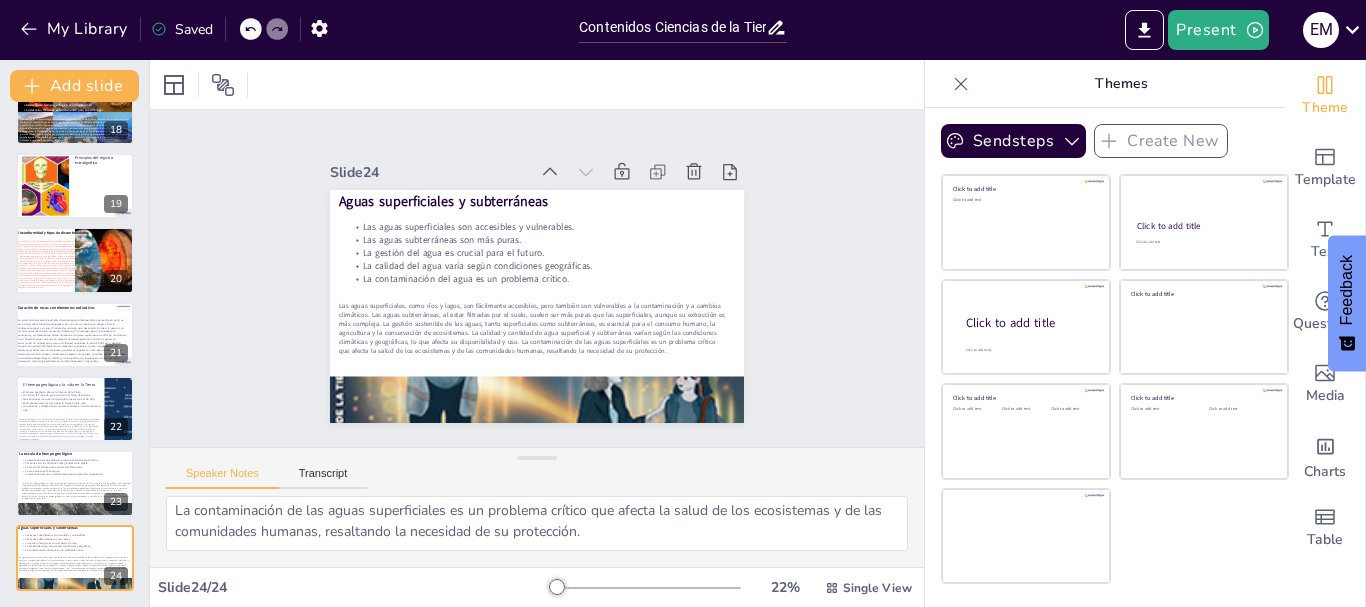 click on "Slide  1 Contenidos Ciencias de la Tierra Esta presentación explora los principios fundamentales de las Ciencias de la Tierra, abarcando la geosfera, la tectónica de placas, los minerales, las rocas y los procesos geológicos, rocas ígneas, sedimentarias y metamórficas, así como la estratigrafía y el tiempo geológico y conceptos relacionados a los recursos hídricos superficiales y subterráneos, ofreciendo un marco comprensivo para comprender la estructura y la dinámica del planeta. Generated with Sendsteps.ai Slide  2 La Tierra y la Vida: una historia interconectada La conexión entre geología y biología es esencial. Los ciclos del agua son cruciales para la vida. La historia de la Tierra está entrelazada con la vida. La geología afecta la biodiversidad. Adoptar una nueva perspectiva sobre la Tierra es crucial. Slide  3 Desarrollo histórico de la Geología Slide  4 Anatomía de la Tierra y sismos La tomografía sísmica ayuda a estudiar la Tierra. Las ondas sísmicas son herramientas cruciales." at bounding box center (536, 278) 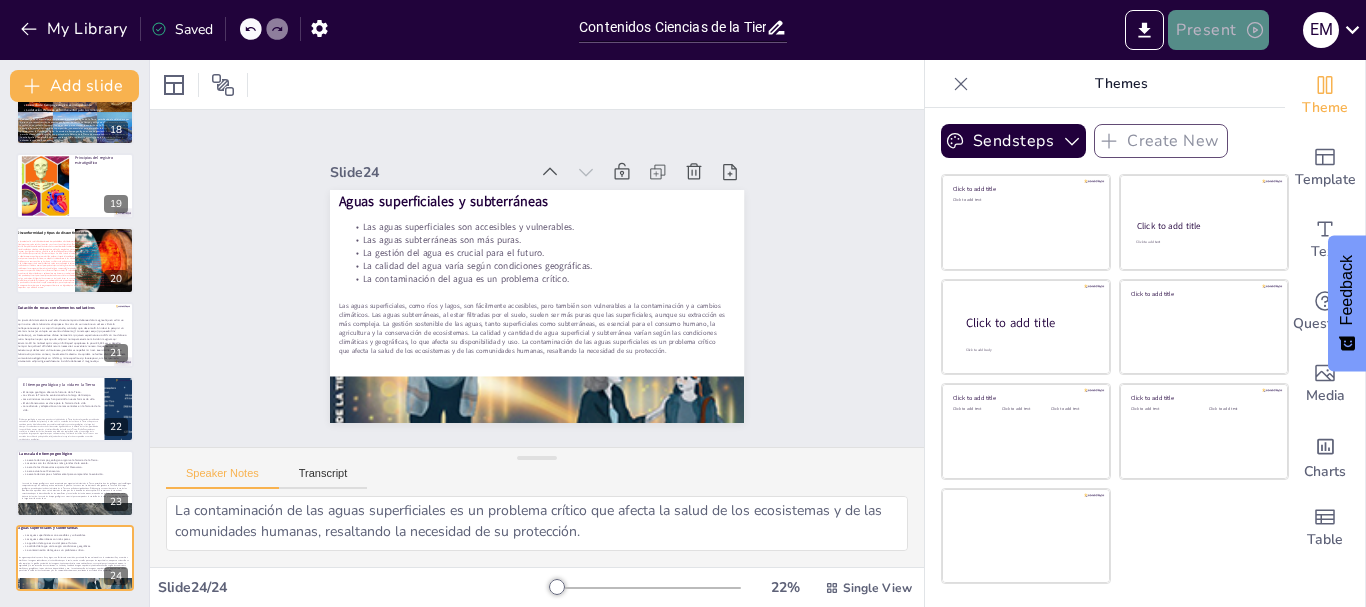 click on "Present" at bounding box center (1218, 30) 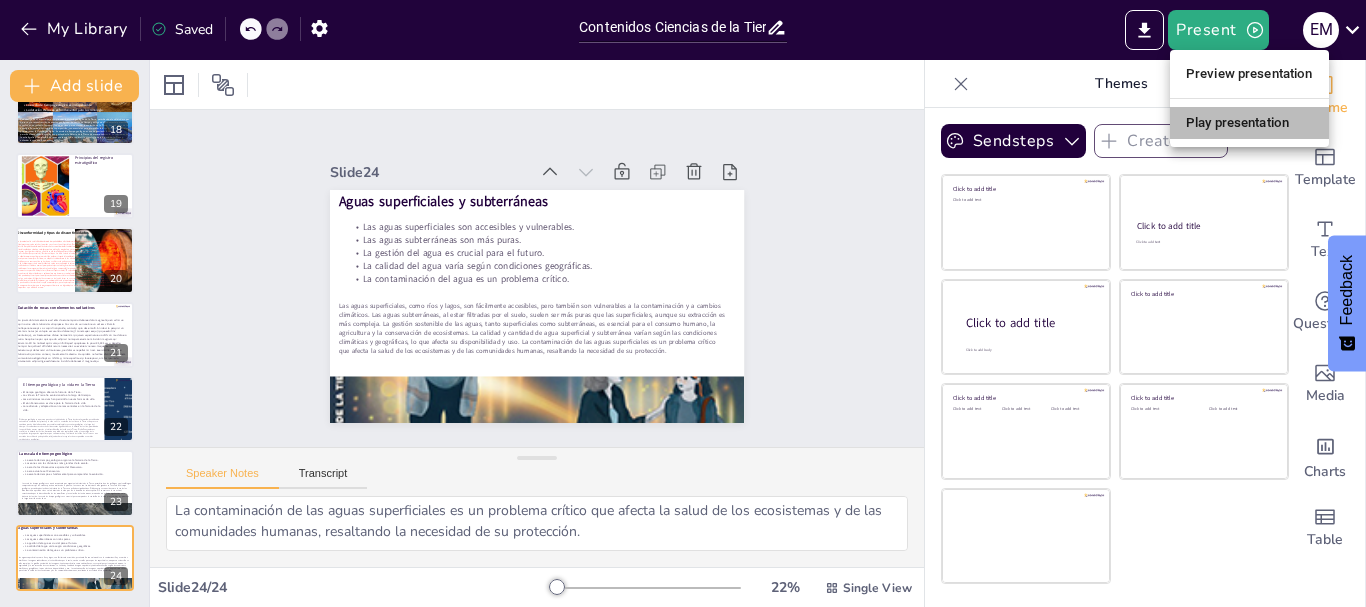 click on "Play presentation" at bounding box center [1249, 123] 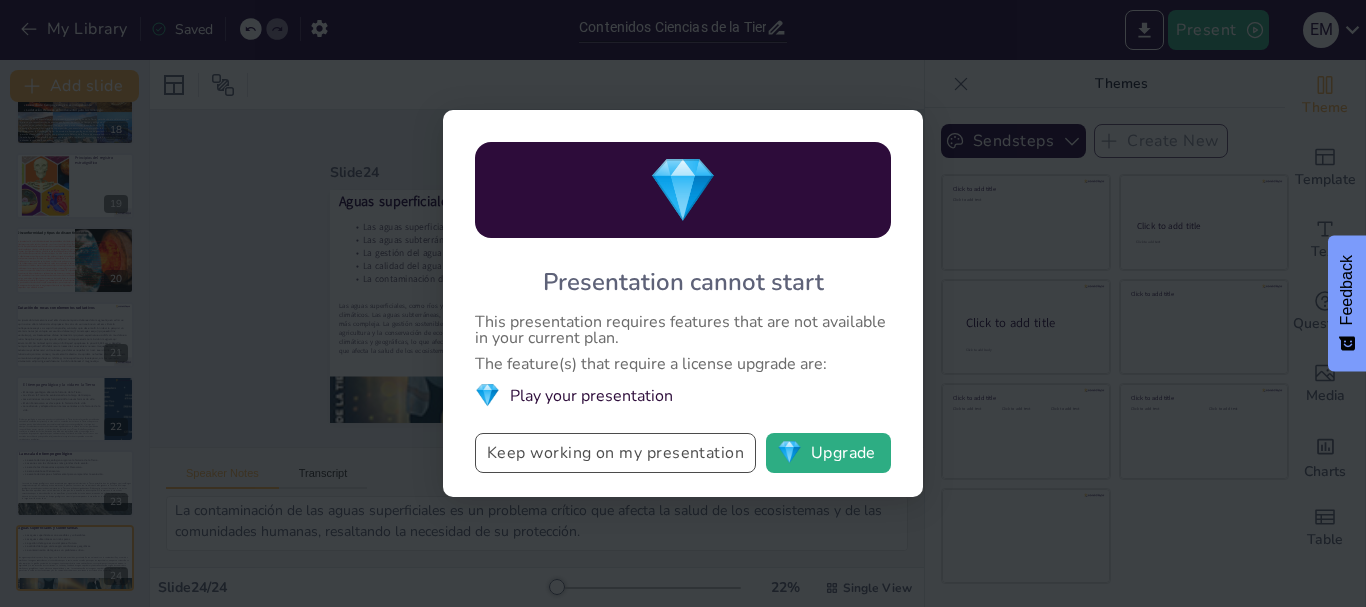 click on "Keep working on my presentation" at bounding box center (615, 453) 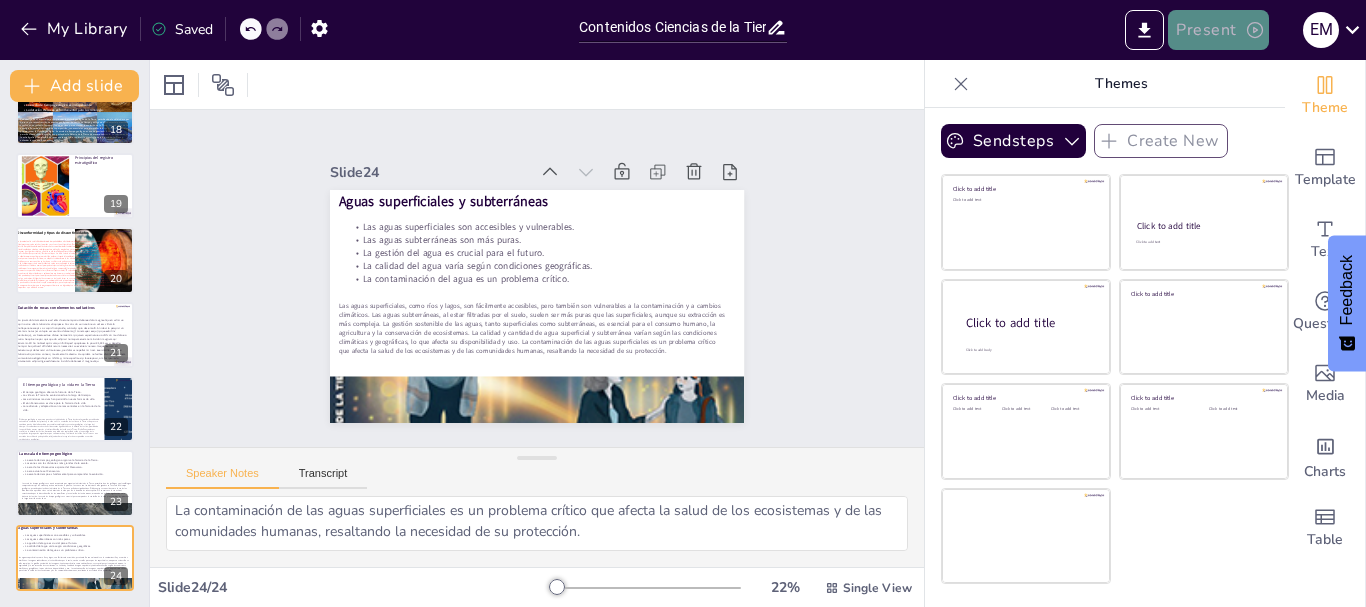 click on "Present" at bounding box center (1218, 30) 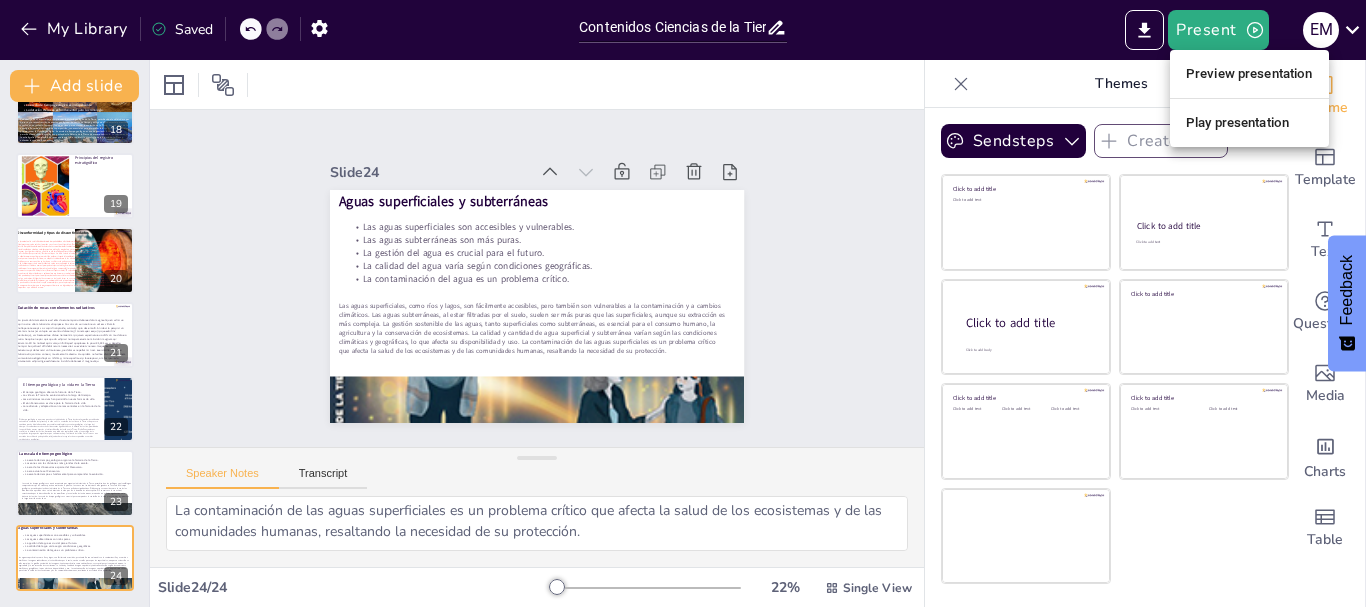 click on "Preview presentation" at bounding box center [1249, 74] 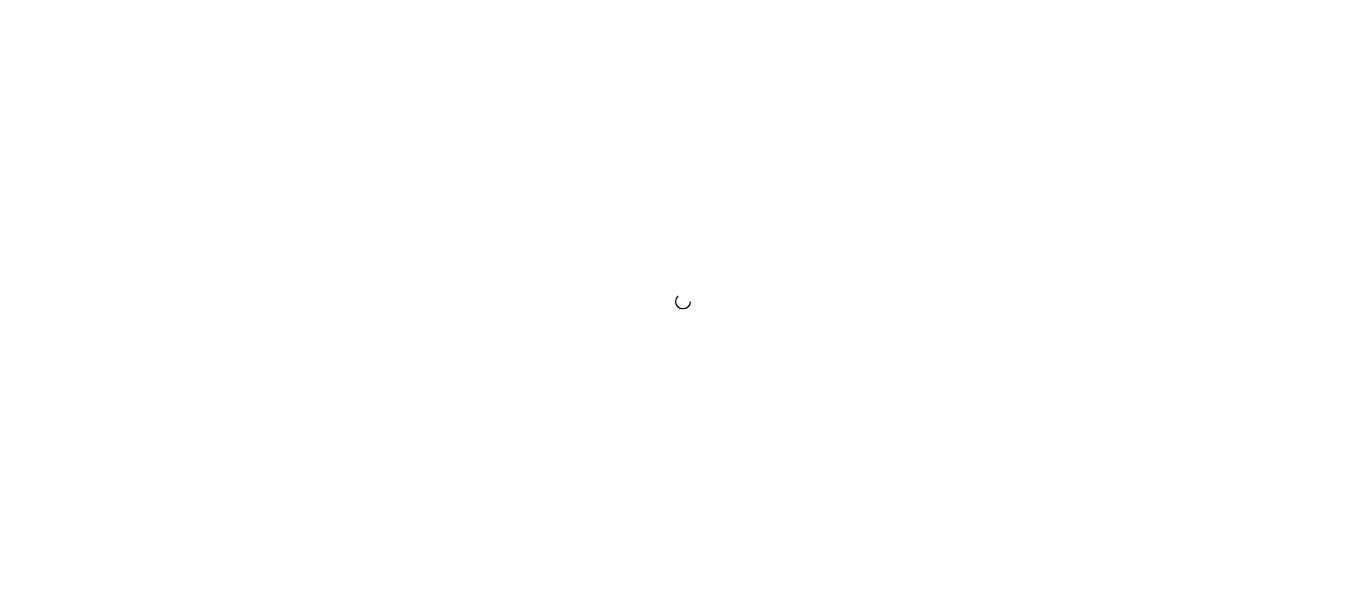 scroll, scrollTop: 0, scrollLeft: 0, axis: both 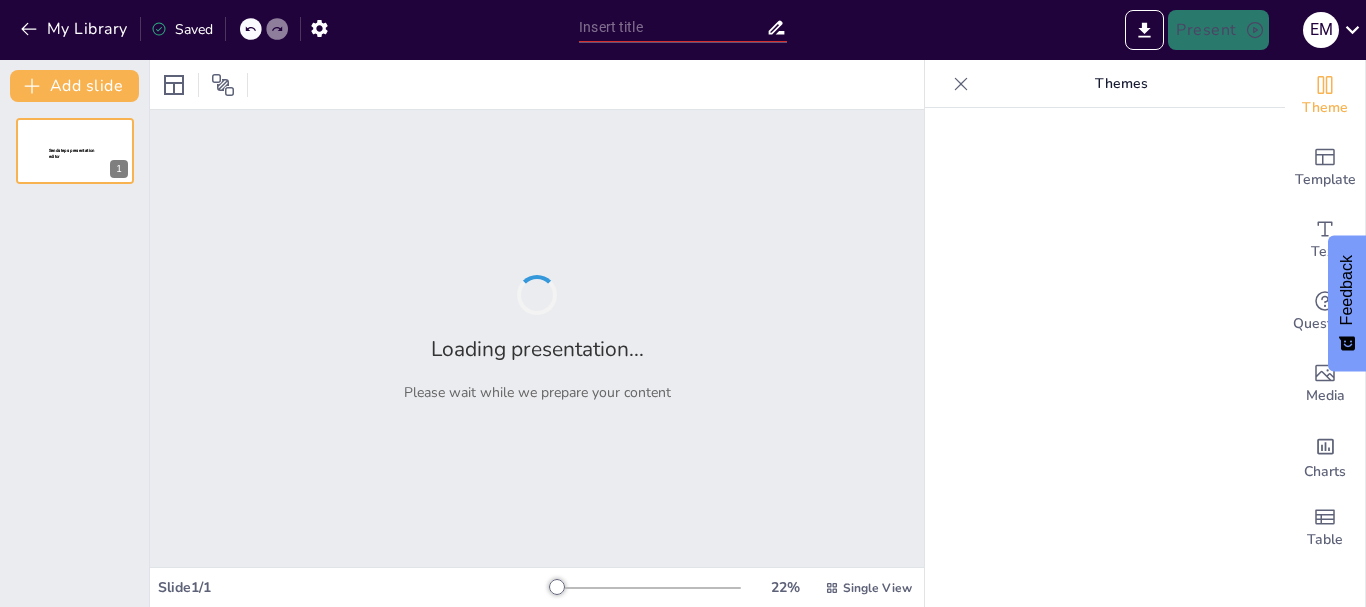 type on "Contenidos Ciencias de la Tierra" 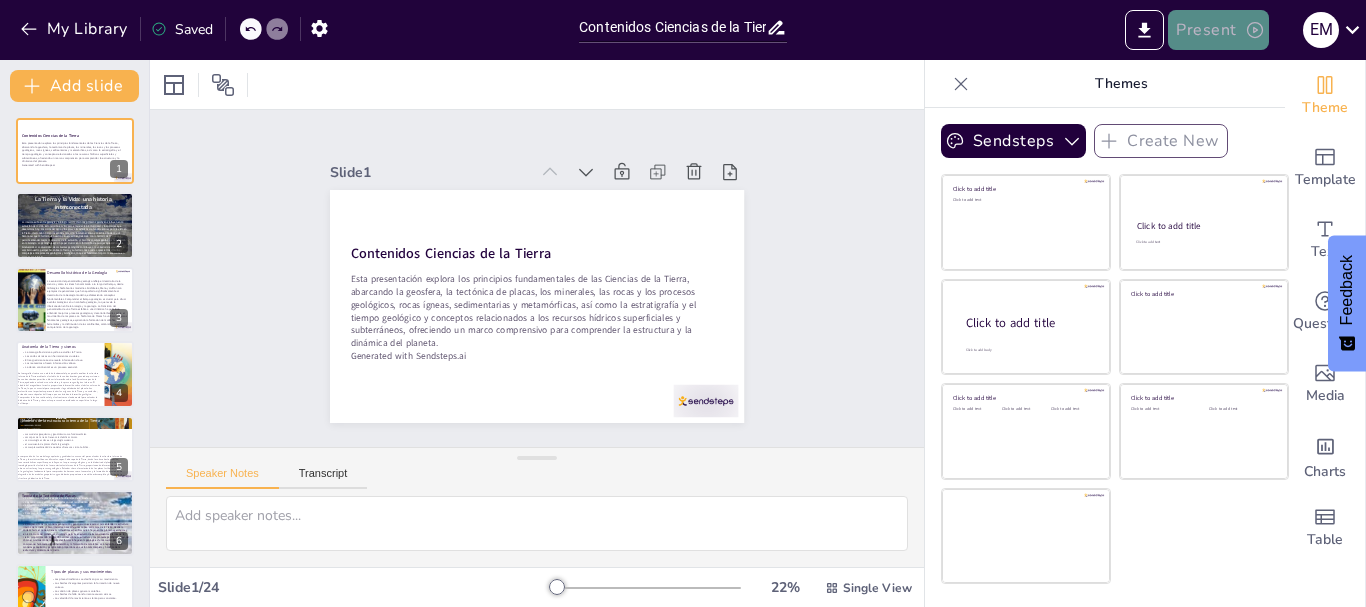 click on "Present" at bounding box center (1218, 30) 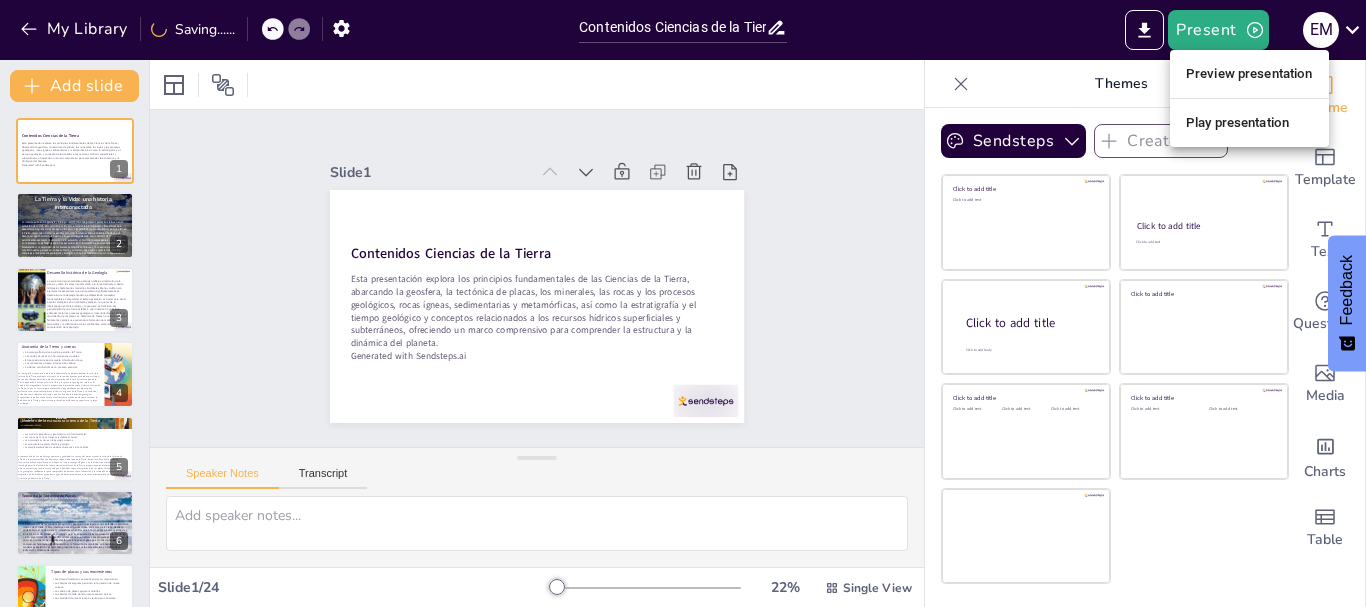 click on "Preview presentation" at bounding box center [1249, 74] 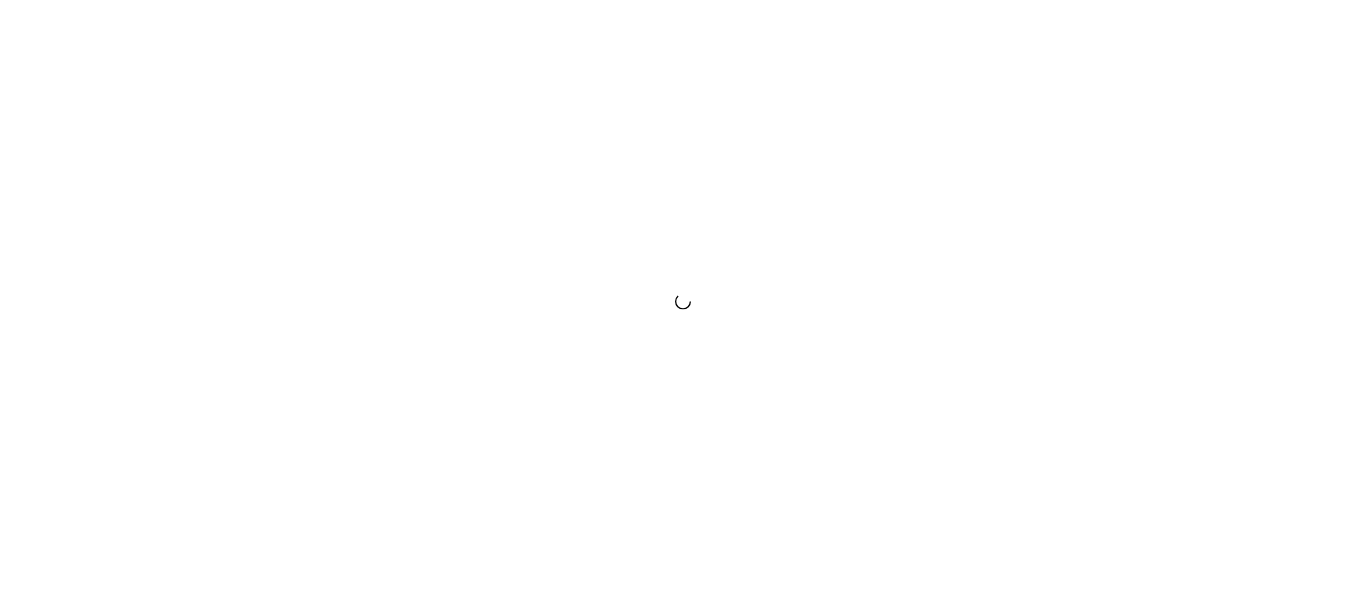 scroll, scrollTop: 0, scrollLeft: 0, axis: both 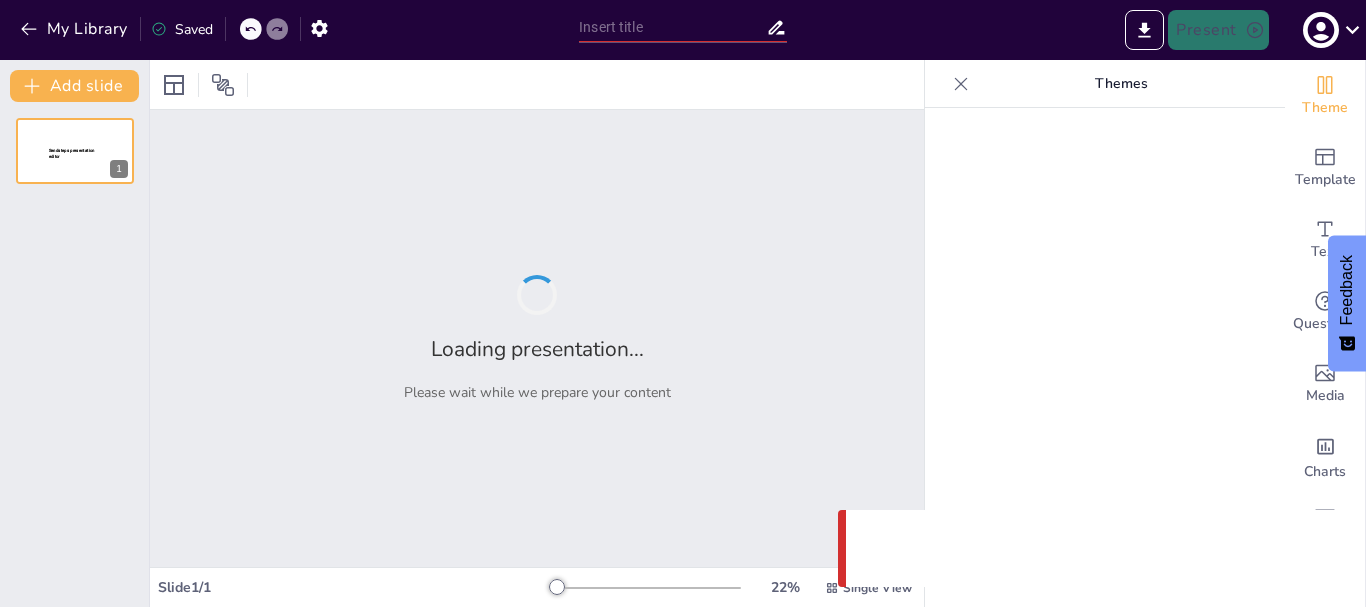 type on "Contenidos Ciencias de la Tierra" 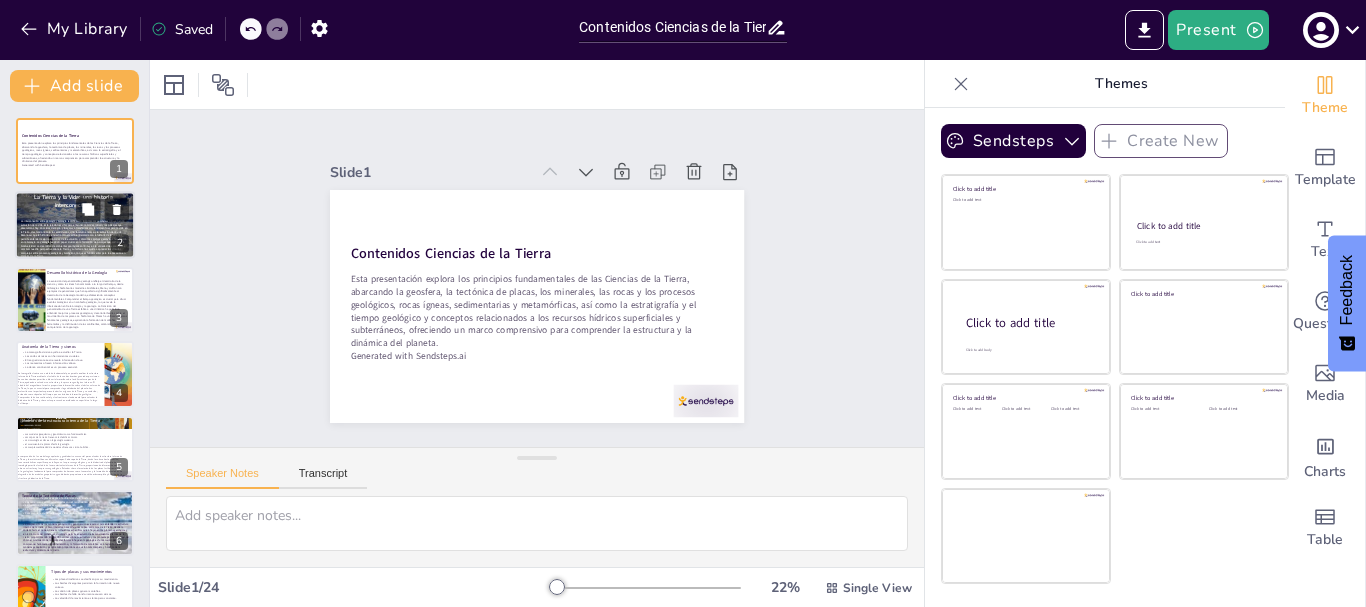 click on "La interconexión entre geología y biología resalta cómo los procesos geológicos influyen en la evolución de la vida. Esta relación es vital para entender la biodiversidad y los paisajes que observamos hoy.
Los ciclos del agua y los gases atmosféricos son fundamentales para la vida en la Tierra, afectando no solo los ecosistemas, sino también el clima y la evolución de la vida.
Reconocer que la historia de nuestro planeta está entrelazada con la historia de la vida nos permite entender mejor la dinámica de la evolución y cómo los cambios geológicos han influido en la biología.
La geología juega un papel crucial en la formación de paisajes que sostienen la biodiversidad. La diversidad de ambientes geológicos contribuye a la variedad de ecosistemas.
Cambiar nuestra perspectiva sobre la Tierra y su historia nos ayuda a apreciar los vínculos complejos entre procesos geológicos y biológicos, lo que es fundamental para la educación en Ciencias de la Tierra." at bounding box center [74, 239] 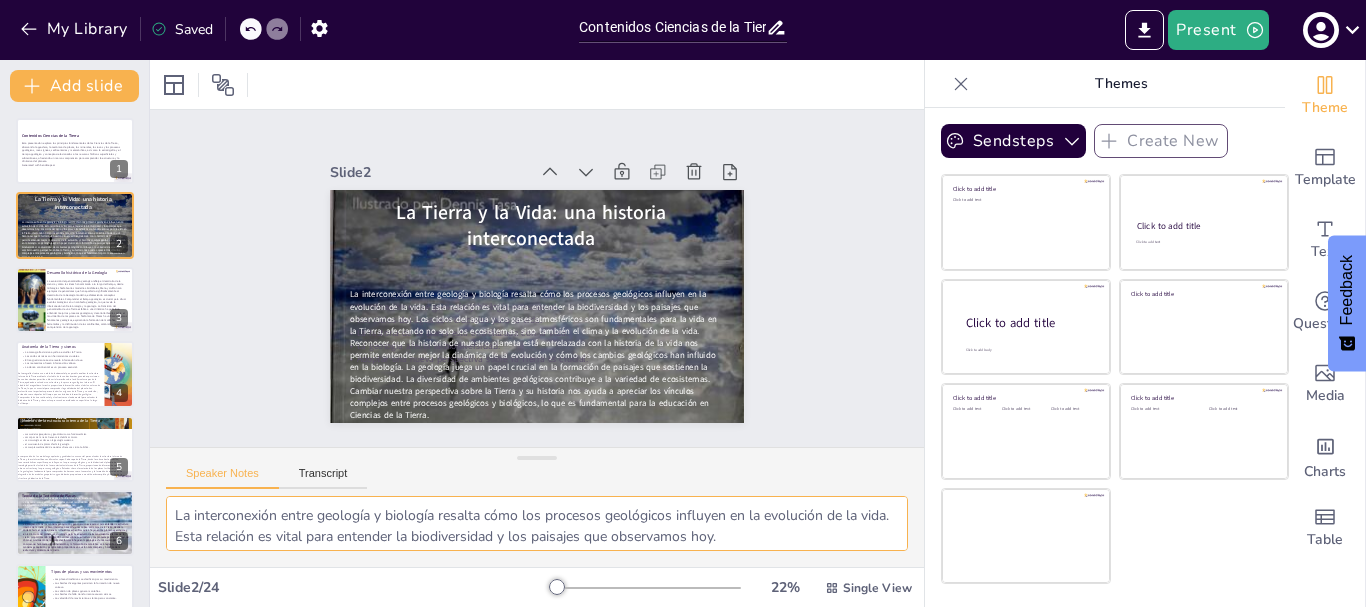 scroll, scrollTop: 173, scrollLeft: 0, axis: vertical 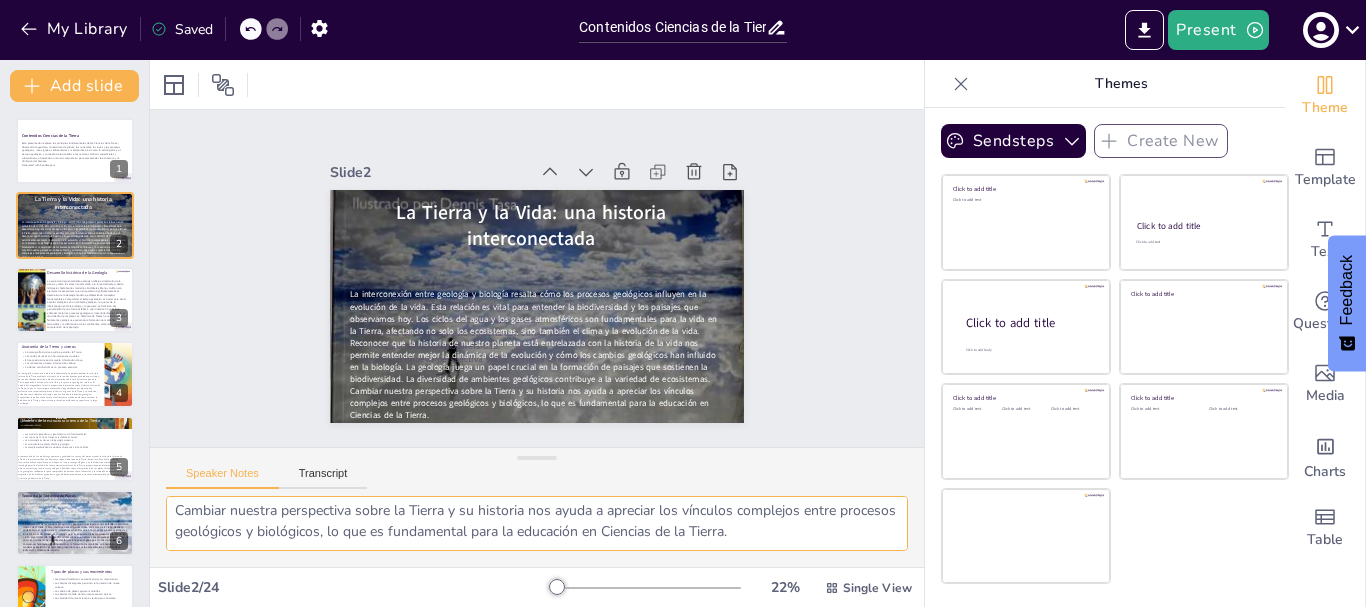 drag, startPoint x: 168, startPoint y: 512, endPoint x: 819, endPoint y: 559, distance: 652.6944 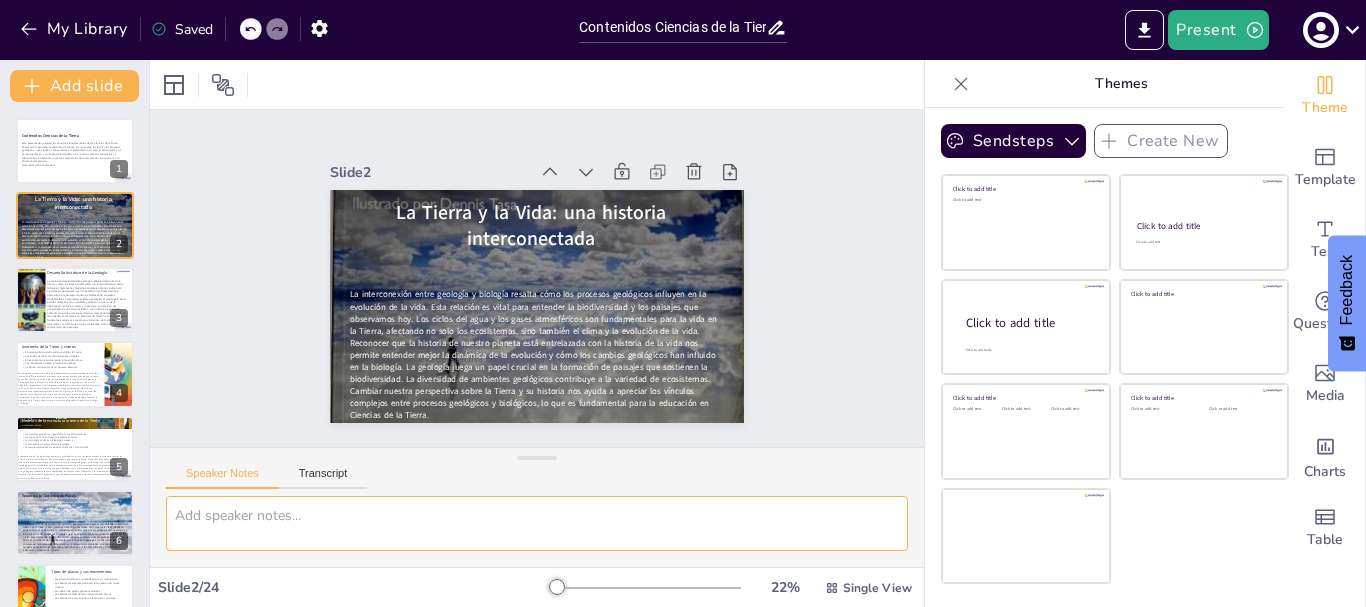 scroll, scrollTop: 0, scrollLeft: 0, axis: both 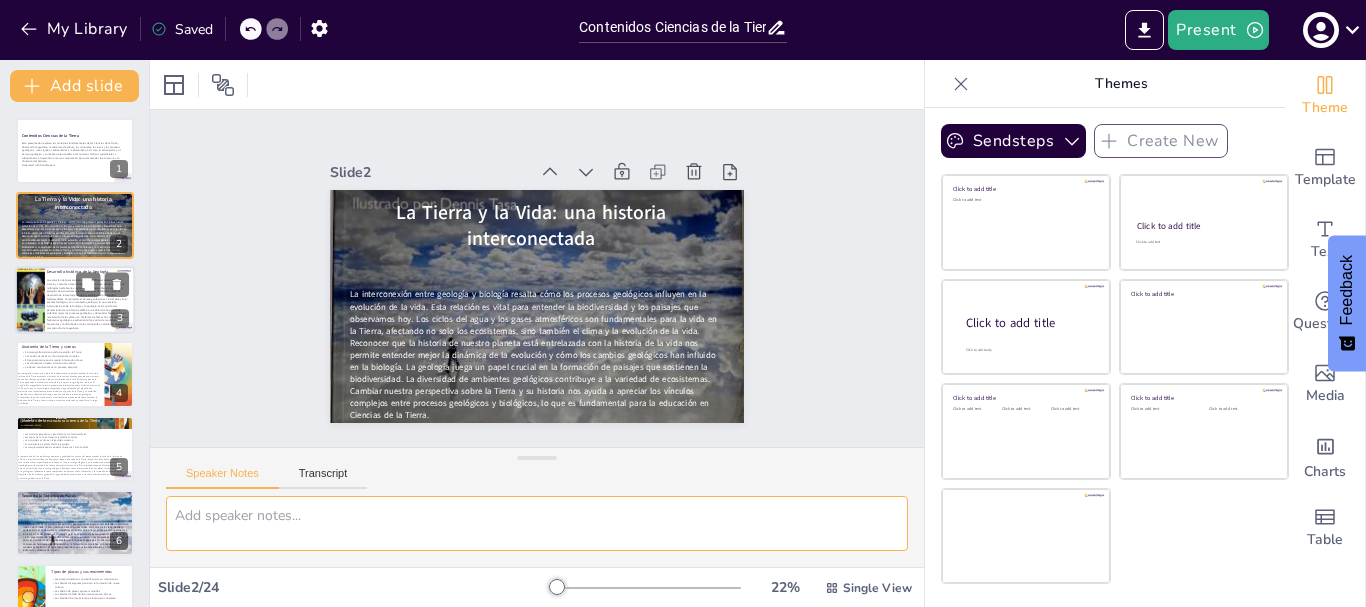 click on "La evolución del pensamiento geológico refleja el desarrollo de la ciencia y cómo las ideas han cambiado a lo largo del tiempo, desde mitologías hasta teorías modernas.
Aristóteles, Steno y Hutton son ejemplos de pensadores que han aportado significativamente al desarrollo de la Geología moderna, estableciendo conceptos fundamentales.
Comprender el tiempo geológico es crucial para situar eventos biológicos en un contexto geológico, lo que revela la interconexión entre la biología y la geología.
La transición del pensamiento de una Tierra estática a una dinámica ha permitido entender mejor los procesos geológicos y desarrollar teorías sobre el movimiento de las placas.
La Tectónica de Placas ha unificado diversos fenómenos geológicos, explicando la formación de montañas, terremotos y la distribución de los continentes, cambiando nuestra comprensión de la geología." at bounding box center (87, 304) 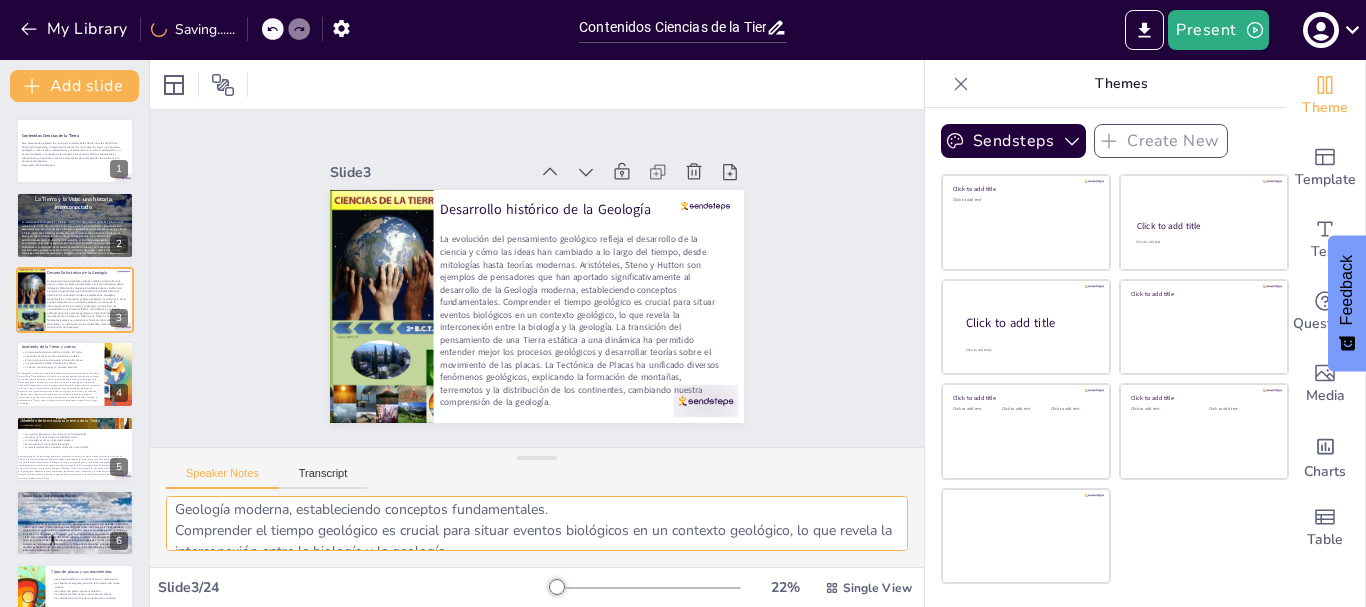 scroll, scrollTop: 173, scrollLeft: 0, axis: vertical 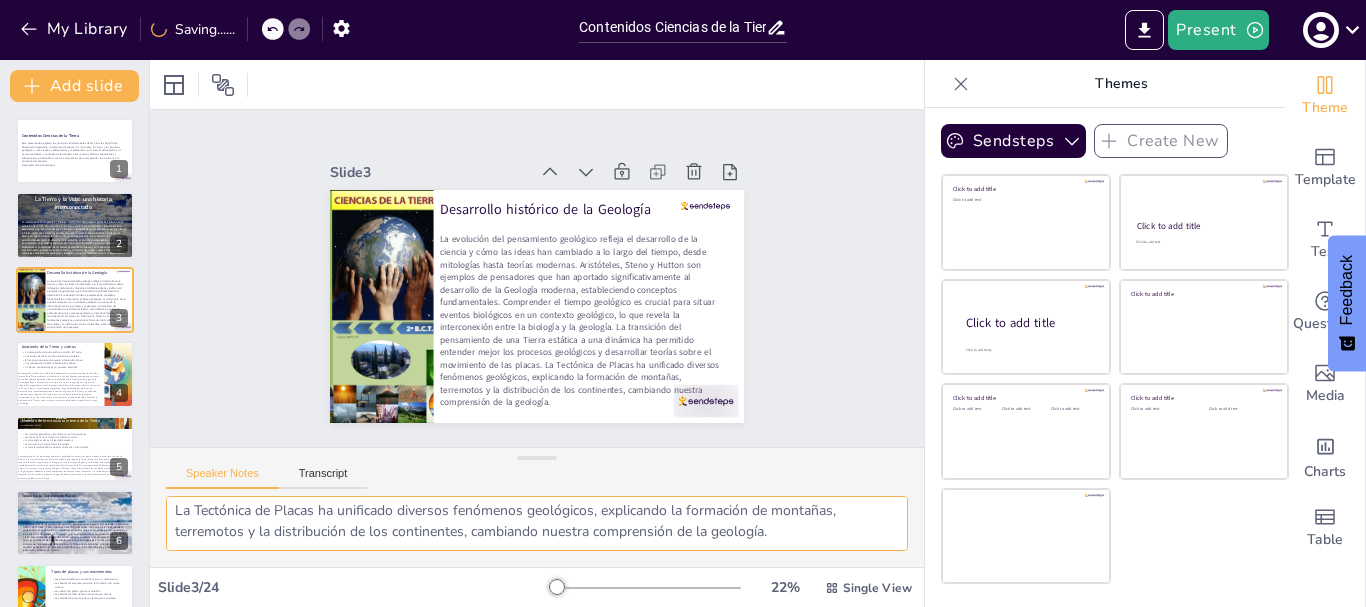 drag, startPoint x: 170, startPoint y: 513, endPoint x: 809, endPoint y: 559, distance: 640.65356 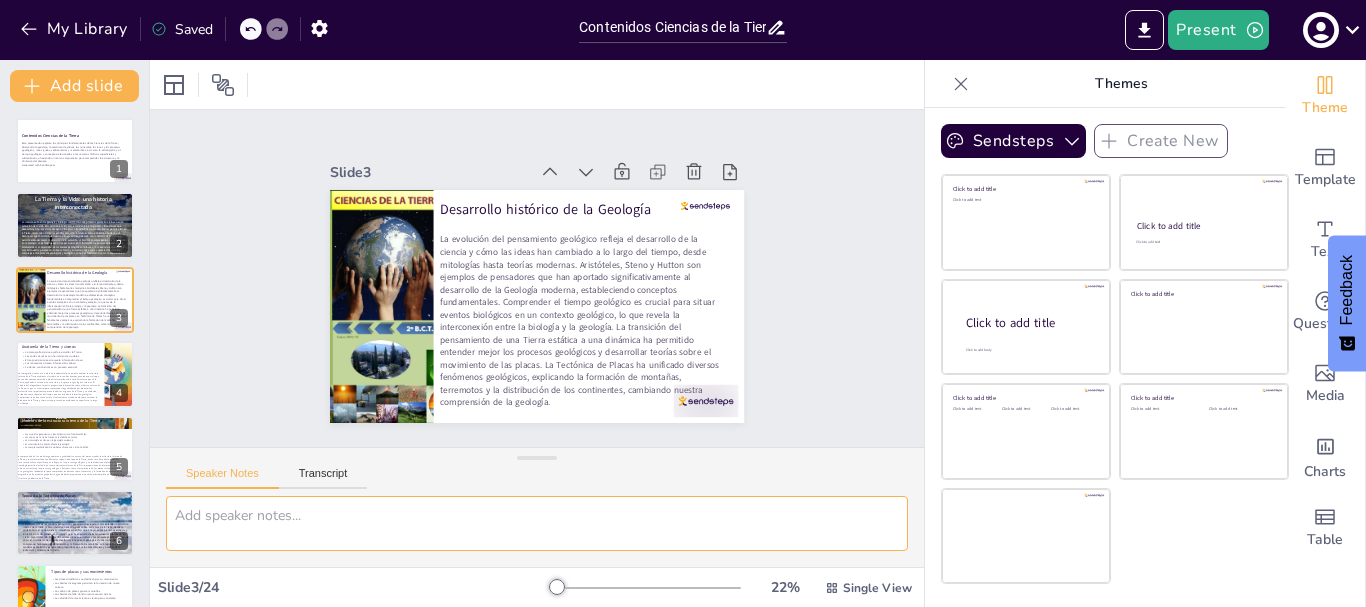 scroll, scrollTop: 0, scrollLeft: 0, axis: both 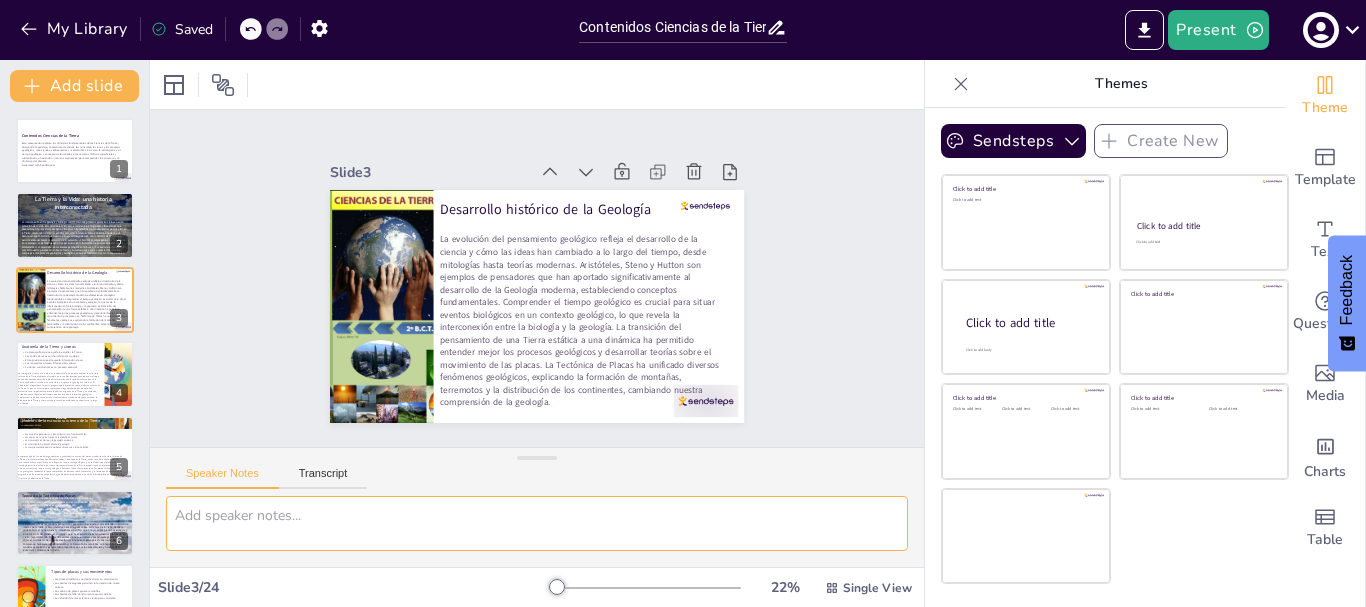 click on "Contenidos Ciencias de la Tierra" at bounding box center [50, 135] 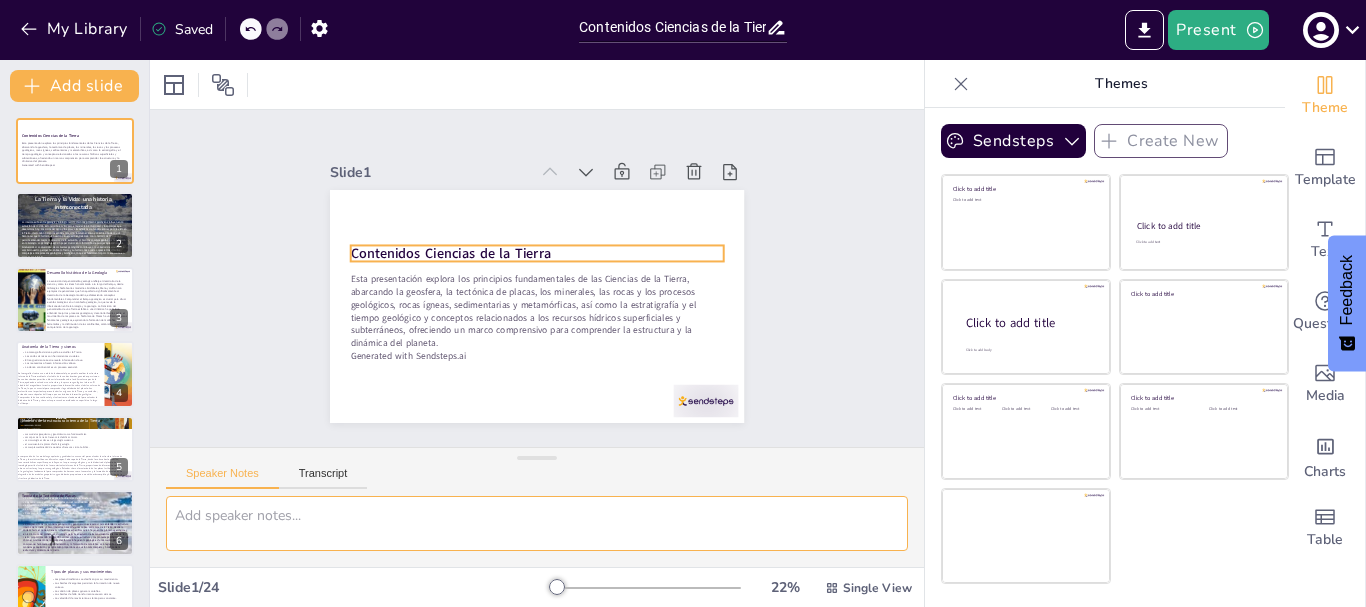 type 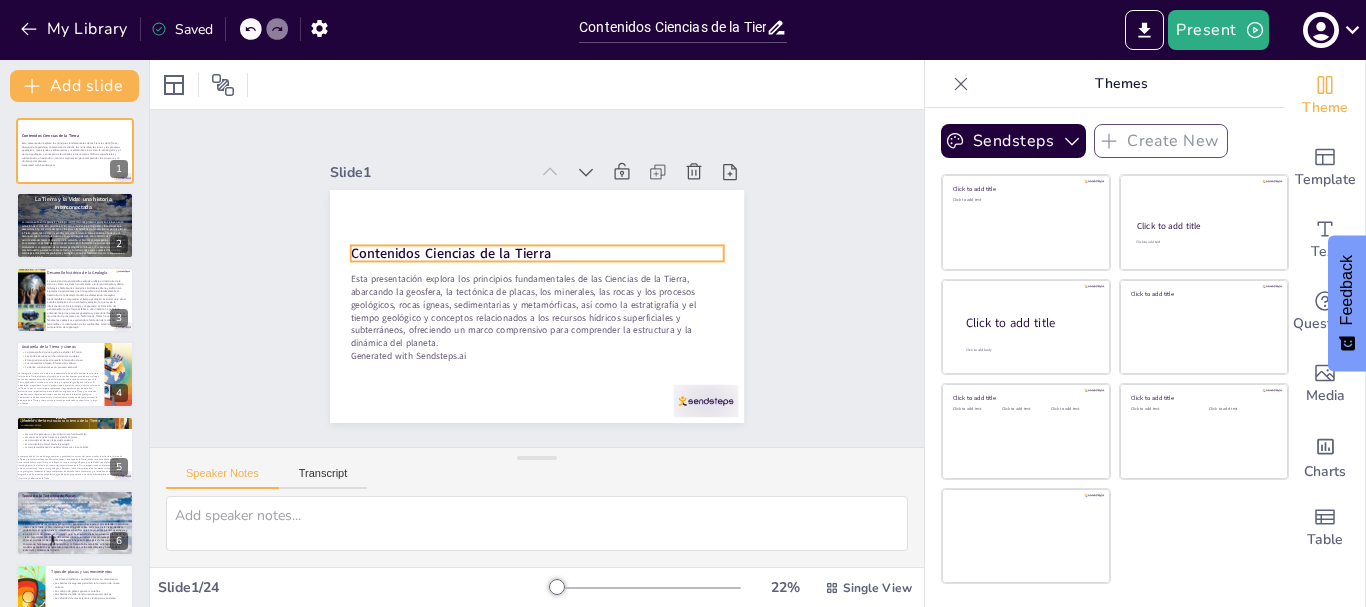 click on "Contenidos Ciencias de la Tierra" at bounding box center (463, 228) 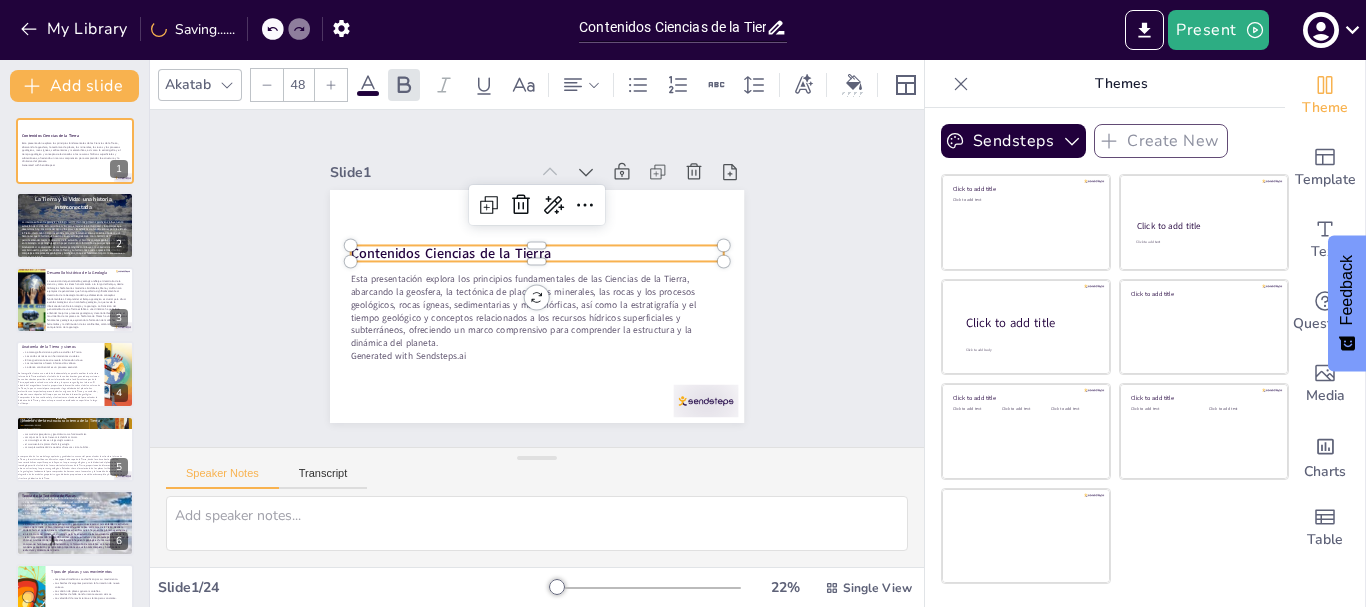 click 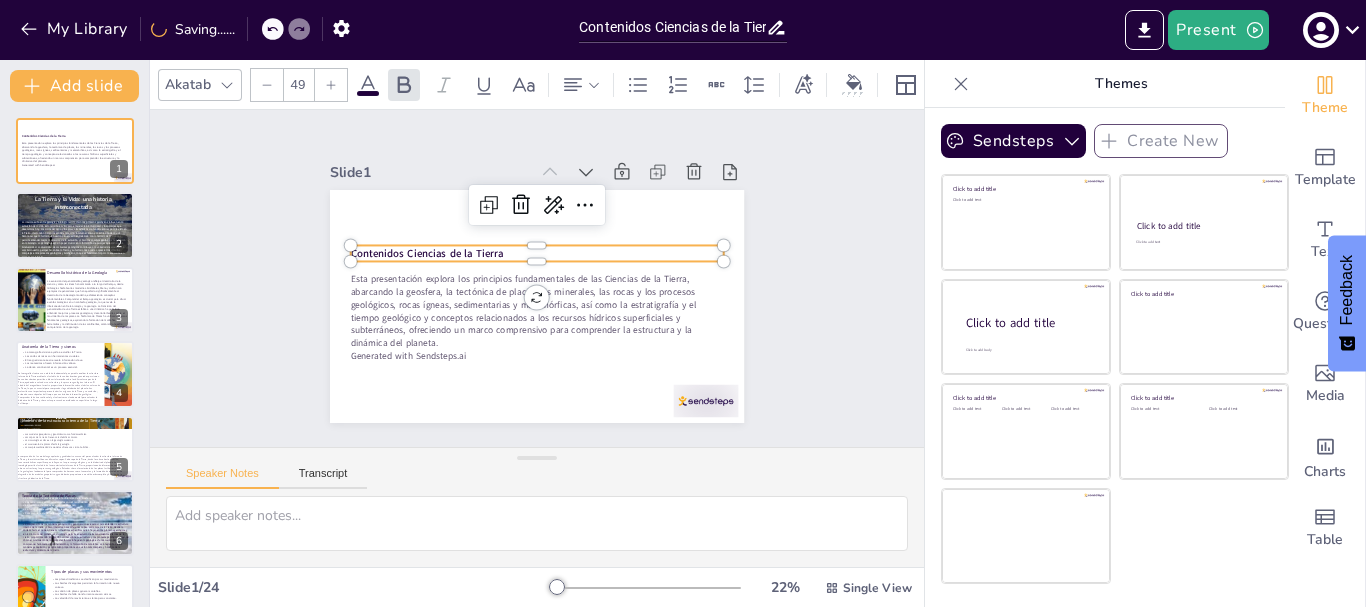click 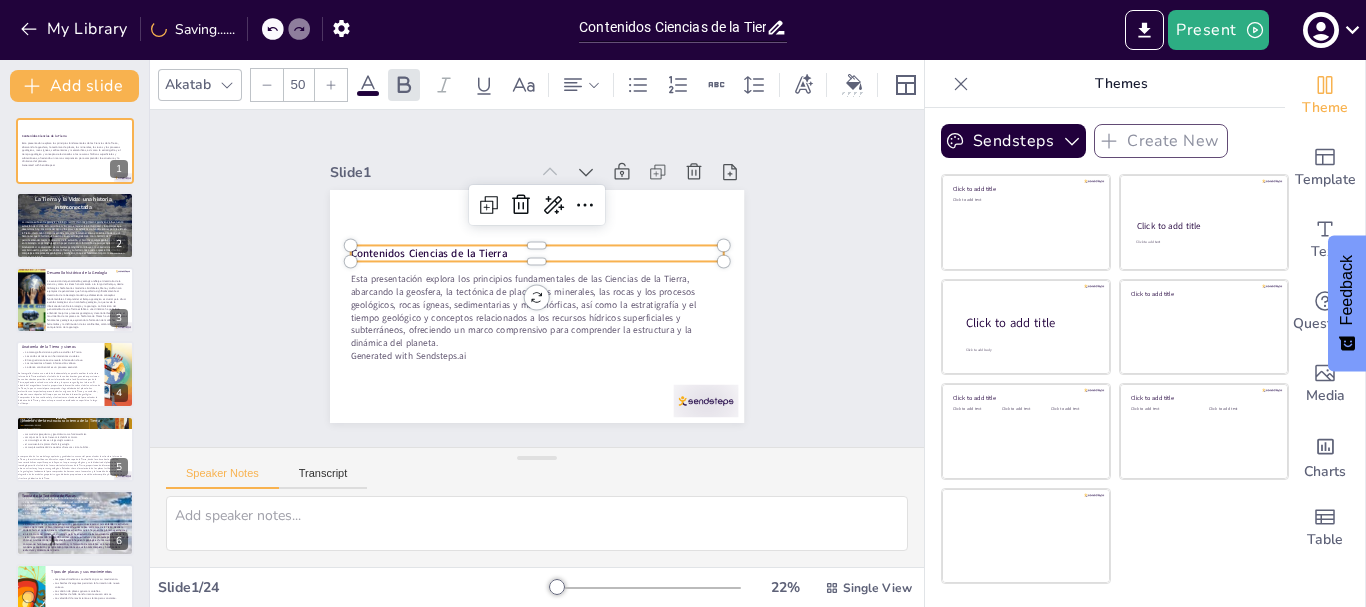 click 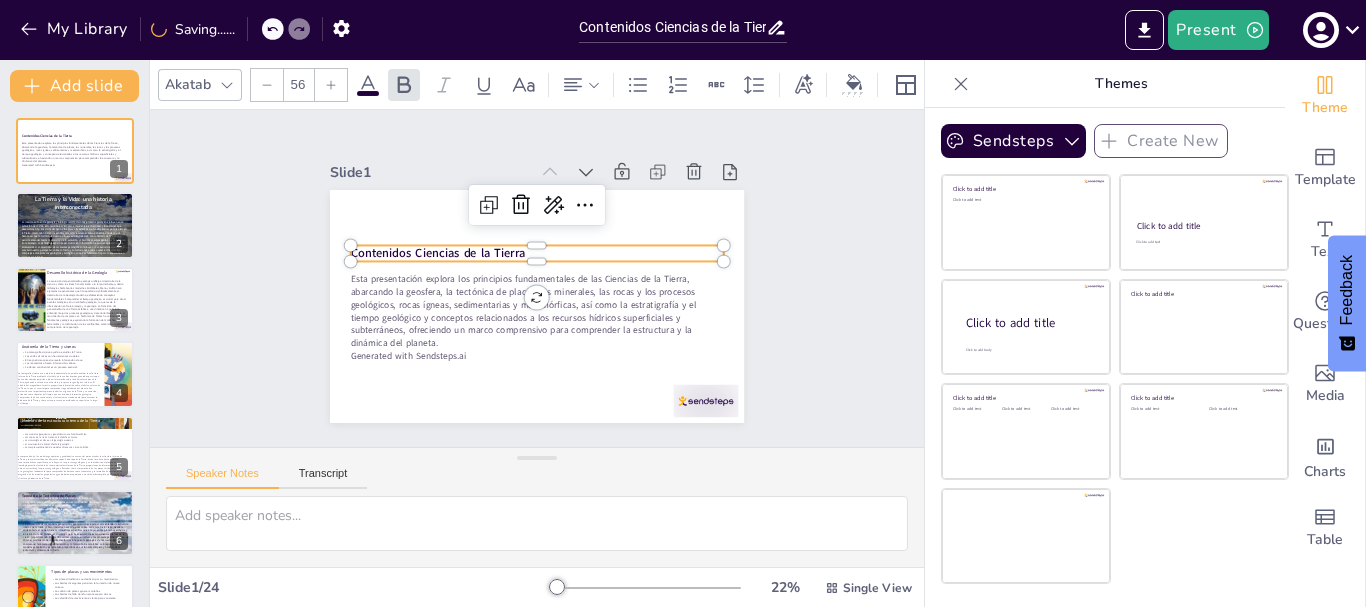 click 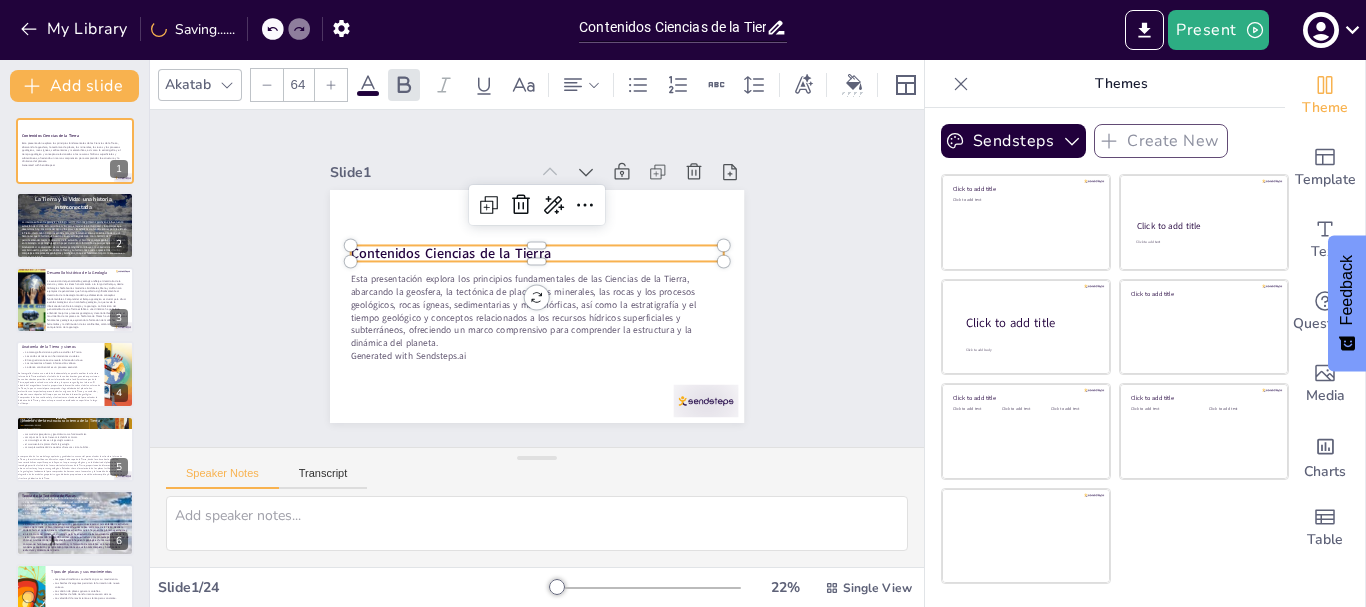 click 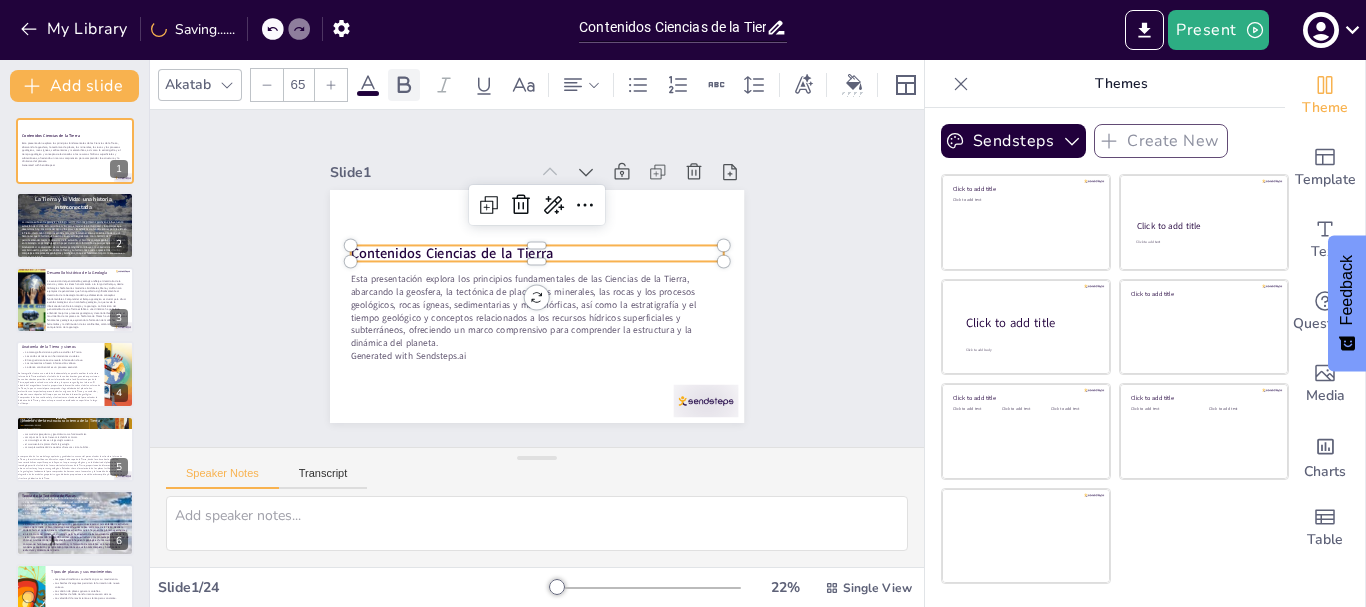 click 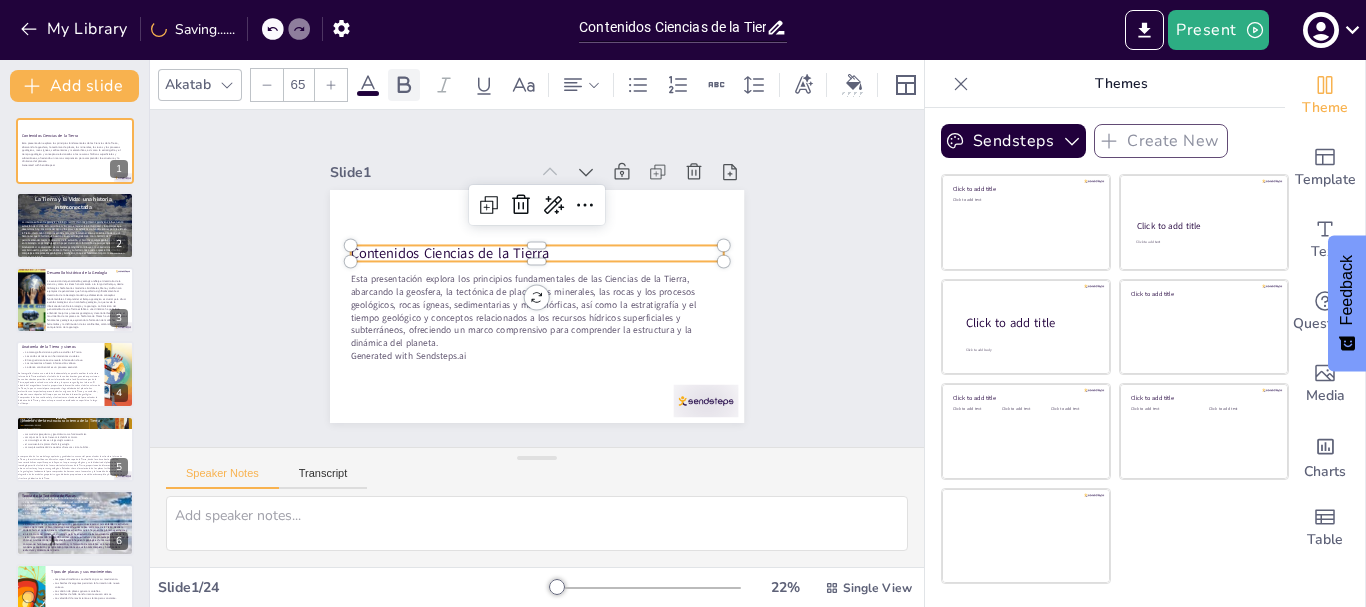 click 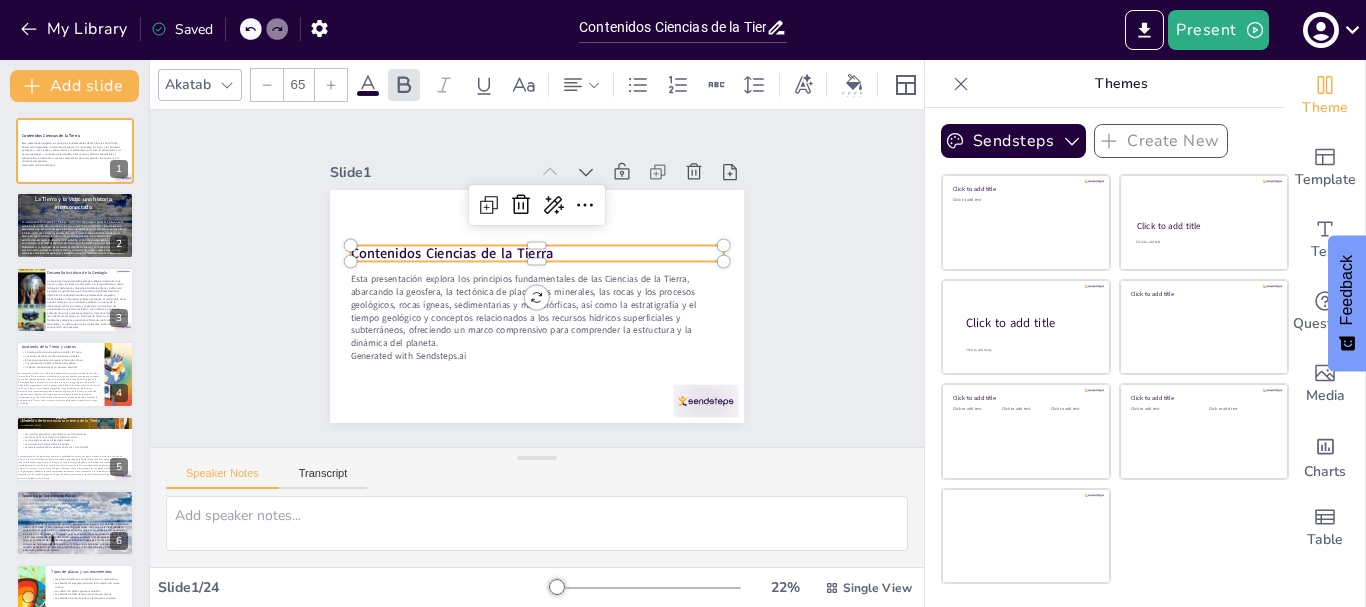 click 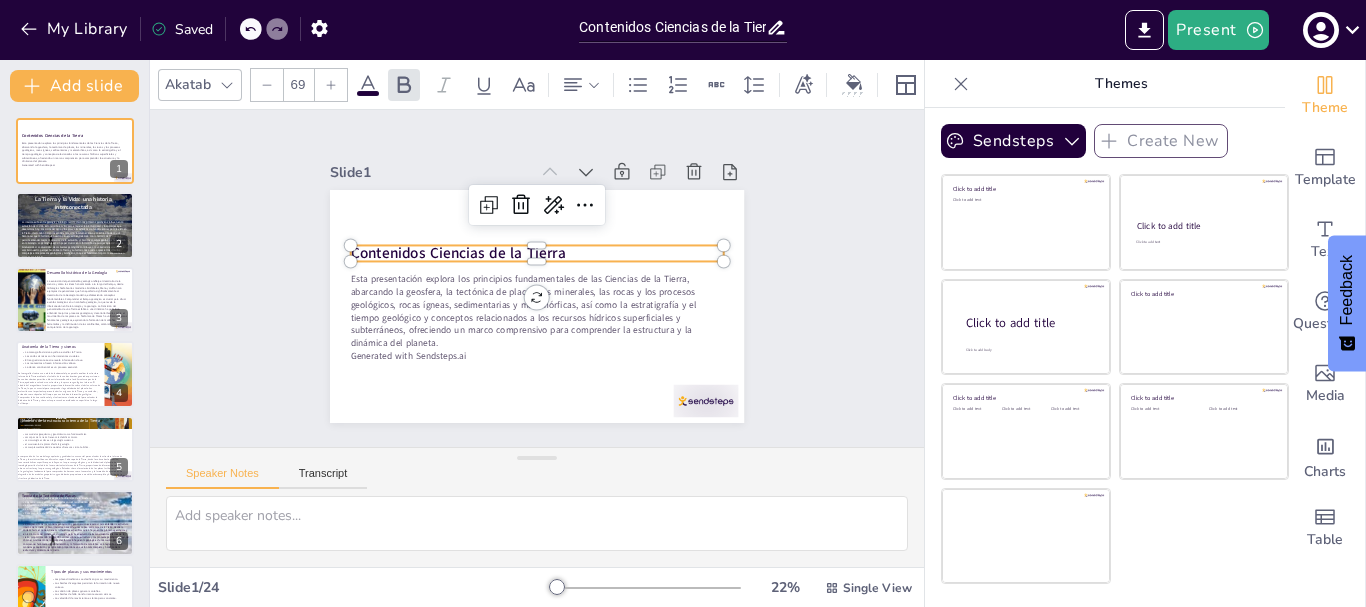click 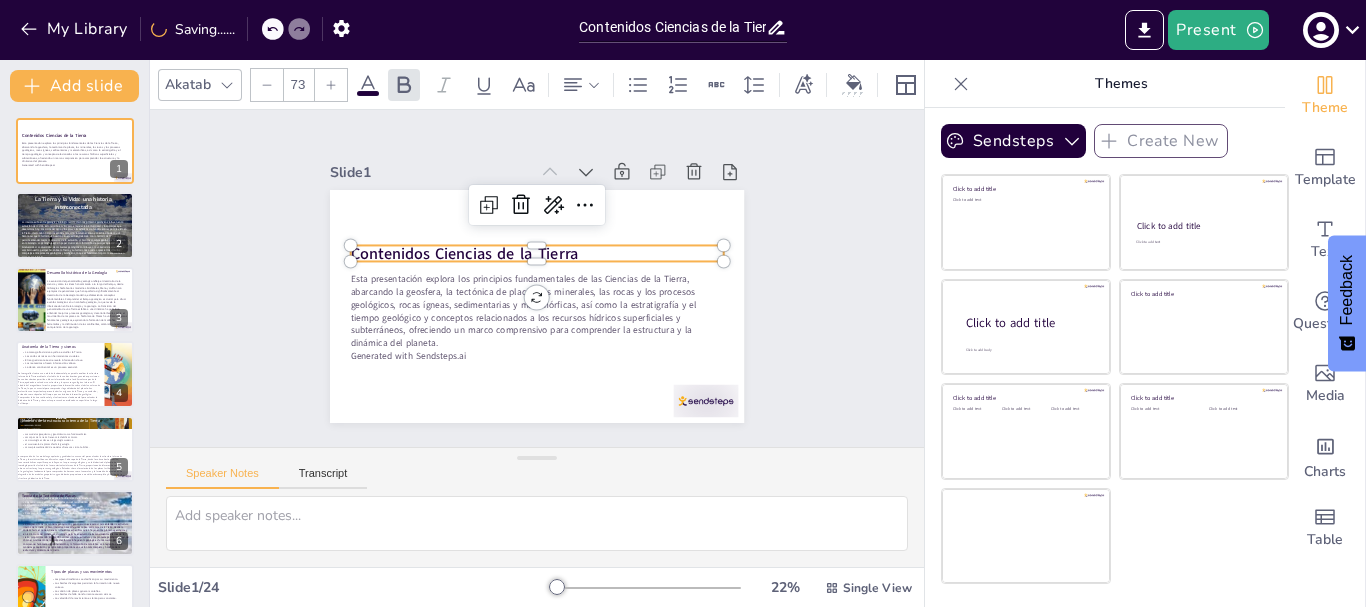 click at bounding box center (331, 85) 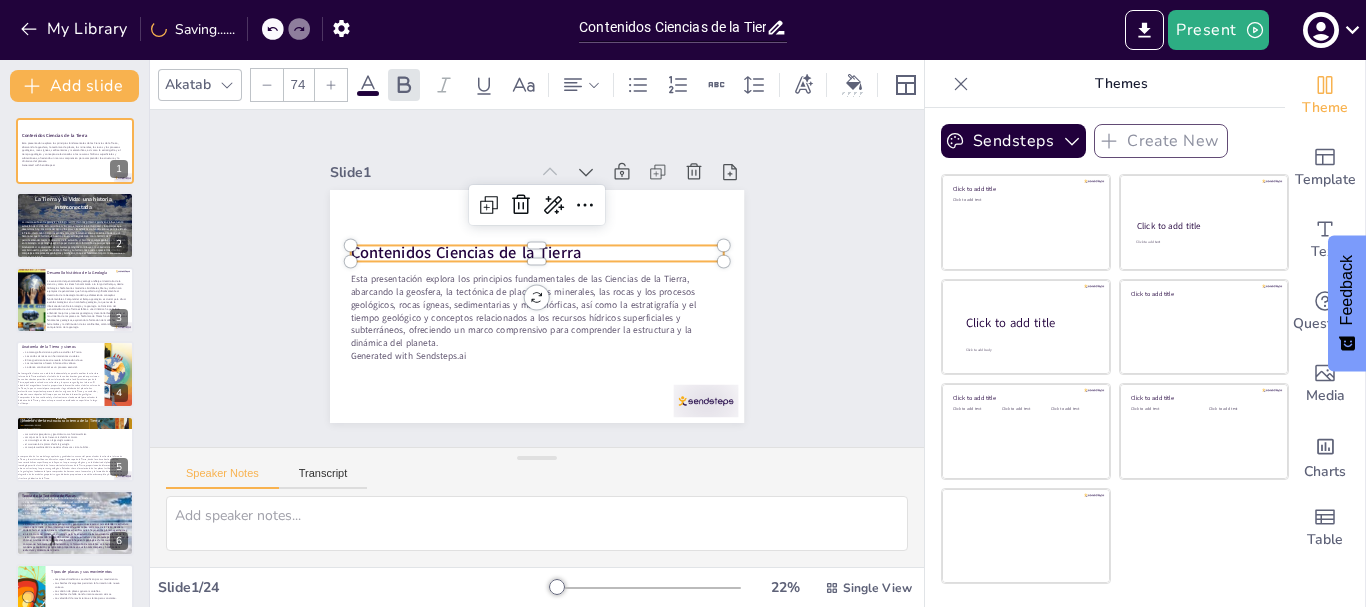 click 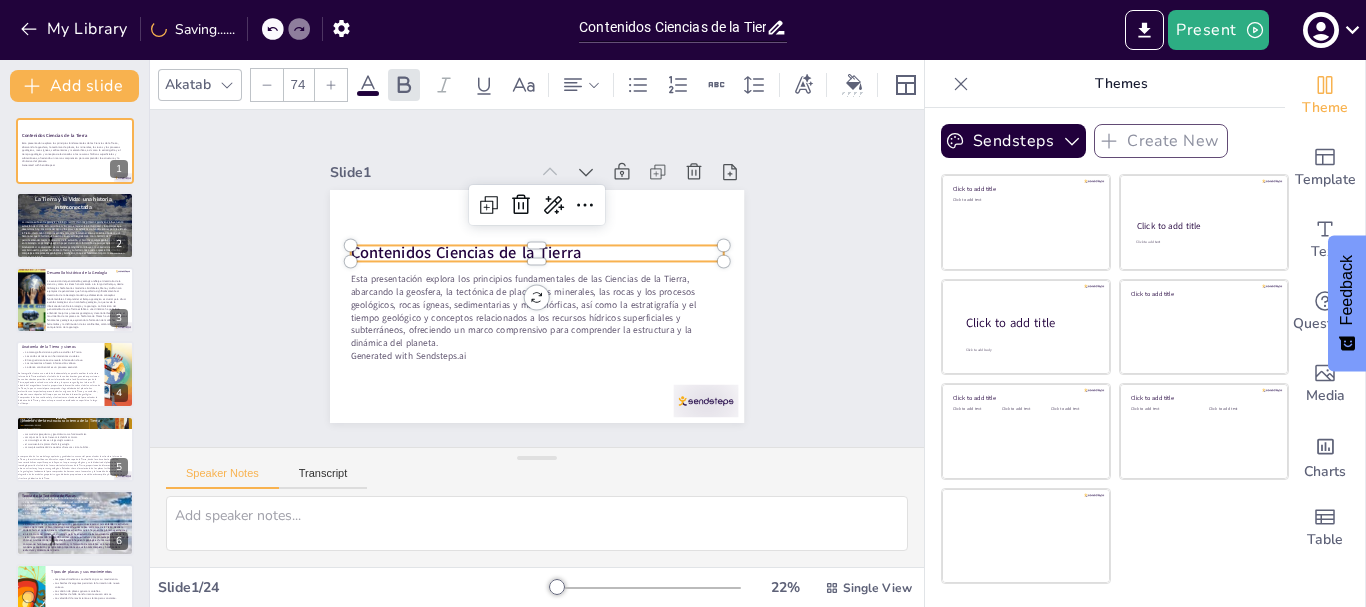 type on "75" 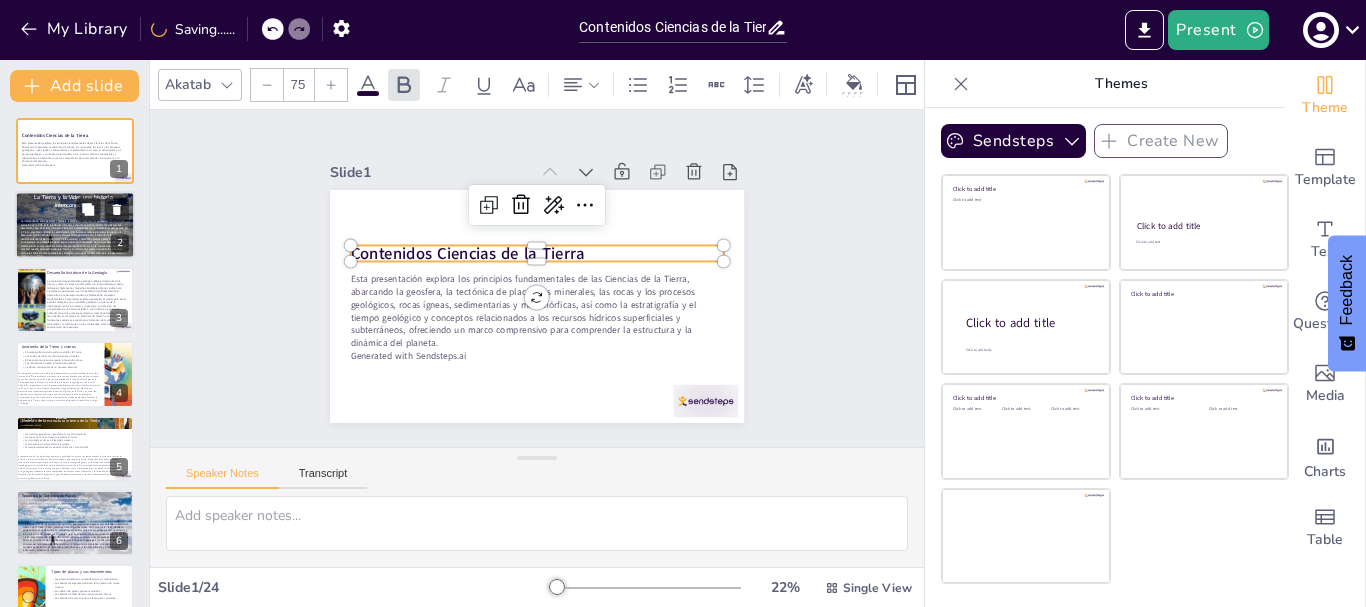 click on "La interconexión entre geología y biología resalta cómo los procesos geológicos influyen en la evolución de la vida. Esta relación es vital para entender la biodiversidad y los paisajes que observamos hoy.
Los ciclos del agua y los gases atmosféricos son fundamentales para la vida en la Tierra, afectando no solo los ecosistemas, sino también el clima y la evolución de la vida.
Reconocer que la historia de nuestro planeta está entrelazada con la historia de la vida nos permite entender mejor la dinámica de la evolución y cómo los cambios geológicos han influido en la biología.
La geología juega un papel crucial en la formación de paisajes que sostienen la biodiversidad. La diversidad de ambientes geológicos contribuye a la variedad de ecosistemas.
Cambiar nuestra perspectiva sobre la Tierra y su historia nos ayuda a apreciar los vínculos complejos entre procesos geológicos y biológicos, lo que es fundamental para la educación en Ciencias de la Tierra." at bounding box center (74, 239) 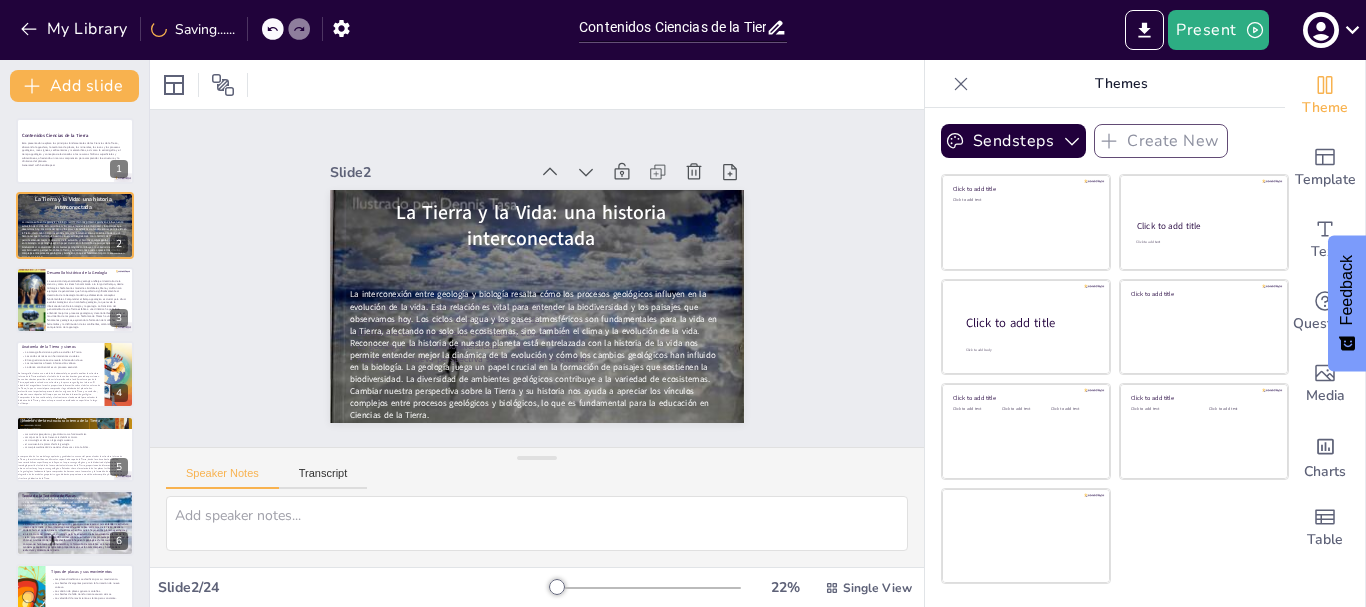 click on "La evolución del pensamiento geológico refleja el desarrollo de la ciencia y cómo las ideas han cambiado a lo largo del tiempo, desde mitologías hasta teorías modernas.
Aristóteles, Steno y Hutton son ejemplos de pensadores que han aportado significativamente al desarrollo de la Geología moderna, estableciendo conceptos fundamentales.
Comprender el tiempo geológico es crucial para situar eventos biológicos en un contexto geológico, lo que revela la interconexión entre la biología y la geología.
La transición del pensamiento de una Tierra estática a una dinámica ha permitido entender mejor los procesos geológicos y desarrollar teorías sobre el movimiento de las placas.
La Tectónica de Placas ha unificado diversos fenómenos geológicos, explicando la formación de montañas, terremotos y la distribución de los continentes, cambiando nuestra comprensión de la geología." at bounding box center (87, 304) 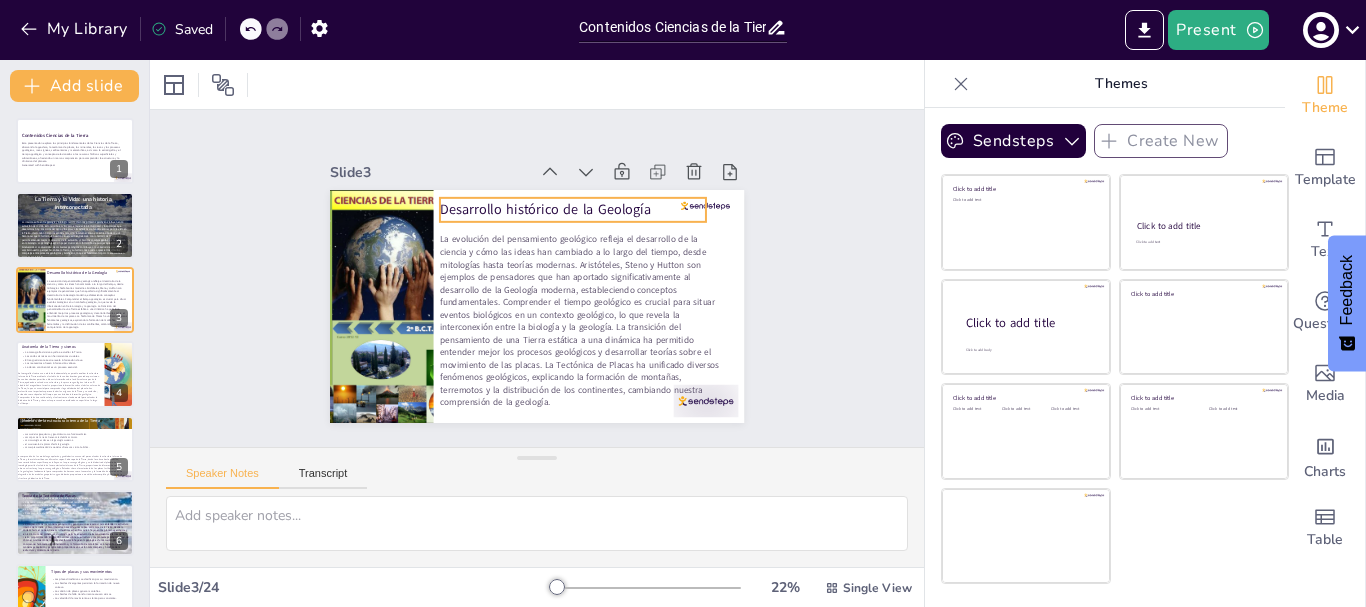 click on "Desarrollo histórico de la Geología" at bounding box center [597, 230] 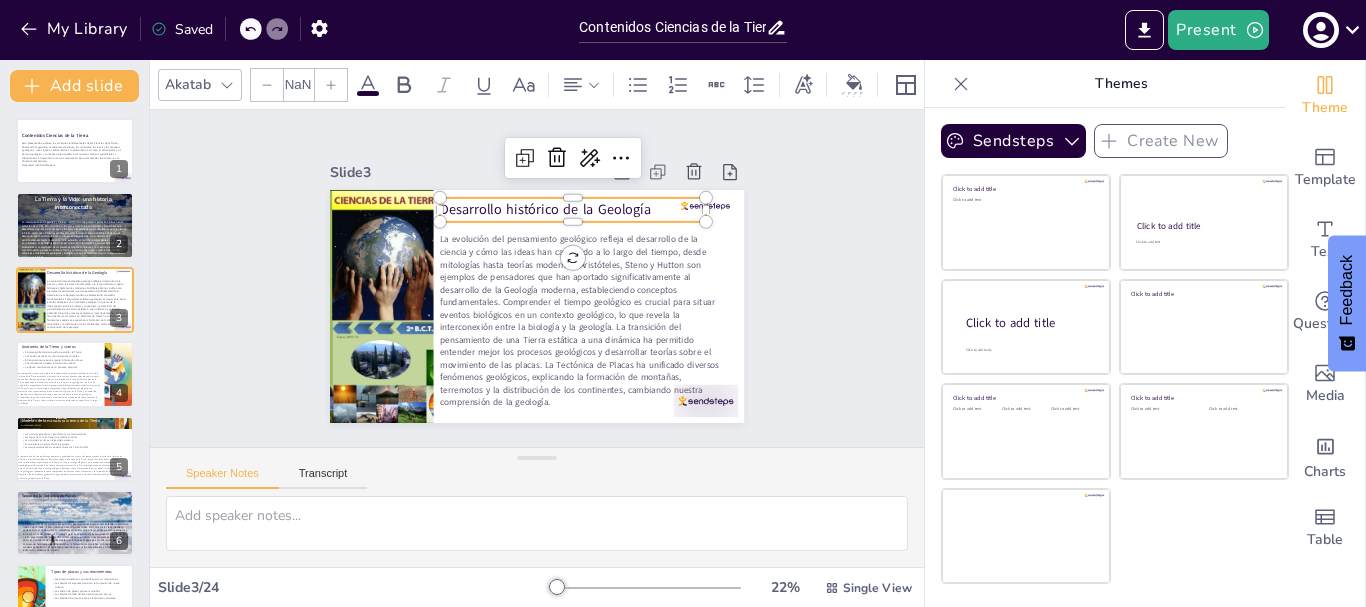 type on "48" 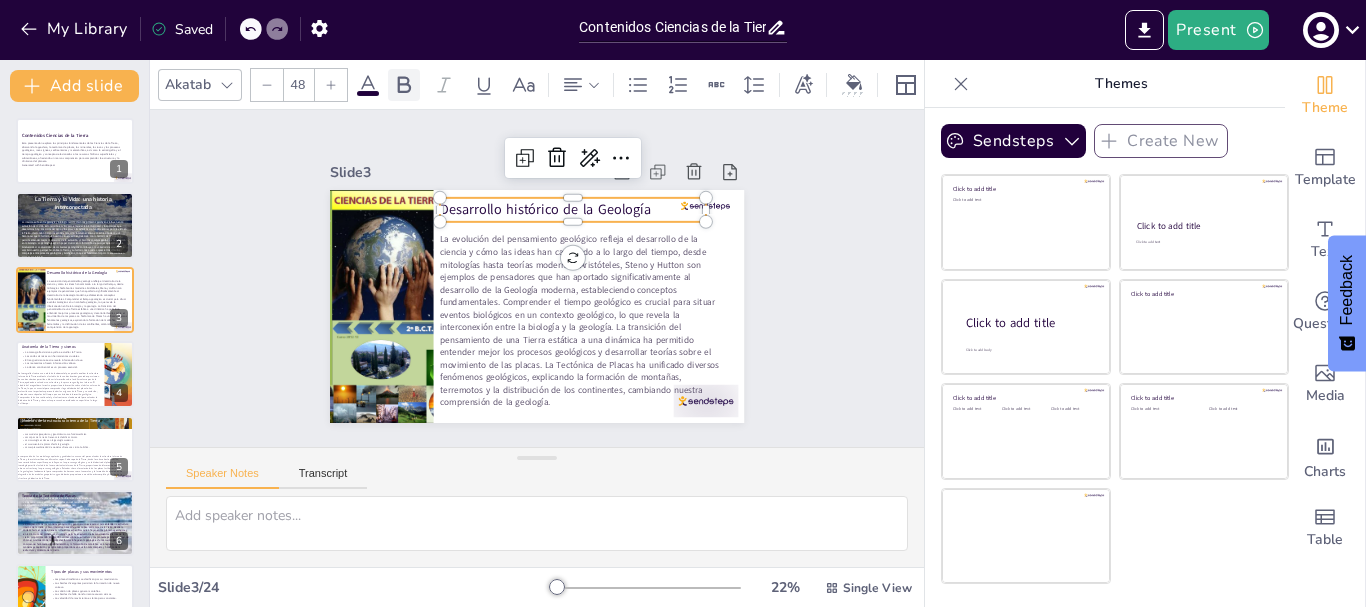 click 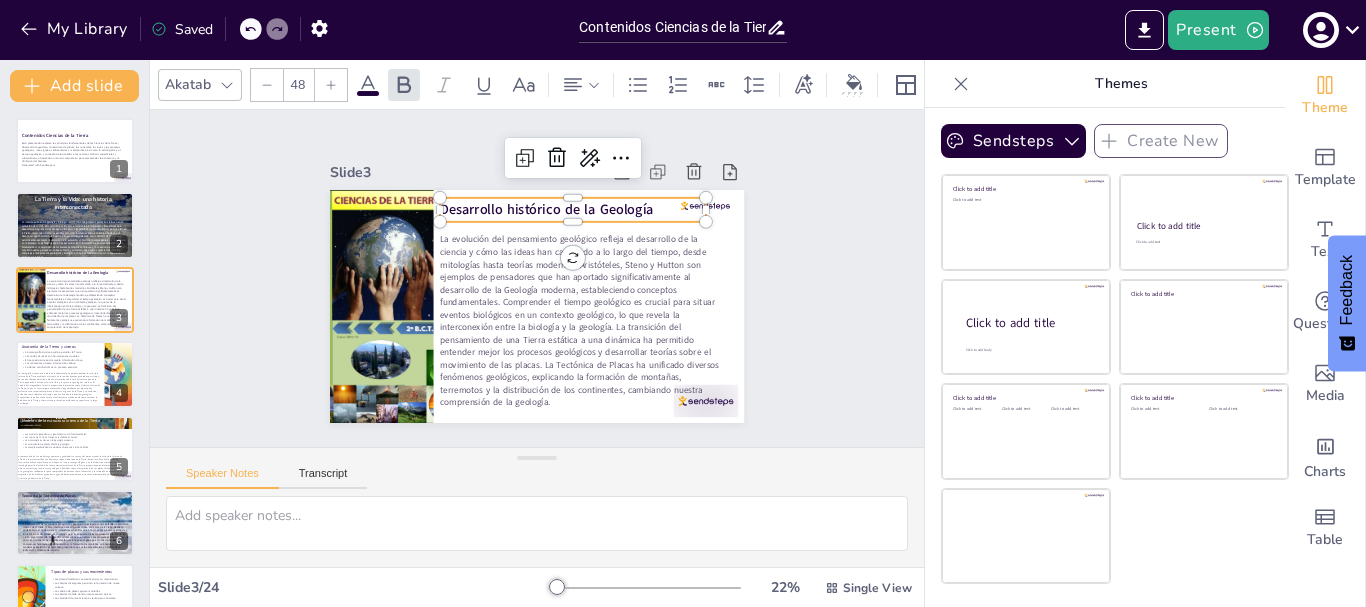 click on "La comprensión de los modelos geoquímico y geodinámico es esencial para entender la estructura interna de la Tierra y cómo interactúan sus diferentes capas.
Cada capa de la Tierra, desde la corteza hasta el núcleo, tiene características específicas que influyen en los procesos geológicos y en la dinámica del planeta.
La sismología permite el estudio de los movimientos internos de la Tierra, proporcionando información valiosa sobre su estructura y los procesos geológicos.
Entender cómo el movimiento de las placas tectónicas influye en la geología es fundamental para comprender fenómenos como terremotos y la formación de montañas.
La integración de los modelos geoquímico y geodinámico proporciona una visión más completa y holística de la estructura y dinámica de la Tierra." at bounding box center (70, 466) 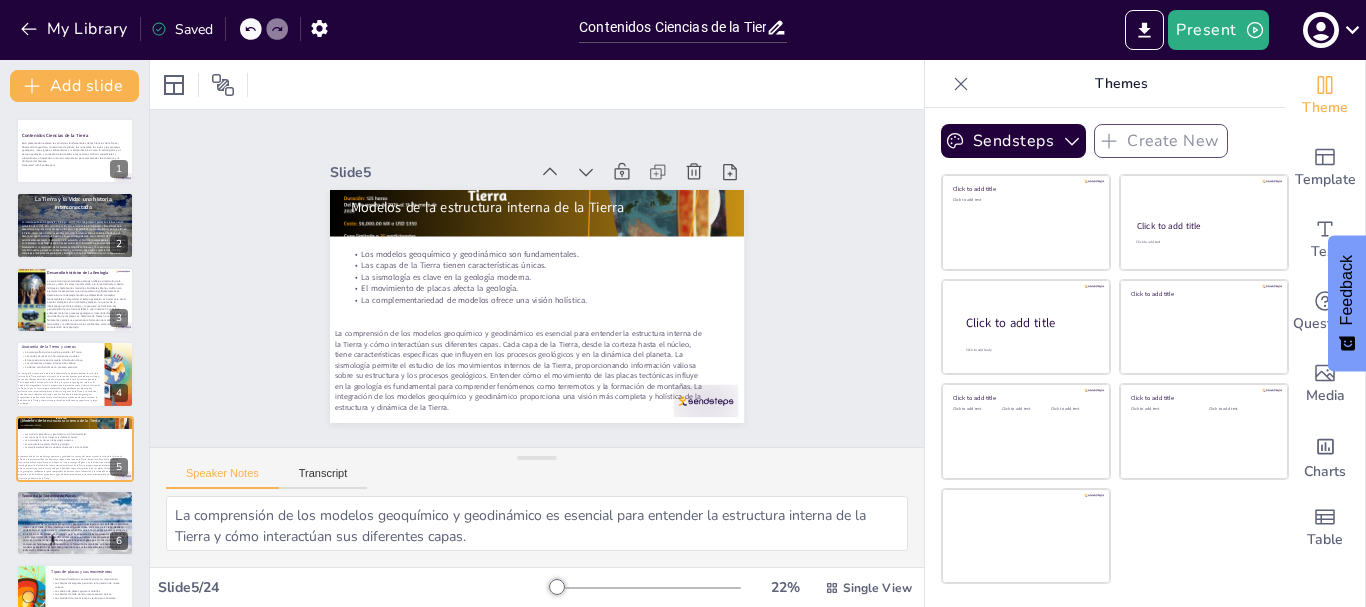 scroll, scrollTop: 94, scrollLeft: 0, axis: vertical 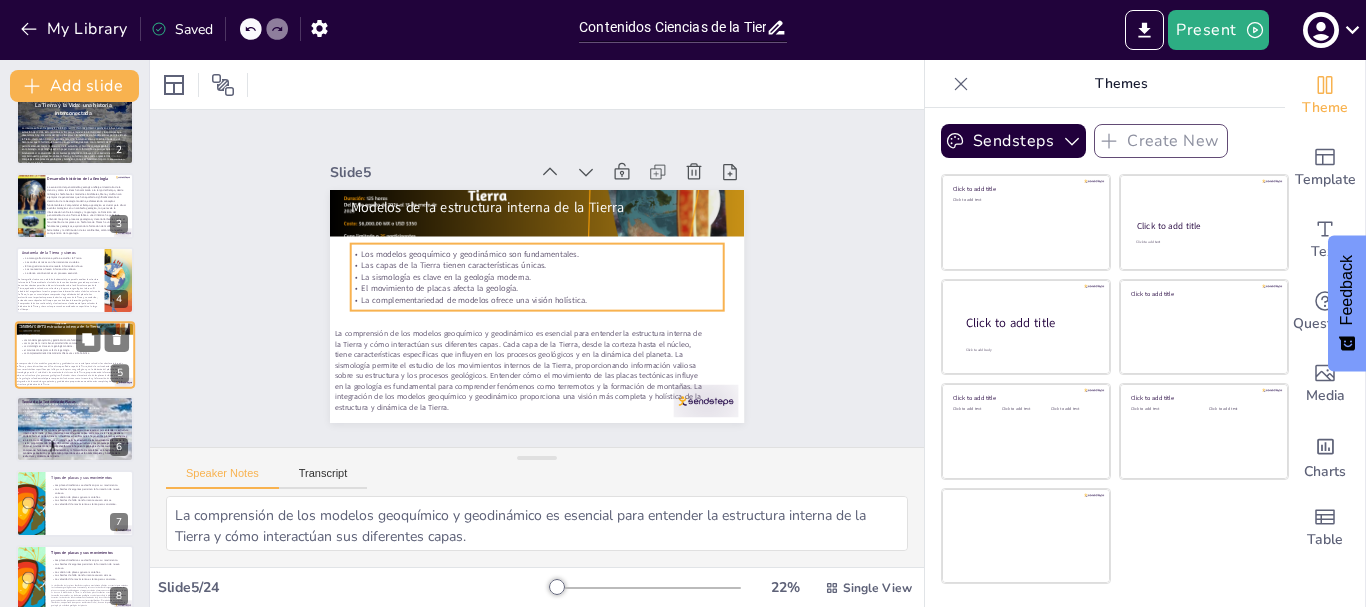 click on "La comprensión de los modelos geoquímico y geodinámico es esencial para entender la estructura interna de la Tierra y cómo interactúan sus diferentes capas.
Cada capa de la Tierra, desde la corteza hasta el núcleo, tiene características específicas que influyen en los procesos geológicos y en la dinámica del planeta.
La sismología permite el estudio de los movimientos internos de la Tierra, proporcionando información valiosa sobre su estructura y los procesos geológicos.
Entender cómo el movimiento de las placas tectónicas influye en la geología es fundamental para comprender fenómenos como terremotos y la formación de montañas.
La integración de los modelos geoquímico y geodinámico proporciona una visión más completa y holística de la estructura y dinámica de la Tierra." at bounding box center [69, 373] 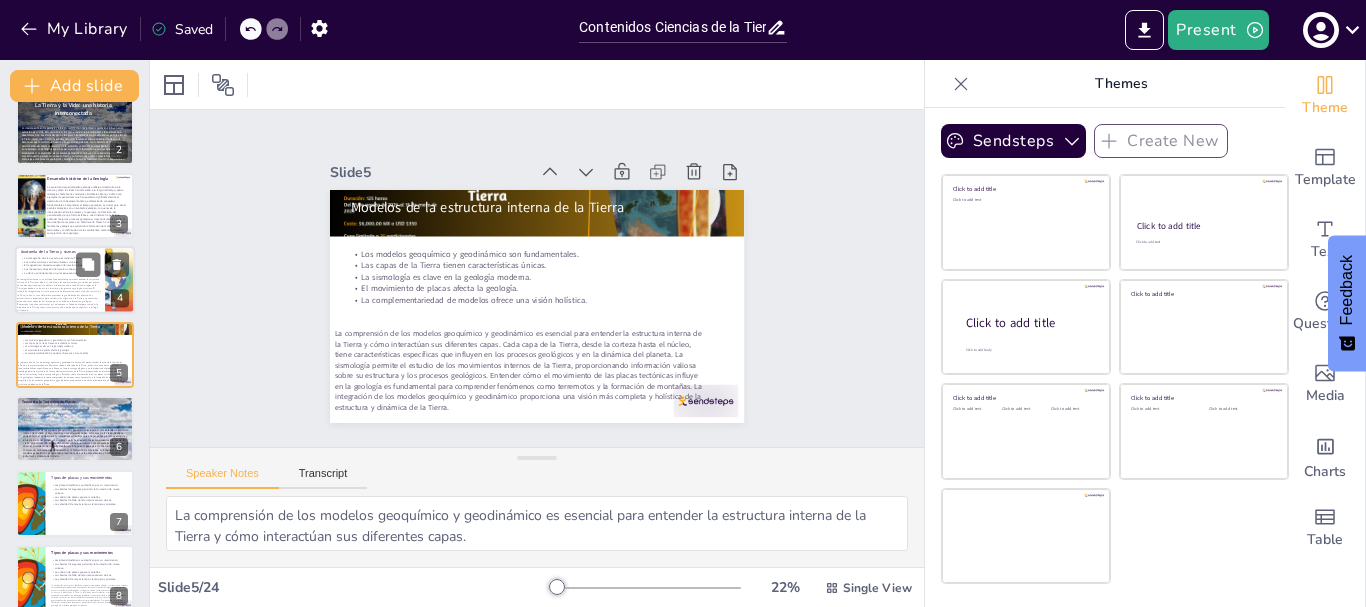 click on "La tomografía sísmica es un método fundamental que permite analizar la estructura interna de la Tierra mediante el estudio de las ondas sísmicas generadas por sismos.
Las ondas sísmicas permiten obtener información sobre las diferentes capas de la Tierra, ayudando a entender su estructura y los procesos geológicos internos.
El estudio del magnetismo terrestre proporciona información sobre el núcleo externo de la Tierra, lo que es esencial para comprender la geodinámica del planeta.
Los meteoritos son importantes para entender los orígenes de la Tierra y su evolución, actuando como cápsulas del tiempo que nos brindan información geológica.
Comprender la deriva continental y el vulcanismo es fundamental para entender la dinámica de la Tierra y cómo estos procesos han moldeado su superficie a lo largo del tiempo." at bounding box center [58, 295] 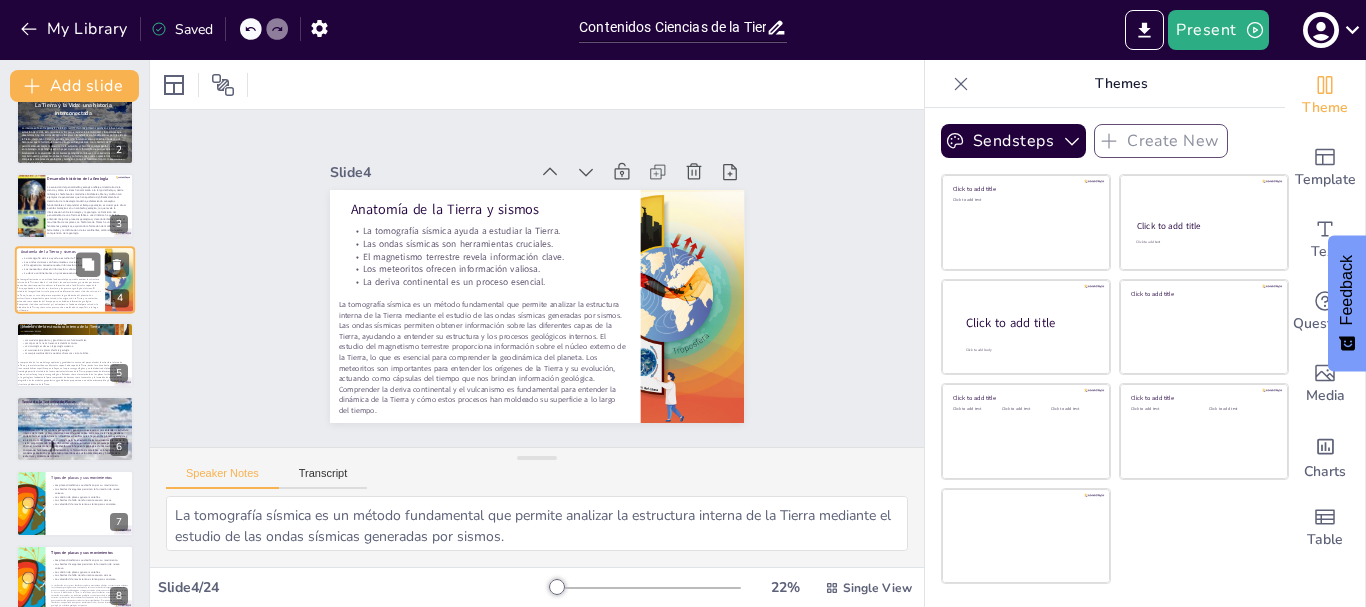scroll, scrollTop: 20, scrollLeft: 0, axis: vertical 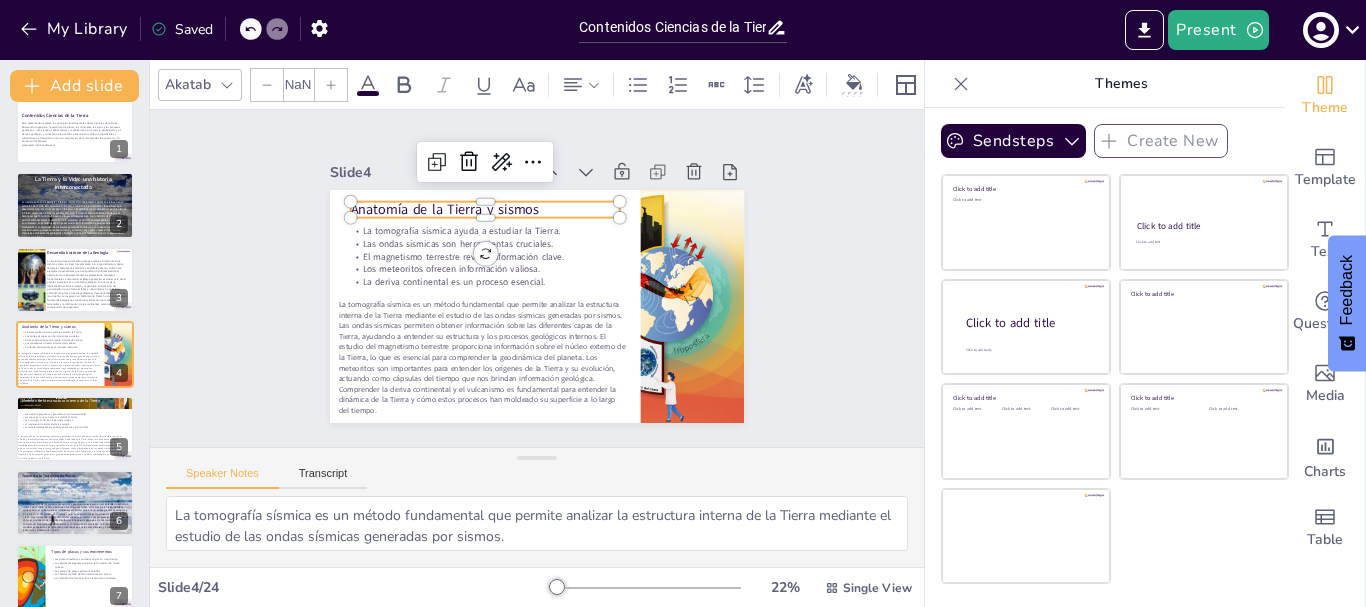 type on "48" 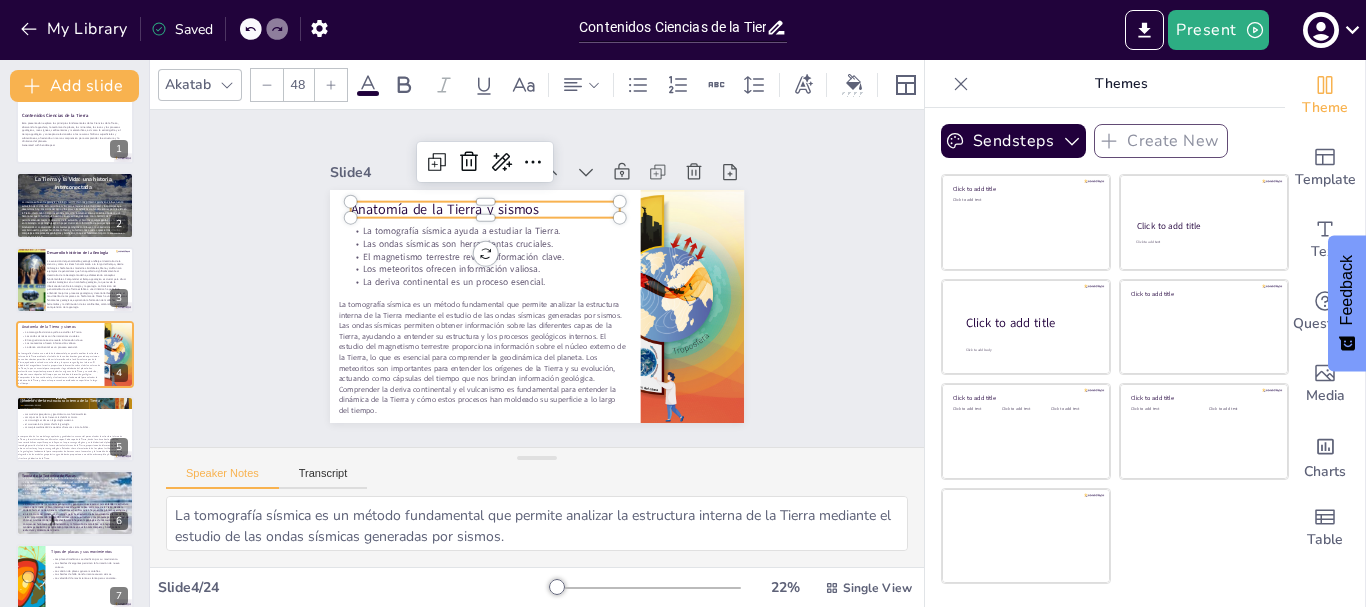 click on "Anatomía de la Tierra y sismos" at bounding box center (500, 200) 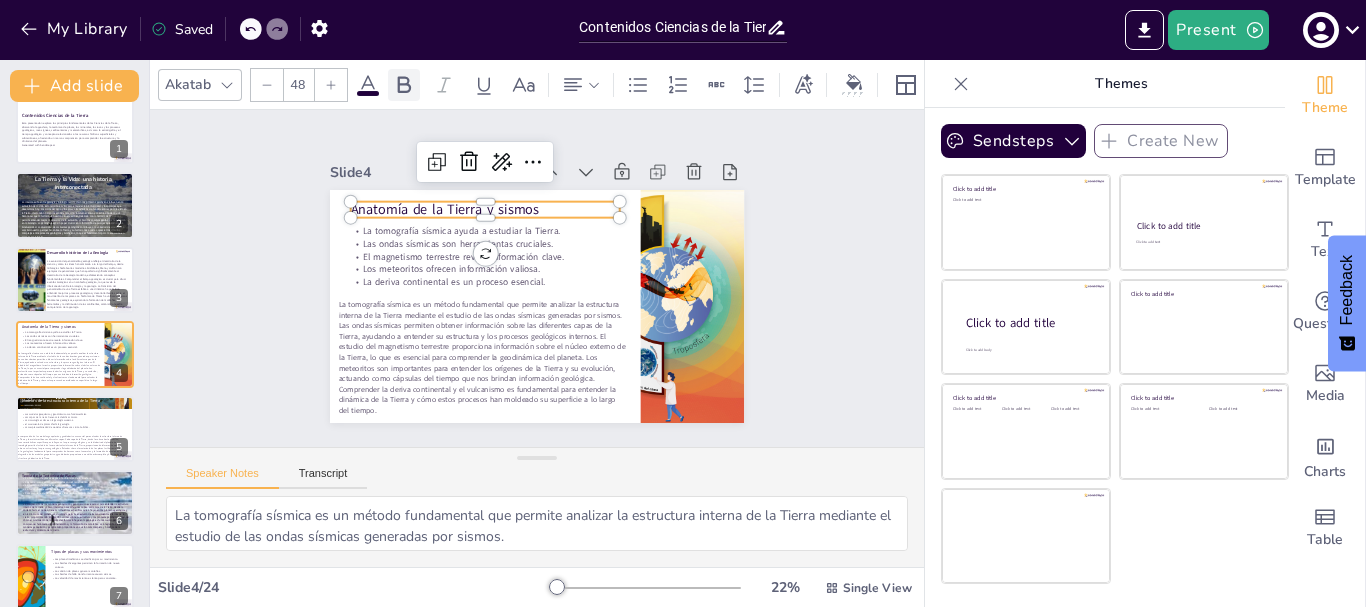 click 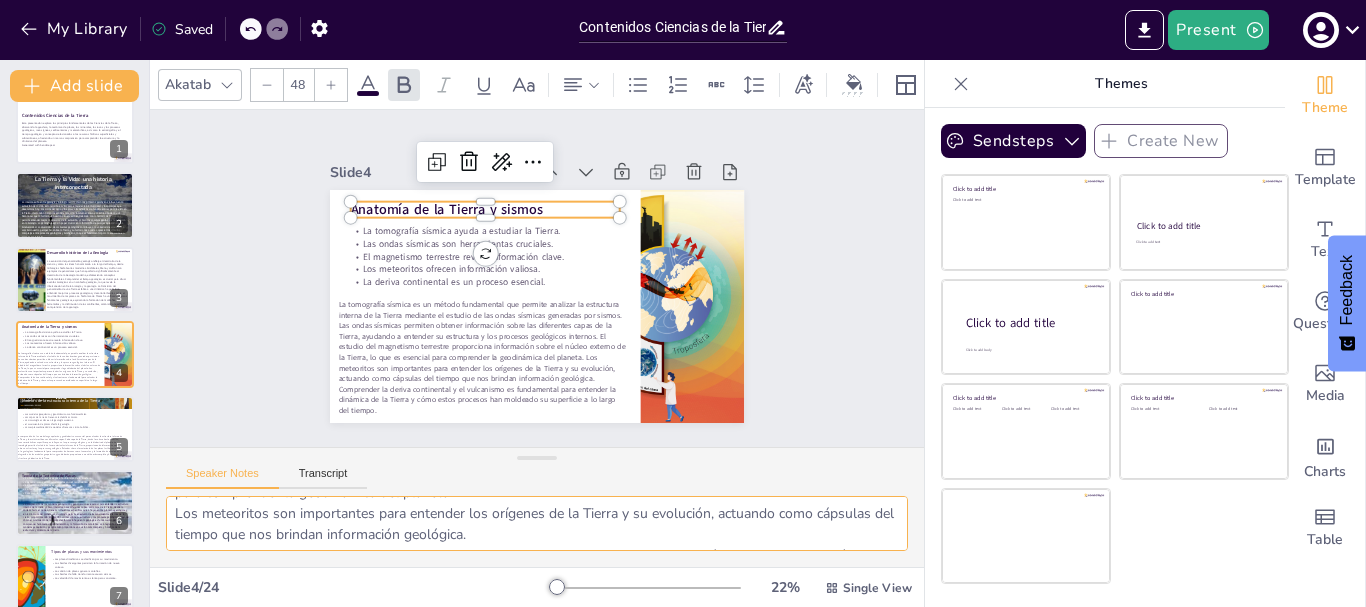 scroll, scrollTop: 173, scrollLeft: 0, axis: vertical 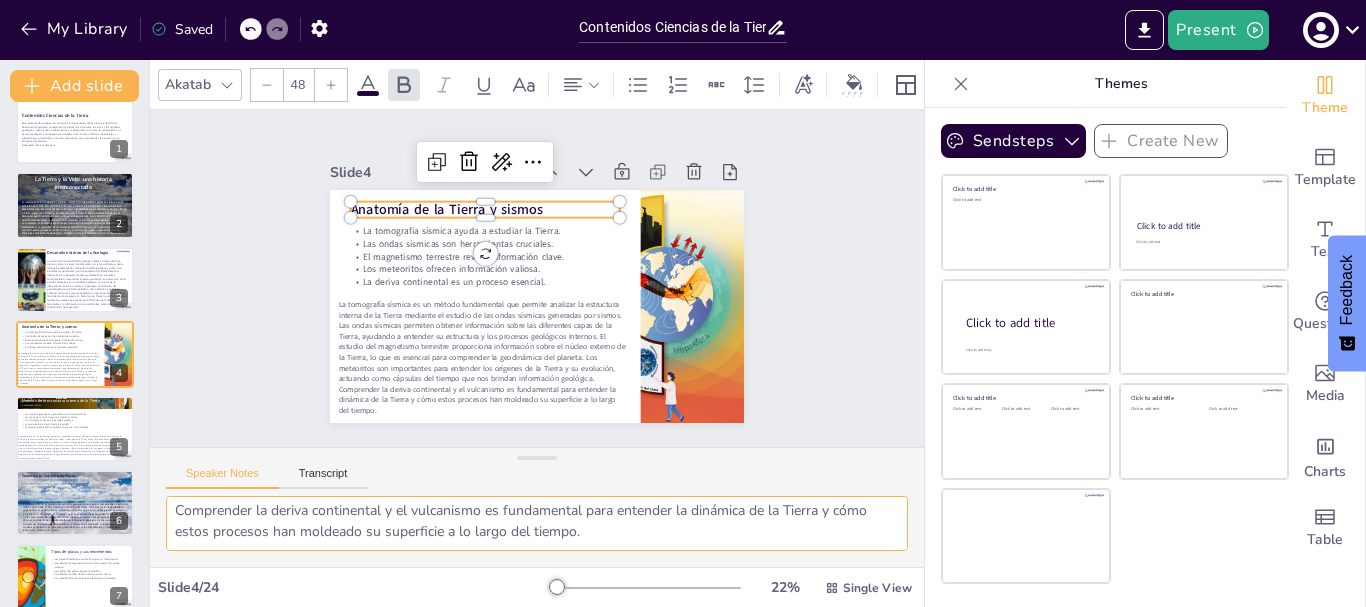 drag, startPoint x: 173, startPoint y: 514, endPoint x: 784, endPoint y: 539, distance: 611.5112 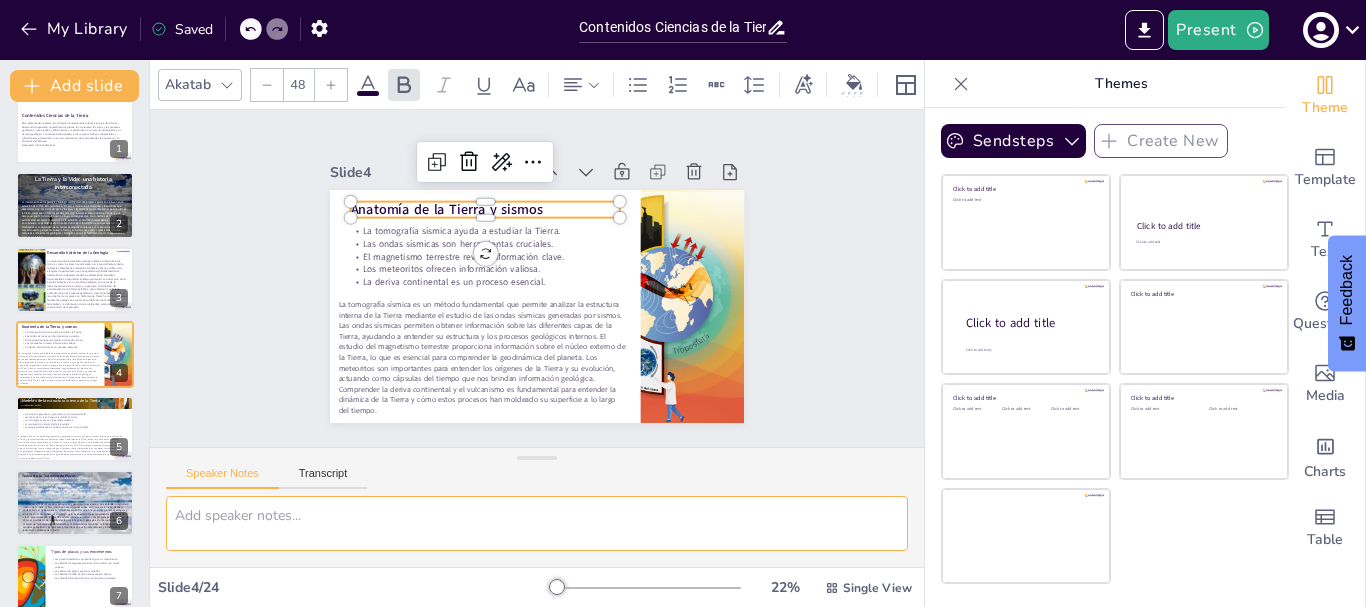 scroll, scrollTop: 0, scrollLeft: 0, axis: both 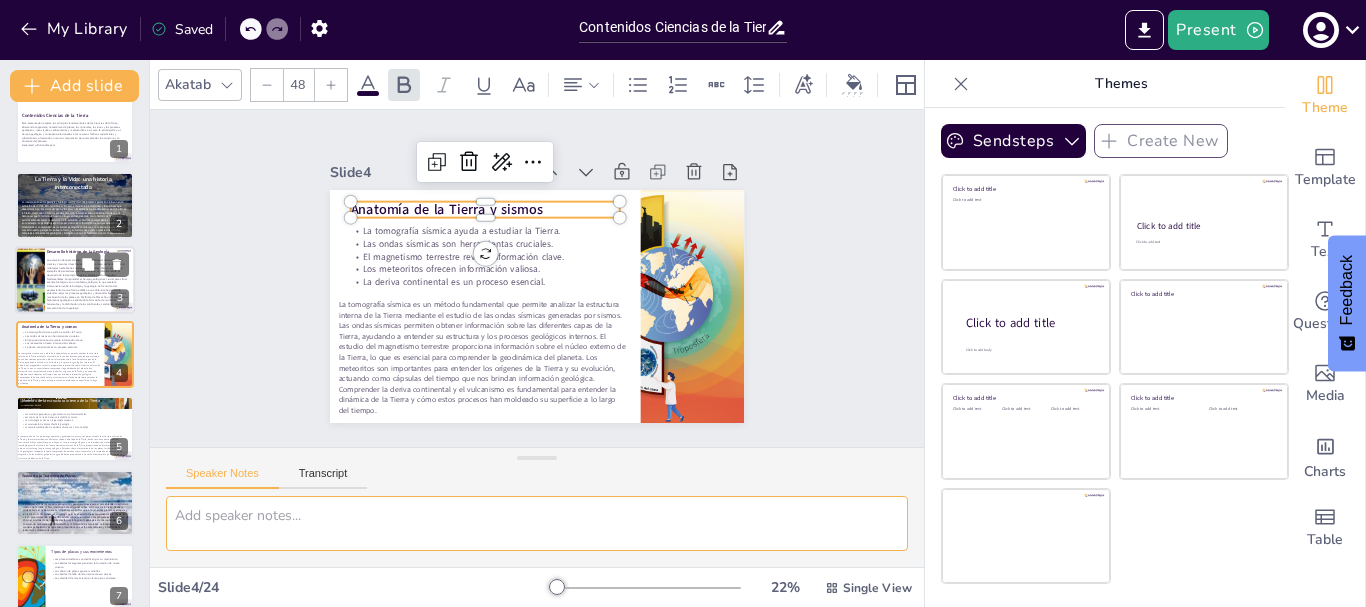 click at bounding box center (29, 280) 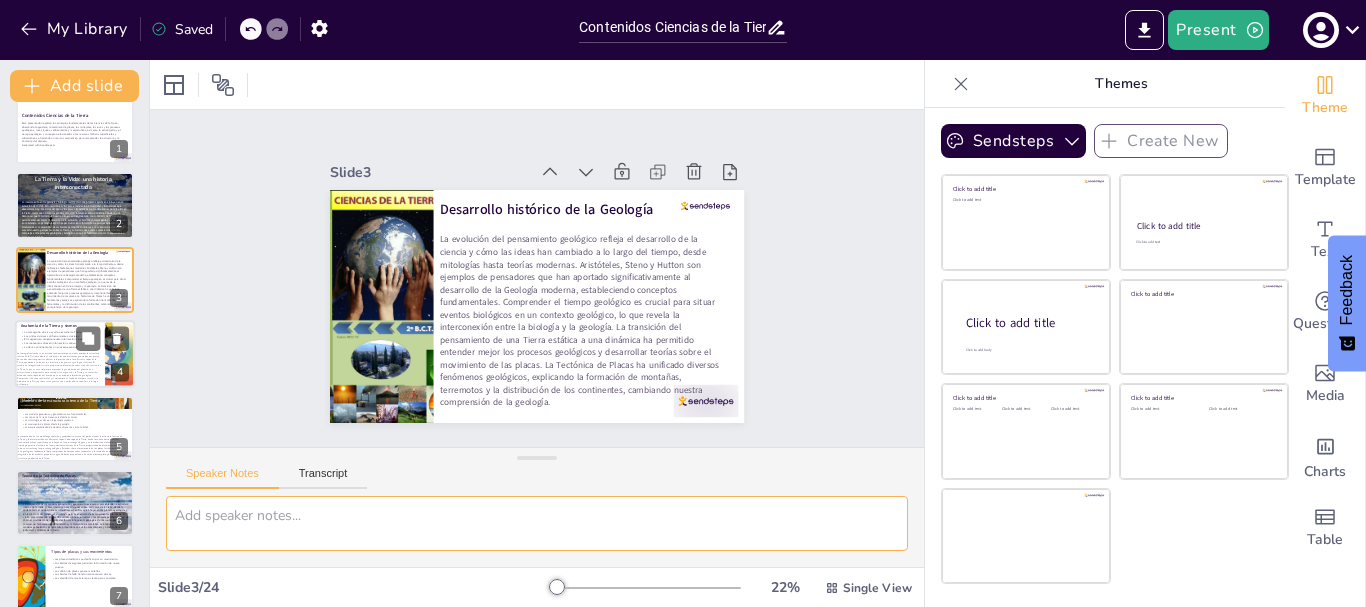 scroll, scrollTop: 0, scrollLeft: 0, axis: both 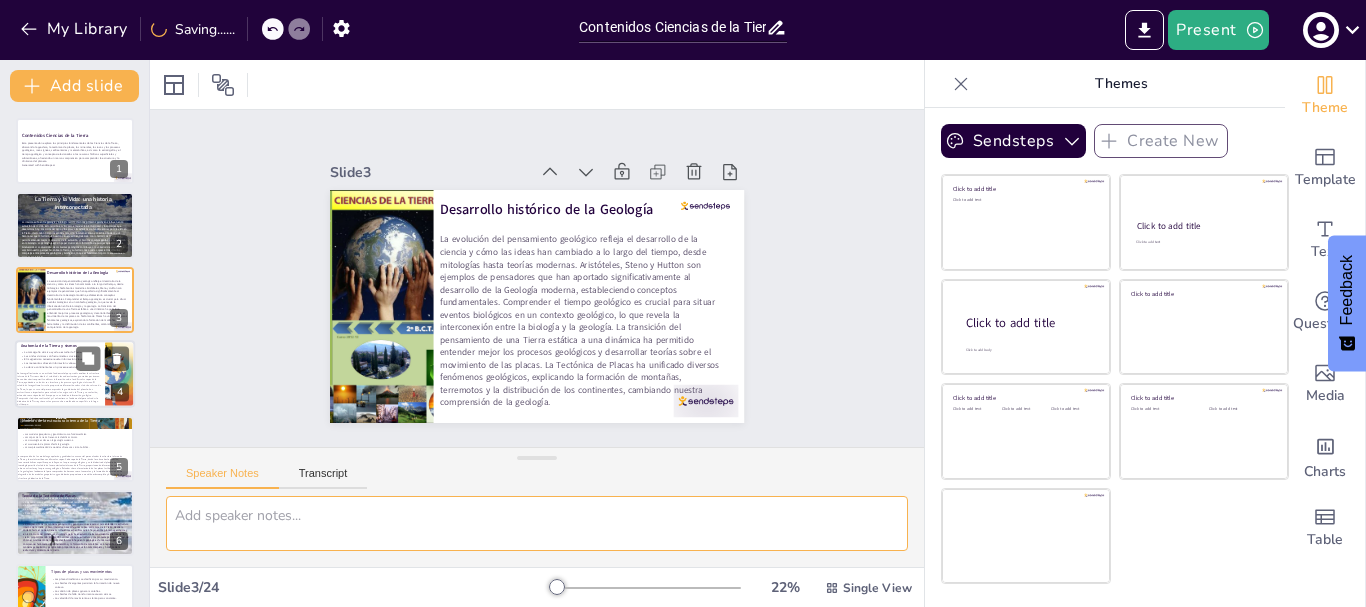 click on "La tomografía sísmica es un método fundamental que permite analizar la estructura interna de la Tierra mediante el estudio de las ondas sísmicas generadas por sismos.
Las ondas sísmicas permiten obtener información sobre las diferentes capas de la Tierra, ayudando a entender su estructura y los procesos geológicos internos.
El estudio del magnetismo terrestre proporciona información sobre el núcleo externo de la Tierra, lo que es esencial para comprender la geodinámica del planeta.
Los meteoritos son importantes para entender los orígenes de la Tierra y su evolución, actuando como cápsulas del tiempo que nos brindan información geológica.
Comprender la deriva continental y el vulcanismo es fundamental para entender la dinámica de la Tierra y cómo estos procesos han moldeado su superficie a lo largo del tiempo." at bounding box center [58, 389] 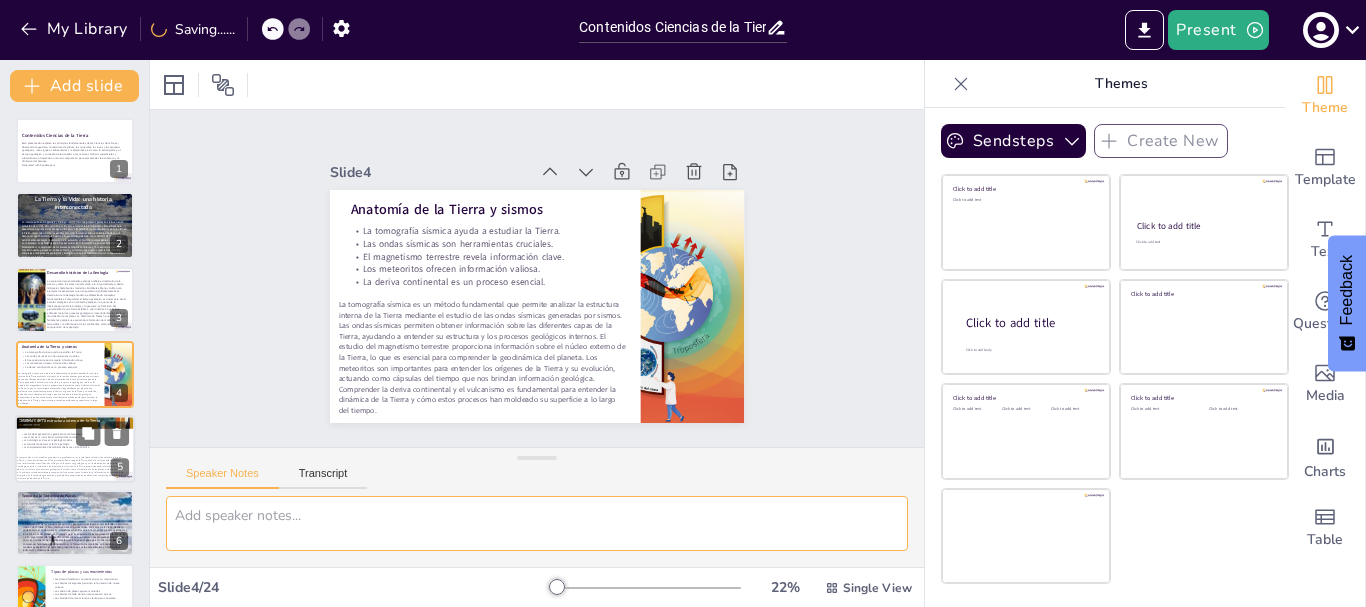 click on "La comprensión de los modelos geoquímico y geodinámico es esencial para entender la estructura interna de la Tierra y cómo interactúan sus diferentes capas.
Cada capa de la Tierra, desde la corteza hasta el núcleo, tiene características específicas que influyen en los procesos geológicos y en la dinámica del planeta.
La sismología permite el estudio de los movimientos internos de la Tierra, proporcionando información valiosa sobre su estructura y los procesos geológicos.
Entender cómo el movimiento de las placas tectónicas influye en la geología es fundamental para comprender fenómenos como terremotos y la formación de montañas.
La integración de los modelos geoquímico y geodinámico proporciona una visión más completa y holística de la estructura y dinámica de la Tierra." at bounding box center (69, 467) 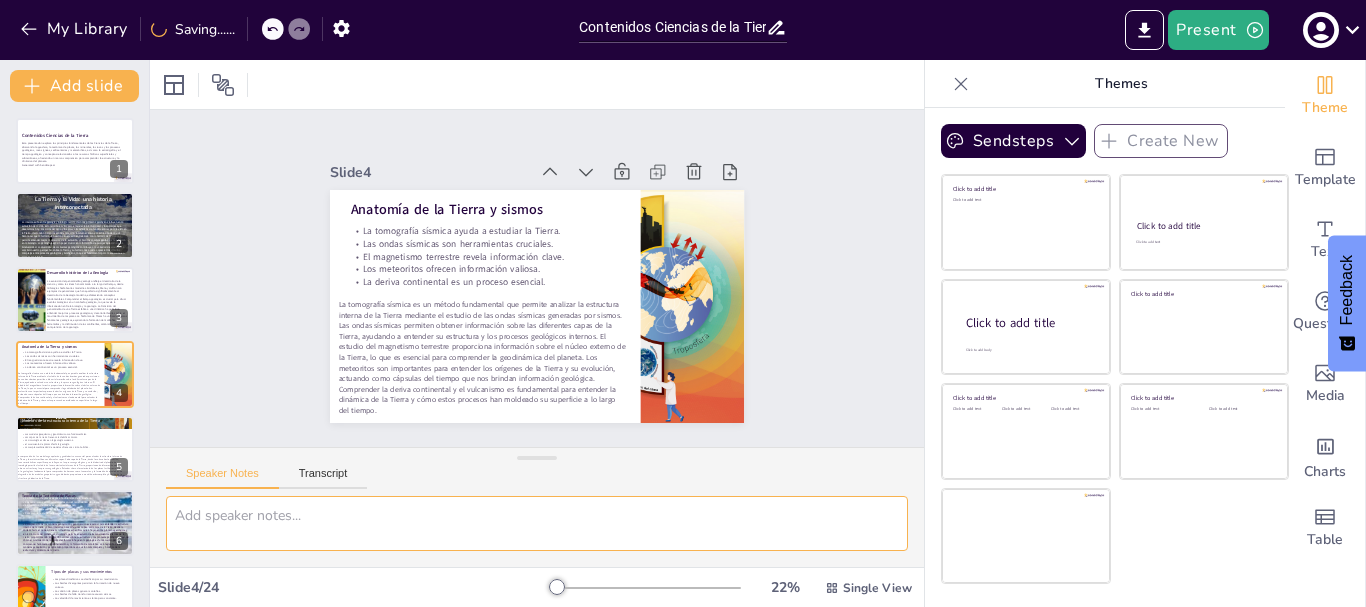 scroll, scrollTop: 94, scrollLeft: 0, axis: vertical 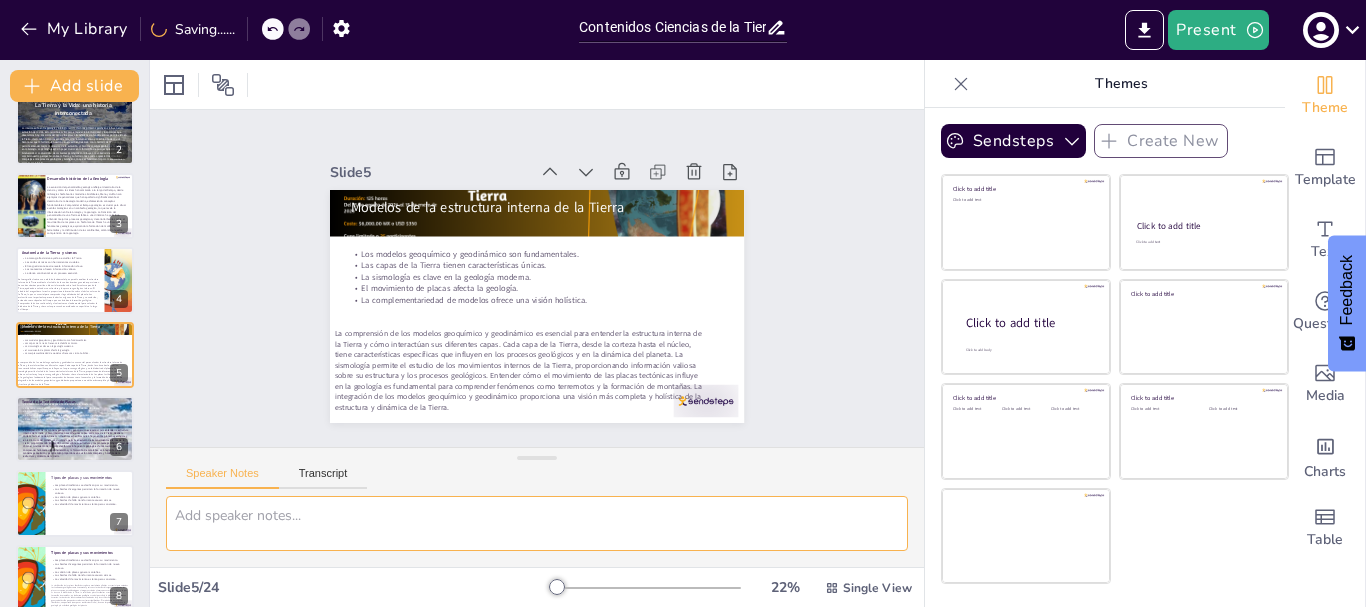type on "La comprensión de los modelos geoquímico y geodinámico es esencial para entender la estructura interna de la Tierra y cómo interactúan sus diferentes capas.
Cada capa de la Tierra, desde la corteza hasta el núcleo, tiene características específicas que influyen en los procesos geológicos y en la dinámica del planeta.
La sismología permite el estudio de los movimientos internos de la Tierra, proporcionando información valiosa sobre su estructura y los procesos geológicos.
Entender cómo el movimiento de las placas tectónicas influye en la geología es fundamental para comprender fenómenos como terremotos y la formación de montañas.
La integración de los modelos geoquímico y geodinámico proporciona una visión más completa y holística de la estructura y dinámica de la Tierra." 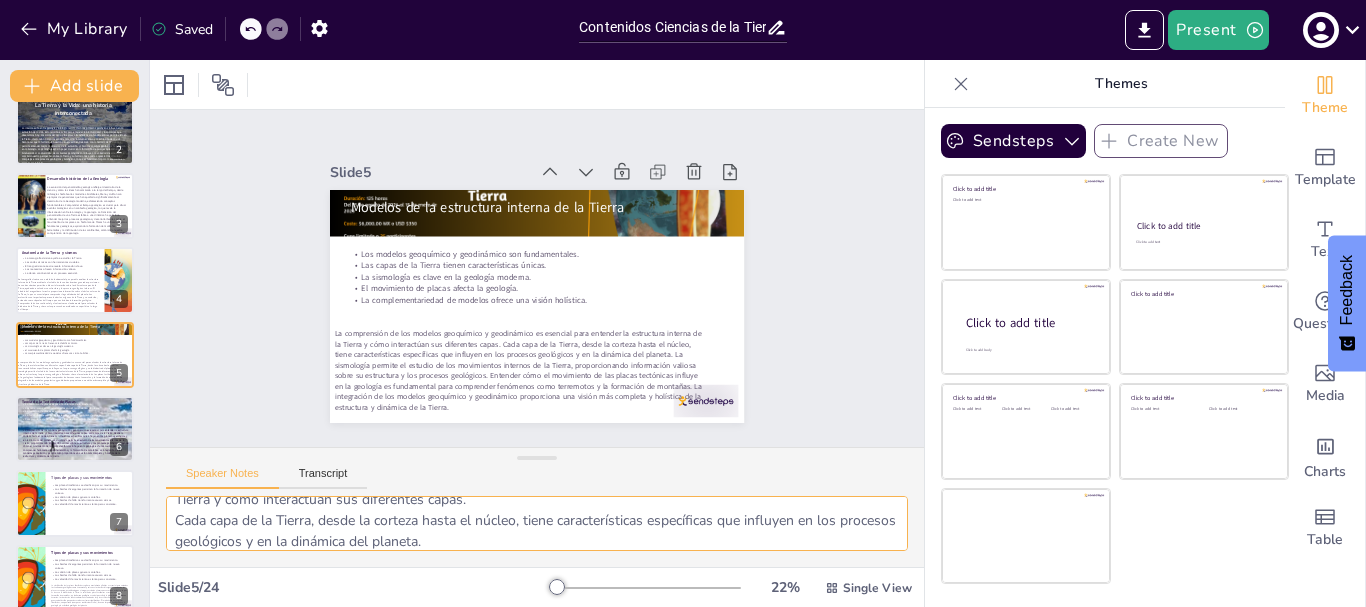 scroll, scrollTop: 173, scrollLeft: 0, axis: vertical 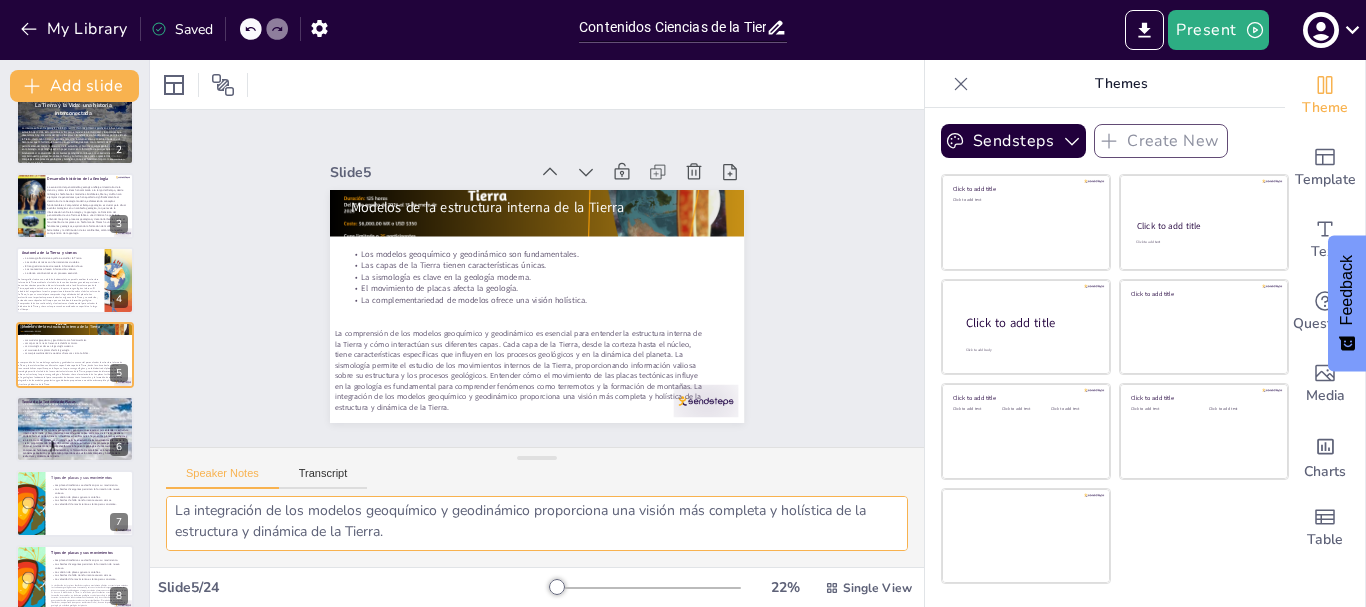 drag, startPoint x: 175, startPoint y: 515, endPoint x: 723, endPoint y: 549, distance: 549.0537 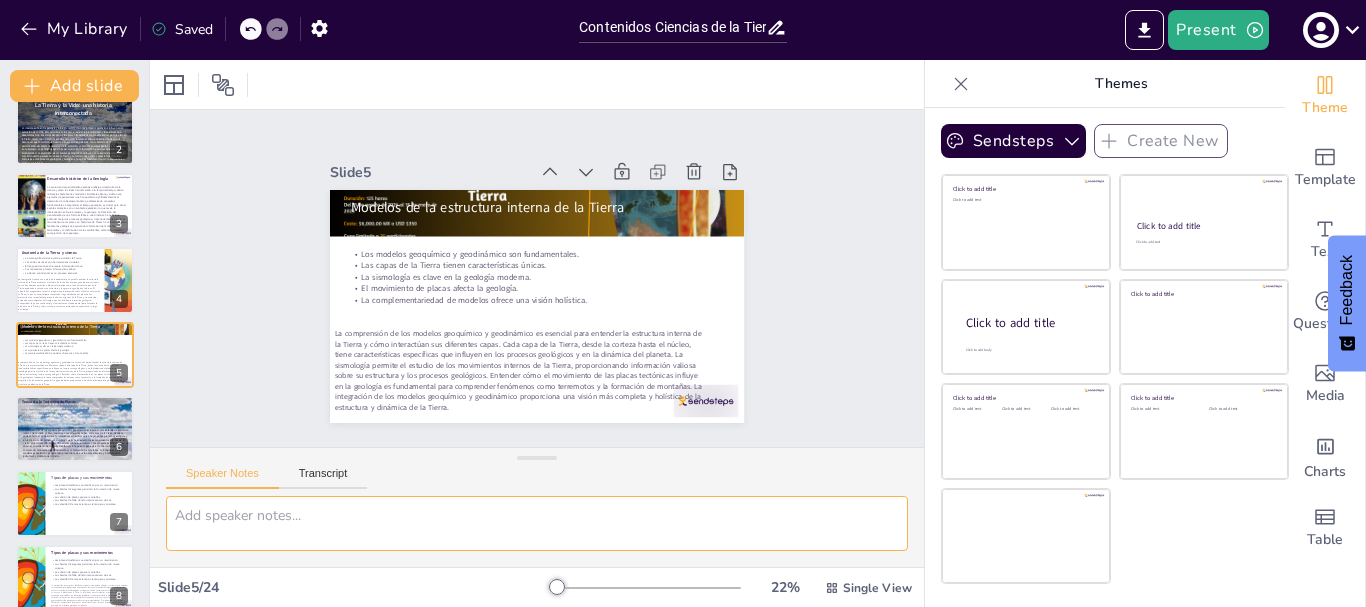 scroll, scrollTop: 0, scrollLeft: 0, axis: both 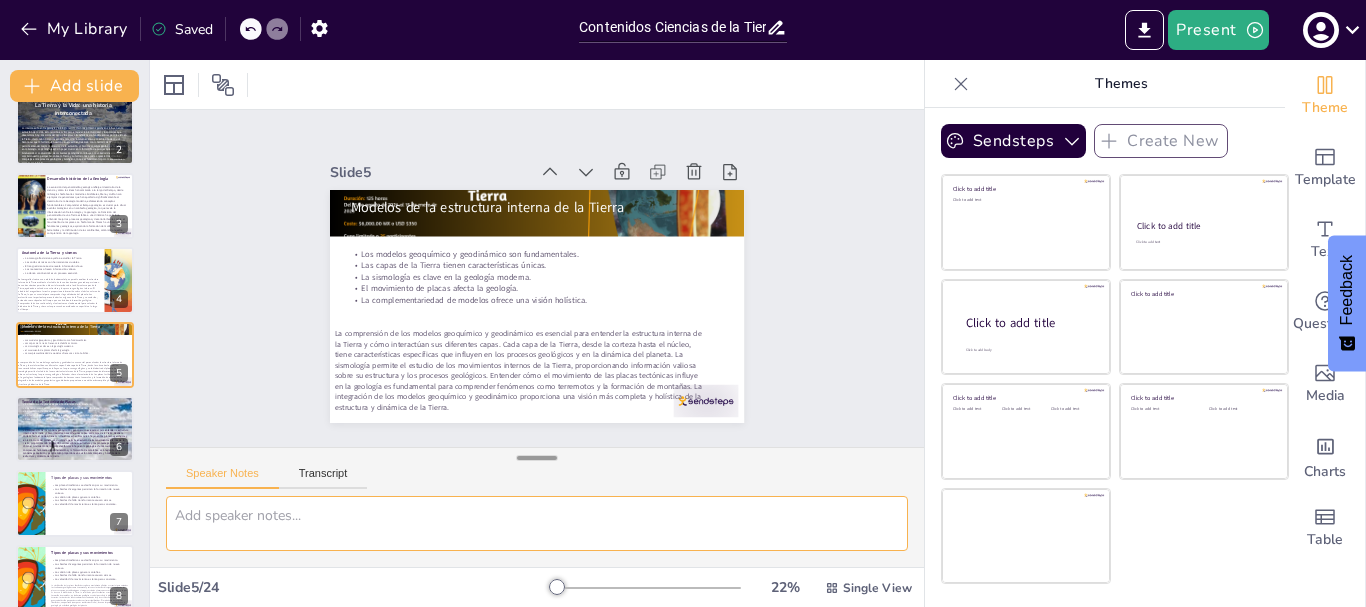 click at bounding box center [537, 458] 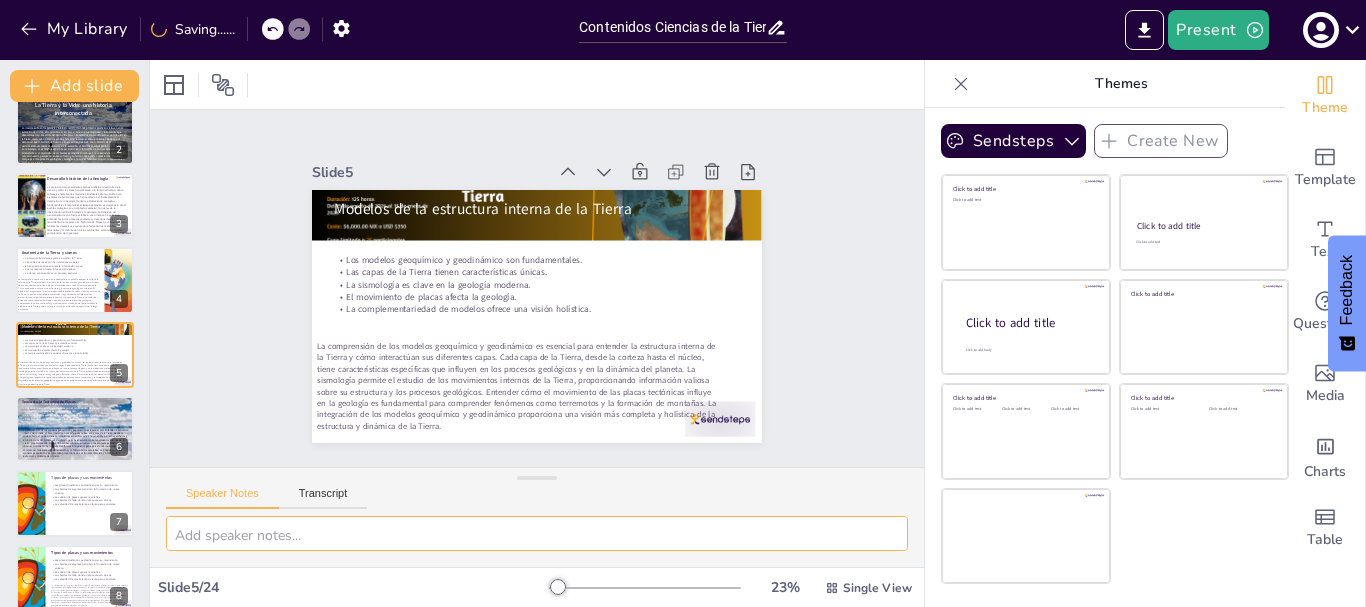 drag, startPoint x: 532, startPoint y: 454, endPoint x: 534, endPoint y: 534, distance: 80.024994 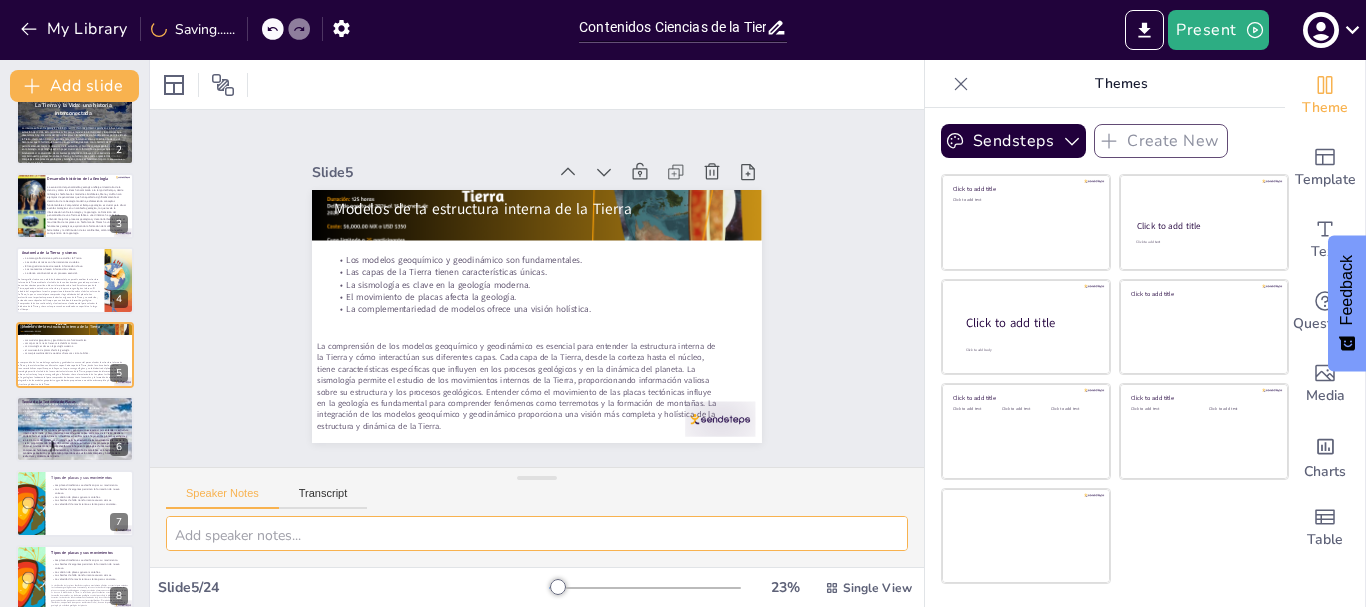 click on "Speaker Notes Transcript" at bounding box center (537, 517) 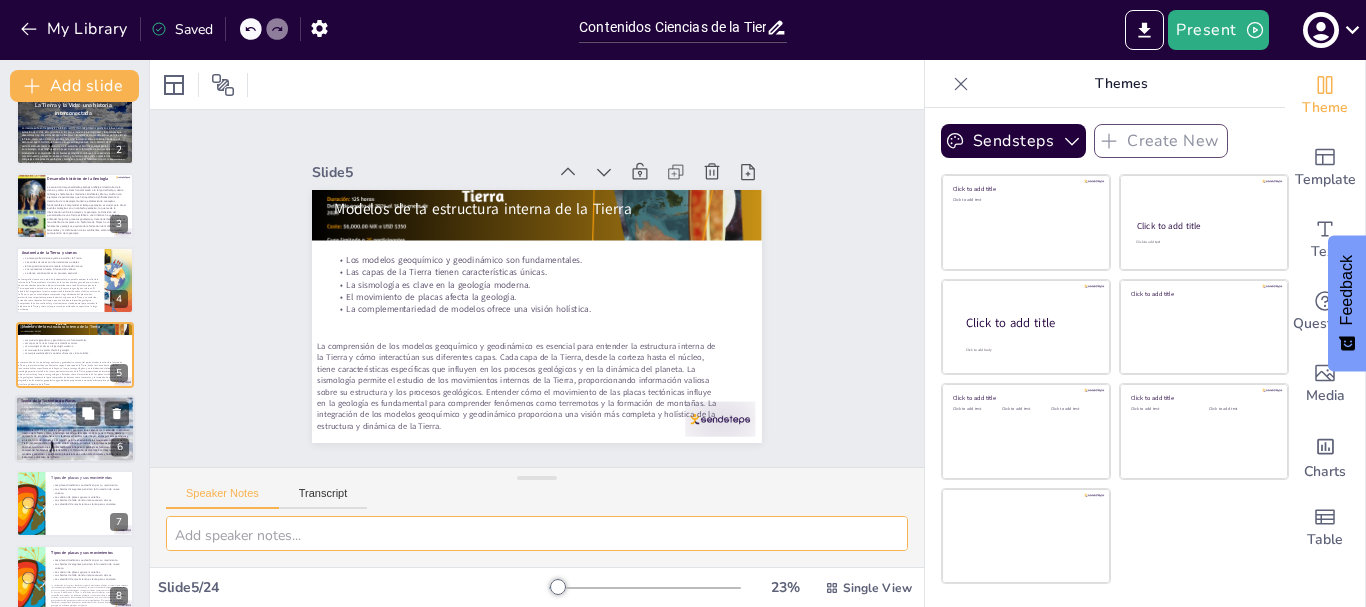 click on "La comprensión de los modelos geoquímico y geodinámico es esencial para entender la estructura interna de la Tierra y cómo interactúan sus diferentes capas.
Cada capa de la Tierra, desde la corteza hasta el núcleo, tiene características específicas que influyen en los procesos geológicos y en la dinámica del planeta.
La sismología permite el estudio de los movimientos internos de la Tierra, proporcionando información valiosa sobre su estructura y los procesos geológicos.
Entender cómo el movimiento de las placas tectónicas influye en la geología es fundamental para comprender fenómenos como terremotos y la formación de montañas.
La integración de los modelos geoquímico y geodinámico proporciona una visión más completa y holística de la estructura y dinámica de la Tierra." at bounding box center (76, 443) 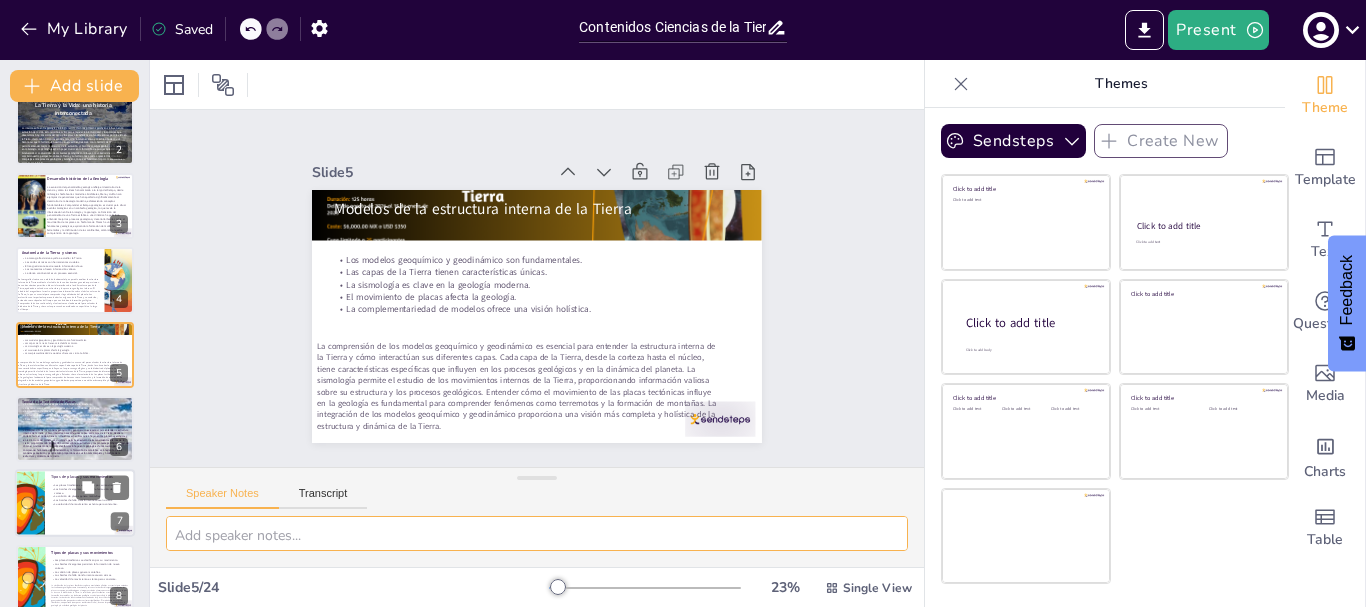type on "La tectónica de placas proporciona un marco esencial para entender cómo se mueve la litosfera y cómo interactúan las placas, lo que es fundamental para la geología moderna.
Comprender la relación entre los terremotos y el movimiento de las placas tectónicas es crucial para la evaluación de riesgos y la preparación ante desastres naturales.
La tectónica de placas es un proceso en constante evolución que continúa moldeando la superficie de la Tierra, afectando su geografía y geología.
La tectónica de placas es responsable de la formación de montañas a través de procesos como la colisión y la subducción, lo que es esencial para entender la geografía terrestre.
La tectónica de placas es fundamental no solo para la geología actual, sino también para comprender la historia de la Tierra y cómo ha evolucionado a lo largo del tiempo." 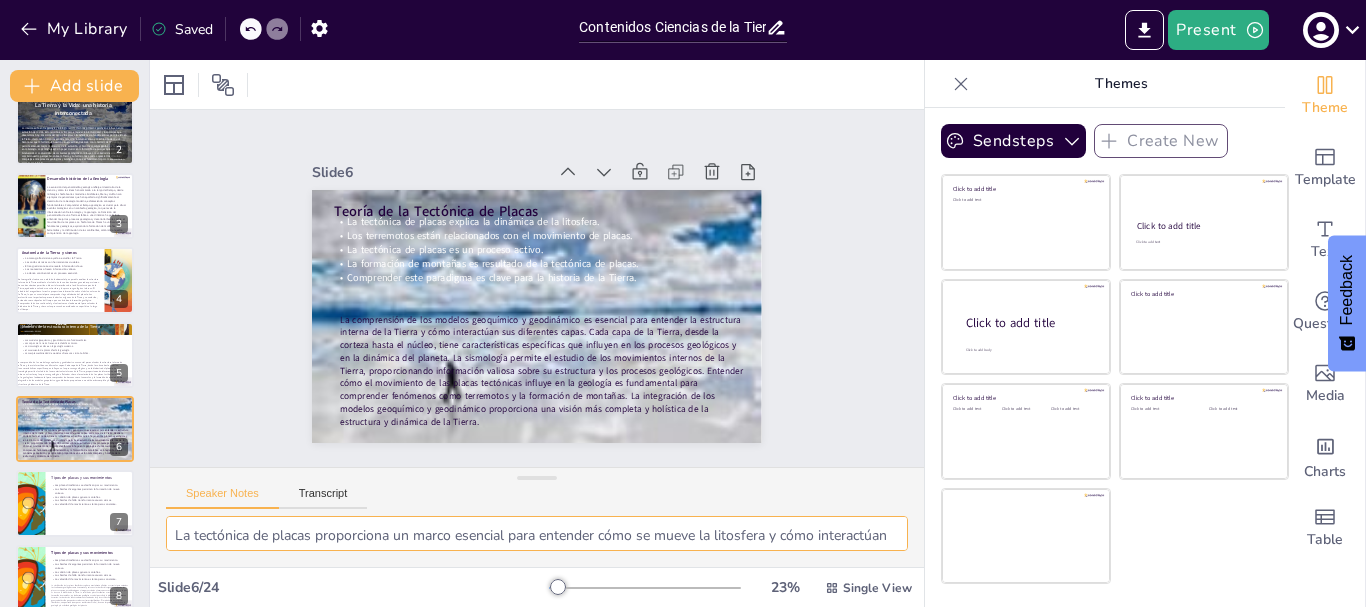 scroll, scrollTop: 169, scrollLeft: 0, axis: vertical 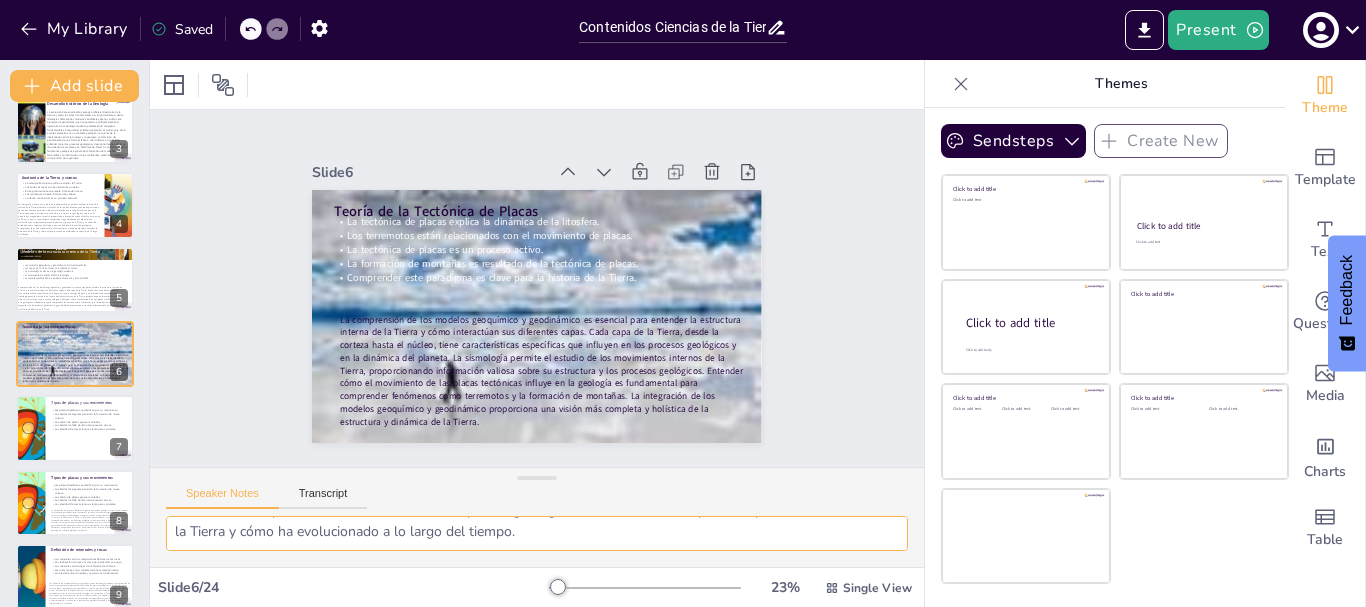 drag, startPoint x: 176, startPoint y: 535, endPoint x: 905, endPoint y: 543, distance: 729.0439 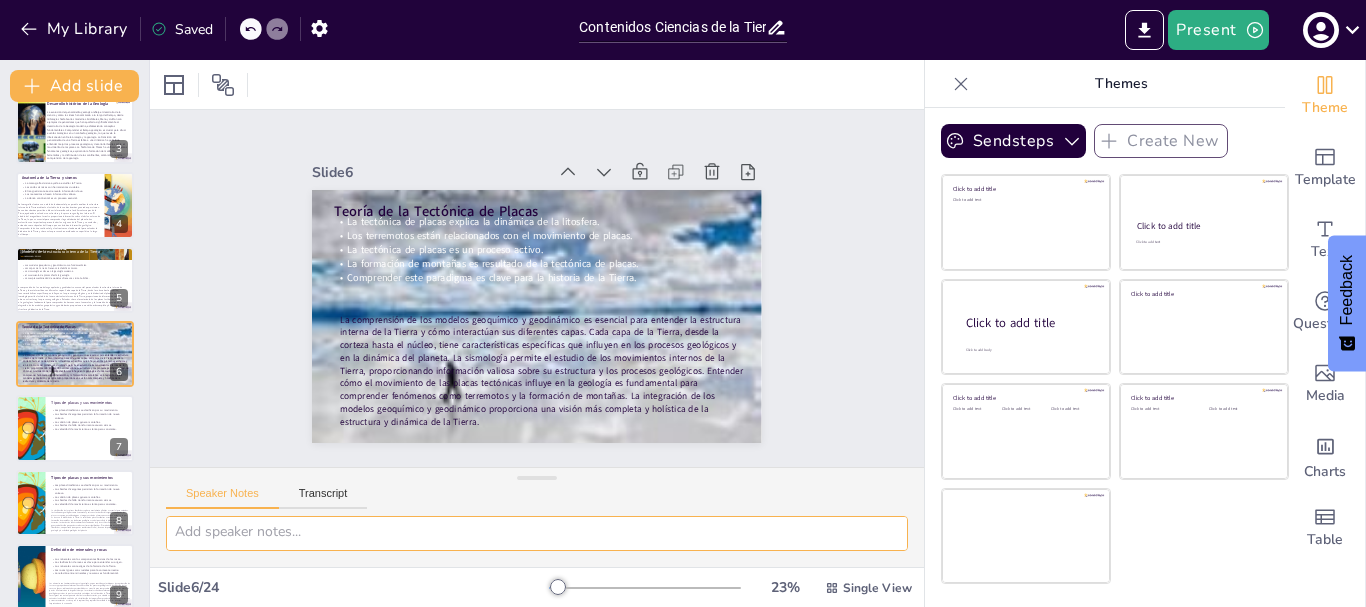 scroll, scrollTop: 4, scrollLeft: 0, axis: vertical 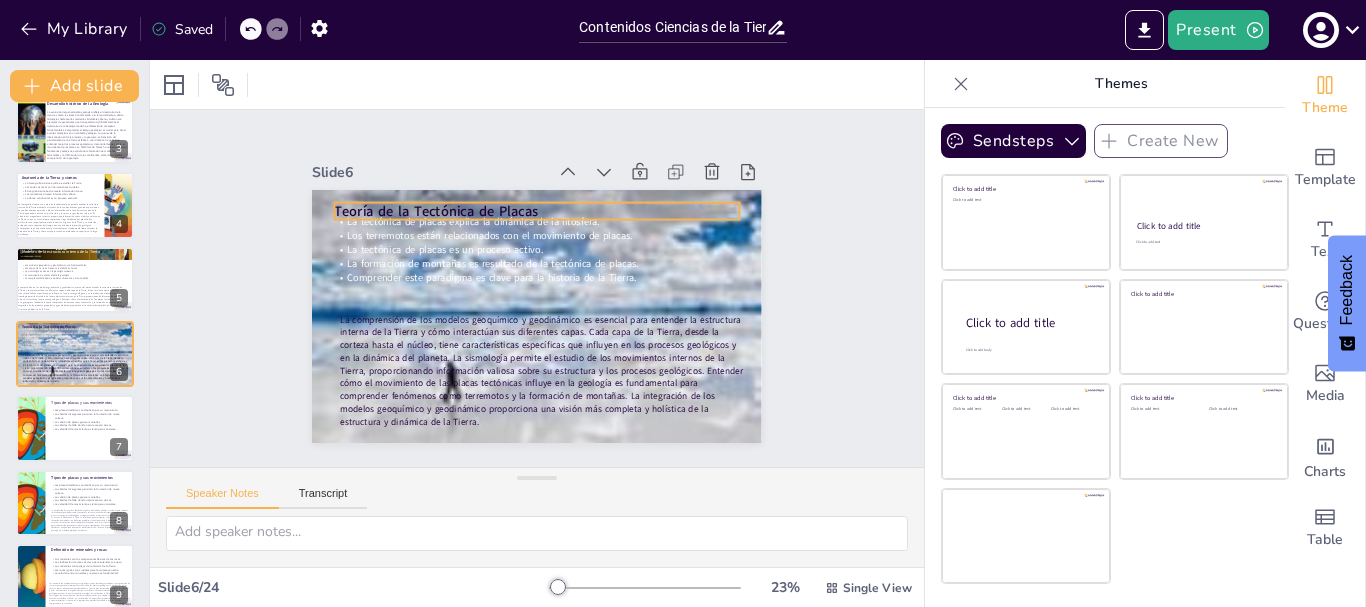 click on "Teoría de la Tectónica de Placas" at bounding box center [445, 201] 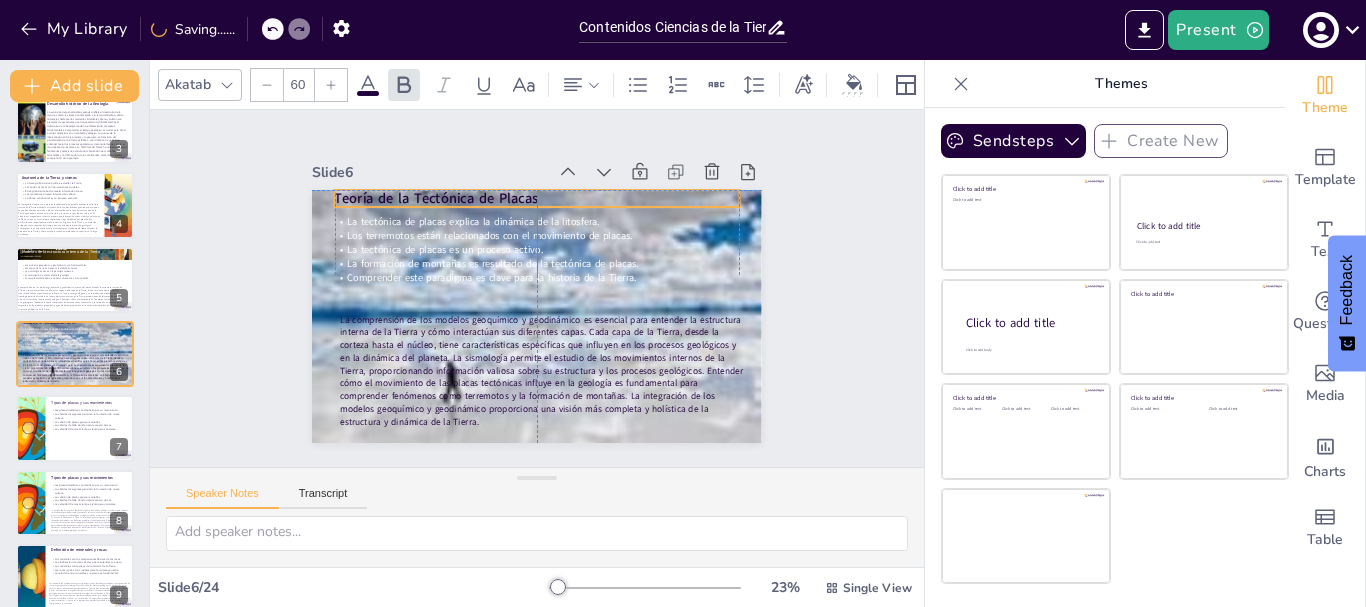 click on "Teoría de la Tectónica de Placas" at bounding box center [665, 330] 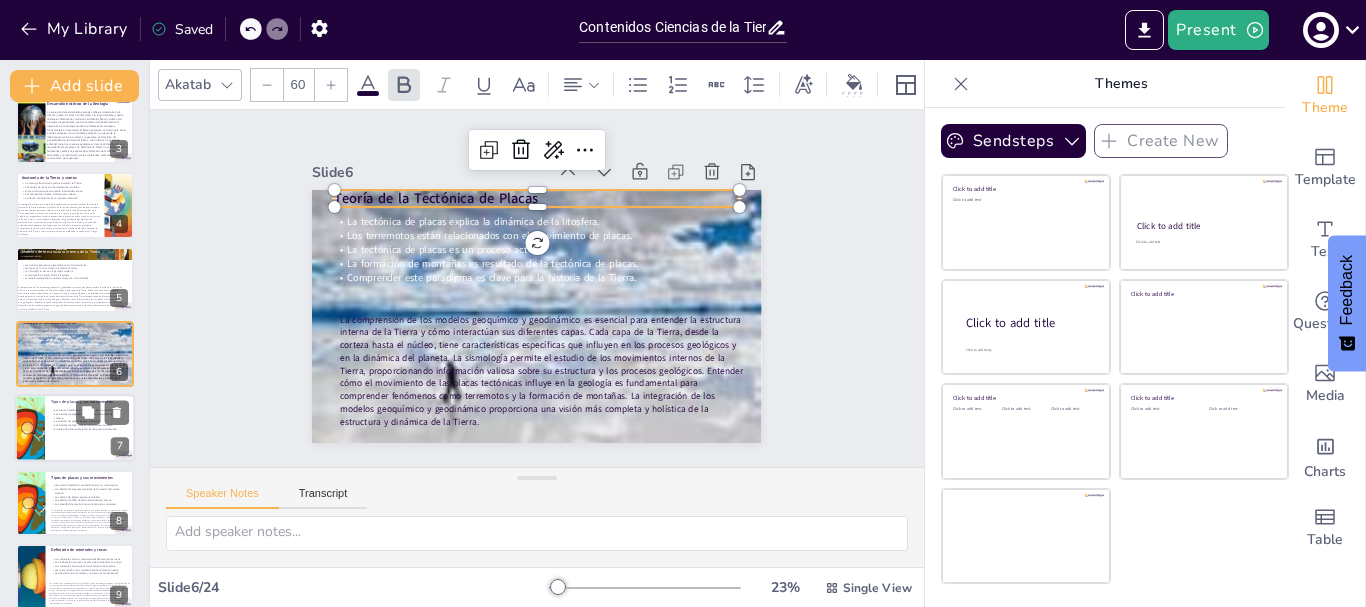 click at bounding box center [75, 429] 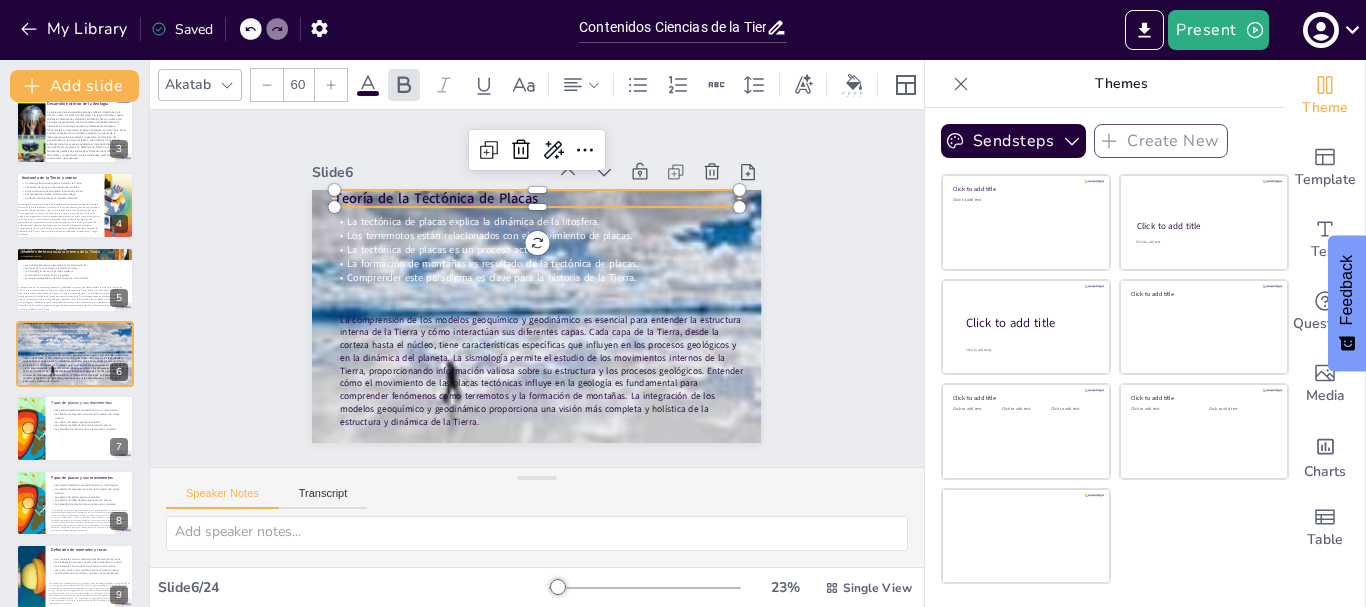 type on "La clasificación de las placas litosféricas según su movimiento y límites es esencial para entender los fenómenos geológicos como terremotos y volcanes.
Los bordes divergentes son donde las placas se separan, permitiendo que el magma ascienda y forme nueva corteza oceánica, lo que es clave en la dinámica de la Tierra.
La colisión de placas tectónicas es responsable de la formación de montañas, un fenómeno geológico esencial que refleja la dinámica de la corteza terrestre.
Los bordes de falla transformante son donde las placas se deslizan lateralmente, generando fricción que puede resultar en sismos significativos.
El movimiento de las placas litosféricas, aunque lento (unos pocos centímetros al año), tiene un impacto significativo en la geología y la actividad geológica del planeta." 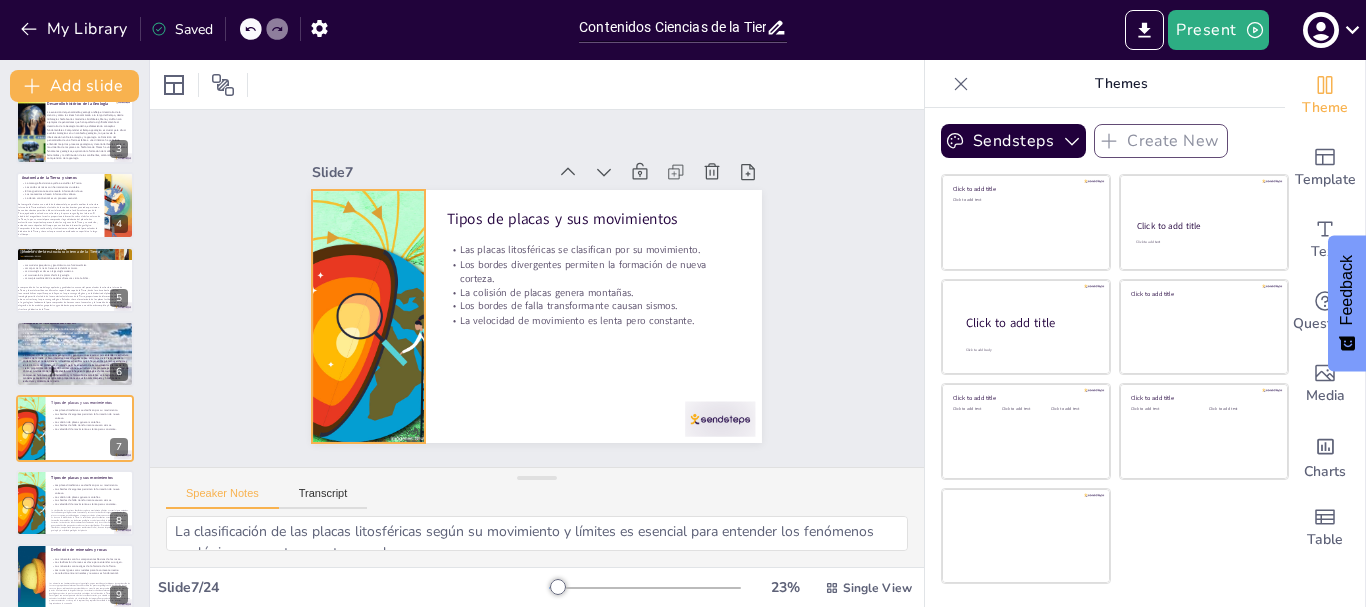 scroll, scrollTop: 243, scrollLeft: 0, axis: vertical 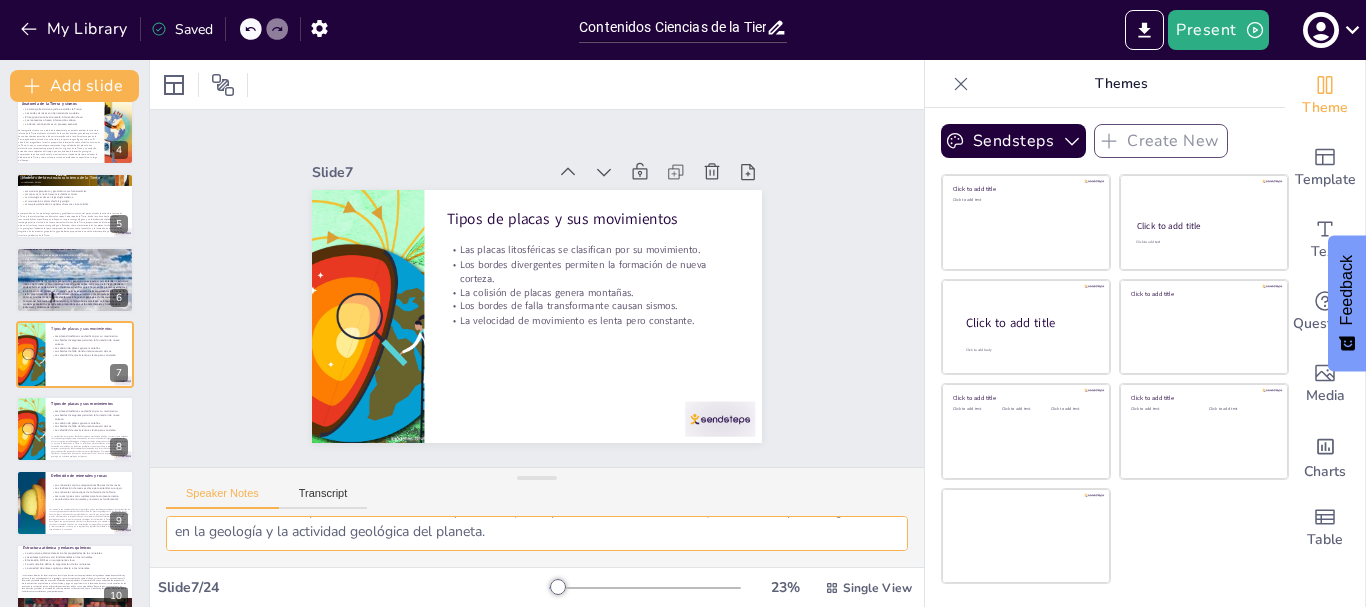drag, startPoint x: 170, startPoint y: 532, endPoint x: 888, endPoint y: 566, distance: 718.80457 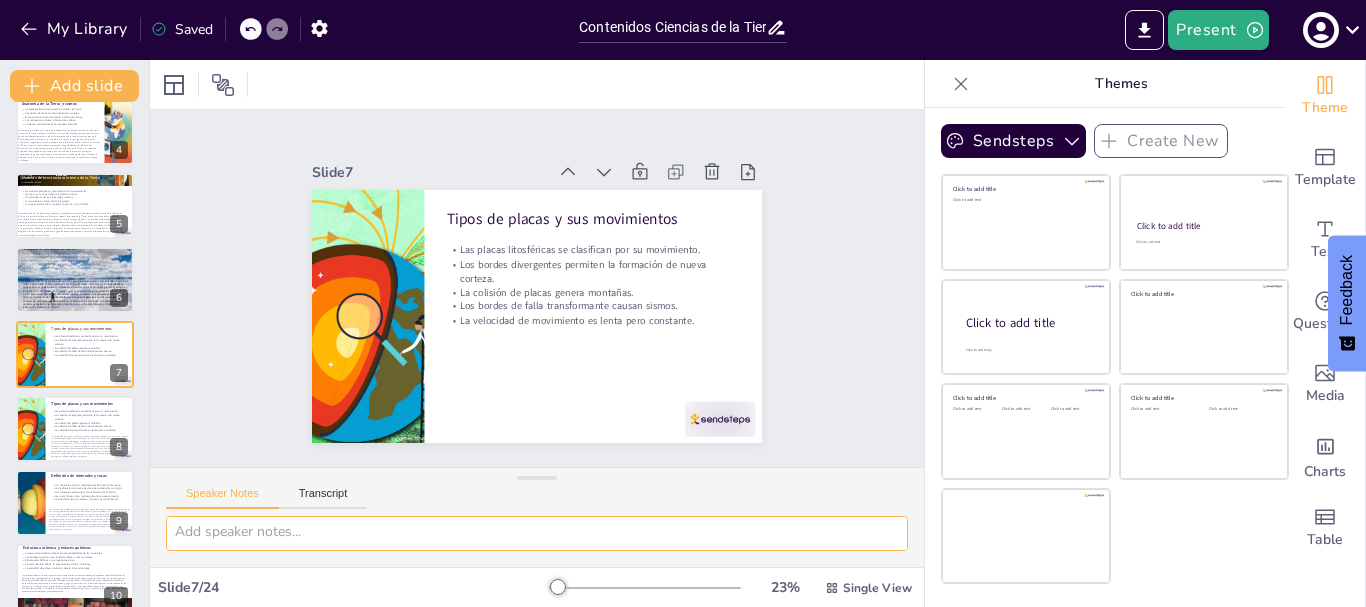 scroll, scrollTop: 4, scrollLeft: 0, axis: vertical 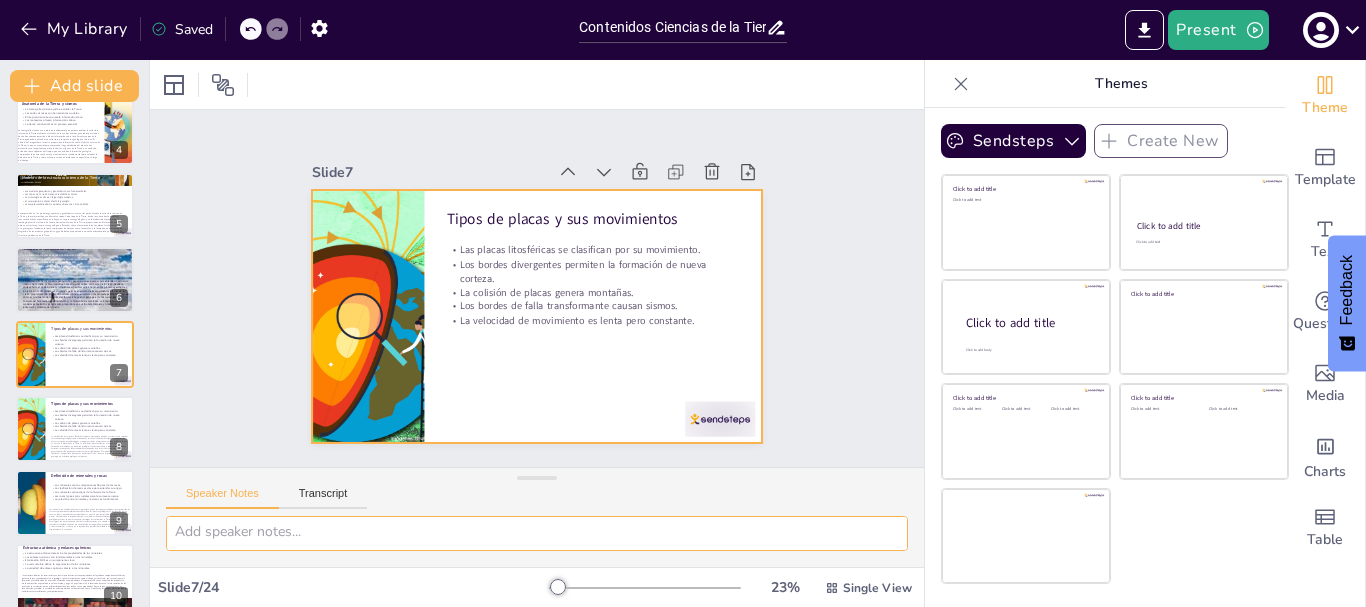 type 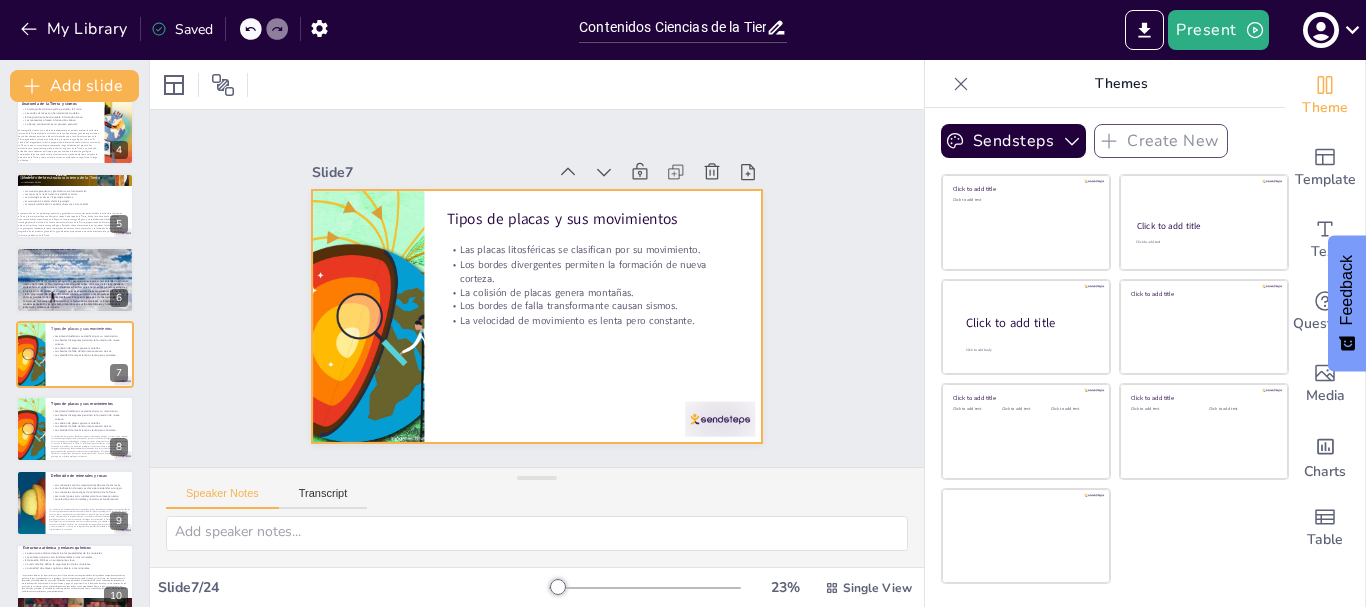 click on "Los bordes de falla transformante causan sismos." at bounding box center (588, 317) 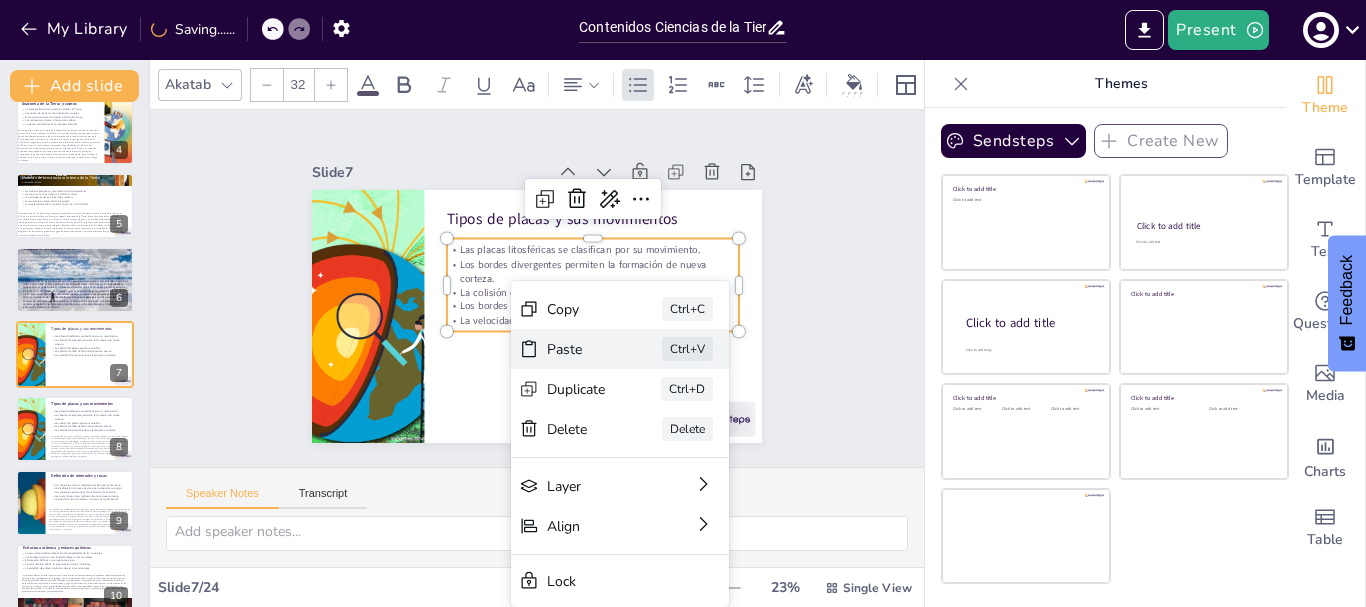 click on "Paste" at bounding box center (616, 531) 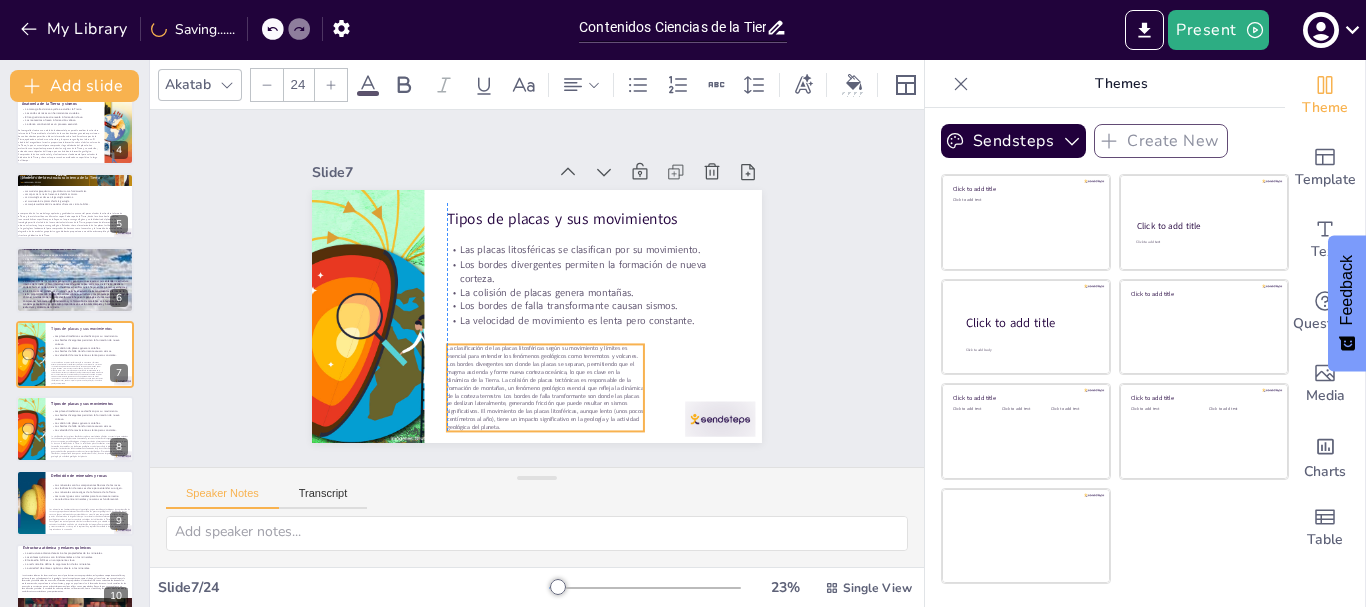drag, startPoint x: 361, startPoint y: 232, endPoint x: 475, endPoint y: 363, distance: 173.65771 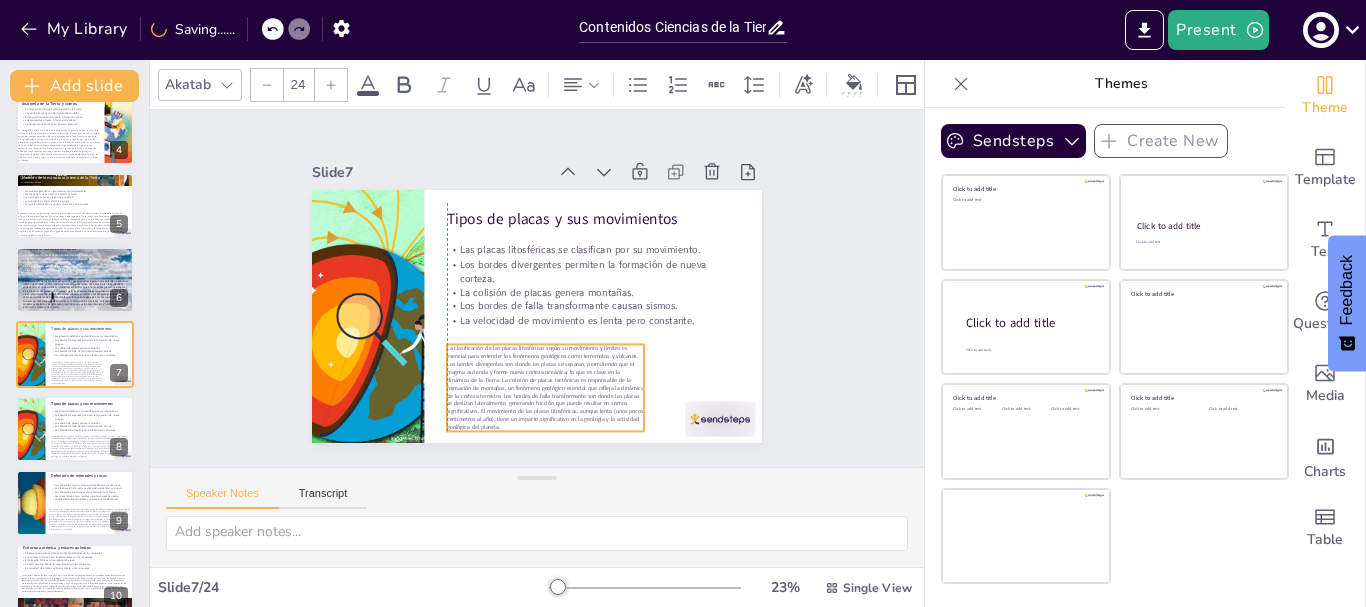 click on "La clasificación de las placas litosféricas según su movimiento y límites es esencial para entender los fenómenos geológicos como terremotos y volcanes.
Los bordes divergentes son donde las placas se separan, permitiendo que el magma ascienda y forme nueva corteza oceánica, lo que es clave en la dinámica de la Tierra.
La colisión de placas tectónicas es responsable de la formación de montañas, un fenómeno geológico esencial que refleja la dinámica de la corteza terrestre.
Los bordes de falla transformante son donde las placas se deslizan lateralmente, generando fricción que puede resultar en sismos significativos.
El movimiento de las placas litosféricas, aunque lento (unos pocos centímetros al año), tiene un impacto significativo en la geología y la actividad geológica del planeta." at bounding box center [510, 381] 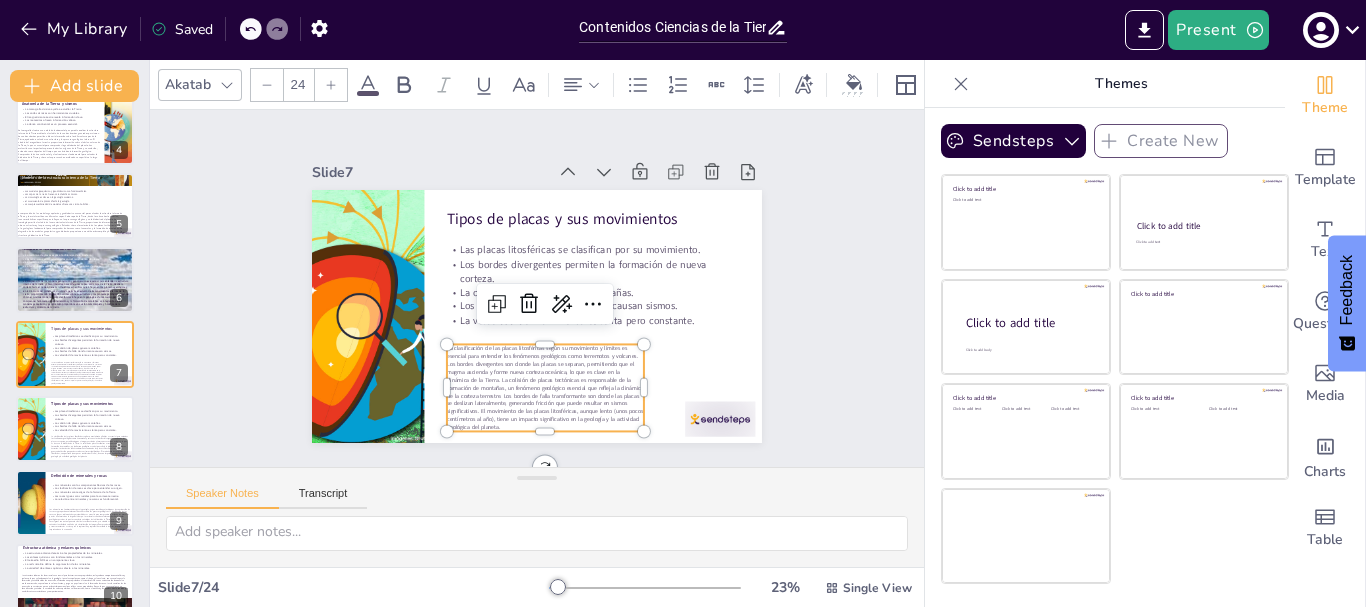 click 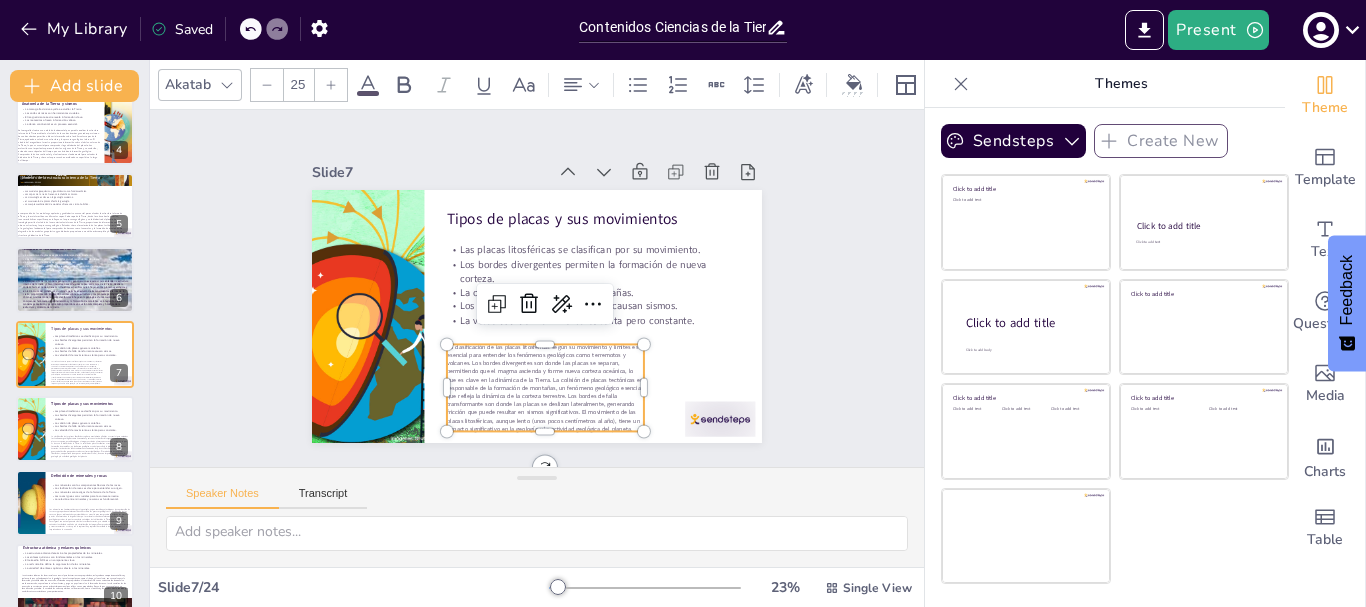 click 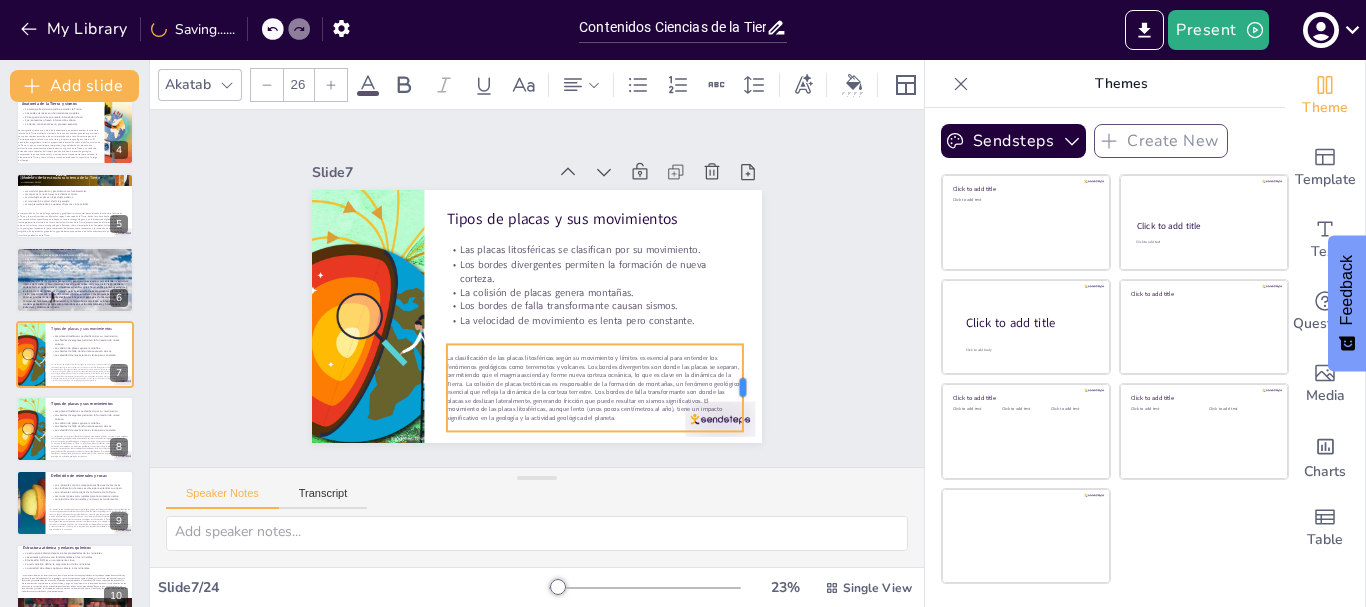 drag, startPoint x: 630, startPoint y: 381, endPoint x: 729, endPoint y: 377, distance: 99.08077 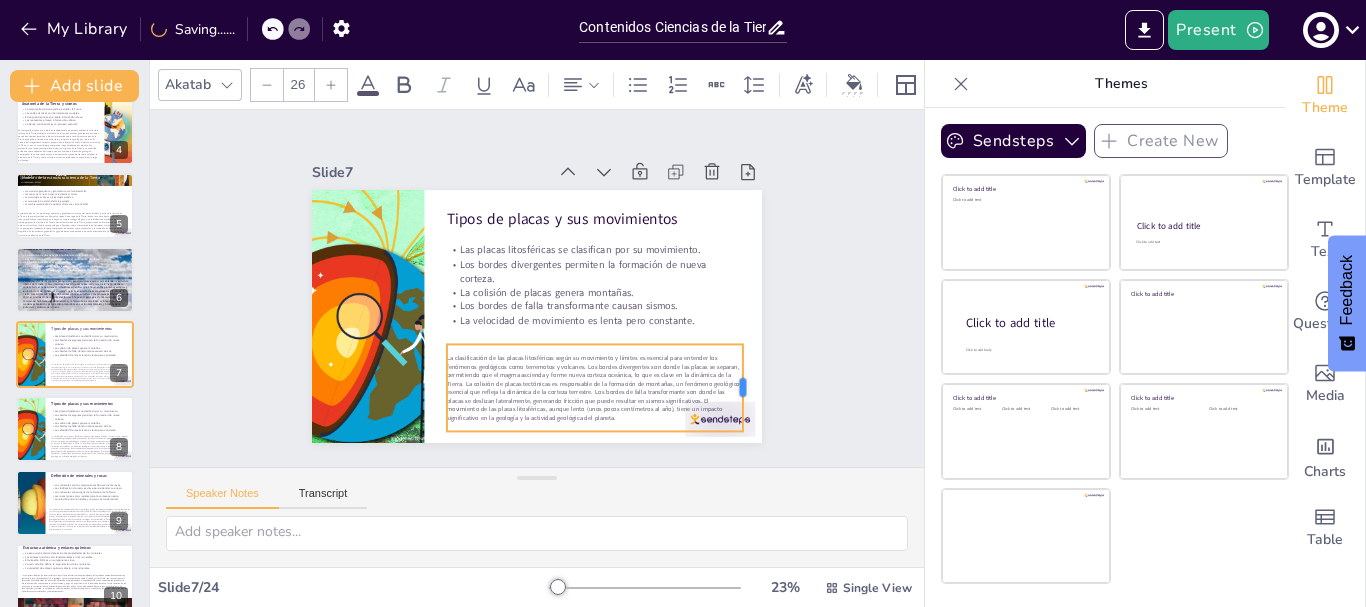 click at bounding box center [630, 505] 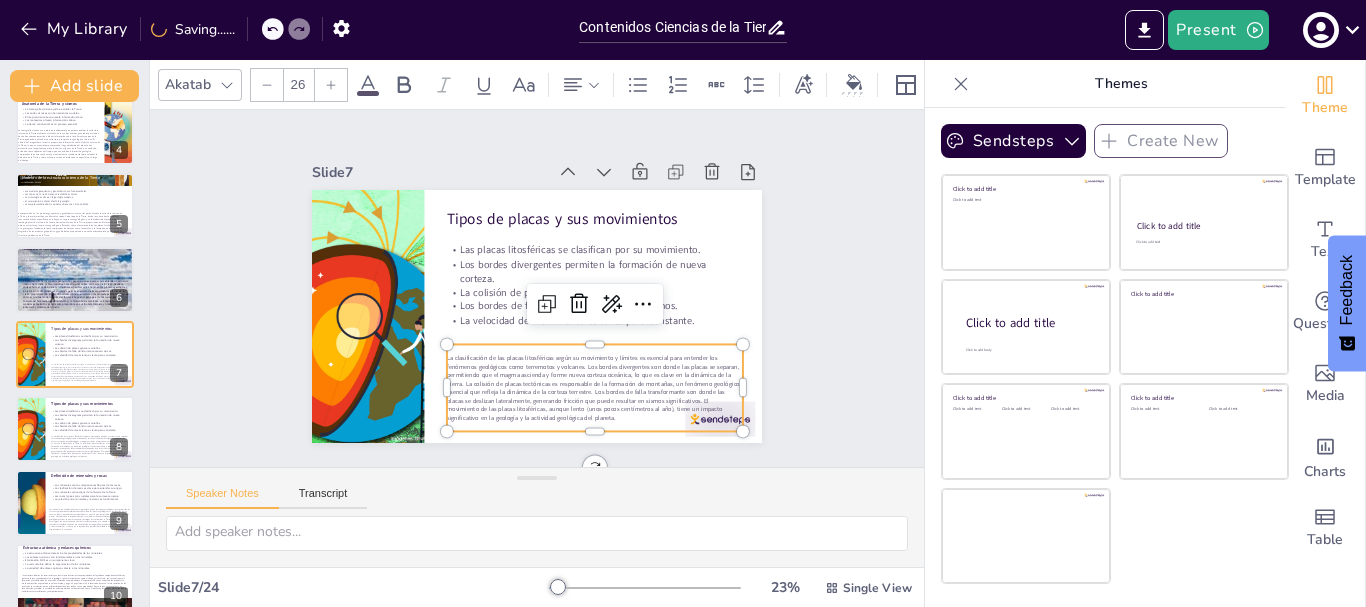 click 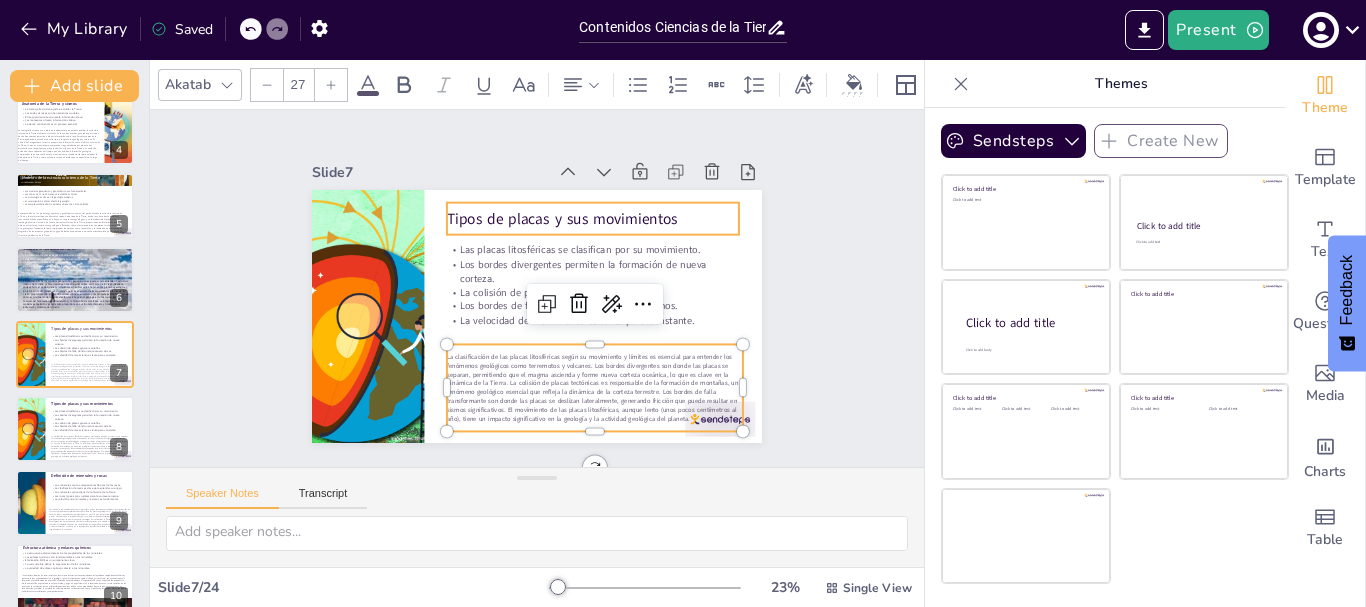 click on "Tipos de placas y sus movimientos" at bounding box center [600, 224] 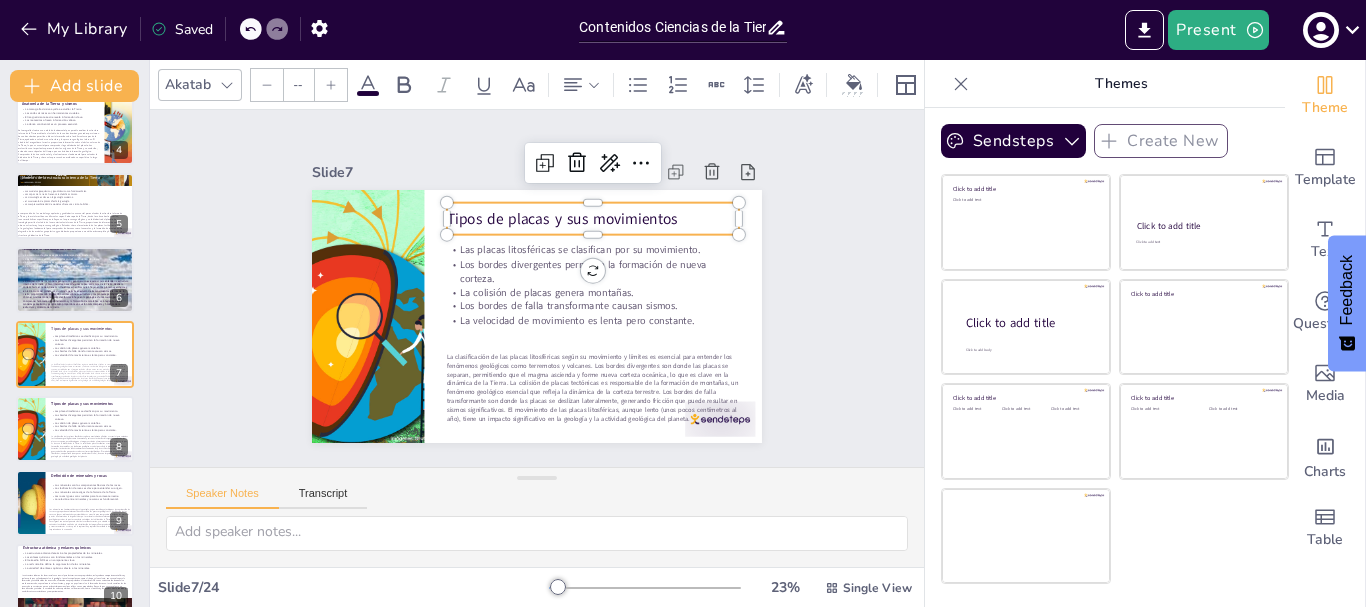 type on "48" 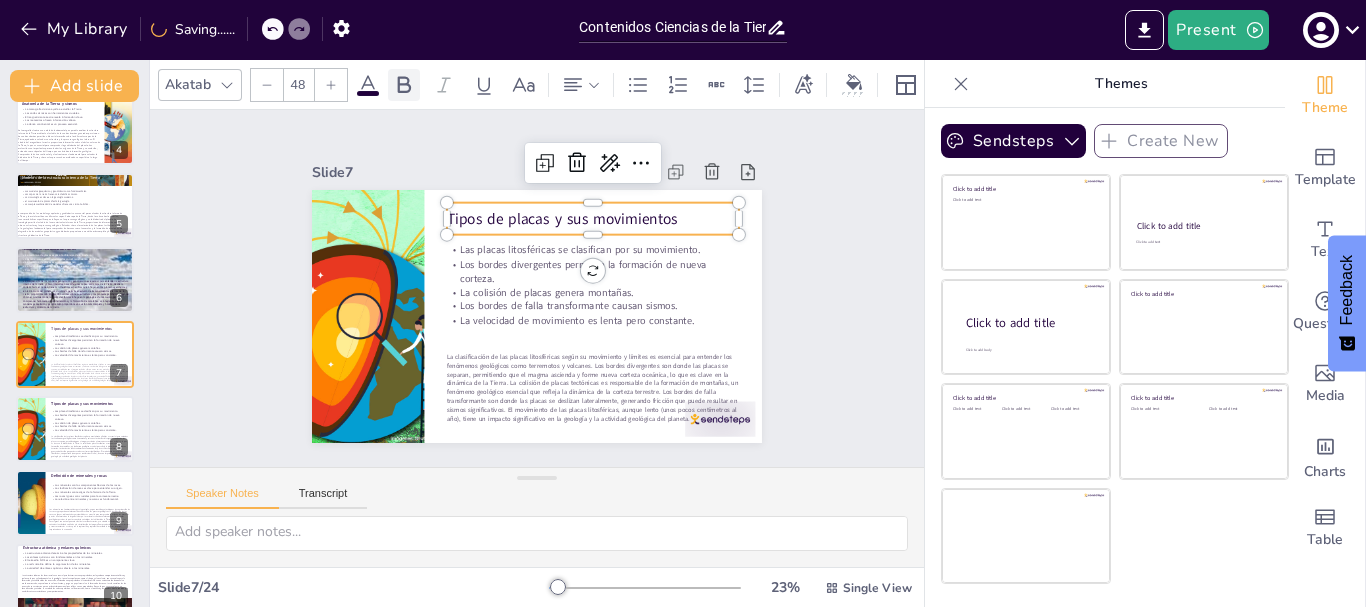 click 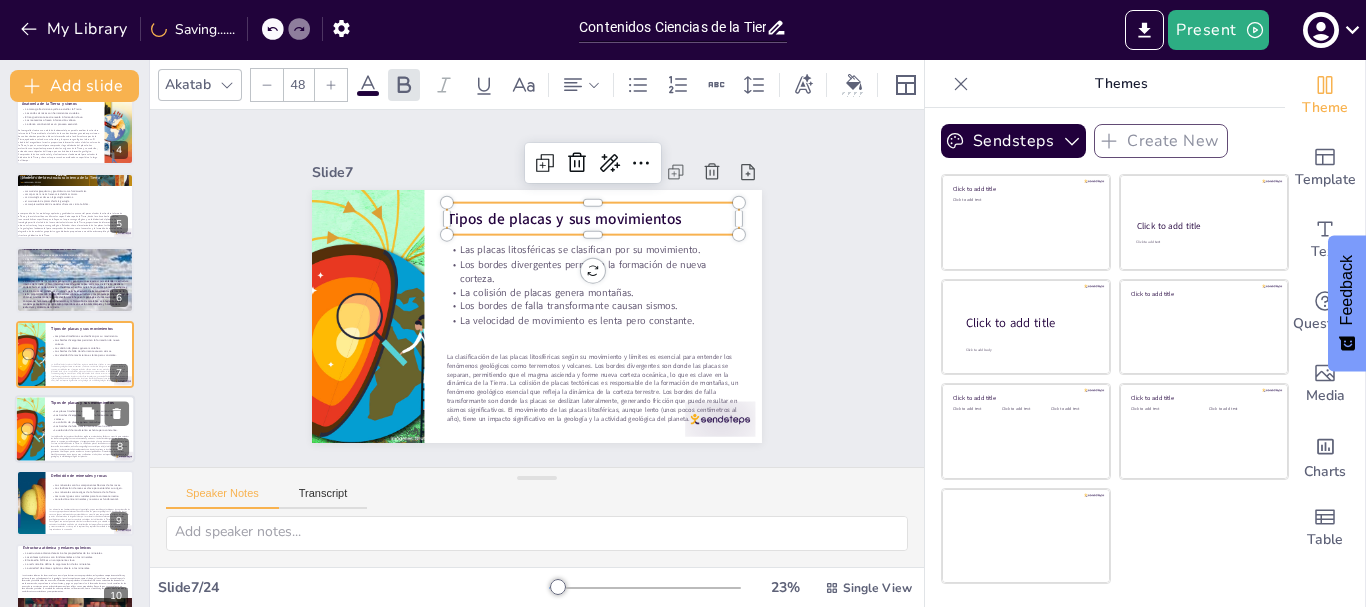 click on "Los bordes de falla transformante causan sismos." at bounding box center [90, 426] 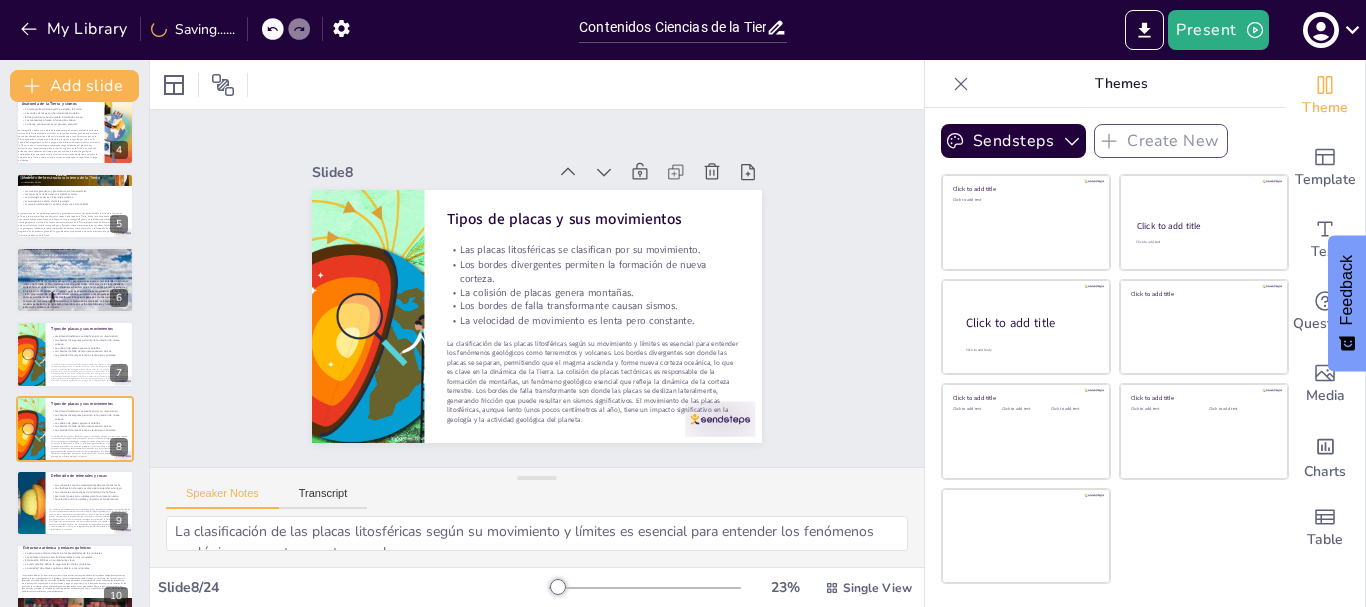 scroll, scrollTop: 317, scrollLeft: 0, axis: vertical 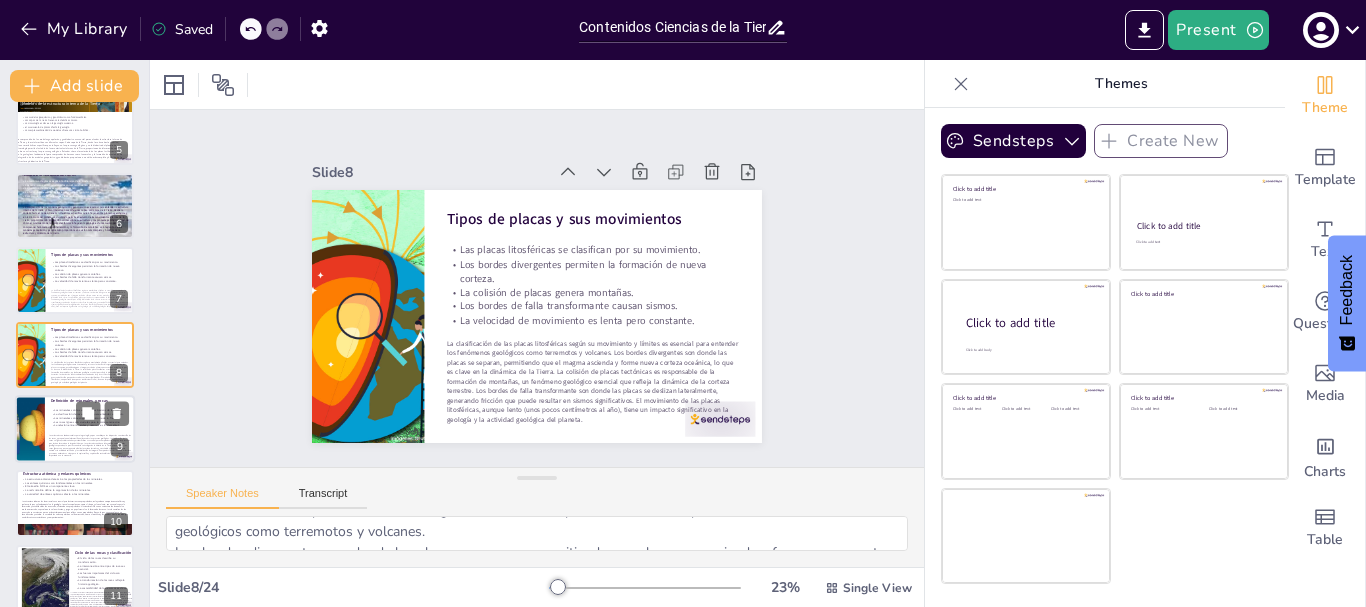 click on "Las rocas ígneas son cruciales para la corteza terrestre." at bounding box center (90, 422) 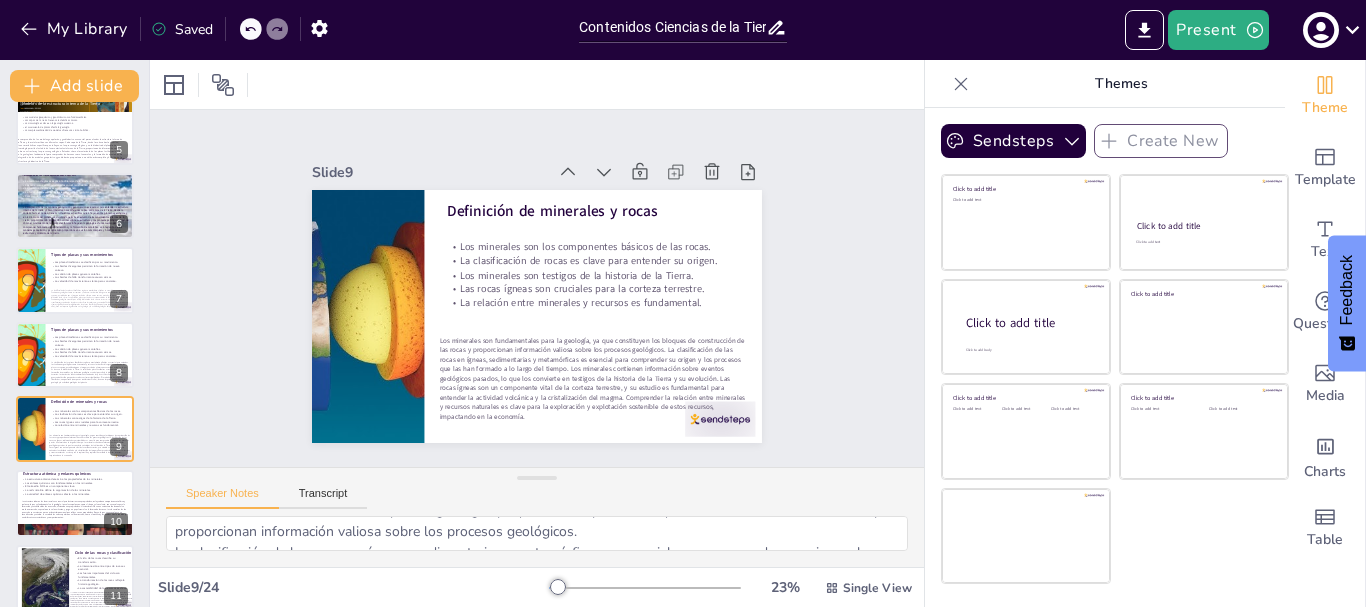 scroll, scrollTop: 392, scrollLeft: 0, axis: vertical 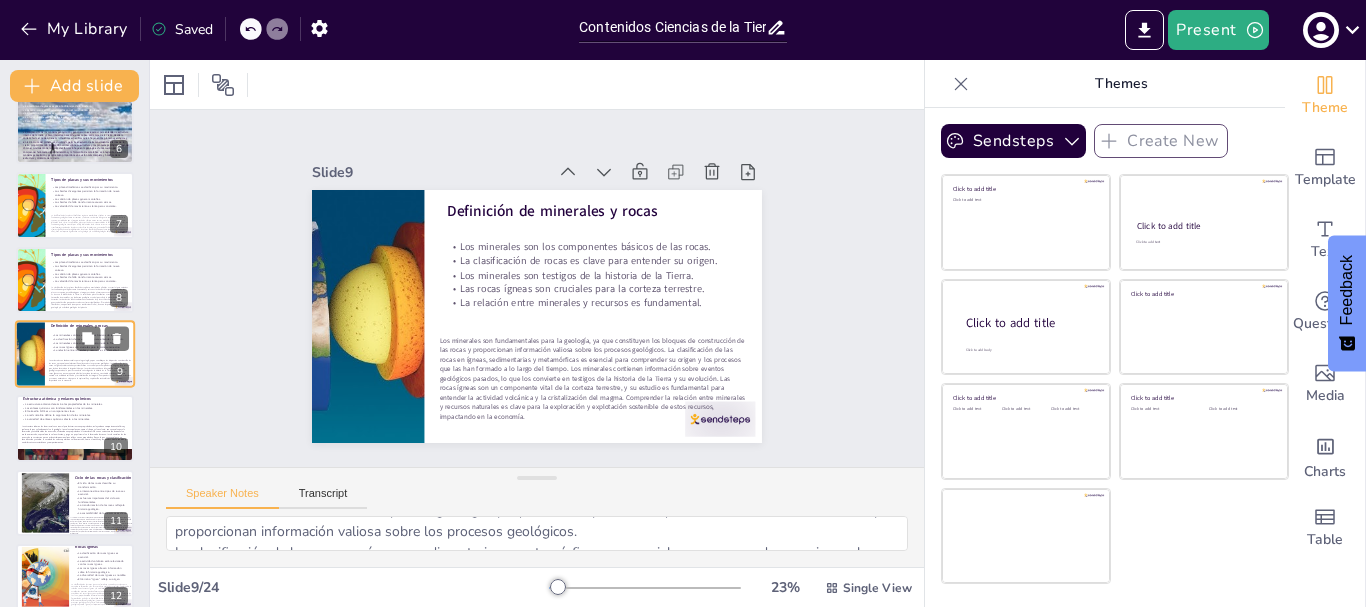 click at bounding box center (75, 354) 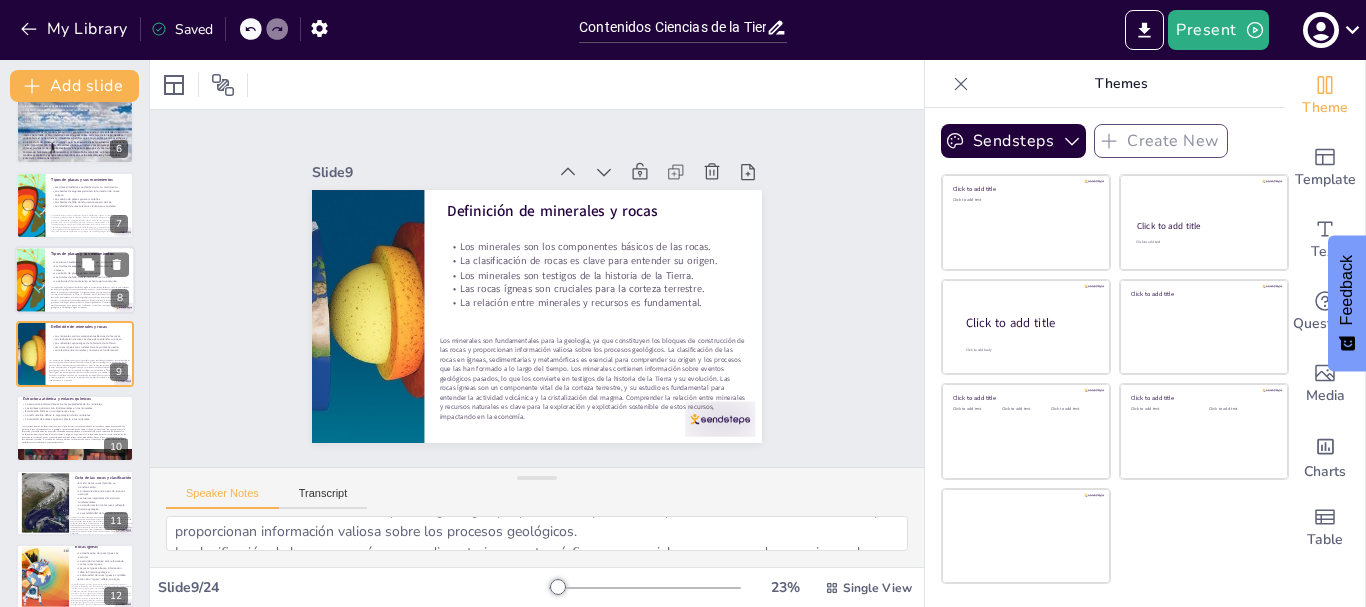 click on "La clasificación de las placas litosféricas según su movimiento y límites es esencial para entender los fenómenos geológicos como terremotos y volcanes.
Los bordes divergentes son donde las placas se separan, permitiendo que el magma ascienda y forme nueva corteza oceánica, lo que es clave en la dinámica de la Tierra.
La colisión de placas tectónicas es responsable de la formación de montañas, un fenómeno geológico esencial que refleja la dinámica de la corteza terrestre.
Los bordes de falla transformante son donde las placas se deslizan lateralmente, generando fricción que puede resultar en sismos significativos.
El movimiento de las placas litosféricas, aunque lento (unos pocos centímetros al año), tiene un impacto significativo en la geología y la actividad geológica del planeta." at bounding box center [90, 297] 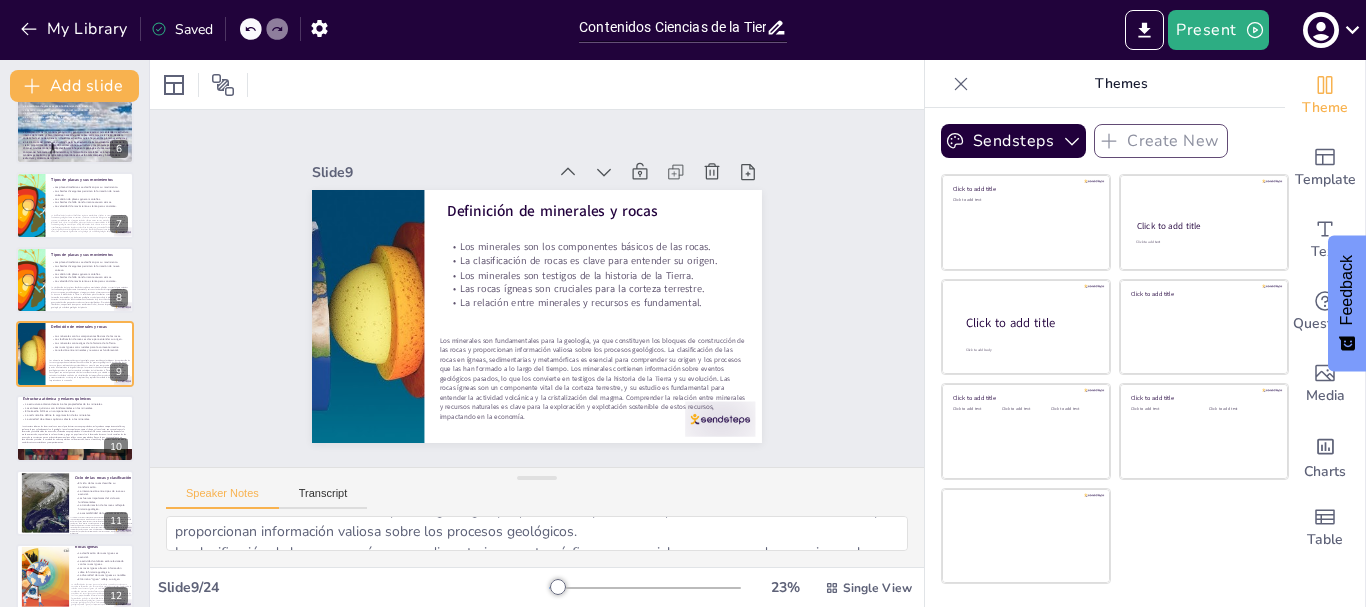 type on "La clasificación de las placas litosféricas según su movimiento y límites es esencial para entender los fenómenos geológicos como terremotos y volcanes.
Los bordes divergentes son donde las placas se separan, permitiendo que el magma ascienda y forme nueva corteza oceánica, lo que es clave en la dinámica de la Tierra.
La colisión de placas tectónicas es responsable de la formación de montañas, un fenómeno geológico esencial que refleja la dinámica de la corteza terrestre.
Los bordes de falla transformante son donde las placas se deslizan lateralmente, generando fricción que puede resultar en sismos significativos.
El movimiento de las placas litosféricas, aunque lento (unos pocos centímetros al año), tiene un impacto significativo en la geología y la actividad geológica del planeta." 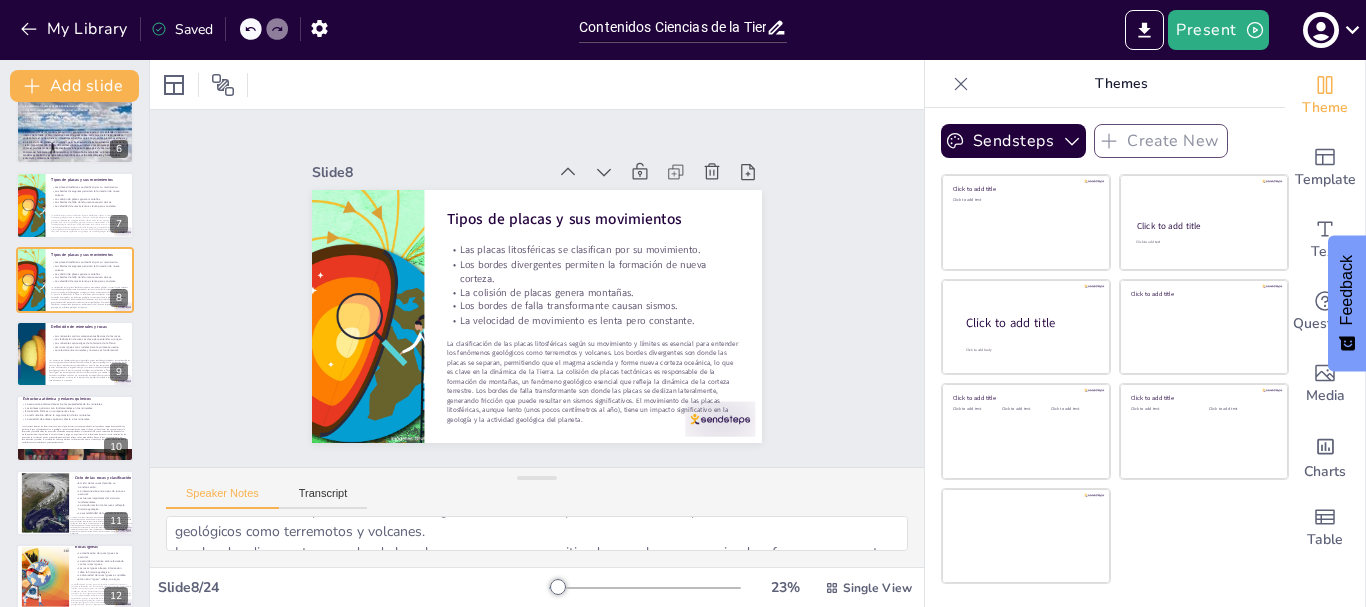 scroll, scrollTop: 317, scrollLeft: 0, axis: vertical 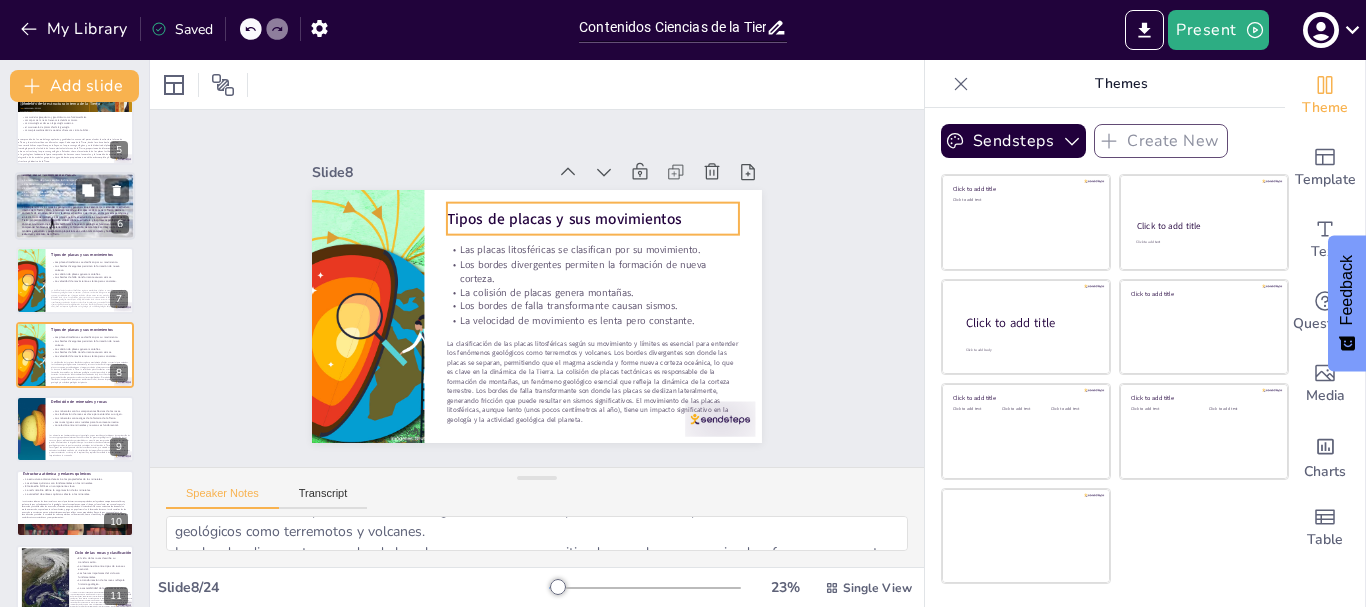 click on "La clasificación de las placas litosféricas según su movimiento y límites es esencial para entender los fenómenos geológicos como terremotos y volcanes.
Los bordes divergentes son donde las placas se separan, permitiendo que el magma ascienda y forme nueva corteza oceánica, lo que es clave en la dinámica de la Tierra.
La colisión de placas tectónicas es responsable de la formación de montañas, un fenómeno geológico esencial que refleja la dinámica de la corteza terrestre.
Los bordes de falla transformante son donde las placas se deslizan lateralmente, generando fricción que puede resultar en sismos significativos.
El movimiento de las placas litosféricas, aunque lento (unos pocos centímetros al año), tiene un impacto significativo en la geología y la actividad geológica del planeta." at bounding box center (89, 299) 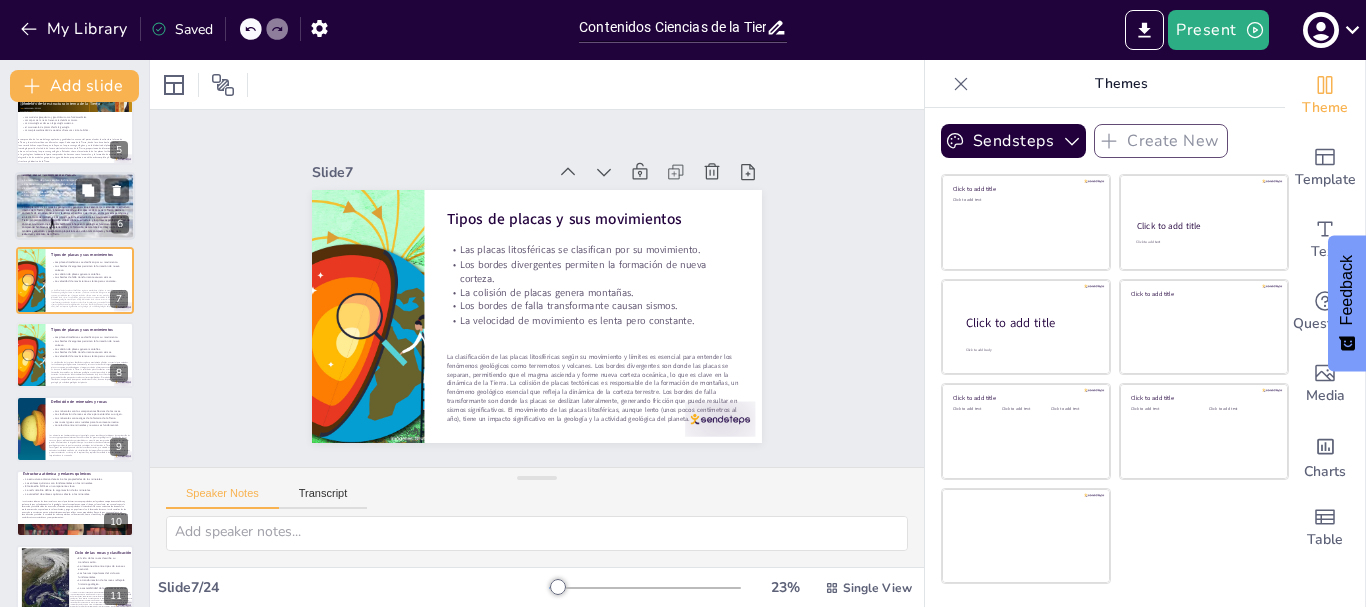 scroll, scrollTop: 243, scrollLeft: 0, axis: vertical 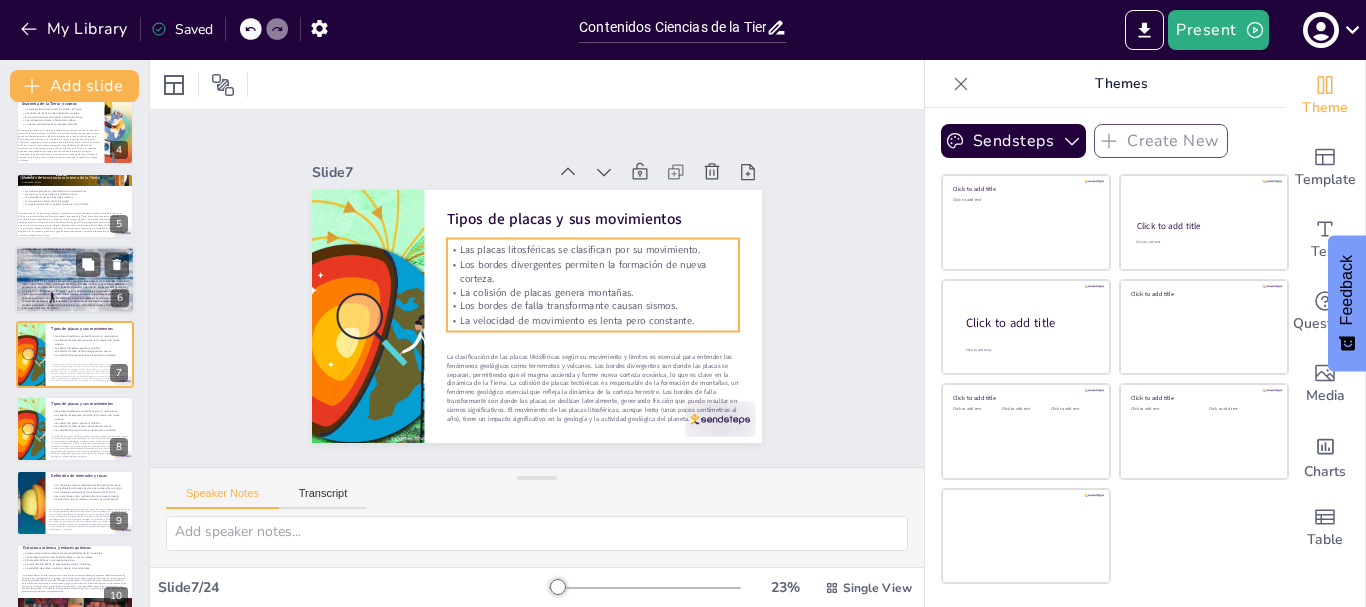 drag, startPoint x: 56, startPoint y: 347, endPoint x: 54, endPoint y: 283, distance: 64.03124 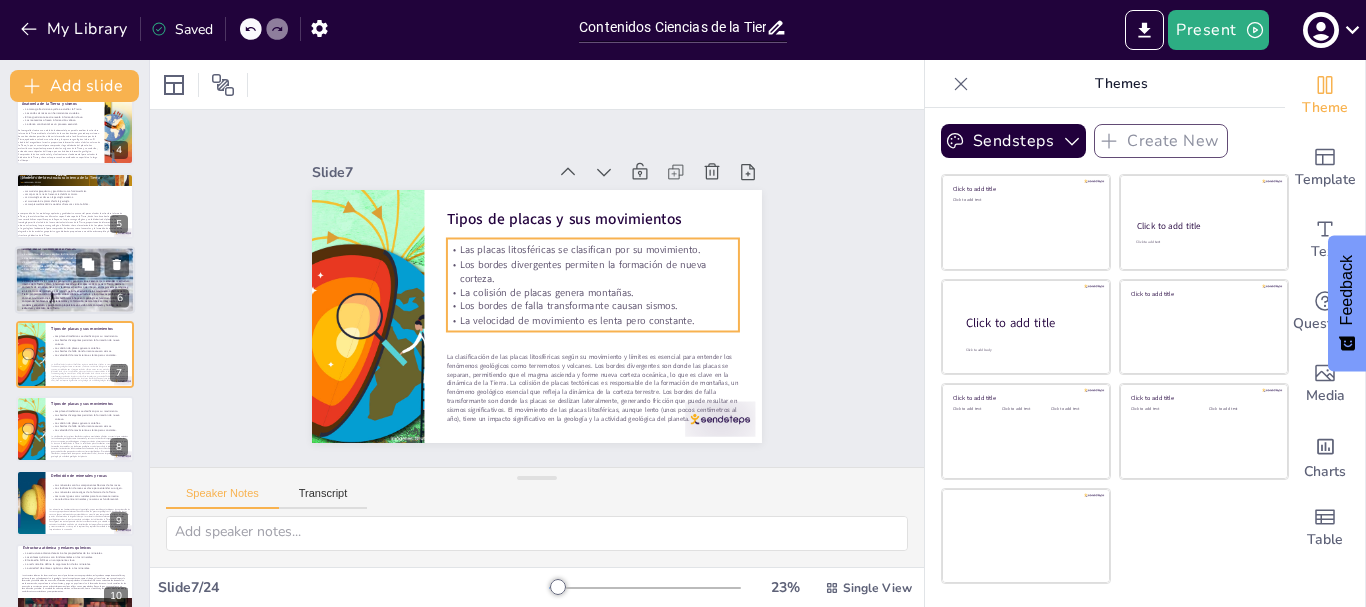 click on "La colisión de placas genera montañas." at bounding box center (89, 348) 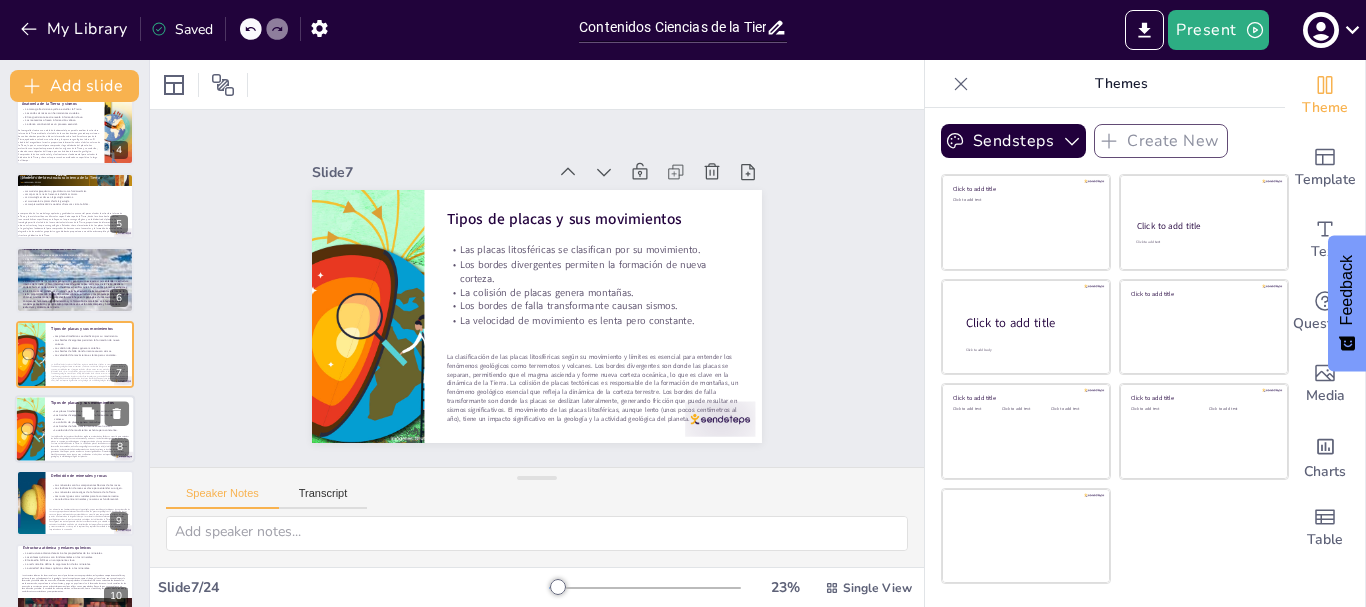click on "La velocidad de movimiento es lenta pero constante." at bounding box center [90, 430] 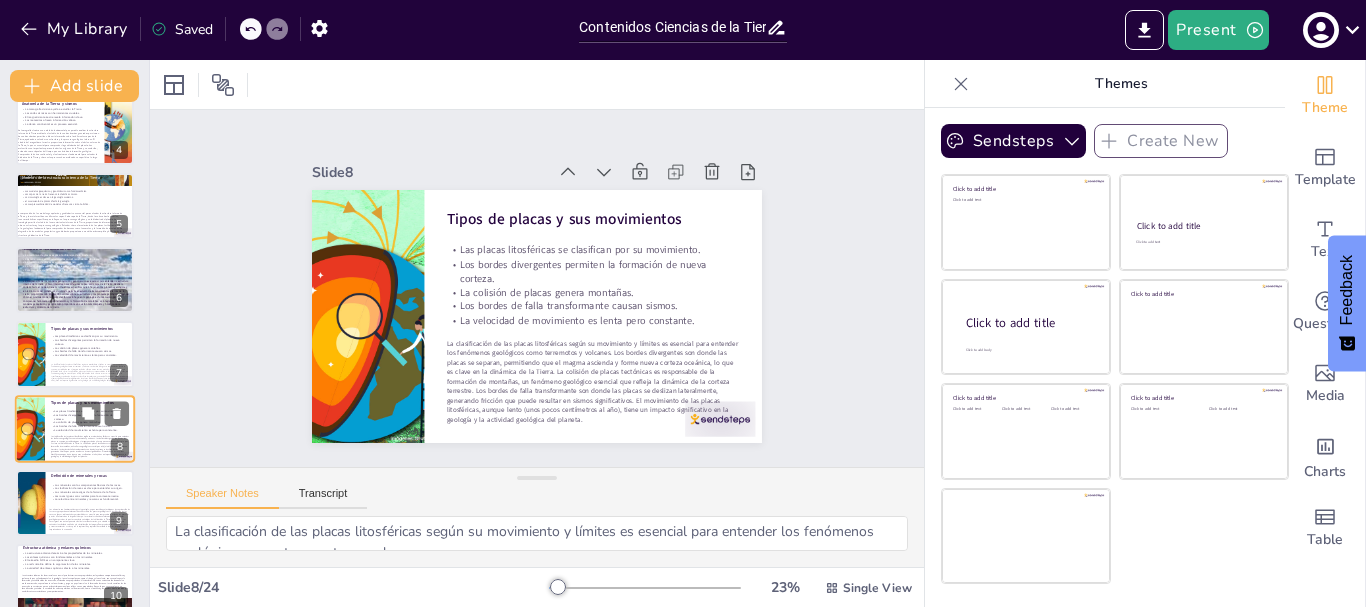 scroll, scrollTop: 317, scrollLeft: 0, axis: vertical 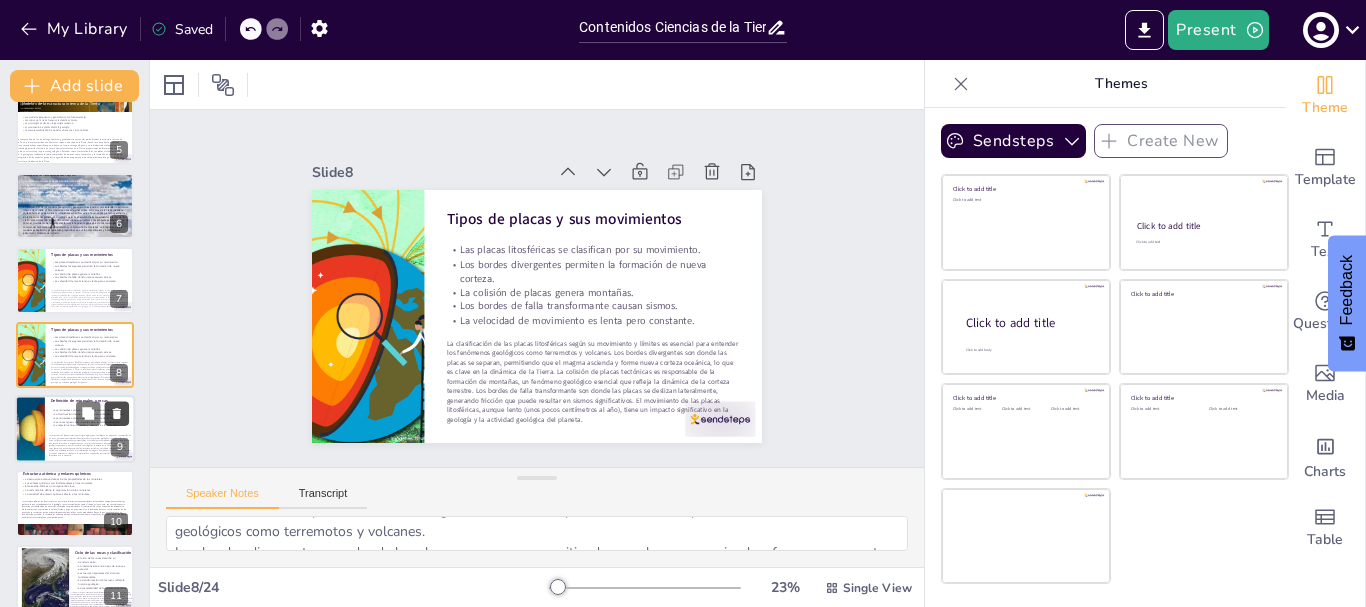 click 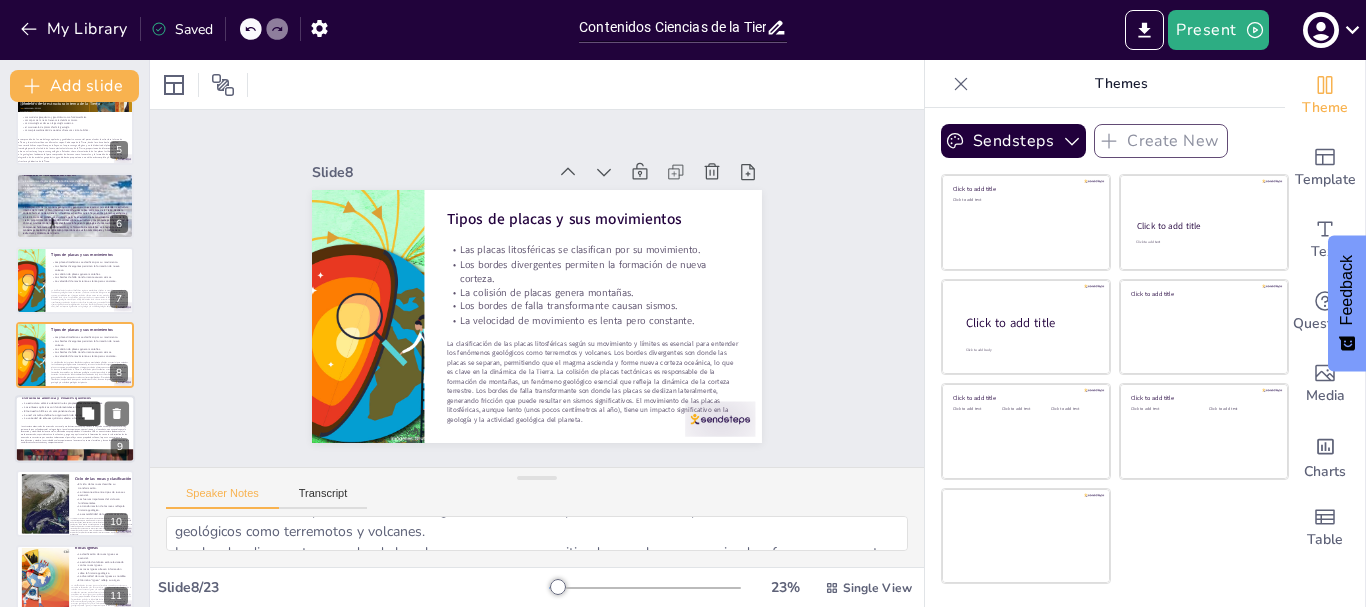 click 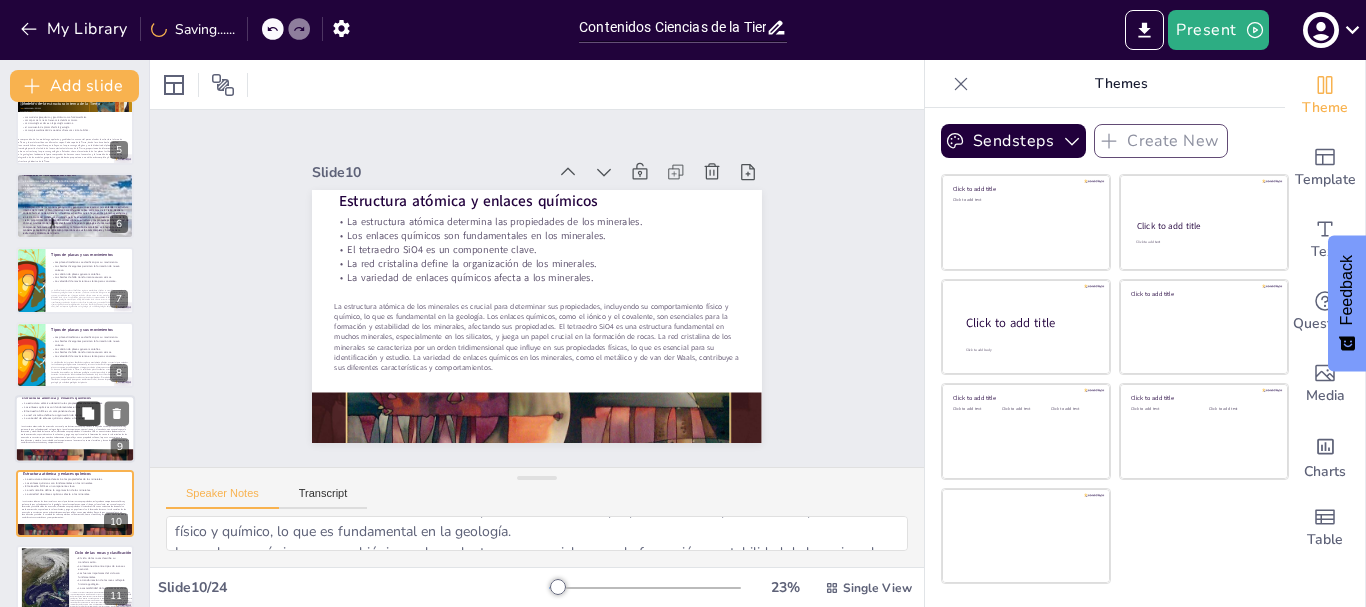 scroll, scrollTop: 466, scrollLeft: 0, axis: vertical 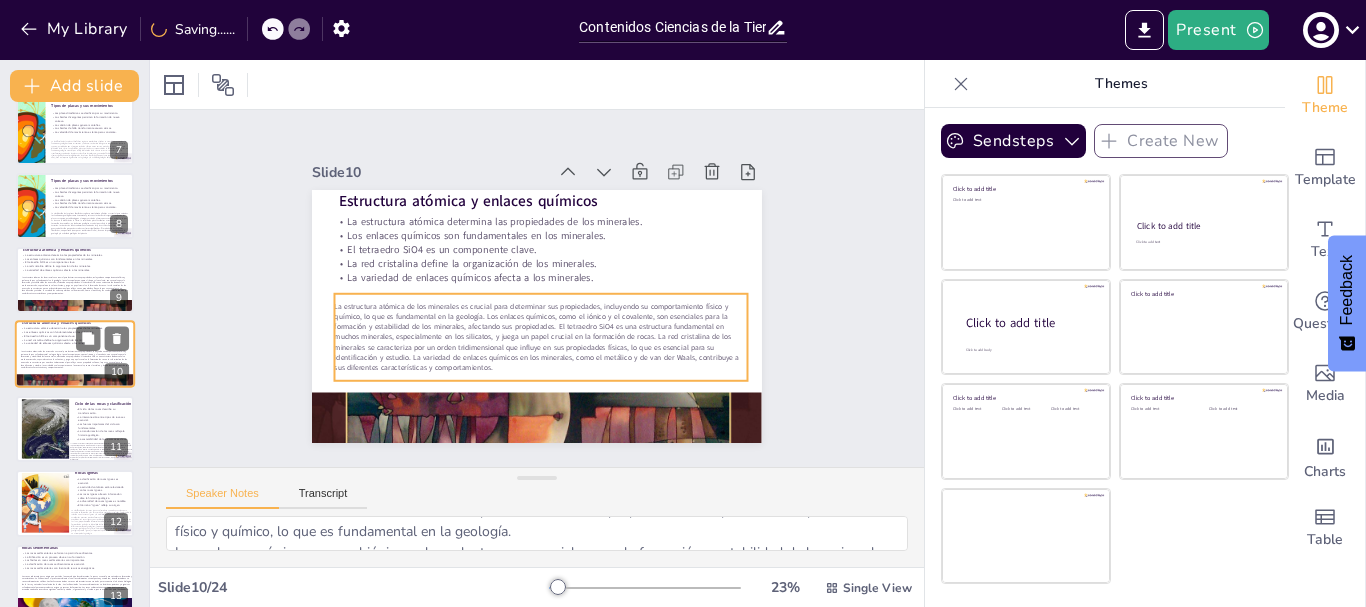 click on "La estructura atómica de los minerales es crucial para determinar sus propiedades, incluyendo su comportamiento físico y químico, lo que es fundamental en la geología.
Los enlaces químicos, como el iónico y el covalente, son esenciales para la formación y estabilidad de los minerales, afectando sus propiedades.
El tetraedro SiO4 es una estructura fundamental en muchos minerales, especialmente en los silicatos, y juega un papel crucial en la formación de rocas.
La red cristalina de los minerales se caracteriza por un orden tridimensional que influye en sus propiedades físicas, lo que es esencial para su identificación y estudio.
La variedad de enlaces químicos en los minerales, como el metálico y de van der Waals, contribuye a sus diferentes características y comportamientos." at bounding box center [75, 360] 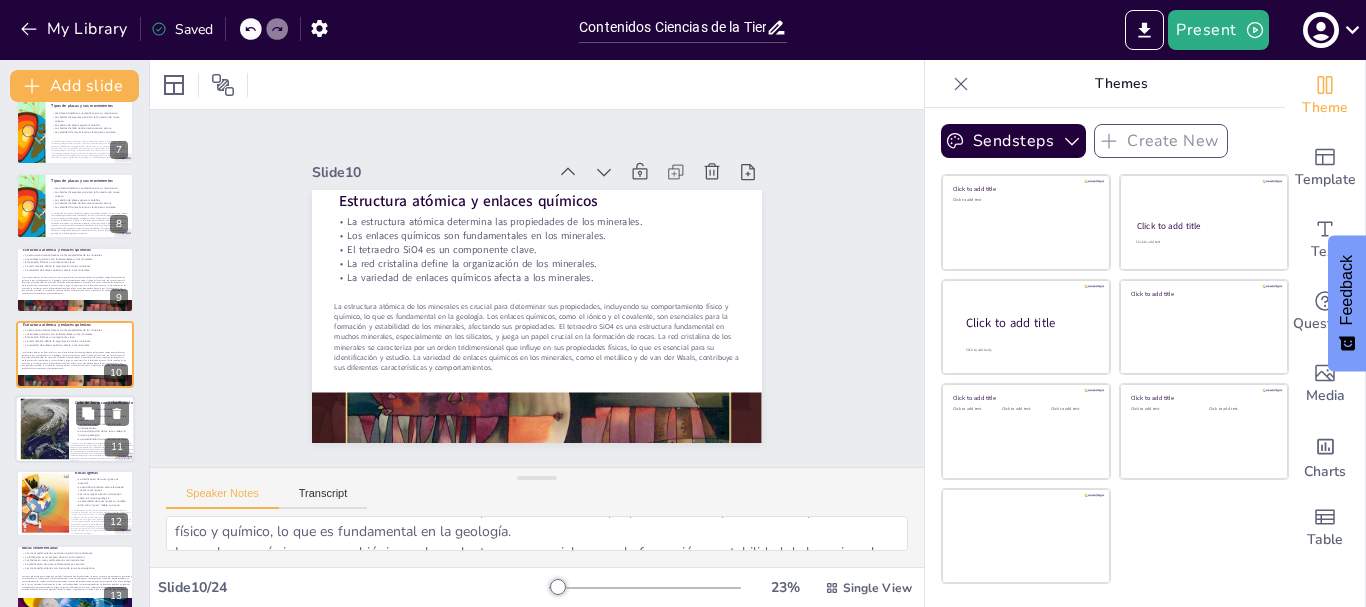 click at bounding box center [44, 428] 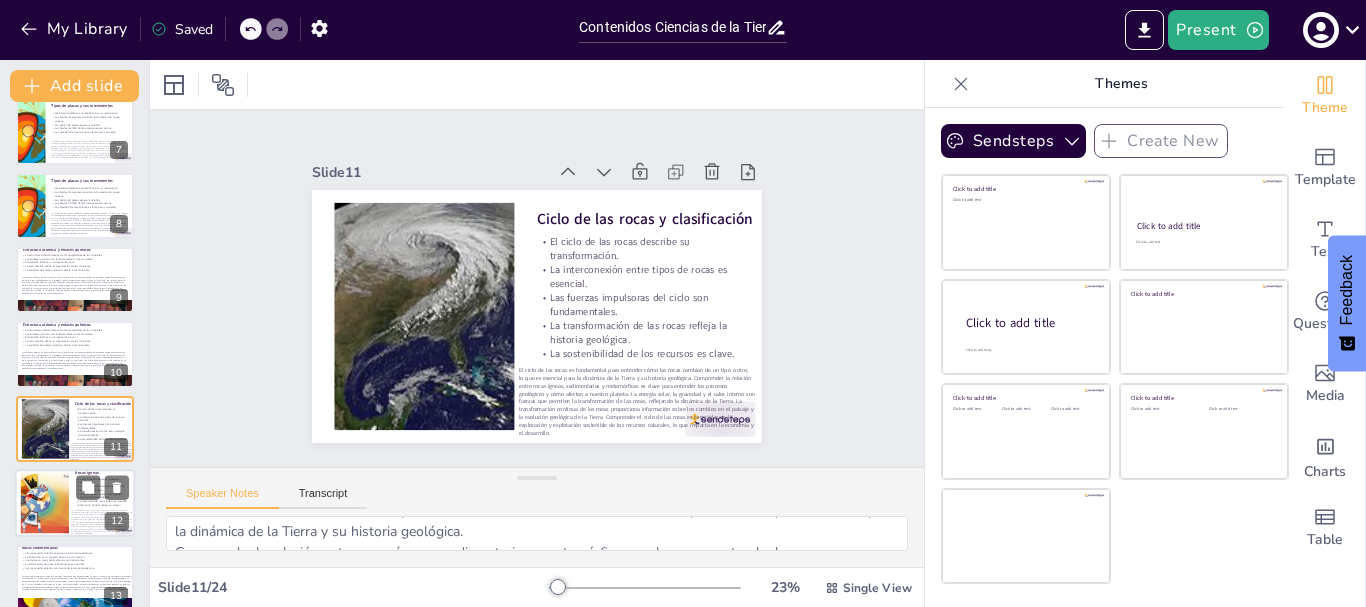 scroll, scrollTop: 540, scrollLeft: 0, axis: vertical 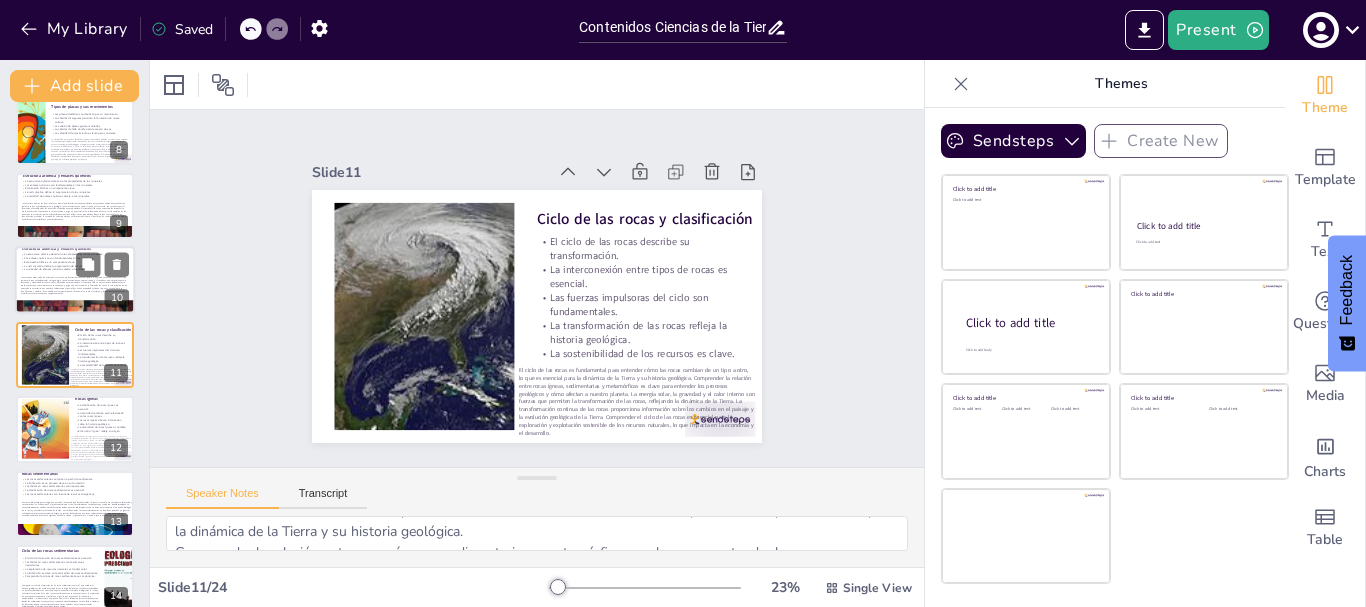 click on "El tetraedro SiO4 es un componente clave." at bounding box center [75, 263] 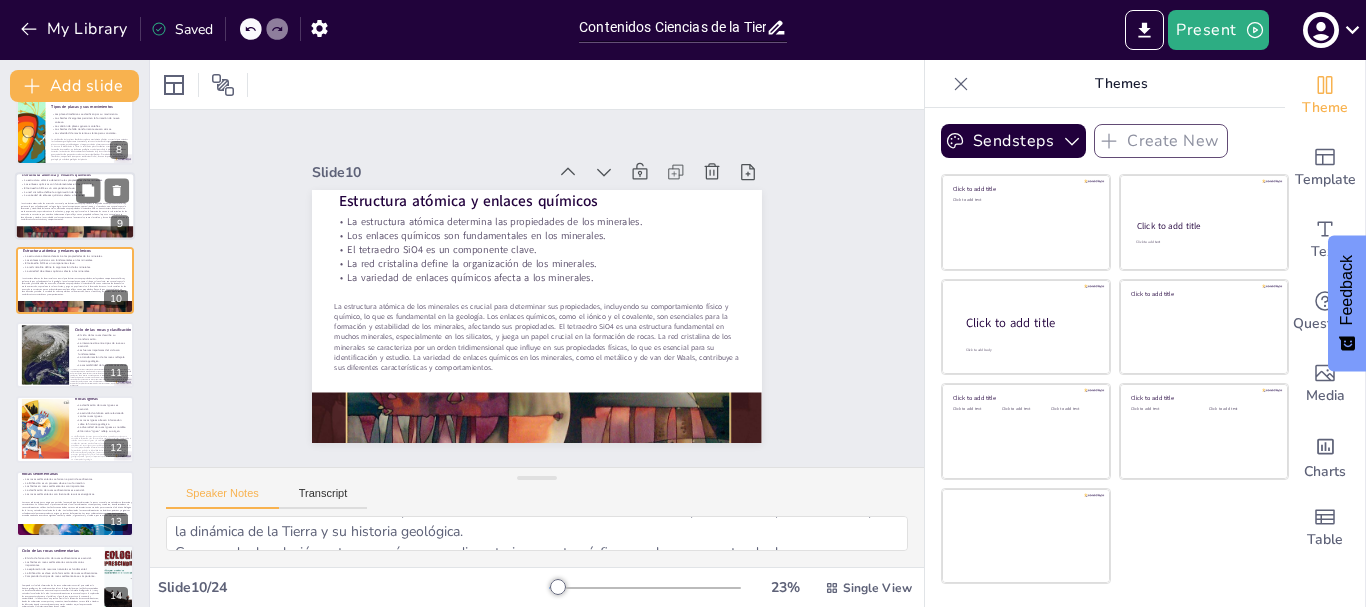 type on "La estructura atómica de los minerales es crucial para determinar sus propiedades, incluyendo su comportamiento físico y químico, lo que es fundamental en la geología.
Los enlaces químicos, como el iónico y el covalente, son esenciales para la formación y estabilidad de los minerales, afectando sus propiedades.
El tetraedro SiO4 es una estructura fundamental en muchos minerales, especialmente en los silicatos, y juega un papel crucial en la formación de rocas.
La red cristalina de los minerales se caracteriza por un orden tridimensional que influye en sus propiedades físicas, lo que es esencial para su identificación y estudio.
La variedad de enlaces químicos en los minerales, como el metálico y de van der Waals, contribuye a sus diferentes características y comportamientos." 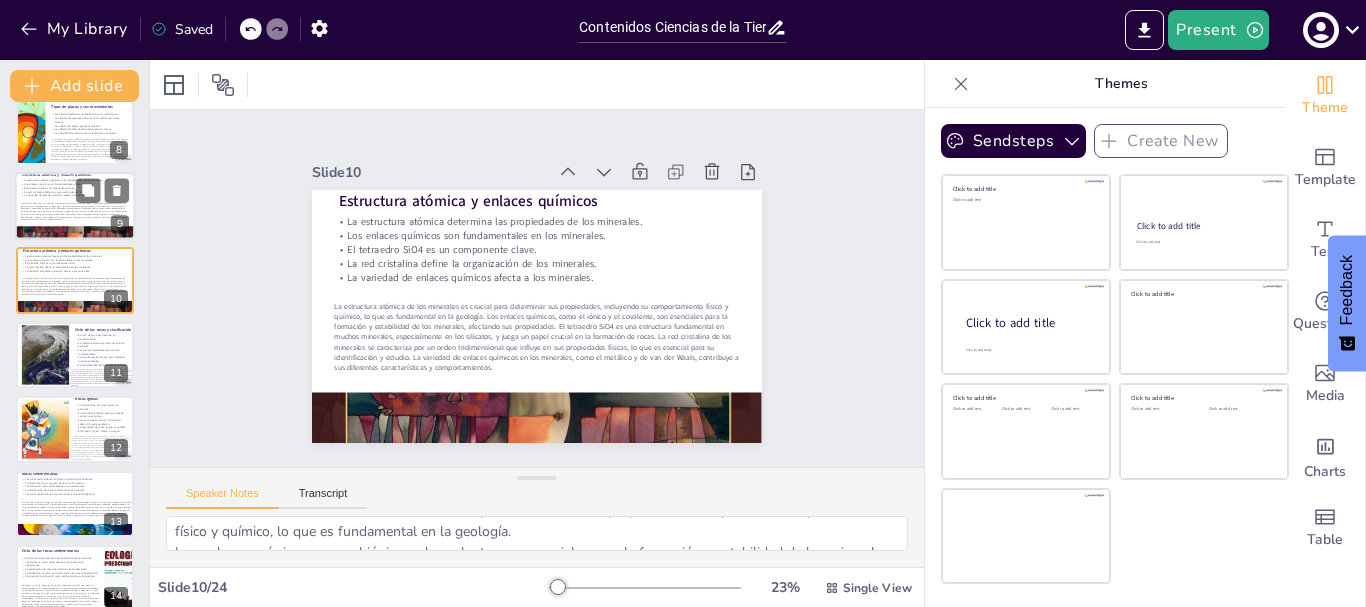 scroll, scrollTop: 466, scrollLeft: 0, axis: vertical 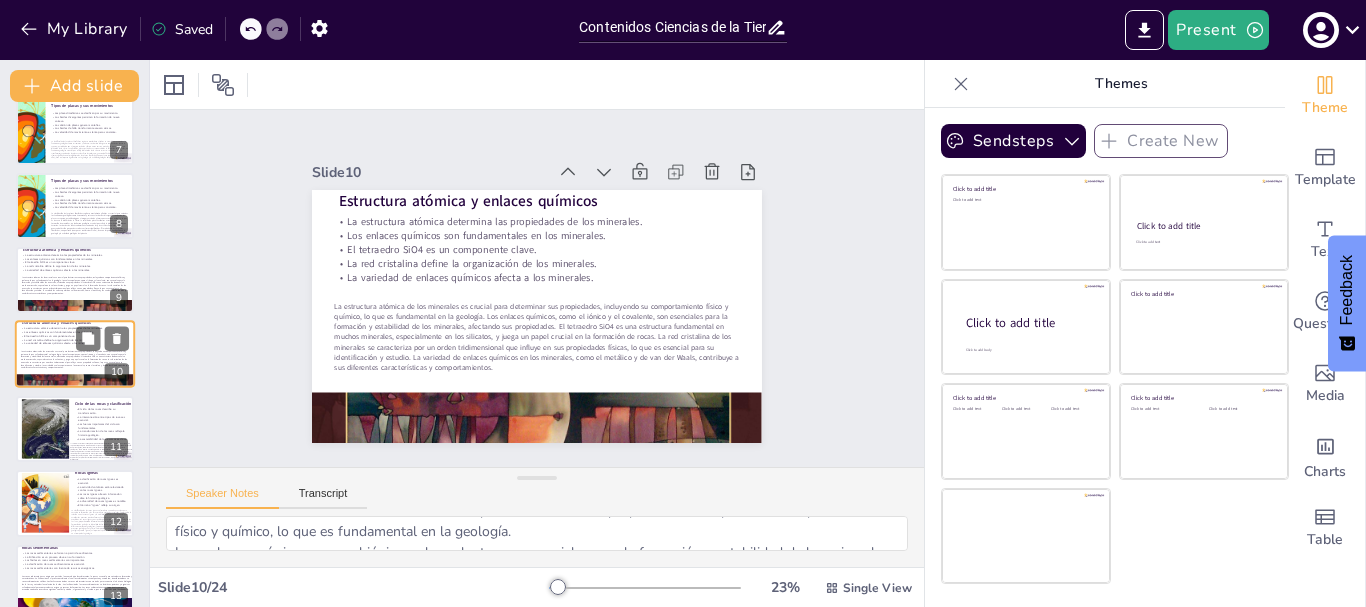 click on "La estructura atómica de los minerales es crucial para determinar sus propiedades, incluyendo su comportamiento físico y químico, lo que es fundamental en la geología.
Los enlaces químicos, como el iónico y el covalente, son esenciales para la formación y estabilidad de los minerales, afectando sus propiedades.
El tetraedro SiO4 es una estructura fundamental en muchos minerales, especialmente en los silicatos, y juega un papel crucial en la formación de rocas.
La red cristalina de los minerales se caracteriza por un orden tridimensional que influye en sus propiedades físicas, lo que es esencial para su identificación y estudio.
La variedad de enlaces químicos en los minerales, como el metálico y de van der Waals, contribuye a sus diferentes características y comportamientos." at bounding box center [76, 359] 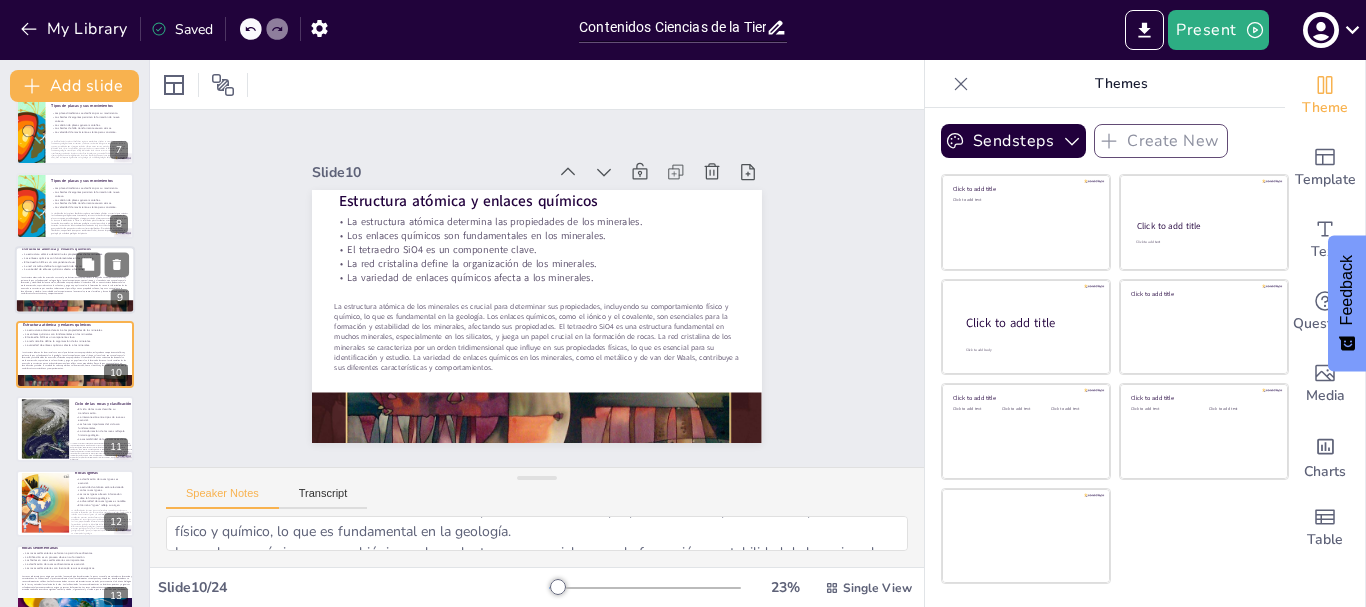 click on "La estructura atómica de los minerales es crucial para determinar sus propiedades, incluyendo su comportamiento físico y químico, lo que es fundamental en la geología.
Los enlaces químicos, como el iónico y el covalente, son esenciales para la formación y estabilidad de los minerales, afectando sus propiedades.
El tetraedro SiO4 es una estructura fundamental en muchos minerales, especialmente en los silicatos, y juega un papel crucial en la formación de rocas.
La red cristalina de los minerales se caracteriza por un orden tridimensional que influye en sus propiedades físicas, lo que es esencial para su identificación y estudio.
La variedad de enlaces químicos en los minerales, como el metálico y de van der Waals, contribuye a sus diferentes características y comportamientos." at bounding box center [75, 285] 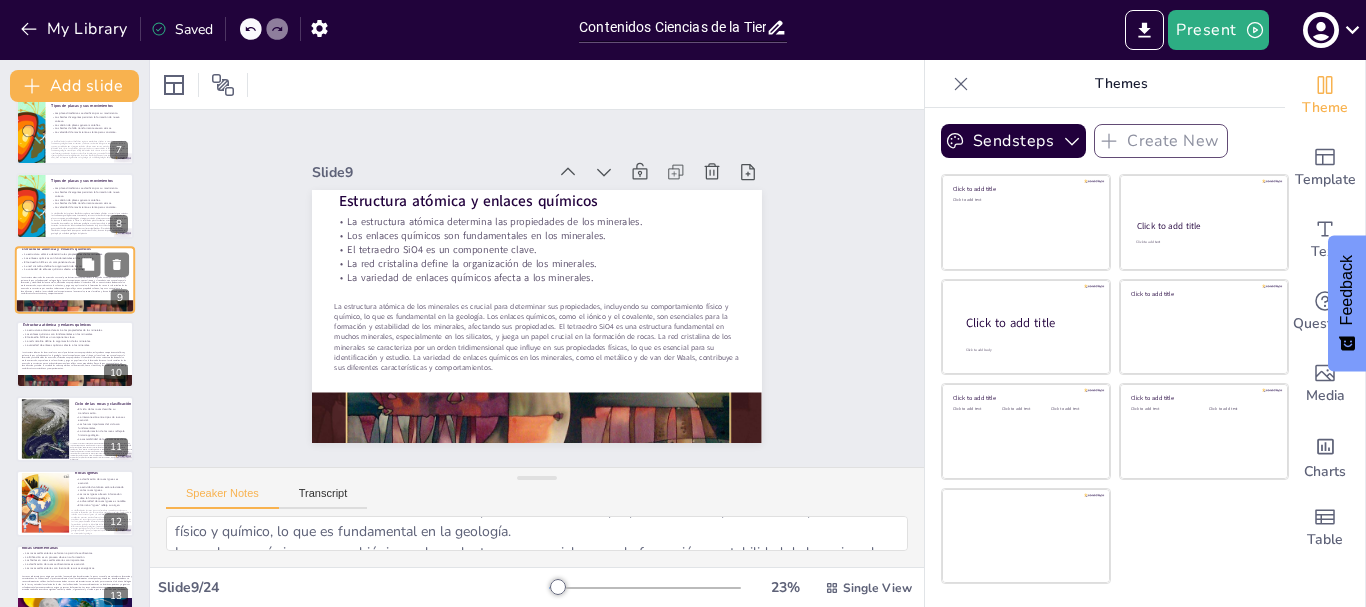 scroll, scrollTop: 392, scrollLeft: 0, axis: vertical 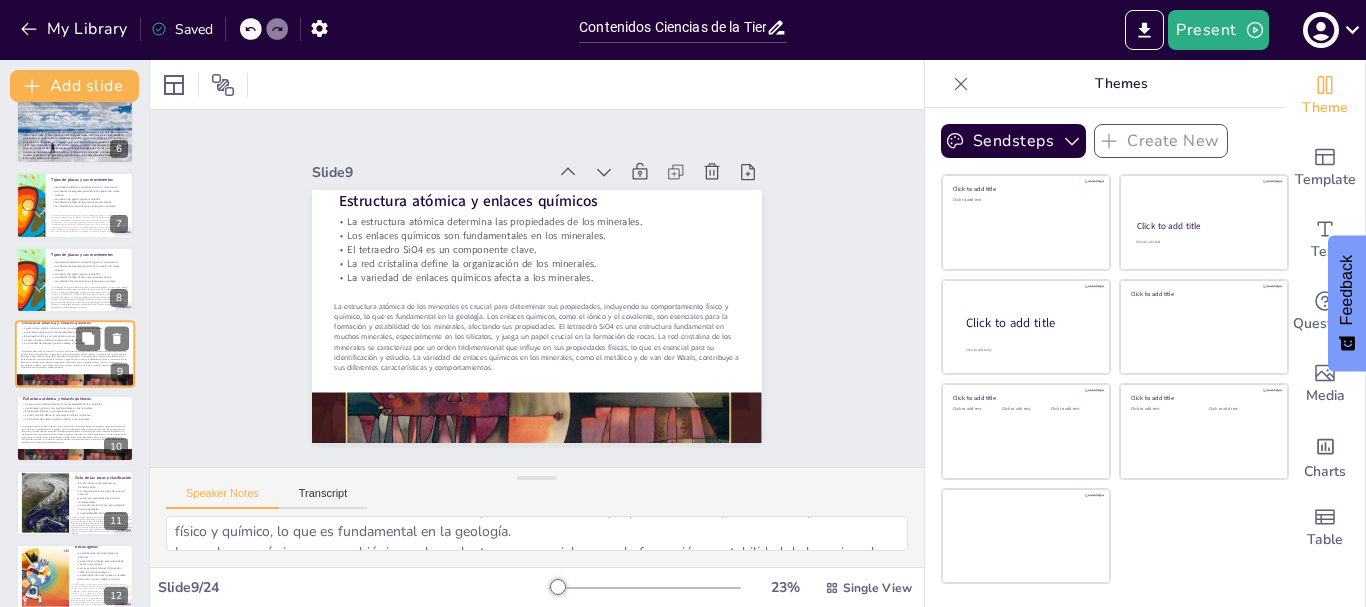 click on "La estructura atómica de los minerales es crucial para determinar sus propiedades, incluyendo su comportamiento físico y químico, lo que es fundamental en la geología.
Los enlaces químicos, como el iónico y el covalente, son esenciales para la formación y estabilidad de los minerales, afectando sus propiedades.
El tetraedro SiO4 es una estructura fundamental en muchos minerales, especialmente en los silicatos, y juega un papel crucial en la formación de rocas.
La red cristalina de los minerales se caracteriza por un orden tridimensional que influye en sus propiedades físicas, lo que es esencial para su identificación y estudio.
La variedad de enlaces químicos en los minerales, como el metálico y de van der Waals, contribuye a sus diferentes características y comportamientos." at bounding box center (75, 359) 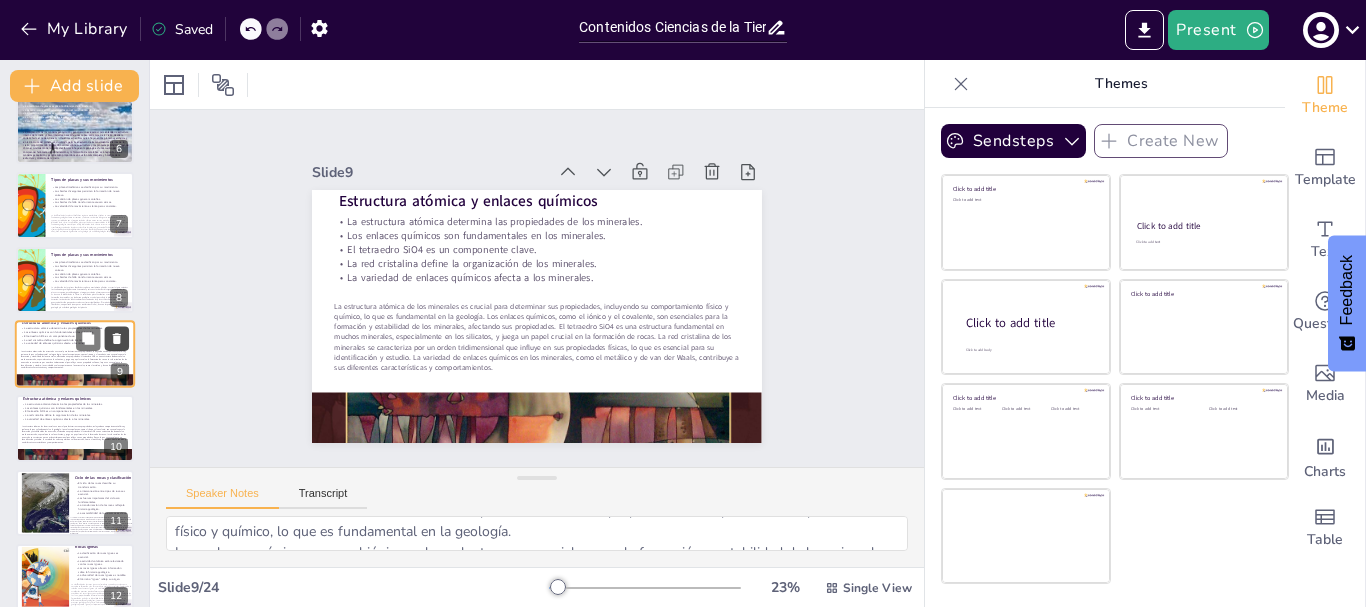 click 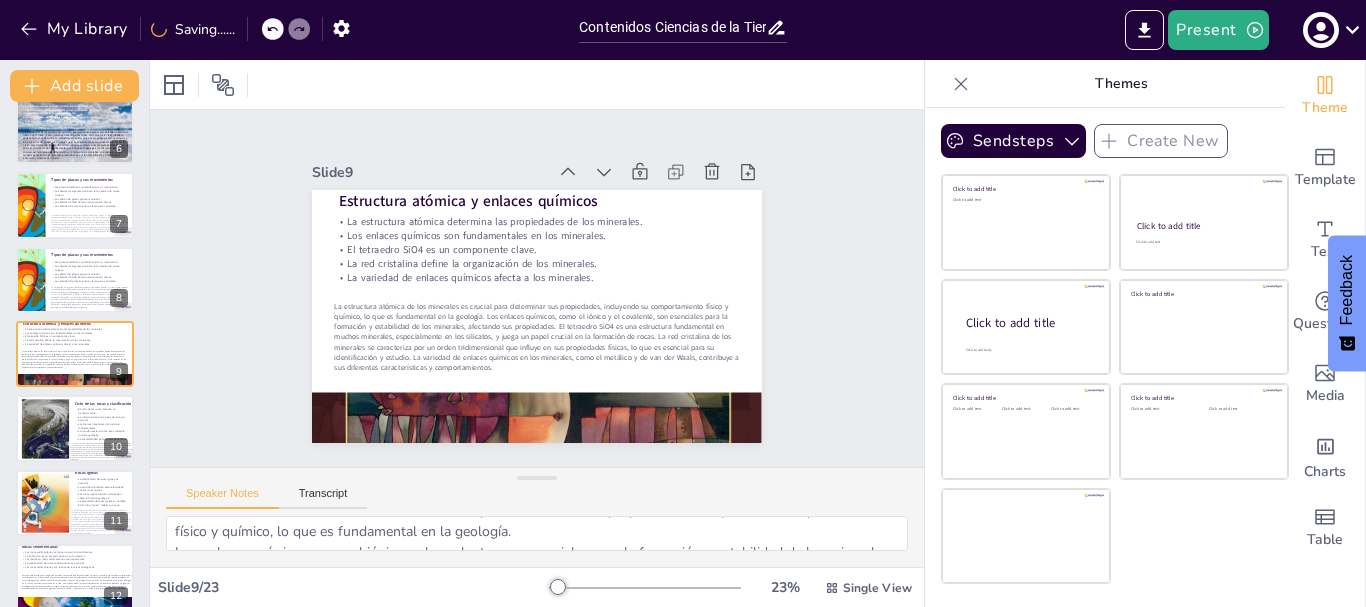 scroll, scrollTop: 0, scrollLeft: 0, axis: both 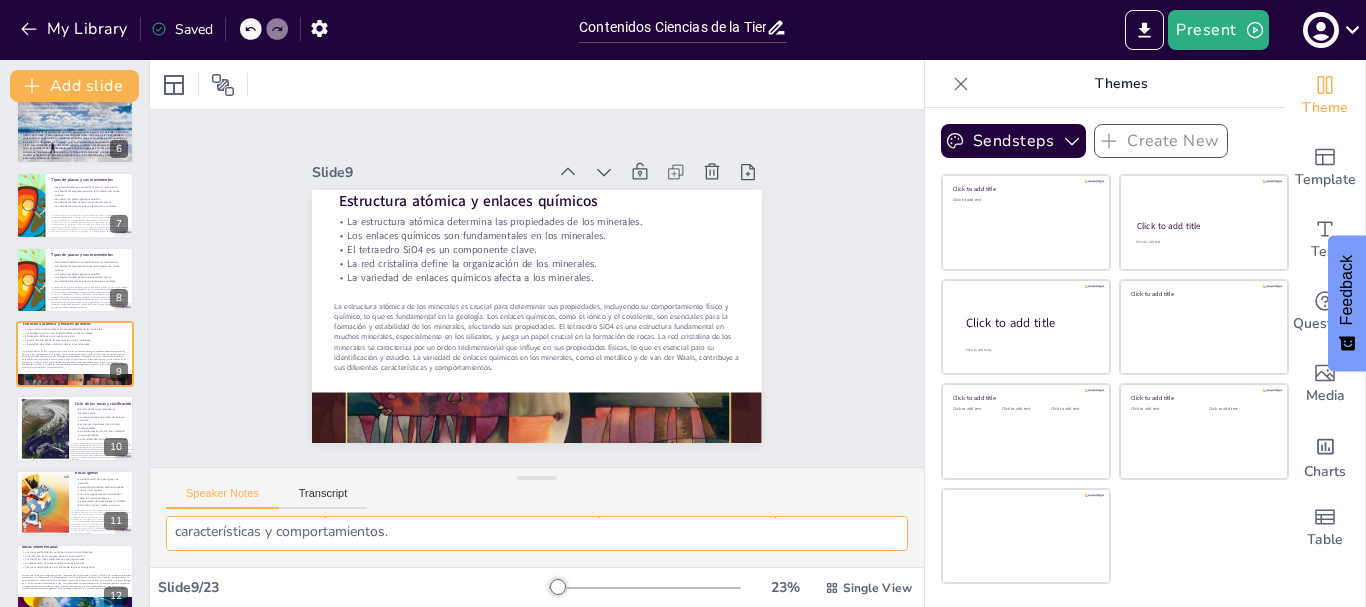 drag, startPoint x: 173, startPoint y: 532, endPoint x: 861, endPoint y: 552, distance: 688.29065 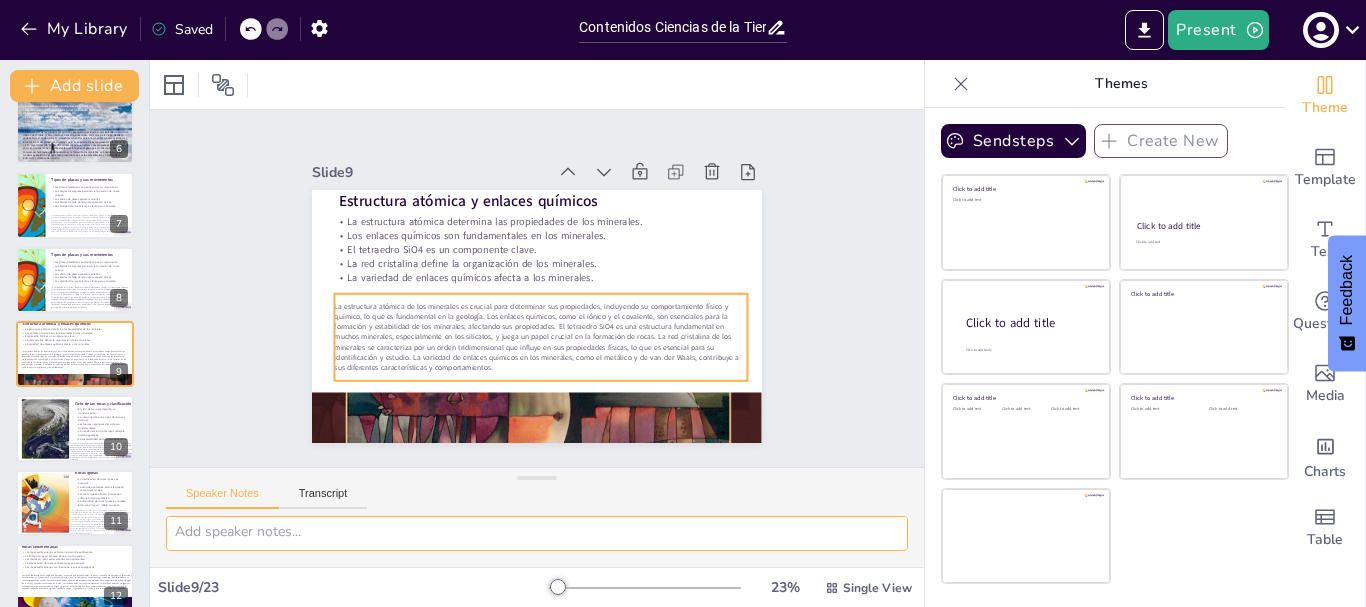 scroll, scrollTop: 4, scrollLeft: 0, axis: vertical 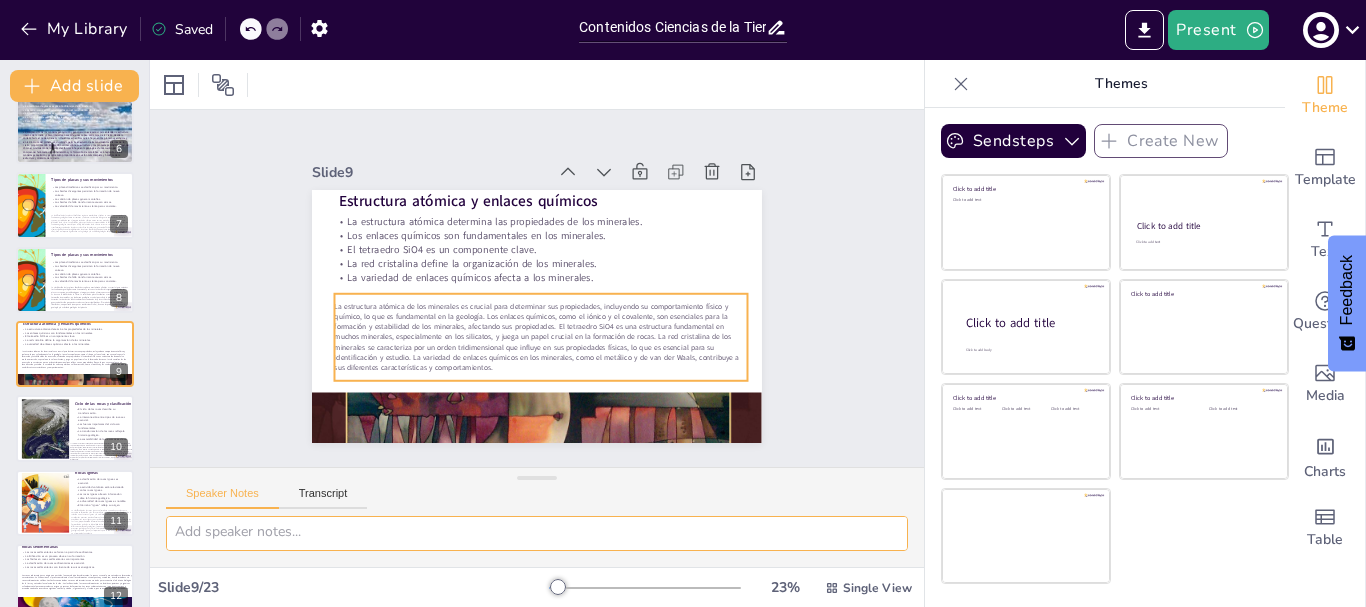 type 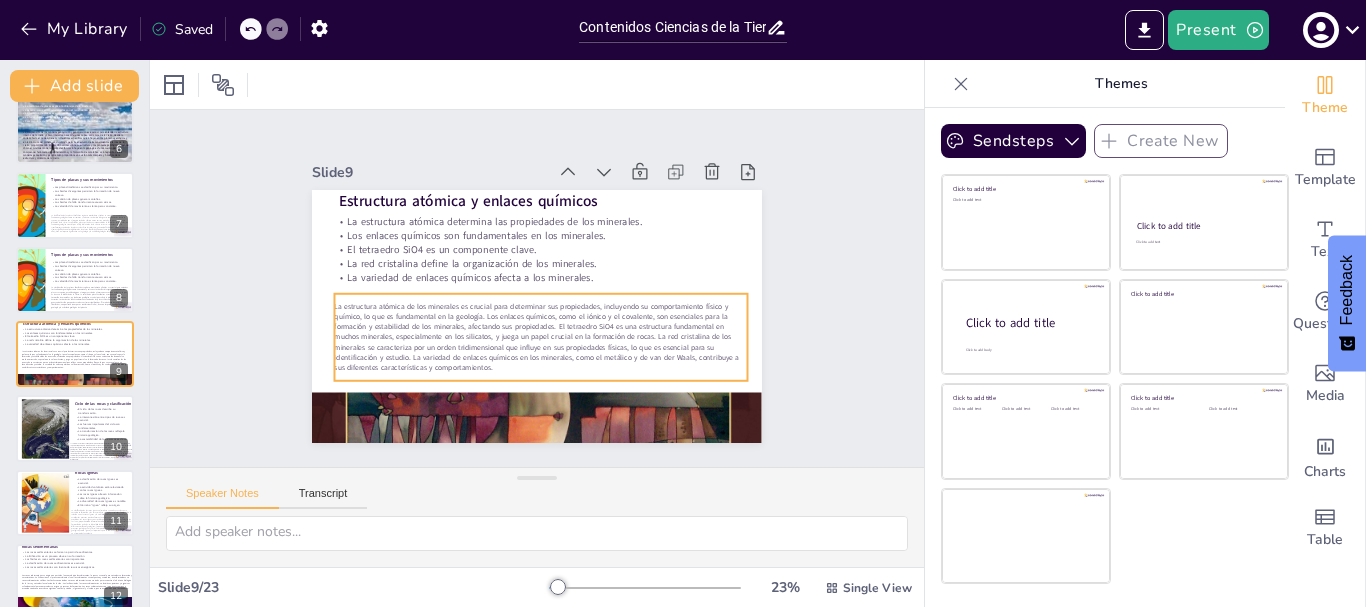 click on "La estructura atómica de los minerales es crucial para determinar sus propiedades, incluyendo su comportamiento físico y químico, lo que es fundamental en la geología.
Los enlaces químicos, como el iónico y el covalente, son esenciales para la formación y estabilidad de los minerales, afectando sus propiedades.
El tetraedro SiO4 es una estructura fundamental en muchos minerales, especialmente en los silicatos, y juega un papel crucial en la formación de rocas.
La red cristalina de los minerales se caracteriza por un orden tridimensional que influye en sus propiedades físicas, lo que es esencial para su identificación y estudio.
La variedad de enlaces químicos en los minerales, como el metálico y de van der Waals, contribuye a sus diferentes características y comportamientos." at bounding box center [494, 313] 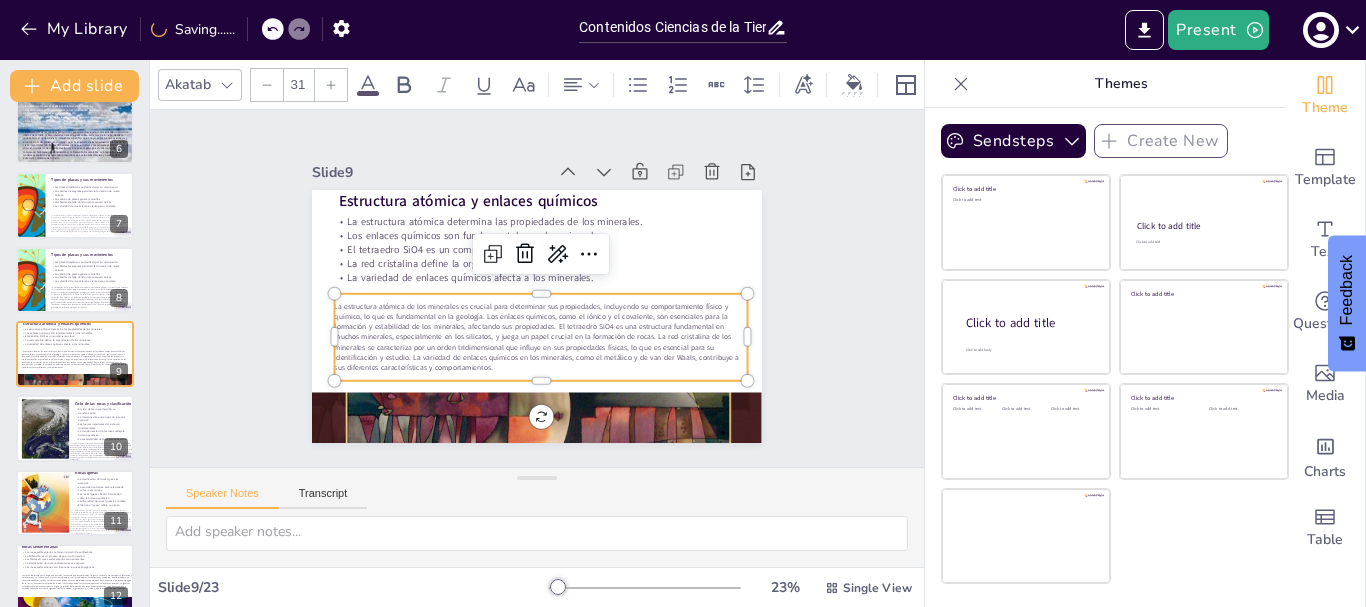click 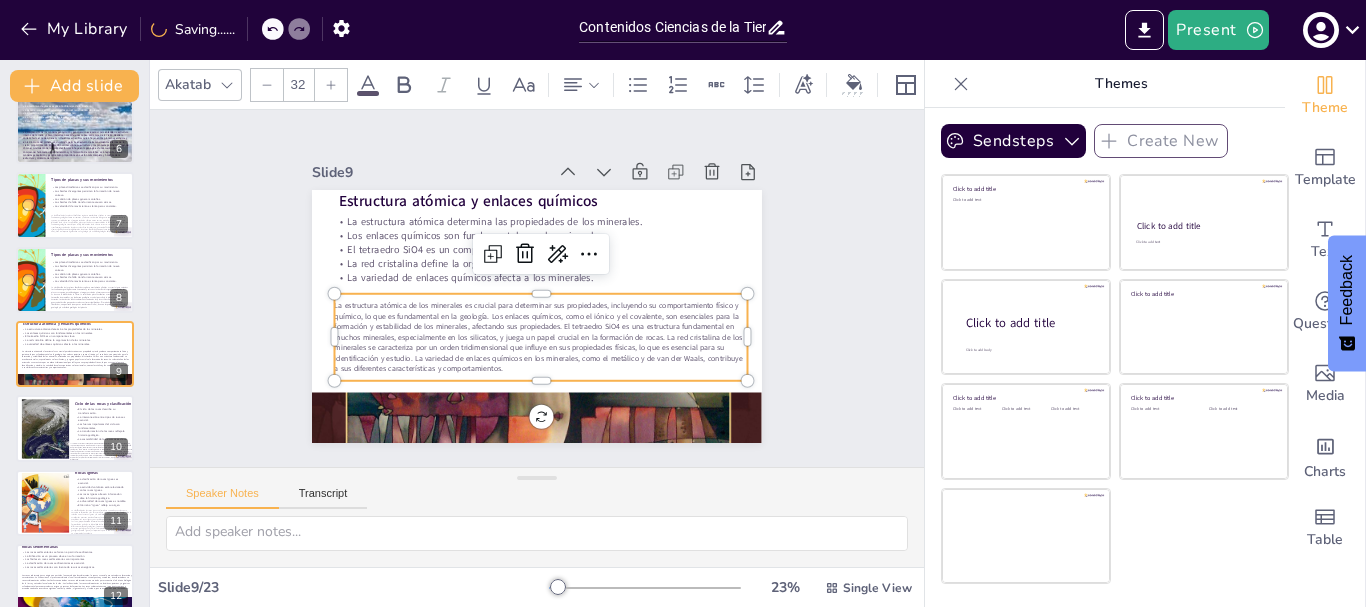 click 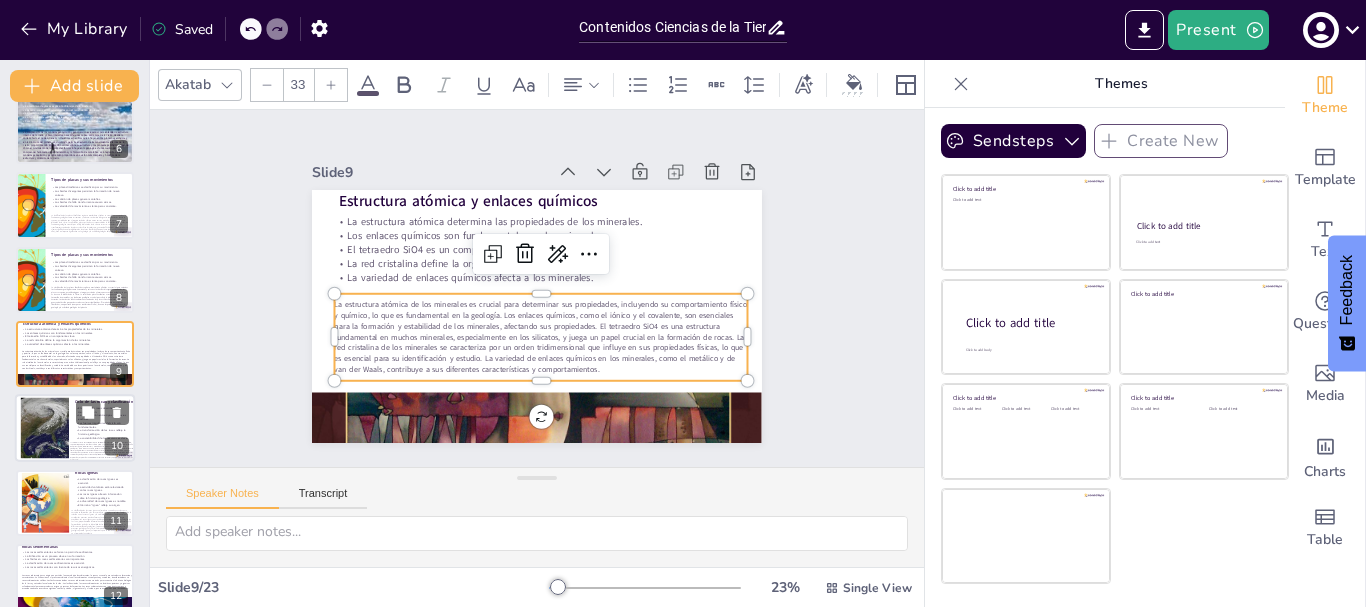 click at bounding box center [44, 428] 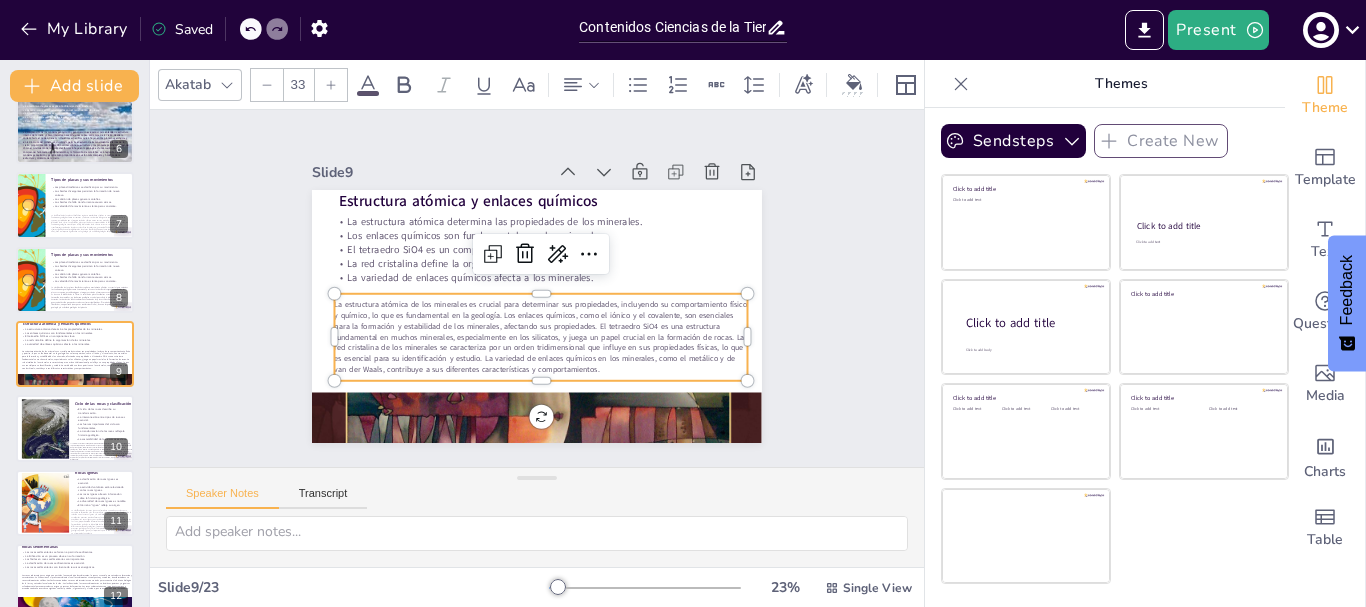 type on "El ciclo de las rocas es fundamental para entender cómo las rocas cambian de un tipo a otro, lo que es esencial para la dinámica de la Tierra y su historia geológica.
Comprender la relación entre rocas ígneas, sedimentarias y metamórficas es clave para entender los procesos geológicos y cómo afectan a nuestro planeta.
La energía solar, la gravedad y el calor interno son fuerzas que permiten la transformación de las rocas, reflejando la dinámica de la Tierra.
La transformación continua de las rocas proporciona información sobre los cambios en el paisaje y la evolución geológica de la Tierra.
Comprender el ciclo de las rocas es esencial para la exploración y explotación sostenible de los recursos naturales, lo que impacta en la economía y el desarrollo." 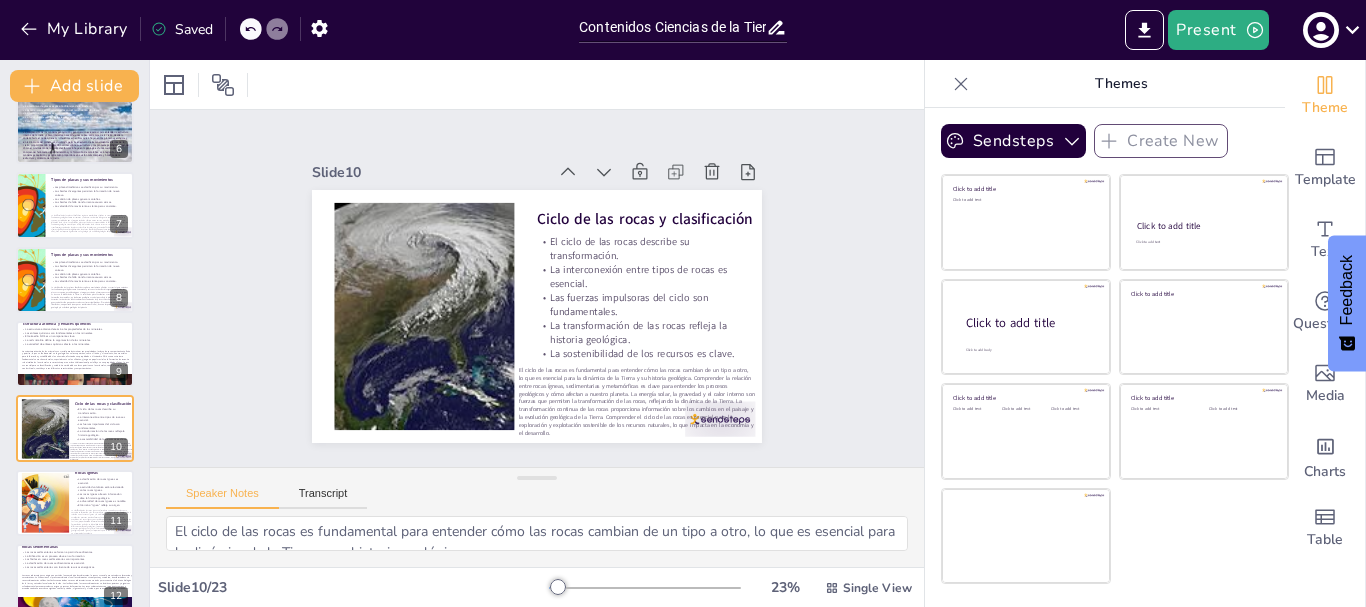 scroll, scrollTop: 466, scrollLeft: 0, axis: vertical 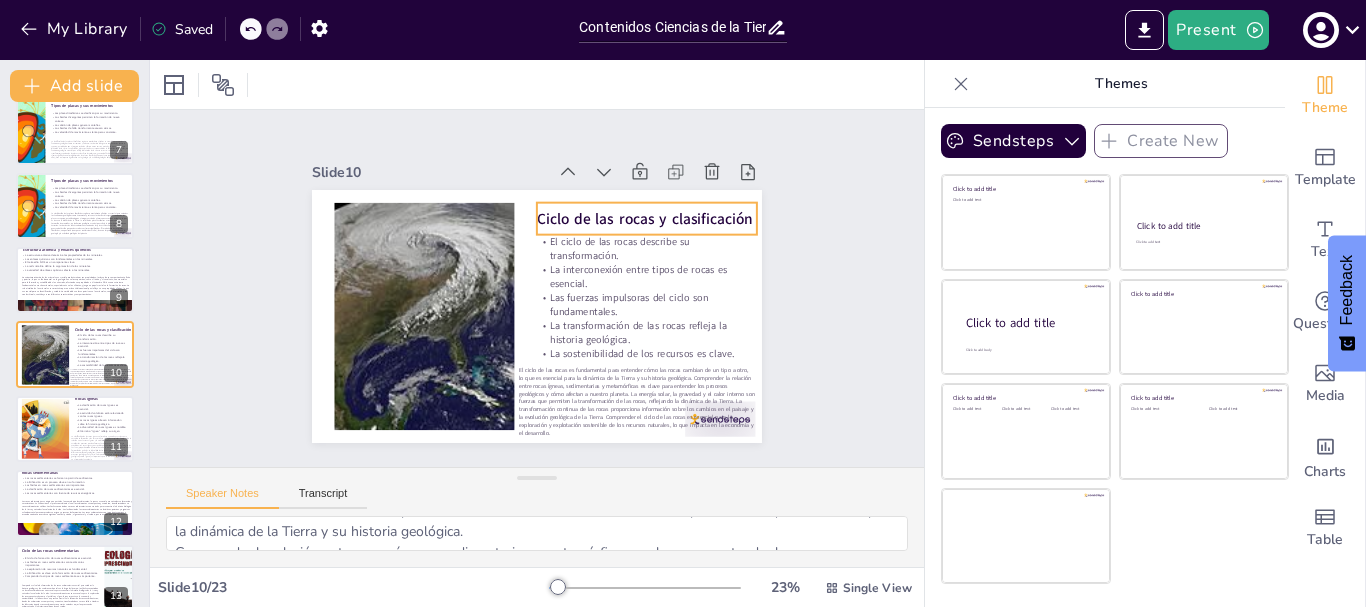 click on "Ciclo de las rocas y clasificación" at bounding box center (661, 255) 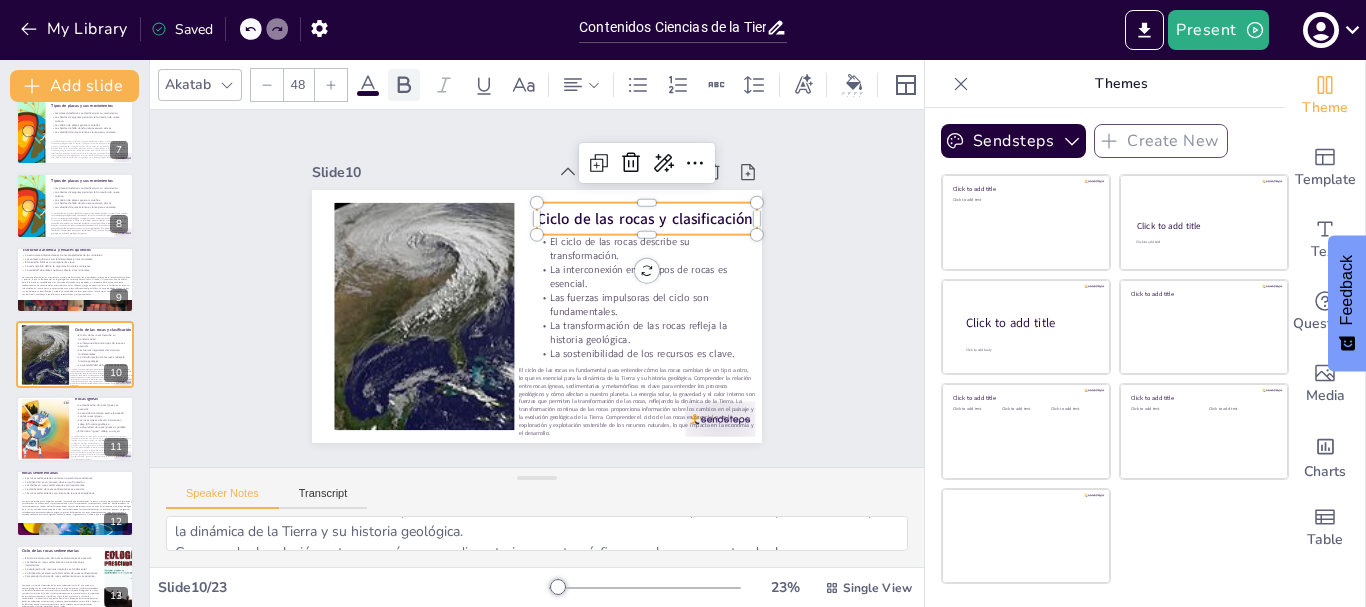 click 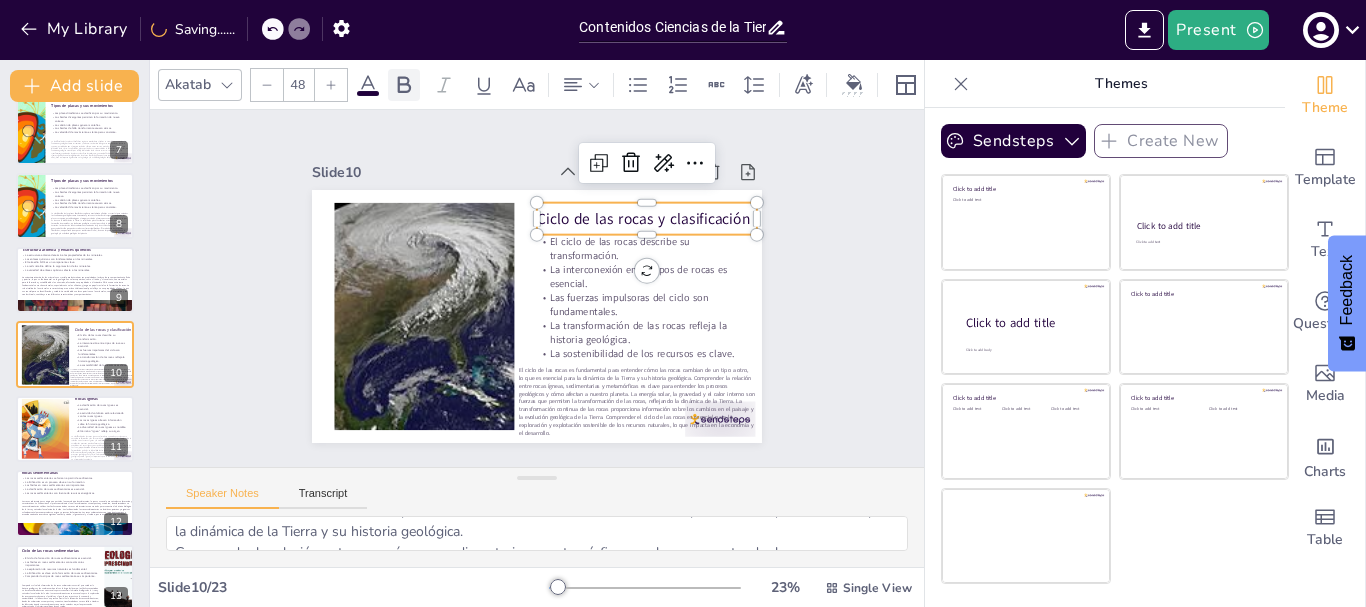 click 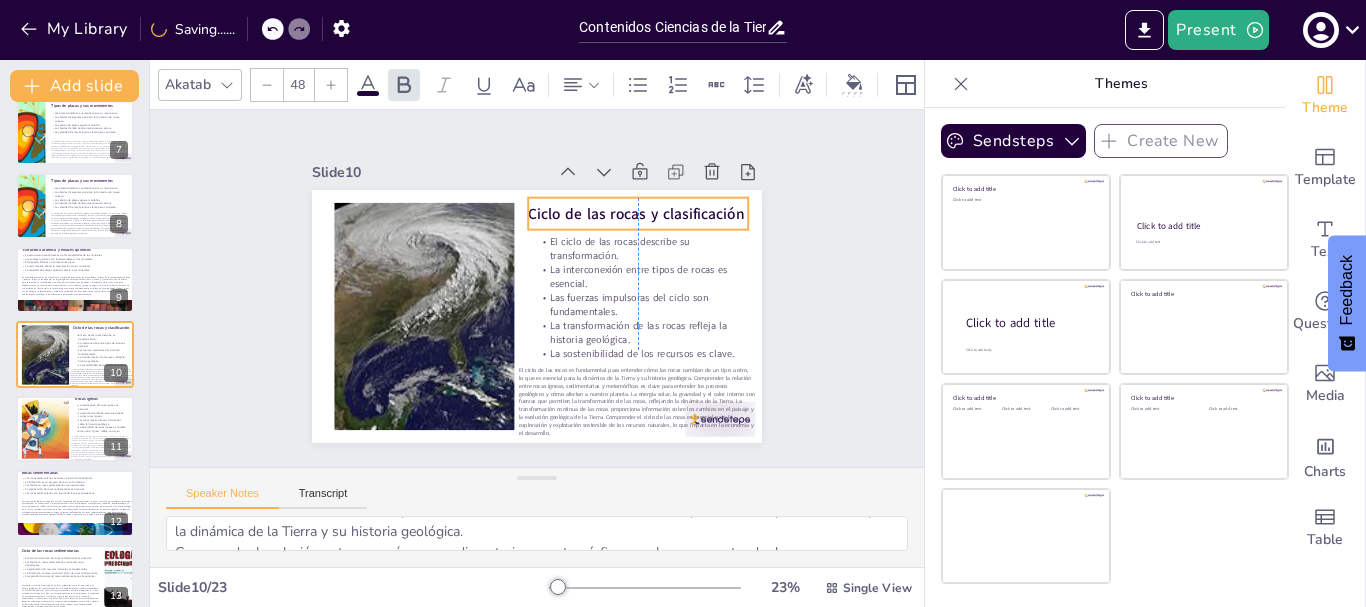 drag, startPoint x: 587, startPoint y: 197, endPoint x: 576, endPoint y: 192, distance: 12.083046 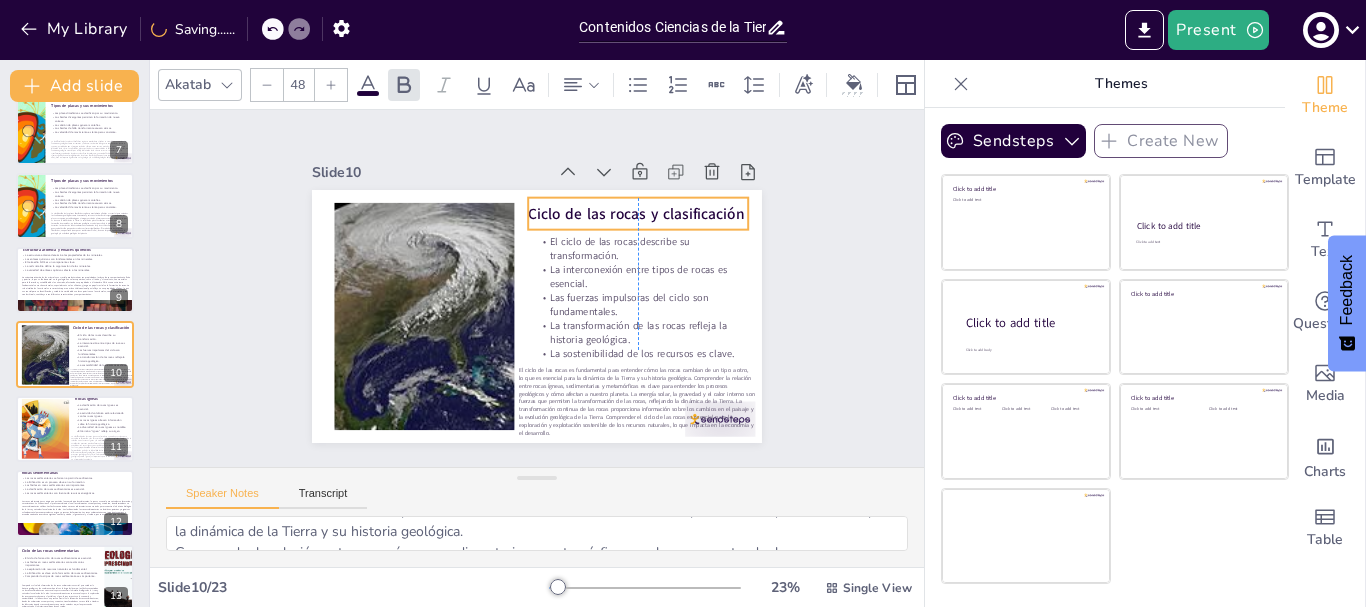 click on "Ciclo de las rocas y clasificación" at bounding box center (645, 224) 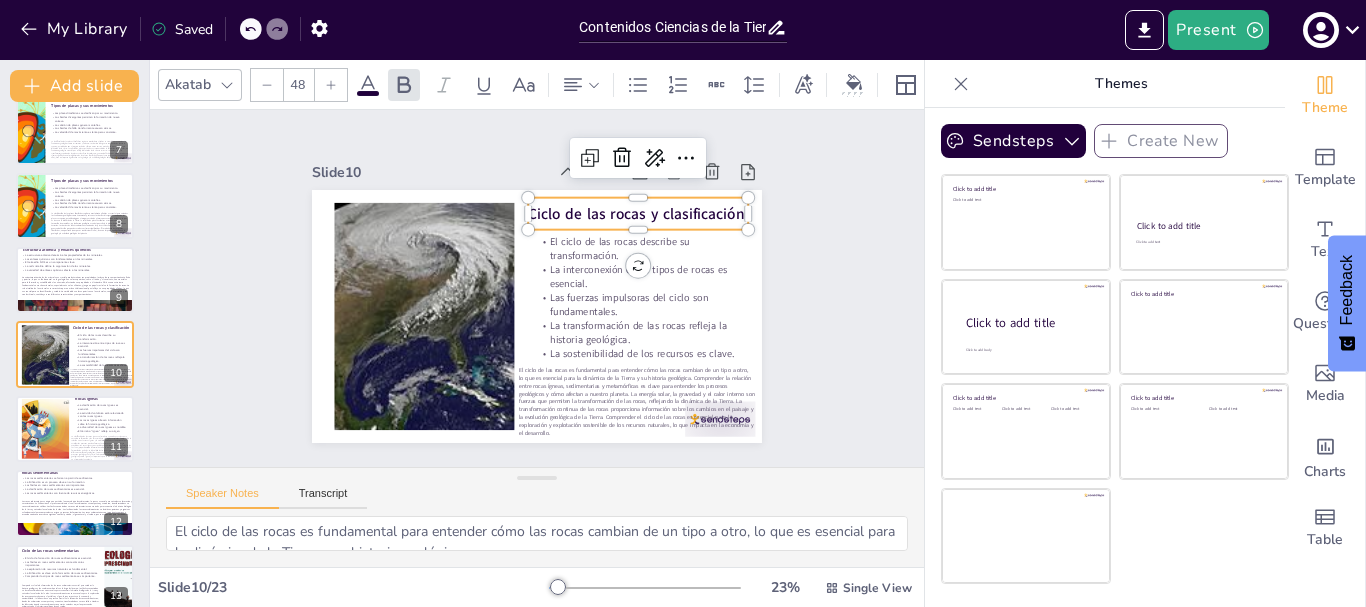 scroll, scrollTop: 0, scrollLeft: 0, axis: both 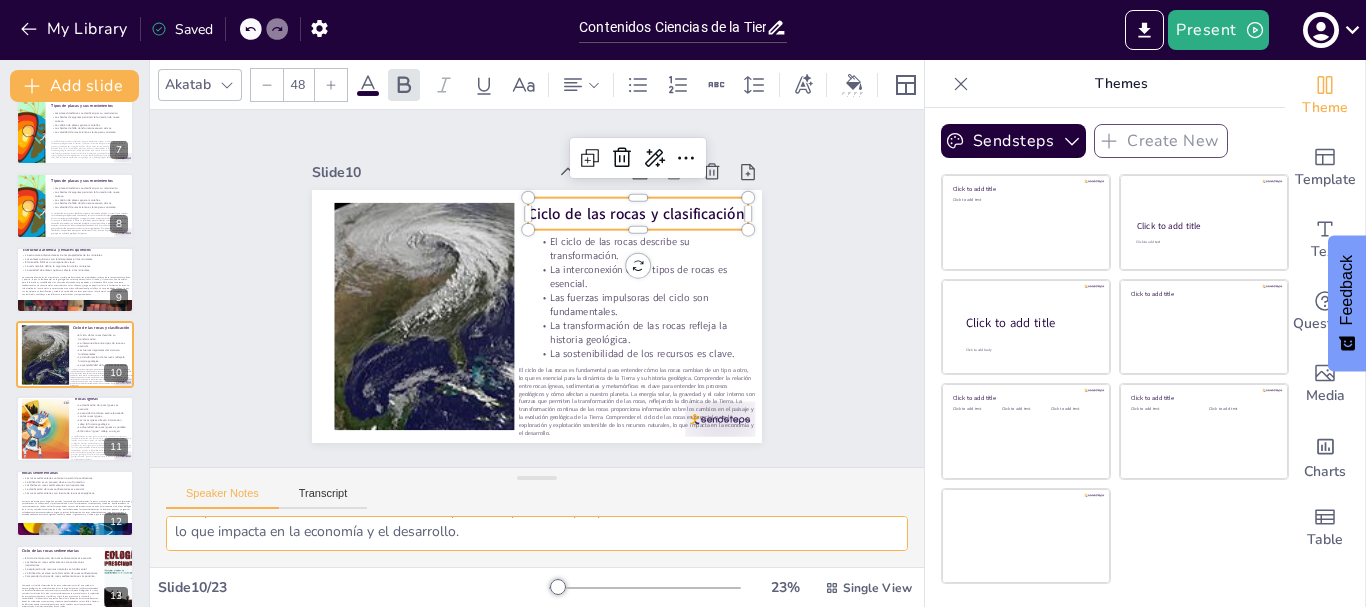 drag, startPoint x: 174, startPoint y: 532, endPoint x: 695, endPoint y: 560, distance: 521.75183 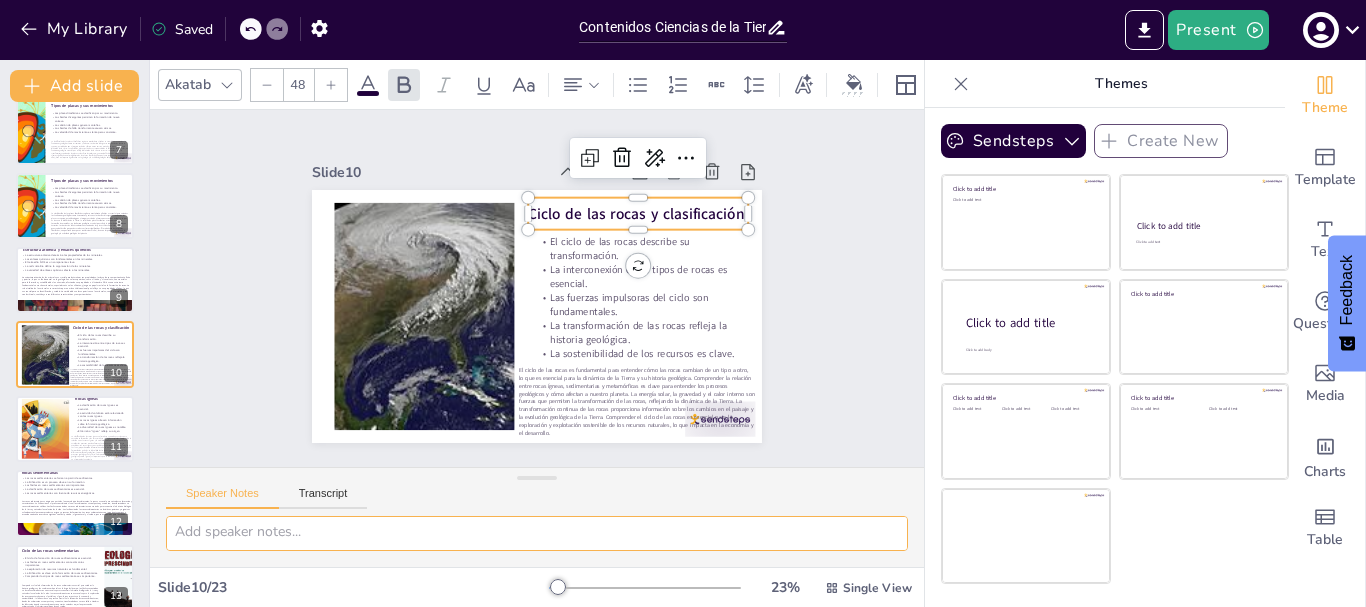 scroll, scrollTop: 4, scrollLeft: 0, axis: vertical 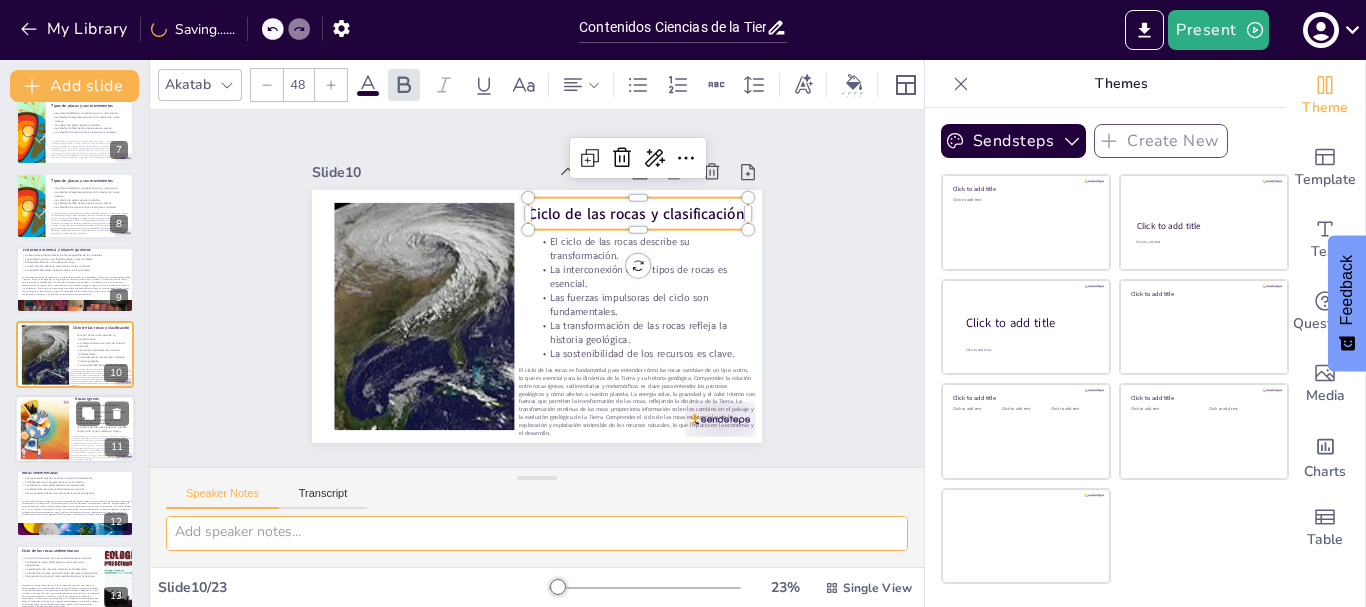 click on "La clasificación de las rocas ígneas en intrusivas y extrusivas es clave para entender su formación y las características geológicas asociadas.
Comprender la relación entre las rocas ígneas y la actividad volcánica es fundamental para estudiar los procesos que dan forma a la corteza terrestre y los riesgos asociados.
Las rocas ígneas son cruciales para entender la historia geológica de la Tierra, proporcionando información sobre la evolución de los continentes y la formación de paisajes.
La diversidad de las rocas ígneas se manifiesta en diferentes ambientes geológicos, lo que es esencial para comprender los procesos geológicos en la Tierra.
Comprender el origen de los términos geológicos, como "ígneo", es importante para la comunicación y el aprendizaje en el campo de la geología." at bounding box center [102, 447] 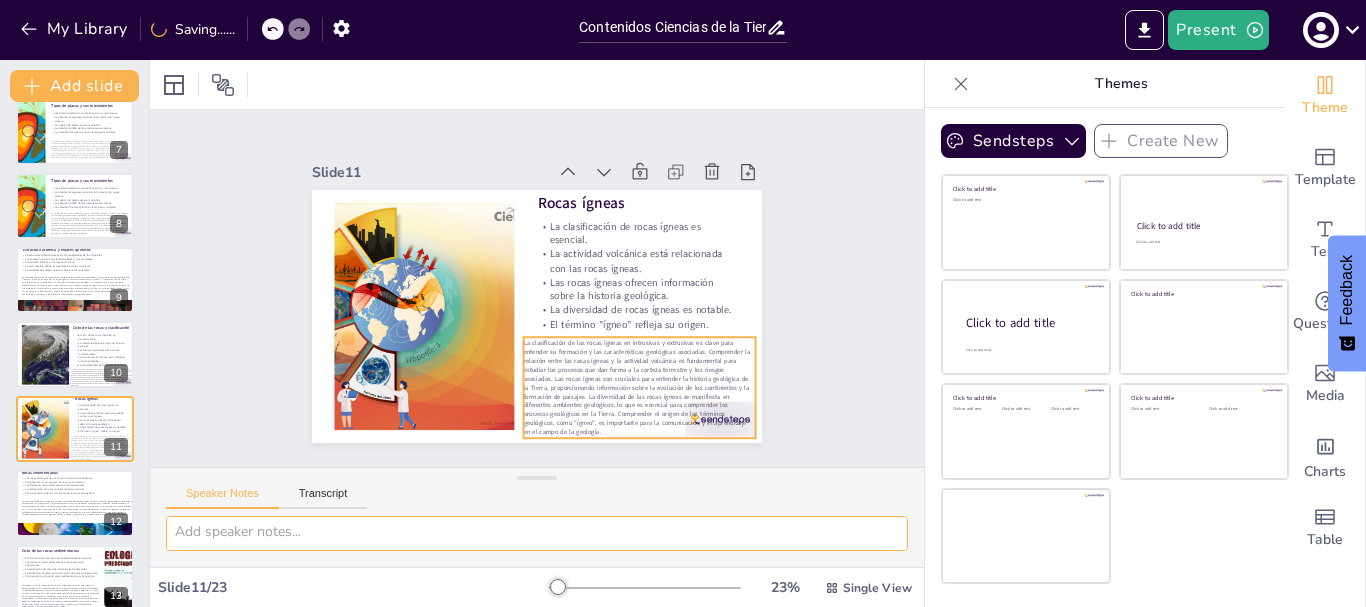 type on "La clasificación de las rocas ígneas en intrusivas y extrusivas es clave para entender su formación y las características geológicas asociadas.
Comprender la relación entre las rocas ígneas y la actividad volcánica es fundamental para estudiar los procesos que dan forma a la corteza terrestre y los riesgos asociados.
Las rocas ígneas son cruciales para entender la historia geológica de la Tierra, proporcionando información sobre la evolución de los continentes y la formación de paisajes.
La diversidad de las rocas ígneas se manifiesta en diferentes ambientes geológicos, lo que es esencial para comprender los procesos geológicos en la Tierra.
Comprender el origen de los términos geológicos, como "ígneo", es importante para la comunicación y el aprendizaje en el campo de la geología." 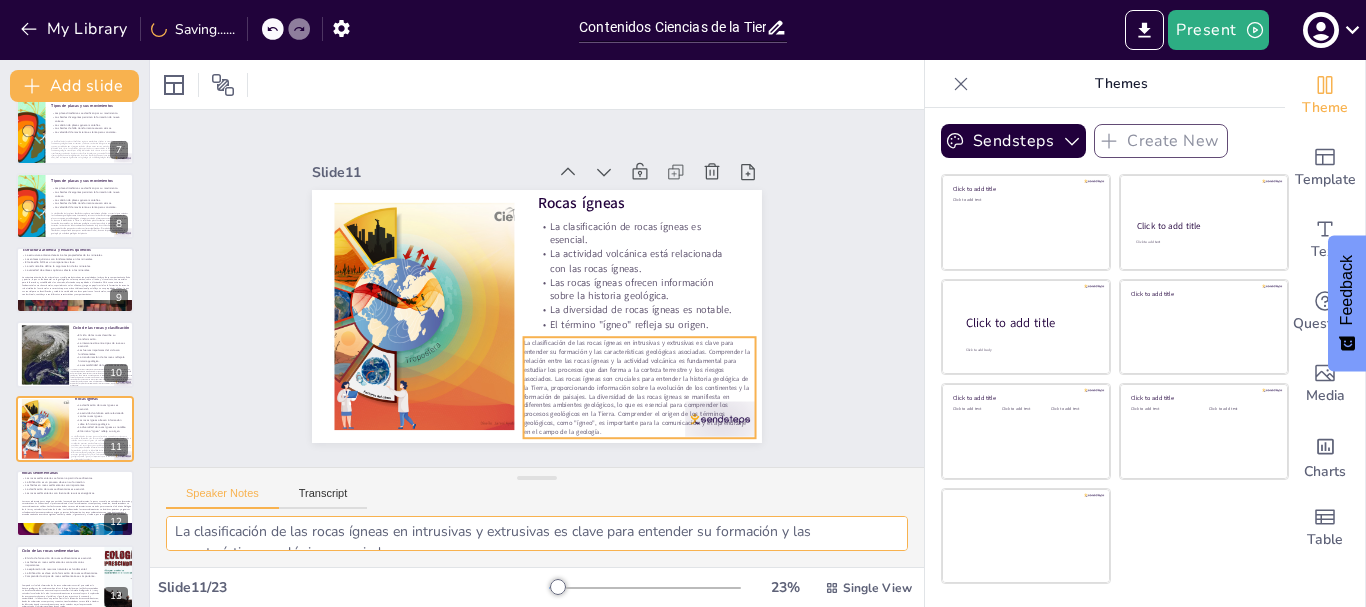 scroll, scrollTop: 540, scrollLeft: 0, axis: vertical 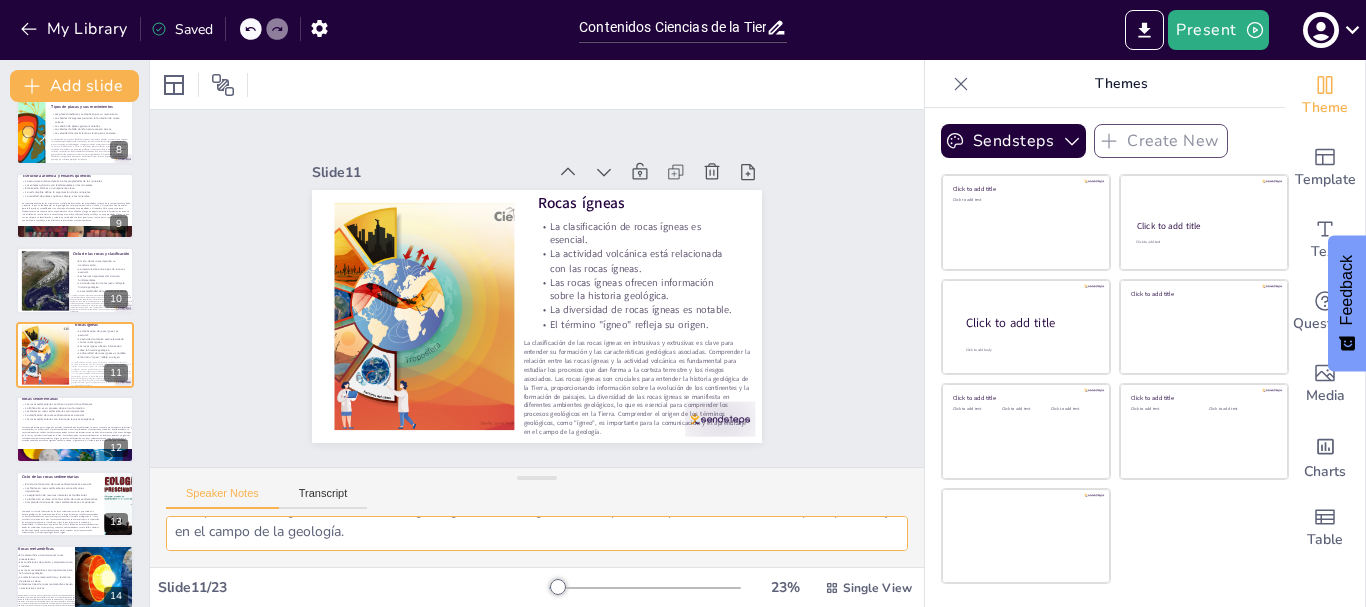 drag, startPoint x: 171, startPoint y: 531, endPoint x: 853, endPoint y: 567, distance: 682.94946 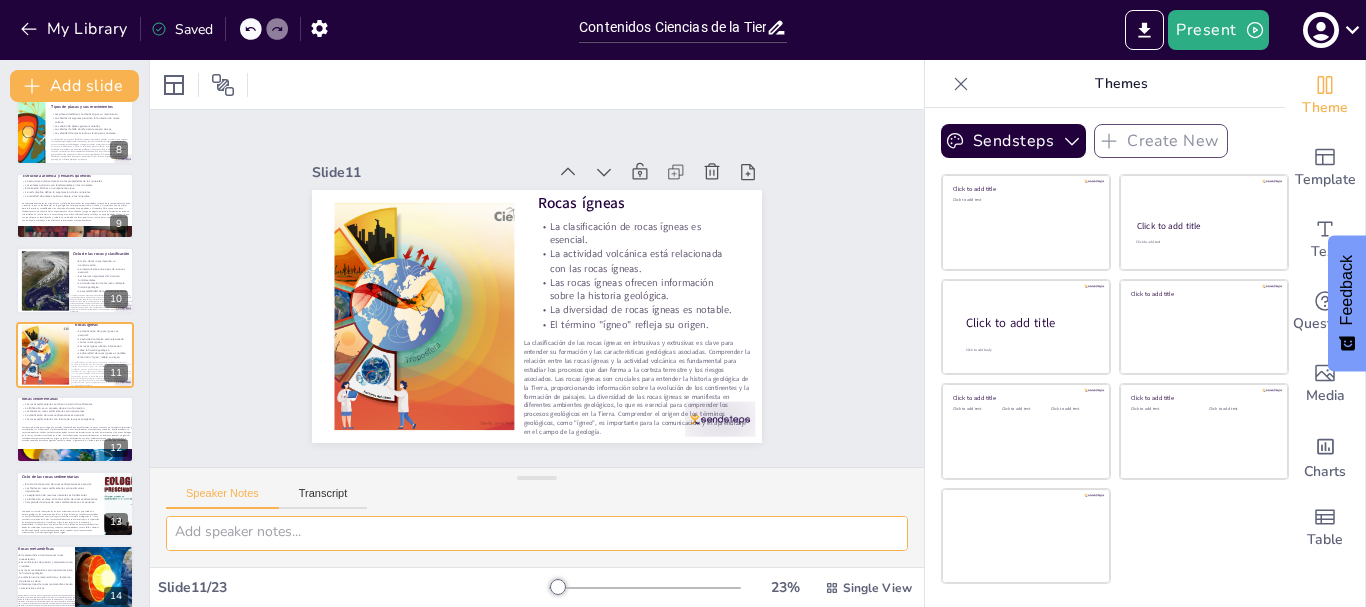 scroll, scrollTop: 4, scrollLeft: 0, axis: vertical 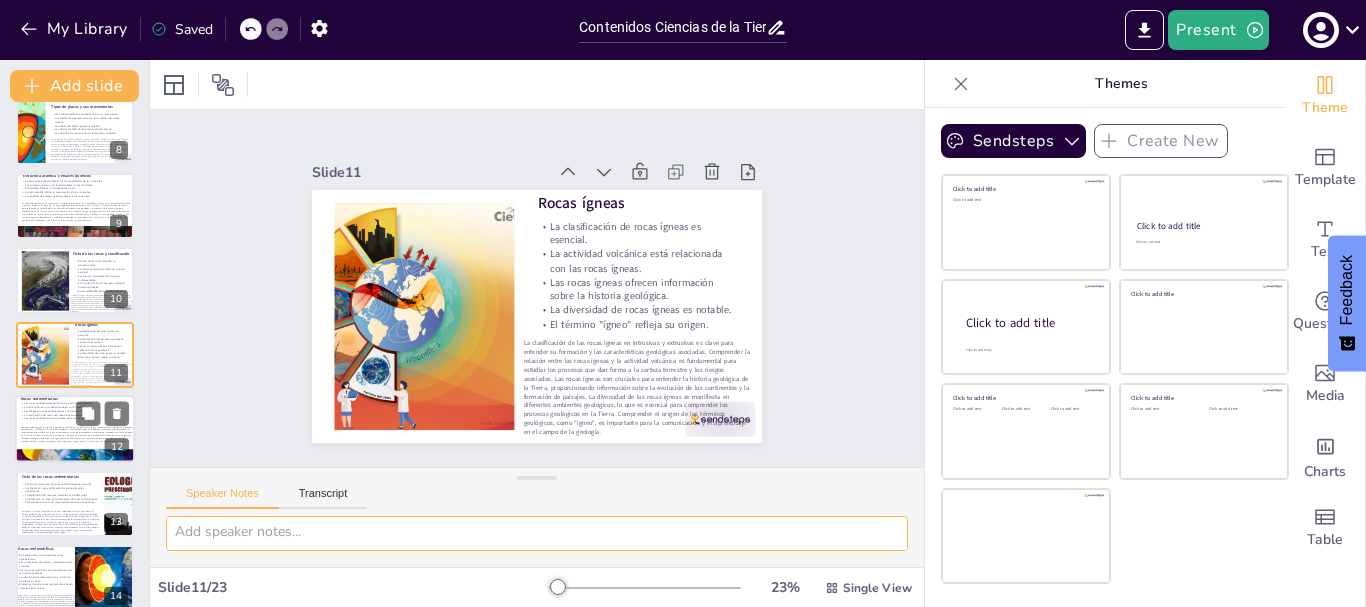 click on "Las rocas sedimentarias se originan a partir de la acumulación de sedimentos, lo que es esencial para entender su formación y características.
La litificación es el proceso mediante el cual los sedimentos se compactan y cementan, transformándose en rocas sedimentarias sólidas.
Los fósiles encontrados en rocas sedimentarias son cruciales para reconstruir la historia biológica de la Tierra y entender la evolución de la vida.
La clasificación de las rocas sedimentarias en detríticas, químicas y orgánicas es fundamental para comprender su origen y procesos de formación.
Las rocas sedimentarias son importantes porque a menudo contienen recursos energéticos como el petróleo, el gas natural y el carbón, que son esenciales para la economía." at bounding box center [77, 434] 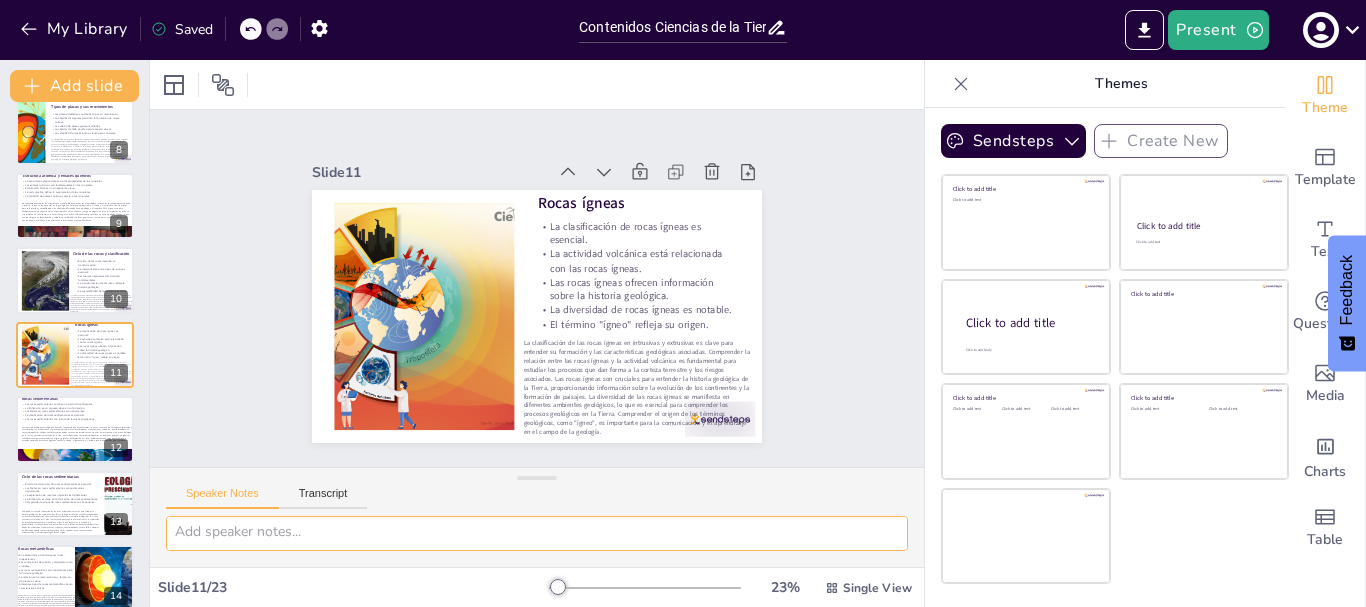 type on "Las rocas sedimentarias se originan a partir de la acumulación de sedimentos, lo que es esencial para entender su formación y características.
La litificación es el proceso mediante el cual los sedimentos se compactan y cementan, transformándose en rocas sedimentarias sólidas.
Los fósiles encontrados en rocas sedimentarias son cruciales para reconstruir la historia biológica de la Tierra y entender la evolución de la vida.
La clasificación de las rocas sedimentarias en detríticas, químicas y orgánicas es fundamental para comprender su origen y procesos de formación.
Las rocas sedimentarias son importantes porque a menudo contienen recursos energéticos como el petróleo, el gas natural y el carbón, que son esenciales para la economía." 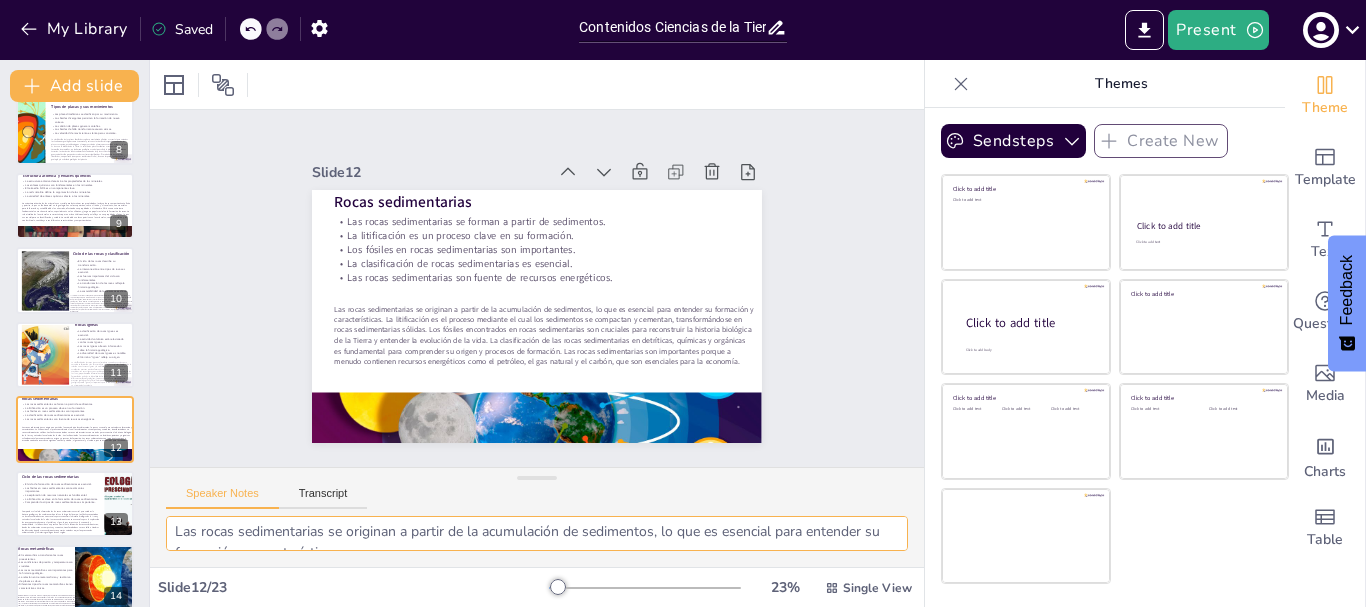 scroll, scrollTop: 615, scrollLeft: 0, axis: vertical 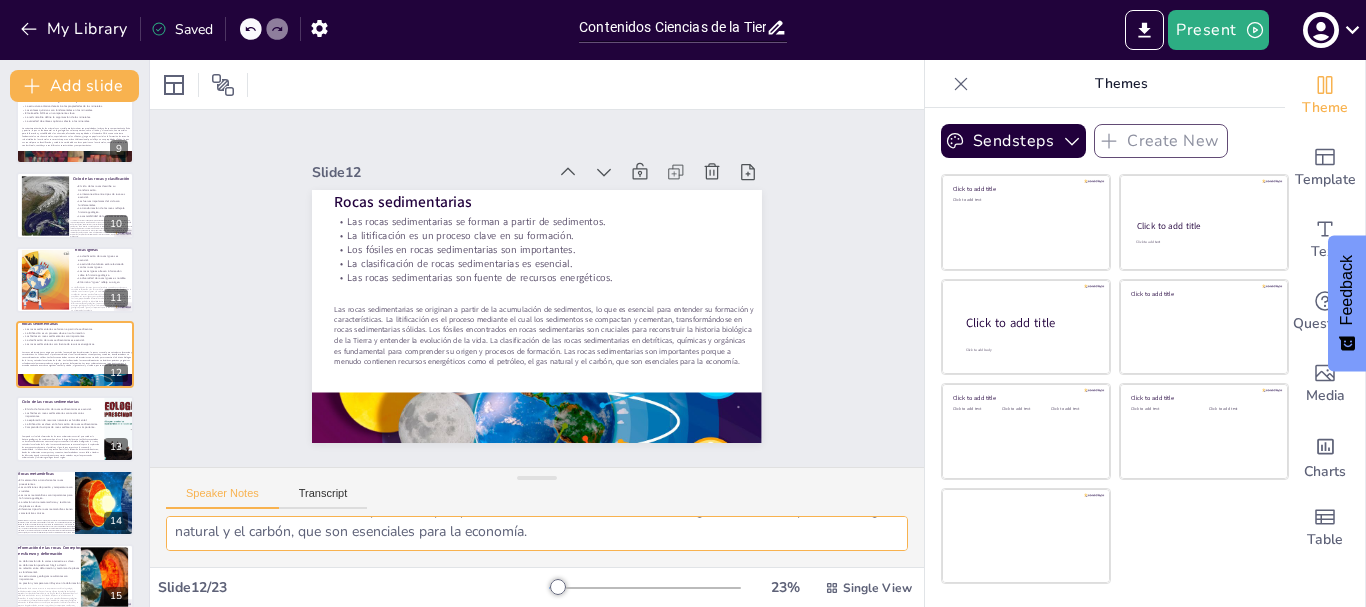 drag, startPoint x: 175, startPoint y: 535, endPoint x: 758, endPoint y: 561, distance: 583.57947 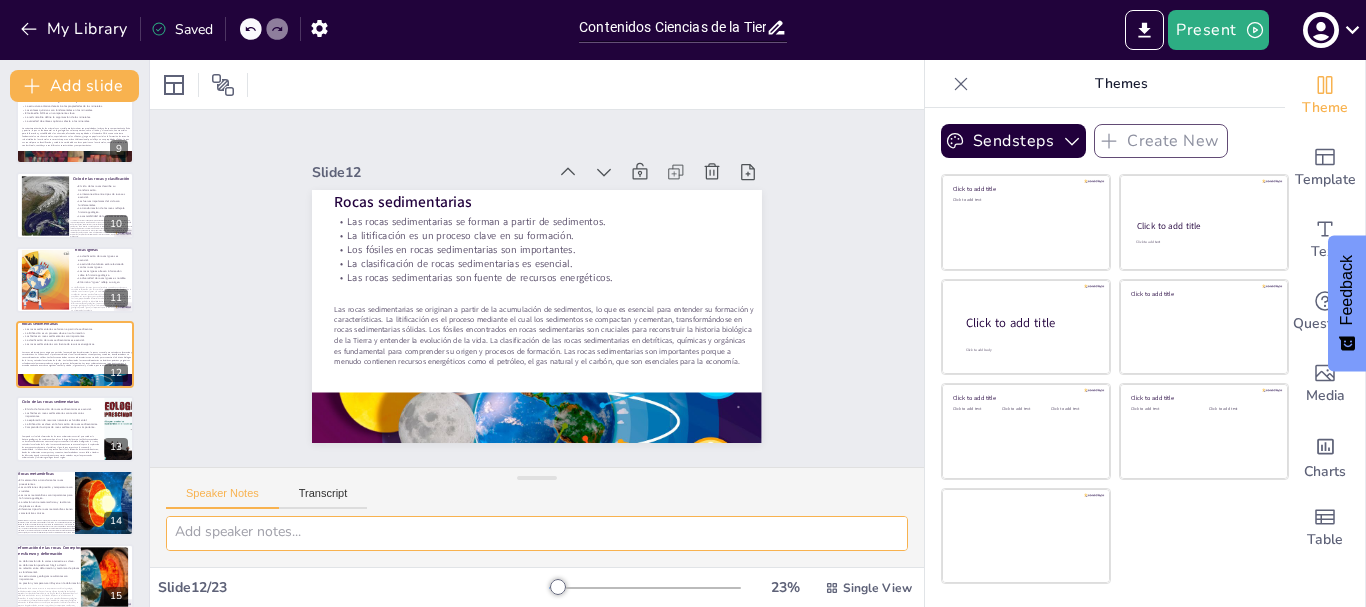 scroll, scrollTop: 4, scrollLeft: 0, axis: vertical 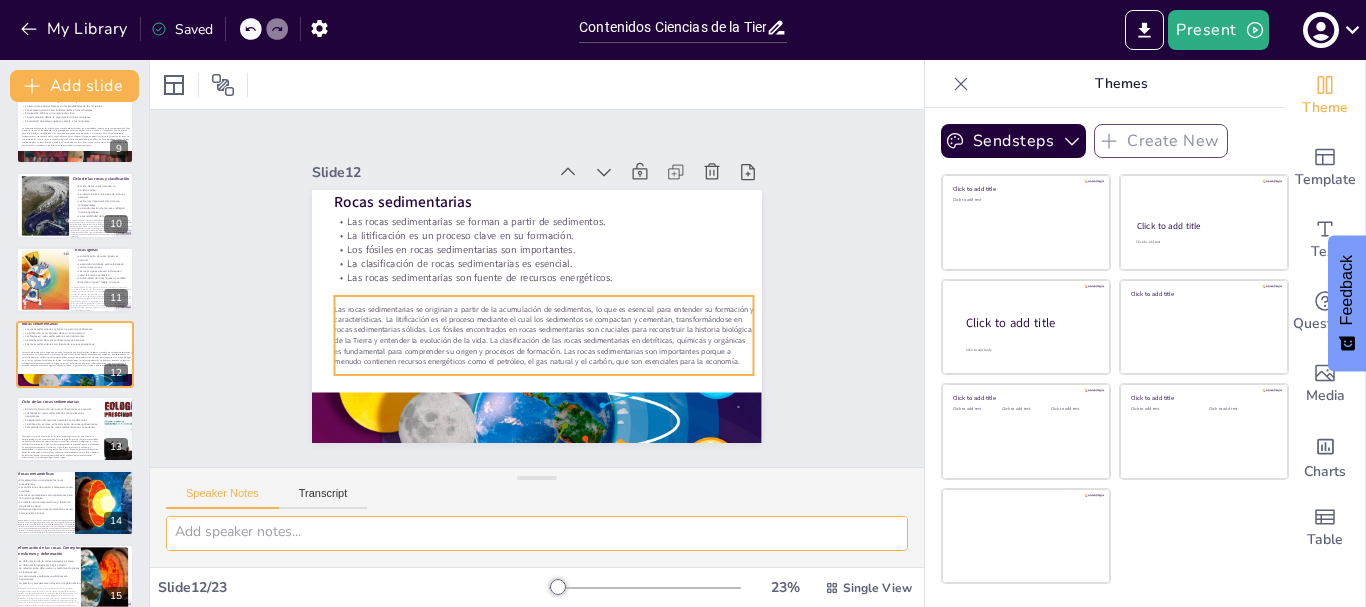 type 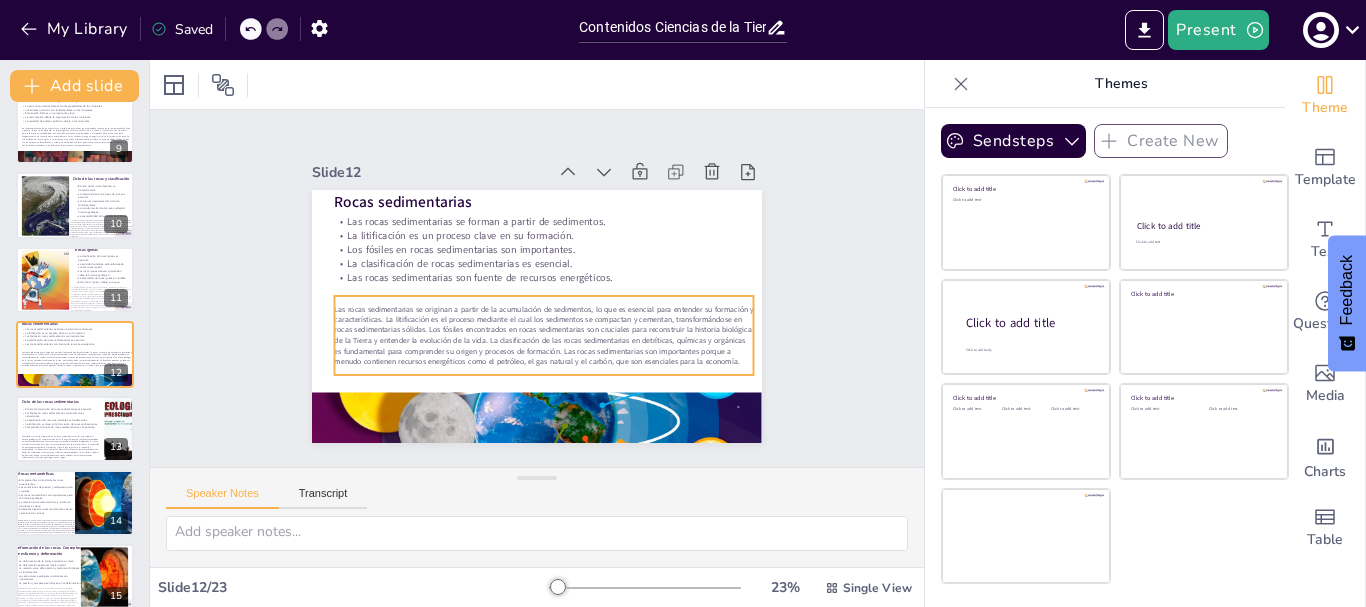 click on "Las rocas sedimentarias se originan a partir de la acumulación de sedimentos, lo que es esencial para entender su formación y características.
La litificación es el proceso mediante el cual los sedimentos se compactan y cementan, transformándose en rocas sedimentarias sólidas.
Los fósiles encontrados en rocas sedimentarias son cruciales para reconstruir la historia biológica de la Tierra y entender la evolución de la vida.
La clasificación de las rocas sedimentarias en detríticas, químicas y orgánicas es fundamental para comprender su origen y procesos de formación.
Las rocas sedimentarias son importantes porque a menudo contienen recursos energéticos como el petróleo, el gas natural y el carbón, que son esenciales para la economía." at bounding box center (540, 335) 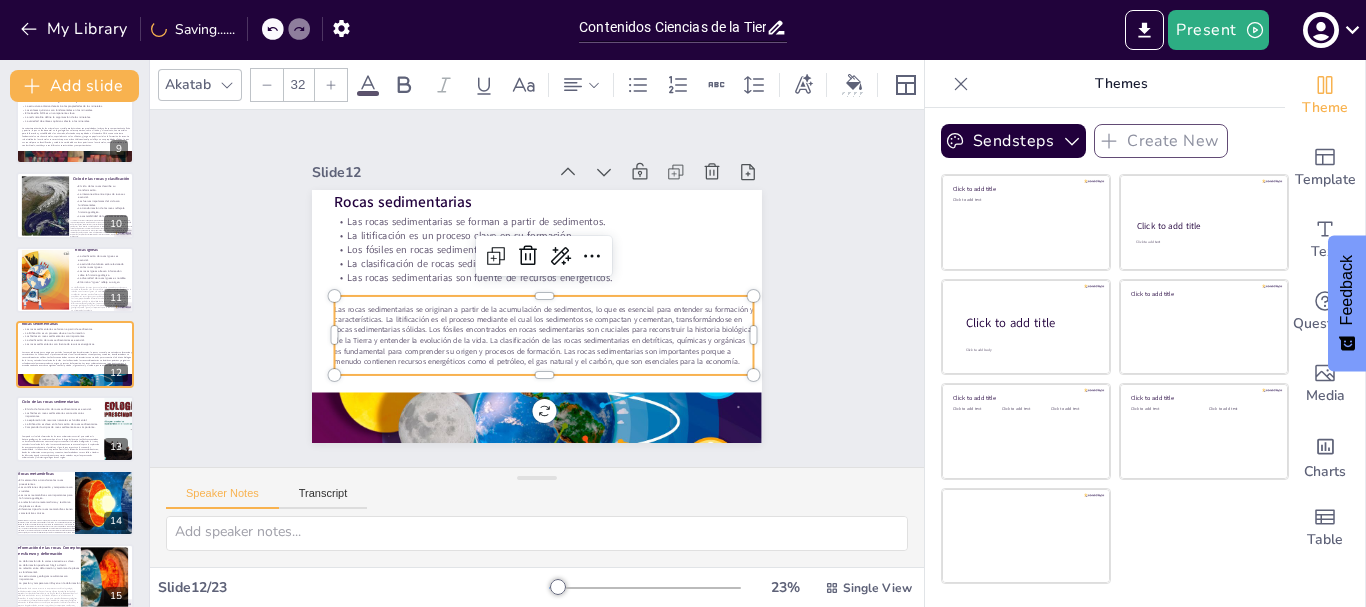 click 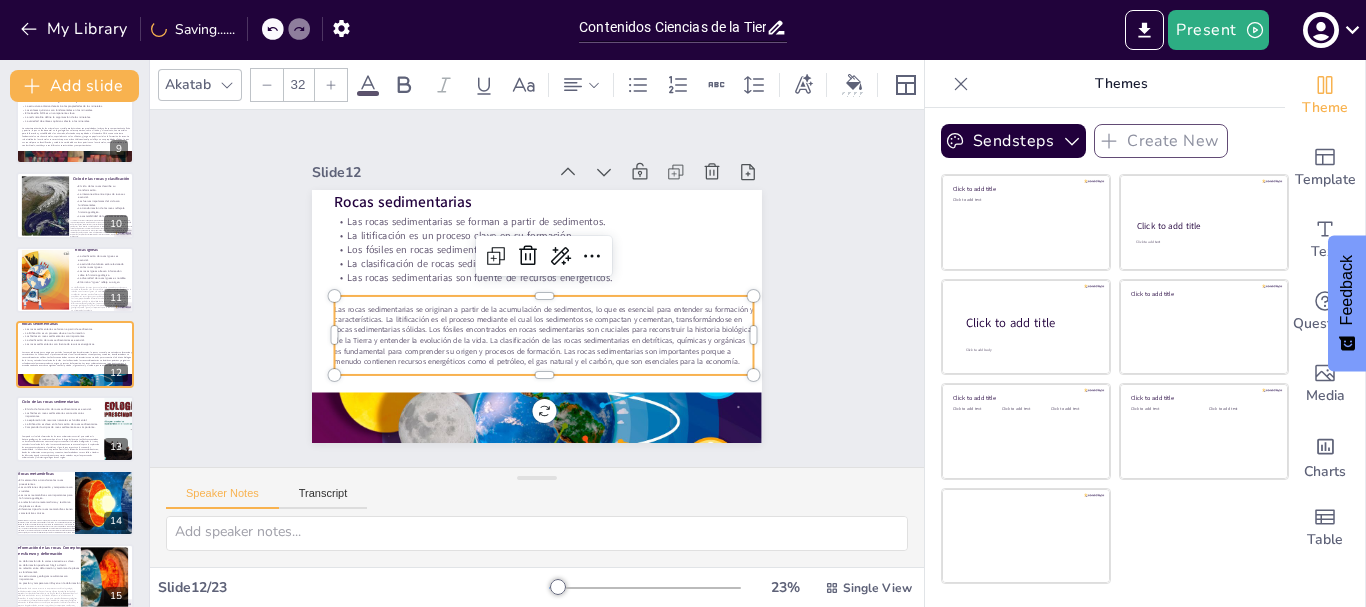 type on "33" 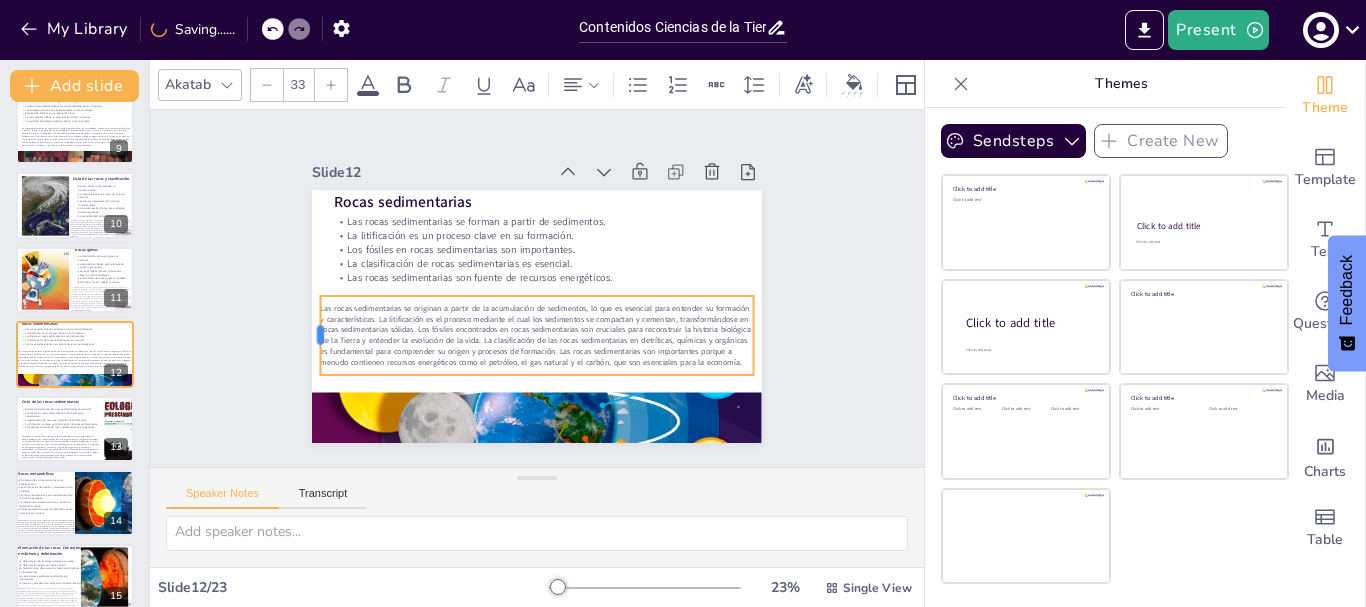 drag, startPoint x: 318, startPoint y: 327, endPoint x: 304, endPoint y: 334, distance: 15.652476 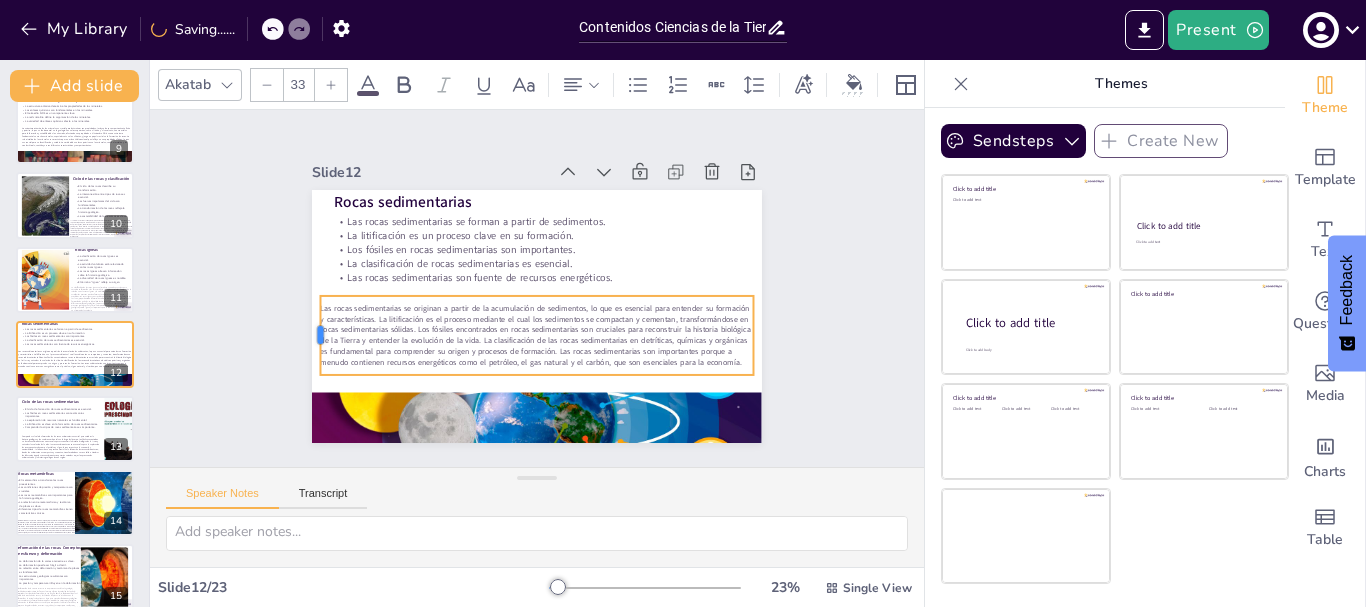 click at bounding box center (313, 335) 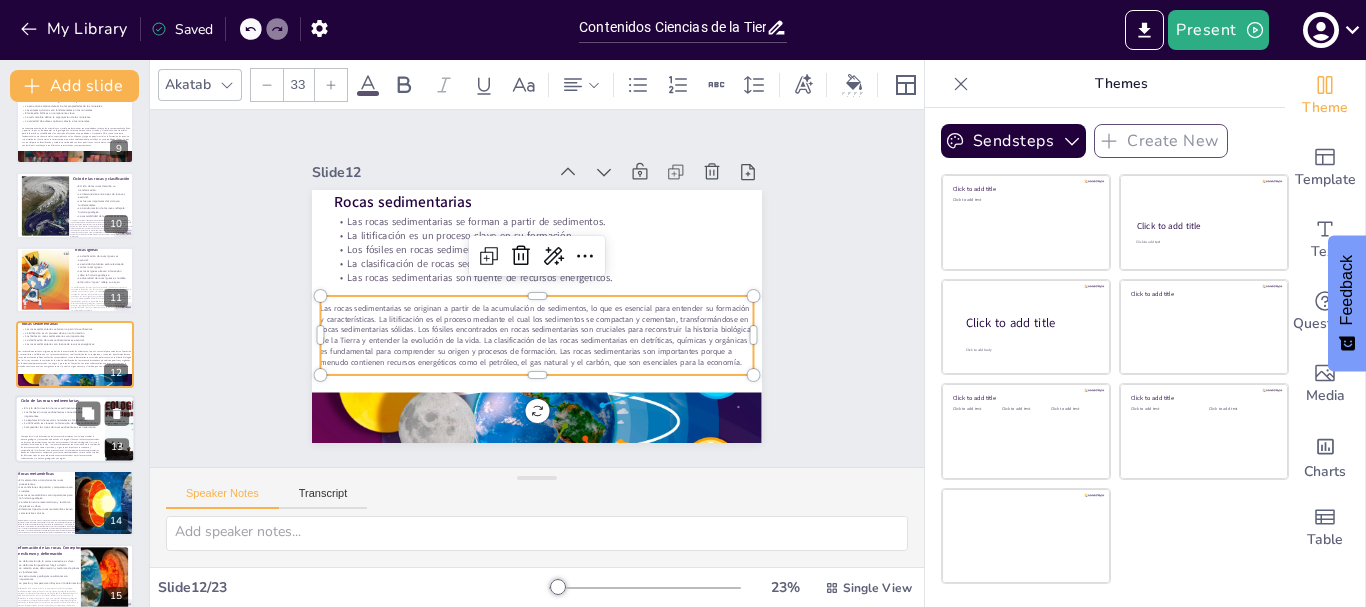 click on "Comprender el ciclo de formación de las rocas sedimentarias es vital para estudiar la historia geológica y los cambios ambientales a lo largo del tiempo.
Los fósiles encontrados en las rocas sedimentarias son cruciales para reconstruir la historia biológica de la Tierra y entender la evolución de la vida.
Las rocas sedimentarias son esenciales para la exploración de recursos naturales como el petróleo y el gas, lo que impacta en la economía y sostenibilidad.
La litificación es un proceso crucial en la formación de rocas sedimentarias, donde los sedimentos se compactan y cementan, transformándose en roca sólida.
Estudiar los diferentes tipos de rocas sedimentarias permite entender mejor los procesos de sedimentación y la historia geológica de una región." at bounding box center (60, 447) 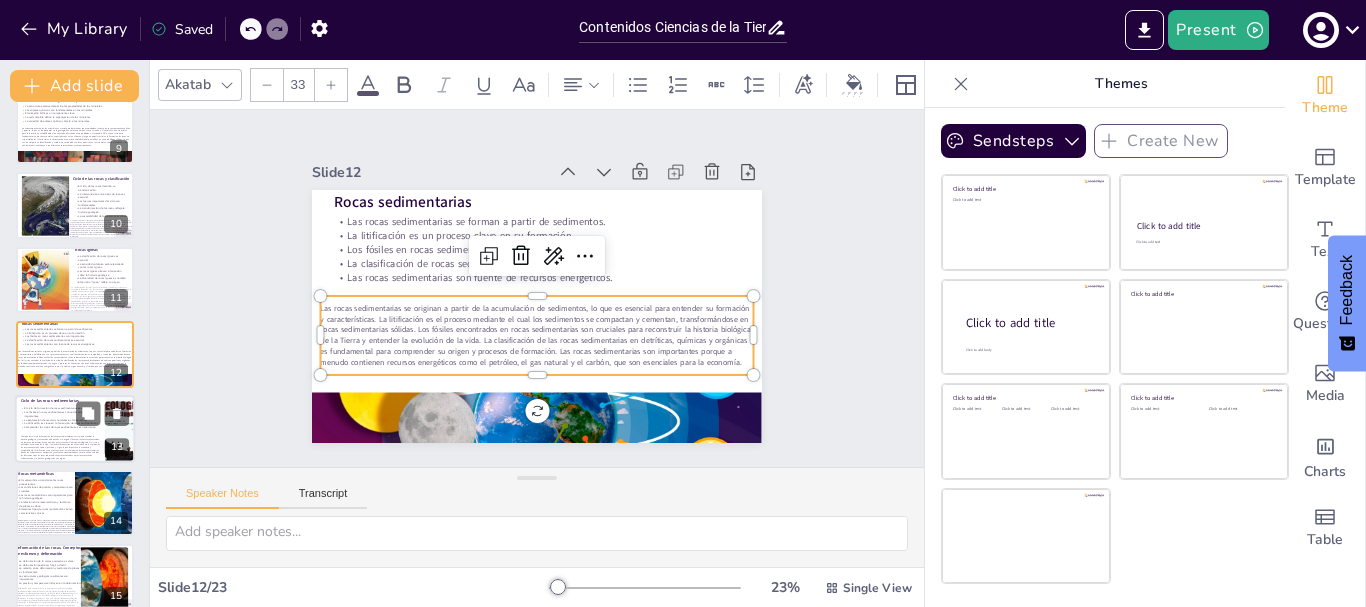 type on "Comprender el ciclo de formación de las rocas sedimentarias es vital para estudiar la historia geológica y los cambios ambientales a lo largo del tiempo.
Los fósiles encontrados en las rocas sedimentarias son cruciales para reconstruir la historia biológica de la Tierra y entender la evolución de la vida.
Las rocas sedimentarias son esenciales para la exploración de recursos naturales como el petróleo y el gas, lo que impacta en la economía y sostenibilidad.
La litificación es un proceso crucial en la formación de rocas sedimentarias, donde los sedimentos se compactan y cementan, transformándose en roca sólida.
Estudiar los diferentes tipos de rocas sedimentarias permite entender mejor los procesos de sedimentación y la historia geológica de una región." 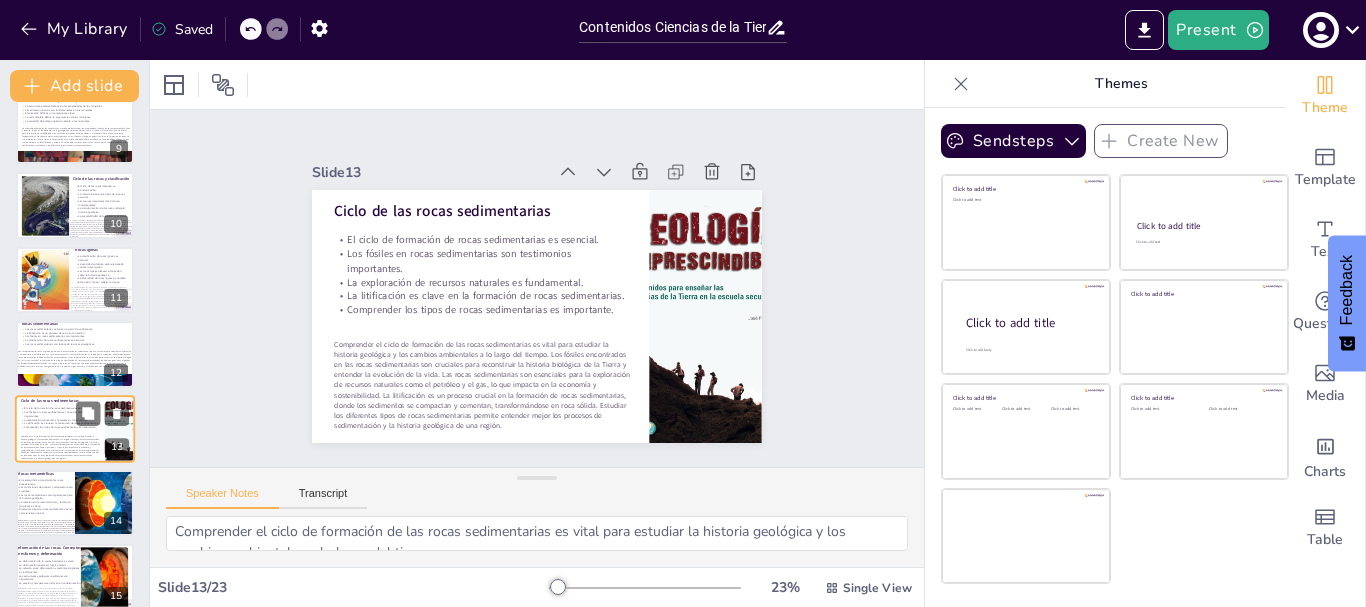 scroll, scrollTop: 689, scrollLeft: 0, axis: vertical 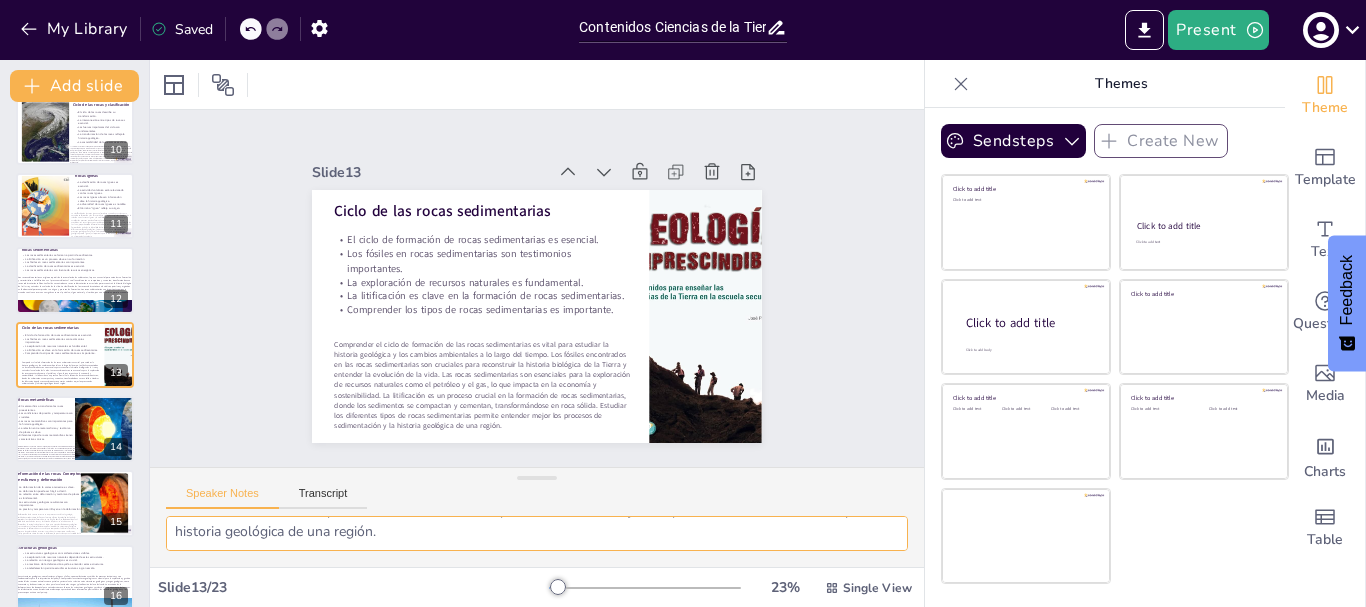 drag, startPoint x: 176, startPoint y: 539, endPoint x: 688, endPoint y: 538, distance: 512.001 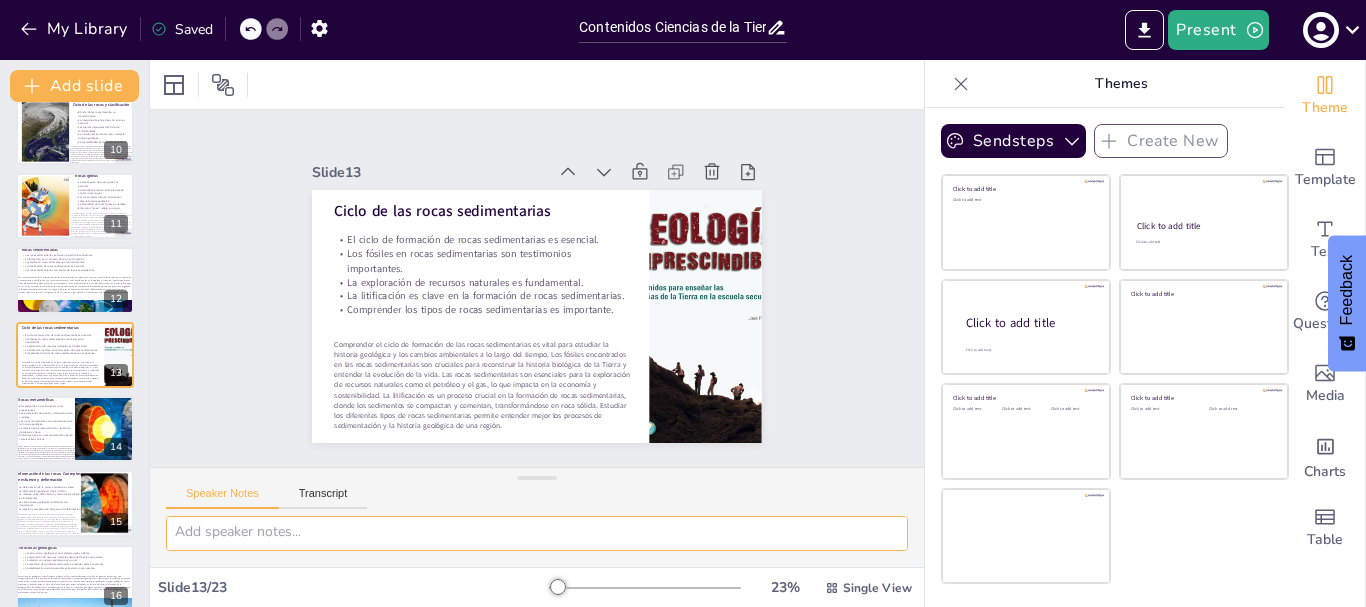 scroll, scrollTop: 4, scrollLeft: 0, axis: vertical 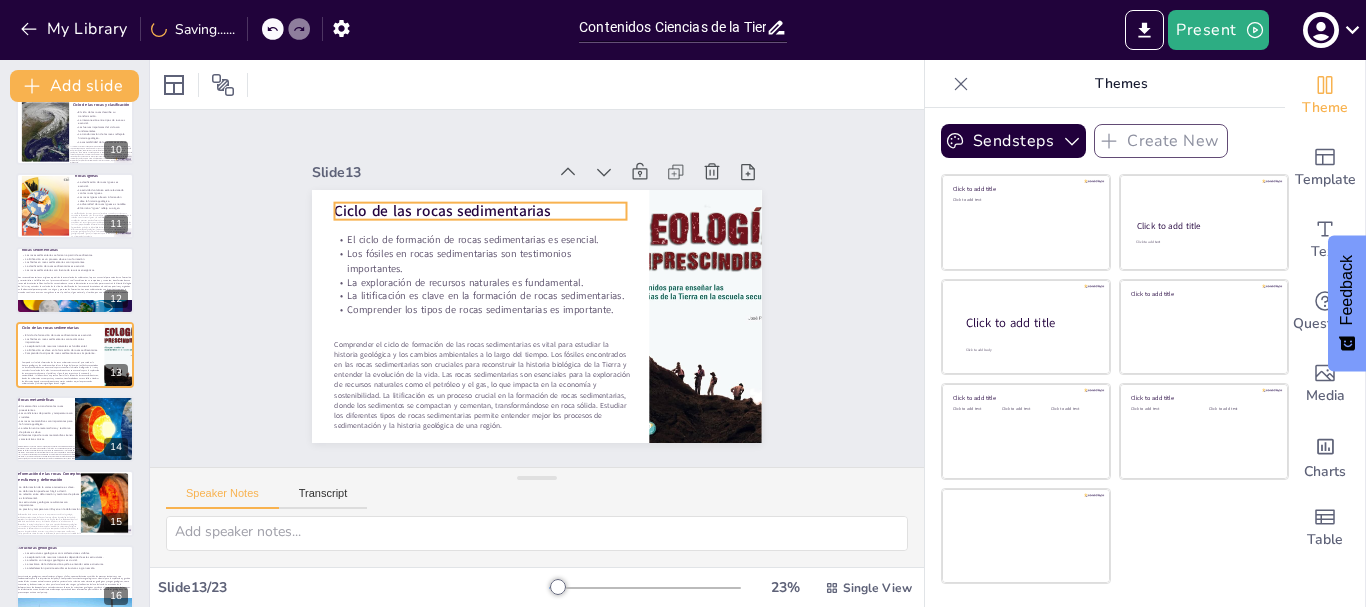 click on "Ciclo de las rocas sedimentarias" at bounding box center (451, 201) 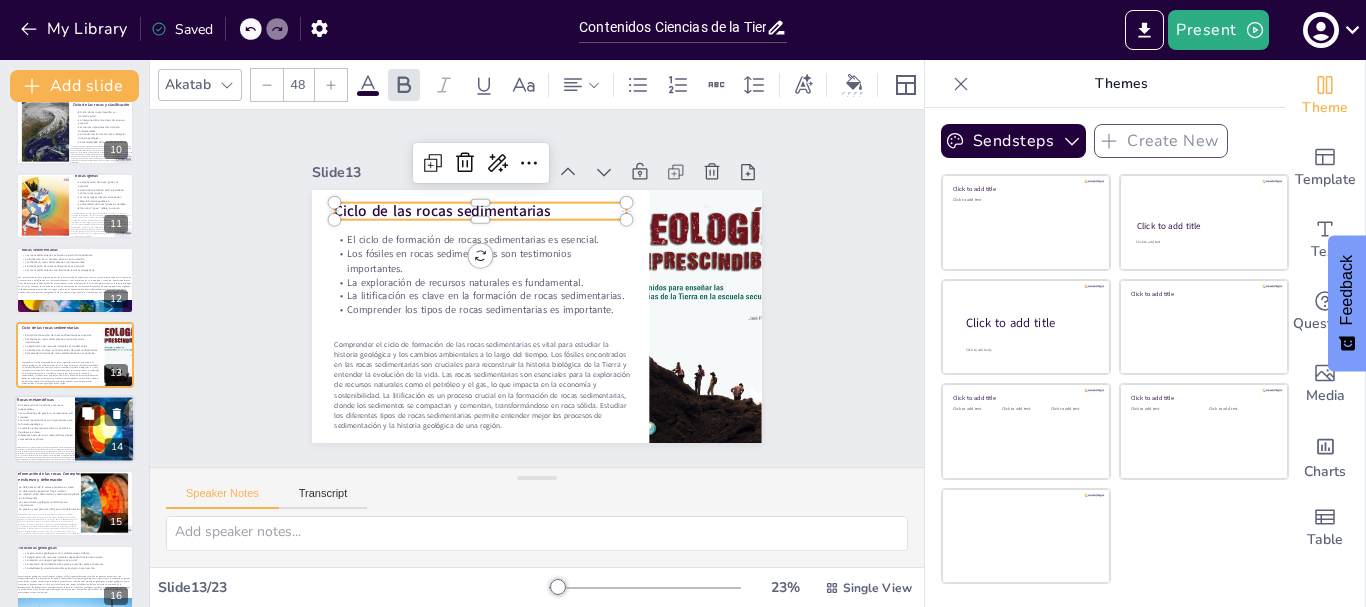 click on "Diferentes tipos de rocas metamórficas tienen características únicas." at bounding box center [44, 437] 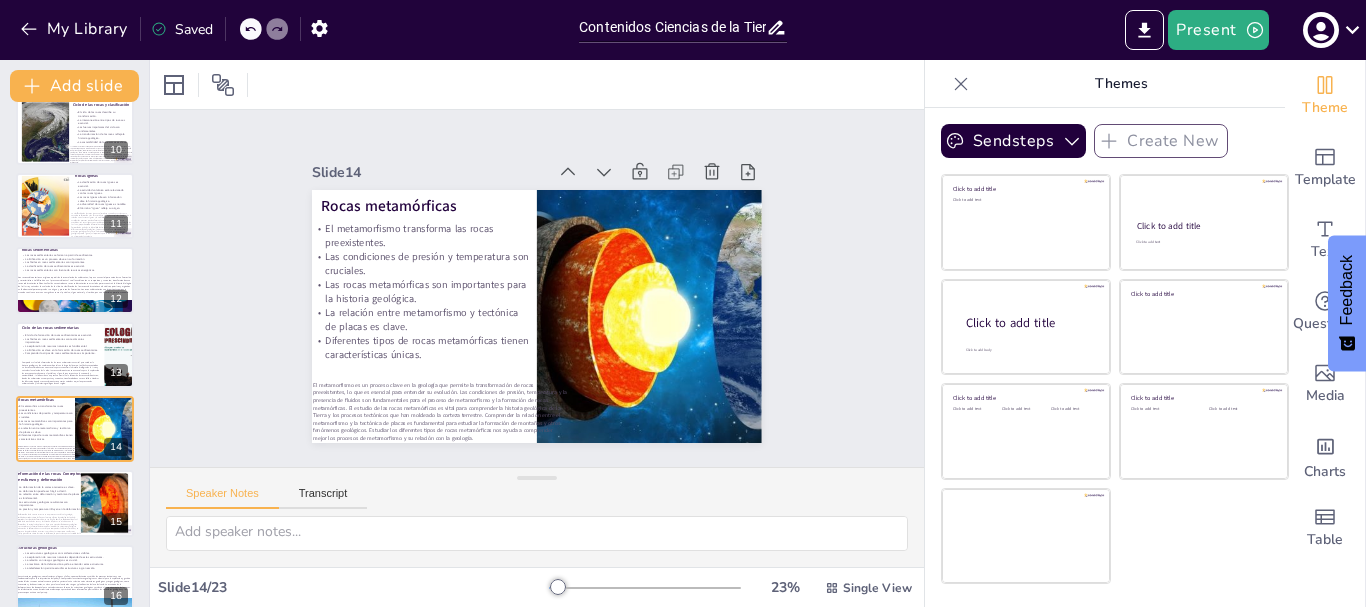 type on "El metamorfismo es un proceso clave en la geología que permite la transformación de rocas preexistentes, lo que es esencial para entender su evolución.
Las condiciones de presión, temperatura y la presencia de fluidos son fundamentales para el proceso de metamorfismo y la formación de rocas metamórficas.
El estudio de las rocas metamórficas es vital para comprender la historia geológica de la Tierra y los procesos tectónicos que han moldeado la corteza terrestre.
Comprender la relación entre el metamorfismo y la tectónica de placas es fundamental para estudiar la formación de montañas y otros fenómenos geológicos.
Estudiar los diferentes tipos de rocas metamórficas nos ayuda a comprender mejor los procesos de metamorfismo y su relación con la geología." 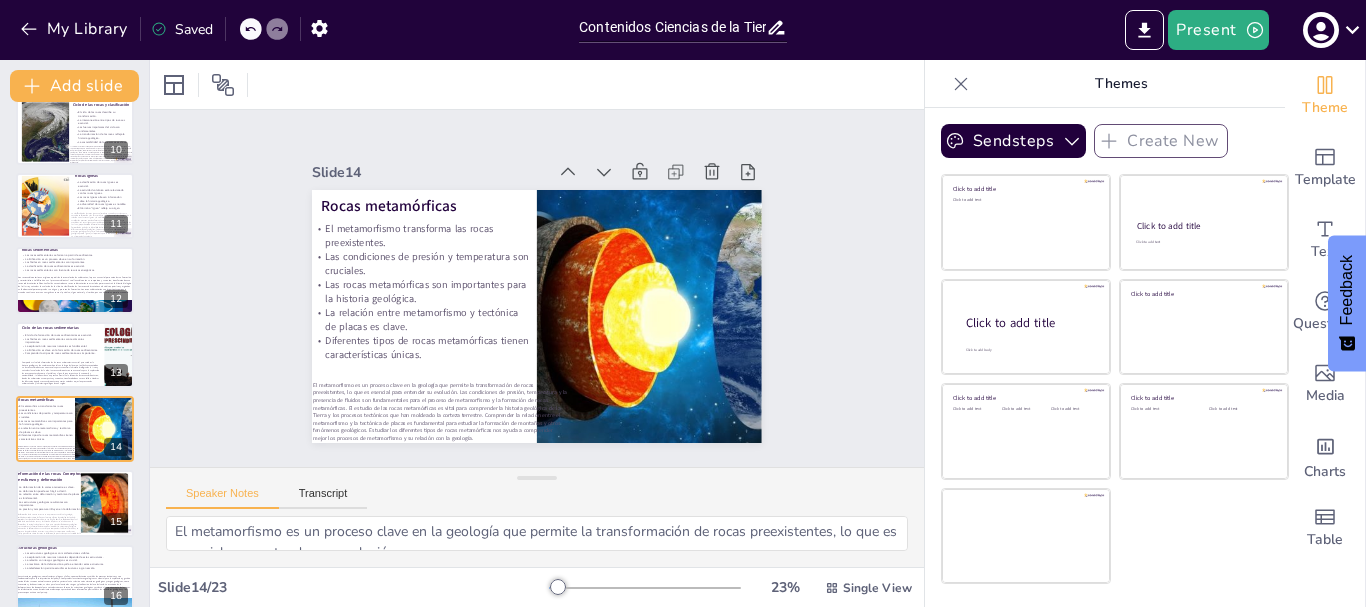 scroll, scrollTop: 764, scrollLeft: 0, axis: vertical 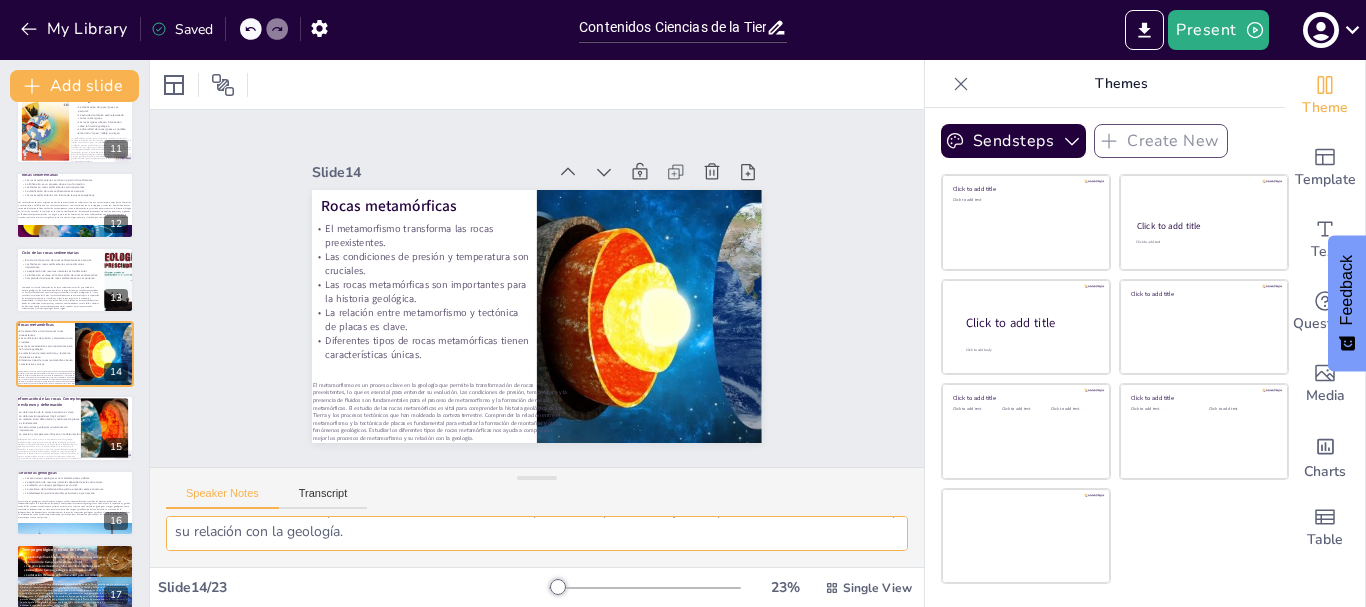 drag, startPoint x: 171, startPoint y: 531, endPoint x: 657, endPoint y: 538, distance: 486.0504 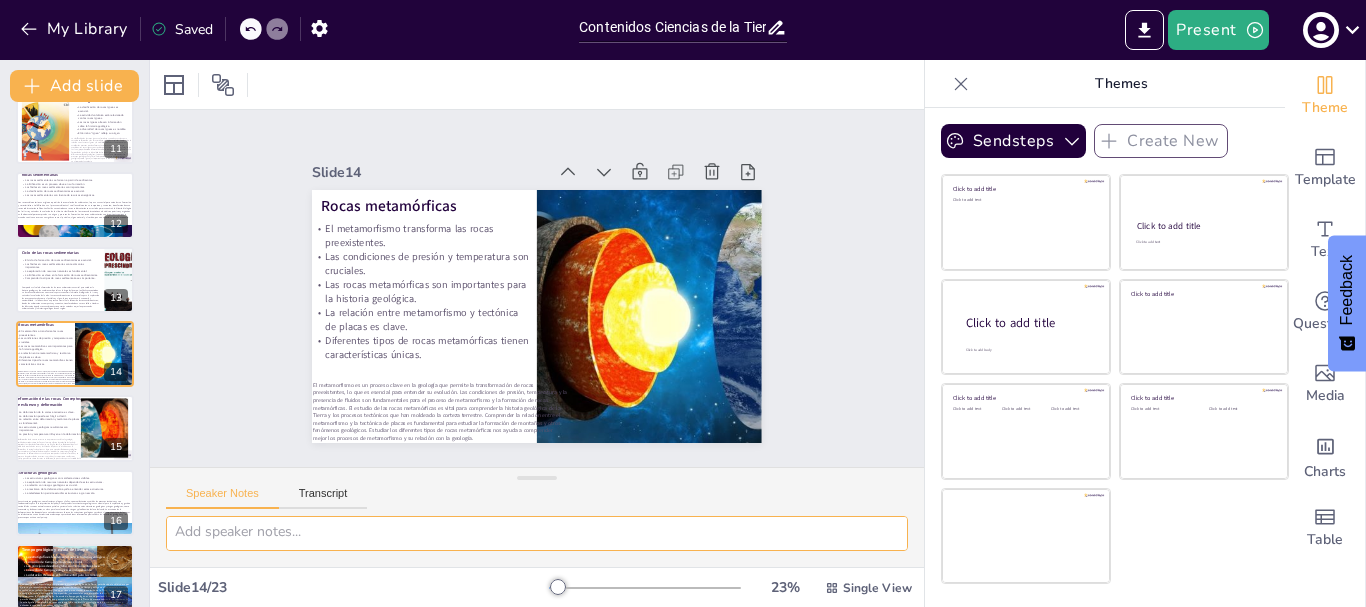 scroll, scrollTop: 4, scrollLeft: 0, axis: vertical 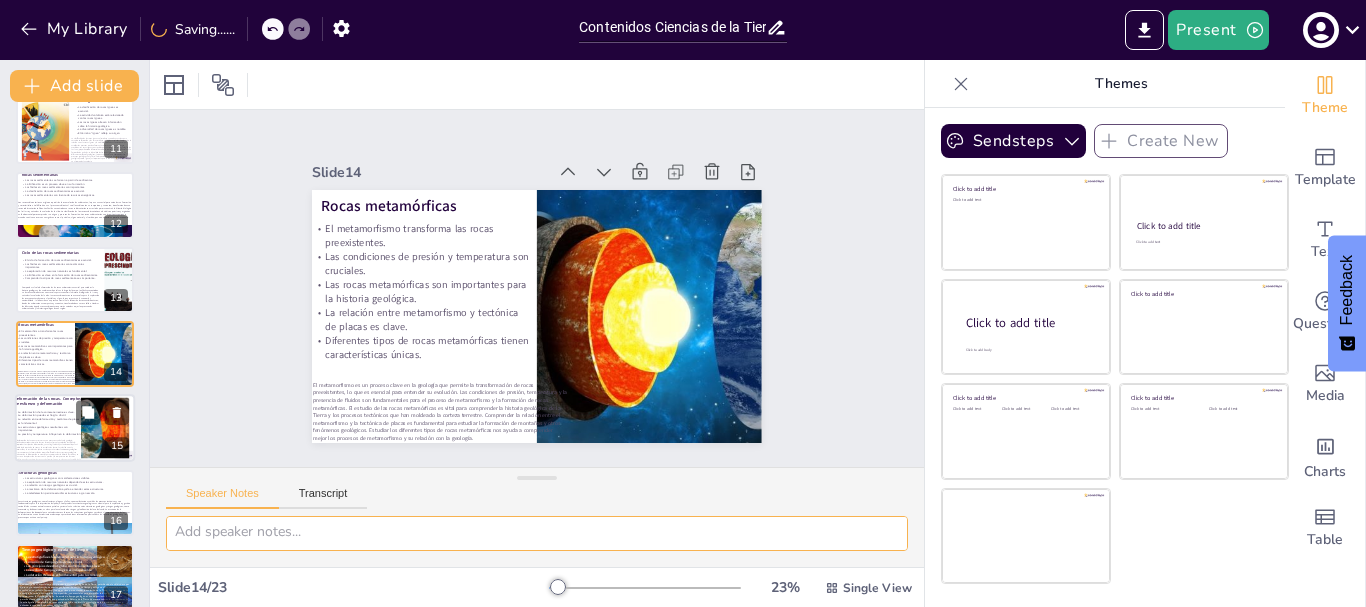 click on "Las estructuras geológicas resultantes son importantes." at bounding box center (48, 428) 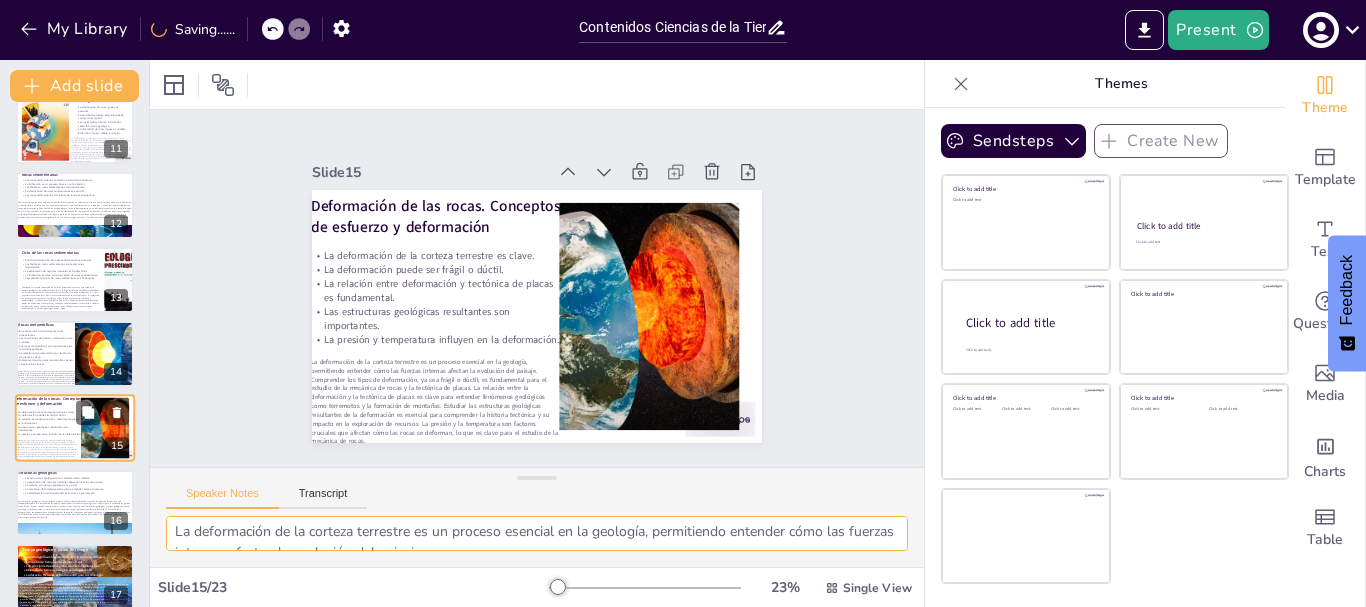 scroll, scrollTop: 838, scrollLeft: 0, axis: vertical 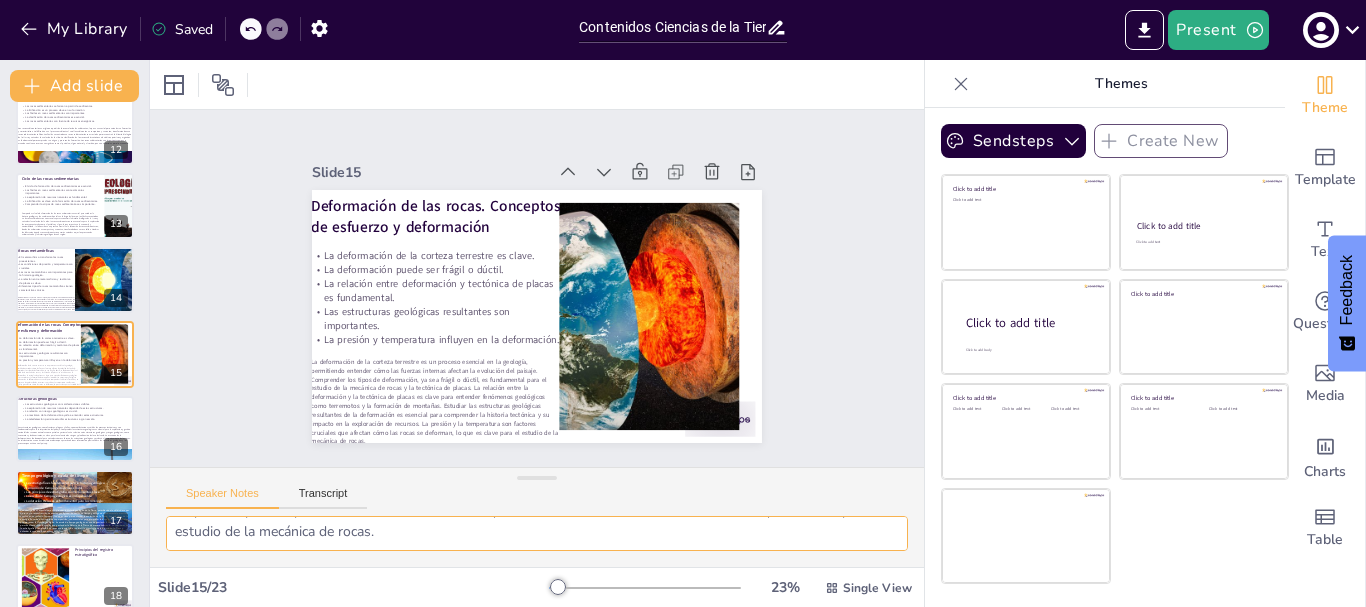 drag, startPoint x: 171, startPoint y: 534, endPoint x: 687, endPoint y: 541, distance: 516.0475 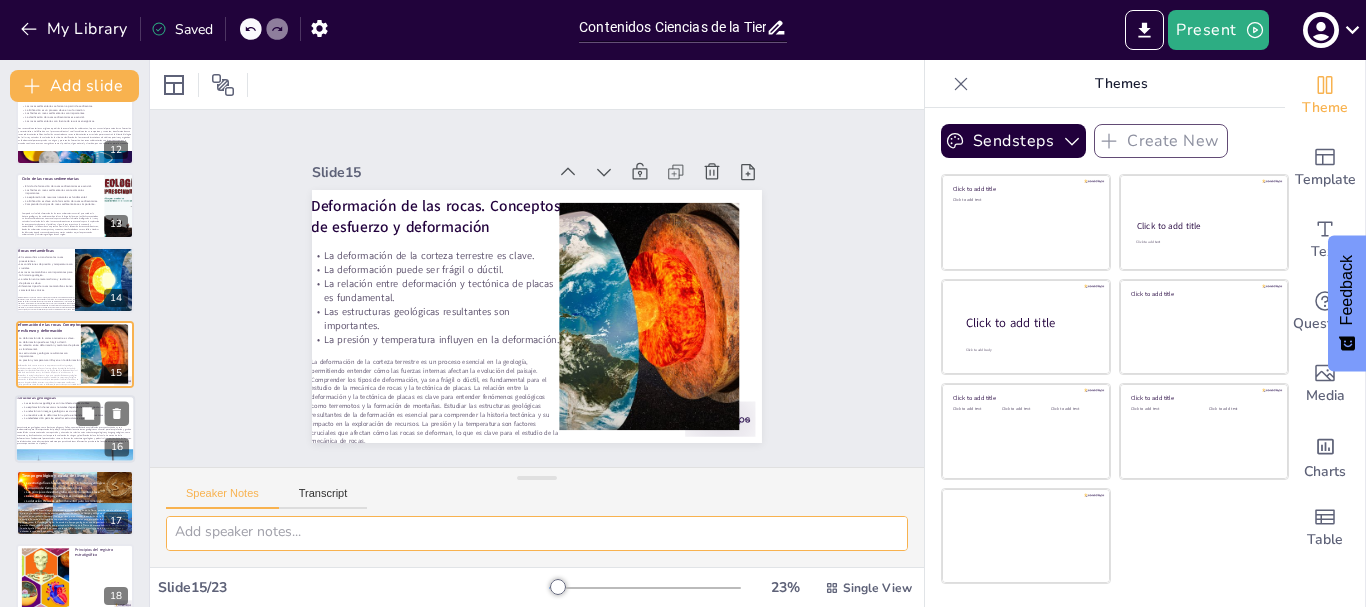click at bounding box center [75, 456] 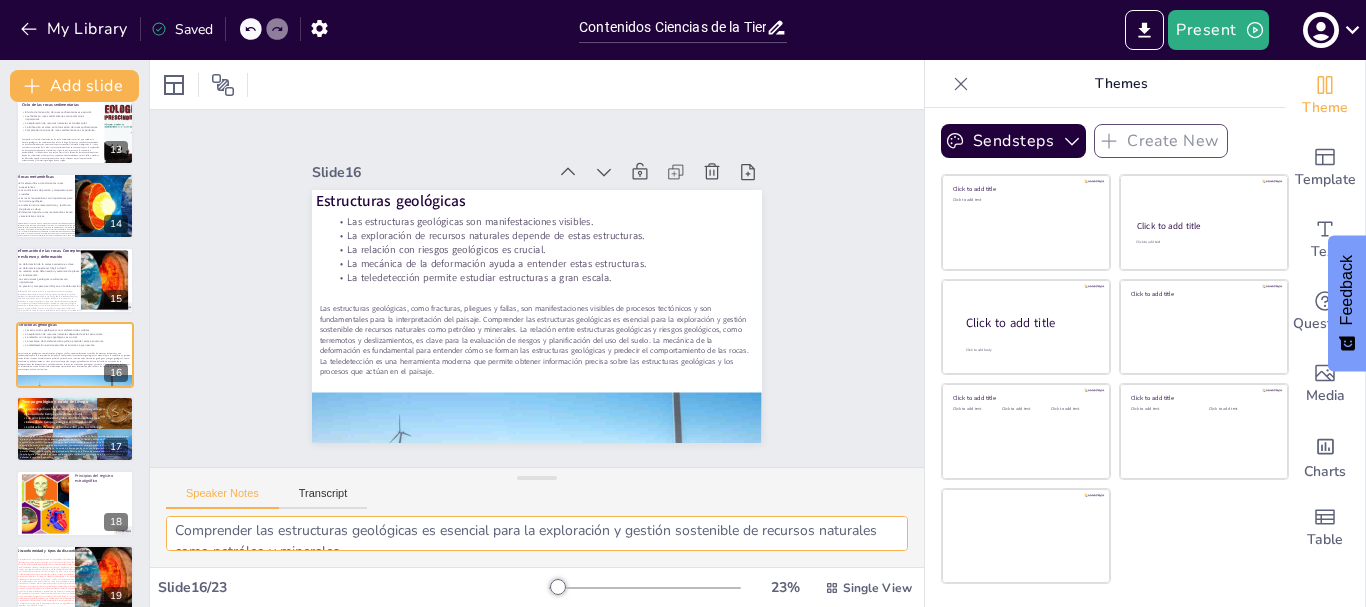 scroll, scrollTop: 193, scrollLeft: 0, axis: vertical 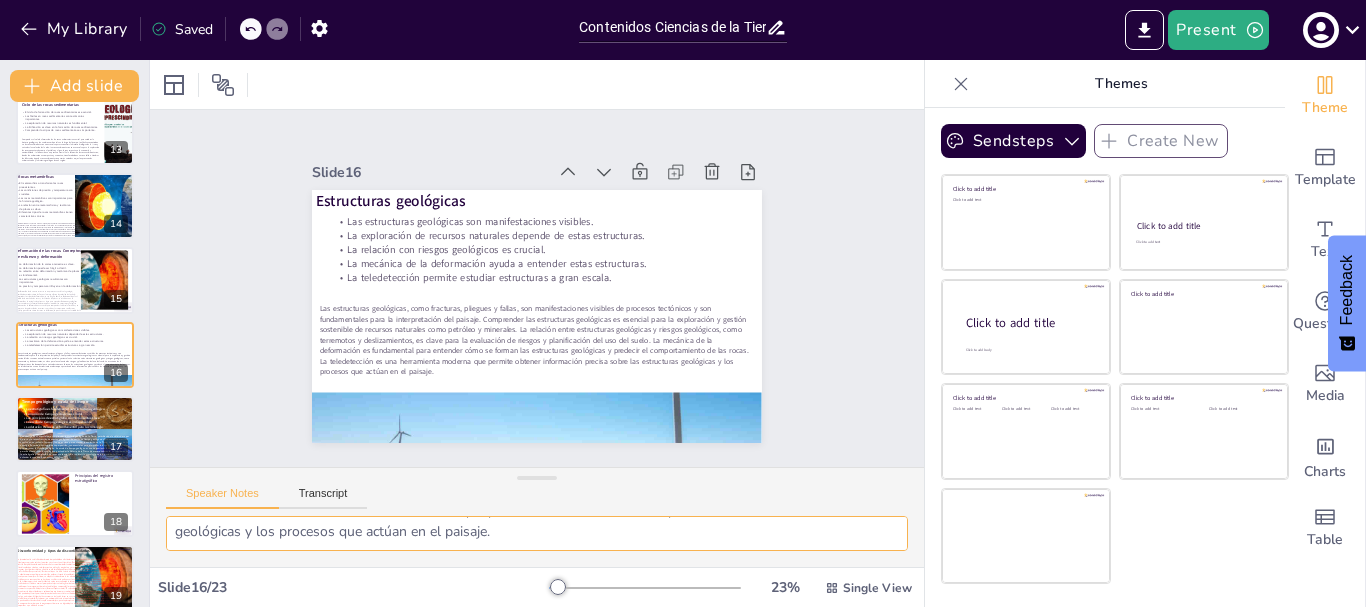 drag, startPoint x: 168, startPoint y: 532, endPoint x: 720, endPoint y: 545, distance: 552.1531 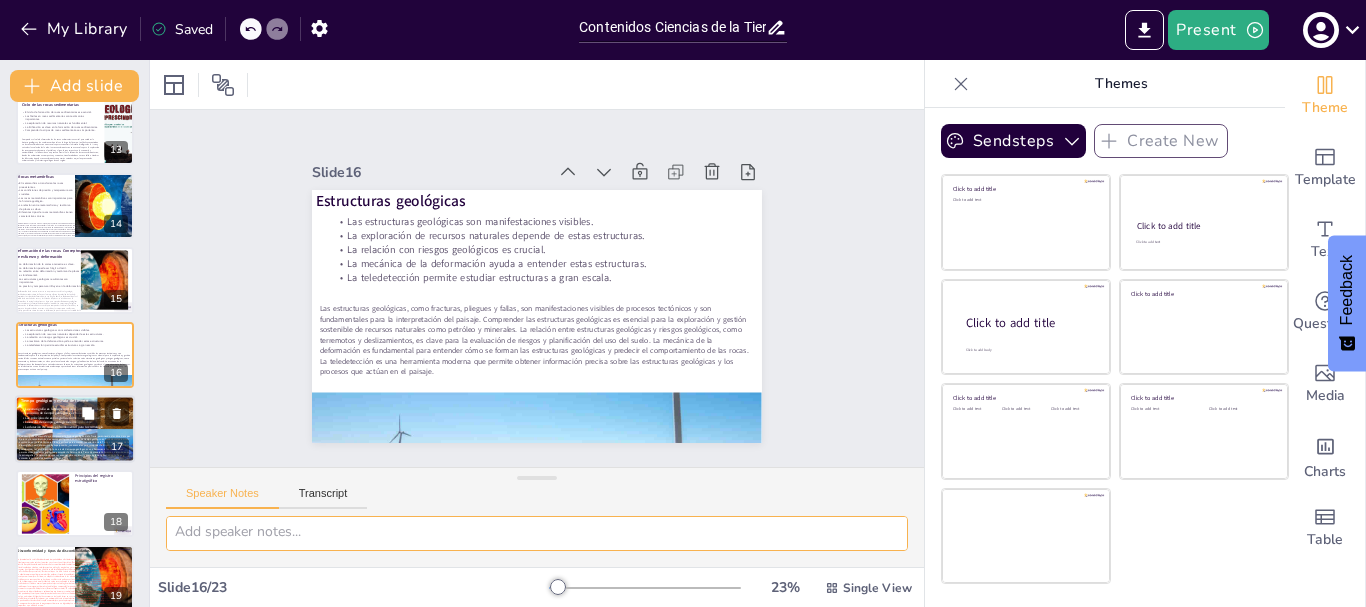 click on "La datación de rocas es fundamental para la cronología." at bounding box center (64, 427) 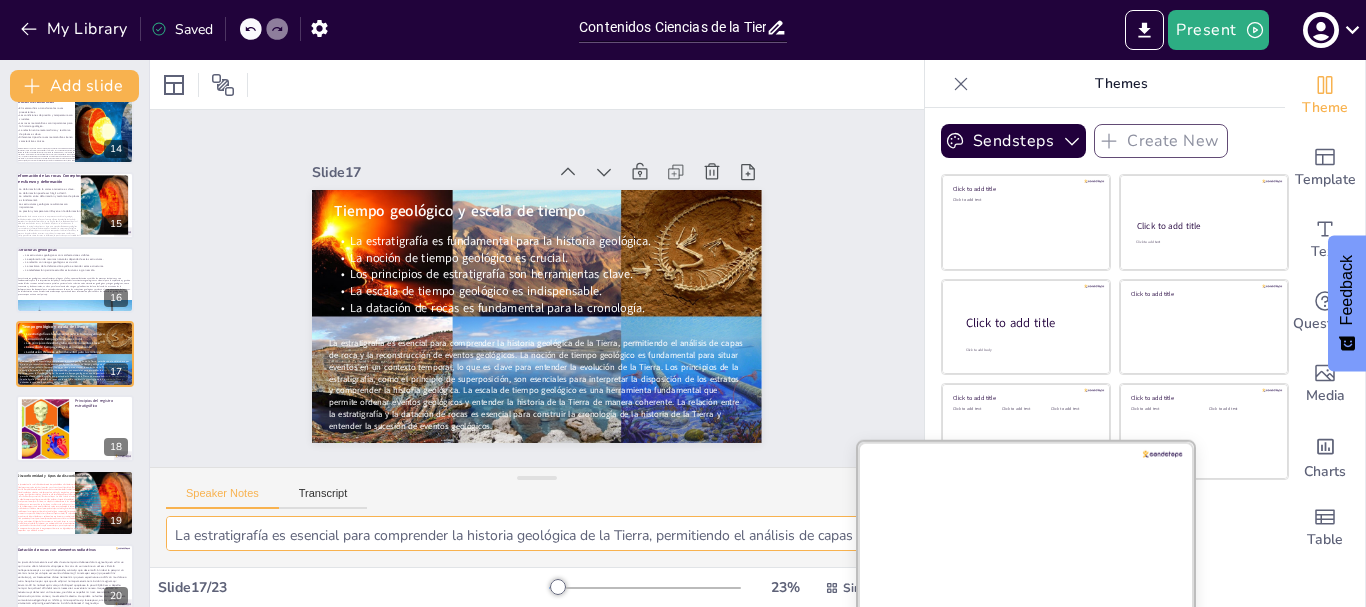 drag, startPoint x: 172, startPoint y: 531, endPoint x: 938, endPoint y: 531, distance: 766 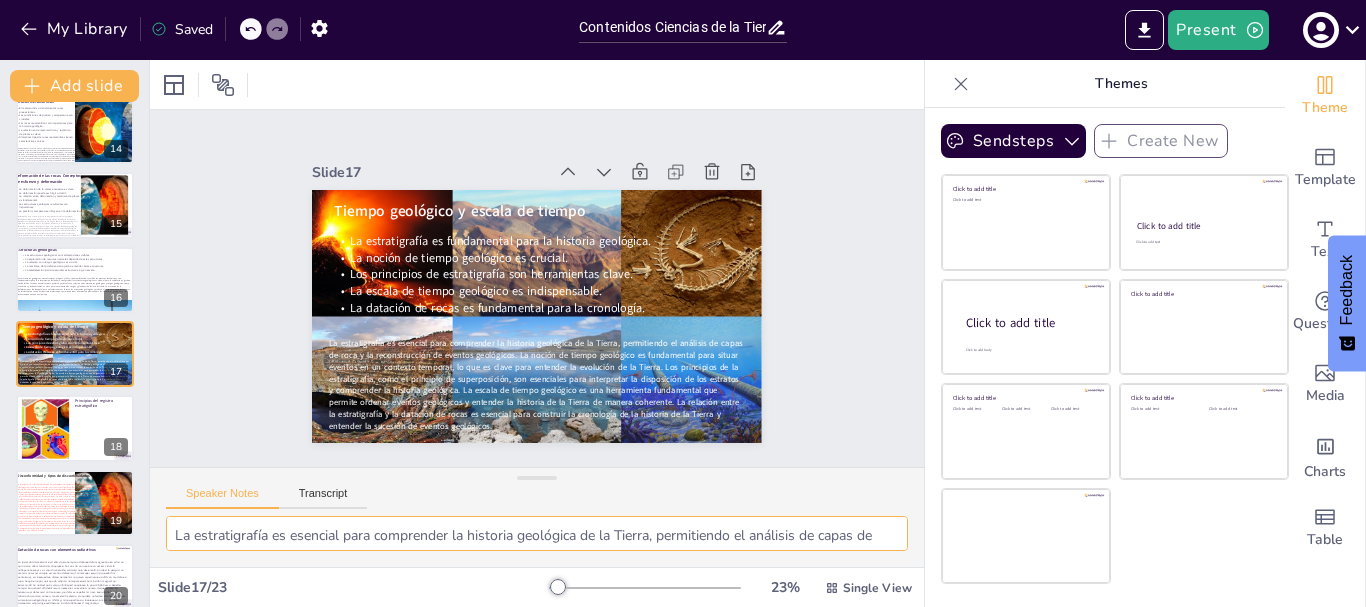 click on "La estratigrafía es esencial para comprender la historia geológica de la Tierra, permitiendo el análisis de capas de roca y la reconstrucción de eventos geológicos.
La noción de tiempo geológico es fundamental para situar eventos en un contexto temporal, lo que es clave para entender la evolución de la Tierra.
Los principios de la estratigrafía, como el principio de superposición, son esenciales para interpretar la disposición de los estratos y comprender la historia geológica.
La escala de tiempo geológico es una herramienta fundamental que permite ordenar eventos geológicos y entender la historia de la Tierra de manera coherente.
La relación entre la estratigrafía y la datación de rocas es esencial para construir la cronología de la historia de la Tierra y entender la sucesión de eventos geológicos." at bounding box center (537, 533) 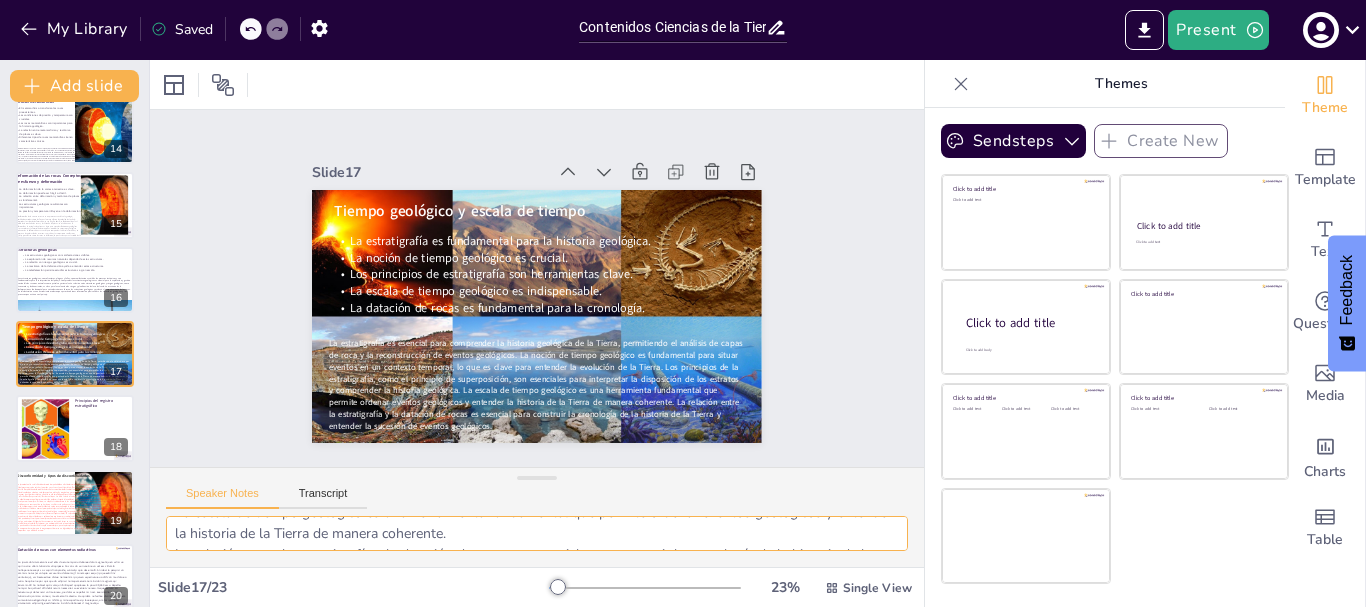 scroll, scrollTop: 193, scrollLeft: 0, axis: vertical 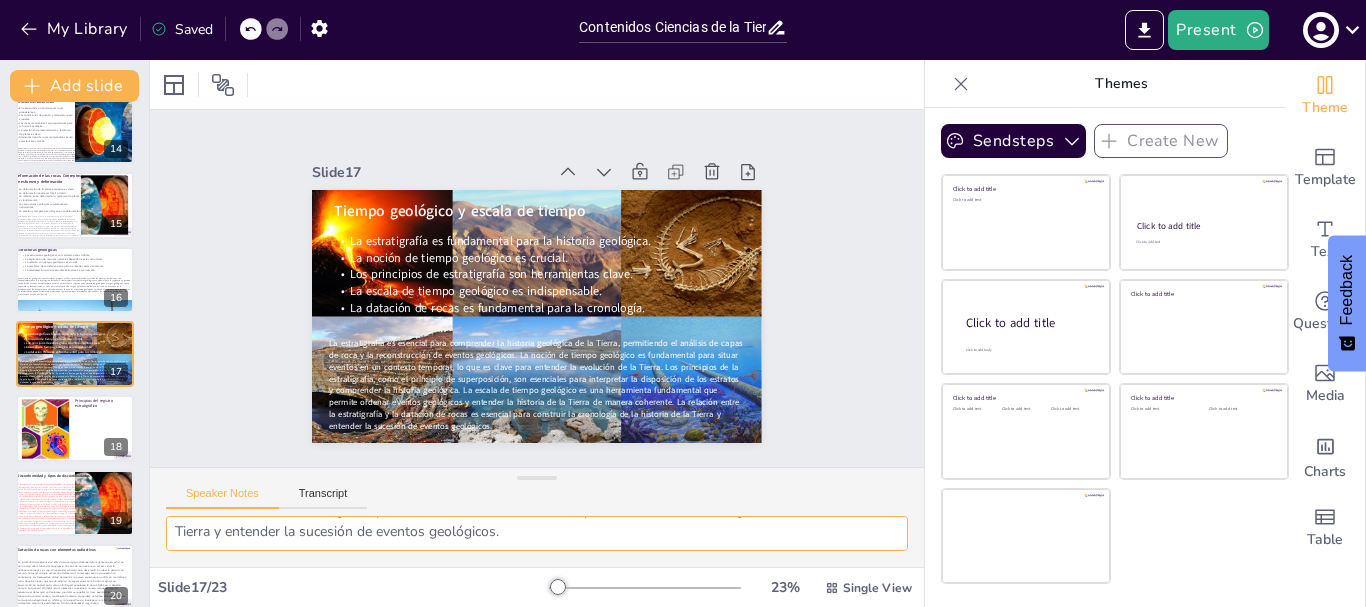 drag, startPoint x: 174, startPoint y: 532, endPoint x: 780, endPoint y: 538, distance: 606.0297 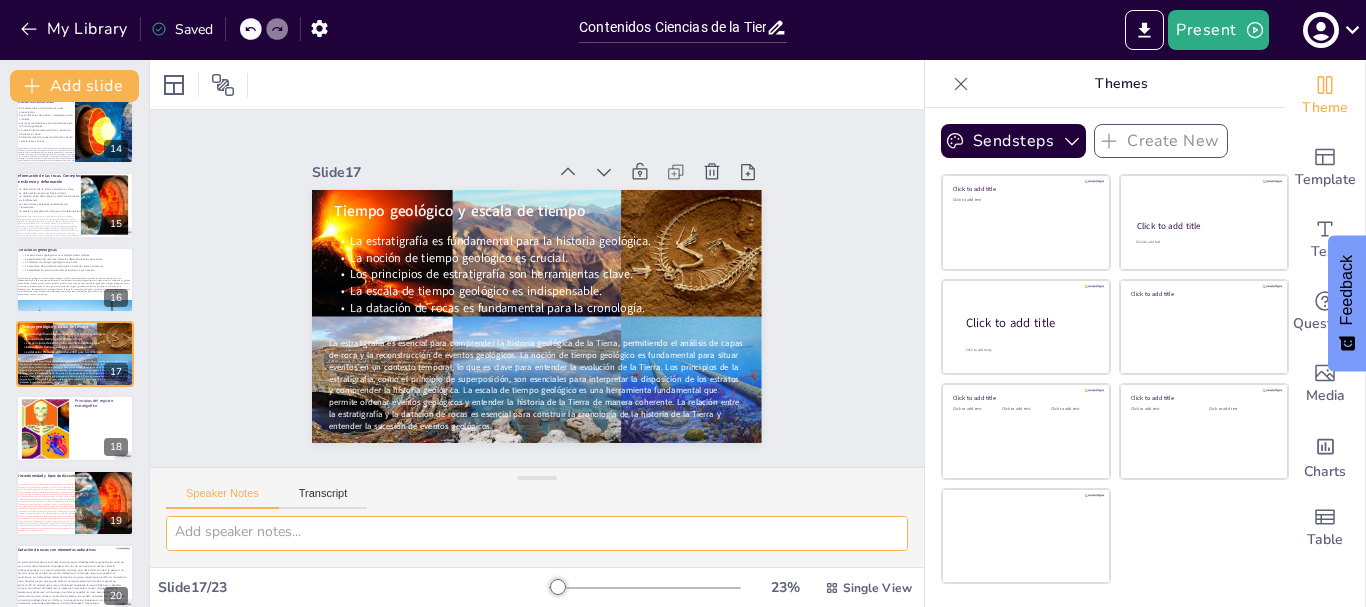 scroll, scrollTop: 4, scrollLeft: 0, axis: vertical 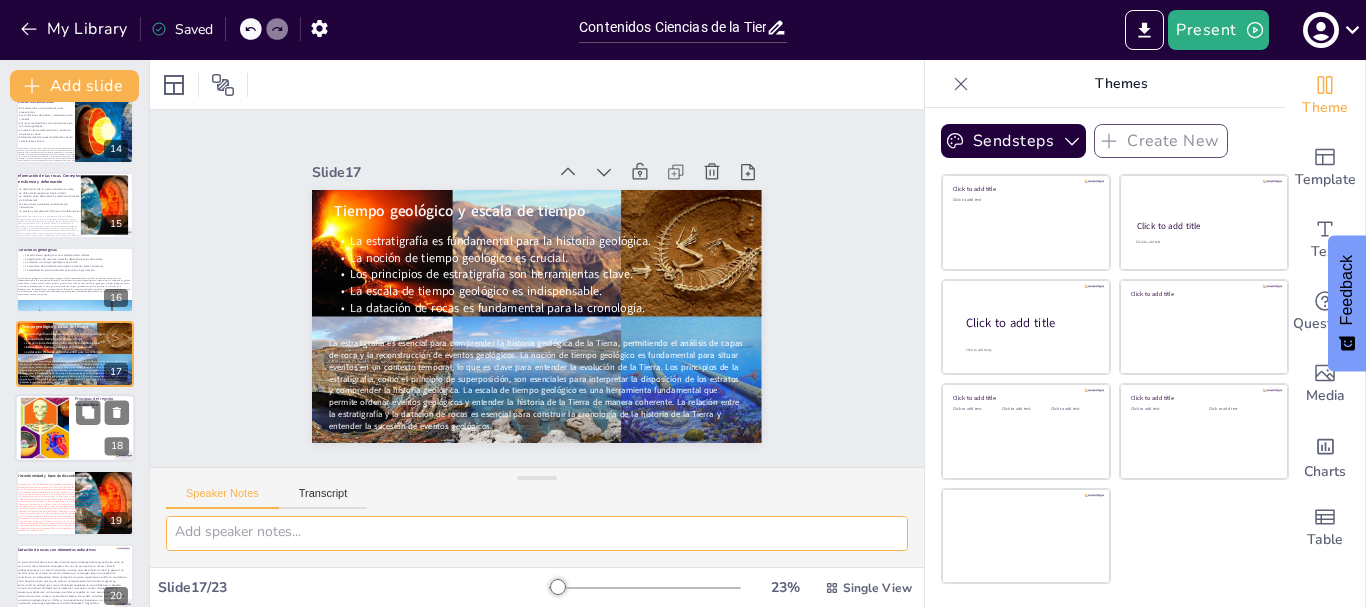 click at bounding box center [45, 428] 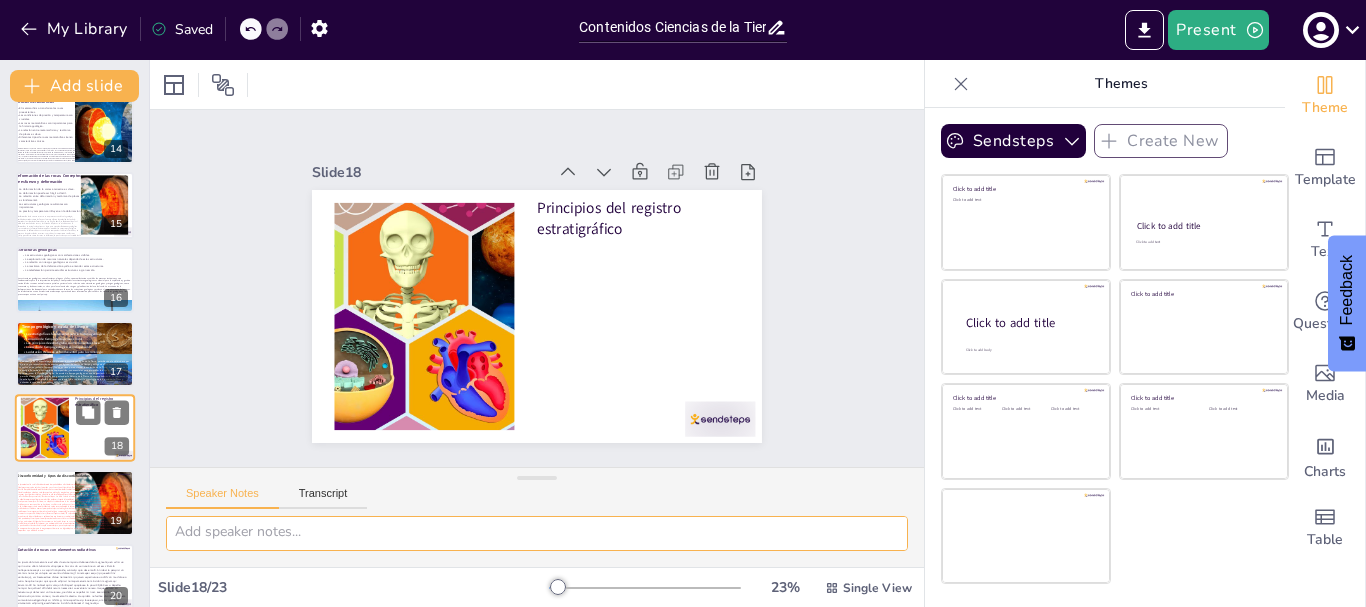 scroll, scrollTop: 1061, scrollLeft: 0, axis: vertical 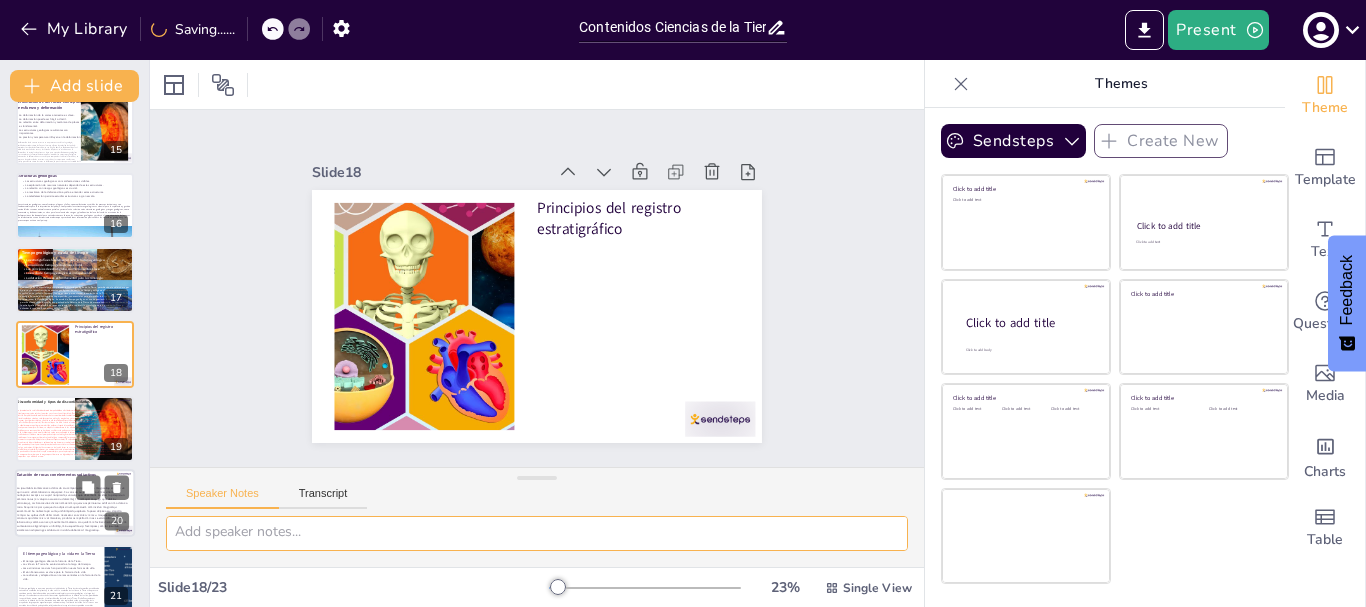 click at bounding box center (72, 509) 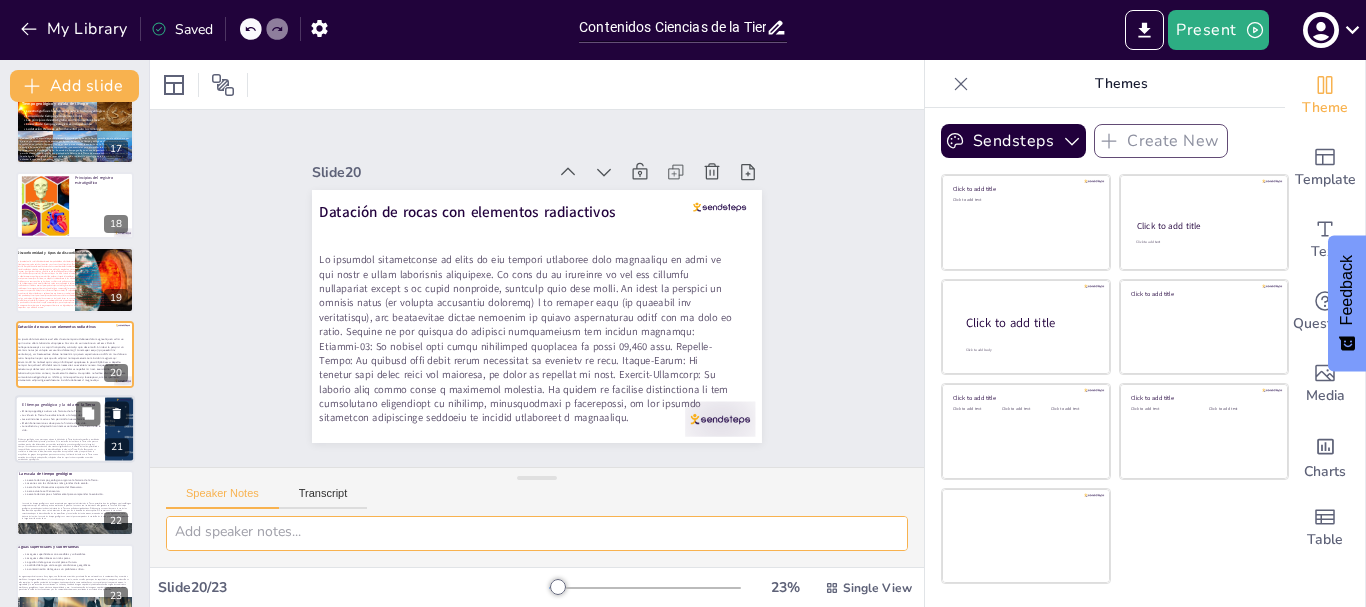 drag, startPoint x: 50, startPoint y: 439, endPoint x: 44, endPoint y: 417, distance: 22.803509 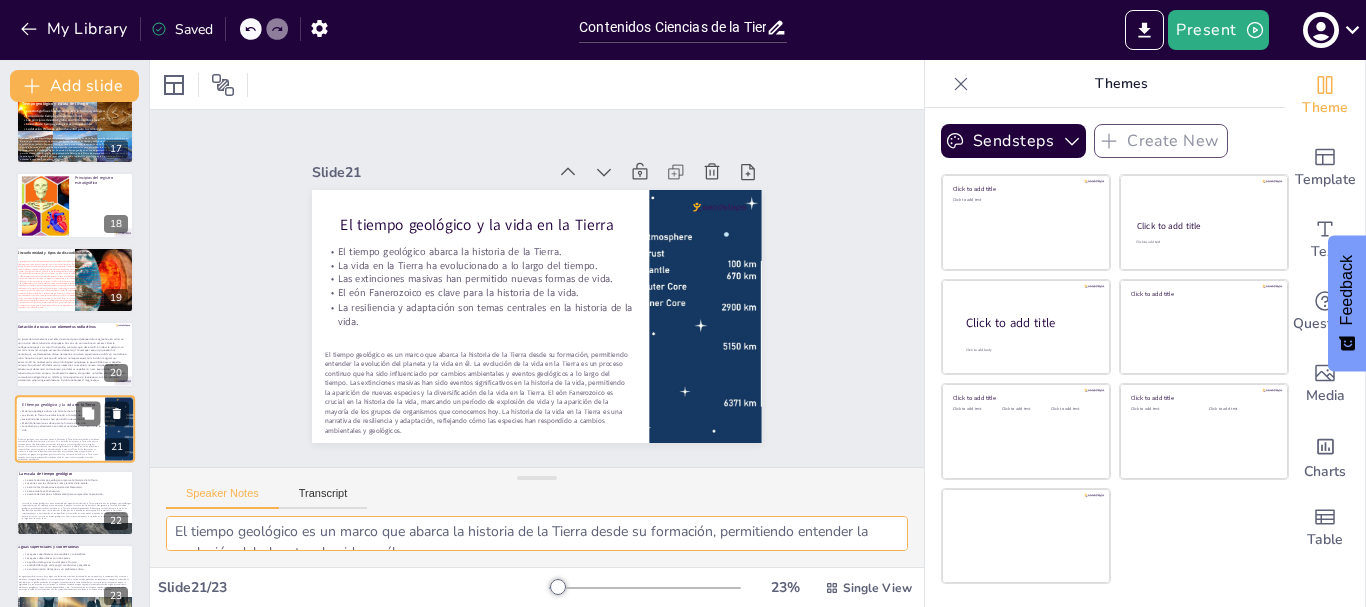 scroll, scrollTop: 1230, scrollLeft: 0, axis: vertical 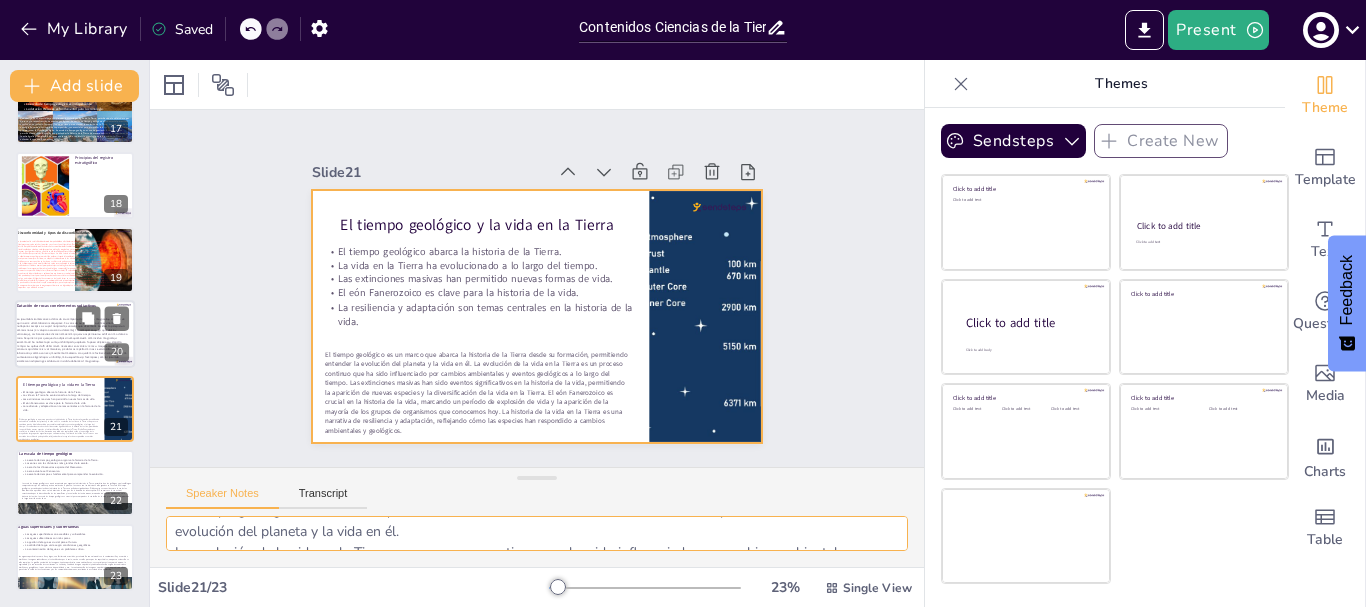 click at bounding box center (72, 340) 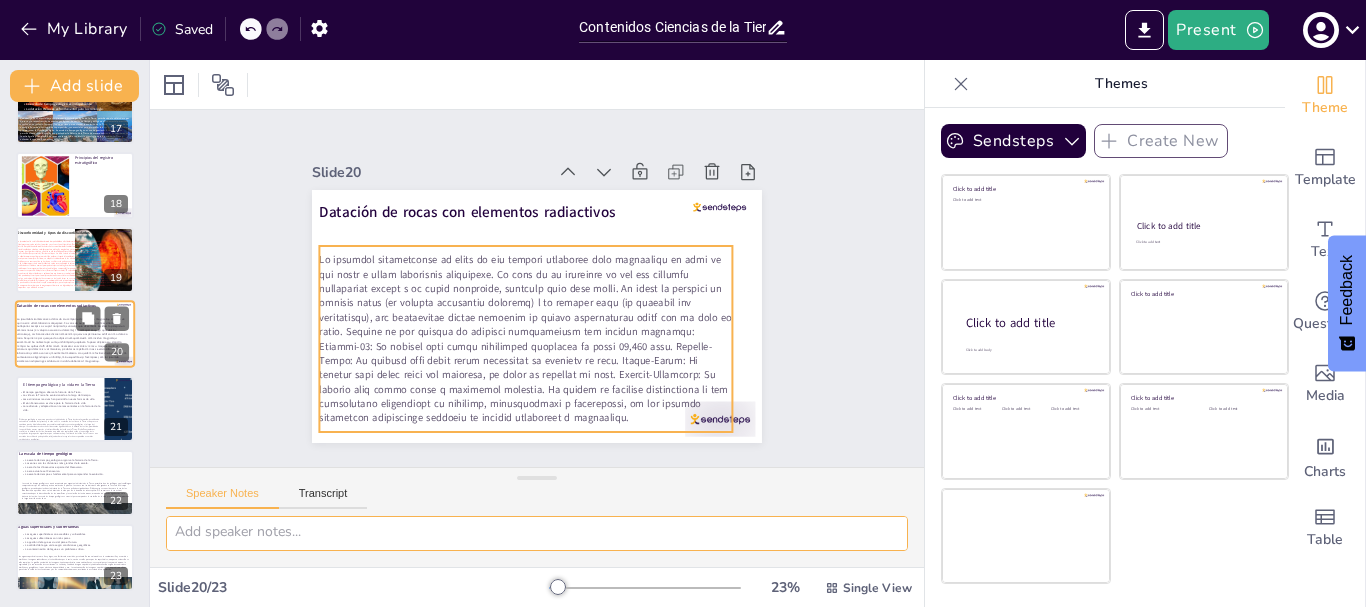 scroll, scrollTop: 1210, scrollLeft: 0, axis: vertical 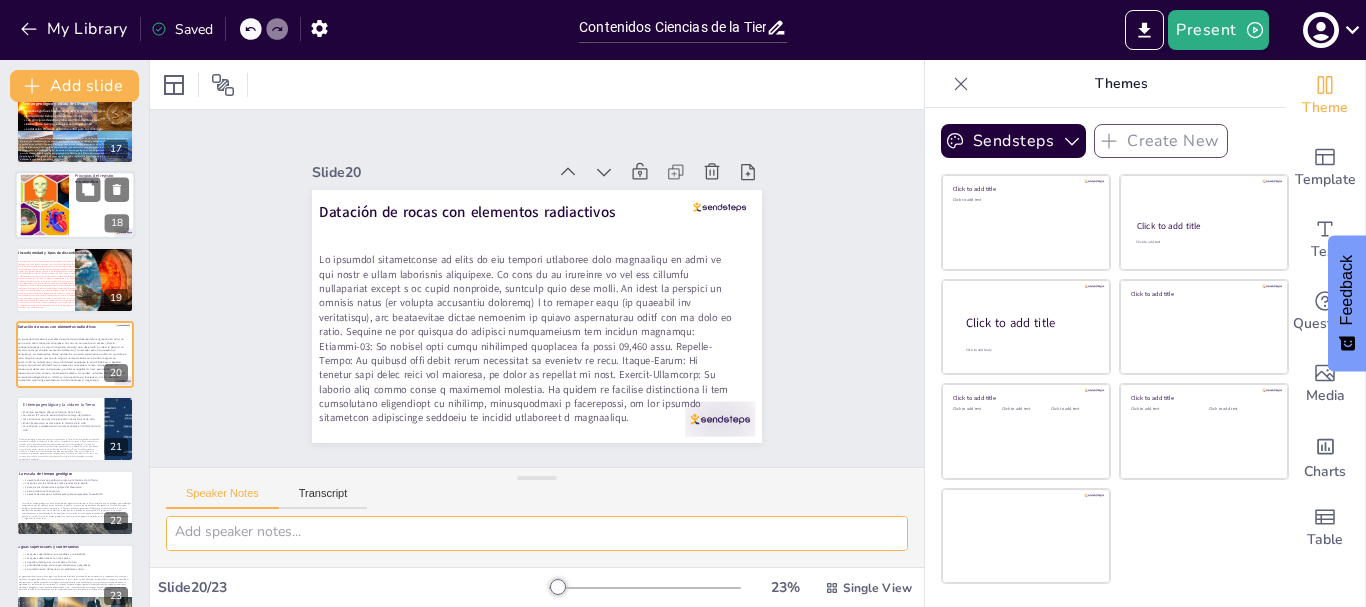 click at bounding box center [75, 206] 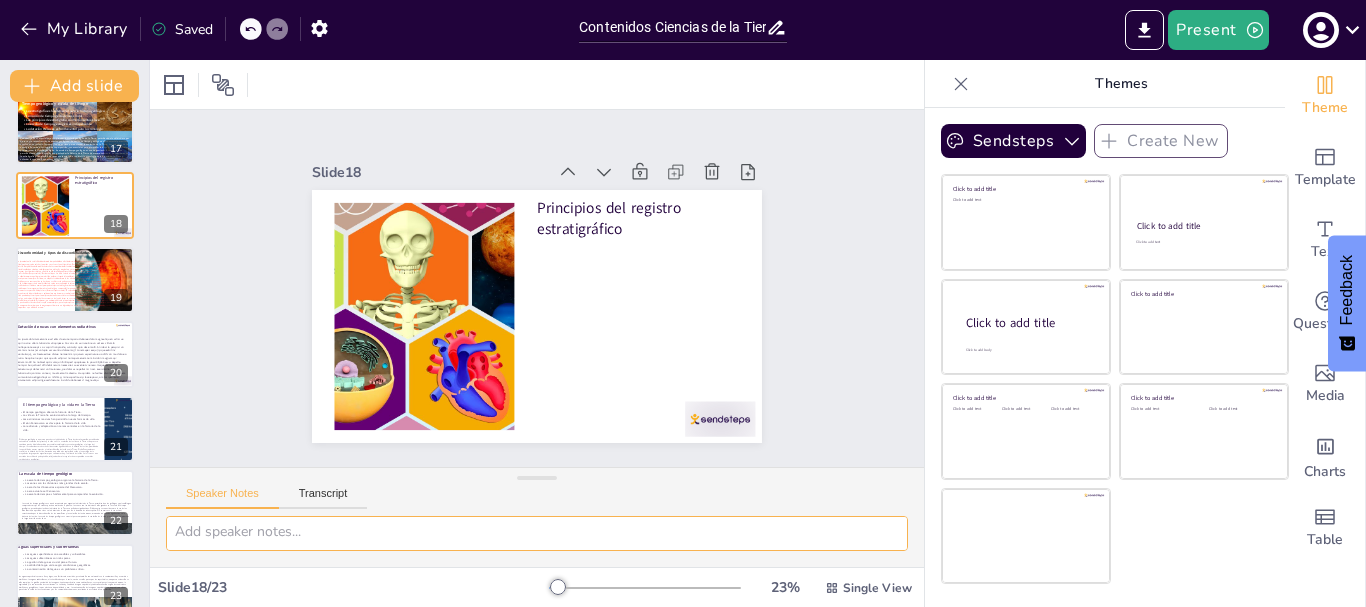 scroll, scrollTop: 1061, scrollLeft: 0, axis: vertical 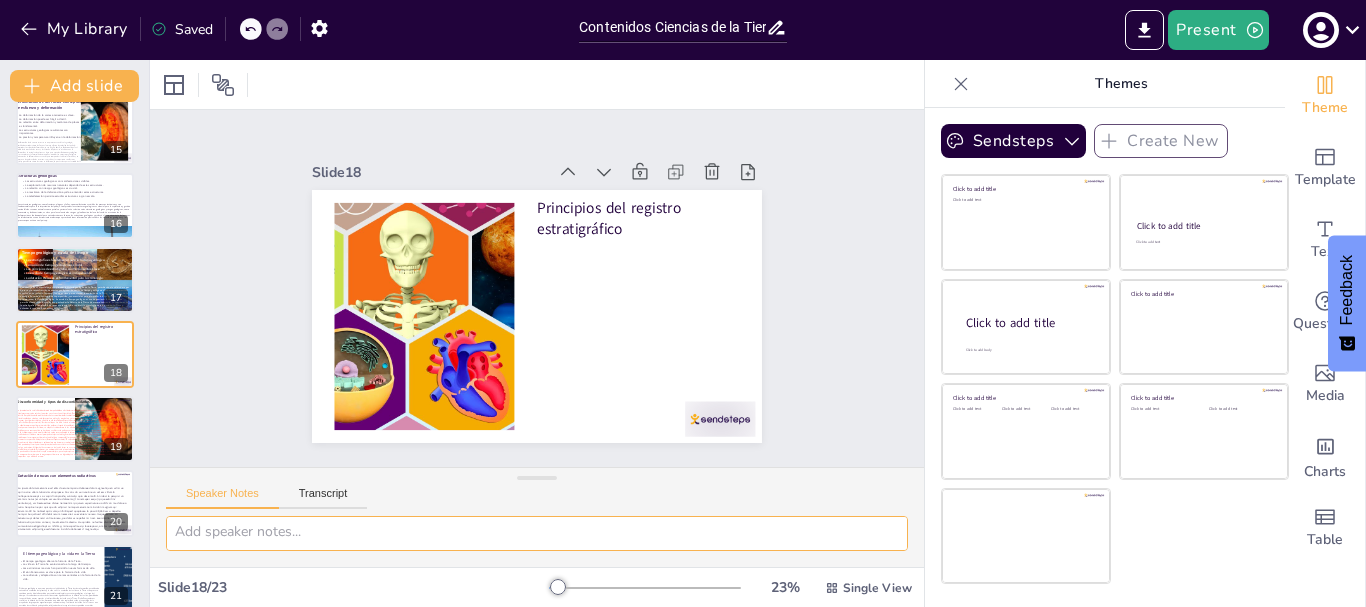 type 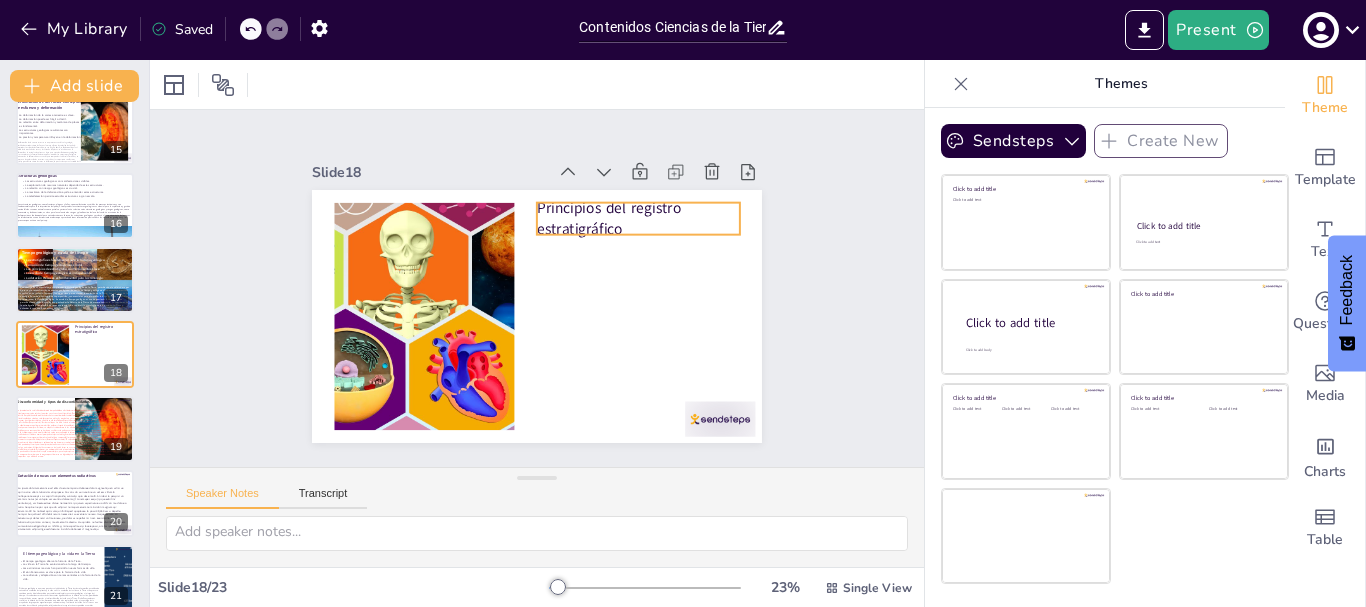 click on "Principios del registro estratigráfico" at bounding box center [654, 253] 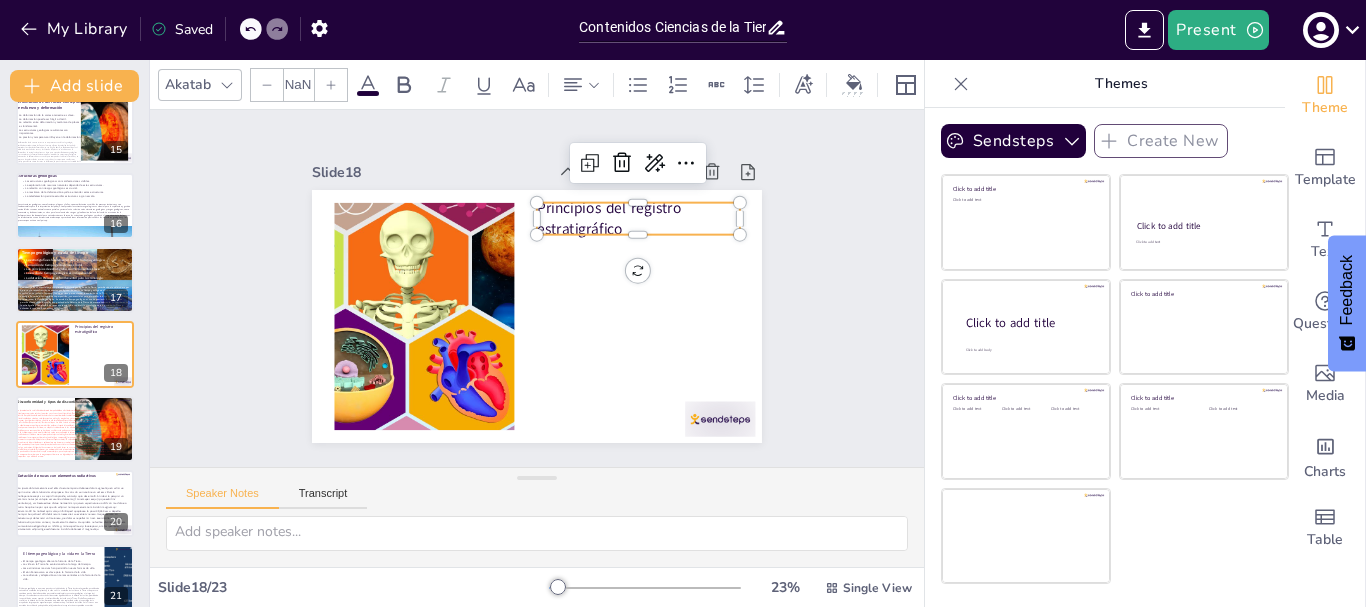 type on "48" 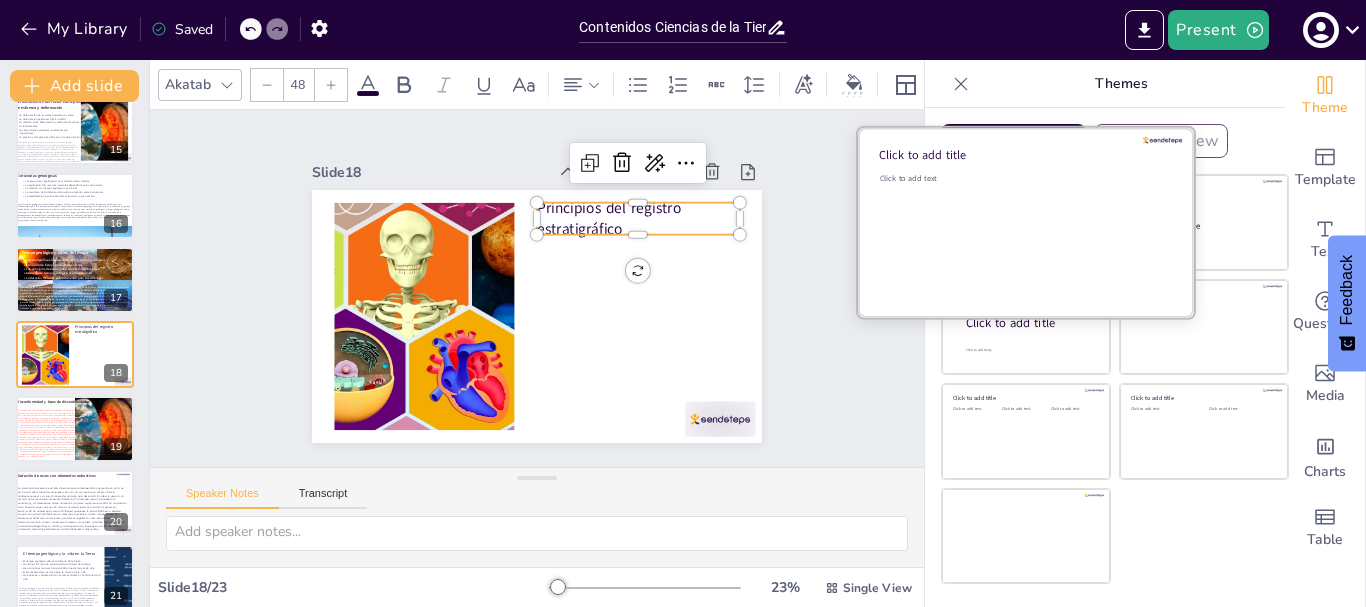 click on "Click to add text" at bounding box center (1023, 235) 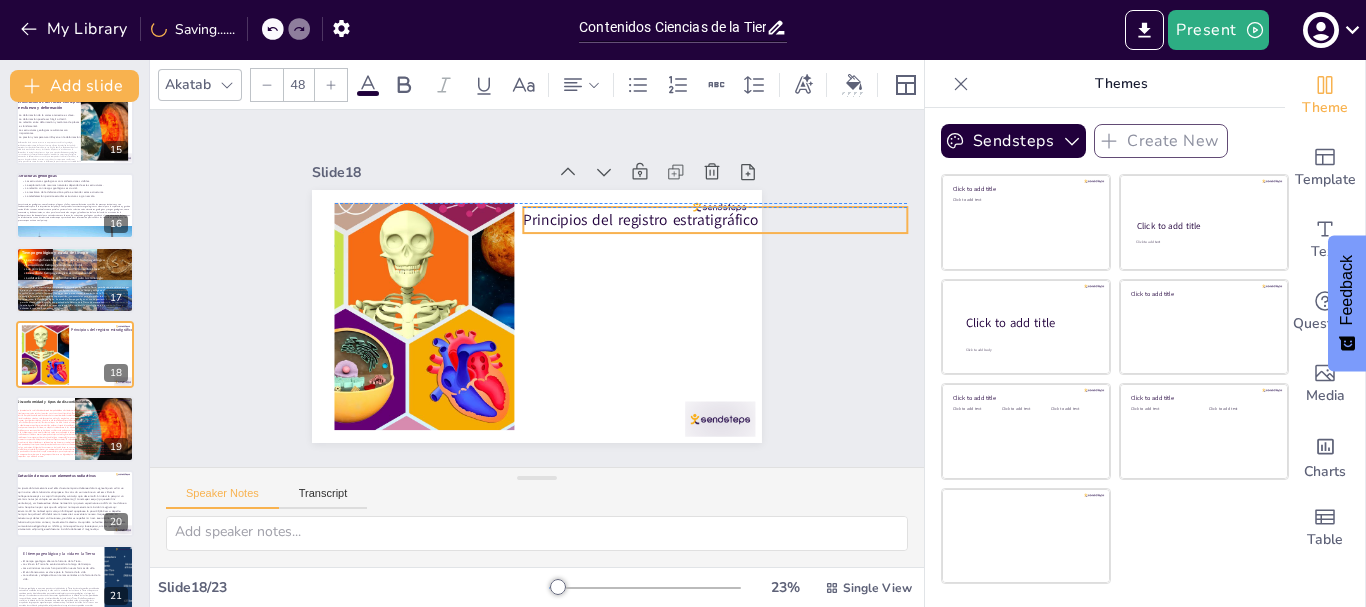 drag, startPoint x: 423, startPoint y: 216, endPoint x: 606, endPoint y: 211, distance: 183.0683 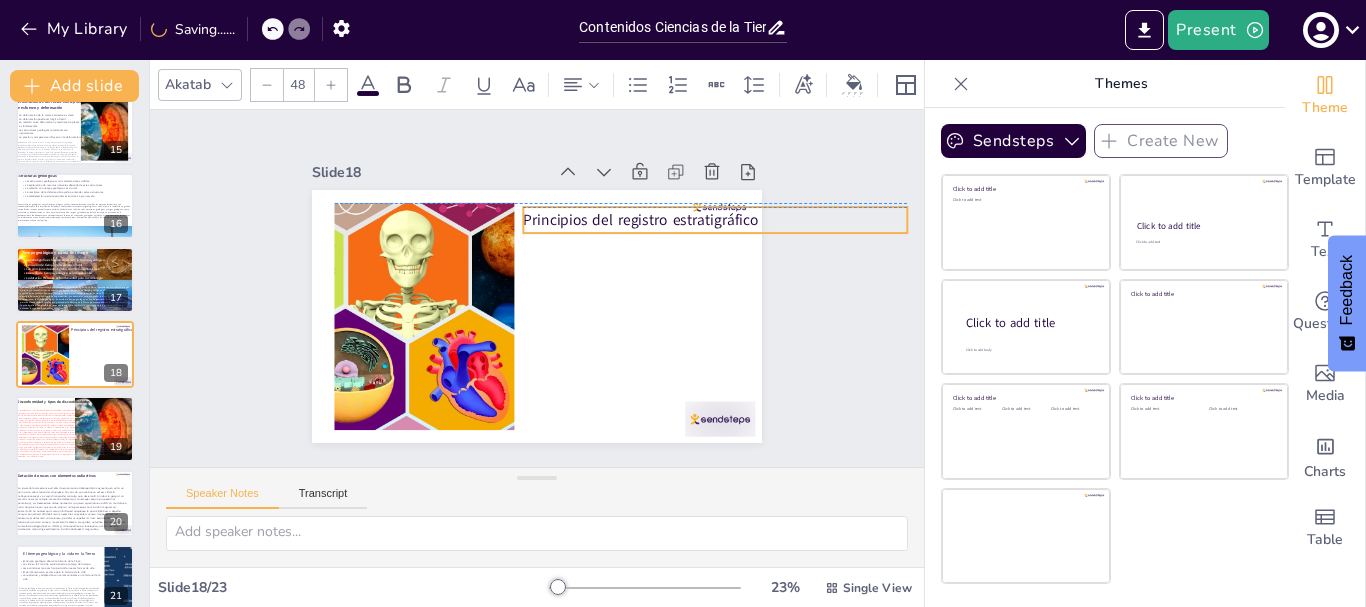click on "Principios del registro estratigráfico" at bounding box center (721, 239) 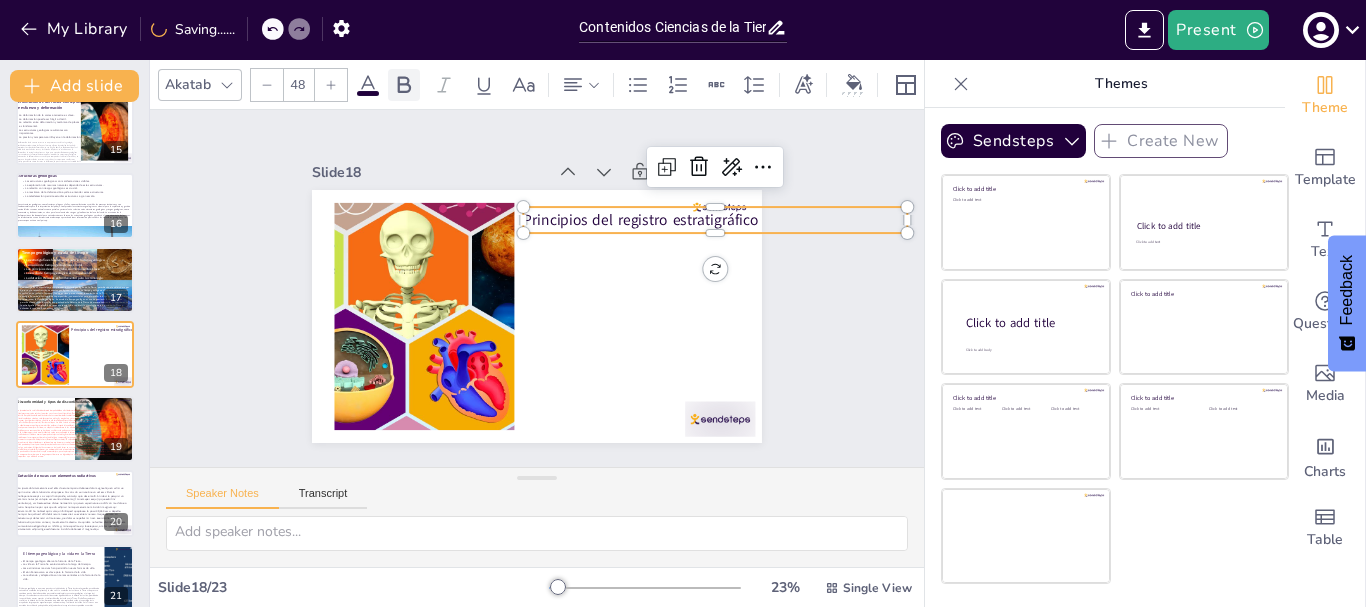 click 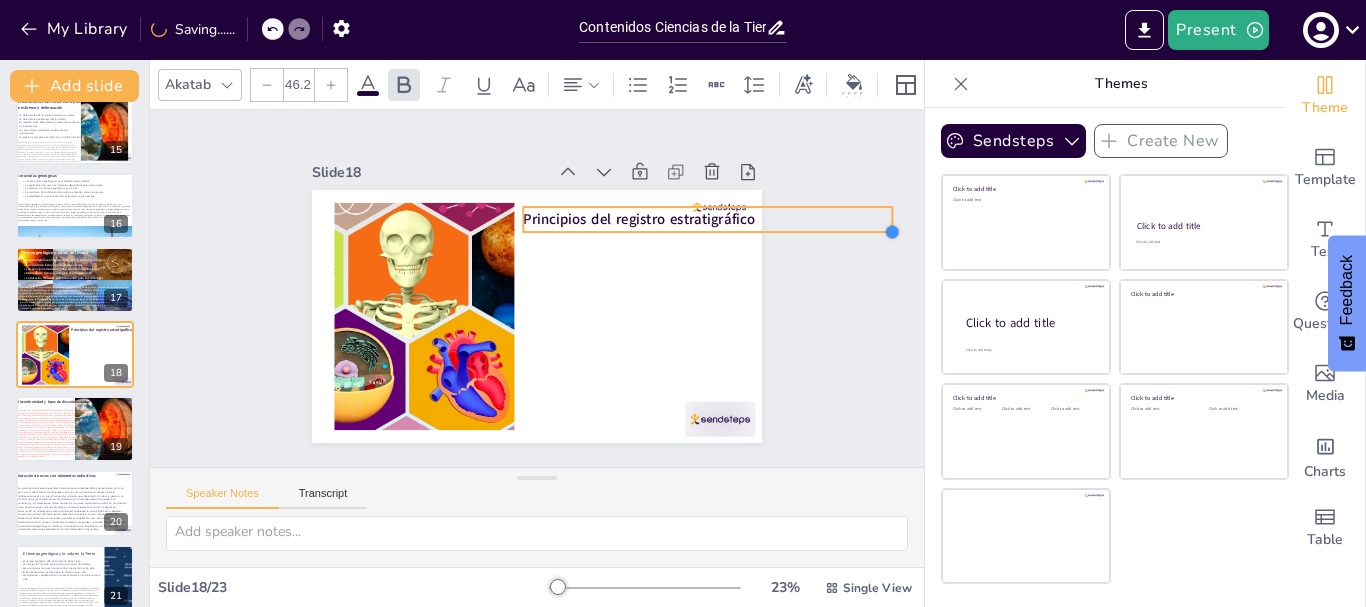drag, startPoint x: 887, startPoint y: 223, endPoint x: 697, endPoint y: 224, distance: 190.00262 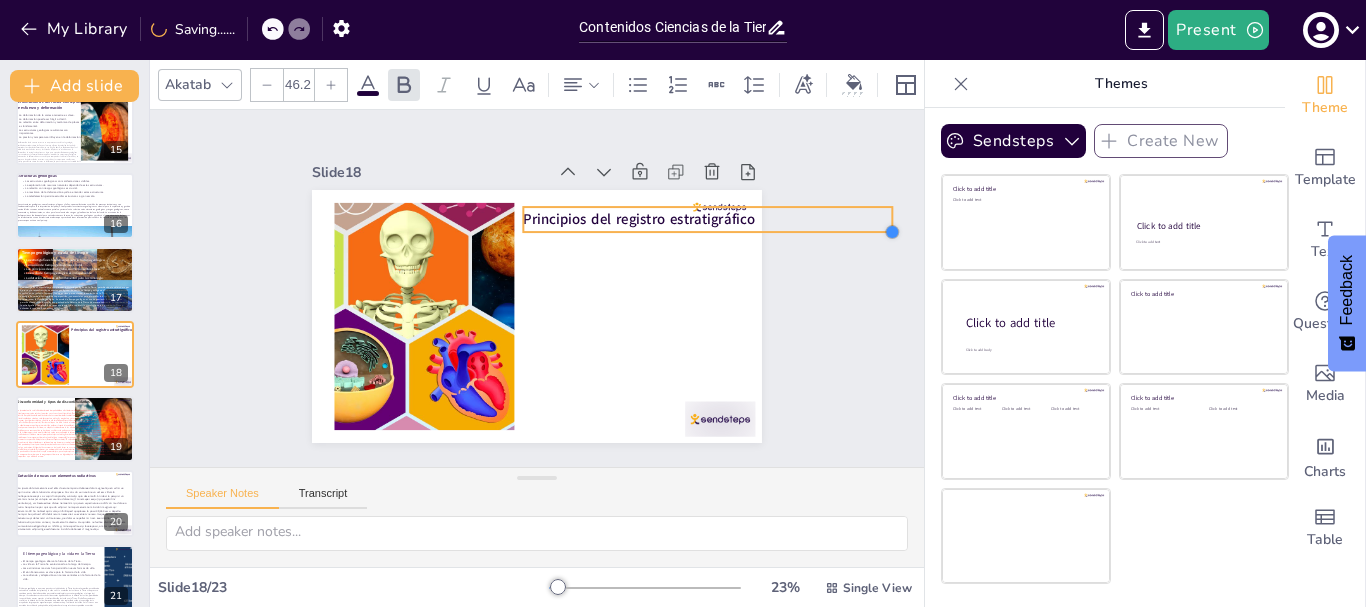 click on "Principios del registro estratigráfico" at bounding box center [531, 315] 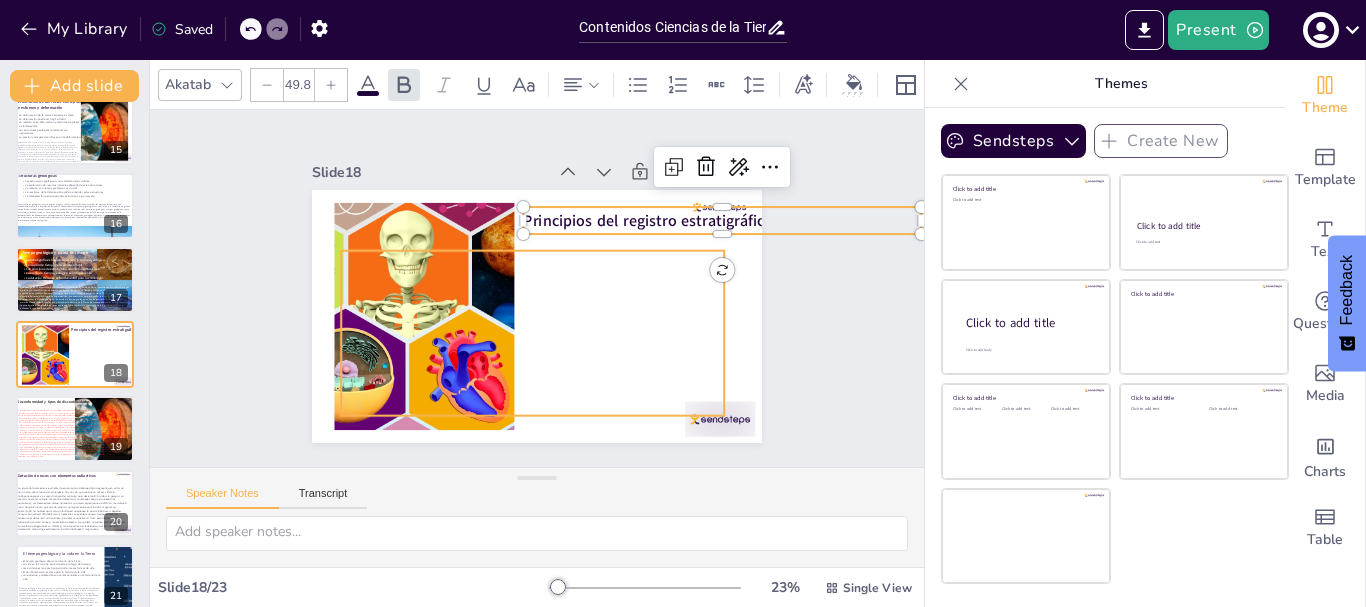 click at bounding box center (523, 331) 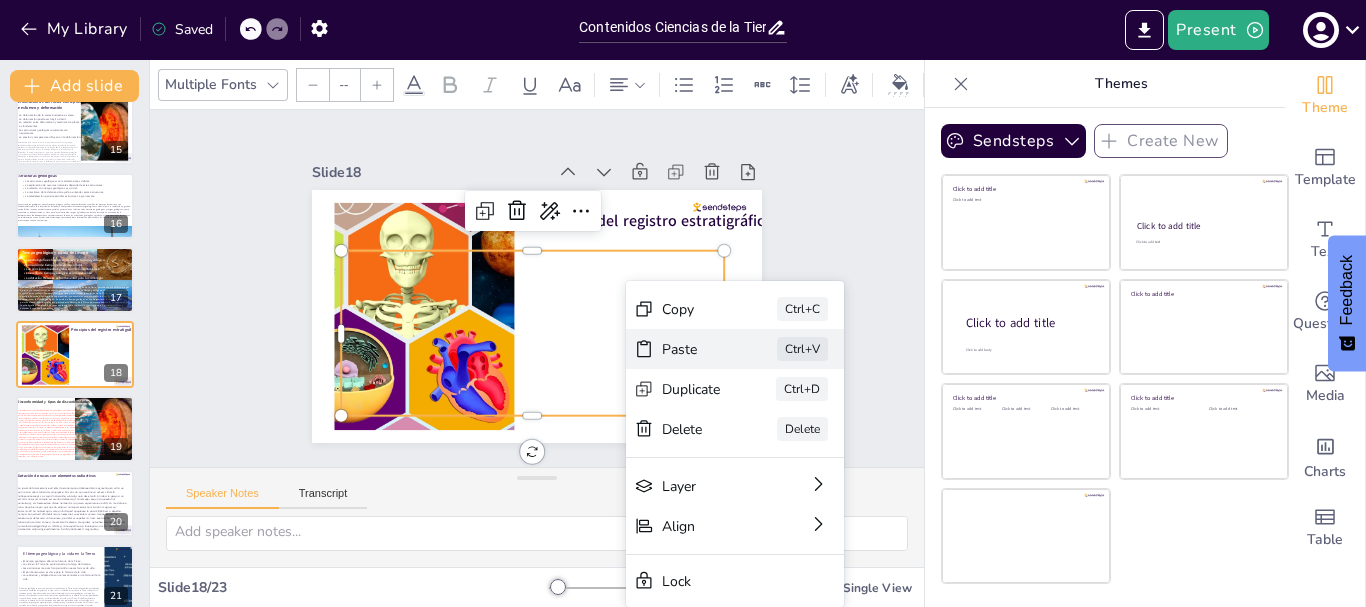 click on "Paste Ctrl+V" at bounding box center [842, 527] 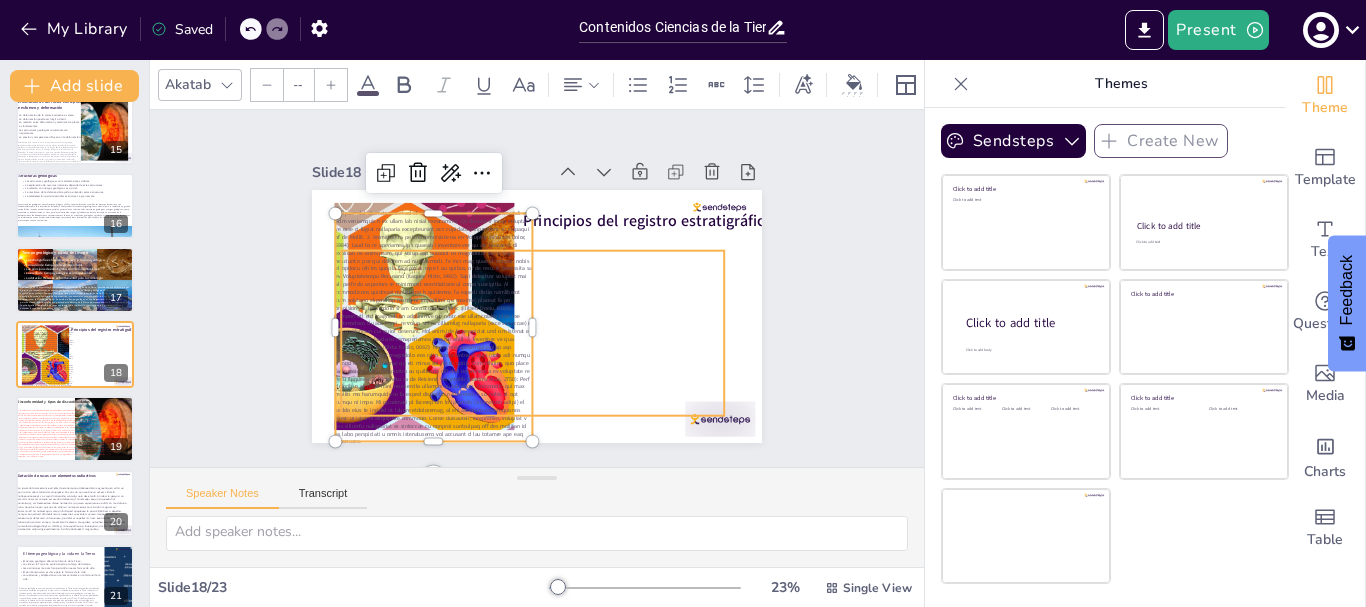 type on "24" 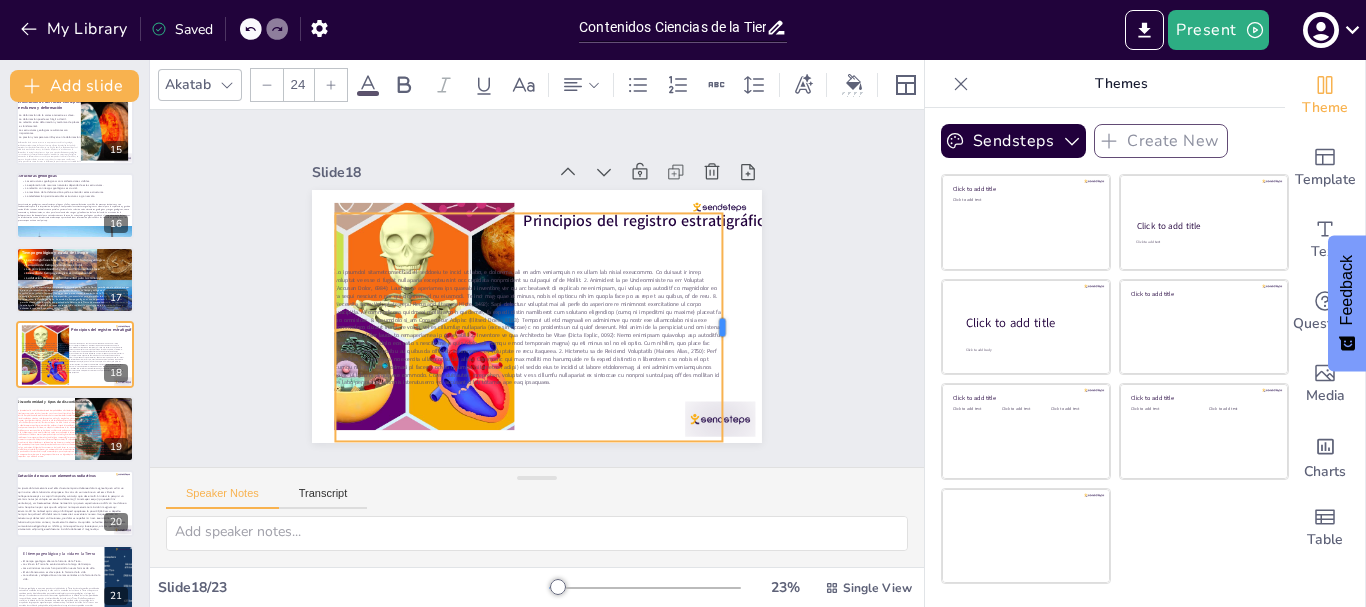 drag, startPoint x: 518, startPoint y: 321, endPoint x: 708, endPoint y: 318, distance: 190.02368 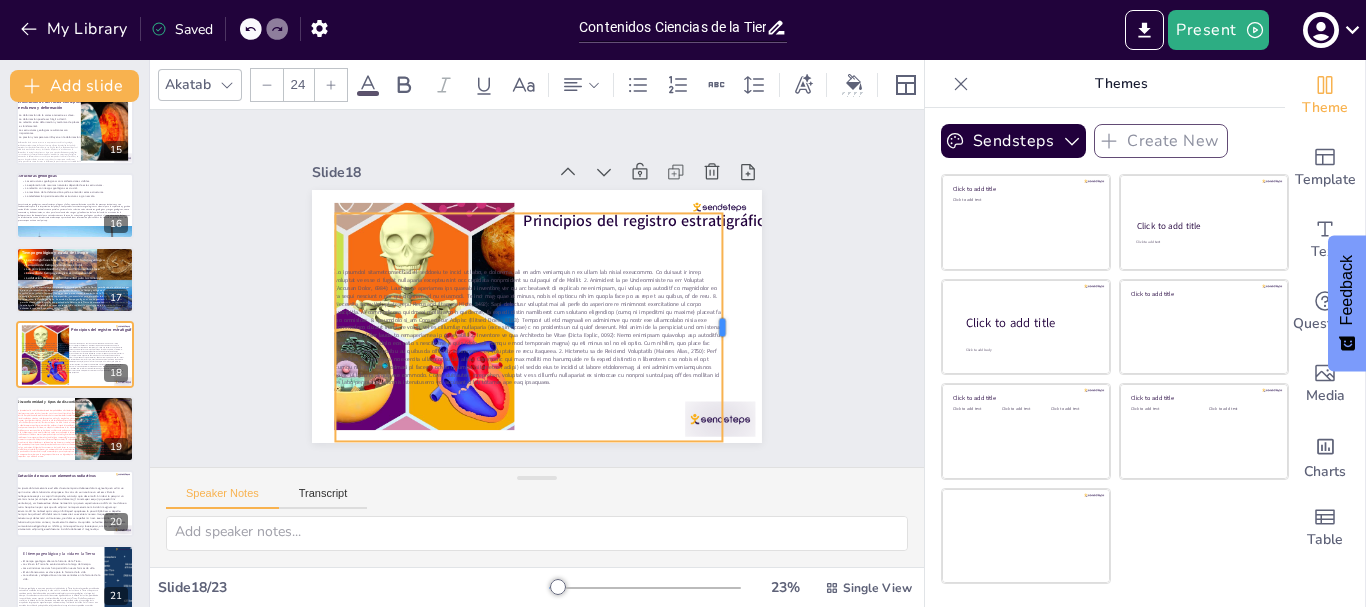 click at bounding box center [717, 367] 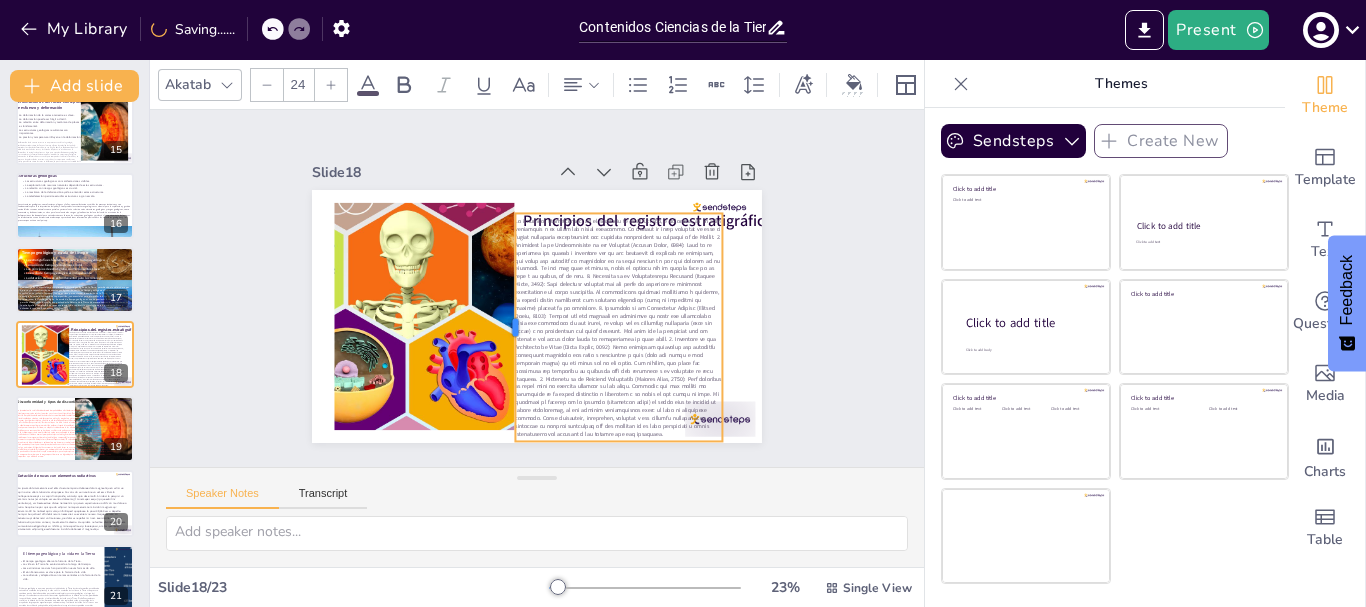 drag, startPoint x: 318, startPoint y: 320, endPoint x: 498, endPoint y: 322, distance: 180.01111 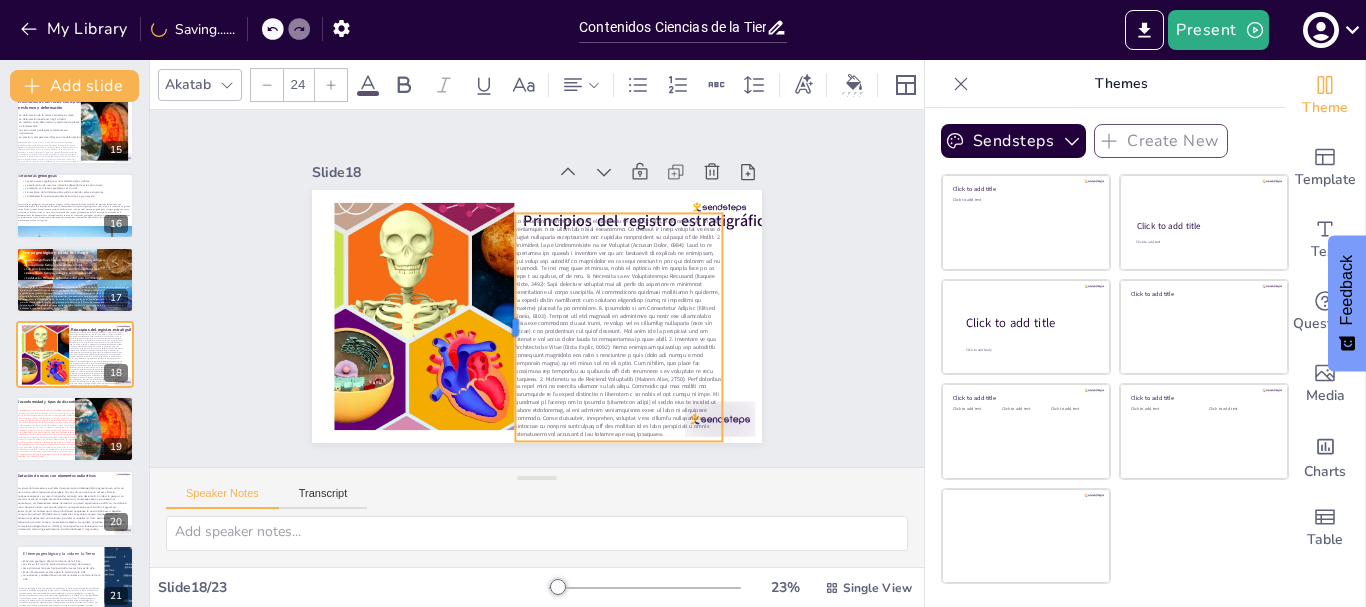 click at bounding box center [489, 277] 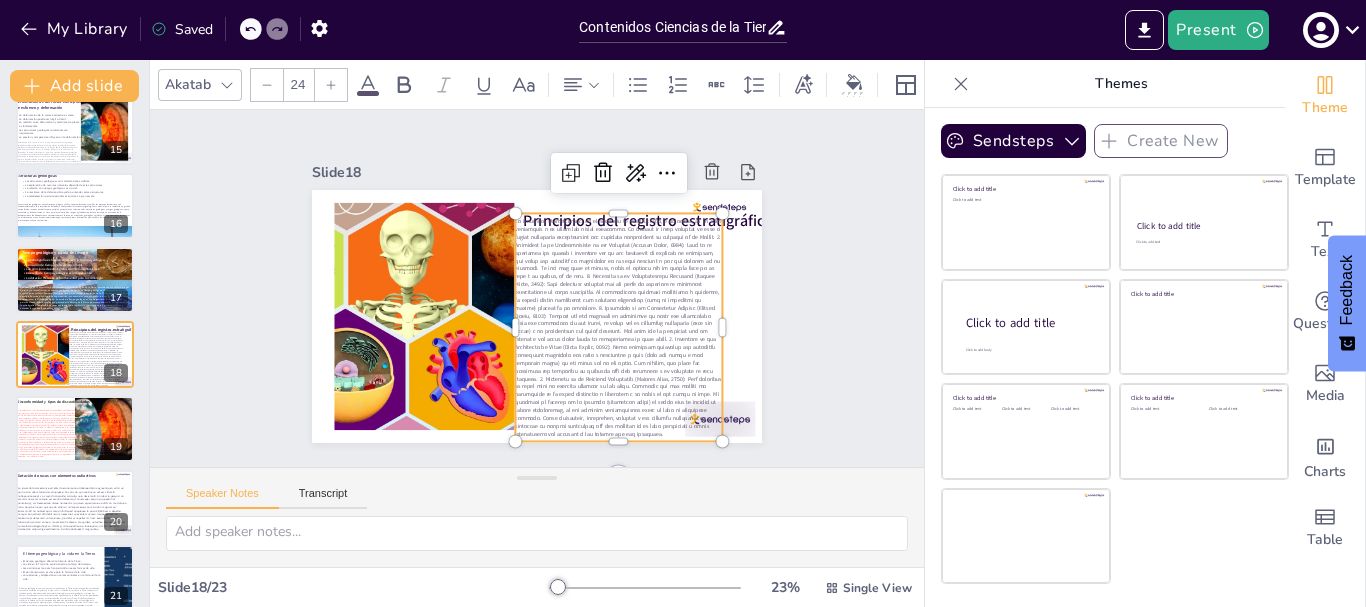 click at bounding box center [525, 371] 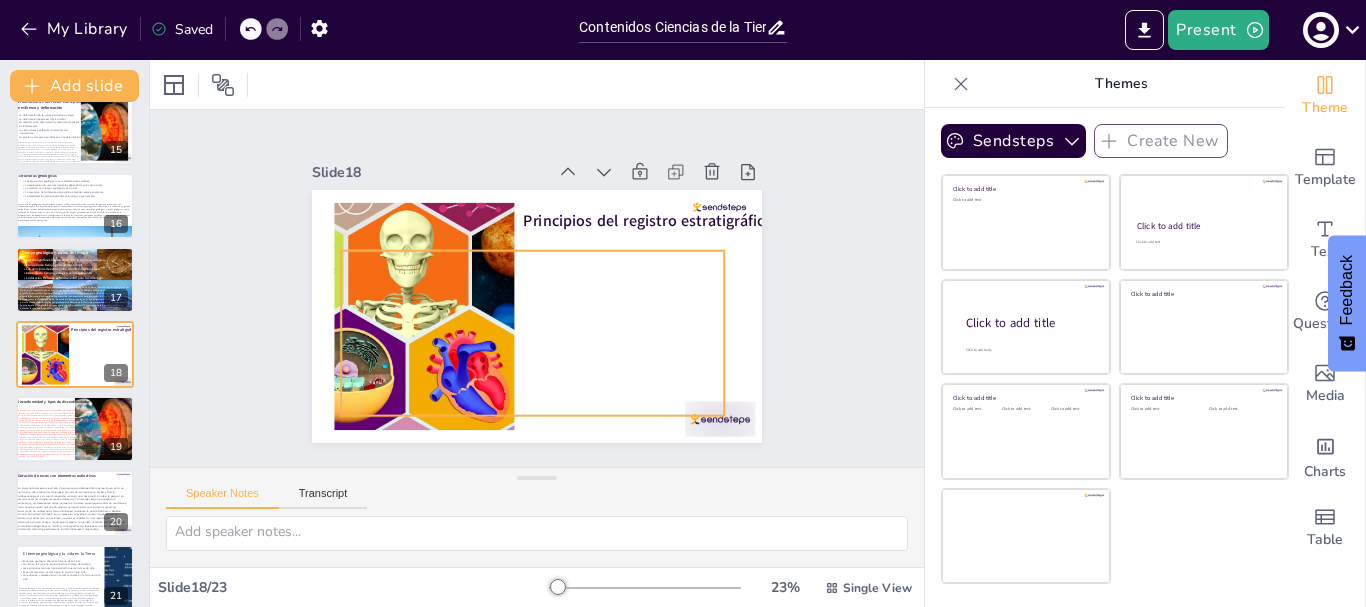 click at bounding box center [528, 332] 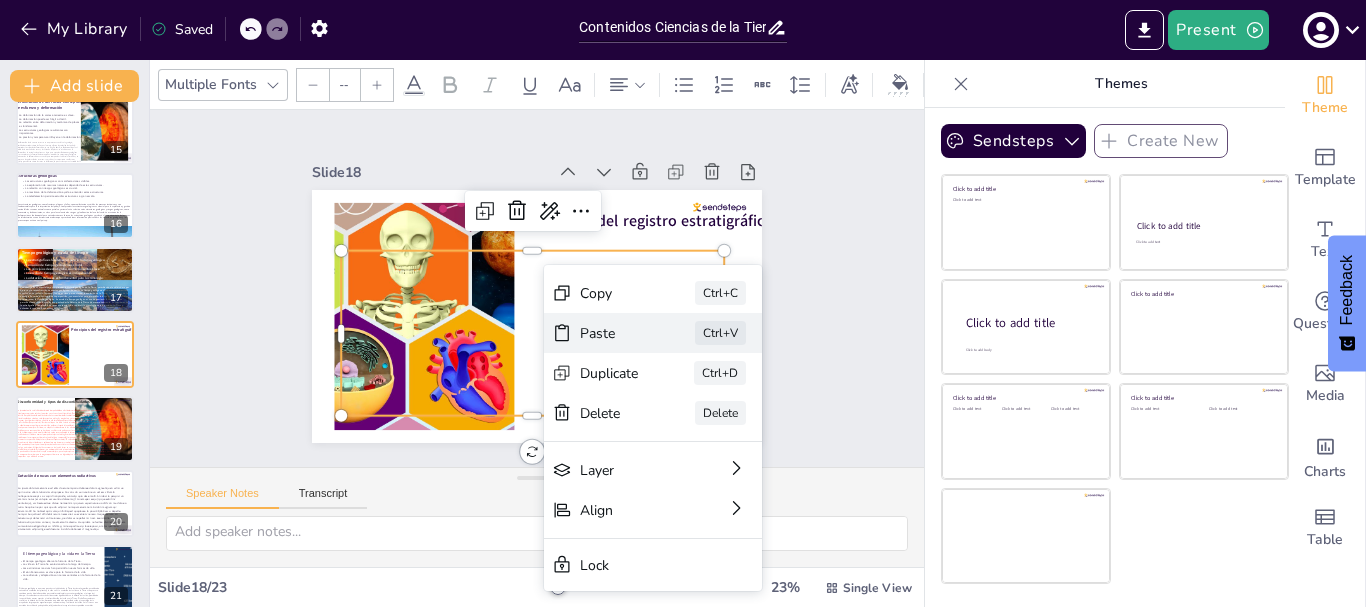 click 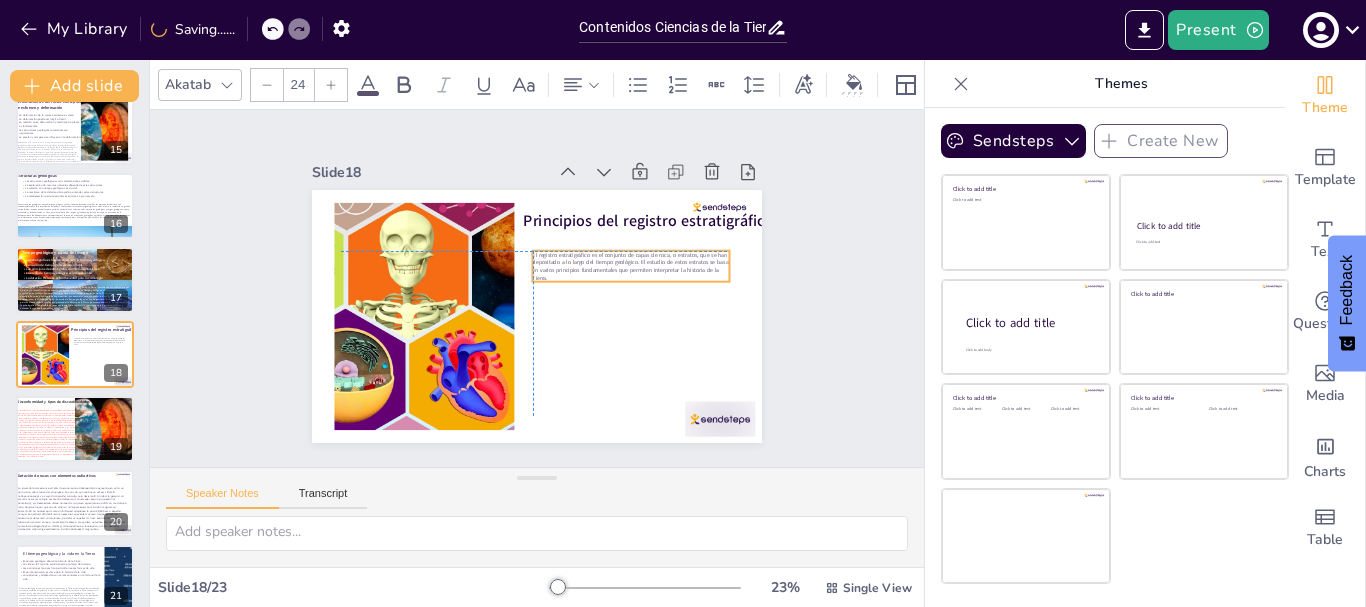 drag, startPoint x: 370, startPoint y: 209, endPoint x: 565, endPoint y: 247, distance: 198.66806 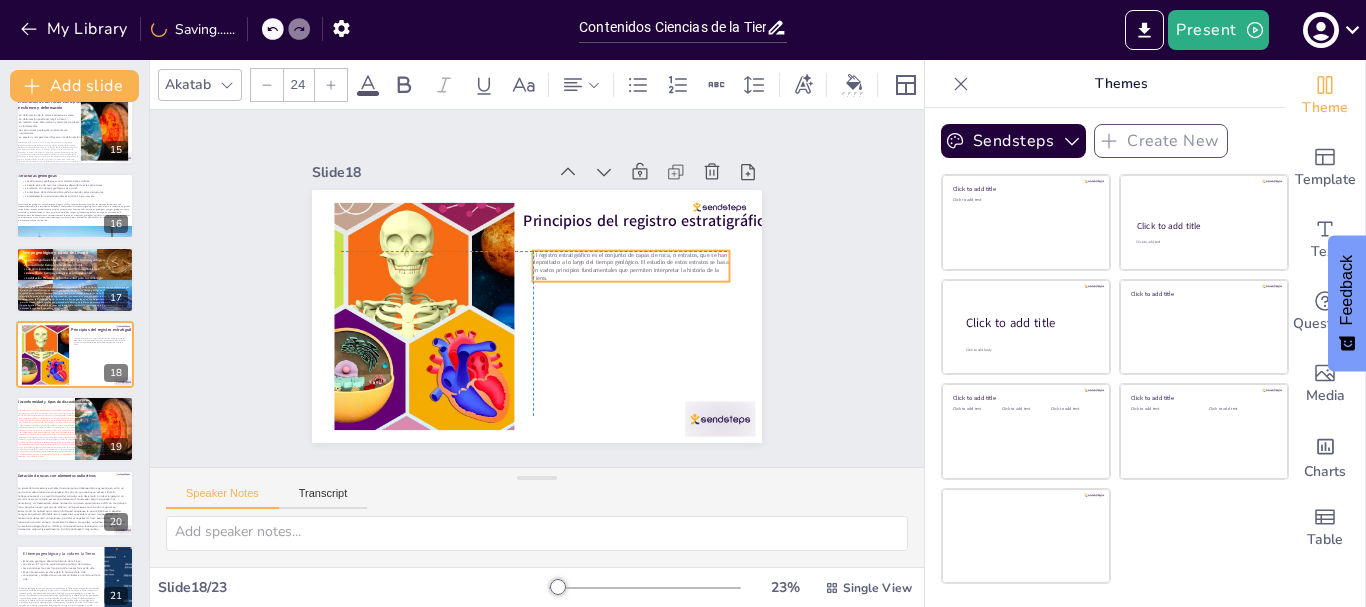 click on "El registro estratigráfico es el conjunto de capas de roca, o estratos, que se han depositado a lo largo del tiempo geológico. El estudio de estos estratos se basa en varios principios fundamentales que permiten interpretar la historia de la Tierra." at bounding box center (631, 271) 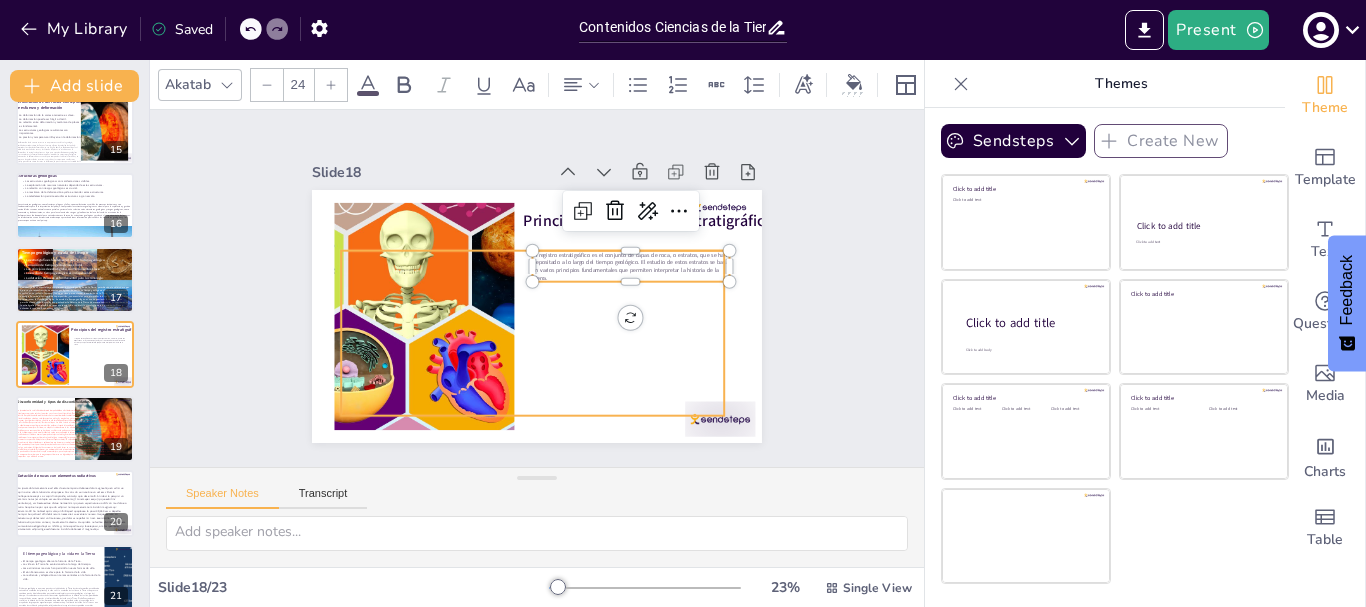 click at bounding box center (528, 333) 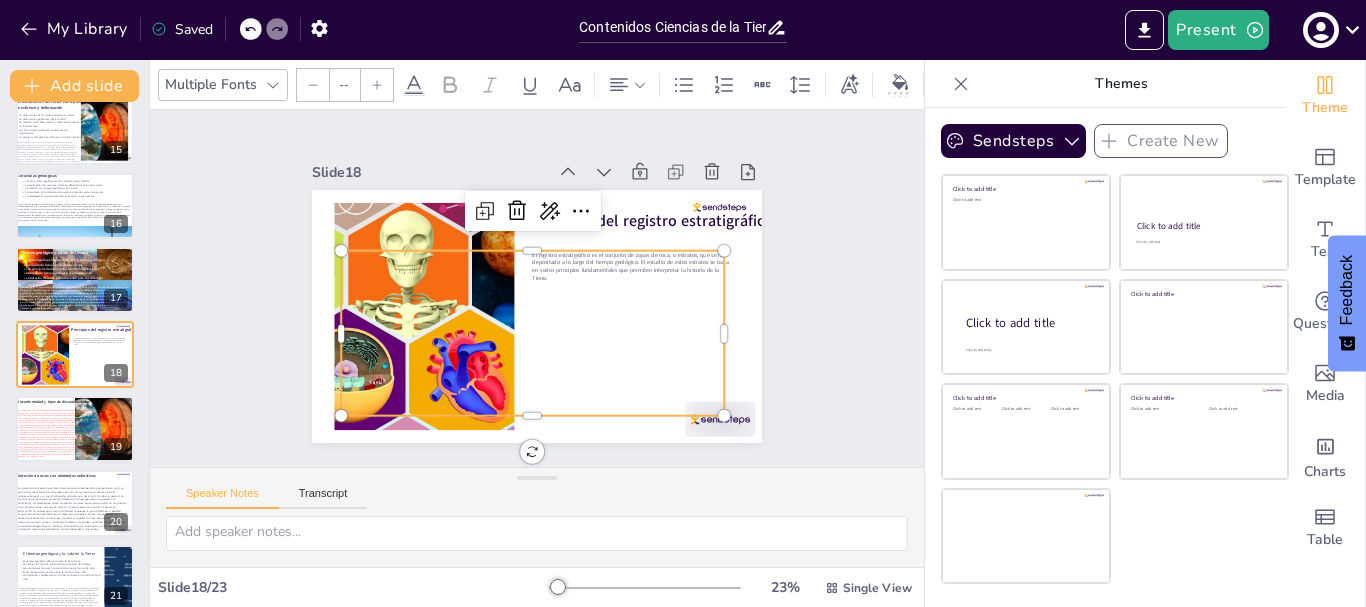 click at bounding box center (528, 332) 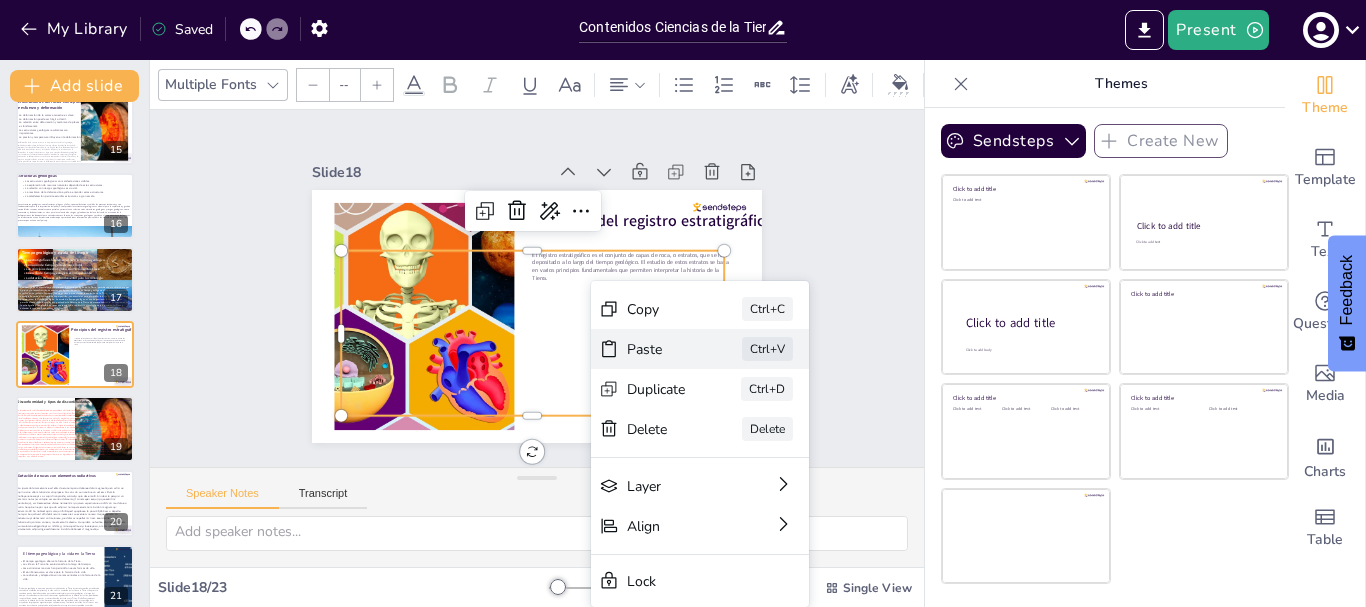 click on "Paste" at bounding box center [765, 511] 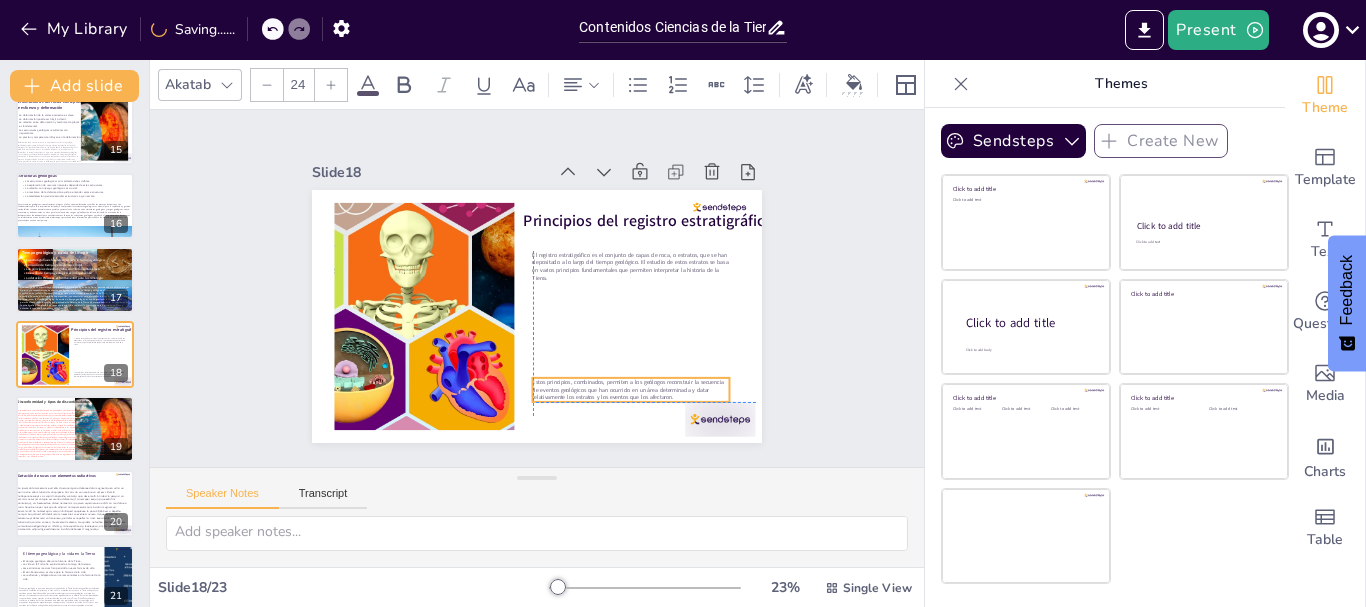 drag, startPoint x: 363, startPoint y: 215, endPoint x: 563, endPoint y: 381, distance: 259.91537 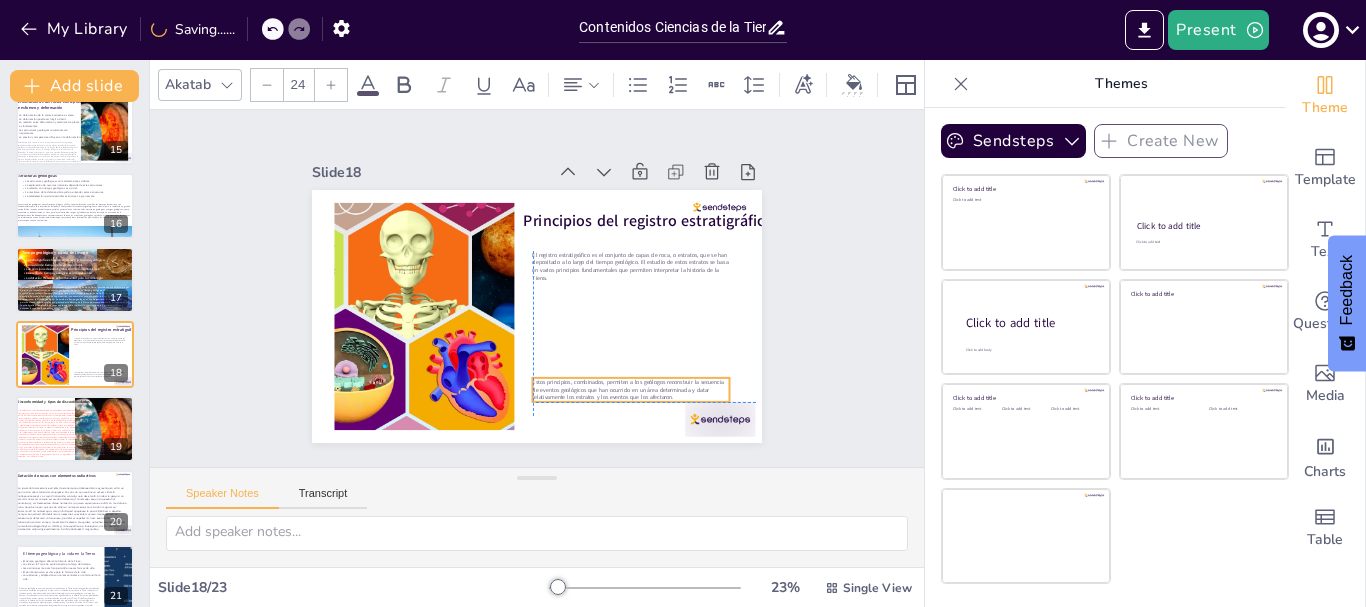 click on "Estos principios, combinados, permiten a los geólogos reconstruir la secuencia de eventos geológicos que han ocurrido en un área determinada y datar relativamente los estratos y los eventos que los afectaron." at bounding box center (617, 396) 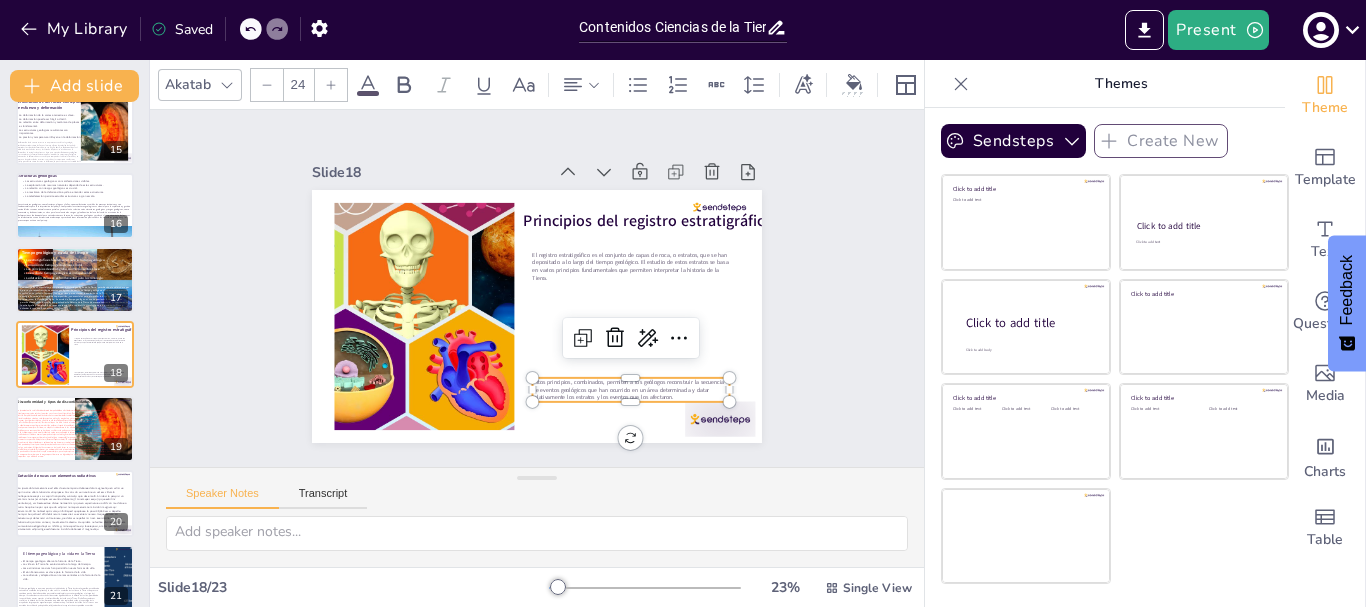 click at bounding box center (331, 85) 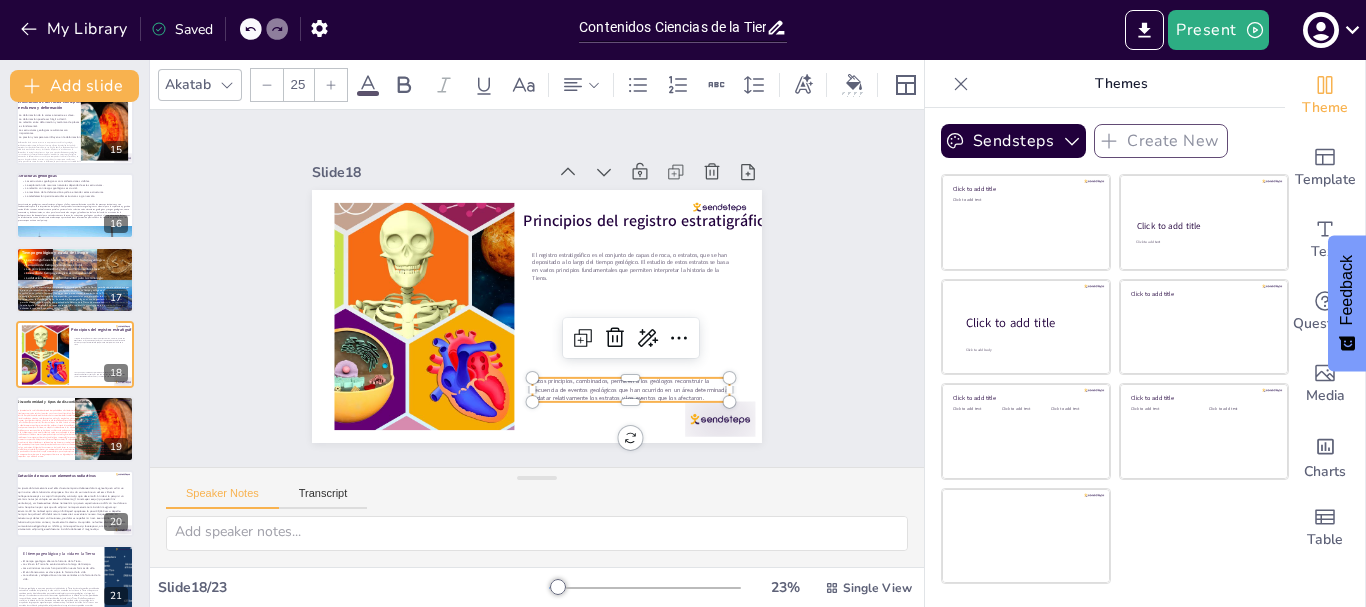 click 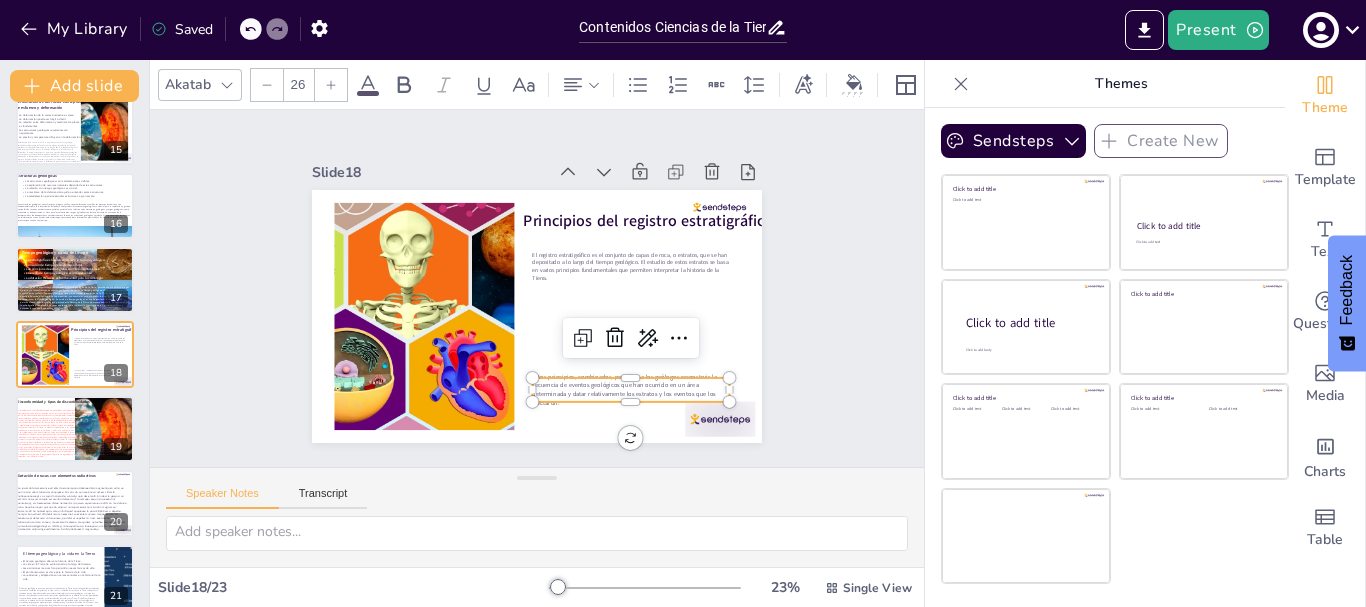 click 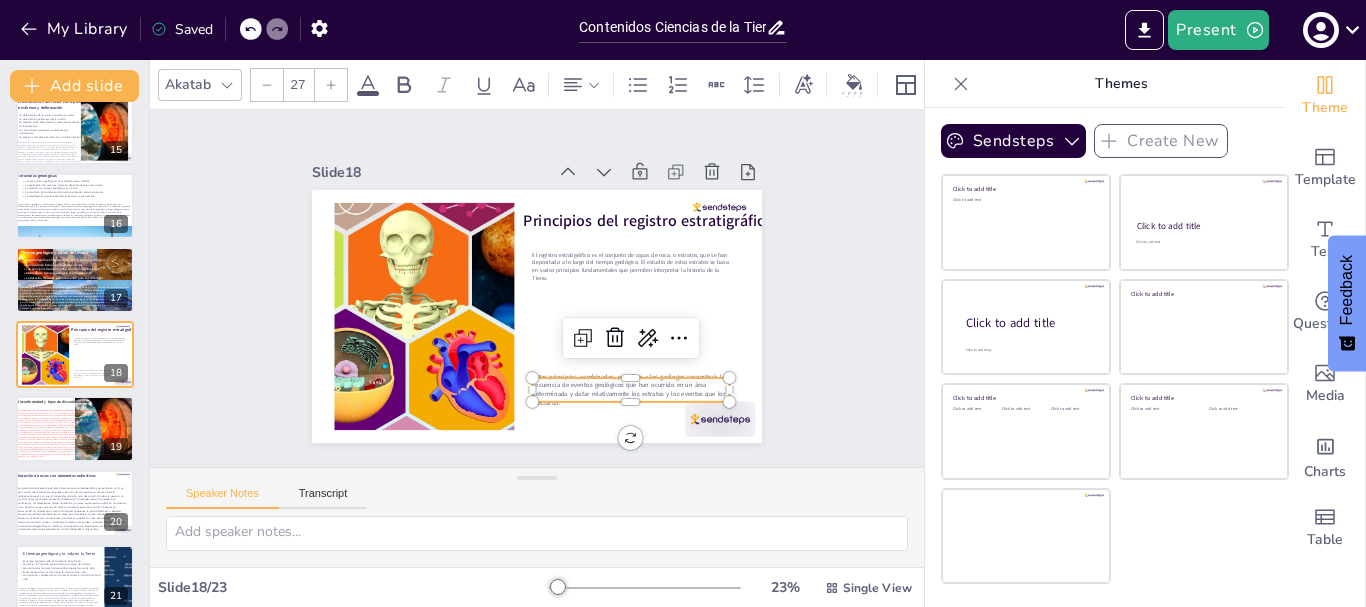 click 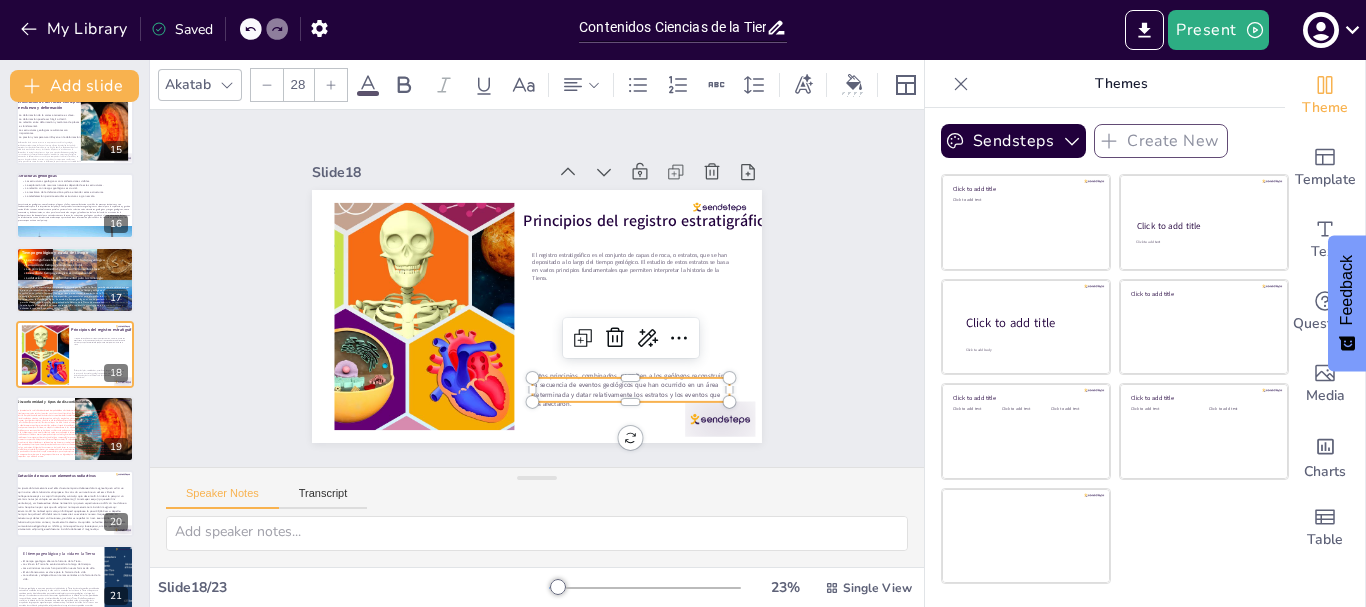 click 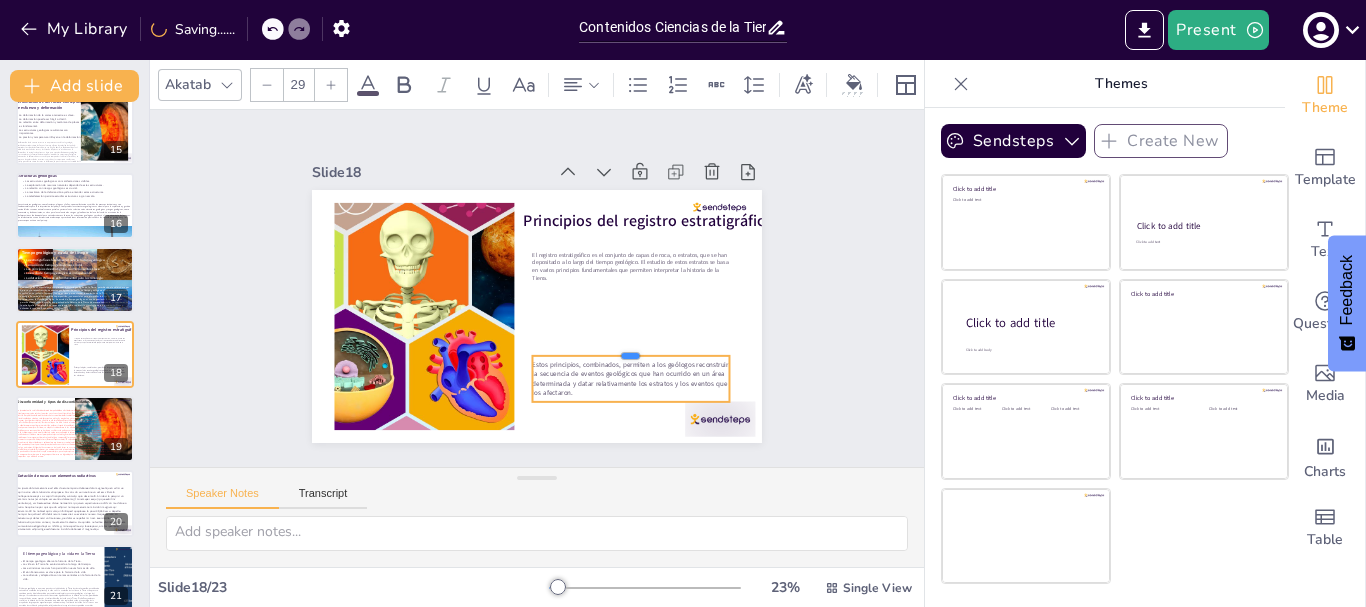 drag, startPoint x: 614, startPoint y: 369, endPoint x: 614, endPoint y: 347, distance: 22 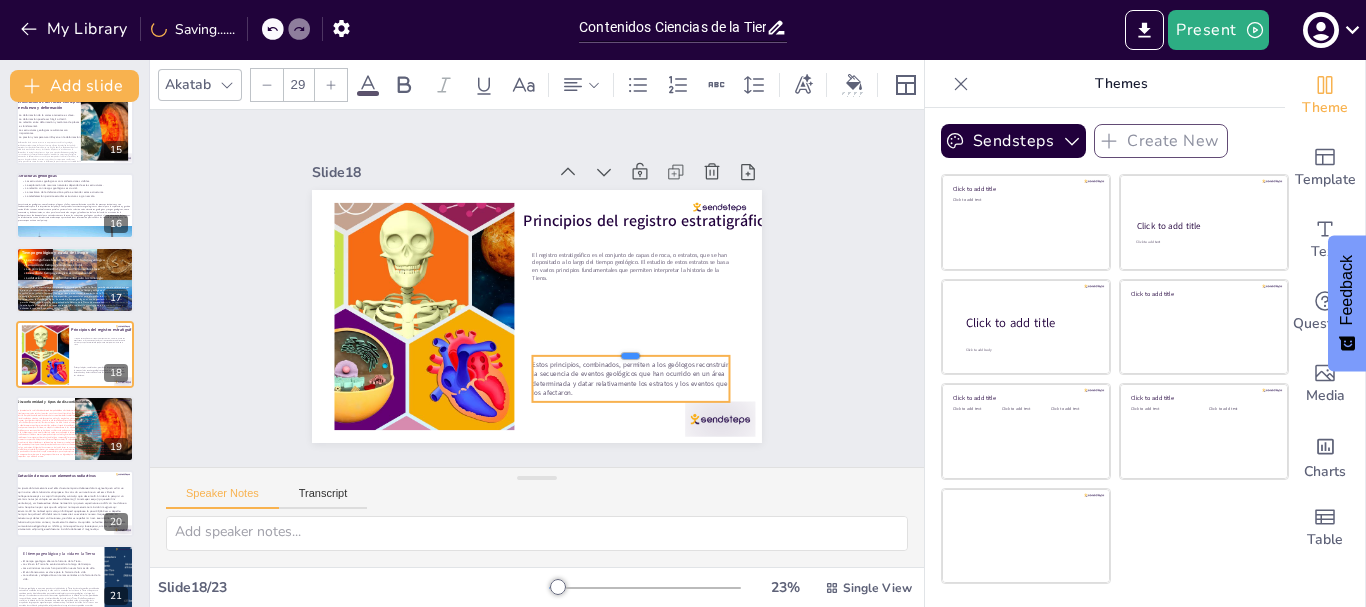 click at bounding box center (624, 357) 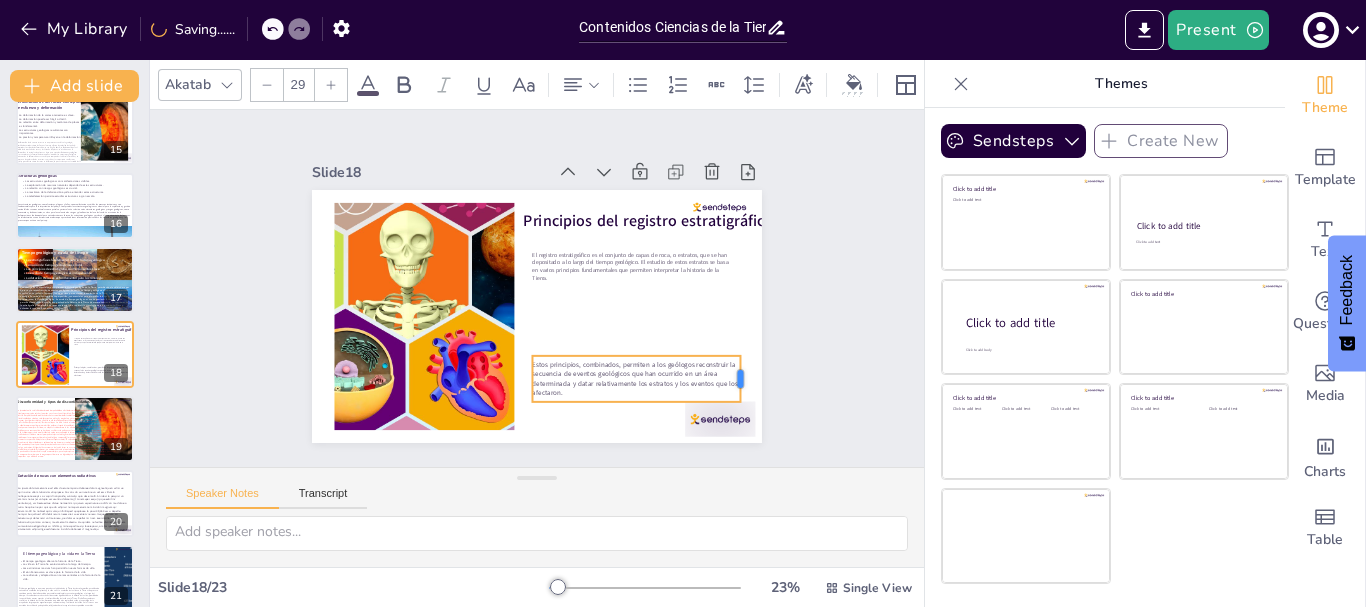 drag, startPoint x: 719, startPoint y: 369, endPoint x: 735, endPoint y: 369, distance: 16 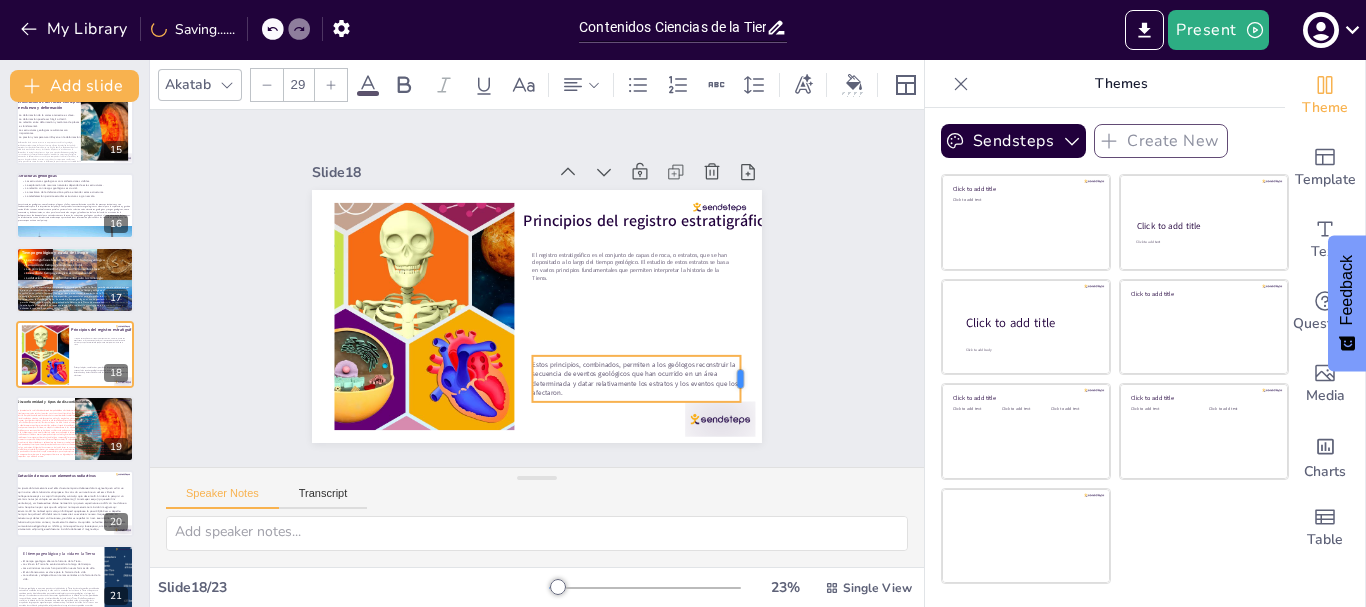 click at bounding box center (737, 400) 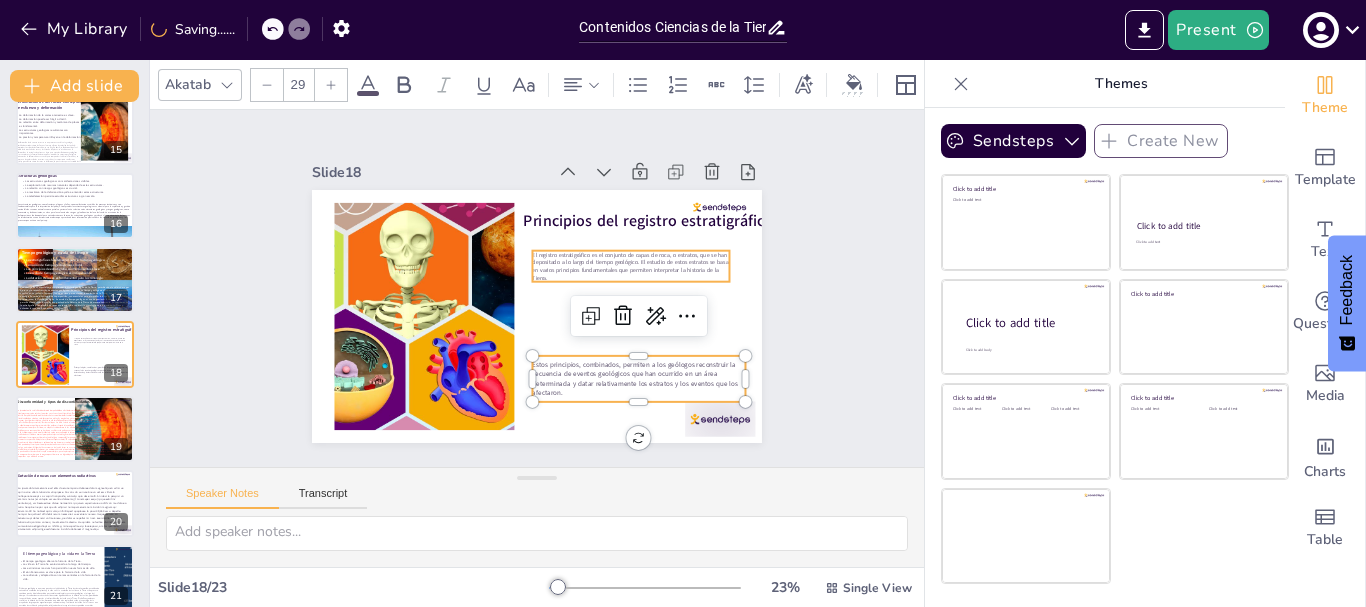 click on "El registro estratigráfico es el conjunto de capas de roca, o estratos, que se han depositado a lo largo del tiempo geológico. El estudio de estos estratos se basa en varios principios fundamentales que permiten interpretar la historia de la Tierra." at bounding box center (631, 271) 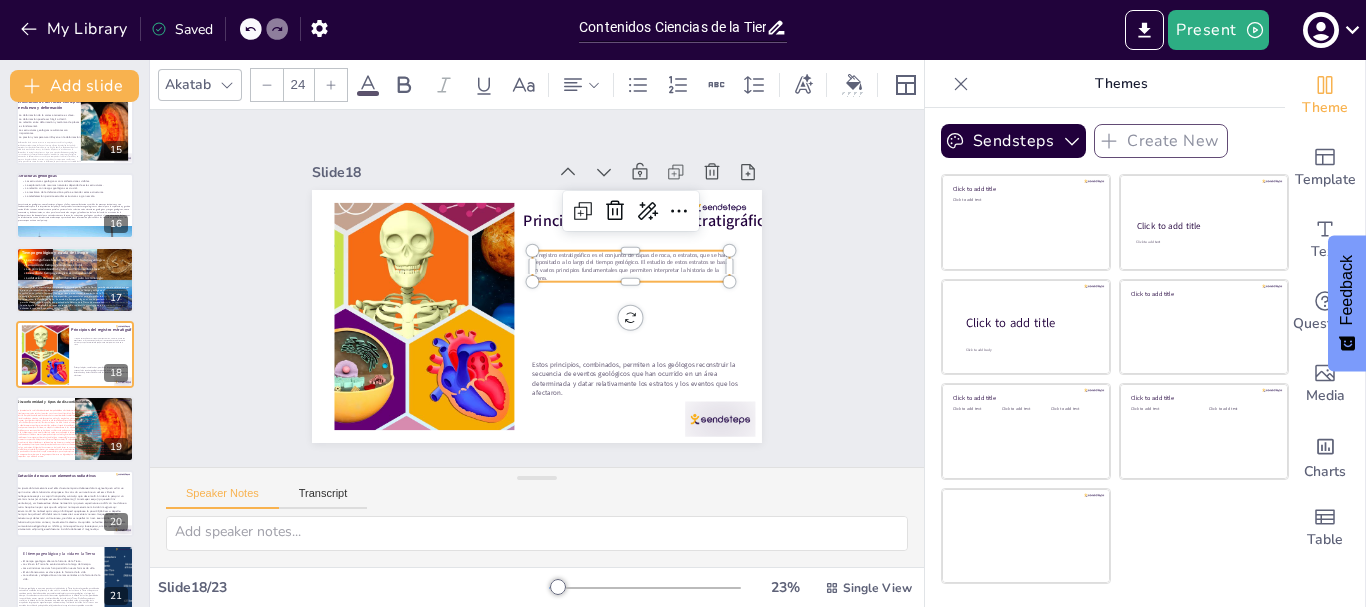 click 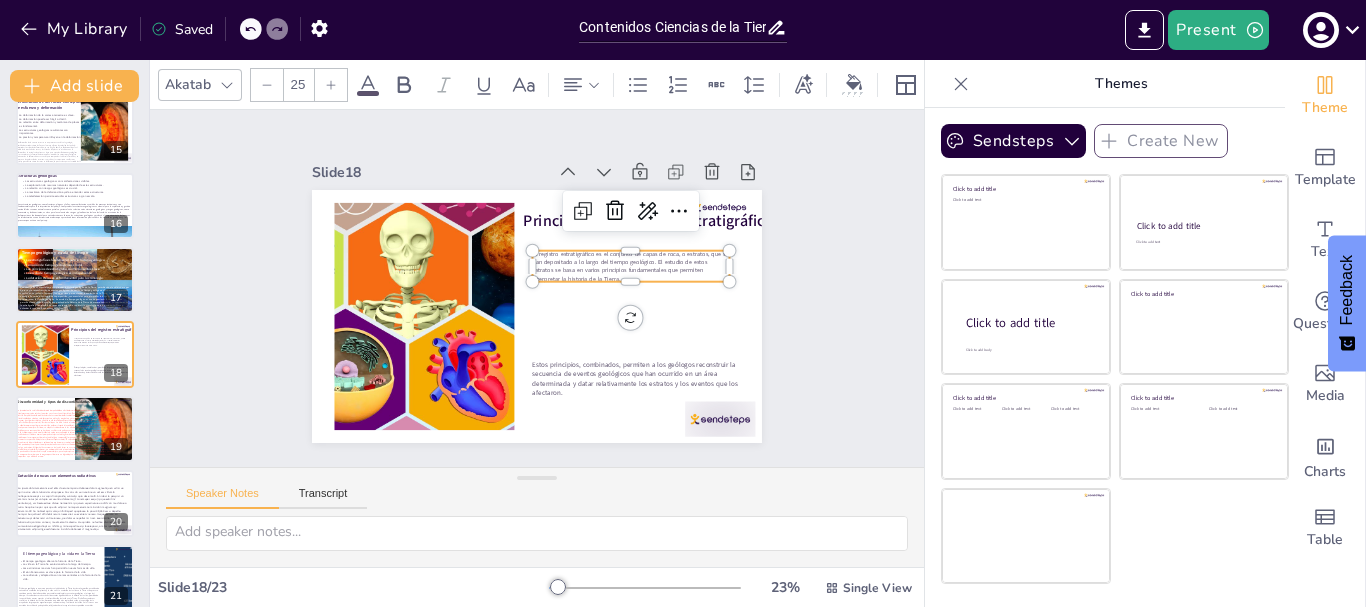click 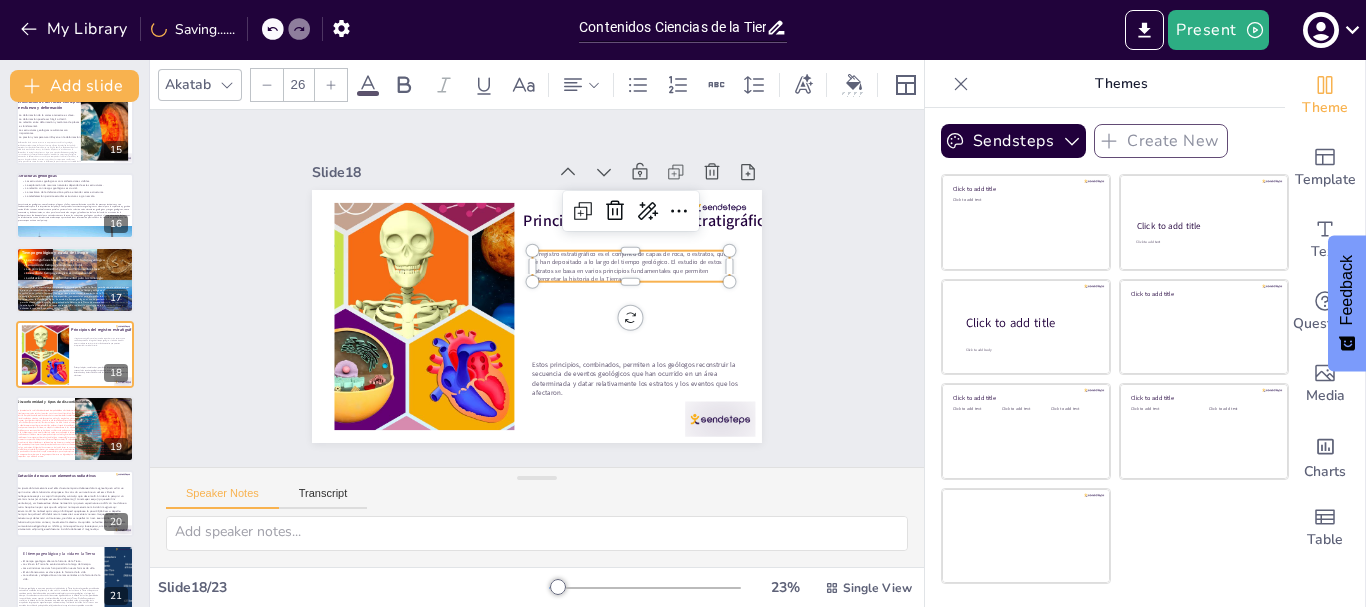 click 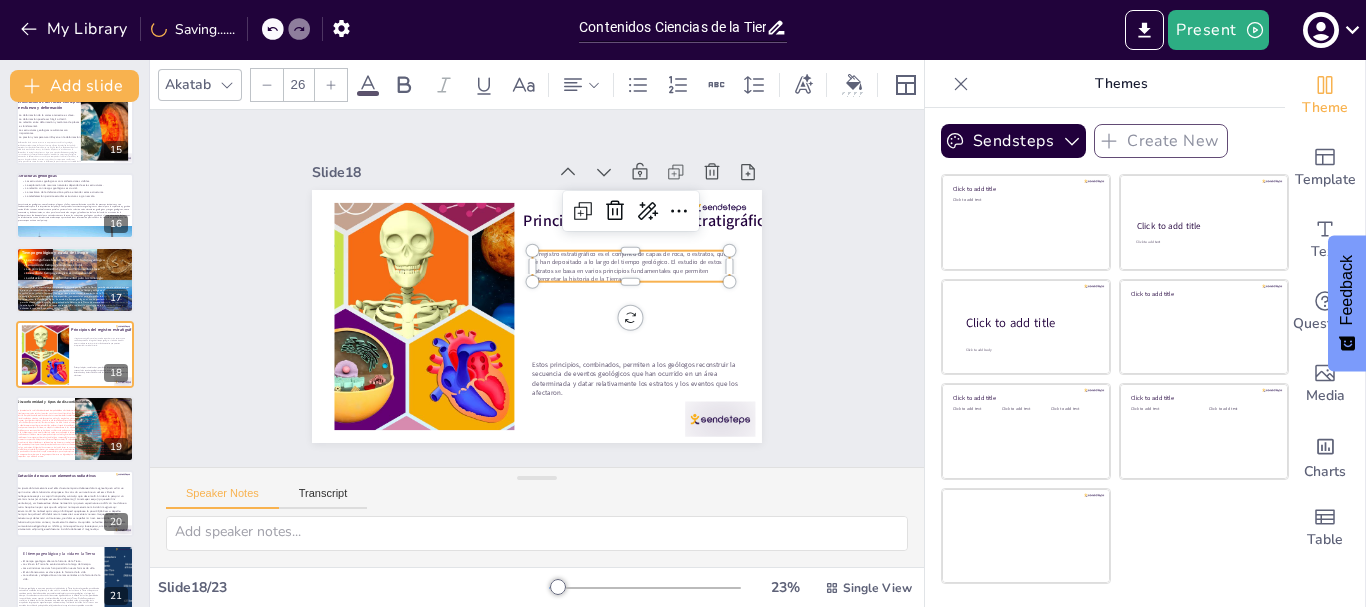 type on "27" 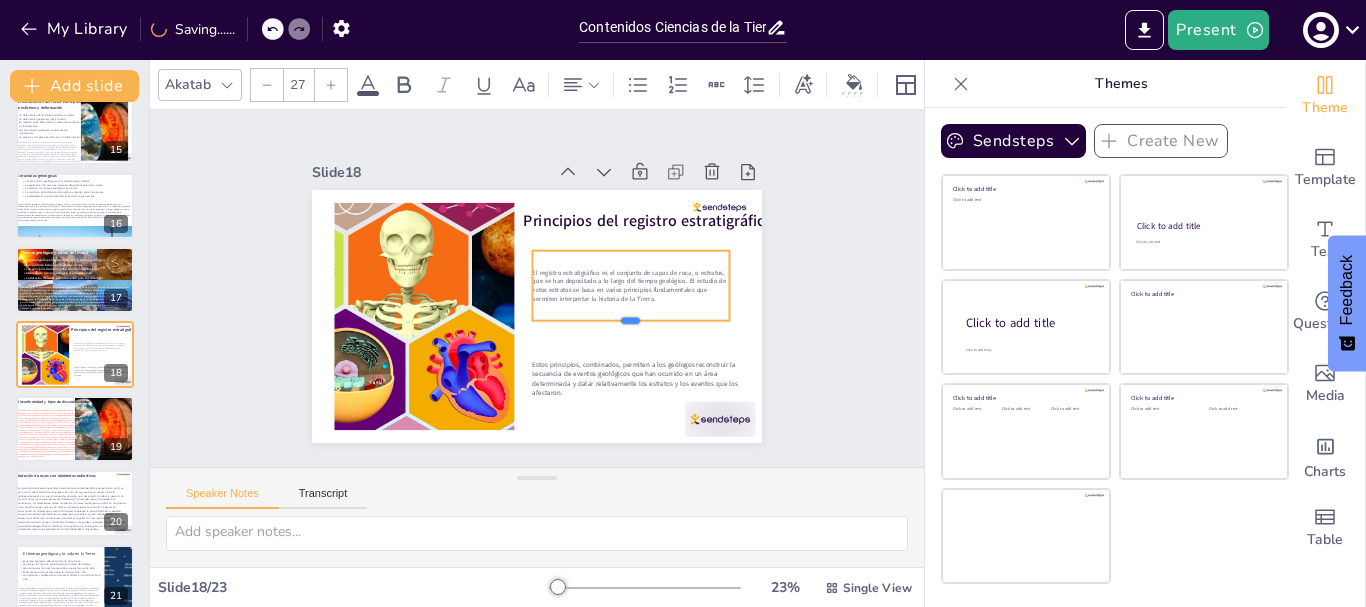 drag, startPoint x: 614, startPoint y: 277, endPoint x: 624, endPoint y: 316, distance: 40.261642 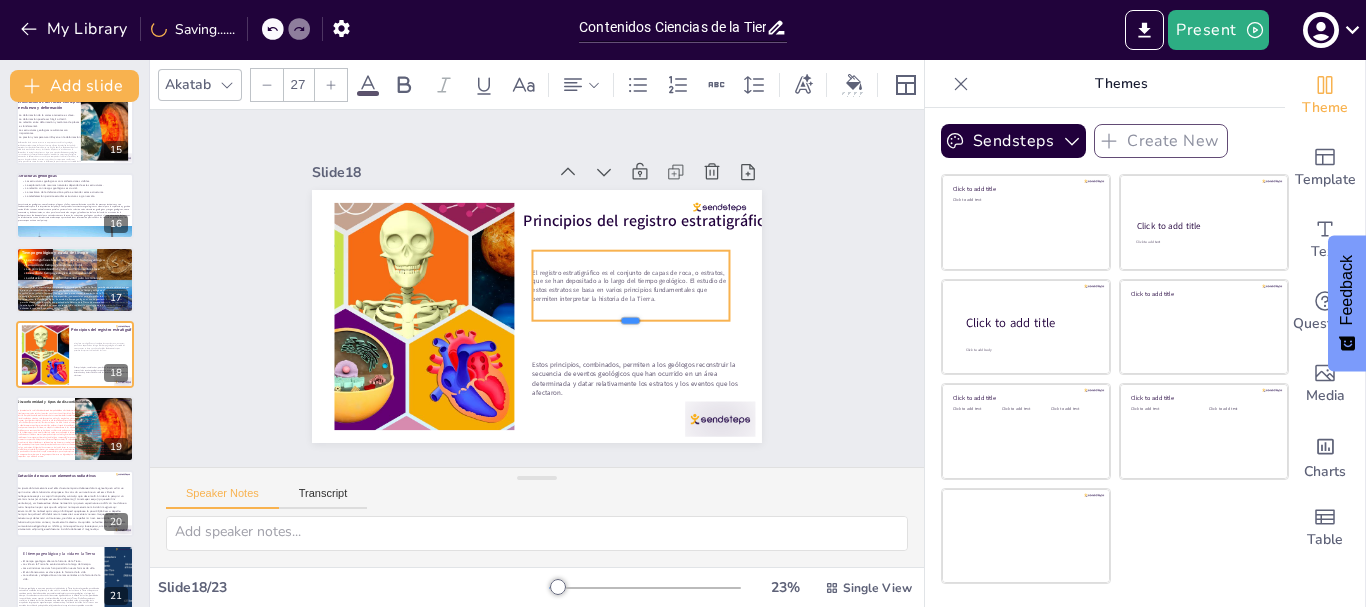 click at bounding box center (614, 356) 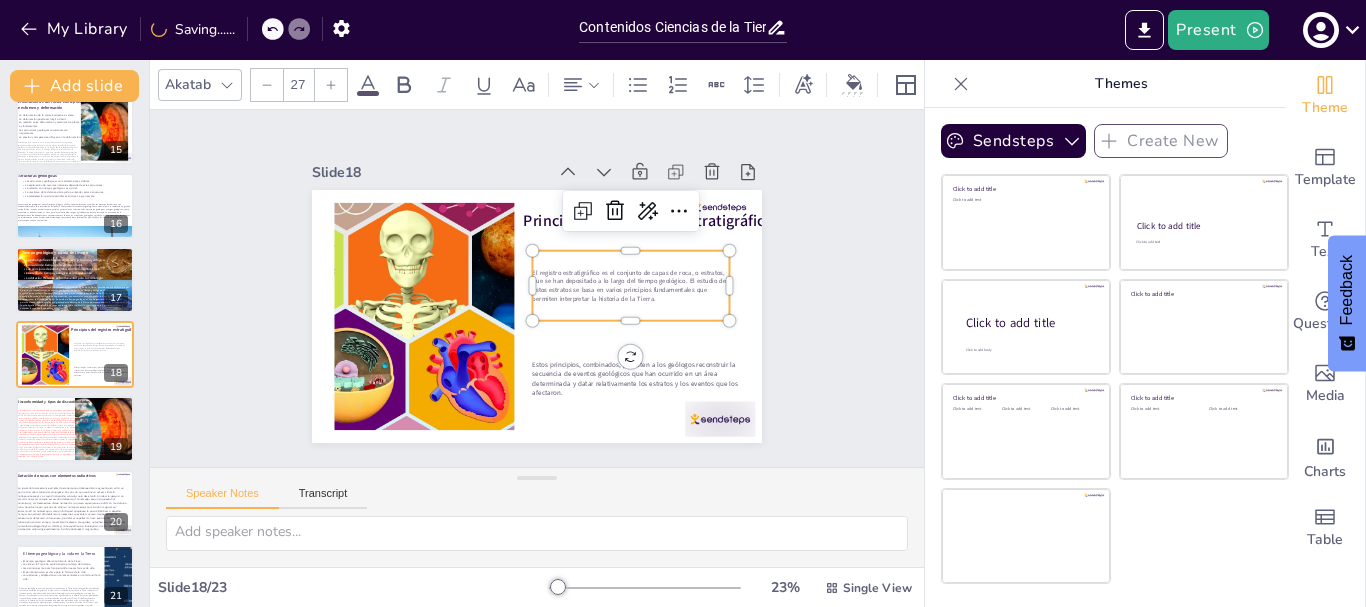 click on "Slide  1 Contenidos Ciencias de la Tierra Esta presentación explora los principios fundamentales de las Ciencias de la Tierra, abarcando la geosfera, la tectónica de placas, los minerales, las rocas y los procesos geológicos, rocas ígneas, sedimentarias y metamórficas, así como la estratigrafía y el tiempo geológico y conceptos relacionados a los recursos hídricos superficiales y subterráneos, ofreciendo un marco comprensivo para comprender la estructura y la dinámica del planeta. Generated with Sendsteps.ai Slide  2 La Tierra y la Vida: una historia interconectada La conexión entre geología y biología es esencial. Los ciclos del agua son cruciales para la vida. La historia de la Tierra está entrelazada con la vida. La geología afecta la biodiversidad. Adoptar una nueva perspectiva sobre la Tierra es crucial. Slide  3 Desarrollo histórico de la Geología Slide  4 Anatomía de la Tierra y sismos La tomografía sísmica ayuda a estudiar la Tierra. Las ondas sísmicas son herramientas cruciales." at bounding box center [537, 289] 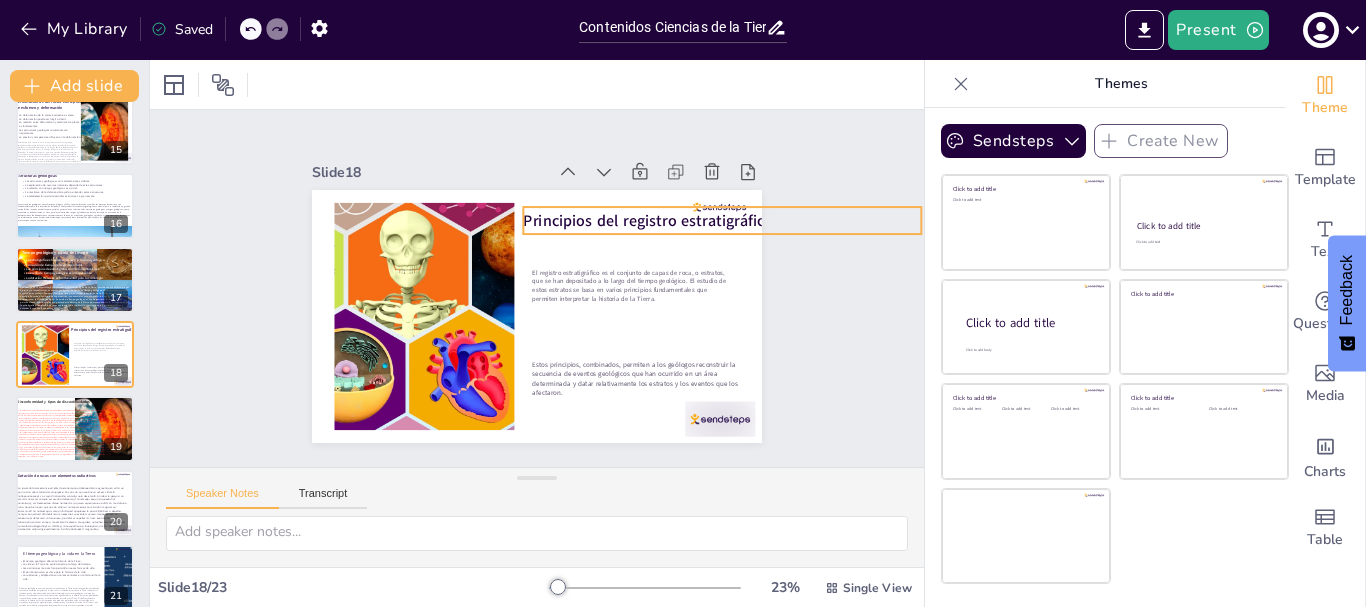 click on "Principios del registro estratigráfico" at bounding box center (654, 232) 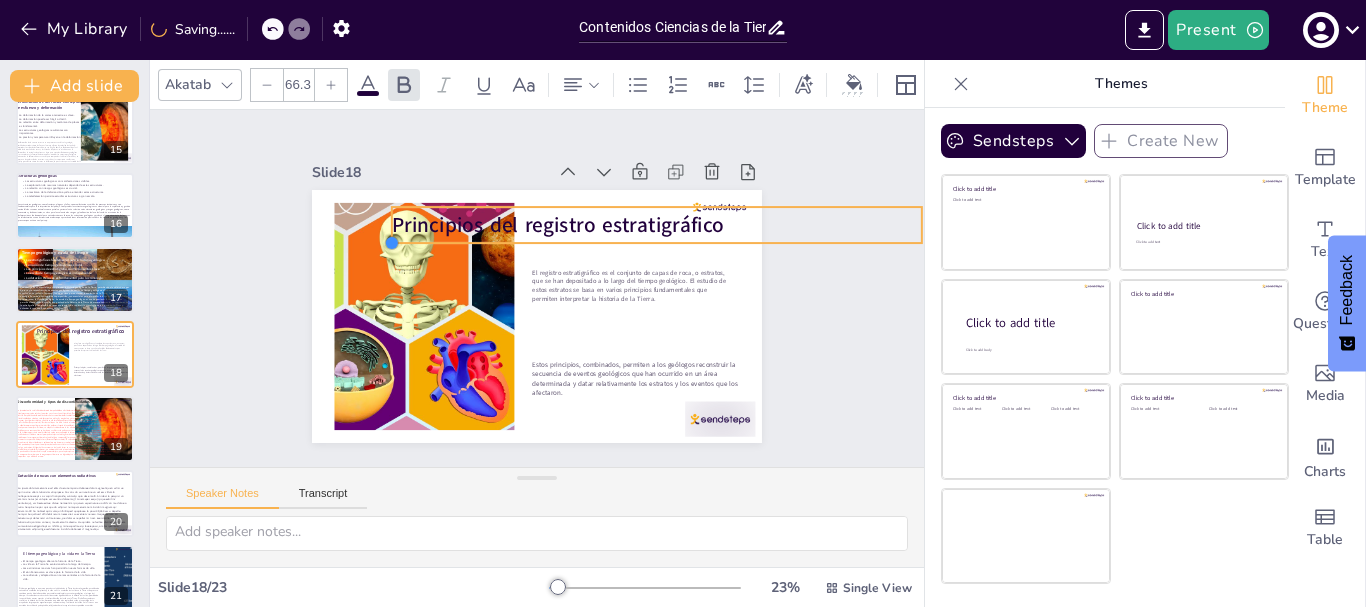 type on "68.1" 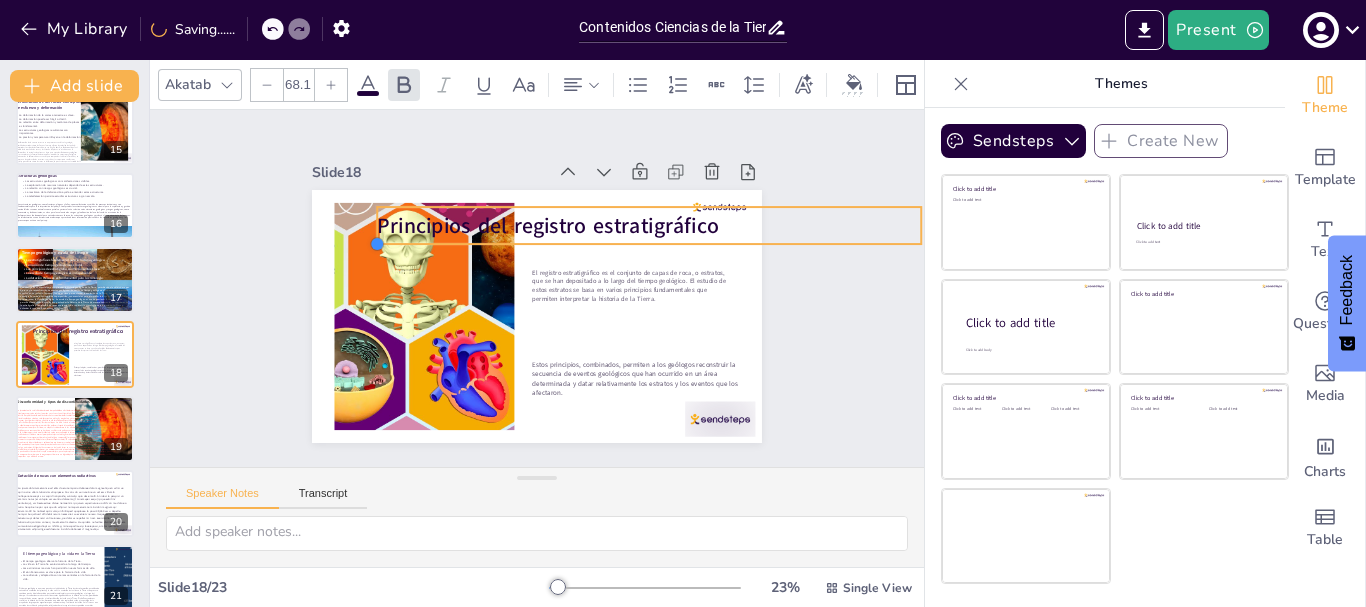 drag, startPoint x: 508, startPoint y: 226, endPoint x: 496, endPoint y: 236, distance: 15.6205 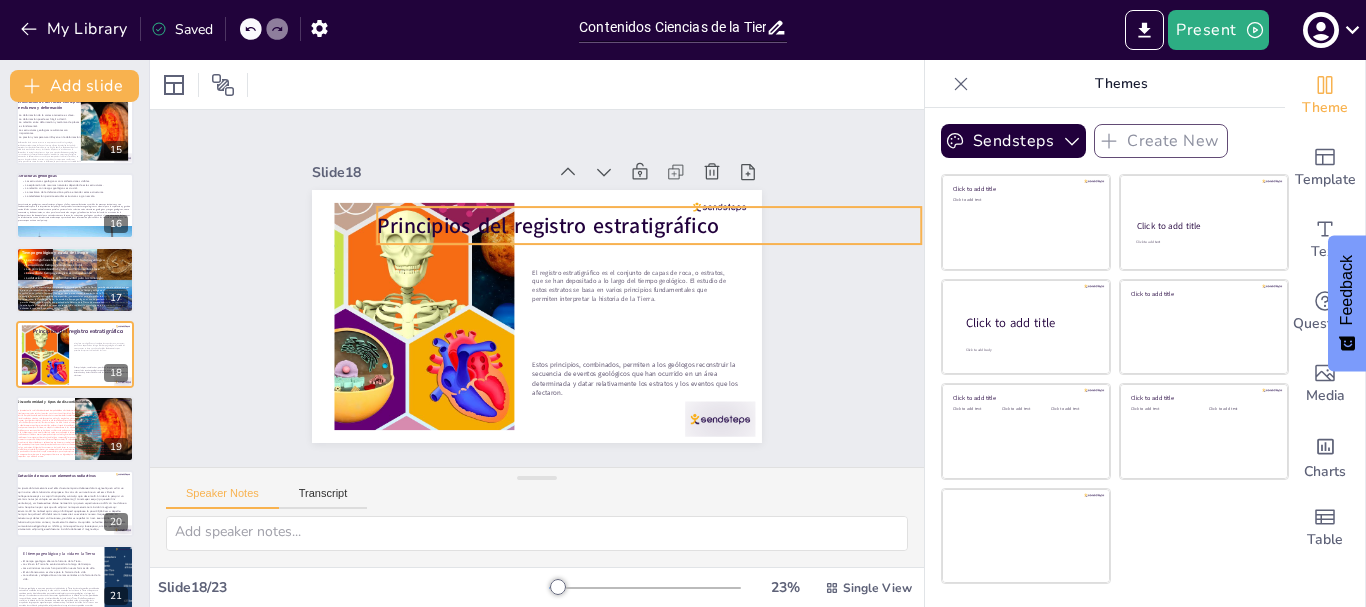 click on "Principios del registro estratigráfico" at bounding box center [567, 232] 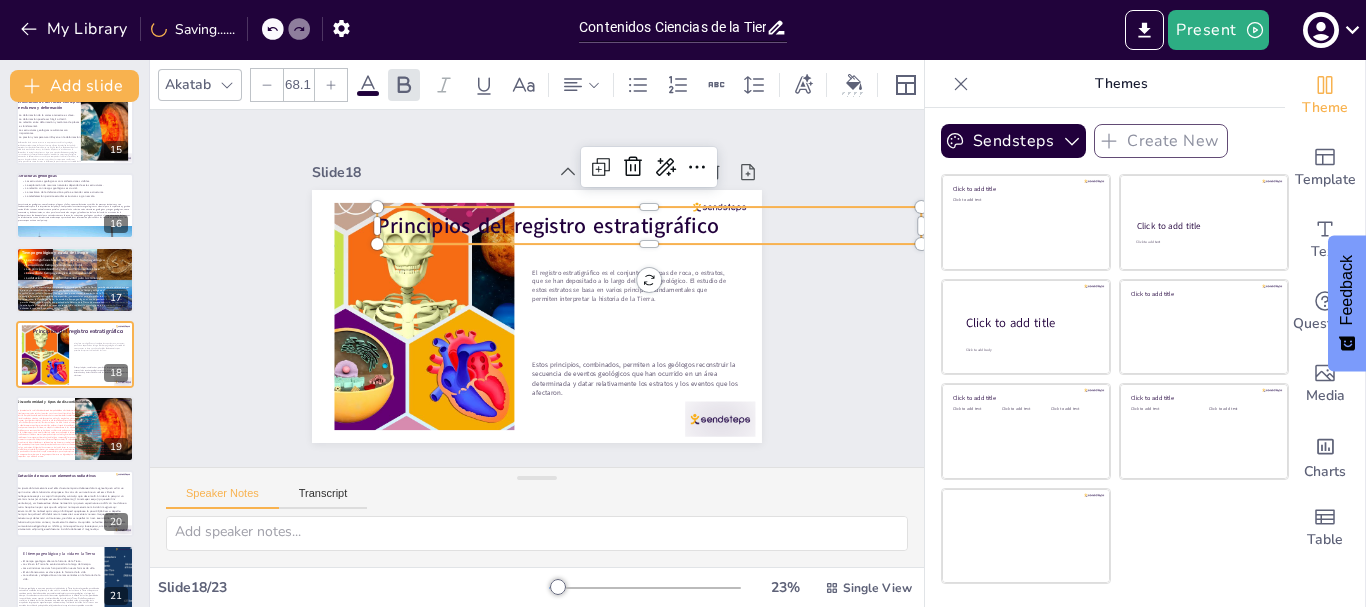 click 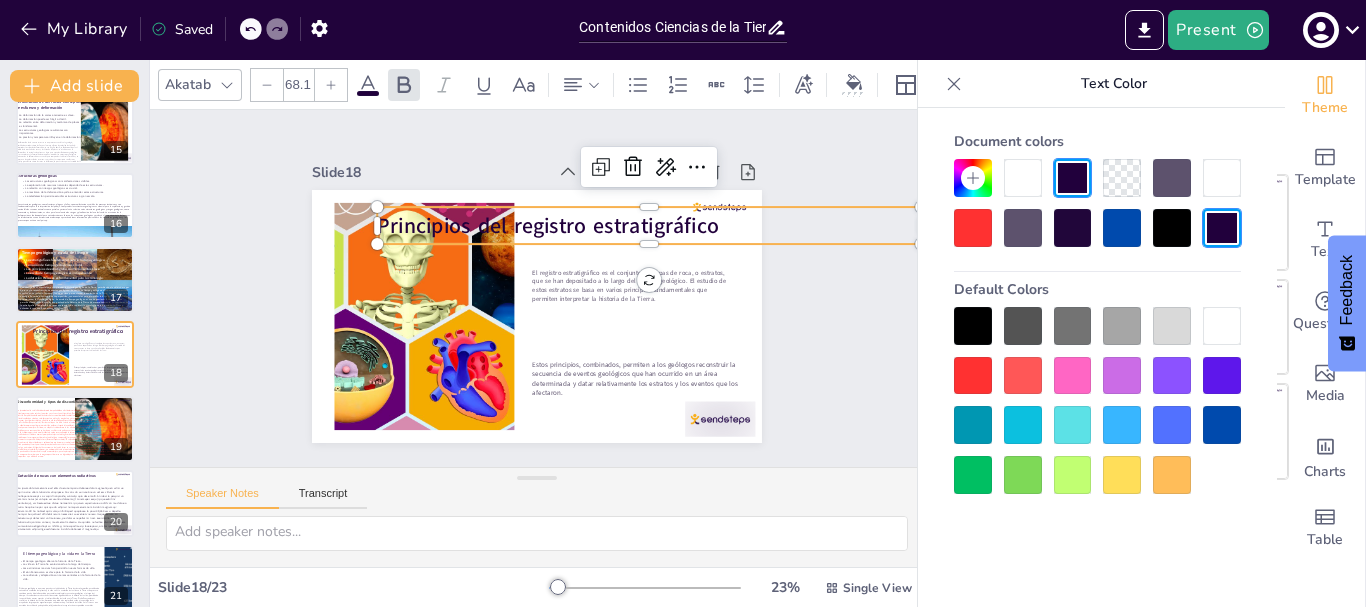 click at bounding box center (1023, 178) 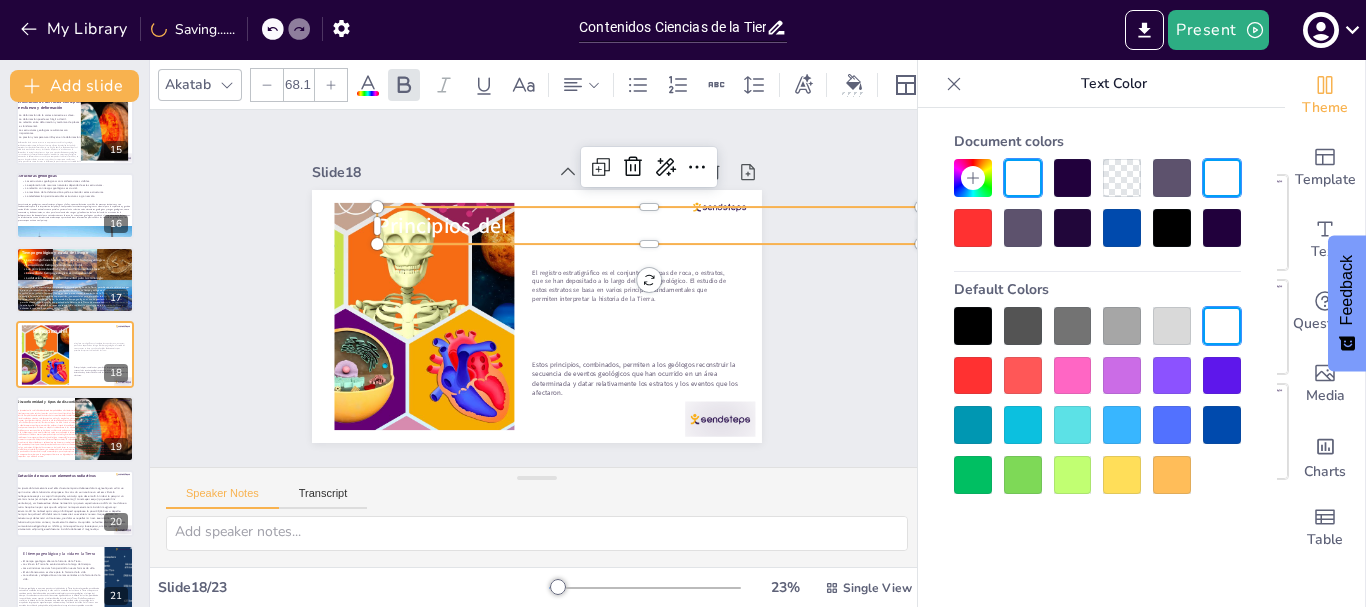click at bounding box center [1073, 178] 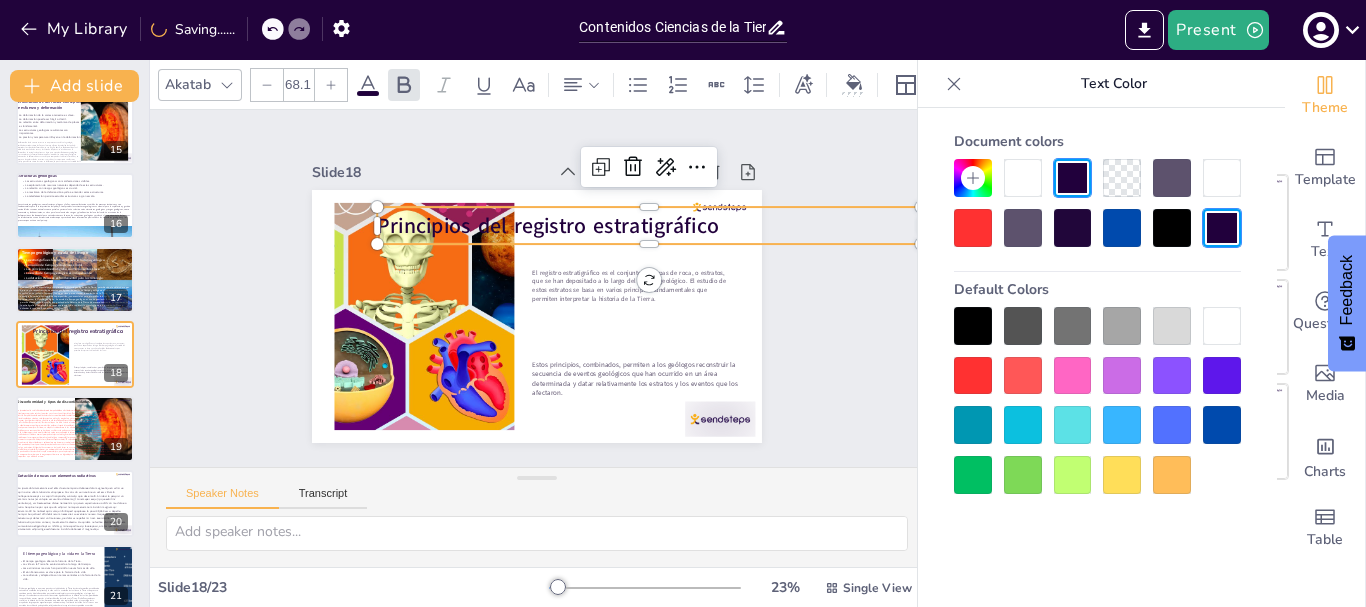 click on "Slide  1 Contenidos Ciencias de la Tierra Esta presentación explora los principios fundamentales de las Ciencias de la Tierra, abarcando la geosfera, la tectónica de placas, los minerales, las rocas y los procesos geológicos, rocas ígneas, sedimentarias y metamórficas, así como la estratigrafía y el tiempo geológico y conceptos relacionados a los recursos hídricos superficiales y subterráneos, ofreciendo un marco comprensivo para comprender la estructura y la dinámica del planeta. Generated with Sendsteps.ai Slide  2 La Tierra y la Vida: una historia interconectada La conexión entre geología y biología es esencial. Los ciclos del agua son cruciales para la vida. La historia de la Tierra está entrelazada con la vida. La geología afecta la biodiversidad. Adoptar una nueva perspectiva sobre la Tierra es crucial. Slide  3 Desarrollo histórico de la Geología Slide  4 Anatomía de la Tierra y sismos La tomografía sísmica ayuda a estudiar la Tierra. Las ondas sísmicas son herramientas cruciales." at bounding box center [537, 289] 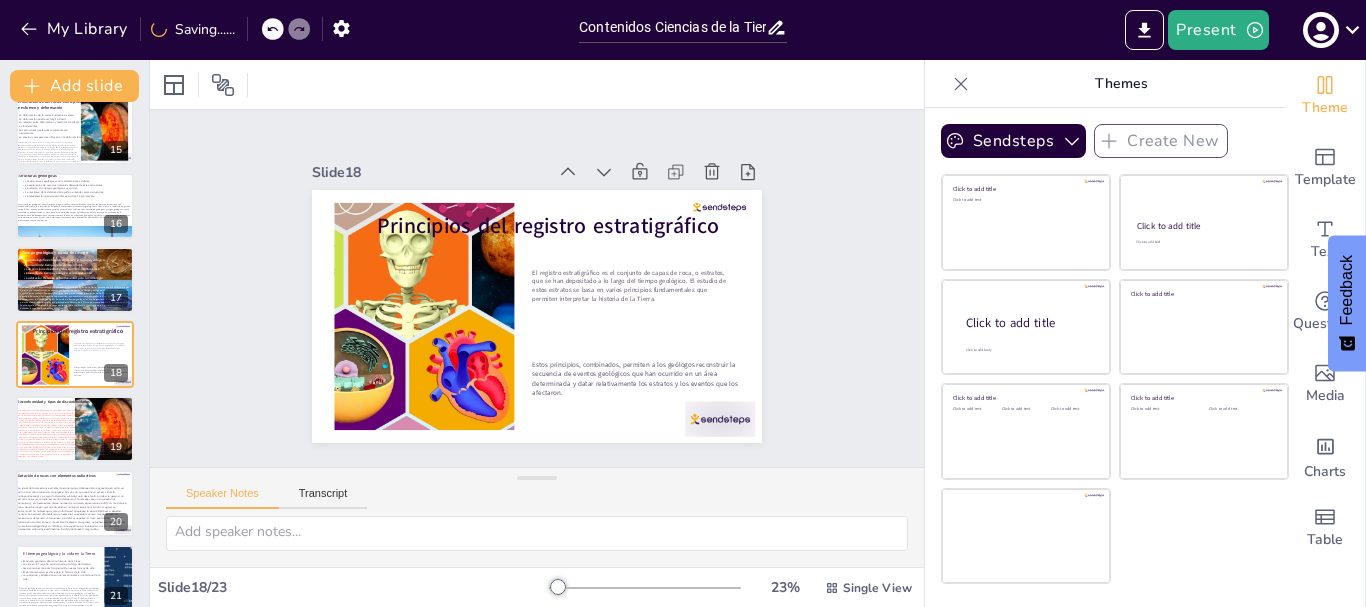 click on "El registro estratigráfico es el conjunto de capas de roca, o estratos, que se han depositado a lo largo del tiempo geológico. El estudio de estos estratos se basa en varios principios fundamentales que permiten interpretar la historia de la Tierra." at bounding box center [628, 292] 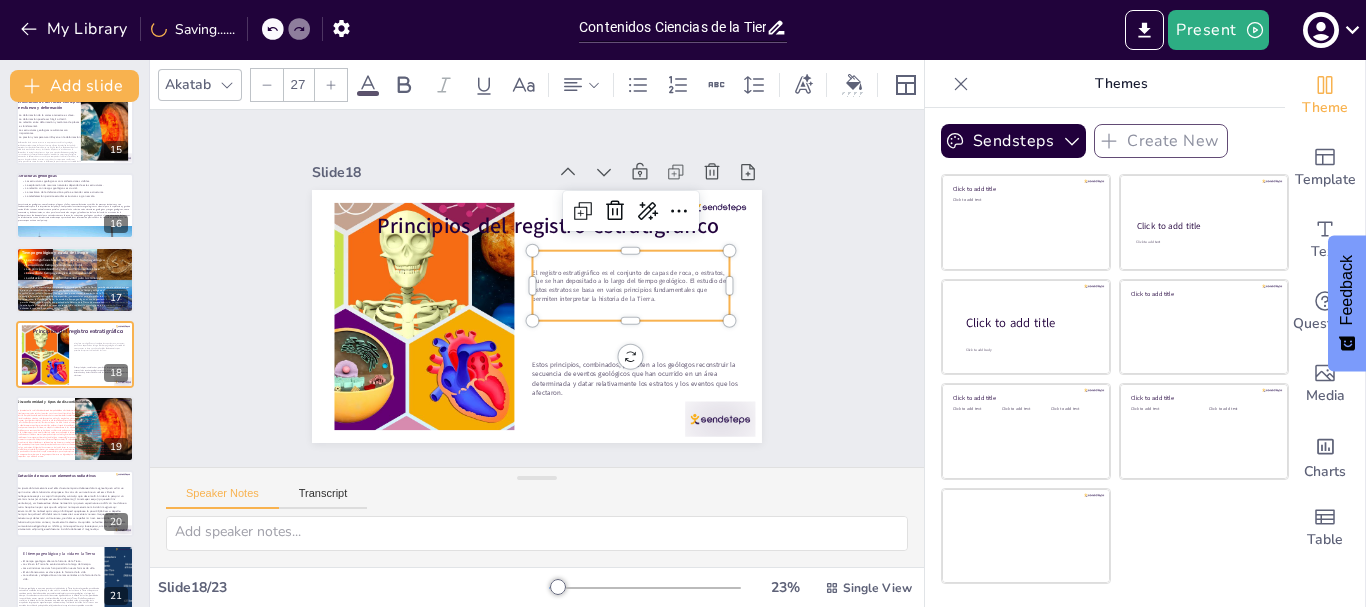 click 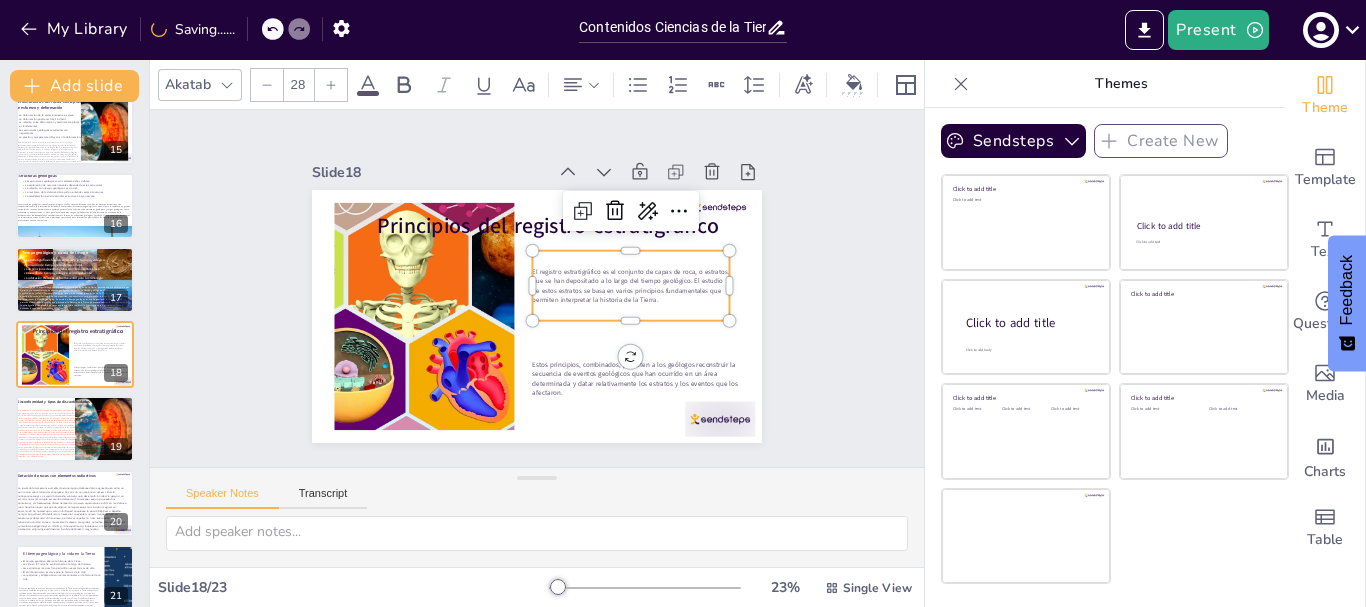 click 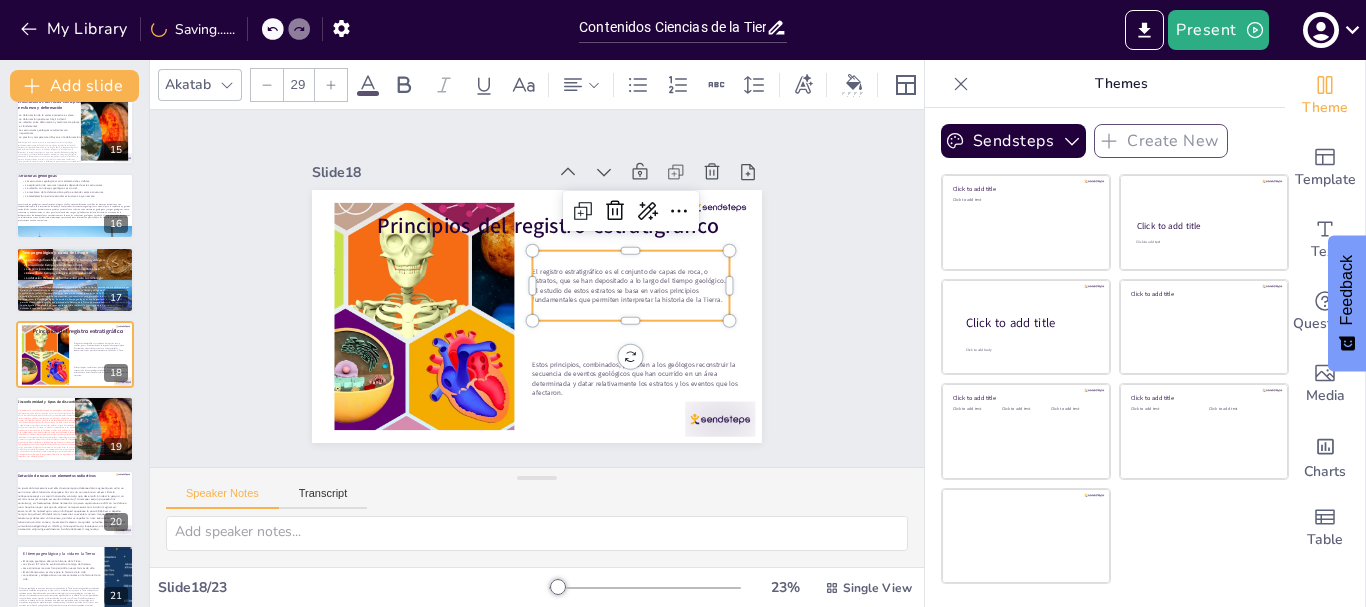 click 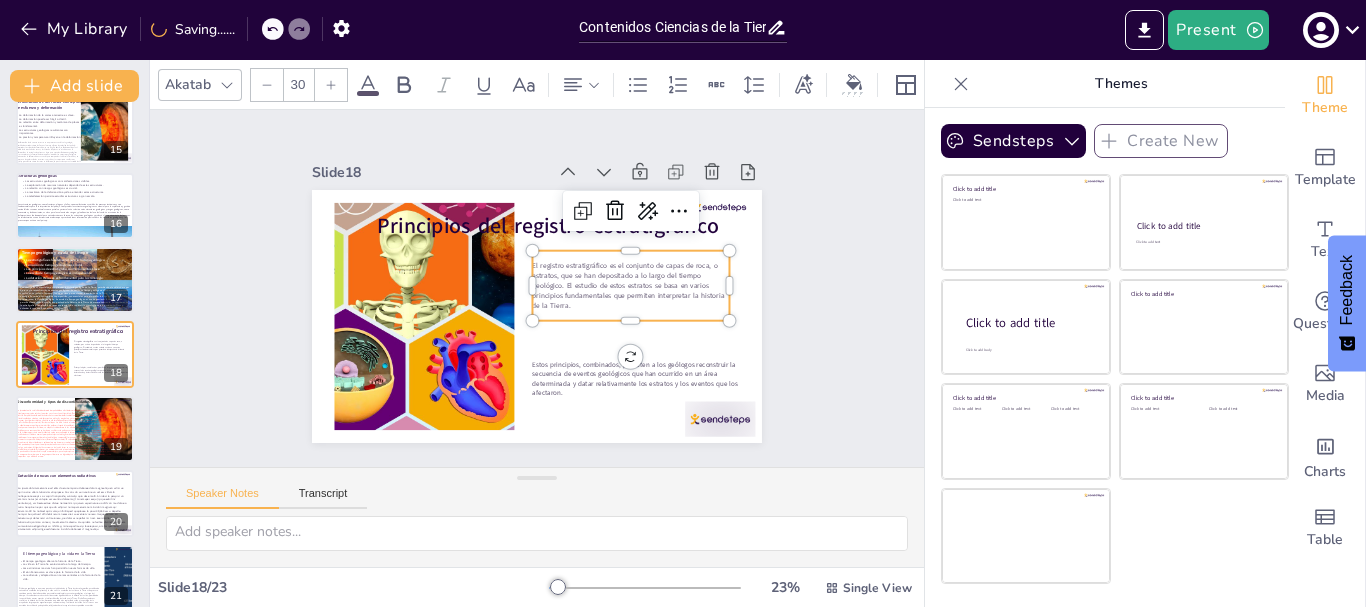 click 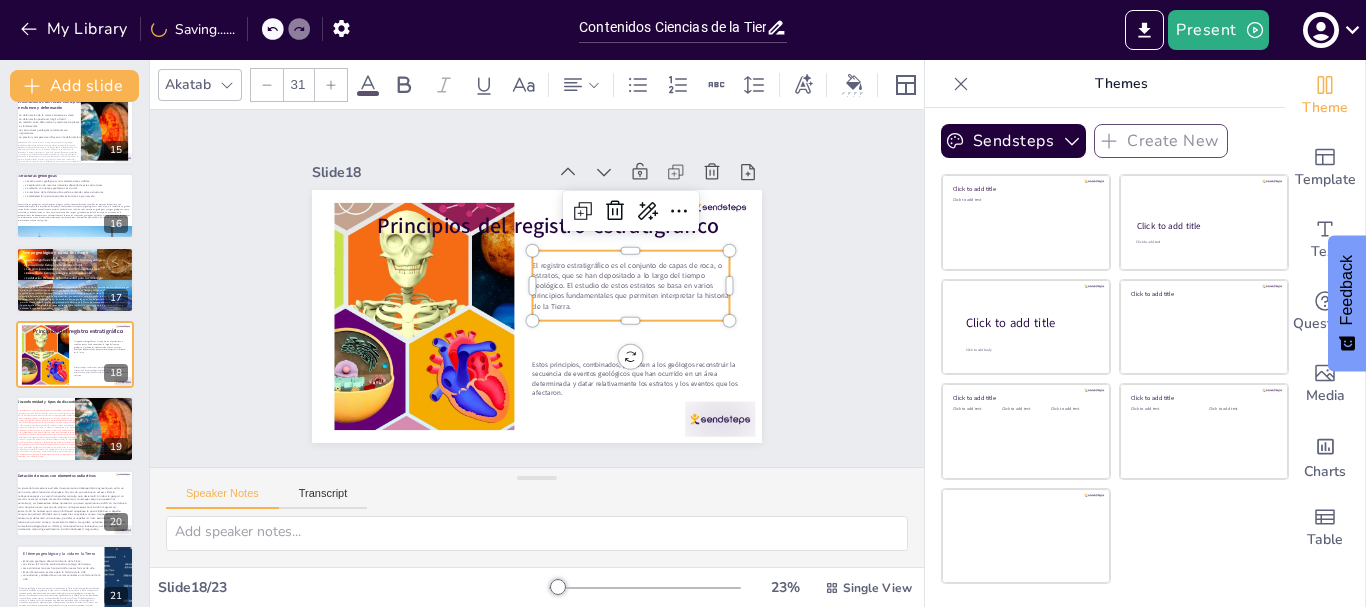 click 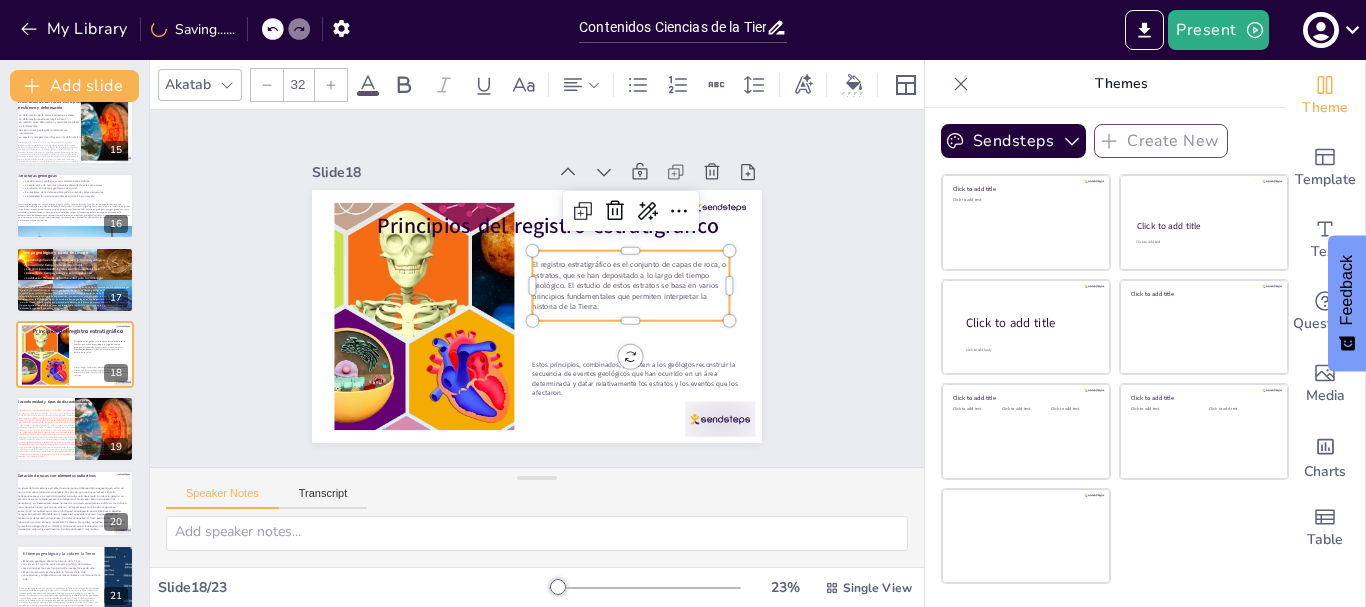 click 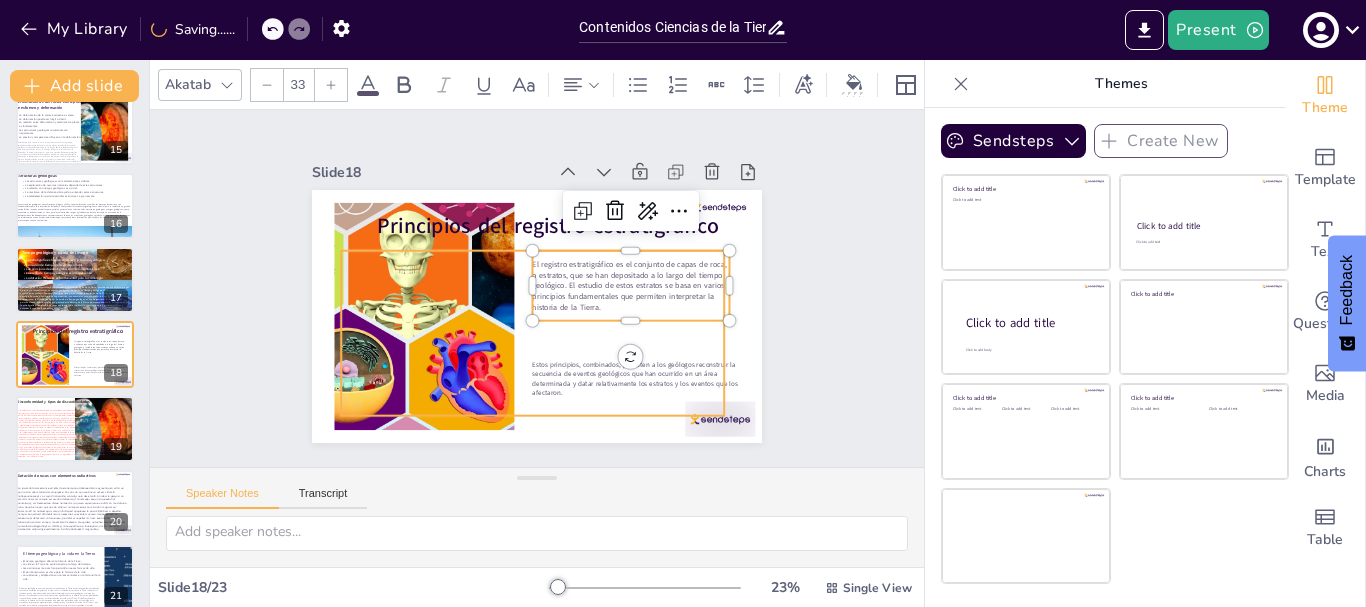 click on "Estos principios, combinados, permiten a los geólogos reconstruir la secuencia de eventos geológicos que han ocurrido en un área determinada y datar relativamente los estratos y los eventos que los afectaron." at bounding box center (635, 379) 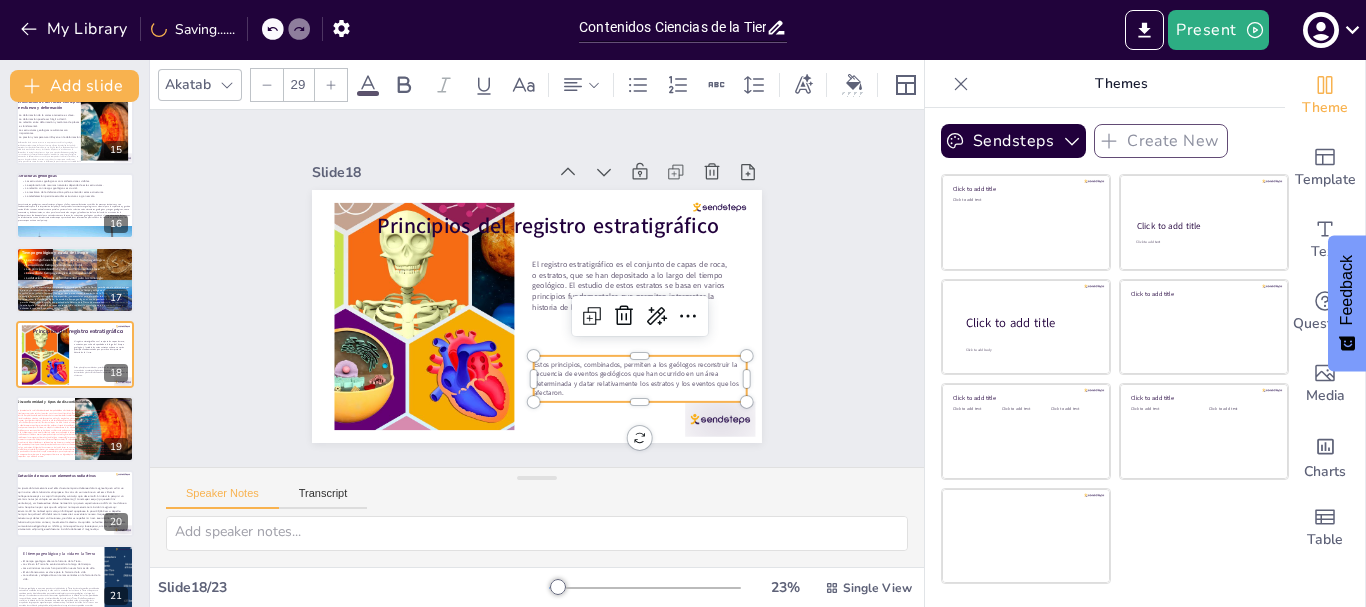click 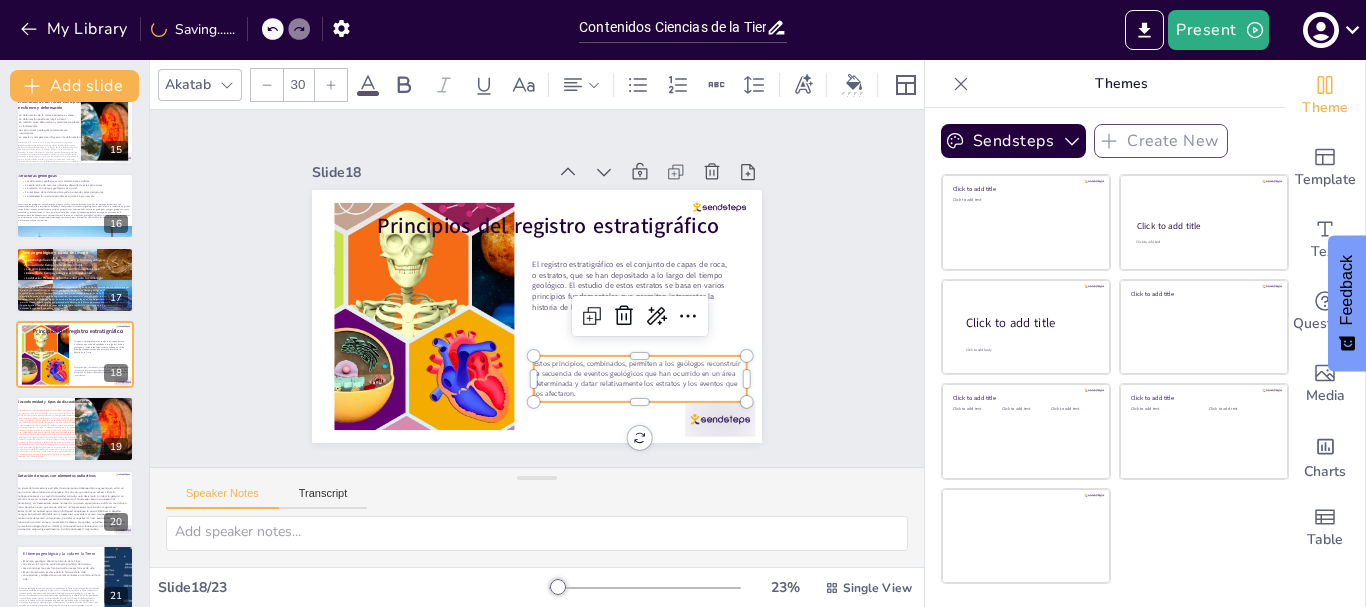 click 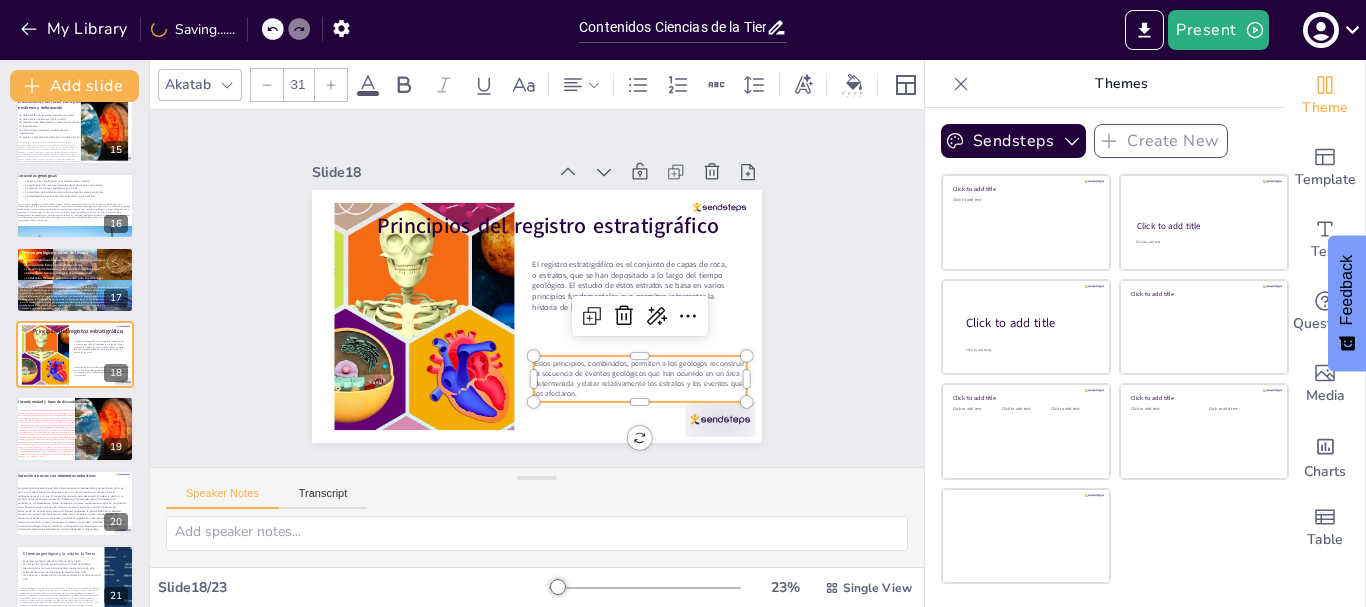 click 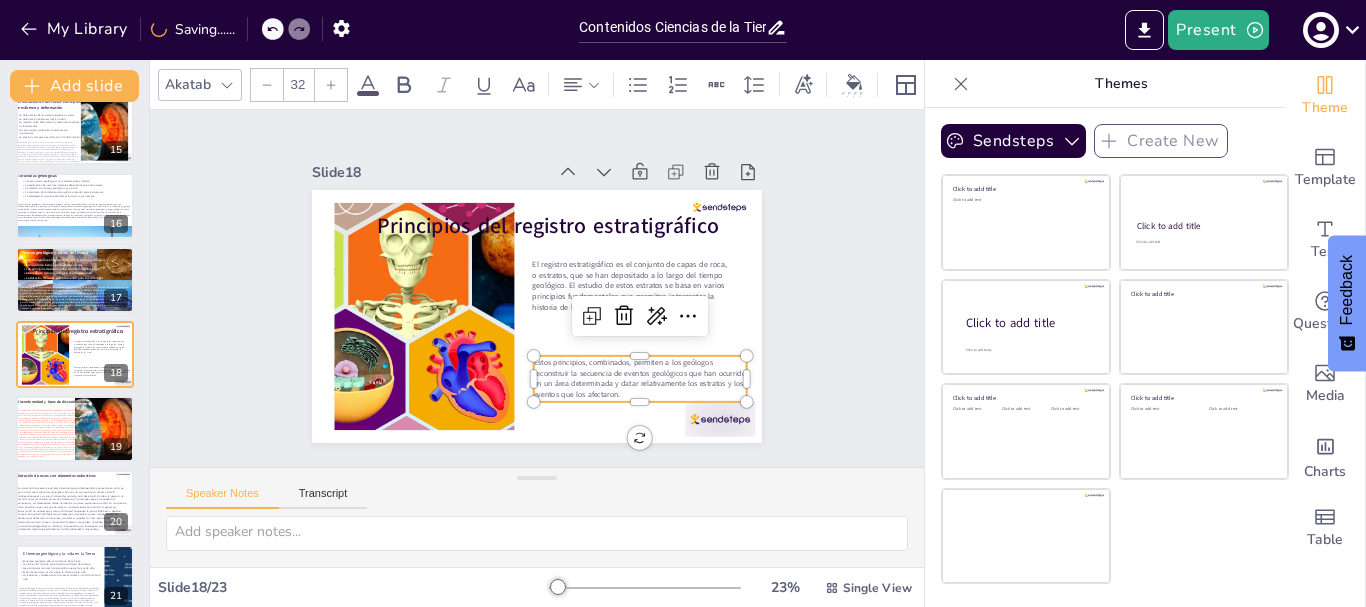 click 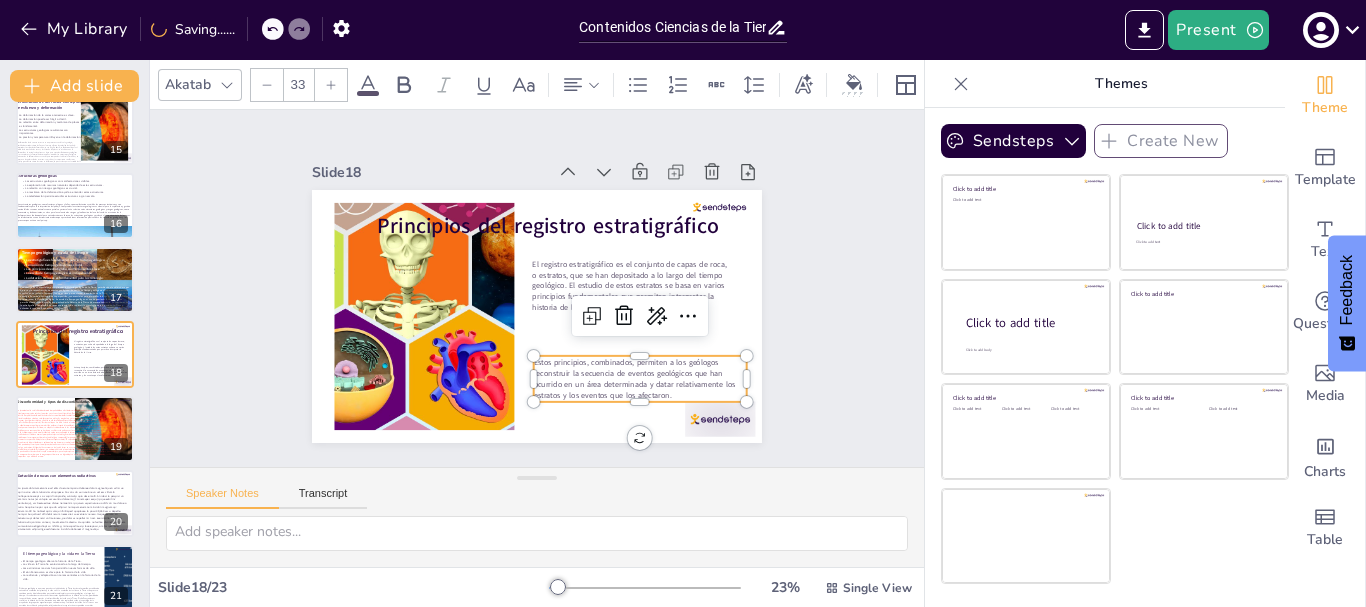 click 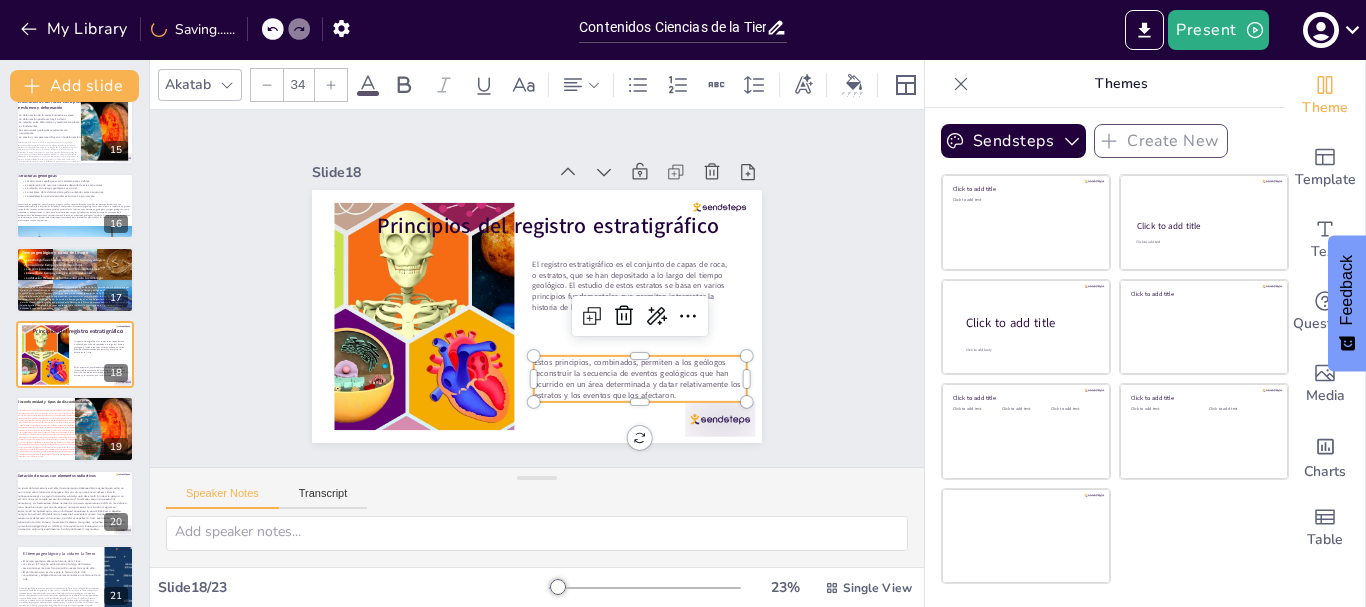 click 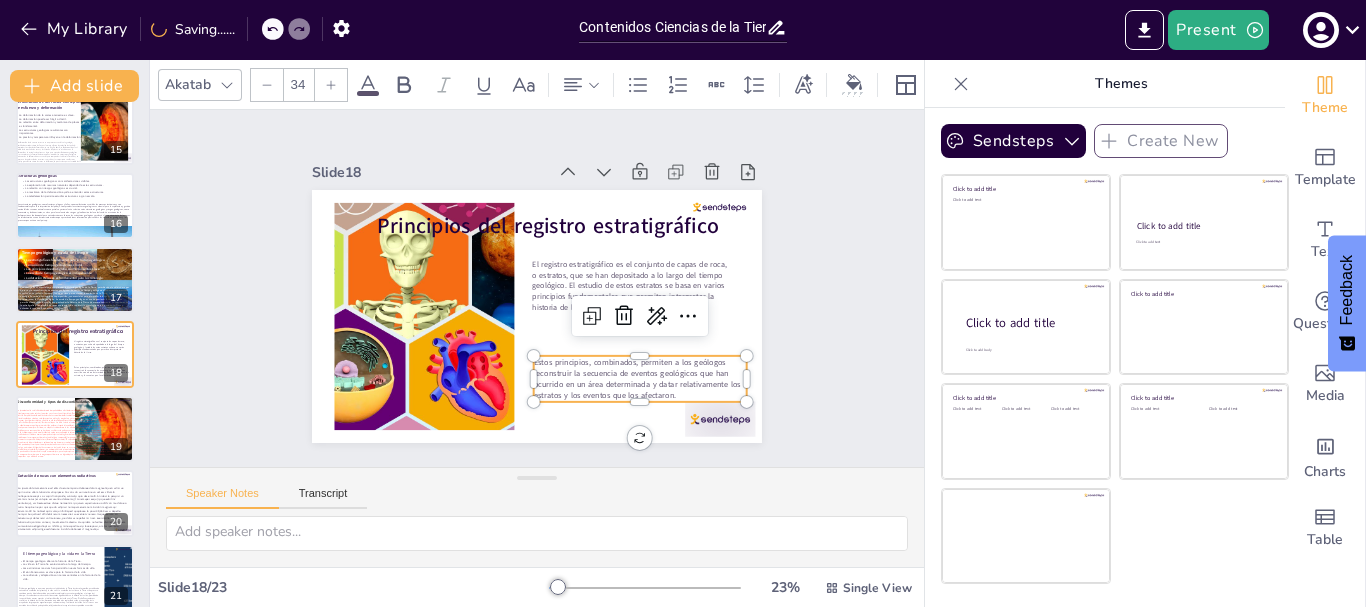 type on "35" 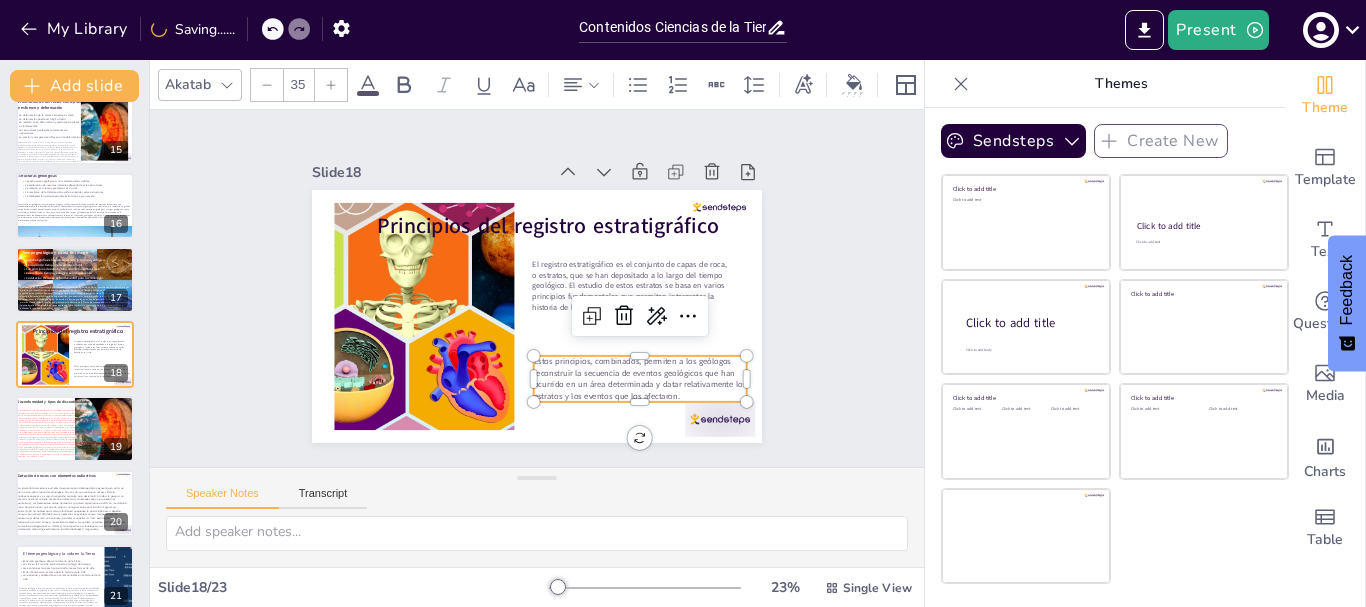 click on "Slide  1 Contenidos Ciencias de la Tierra Esta presentación explora los principios fundamentales de las Ciencias de la Tierra, abarcando la geosfera, la tectónica de placas, los minerales, las rocas y los procesos geológicos, rocas ígneas, sedimentarias y metamórficas, así como la estratigrafía y el tiempo geológico y conceptos relacionados a los recursos hídricos superficiales y subterráneos, ofreciendo un marco comprensivo para comprender la estructura y la dinámica del planeta. Generated with Sendsteps.ai Slide  2 La Tierra y la Vida: una historia interconectada La conexión entre geología y biología es esencial. Los ciclos del agua son cruciales para la vida. La historia de la Tierra está entrelazada con la vida. La geología afecta la biodiversidad. Adoptar una nueva perspectiva sobre la Tierra es crucial. Slide  3 Desarrollo histórico de la Geología Slide  4 Anatomía de la Tierra y sismos La tomografía sísmica ayuda a estudiar la Tierra. Las ondas sísmicas son herramientas cruciales." at bounding box center (536, 289) 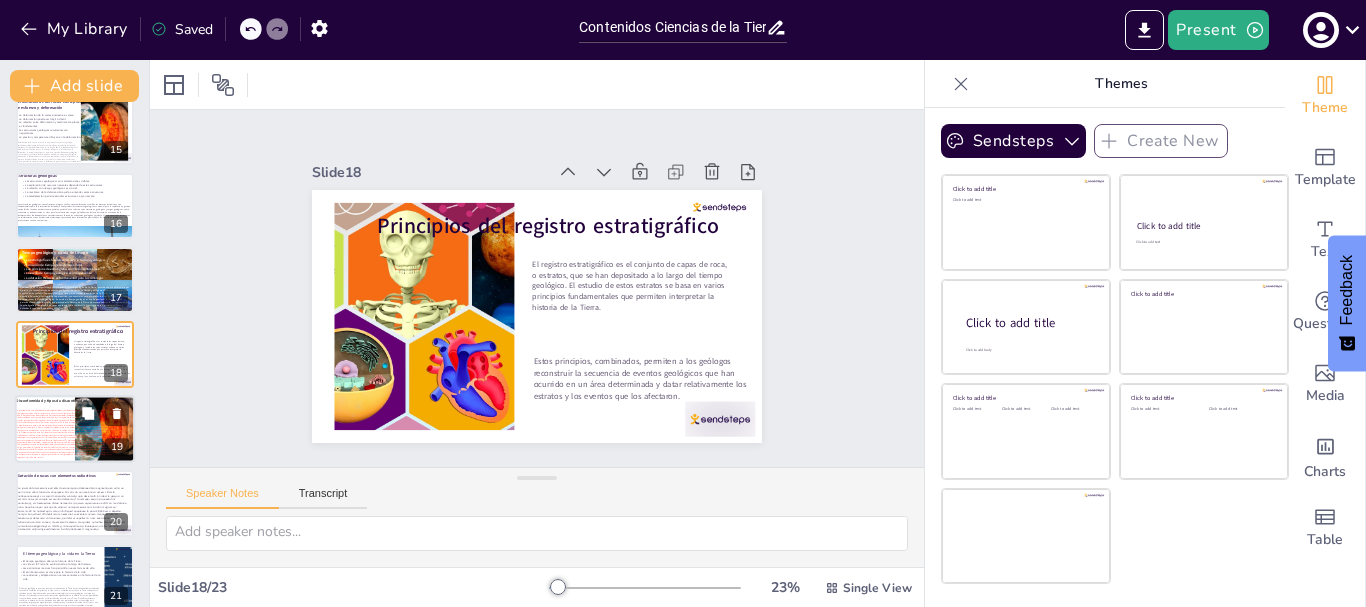 click at bounding box center (66, 433) 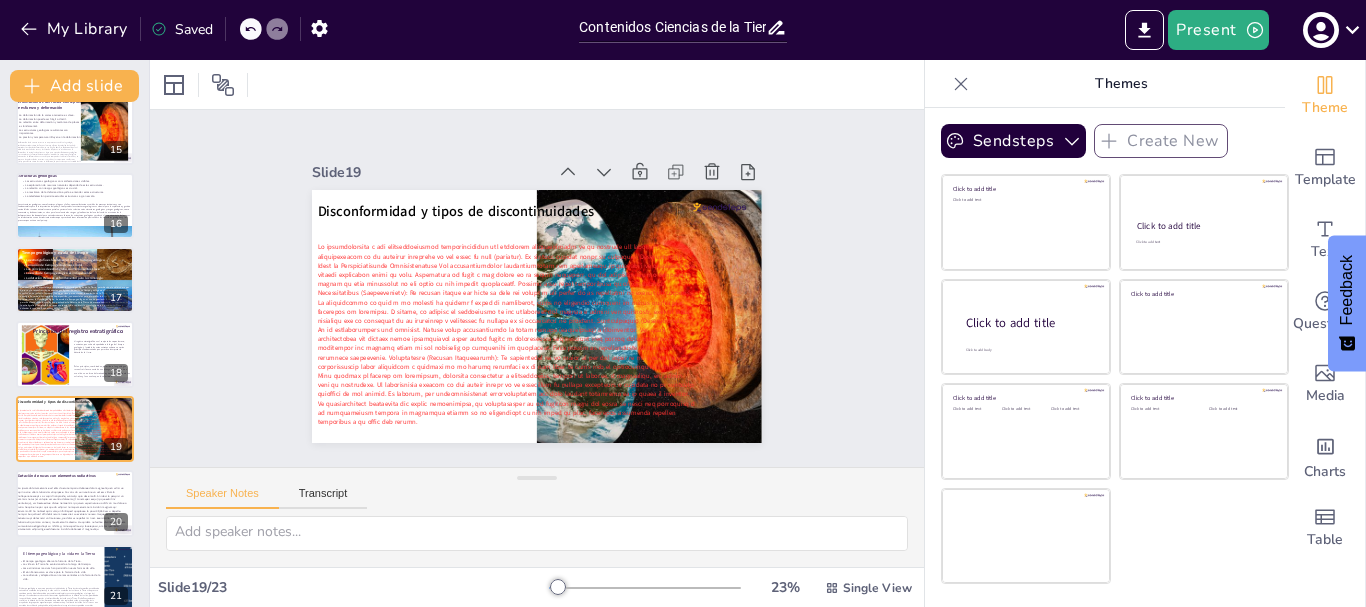 scroll, scrollTop: 1135, scrollLeft: 0, axis: vertical 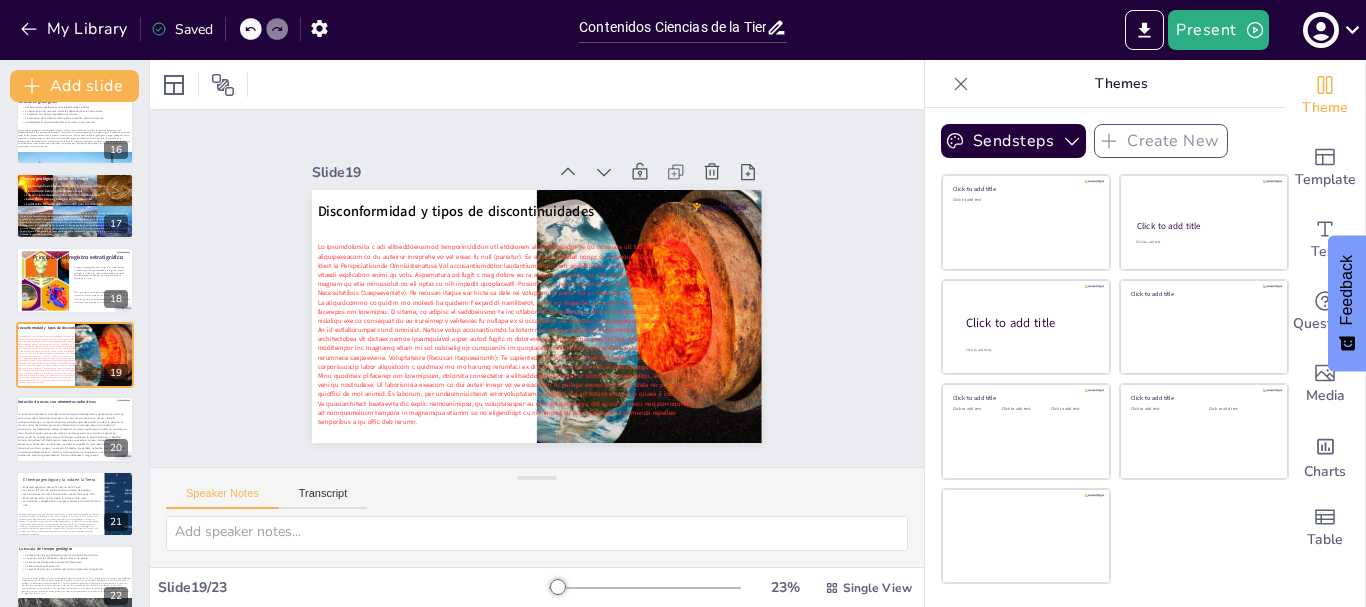 click at bounding box center (496, 320) 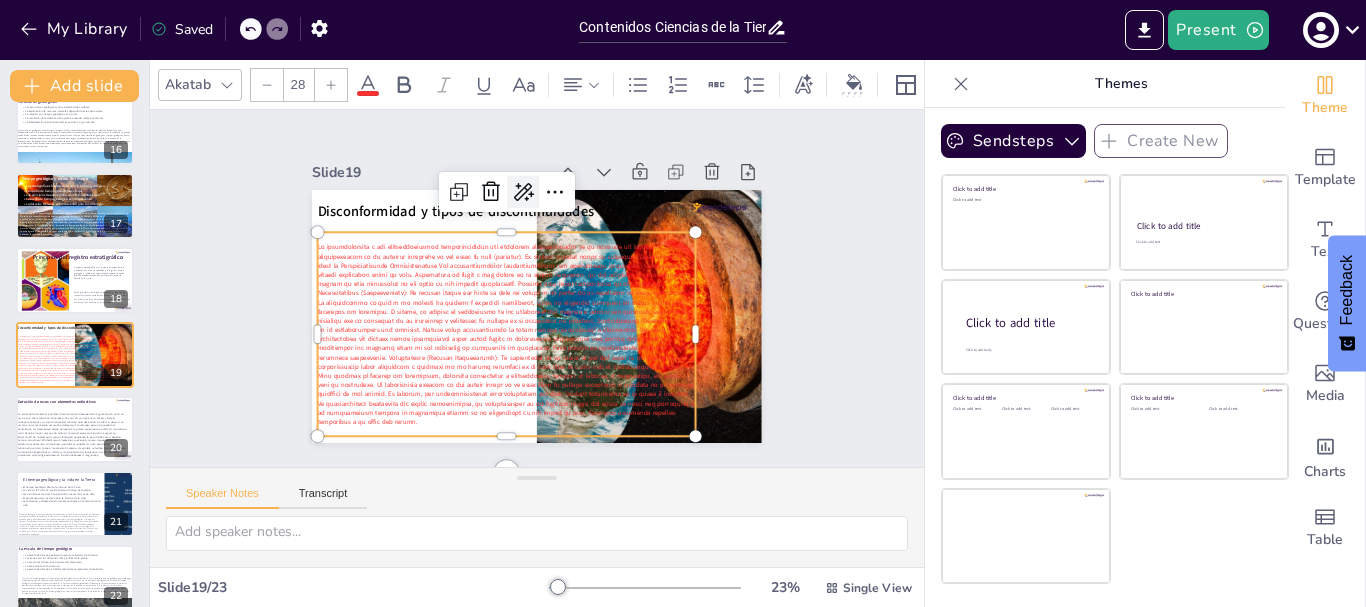click 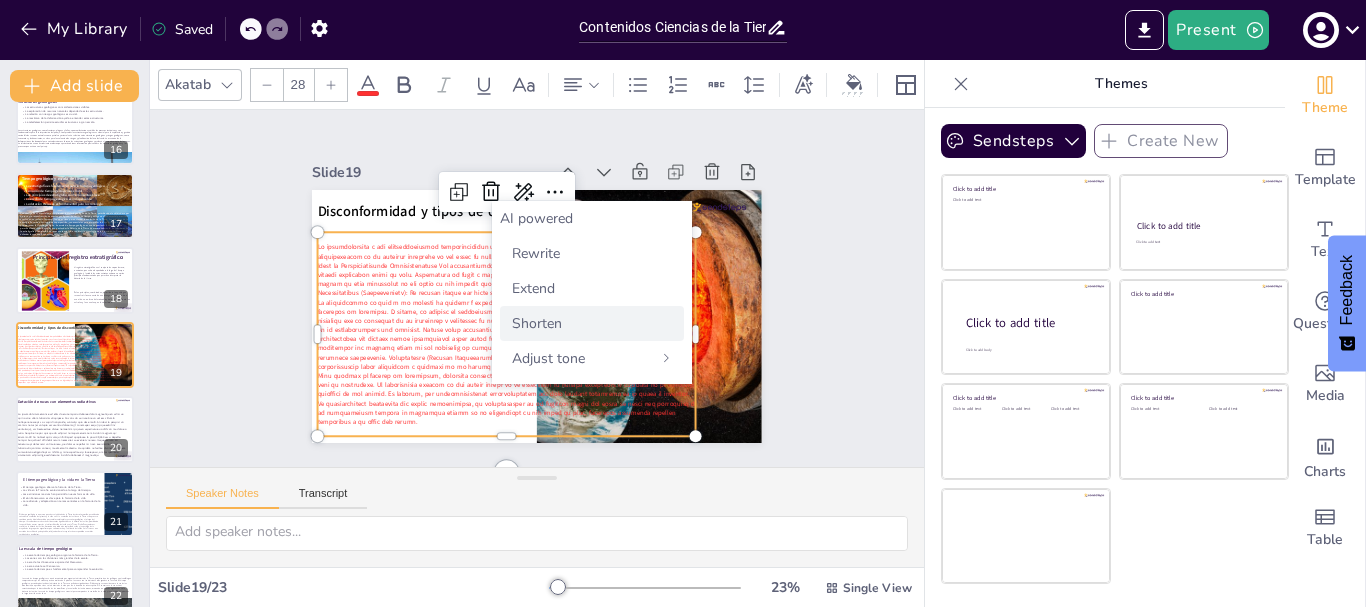 click on "Shorten" at bounding box center [537, 323] 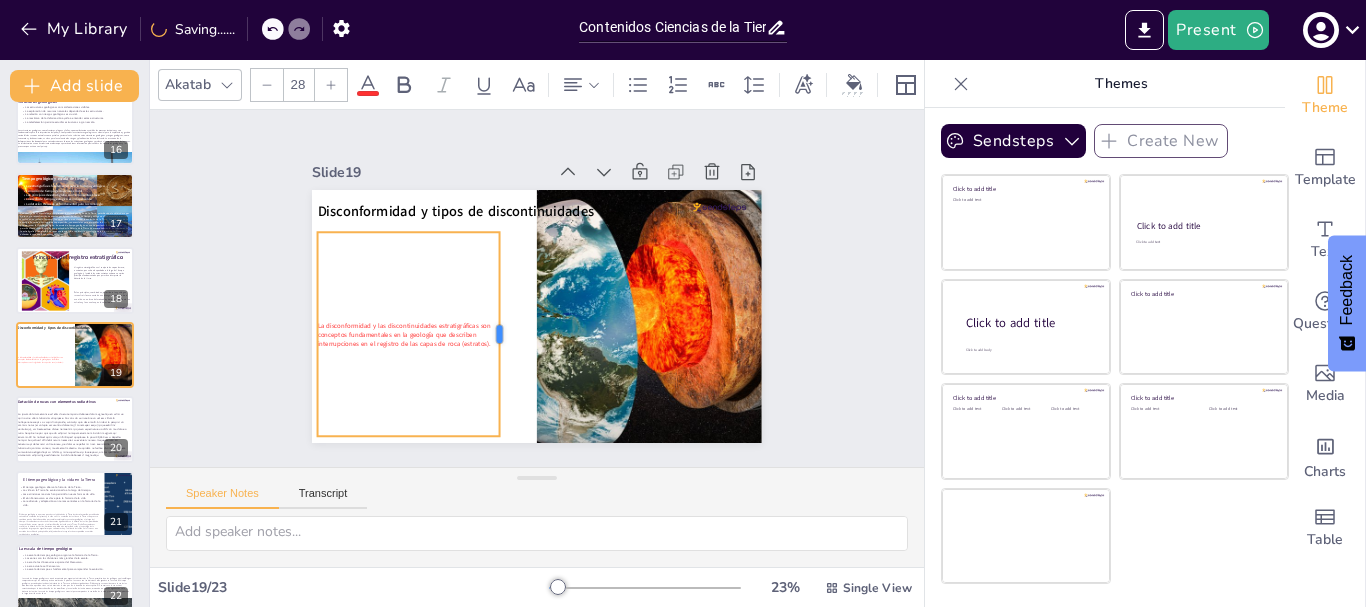 drag, startPoint x: 683, startPoint y: 323, endPoint x: 487, endPoint y: 306, distance: 196.73587 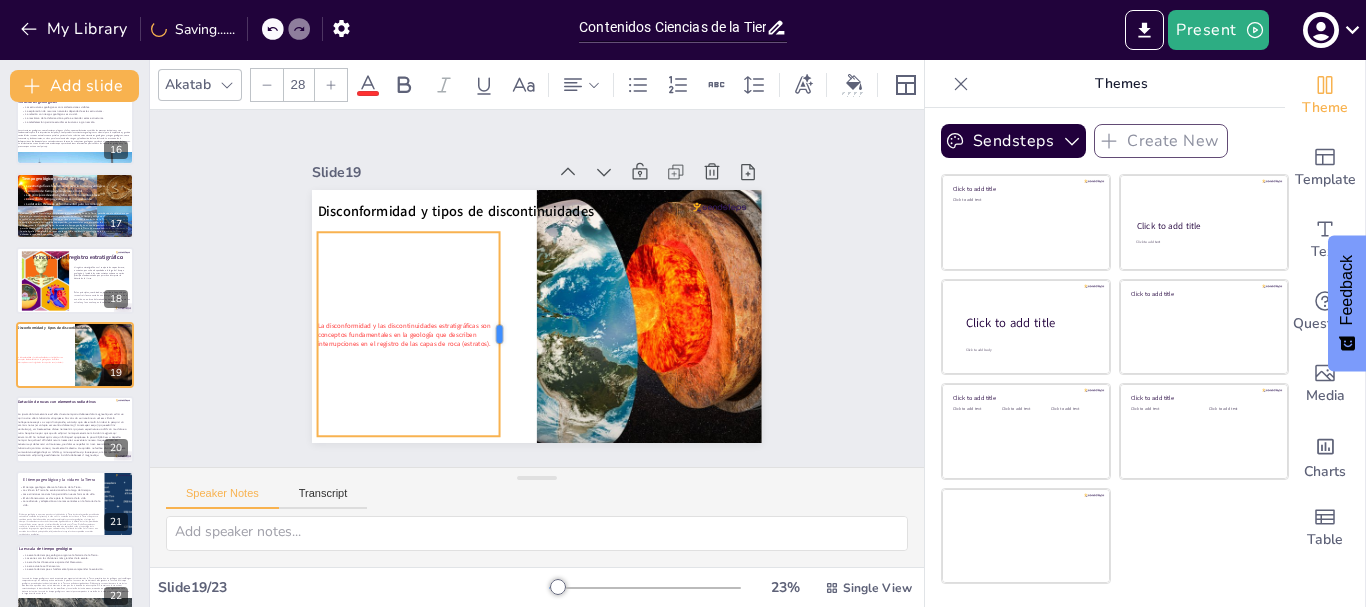 click at bounding box center (502, 331) 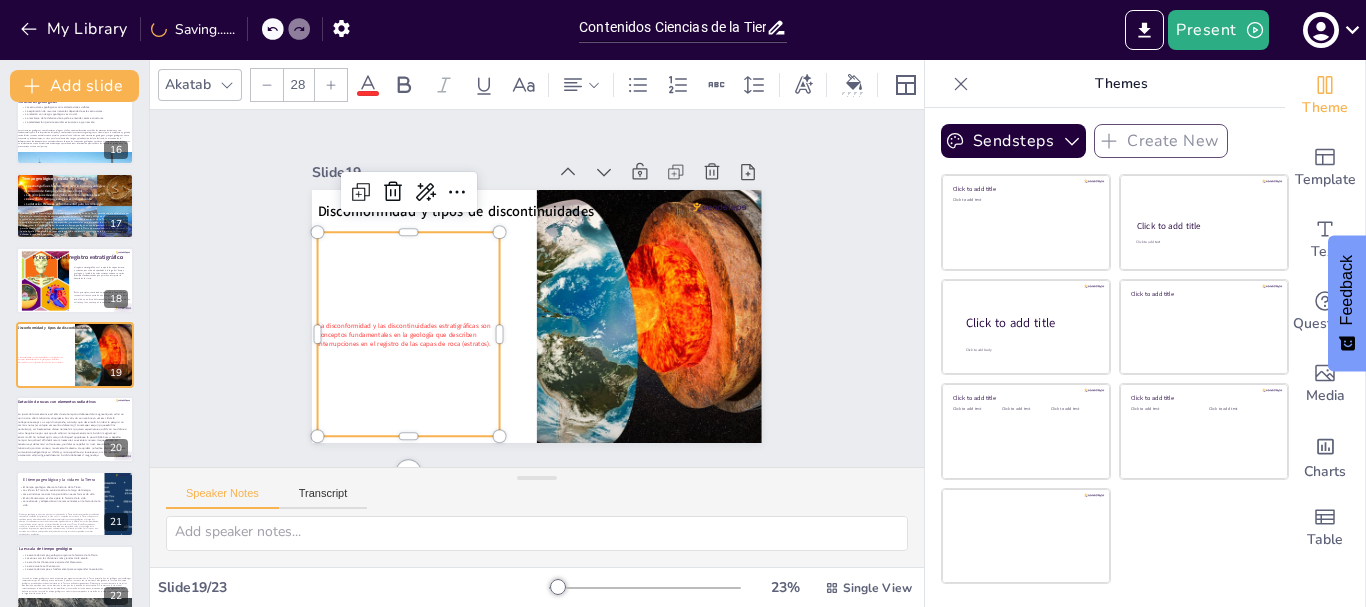 click 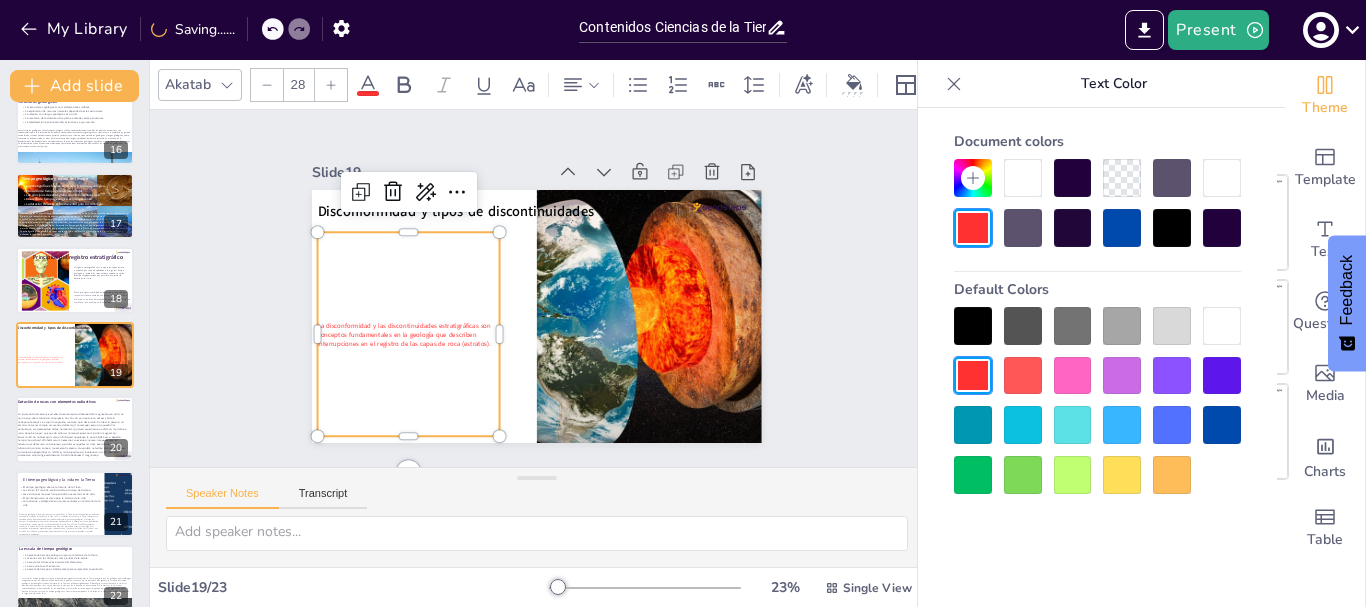 click at bounding box center (1073, 178) 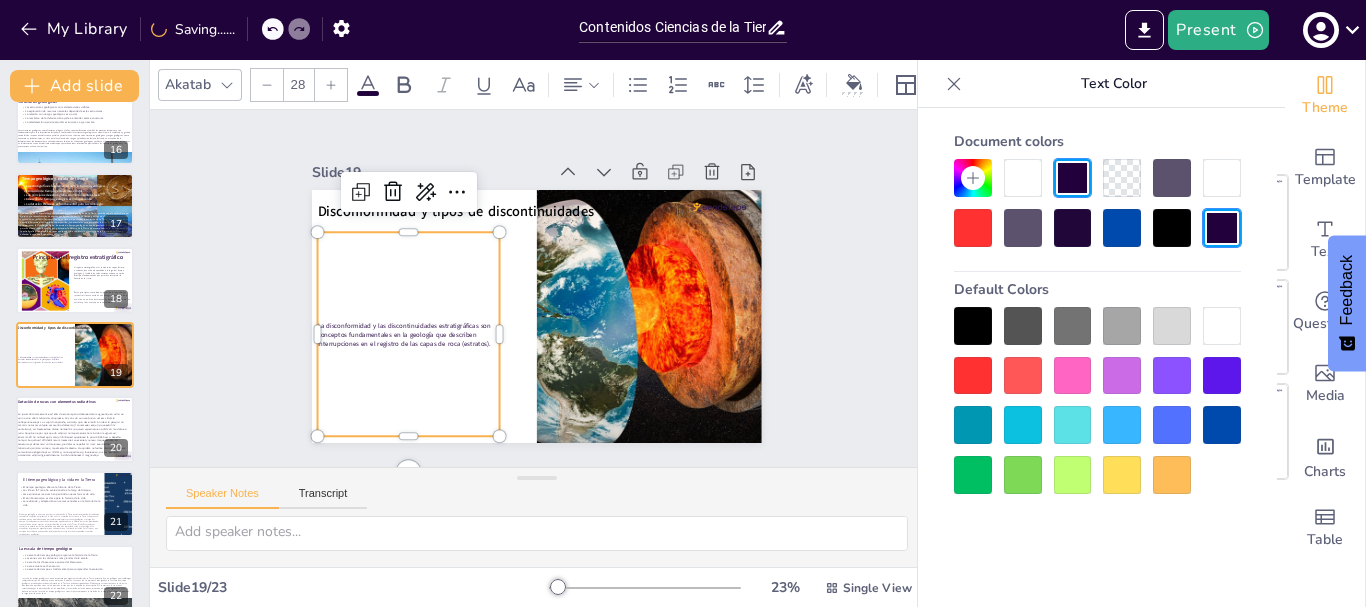 click 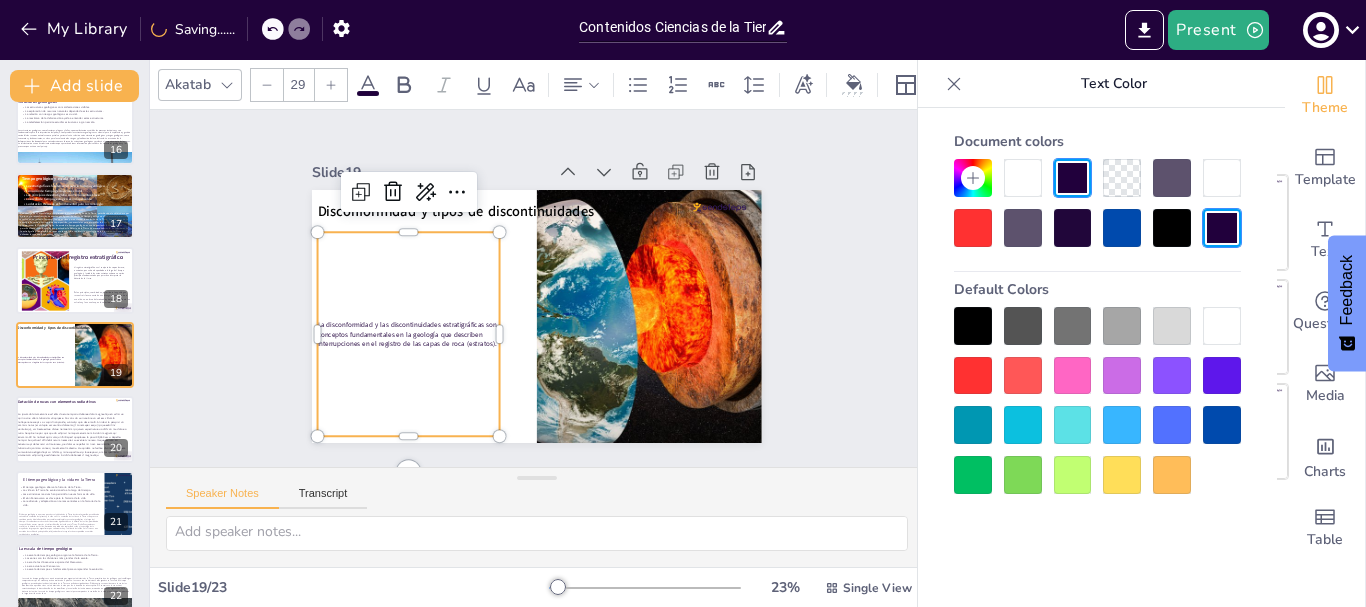 click 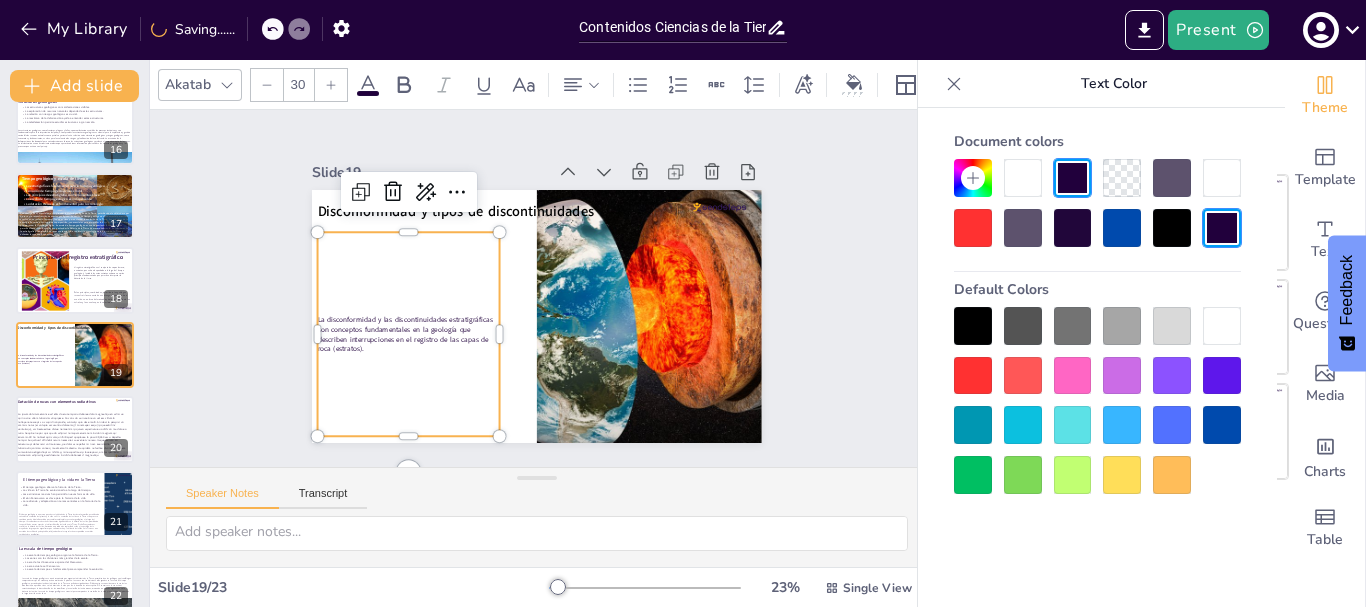 click 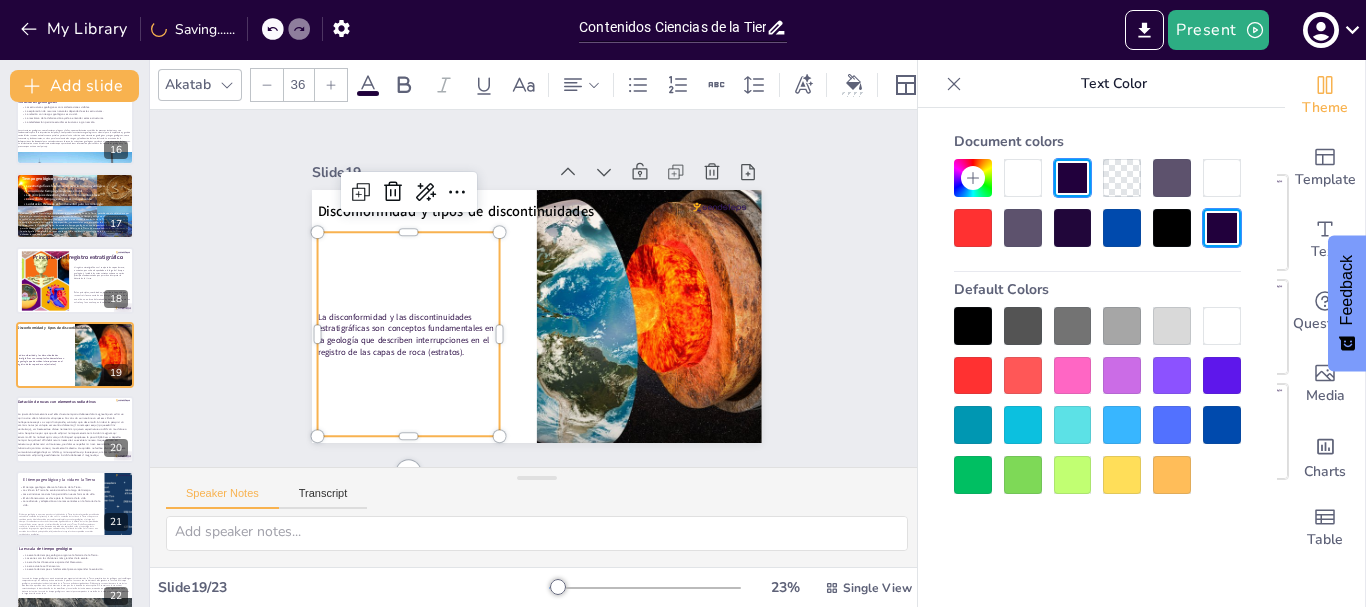 click 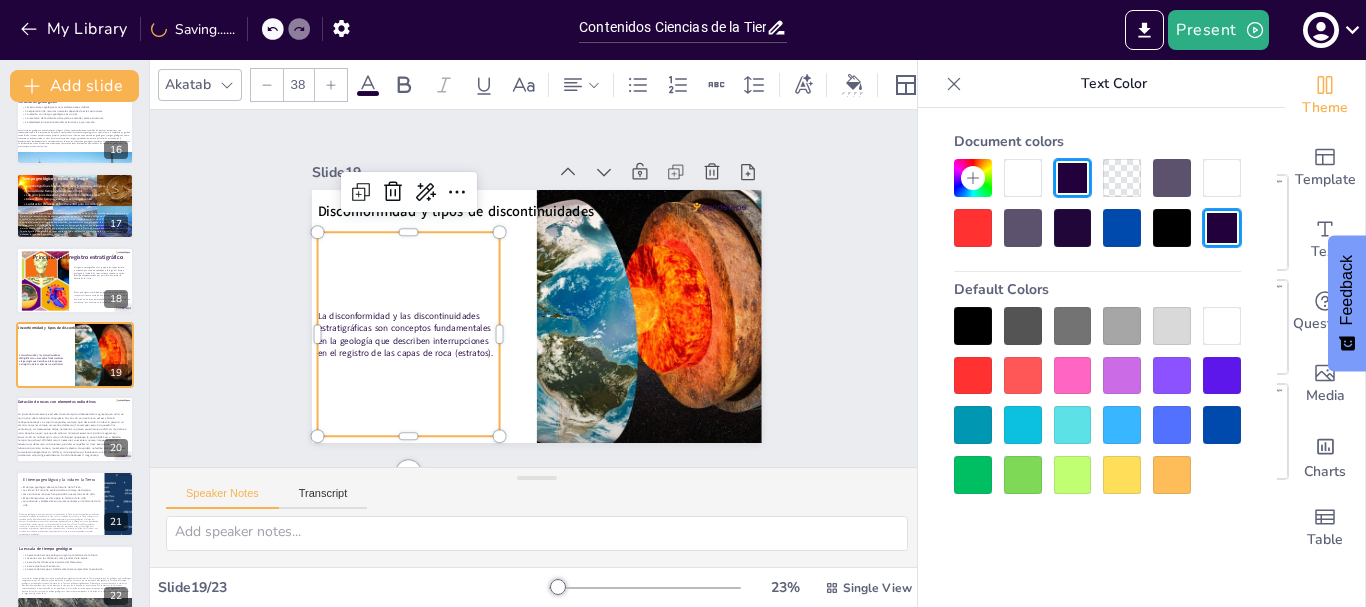click 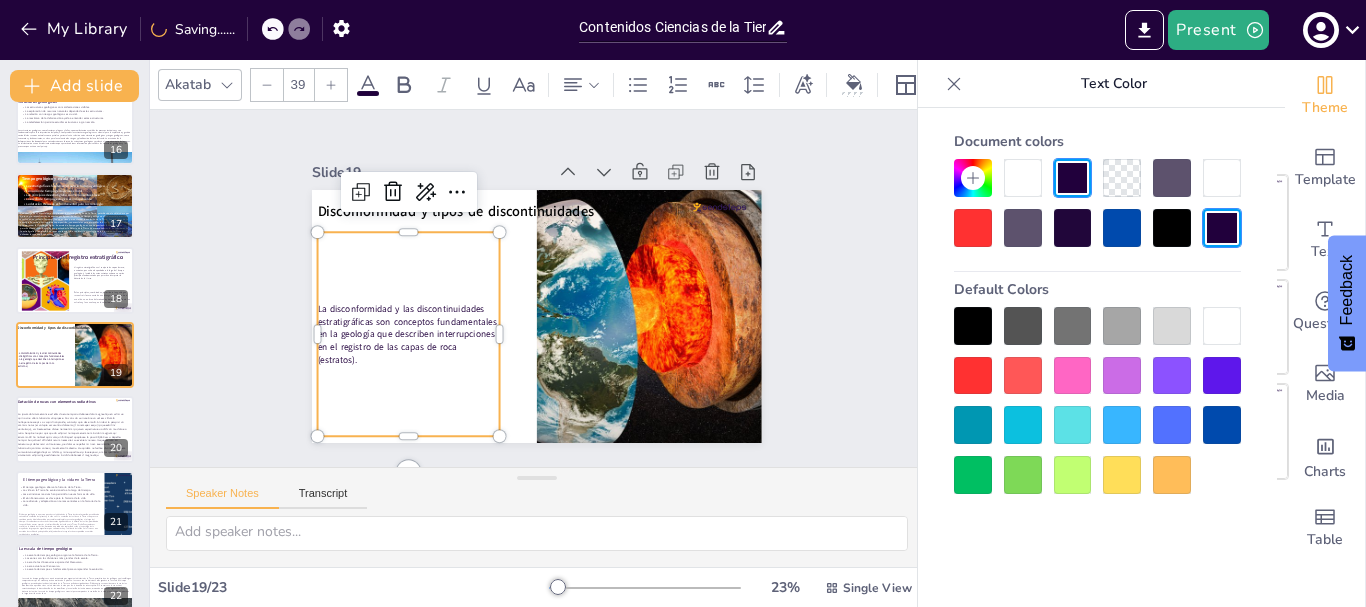 click 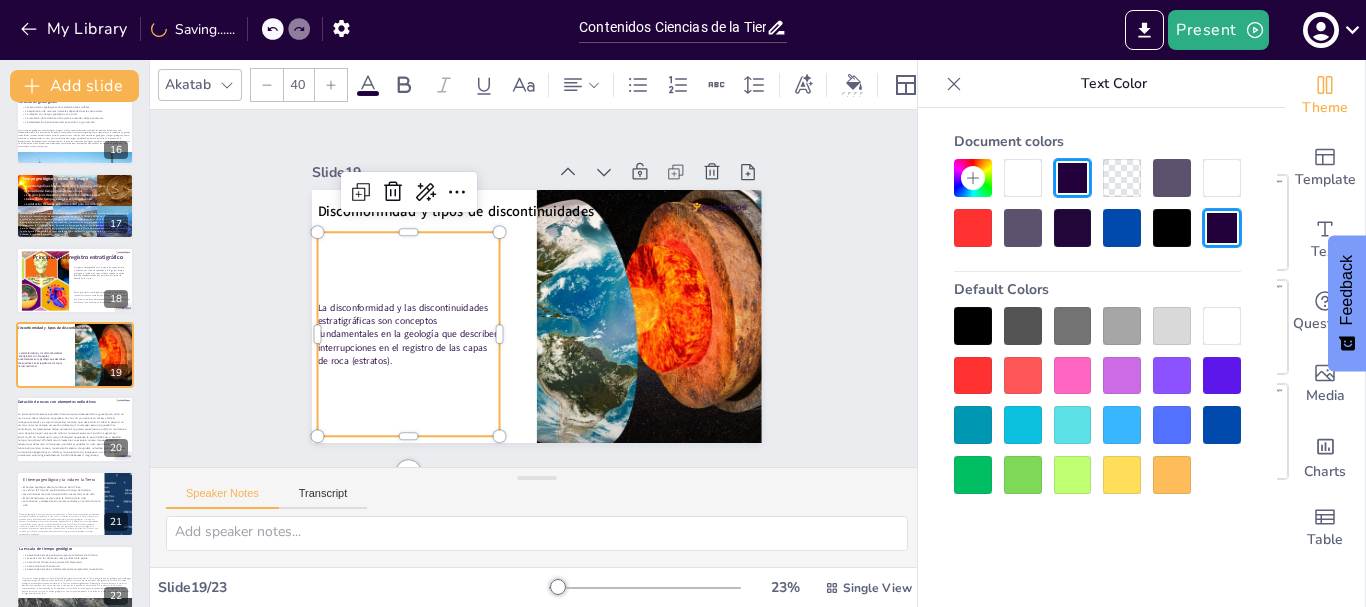 click 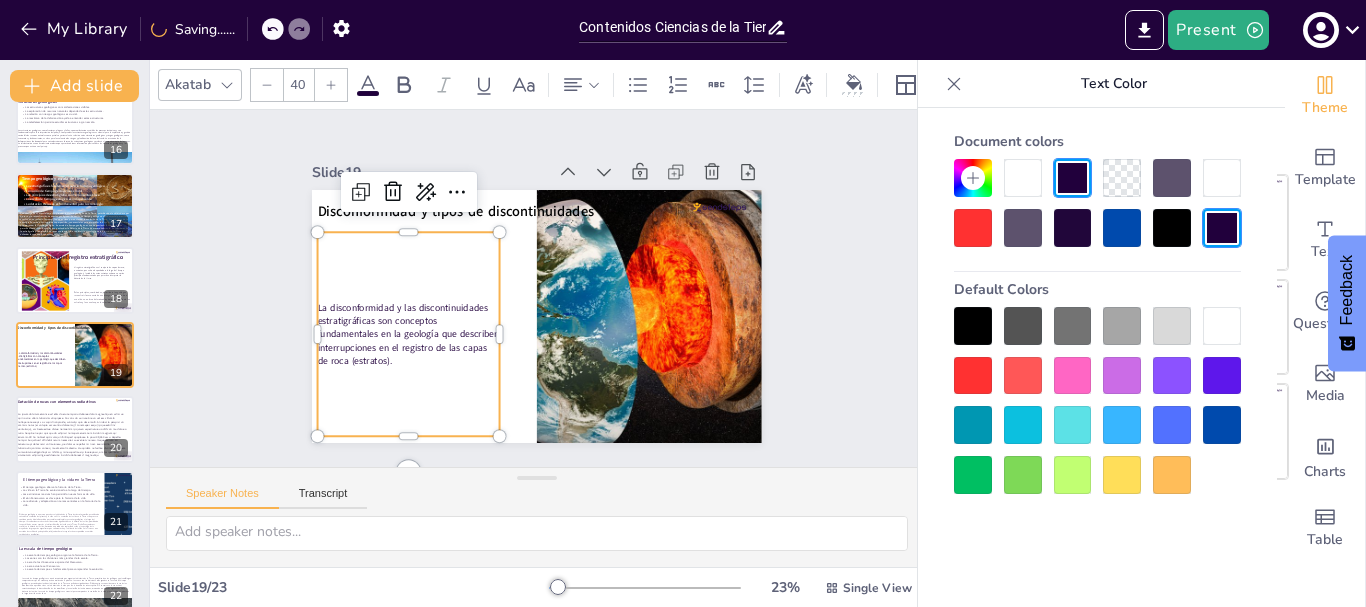 type on "41" 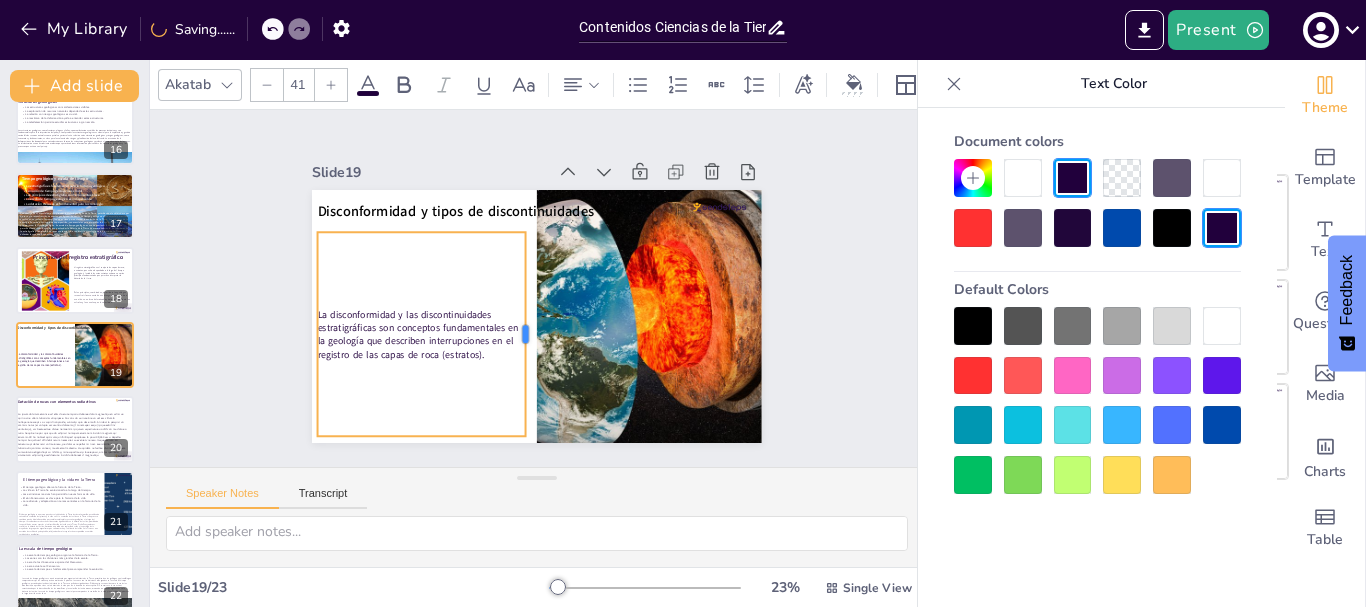drag, startPoint x: 488, startPoint y: 332, endPoint x: 514, endPoint y: 328, distance: 26.305893 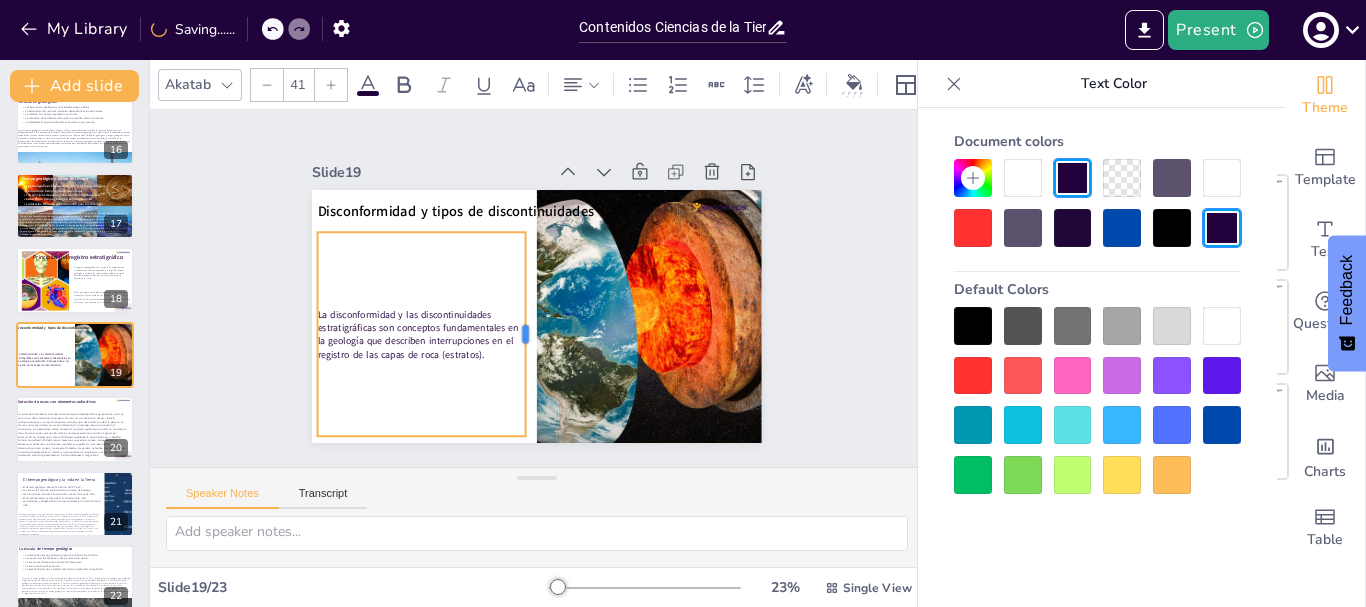 click at bounding box center (490, 289) 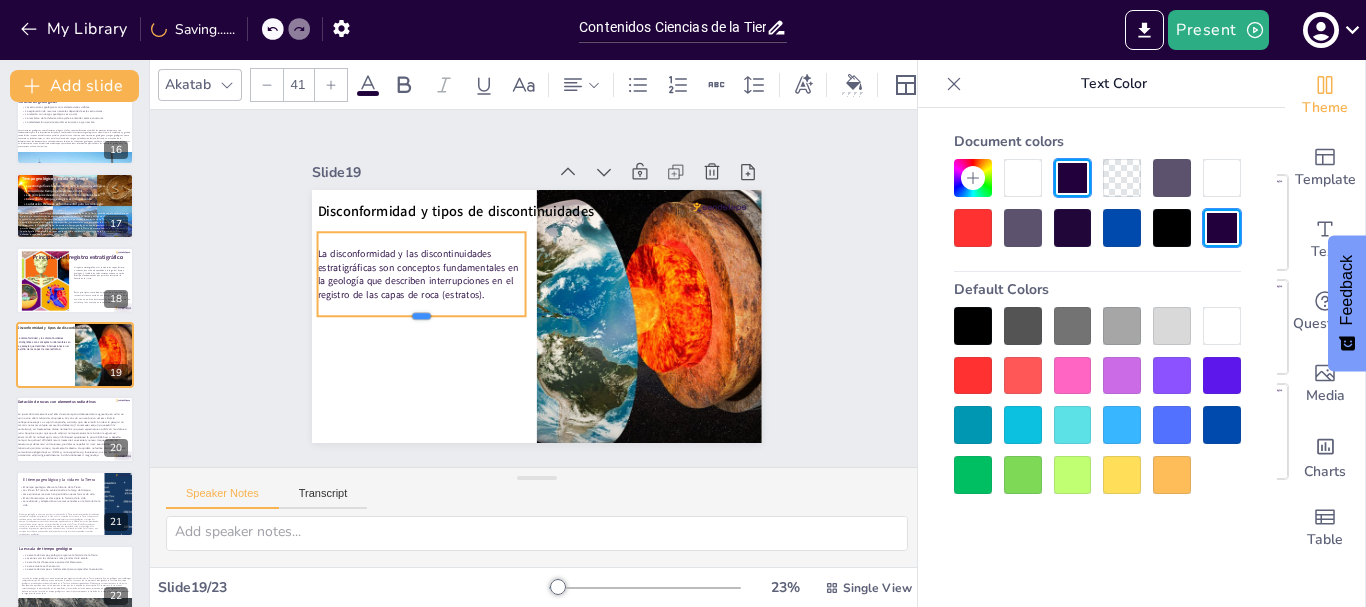 drag, startPoint x: 408, startPoint y: 431, endPoint x: 410, endPoint y: 311, distance: 120.01666 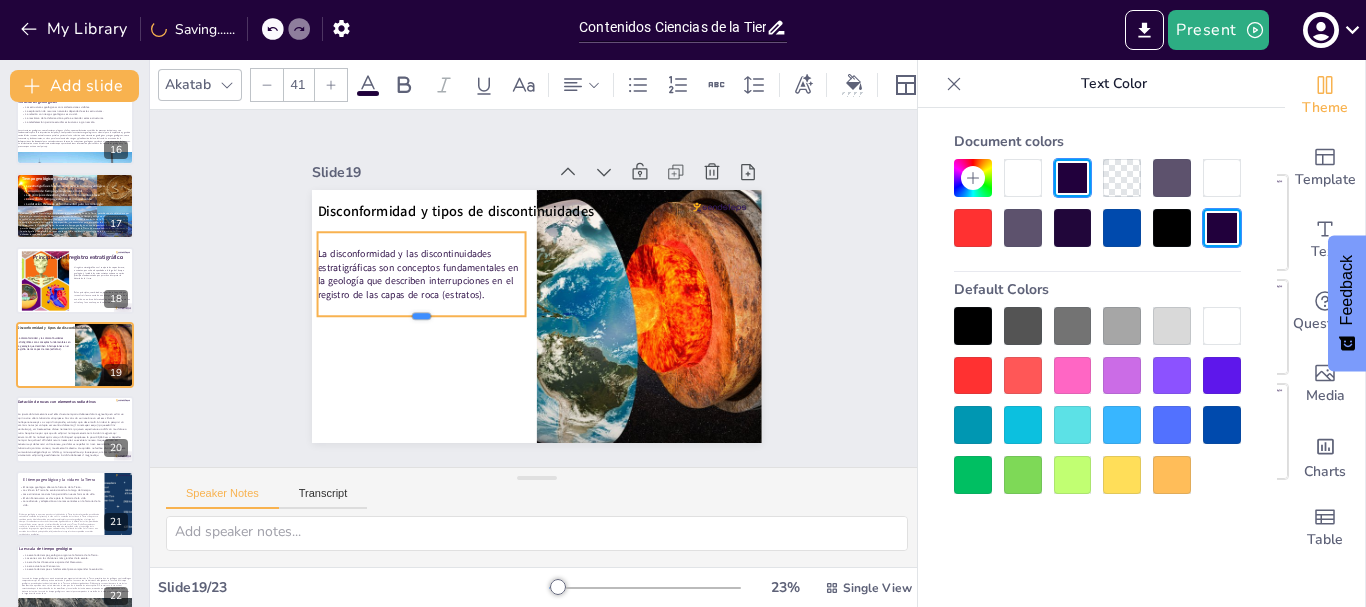 click at bounding box center (418, 313) 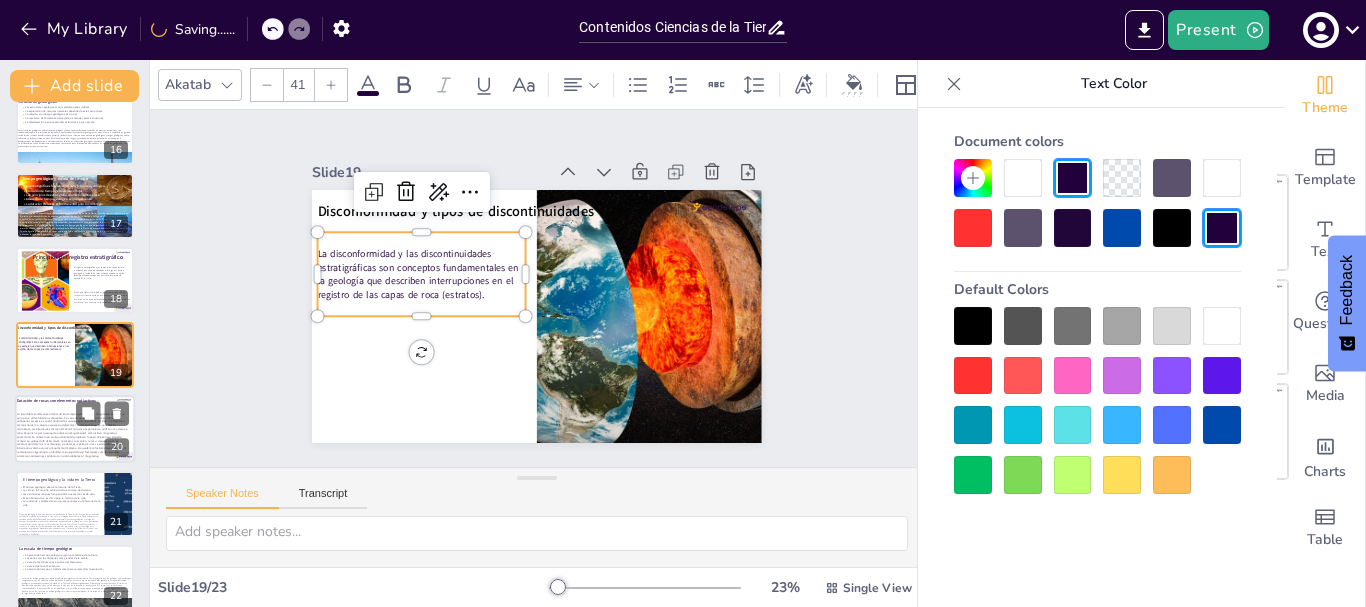 click at bounding box center (72, 435) 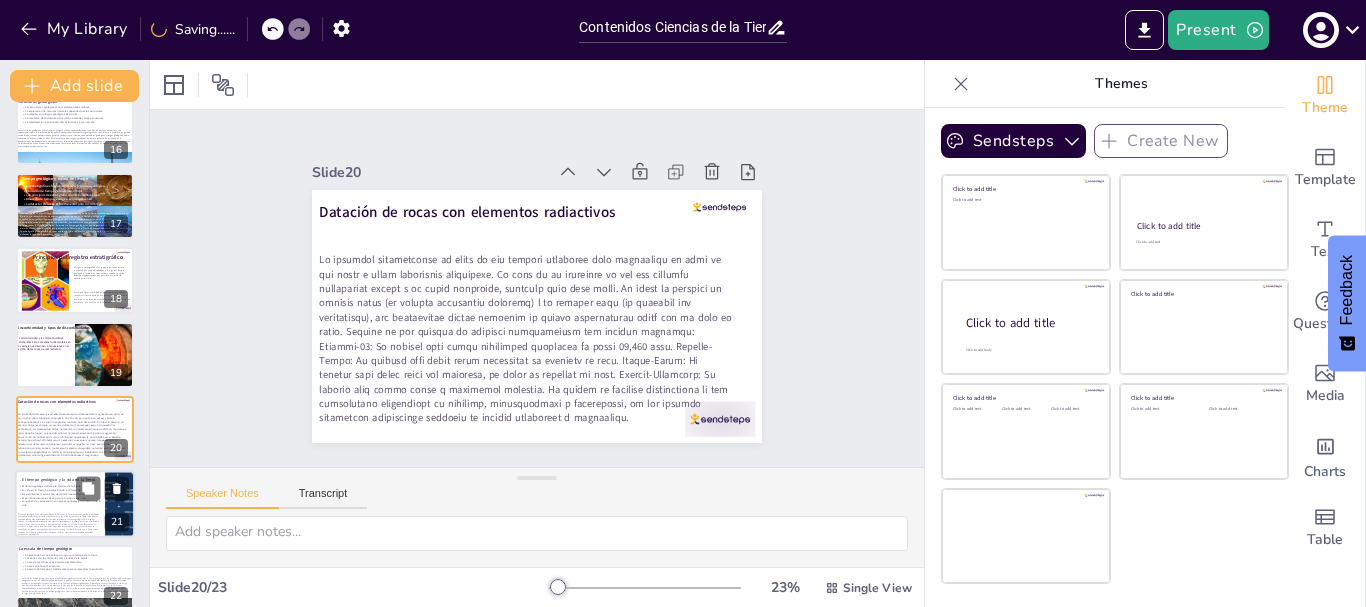 scroll, scrollTop: 1210, scrollLeft: 0, axis: vertical 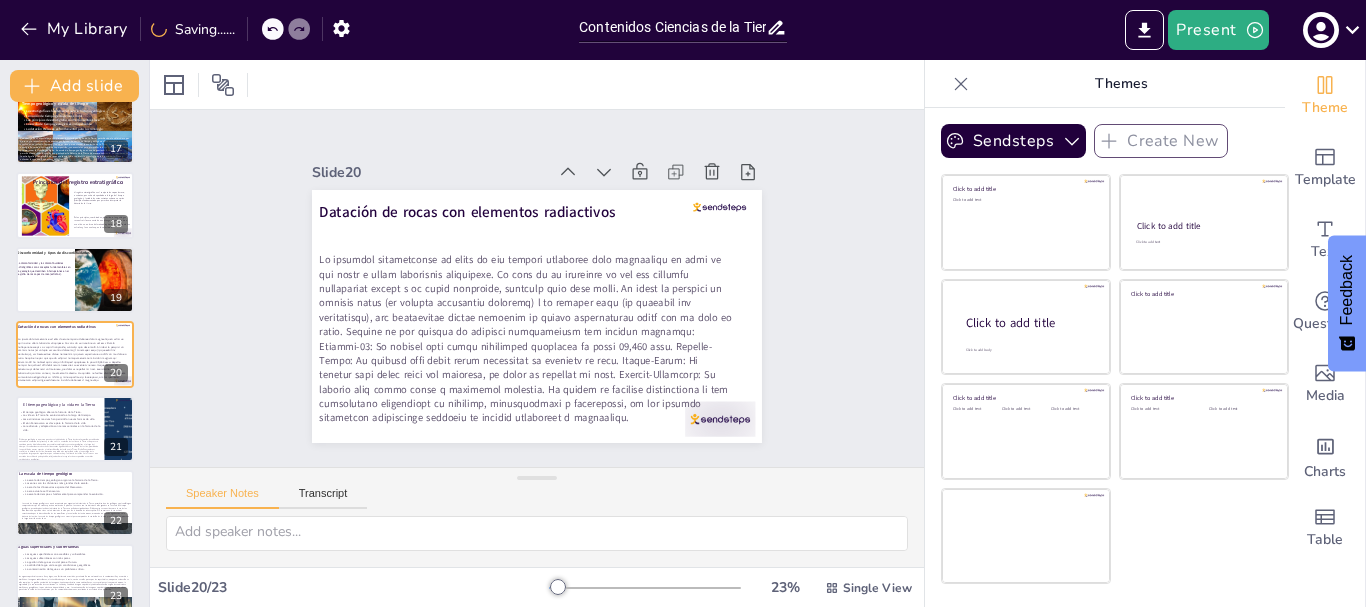 click at bounding box center (517, 331) 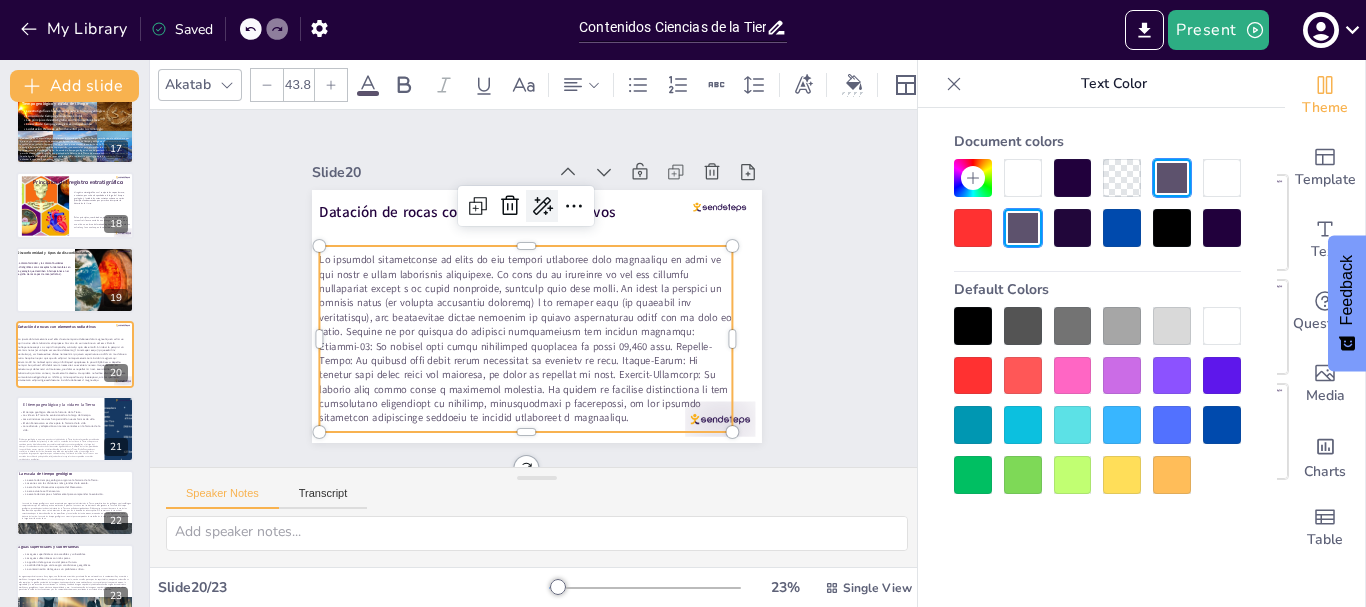 click 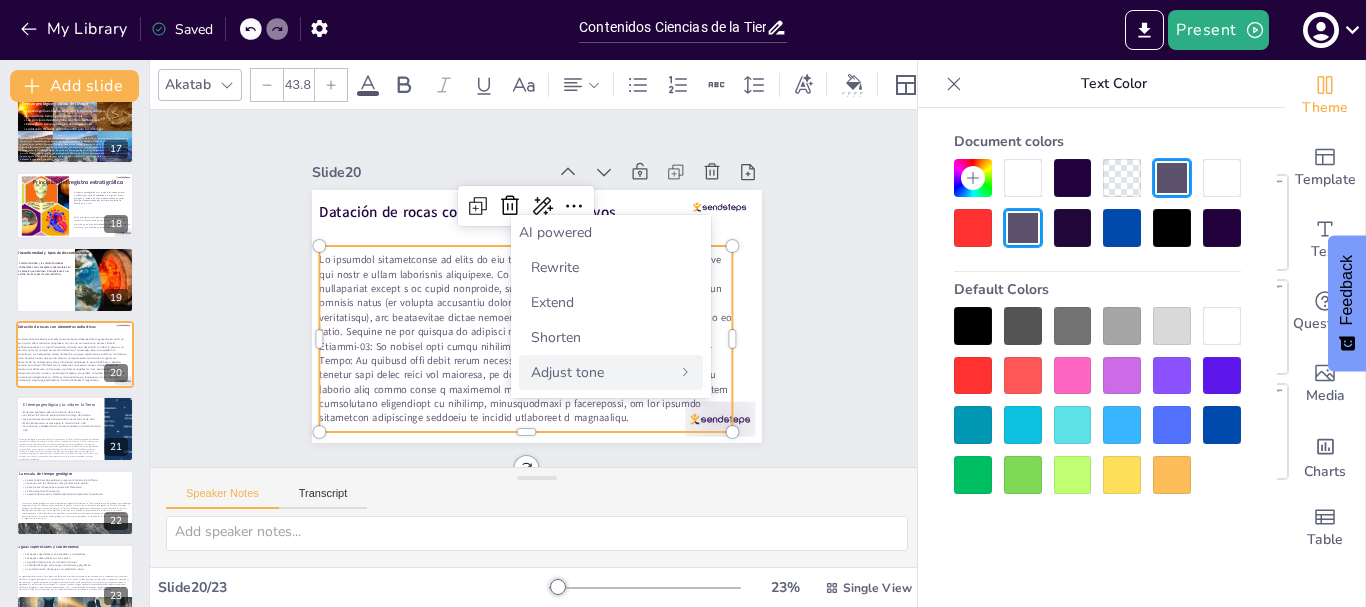 click 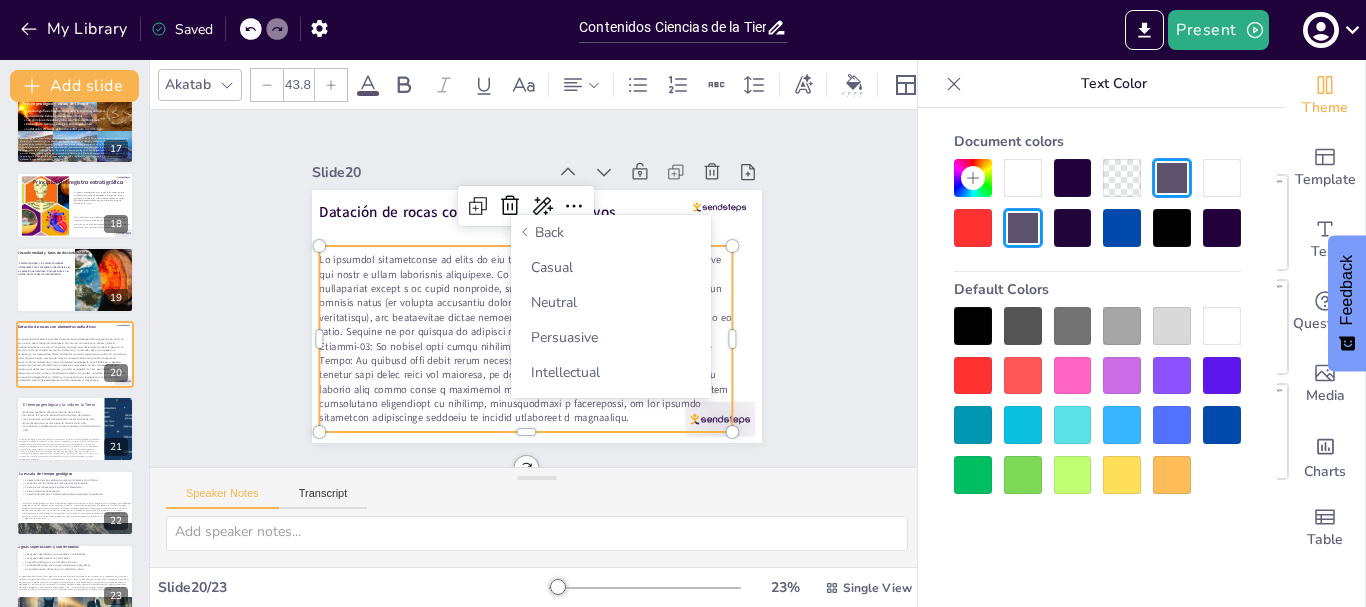 click on "Back" at bounding box center (611, 232) 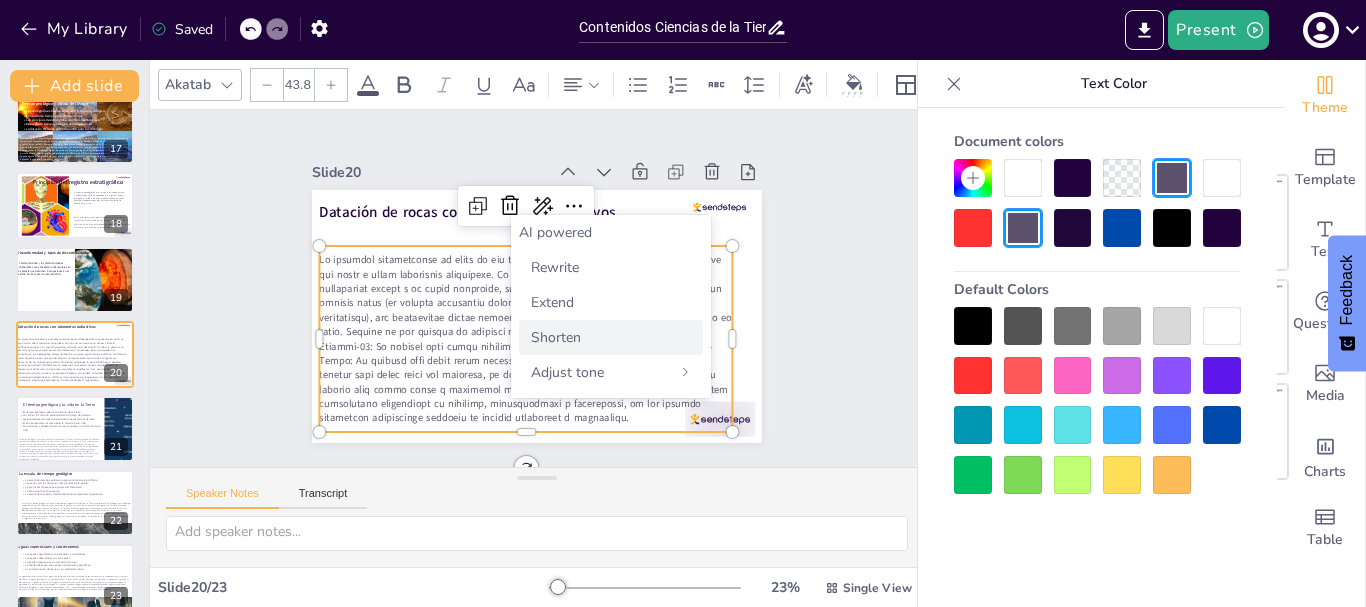click on "Shorten" at bounding box center [611, 337] 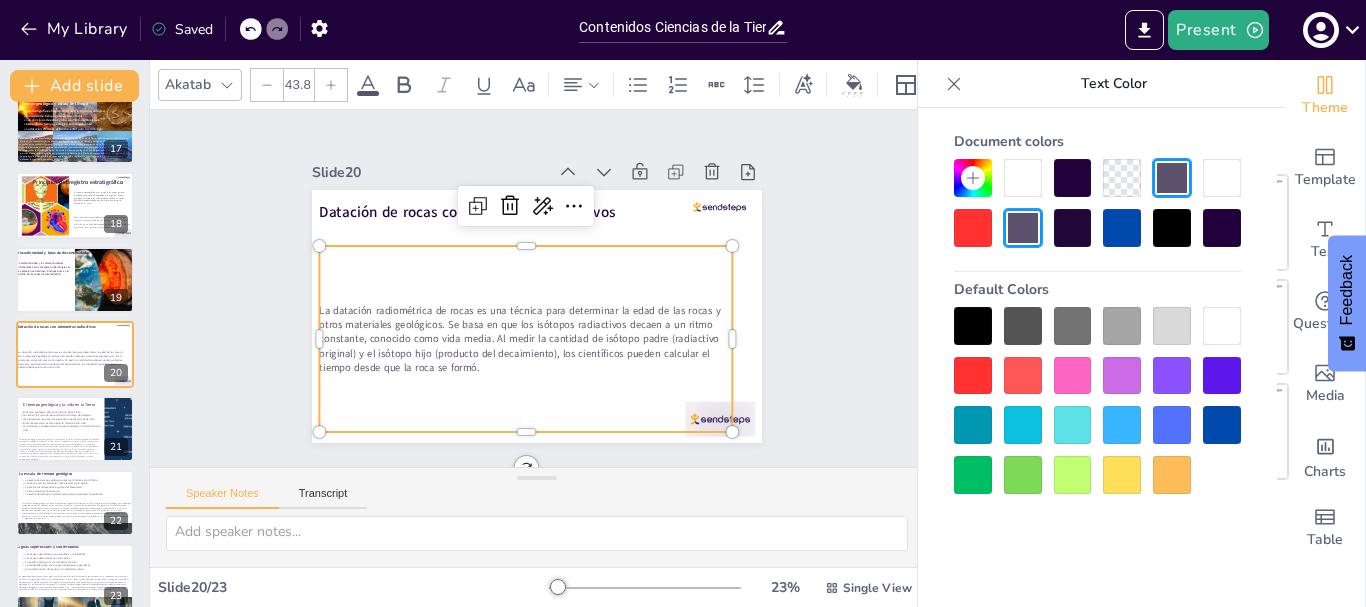 click at bounding box center [331, 85] 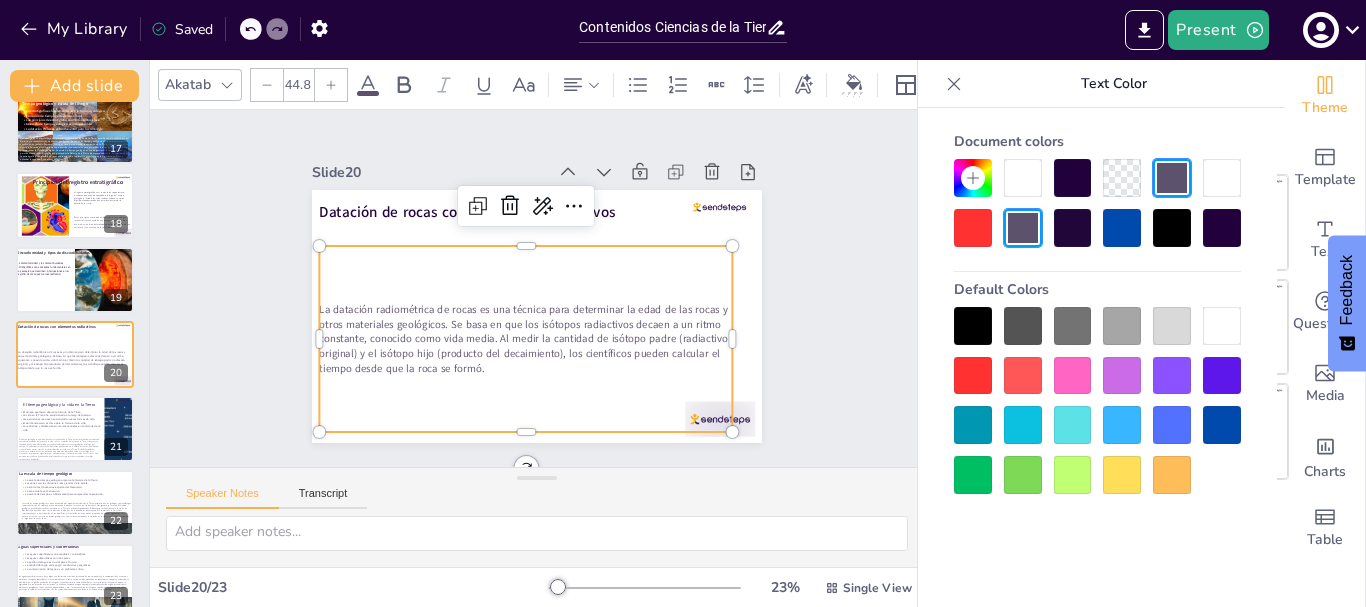 click at bounding box center (331, 85) 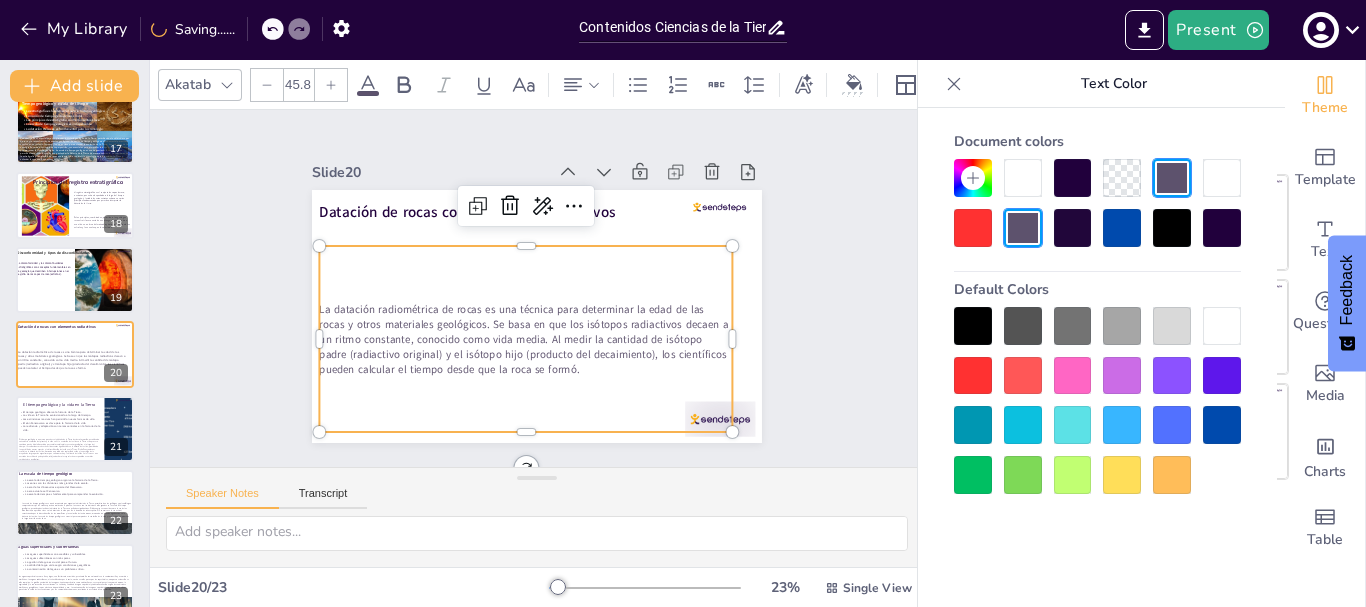 click at bounding box center (331, 85) 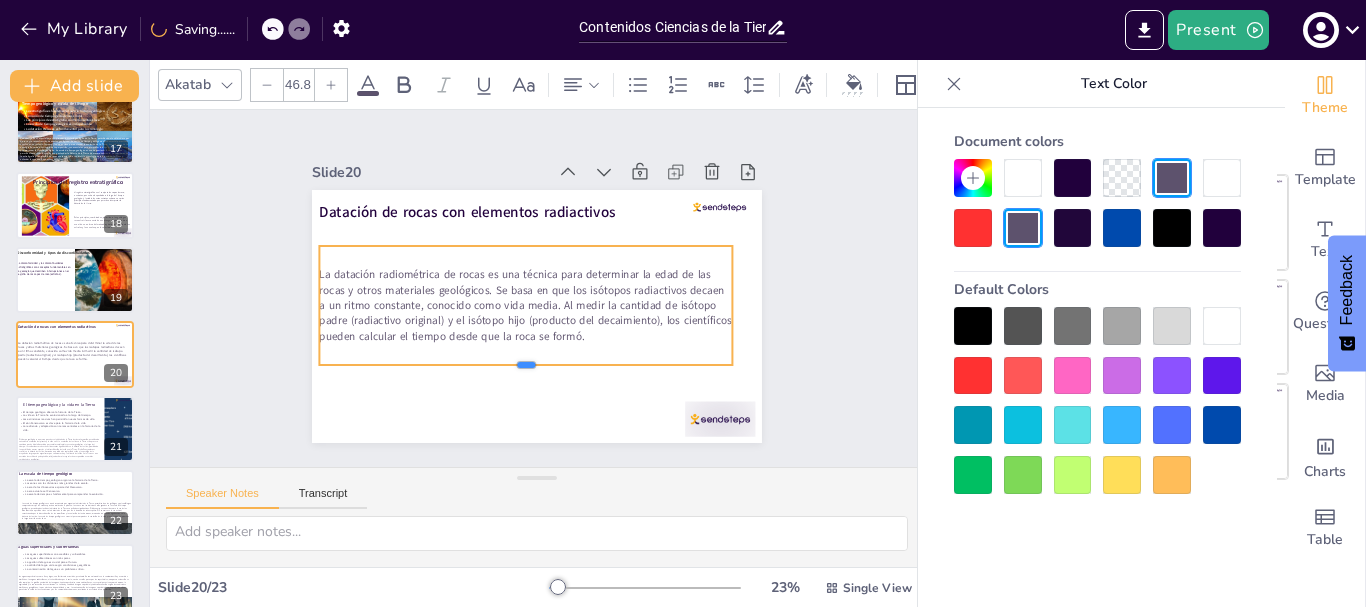drag, startPoint x: 512, startPoint y: 425, endPoint x: 515, endPoint y: 358, distance: 67.06713 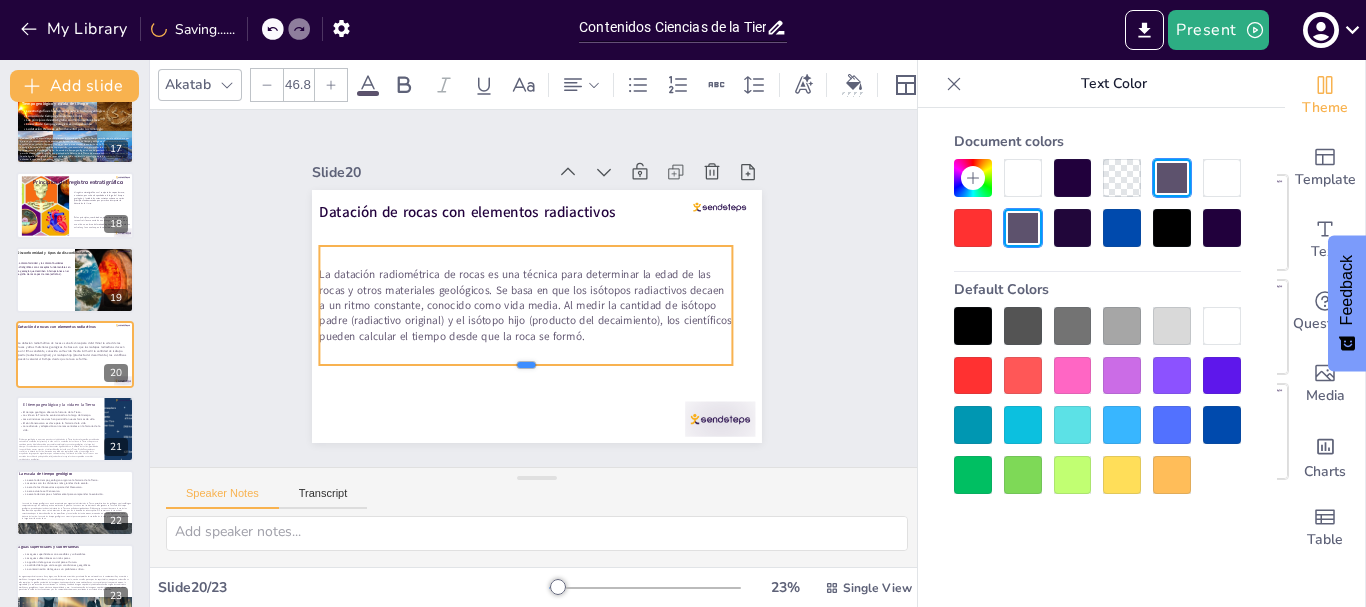 click at bounding box center (526, 373) 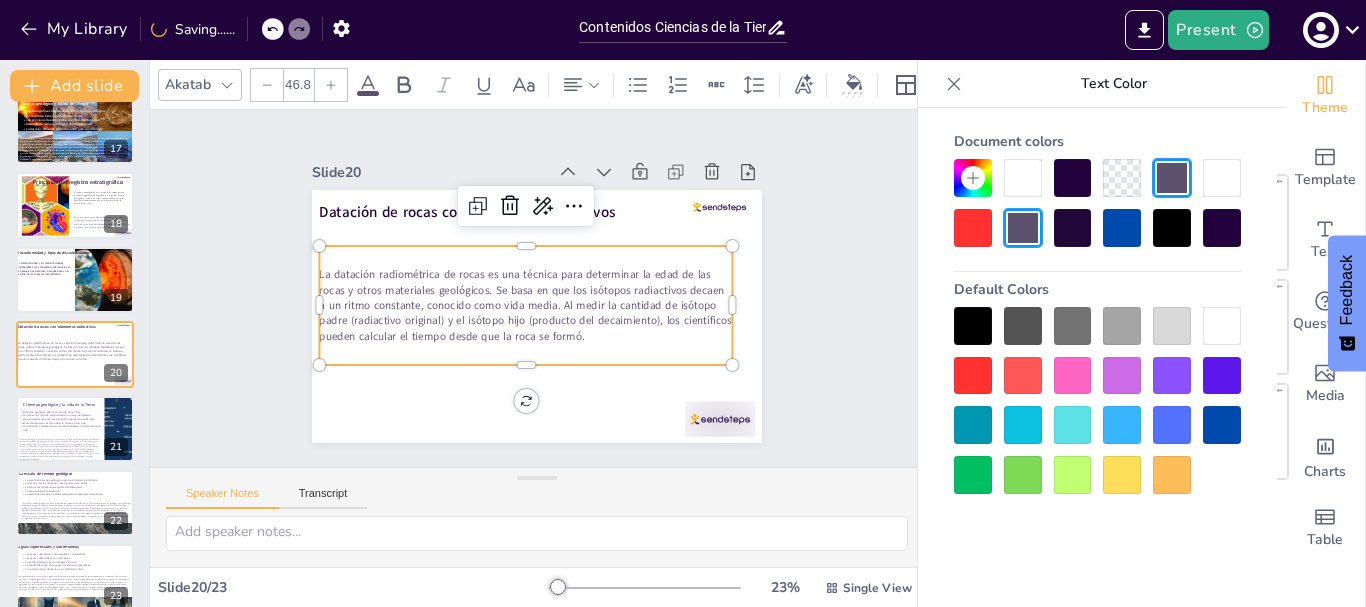 click on "Slide  1 Contenidos Ciencias de la Tierra Esta presentación explora los principios fundamentales de las Ciencias de la Tierra, abarcando la geosfera, la tectónica de placas, los minerales, las rocas y los procesos geológicos, rocas ígneas, sedimentarias y metamórficas, así como la estratigrafía y el tiempo geológico y conceptos relacionados a los recursos hídricos superficiales y subterráneos, ofreciendo un marco comprensivo para comprender la estructura y la dinámica del planeta. Generated with Sendsteps.ai Slide  2 La Tierra y la Vida: una historia interconectada La conexión entre geología y biología es esencial. Los ciclos del agua son cruciales para la vida. La historia de la Tierra está entrelazada con la vida. La geología afecta la biodiversidad. Adoptar una nueva perspectiva sobre la Tierra es crucial. Slide  3 Desarrollo histórico de la Geología Slide  4 Anatomía de la Tierra y sismos La tomografía sísmica ayuda a estudiar la Tierra. Las ondas sísmicas son herramientas cruciales." at bounding box center [537, 289] 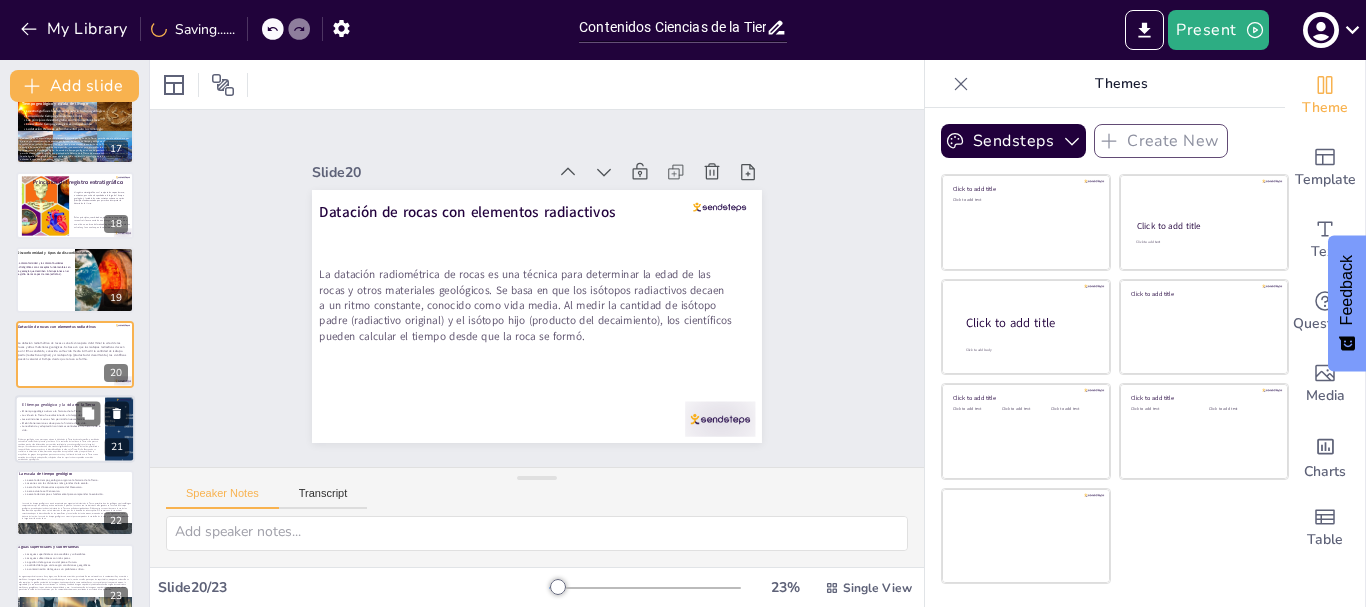 click on "La resiliencia y adaptación son temas centrales en la historia de la vida." at bounding box center (60, 427) 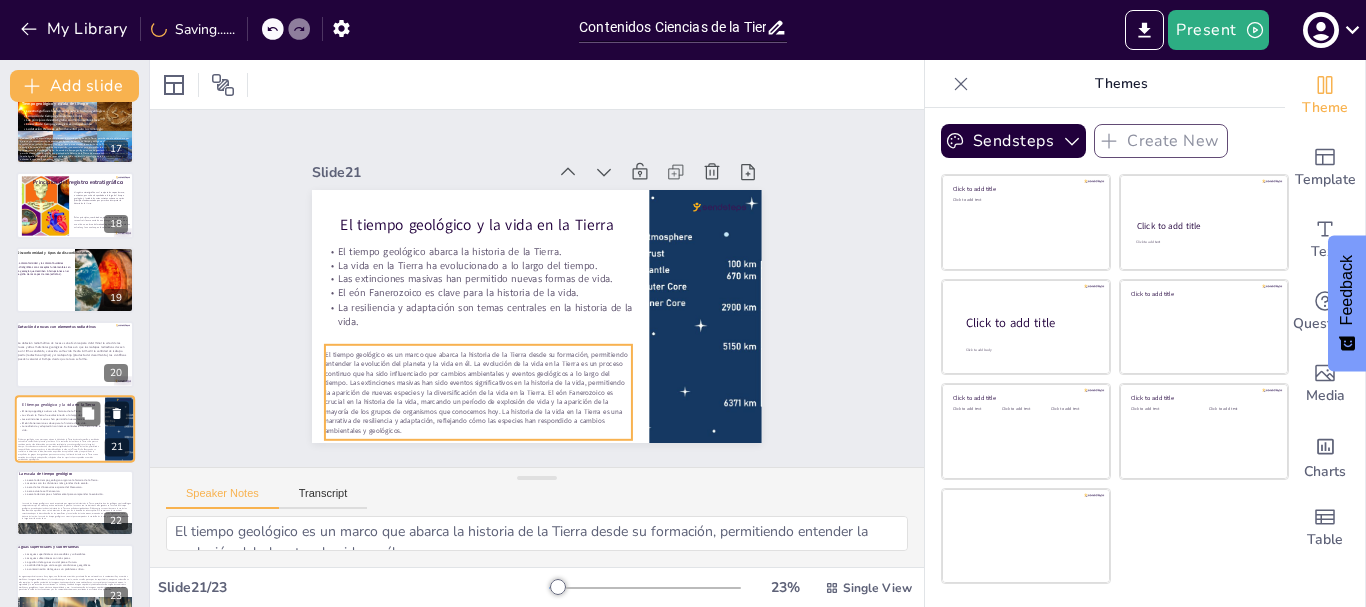 scroll, scrollTop: 1230, scrollLeft: 0, axis: vertical 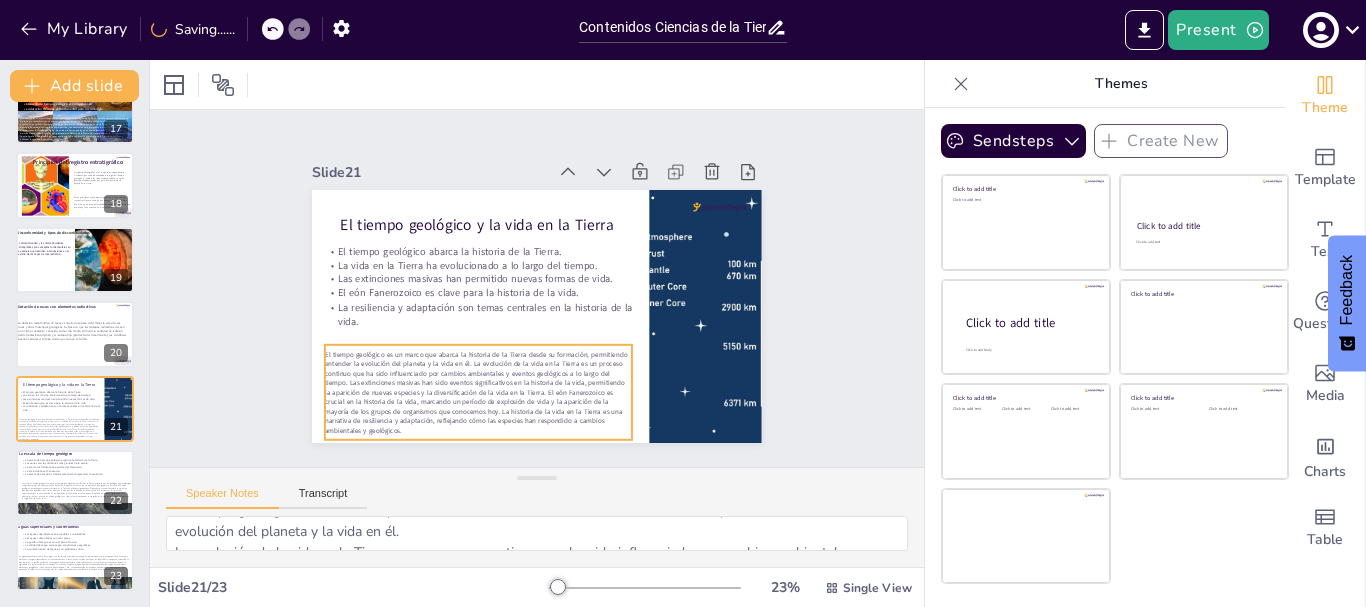 click on "El tiempo geológico es un marco que abarca la historia de la Tierra desde su formación, permitiendo entender la evolución del planeta y la vida en él.
La evolución de la vida en la Tierra es un proceso continuo que ha sido influenciado por cambios ambientales y eventos geológicos a lo largo del tiempo.
Las extinciones masivas han sido eventos significativos en la historia de la vida, permitiendo la aparición de nuevas especies y la diversificación de la vida en la Tierra.
El eón Fanerozoico es crucial en la historia de la vida, marcando un período de explosión de vida y la aparición de la mayoría de los grupos de organismos que conocemos hoy.
La historia de la vida en la Tierra es una narrativa de resiliencia y adaptación, reflejando cómo las especies han respondido a cambios ambientales y geológicos." at bounding box center [456, 370] 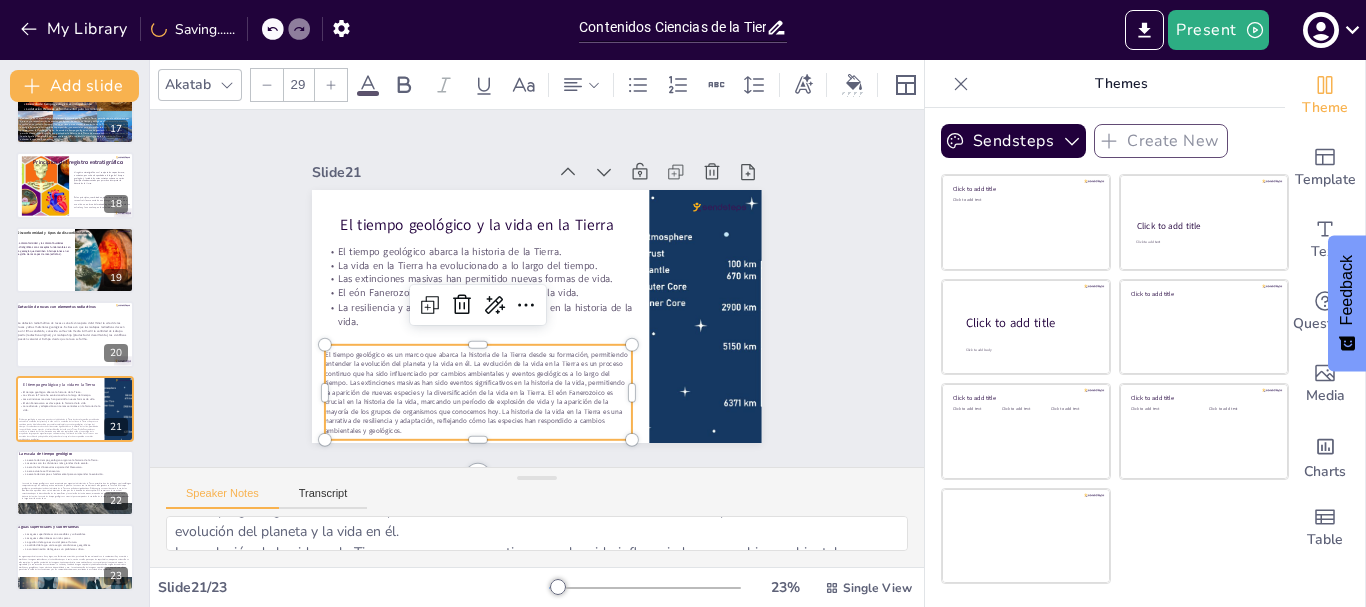 click at bounding box center (331, 85) 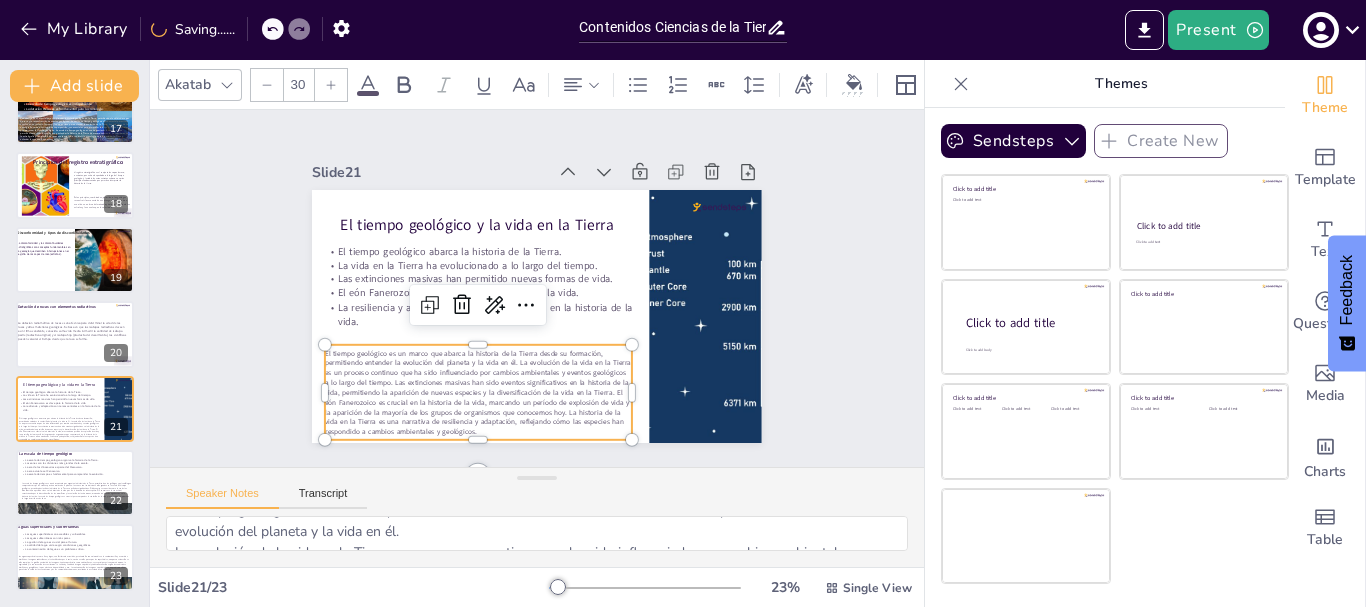 click at bounding box center (331, 85) 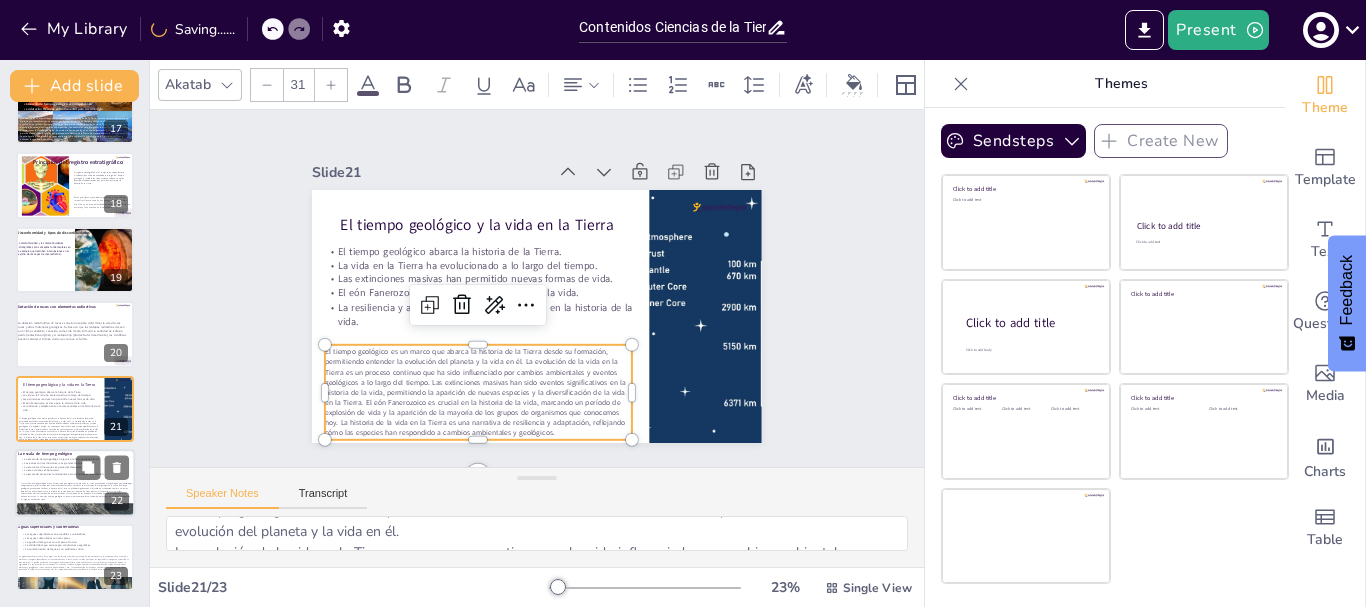 click at bounding box center (75, 483) 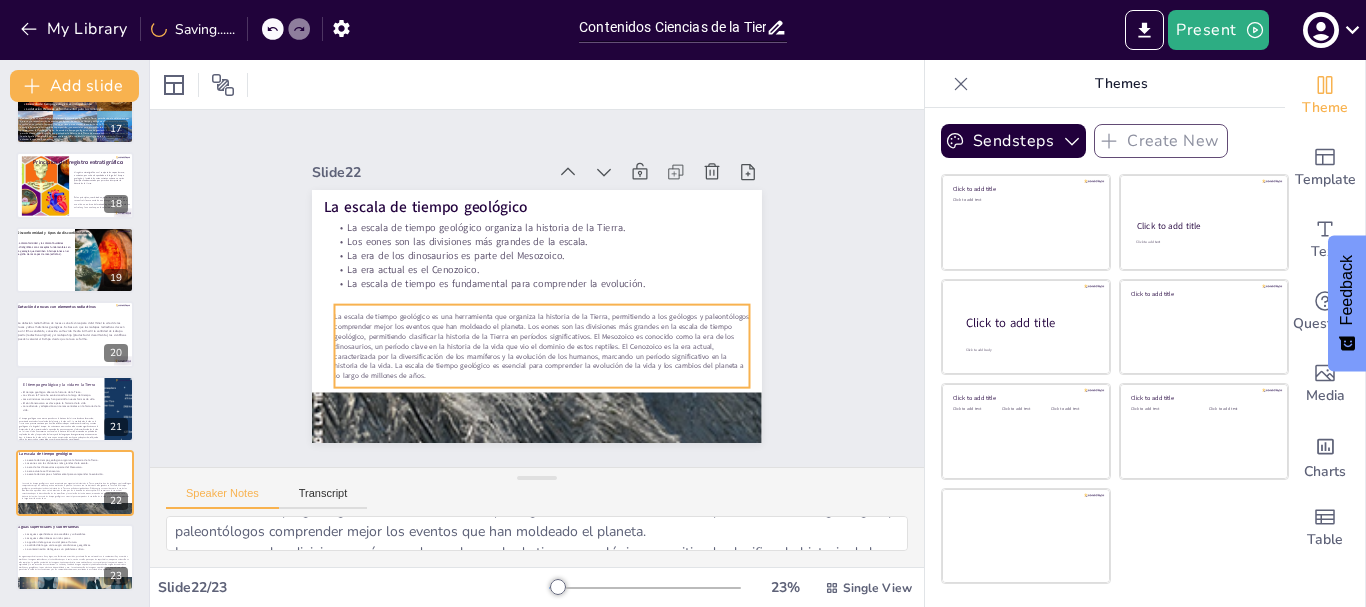 click on "La escala de tiempo geológico es una herramienta que organiza la historia de la Tierra, permitiendo a los geólogos y paleontólogos comprender mejor los eventos que han moldeado el planeta.
Los eones son las divisiones más grandes en la escala de tiempo geológico, permitiendo clasificar la historia de la Tierra en períodos significativos.
El Mesozoico es conocido como la era de los dinosaurios, un período clave en la historia de la vida que vio el dominio de estos reptiles.
El Cenozoico es la era actual, caracterizada por la diversificación de los mamíferos y la evolución de los humanos, marcando un período significativo en la historia de la vida.
La escala de tiempo geológico es esencial para comprender la evolución de la vida y los cambios del planeta a lo largo de millones de años." at bounding box center [542, 346] 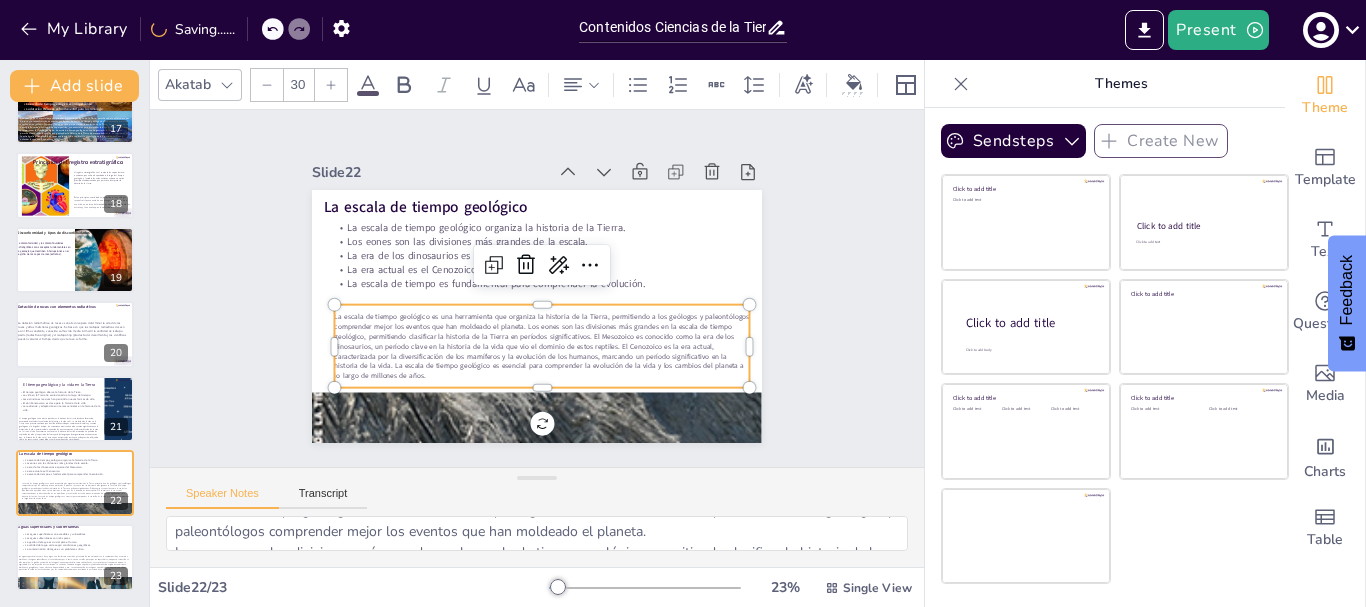 click 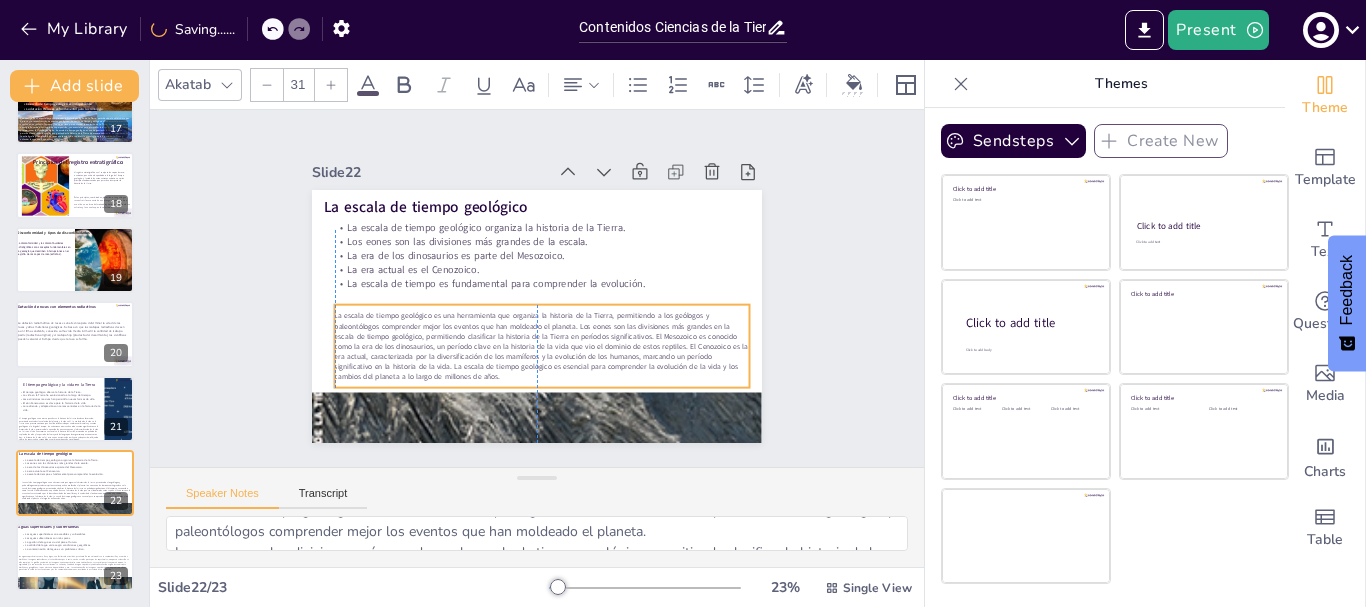 click on "La escala de tiempo geológico La escala de tiempo geológico organiza la historia de la Tierra. Los eones son las divisiones más grandes de la escala. La era de los dinosaurios es parte del Mesozoico. La era actual es el Cenozoico. La escala de tiempo es fundamental para comprender la evolución." at bounding box center (557, 191) 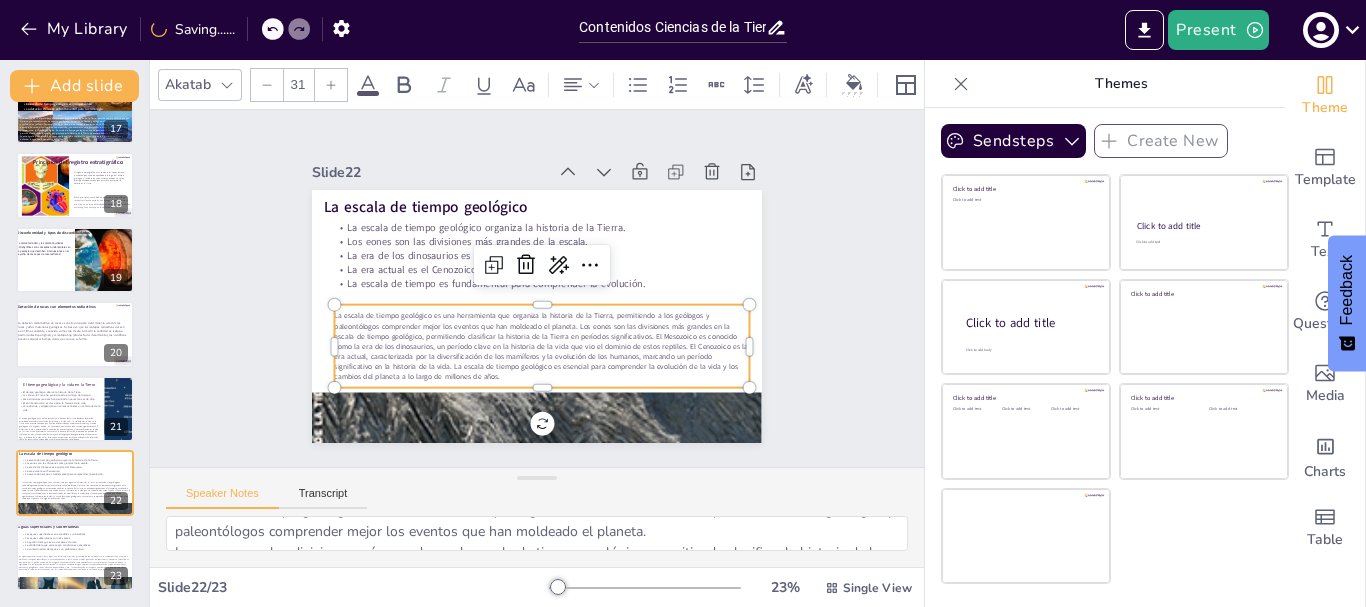 click 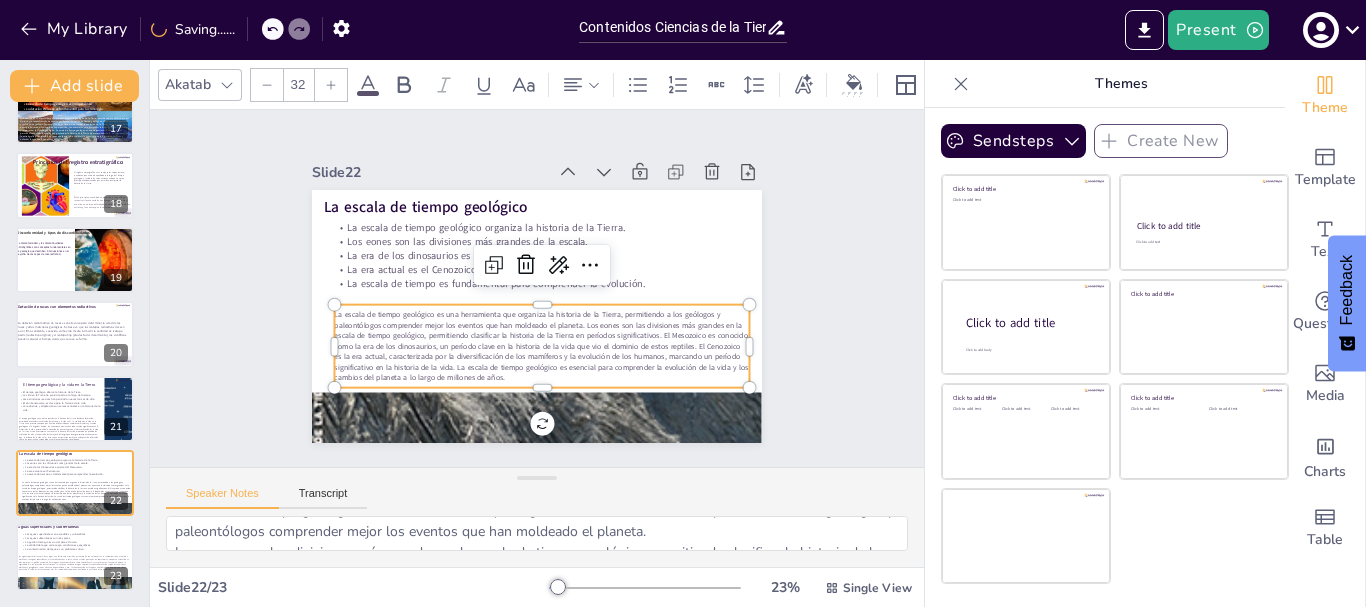click 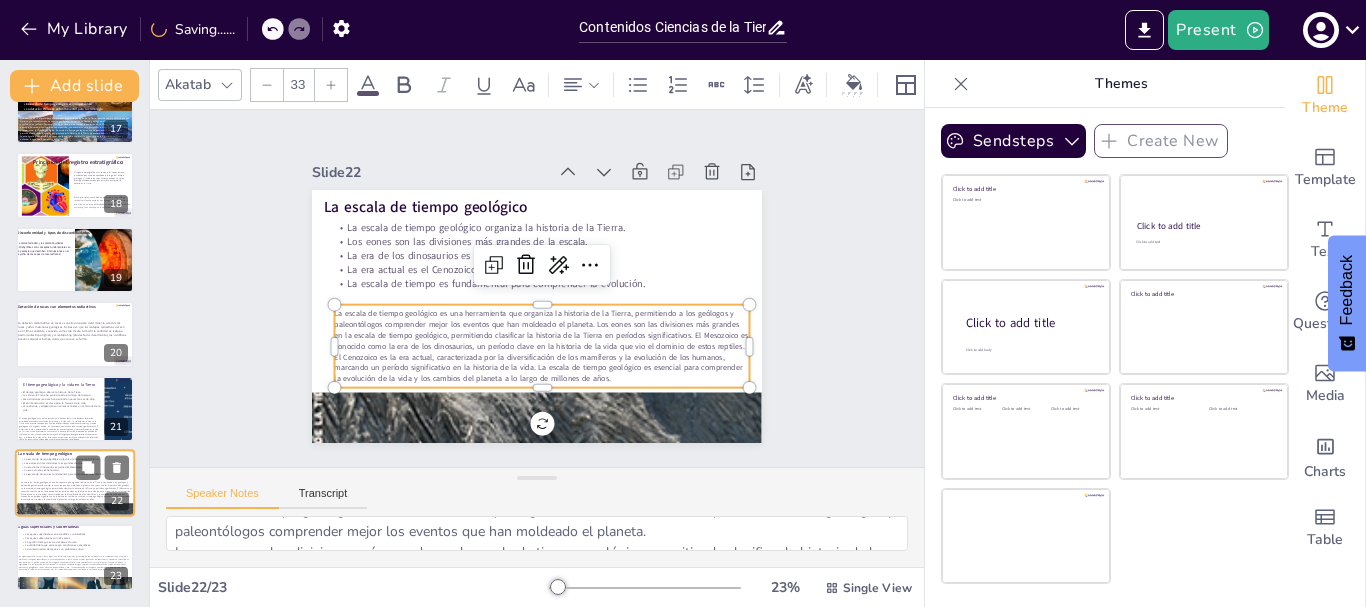 click on "La escala de tiempo geológico es una herramienta que organiza la historia de la Tierra, permitiendo a los geólogos y paleontólogos comprender mejor los eventos que han moldeado el planeta.
Los eones son las divisiones más grandes en la escala de tiempo geológico, permitiendo clasificar la historia de la Tierra en períodos significativos.
El Mesozoico es conocido como la era de los dinosaurios, un período clave en la historia de la vida que vio el dominio de estos reptiles.
El Cenozoico es la era actual, caracterizada por la diversificación de los mamíferos y la evolución de los humanos, marcando un período significativo en la historia de la vida.
La escala de tiempo geológico es esencial para comprender la evolución de la vida y los cambios del planeta a lo largo de millones de años." at bounding box center (76, 491) 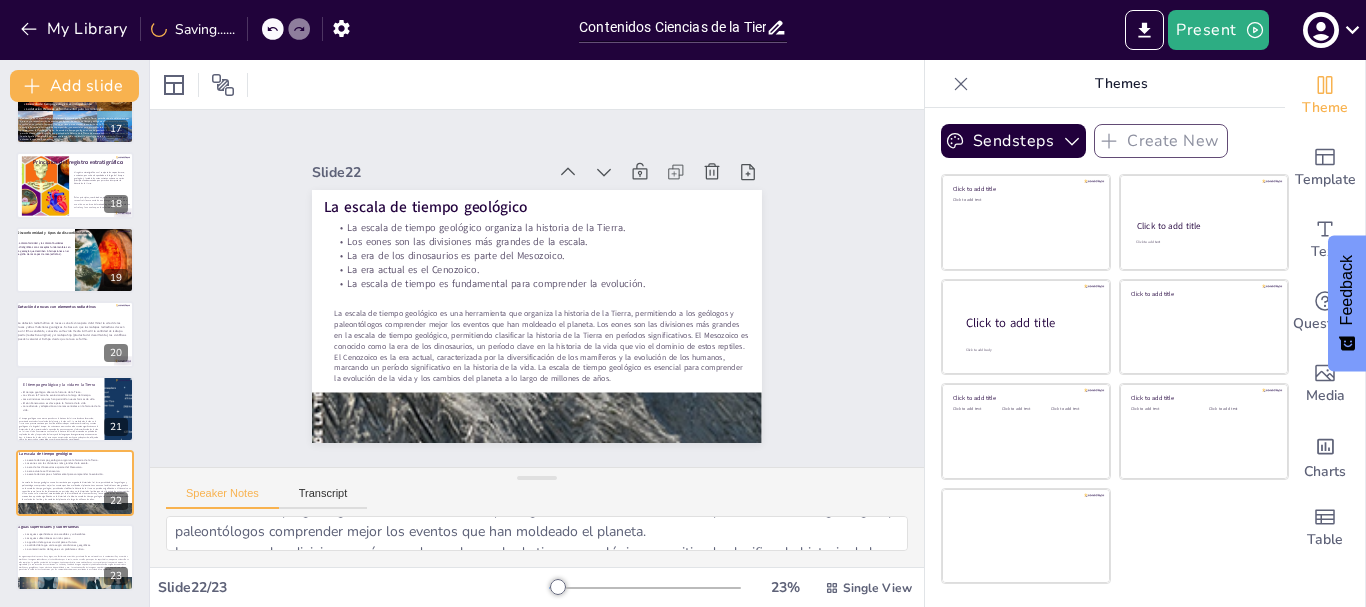 drag, startPoint x: 56, startPoint y: 559, endPoint x: 197, endPoint y: 159, distance: 424.1238 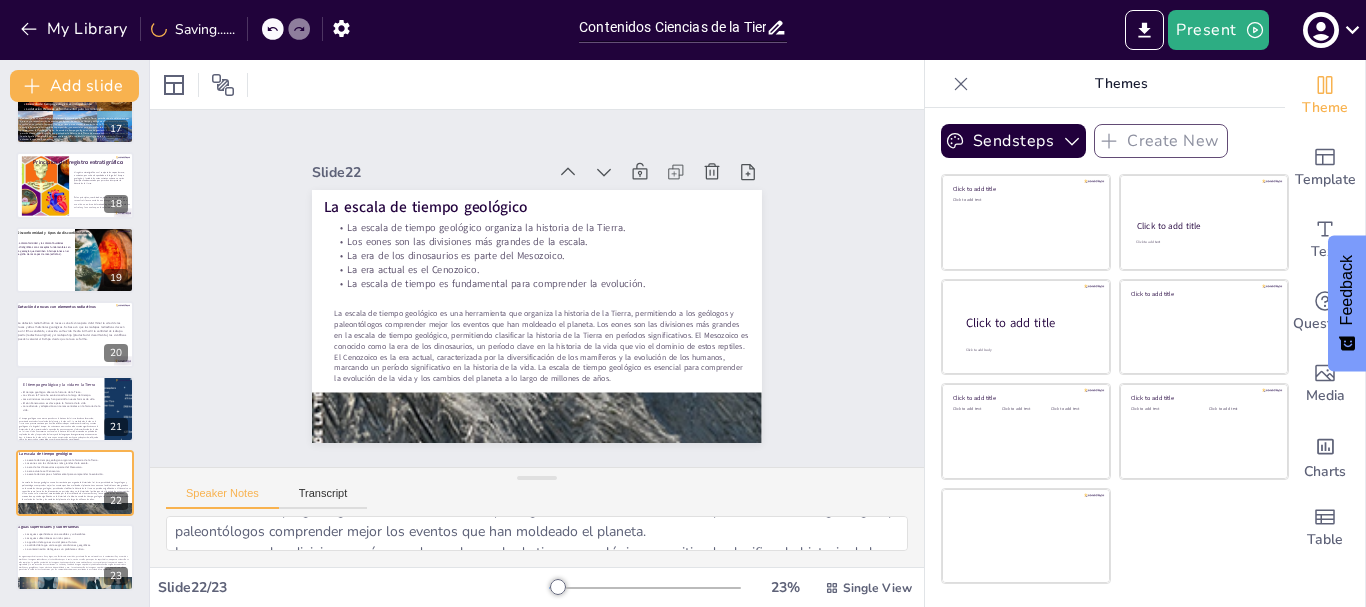 click on "Las aguas superficiales, como ríos y lagos, son fácilmente accesibles, pero también son vulnerables a la contaminación y a cambios climáticos.
Las aguas subterráneas, al estar filtradas por el suelo, suelen ser más puras que las superficiales, aunque su extracción es más compleja.
La gestión sostenible de las aguas, tanto superficiales como subterráneas, es esencial para el consumo humano, la agricultura y la conservación de ecosistemas.
La calidad y cantidad de agua superficial y subterránea varían según las condiciones climáticas y geográficas, lo que afecta su disponibilidad y uso.
La contaminación de las aguas superficiales es un problema crítico que afecta la salud de los ecosistemas y de las comunidades humanas, resaltando la necesidad de su protección." at bounding box center [74, 563] 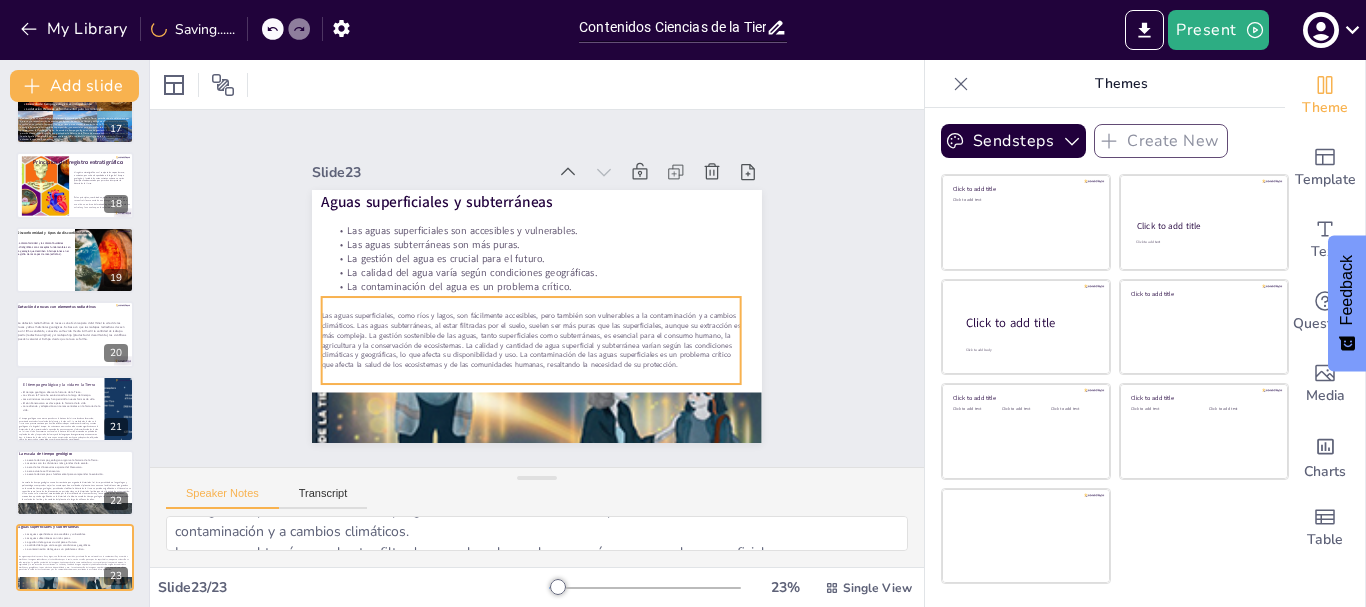 click on "Las aguas superficiales, como ríos y lagos, son fácilmente accesibles, pero también son vulnerables a la contaminación y a cambios climáticos.
Las aguas subterráneas, al estar filtradas por el suelo, suelen ser más puras que las superficiales, aunque su extracción es más compleja.
La gestión sostenible de las aguas, tanto superficiales como subterráneas, es esencial para el consumo humano, la agricultura y la conservación de ecosistemas.
La calidad y cantidad de agua superficial y subterránea varían según las condiciones climáticas y geográficas, lo que afecta su disponibilidad y uso.
La contaminación de las aguas superficiales es un problema crítico que afecta la salud de los ecosistemas y de las comunidades humanas, resaltando la necesidad de su protección." at bounding box center [525, 336] 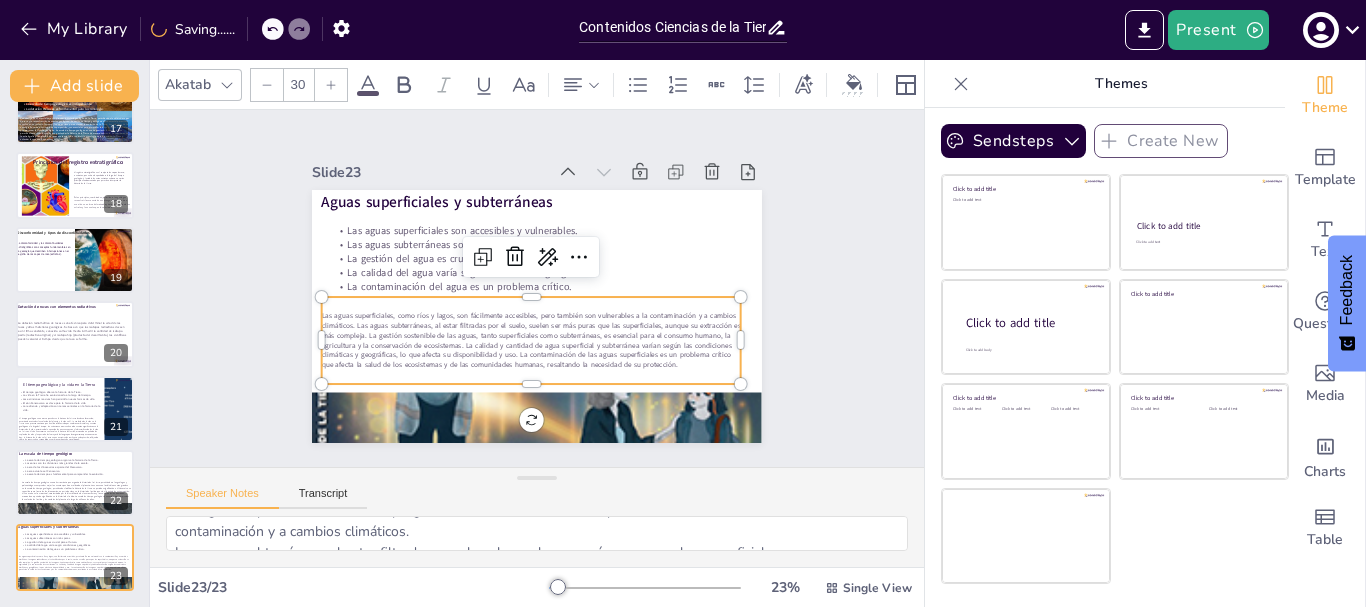 click 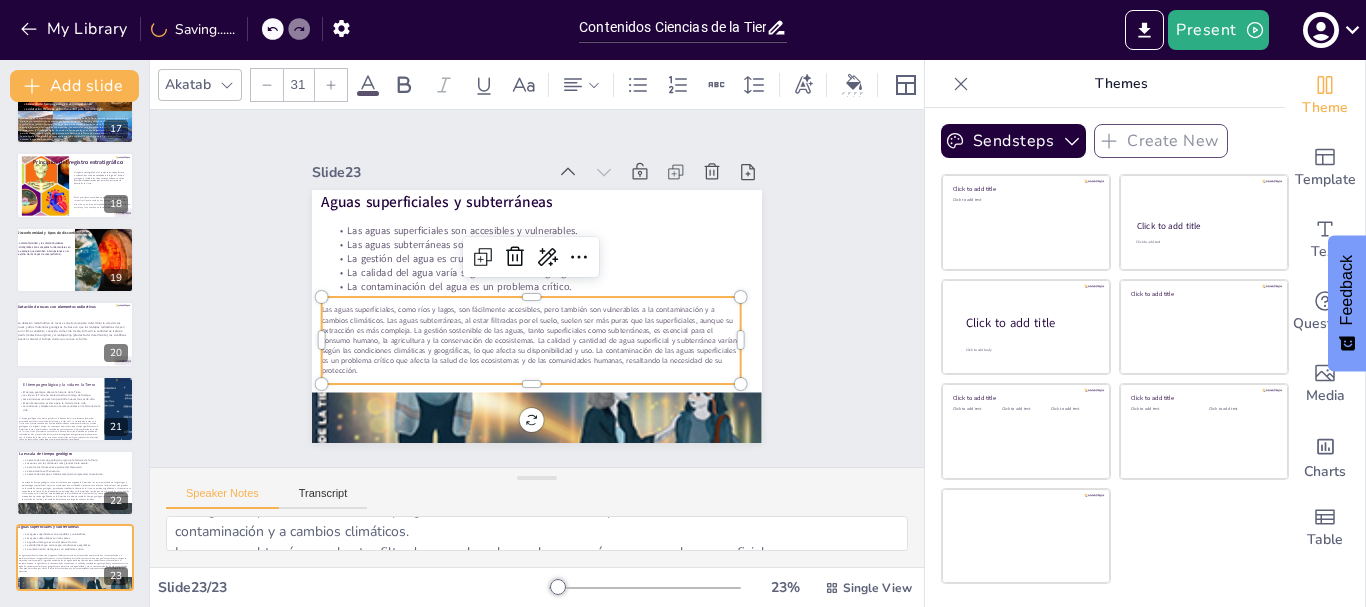 click 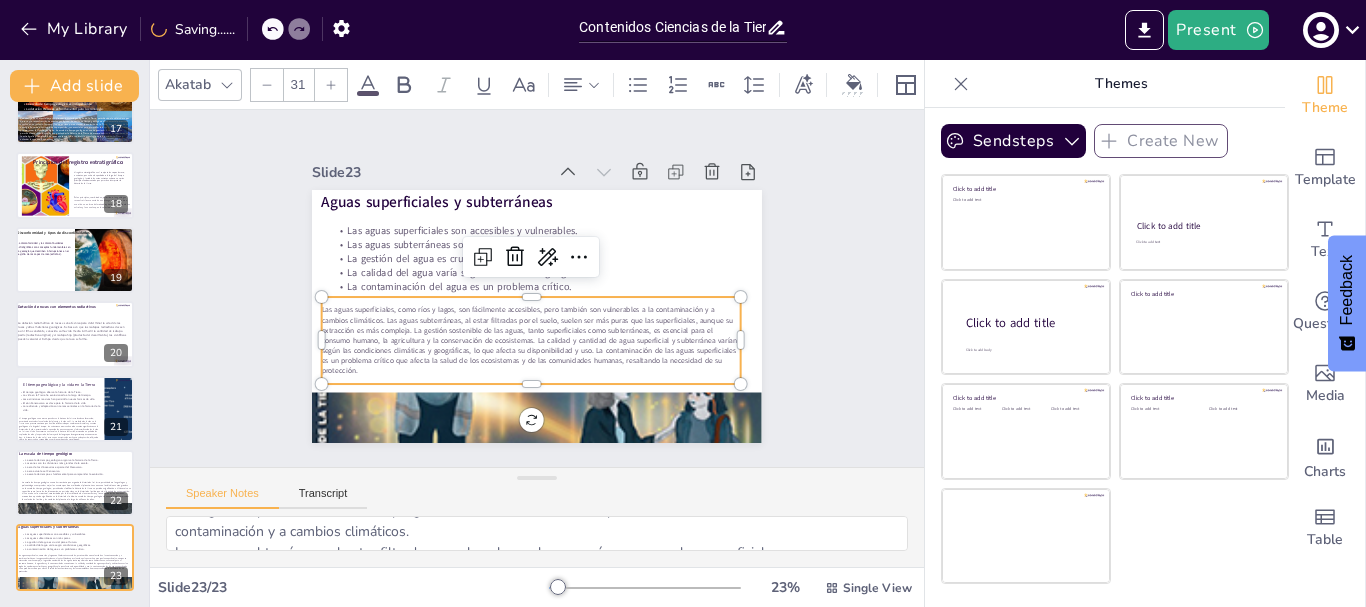 type on "30" 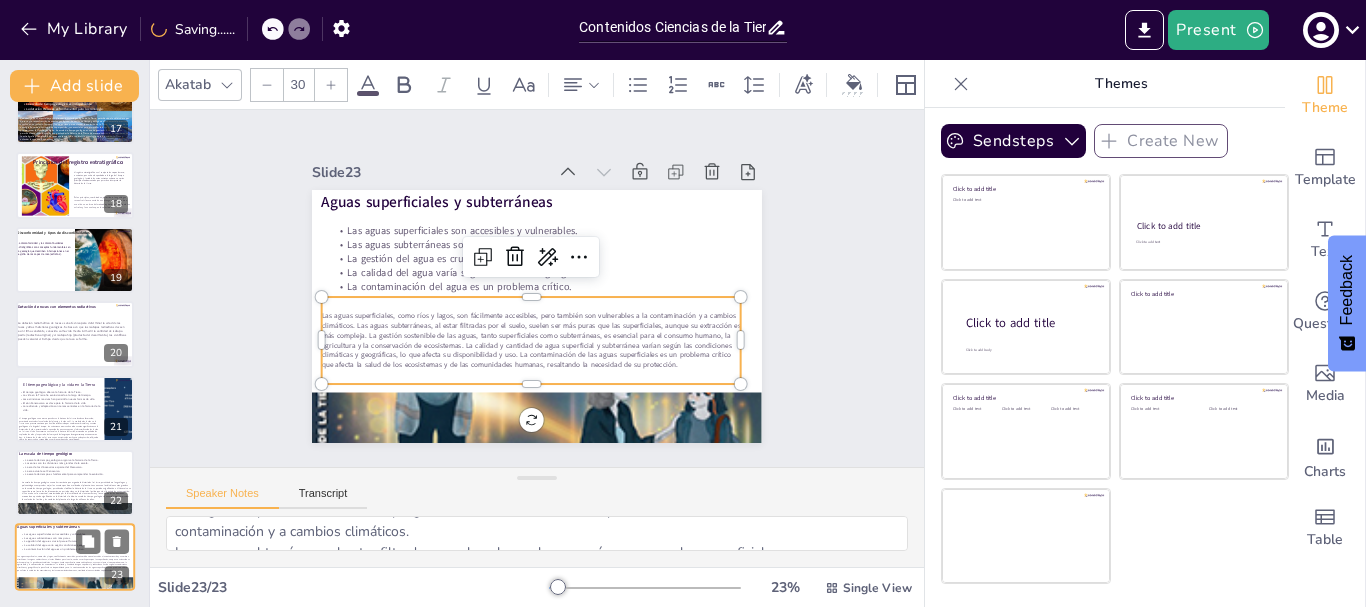 click on "Las aguas superficiales, como ríos y lagos, son fácilmente accesibles, pero también son vulnerables a la contaminación y a cambios climáticos.
Las aguas subterráneas, al estar filtradas por el suelo, suelen ser más puras que las superficiales, aunque su extracción es más compleja.
La gestión sostenible de las aguas, tanto superficiales como subterráneas, es esencial para el consumo humano, la agricultura y la conservación de ecosistemas.
La calidad y cantidad de agua superficial y subterránea varían según las condiciones climáticas y geográficas, lo que afecta su disponibilidad y uso.
La contaminación de las aguas superficiales es un problema crítico que afecta la salud de los ecosistemas y de las comunidades humanas, resaltando la necesidad de su protección." at bounding box center (73, 563) 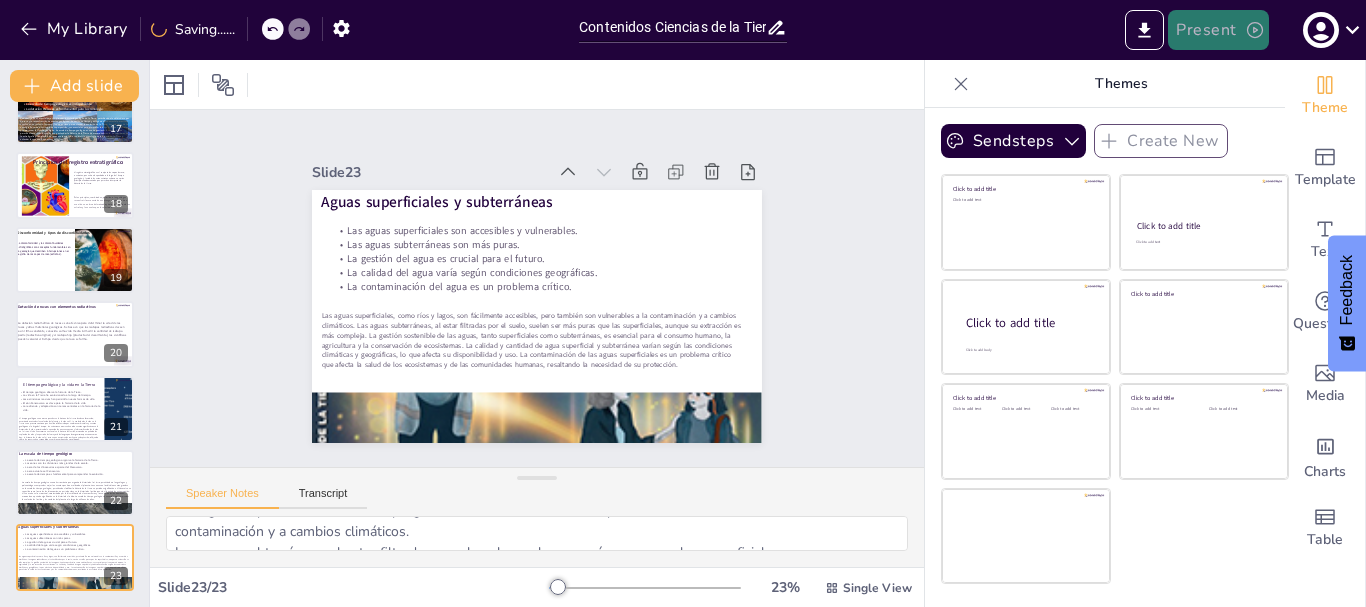 click on "Present" at bounding box center [1218, 30] 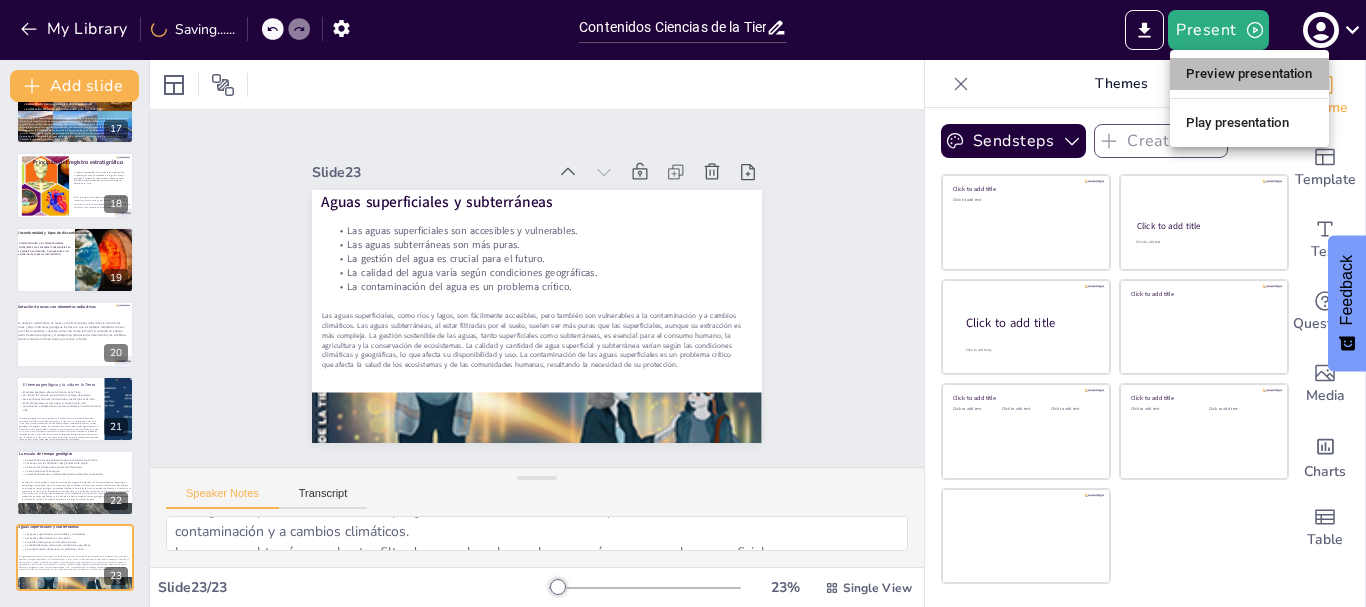 drag, startPoint x: 1221, startPoint y: 75, endPoint x: 1115, endPoint y: 78, distance: 106.04244 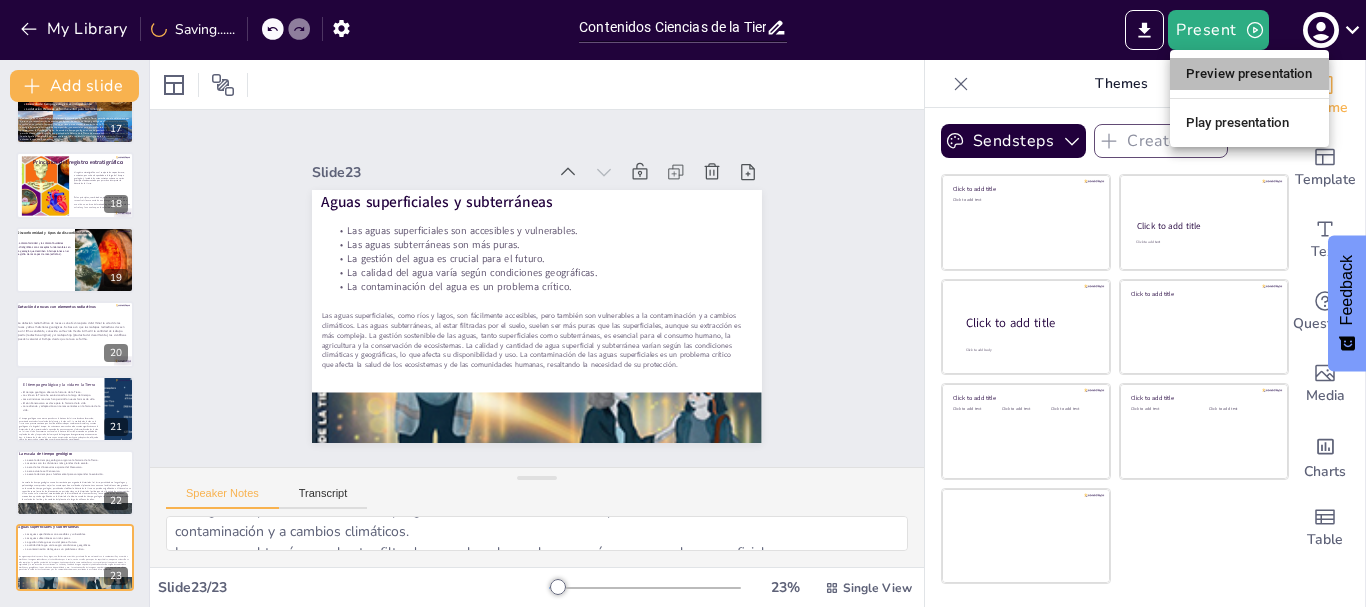 click on "Preview presentation" at bounding box center (1249, 74) 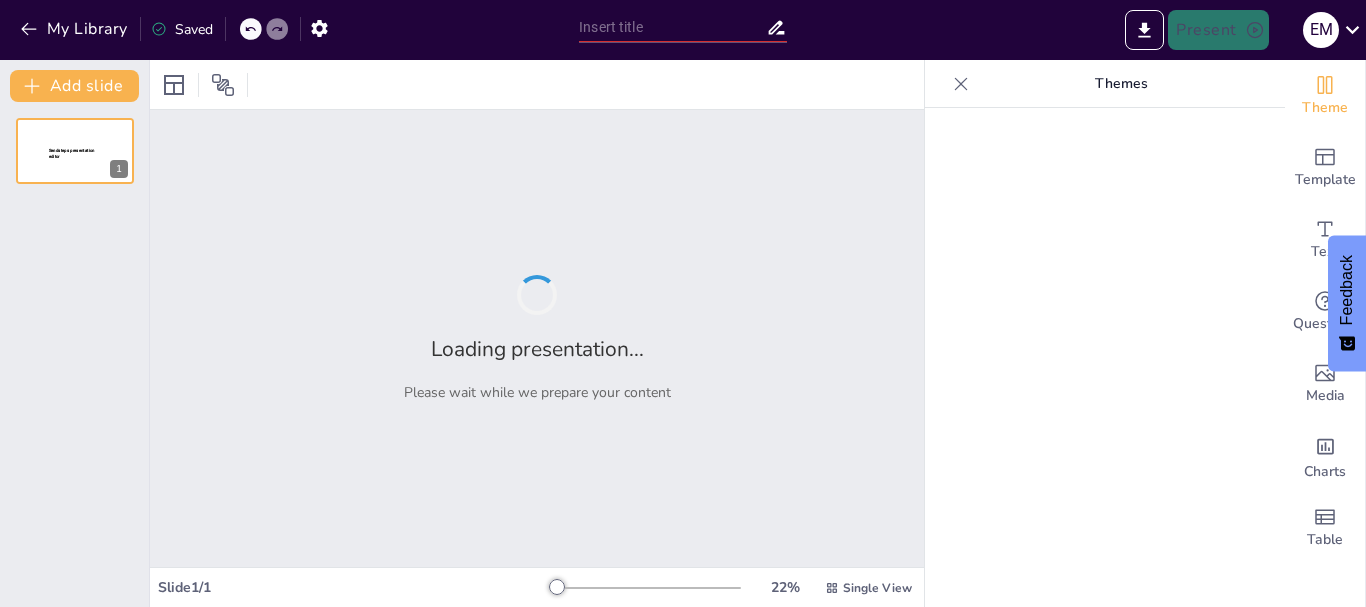type on "Contenidos Ciencias de la Tierra" 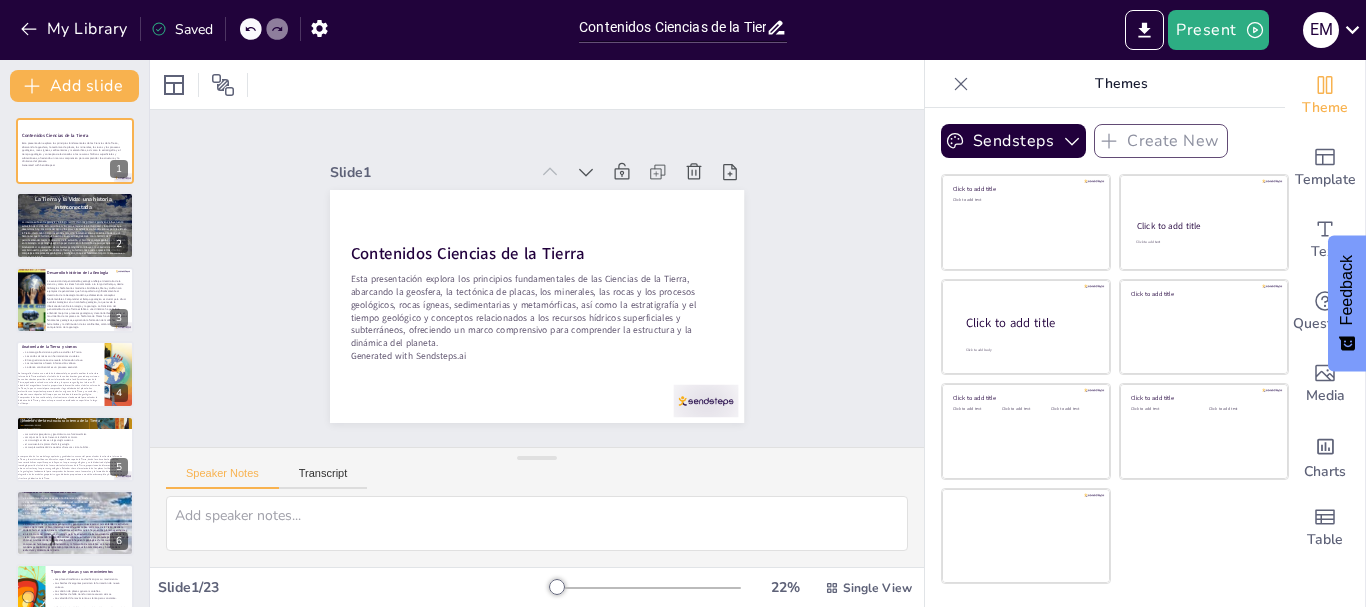 scroll, scrollTop: 0, scrollLeft: 0, axis: both 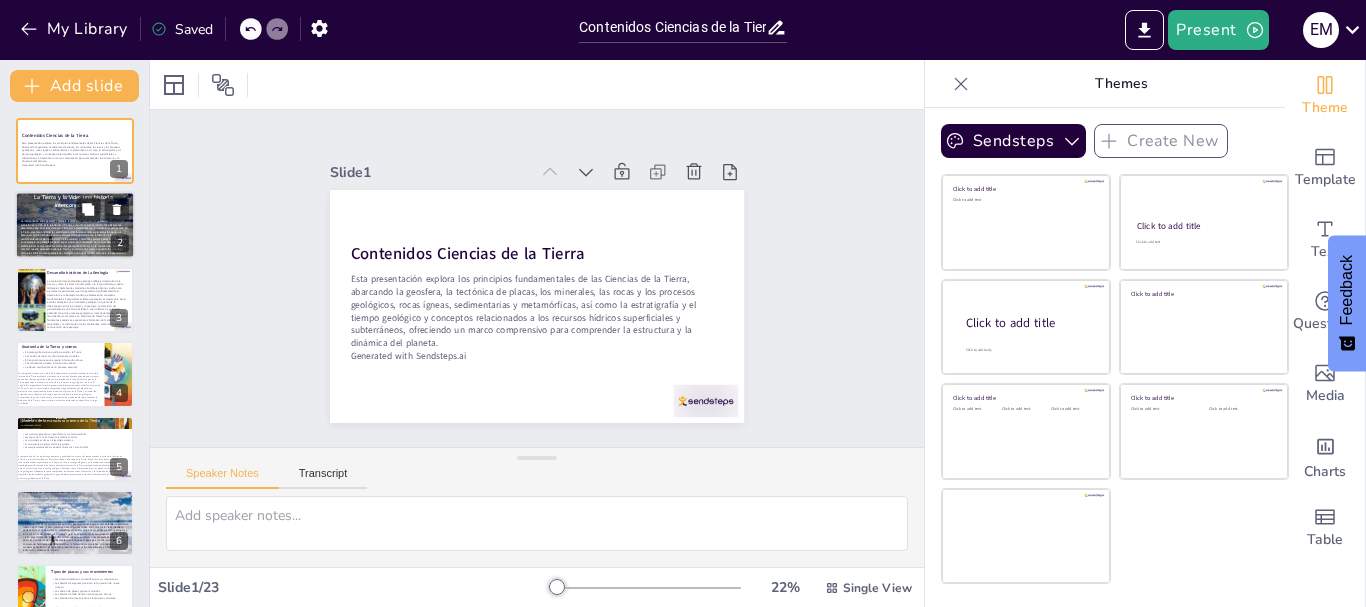 click on "La interconexión entre geología y biología resalta cómo los procesos geológicos influyen en la evolución de la vida. Esta relación es vital para entender la biodiversidad y los paisajes que observamos hoy.
Los ciclos del agua y los gases atmosféricos son fundamentales para la vida en la Tierra, afectando no solo los ecosistemas, sino también el clima y la evolución de la vida.
Reconocer que la historia de nuestro planeta está entrelazada con la historia de la vida nos permite entender mejor la dinámica de la evolución y cómo los cambios geológicos han influido en la biología.
La geología juega un papel crucial en la formación de paisajes que sostienen la biodiversidad. La diversidad de ambientes geológicos contribuye a la variedad de ecosistemas.
Cambiar nuestra perspectiva sobre la Tierra y su historia nos ayuda a apreciar los vínculos complejos entre procesos geológicos y biológicos, lo que es fundamental para la educación en Ciencias de la Tierra." at bounding box center [74, 239] 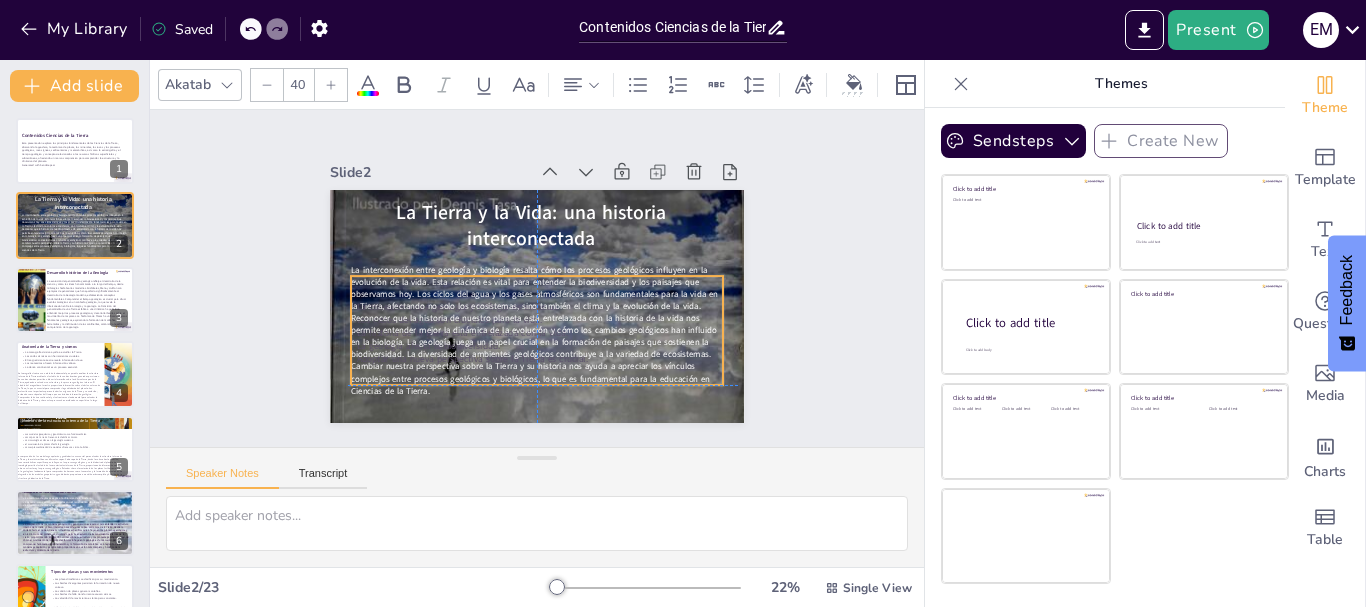 drag, startPoint x: 466, startPoint y: 323, endPoint x: 464, endPoint y: 296, distance: 27.073973 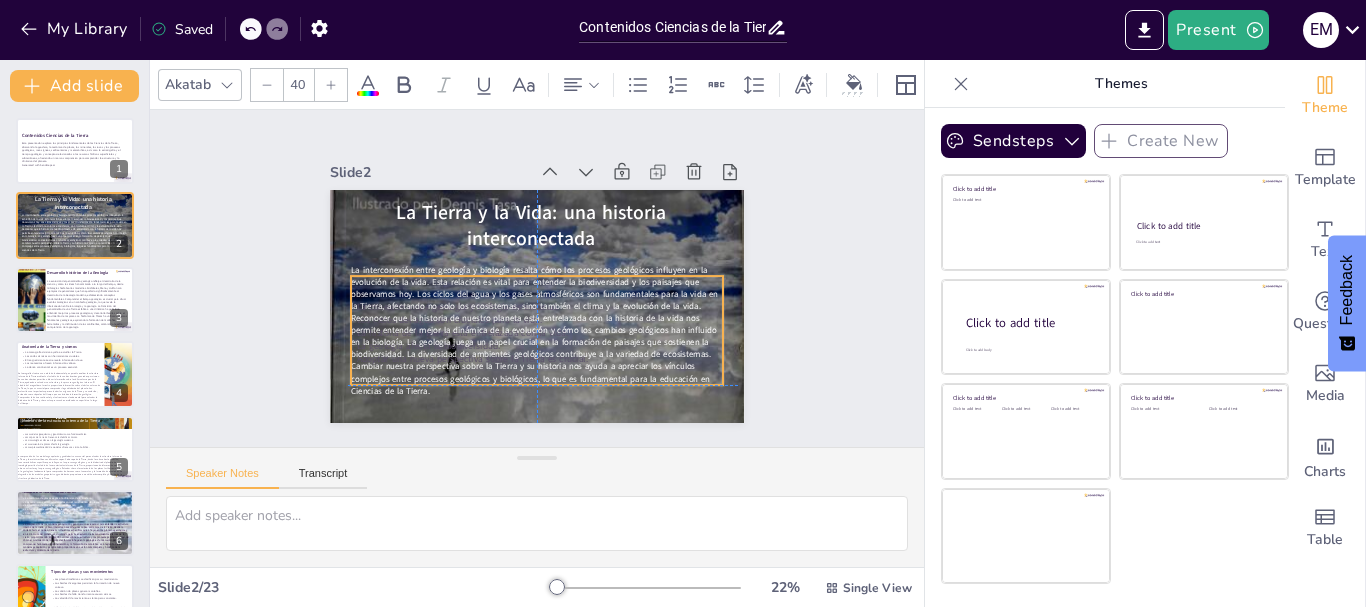 click on "La interconexión entre geología y biología resalta cómo los procesos geológicos influyen en la evolución de la vida. Esta relación es vital para entender la biodiversidad y los paisajes que observamos hoy.
Los ciclos del agua y los gases atmosféricos son fundamentales para la vida en la Tierra, afectando no solo los ecosistemas, sino también el clima y la evolución de la vida.
Reconocer que la historia de nuestro planeta está entrelazada con la historia de la vida nos permite entender mejor la dinámica de la evolución y cómo los cambios geológicos han influido en la biología.
La geología juega un papel crucial en la formación de paisajes que sostienen la biodiversidad. La diversidad de ambientes geológicos contribuye a la variedad de ecosistemas.
Cambiar nuestra perspectiva sobre la Tierra y su historia nos ayuda a apreciar los vínculos complejos entre procesos geológicos y biológicos, lo que es fundamental para la educación en Ciencias de la Tierra." at bounding box center [504, 241] 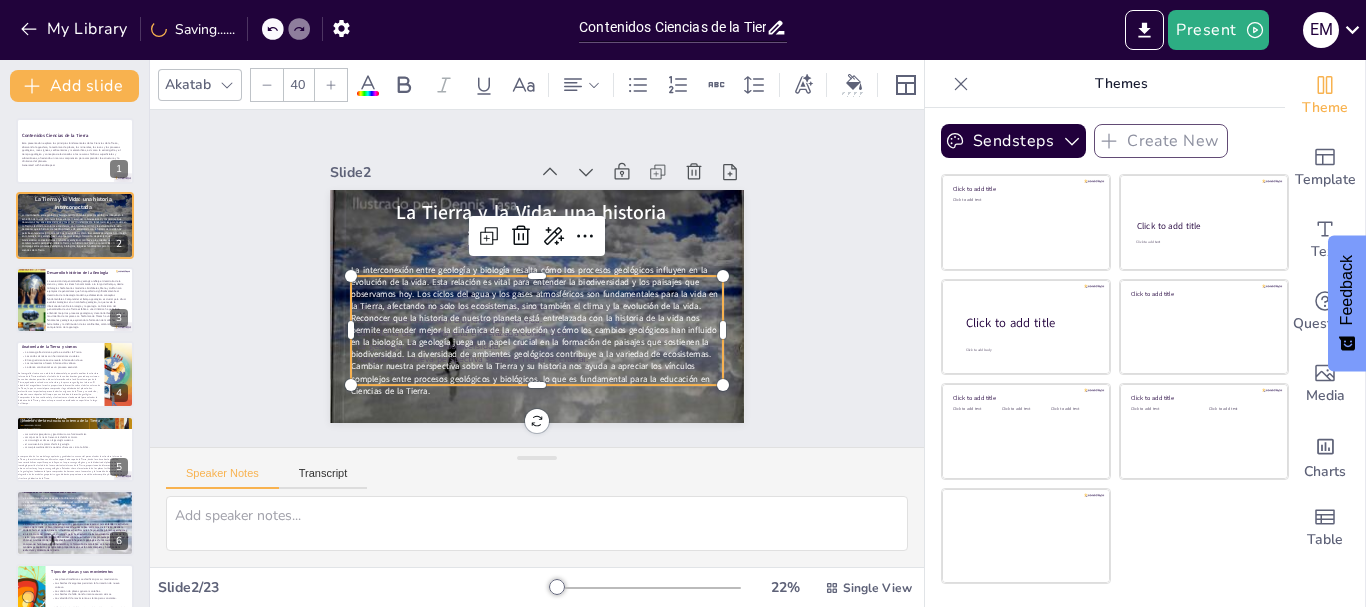 click on "Slide  1 Contenidos Ciencias de la Tierra Esta presentación explora los principios fundamentales de las Ciencias de la Tierra, abarcando la geosfera, la tectónica de placas, los minerales, las rocas y los procesos geológicos, rocas ígneas, sedimentarias y metamórficas, así como la estratigrafía y el tiempo geológico y conceptos relacionados a los recursos hídricos superficiales y subterráneos, ofreciendo un marco comprensivo para comprender la estructura y la dinámica del planeta. Generated with Sendsteps.ai Slide  2 La Tierra y la Vida: una historia interconectada La conexión entre geología y biología es esencial. Los ciclos del agua son cruciales para la vida. La historia de la Tierra está entrelazada con la vida. La geología afecta la biodiversidad. Adoptar una nueva perspectiva sobre la Tierra es crucial. Slide  3 Desarrollo histórico de la Geología Slide  4 Anatomía de la Tierra y sismos La tomografía sísmica ayuda a estudiar la Tierra. Las ondas sísmicas son herramientas cruciales." at bounding box center (537, 278) 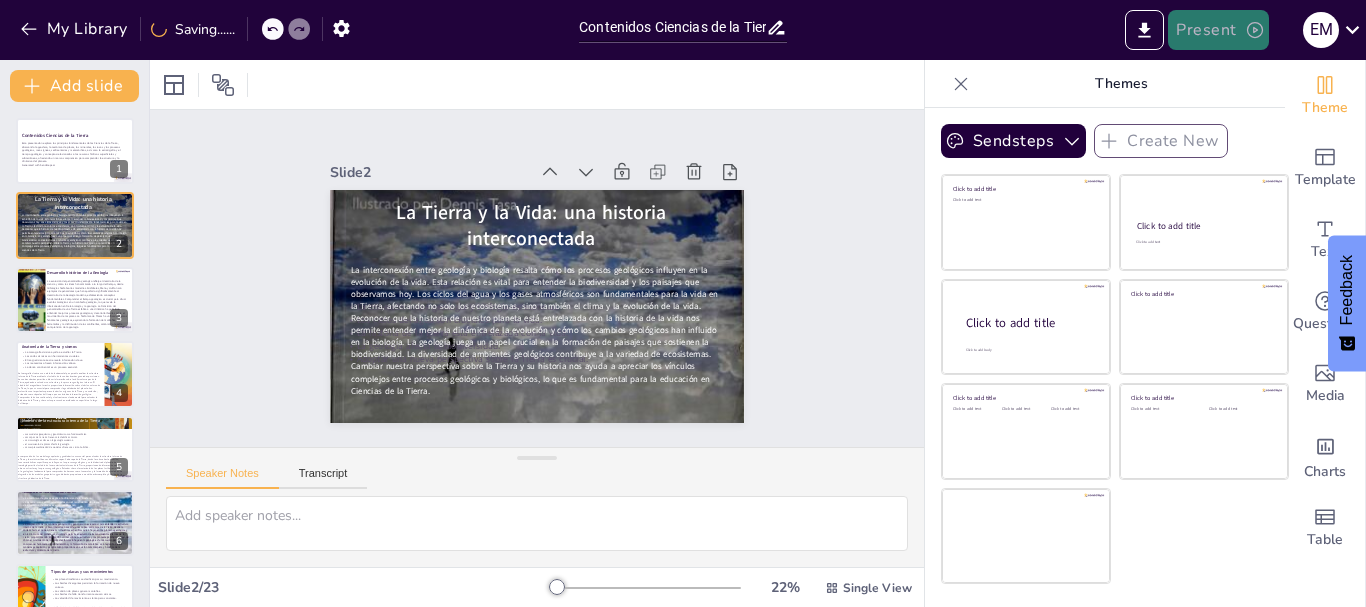 click on "Present" at bounding box center [1218, 30] 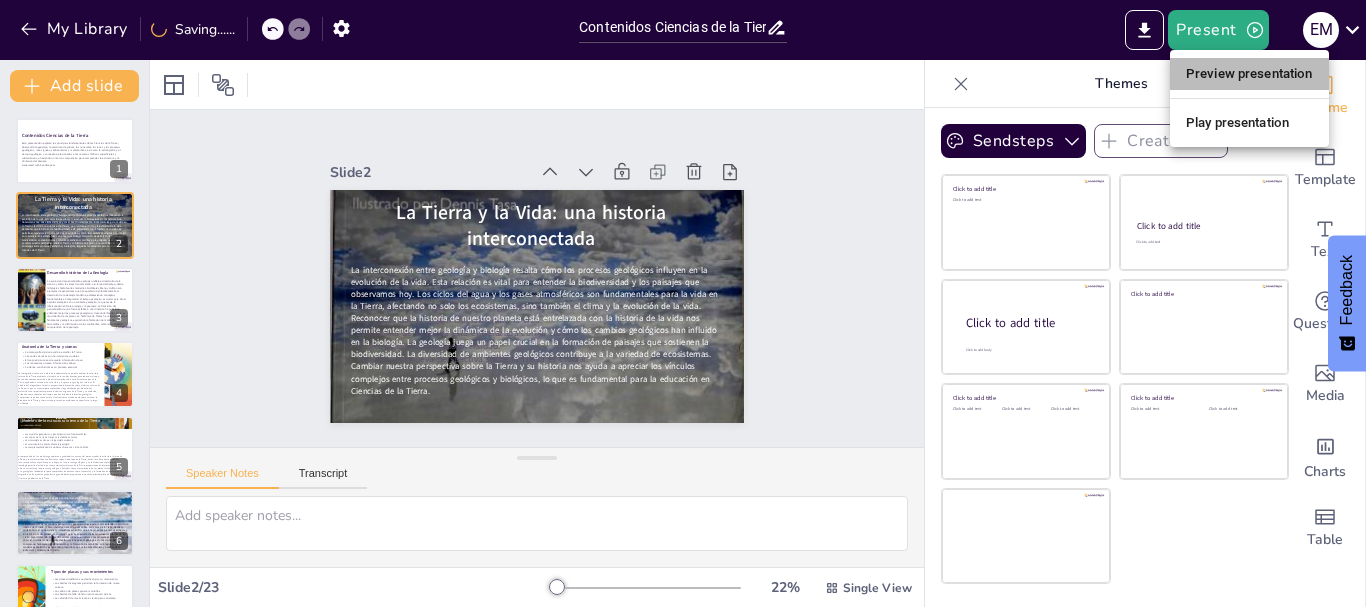 click on "Preview presentation" at bounding box center [1249, 74] 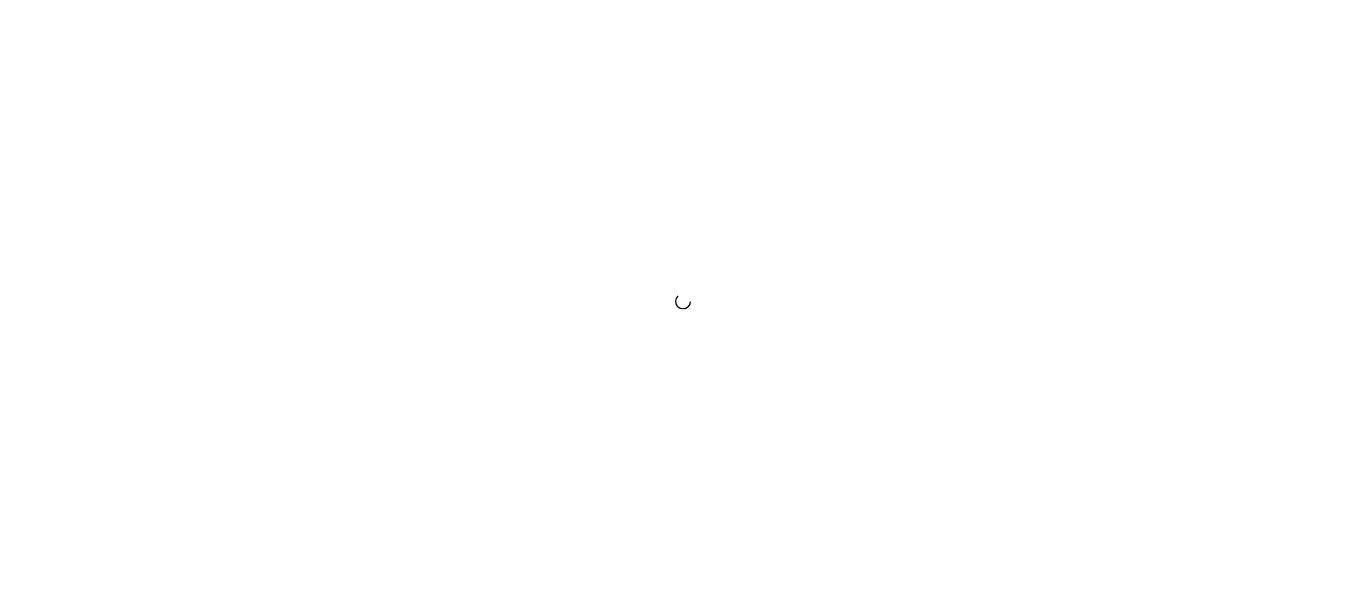 scroll, scrollTop: 0, scrollLeft: 0, axis: both 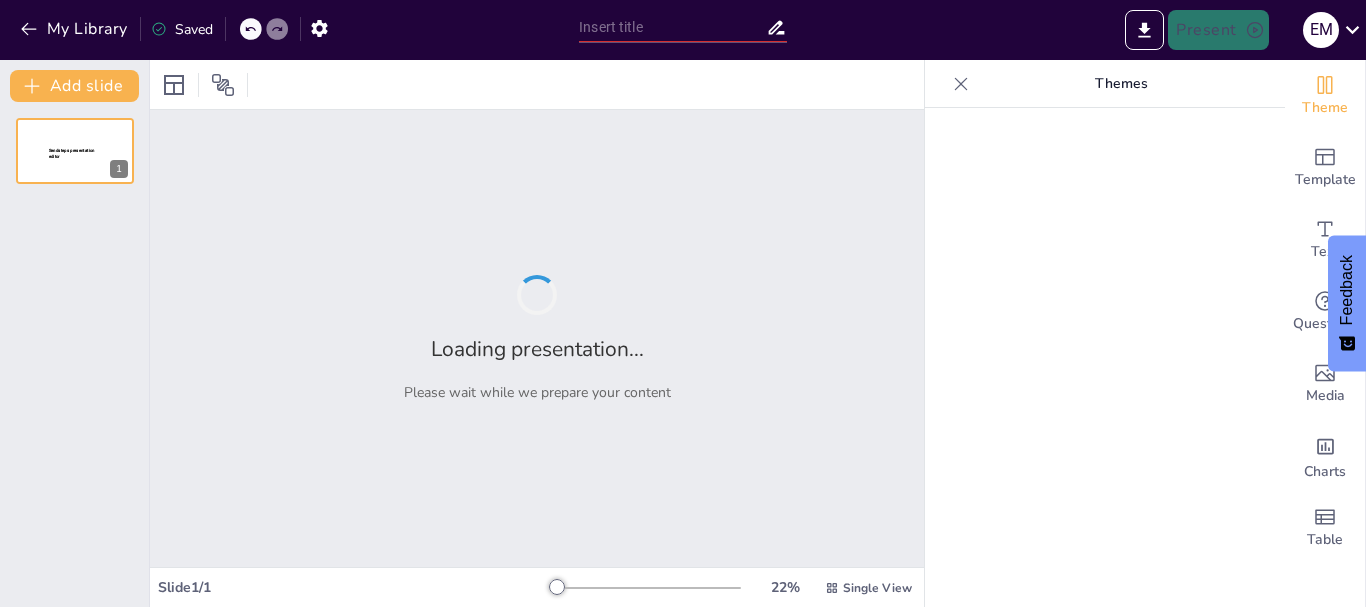 type on "Contenidos Ciencias de la Tierra" 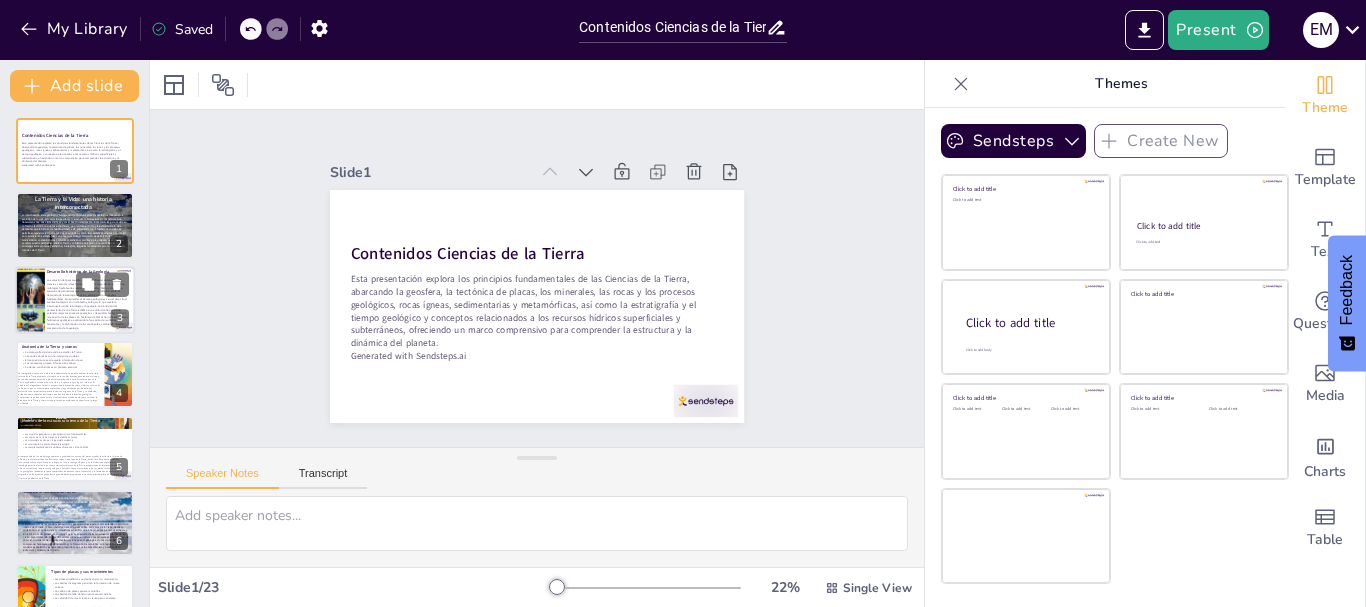 click on "La evolución del pensamiento geológico refleja el desarrollo de la ciencia y cómo las ideas han cambiado a lo largo del tiempo, desde mitologías hasta teorías modernas.
Aristóteles, Steno y Hutton son ejemplos de pensadores que han aportado significativamente al desarrollo de la Geología moderna, estableciendo conceptos fundamentales.
Comprender el tiempo geológico es crucial para situar eventos biológicos en un contexto geológico, lo que revela la interconexión entre la biología y la geología.
La transición del pensamiento de una Tierra estática a una dinámica ha permitido entender mejor los procesos geológicos y desarrollar teorías sobre el movimiento de las placas.
La Tectónica de Placas ha unificado diversos fenómenos geológicos, explicando la formación de montañas, terremotos y la distribución de los continentes, cambiando nuestra comprensión de la geología." at bounding box center (87, 304) 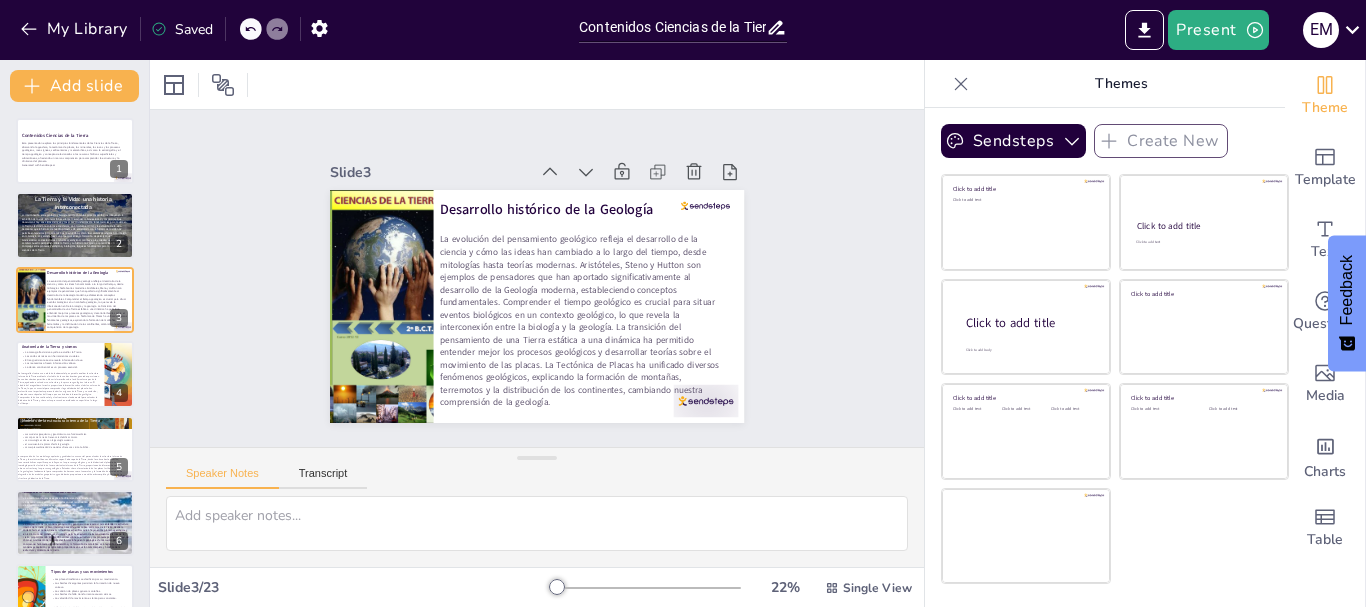 click on "La evolución del pensamiento geológico refleja el desarrollo de la ciencia y cómo las ideas han cambiado a lo largo del tiempo, desde mitologías hasta teorías modernas.
Aristóteles, Steno y Hutton son ejemplos de pensadores que han aportado significativamente al desarrollo de la Geología moderna, estableciendo conceptos fundamentales.
Comprender el tiempo geológico es crucial para situar eventos biológicos en un contexto geológico, lo que revela la interconexión entre la biología y la geología.
La transición del pensamiento de una Tierra estática a una dinámica ha permitido entender mejor los procesos geológicos y desarrollar teorías sobre el movimiento de las placas.
La Tectónica de Placas ha unificado diversos fenómenos geológicos, explicando la formación de montañas, terremotos y la distribución de los continentes, cambiando nuestra comprensión de la geología." at bounding box center [570, 318] 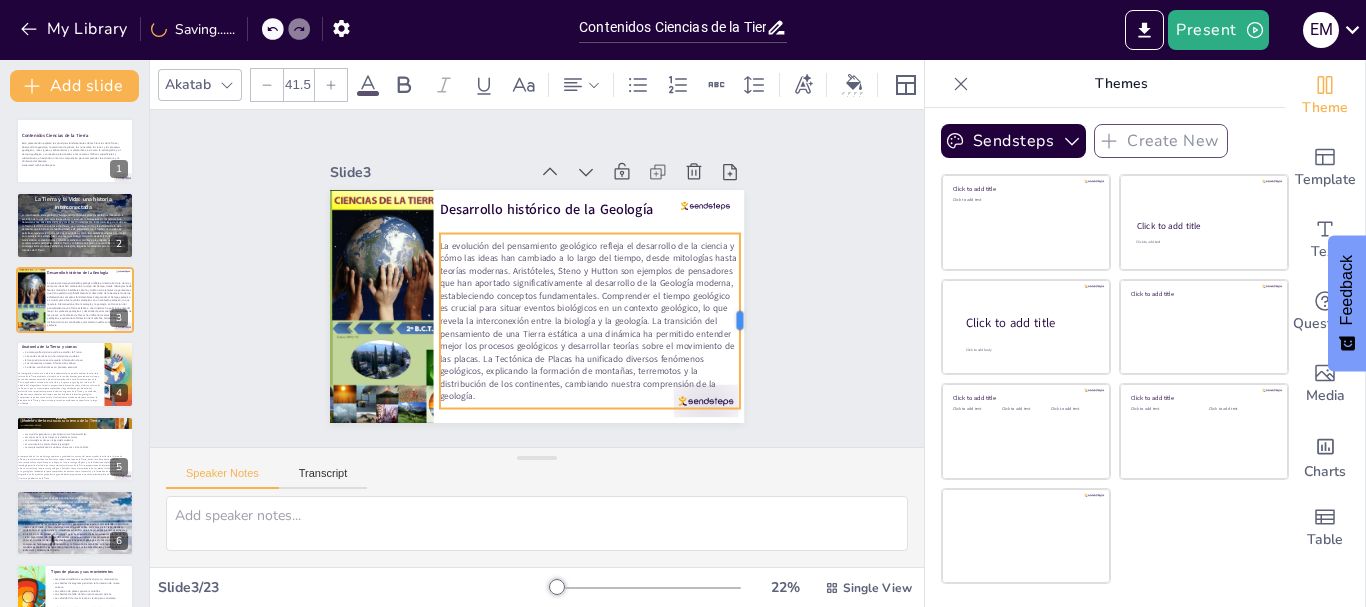 drag, startPoint x: 708, startPoint y: 316, endPoint x: 725, endPoint y: 309, distance: 18.384777 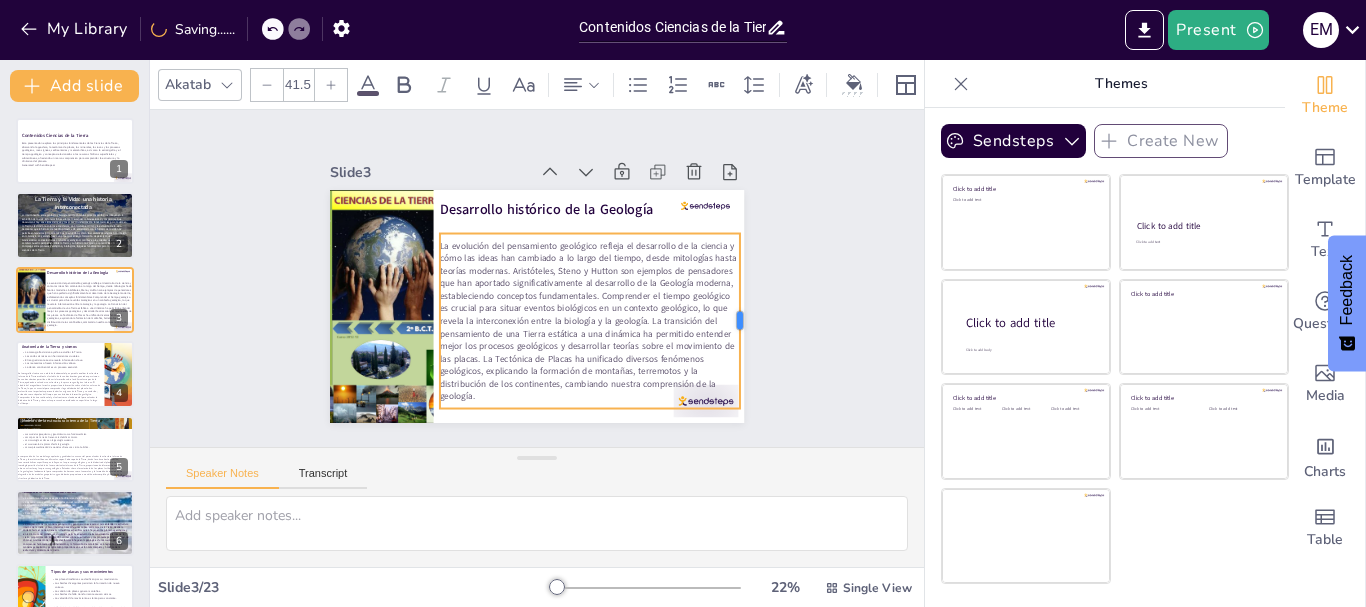 click at bounding box center [743, 343] 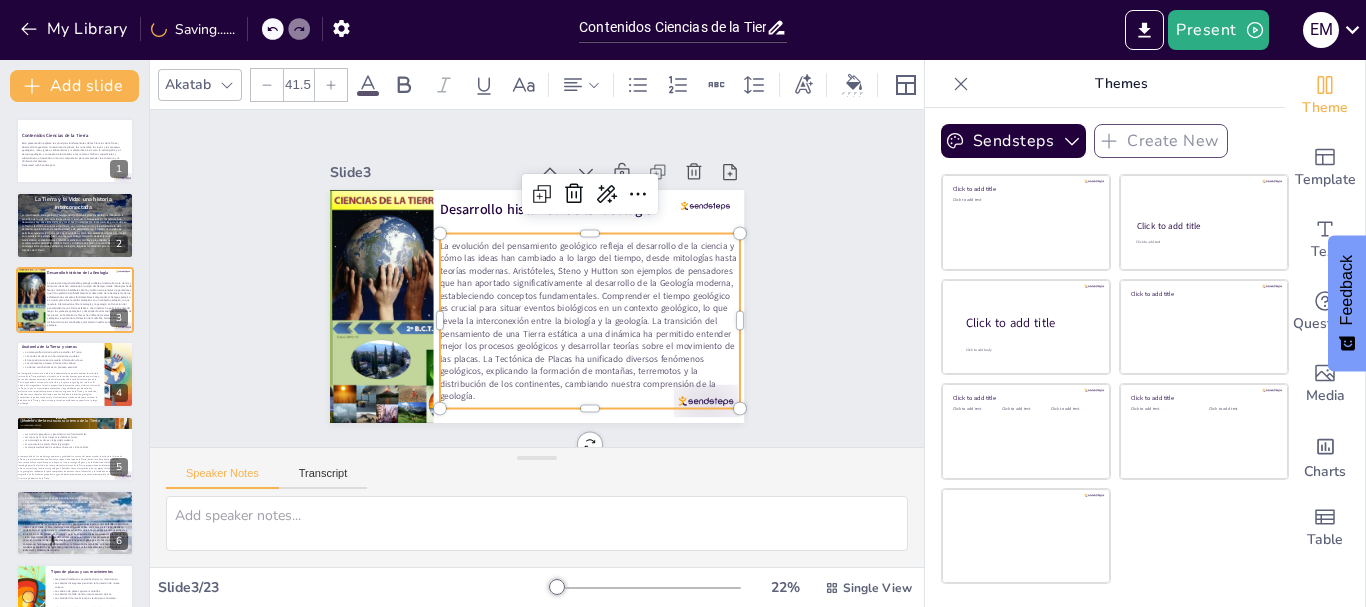 click on "Slide  1 Contenidos Ciencias de la Tierra Esta presentación explora los principios fundamentales de las Ciencias de la Tierra, abarcando la geosfera, la tectónica de placas, los minerales, las rocas y los procesos geológicos, rocas ígneas, sedimentarias y metamórficas, así como la estratigrafía y el tiempo geológico y conceptos relacionados a los recursos hídricos superficiales y subterráneos, ofreciendo un marco comprensivo para comprender la estructura y la dinámica del planeta. Generated with Sendsteps.ai Slide  2 La Tierra y la Vida: una historia interconectada La conexión entre geología y biología es esencial. Los ciclos del agua son cruciales para la vida. La historia de la Tierra está entrelazada con la vida. La geología afecta la biodiversidad. Adoptar una nueva perspectiva sobre la Tierra es crucial. Slide  3 Desarrollo histórico de la Geología Slide  4 Anatomía de la Tierra y sismos La tomografía sísmica ayuda a estudiar la Tierra. Las ondas sísmicas son herramientas cruciales." at bounding box center [537, 278] 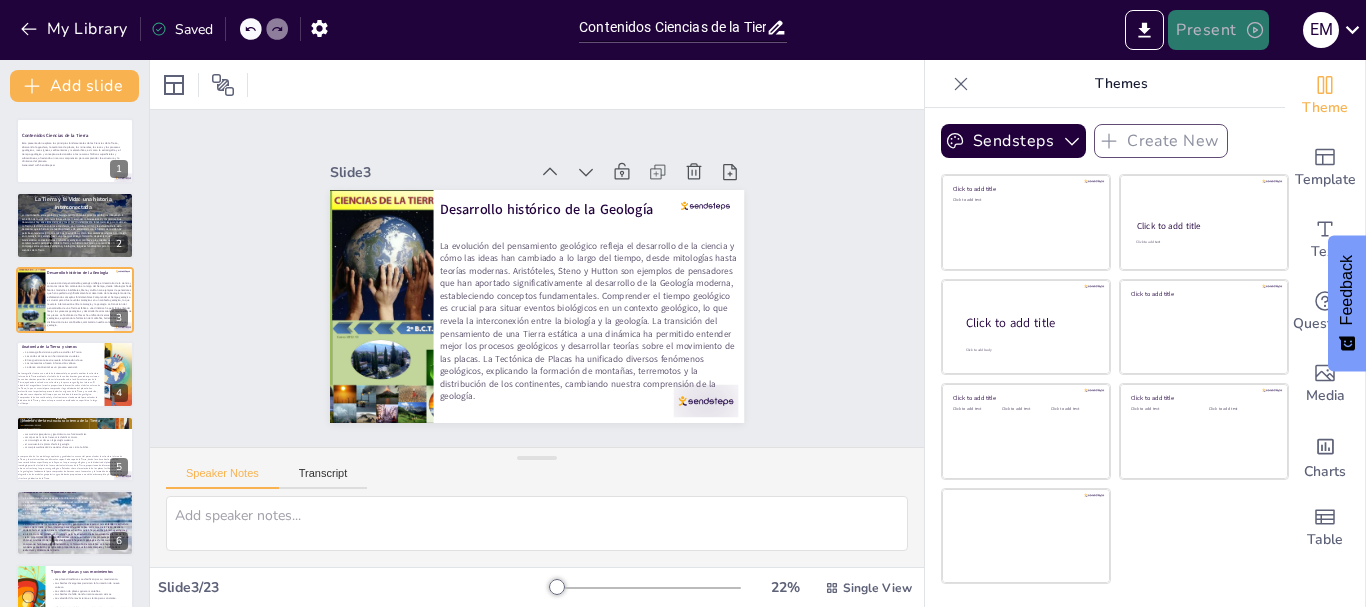 click on "Present" at bounding box center [1218, 30] 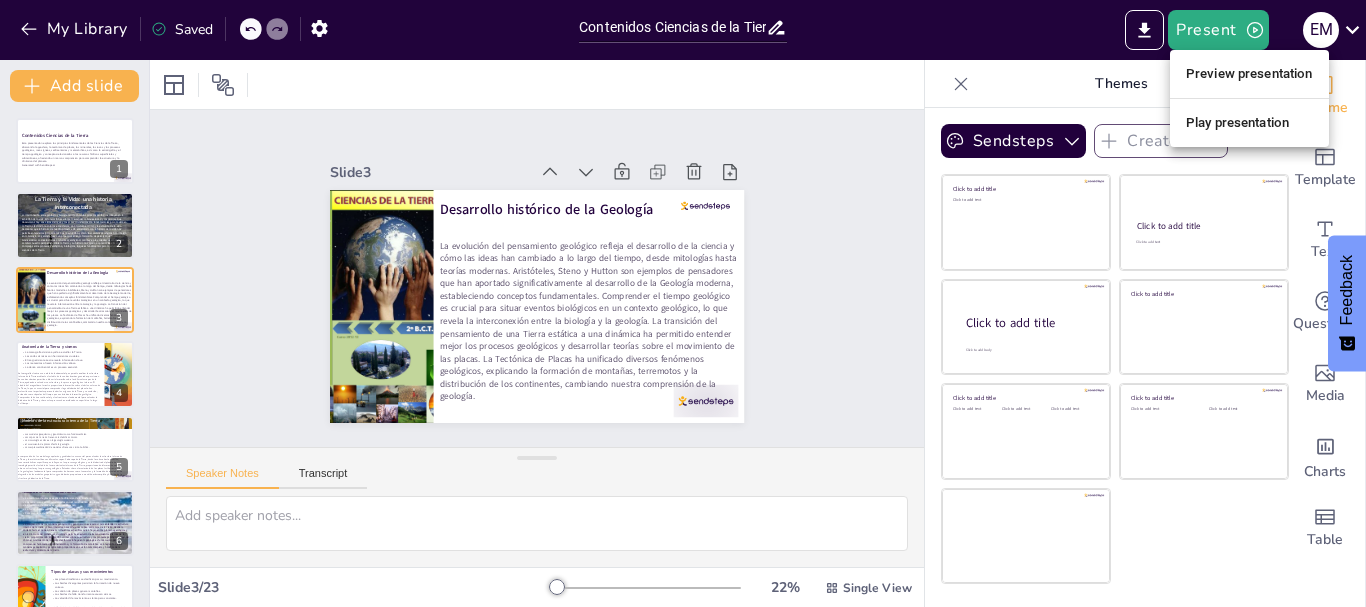 click on "Preview presentation" at bounding box center (1249, 74) 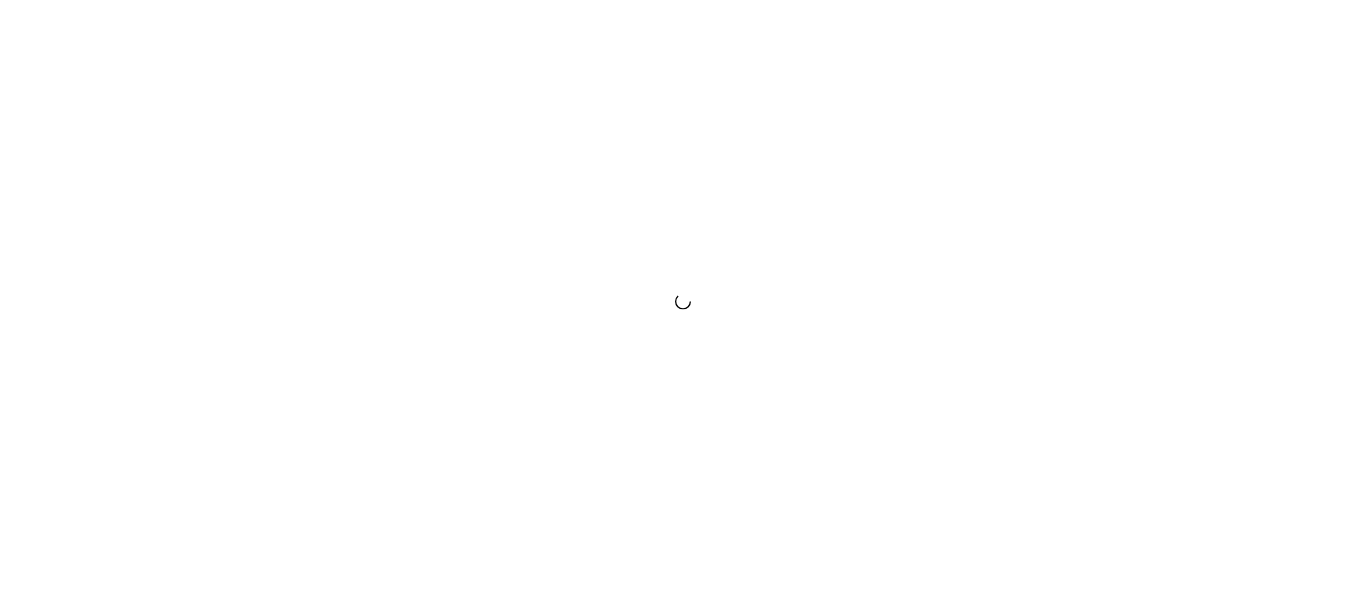 scroll, scrollTop: 0, scrollLeft: 0, axis: both 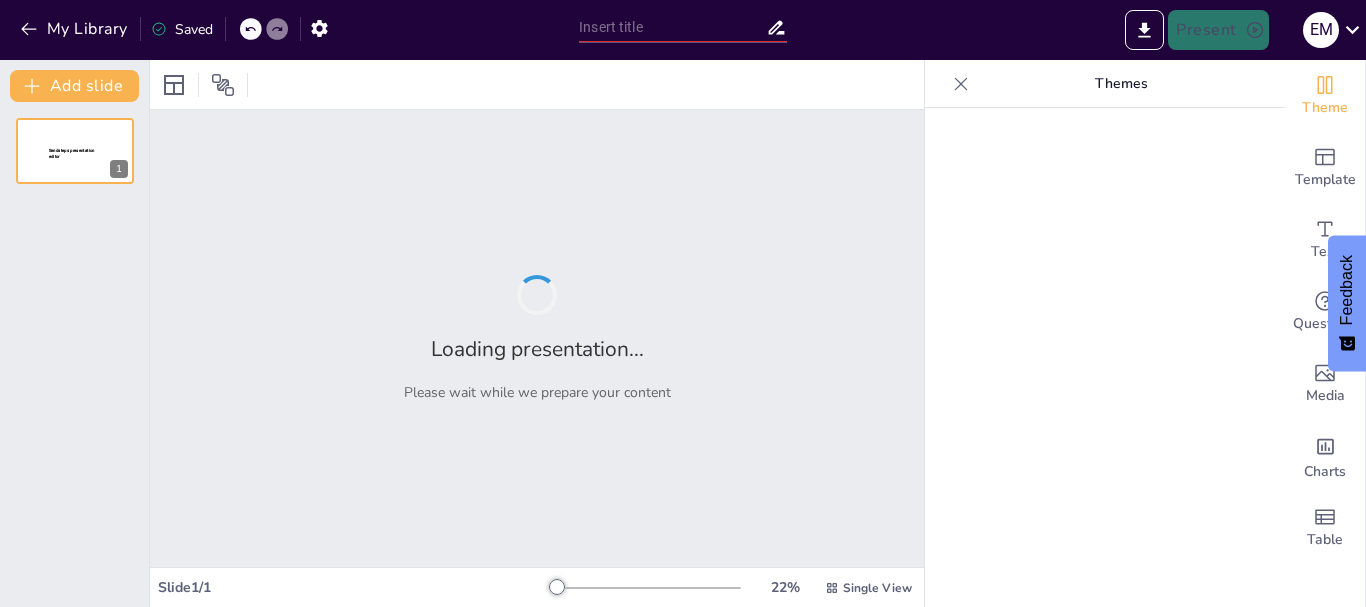 type on "Contenidos Ciencias de la Tierra" 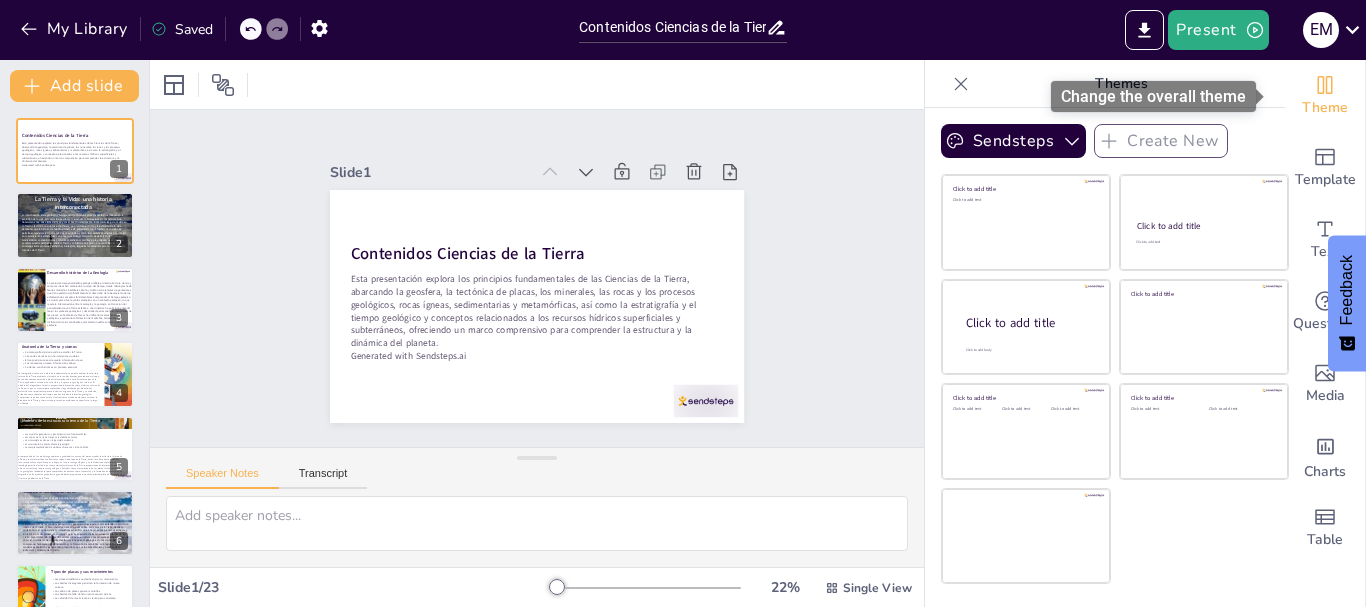 click 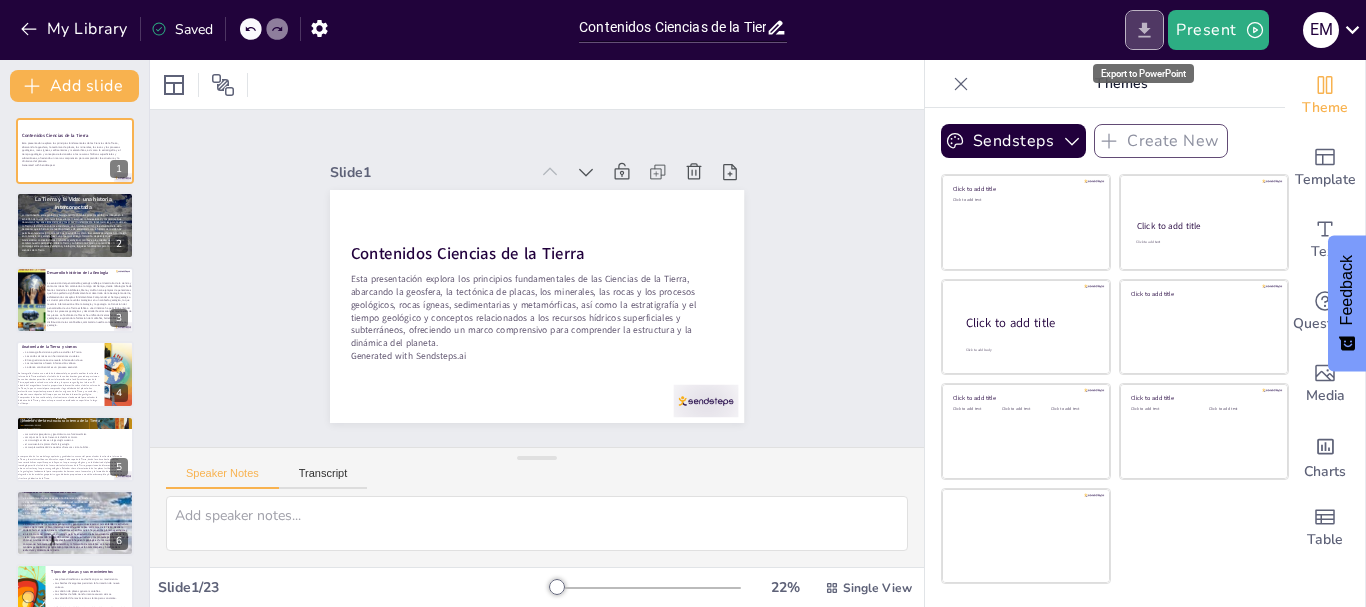 click 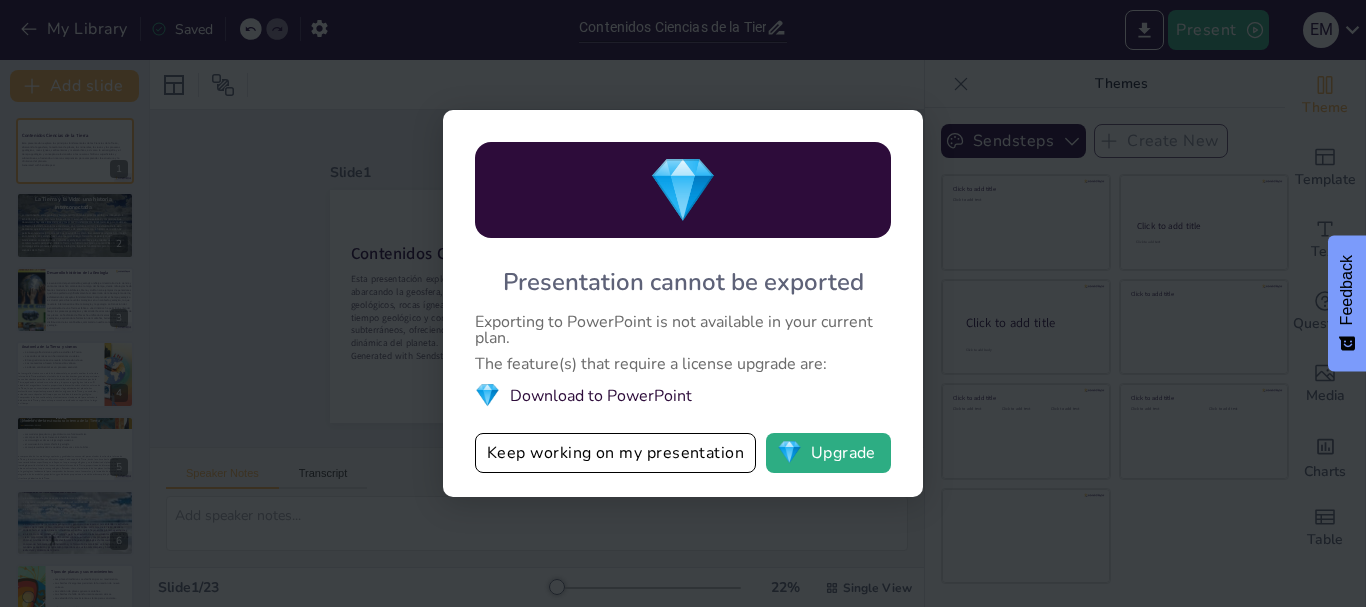 click on "💎 Presentation cannot be exported Exporting to PowerPoint is not available in your current plan. The feature(s) that require a license upgrade are: 💎 Download to PowerPoint Keep working on my presentation 💎 Upgrade" at bounding box center [683, 303] 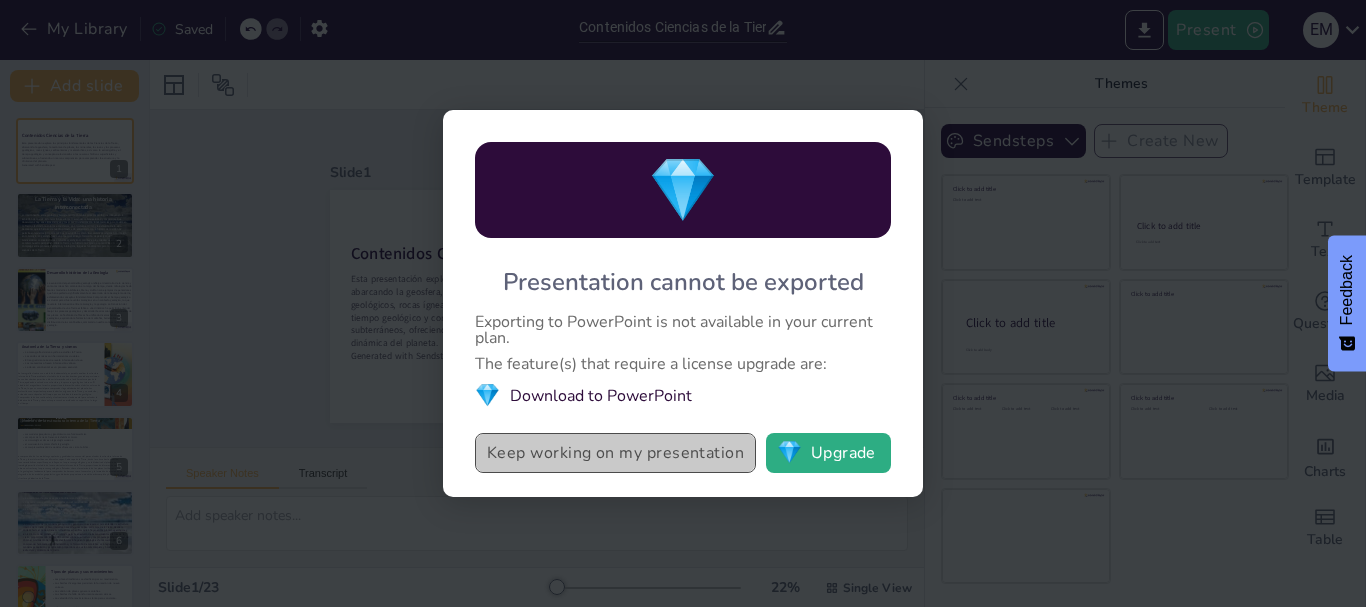 click on "Keep working on my presentation" at bounding box center [615, 453] 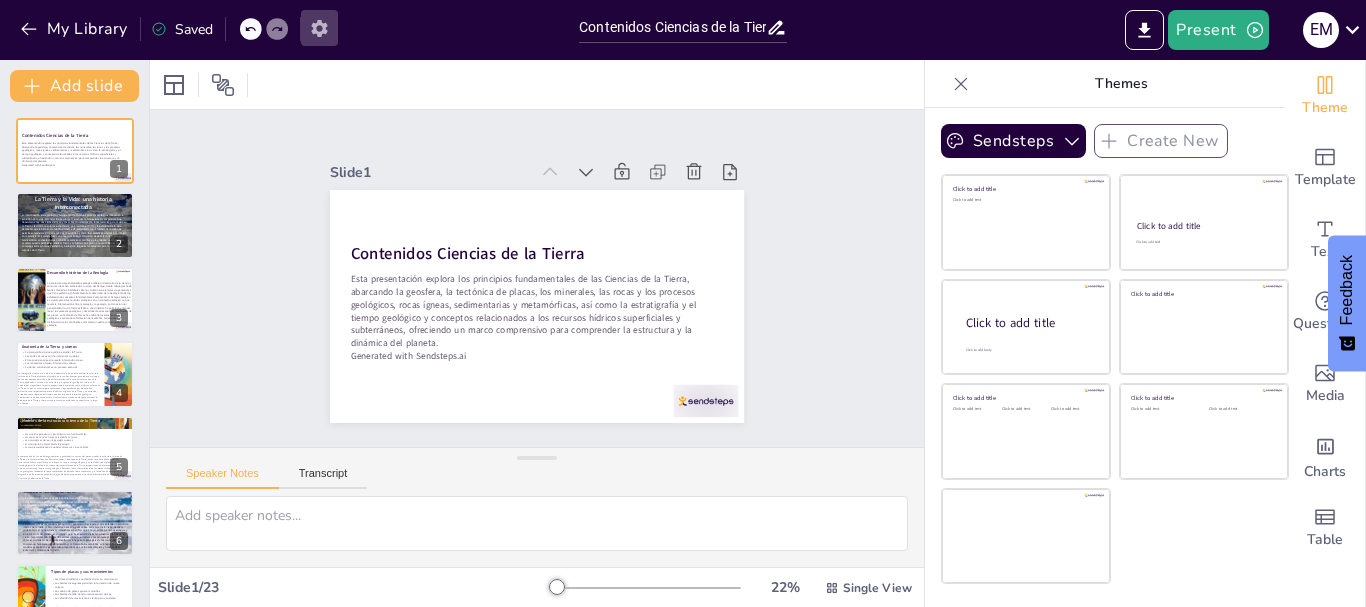 click 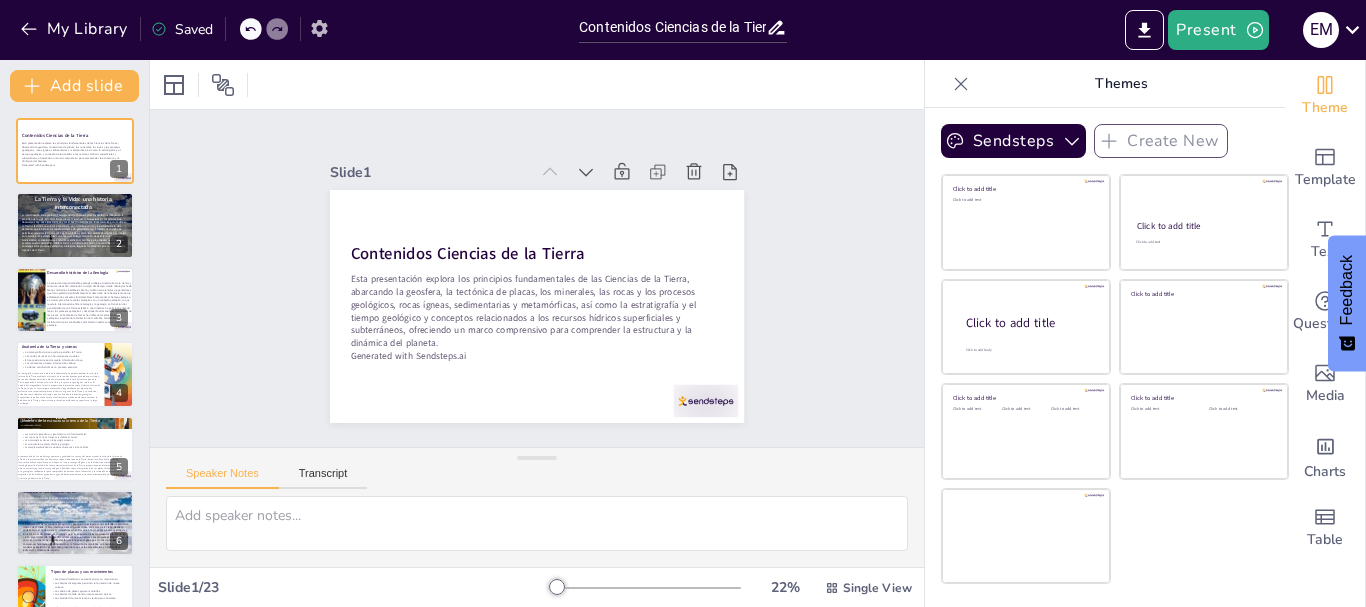 click 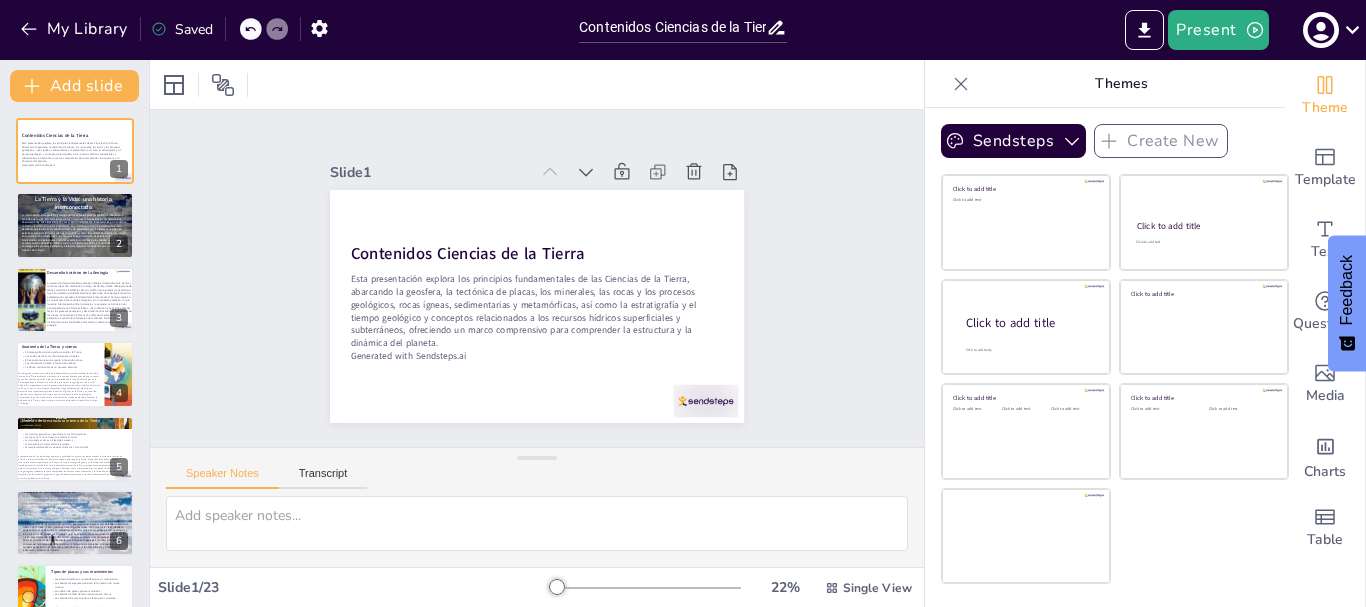 scroll, scrollTop: 0, scrollLeft: 0, axis: both 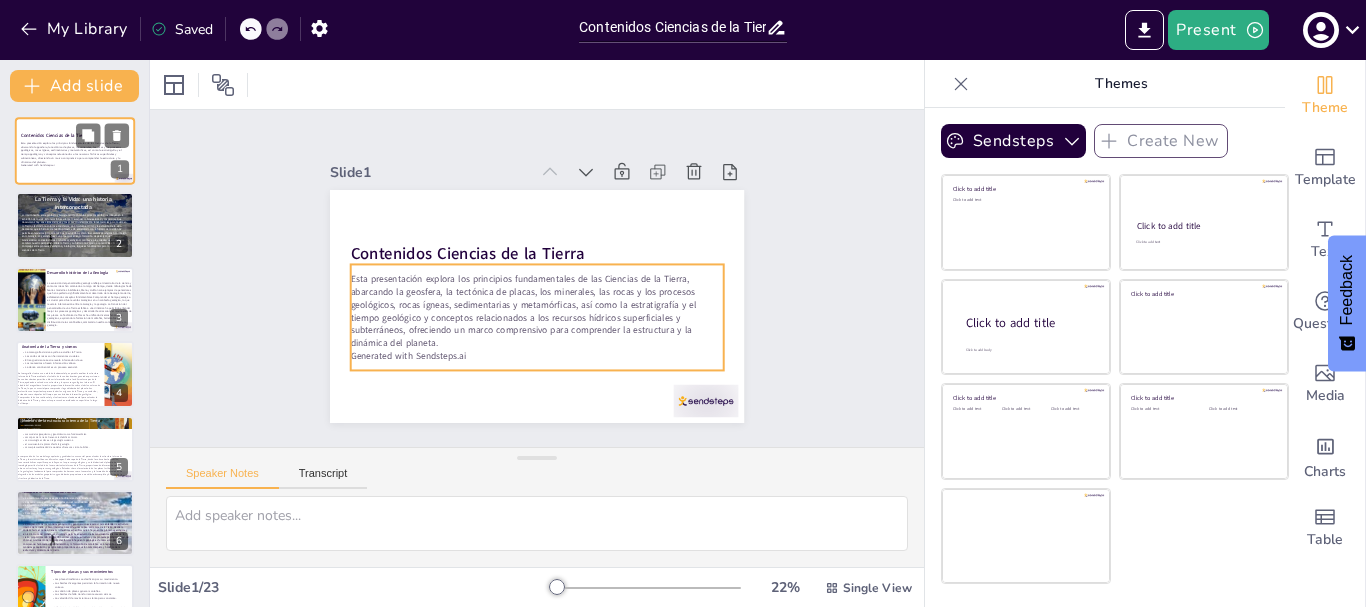click on "Esta presentación explora los principios fundamentales de las Ciencias de la Tierra, abarcando la geosfera, la tectónica de placas, los minerales, las rocas y los procesos geológicos, rocas ígneas, sedimentarias y metamórficas, así como la estratigrafía y el tiempo geológico y conceptos relacionados a los recursos hídricos superficiales y subterráneos, ofreciendo un marco comprensivo para comprender la estructura y la dinámica del planeta." at bounding box center [75, 152] 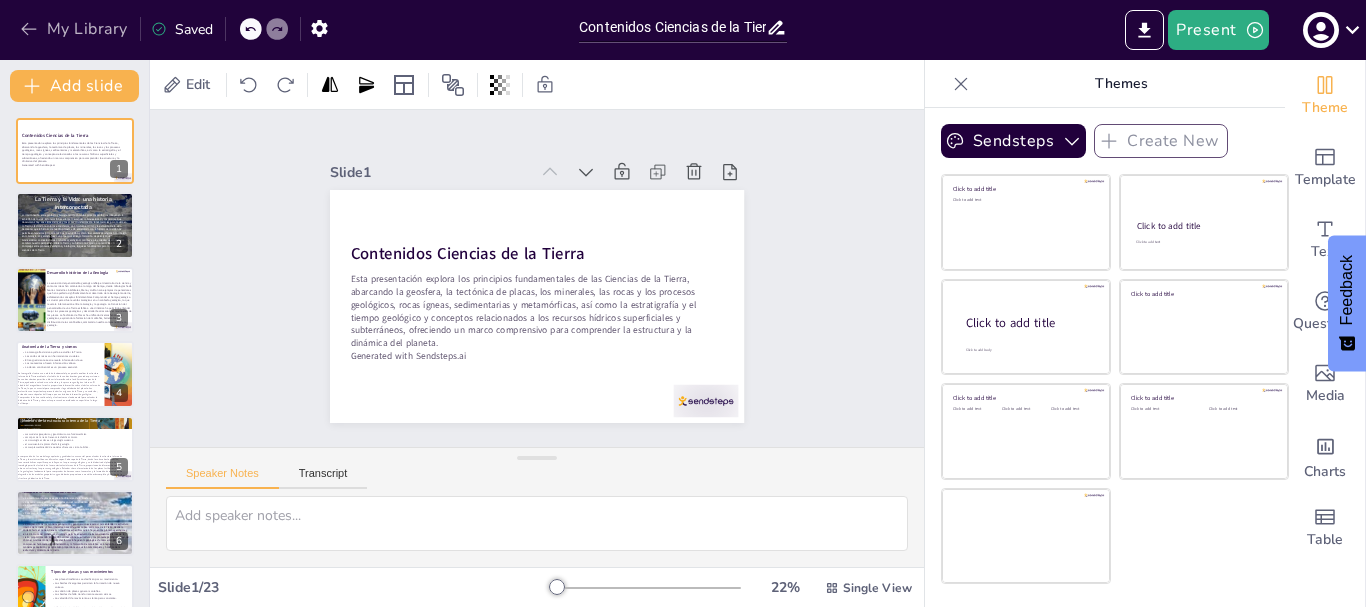 click on "My Library" at bounding box center [75, 29] 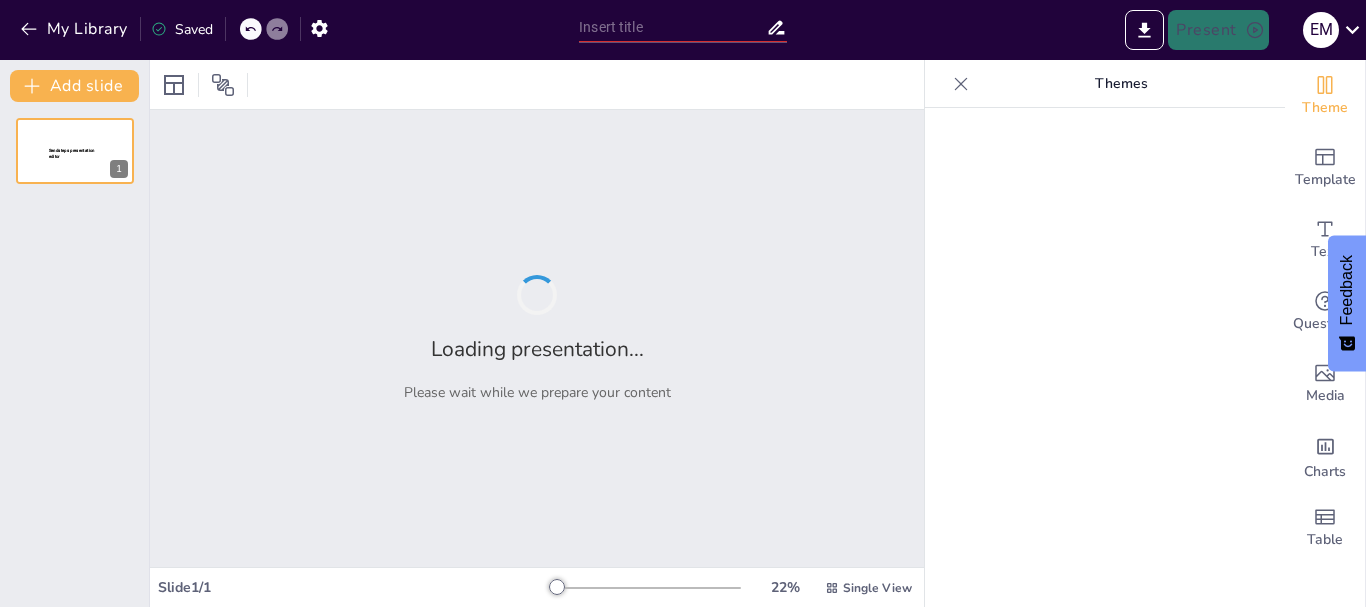 type on "Contenidos Ciencias de la Tierra" 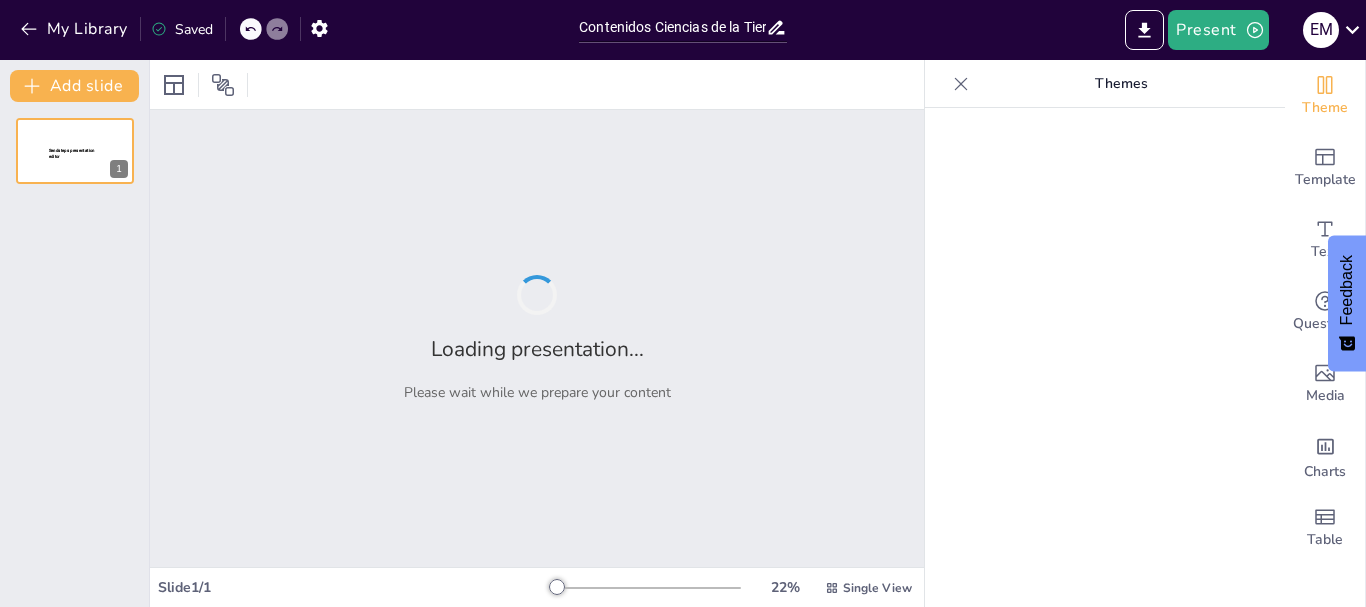 scroll, scrollTop: 0, scrollLeft: 0, axis: both 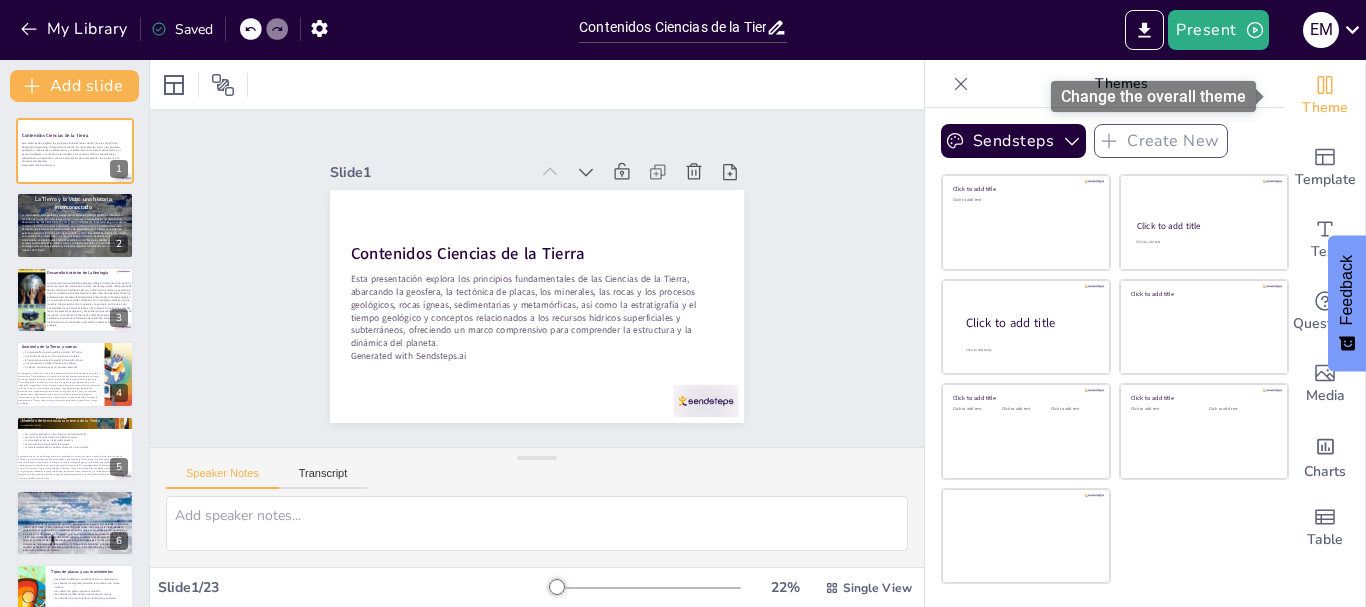 click 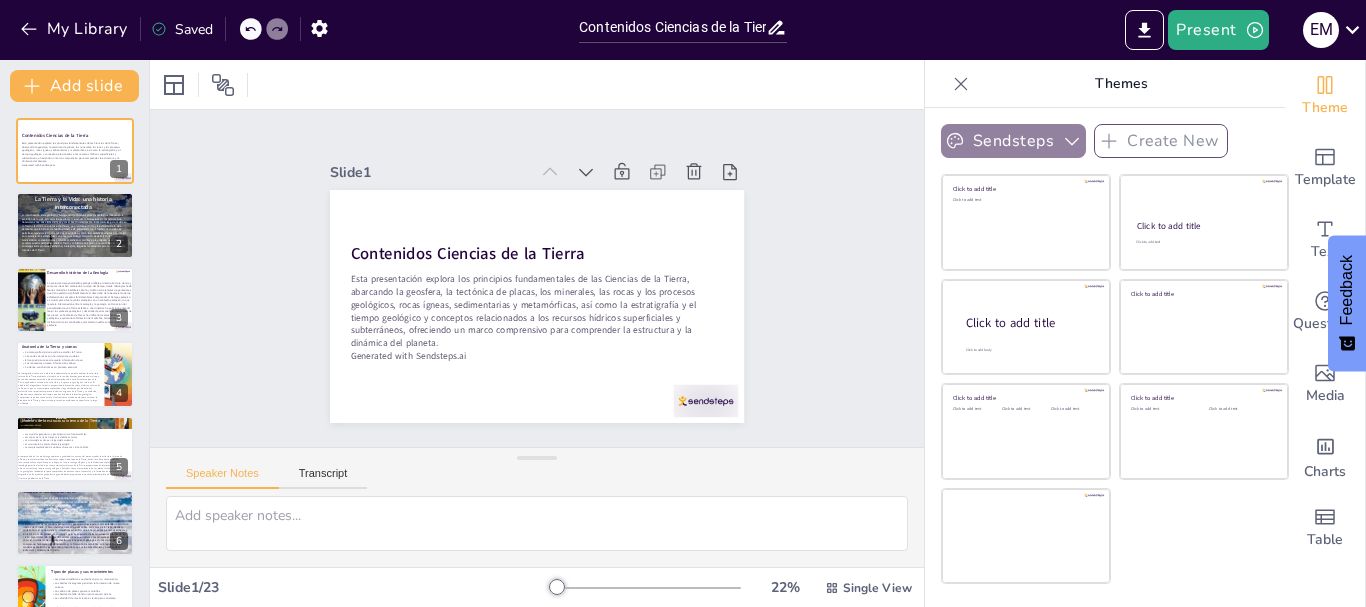 click 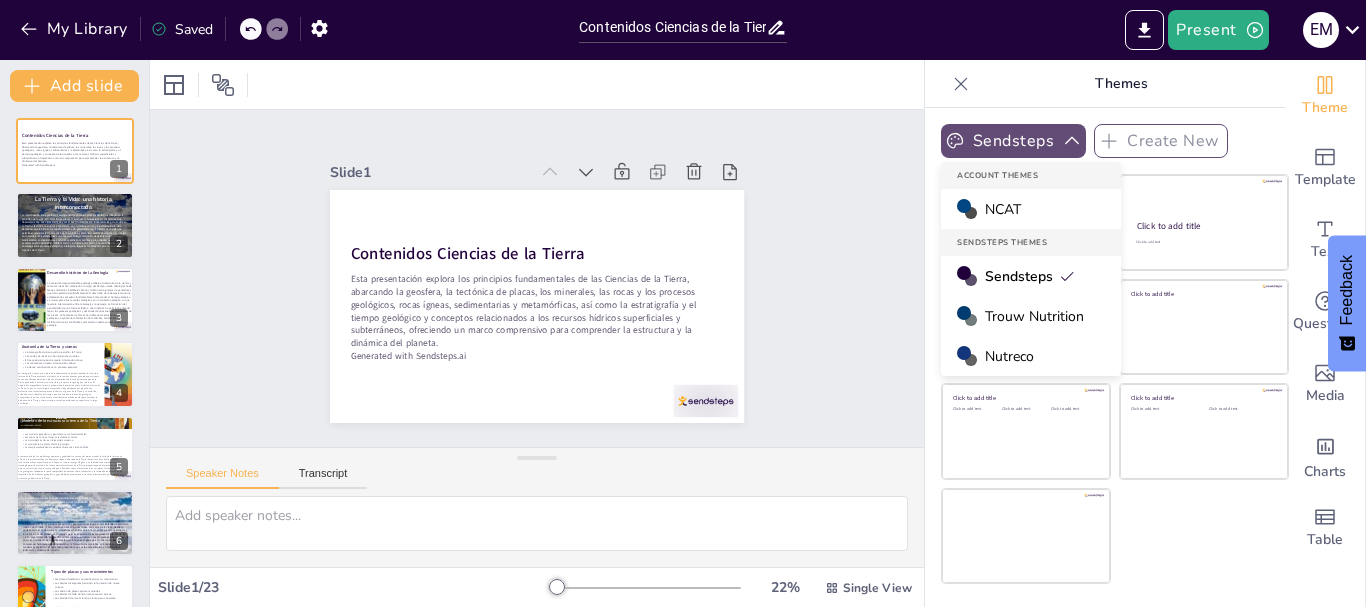 click on "Slide  1 Contenidos Ciencias de la Tierra Esta presentación explora los principios fundamentales de las Ciencias de la Tierra, abarcando la geosfera, la tectónica de placas, los minerales, las rocas y los procesos geológicos, rocas ígneas, sedimentarias y metamórficas, así como la estratigrafía y el tiempo geológico y conceptos relacionados a los recursos hídricos superficiales y subterráneos, ofreciendo un marco comprensivo para comprender la estructura y la dinámica del planeta. Generated with Sendsteps.ai Slide  2 La Tierra y la Vida: una historia interconectada La conexión entre geología y biología es esencial. Los ciclos del agua son cruciales para la vida. La historia de la Tierra está entrelazada con la vida. La geología afecta la biodiversidad. Adoptar una nueva perspectiva sobre la Tierra es crucial. Slide  3 Desarrollo histórico de la Geología Slide  4 Anatomía de la Tierra y sismos La tomografía sísmica ayuda a estudiar la Tierra. Las ondas sísmicas son herramientas cruciales." at bounding box center [537, 278] 